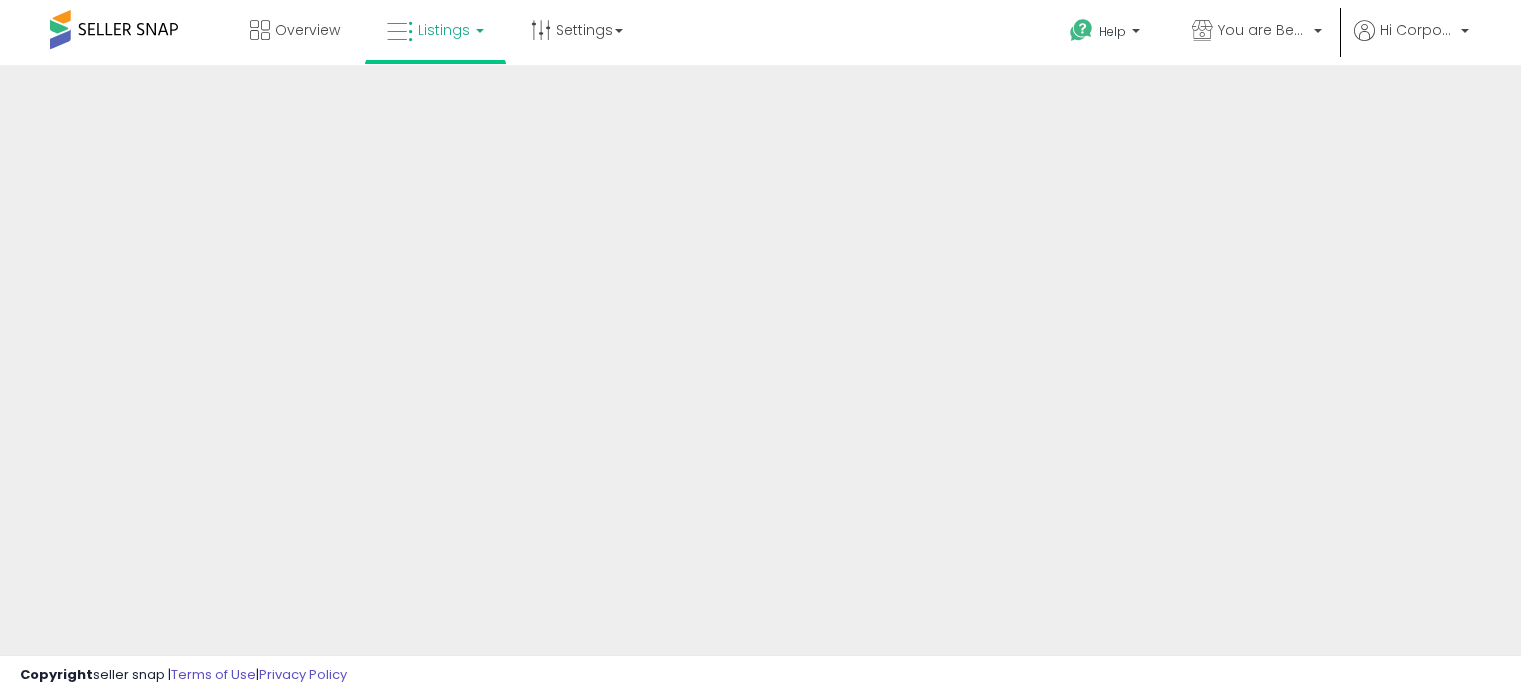 scroll, scrollTop: 0, scrollLeft: 0, axis: both 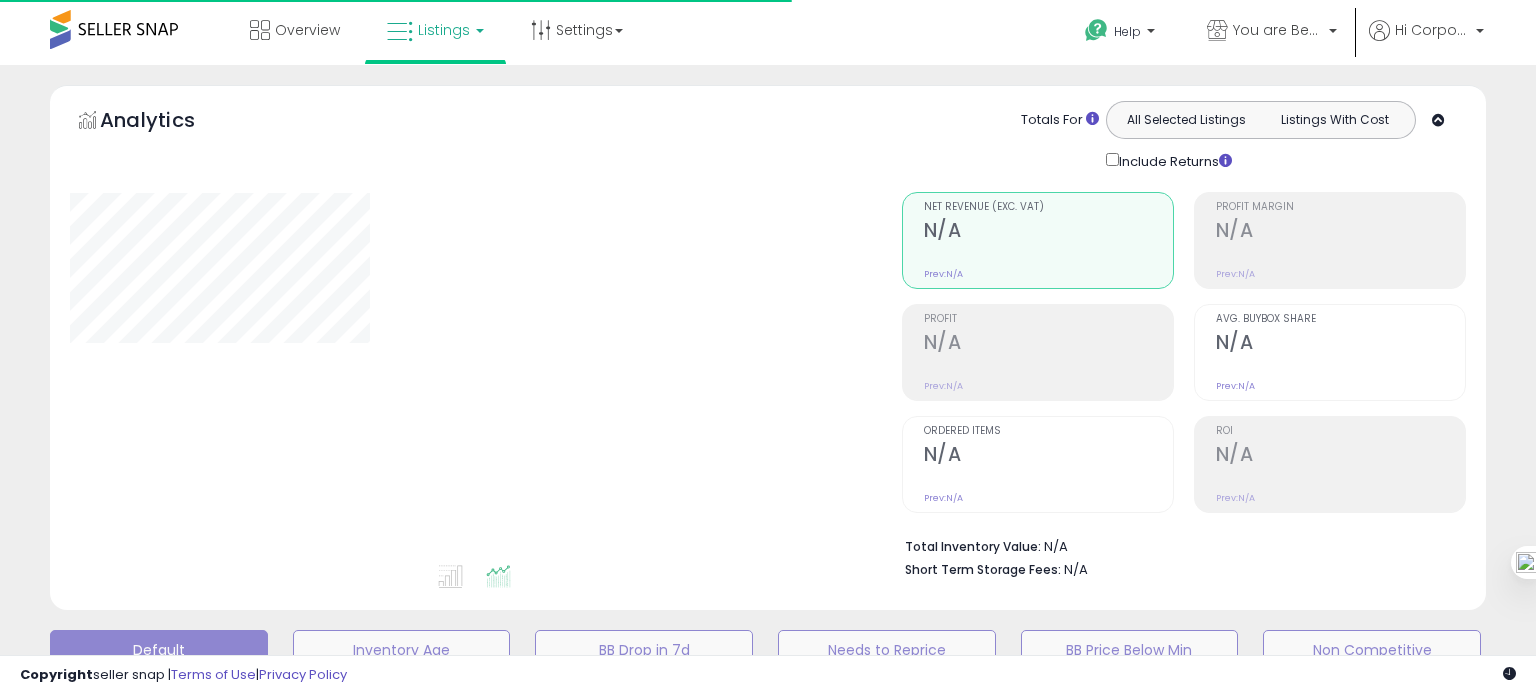 type on "**********" 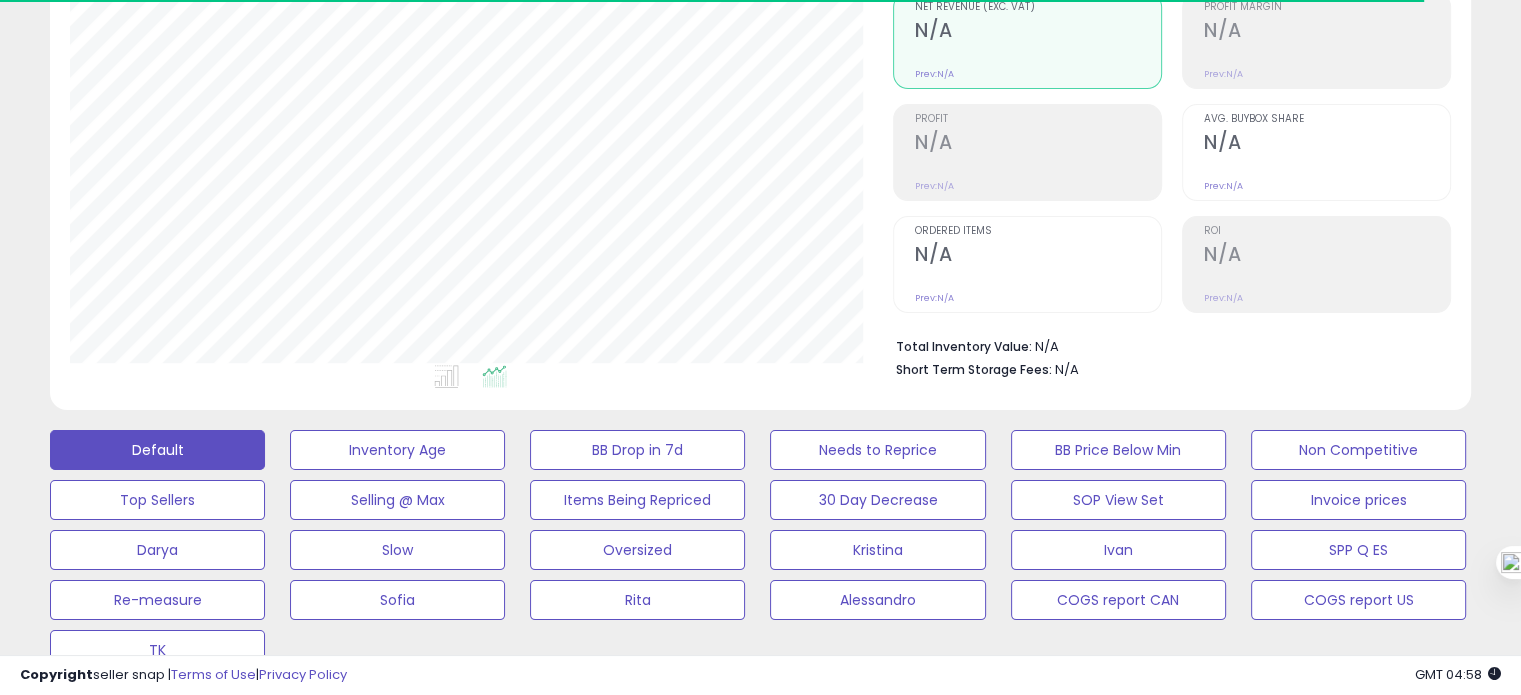 scroll, scrollTop: 203, scrollLeft: 0, axis: vertical 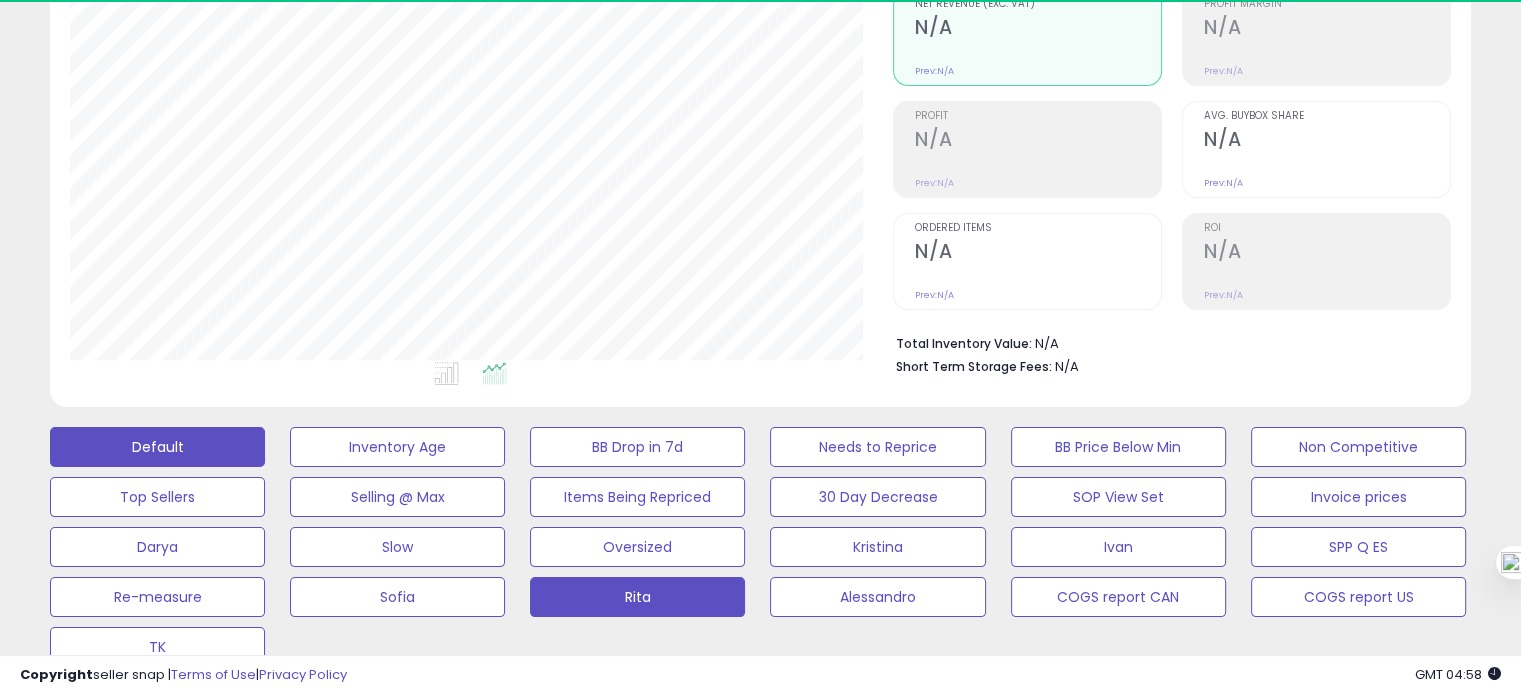 click on "Rita" at bounding box center [397, 447] 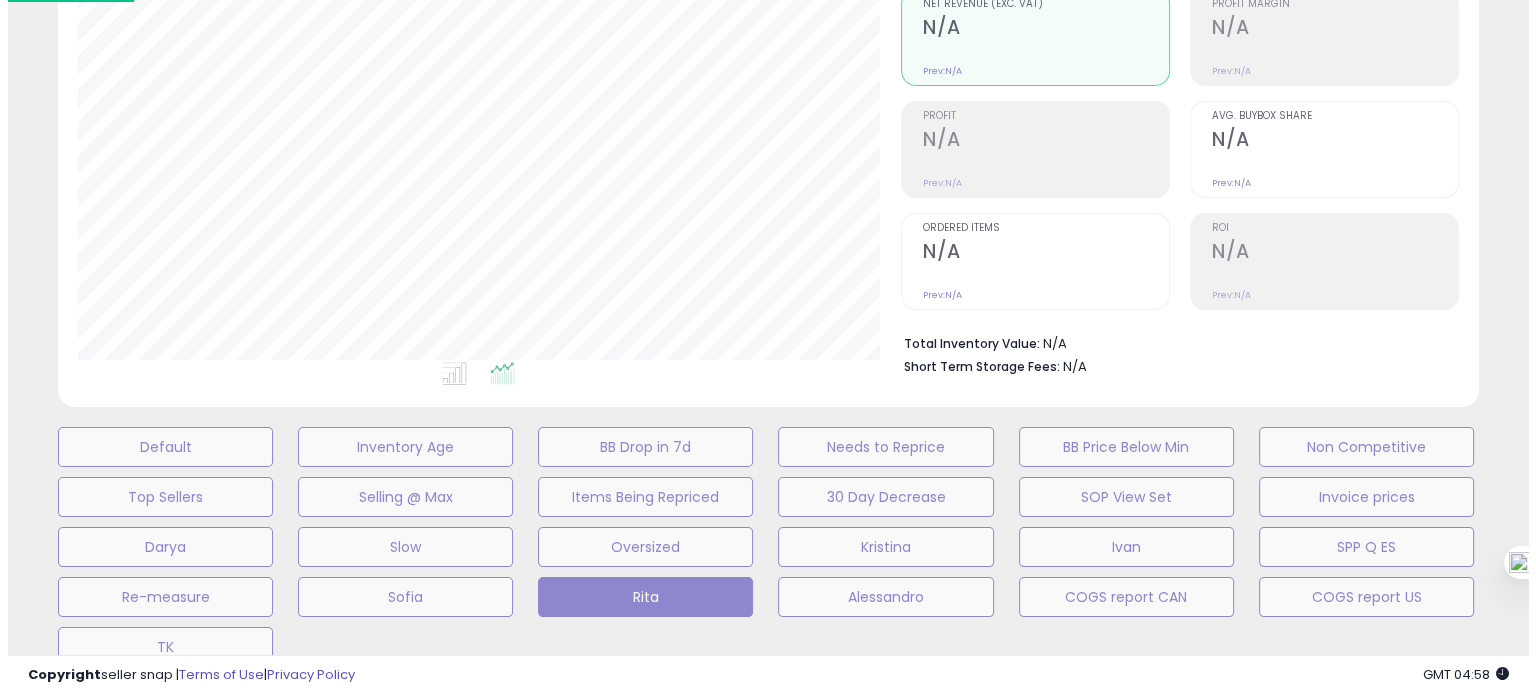 scroll, scrollTop: 999589, scrollLeft: 999168, axis: both 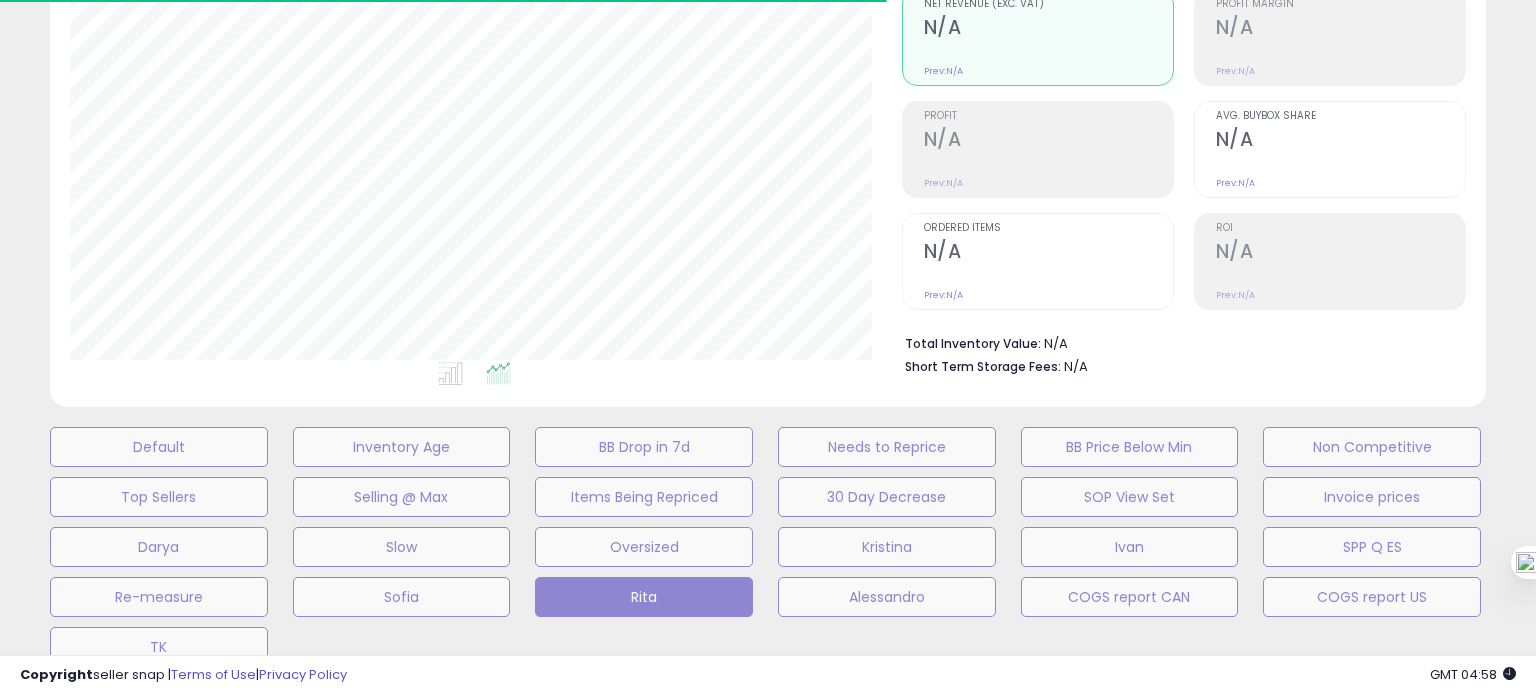 type 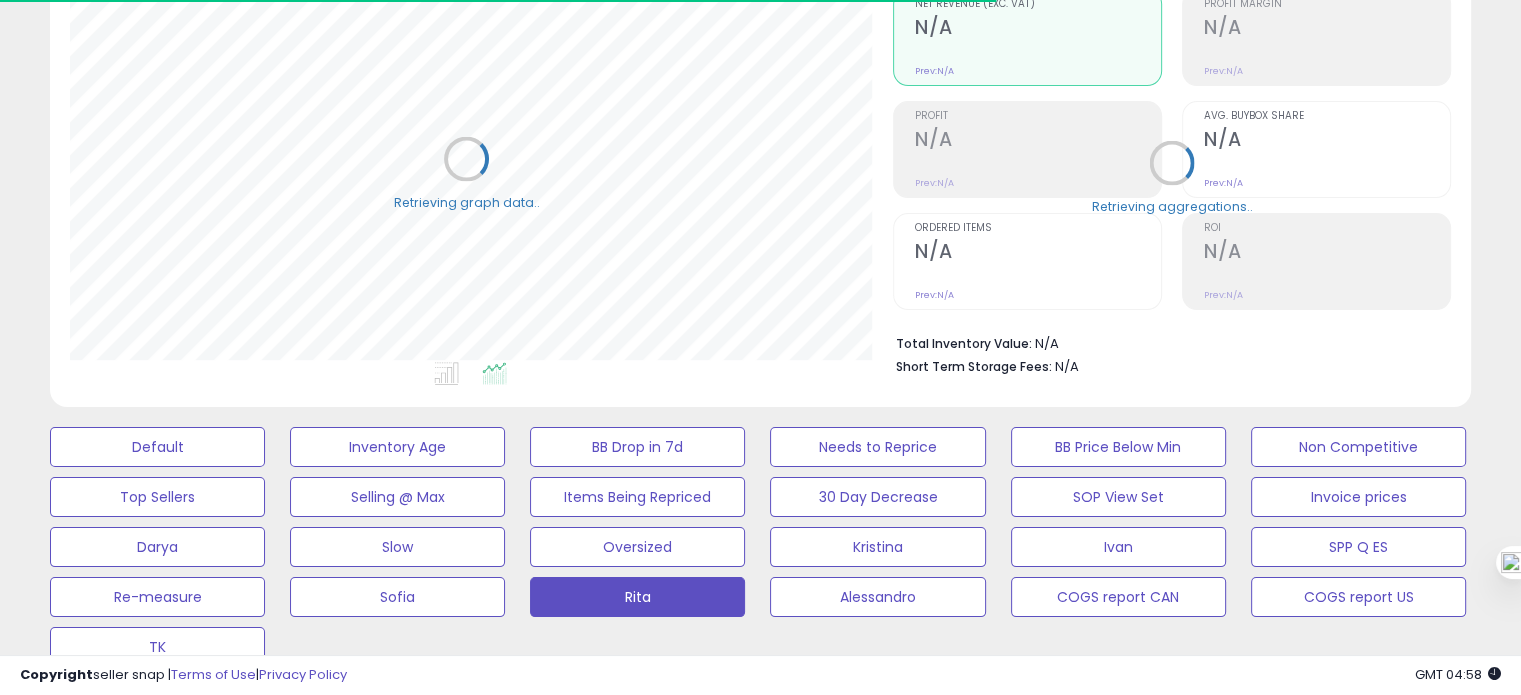 scroll, scrollTop: 409, scrollLeft: 822, axis: both 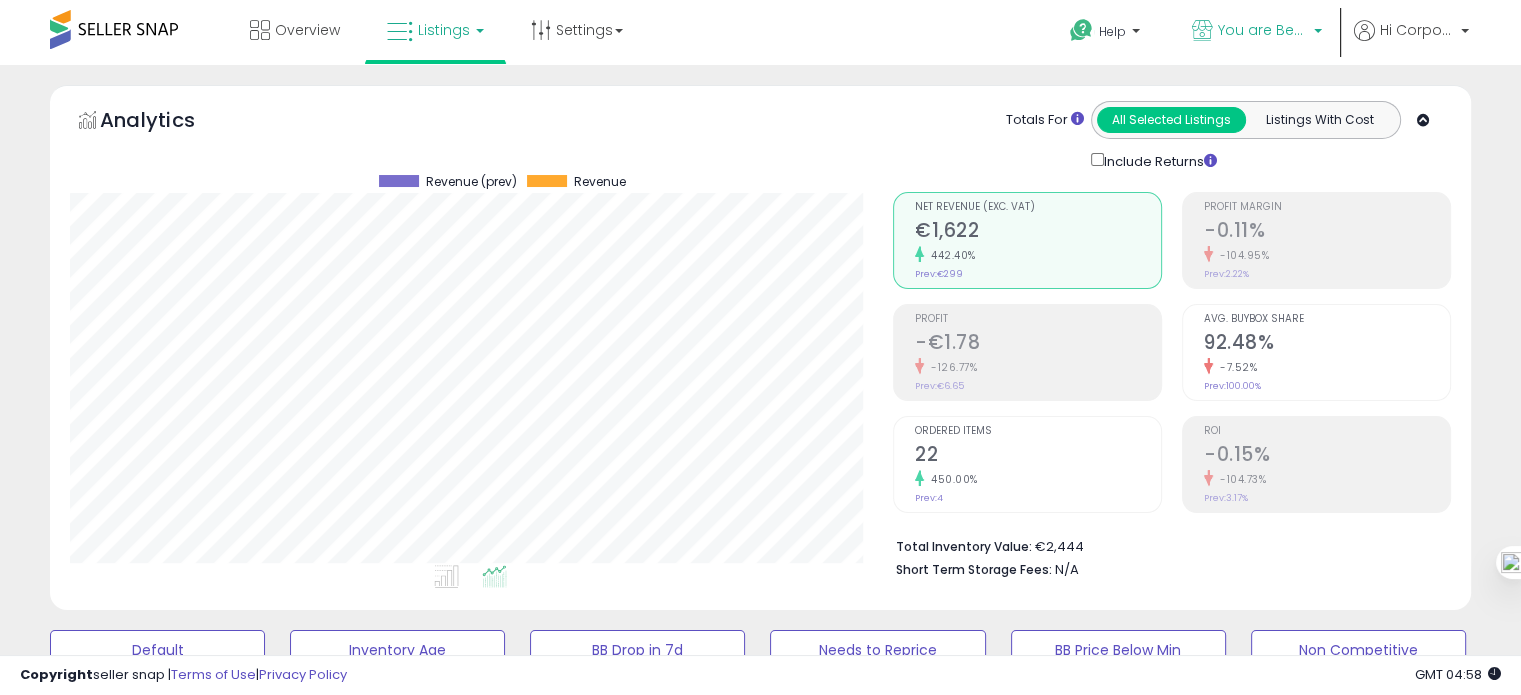 click on "You are Beautiful (IT)" at bounding box center (1263, 30) 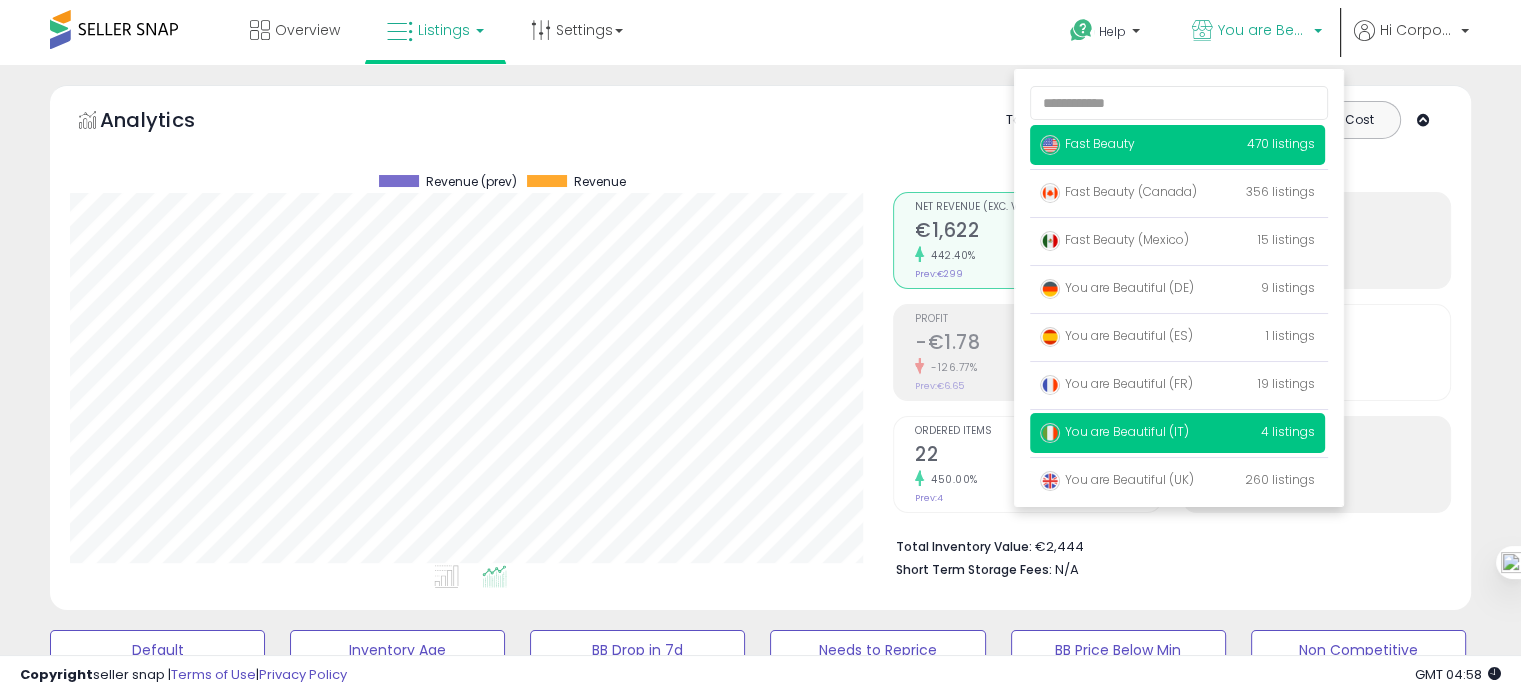 click on "Fast Beauty" at bounding box center (1087, 143) 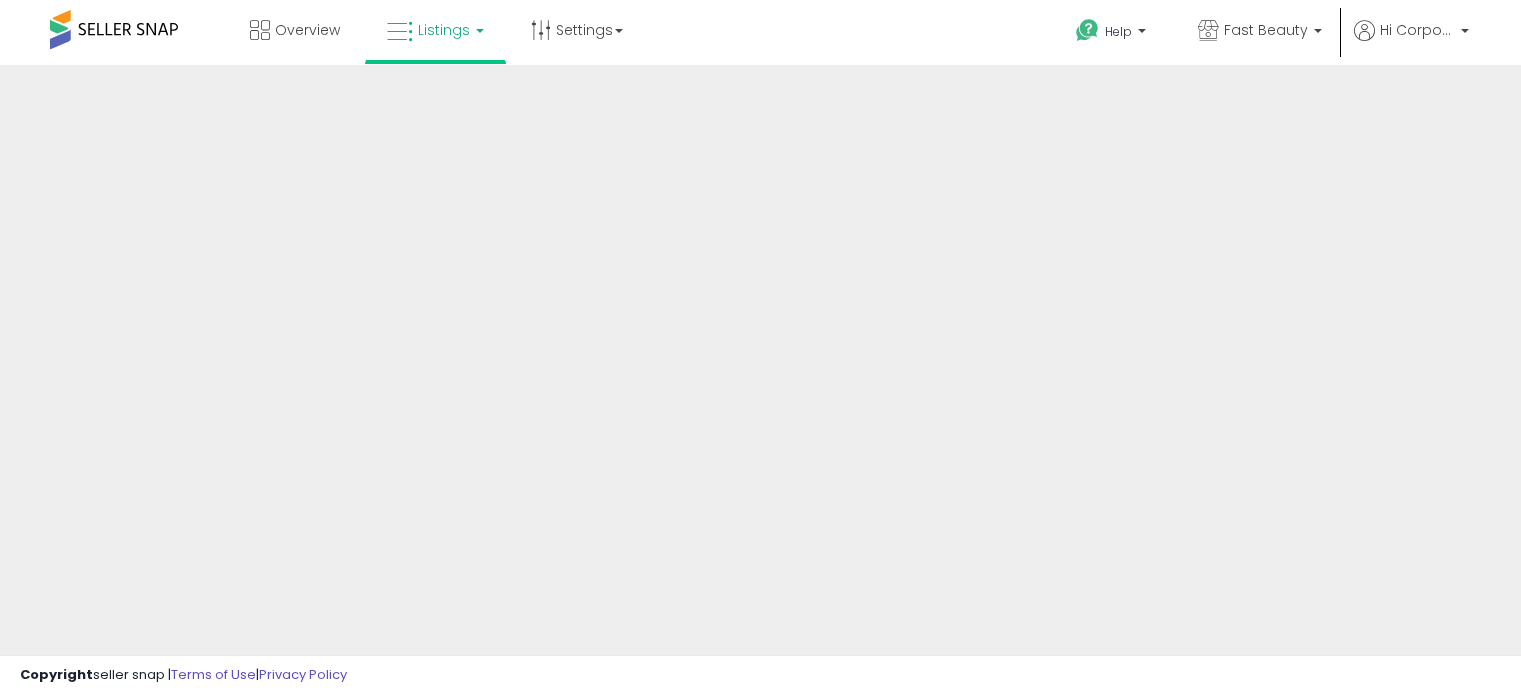 scroll, scrollTop: 0, scrollLeft: 0, axis: both 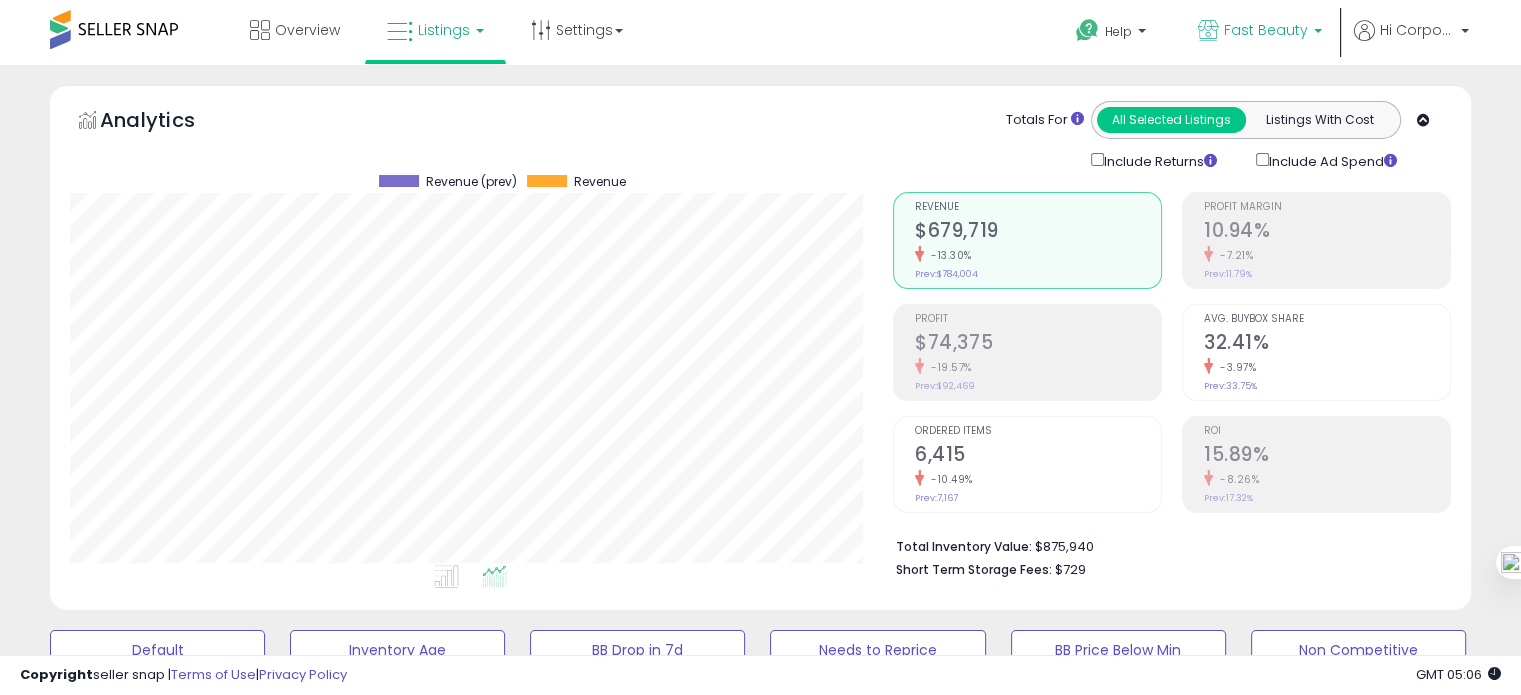 click on "Fast Beauty" at bounding box center (1266, 30) 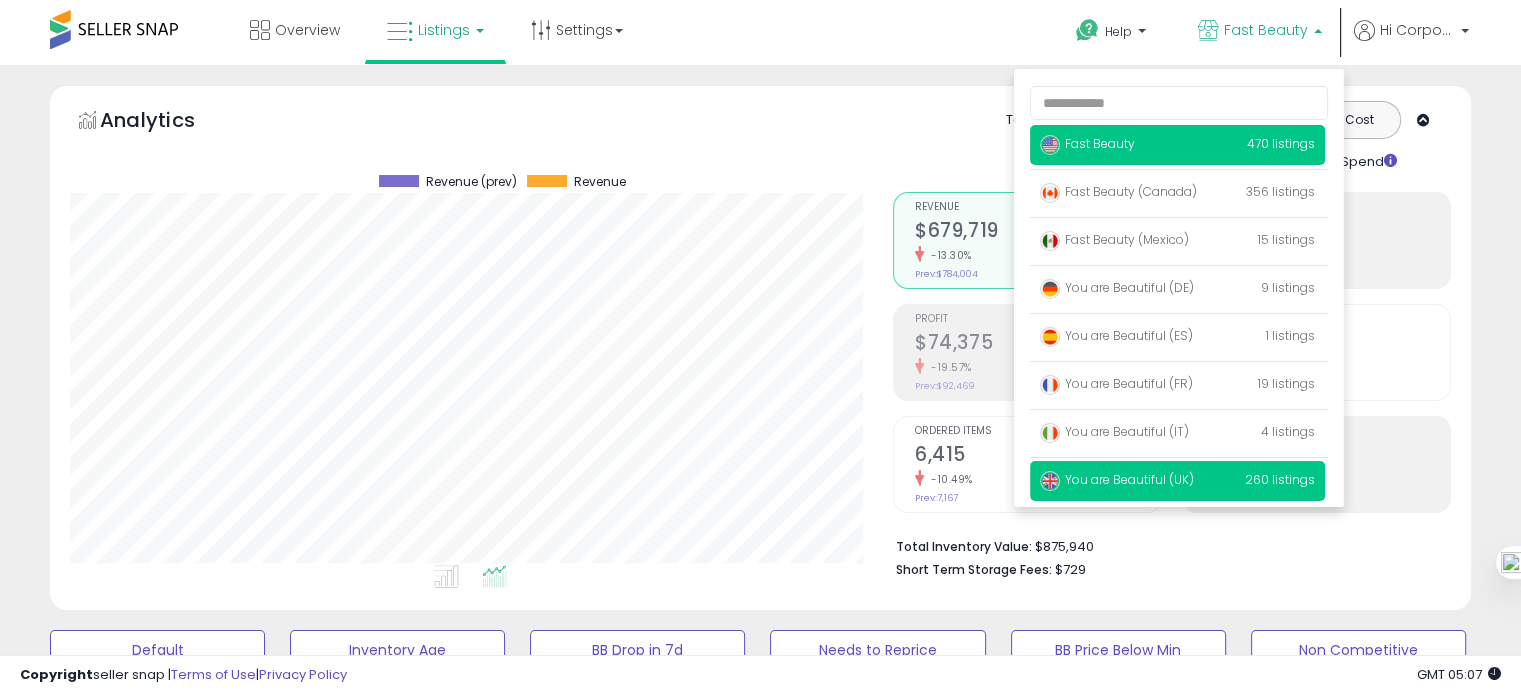 click on "You are Beautiful (UK)" at bounding box center (1117, 479) 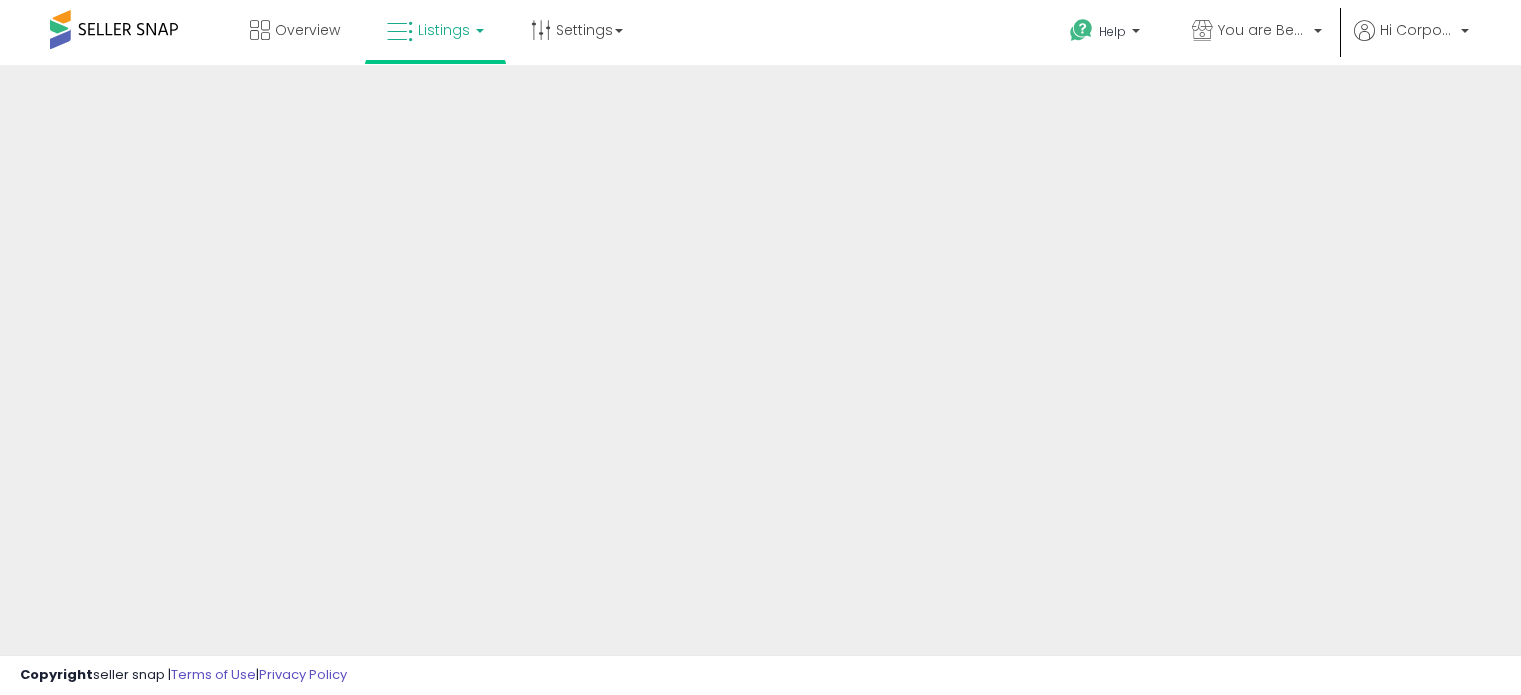 scroll, scrollTop: 0, scrollLeft: 0, axis: both 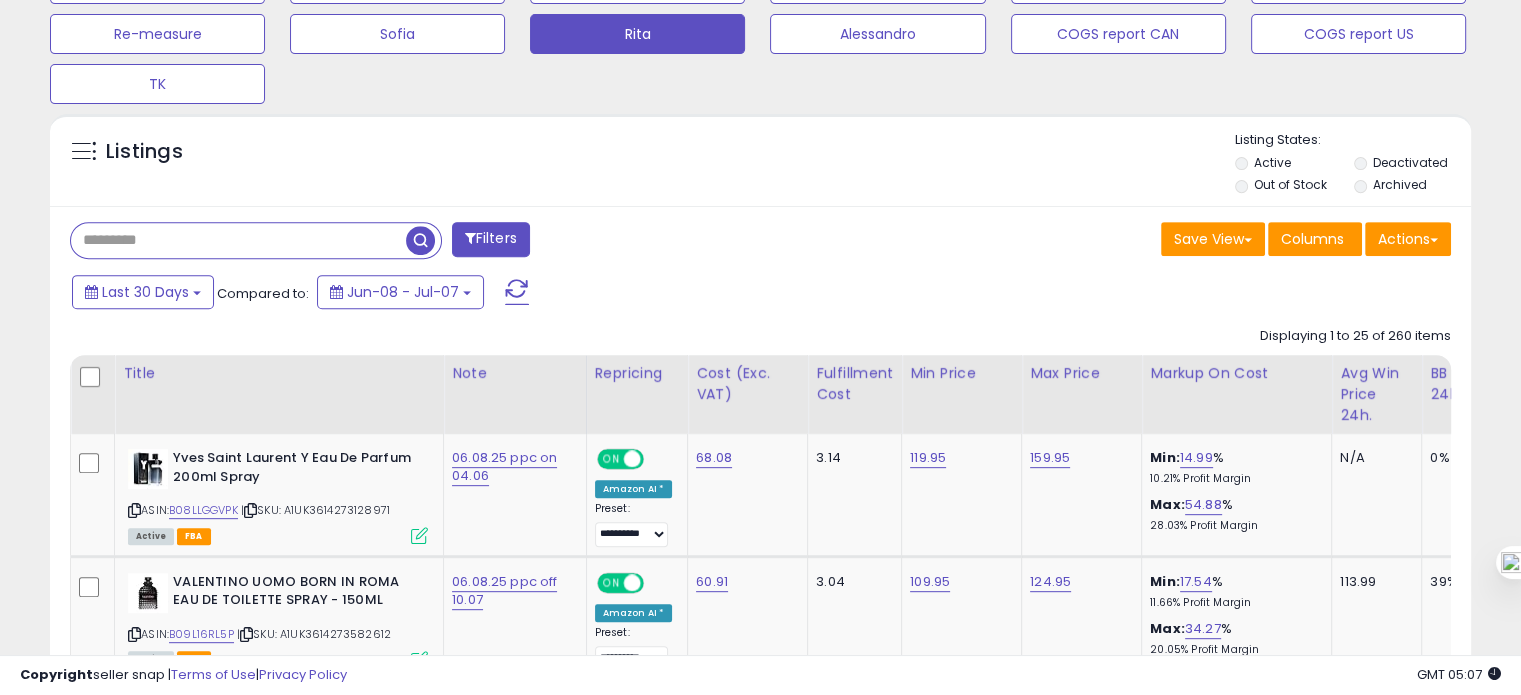 click at bounding box center (238, 240) 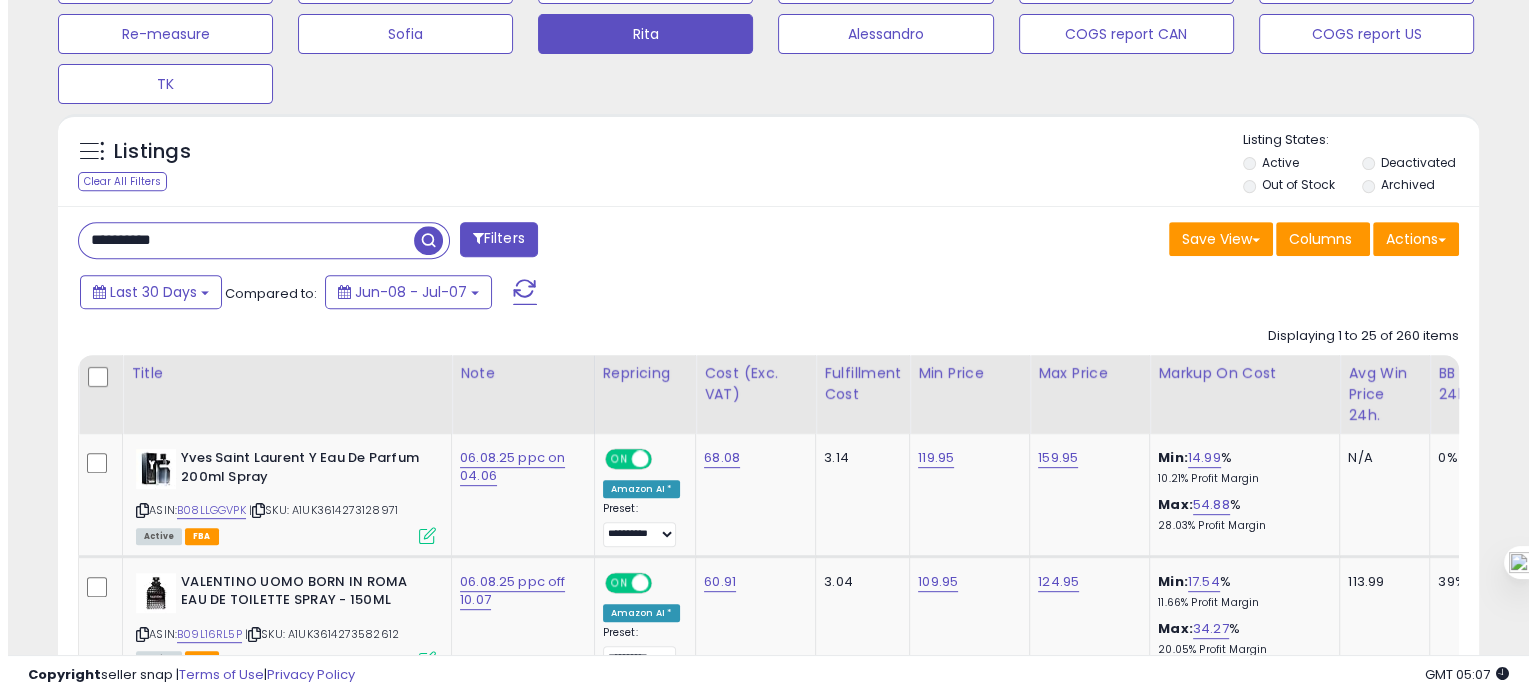 scroll, scrollTop: 693, scrollLeft: 0, axis: vertical 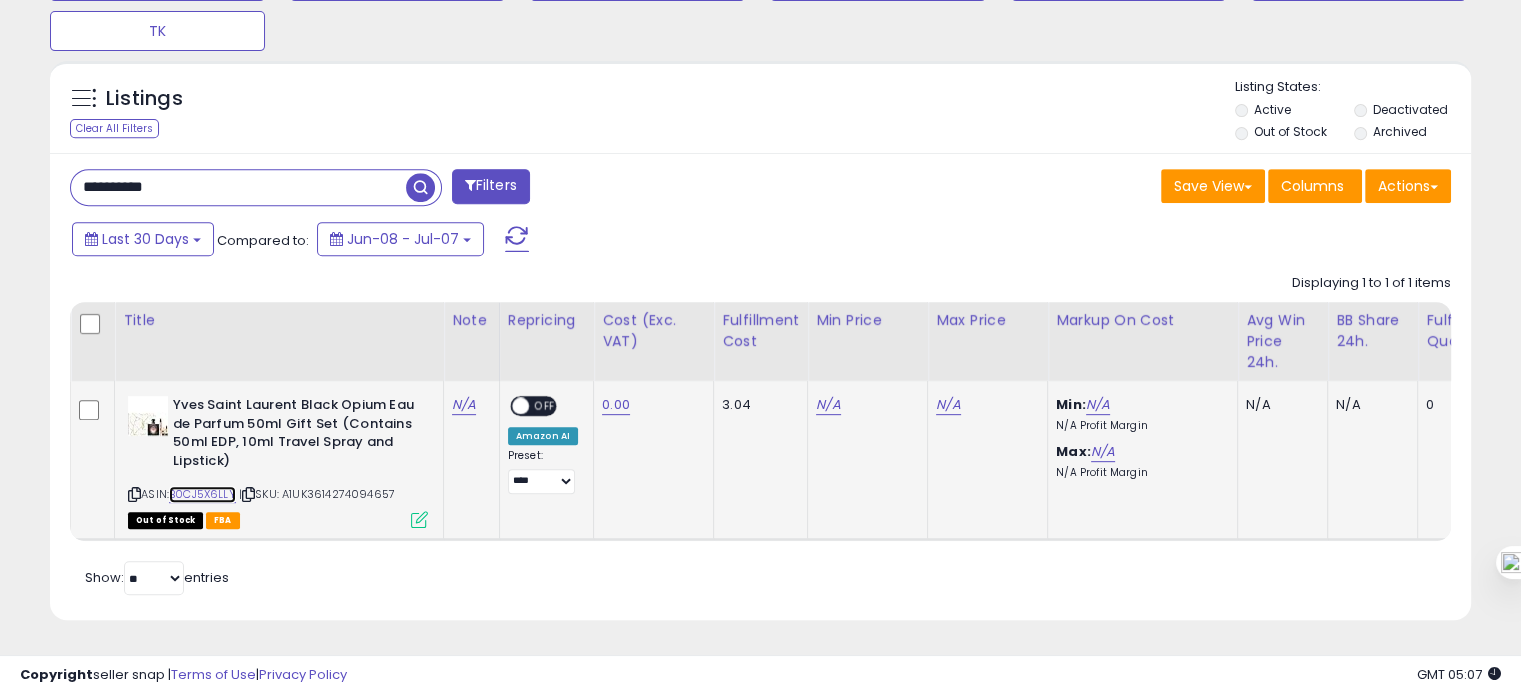 click on "B0CJ5X6LLY" at bounding box center [202, 494] 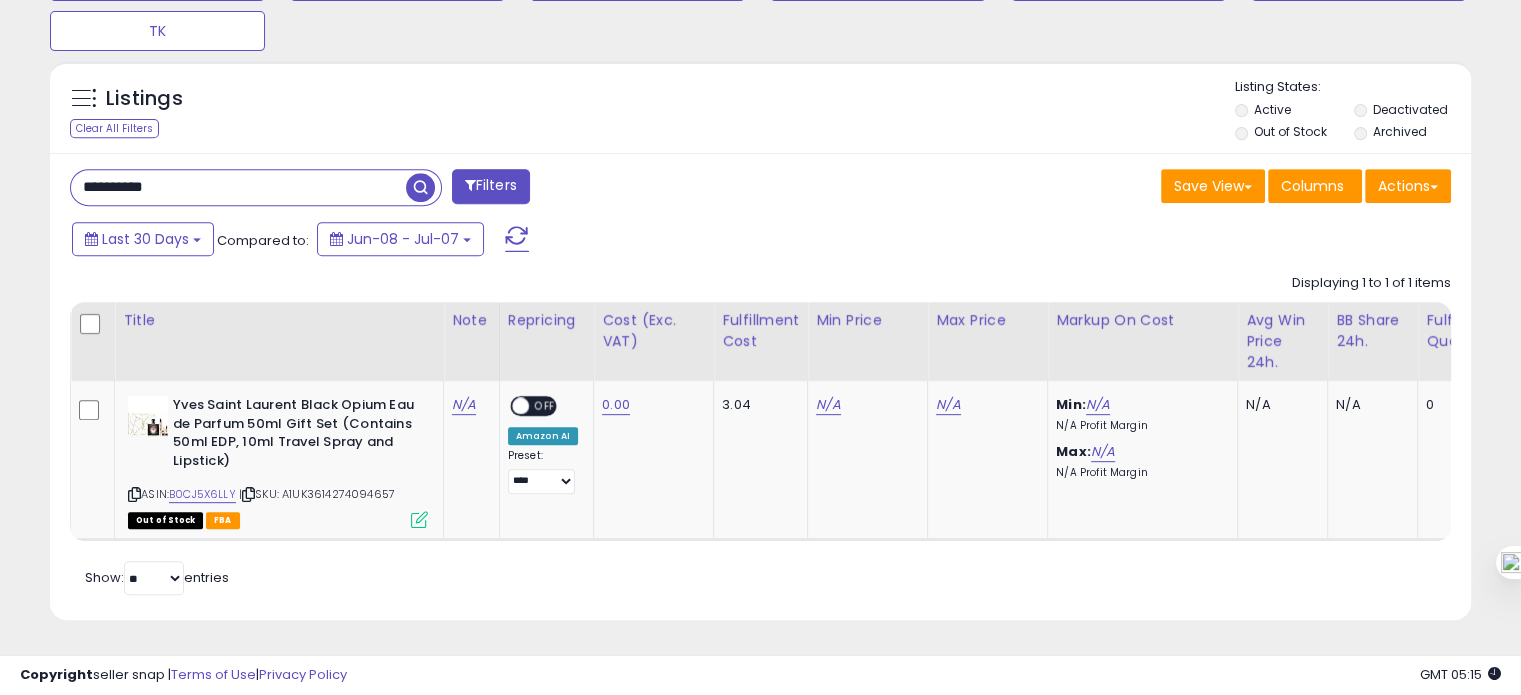 click on "**********" at bounding box center (238, 187) 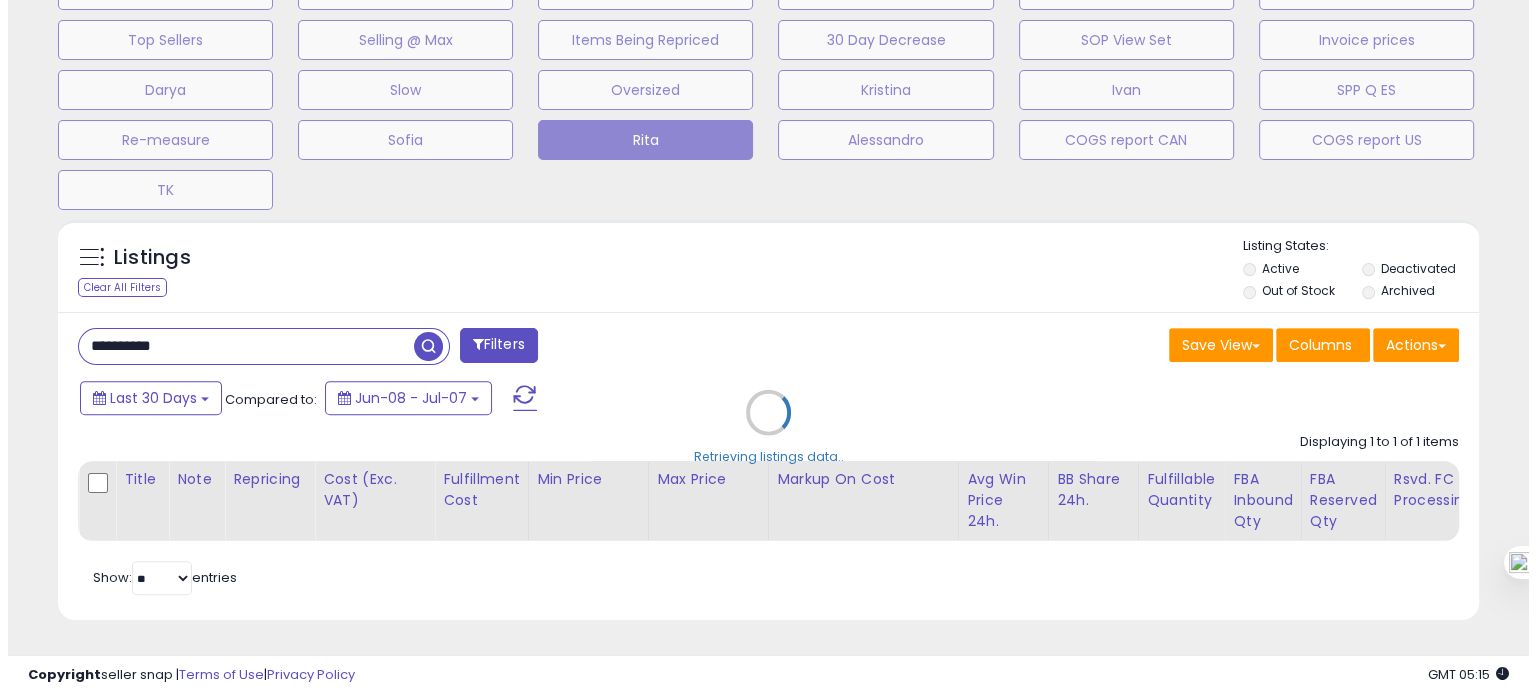 scroll, scrollTop: 674, scrollLeft: 0, axis: vertical 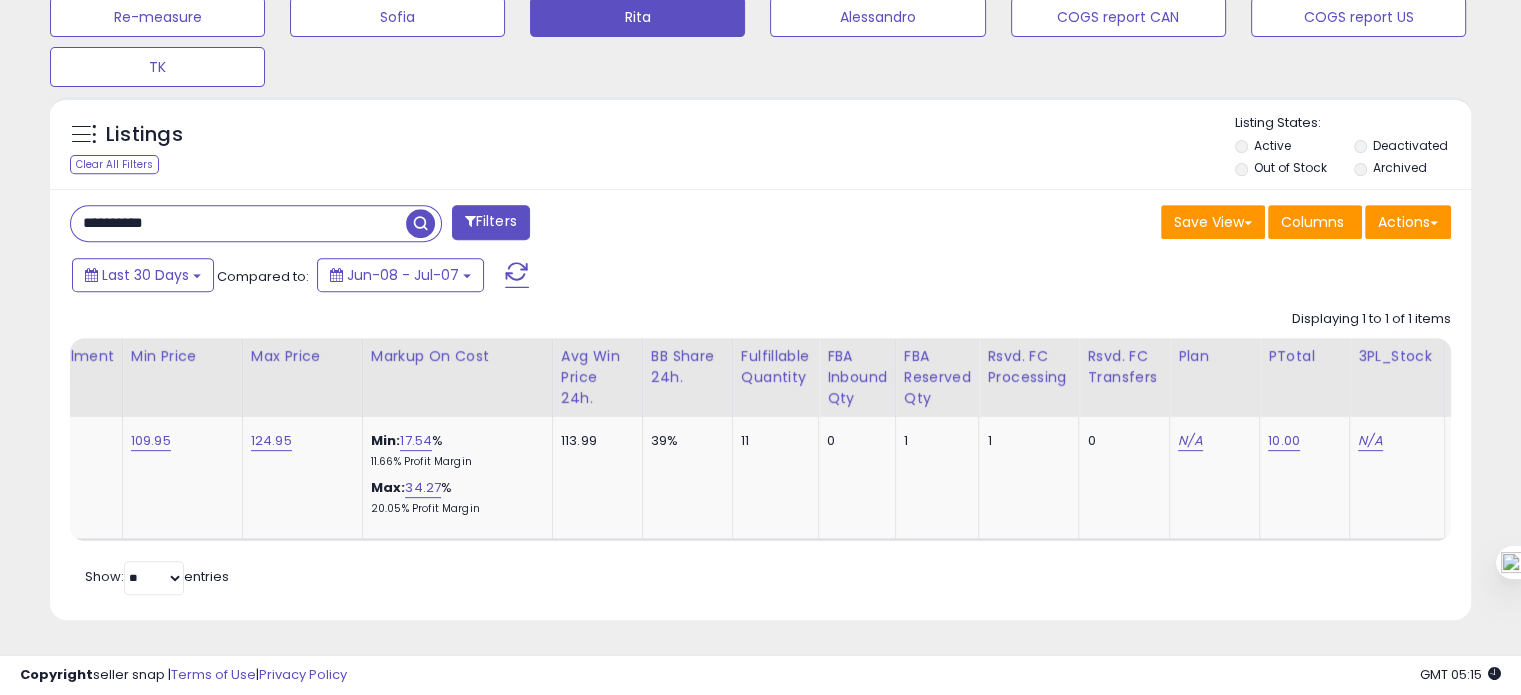 click on "**********" at bounding box center [238, 223] 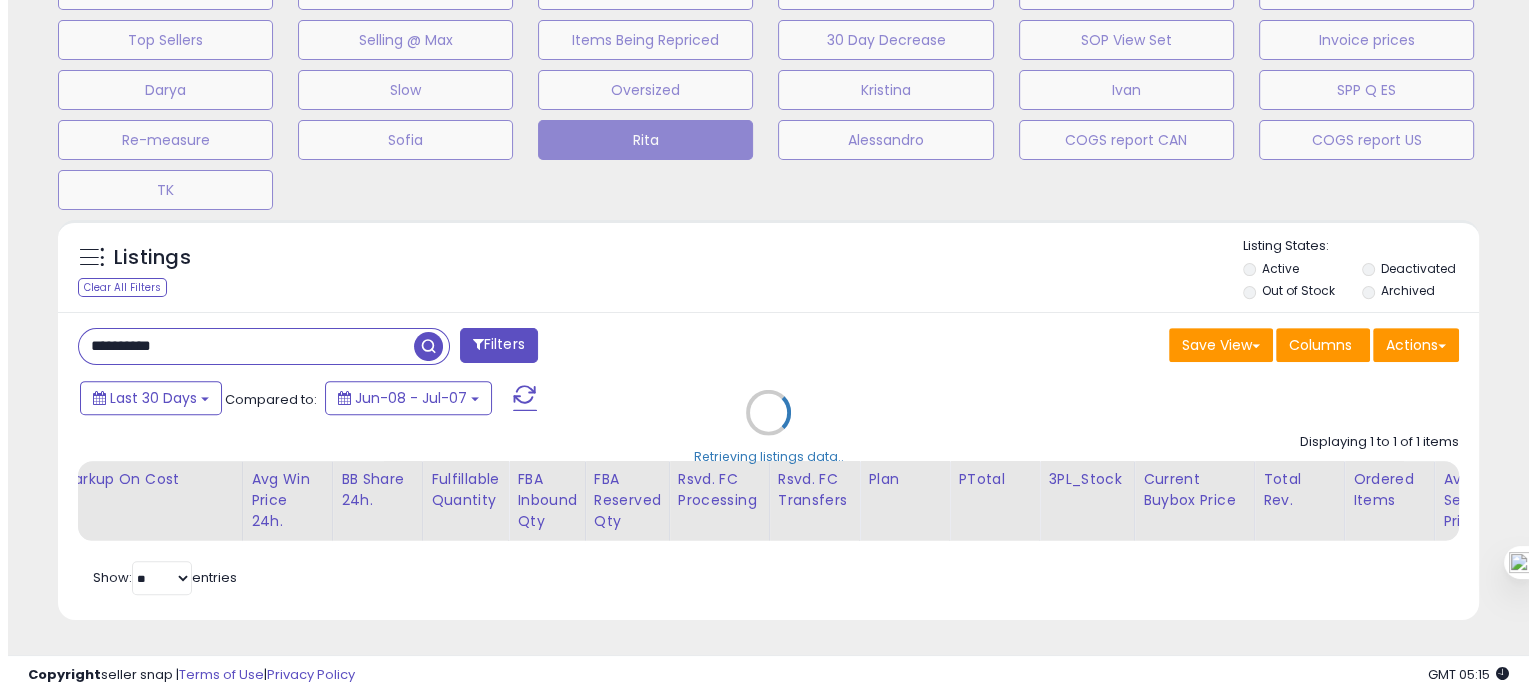 scroll, scrollTop: 674, scrollLeft: 0, axis: vertical 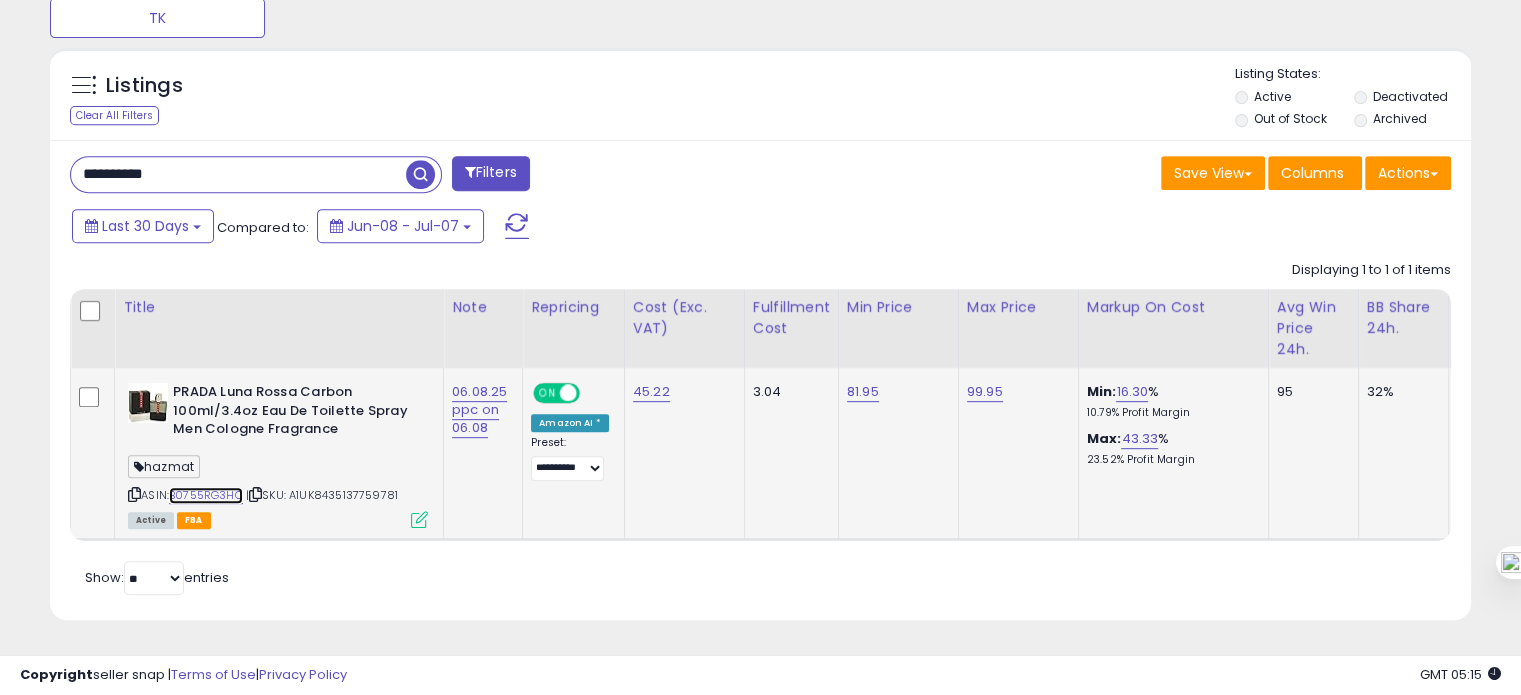 click on "B0755RG3HC" at bounding box center [206, 495] 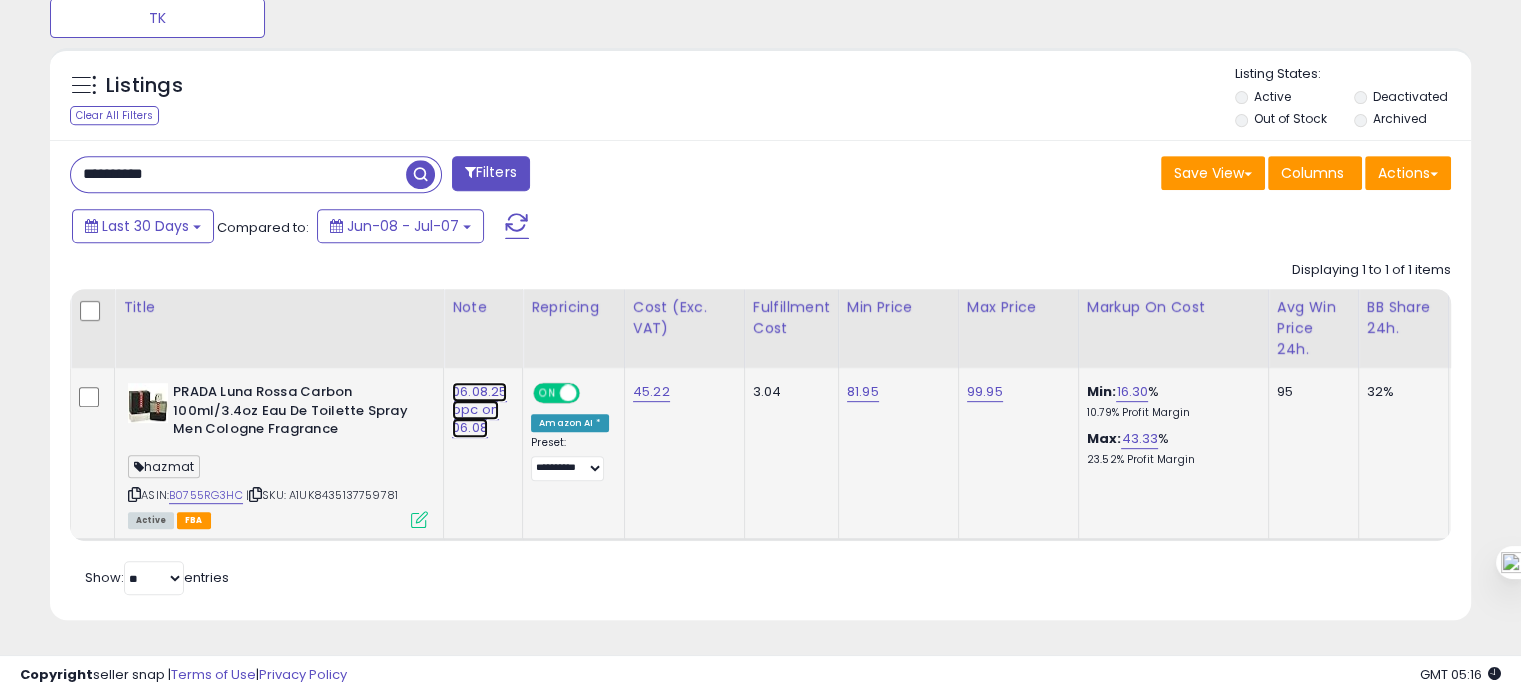 click on "06.08.25 ppc on 06.08" at bounding box center [479, 410] 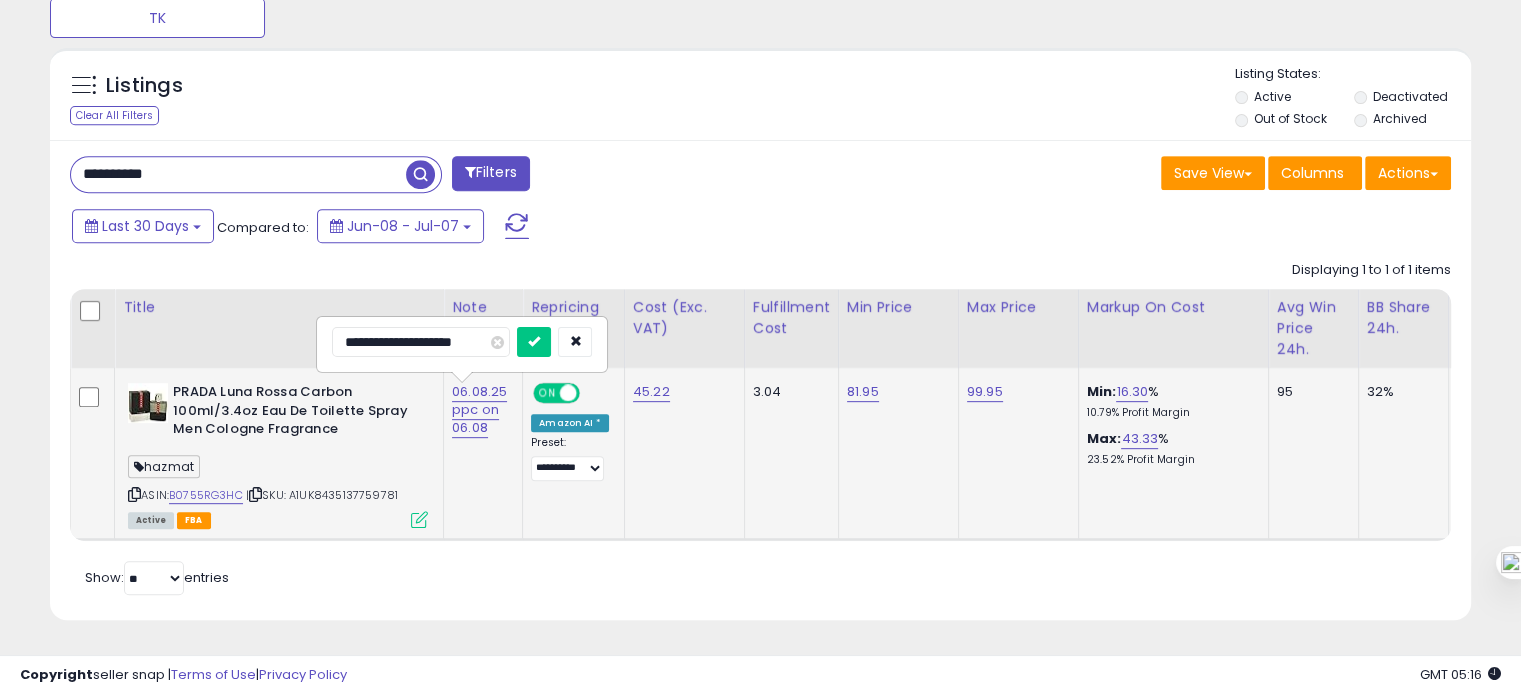 click on "**********" at bounding box center (421, 342) 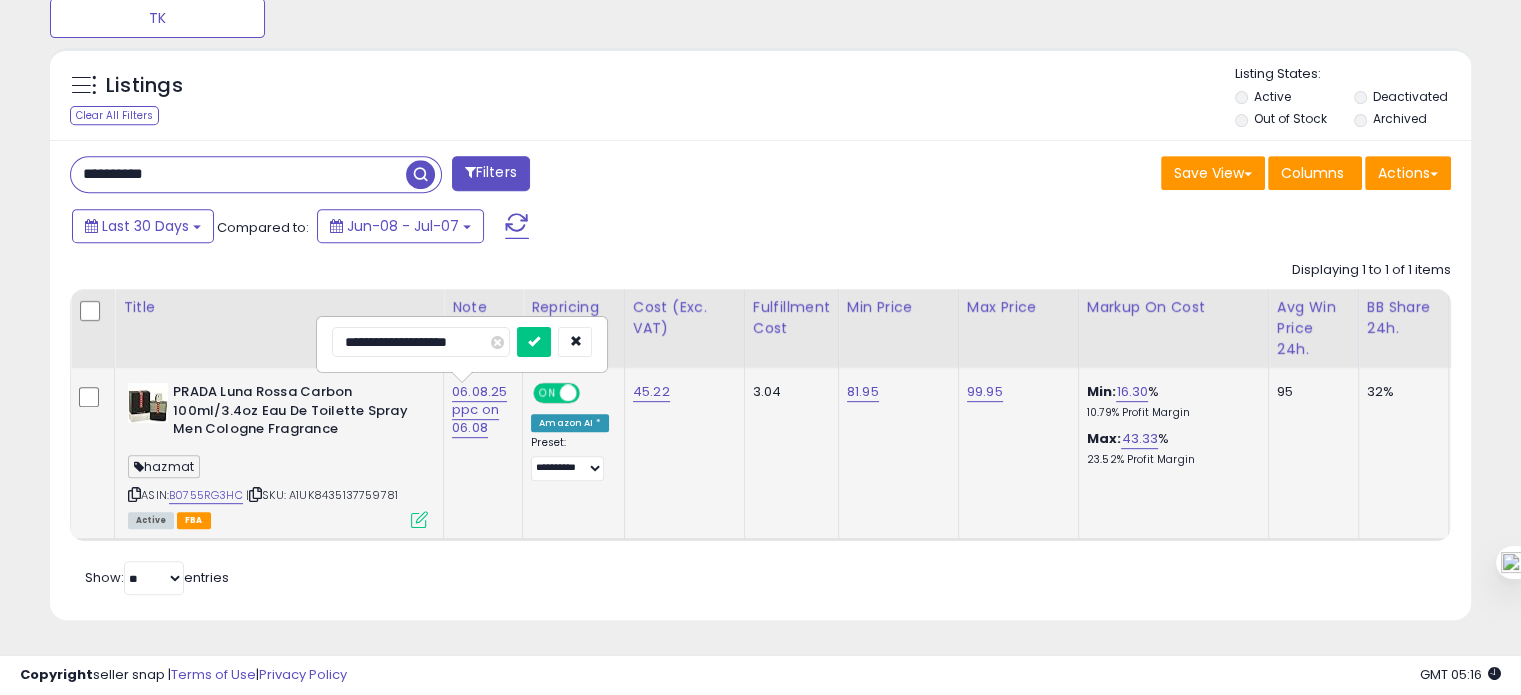 type on "**********" 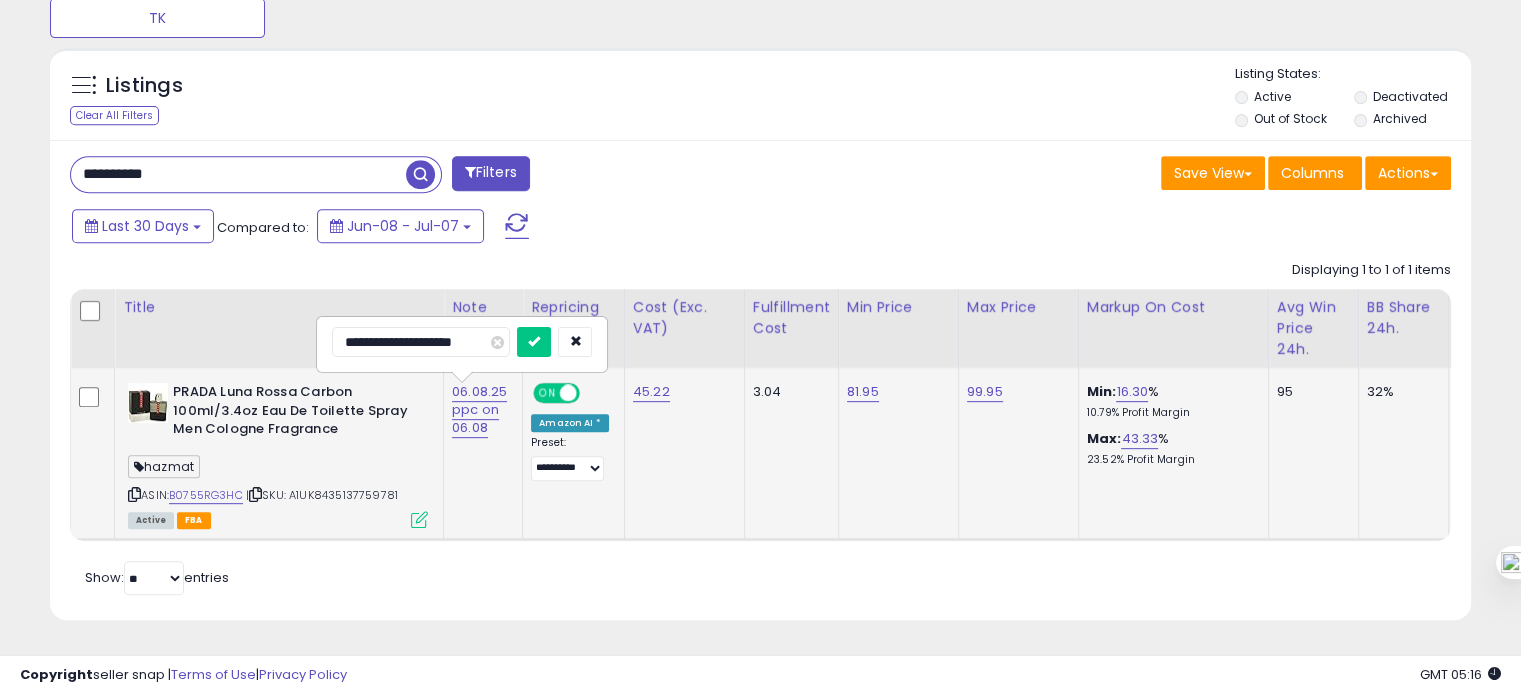 click at bounding box center (534, 342) 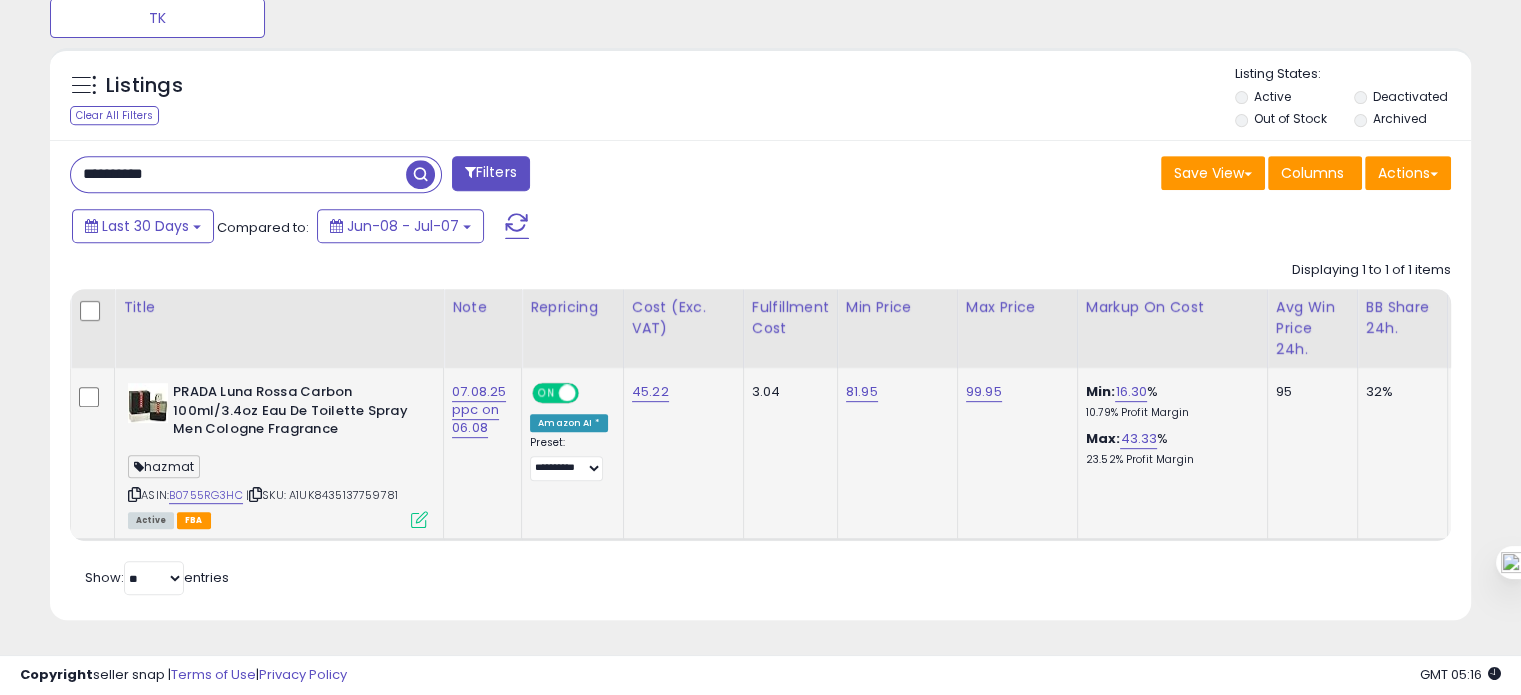 scroll, scrollTop: 0, scrollLeft: 312, axis: horizontal 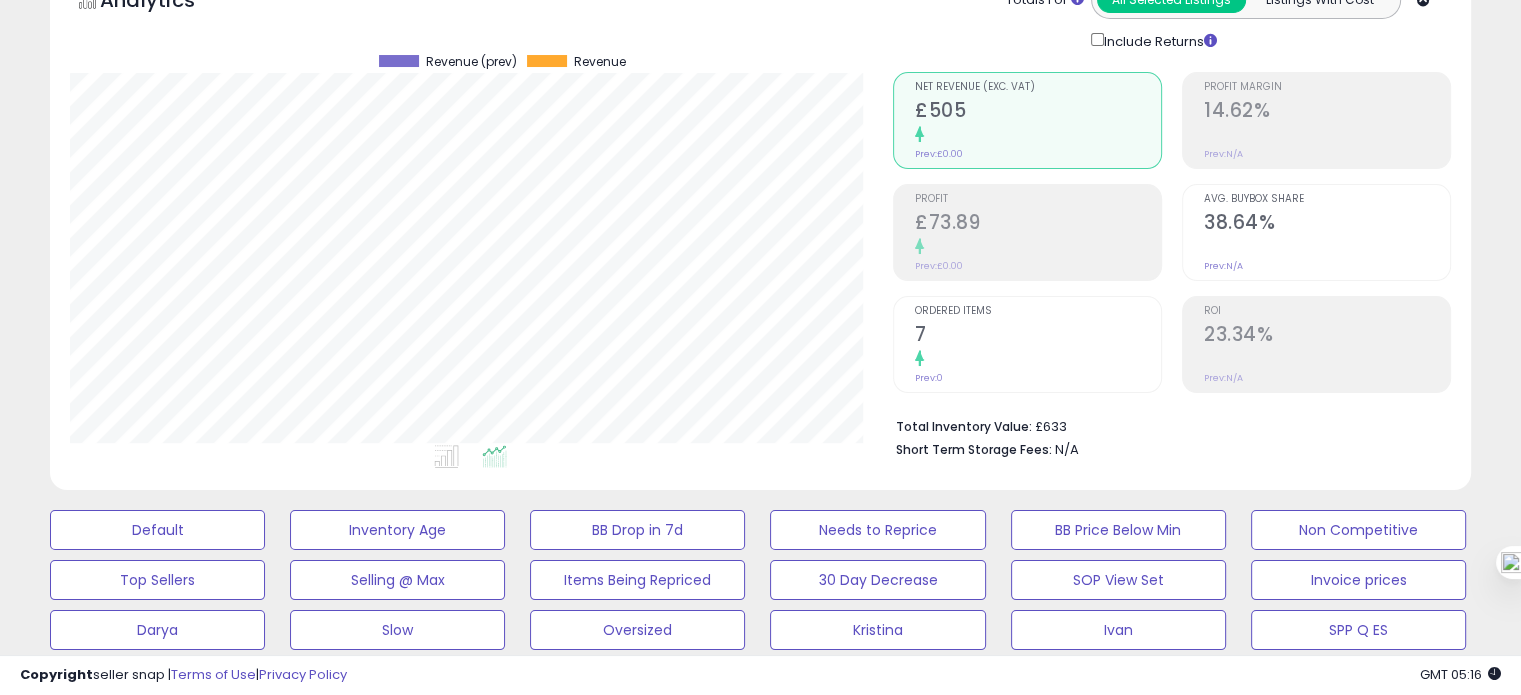 click at bounding box center (1327, 247) 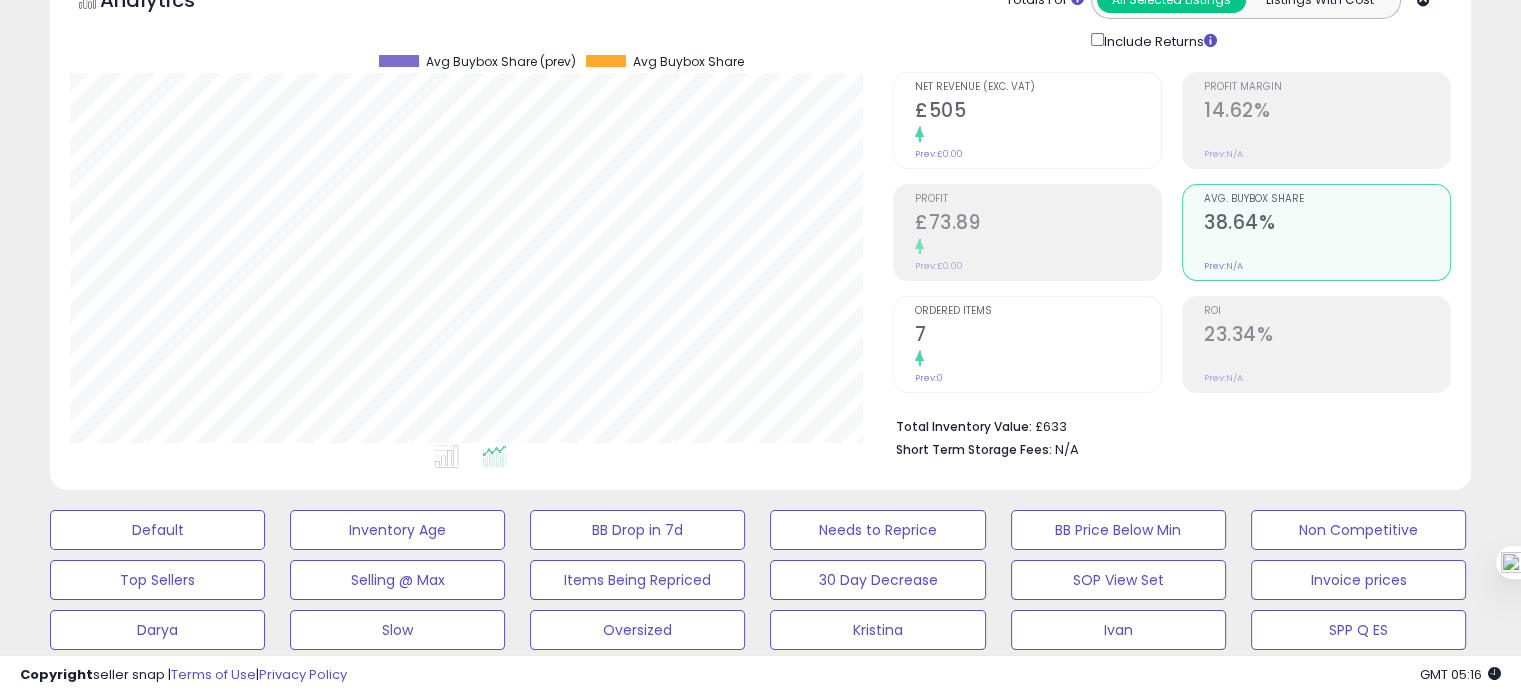 click on "23.34%" at bounding box center (1327, 336) 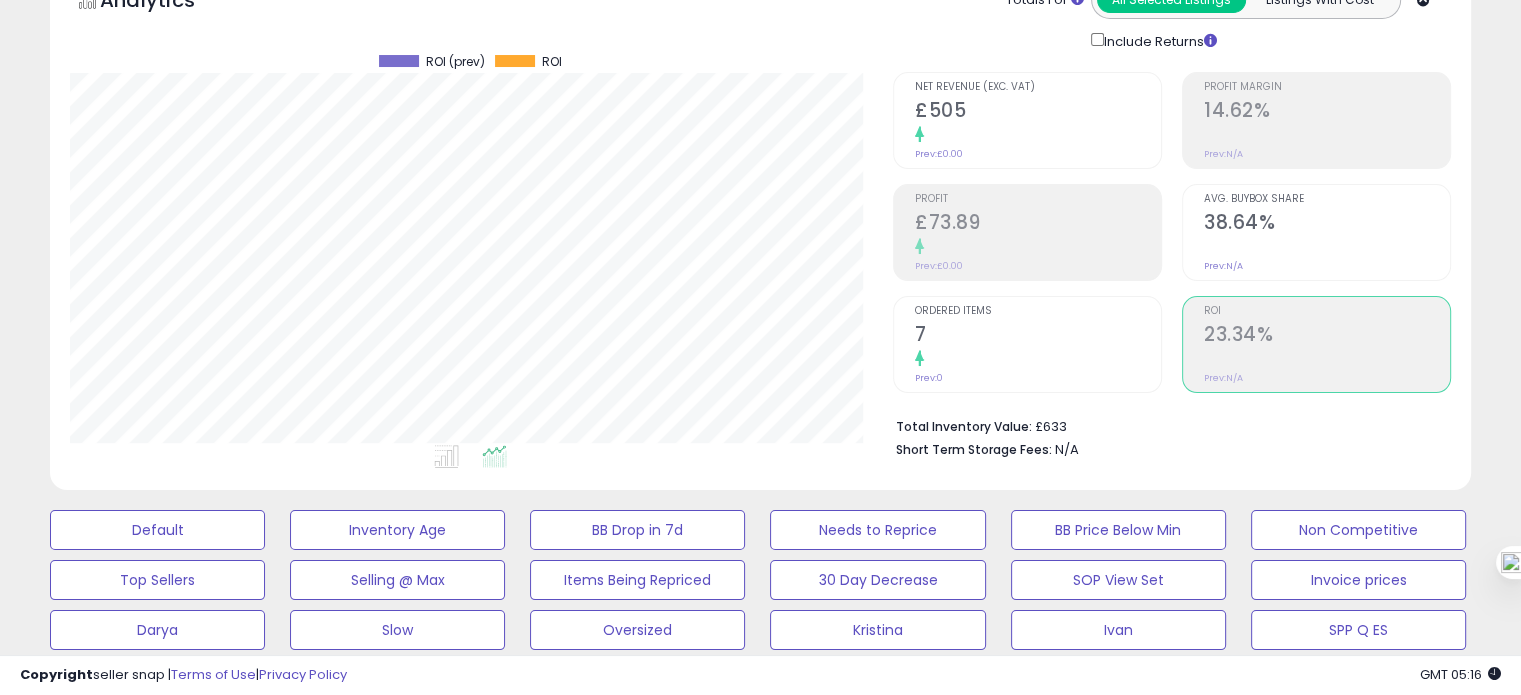 click on "Ordered Items
7
Prev:  0" at bounding box center (1038, 342) 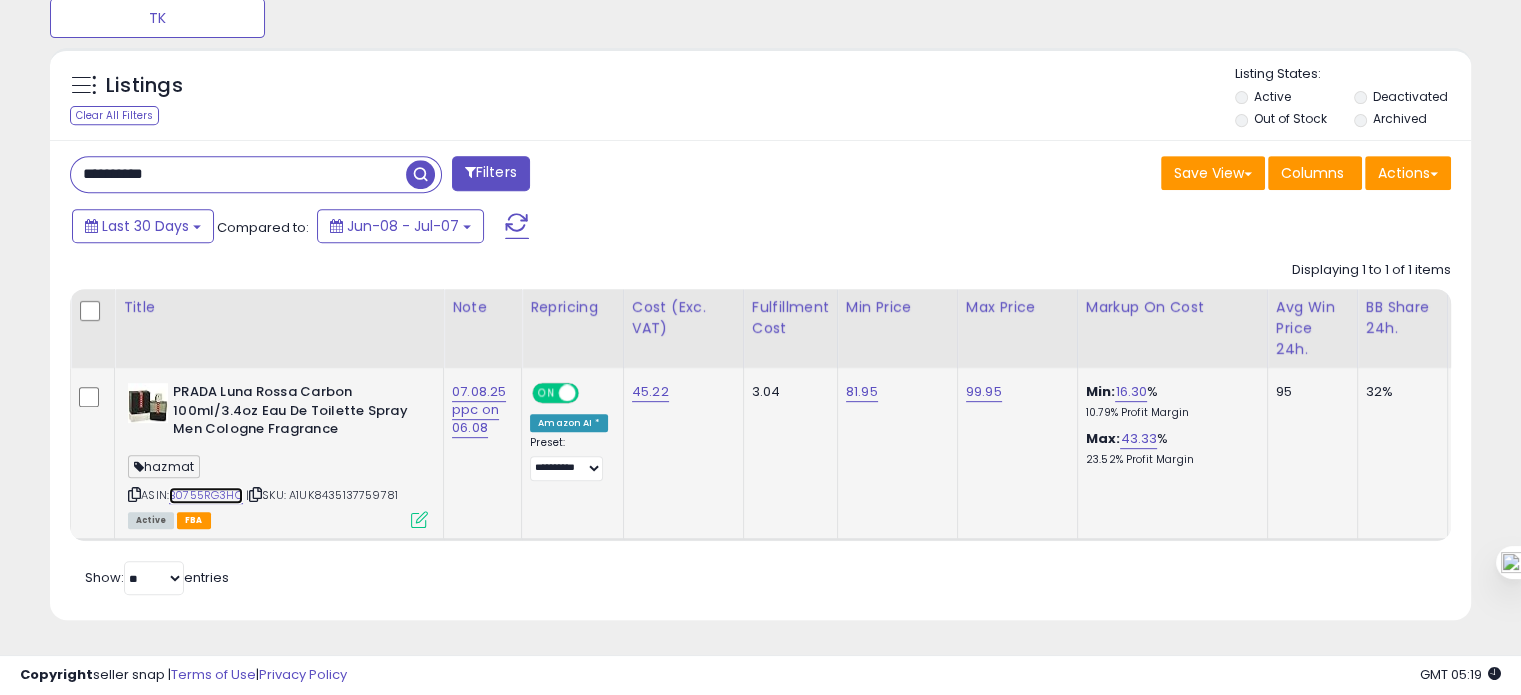 click on "B0755RG3HC" at bounding box center (206, 495) 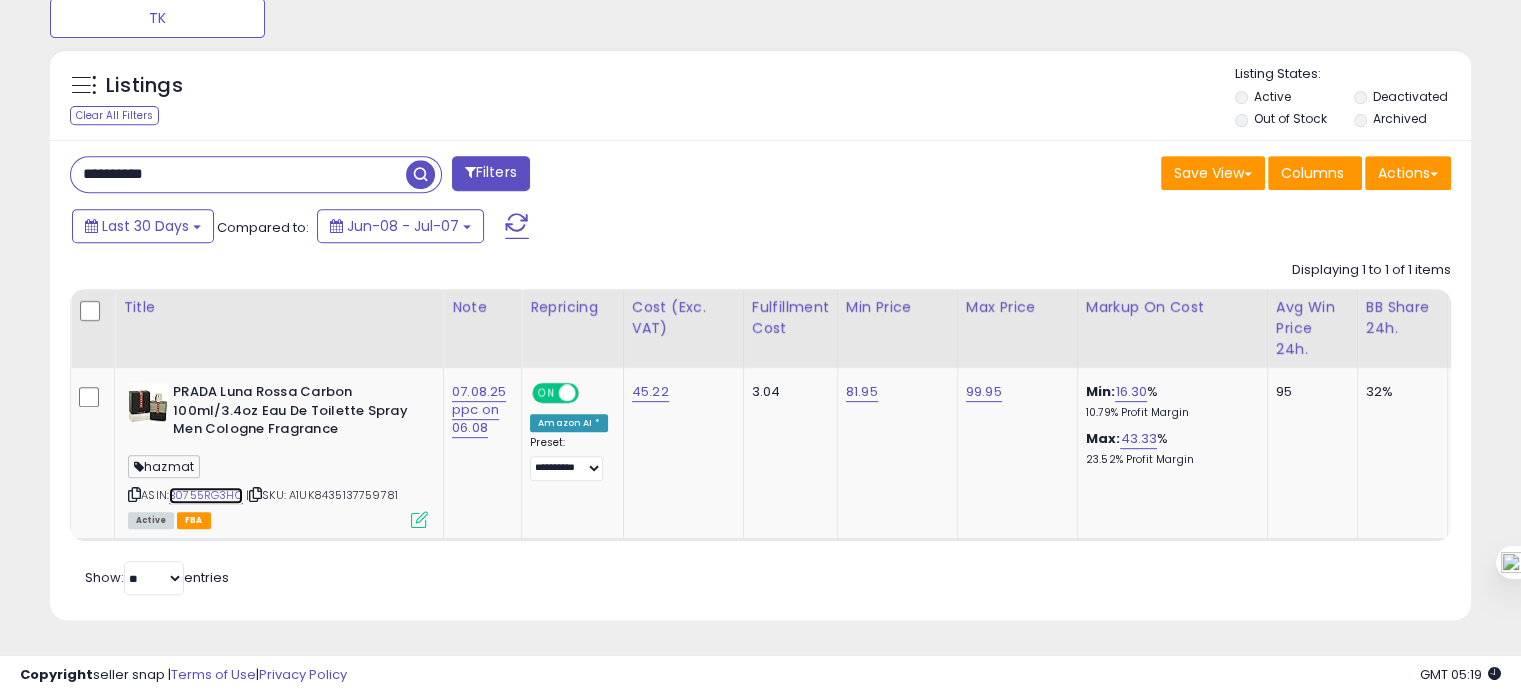 scroll, scrollTop: 0, scrollLeft: 227, axis: horizontal 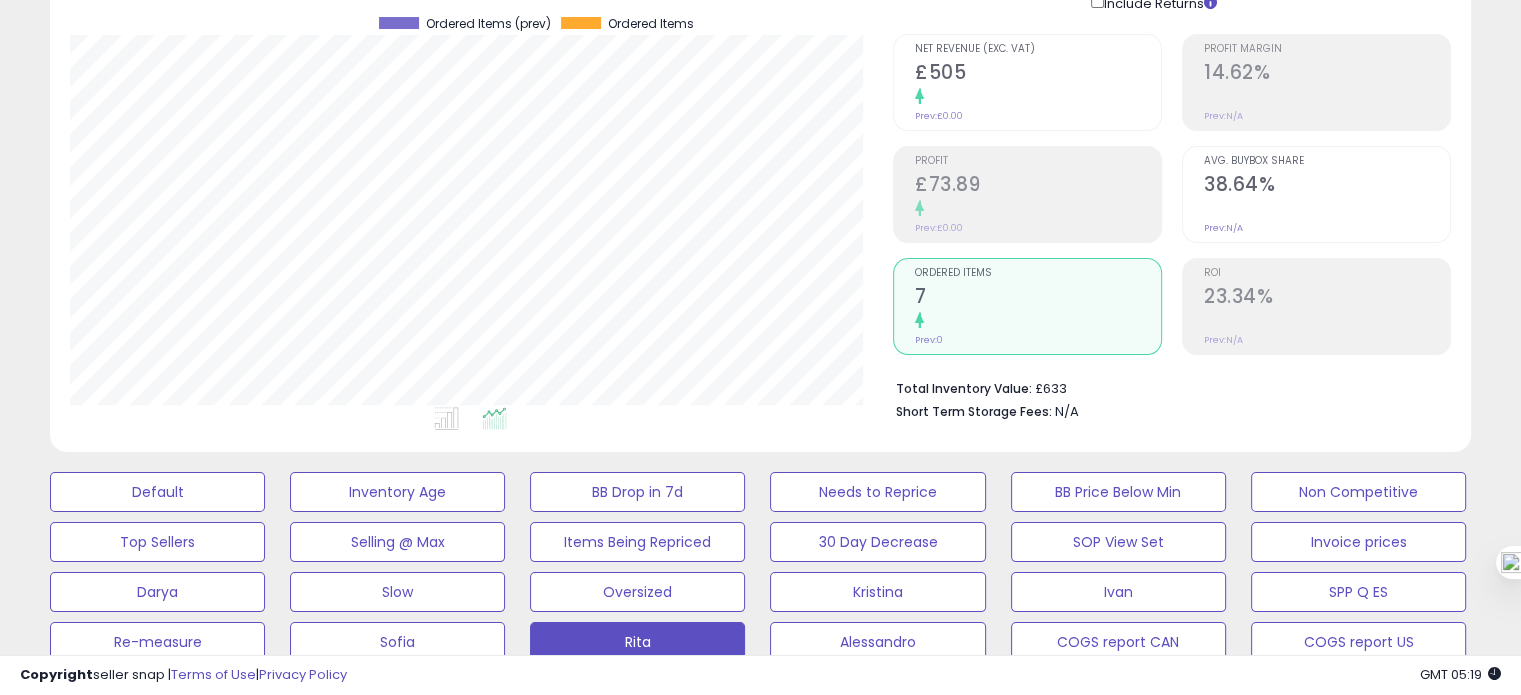click at bounding box center (1327, 209) 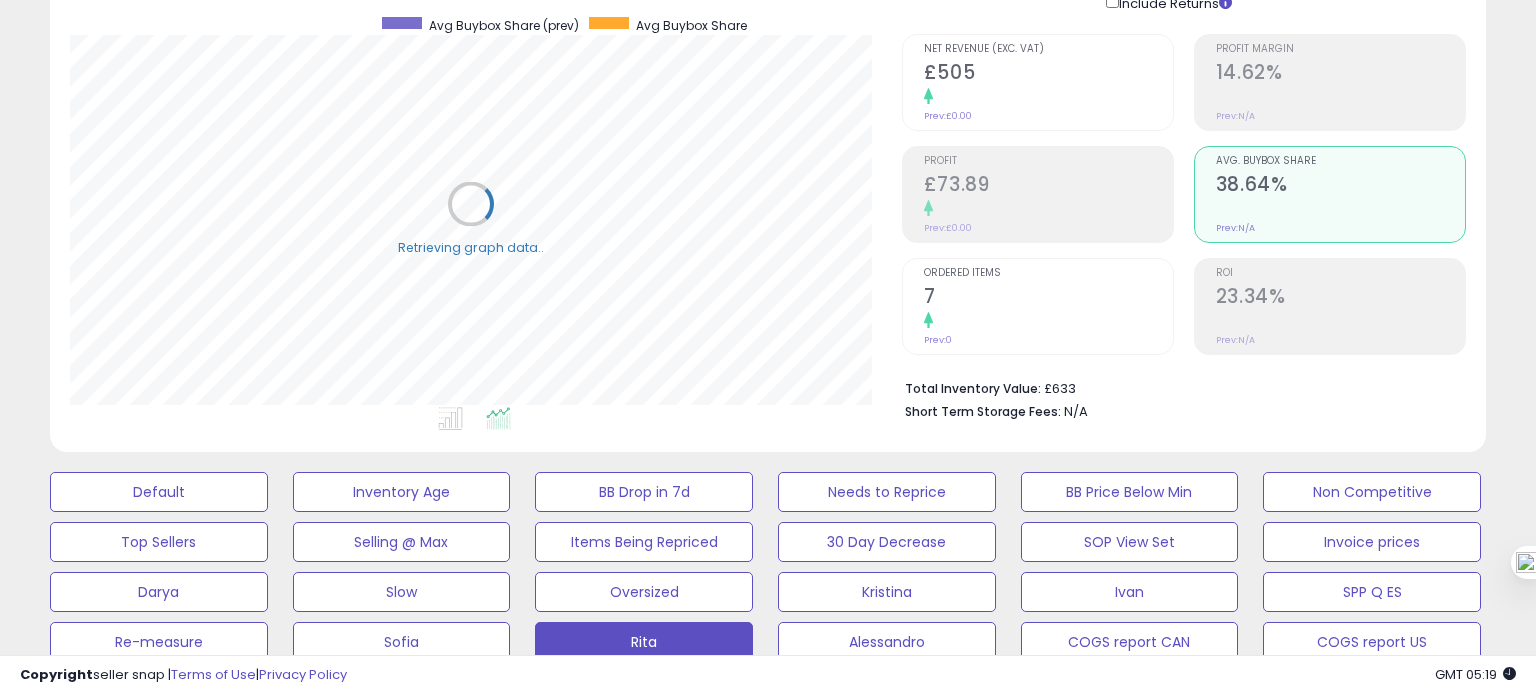 scroll, scrollTop: 999589, scrollLeft: 999168, axis: both 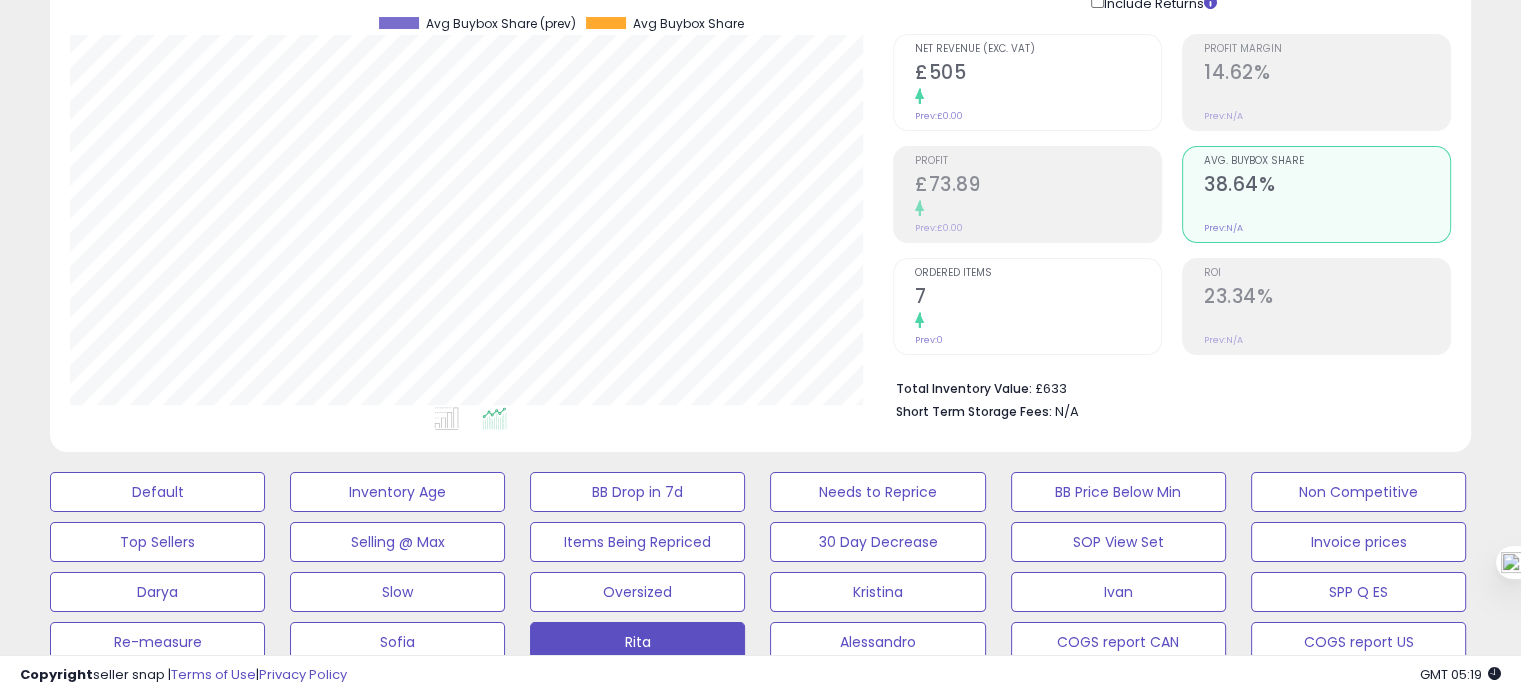 click on "Ordered Items
7
Prev:  0" at bounding box center (1038, 304) 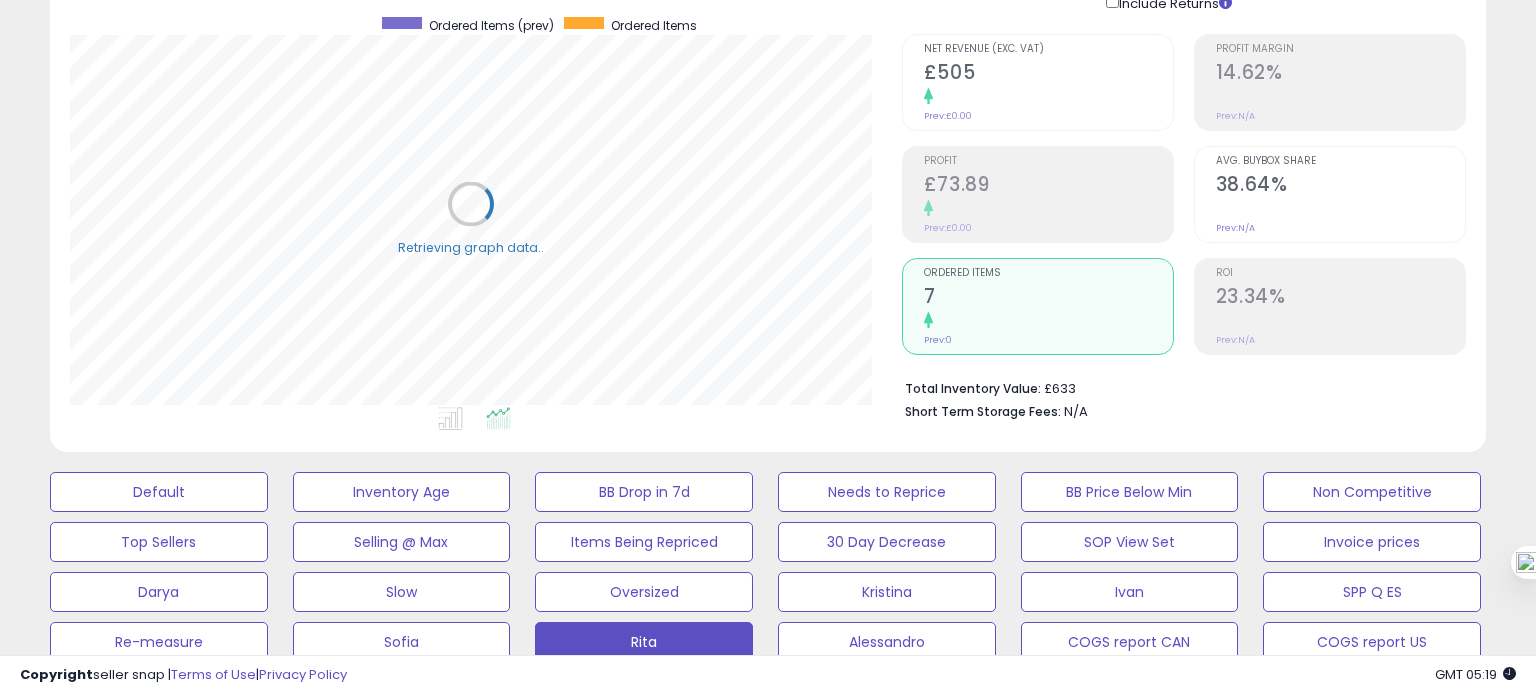 scroll, scrollTop: 999589, scrollLeft: 999168, axis: both 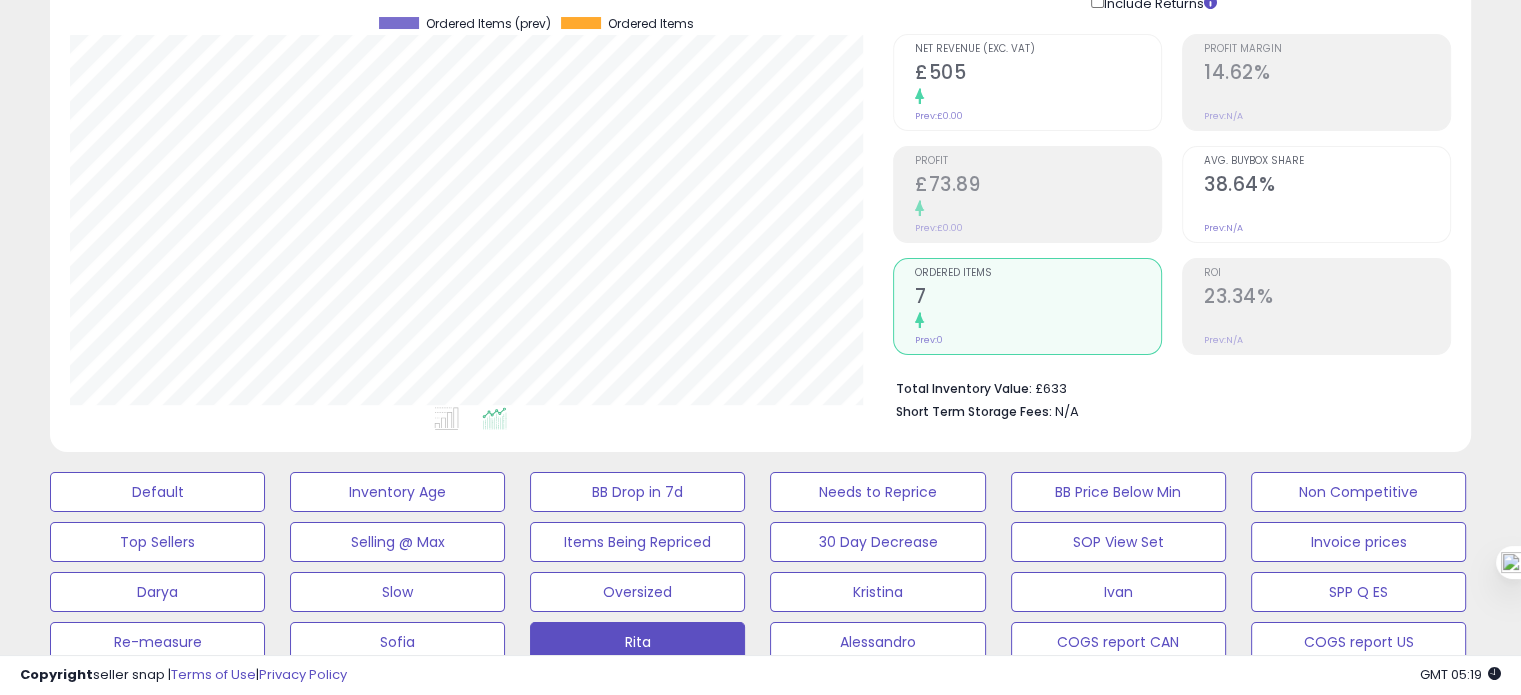 click on "38.64%" at bounding box center (1327, 186) 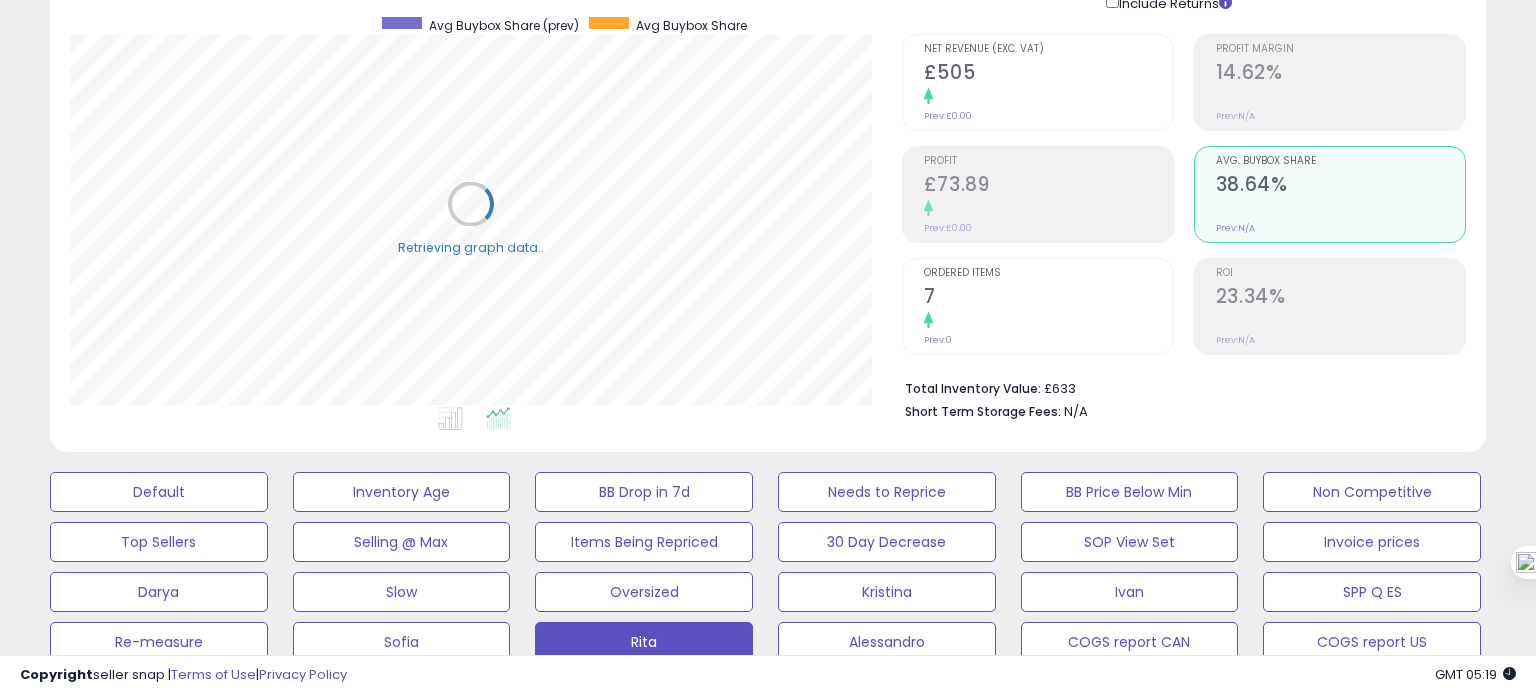 scroll, scrollTop: 999589, scrollLeft: 999168, axis: both 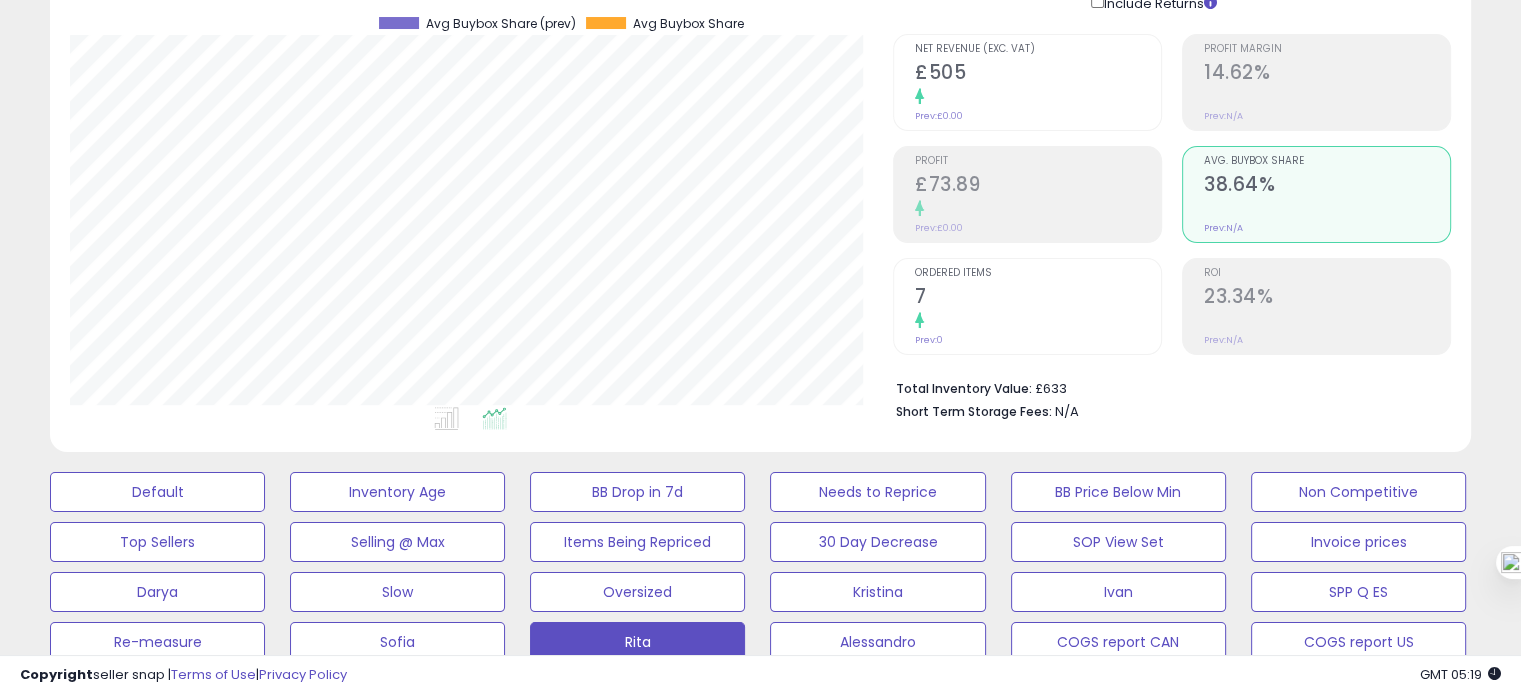 click on "Net Revenue (Exc. VAT)
£505
Prev:  £0.00
Profit
£73.89
Prev:  £0.00 7" at bounding box center (1027, 194) 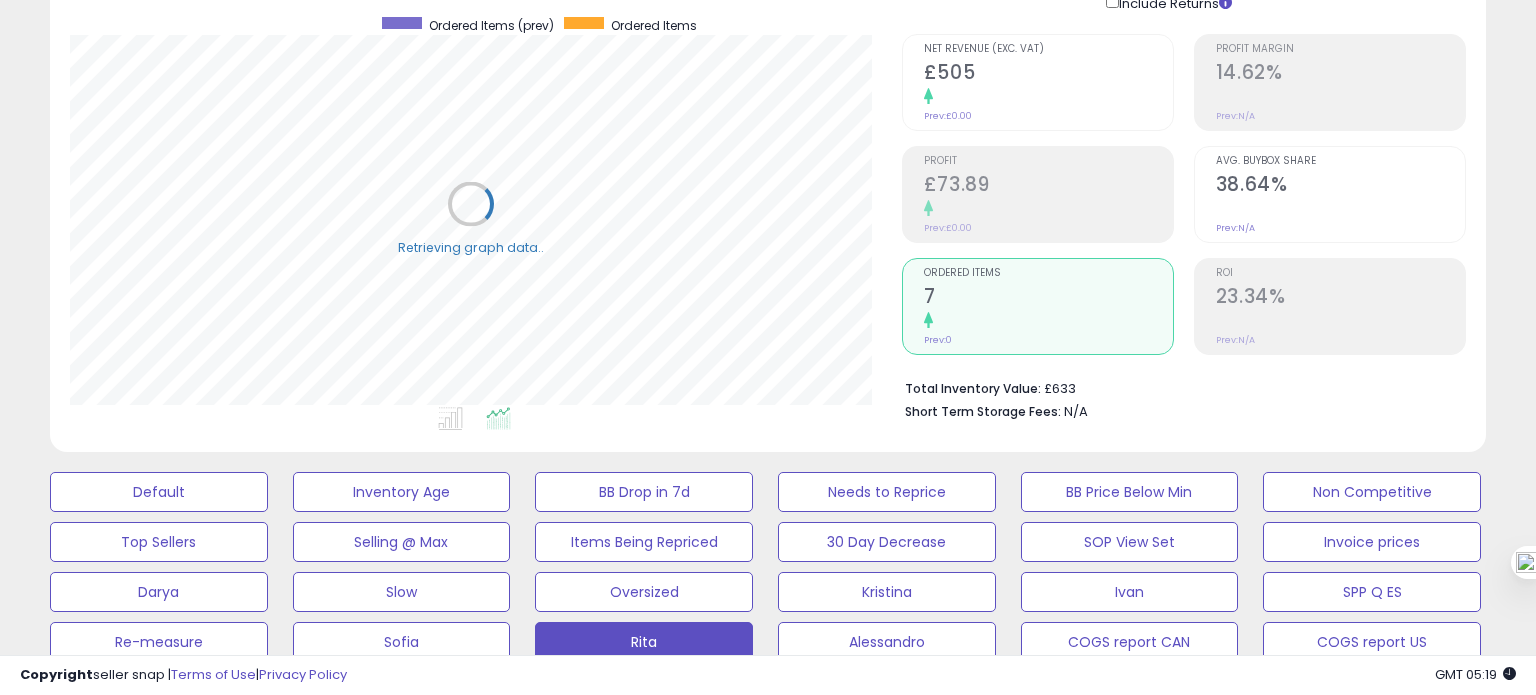 scroll, scrollTop: 999589, scrollLeft: 999168, axis: both 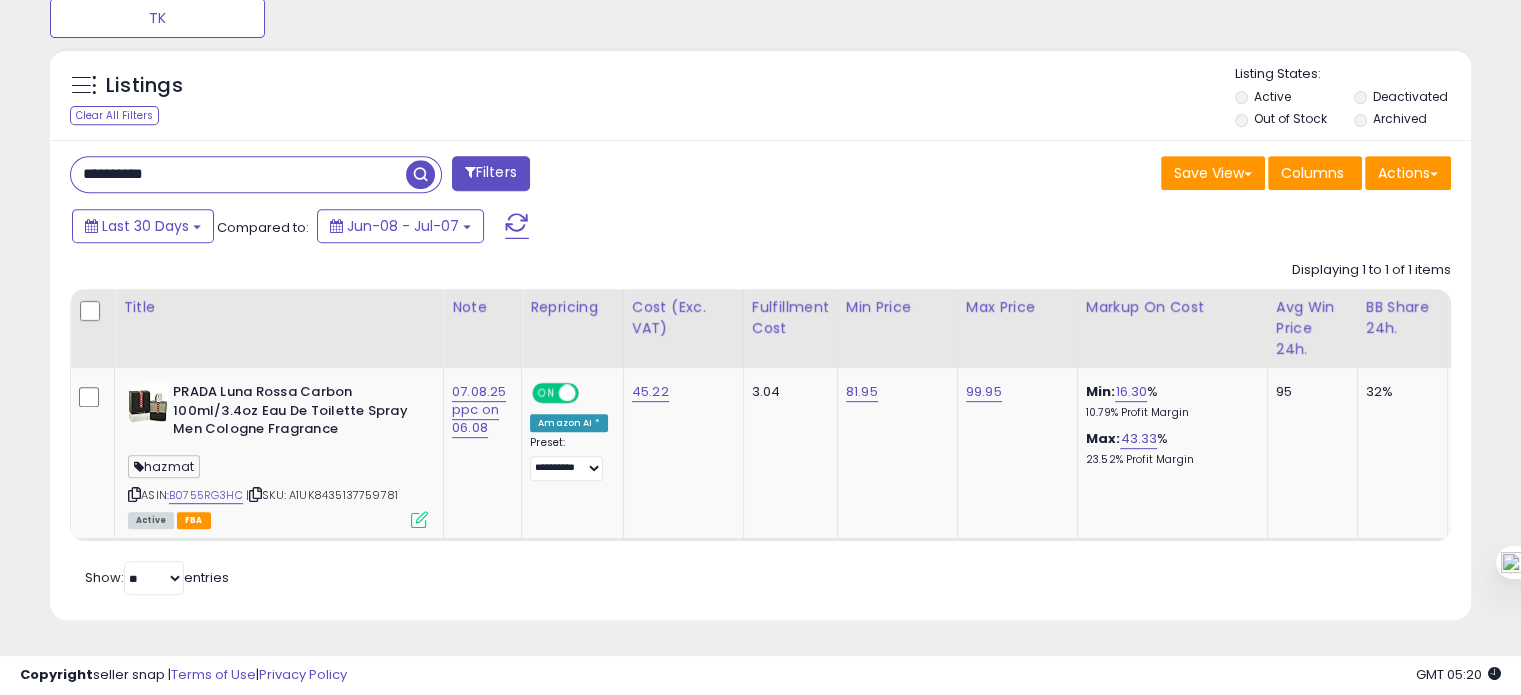 click on "**********" at bounding box center [238, 174] 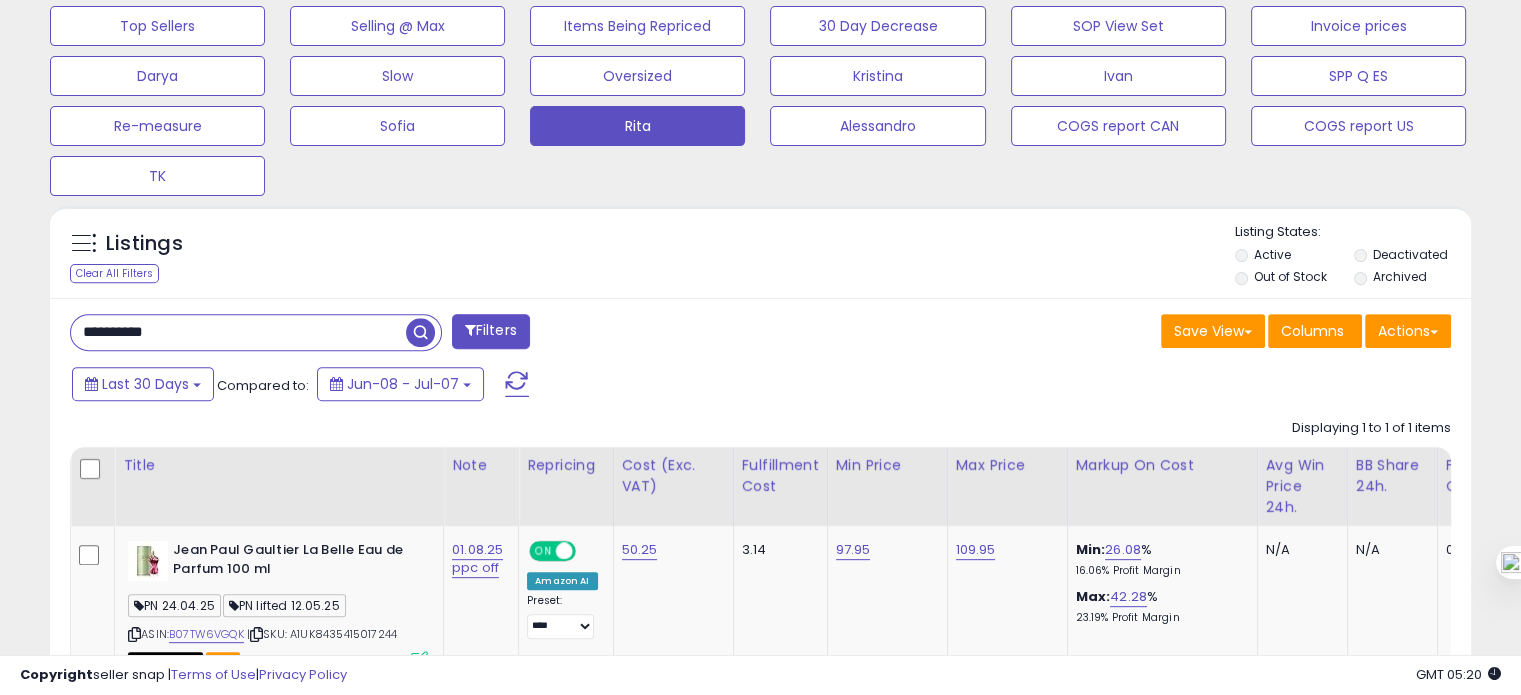 click on "**********" at bounding box center [238, 332] 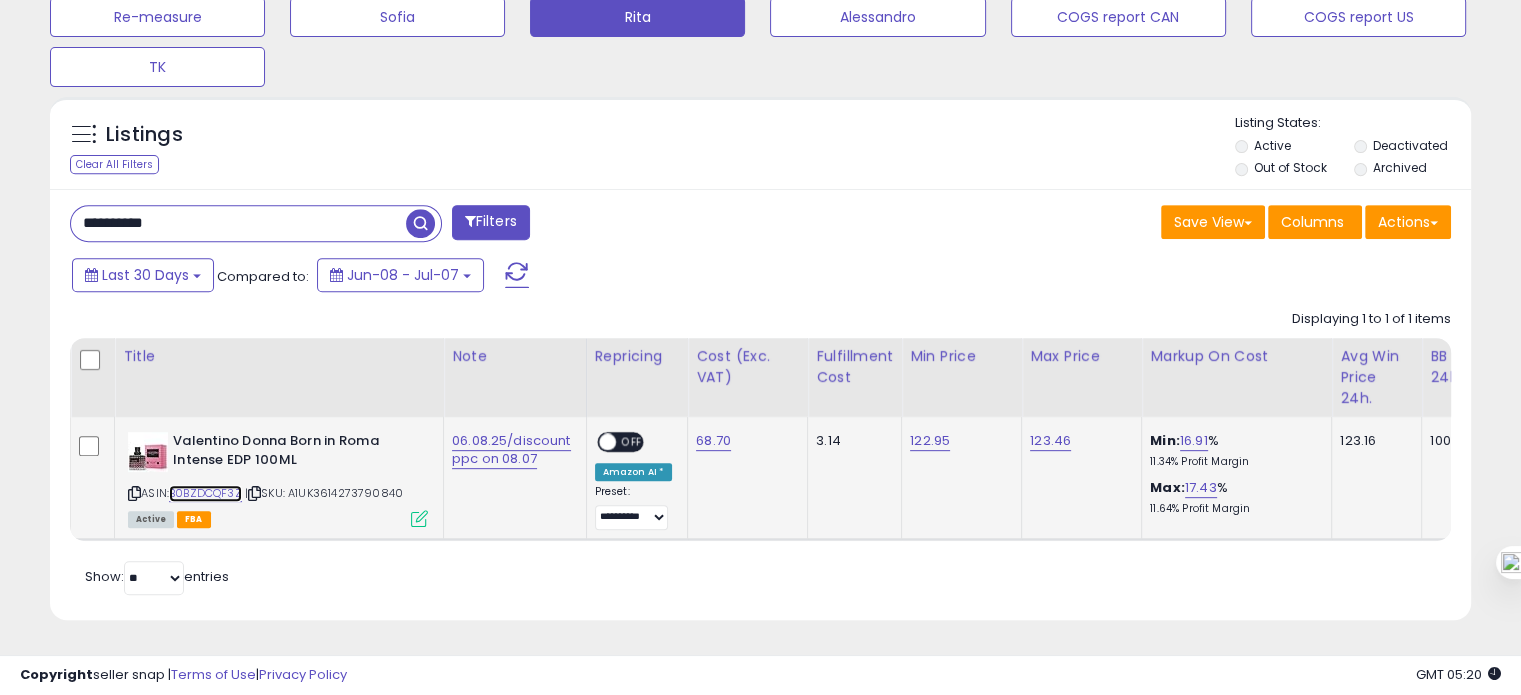 click on "B0BZDCQF3Z" at bounding box center (205, 493) 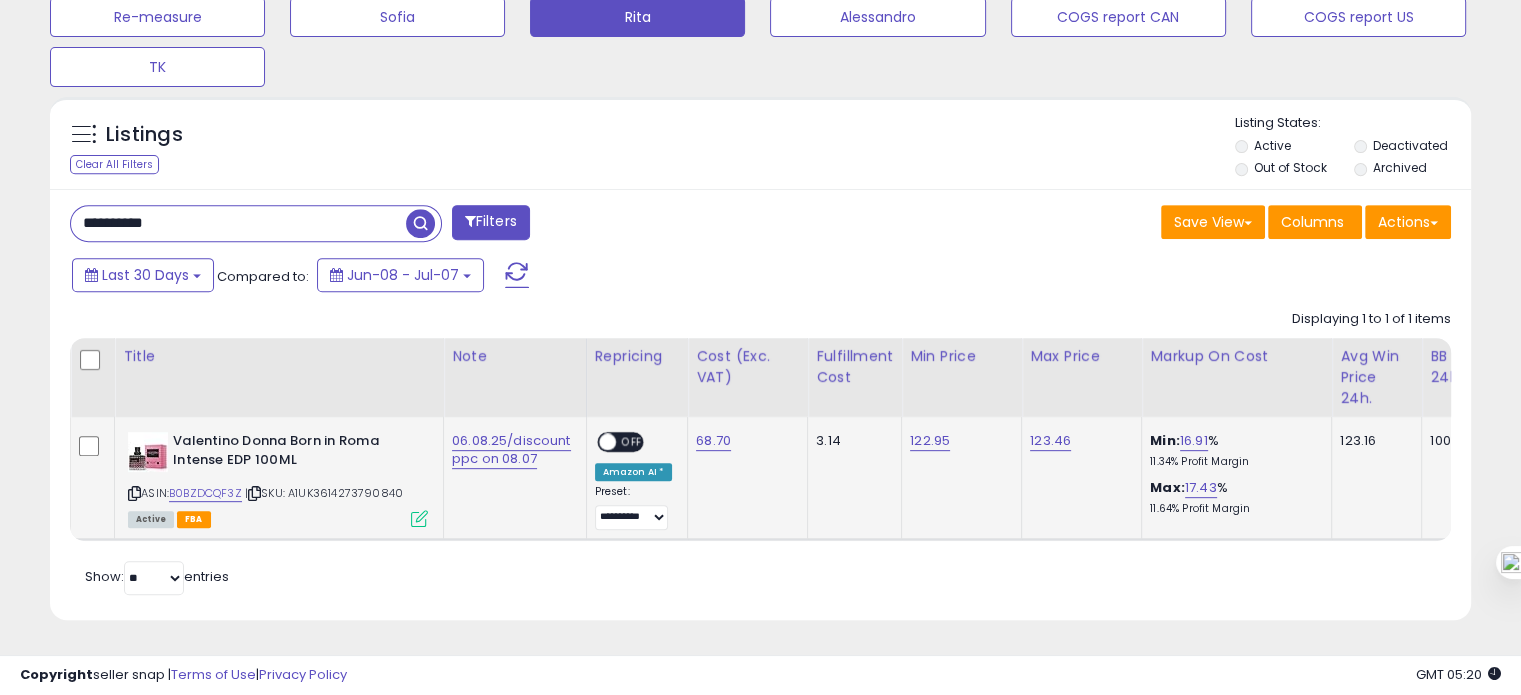 click on "OFF" at bounding box center (632, 442) 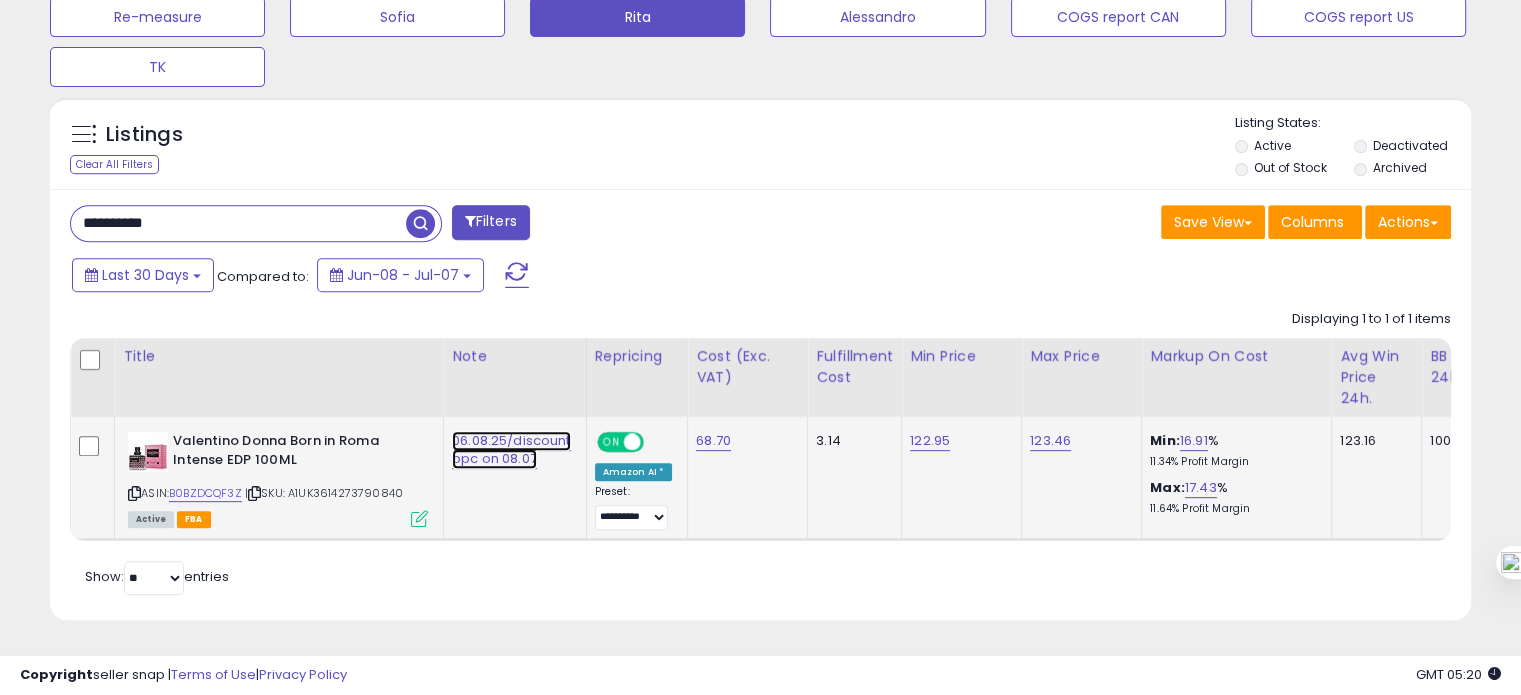click on "06.08.25/discount ppc on 08.07" at bounding box center [511, 450] 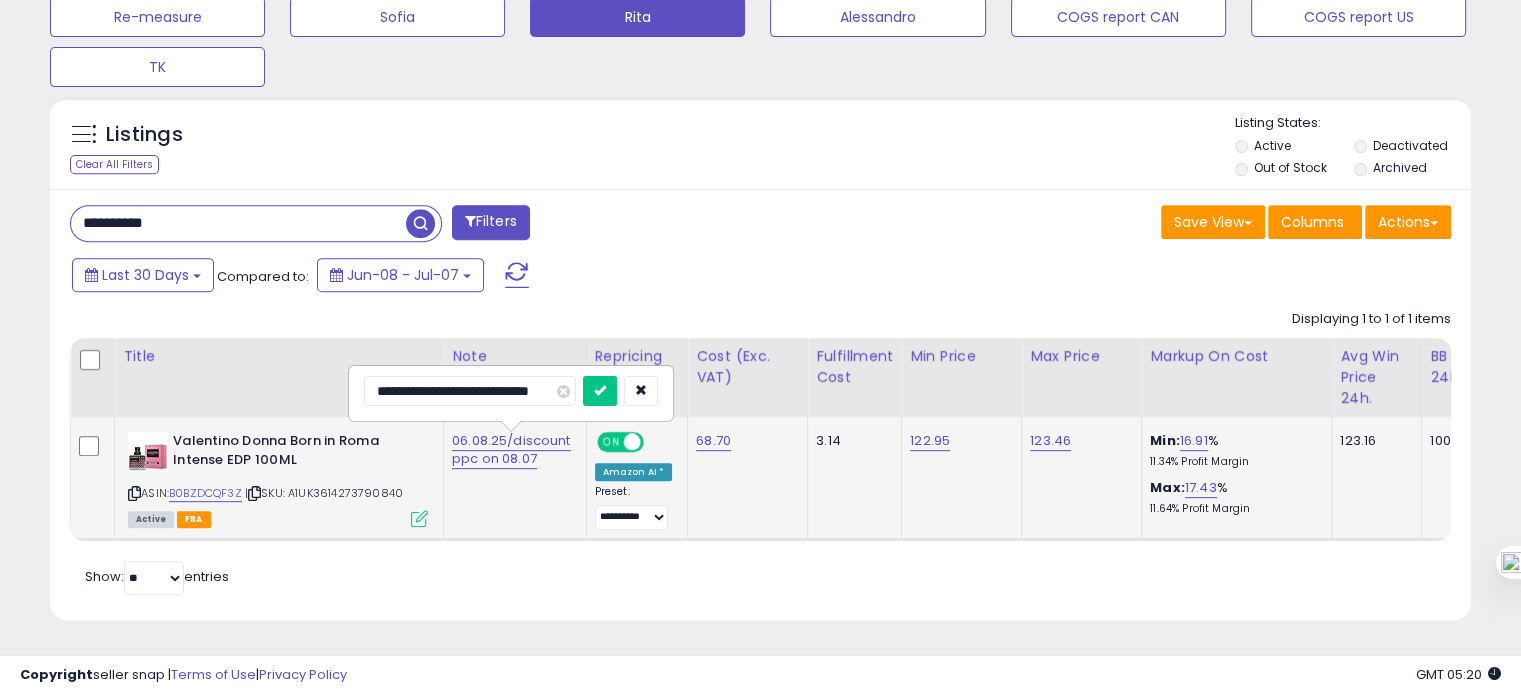 click on "**********" at bounding box center [470, 391] 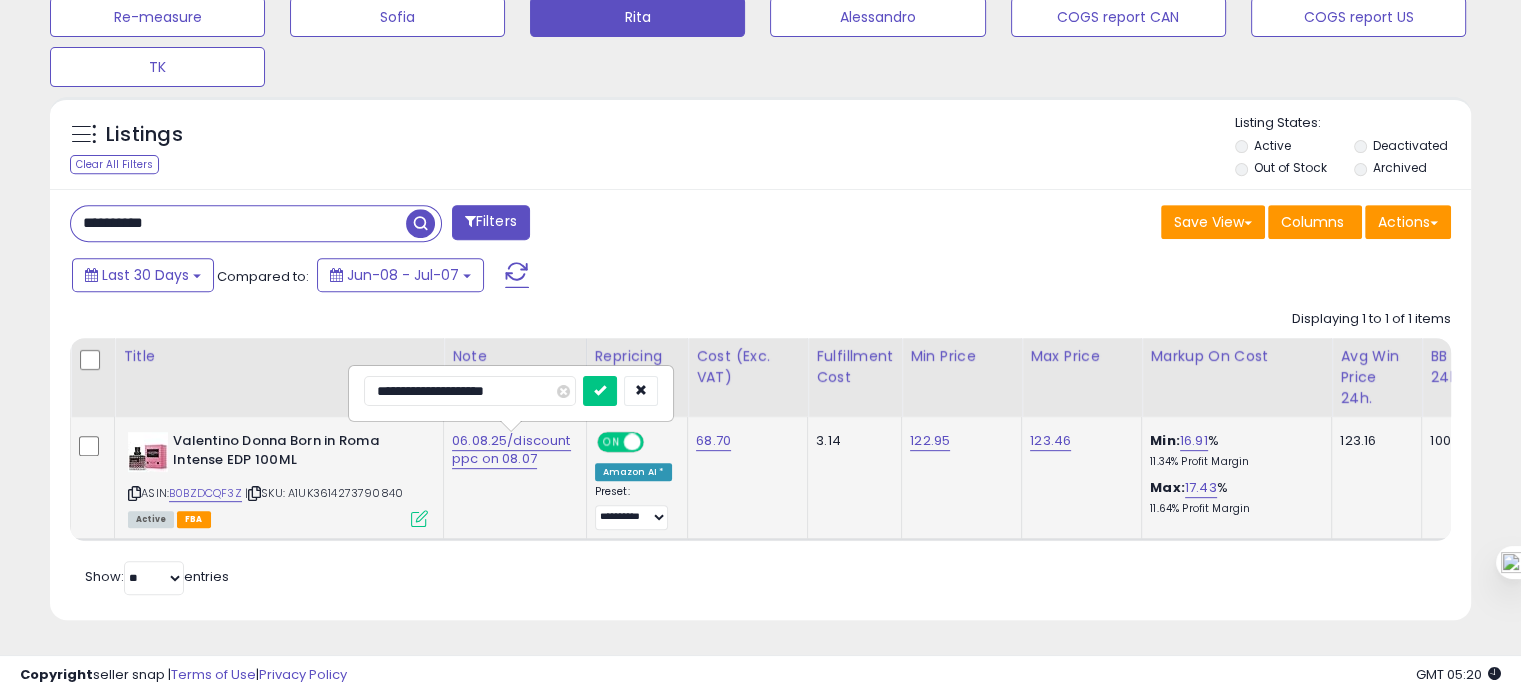 click on "**********" at bounding box center [470, 391] 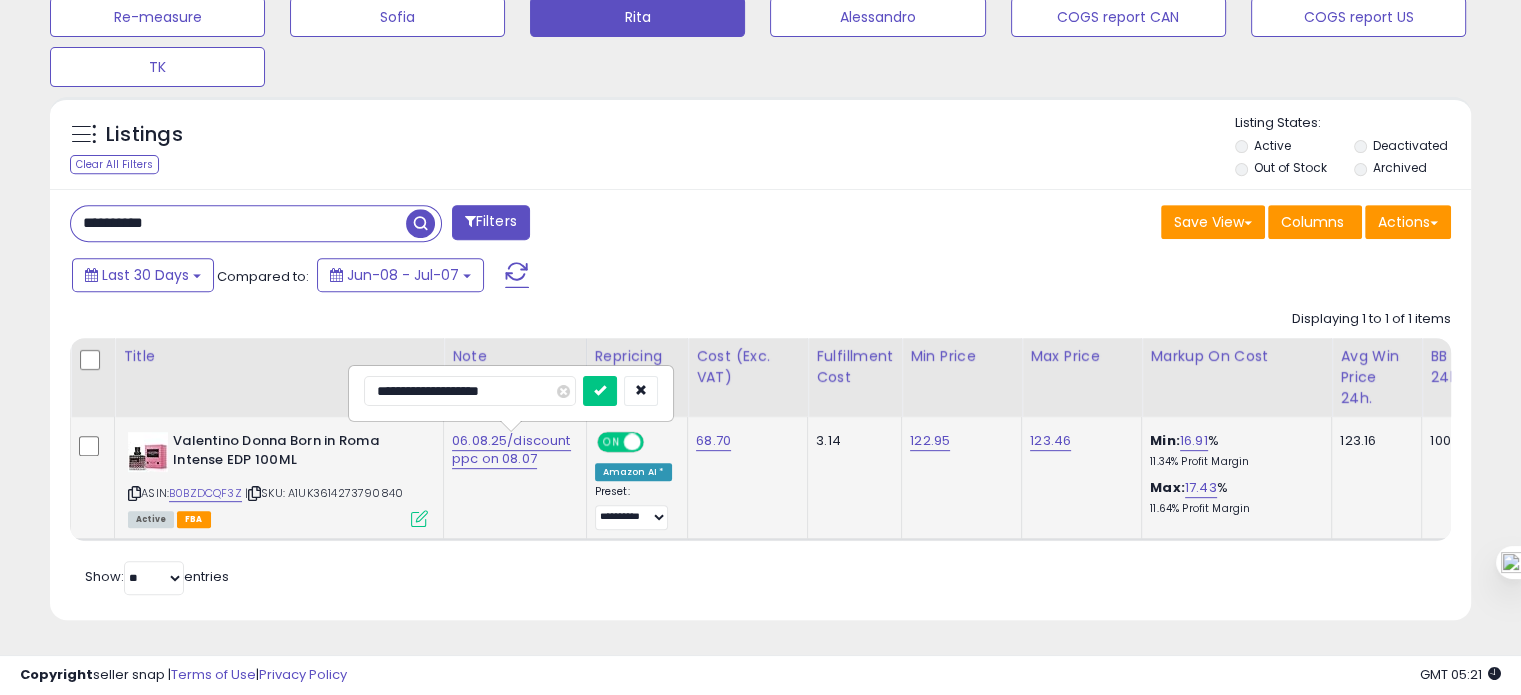 type on "**********" 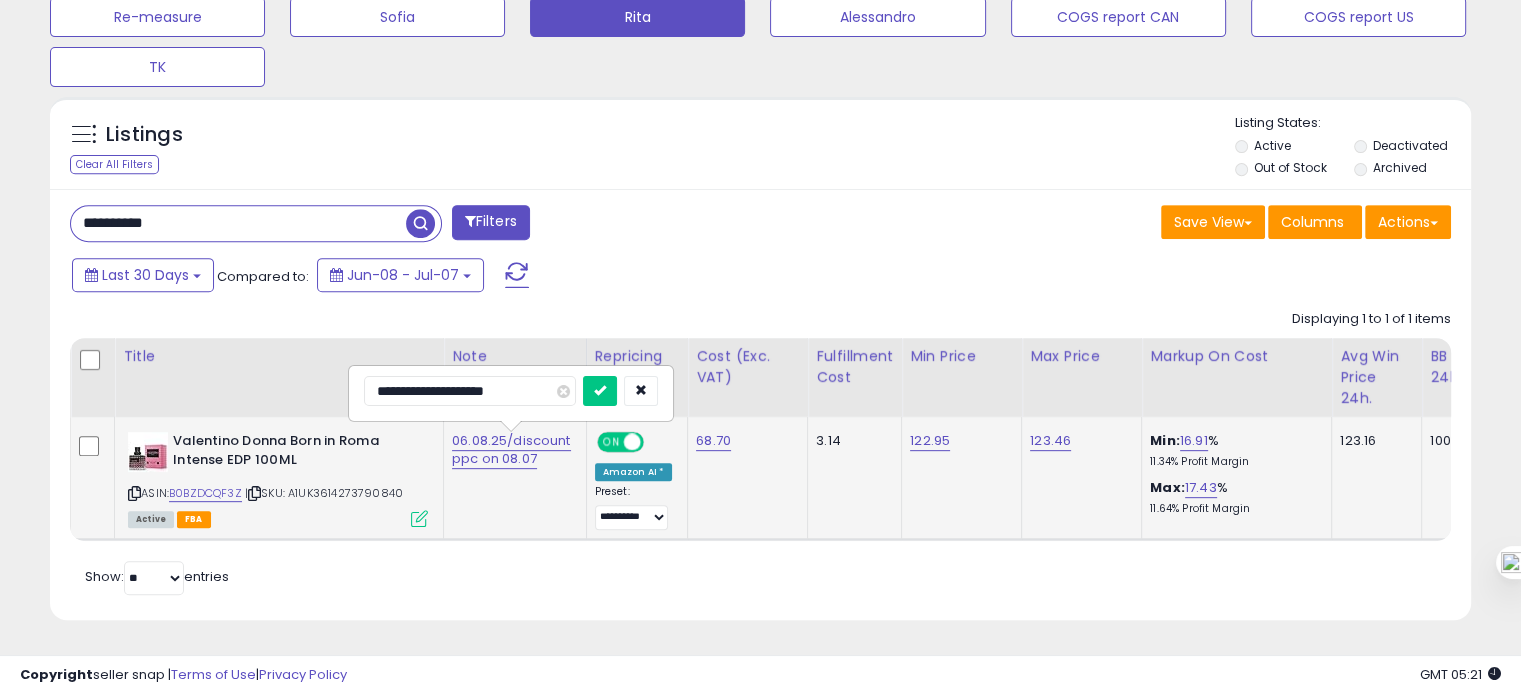 click at bounding box center (600, 391) 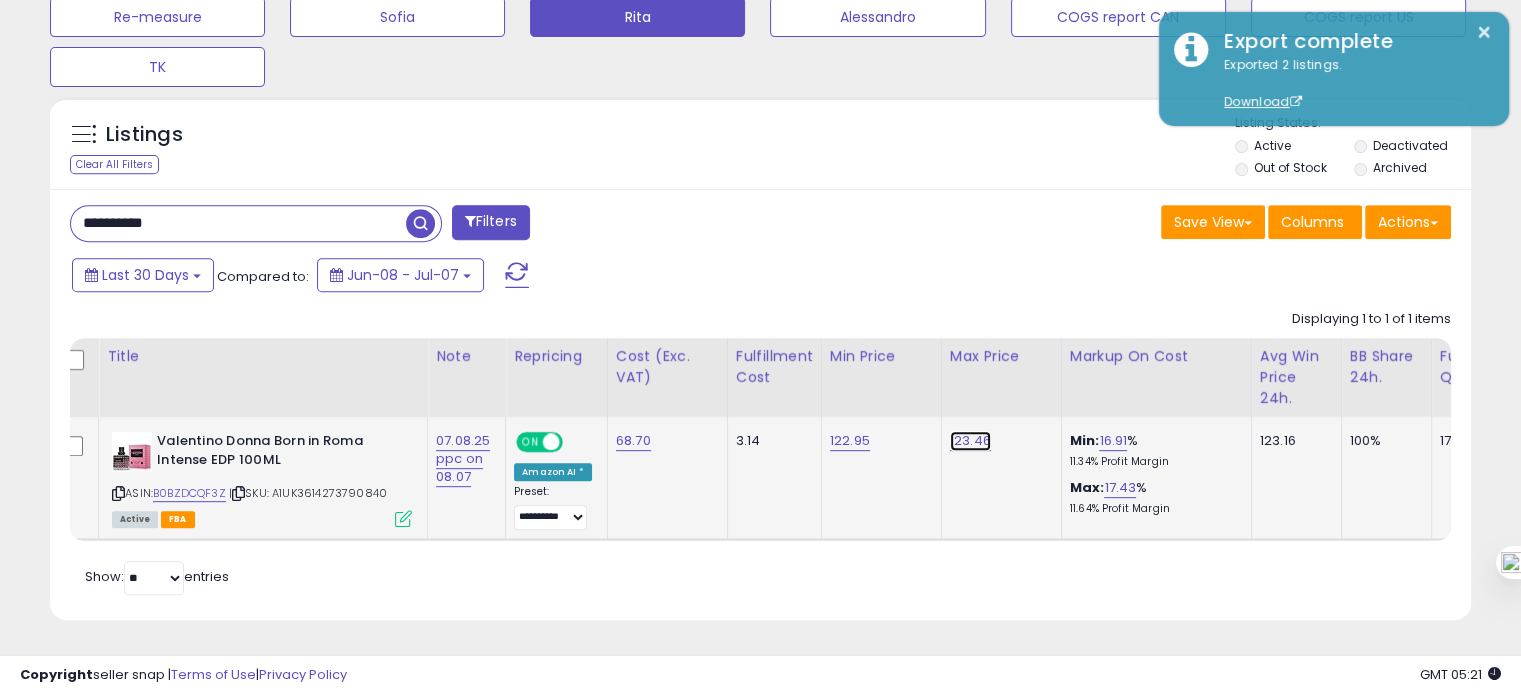 click on "123.46" at bounding box center [970, 441] 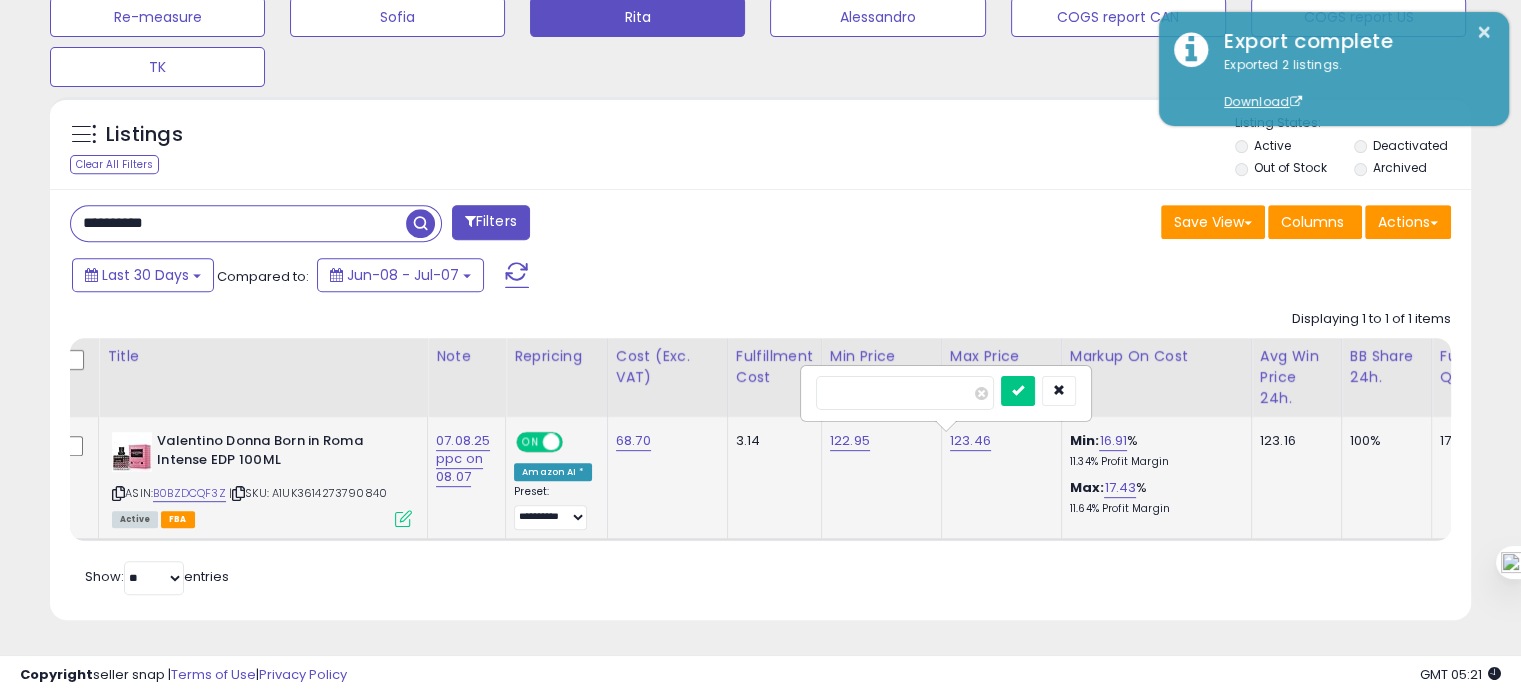 drag, startPoint x: 879, startPoint y: 375, endPoint x: 842, endPoint y: 379, distance: 37.215588 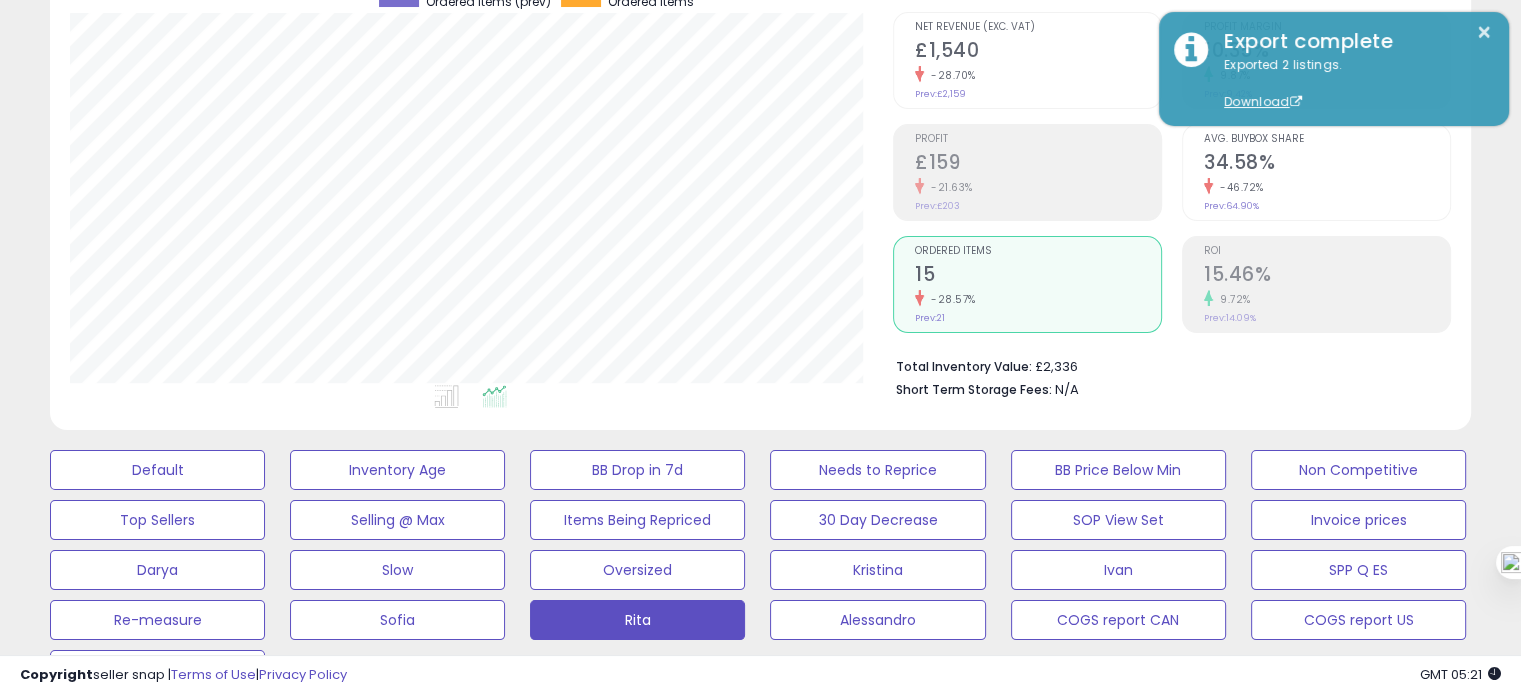 click on "-46.72%" at bounding box center (1327, 187) 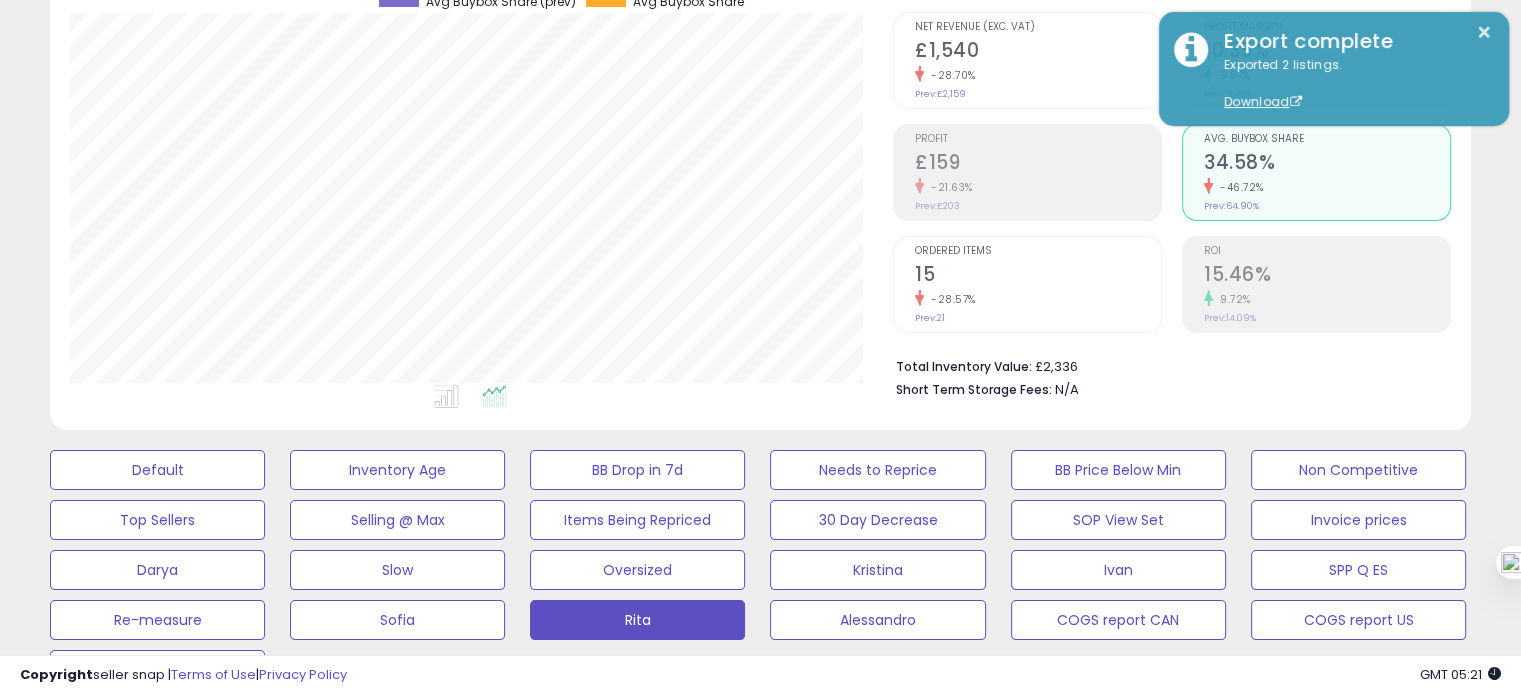 click on "15" at bounding box center [1038, 276] 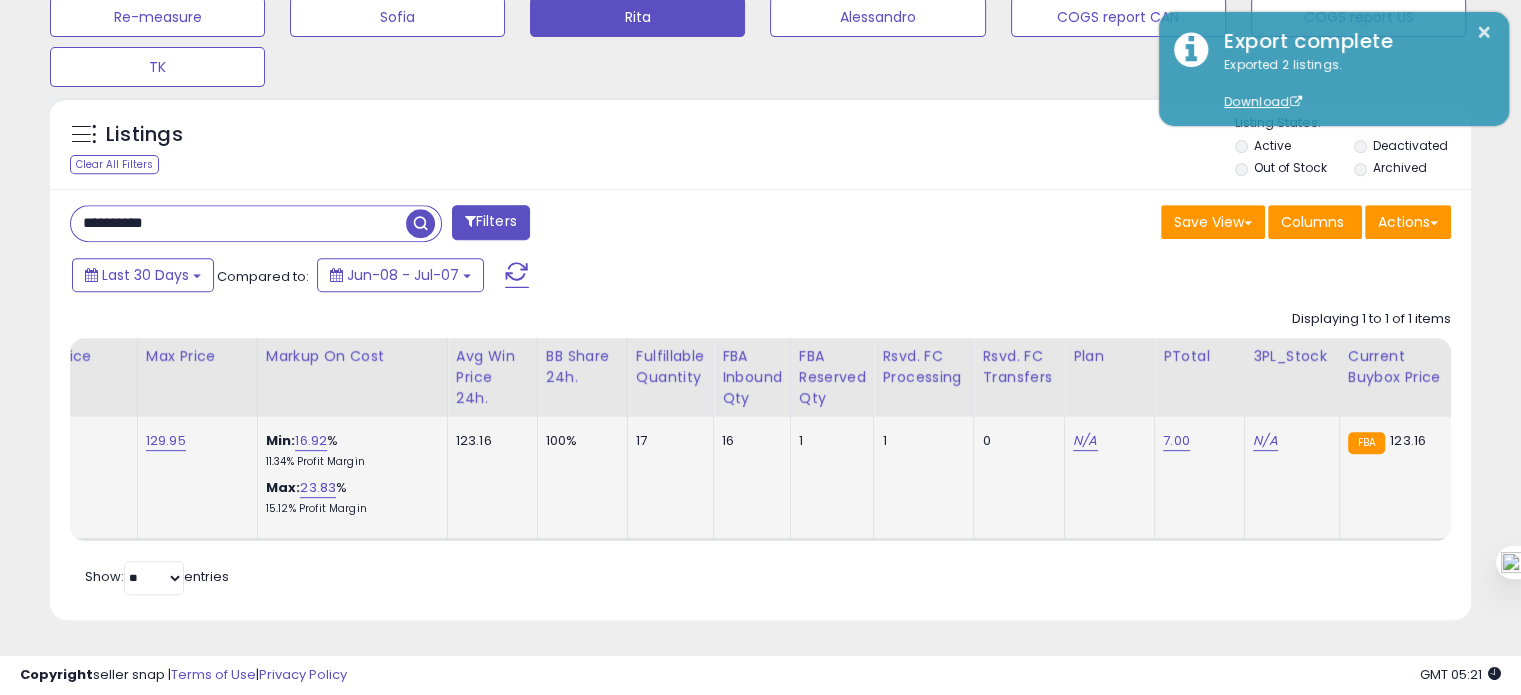 click on "**********" at bounding box center (238, 223) 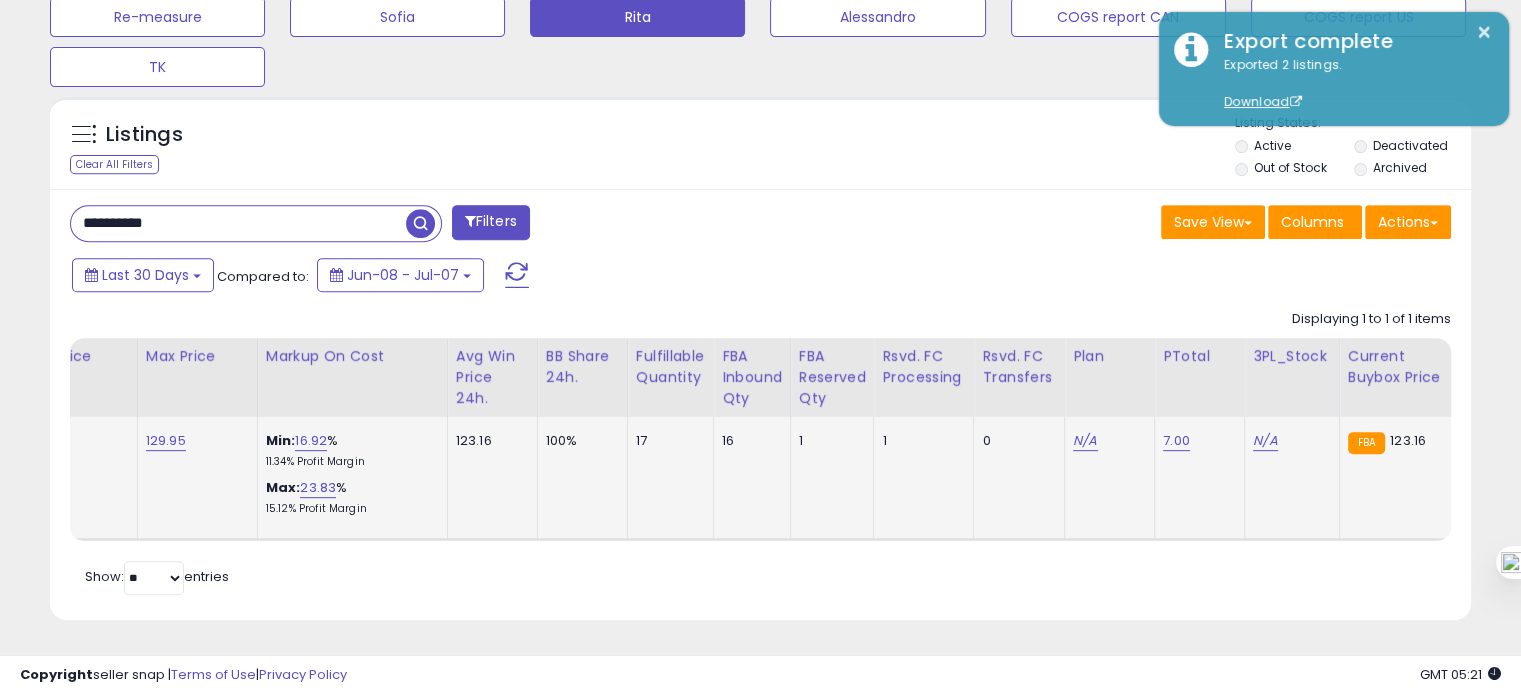 paste 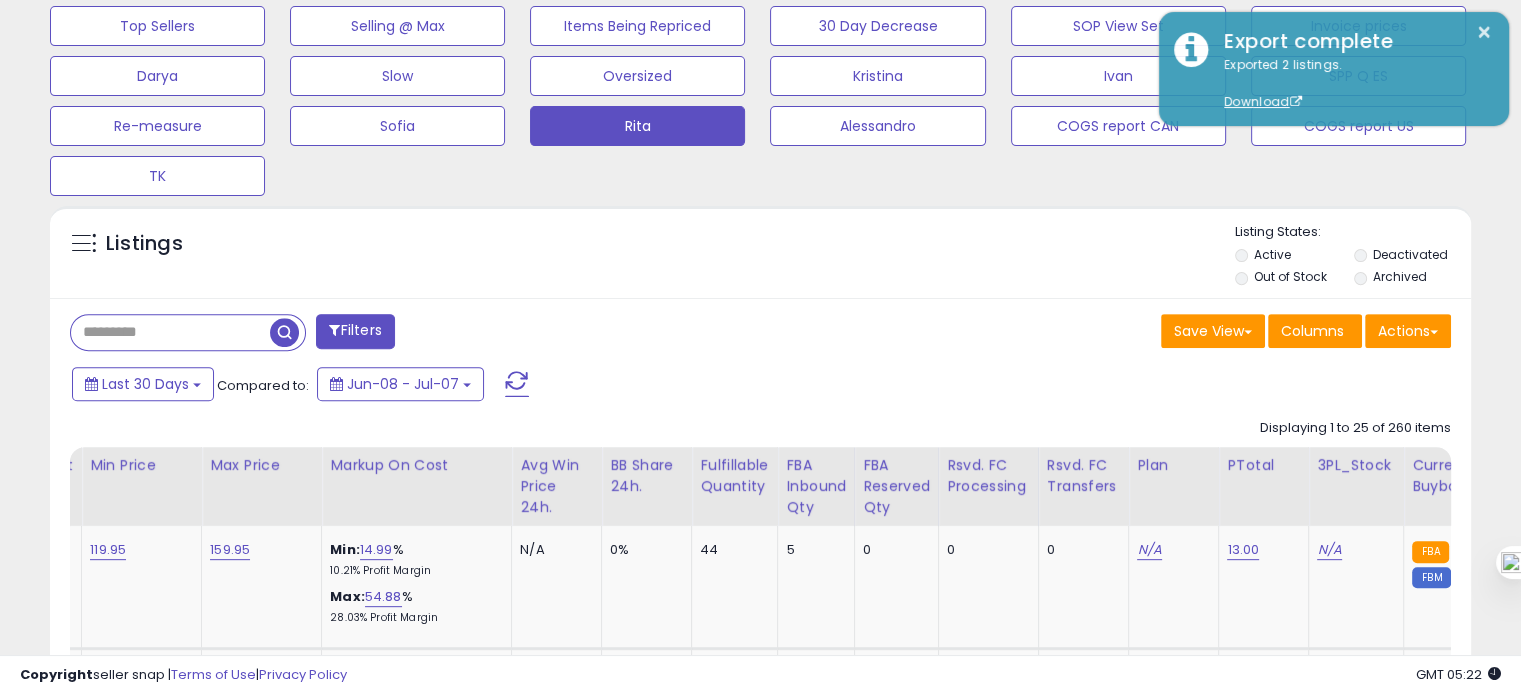 click at bounding box center [170, 332] 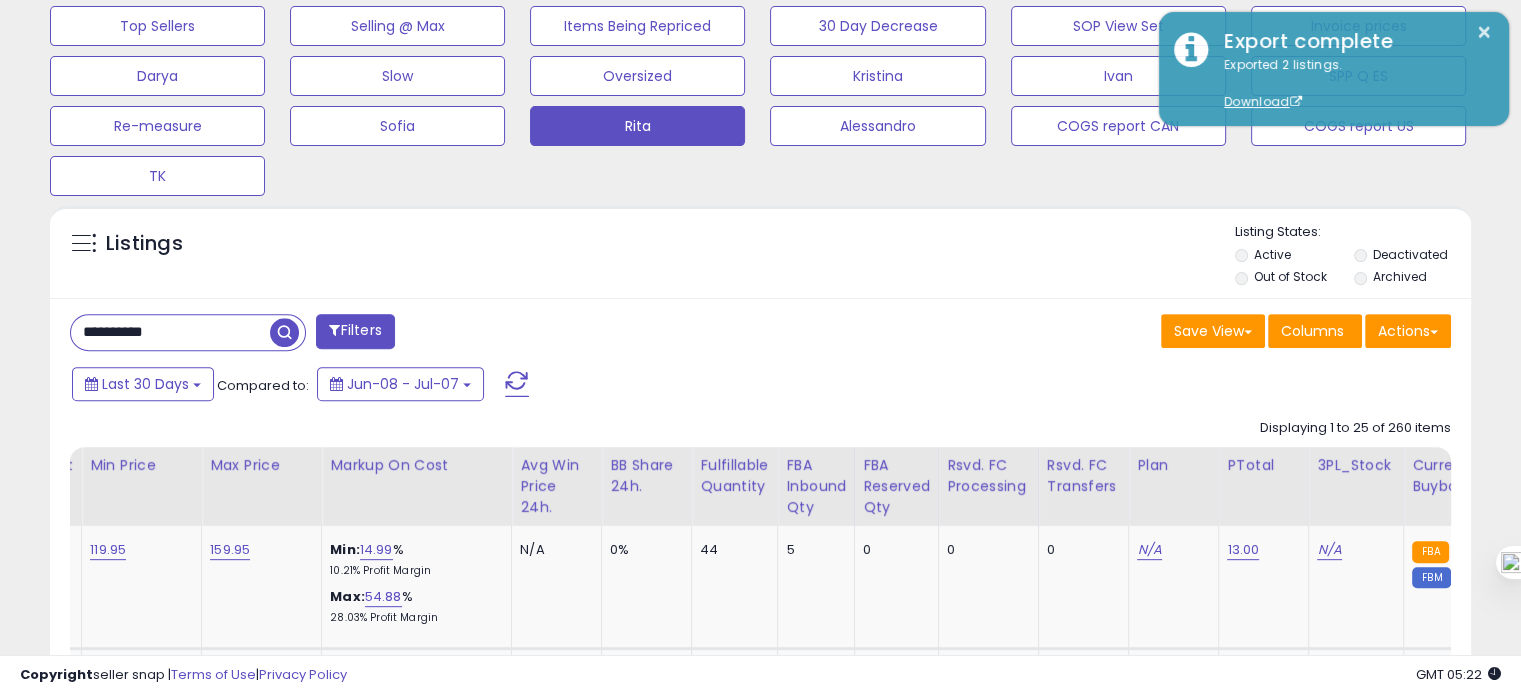 type on "**********" 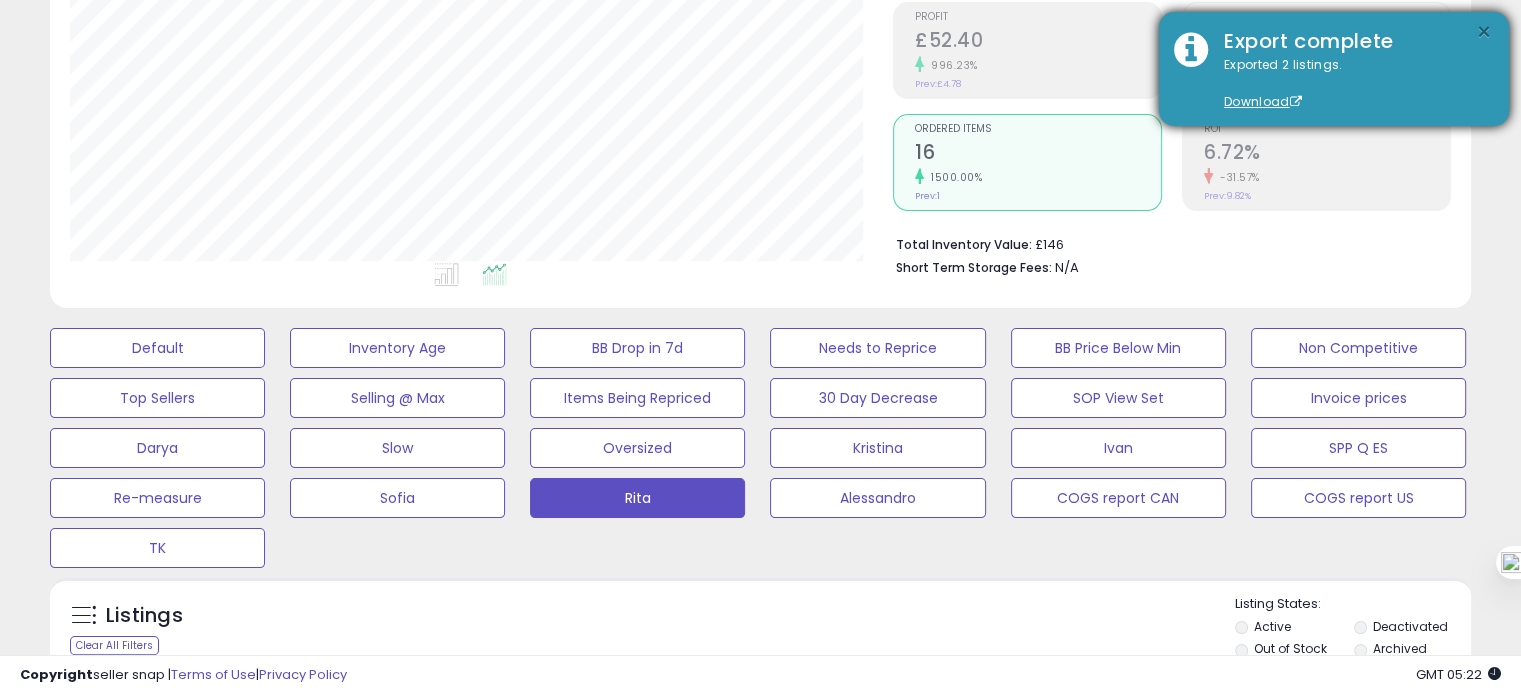click on "×" at bounding box center [1484, 32] 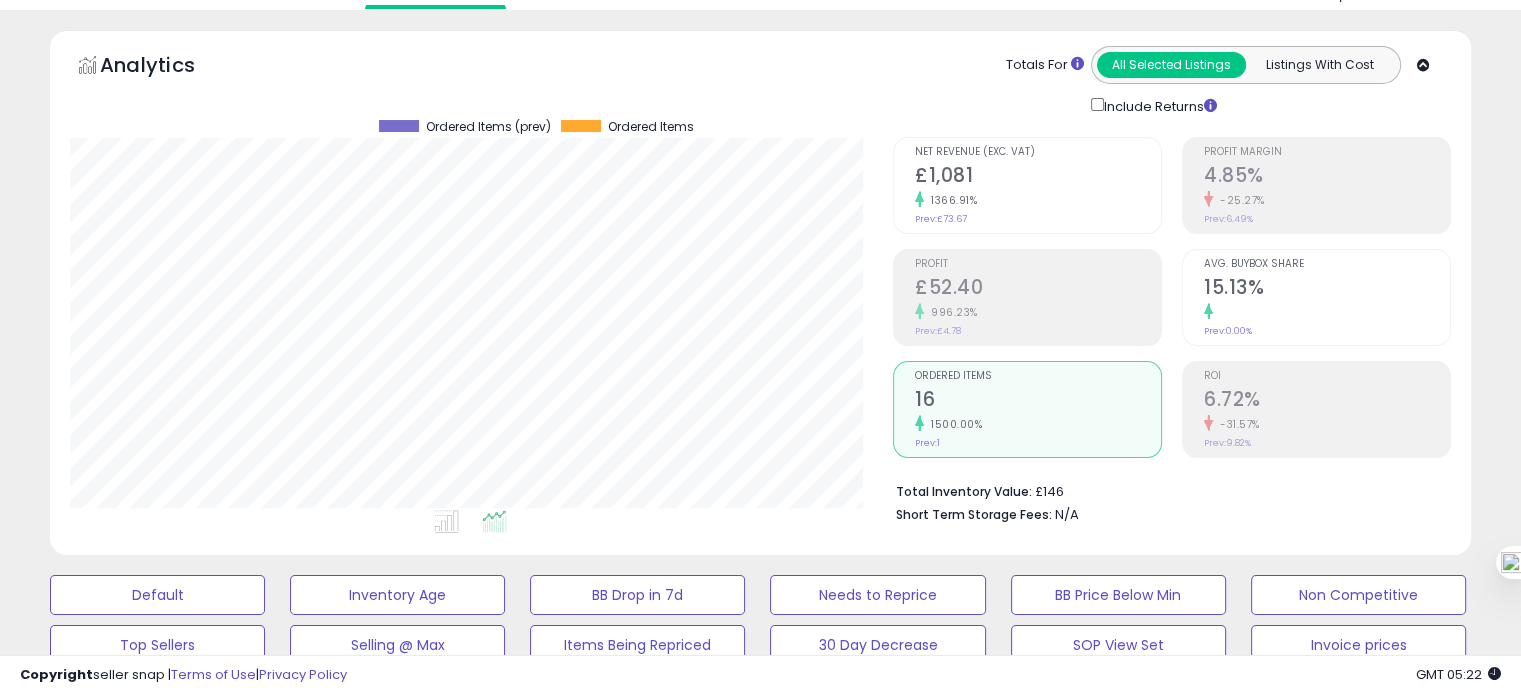 click on "15.13%" at bounding box center [1327, 289] 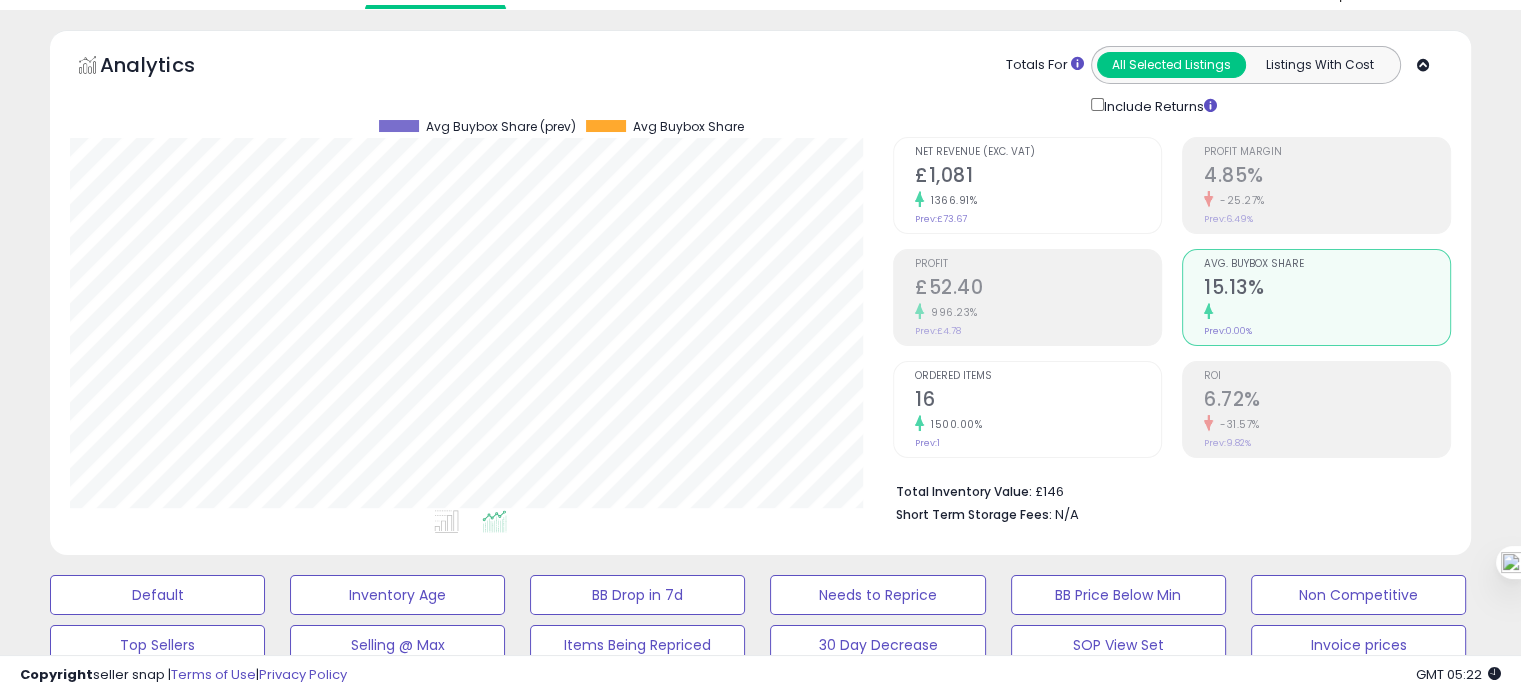 click on "1500.00%" at bounding box center (1038, 424) 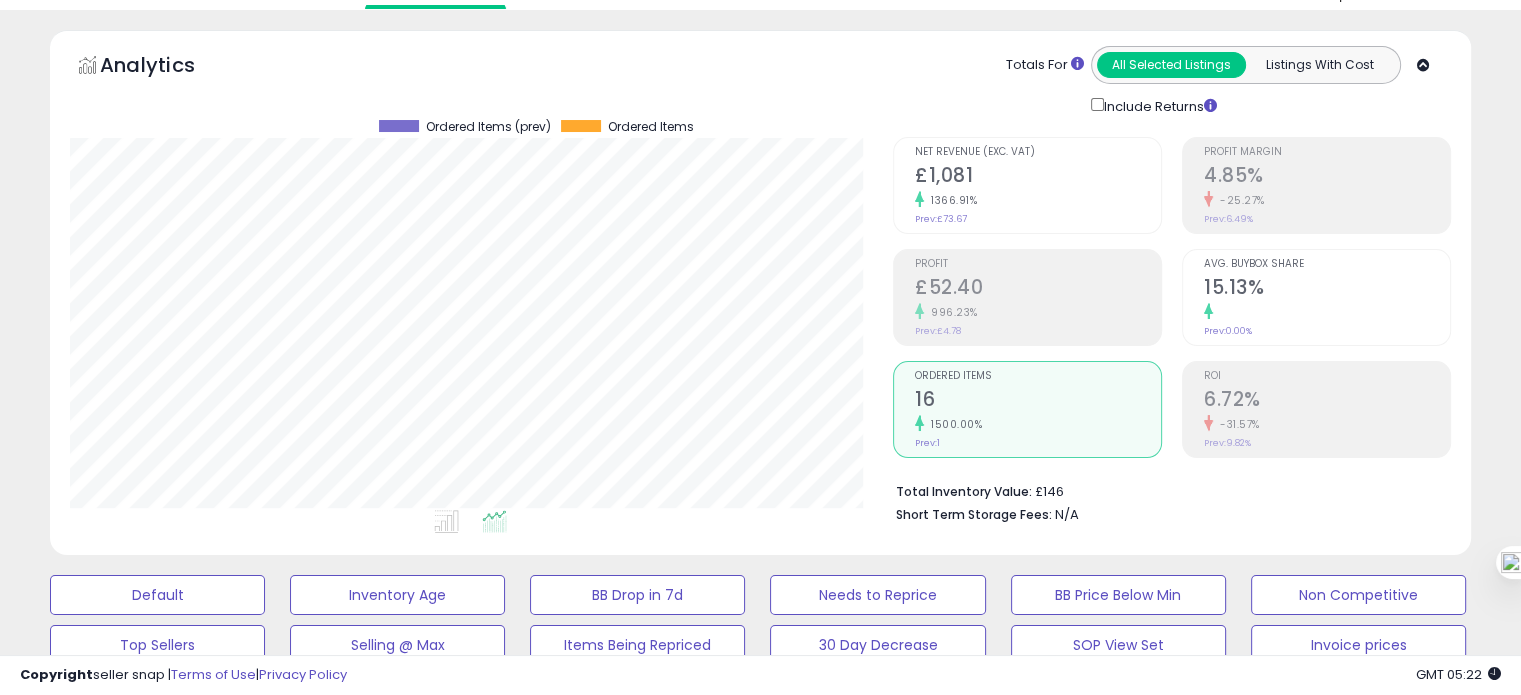 click on "1366.91%" 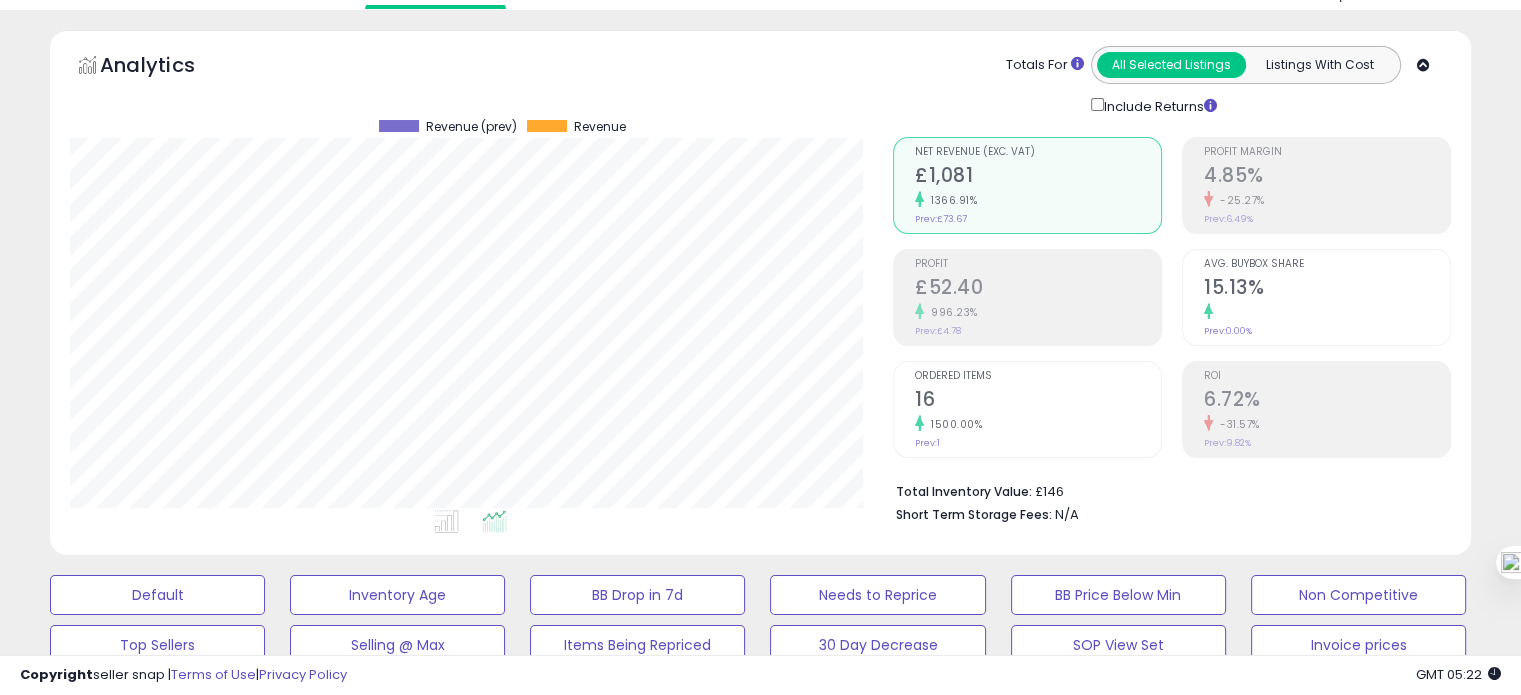 click on "ROI
6.72%
-31.57%
Prev: 9.82%" at bounding box center [1316, 409] 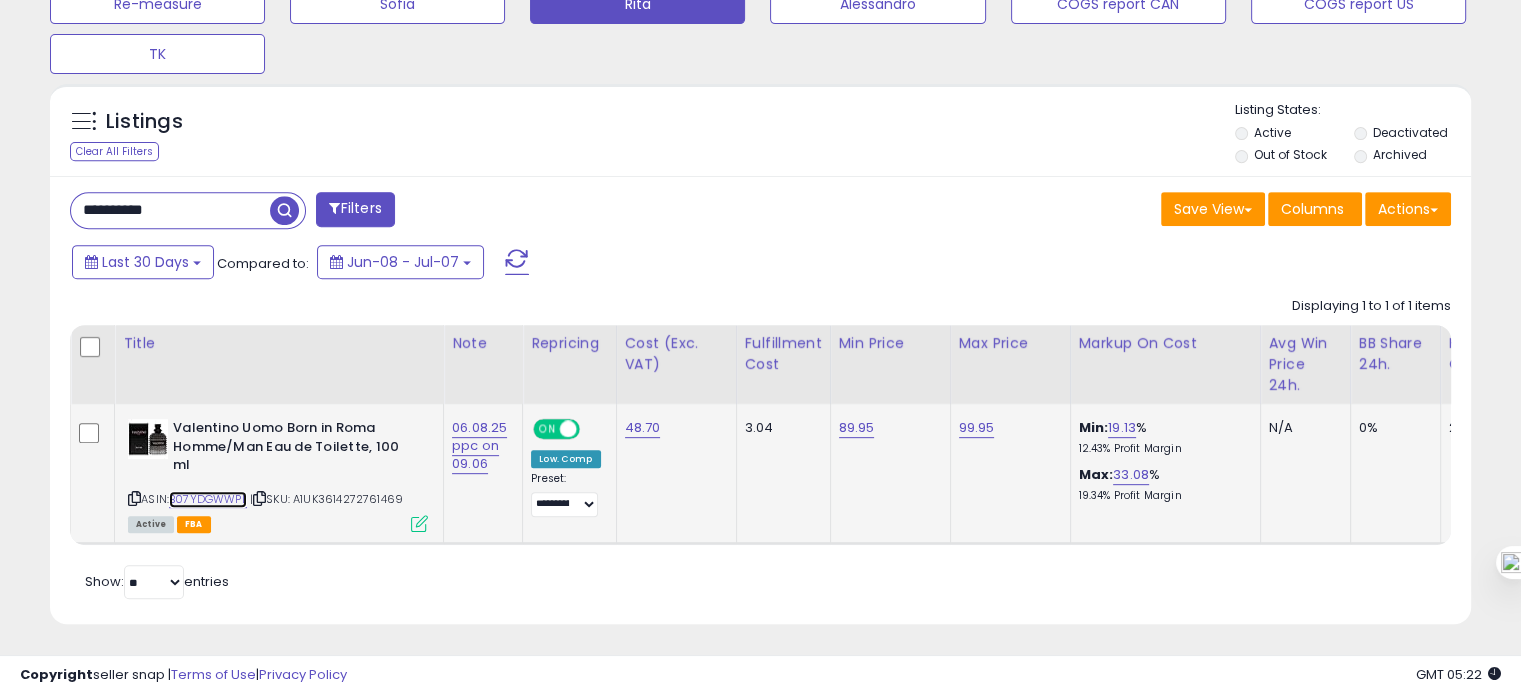 click on "B07YDGWWPL" at bounding box center [208, 499] 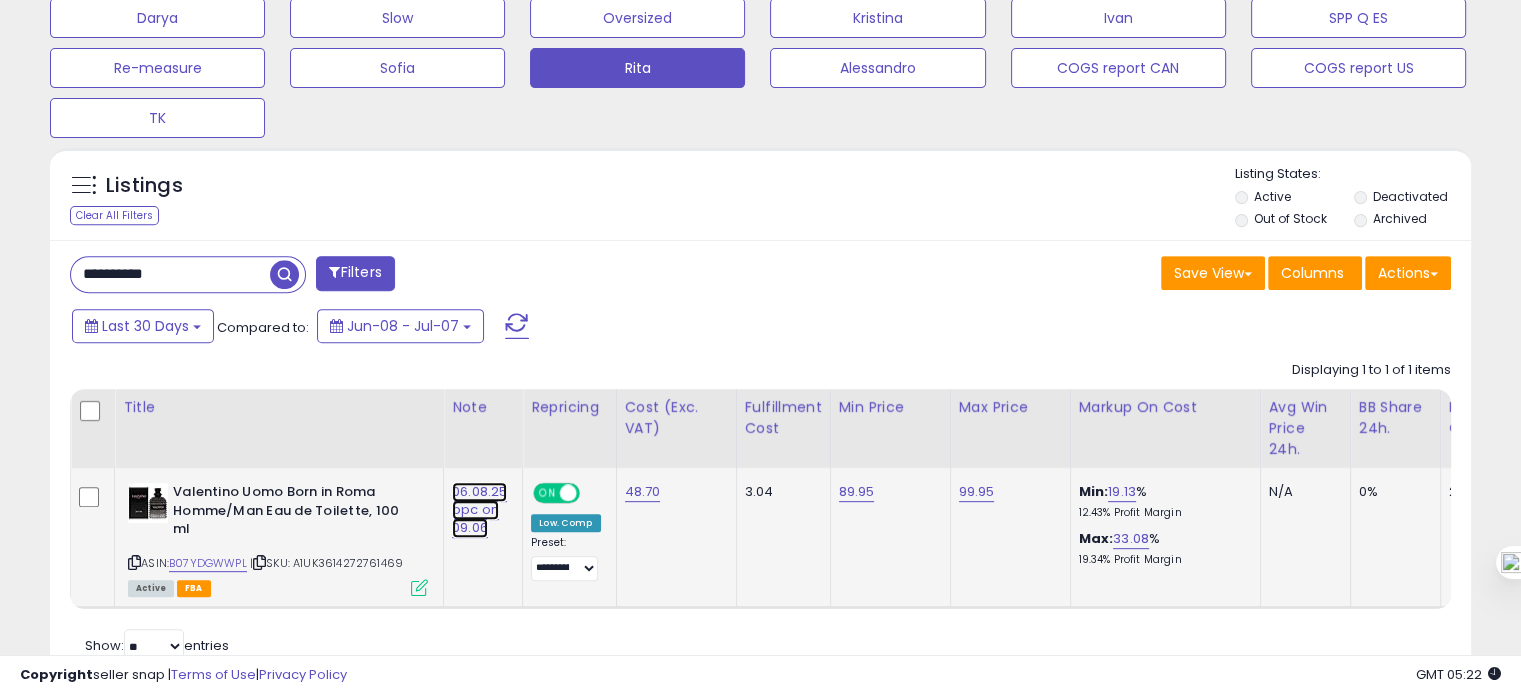 click on "06.08.25 ppc on 09.06" at bounding box center (479, 510) 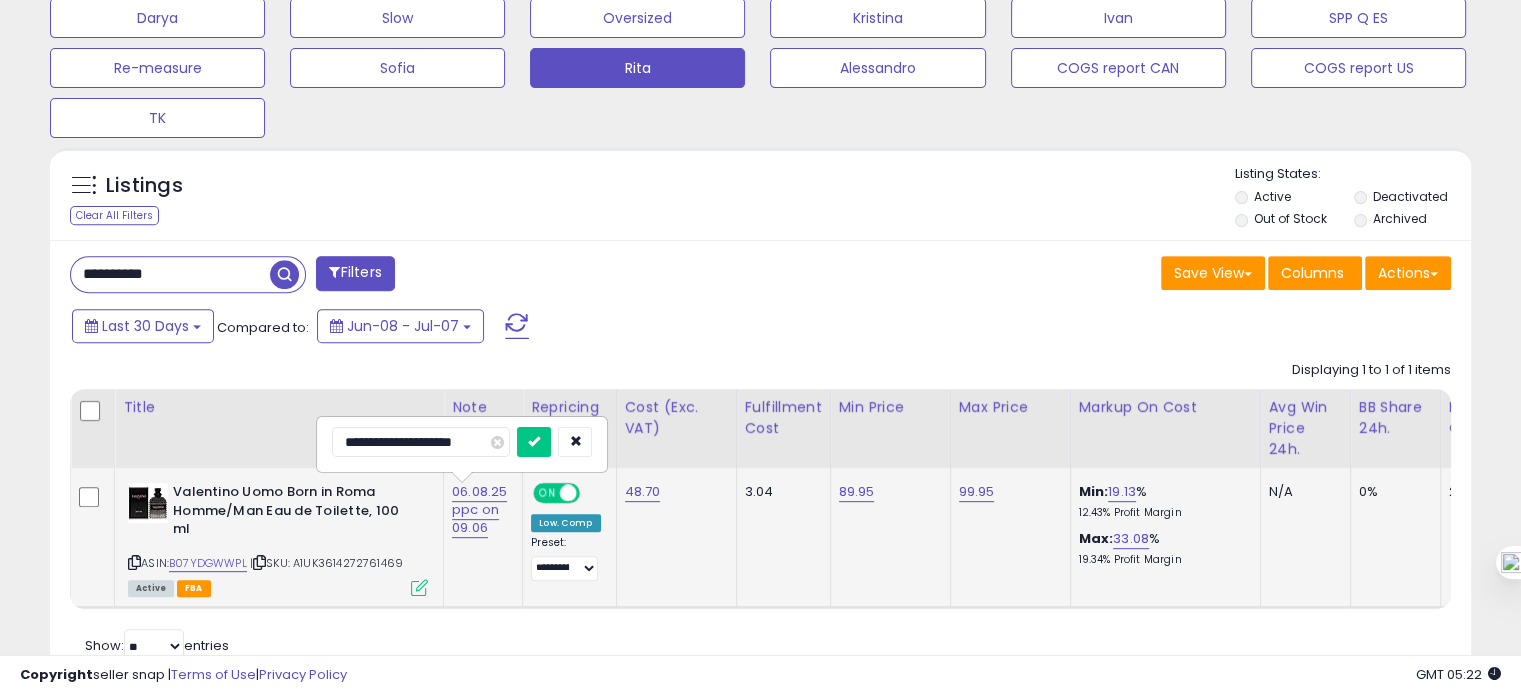 click on "**********" at bounding box center [421, 442] 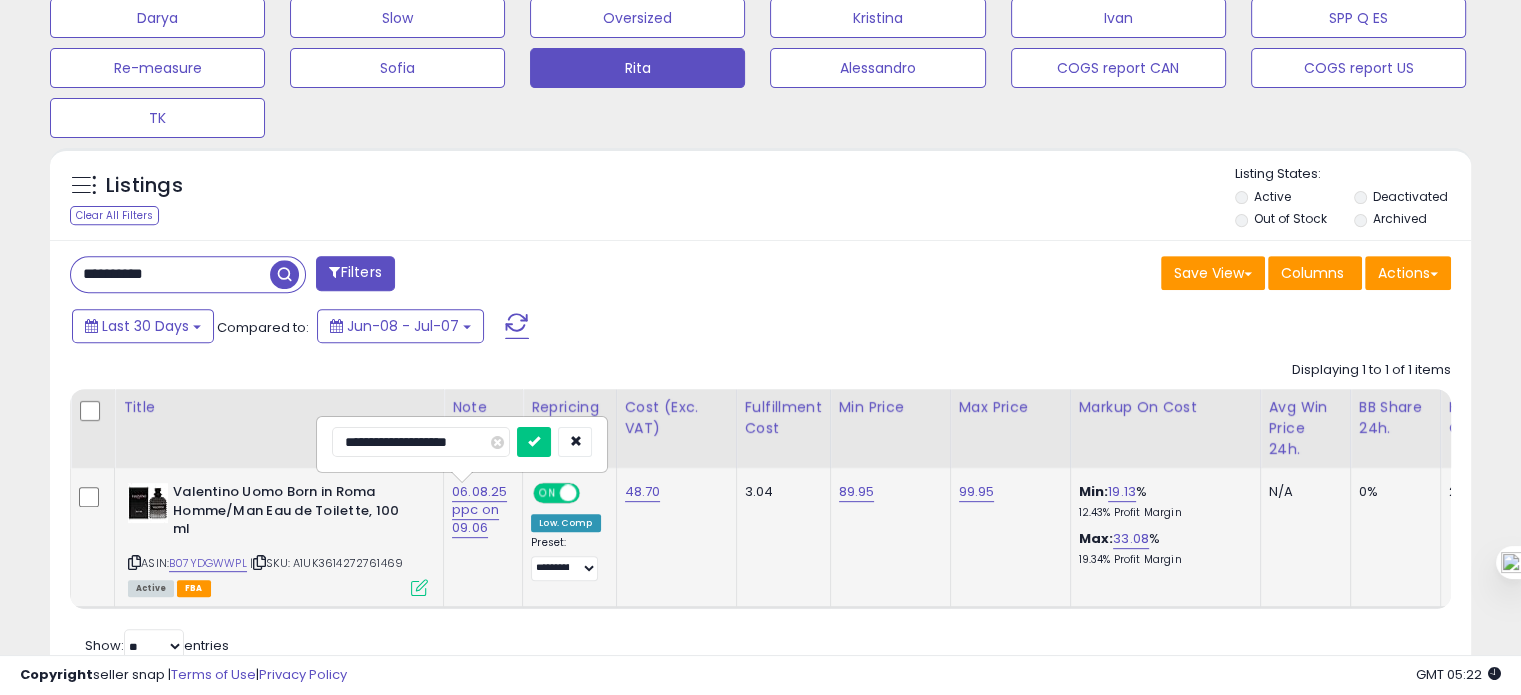 type on "**********" 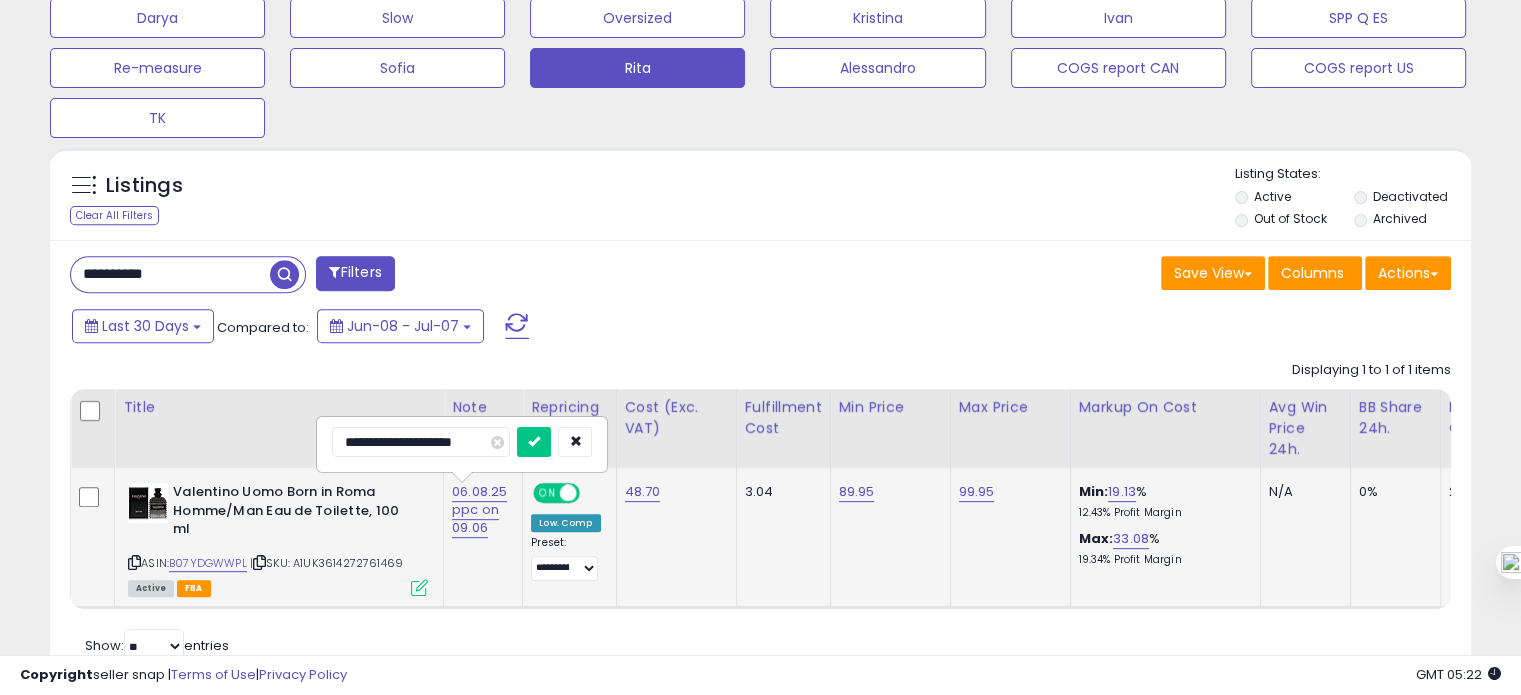 click at bounding box center (534, 442) 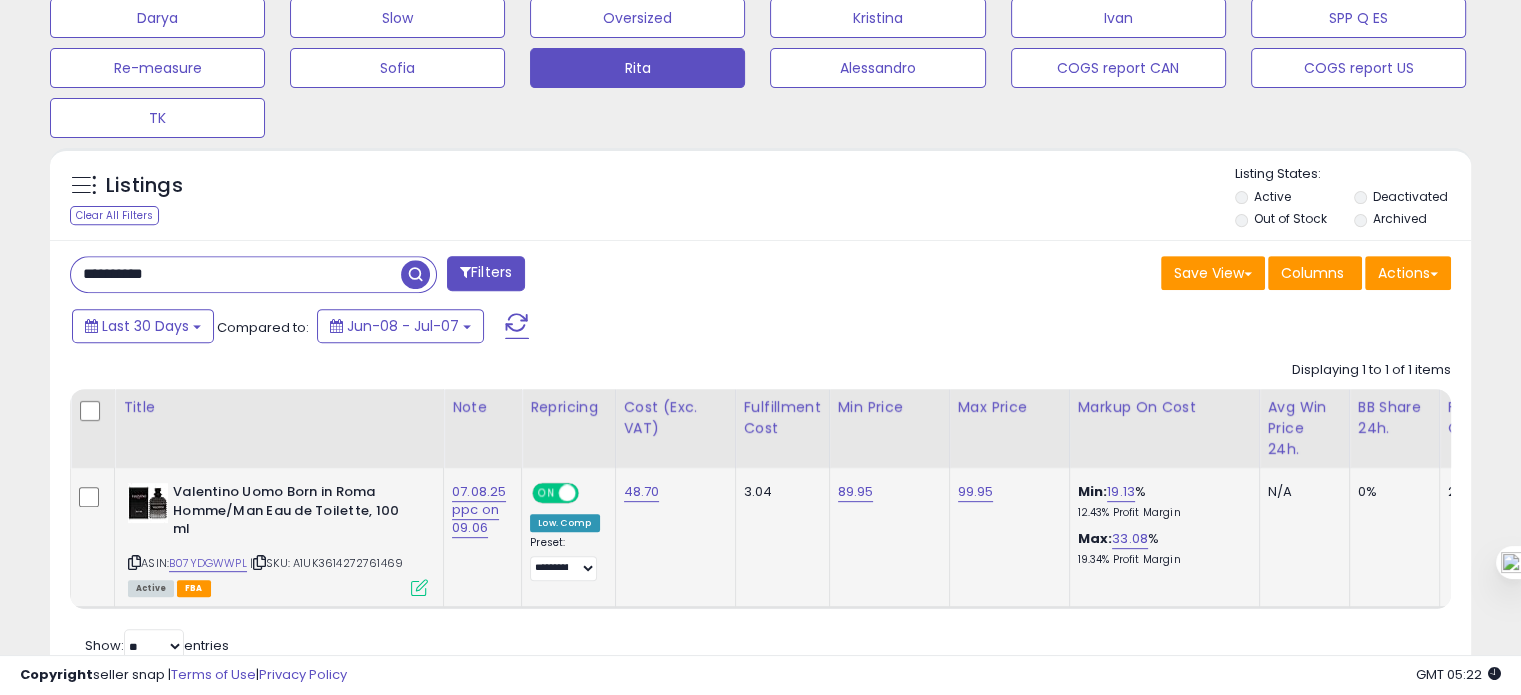 click on "**********" at bounding box center [236, 274] 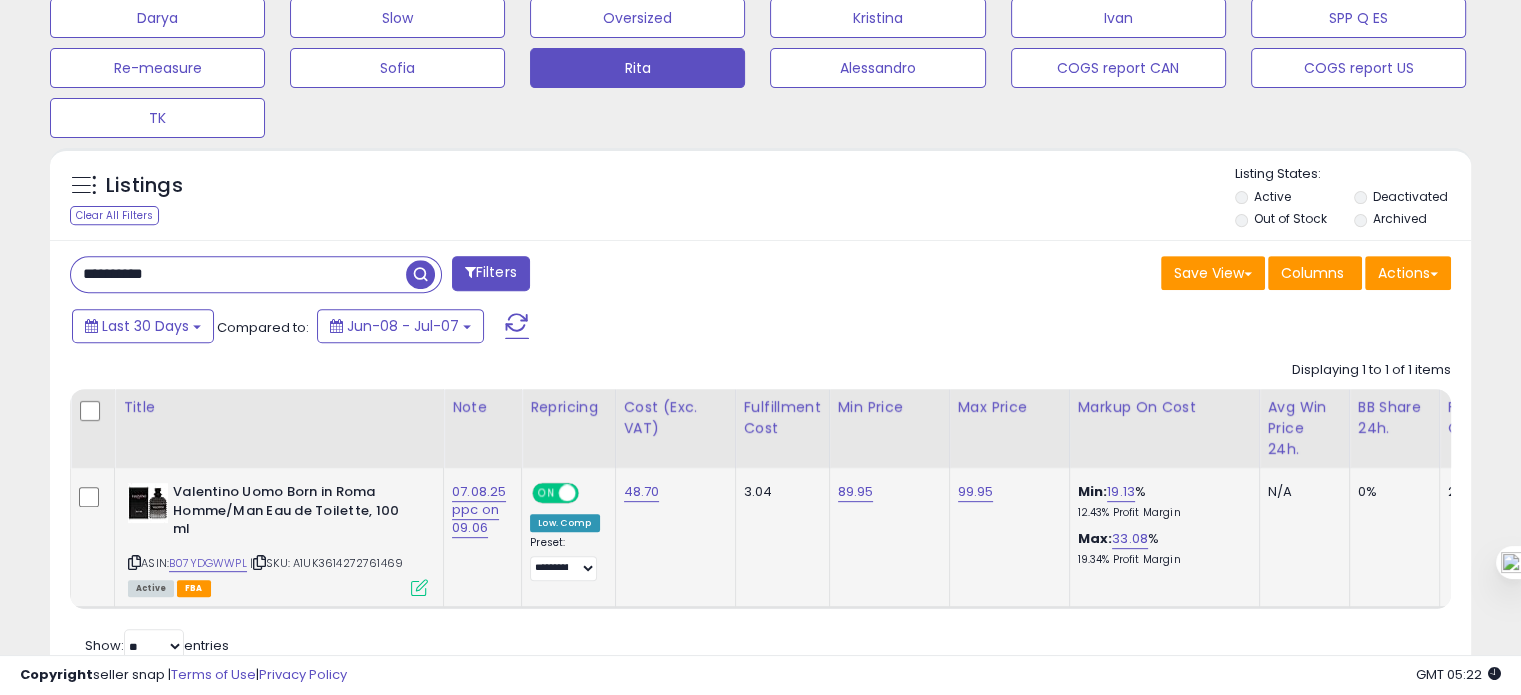 paste 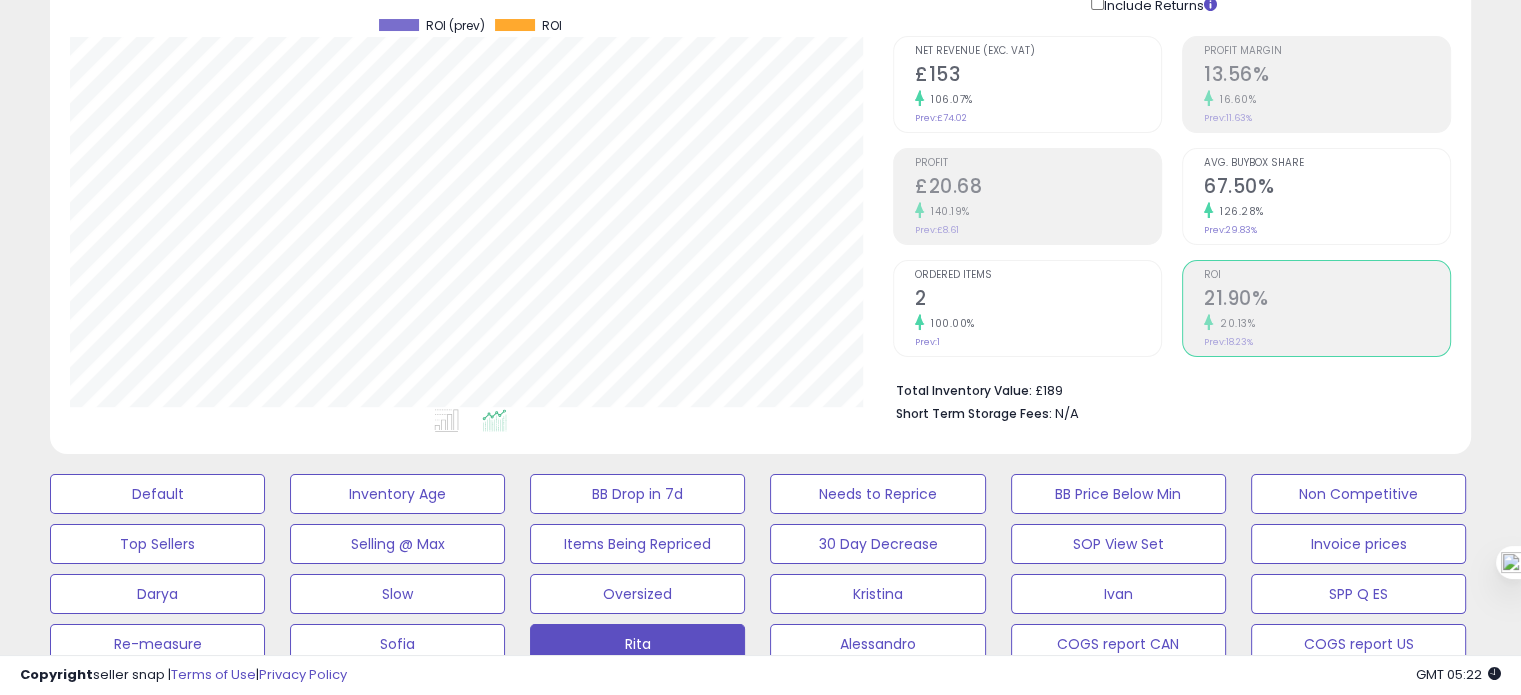 click on "2" at bounding box center (1038, 300) 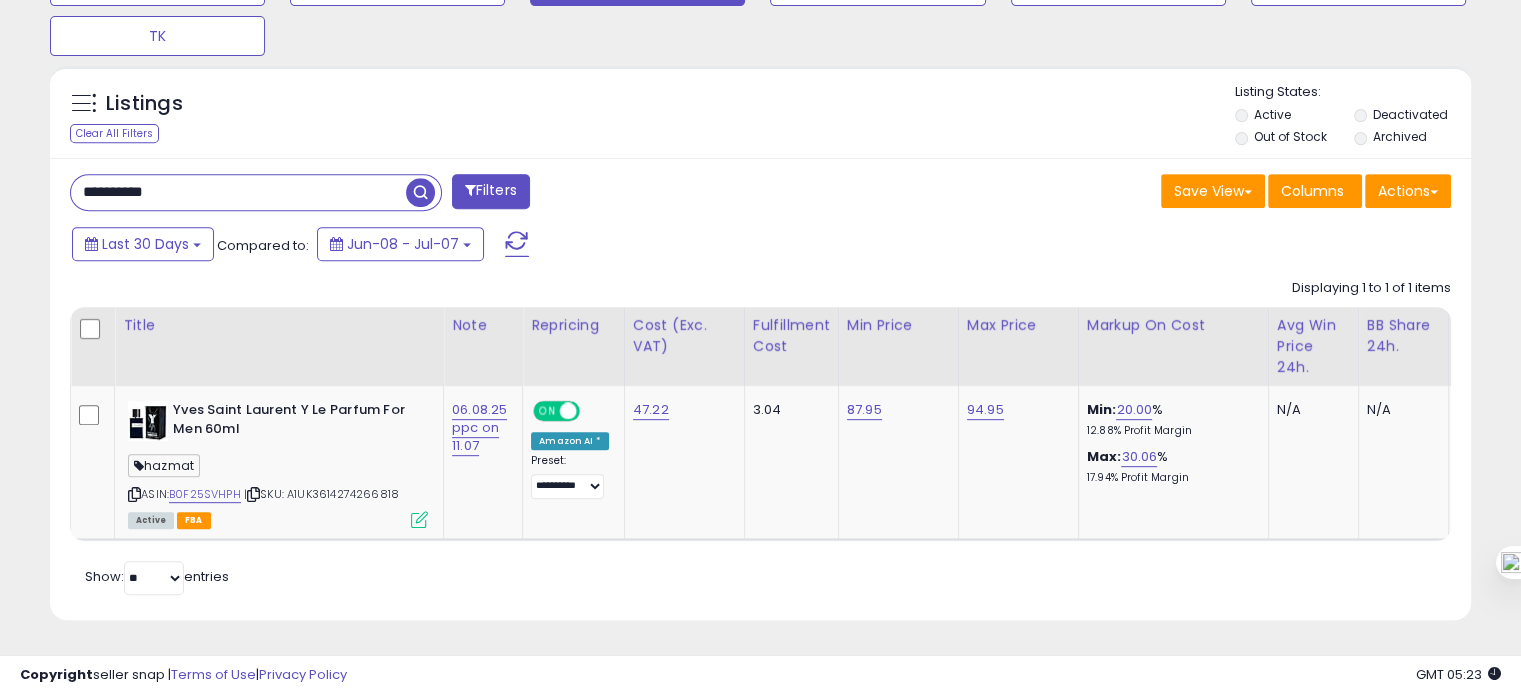 click on "**********" at bounding box center [238, 192] 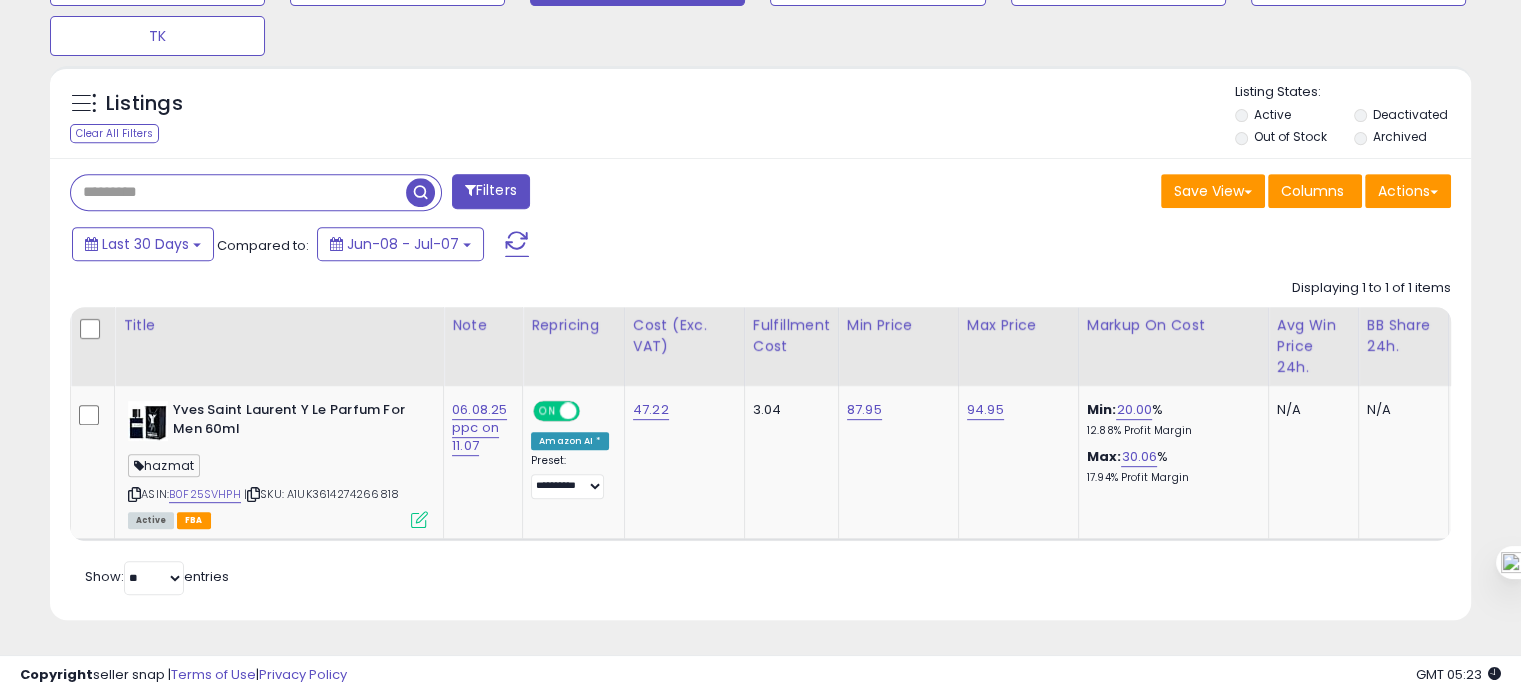 type 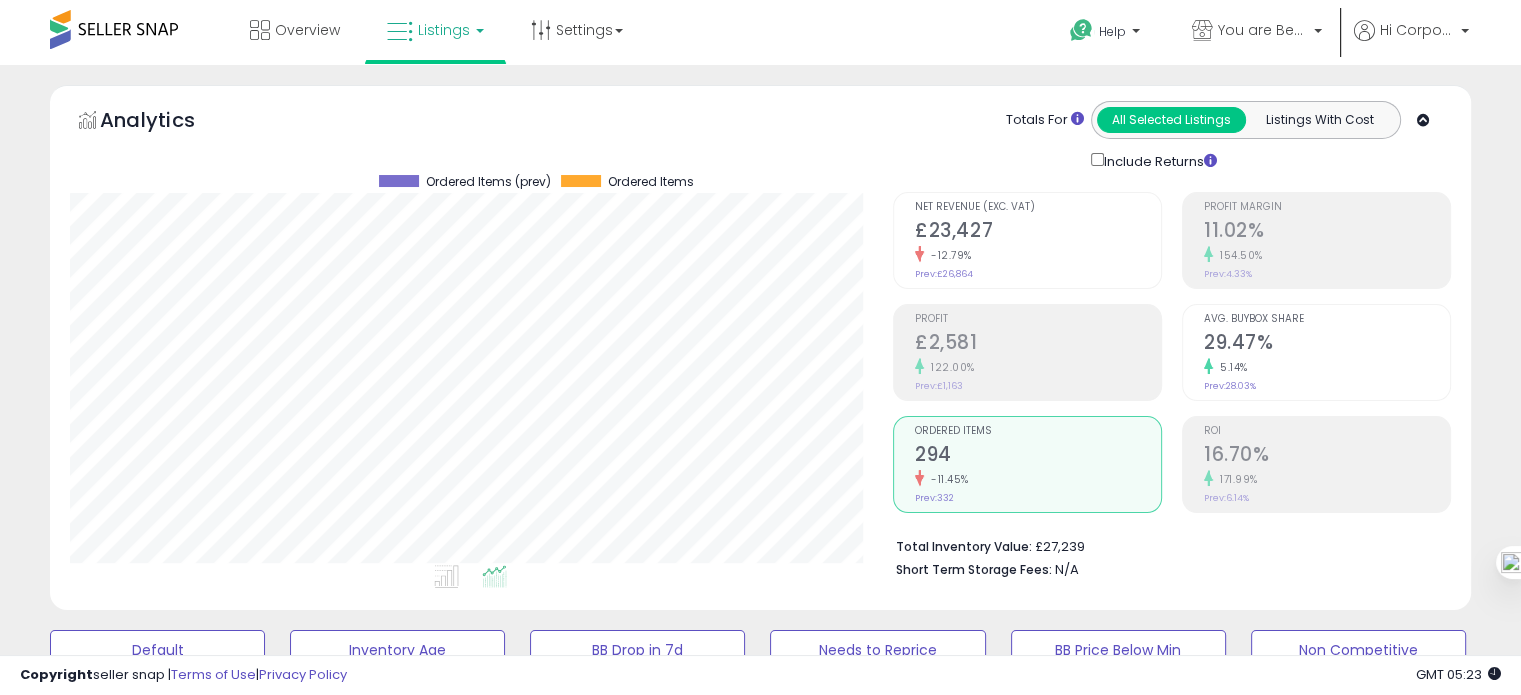 click on "16.70%" at bounding box center (1327, 456) 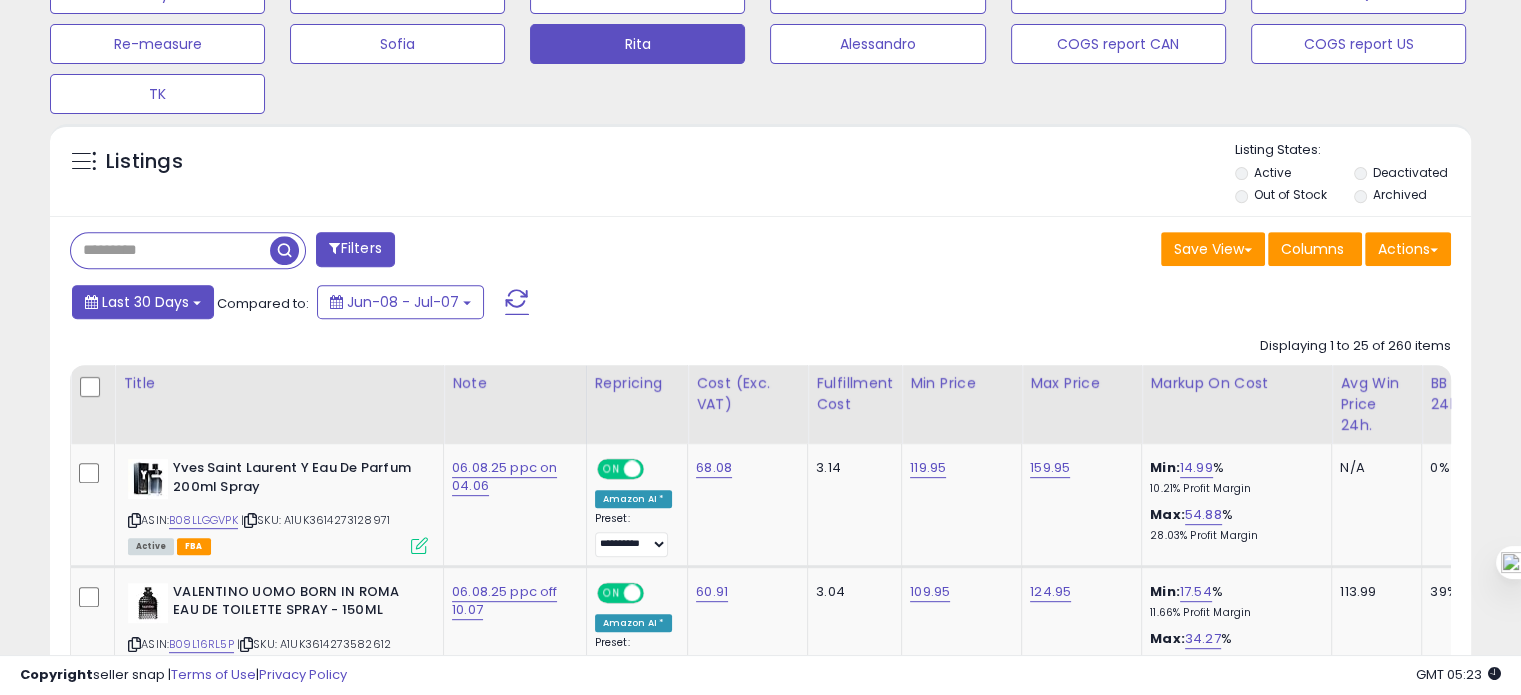 click on "Last 30 Days" at bounding box center (145, 302) 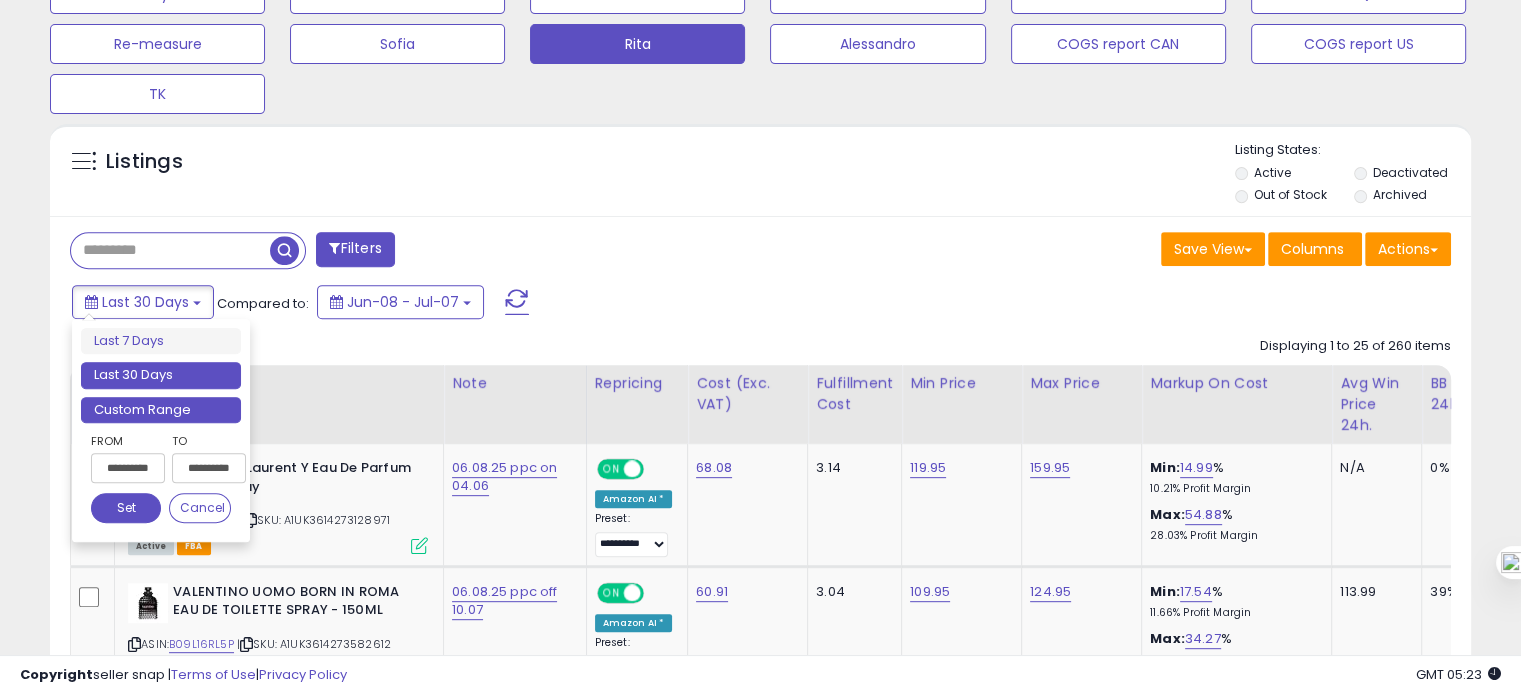 click on "Custom Range" at bounding box center (161, 410) 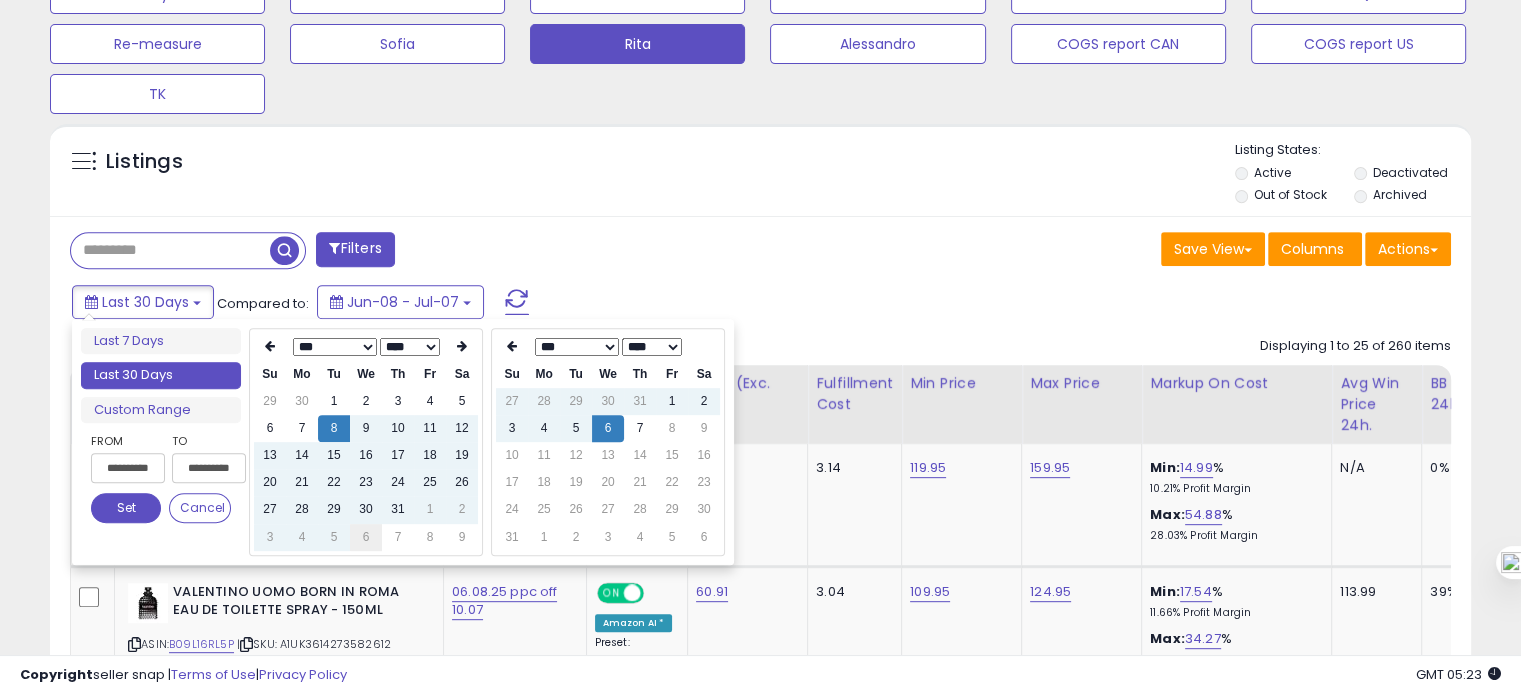 type on "**********" 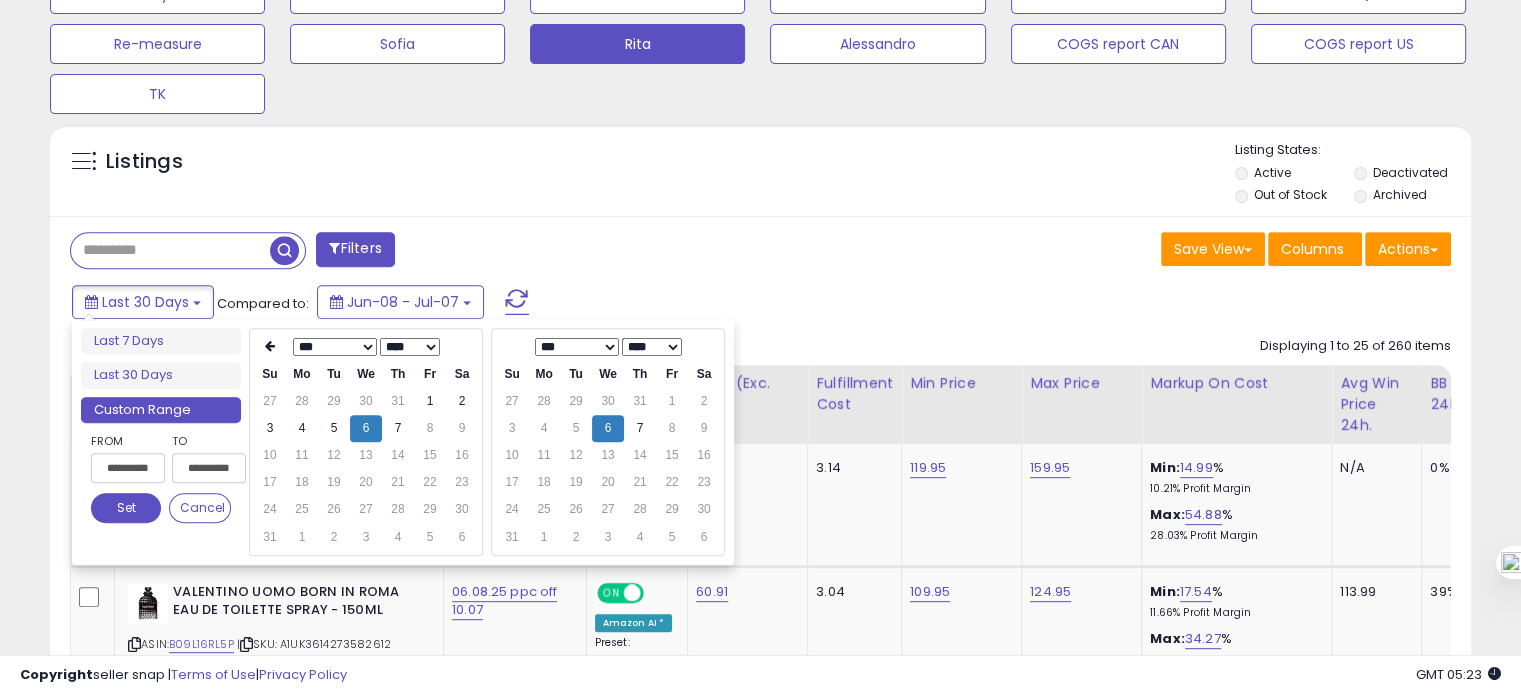 click on "Set" at bounding box center (126, 508) 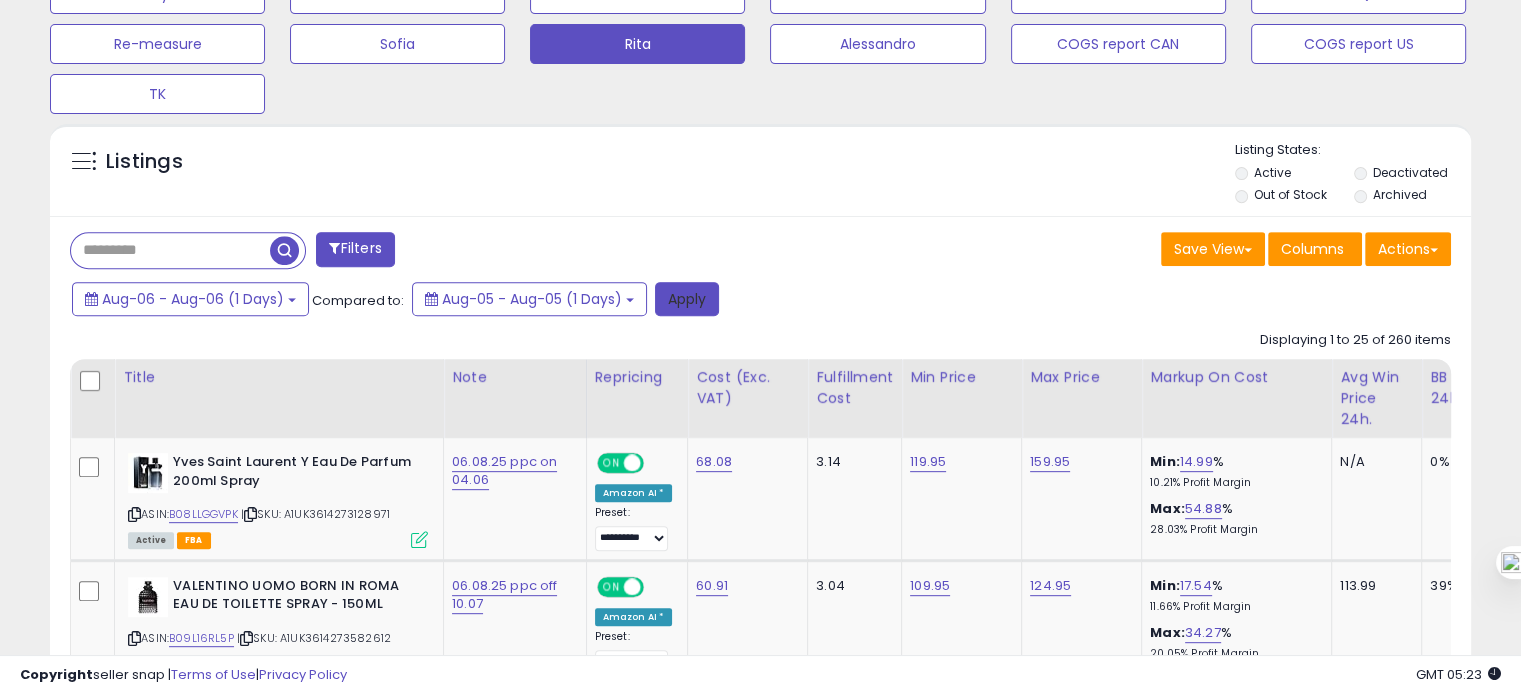 click on "Apply" at bounding box center [687, 299] 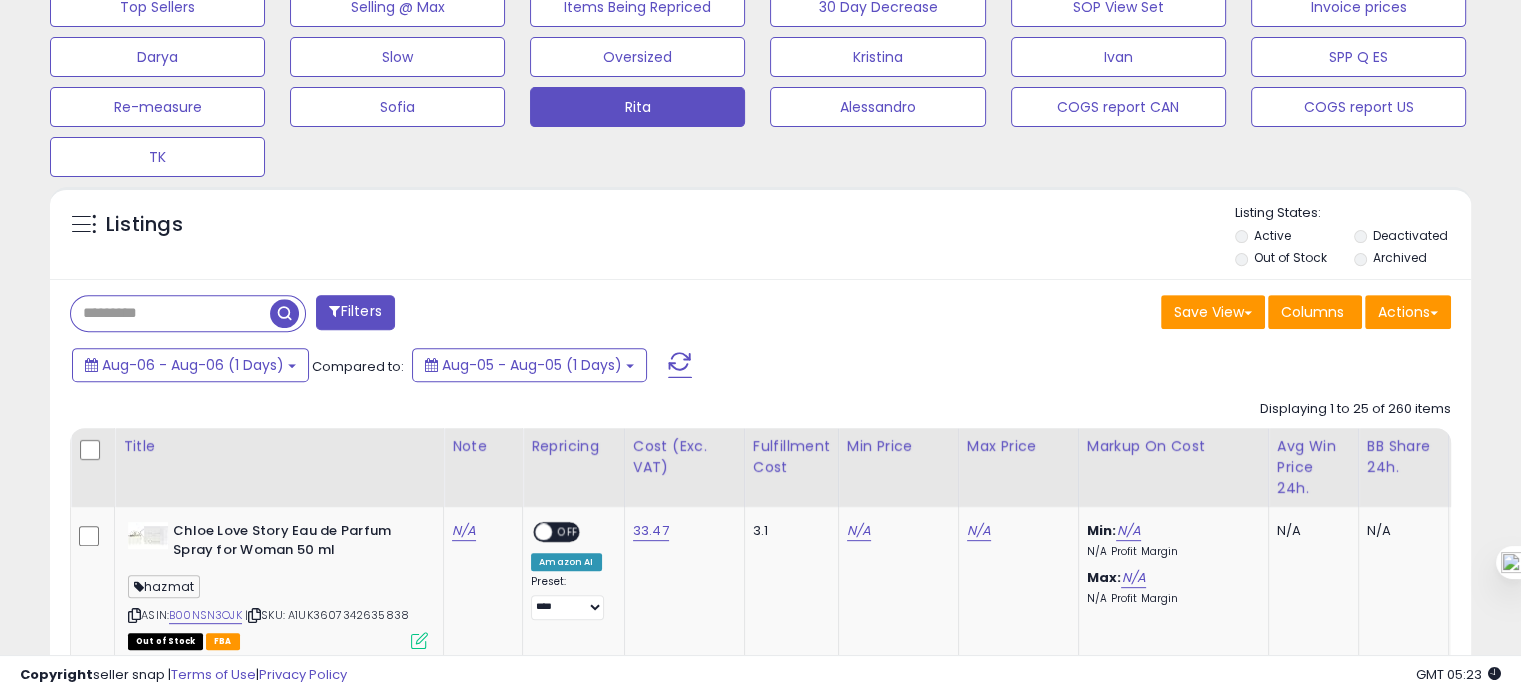click on "Filters
Save View
Save As New View
Update Current View
Columns" at bounding box center [760, 2262] 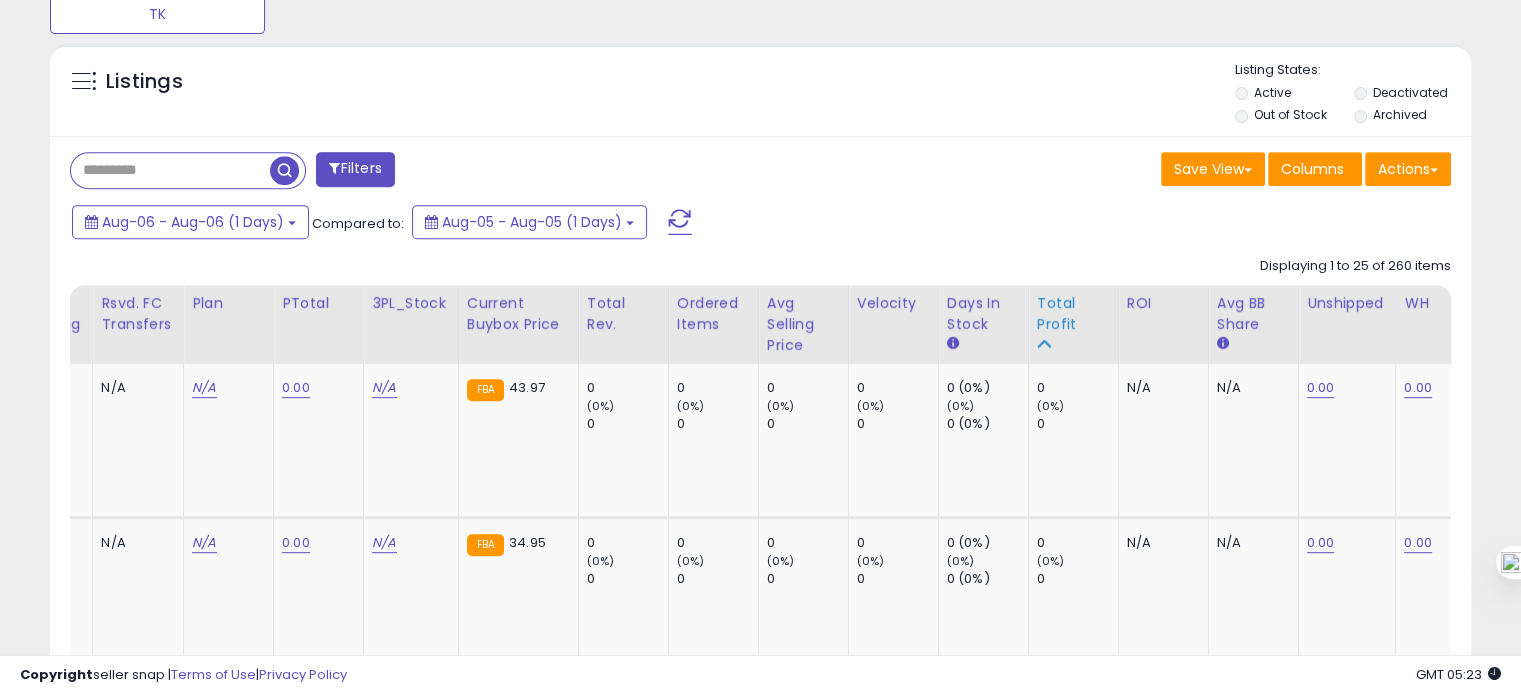 click on "Total Profit" at bounding box center [1073, 314] 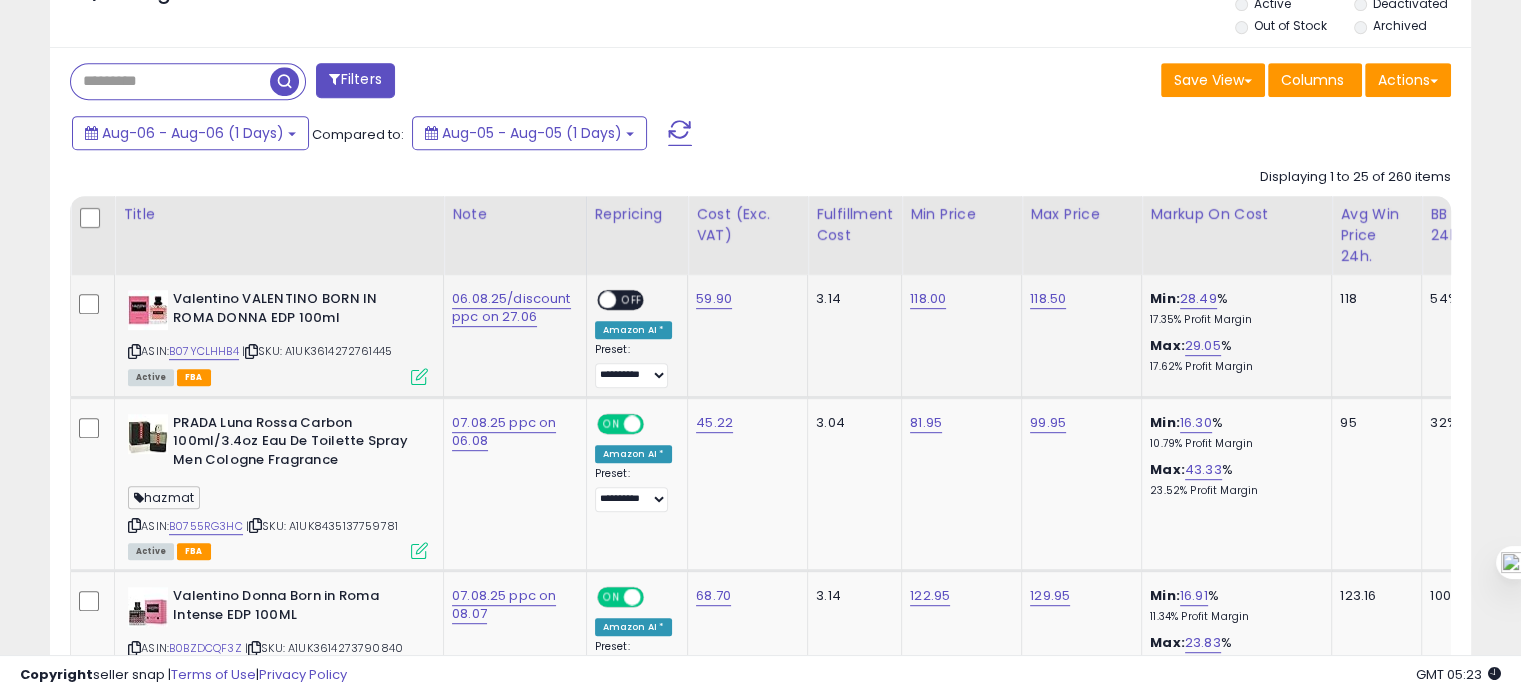 click at bounding box center (134, 351) 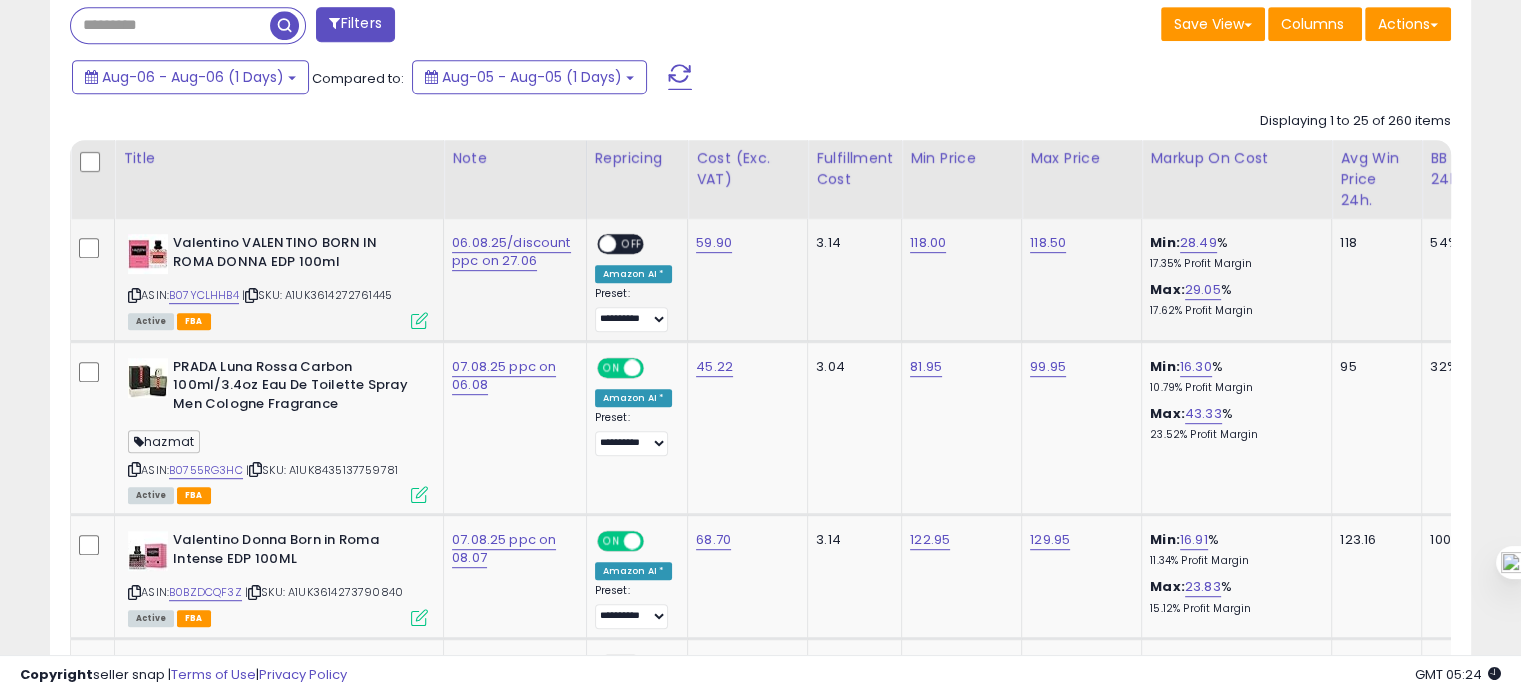 scroll, scrollTop: 996, scrollLeft: 0, axis: vertical 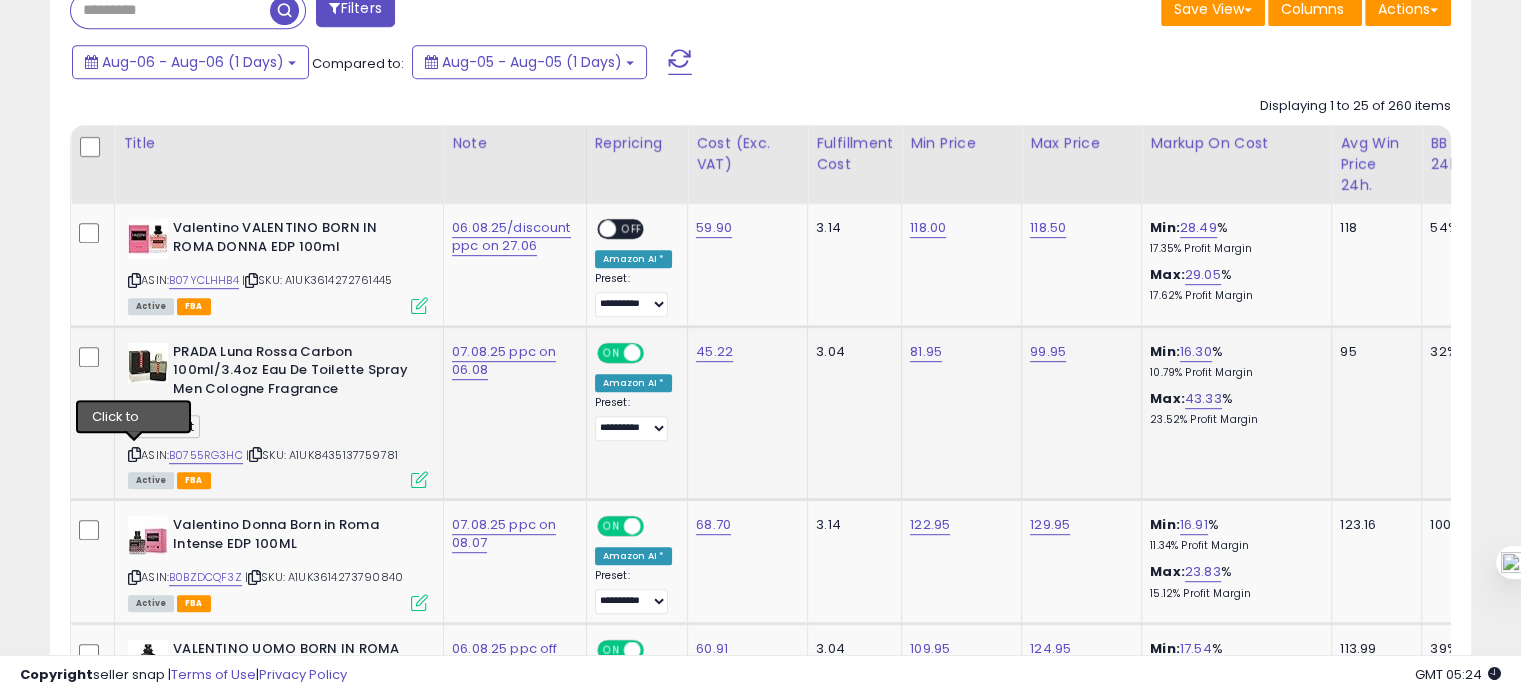 click at bounding box center [134, 454] 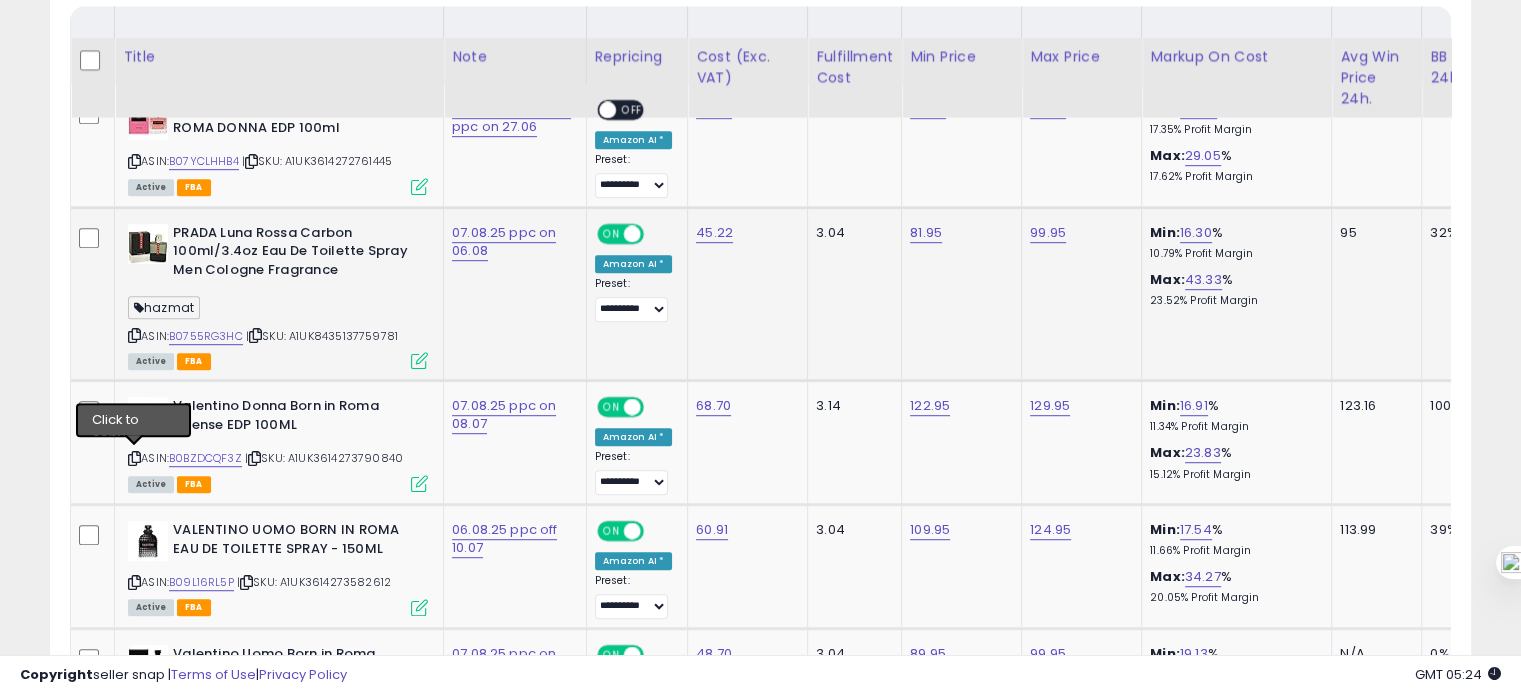 scroll, scrollTop: 1199, scrollLeft: 0, axis: vertical 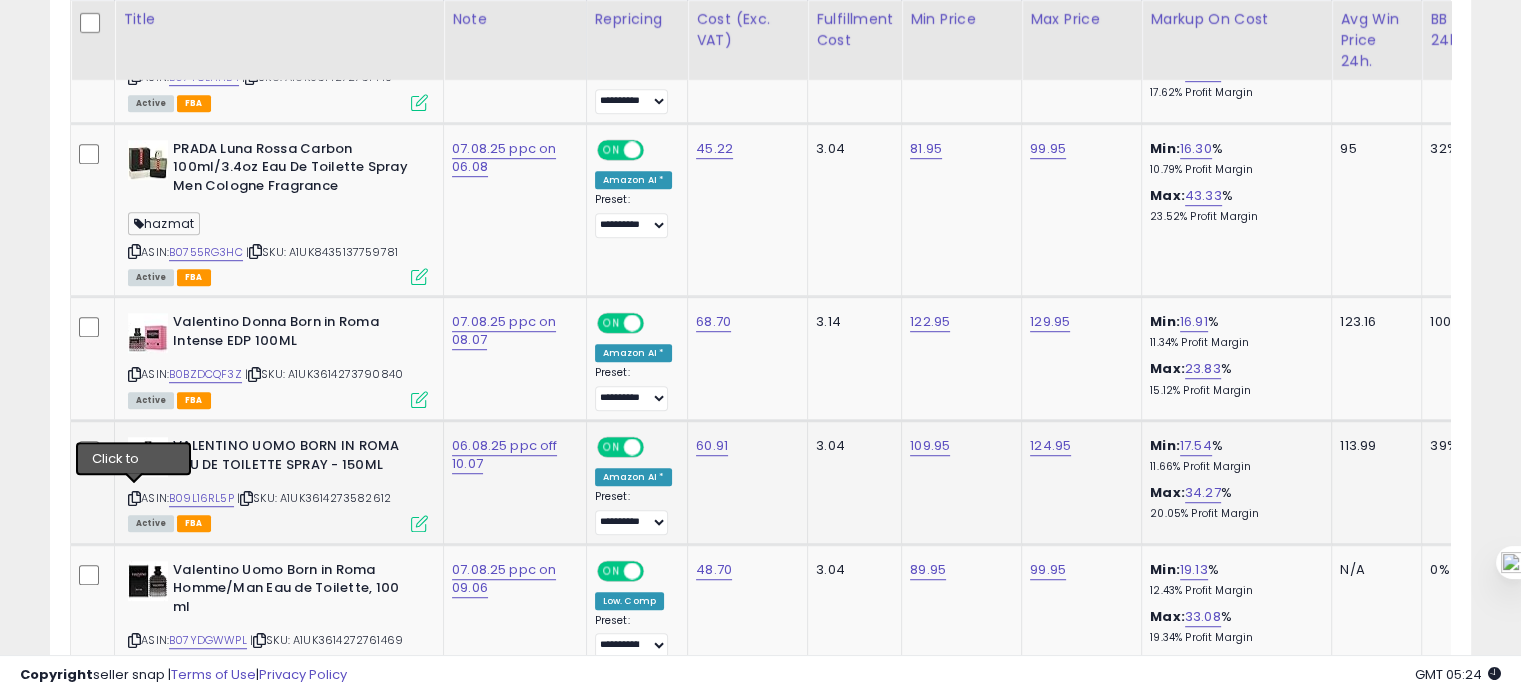 click at bounding box center (134, 498) 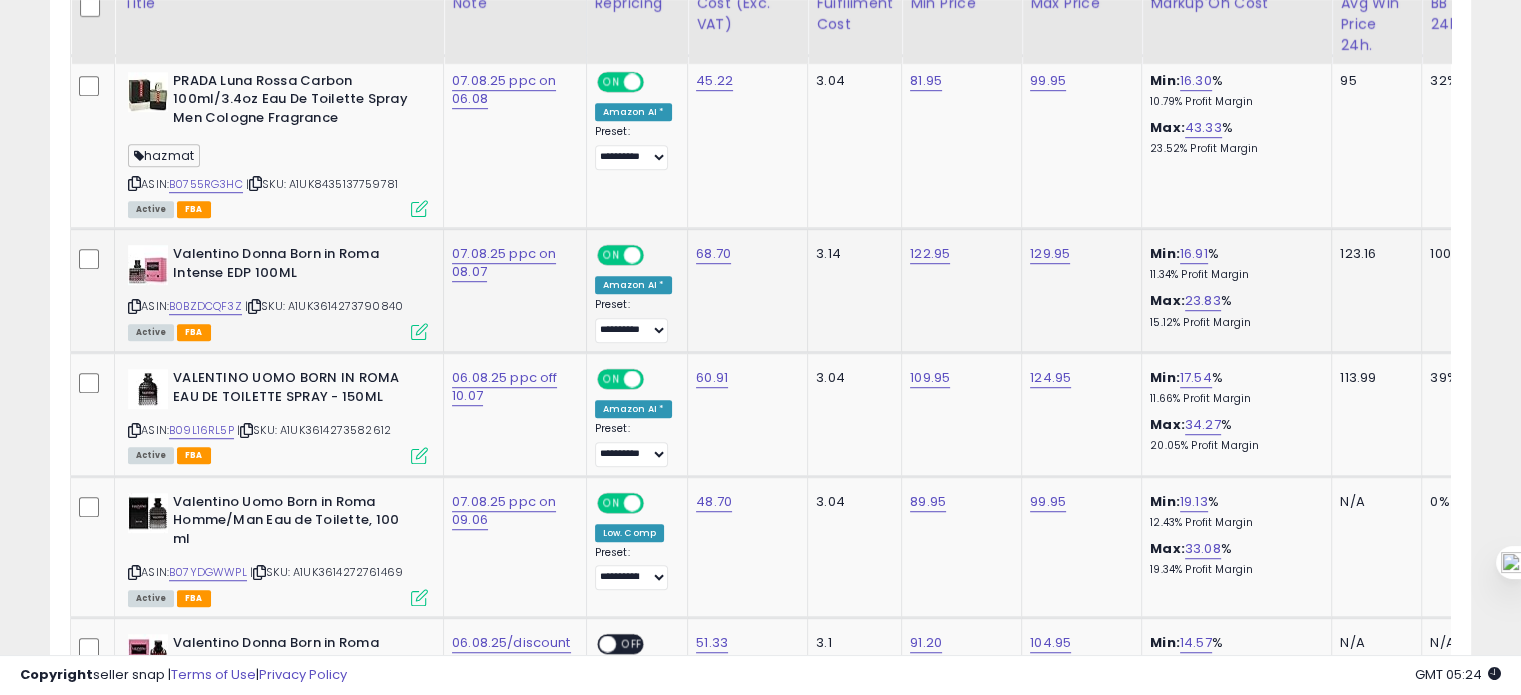scroll, scrollTop: 1271, scrollLeft: 0, axis: vertical 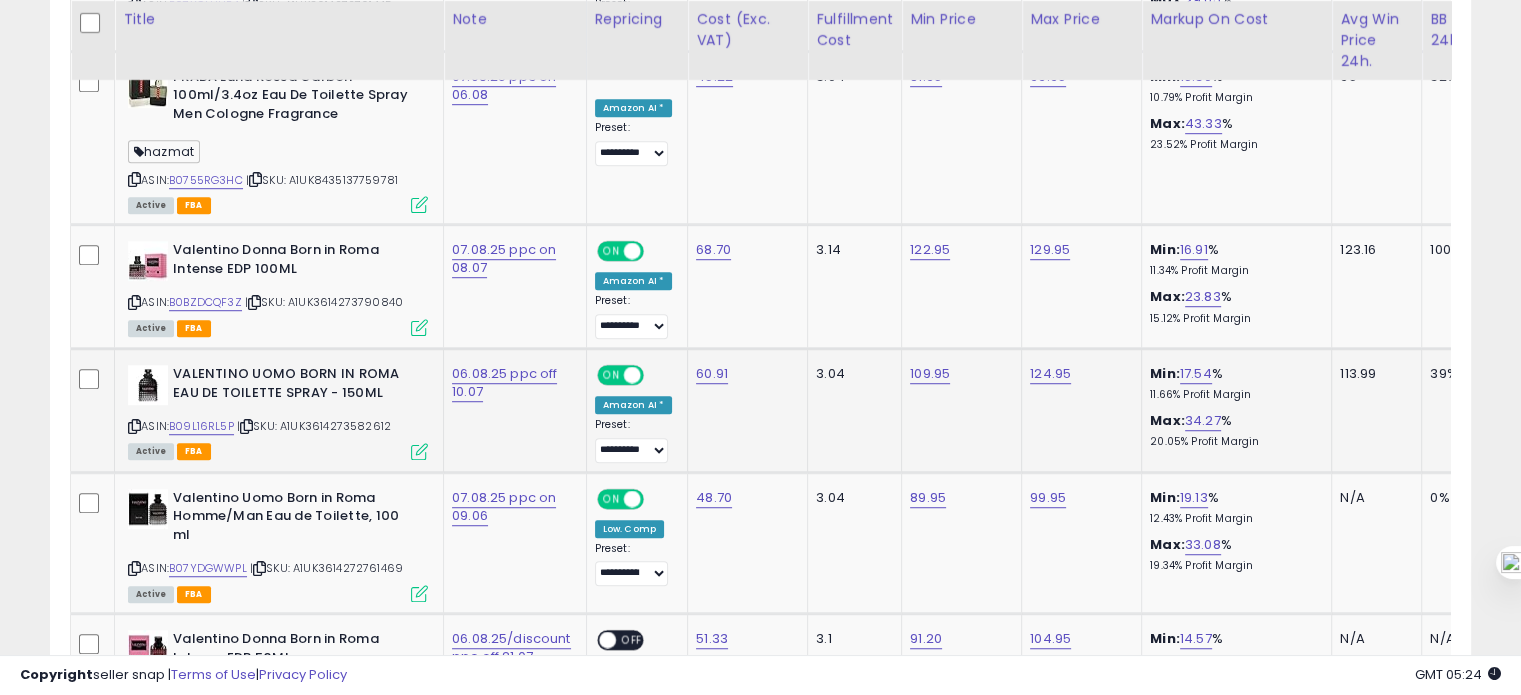 click at bounding box center (134, 426) 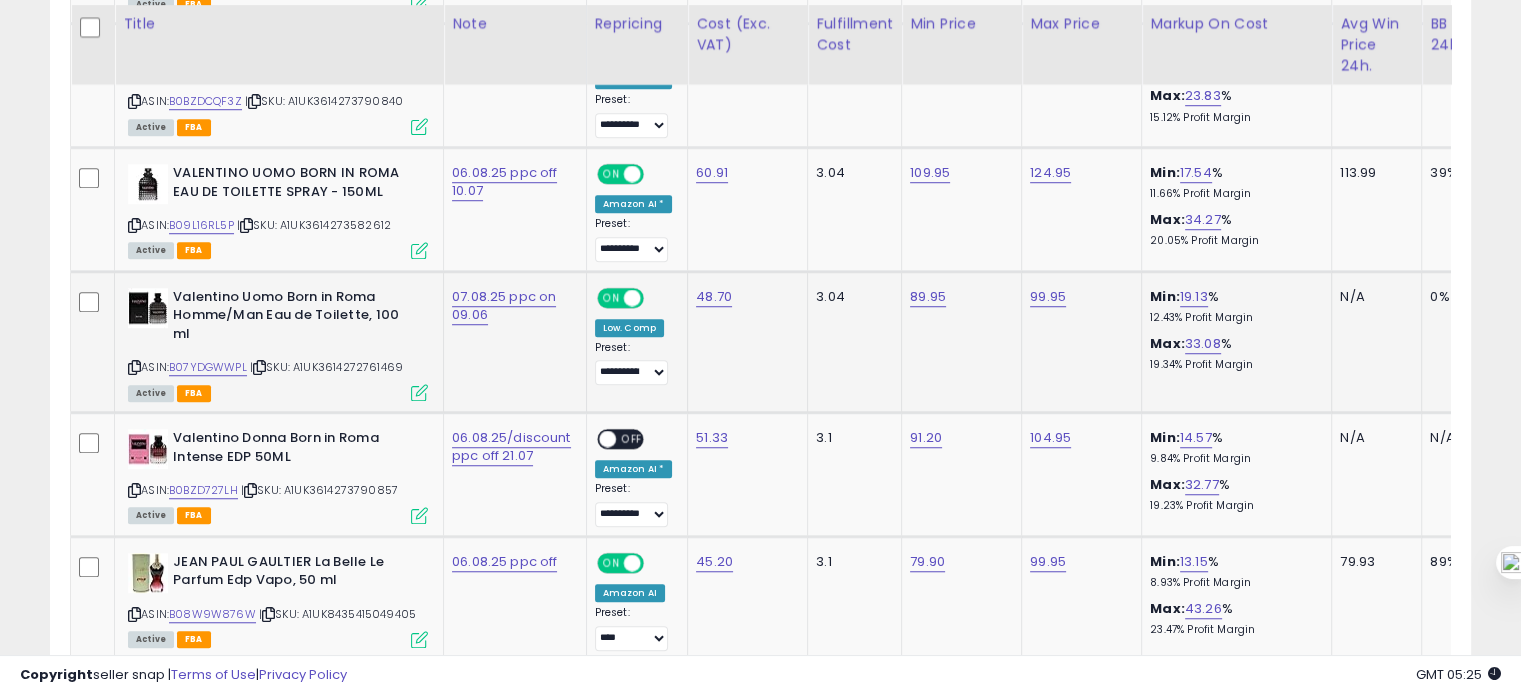 scroll, scrollTop: 1476, scrollLeft: 0, axis: vertical 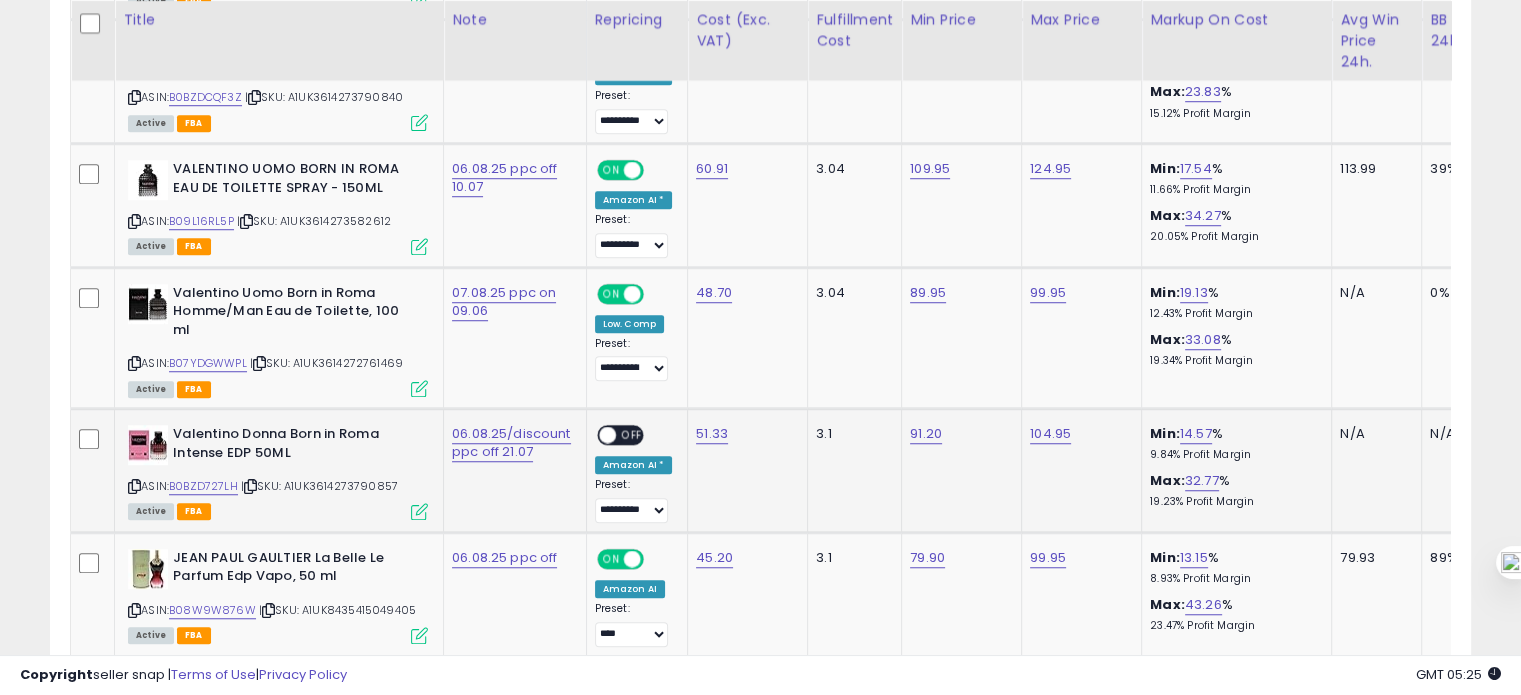 click at bounding box center [134, 486] 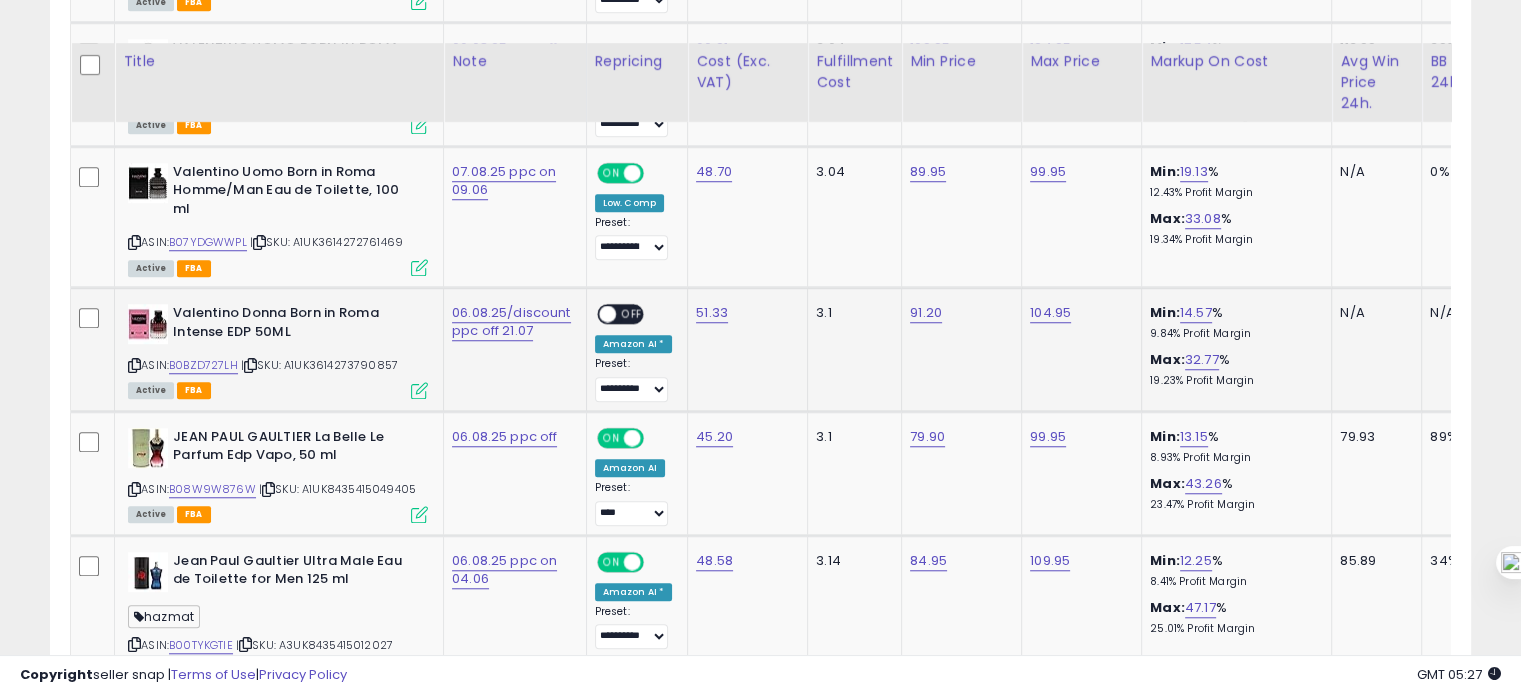 scroll, scrollTop: 1652, scrollLeft: 0, axis: vertical 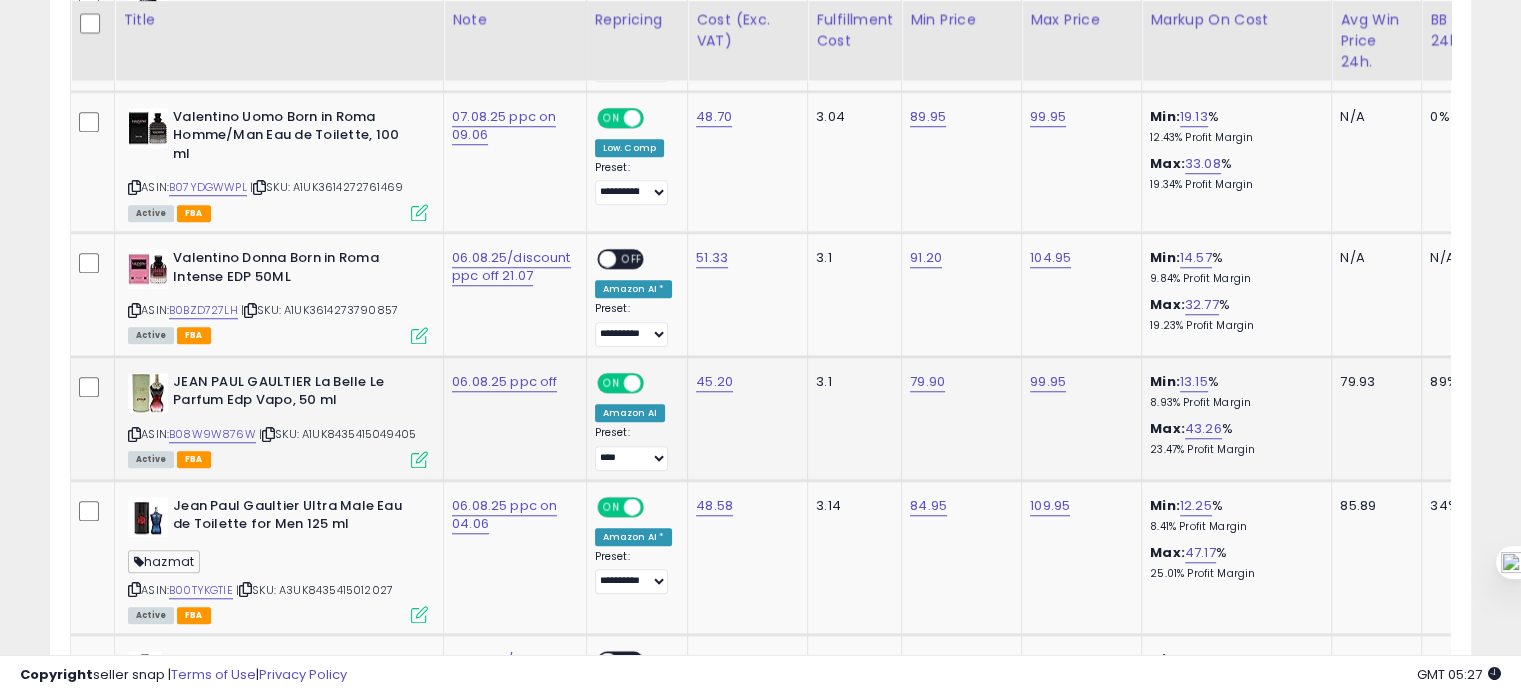 click at bounding box center [134, 434] 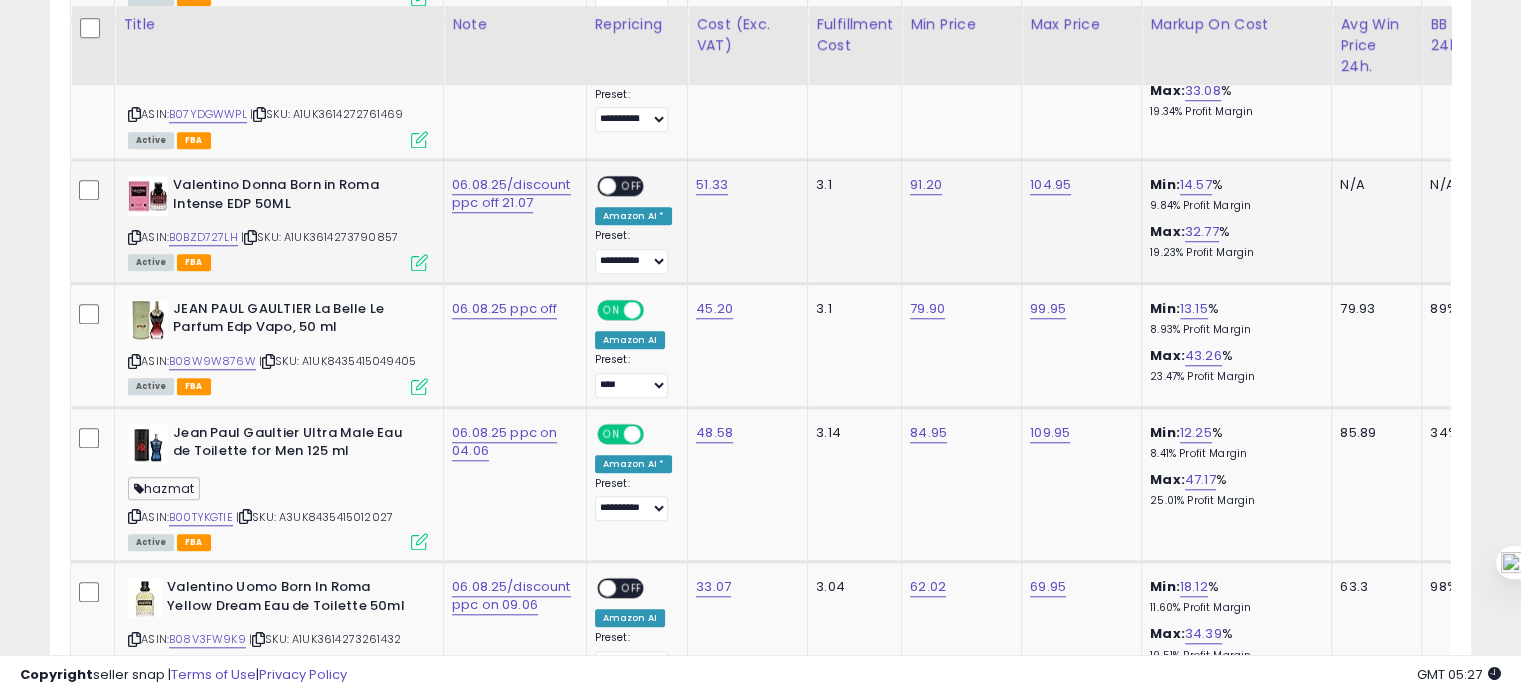 scroll, scrollTop: 1731, scrollLeft: 0, axis: vertical 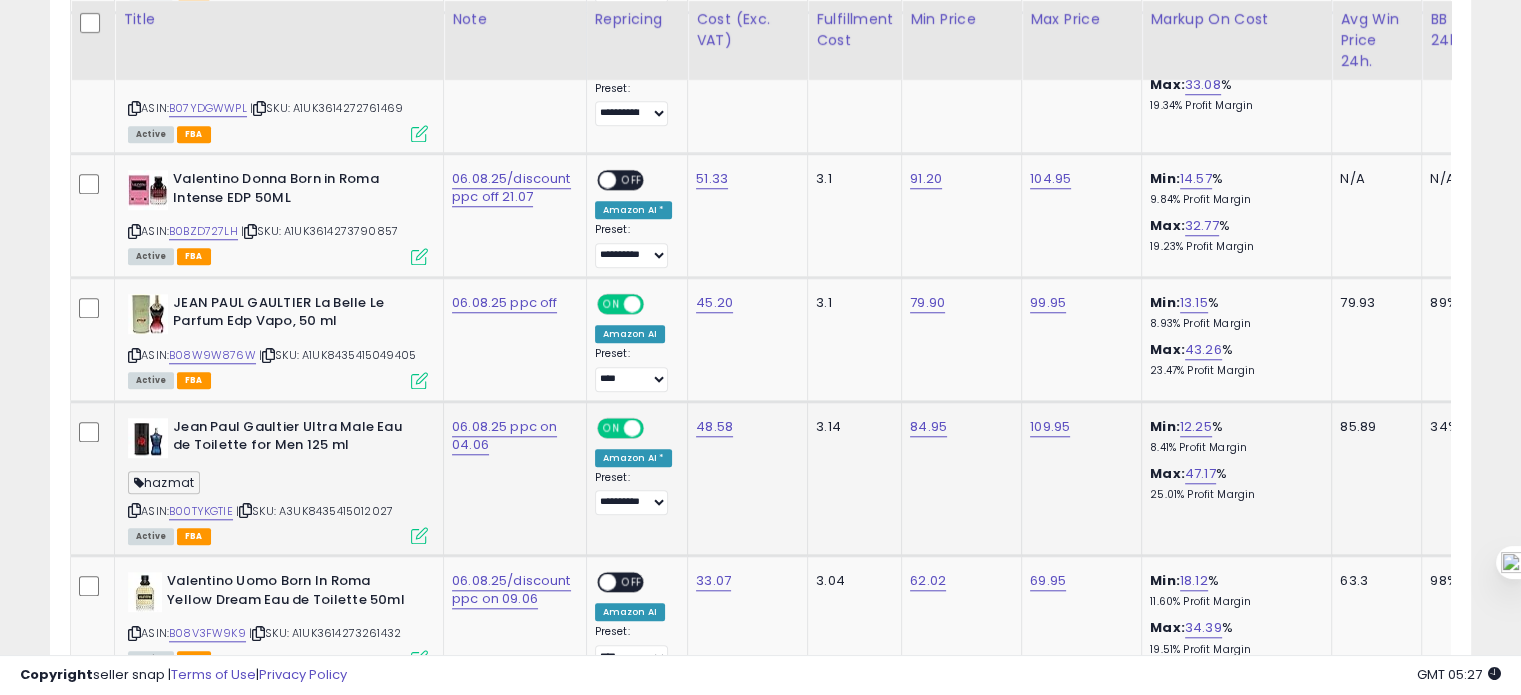click at bounding box center [134, 510] 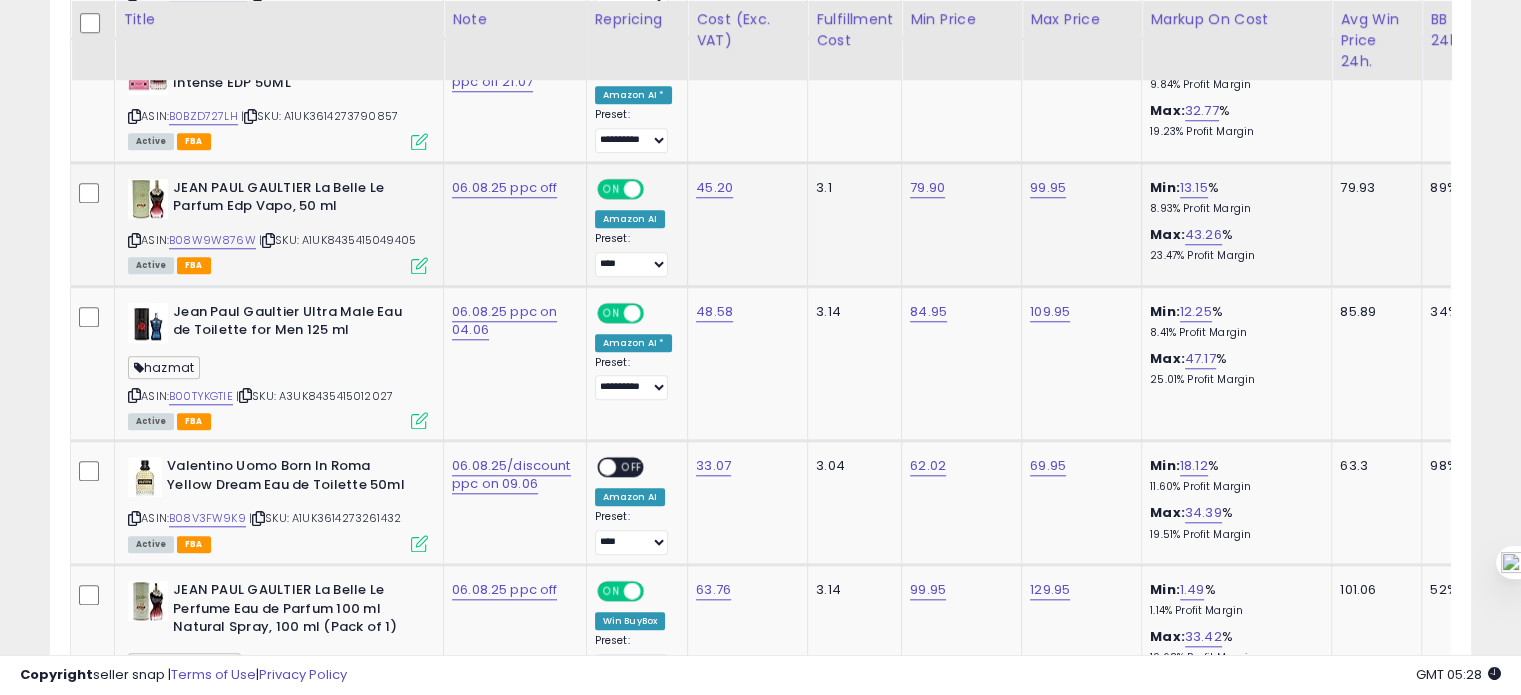 scroll, scrollTop: 1847, scrollLeft: 0, axis: vertical 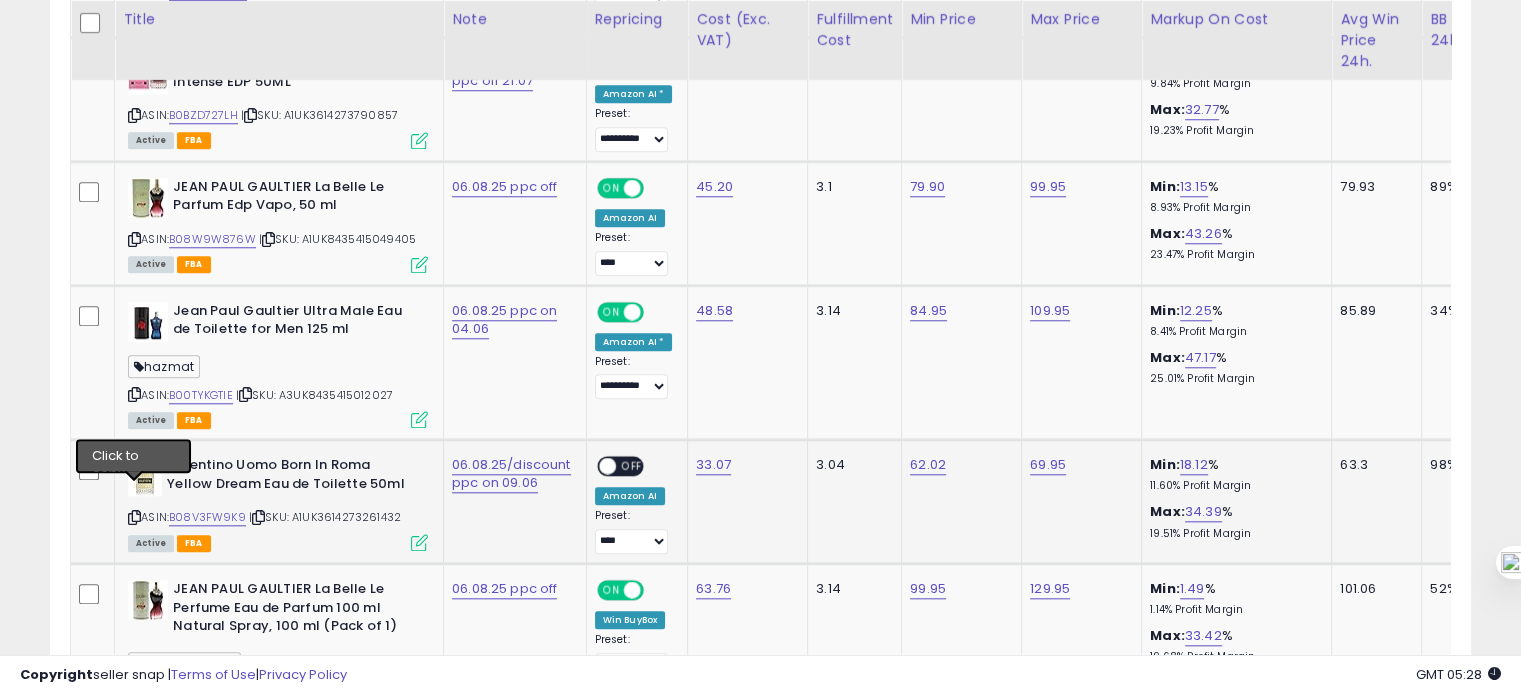 click at bounding box center (134, 517) 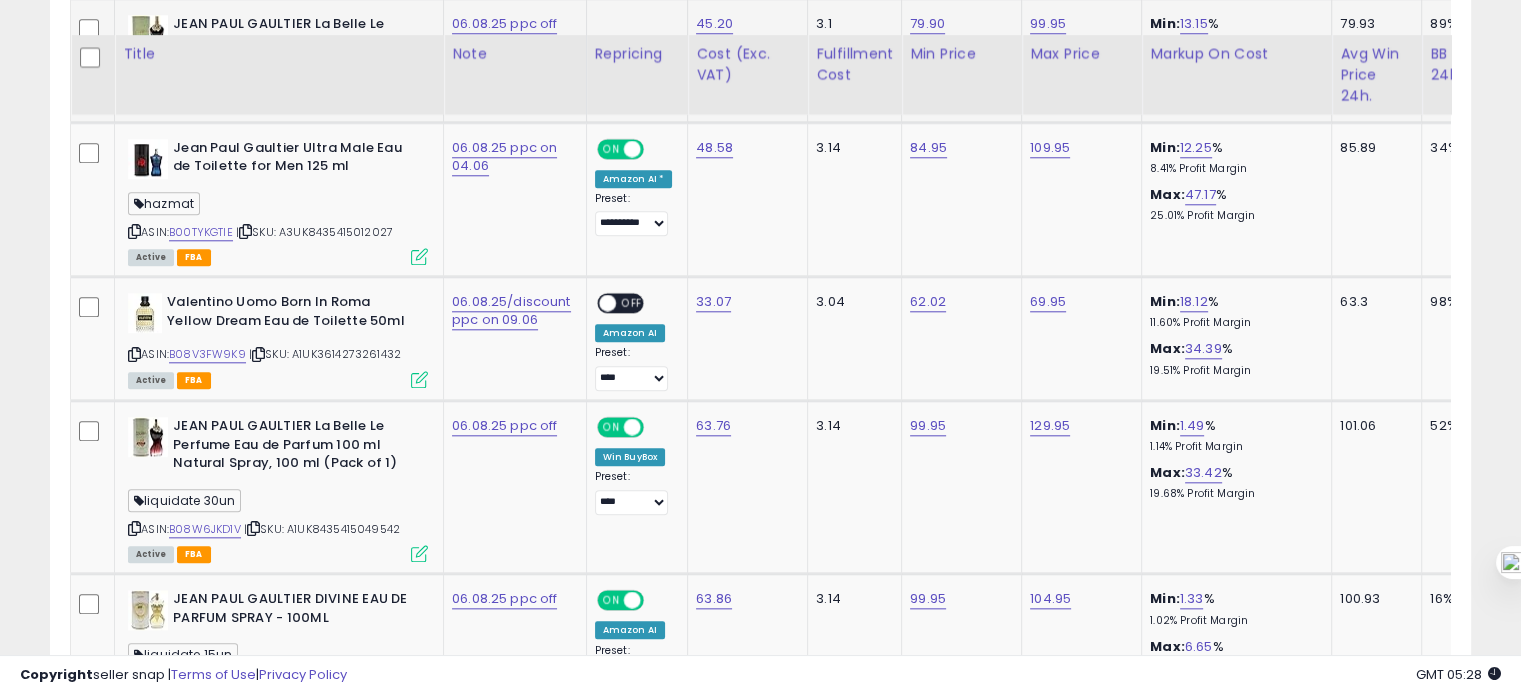 scroll, scrollTop: 2051, scrollLeft: 0, axis: vertical 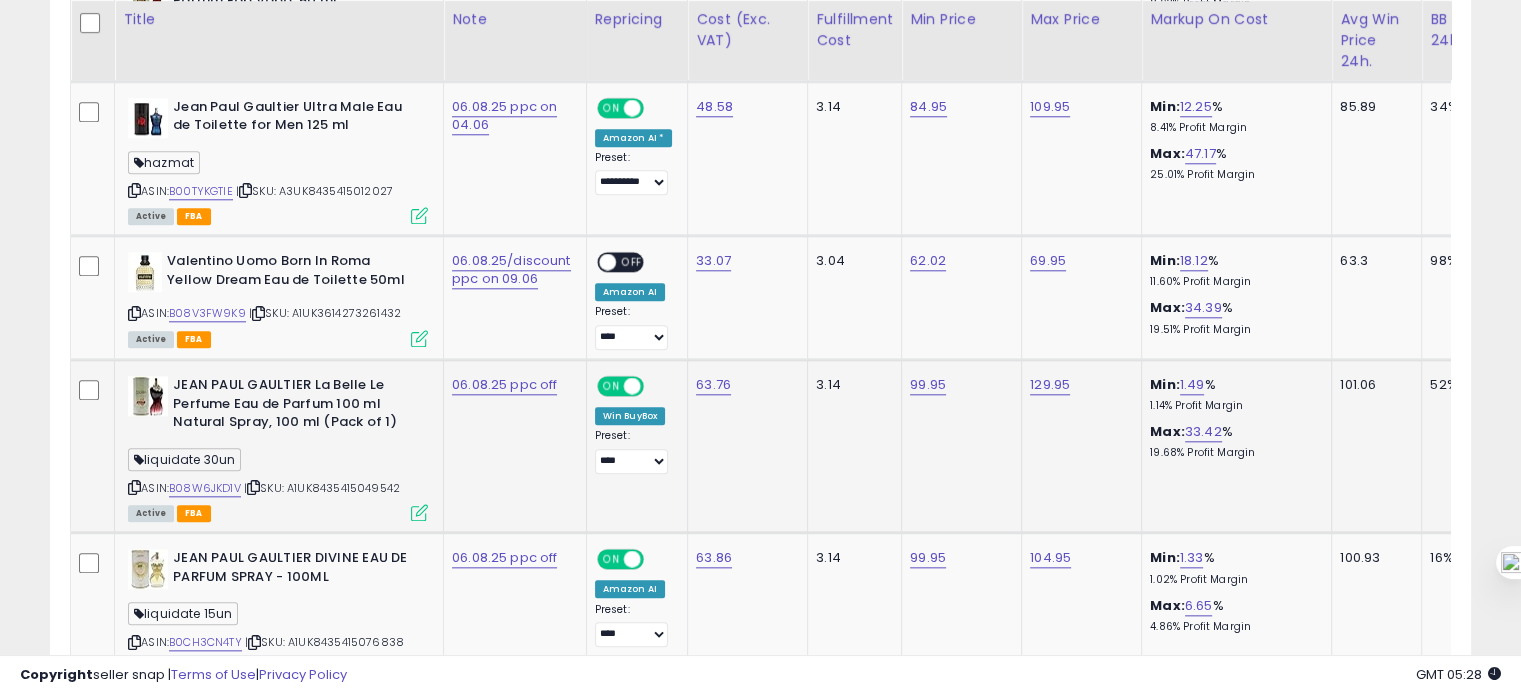 click at bounding box center (134, 487) 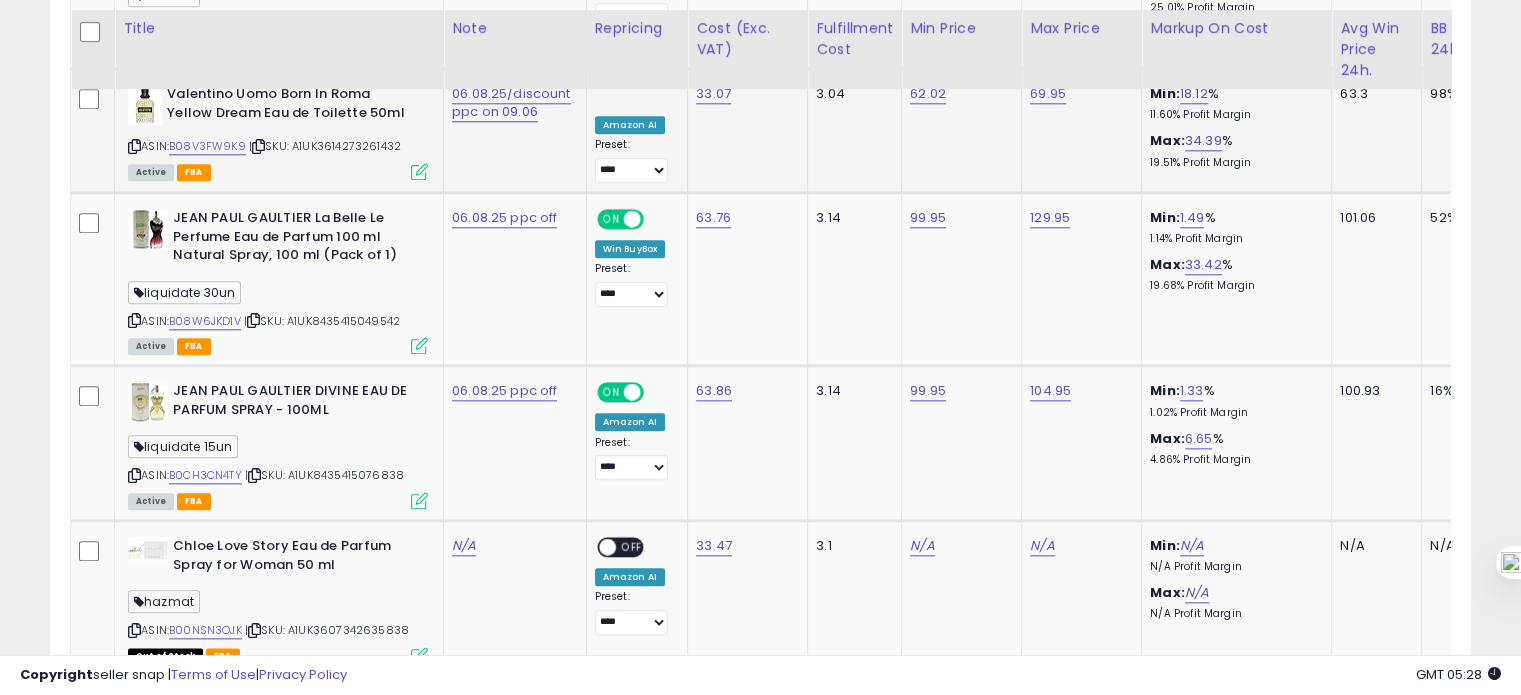 scroll, scrollTop: 2229, scrollLeft: 0, axis: vertical 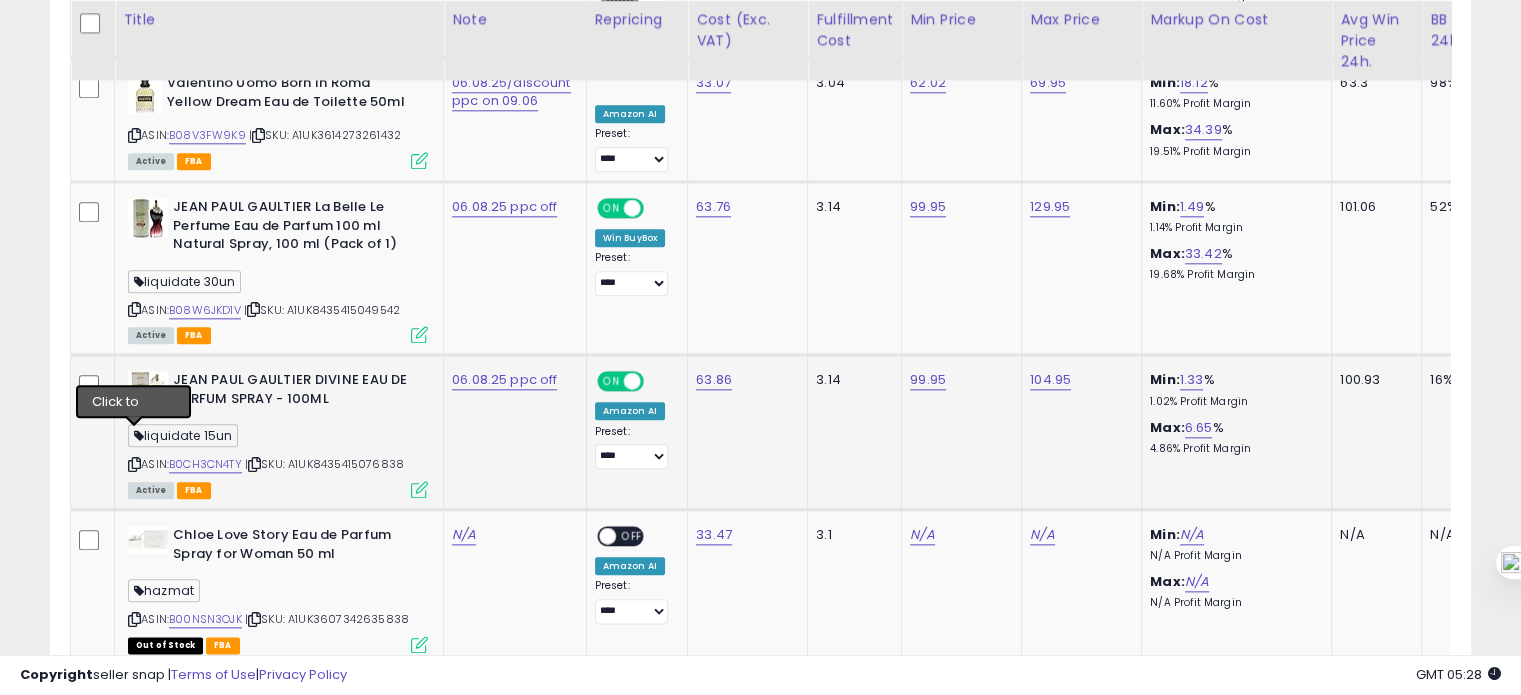 click at bounding box center [134, 464] 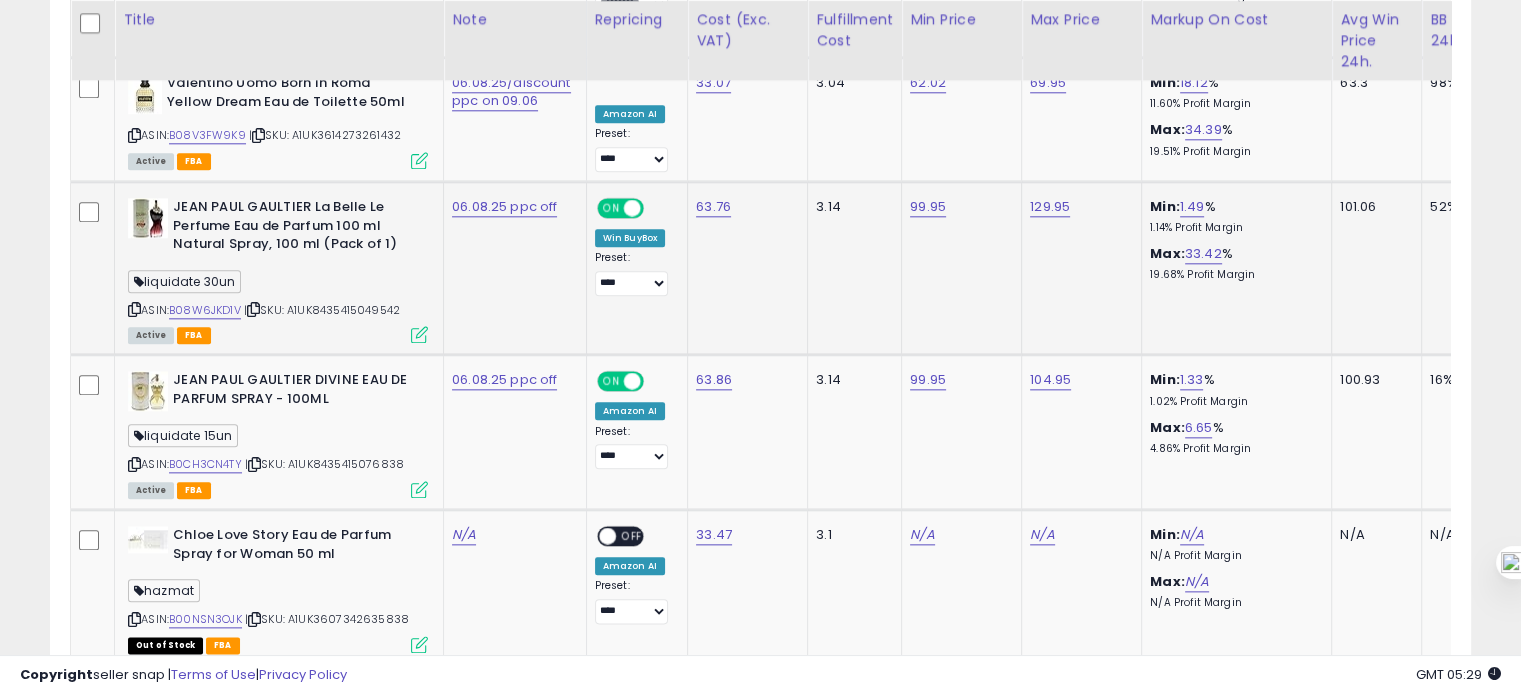 scroll, scrollTop: 0, scrollLeft: 384, axis: horizontal 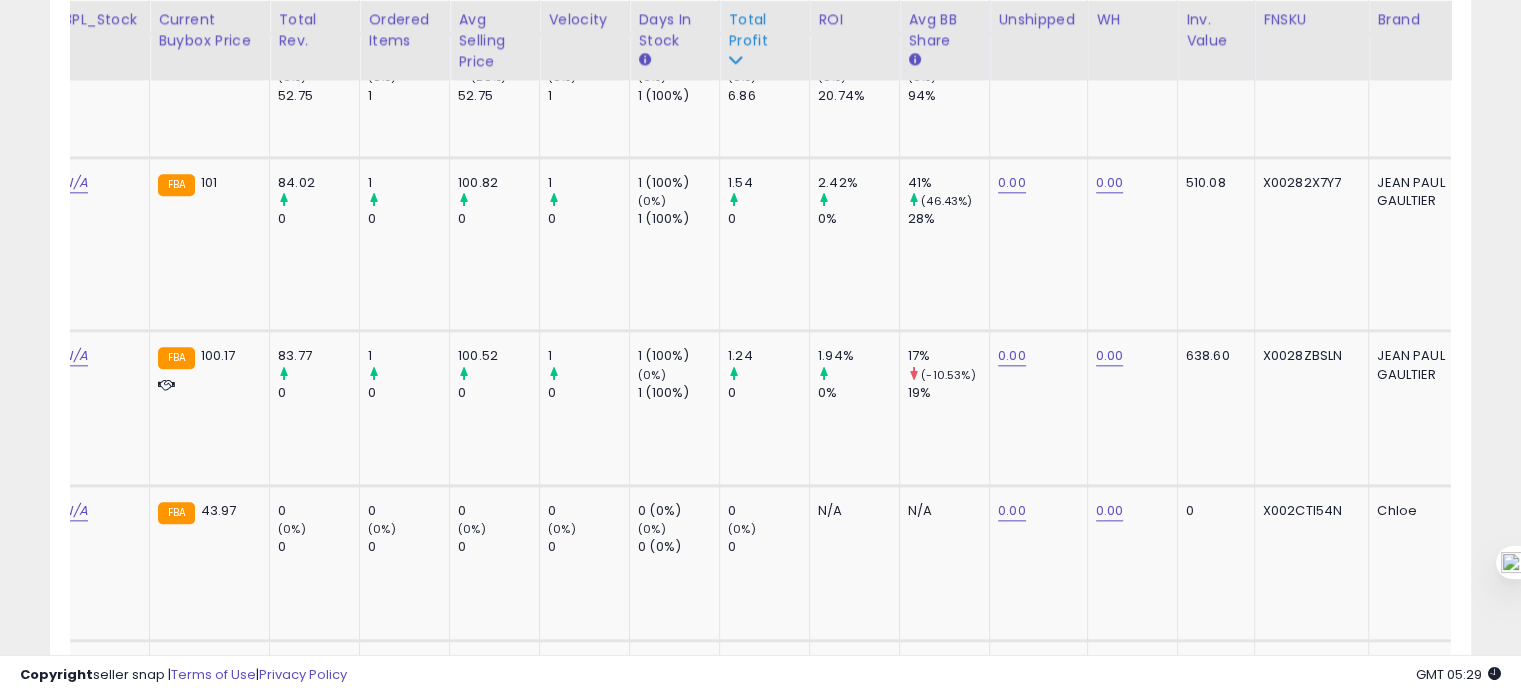 click on "Total Profit" at bounding box center (764, 30) 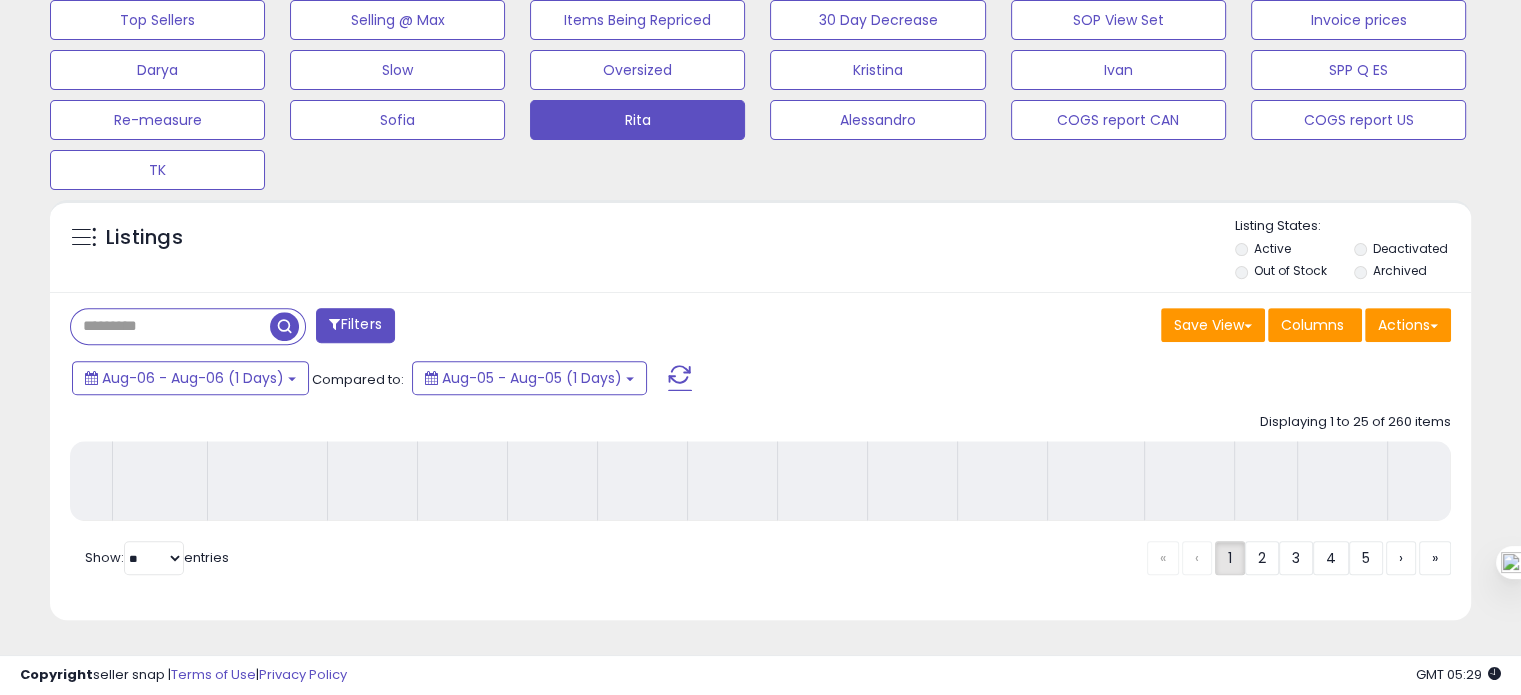 scroll, scrollTop: 693, scrollLeft: 0, axis: vertical 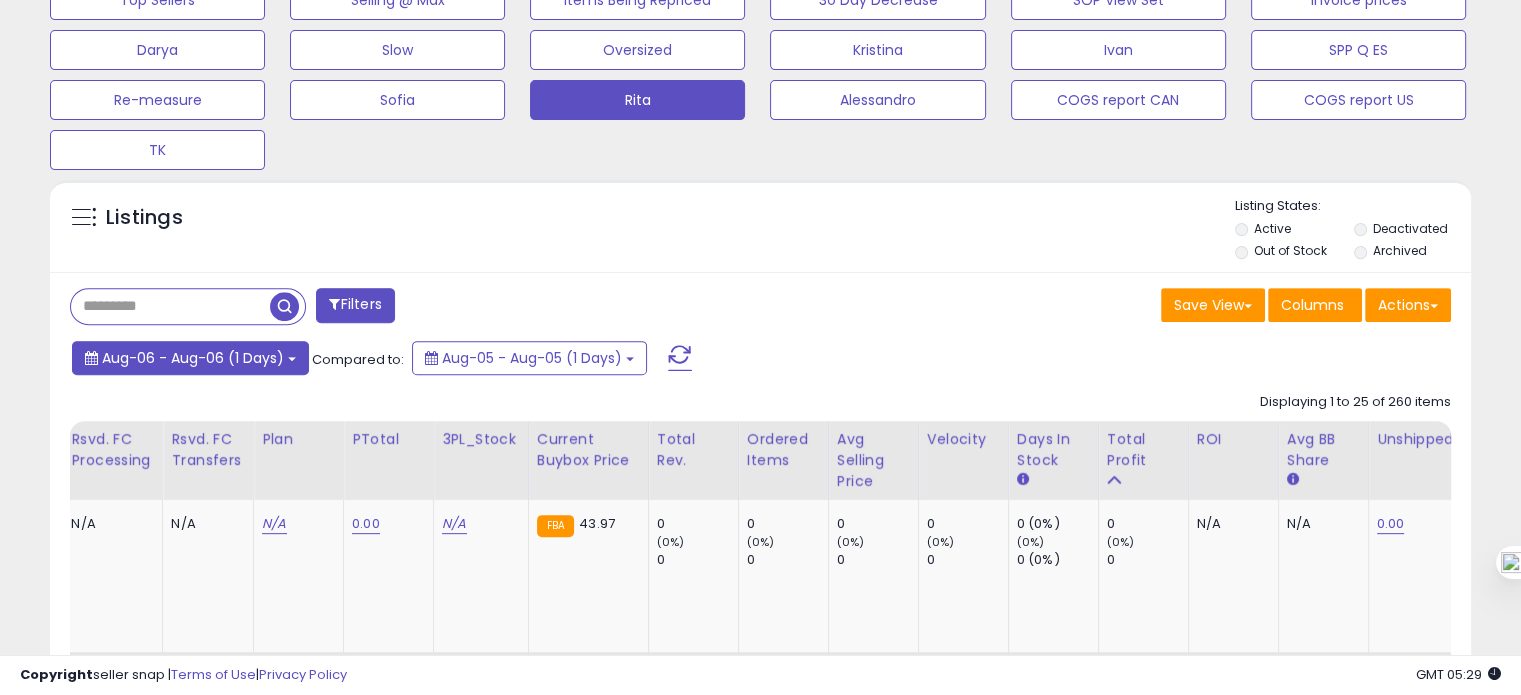 click at bounding box center [292, 359] 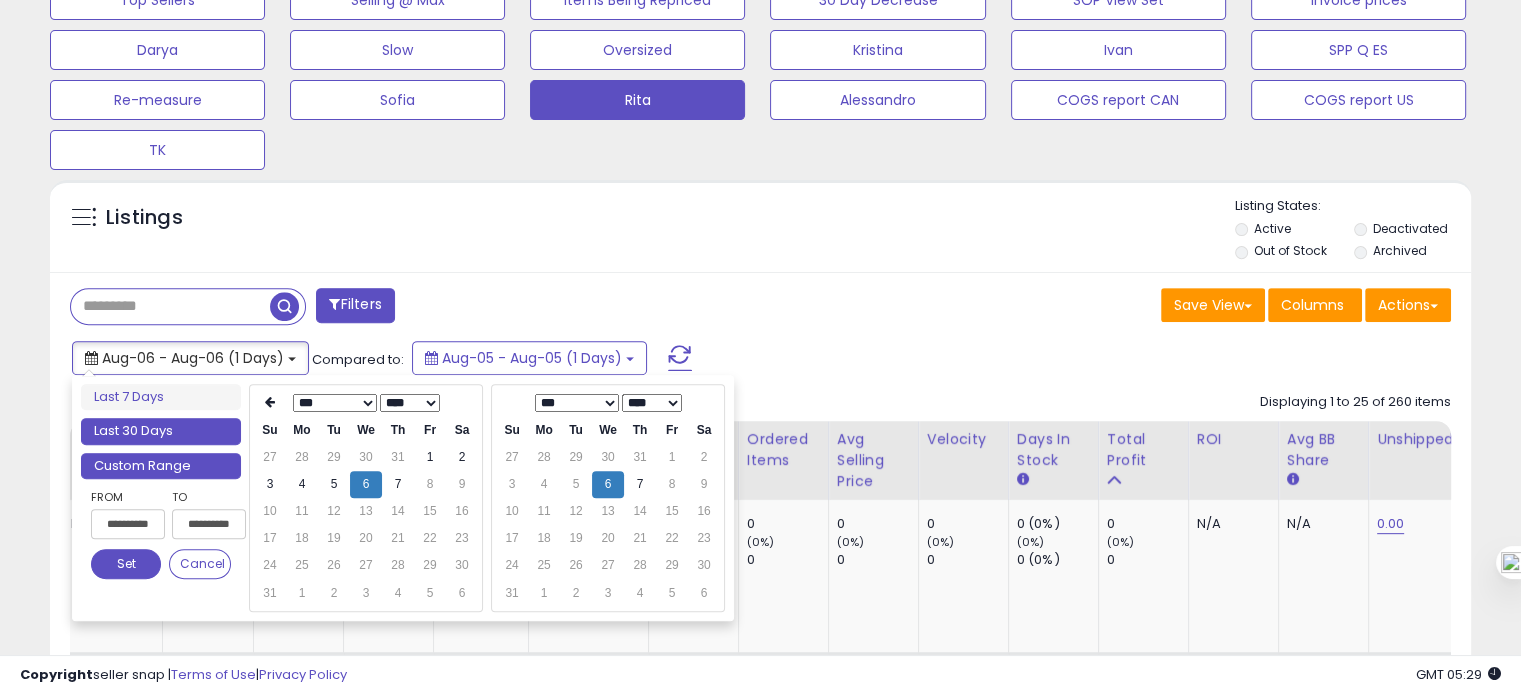 type on "**********" 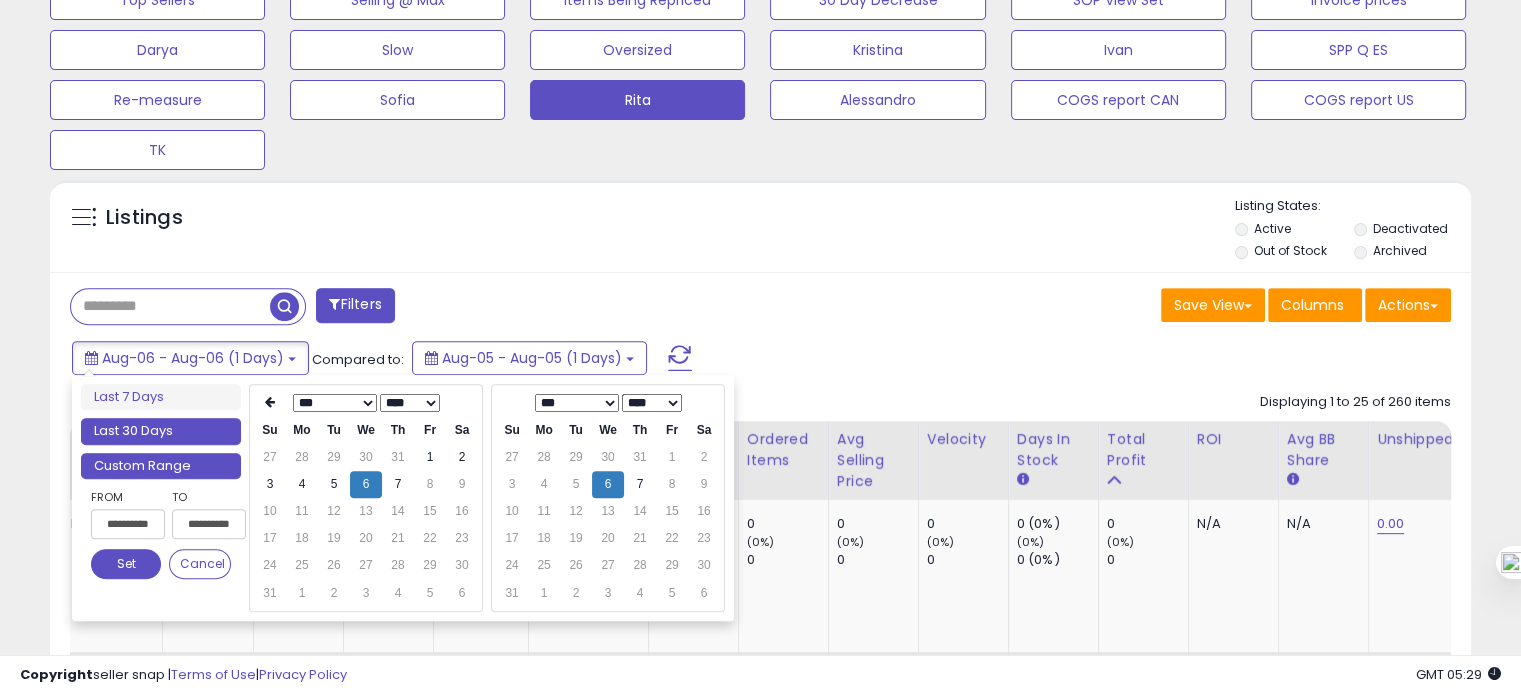 click on "Last 30 Days" at bounding box center [161, 431] 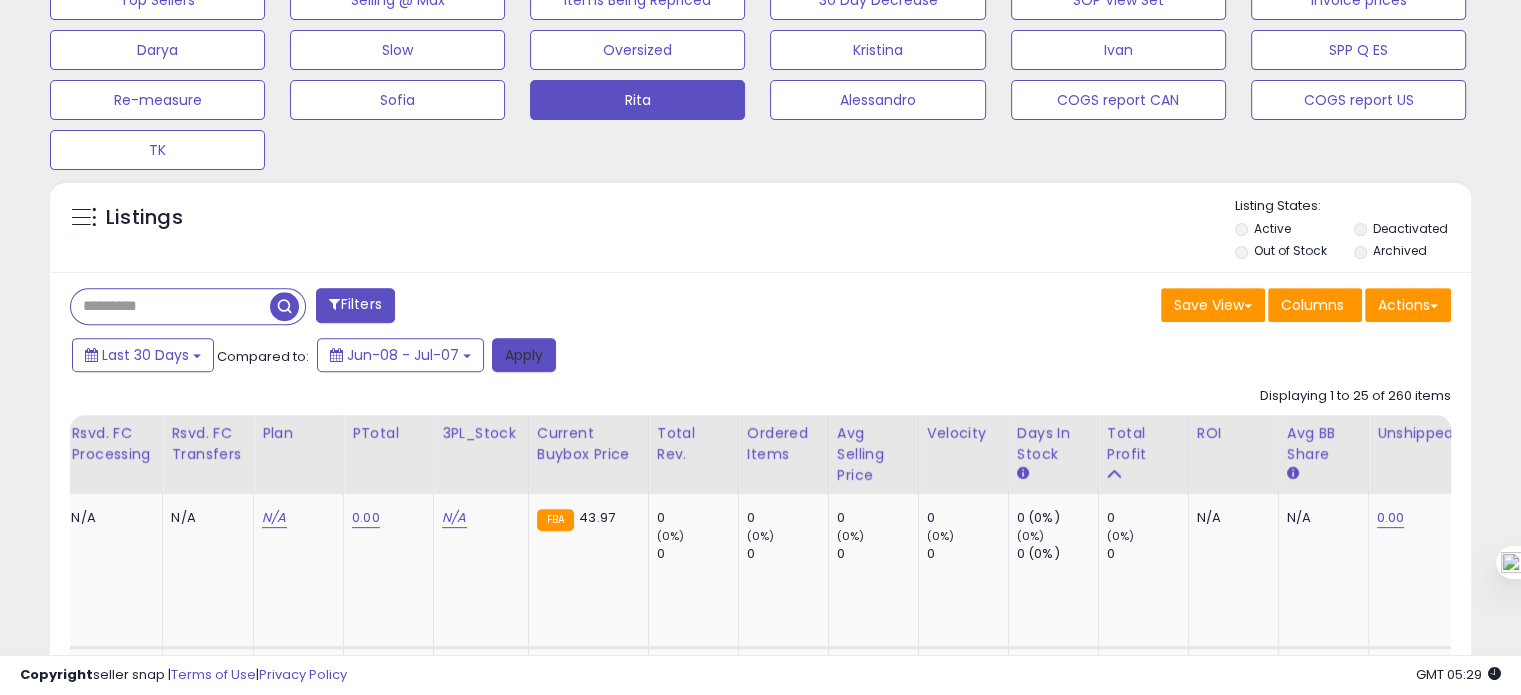 click on "Apply" at bounding box center [524, 355] 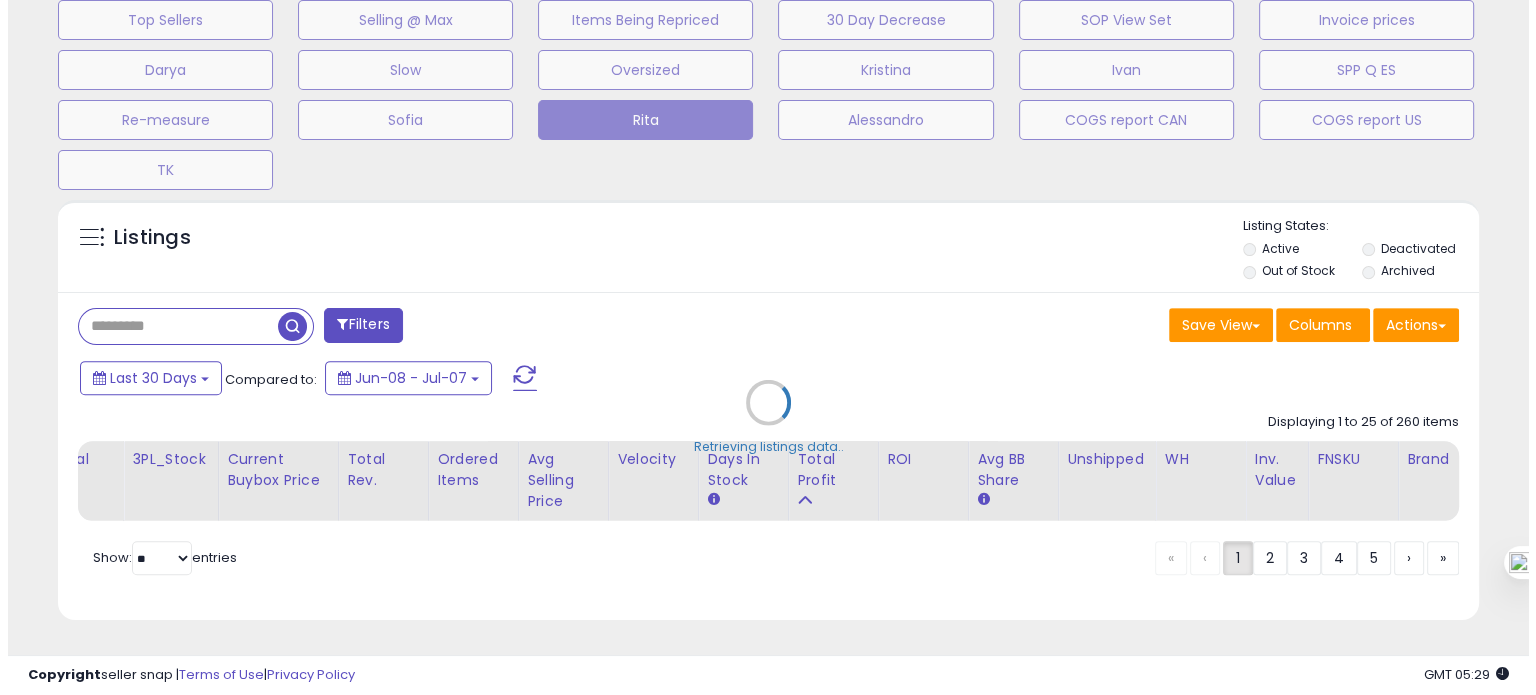 scroll, scrollTop: 693, scrollLeft: 0, axis: vertical 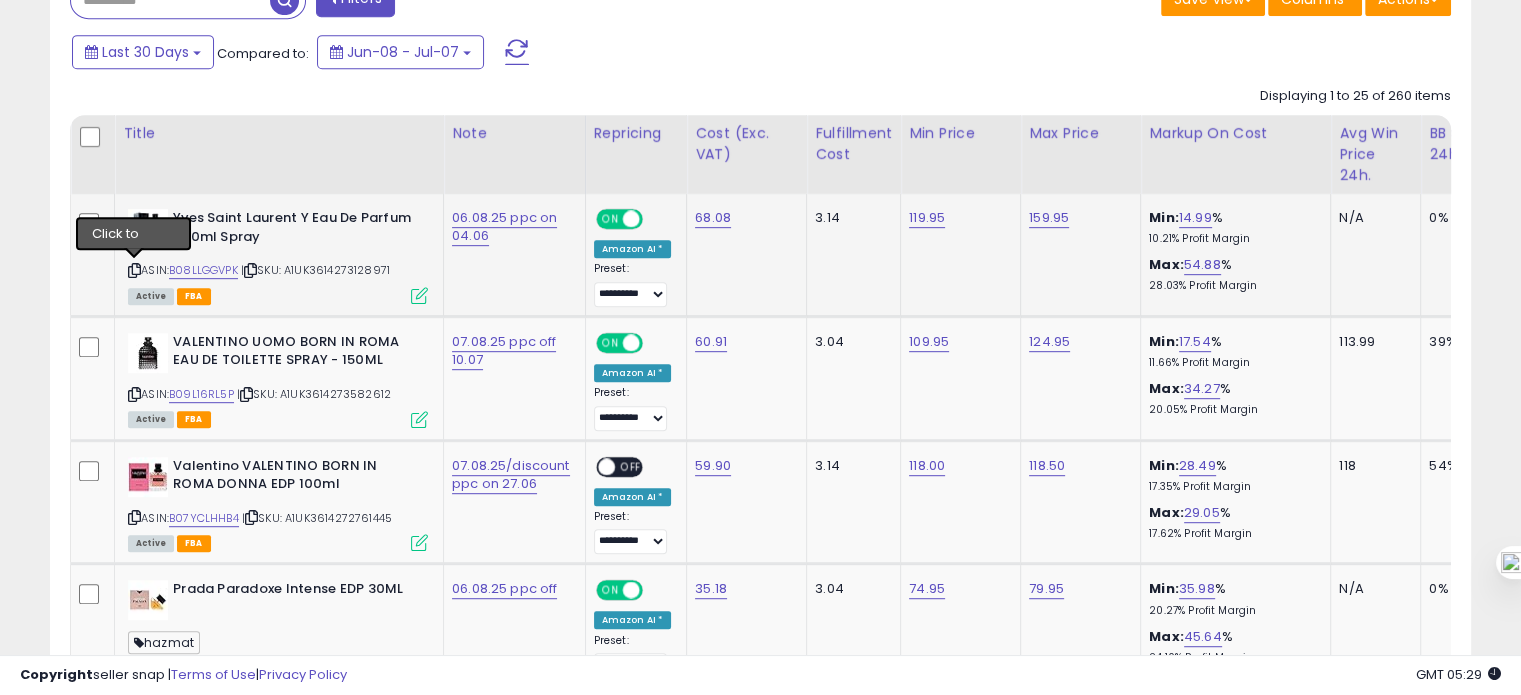 click at bounding box center [134, 270] 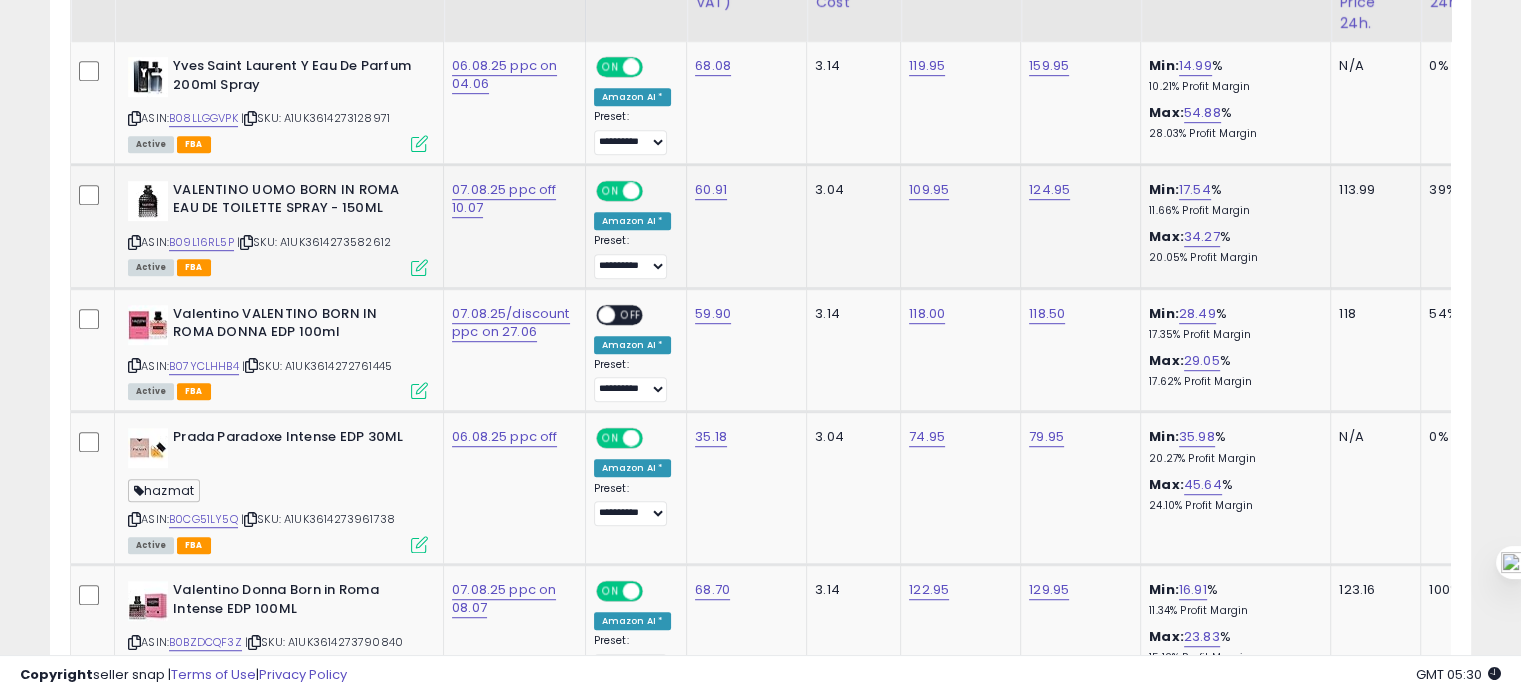 scroll, scrollTop: 1164, scrollLeft: 0, axis: vertical 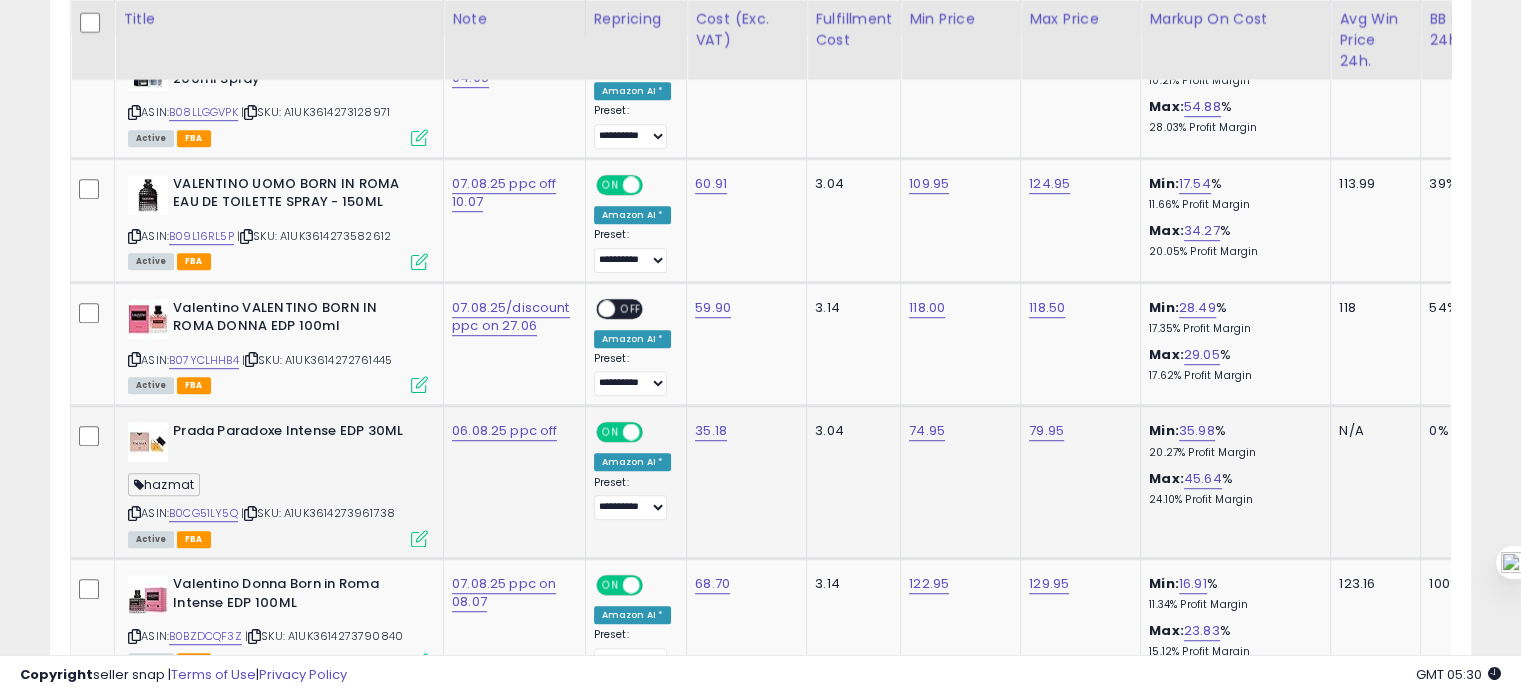 click at bounding box center [134, 513] 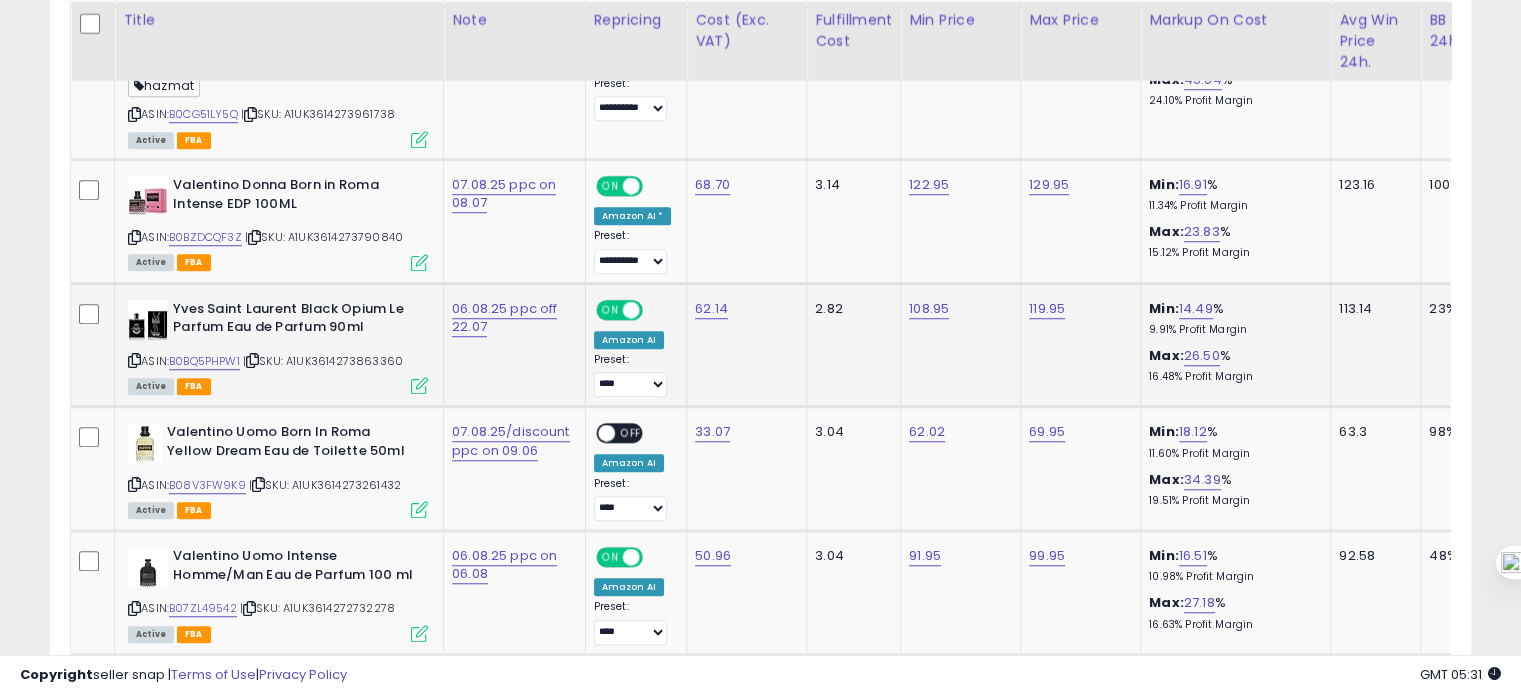 scroll, scrollTop: 1564, scrollLeft: 0, axis: vertical 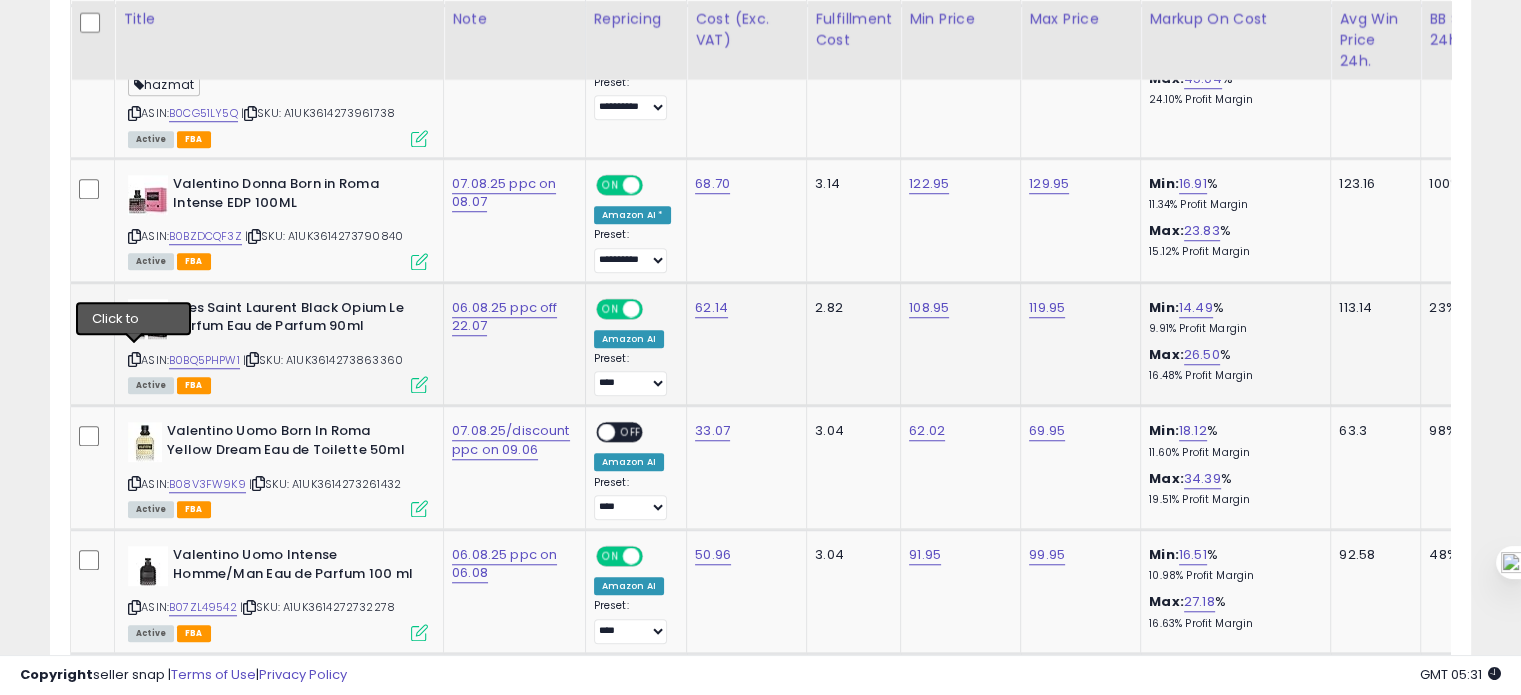 click at bounding box center [134, 359] 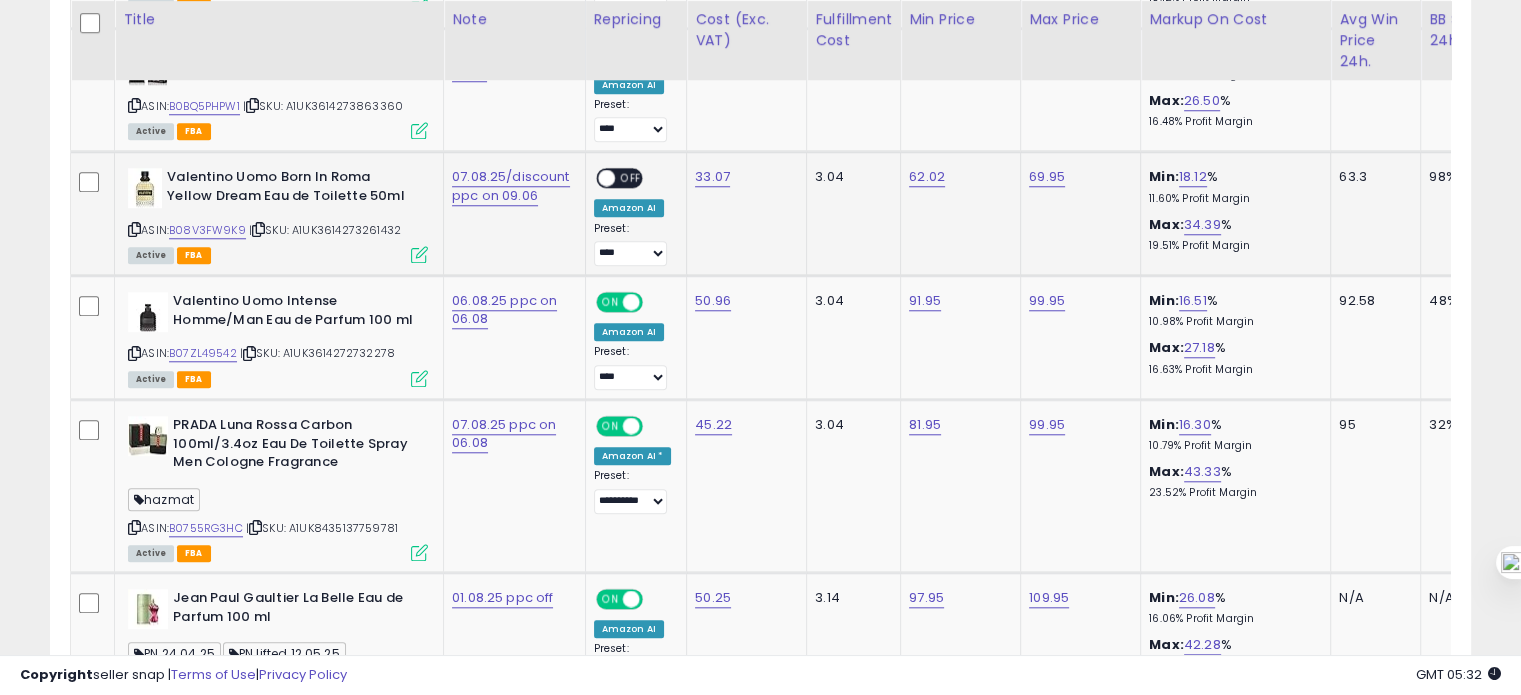 scroll, scrollTop: 1840, scrollLeft: 0, axis: vertical 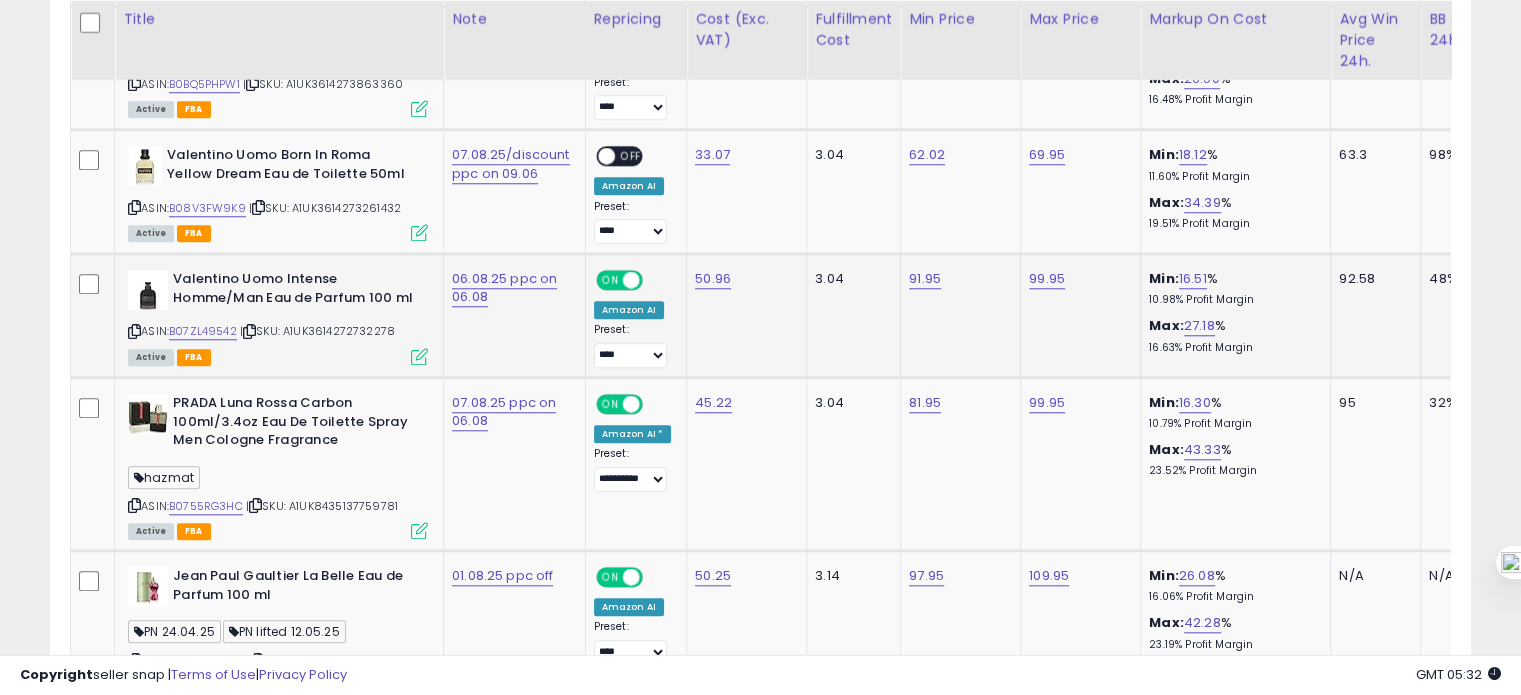 click at bounding box center [134, 331] 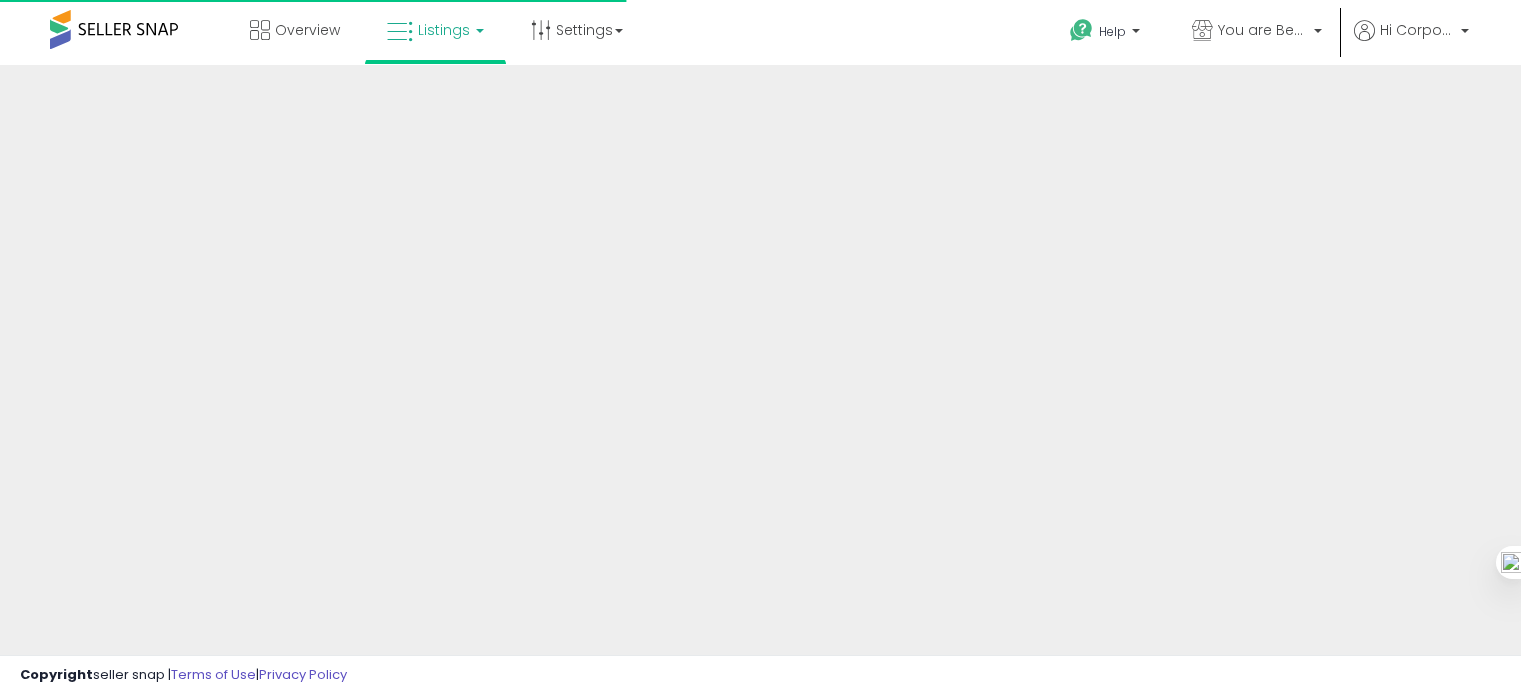 scroll, scrollTop: 0, scrollLeft: 0, axis: both 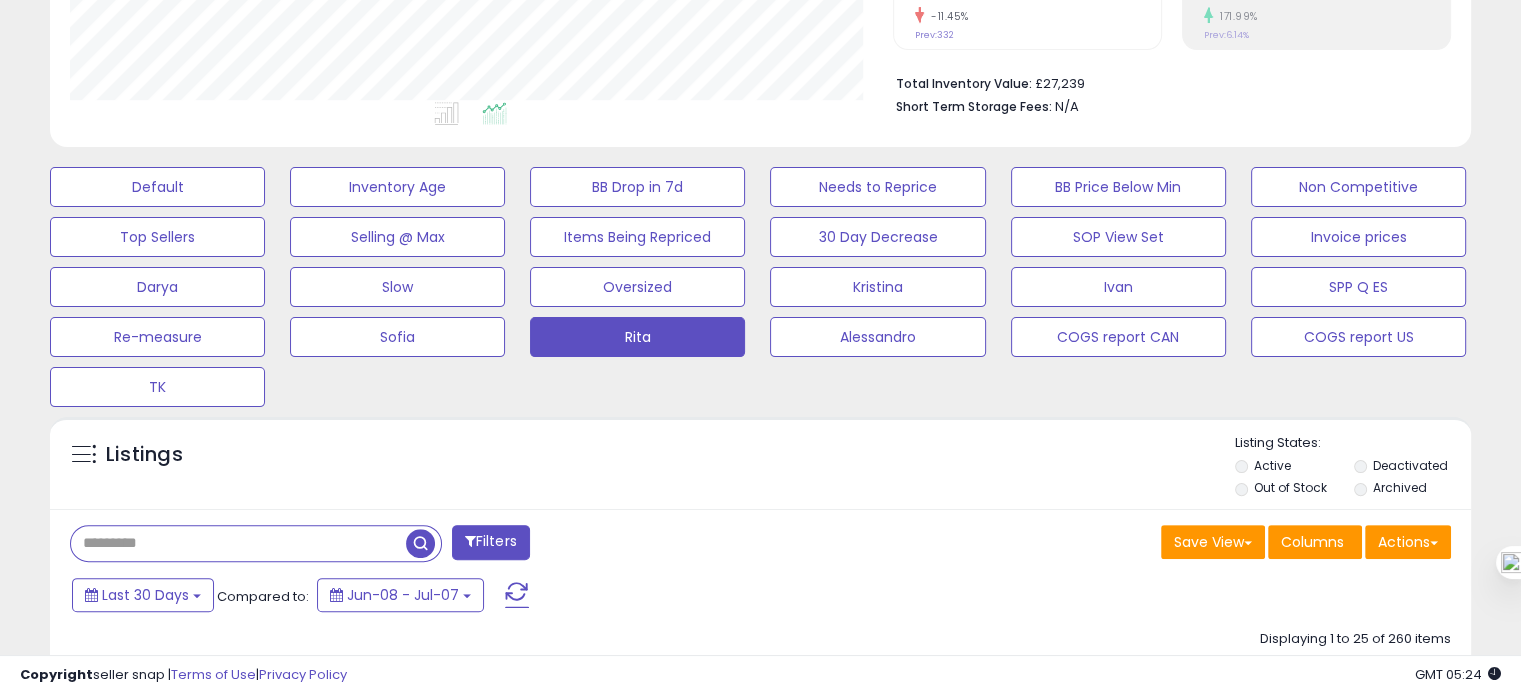 click at bounding box center (238, 543) 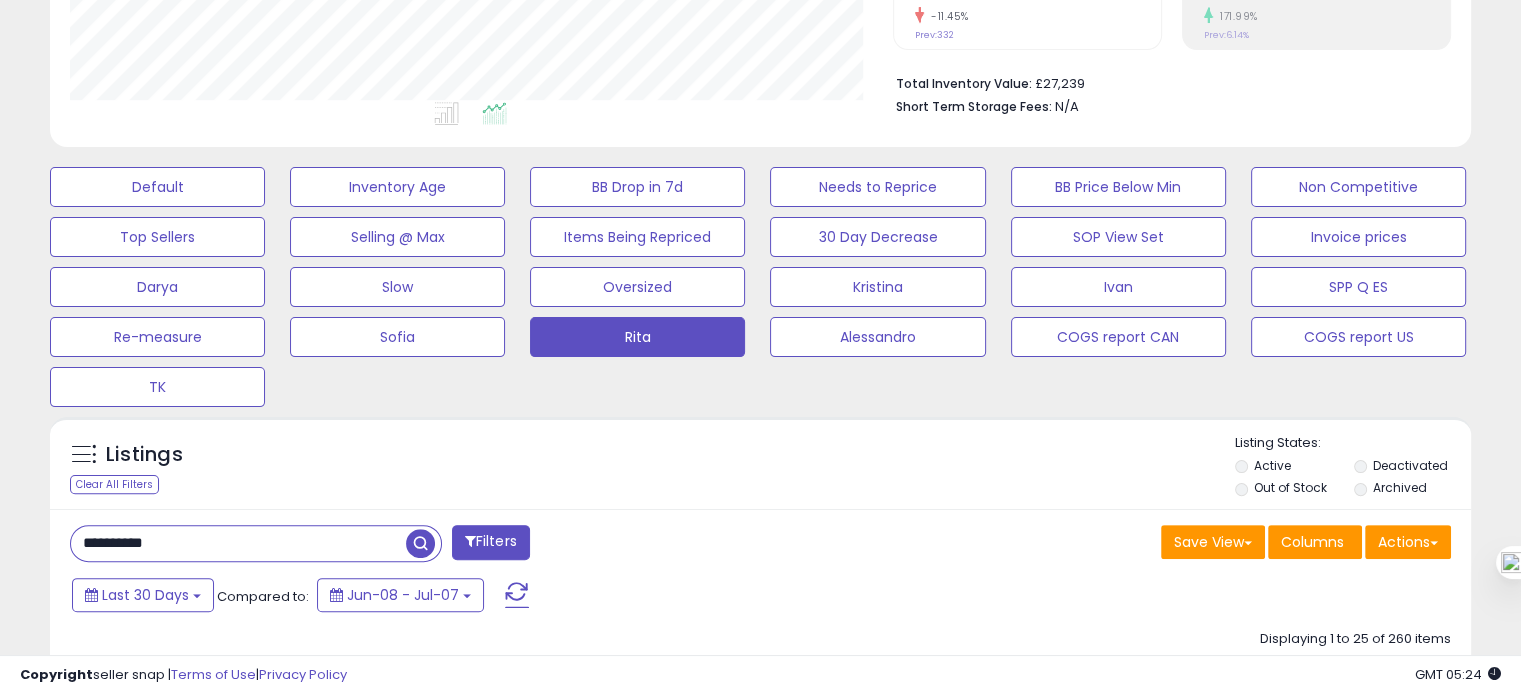 type on "**********" 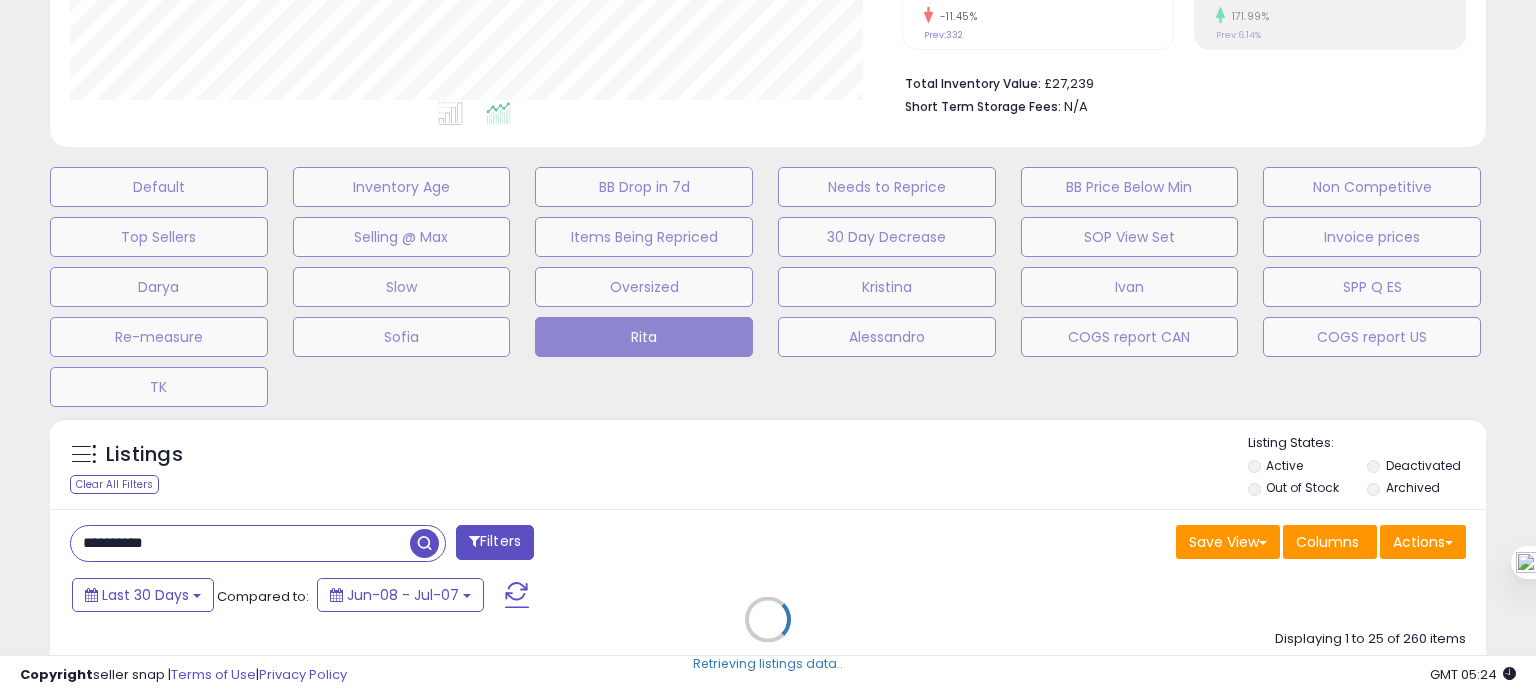 scroll, scrollTop: 999589, scrollLeft: 999168, axis: both 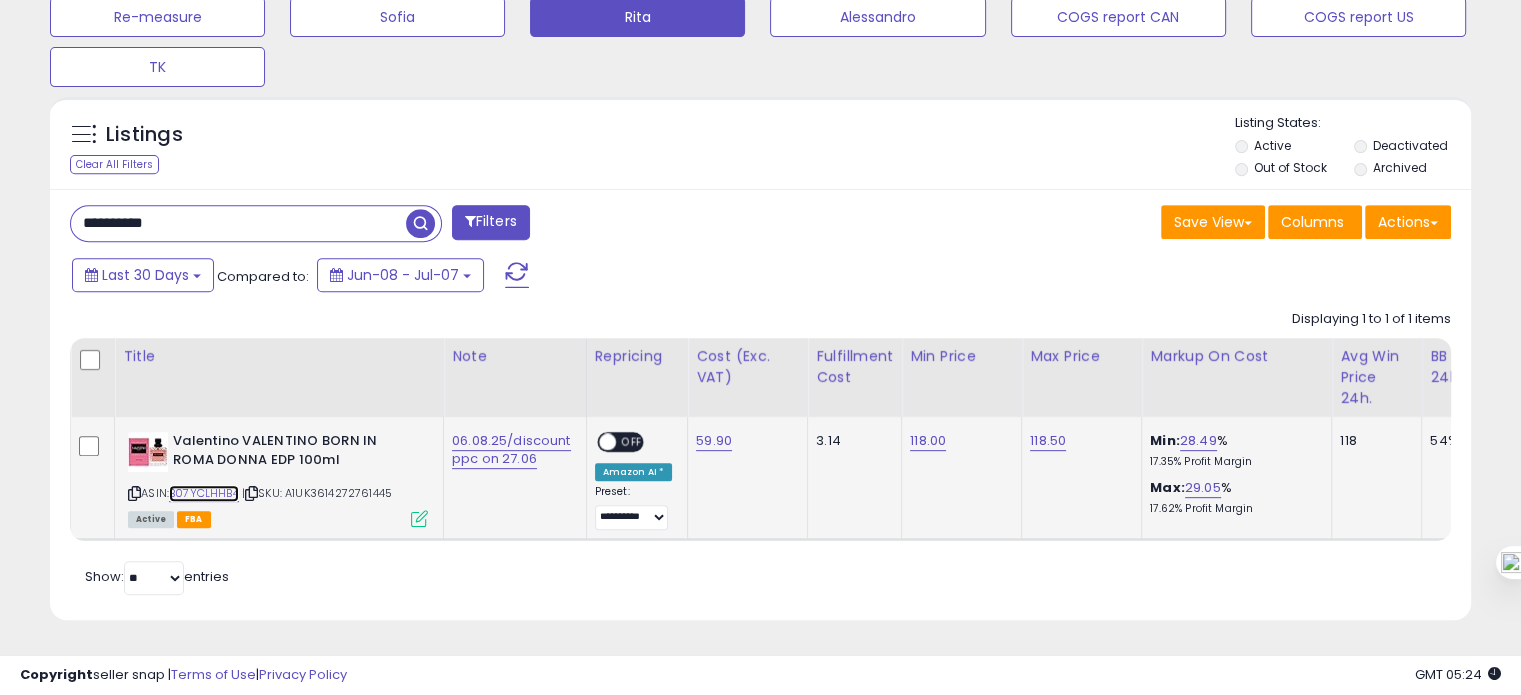click on "B07YCLHHB4" at bounding box center (204, 493) 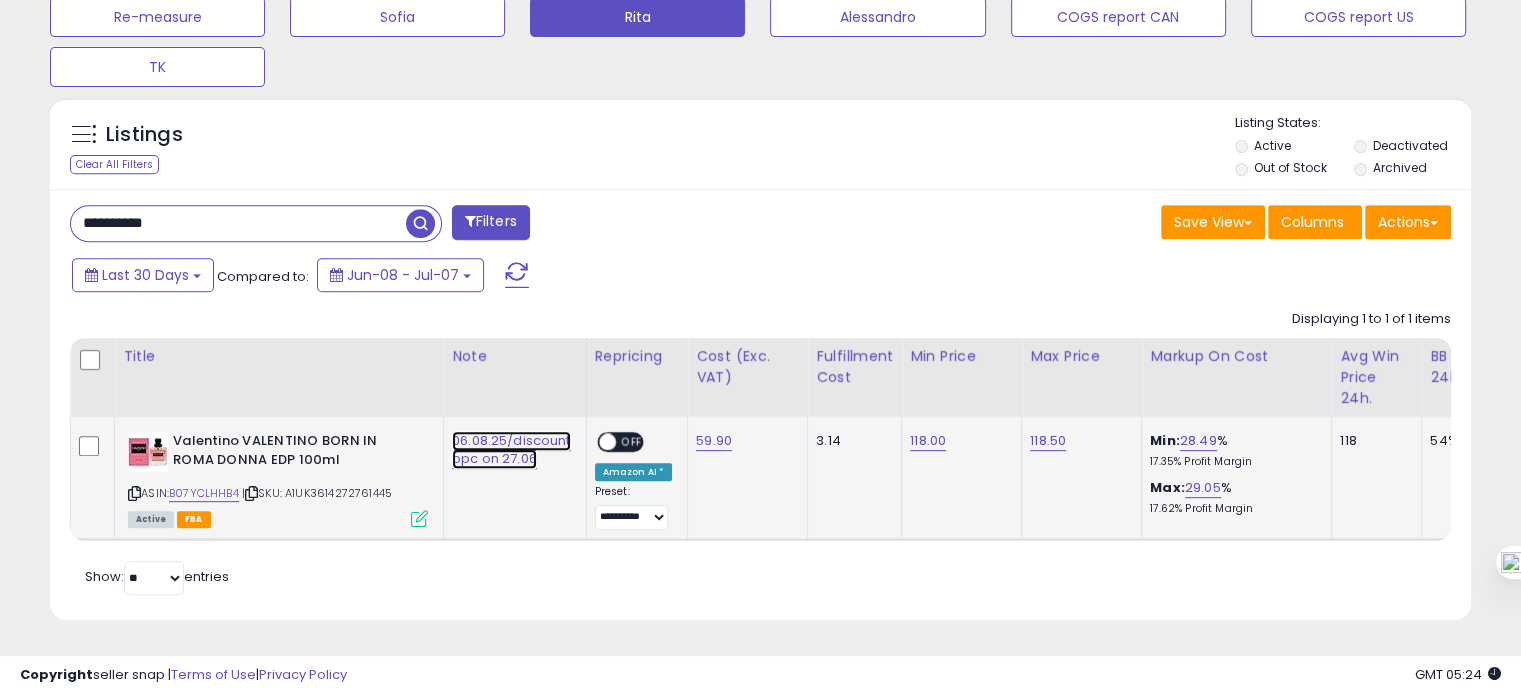 click on "06.08.25/discount ppc on 27.06" at bounding box center [511, 450] 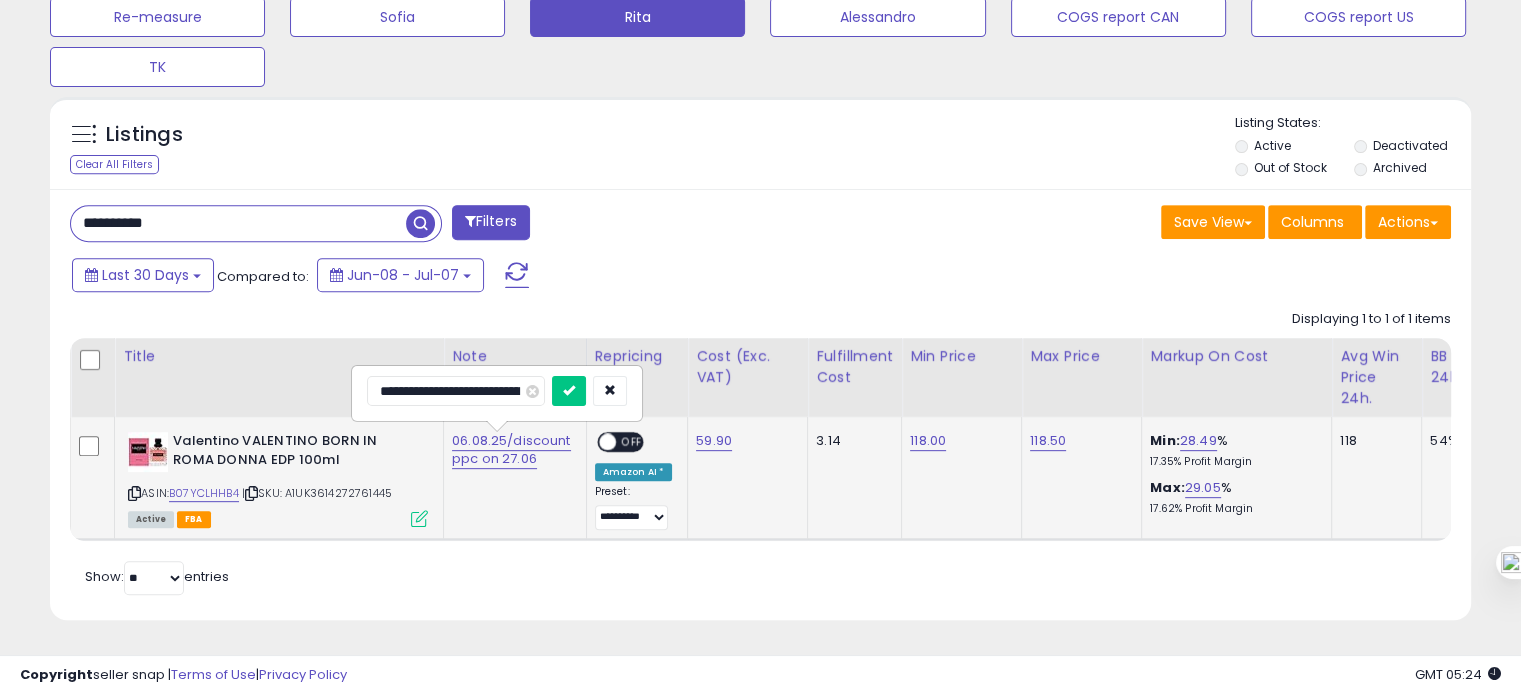 scroll, scrollTop: 0, scrollLeft: 28, axis: horizontal 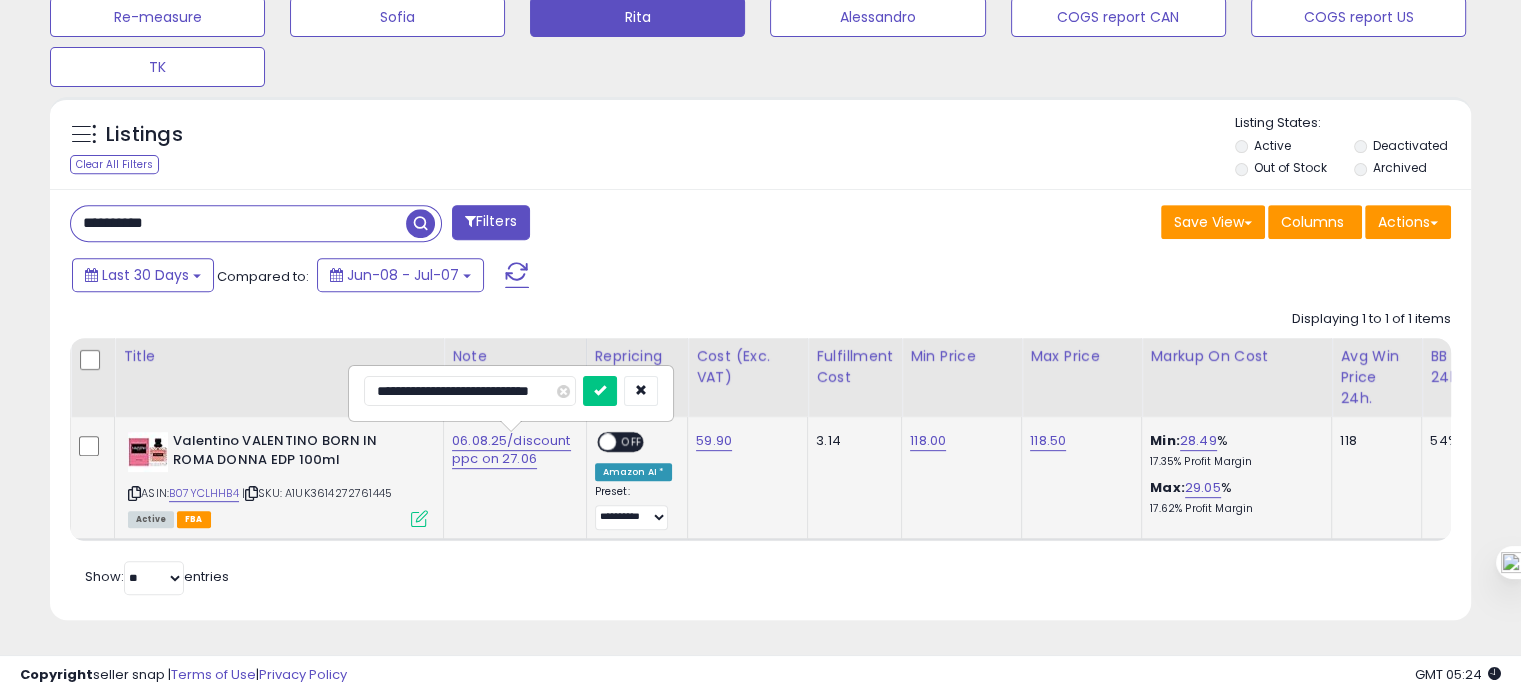 click on "**********" at bounding box center (470, 391) 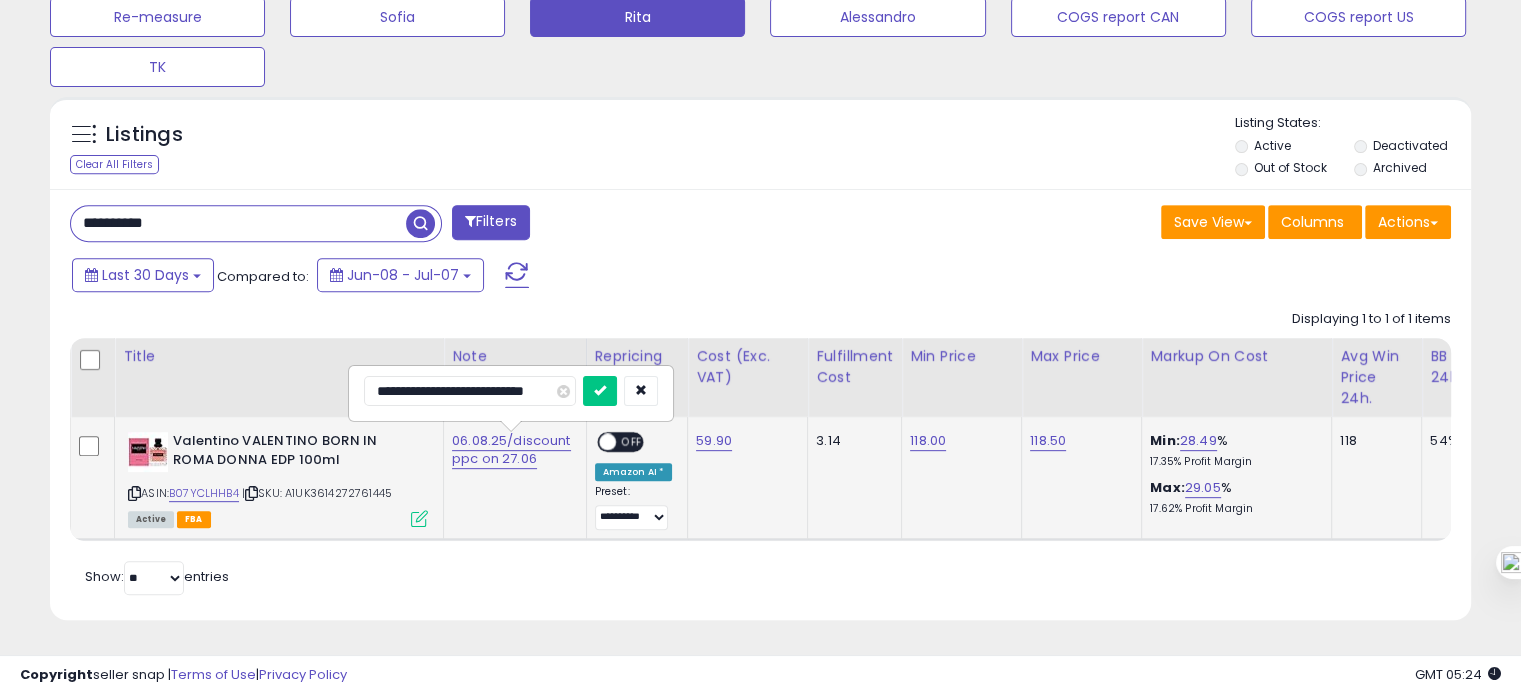 type on "**********" 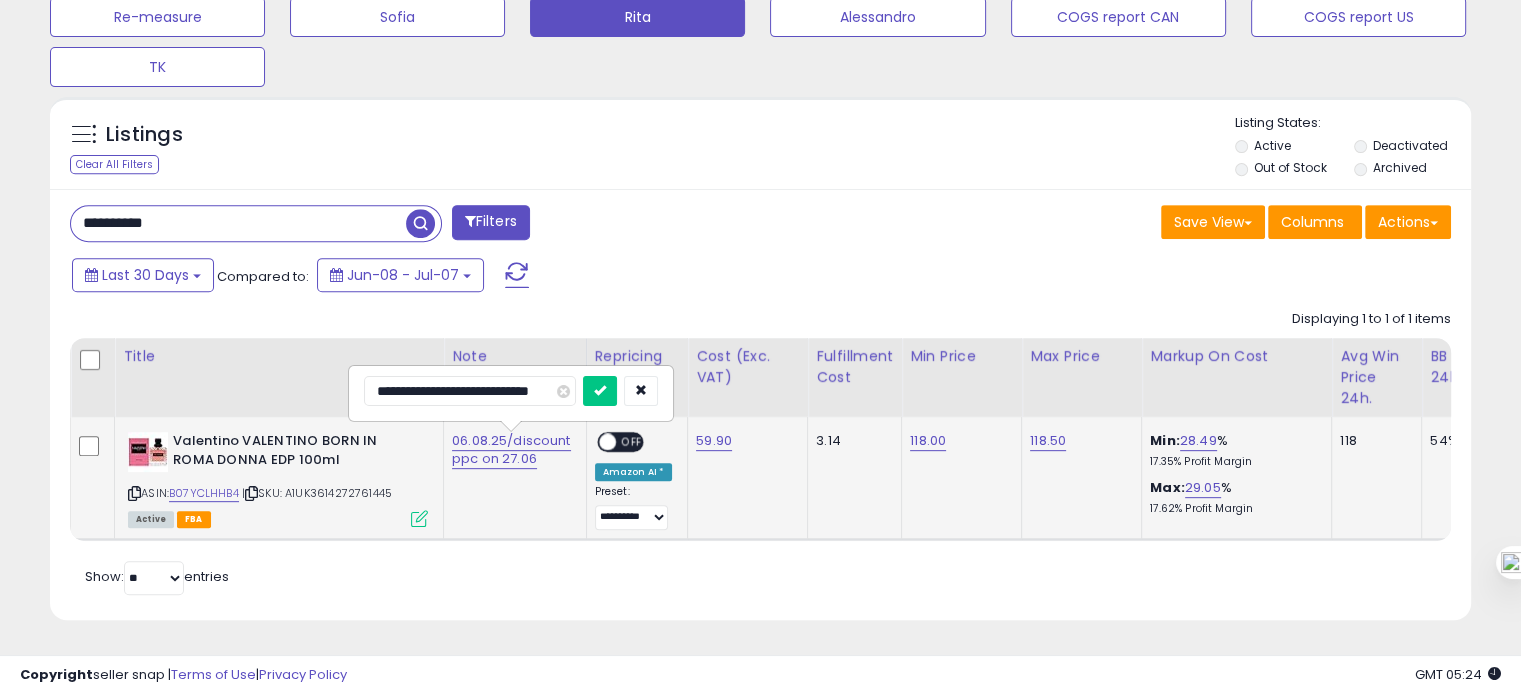 click at bounding box center [600, 391] 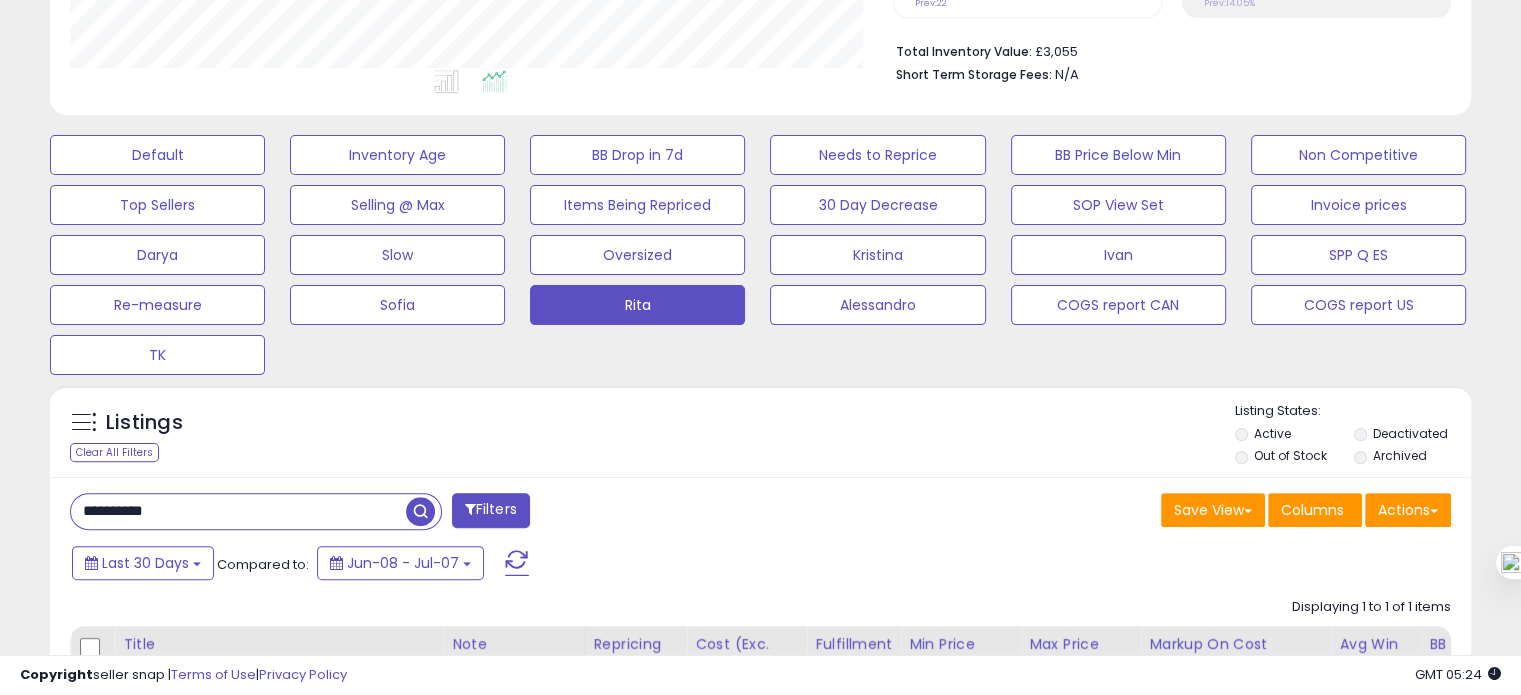 click on "**********" at bounding box center (256, 511) 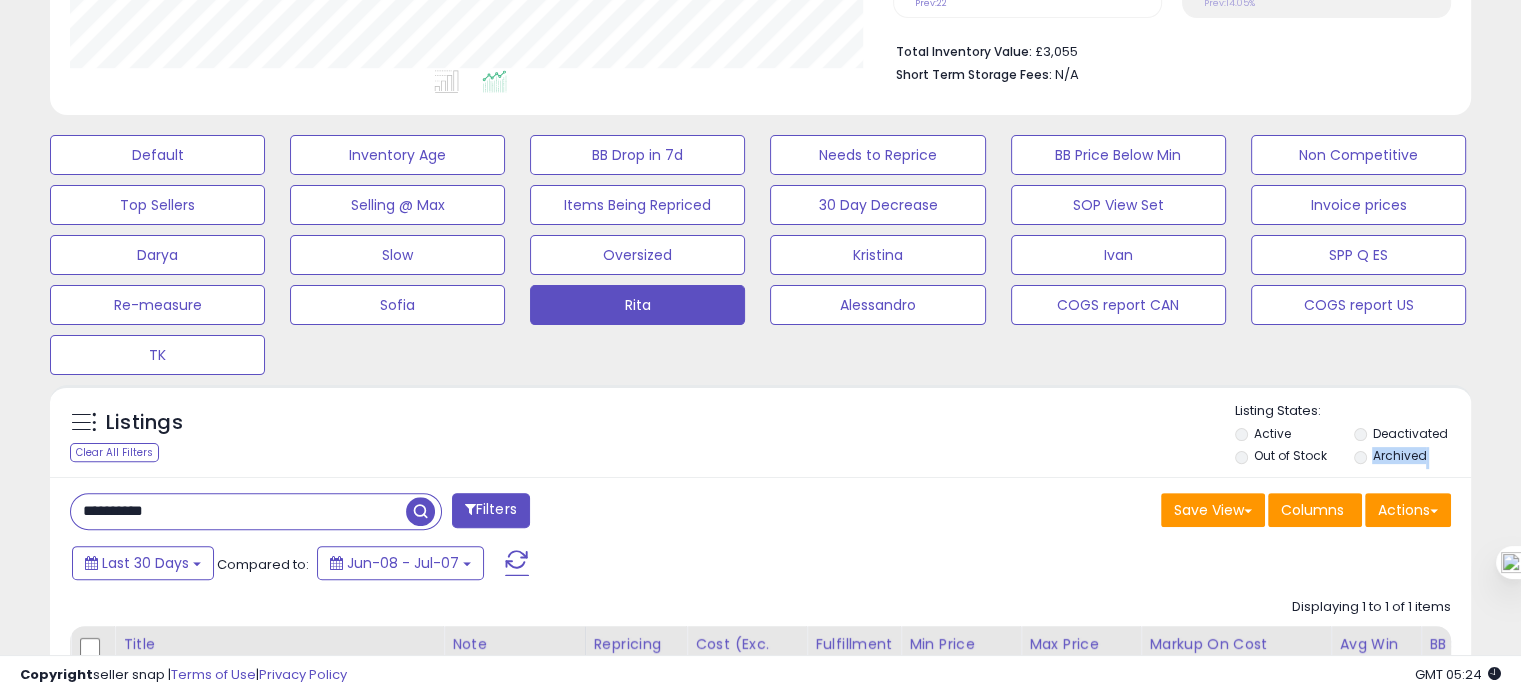 click on "**********" at bounding box center [256, 511] 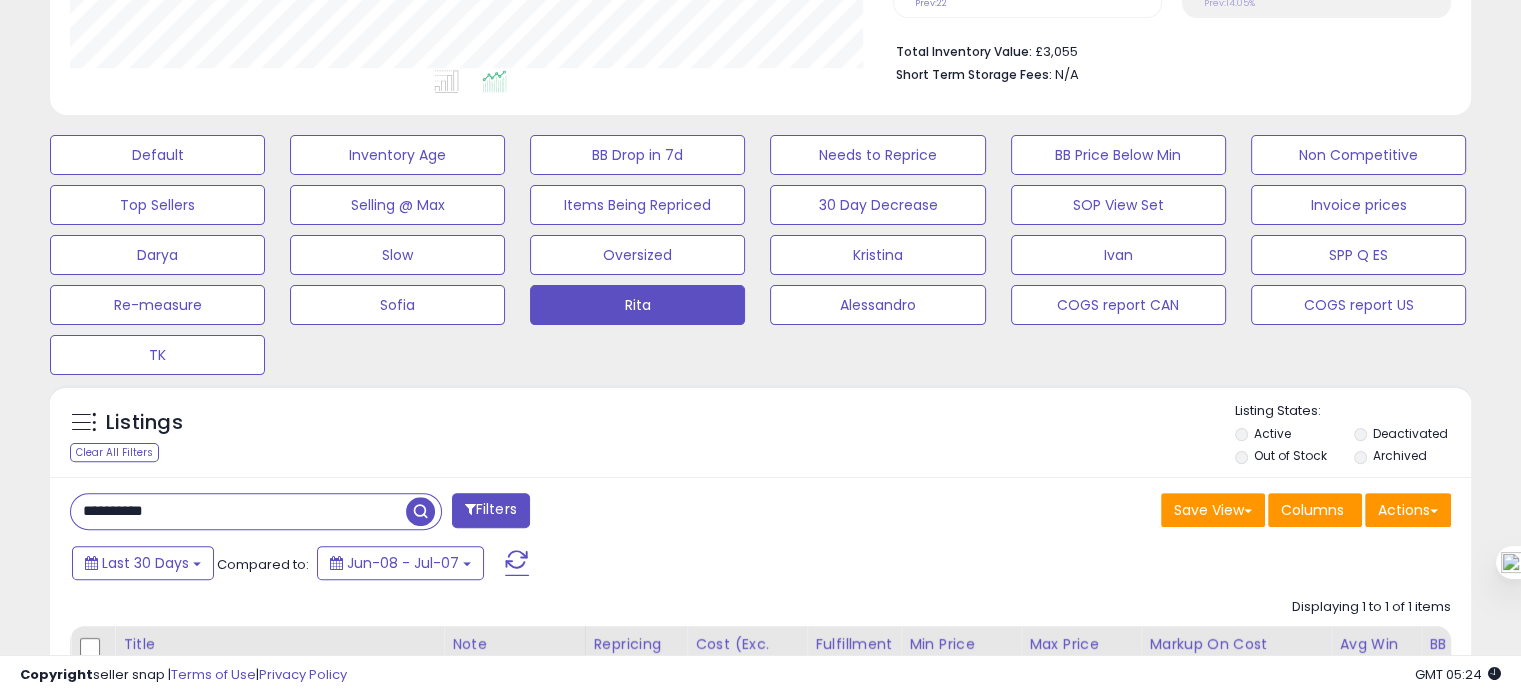 click on "**********" at bounding box center [238, 511] 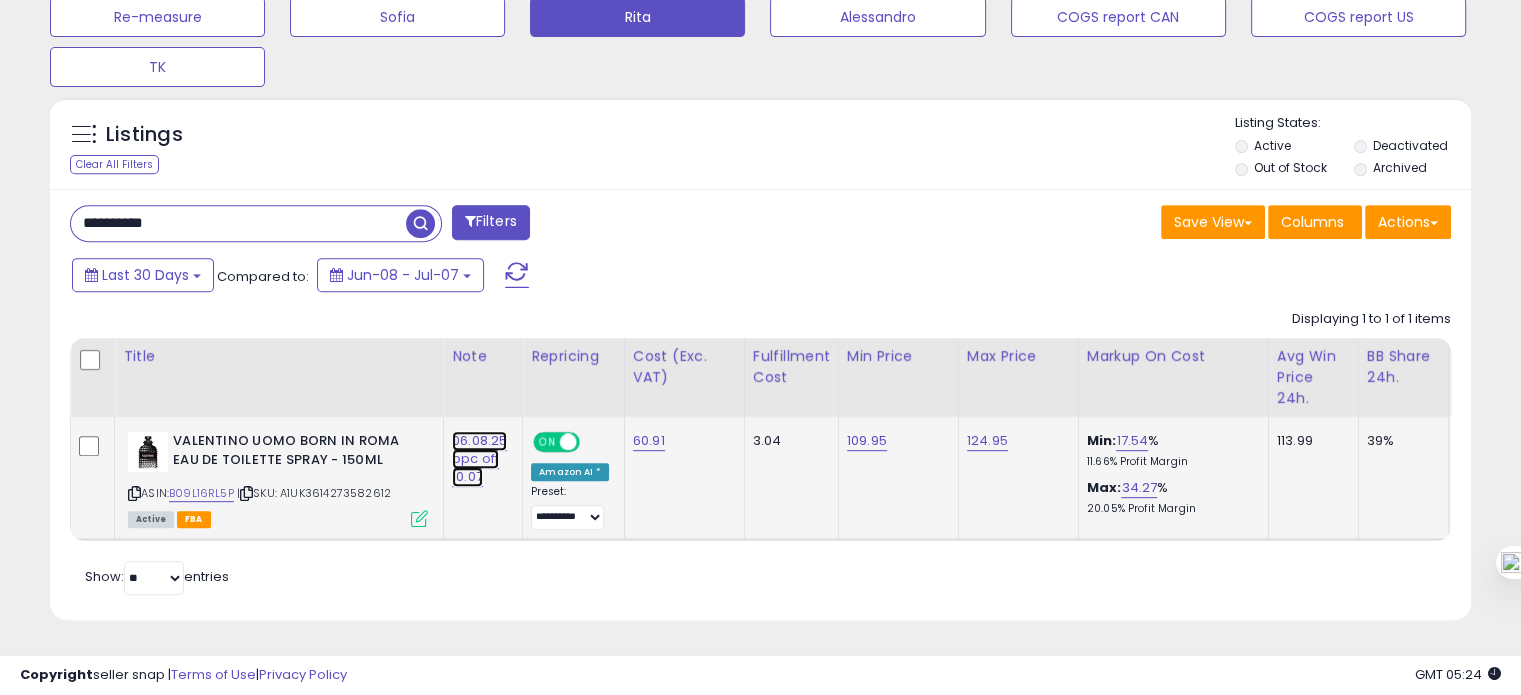 click on "06.08.25 ppc off 10.07" at bounding box center [479, 459] 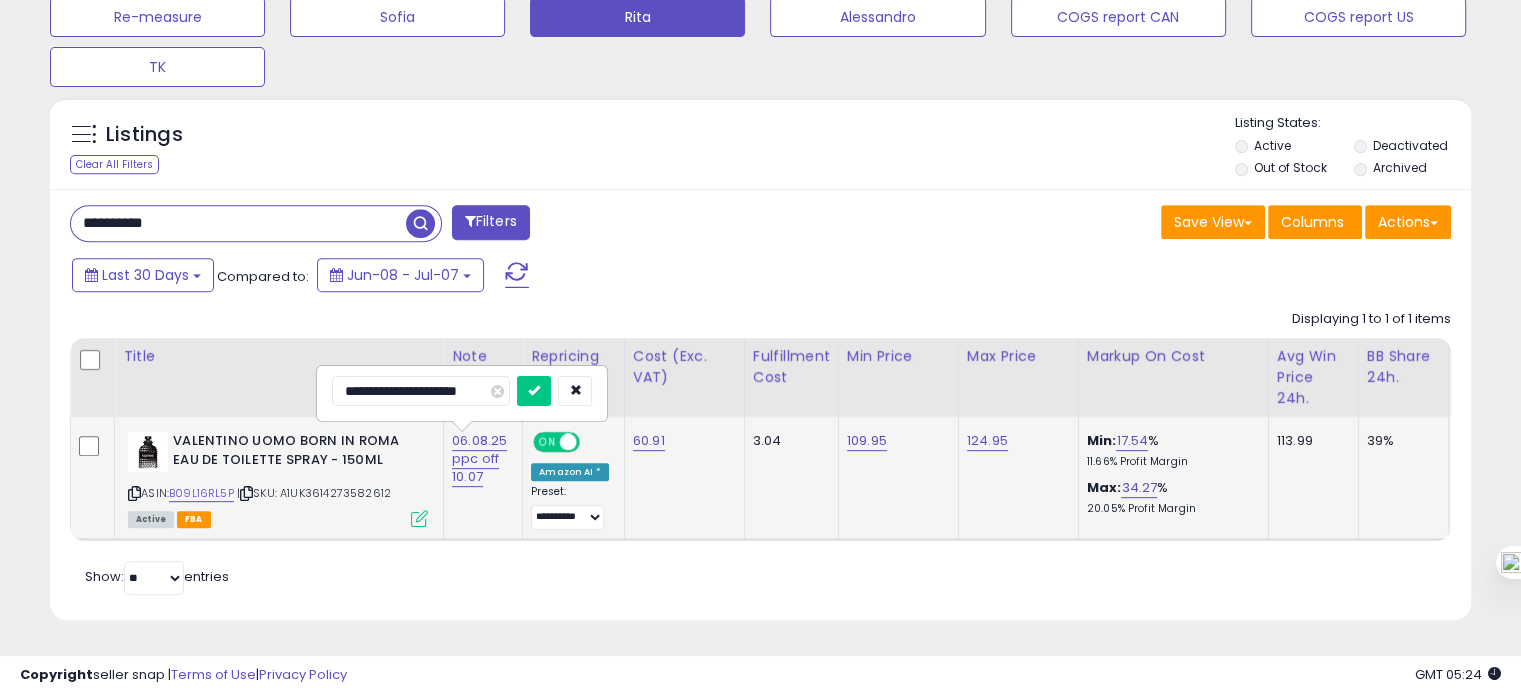 click on "**********" at bounding box center [421, 391] 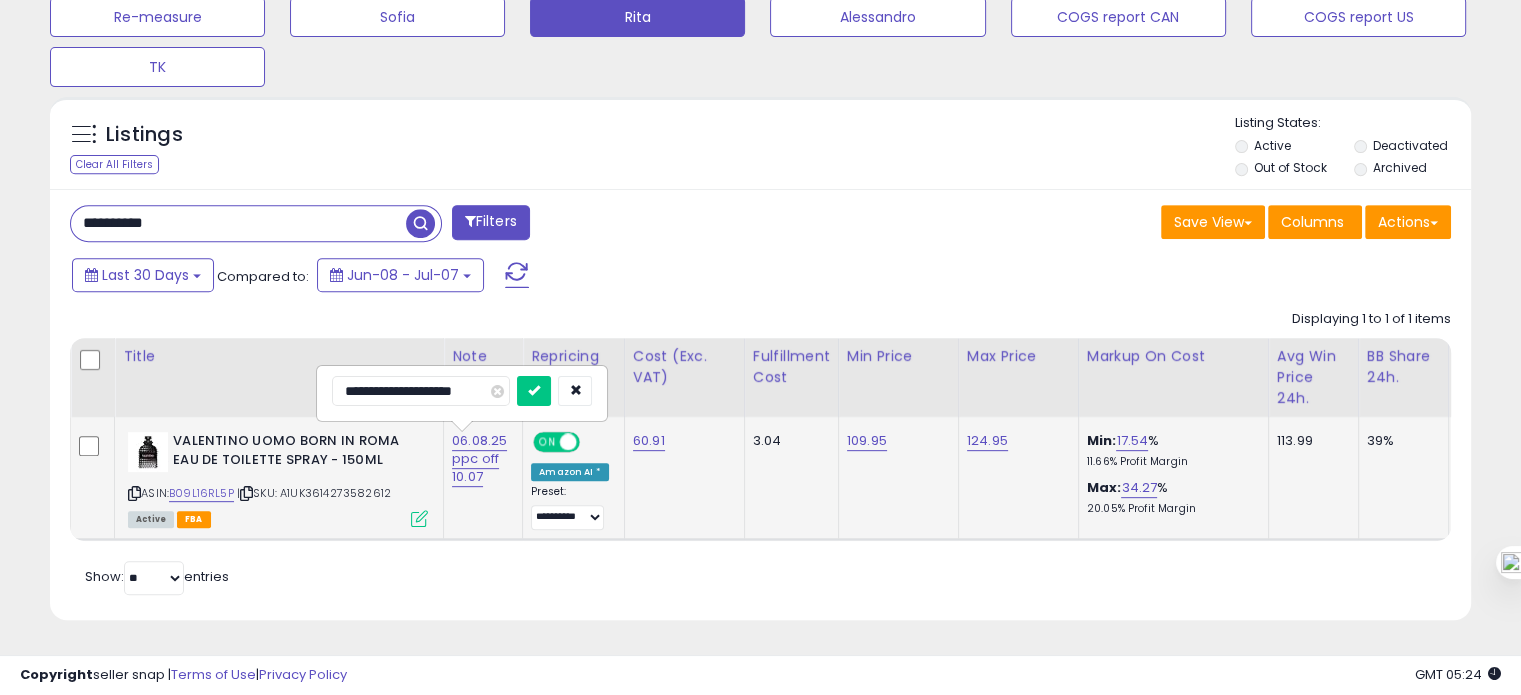 type on "**********" 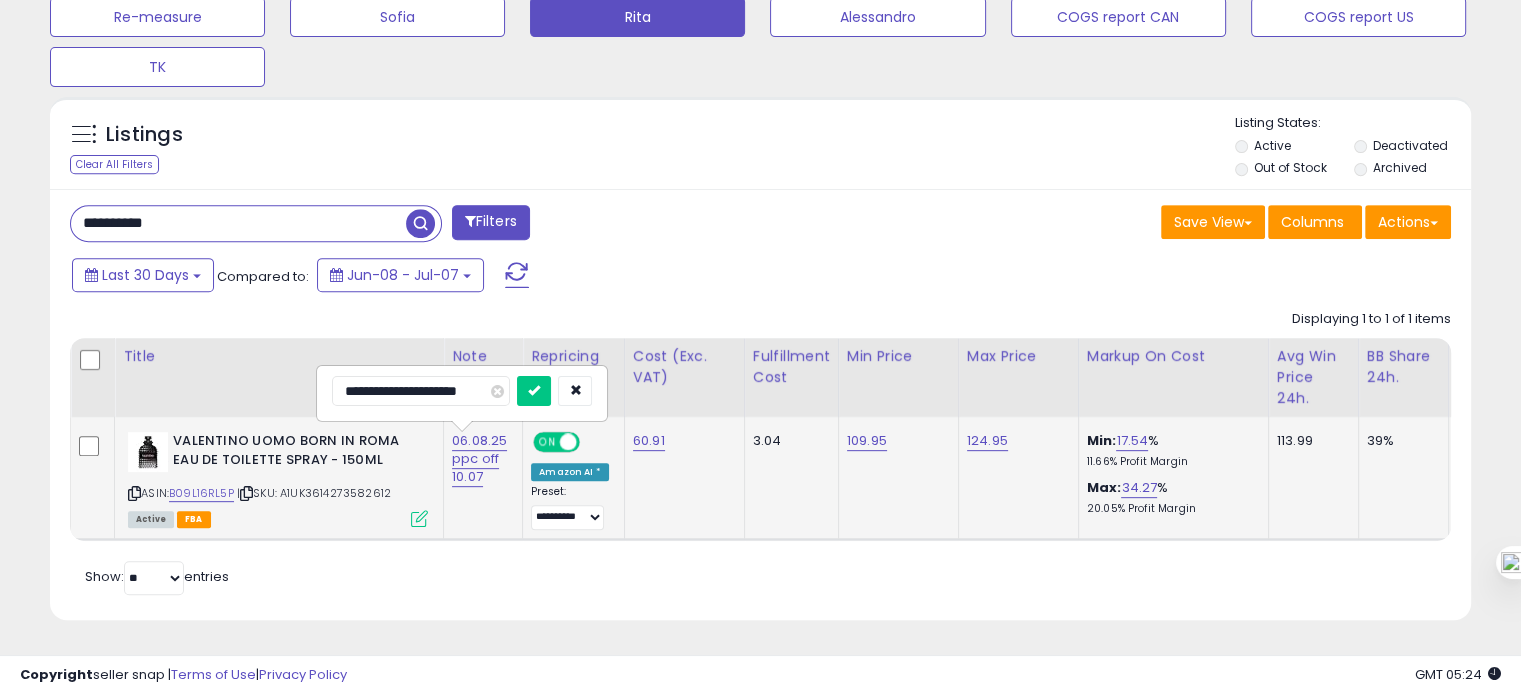 click at bounding box center (534, 391) 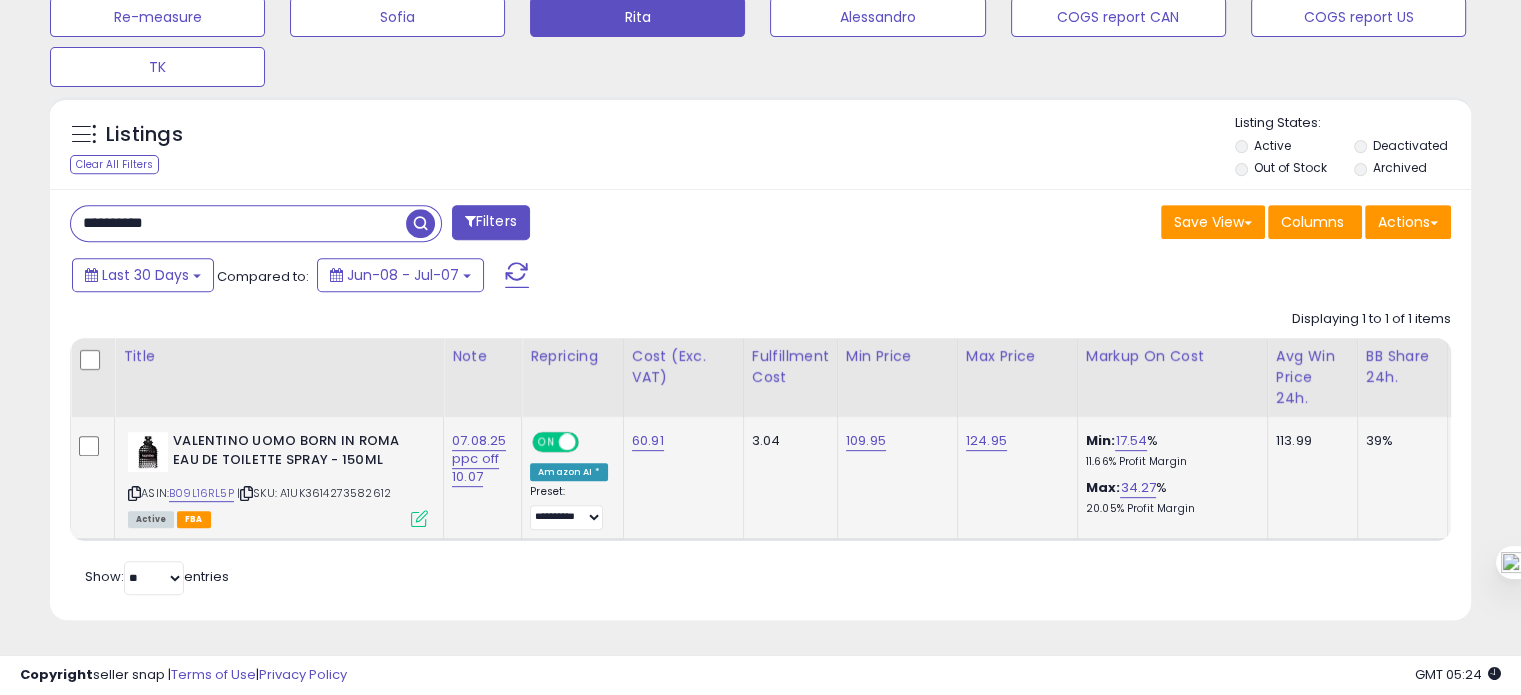 click on "**********" at bounding box center [238, 223] 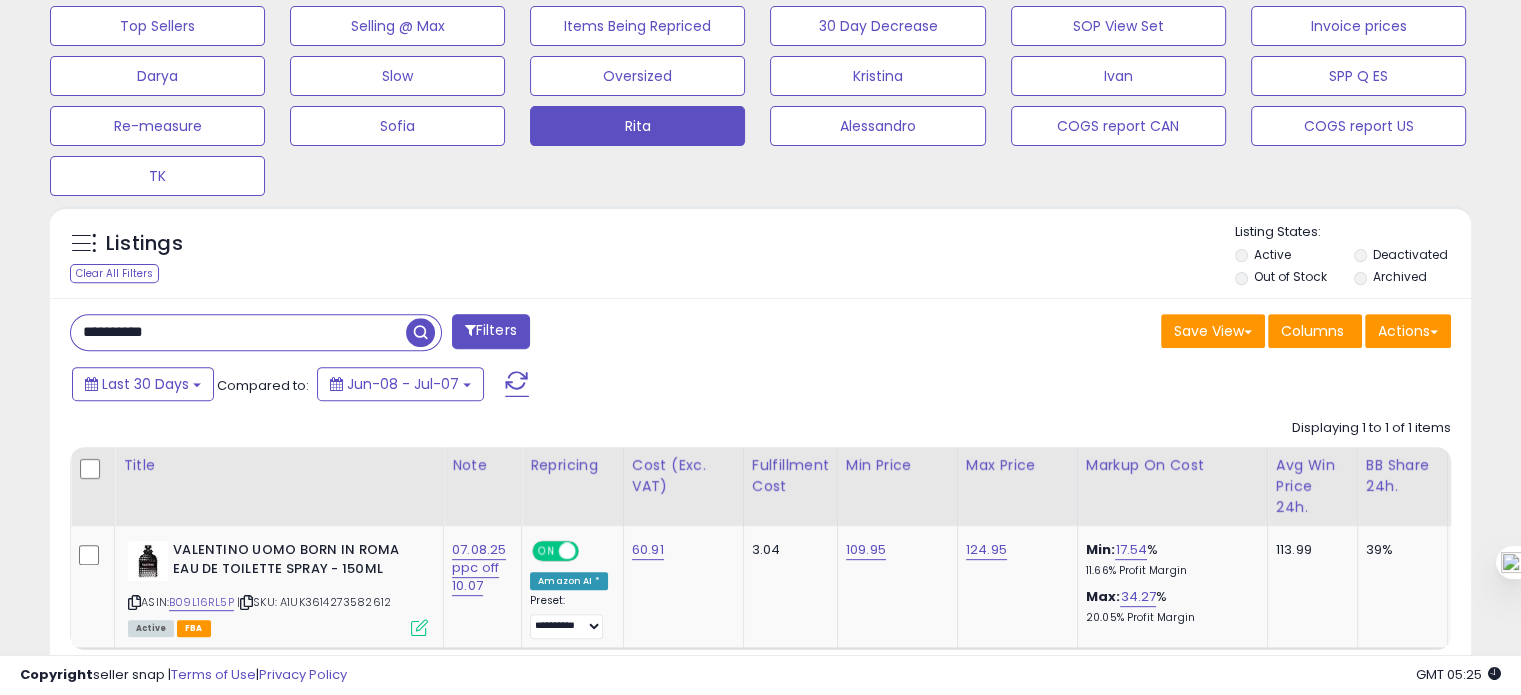 click on "**********" at bounding box center (760, 513) 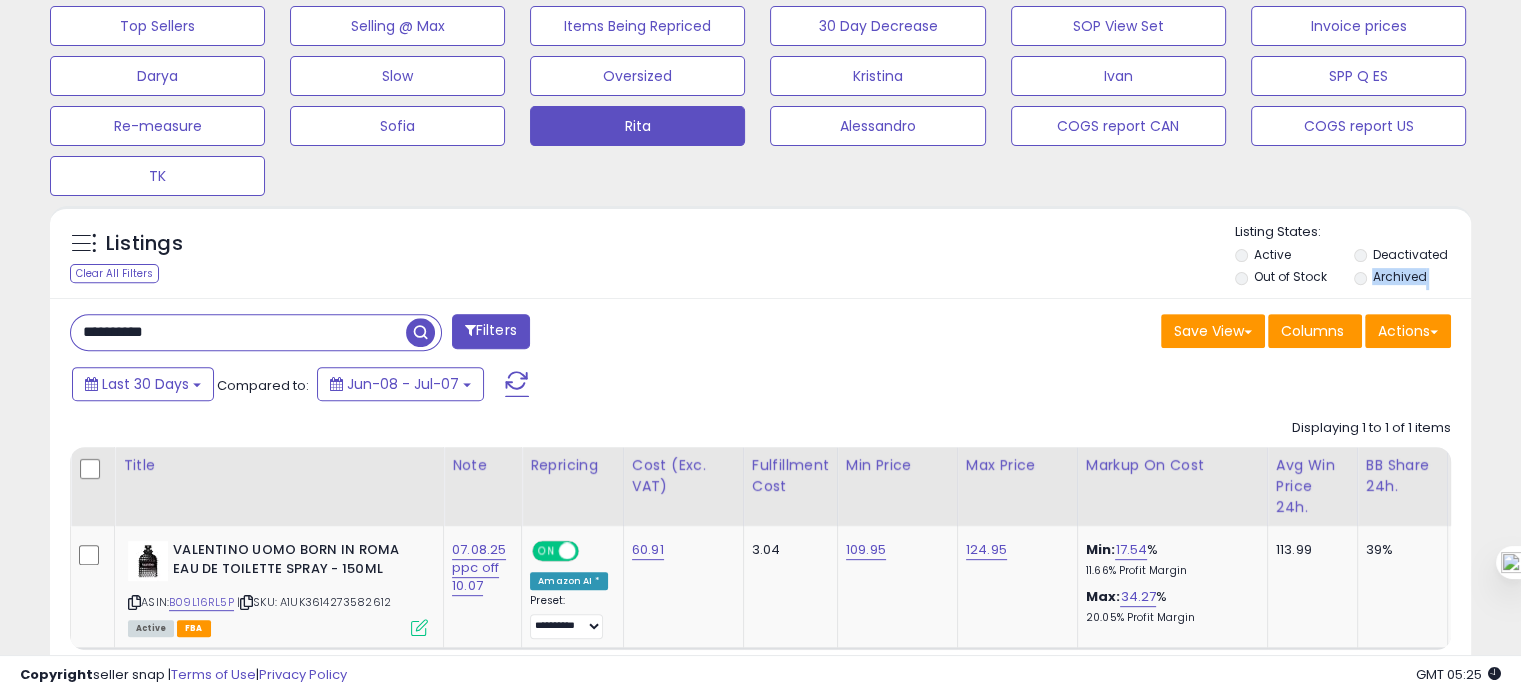 drag, startPoint x: 184, startPoint y: 311, endPoint x: 161, endPoint y: 336, distance: 33.970577 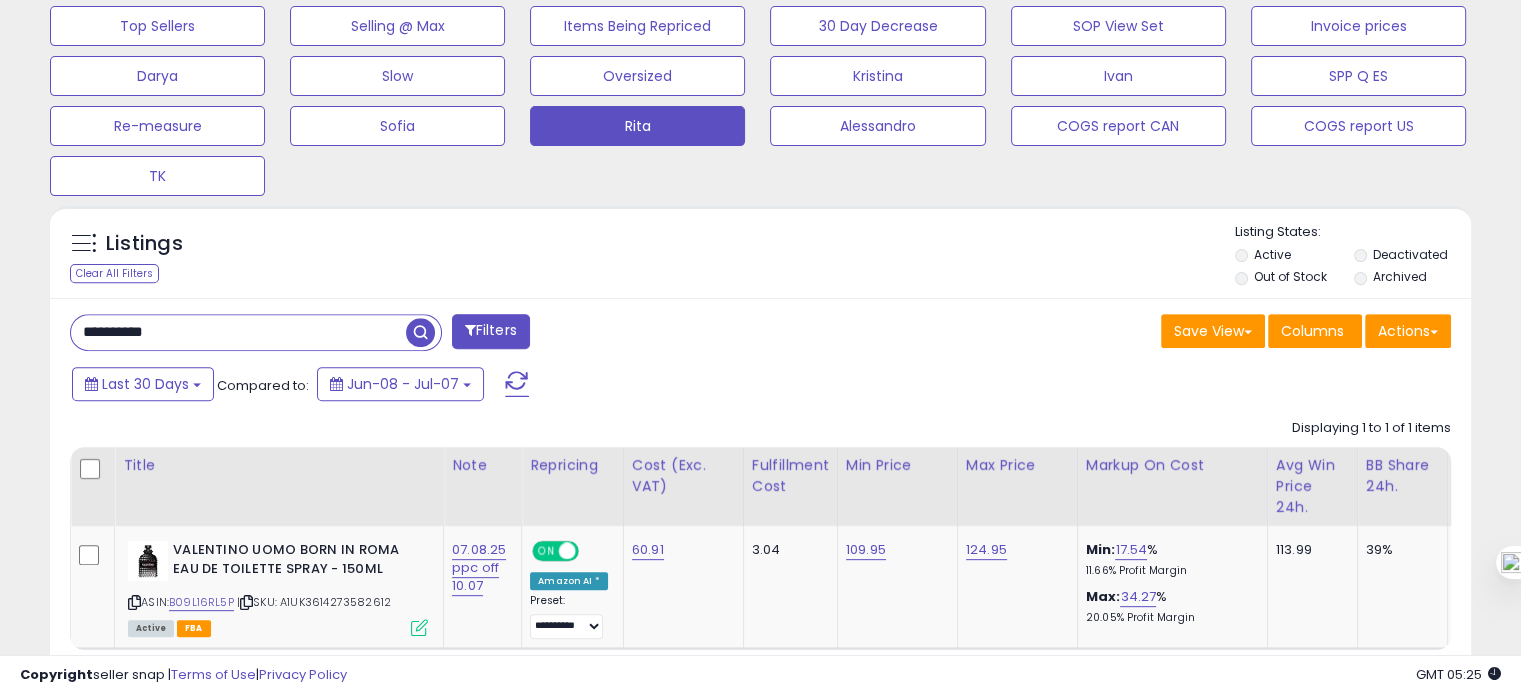 click on "**********" at bounding box center (238, 332) 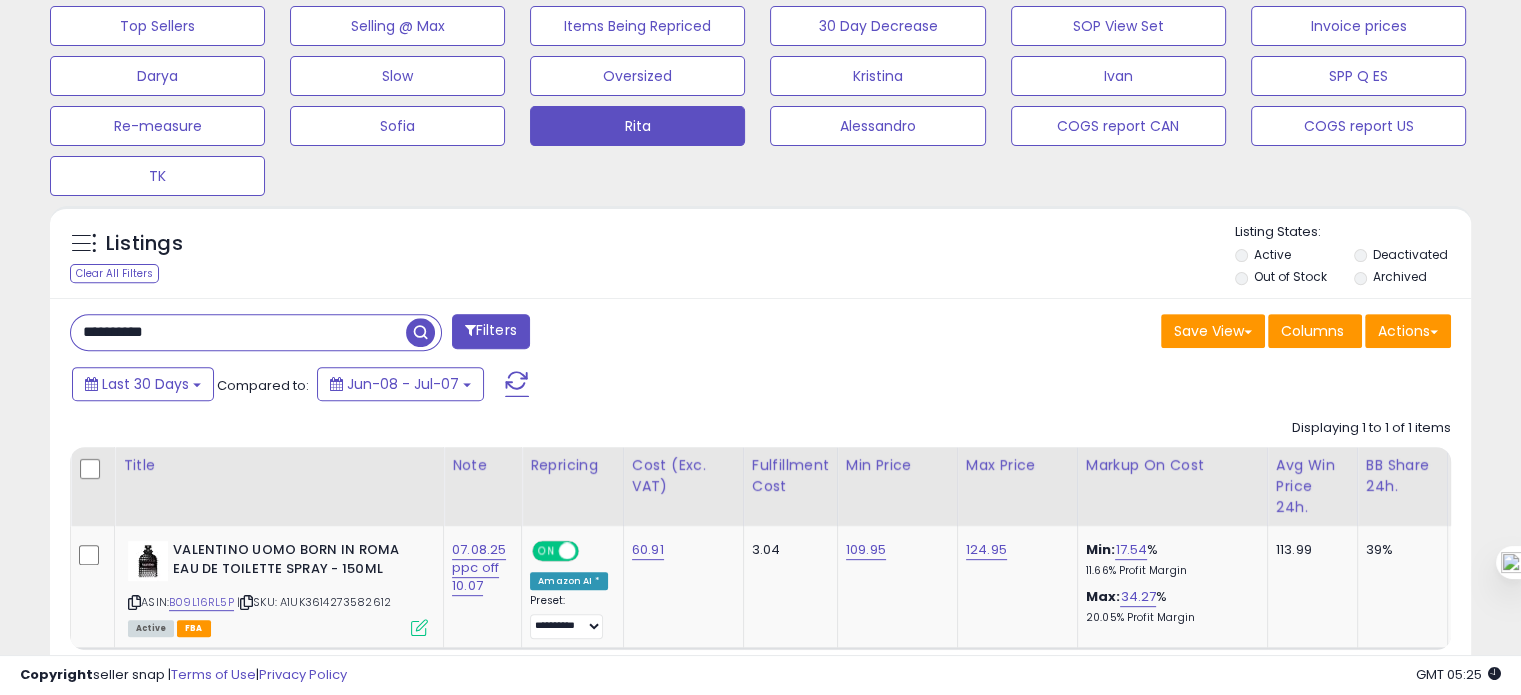 click on "**********" at bounding box center (238, 332) 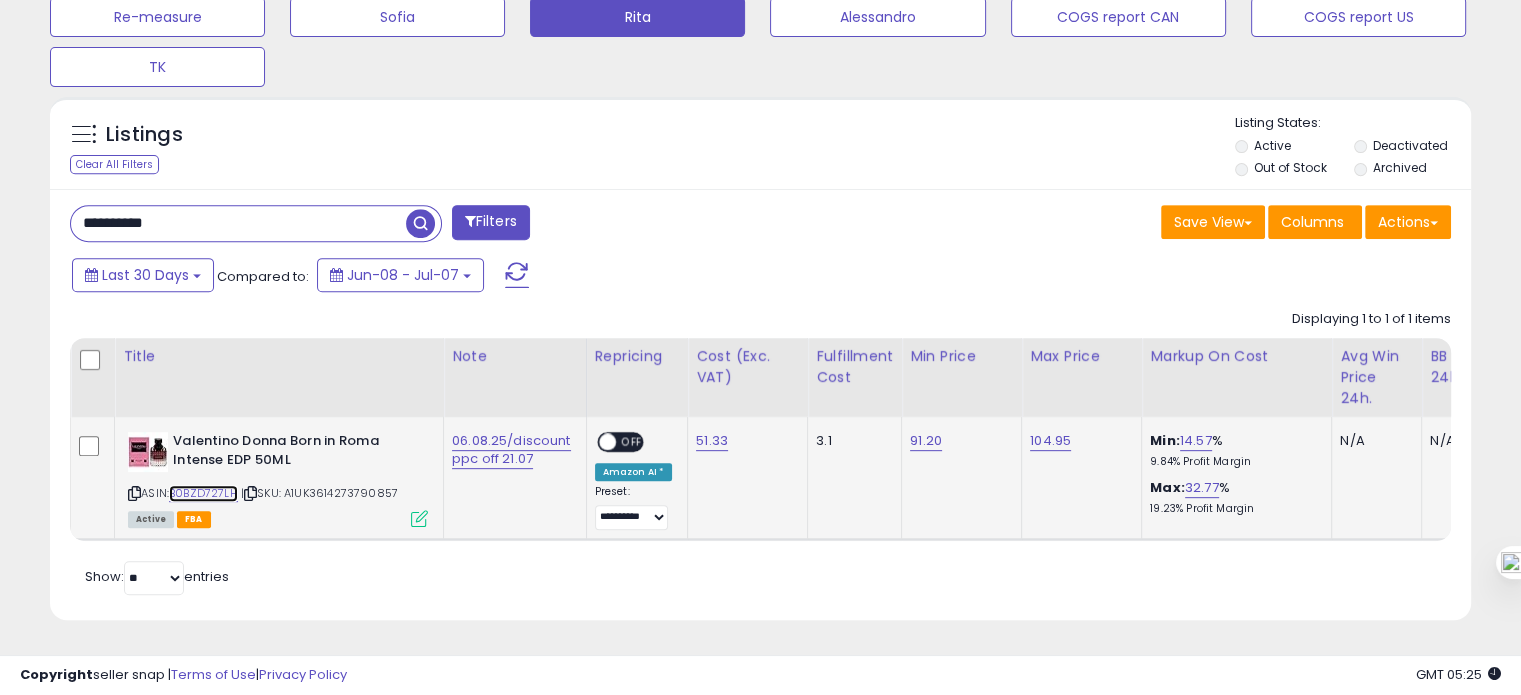 click on "B0BZD727LH" at bounding box center (203, 493) 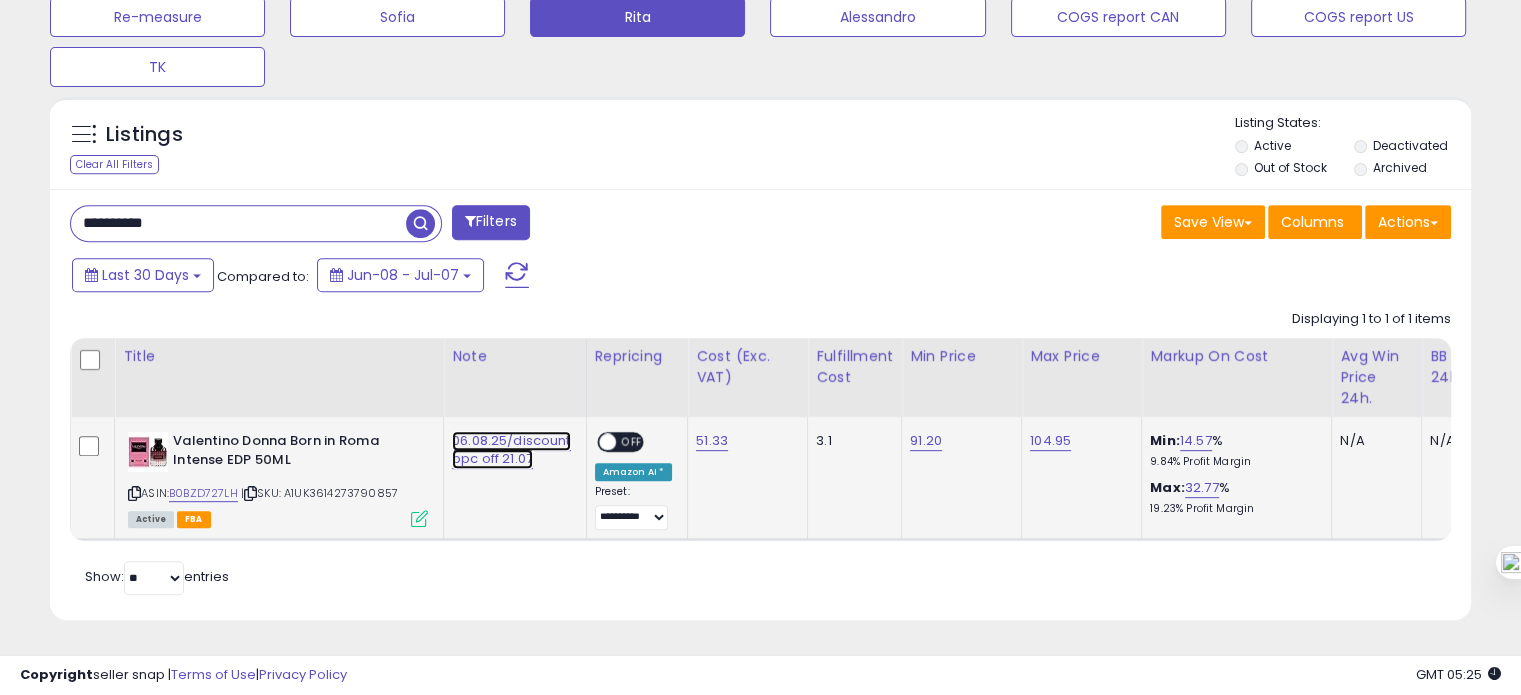 click on "06.08.25/discount ppc off 21.07" at bounding box center (511, 450) 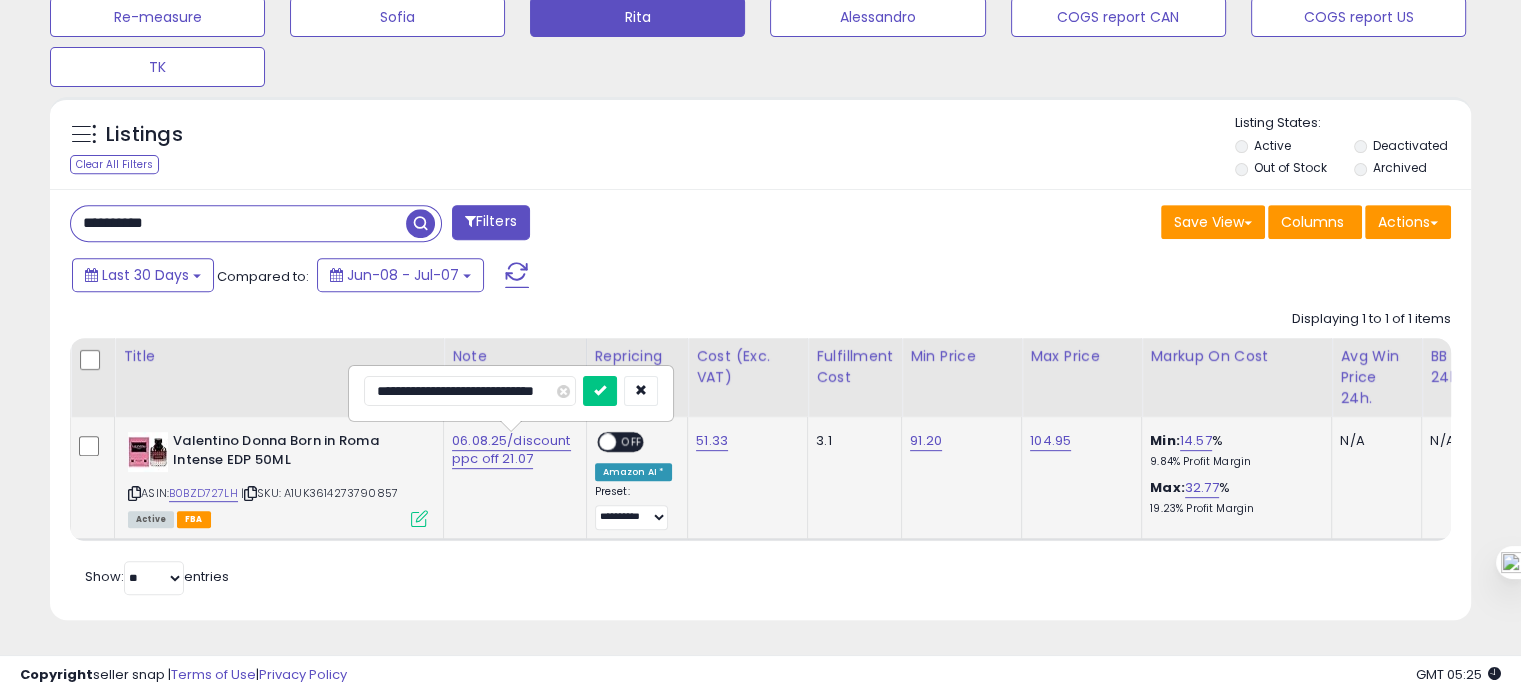 click on "**********" at bounding box center (470, 391) 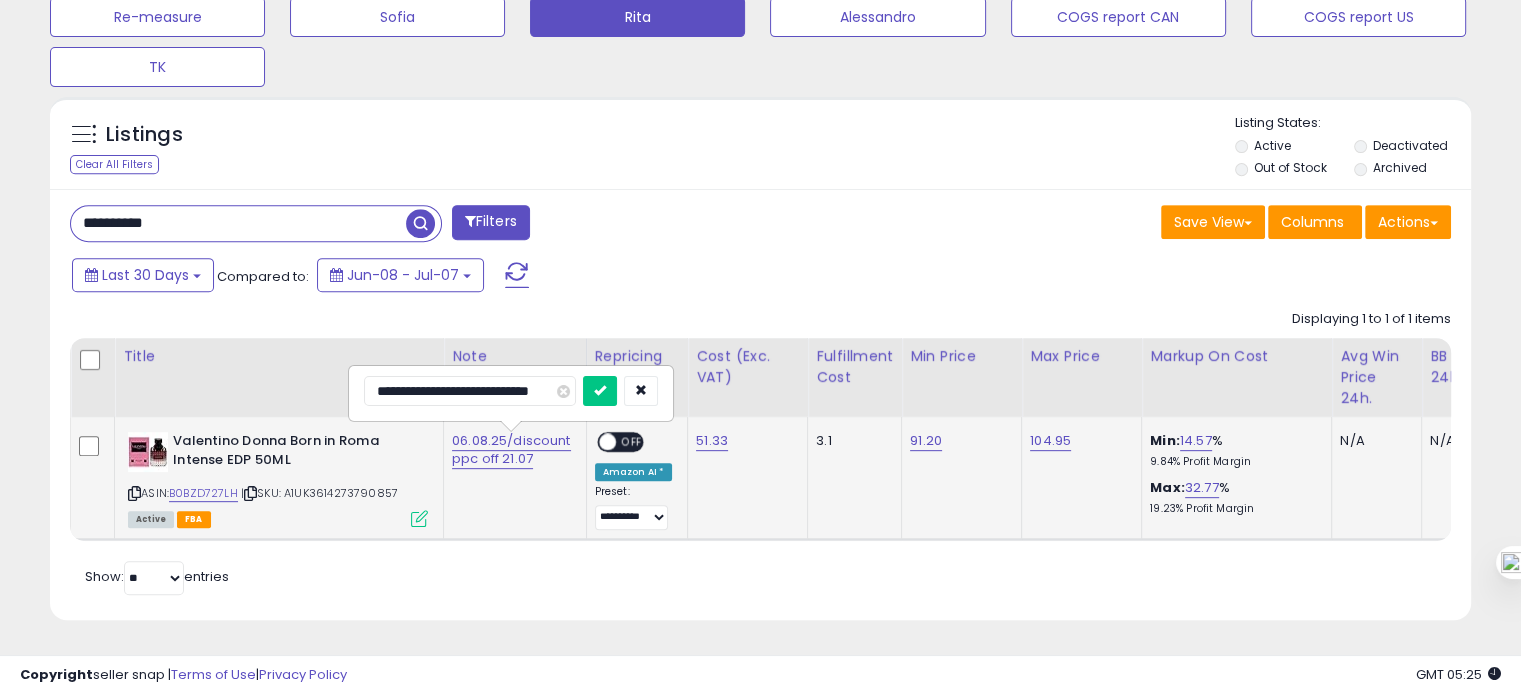 type on "**********" 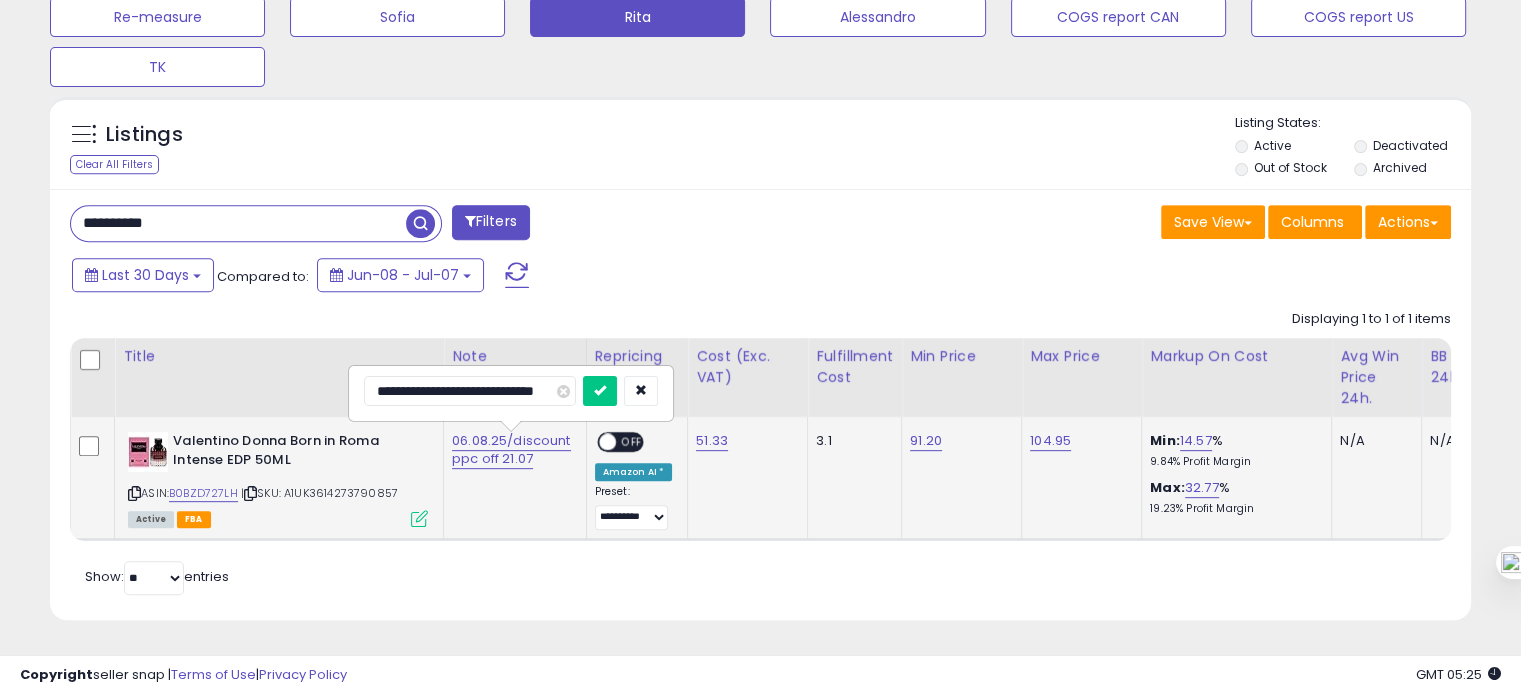 click at bounding box center [600, 391] 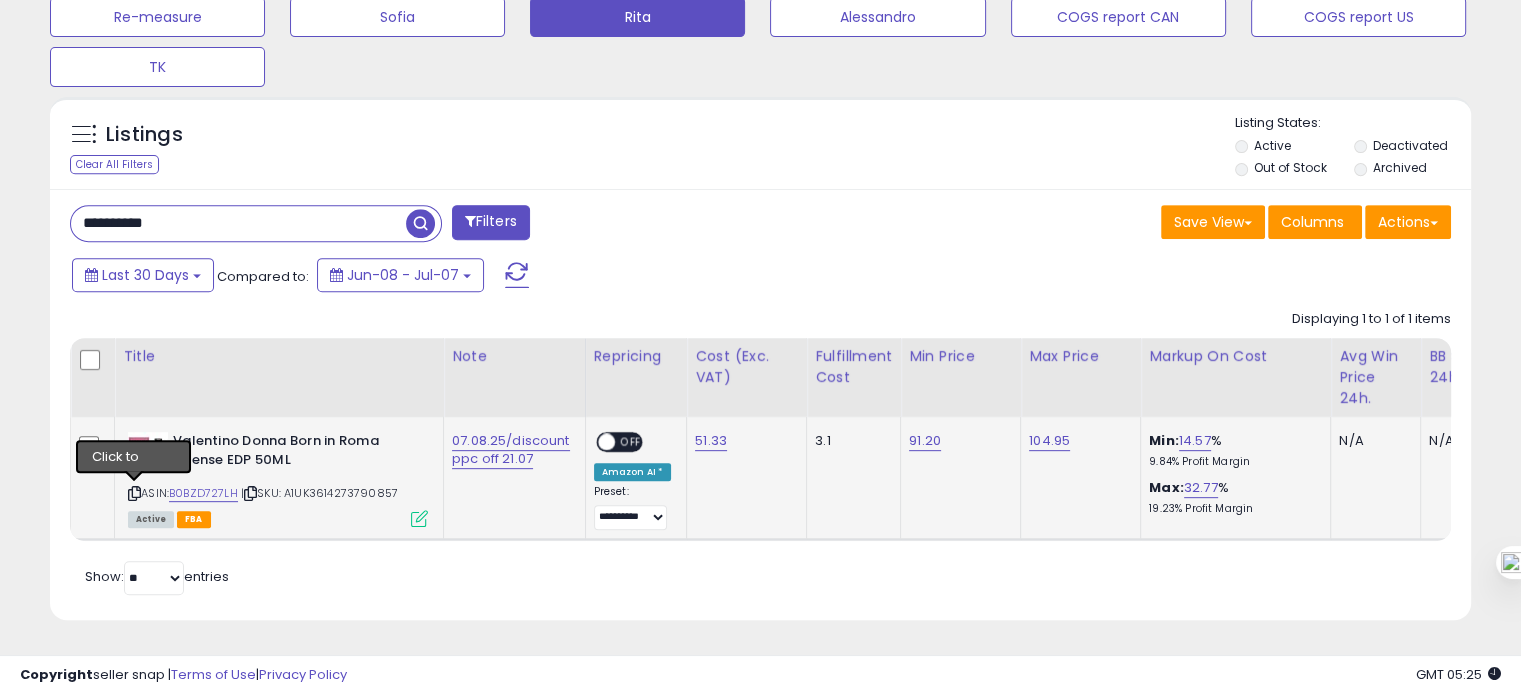 click at bounding box center [134, 493] 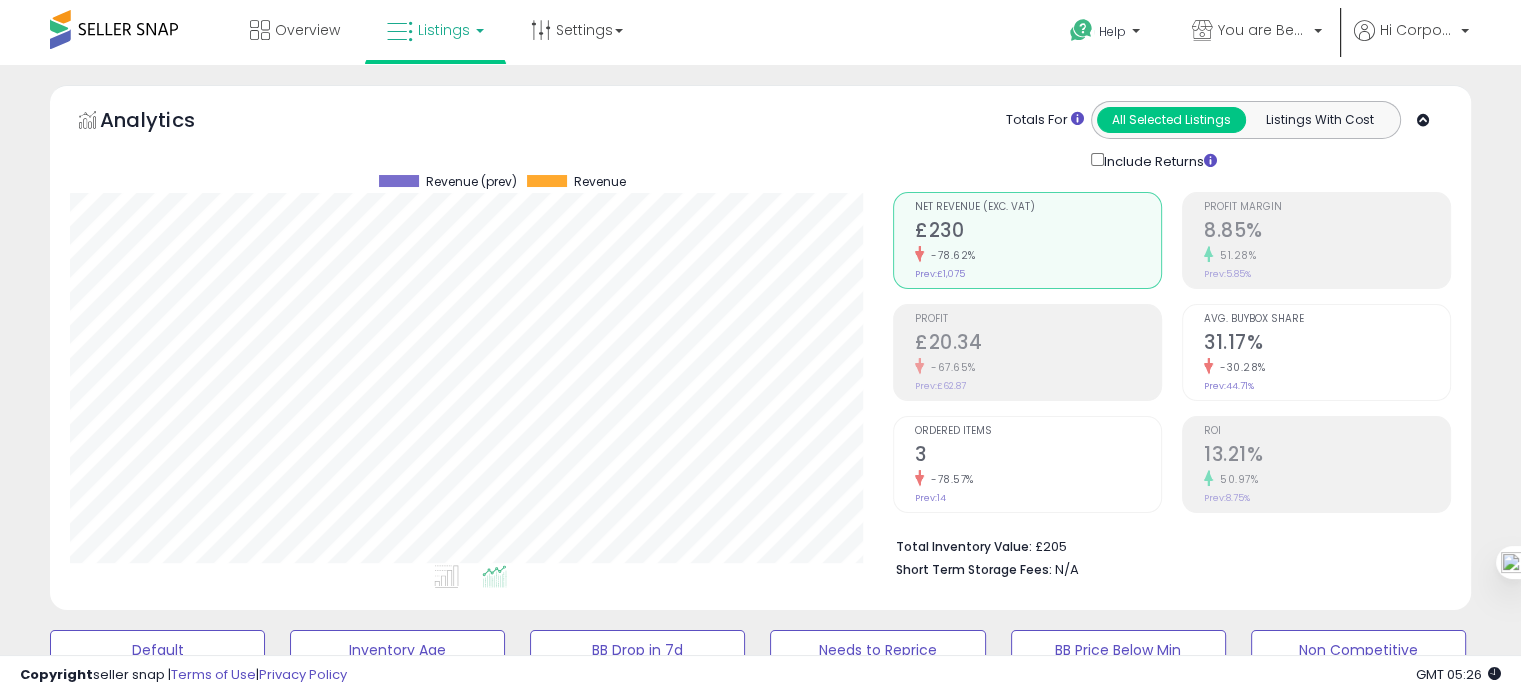 click on "-30.28%" at bounding box center [1327, 367] 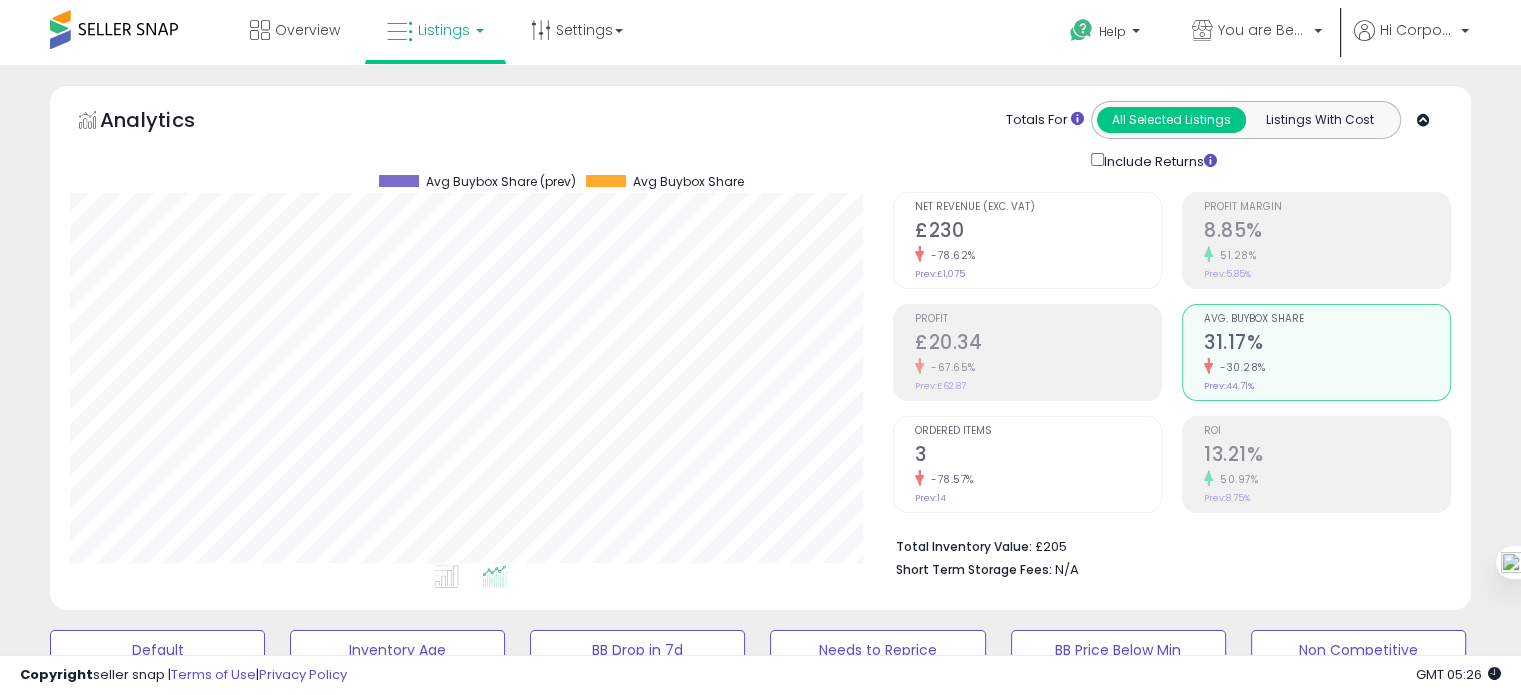 click on "3" at bounding box center (1038, 456) 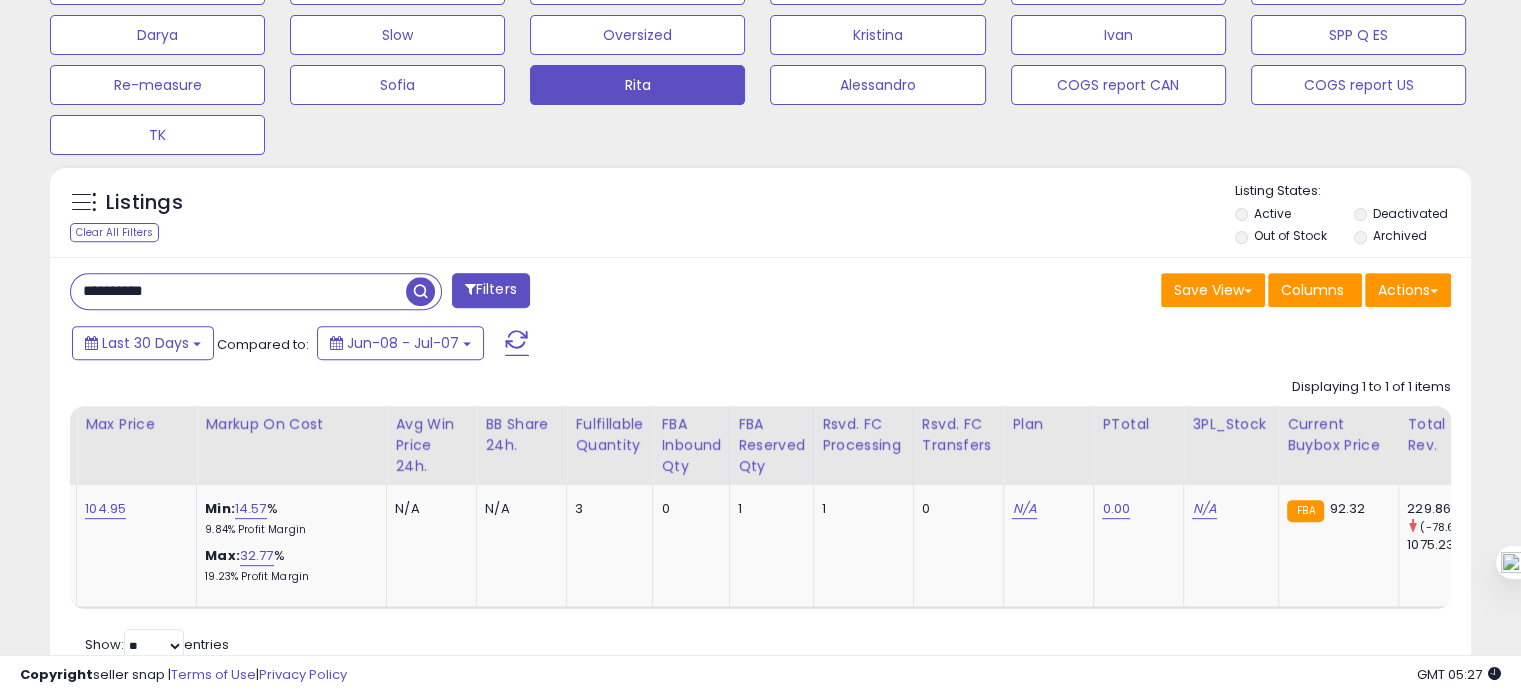 click on "**********" at bounding box center (238, 291) 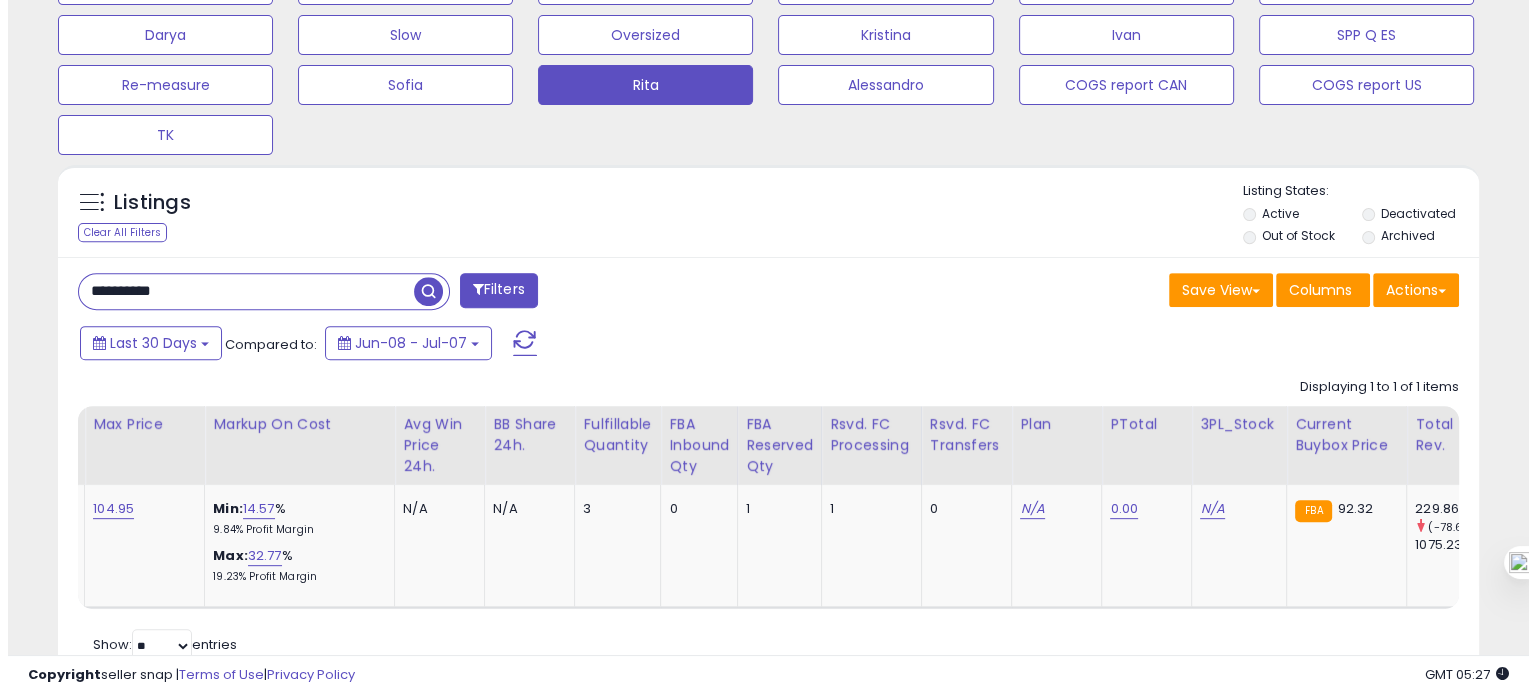 scroll, scrollTop: 674, scrollLeft: 0, axis: vertical 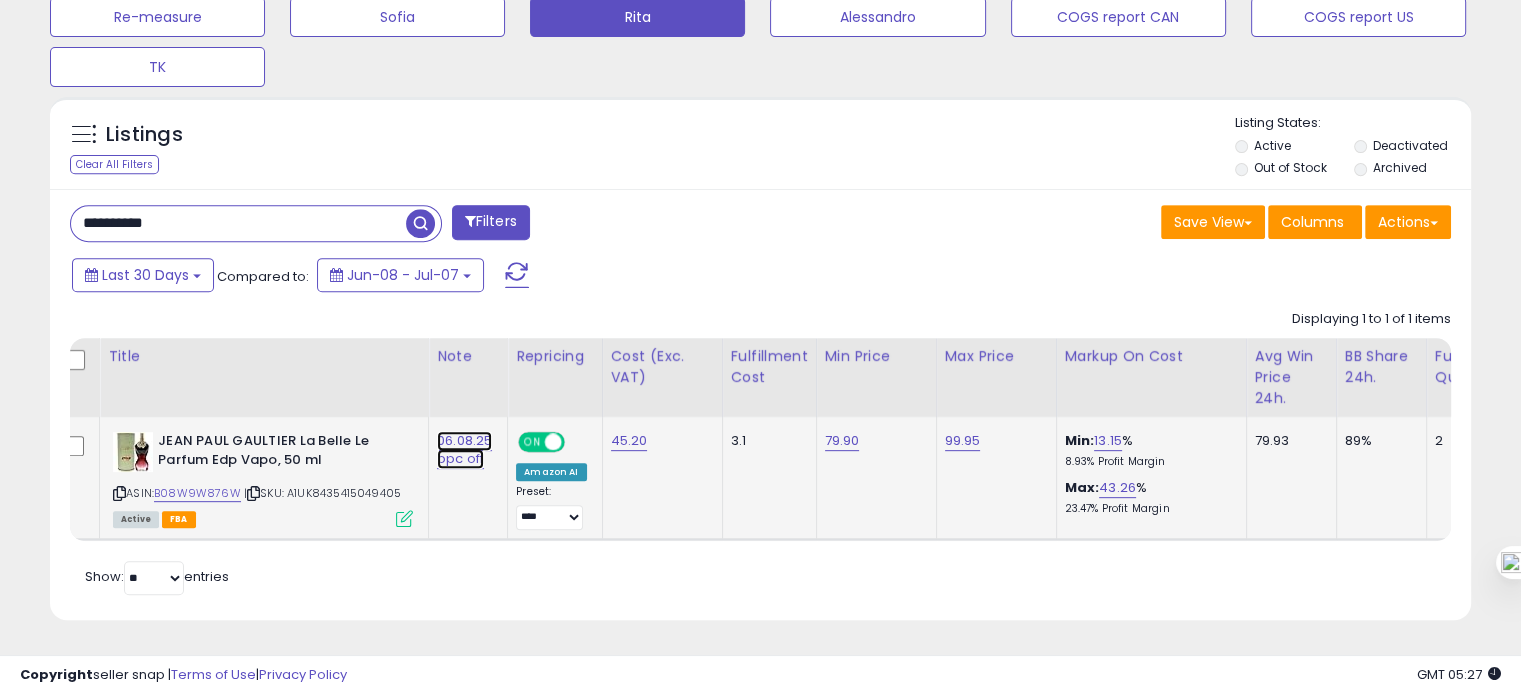 click on "06.08.25 ppc off" at bounding box center [464, 450] 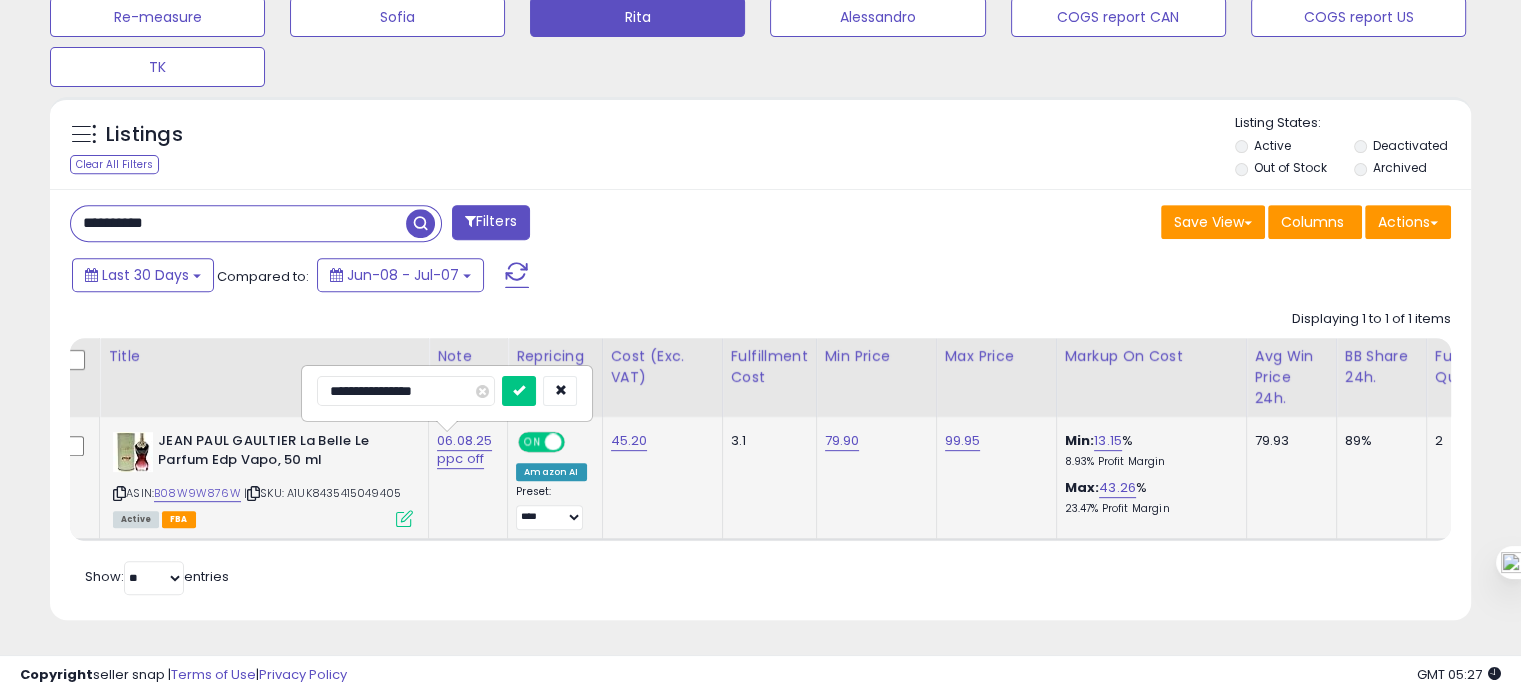 click on "**********" at bounding box center [406, 391] 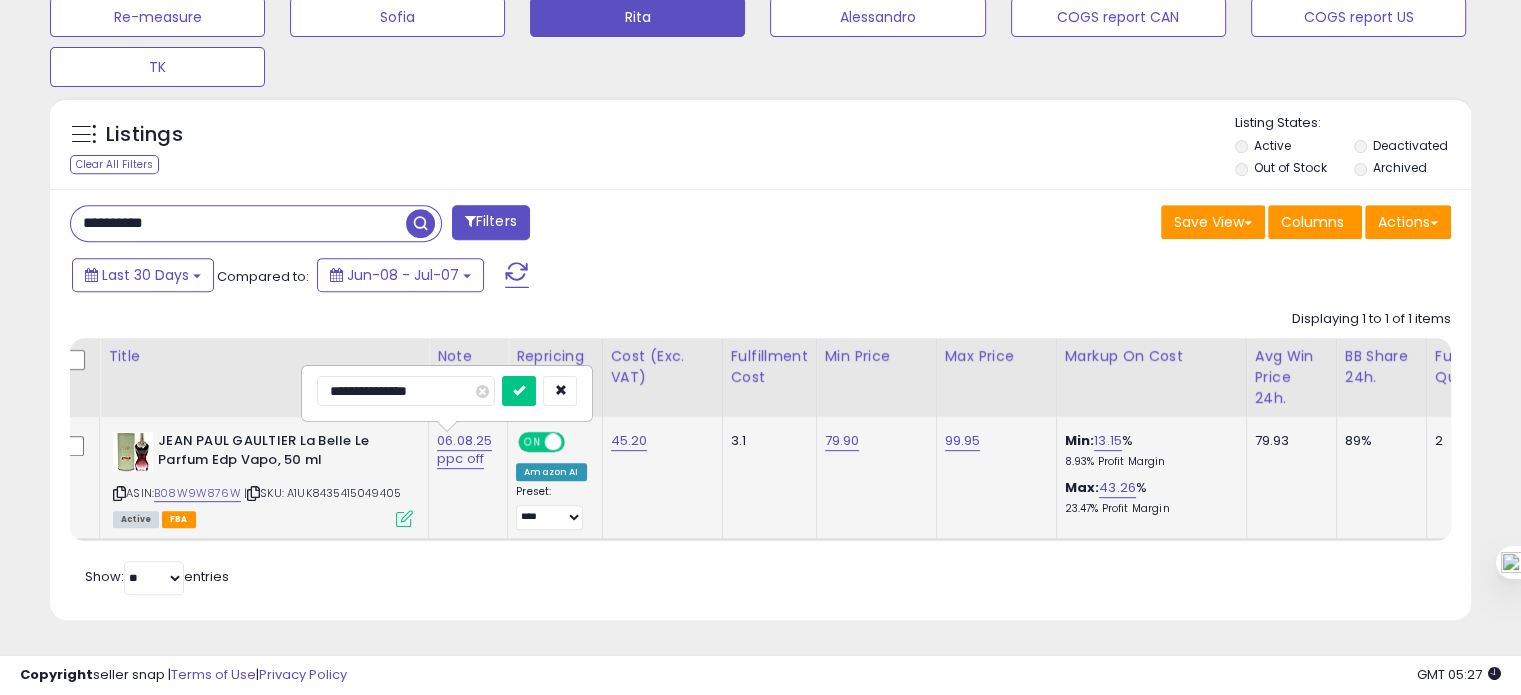type on "**********" 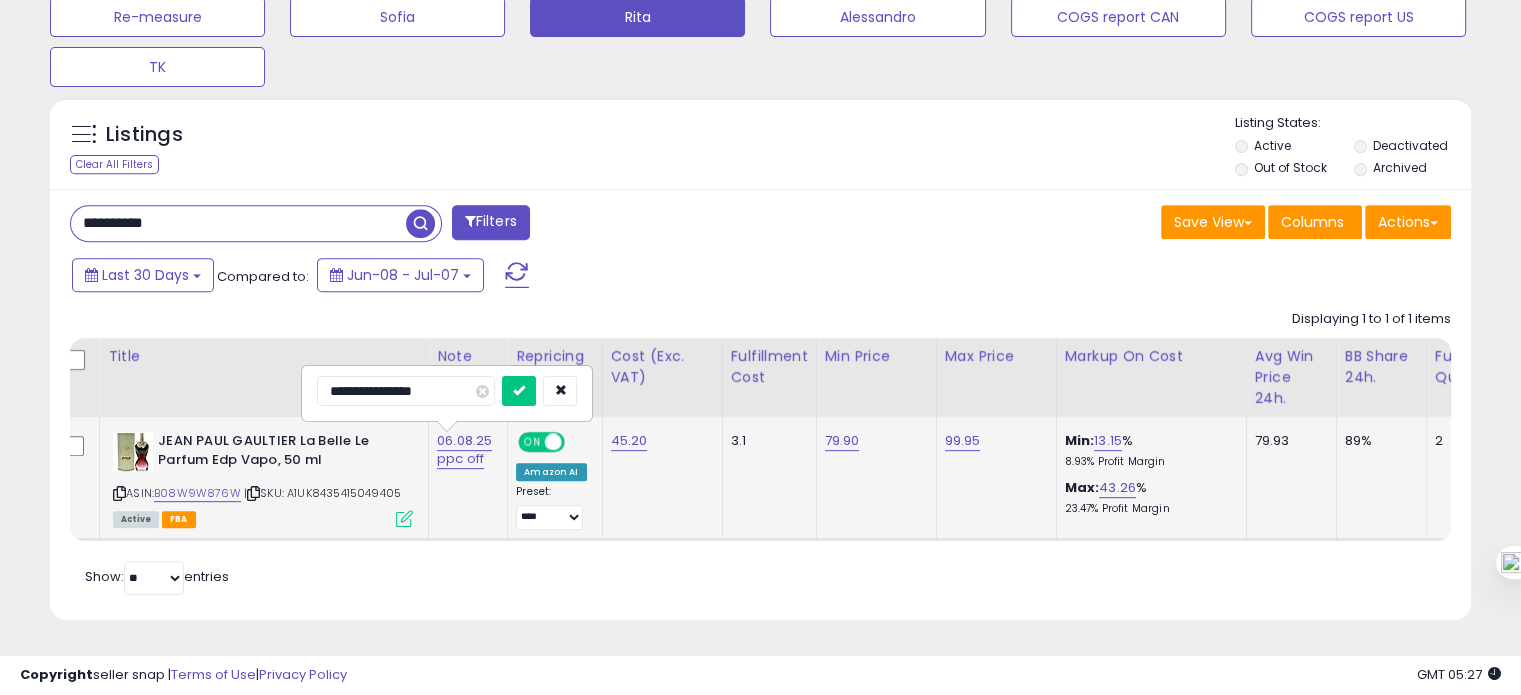 click at bounding box center (519, 391) 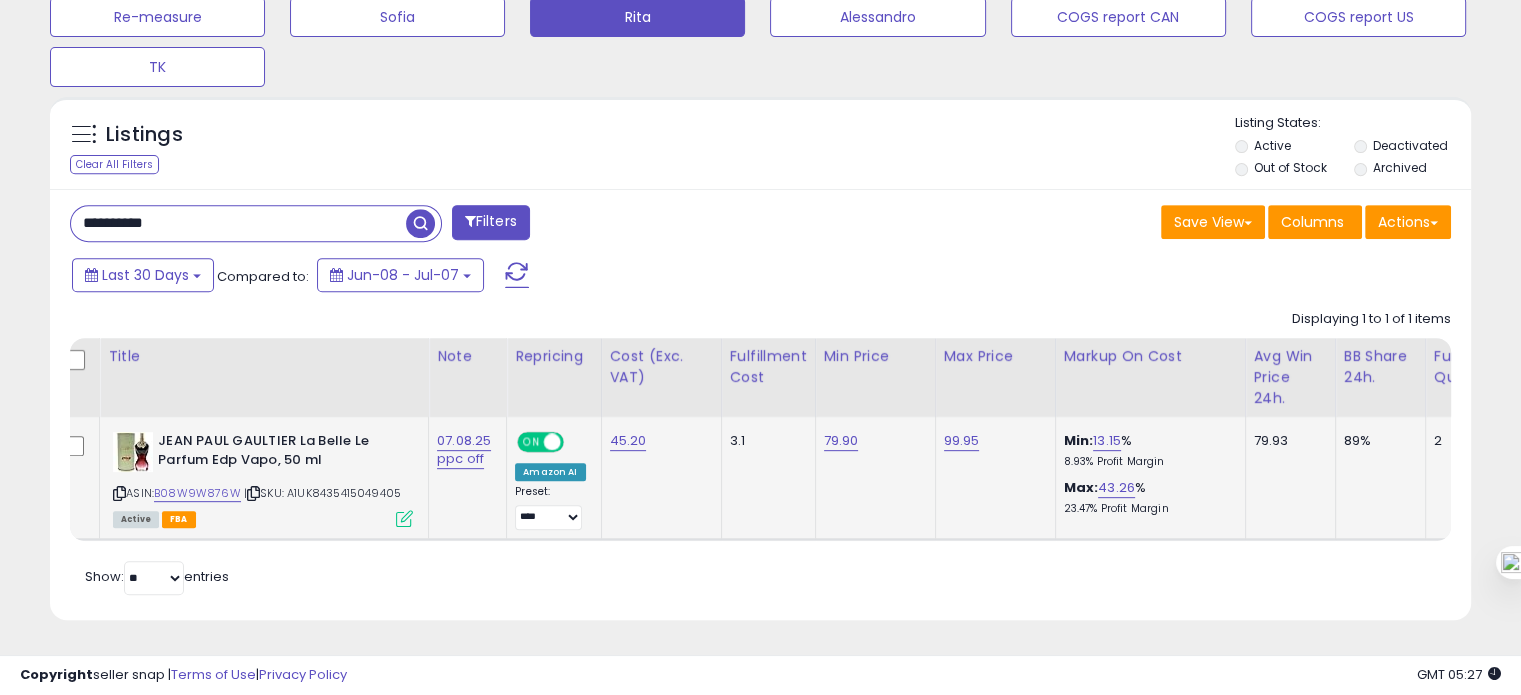 click on "**********" at bounding box center [238, 223] 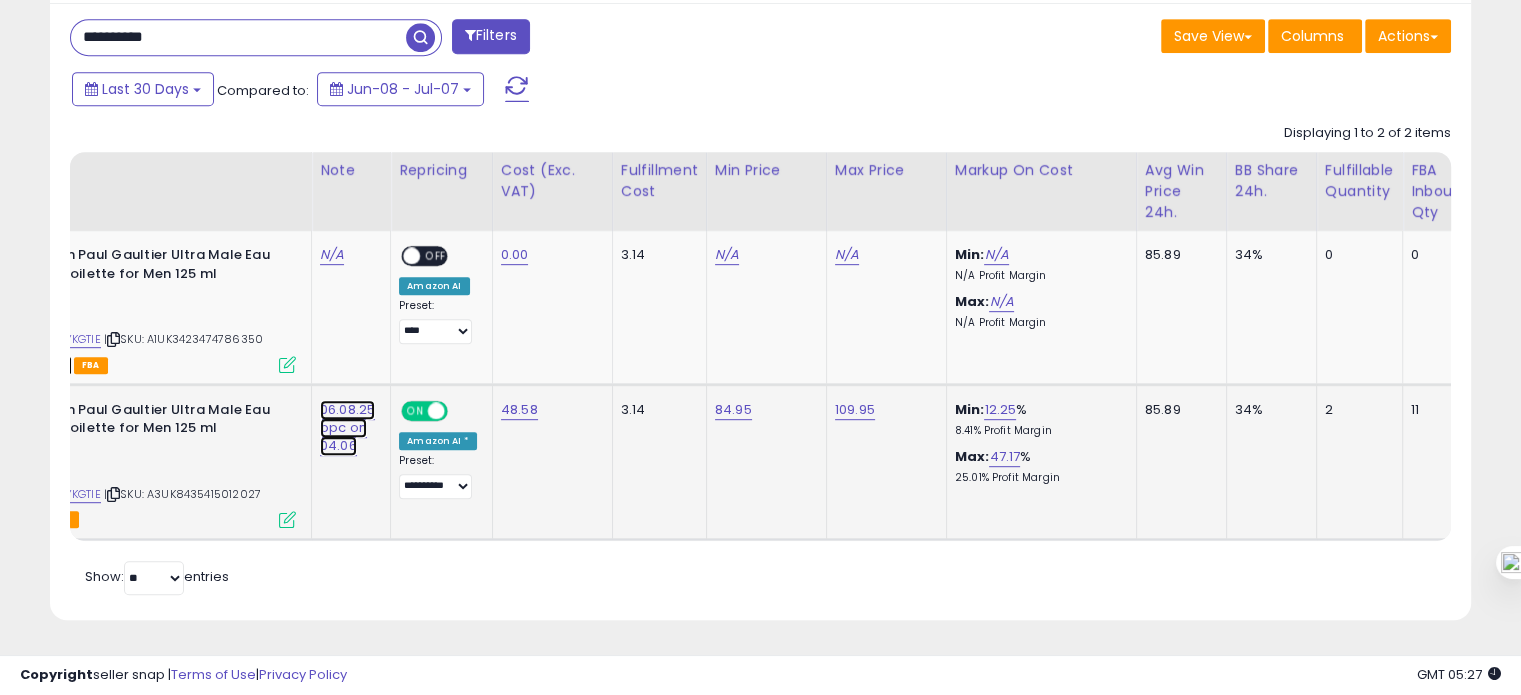 click on "06.08.25 ppc on 04.06" at bounding box center (332, 255) 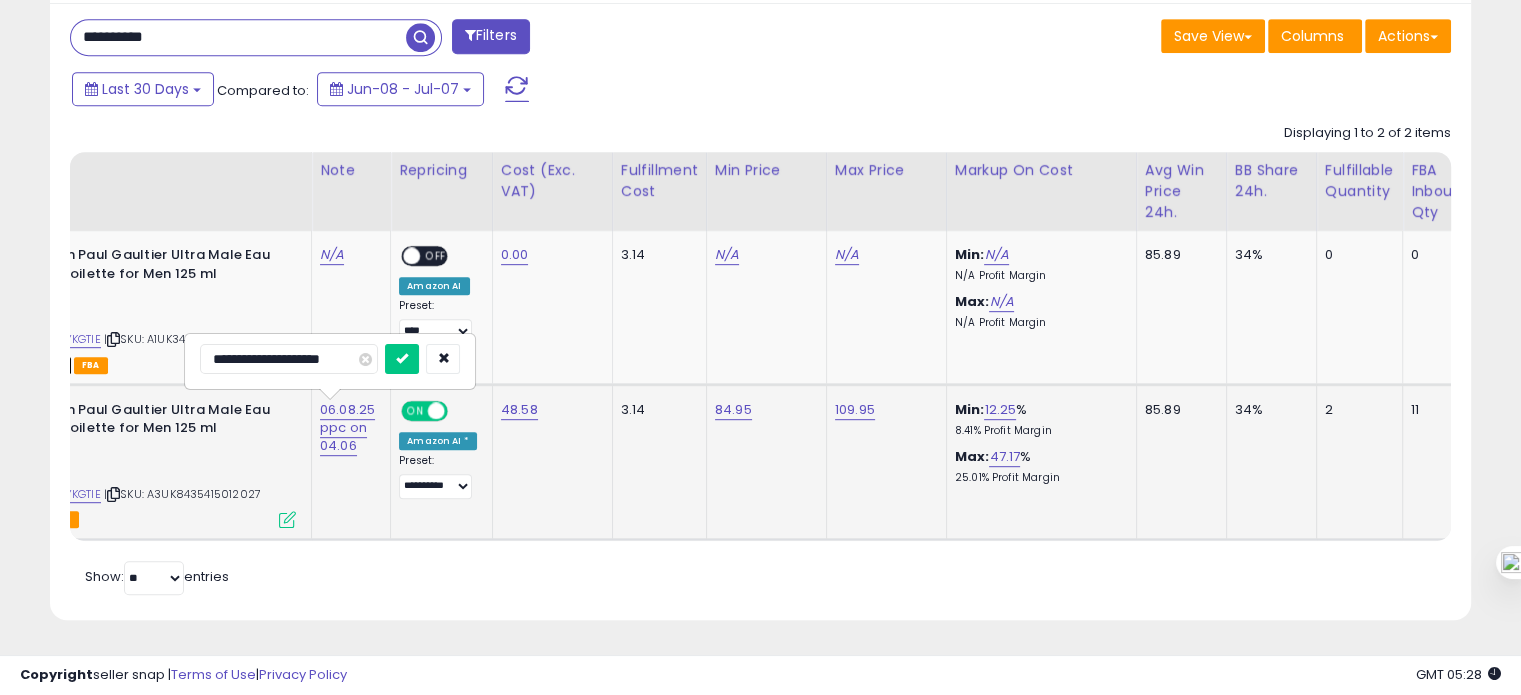 click on "**********" at bounding box center (289, 359) 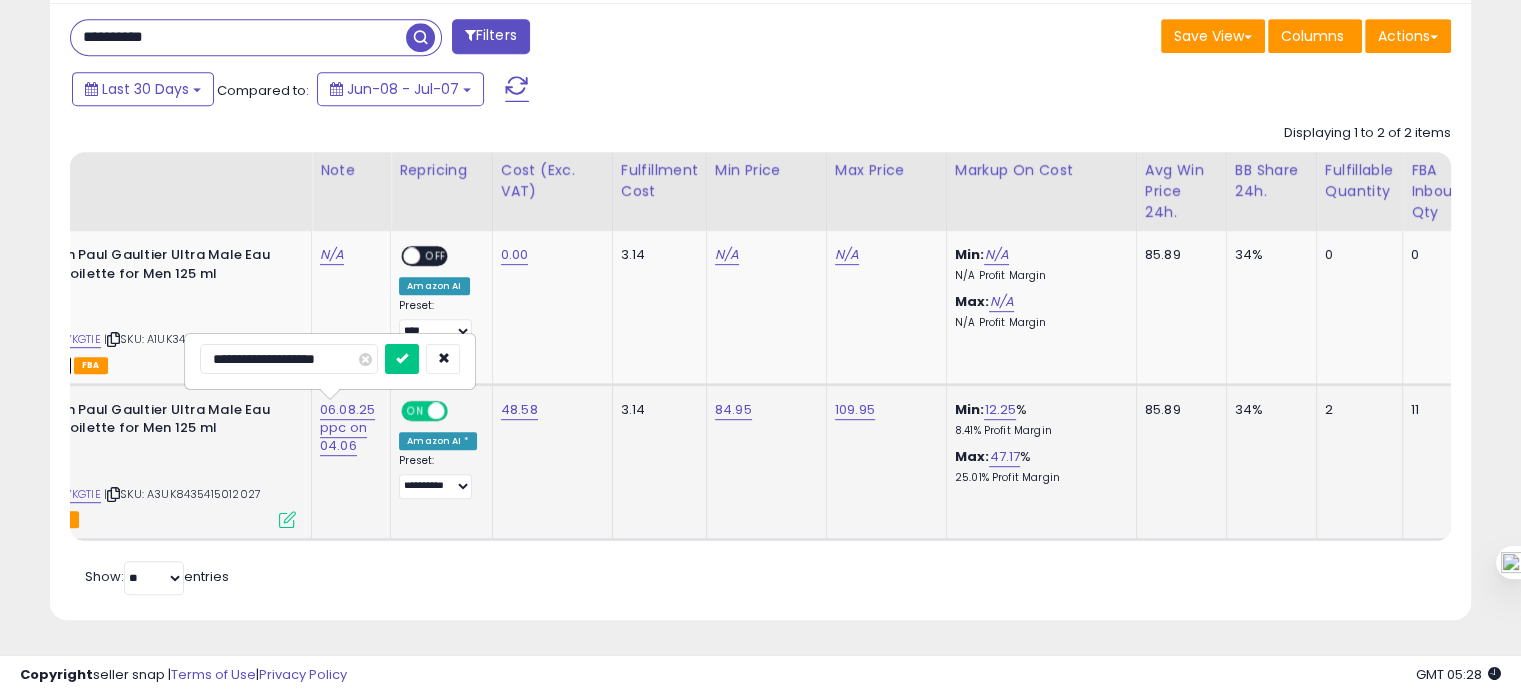 type on "**********" 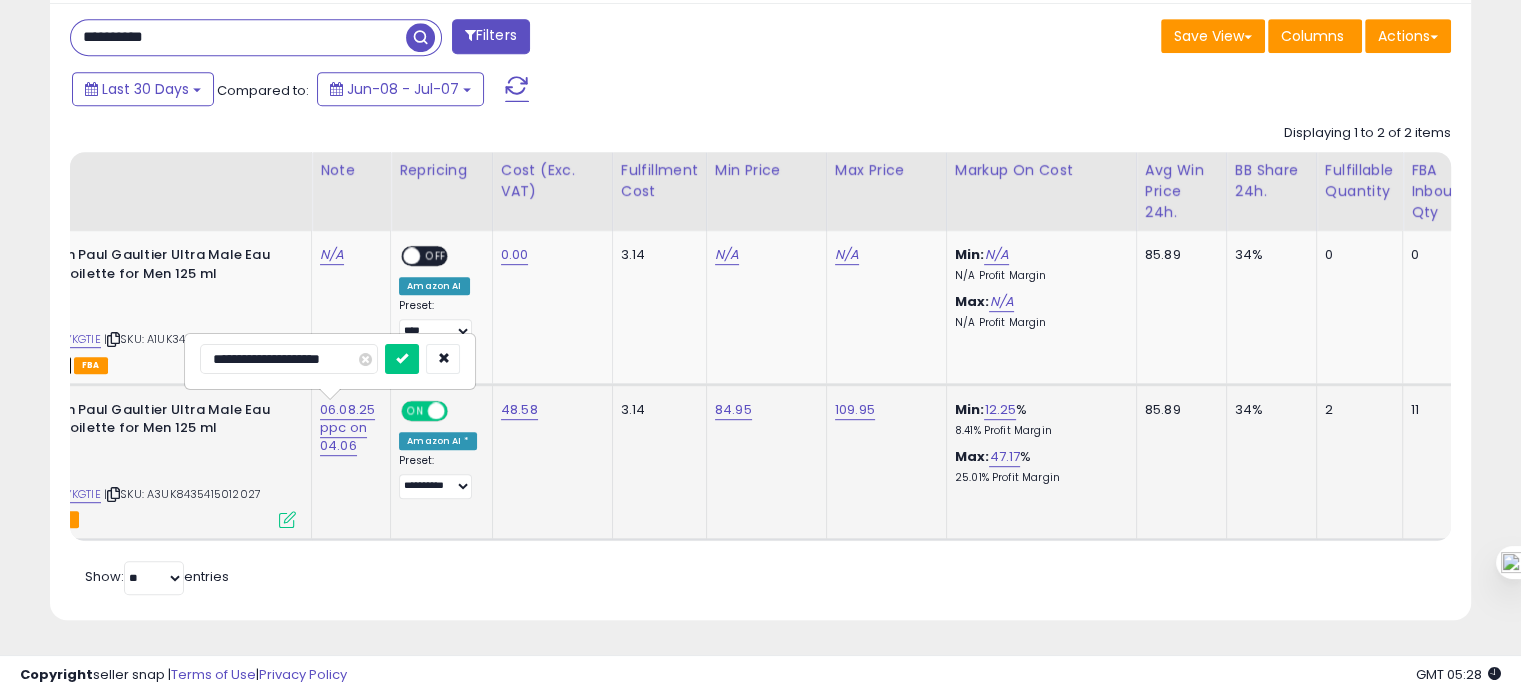 click at bounding box center (402, 359) 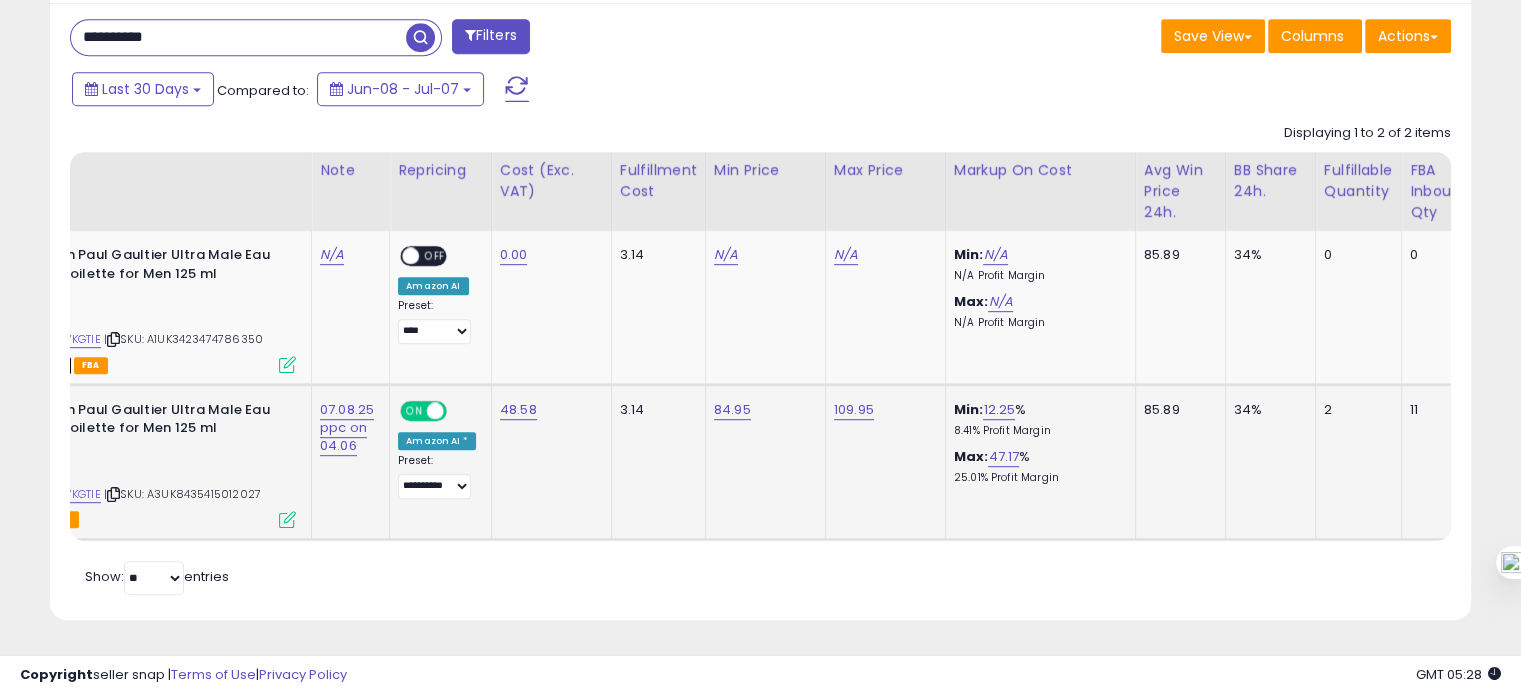 click on "**********" at bounding box center (238, 37) 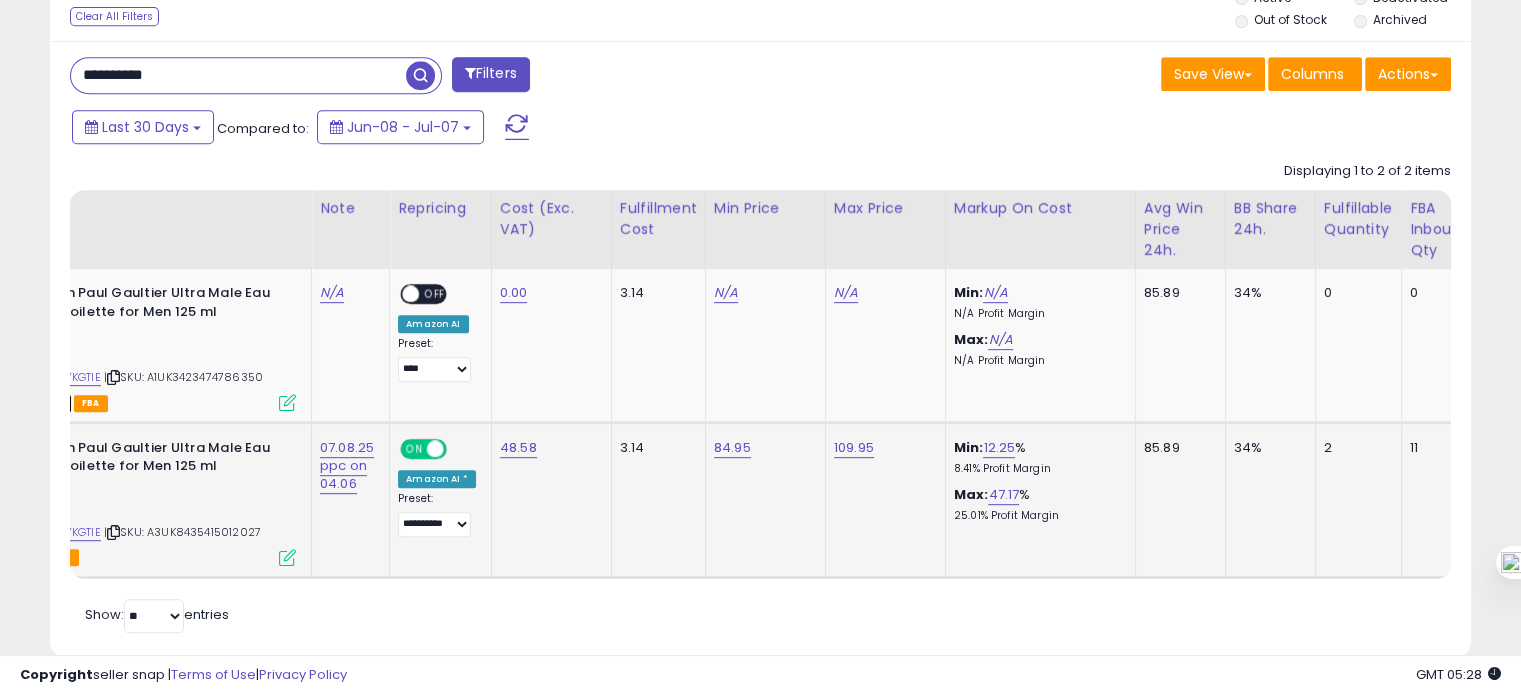 paste 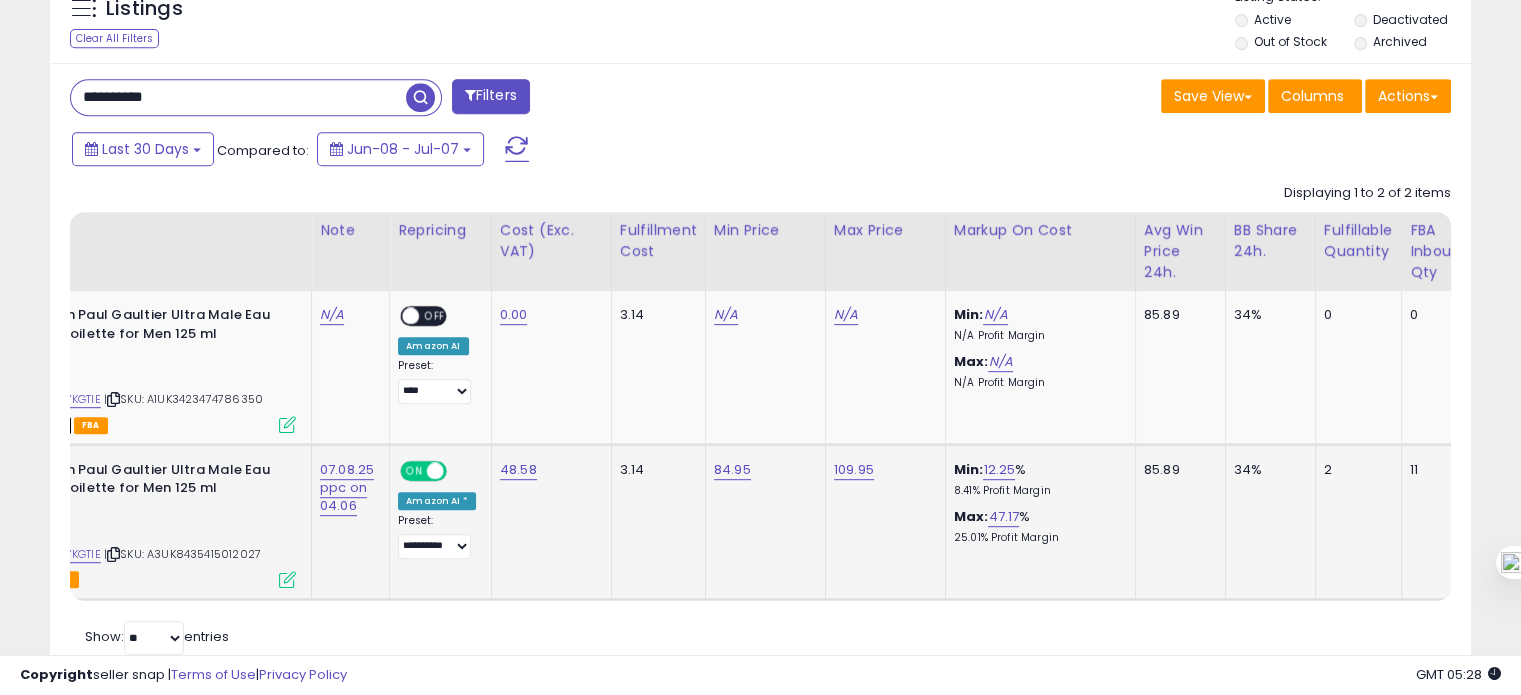 type on "**********" 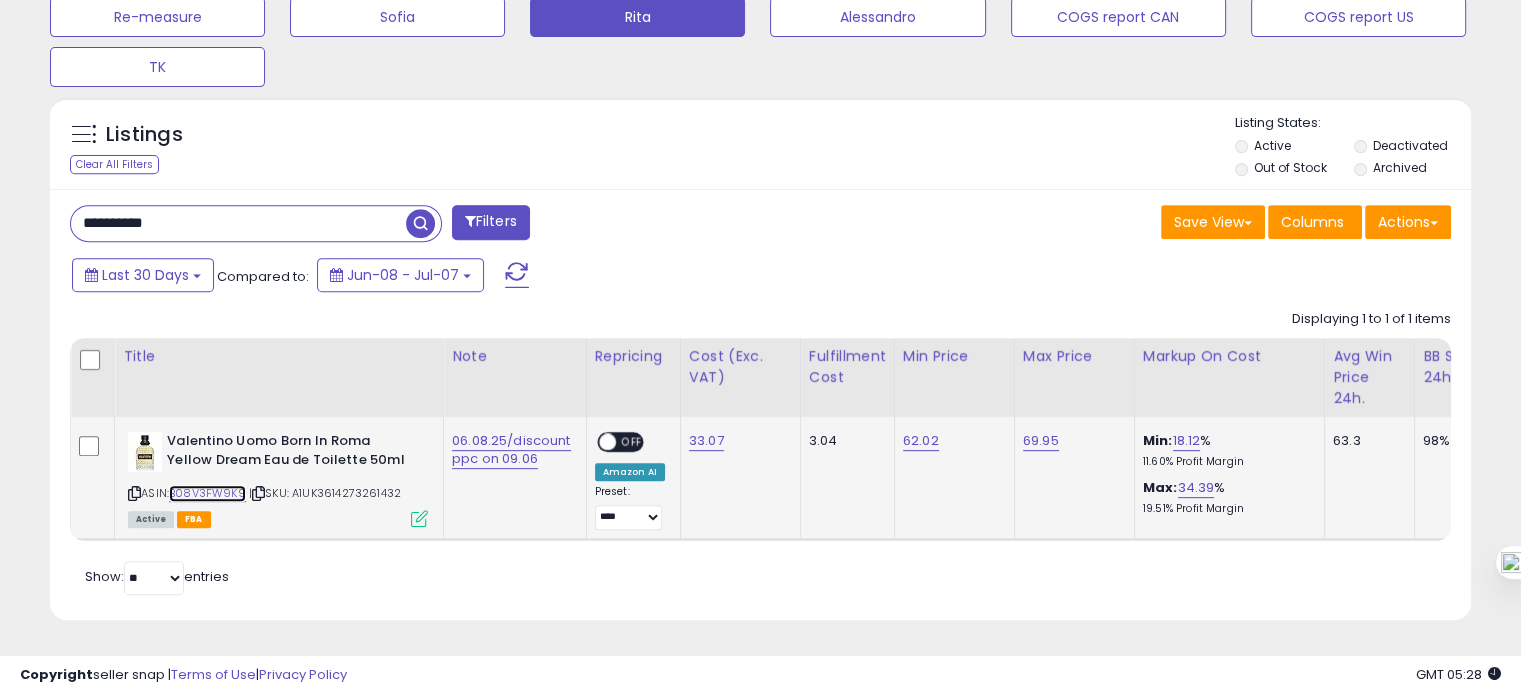 click on "B08V3FW9K9" at bounding box center [207, 493] 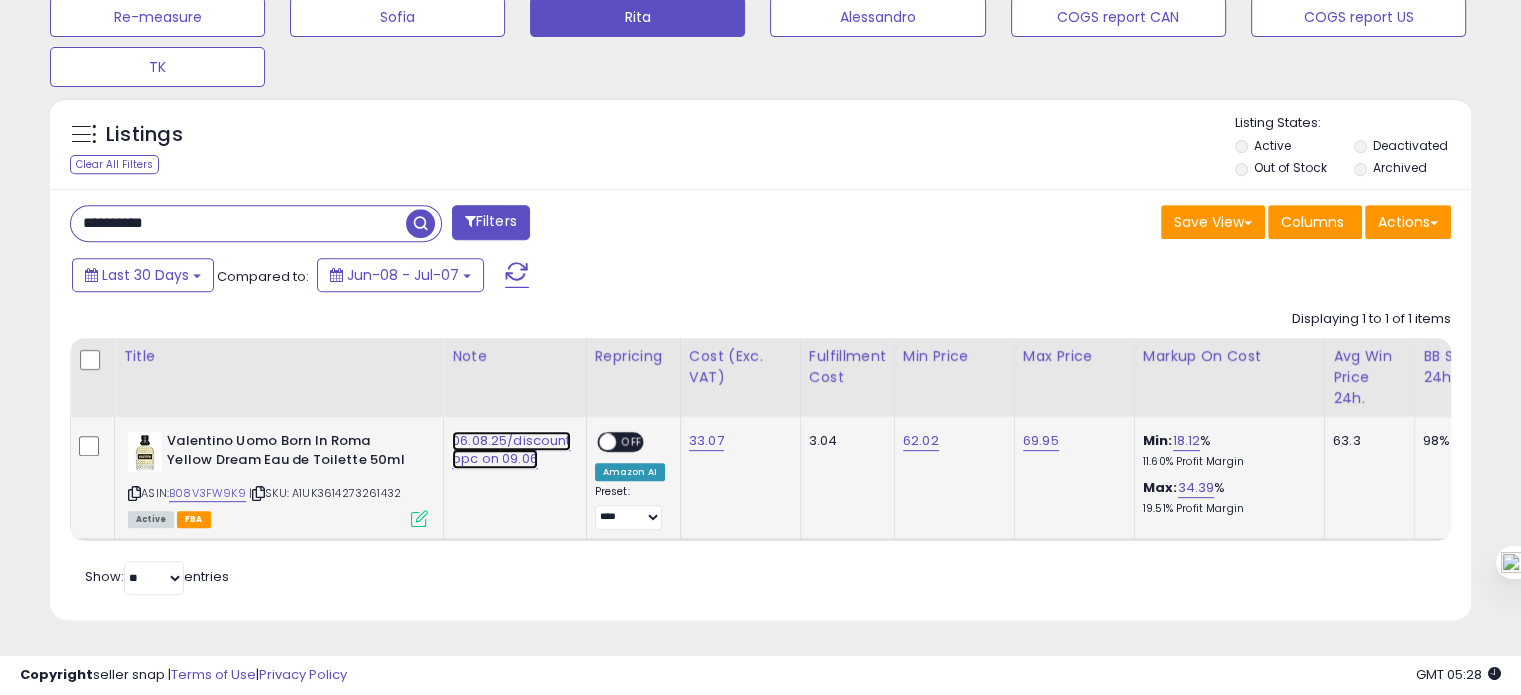 click on "06.08.25/discount ppc on 09.06" at bounding box center [511, 450] 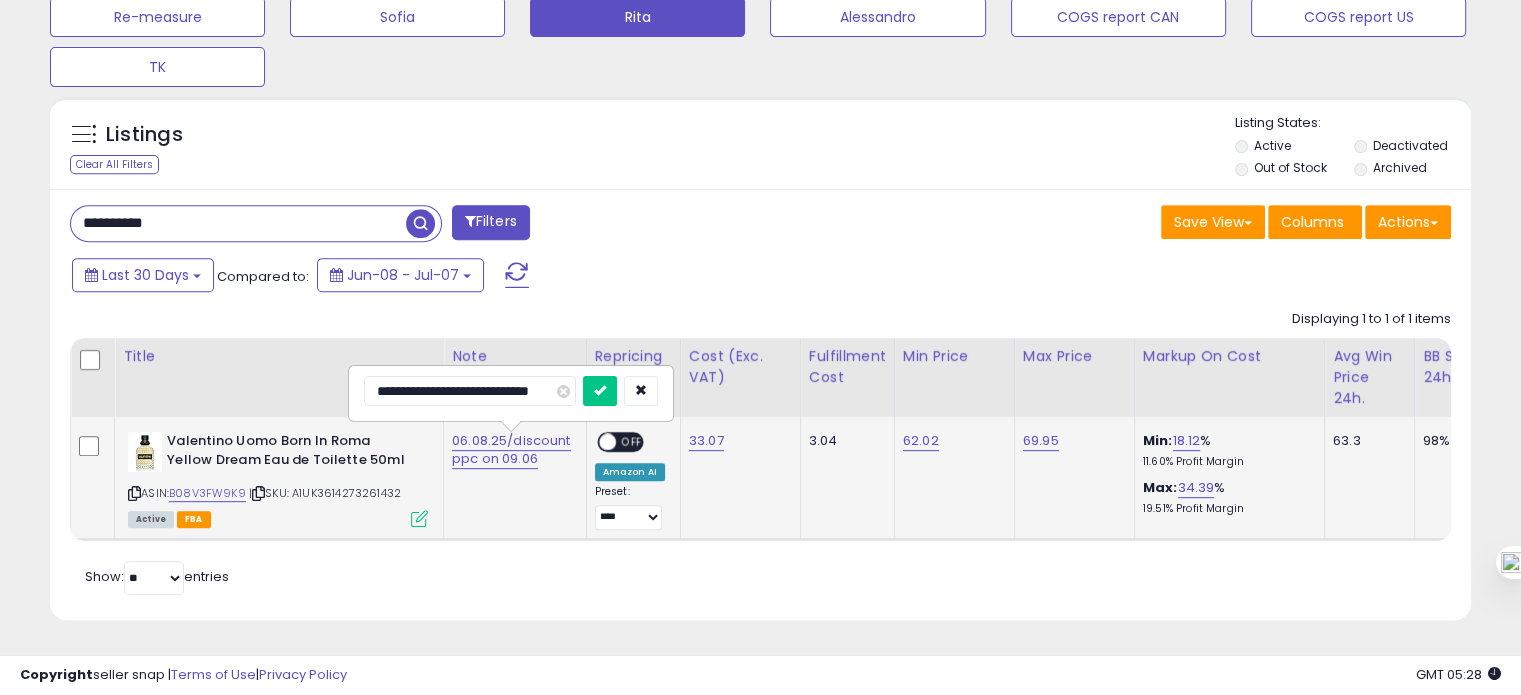 click on "**********" at bounding box center (470, 391) 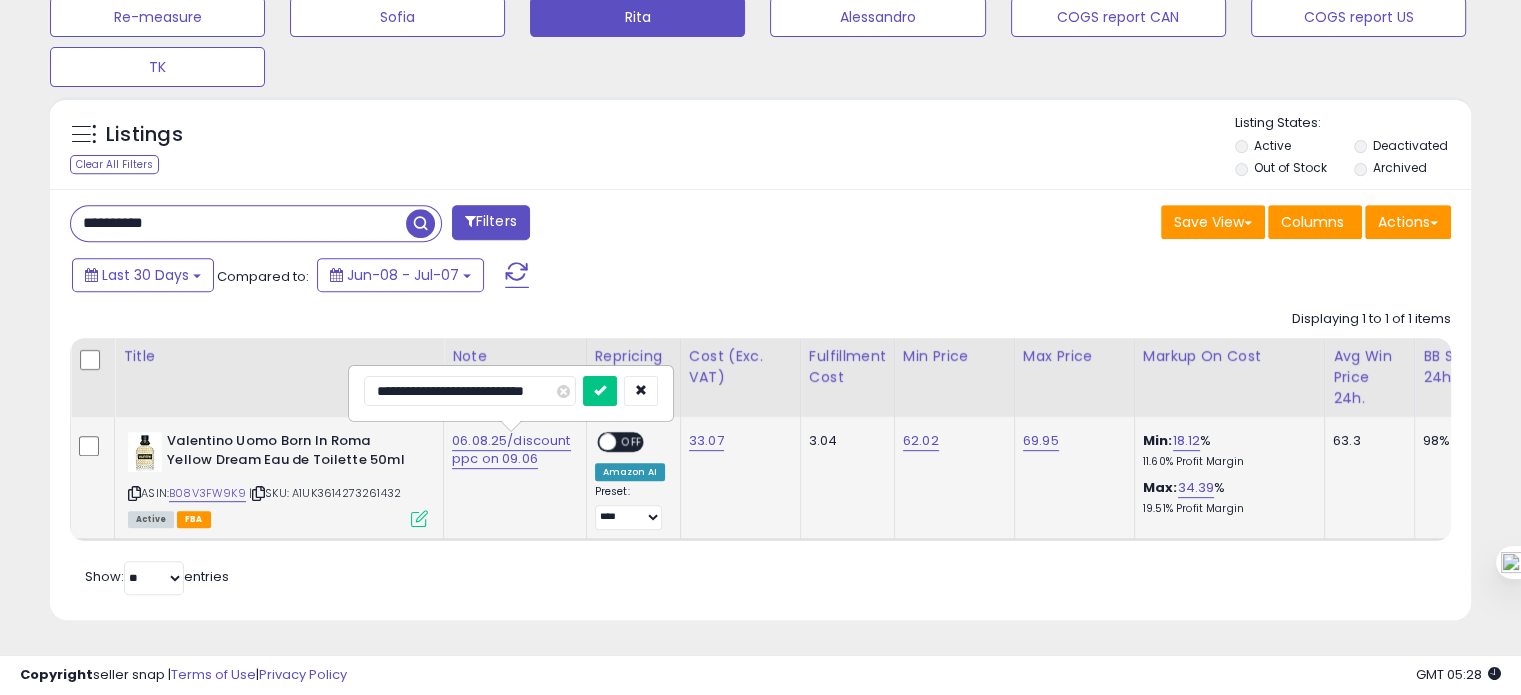 type on "**********" 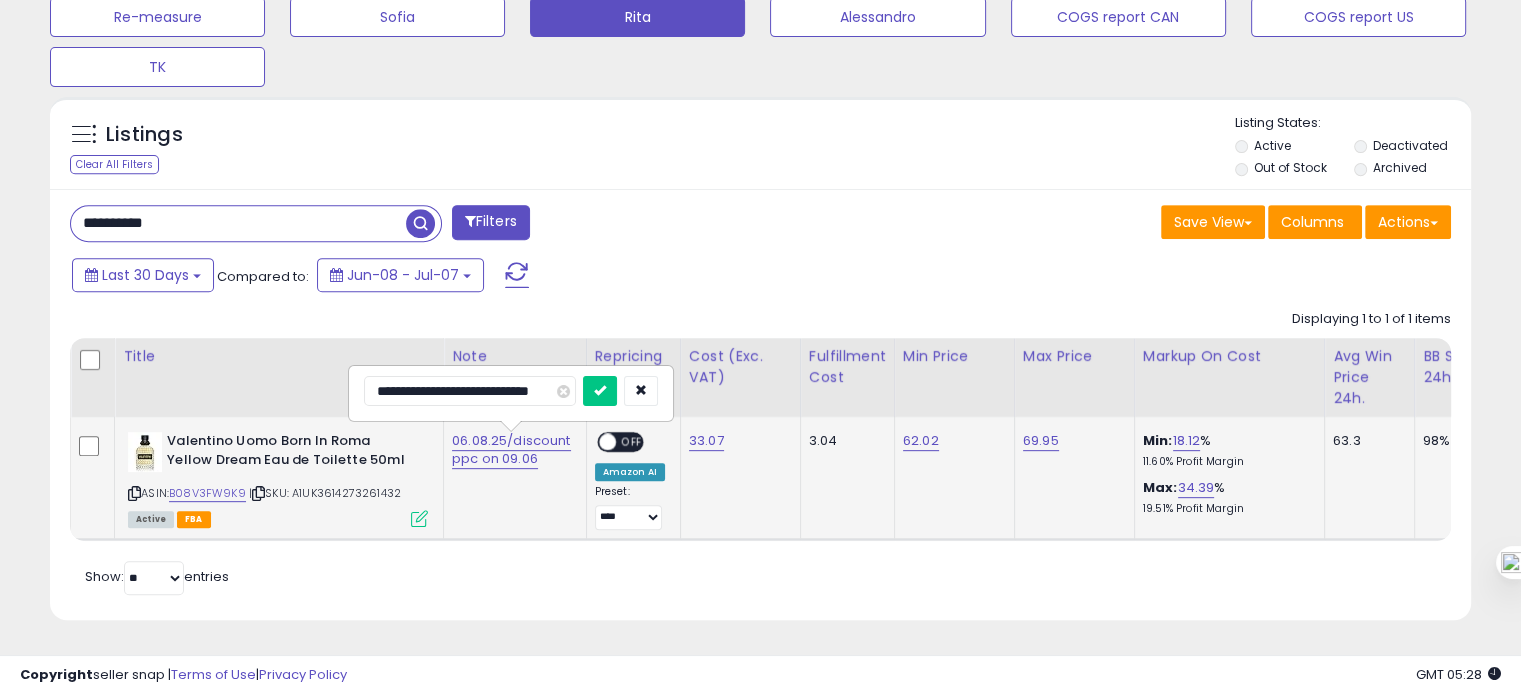 click at bounding box center (600, 391) 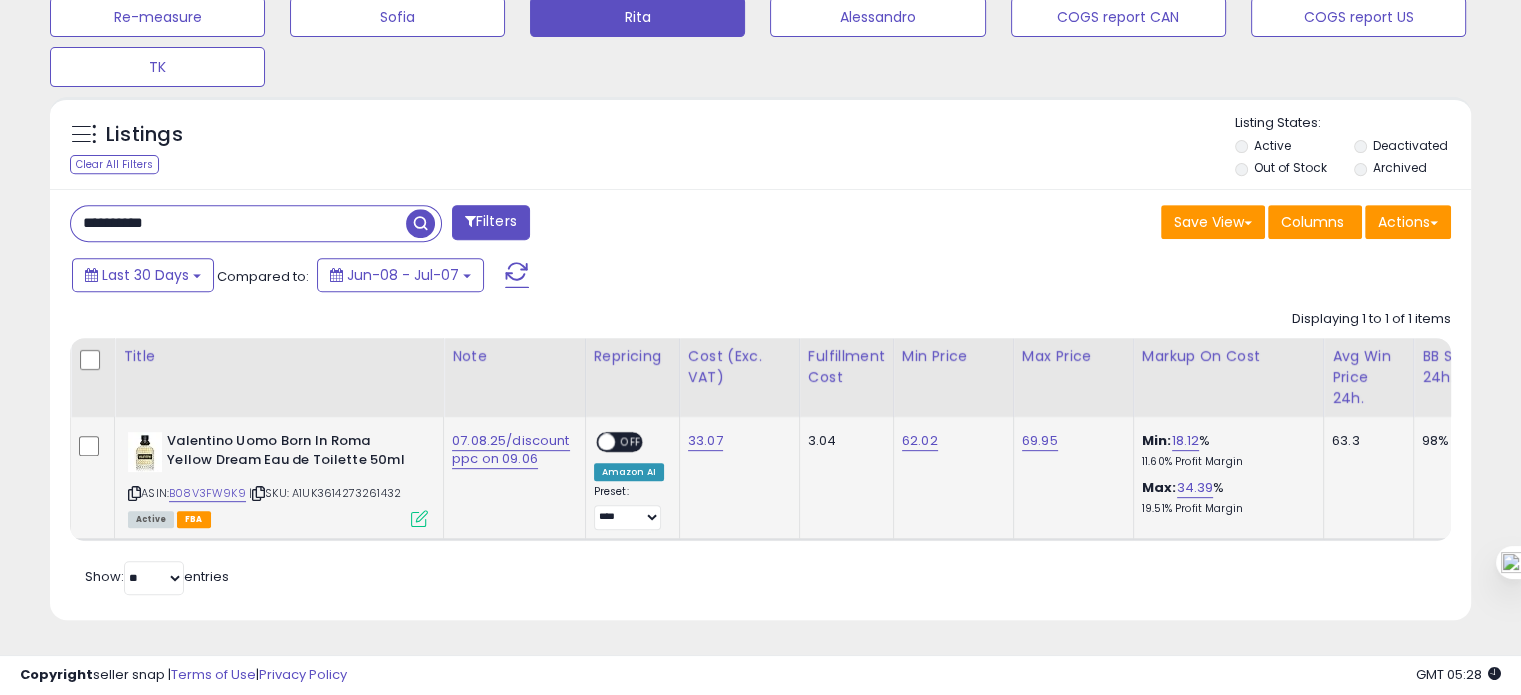 click on "**********" at bounding box center [238, 223] 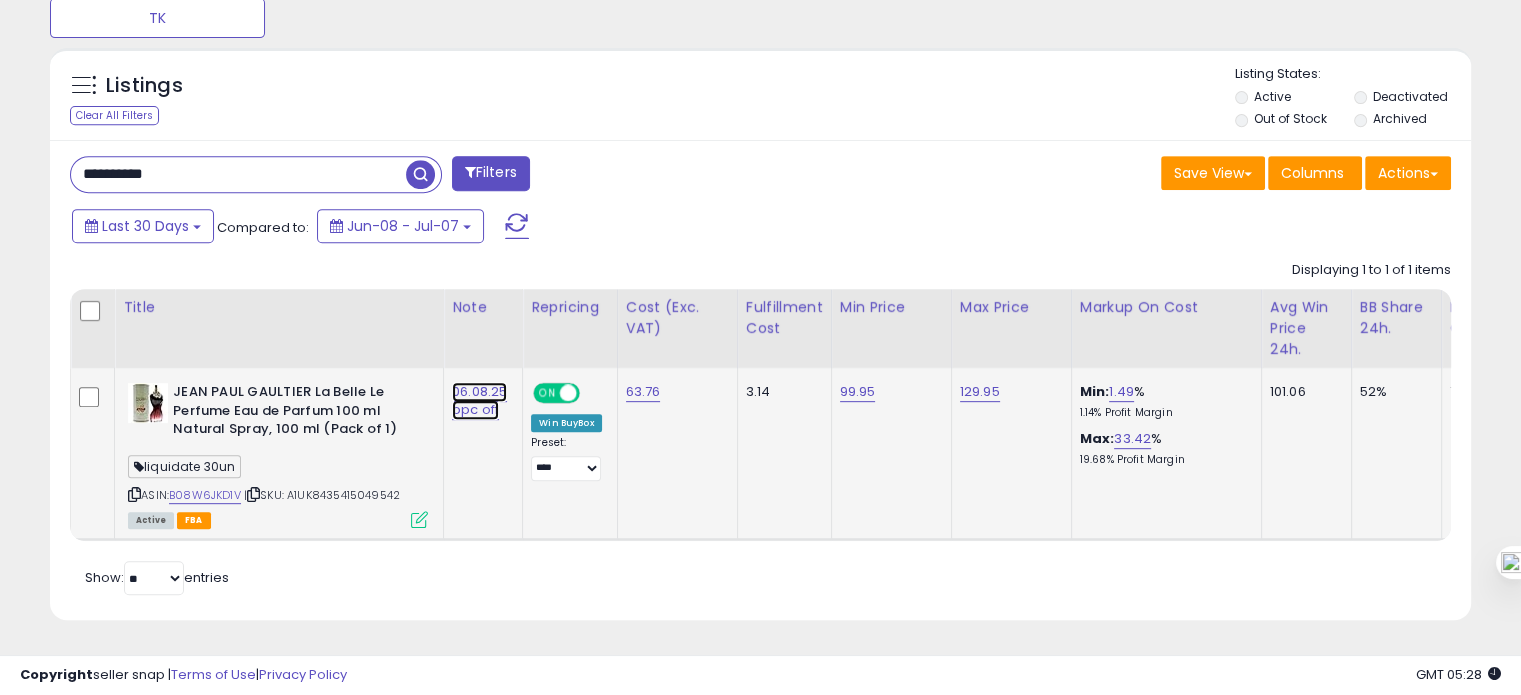 click on "06.08.25 ppc off" at bounding box center (479, 401) 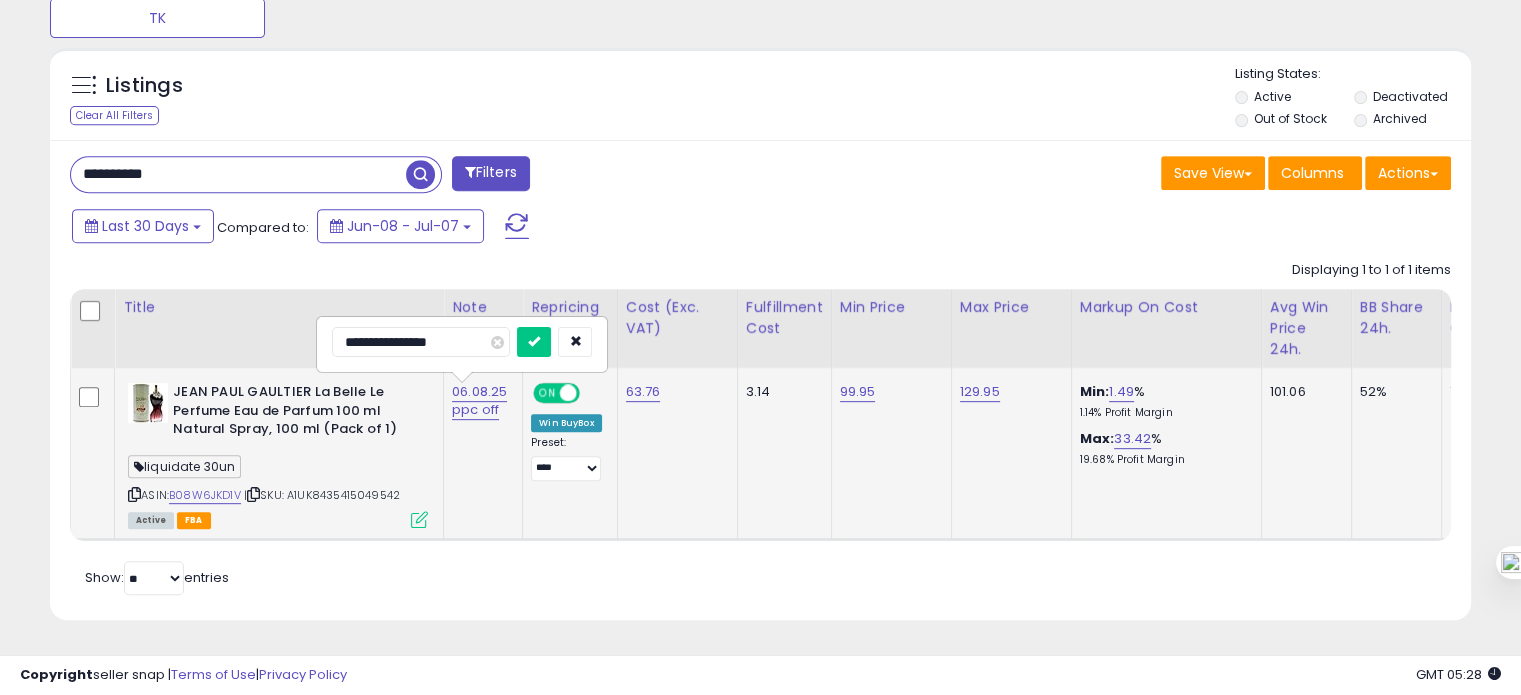 click on "**********" at bounding box center (421, 342) 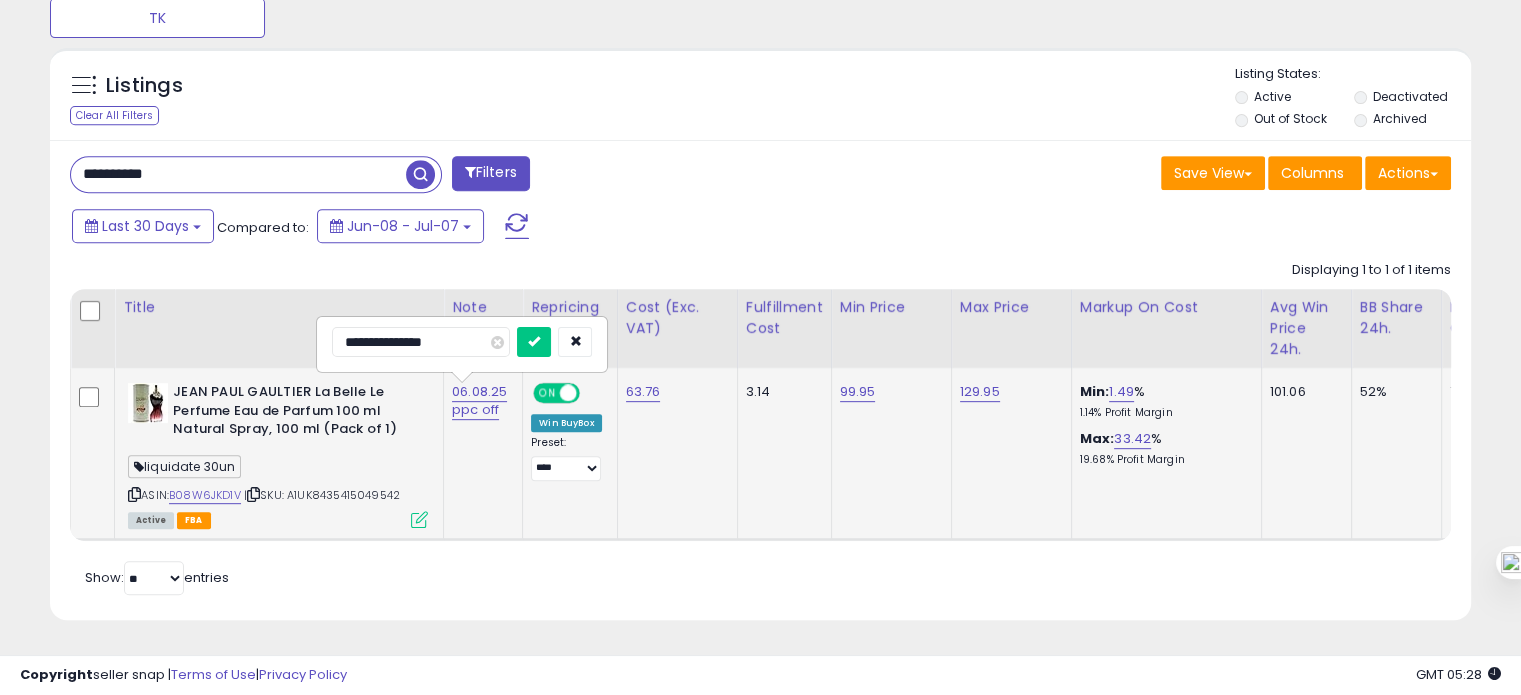 type on "**********" 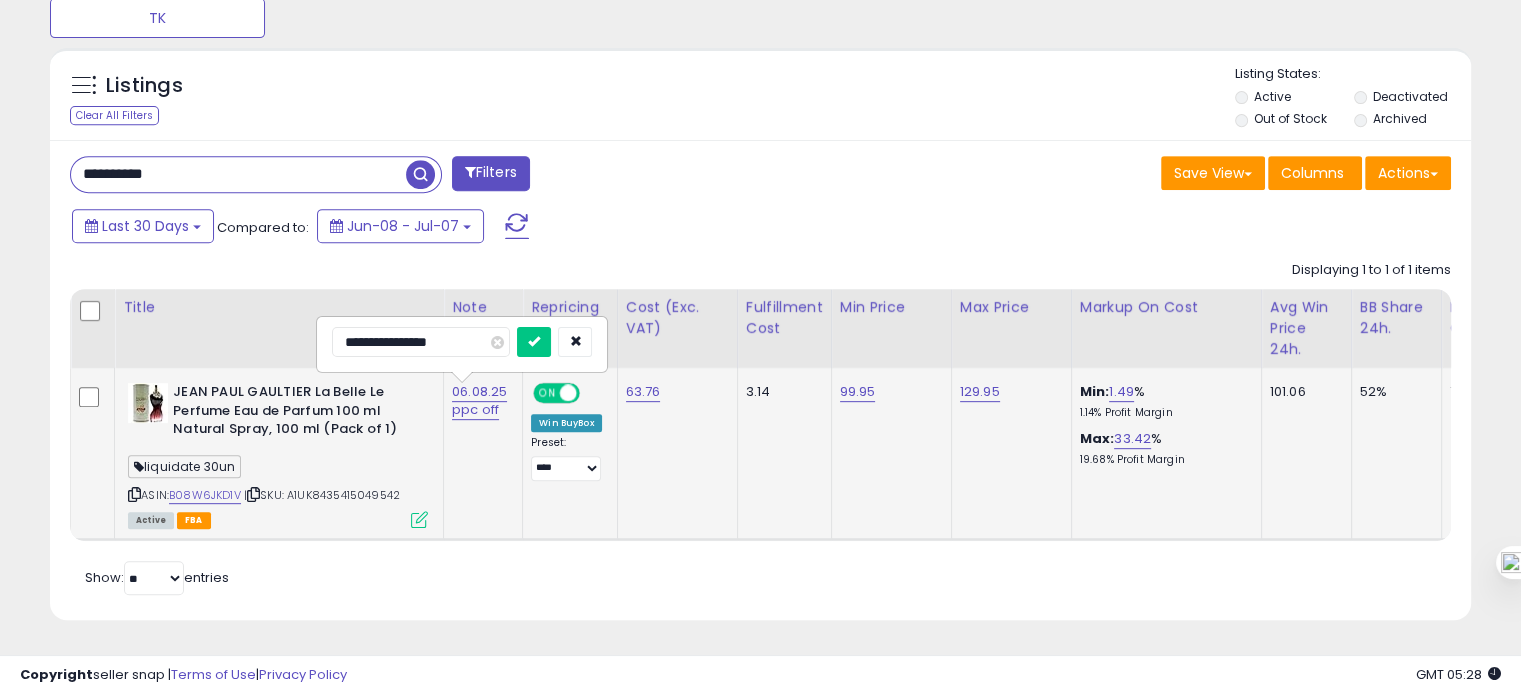click at bounding box center [534, 342] 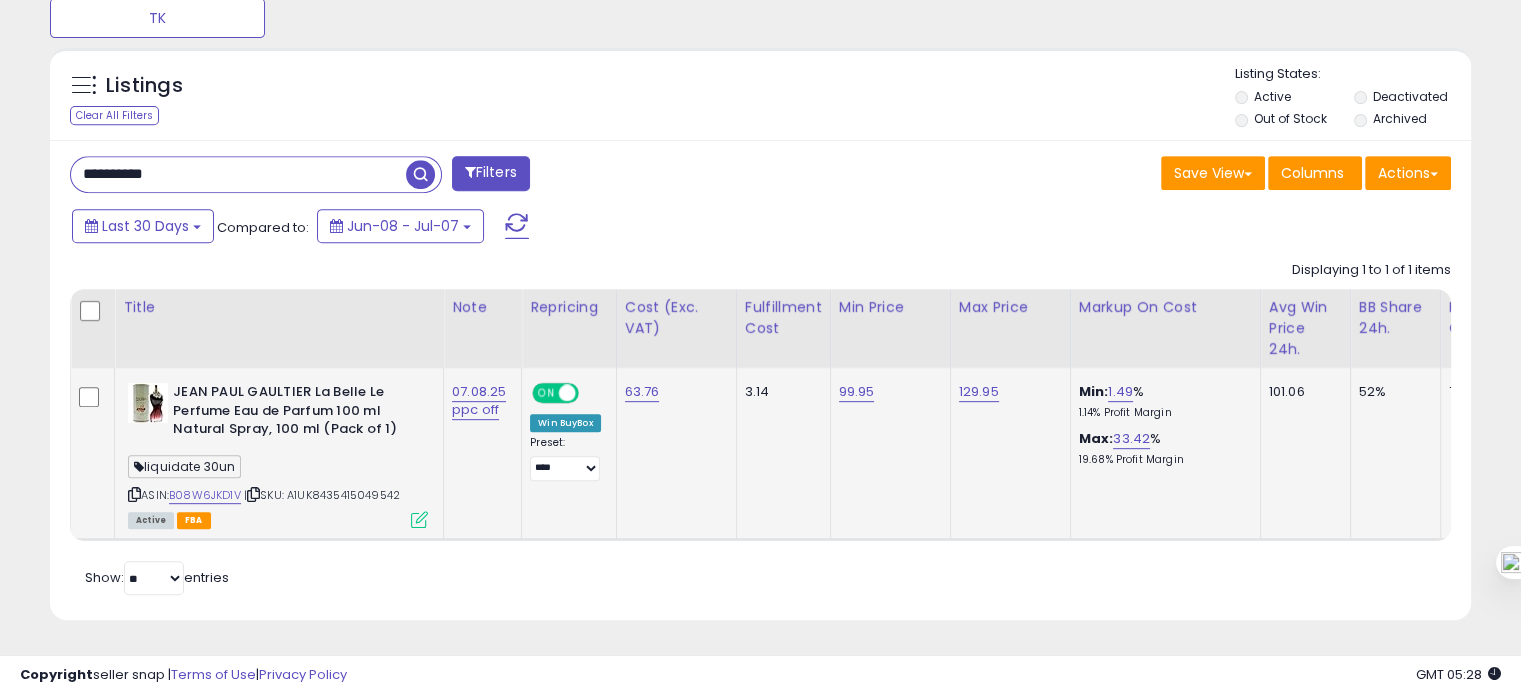 click on "**********" at bounding box center (238, 174) 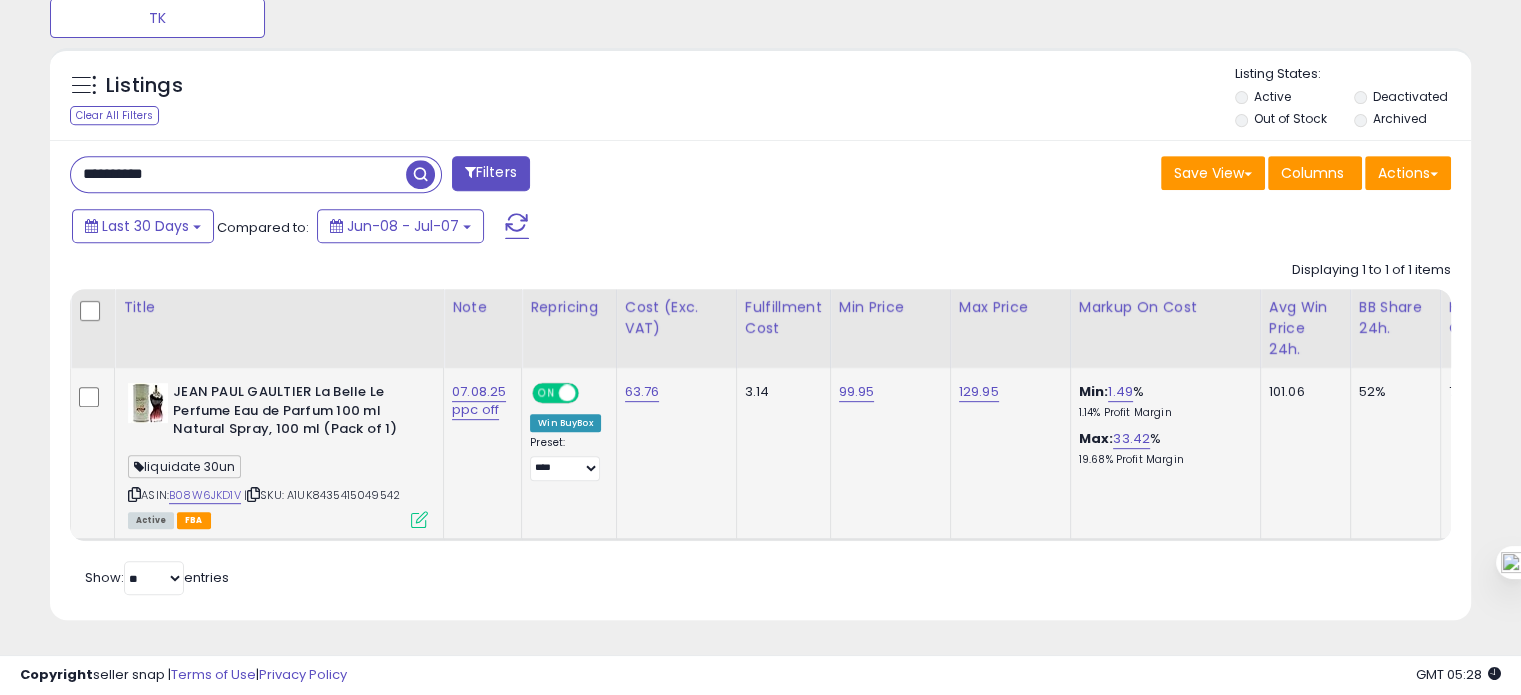 paste 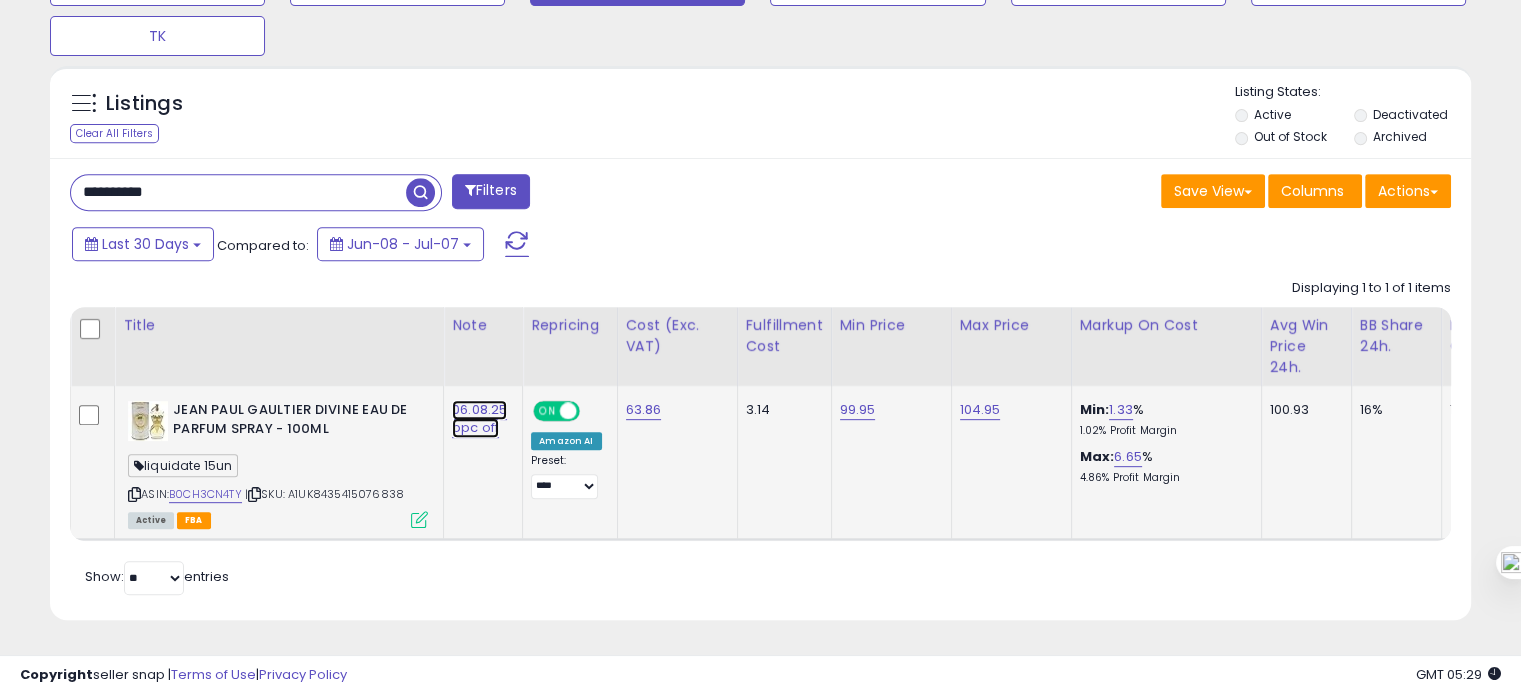 click on "06.08.25 ppc off" at bounding box center (479, 419) 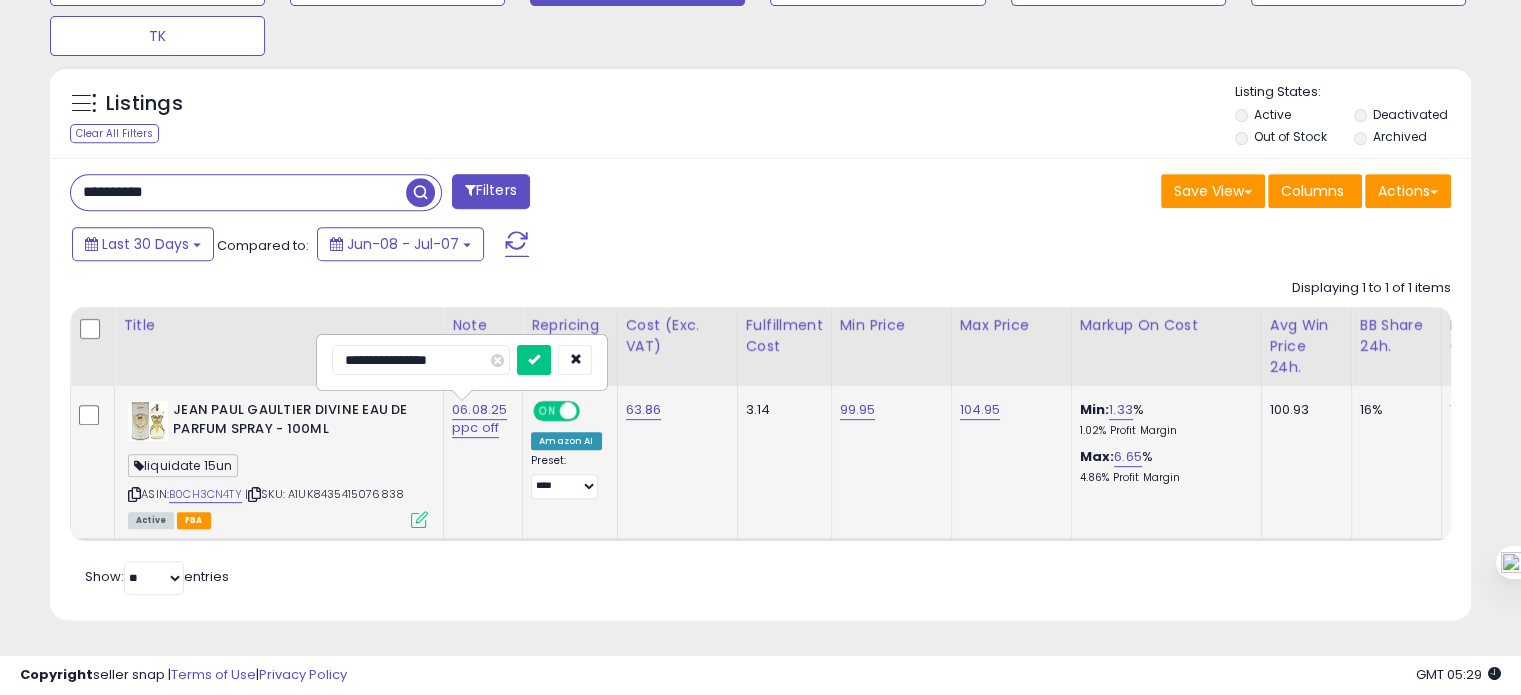 click on "**********" at bounding box center (421, 360) 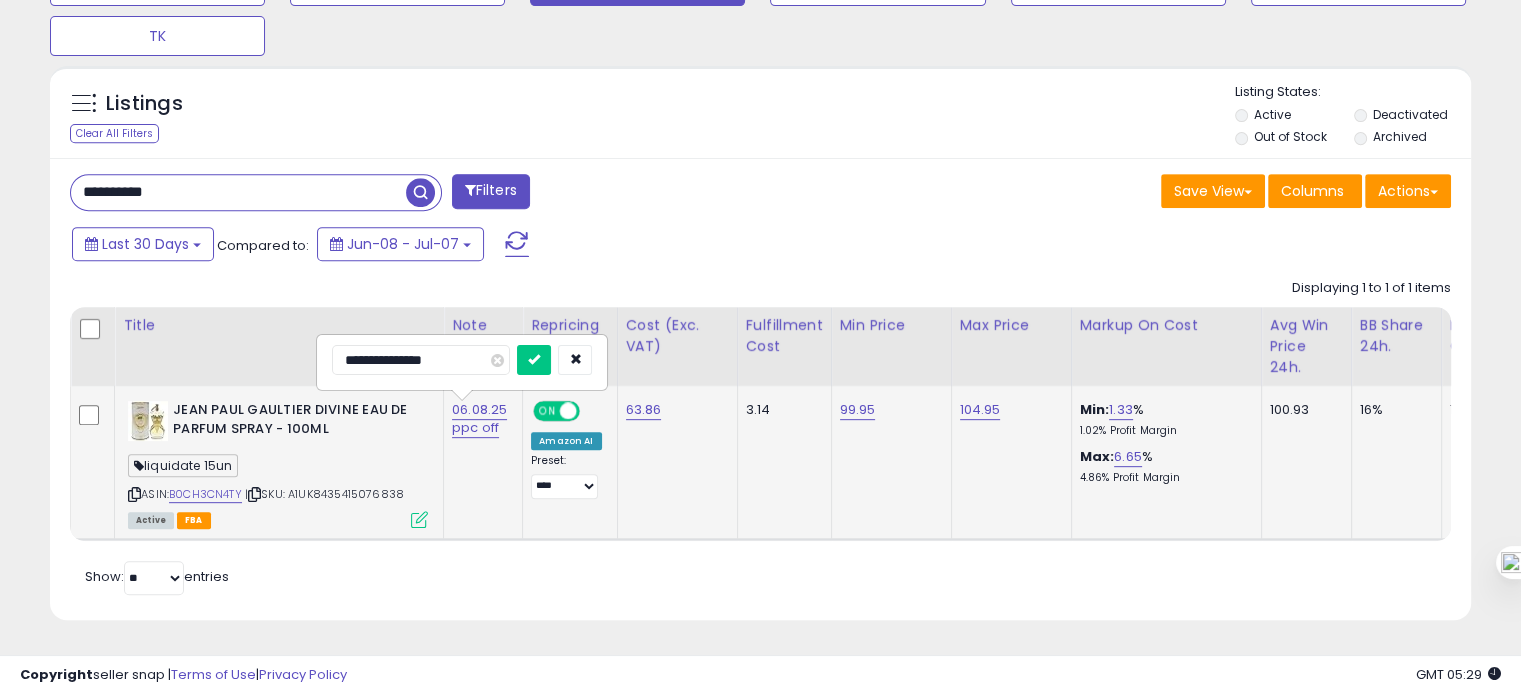 type on "**********" 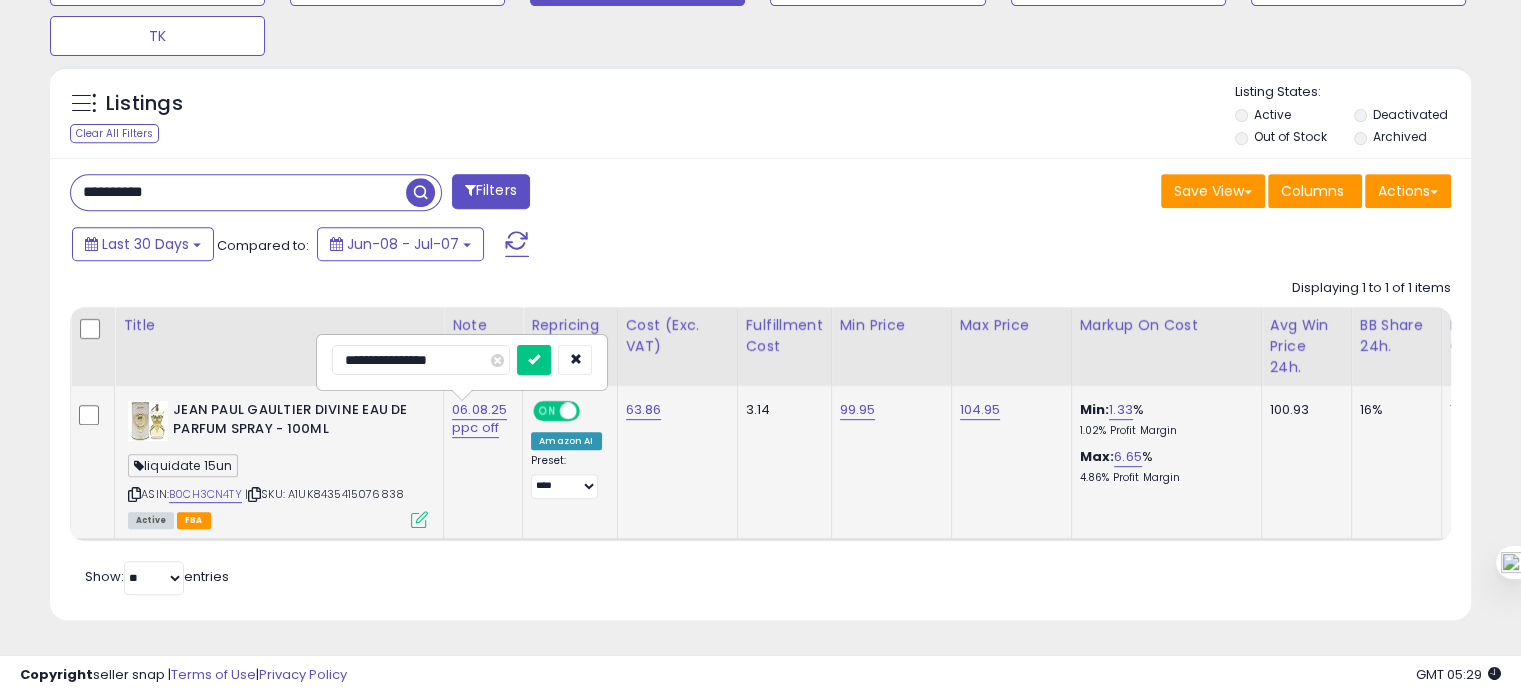 click at bounding box center [534, 360] 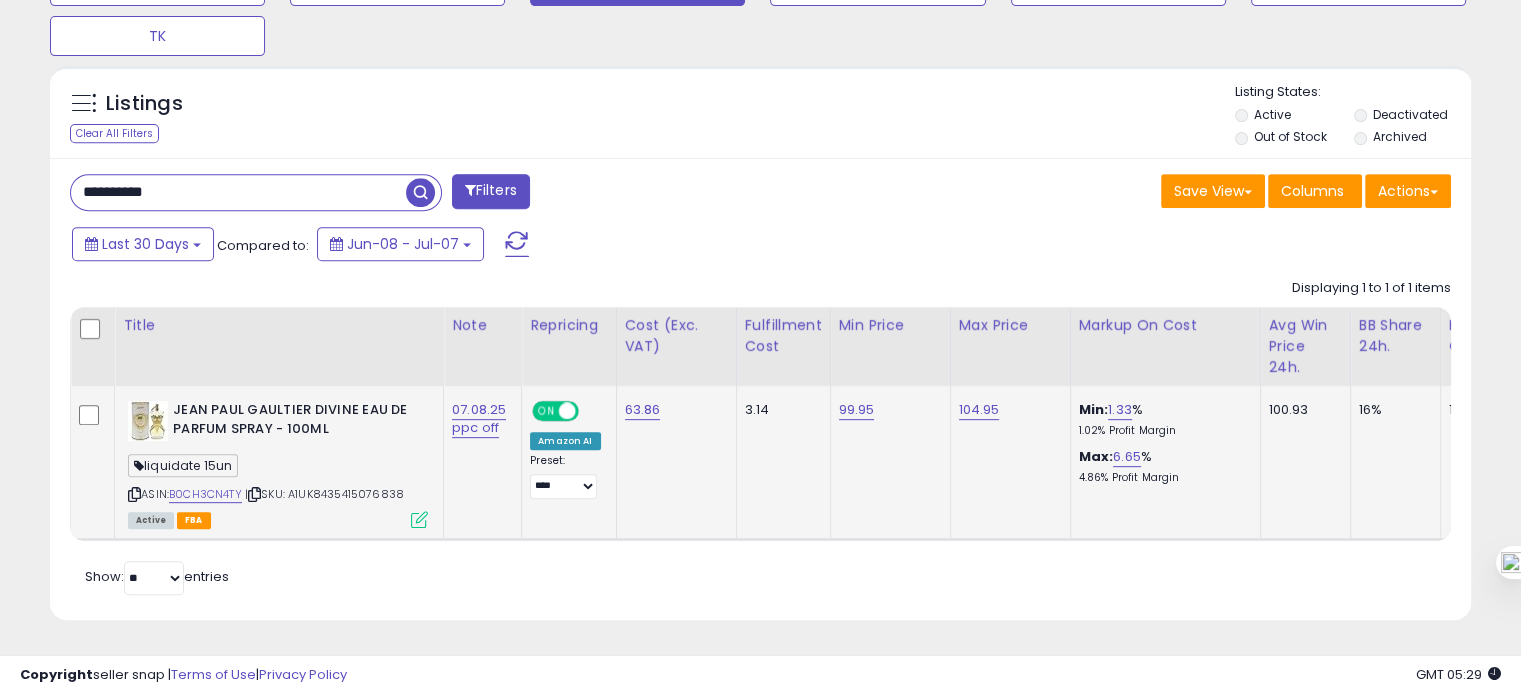 click on "**********" at bounding box center (238, 192) 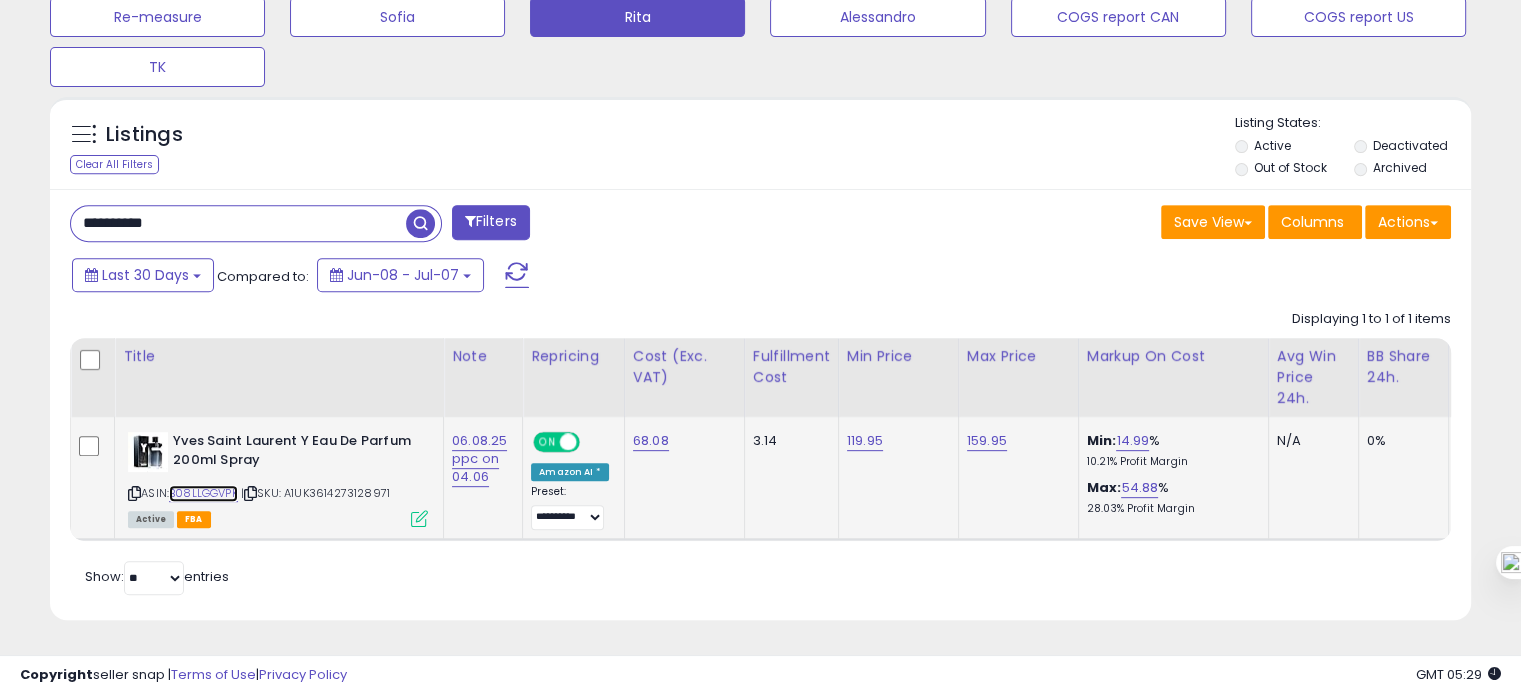 click on "B08LLGGVPK" at bounding box center [203, 493] 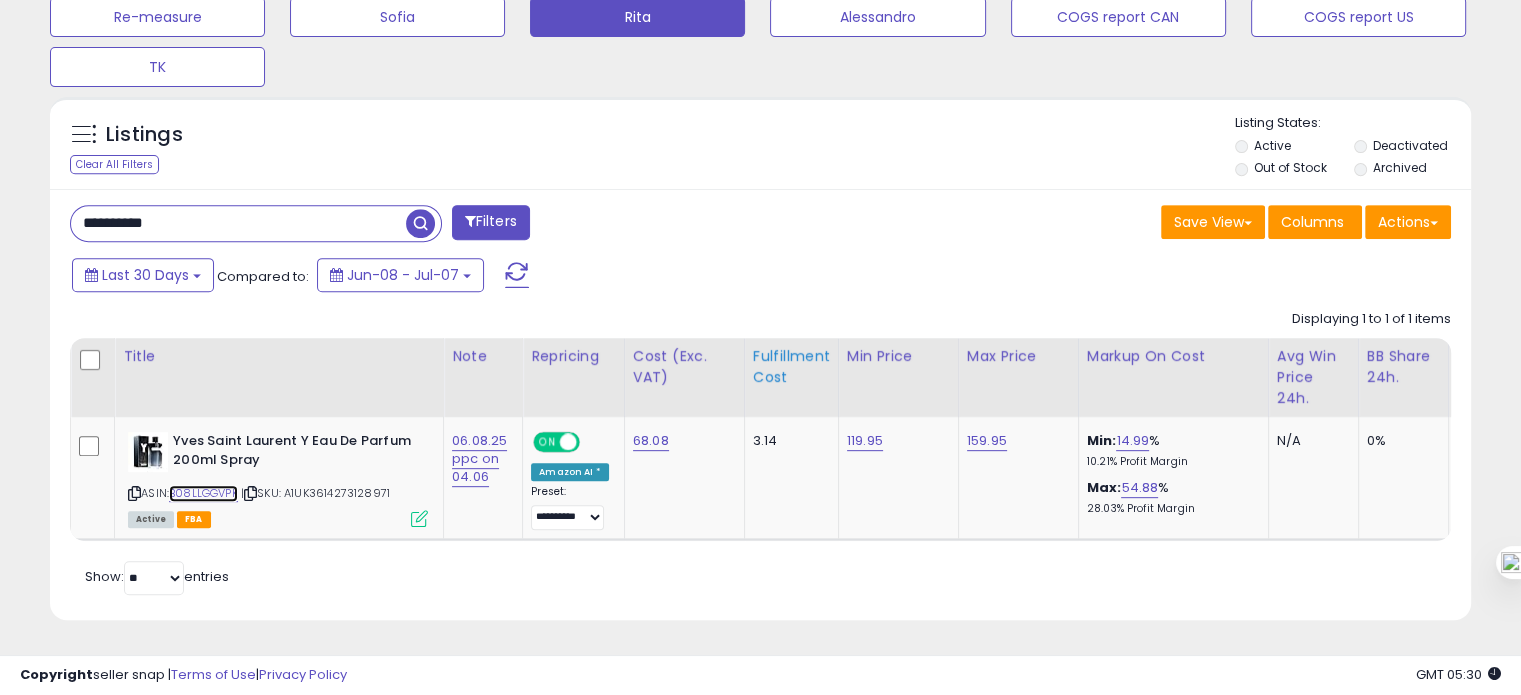 scroll, scrollTop: 0, scrollLeft: 339, axis: horizontal 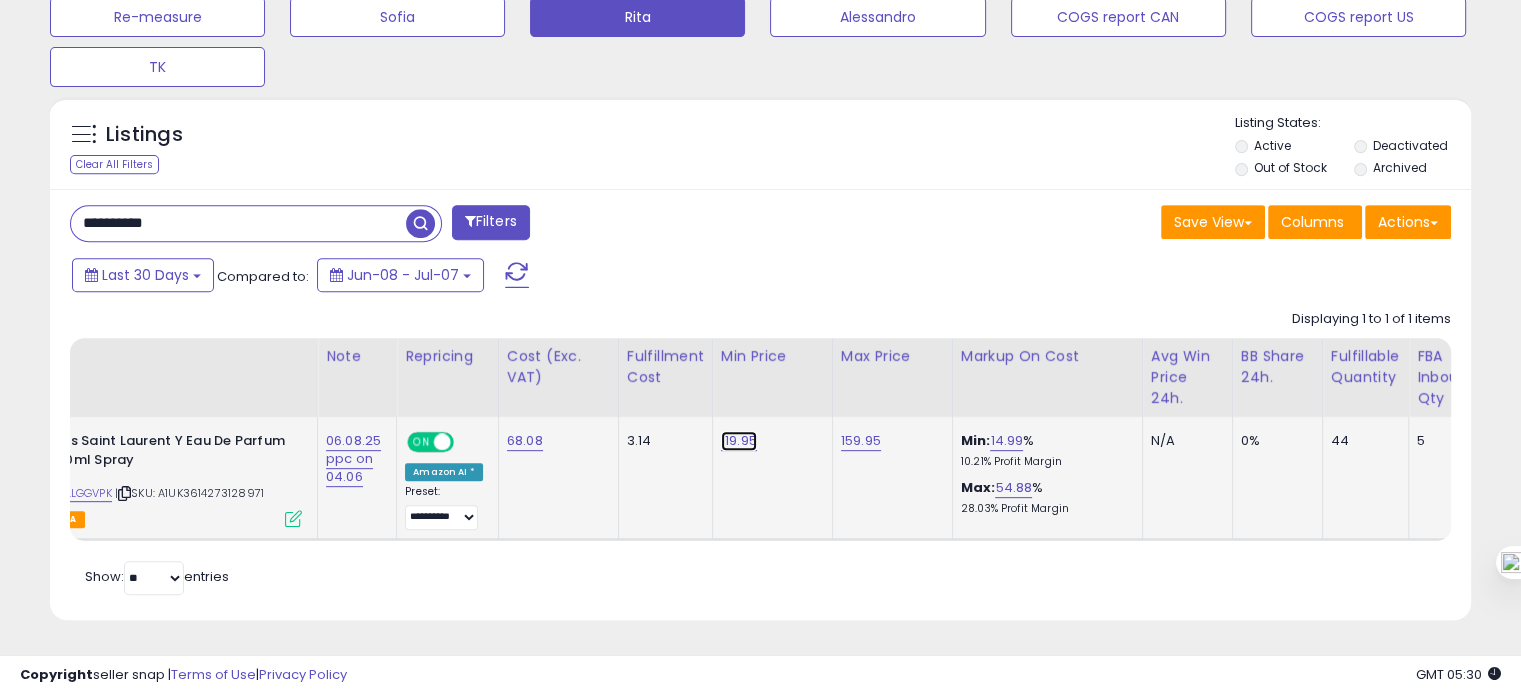 click on "119.95" at bounding box center [739, 441] 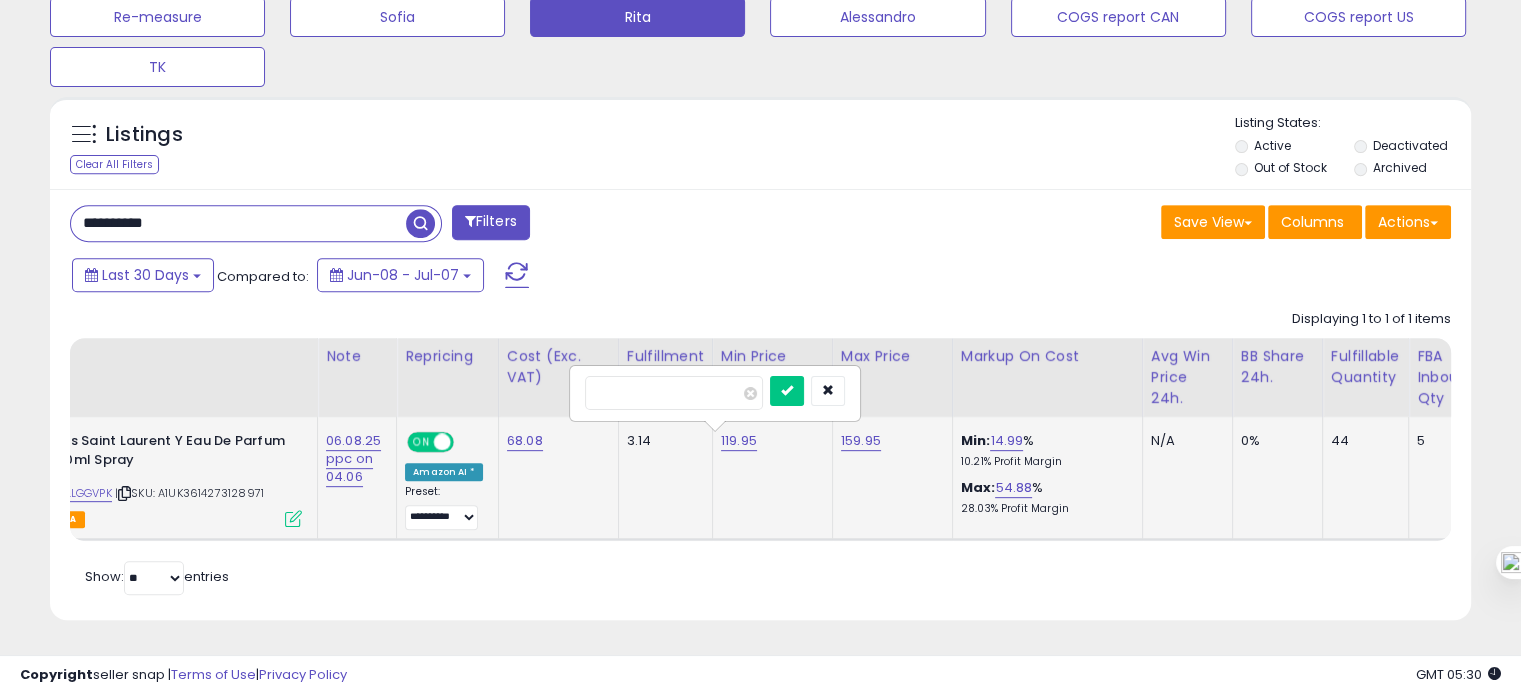 click on "******" at bounding box center [674, 393] 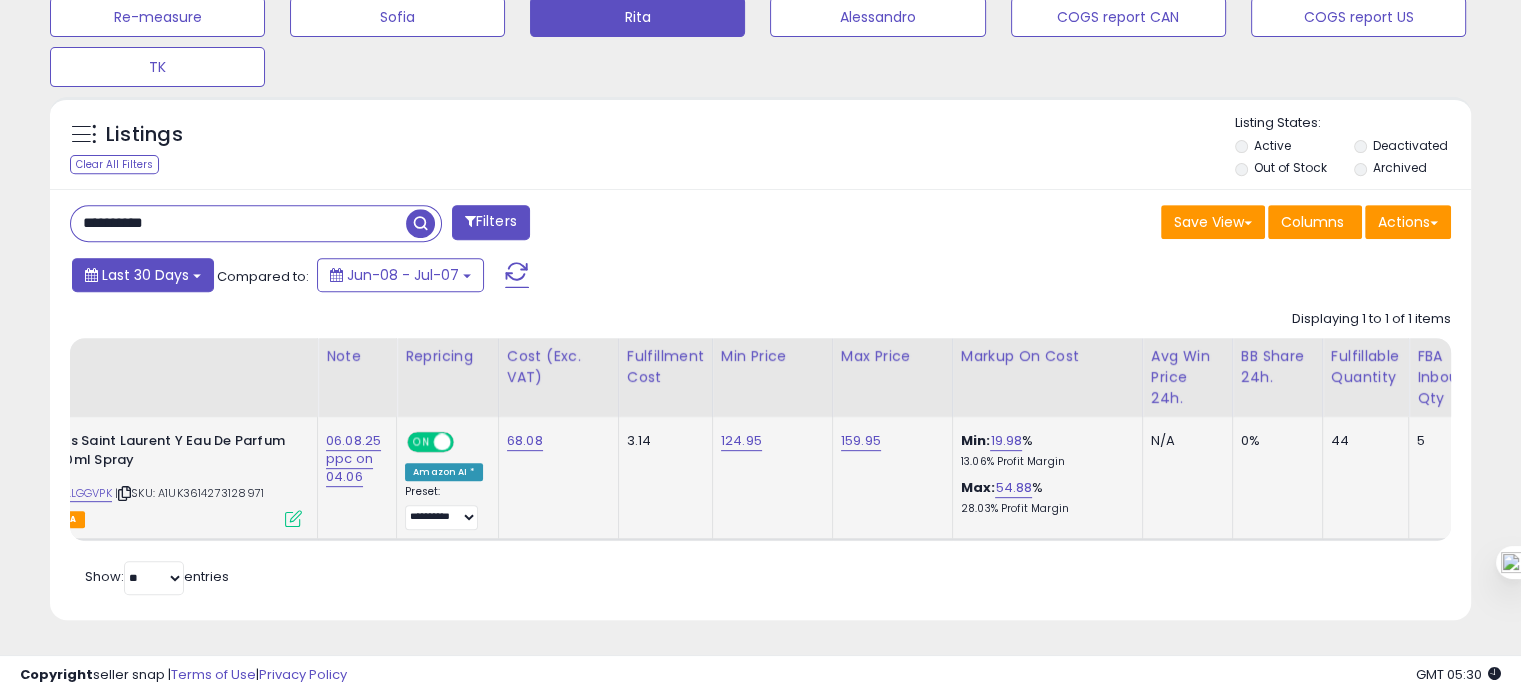 click on "Last 30 Days" at bounding box center [145, 275] 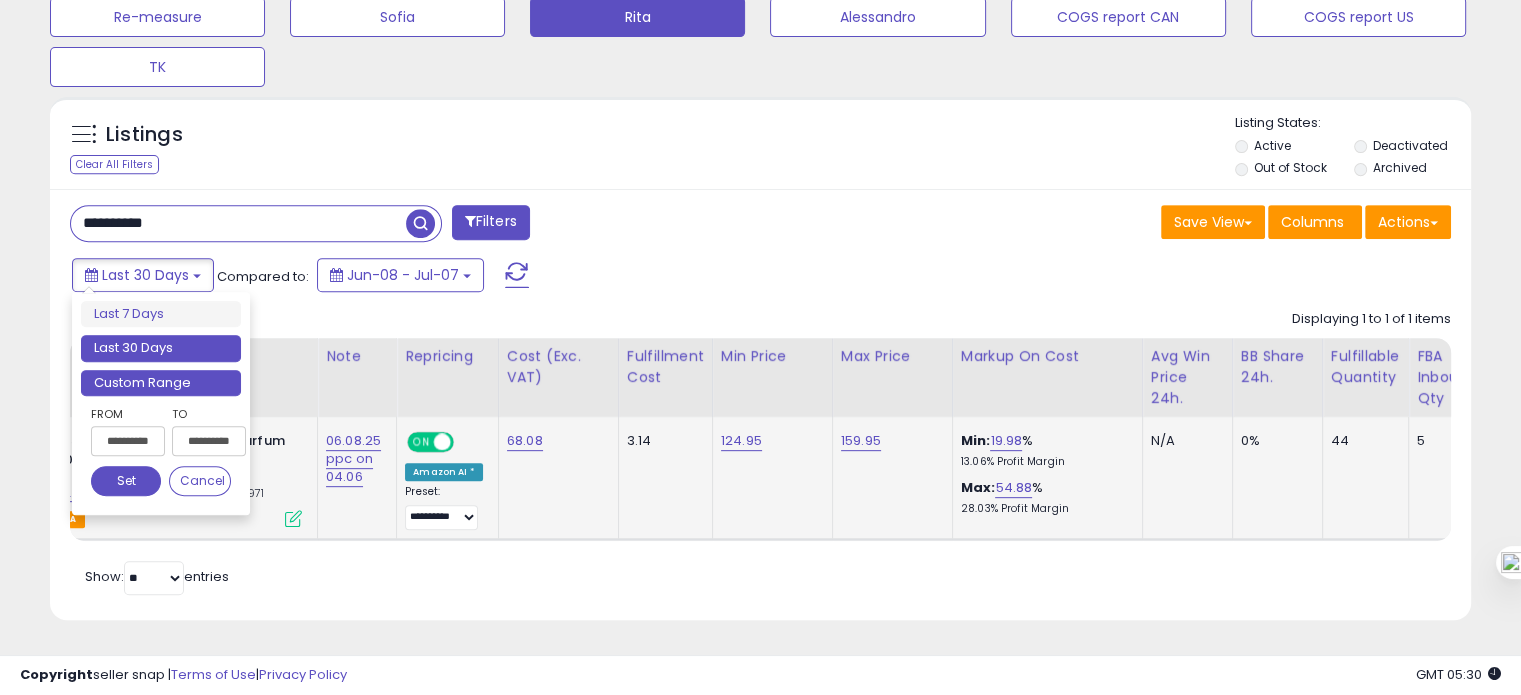 click on "Custom Range" at bounding box center [161, 383] 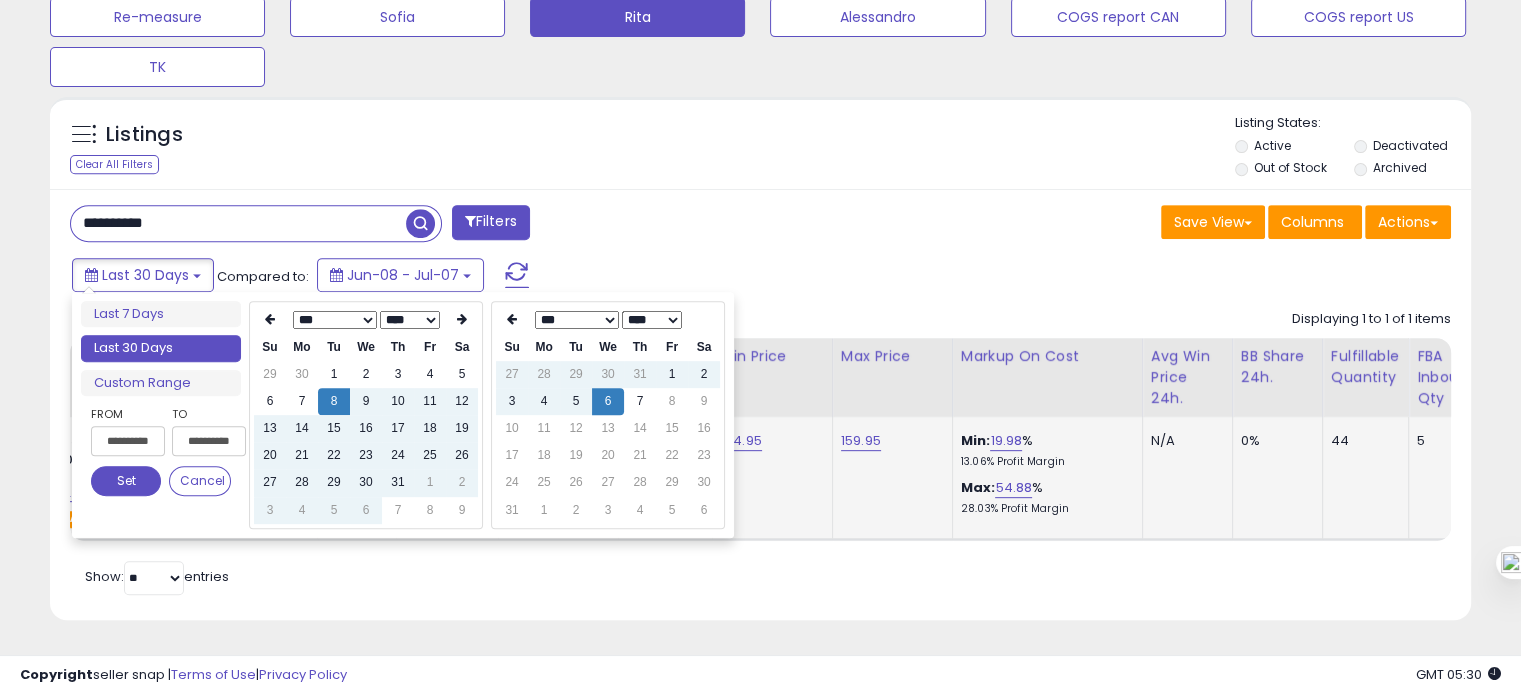 type on "**********" 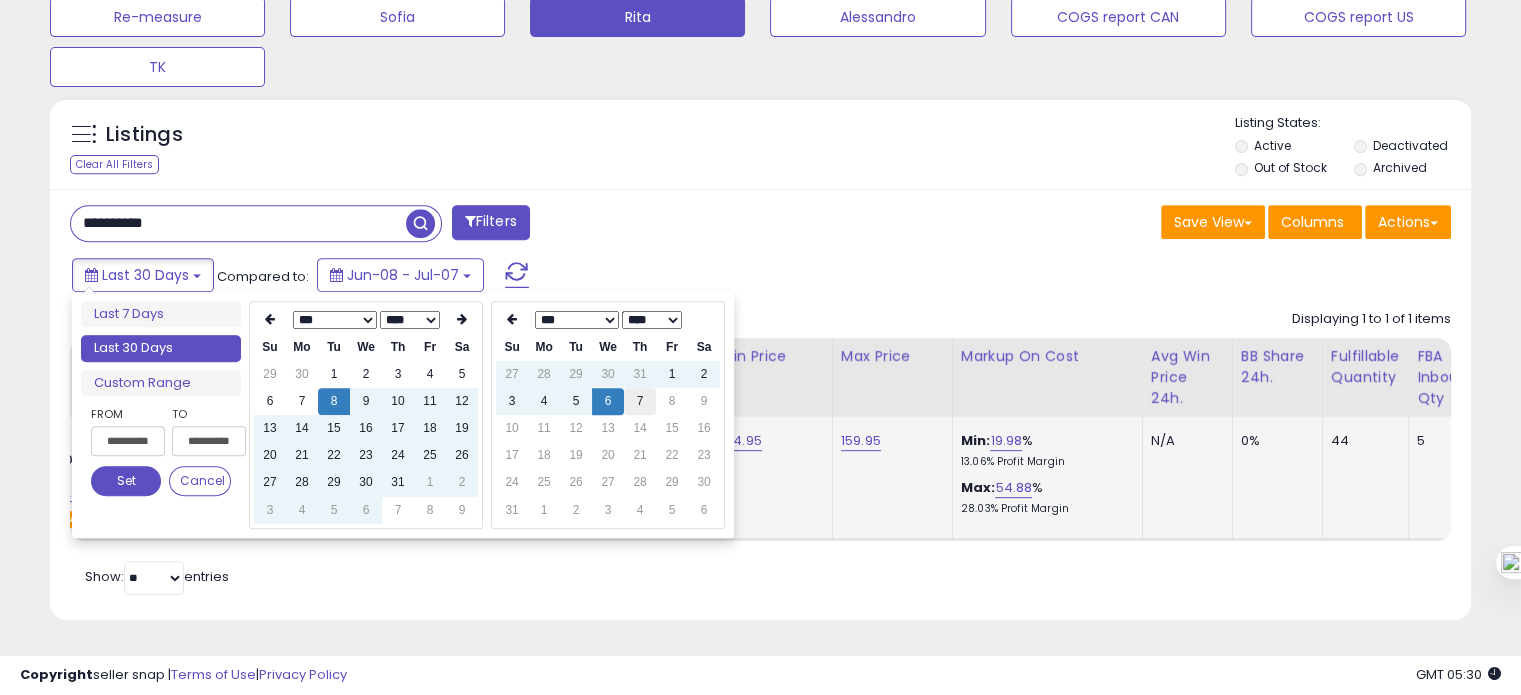 click on "7" at bounding box center (640, 401) 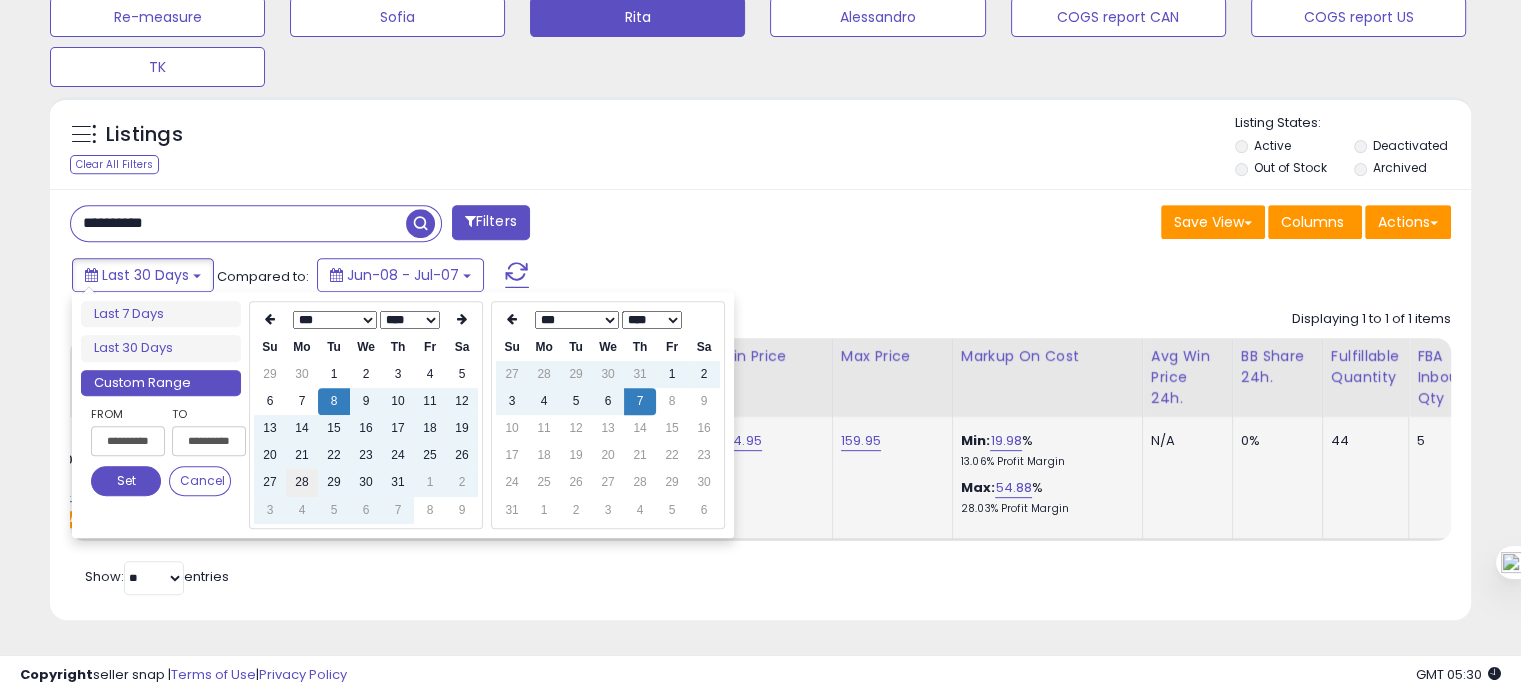 type on "**********" 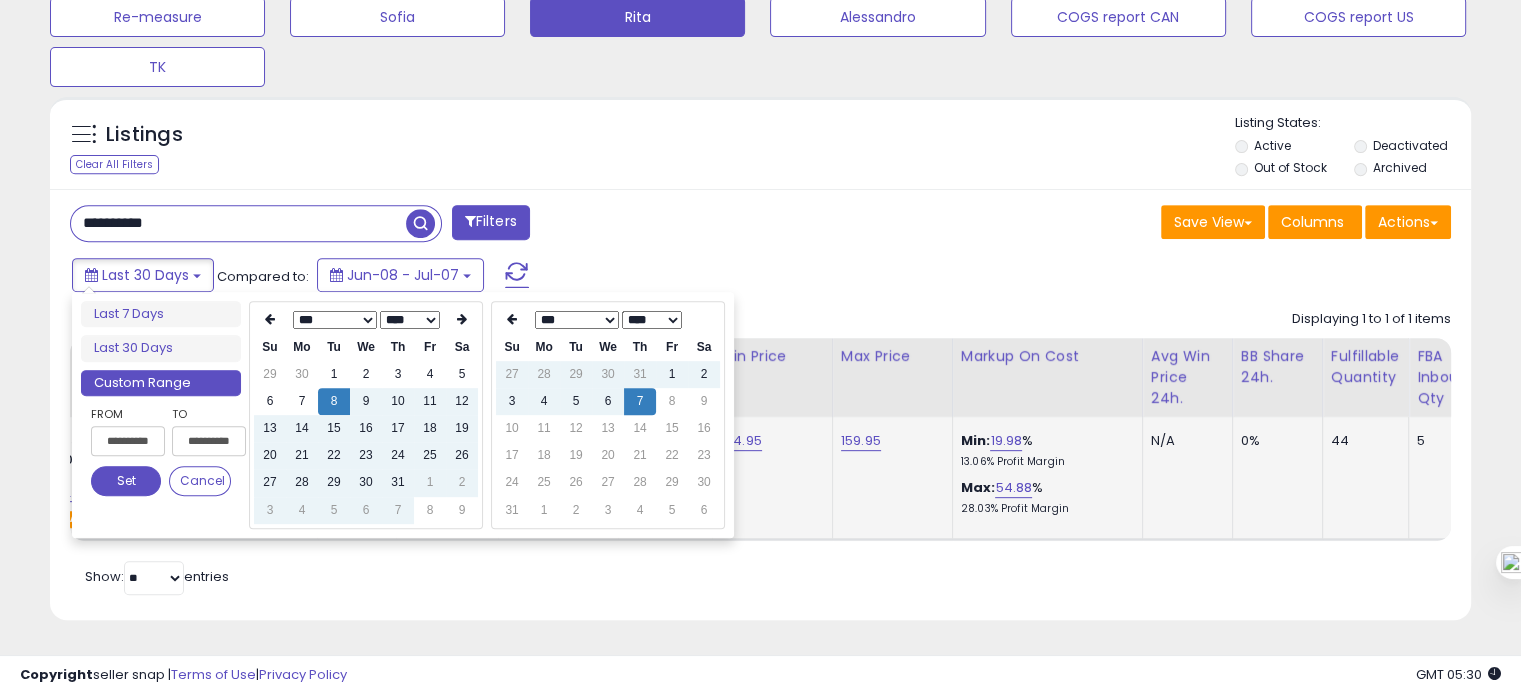 type on "**********" 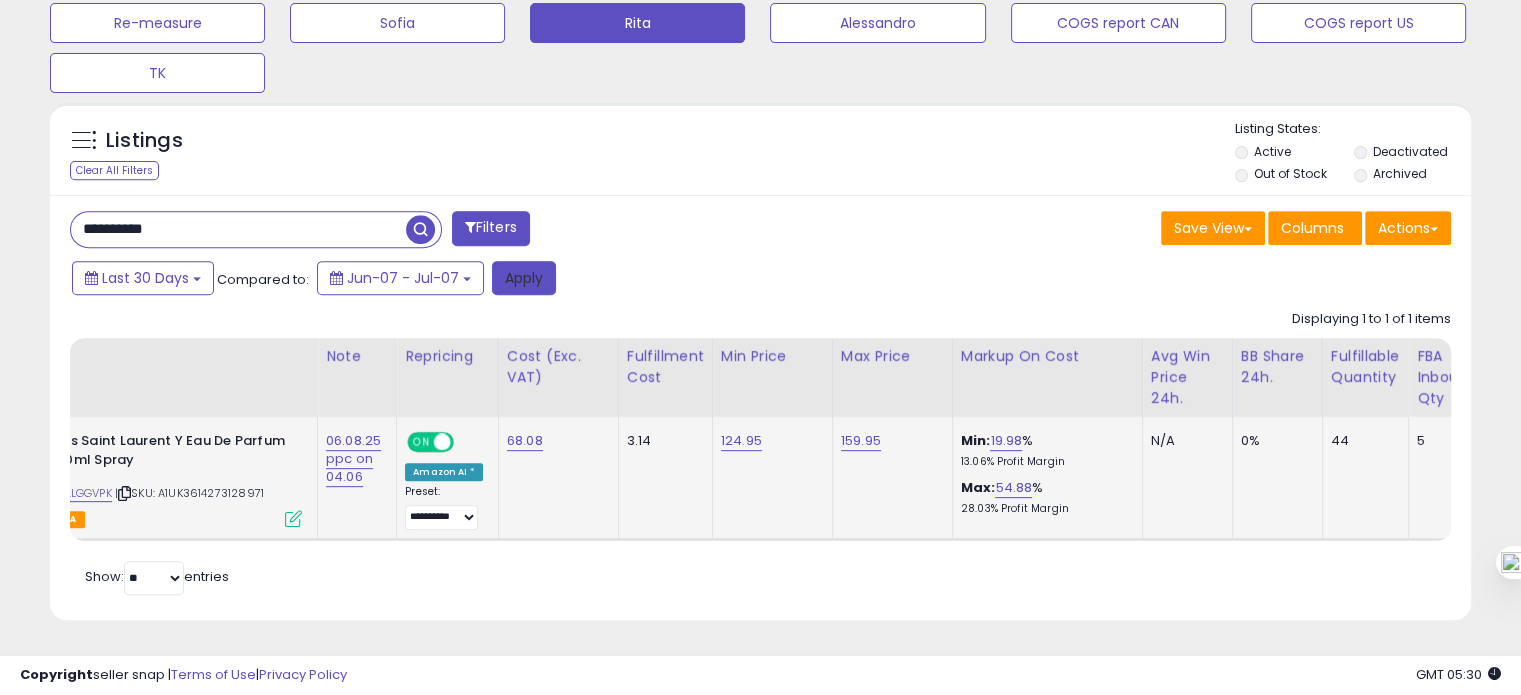click on "Apply" at bounding box center (524, 278) 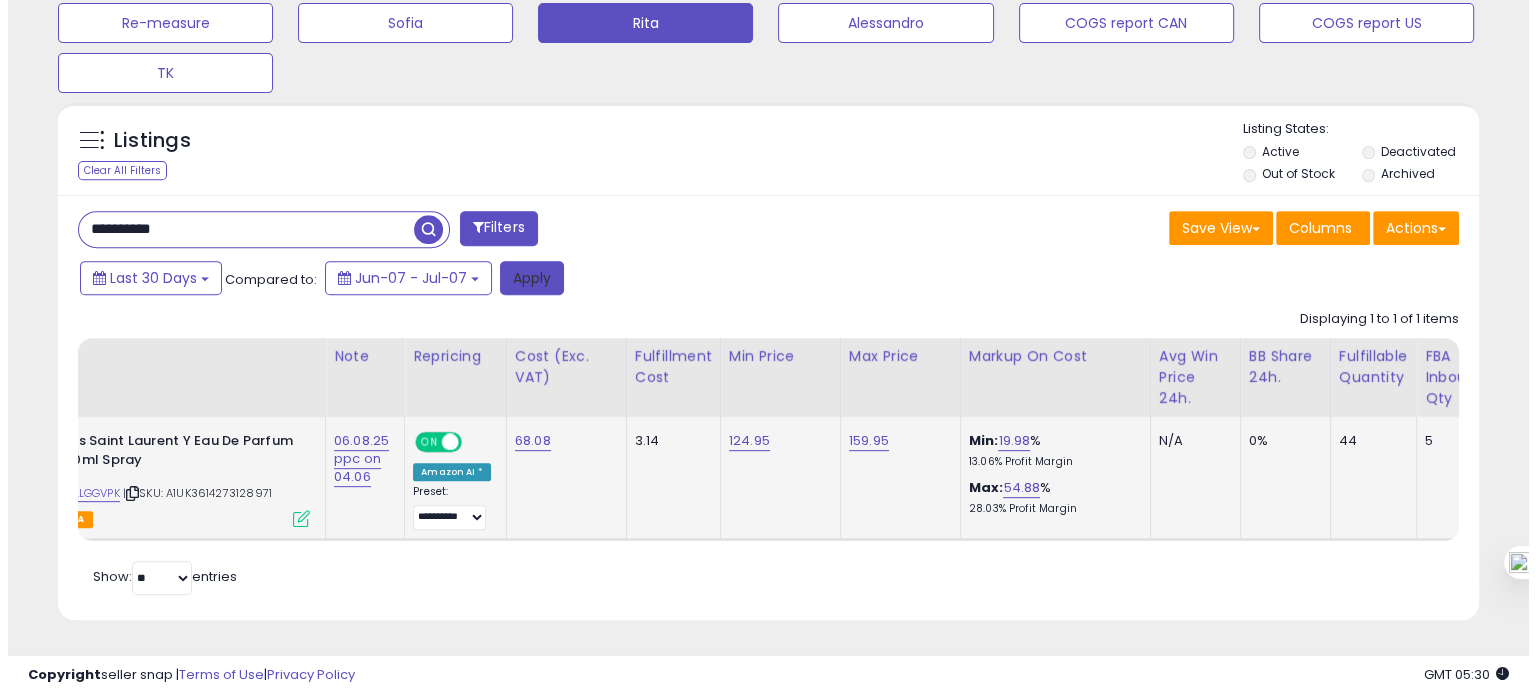 scroll, scrollTop: 674, scrollLeft: 0, axis: vertical 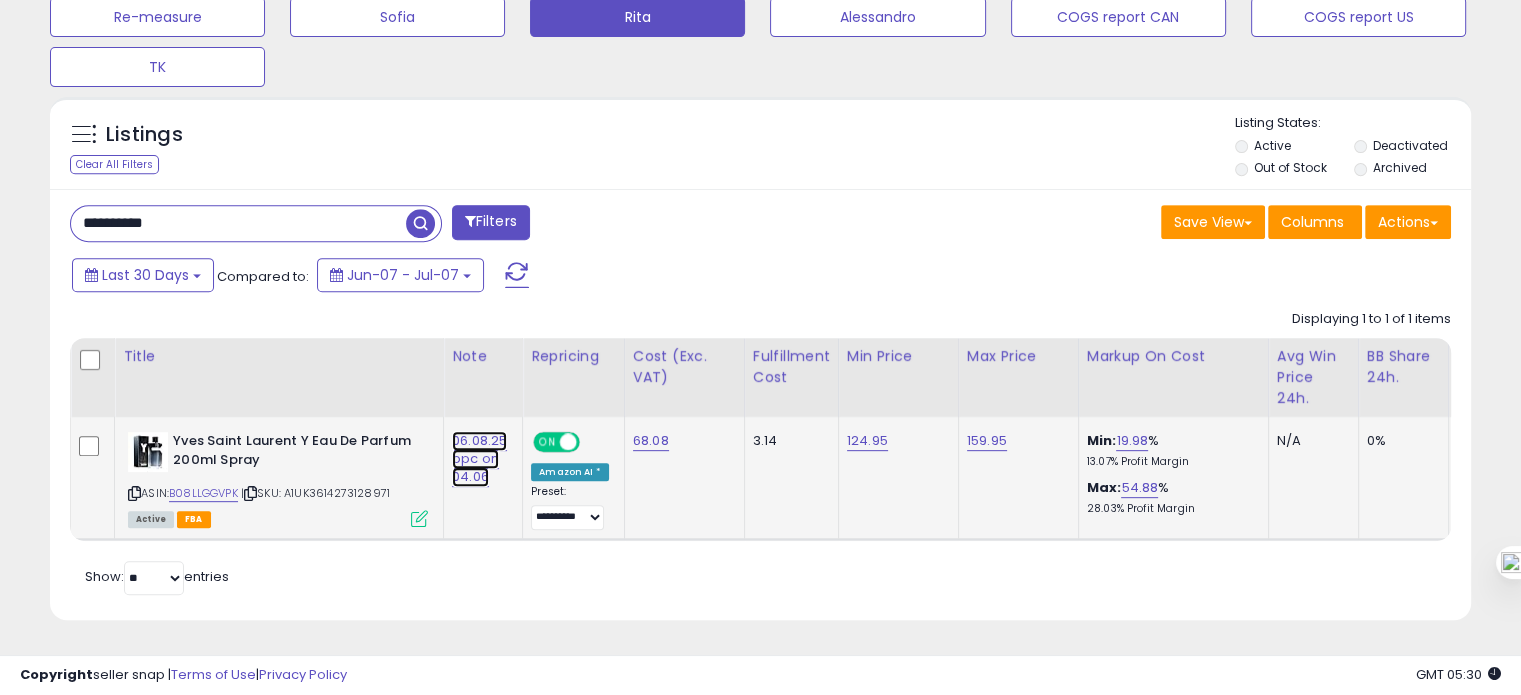 click on "06.08.25 ppc on 04.06" at bounding box center (479, 459) 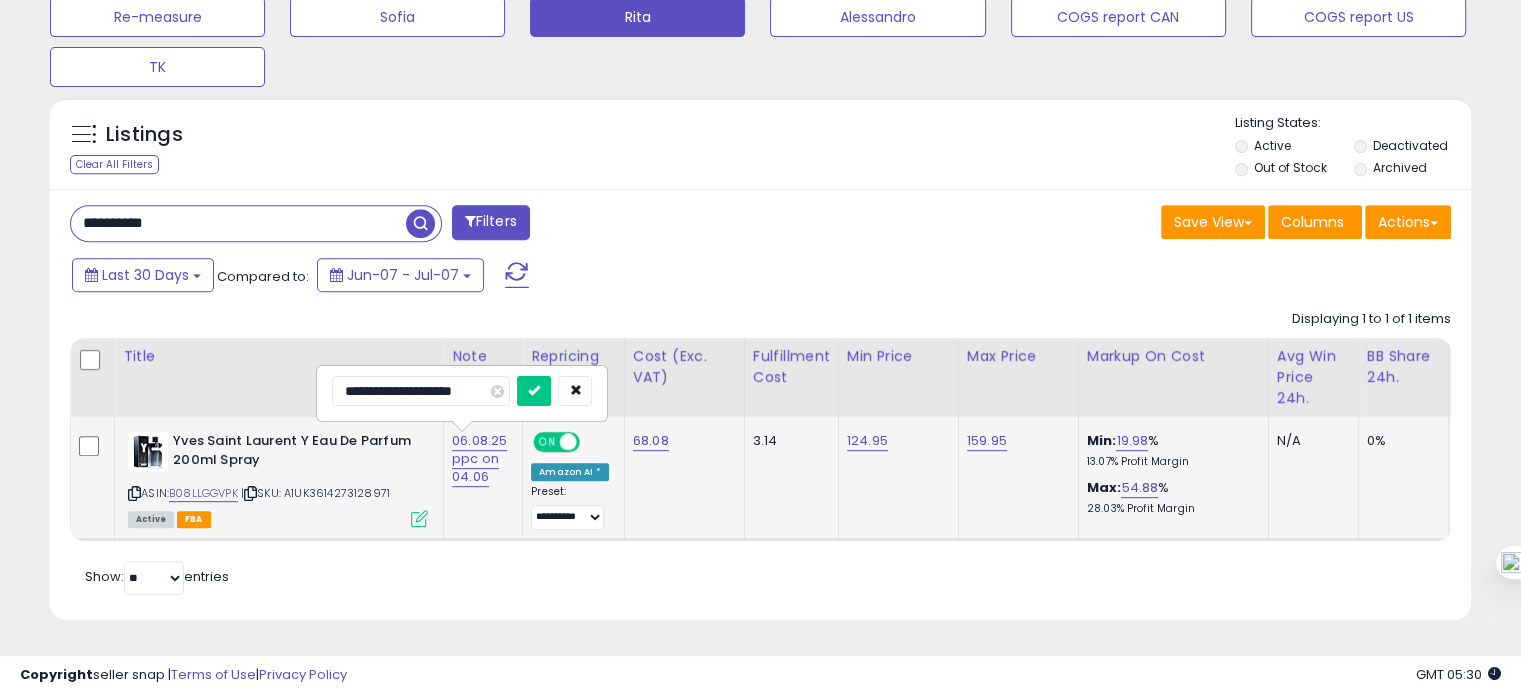 click on "**********" at bounding box center (421, 391) 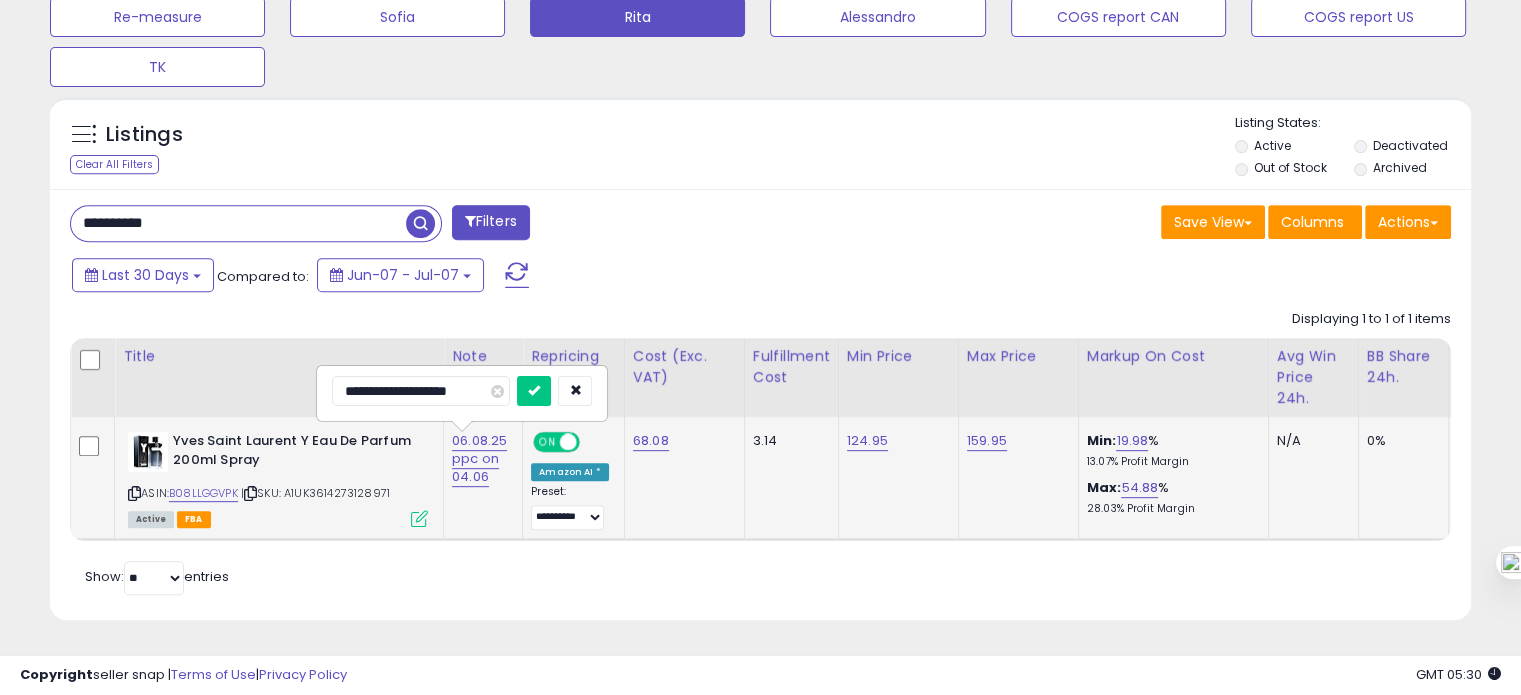type on "**********" 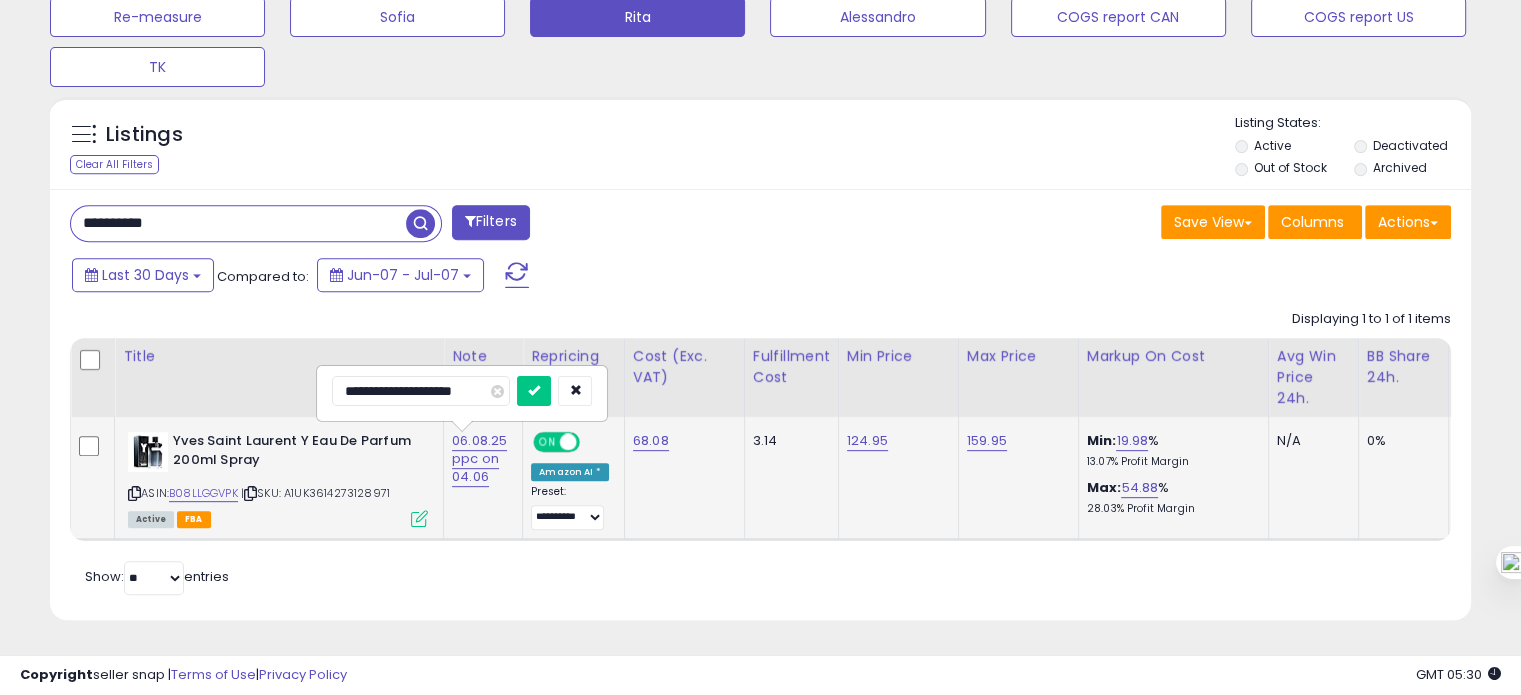 click at bounding box center (534, 391) 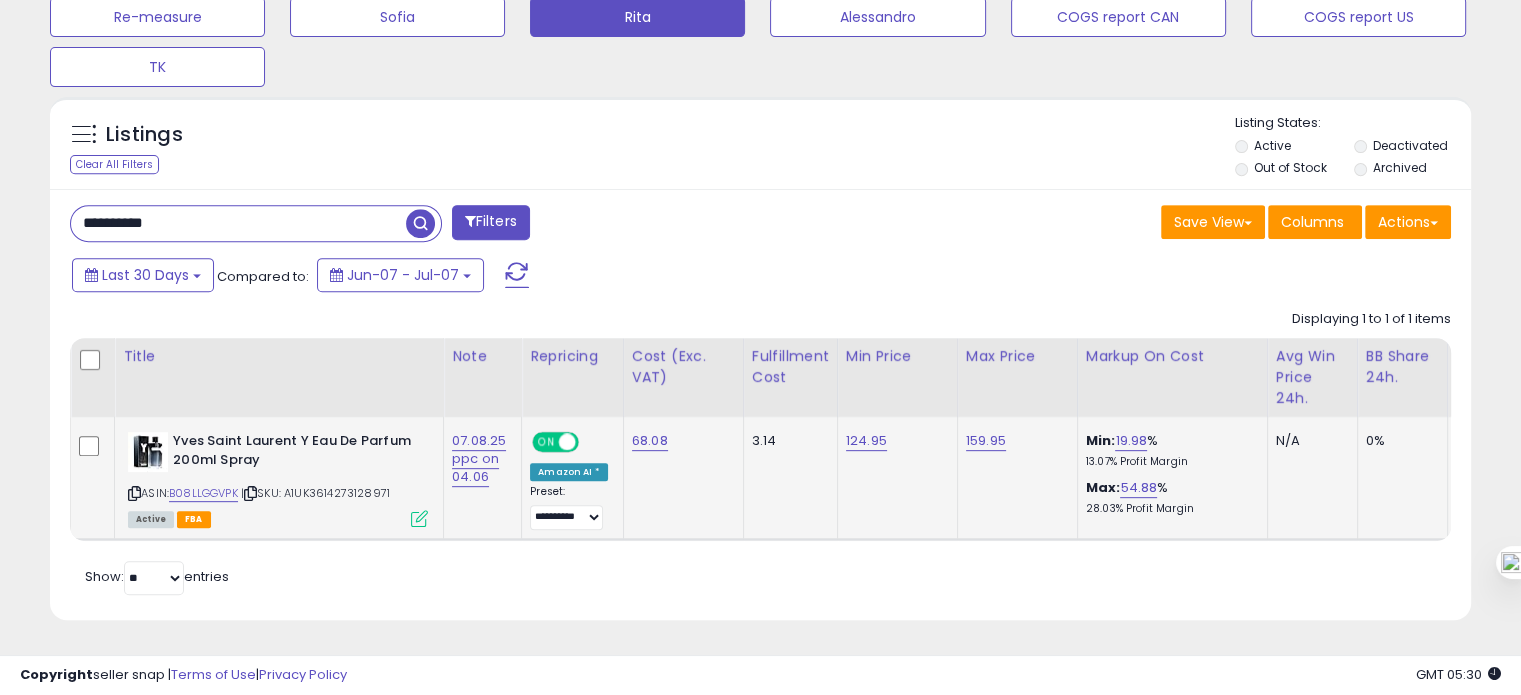 click on "**********" at bounding box center [238, 223] 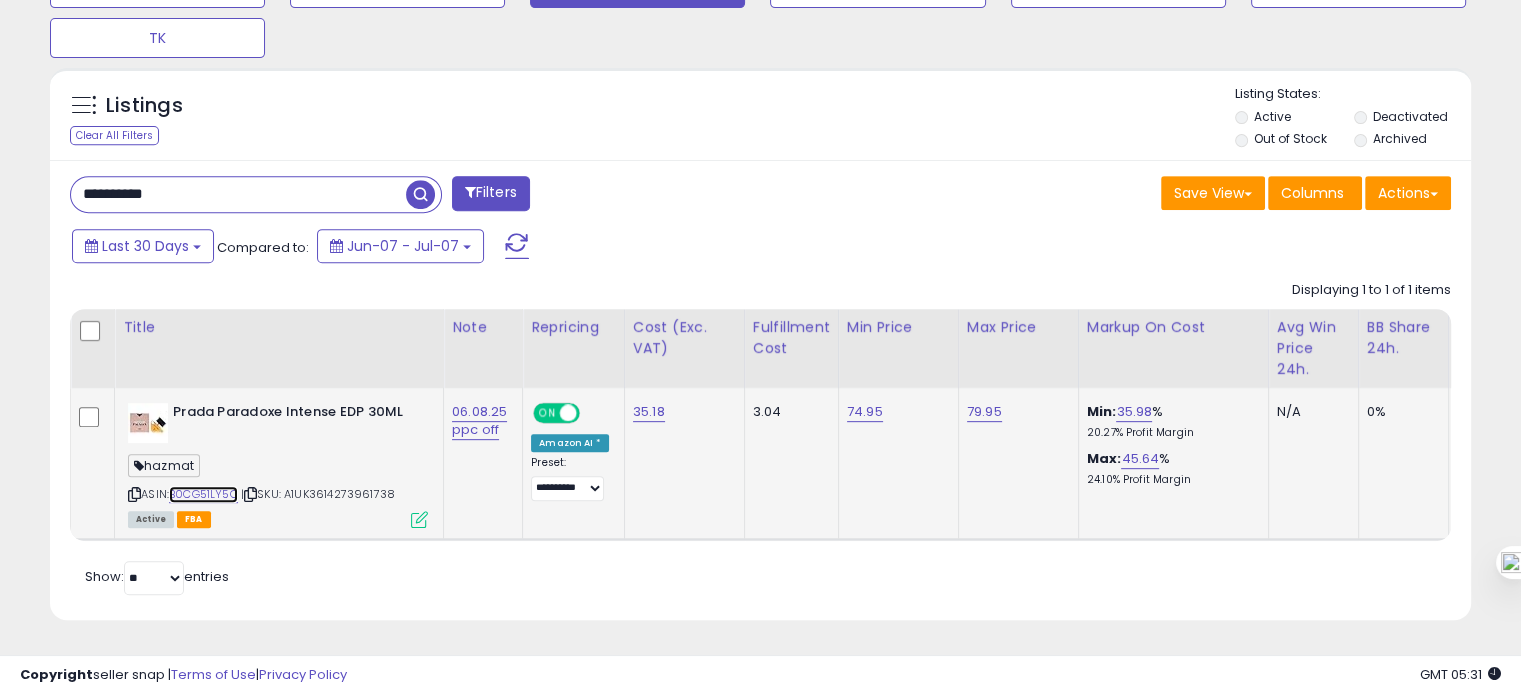 click on "B0CG51LY5Q" at bounding box center (203, 494) 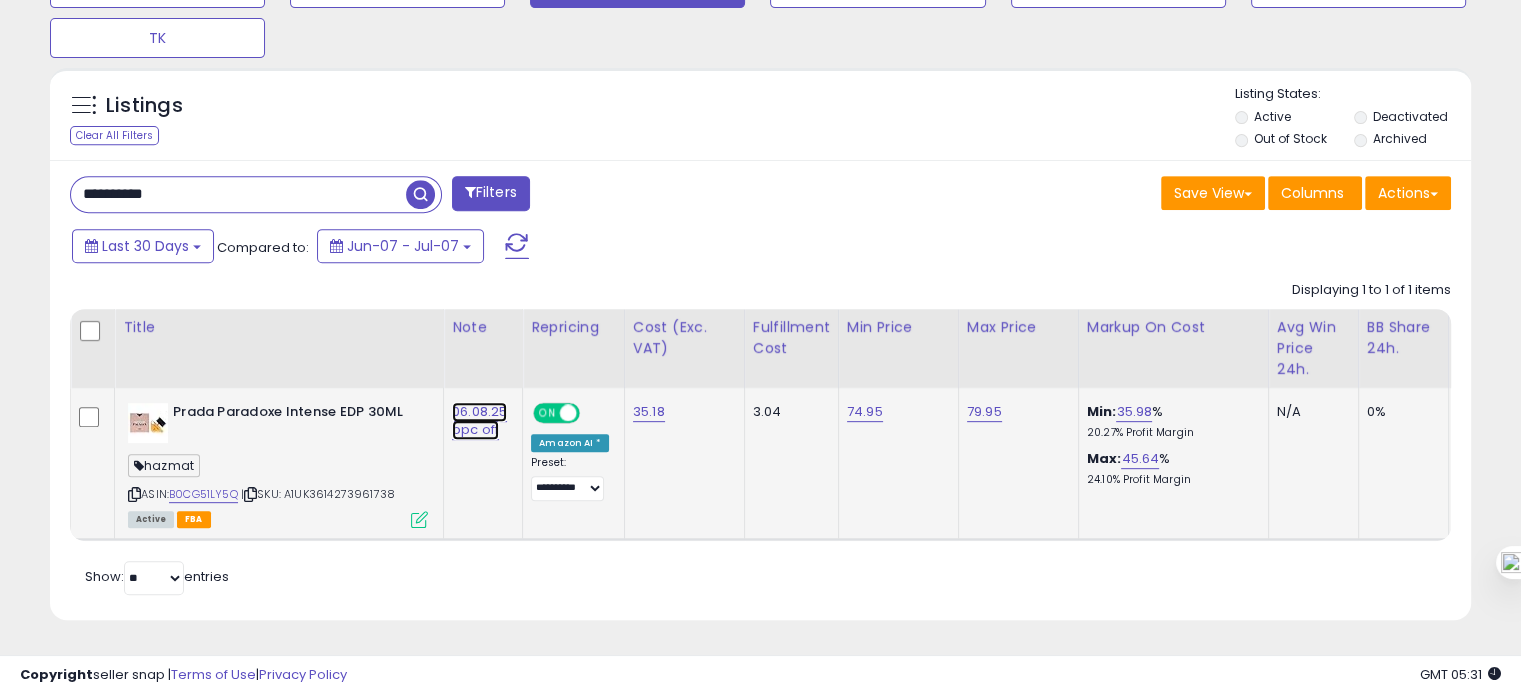 click on "06.08.25 ppc off" at bounding box center [479, 421] 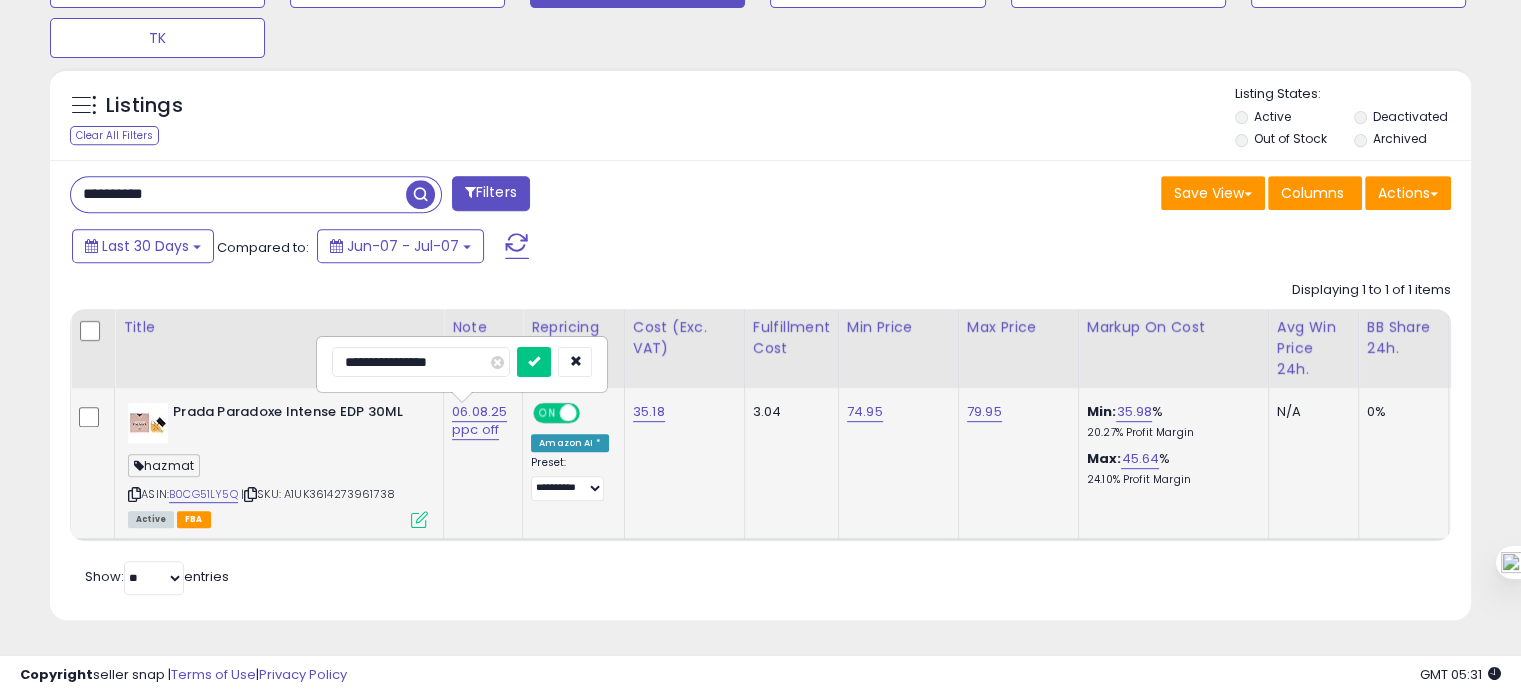 click on "**********" at bounding box center [421, 362] 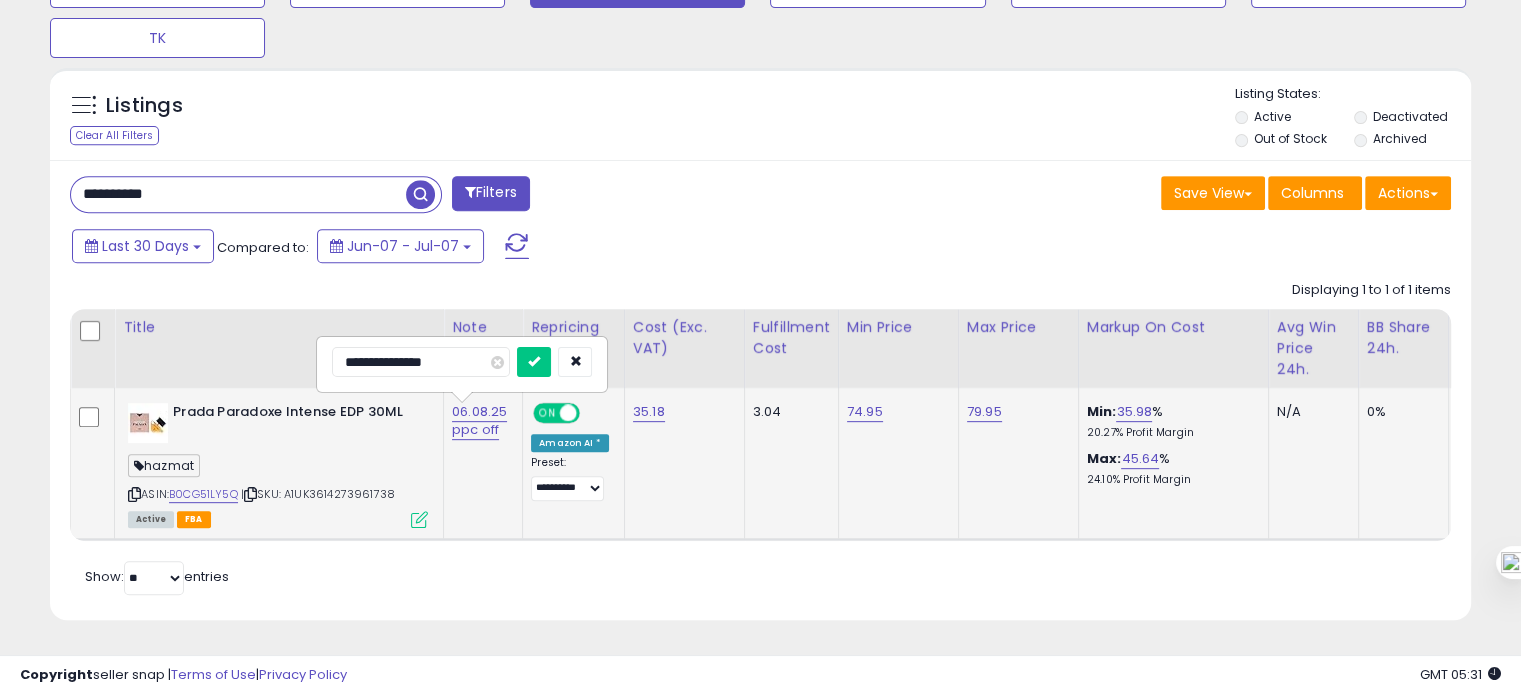 type on "**********" 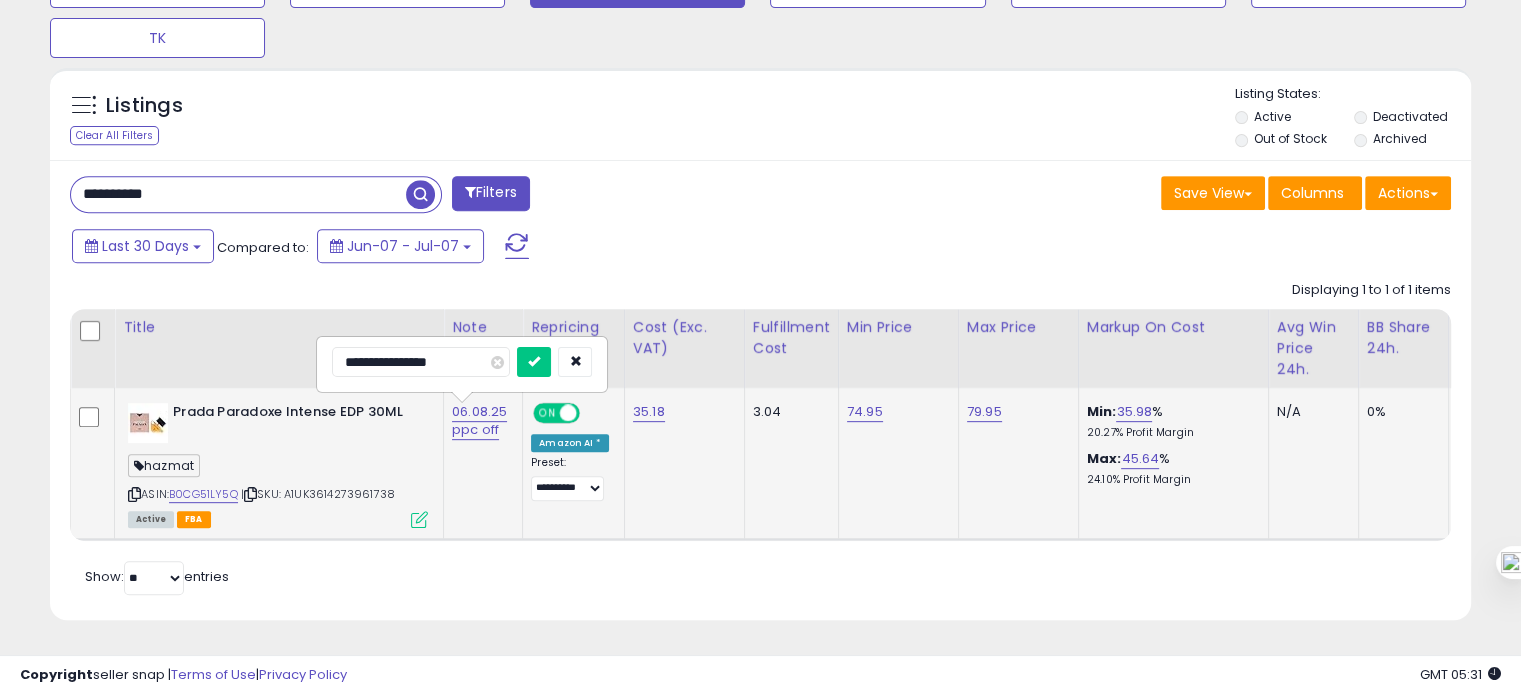 click at bounding box center (534, 362) 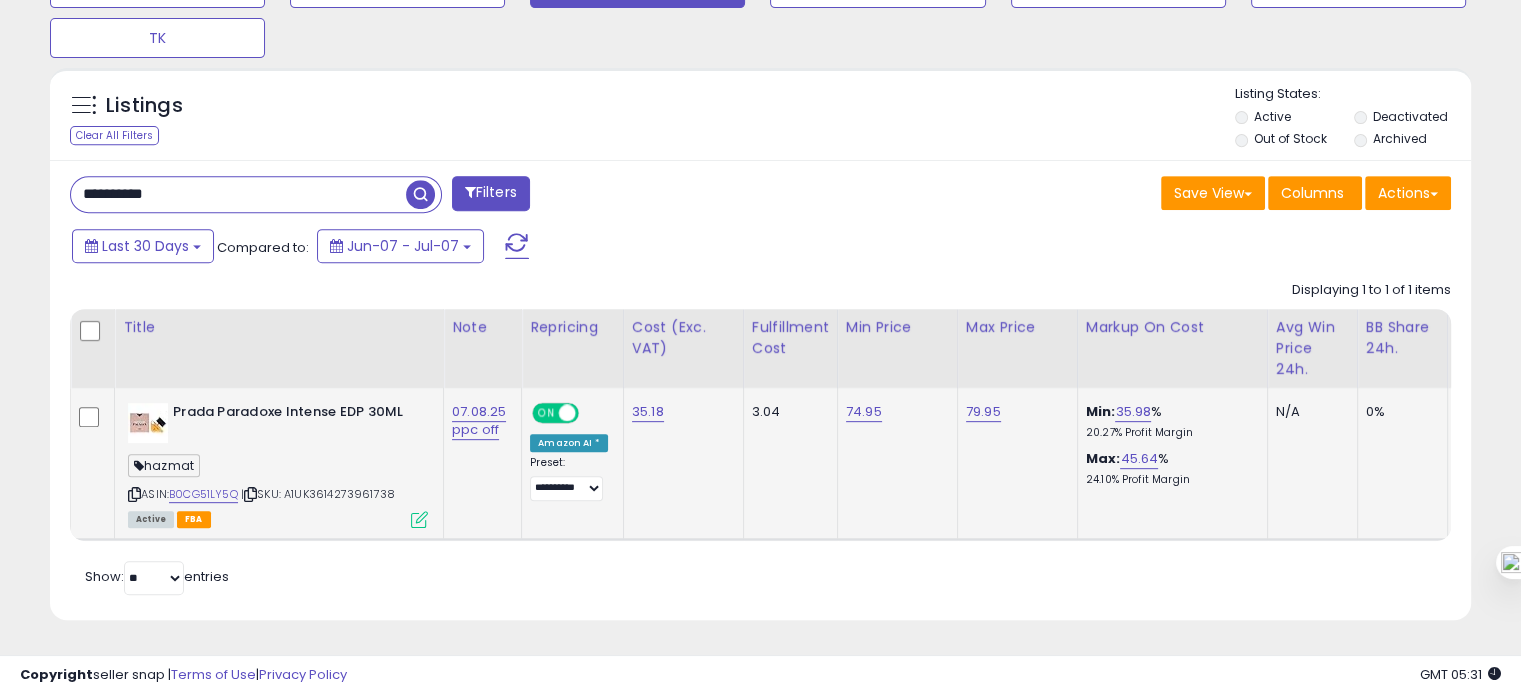 click on "**********" at bounding box center [238, 194] 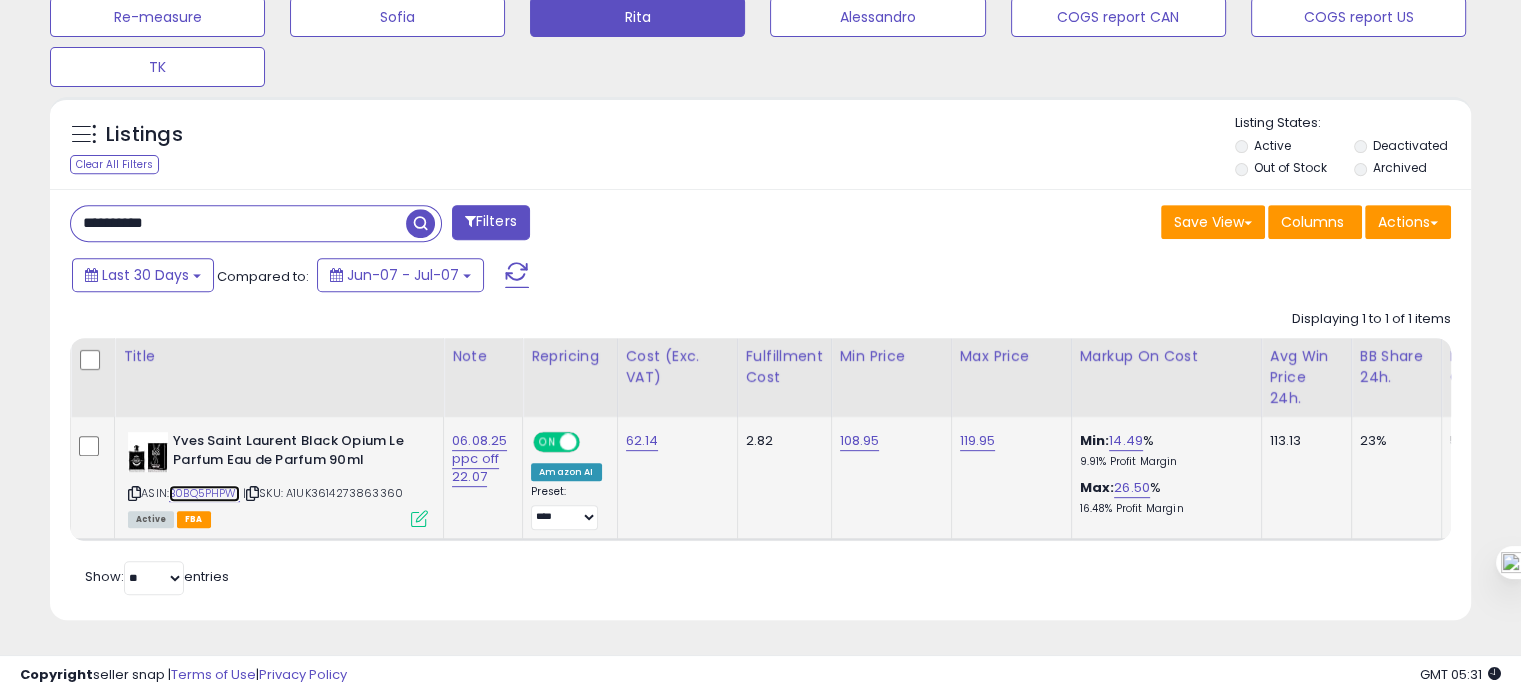 click on "B0BQ5PHPW1" at bounding box center [204, 493] 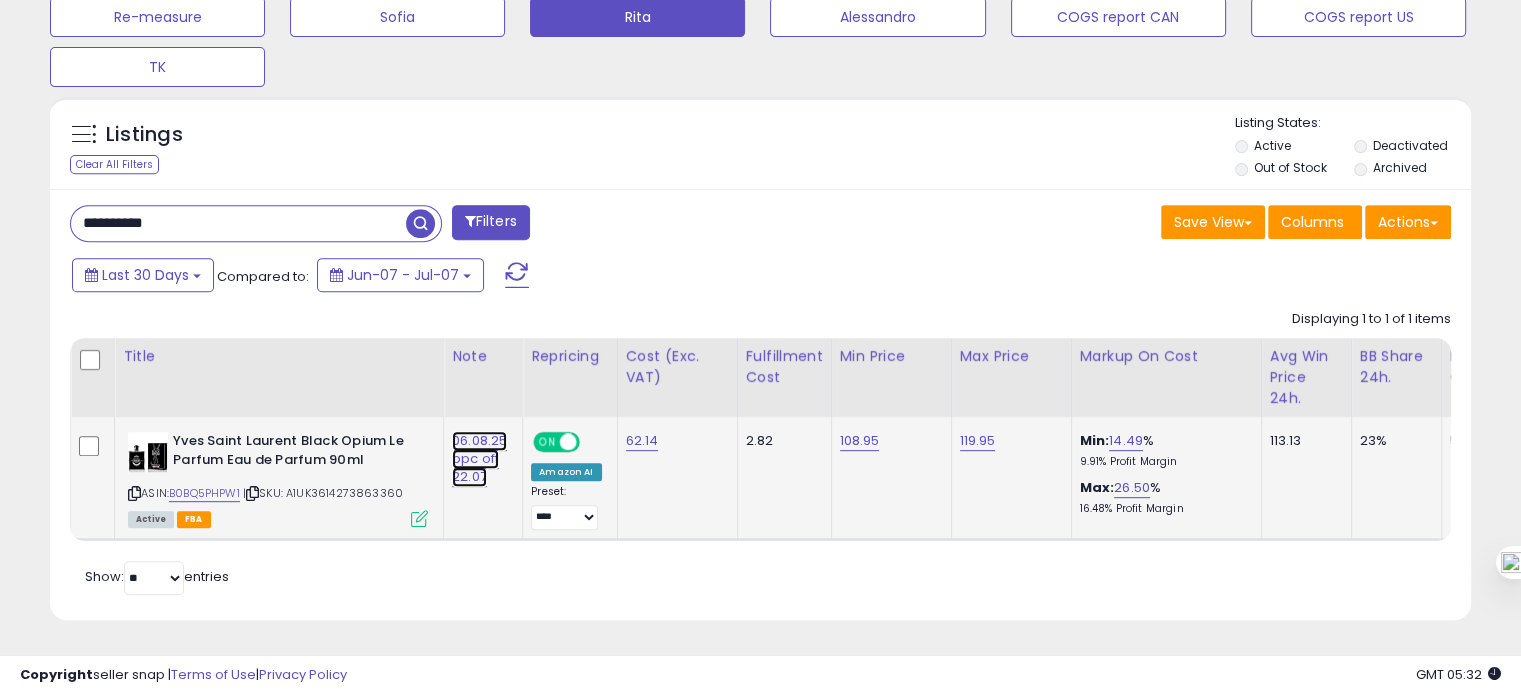 click on "06.08.25 ppc off 22.07" at bounding box center (479, 459) 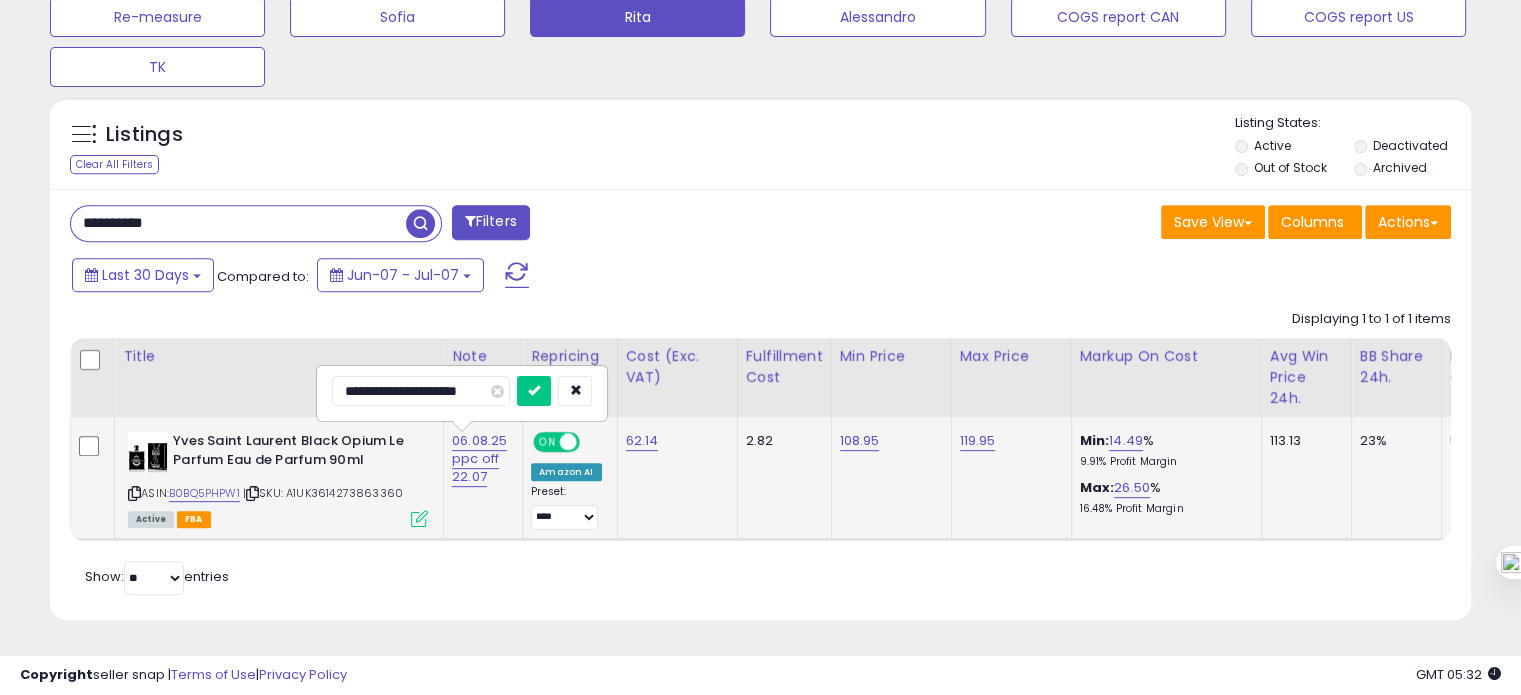 click on "**********" at bounding box center (421, 391) 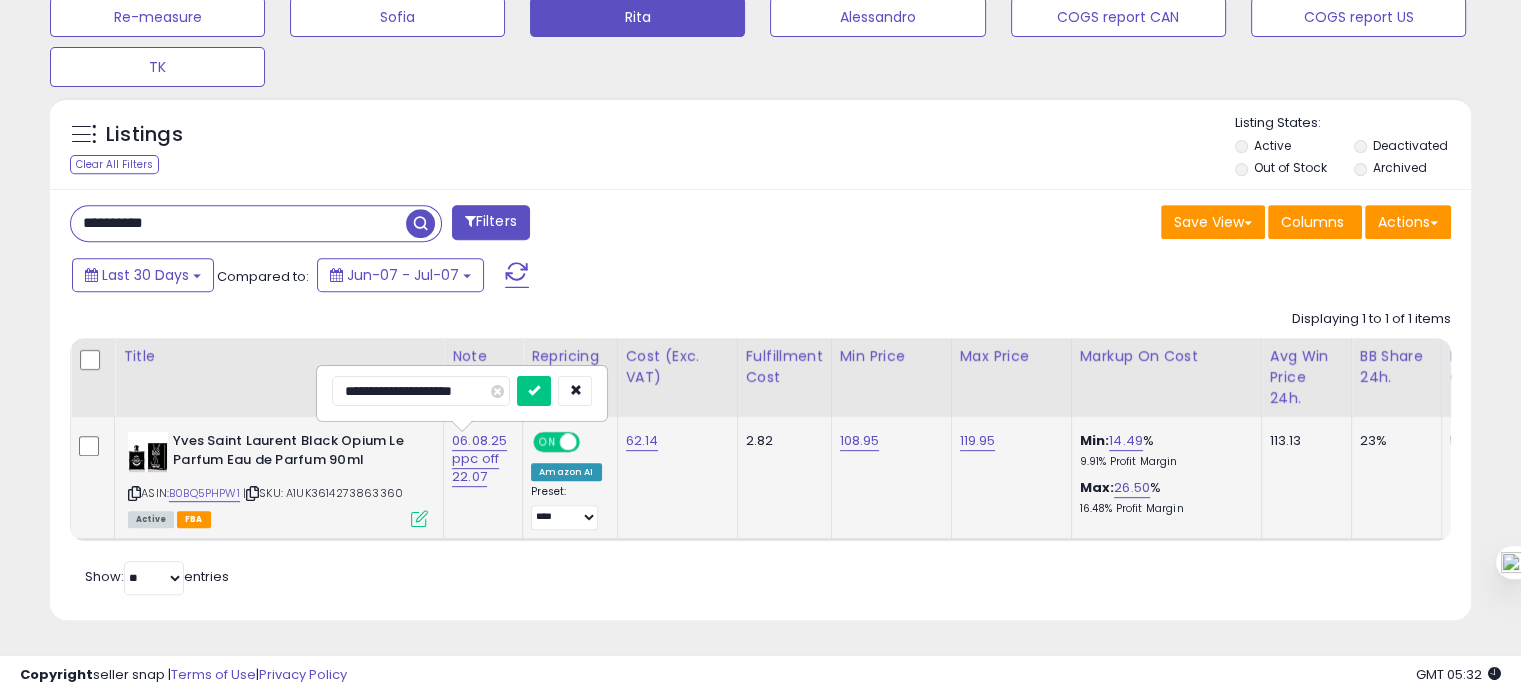 type on "**********" 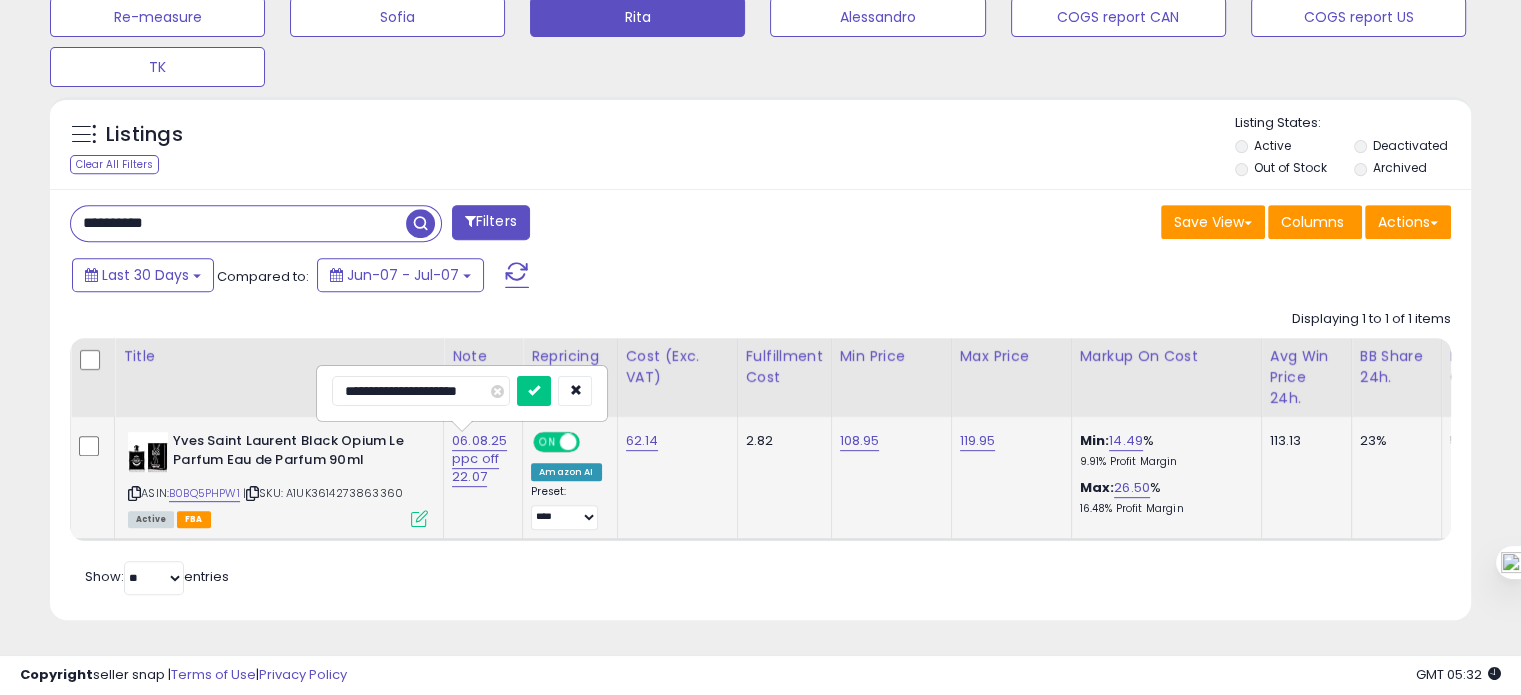 click at bounding box center (534, 391) 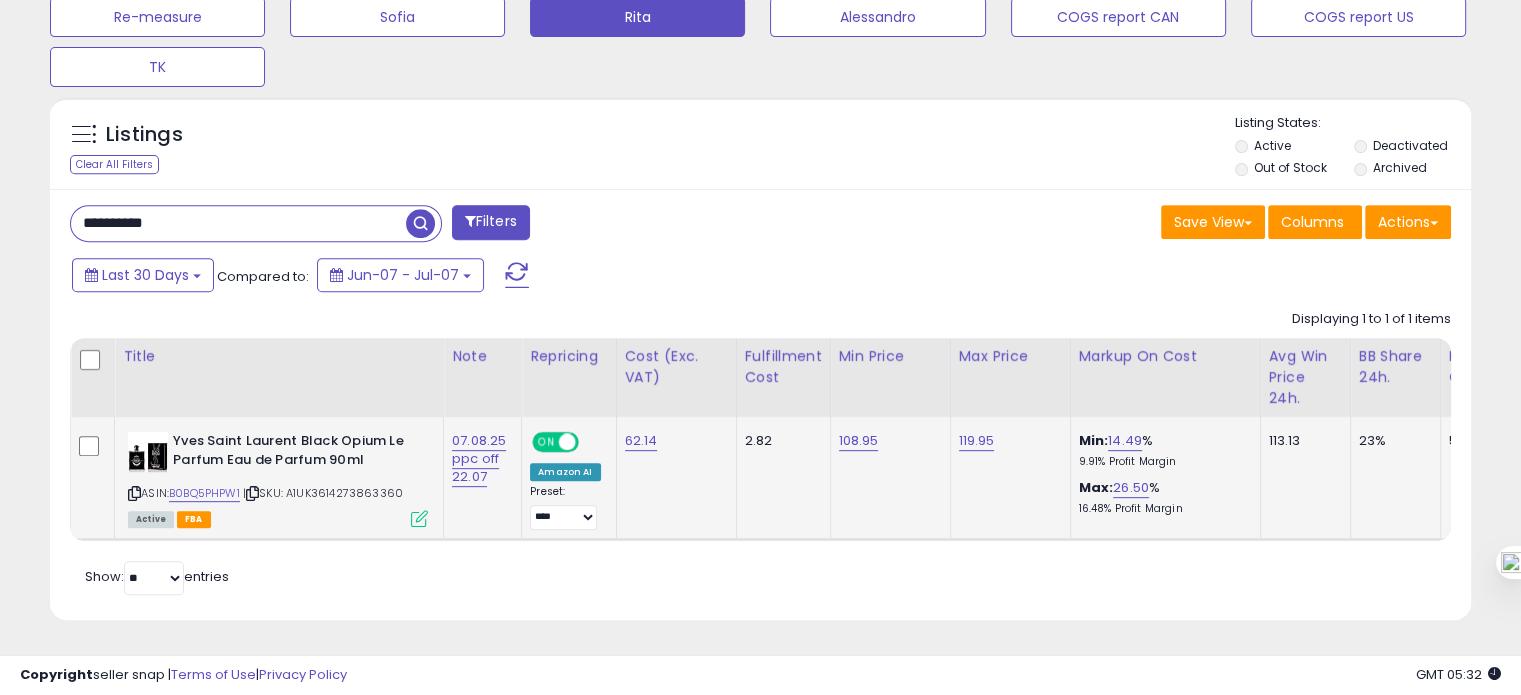click on "**********" at bounding box center [238, 223] 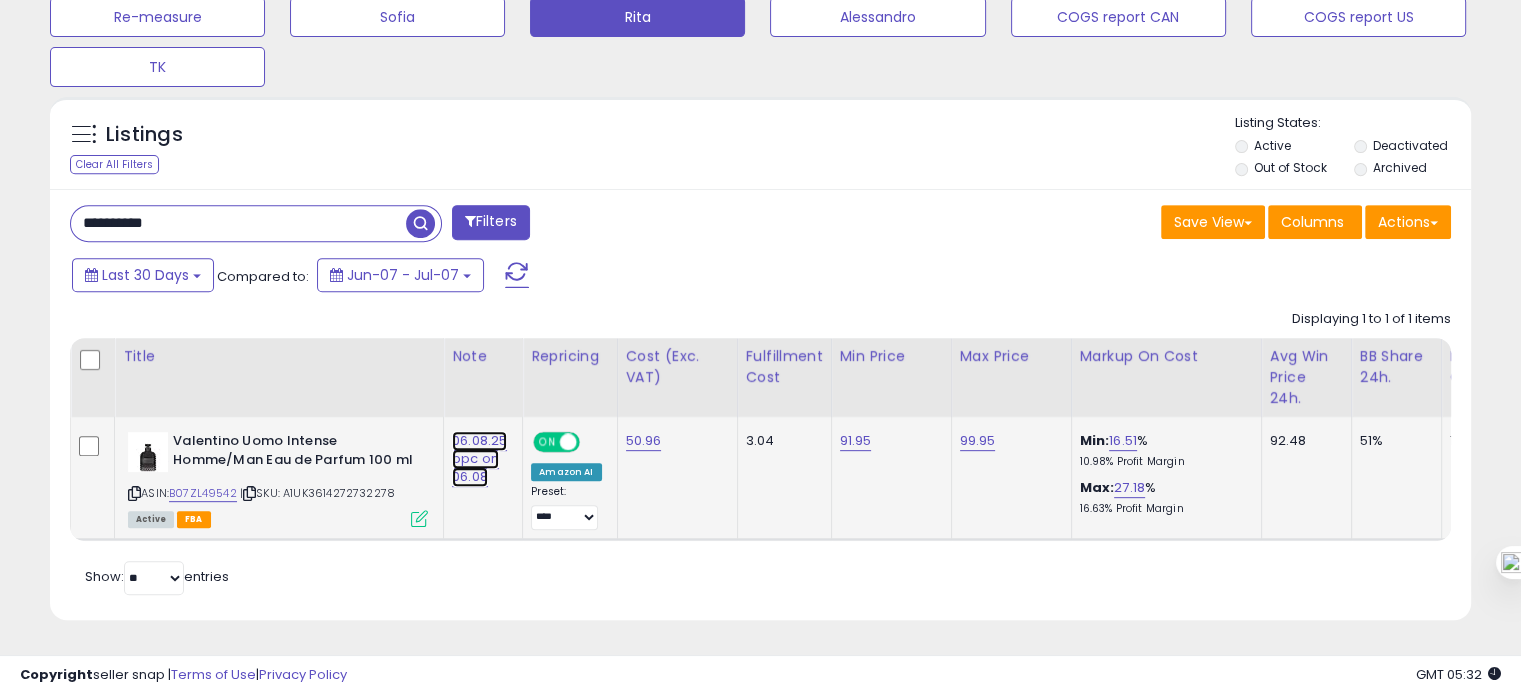 click on "06.08.25 ppc on 06.08" at bounding box center [479, 459] 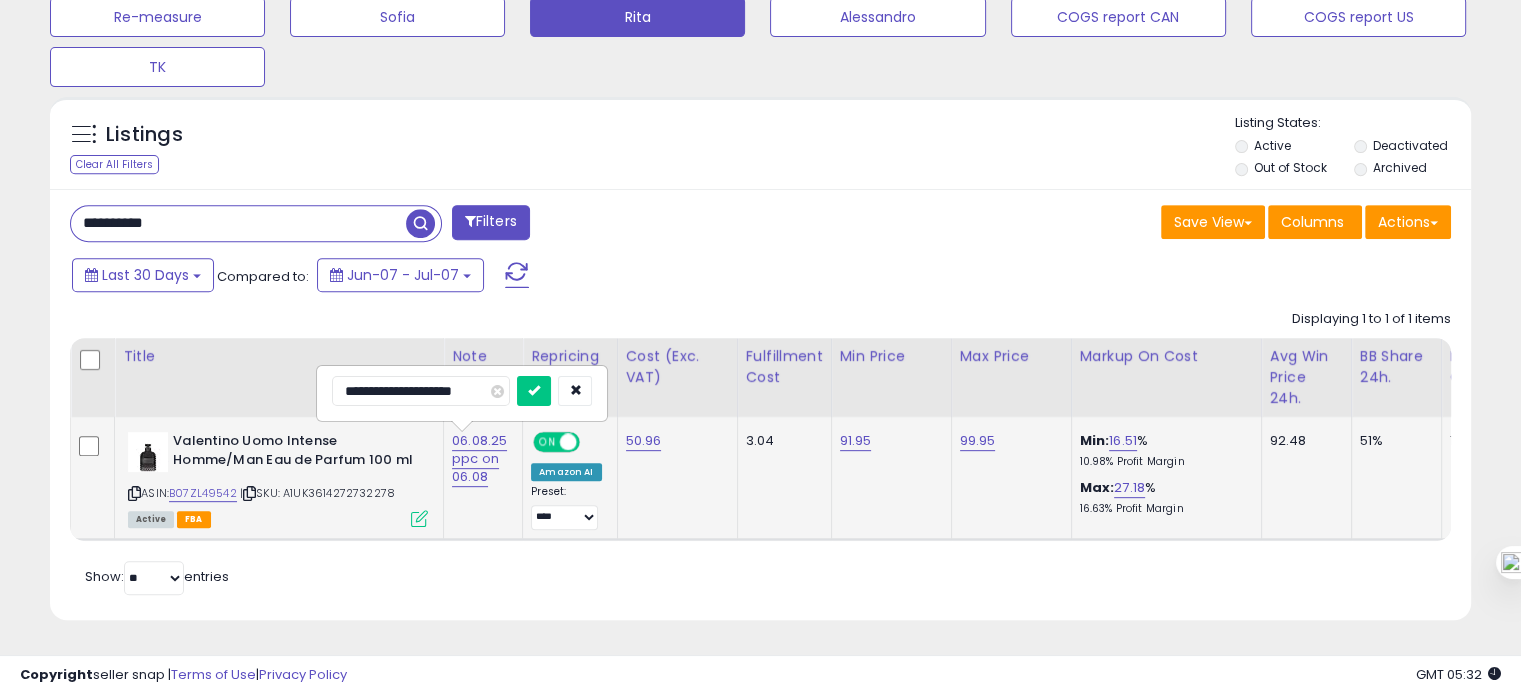 click on "**********" at bounding box center (421, 391) 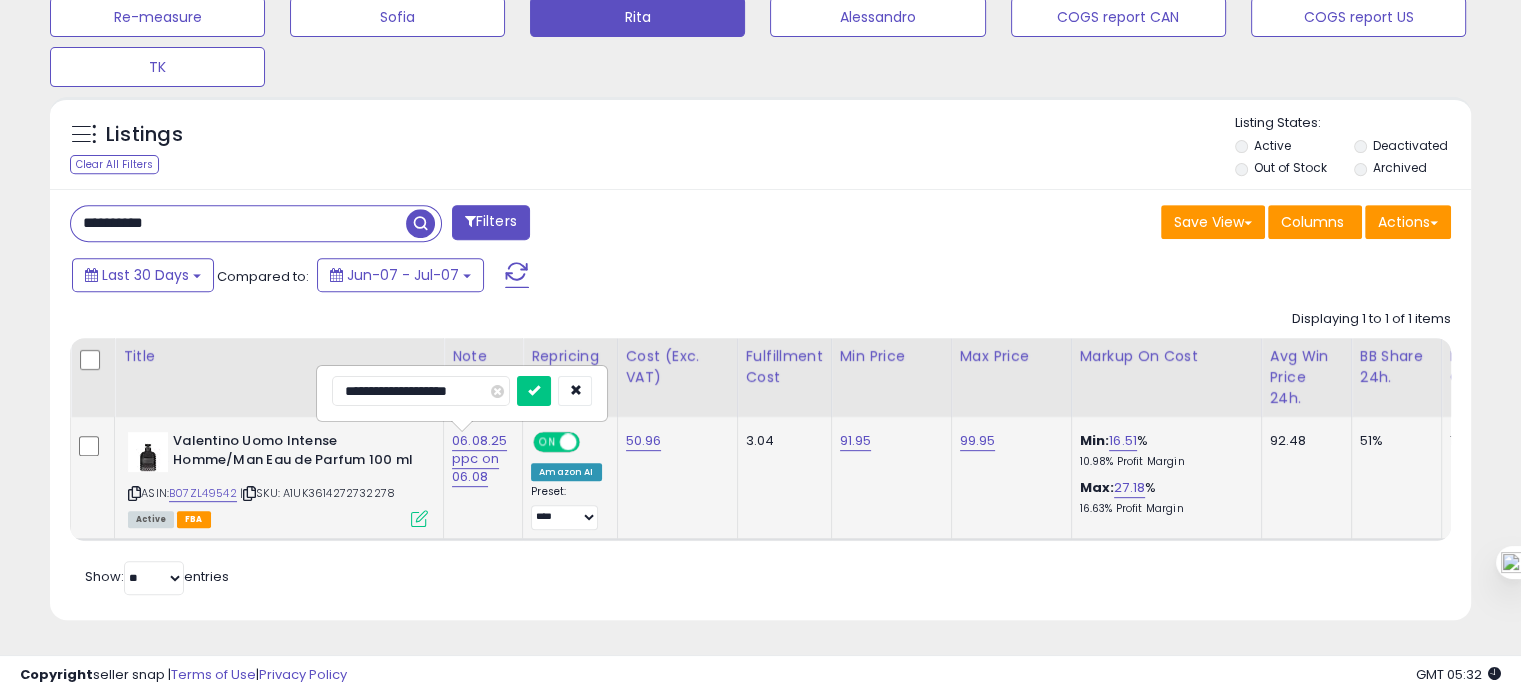 type on "**********" 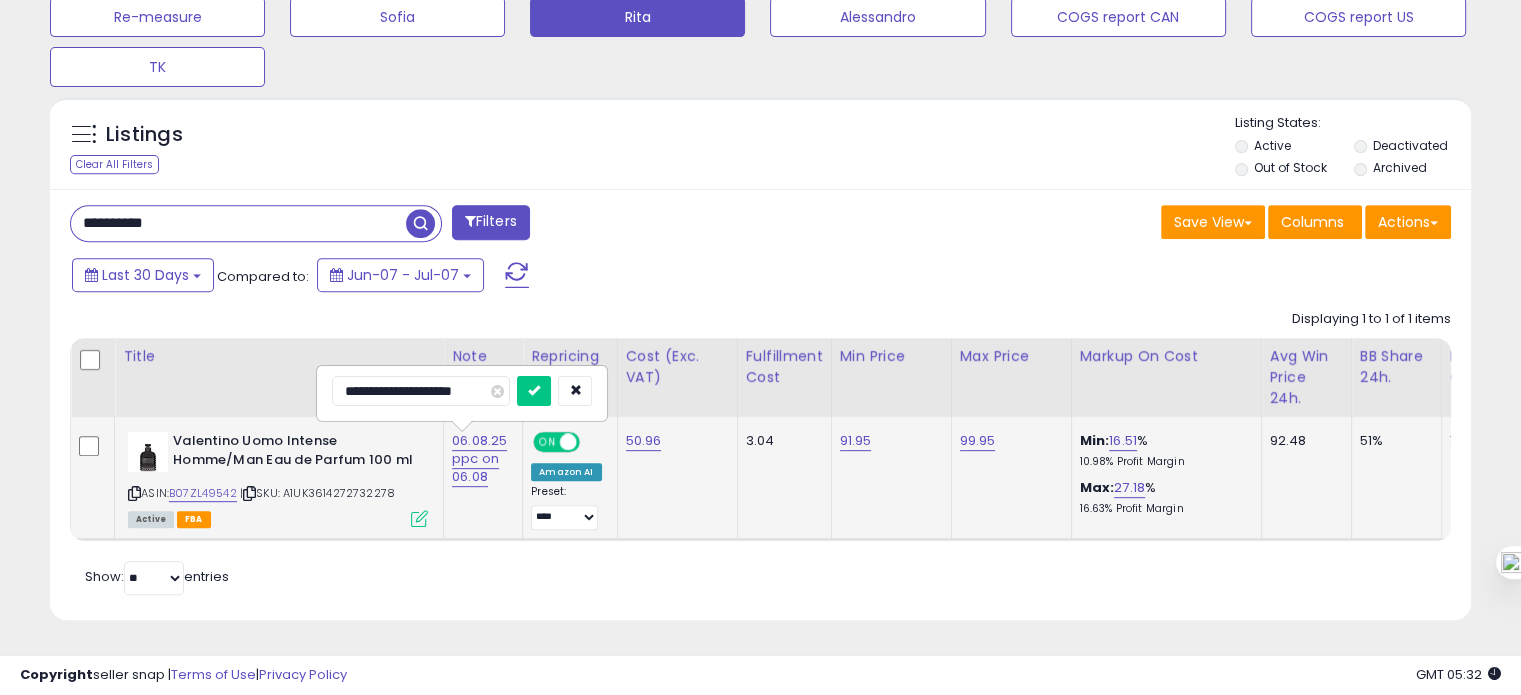 click at bounding box center [534, 391] 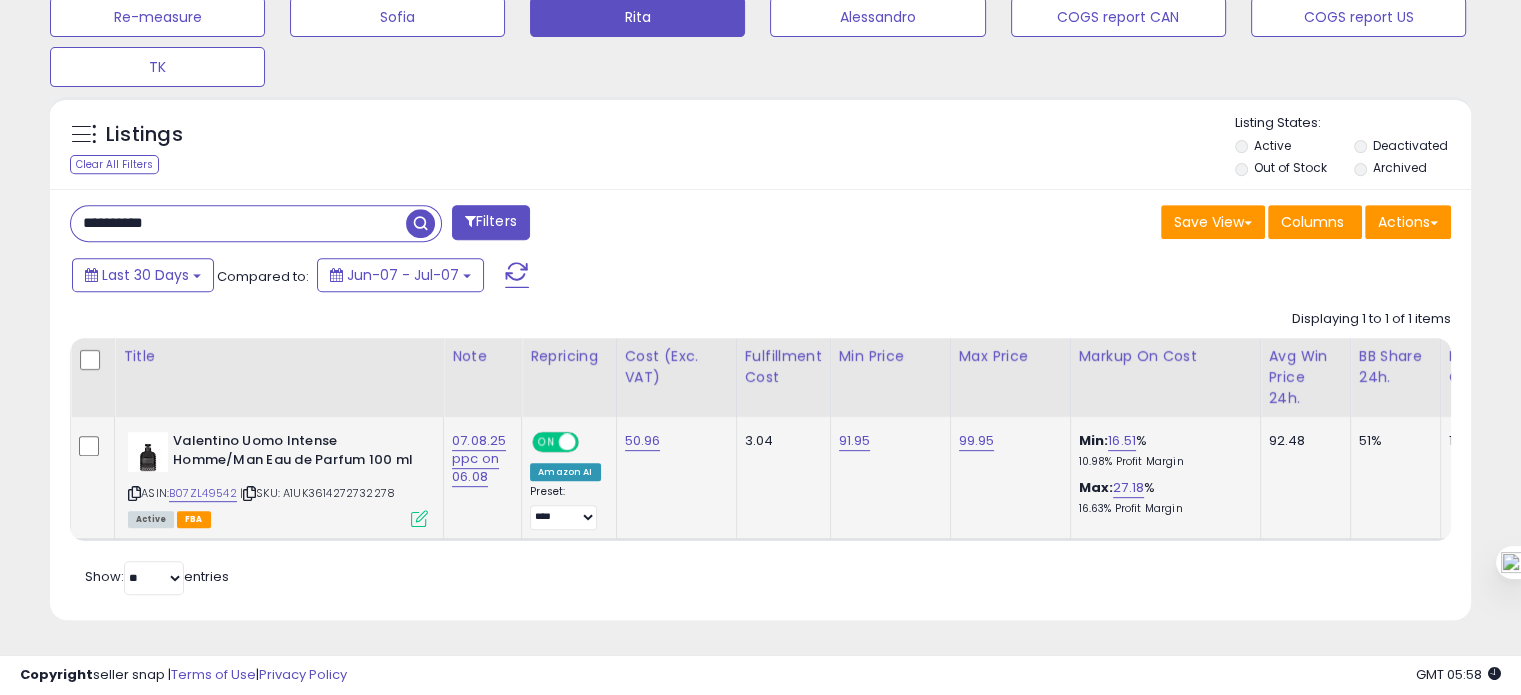 click on "**********" at bounding box center [238, 223] 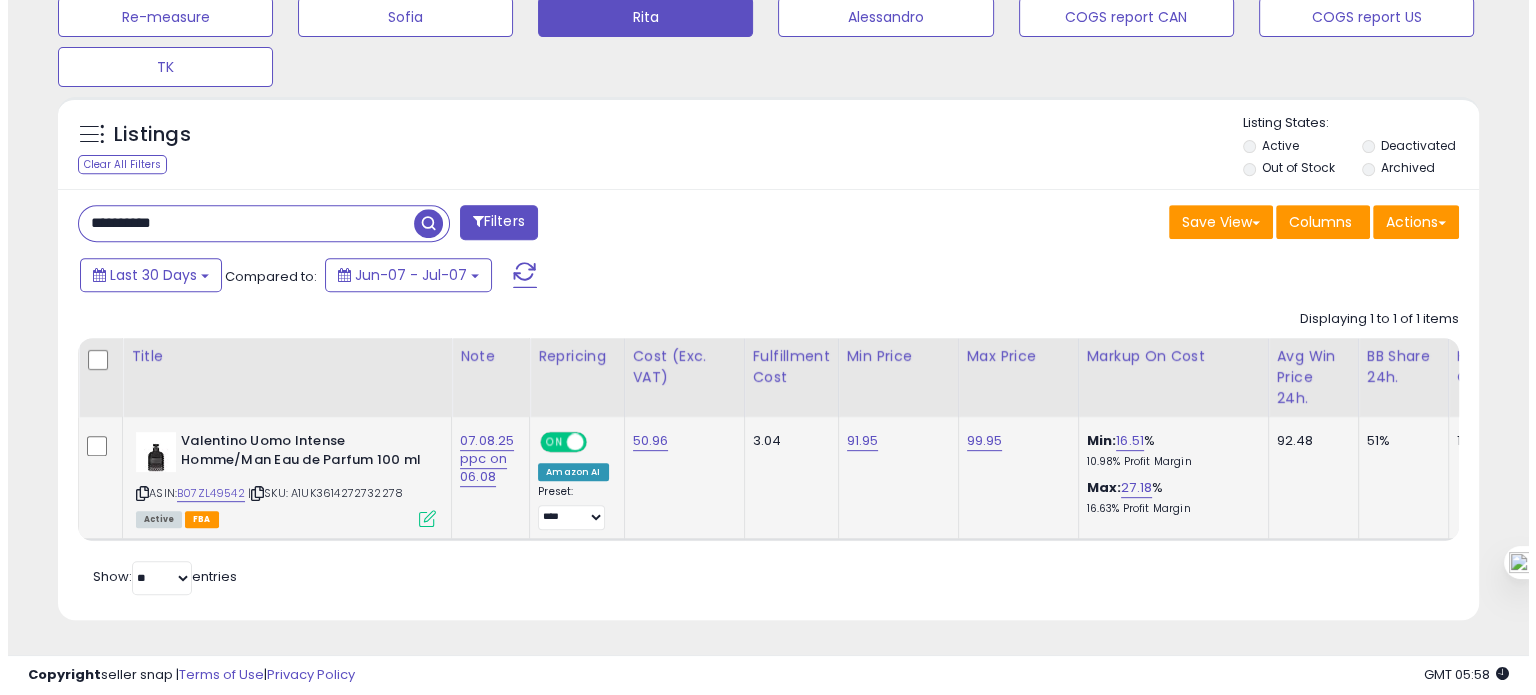 scroll, scrollTop: 674, scrollLeft: 0, axis: vertical 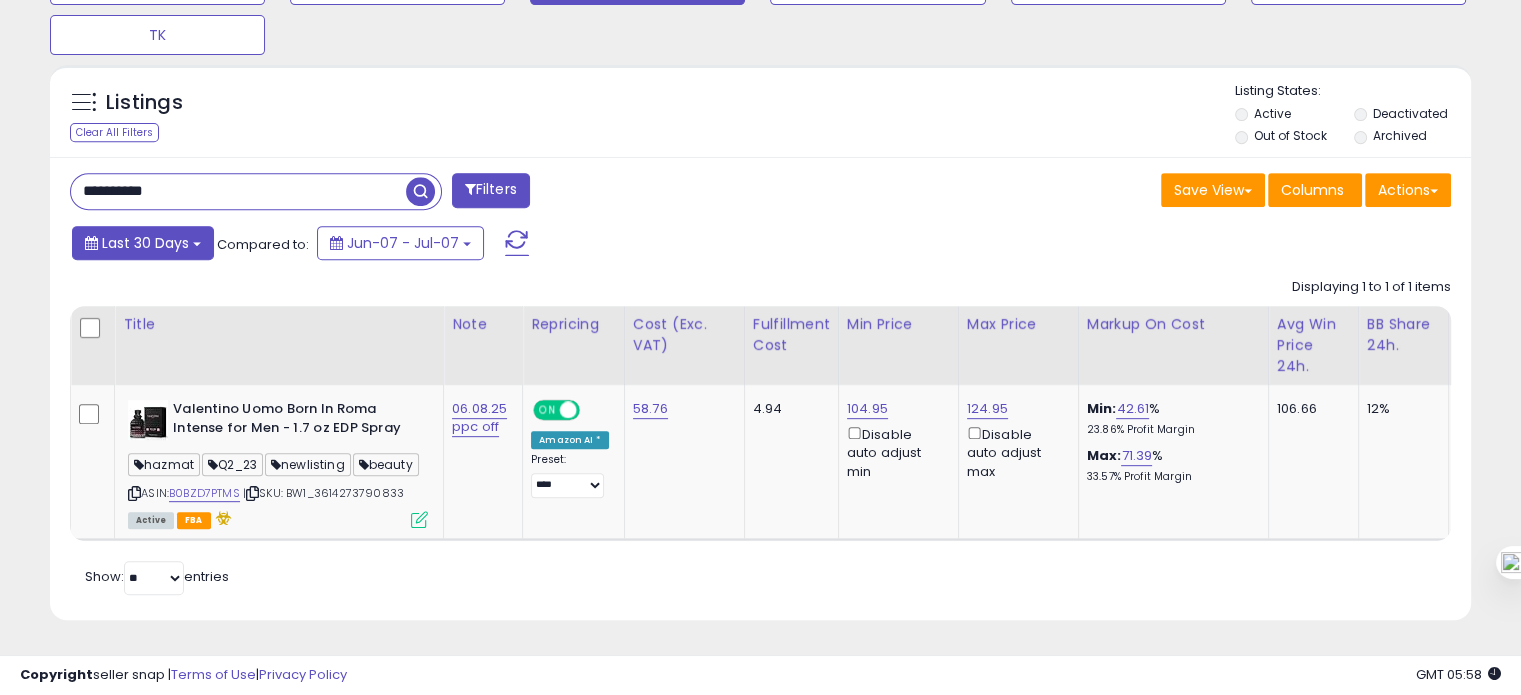 click on "Last 30 Days" at bounding box center (145, 243) 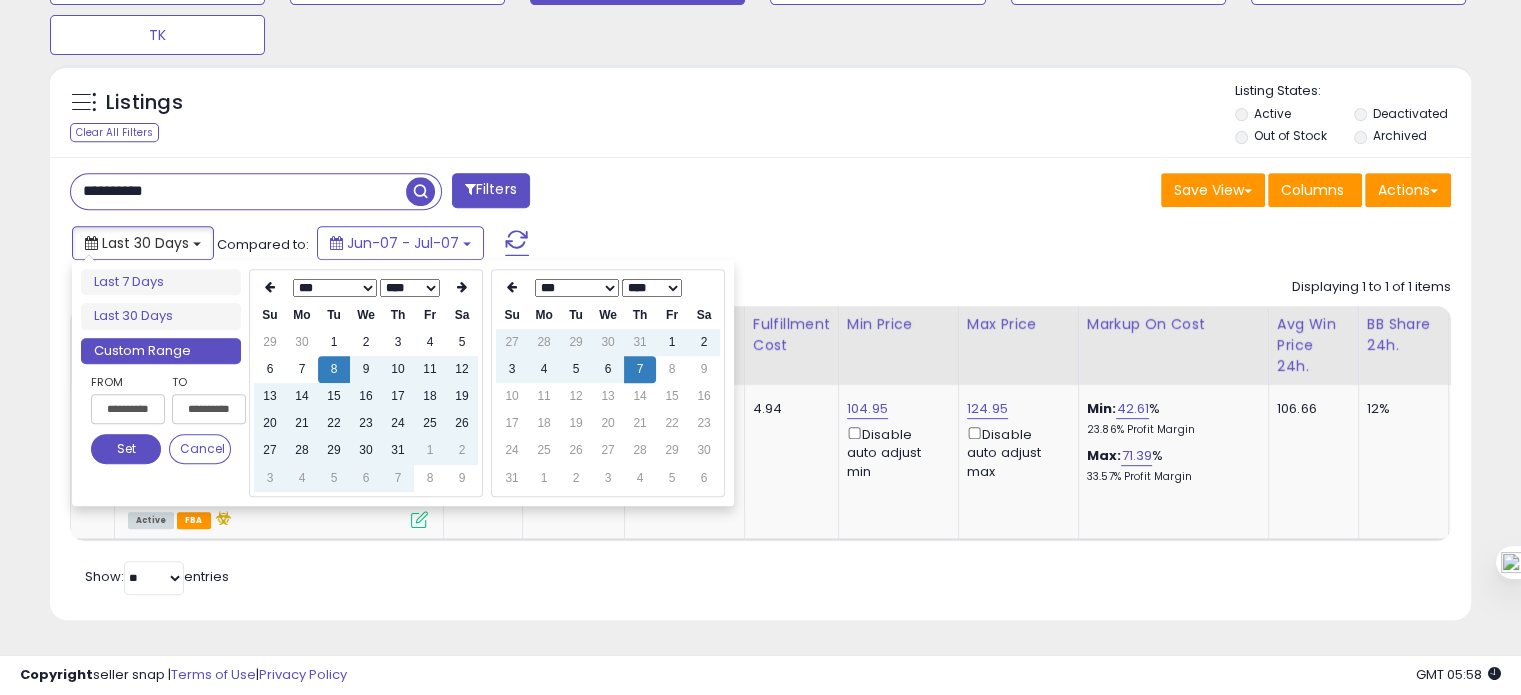 type on "**********" 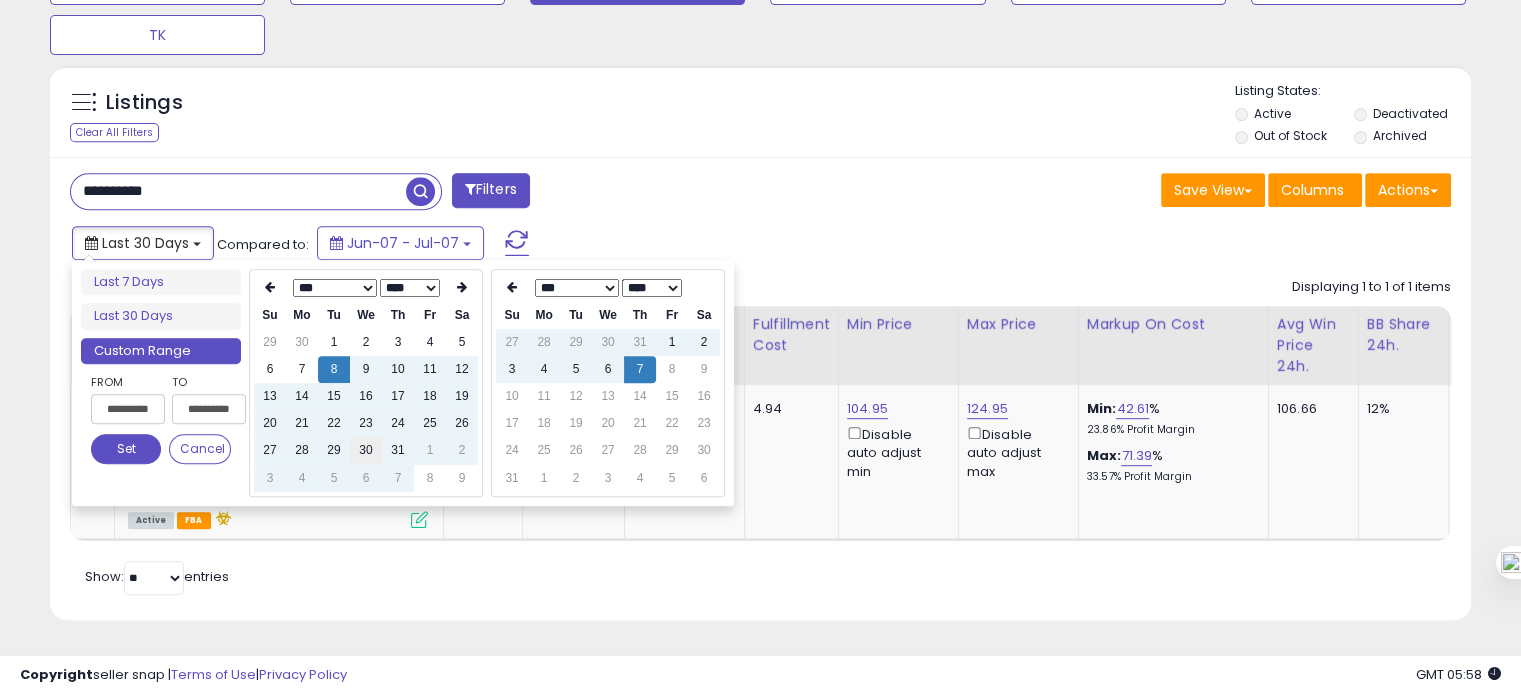 type on "**********" 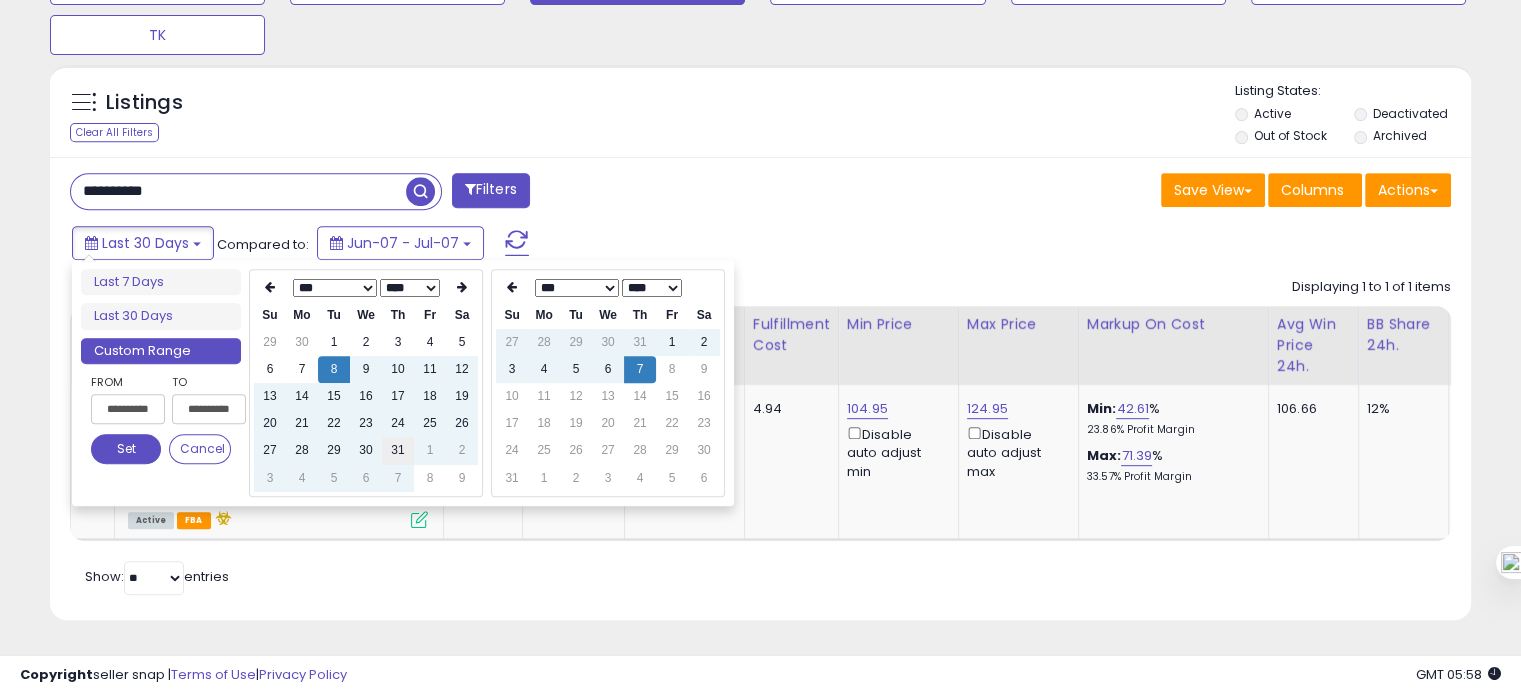 click on "31" at bounding box center (398, 450) 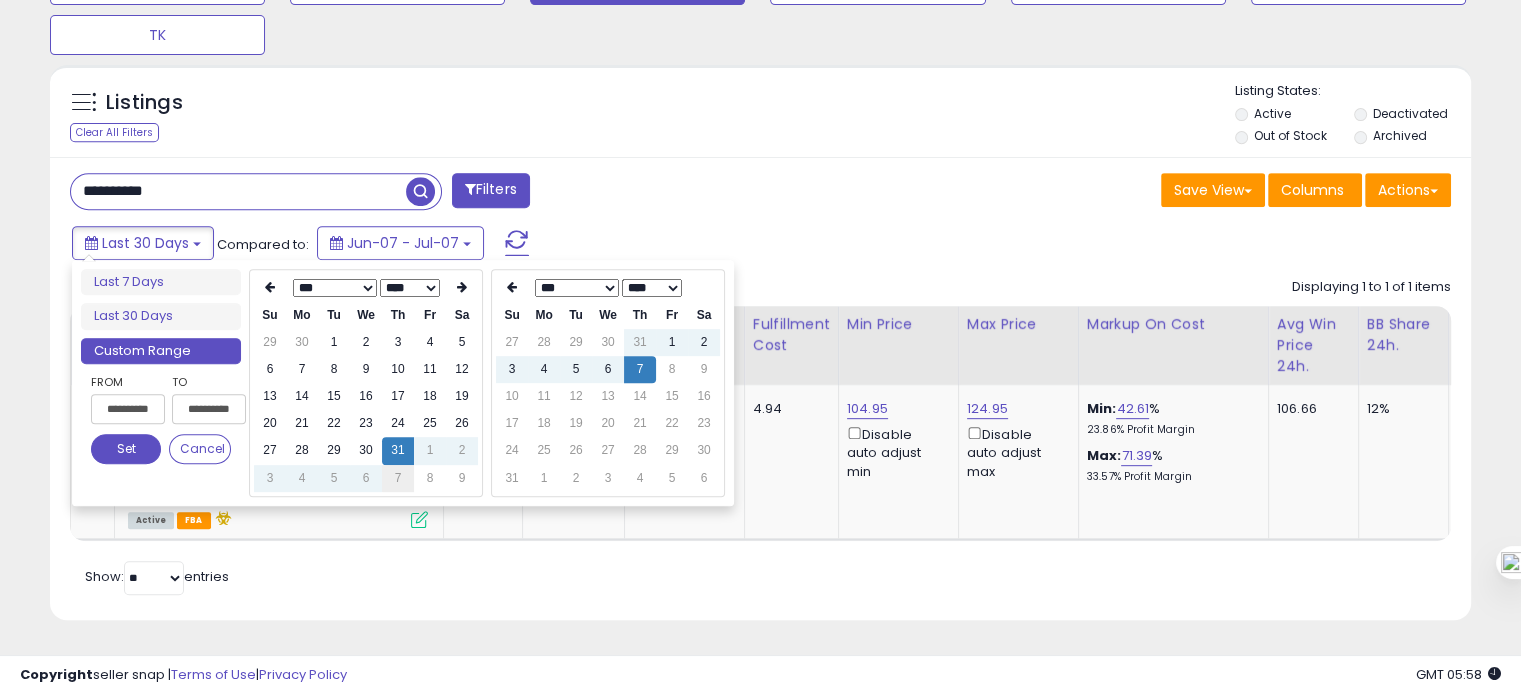 click on "7" at bounding box center (398, 478) 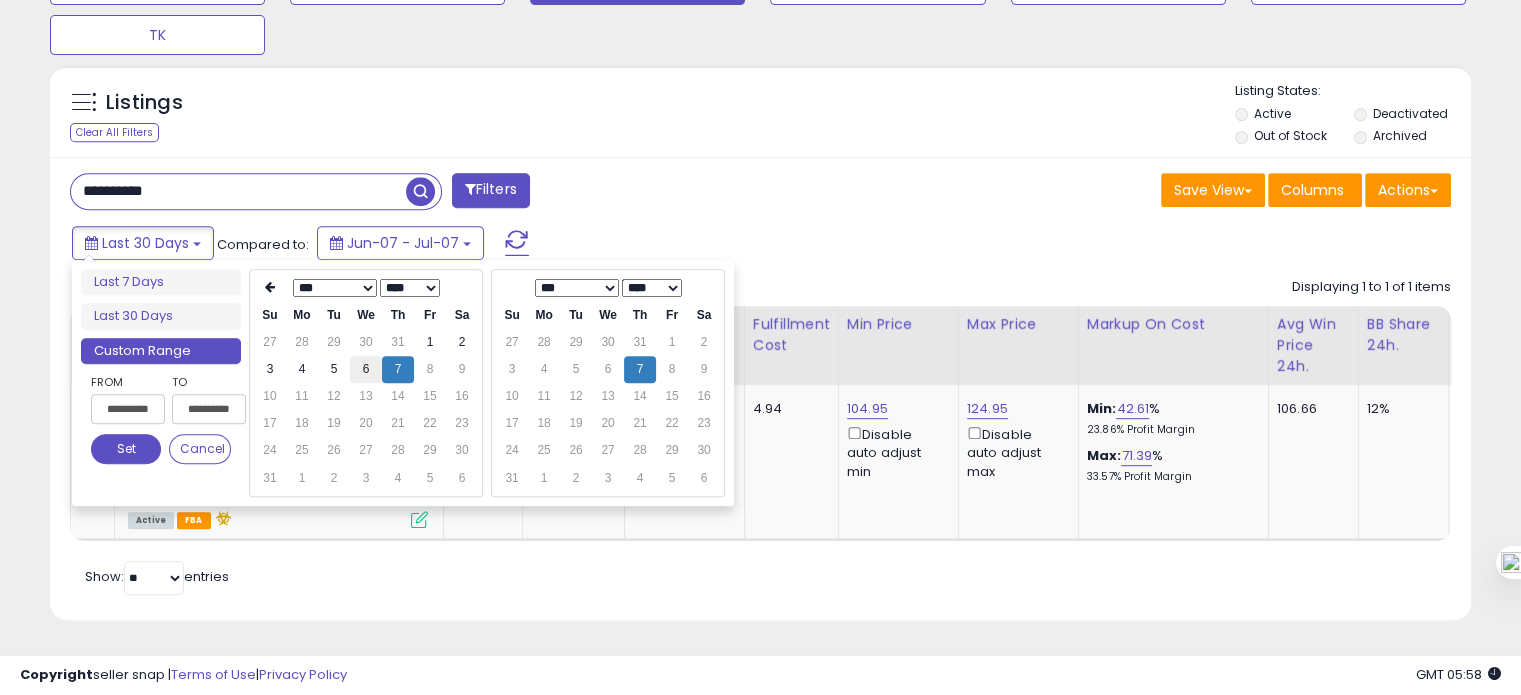 click on "6" at bounding box center (366, 369) 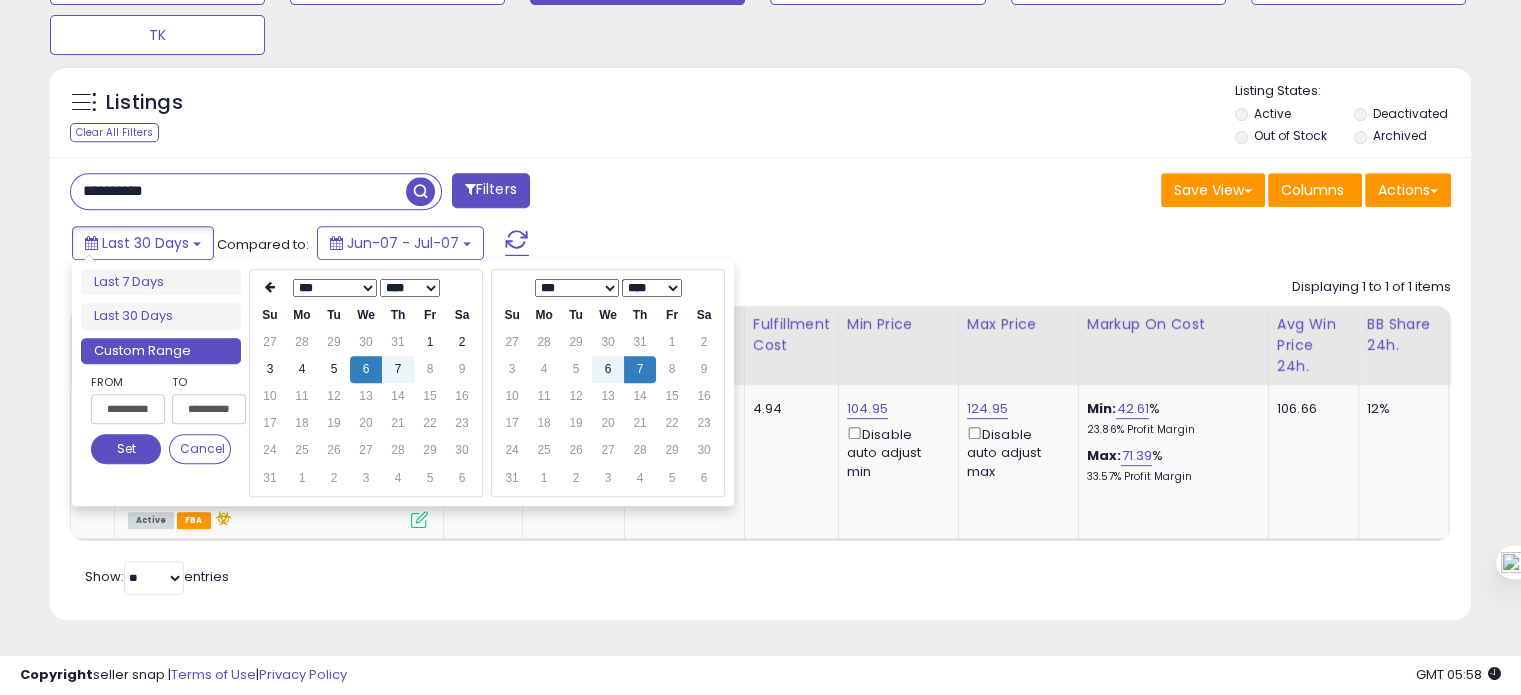 type on "**********" 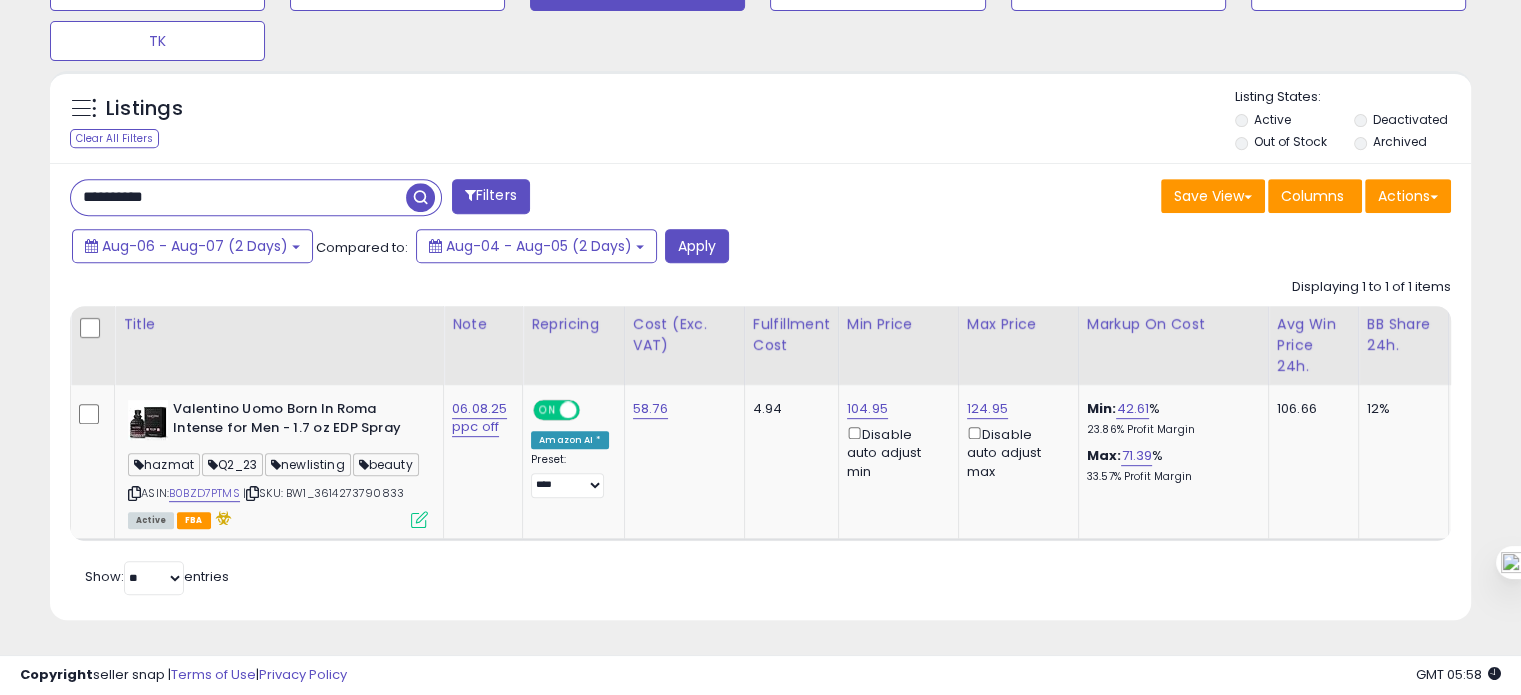 click on "Listings
Clear All Filters
Listing States:" at bounding box center [760, 122] 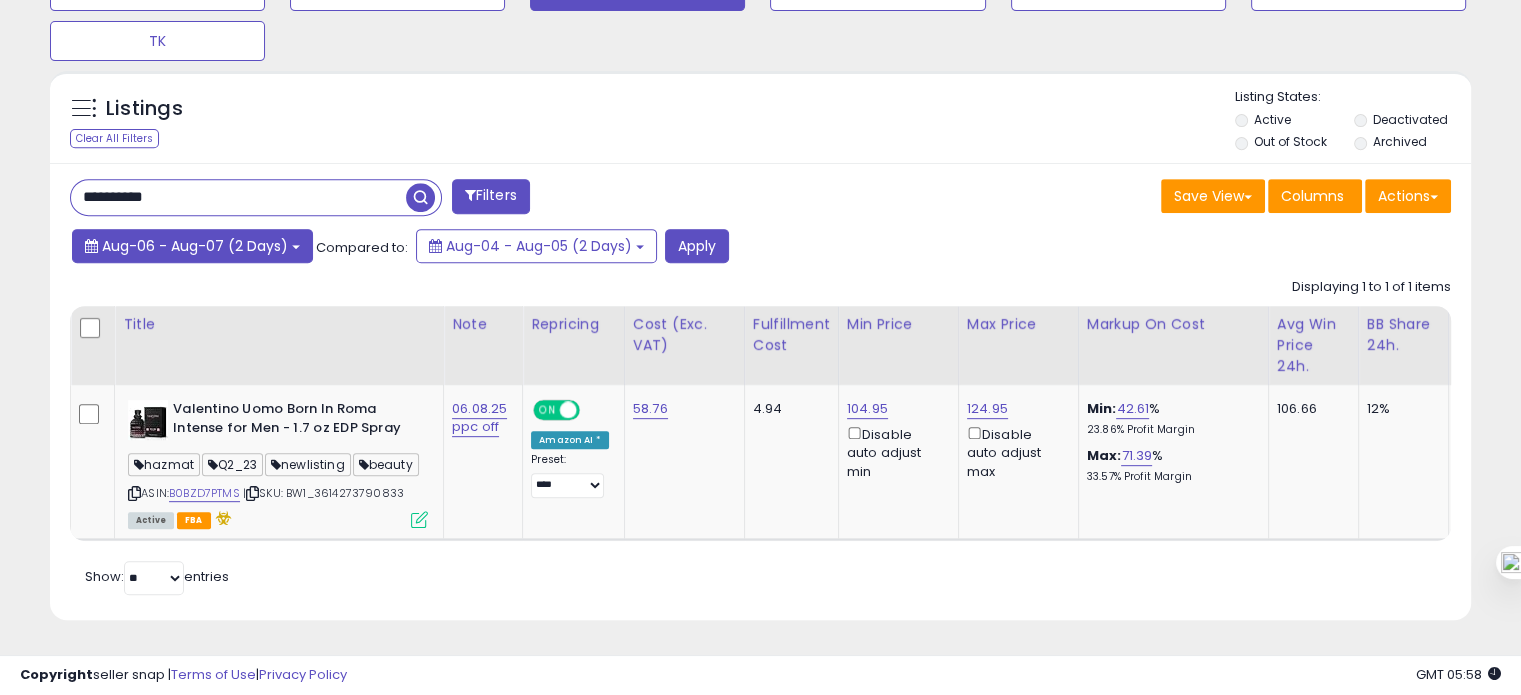 click on "Aug-06 - Aug-07 (2 Days)" at bounding box center (195, 246) 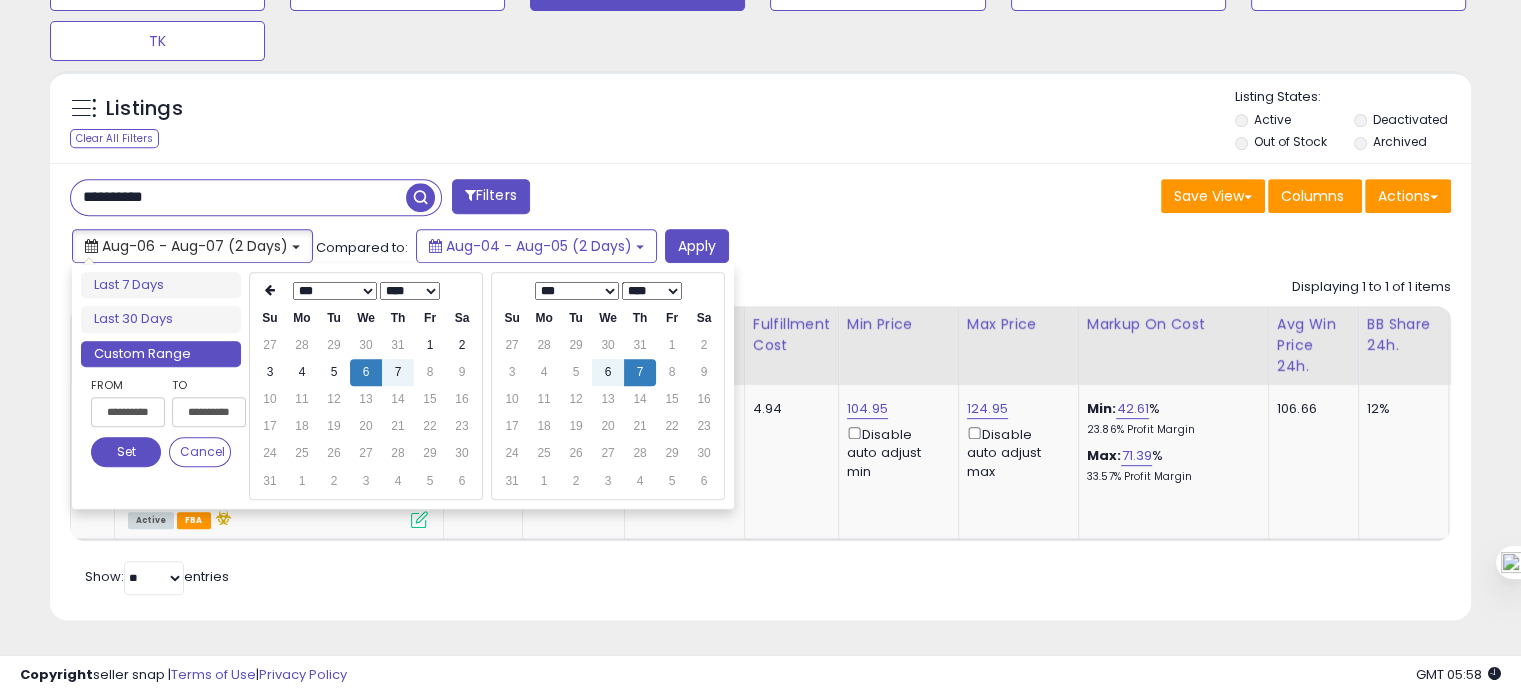 type on "**********" 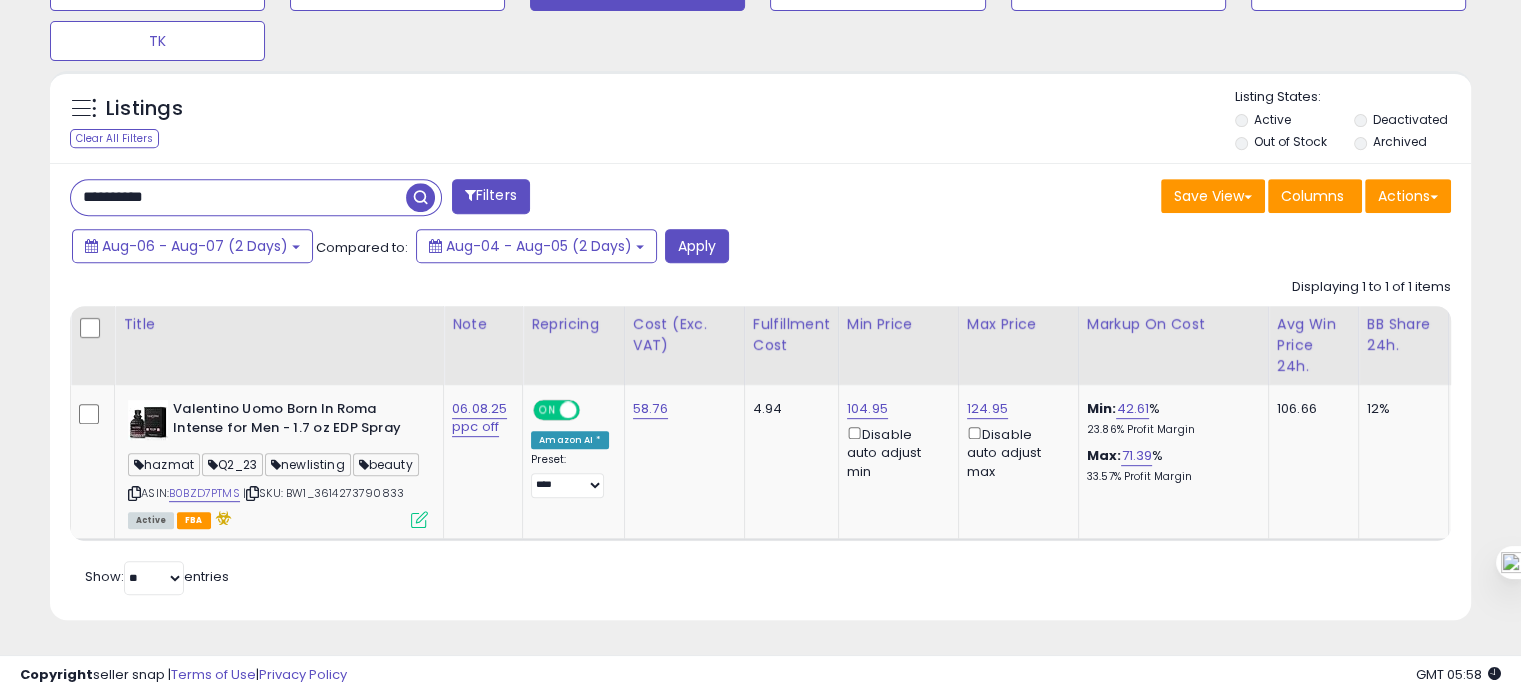 click on "Listings
Clear All Filters" at bounding box center (173, 121) 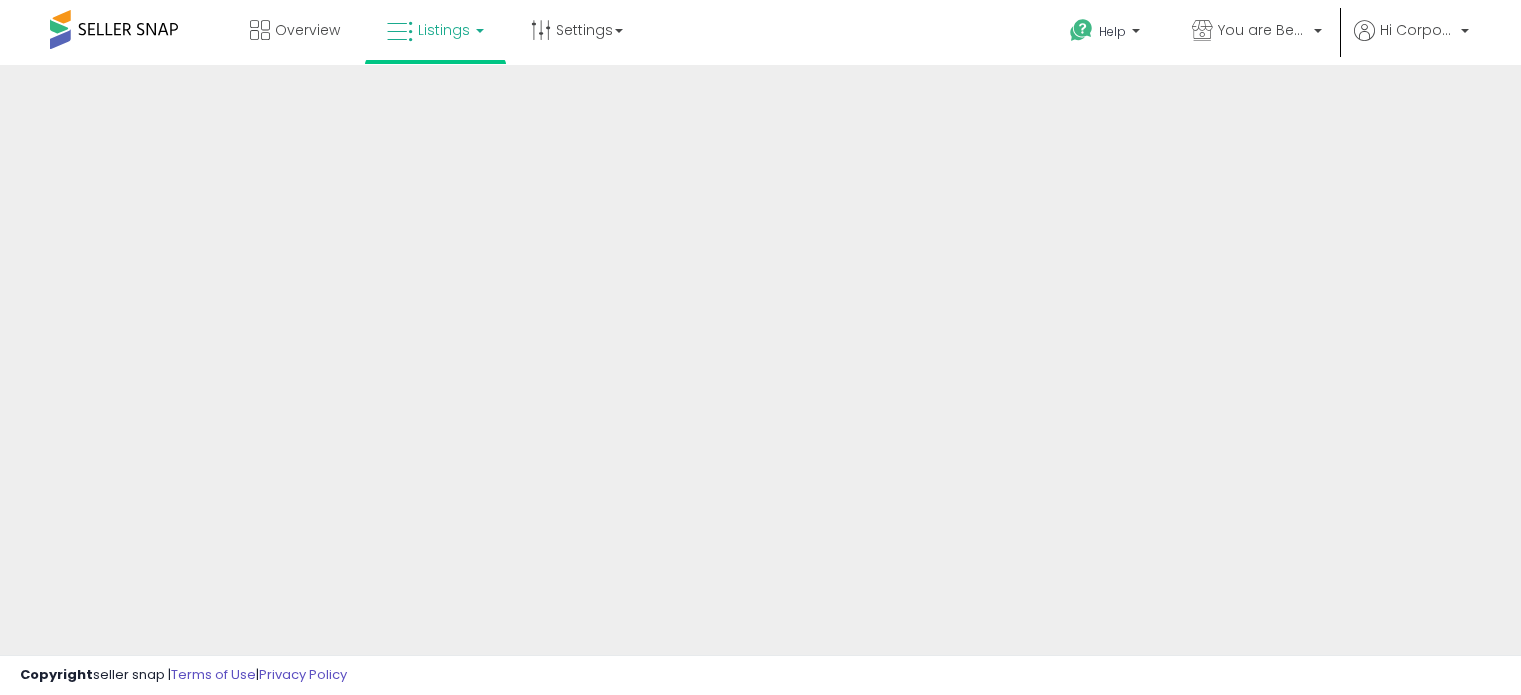 scroll, scrollTop: 0, scrollLeft: 0, axis: both 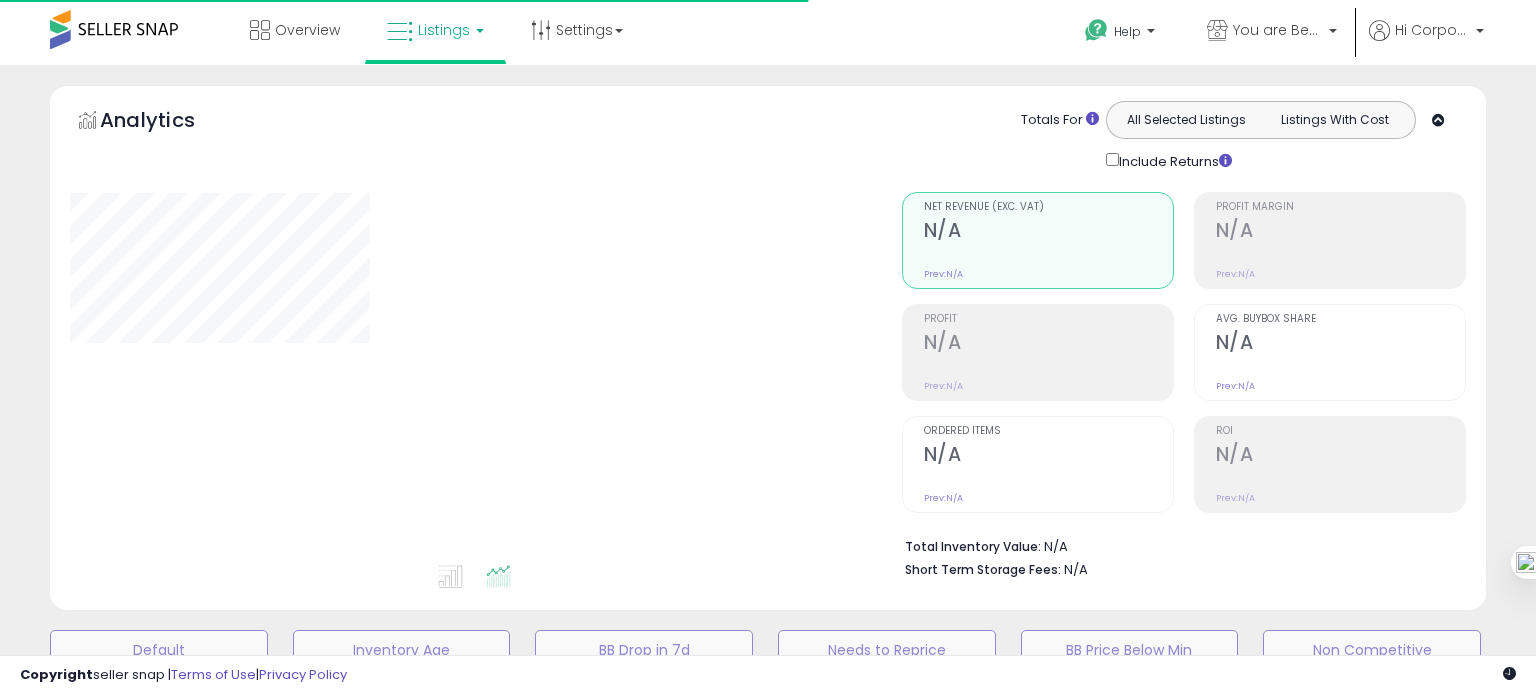 type on "**********" 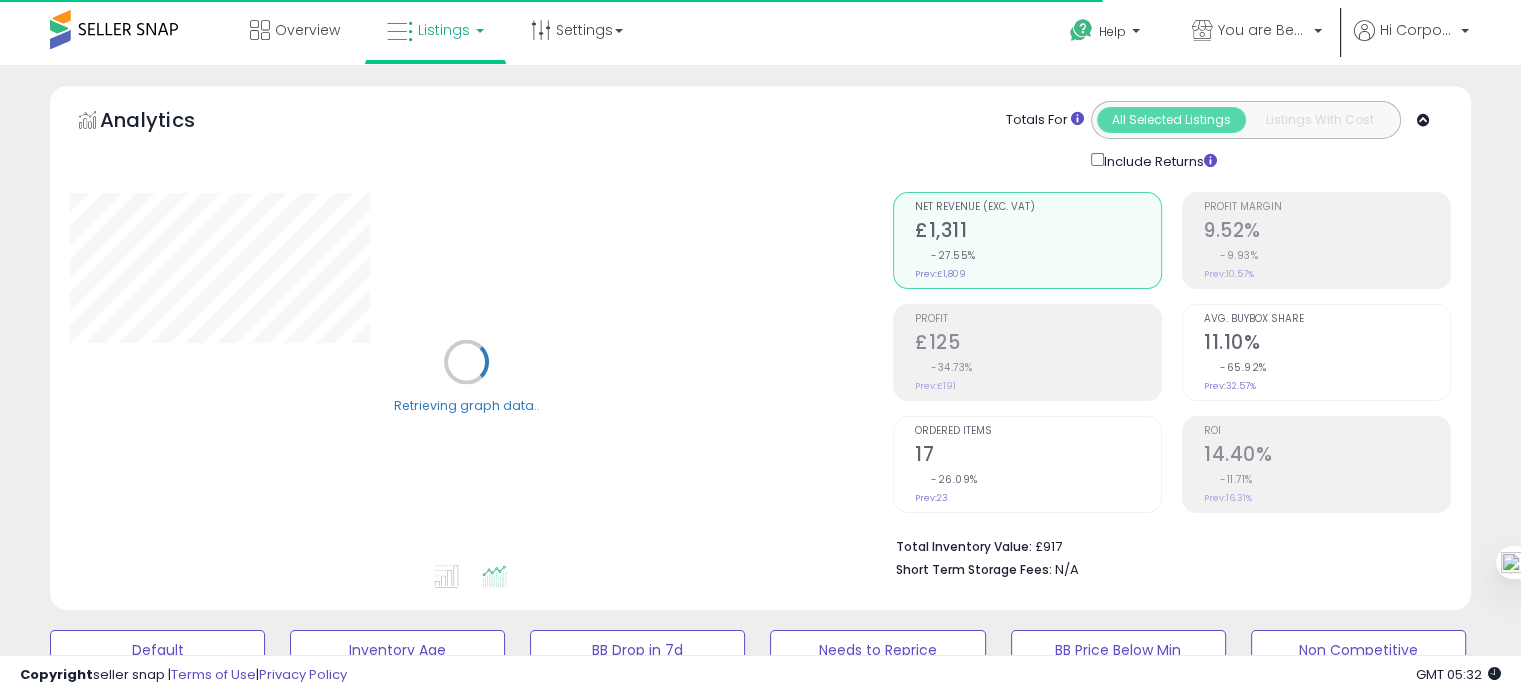 scroll, scrollTop: 796, scrollLeft: 0, axis: vertical 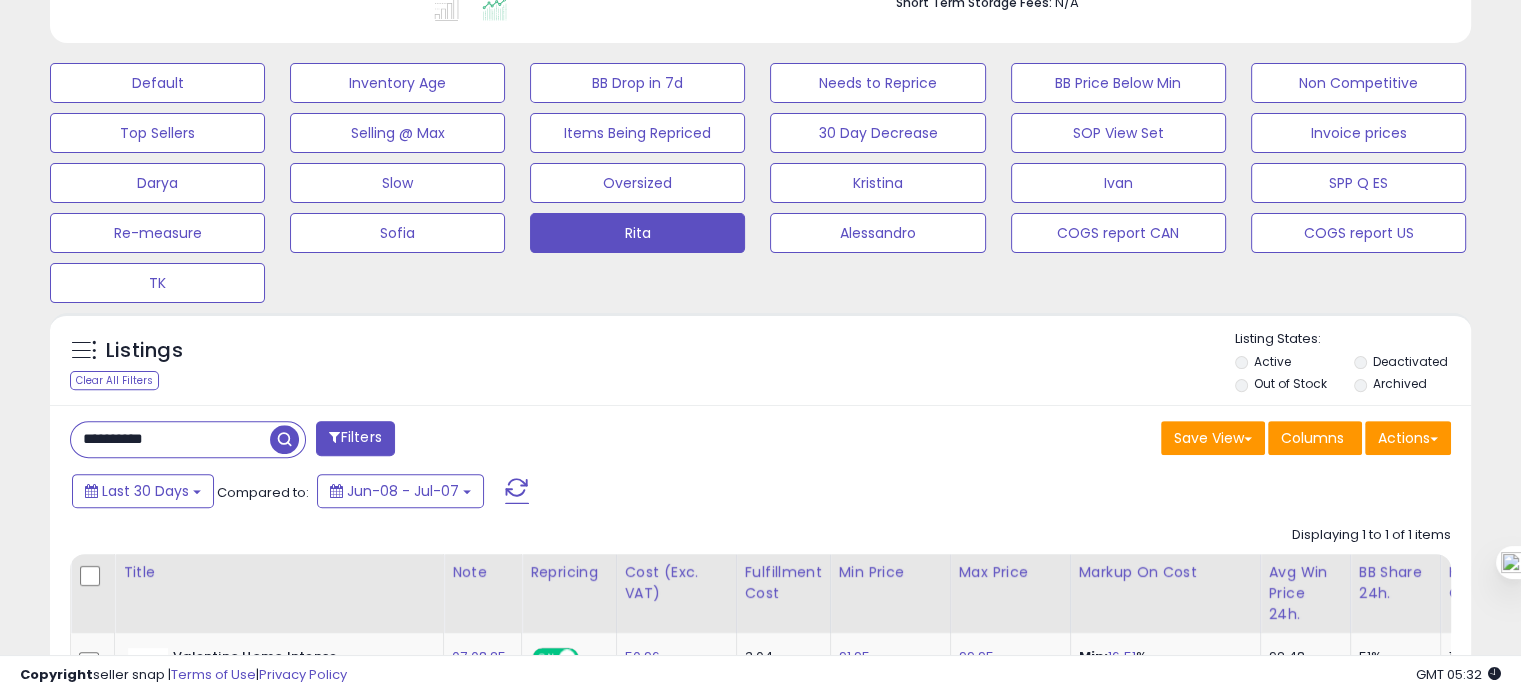 click on "**********" at bounding box center [170, 439] 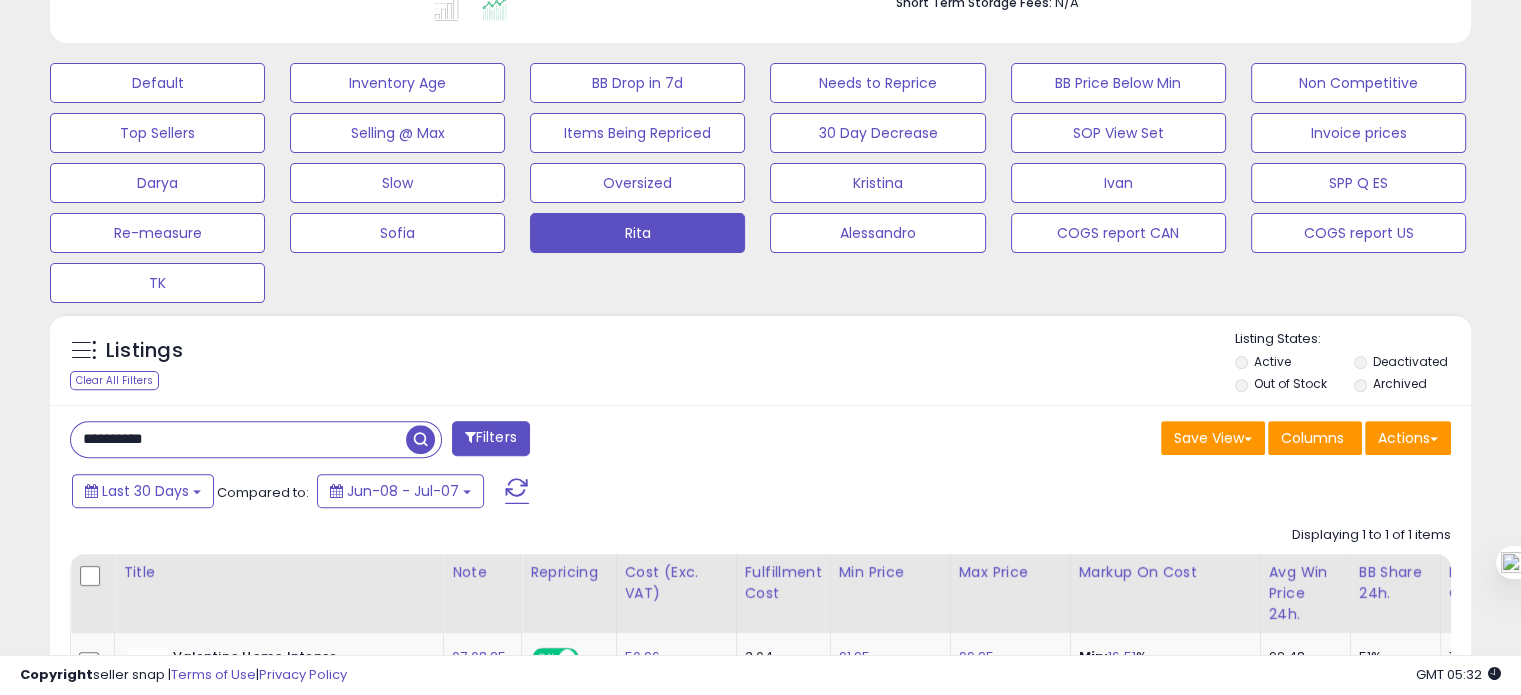 click on "**********" at bounding box center (238, 439) 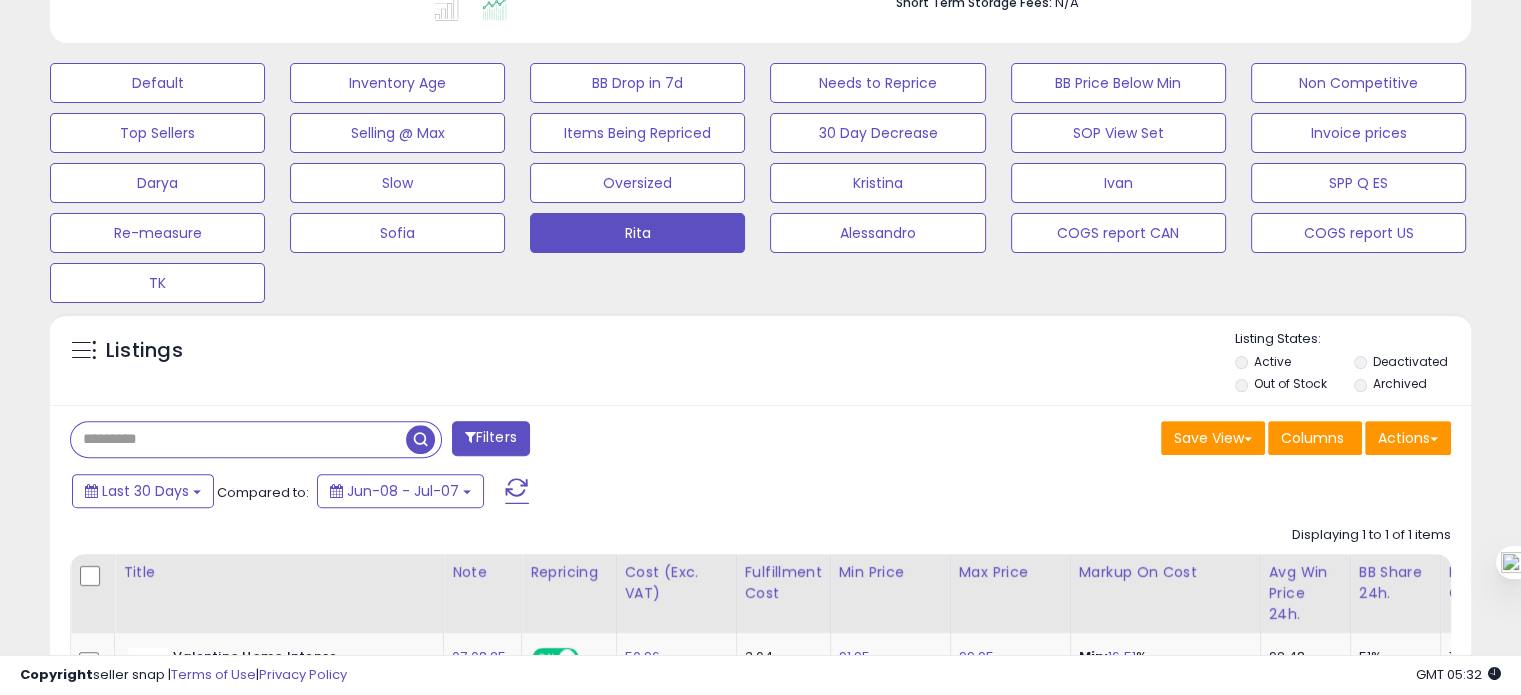 type 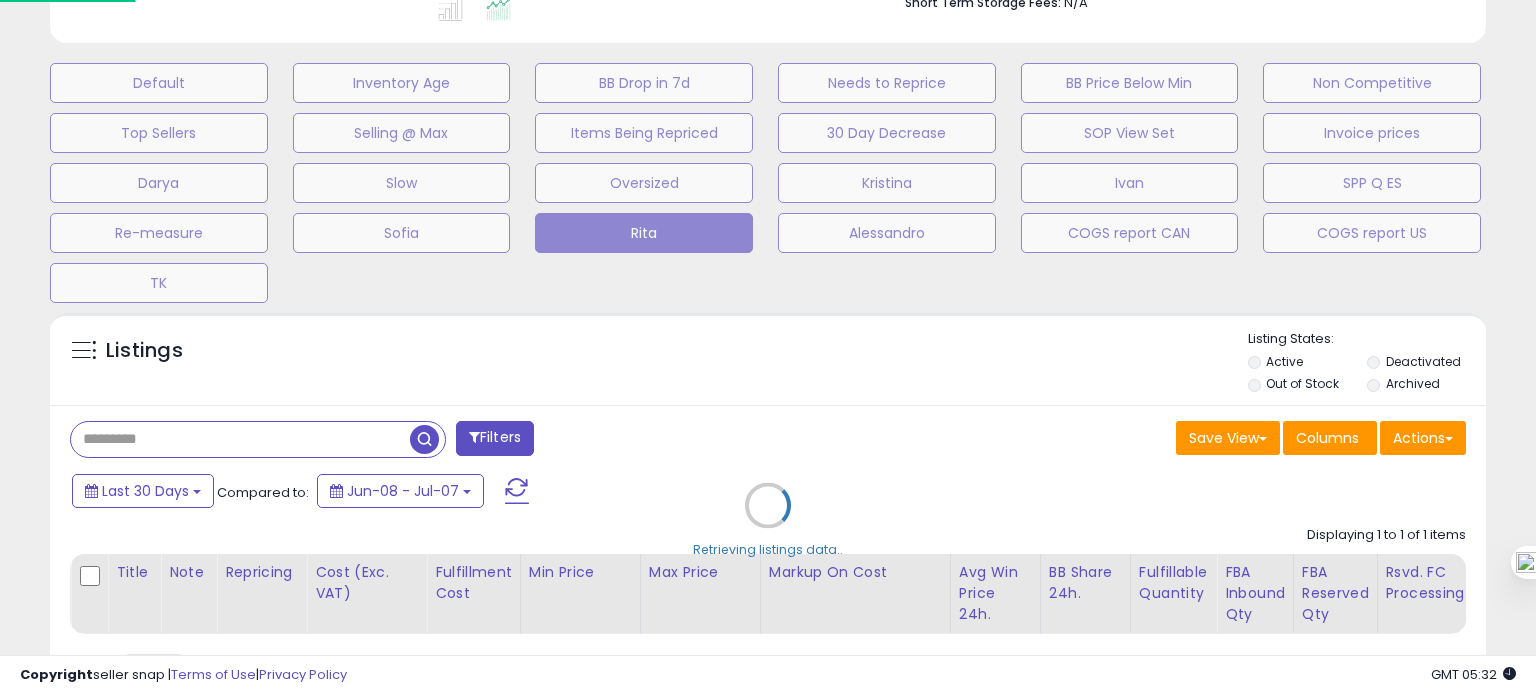 scroll, scrollTop: 999589, scrollLeft: 999168, axis: both 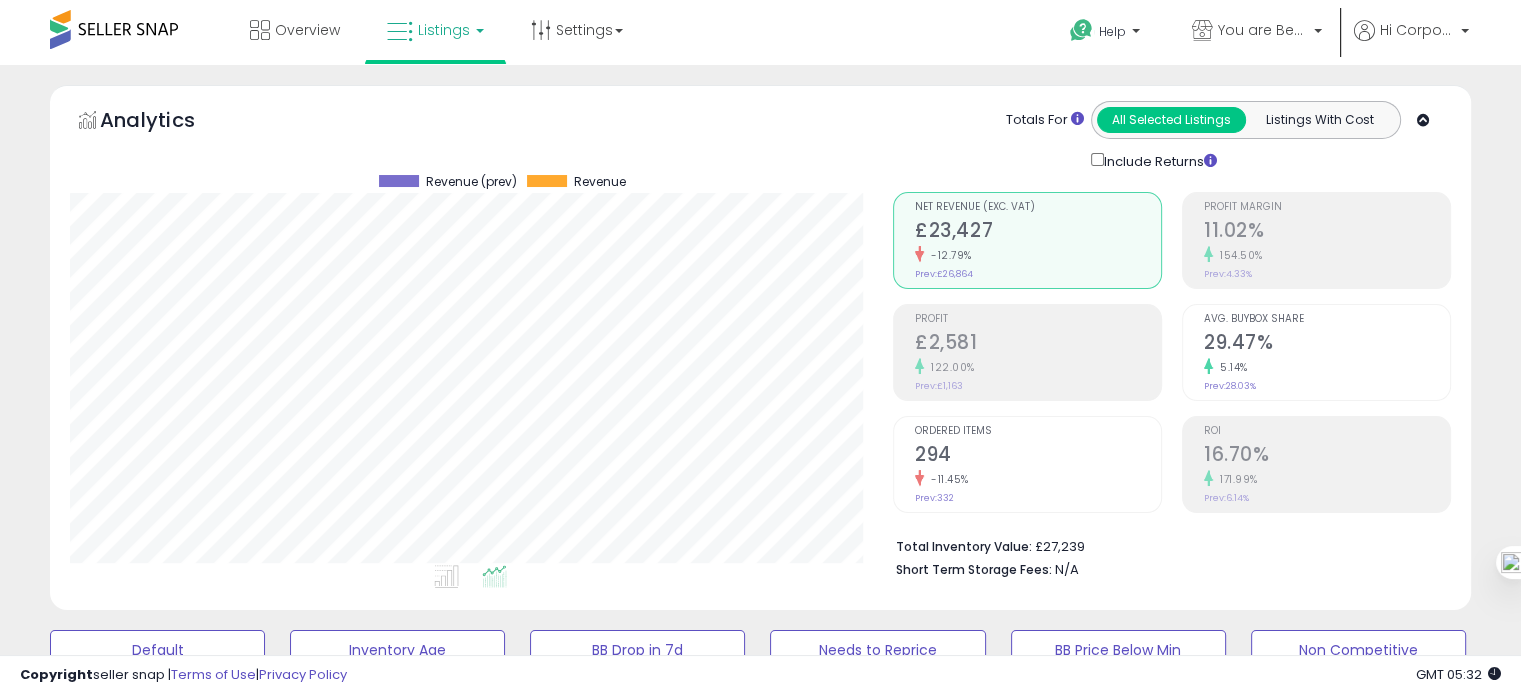 click on "294" at bounding box center (1038, 456) 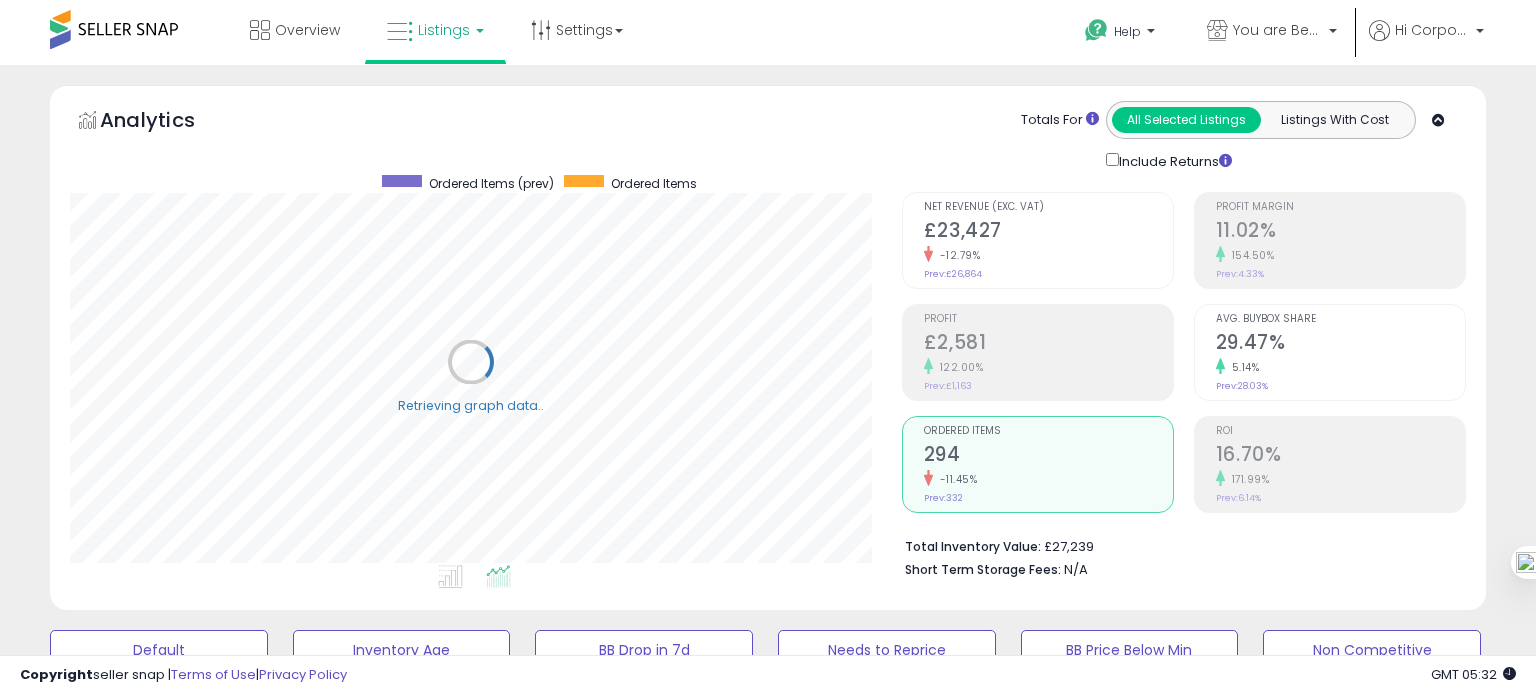 scroll, scrollTop: 999589, scrollLeft: 999168, axis: both 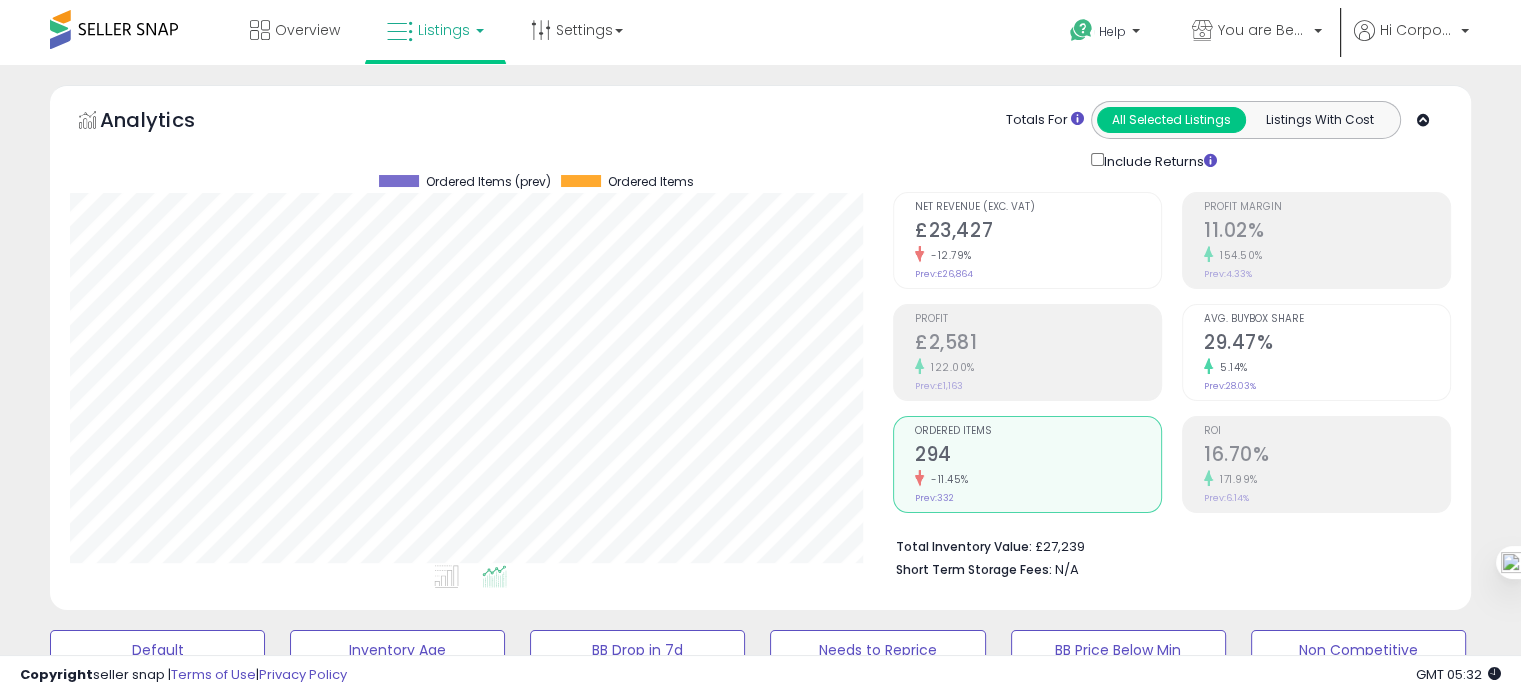 click on "122.00%" at bounding box center (1038, 367) 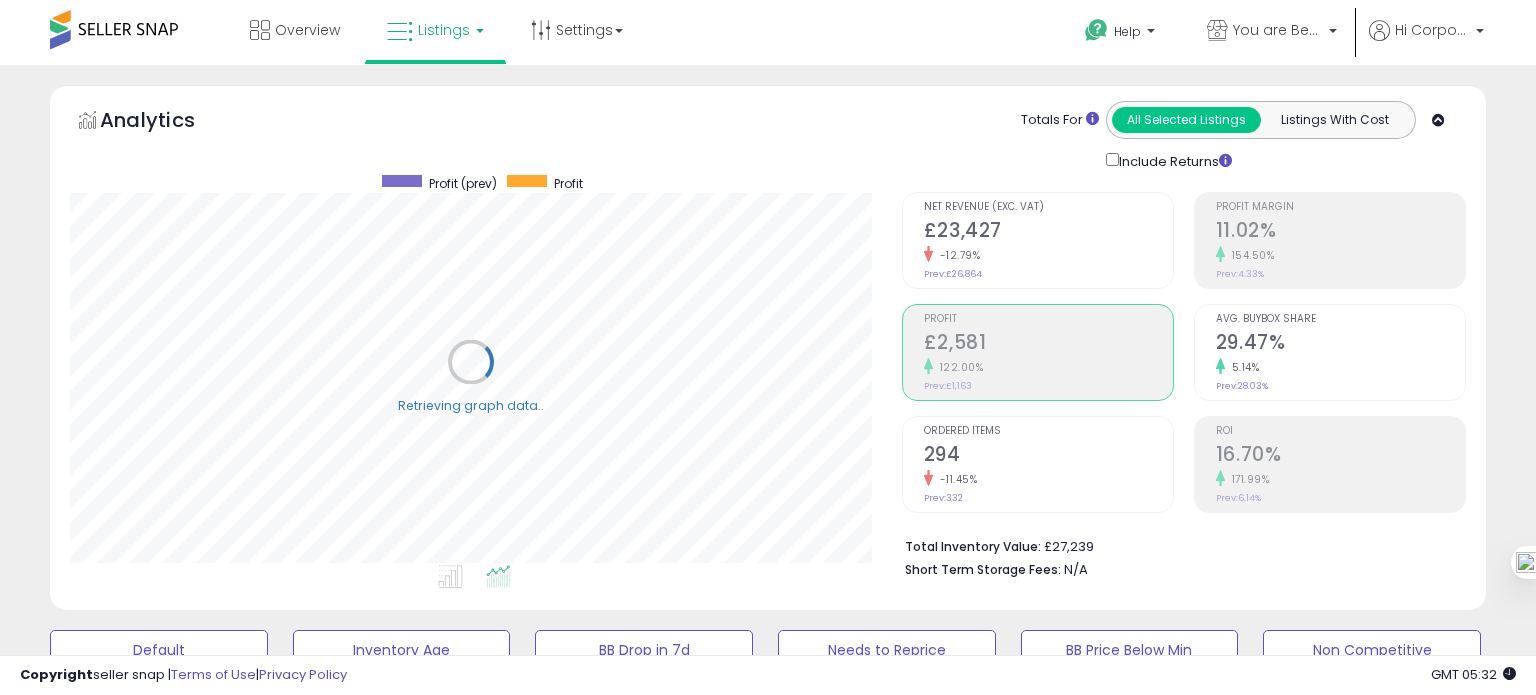 scroll, scrollTop: 999589, scrollLeft: 999168, axis: both 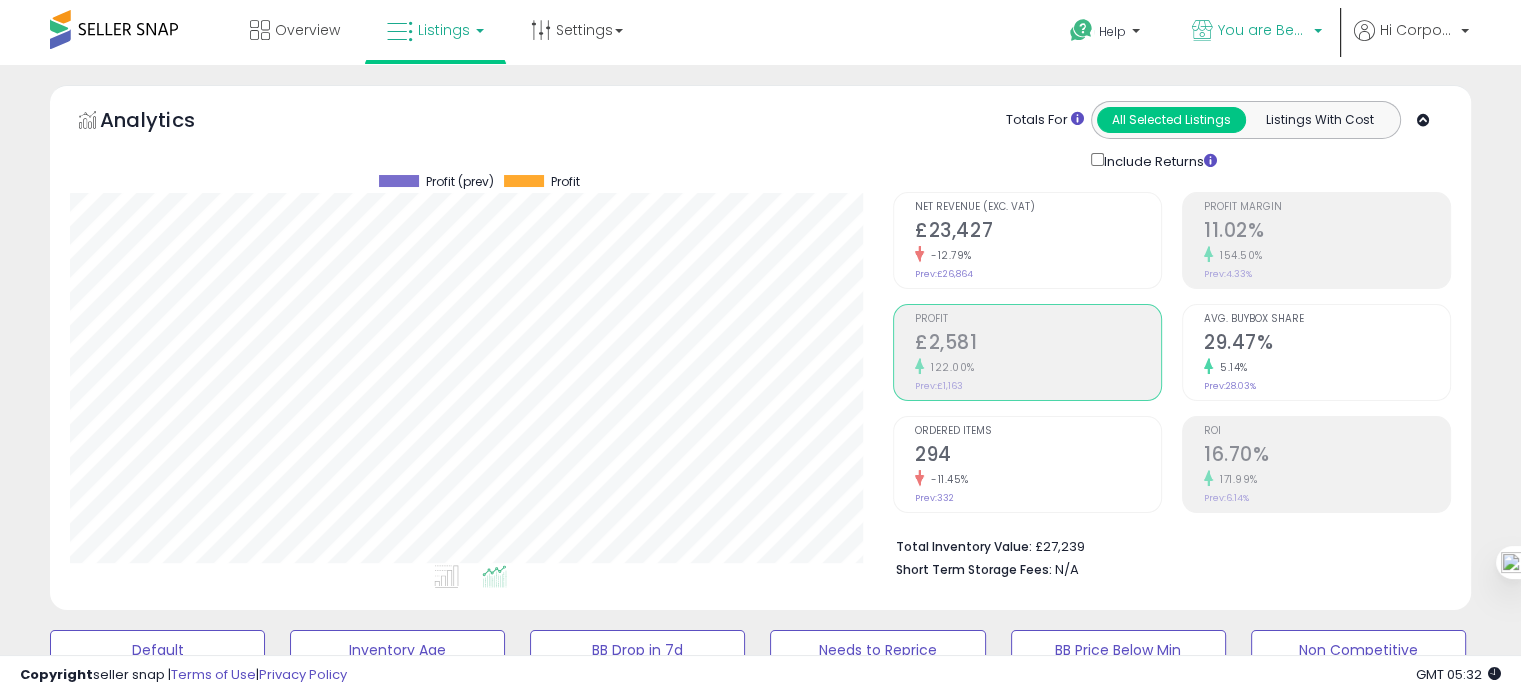 click on "You are Beautiful (UK)" at bounding box center [1263, 30] 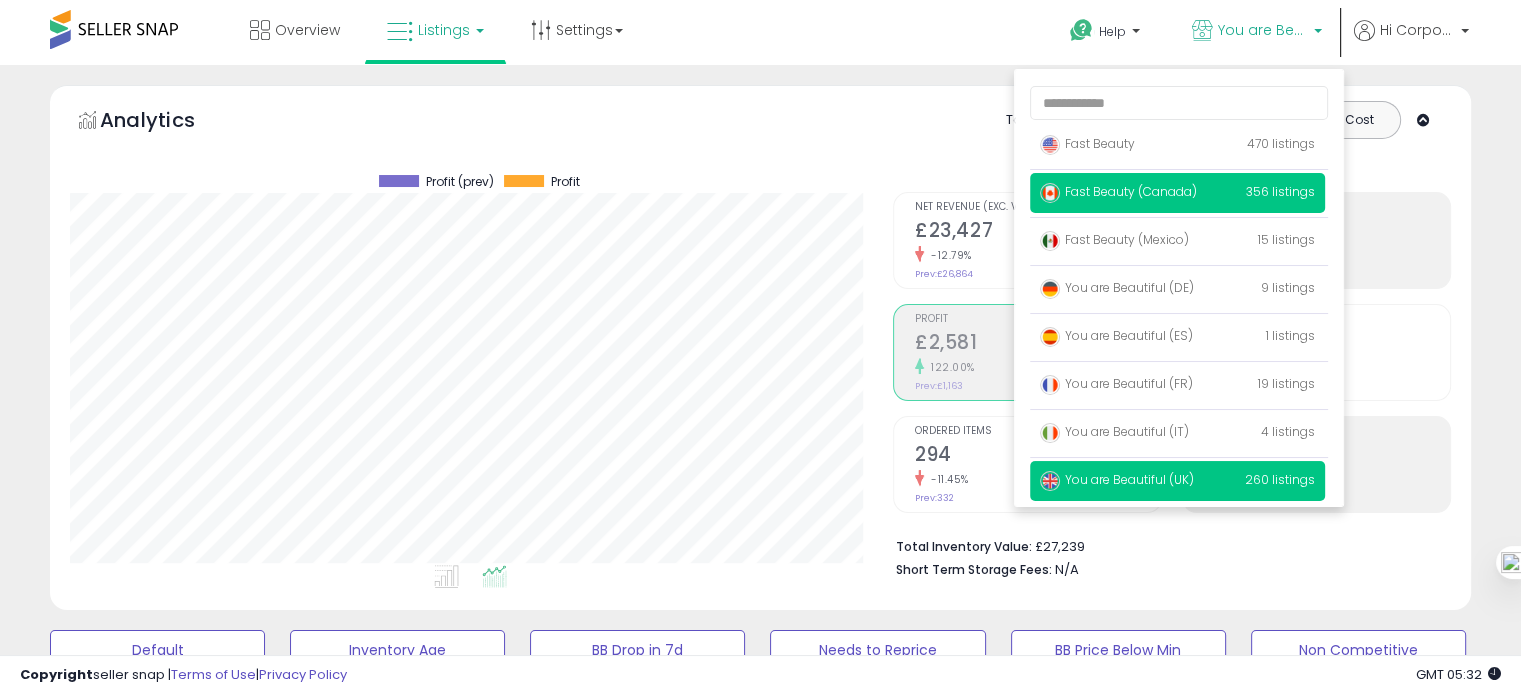 click on "Fast Beauty (Canada)
356
listings" at bounding box center [1177, 193] 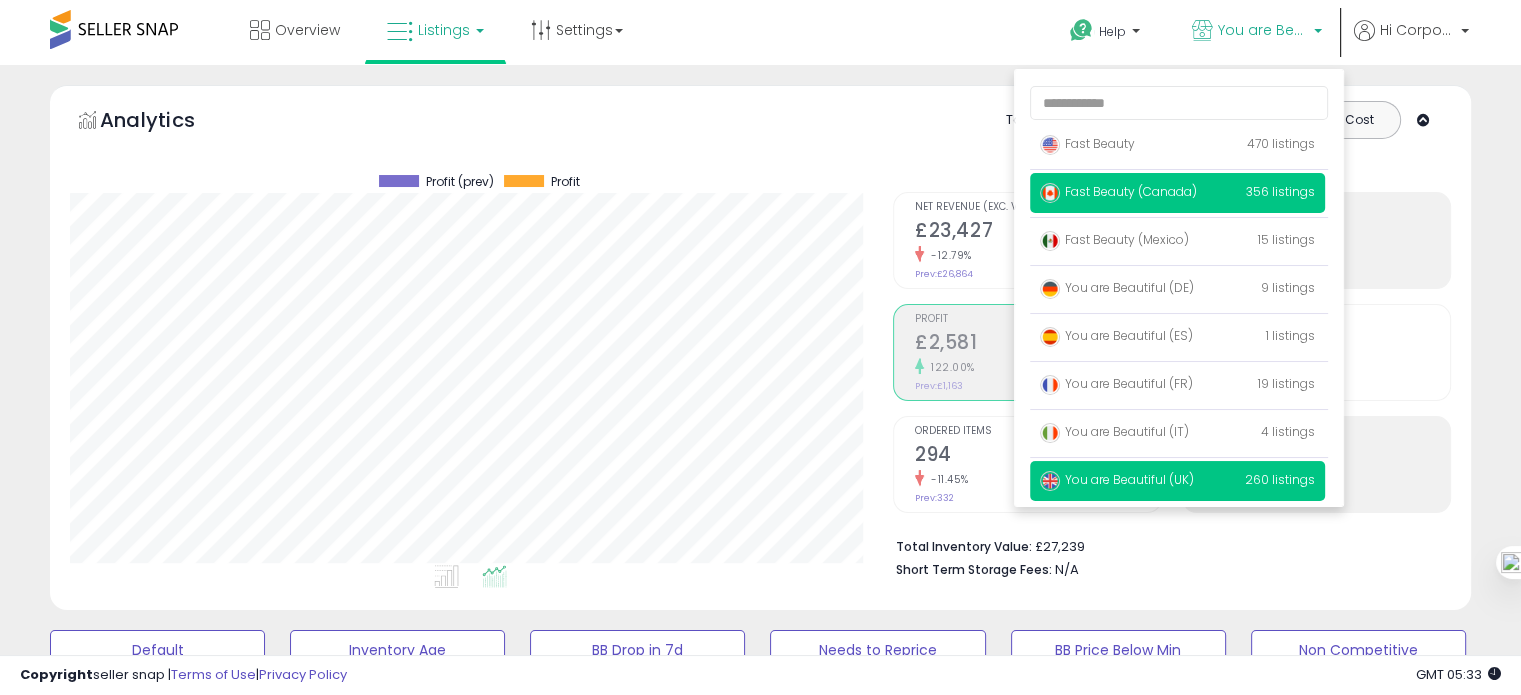 click on "Fast Beauty (Canada)" at bounding box center (1118, 191) 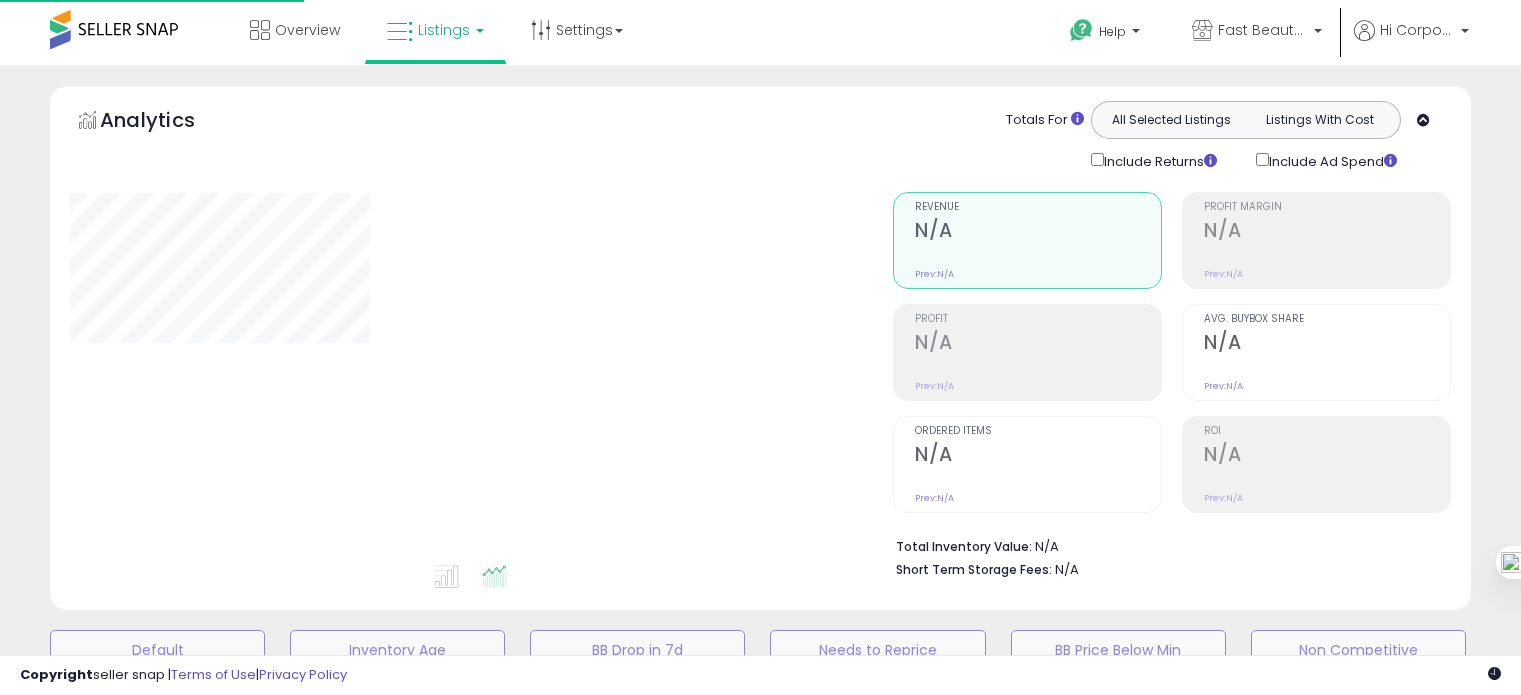scroll, scrollTop: 0, scrollLeft: 0, axis: both 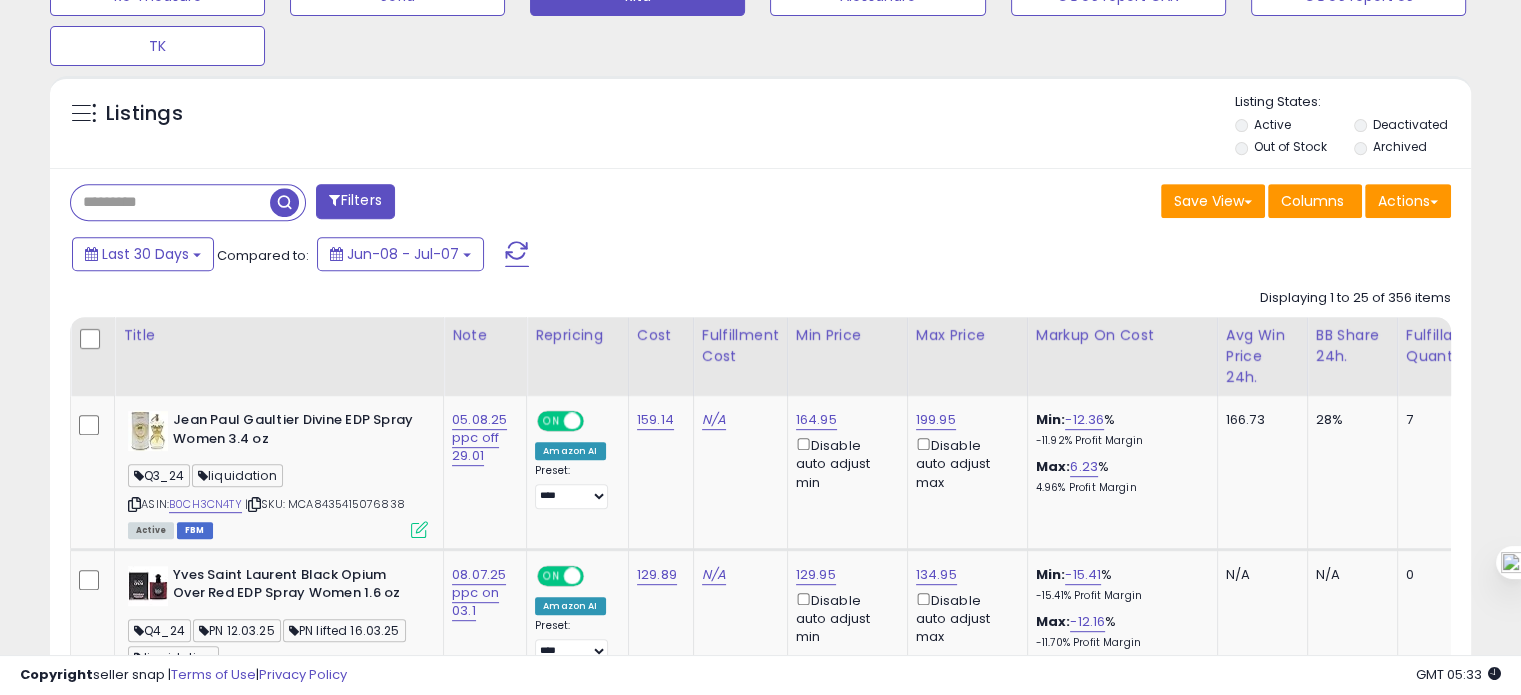 click on "Filters" at bounding box center [355, 201] 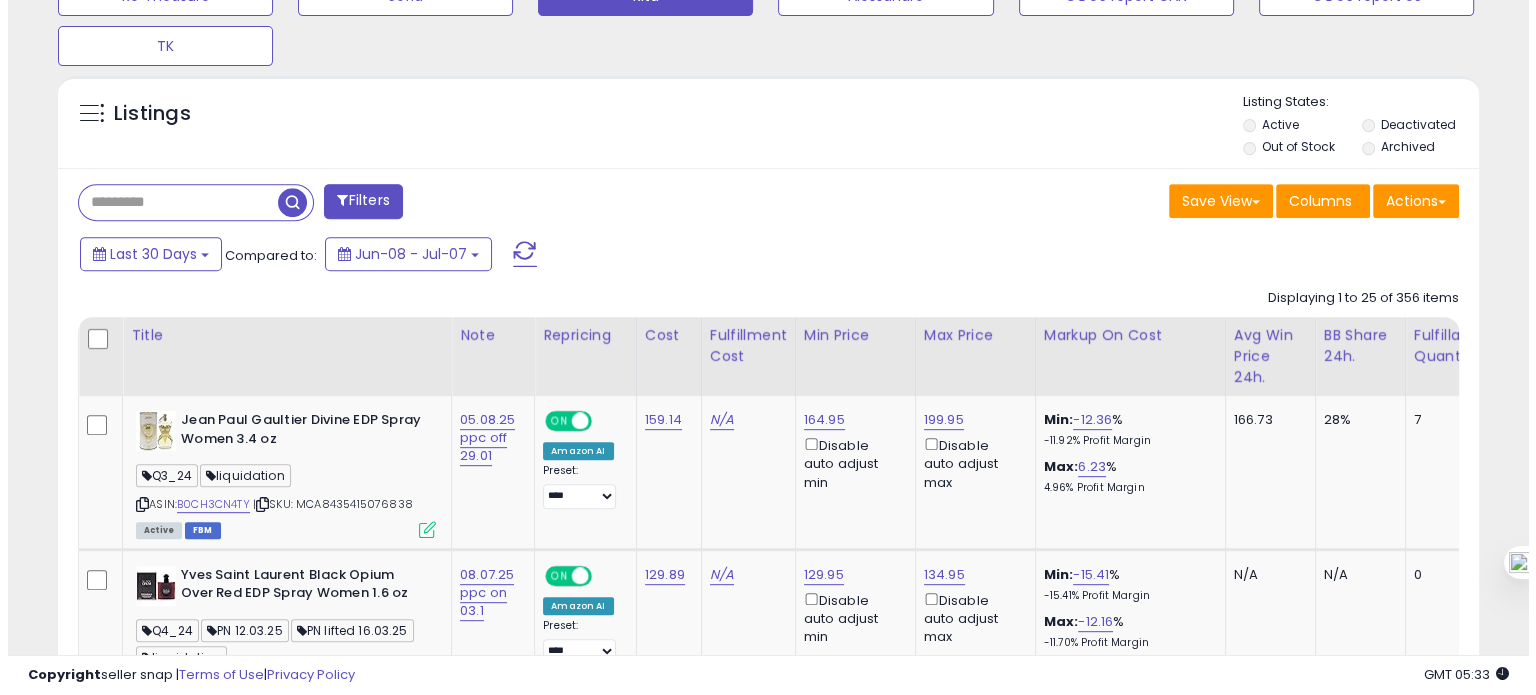 scroll, scrollTop: 999589, scrollLeft: 999168, axis: both 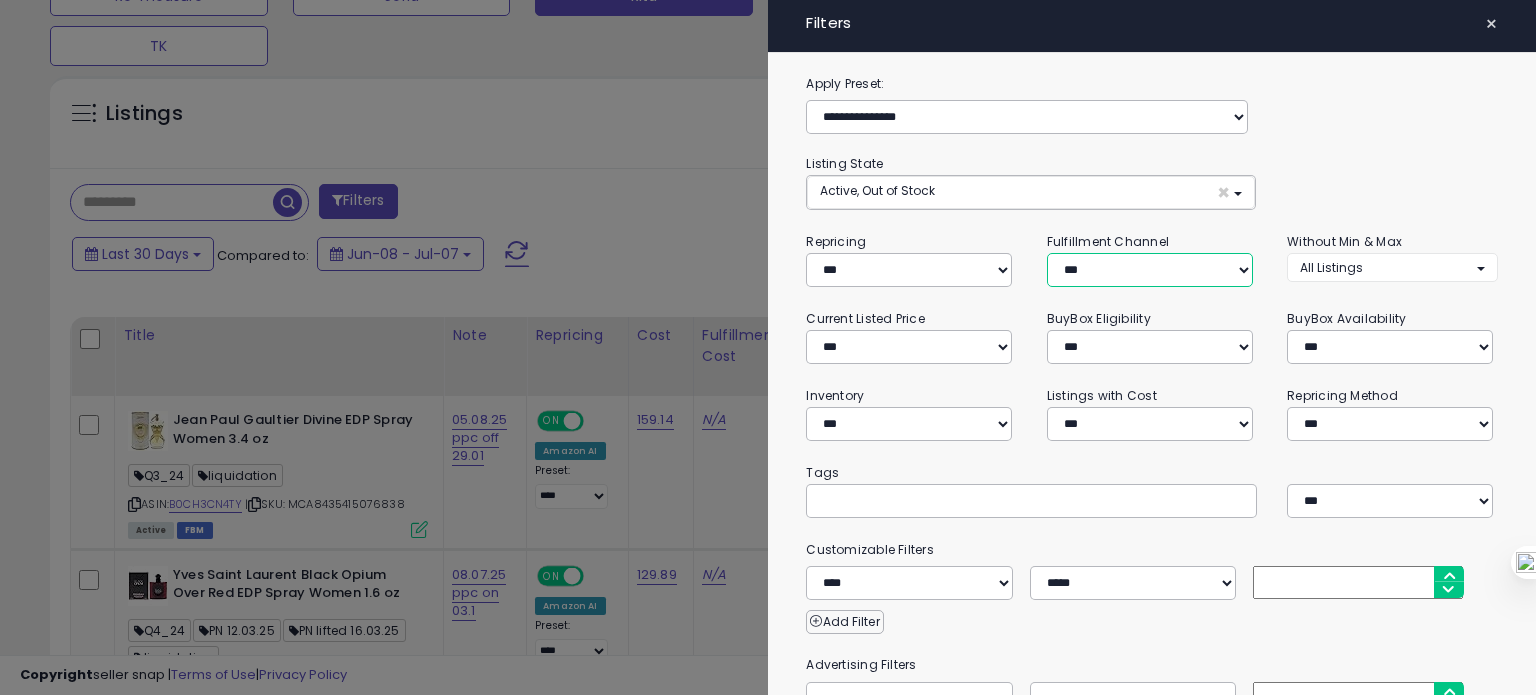 click on "***
***
***
***" at bounding box center [1150, 270] 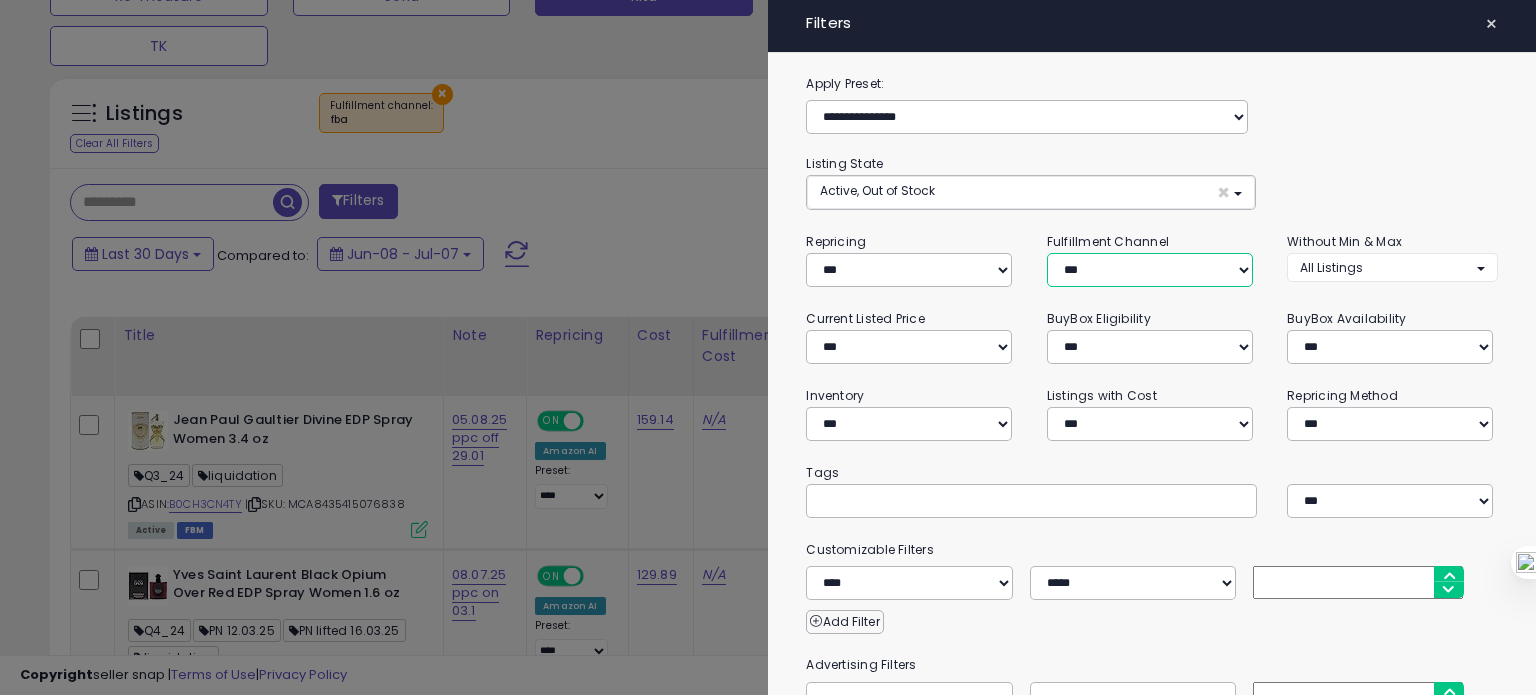 scroll, scrollTop: 269, scrollLeft: 0, axis: vertical 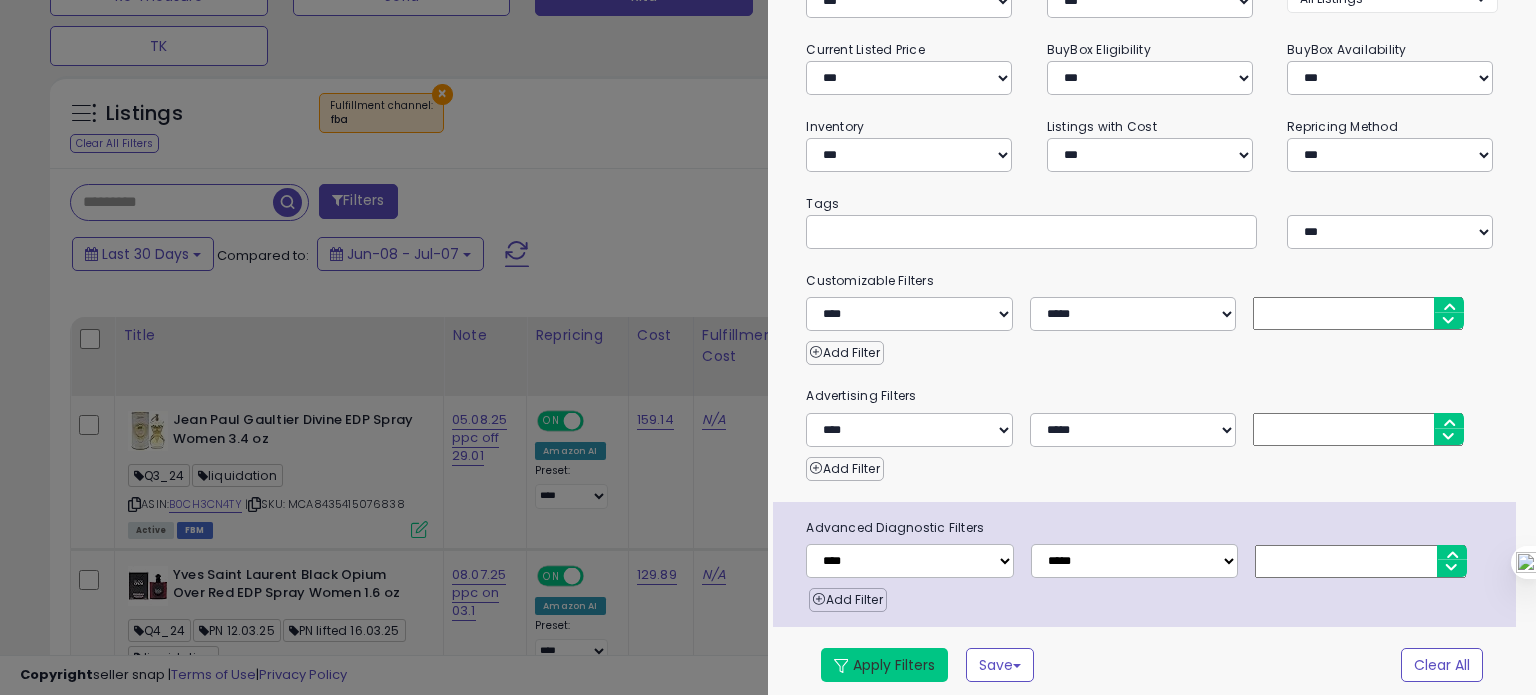 click on "Apply Filters" at bounding box center (884, 665) 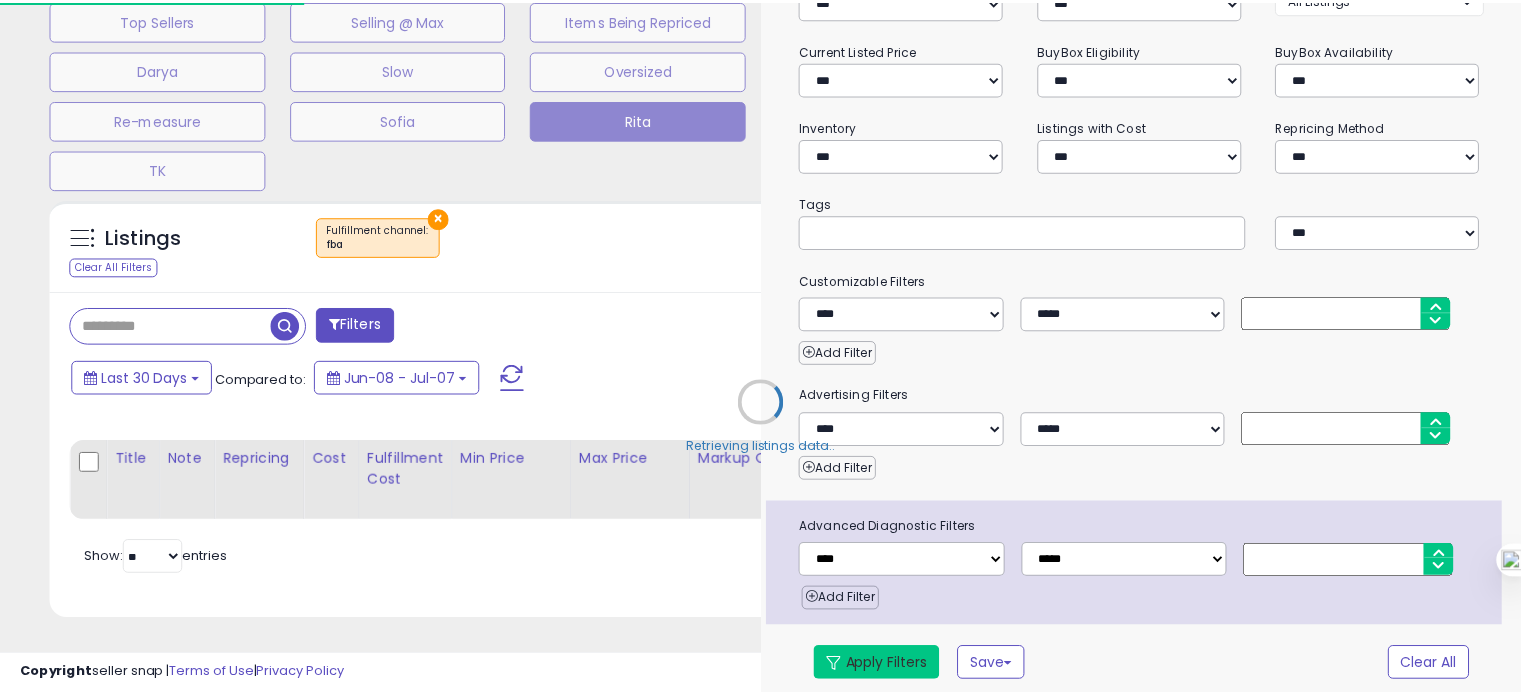 scroll, scrollTop: 693, scrollLeft: 0, axis: vertical 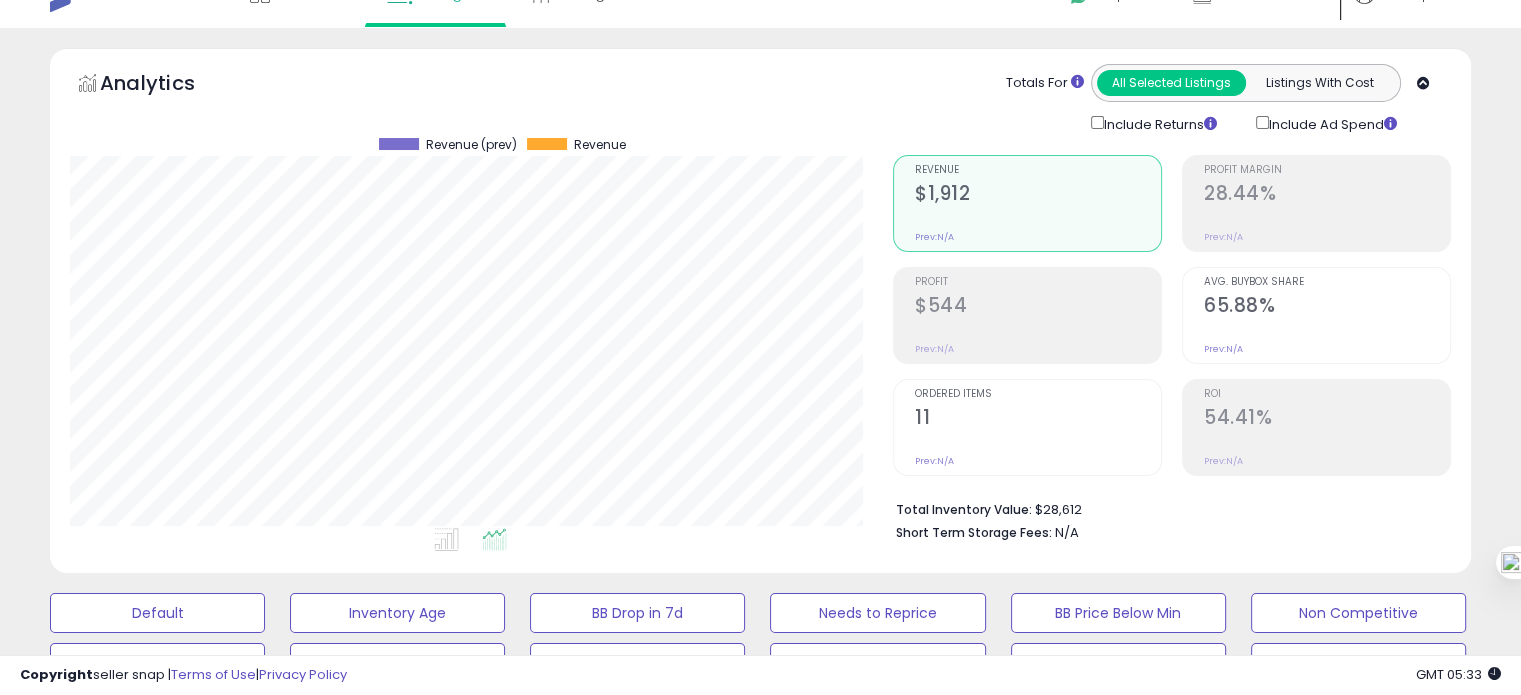 click on "Ordered Items
11
Prev:  N/A" at bounding box center [1027, 427] 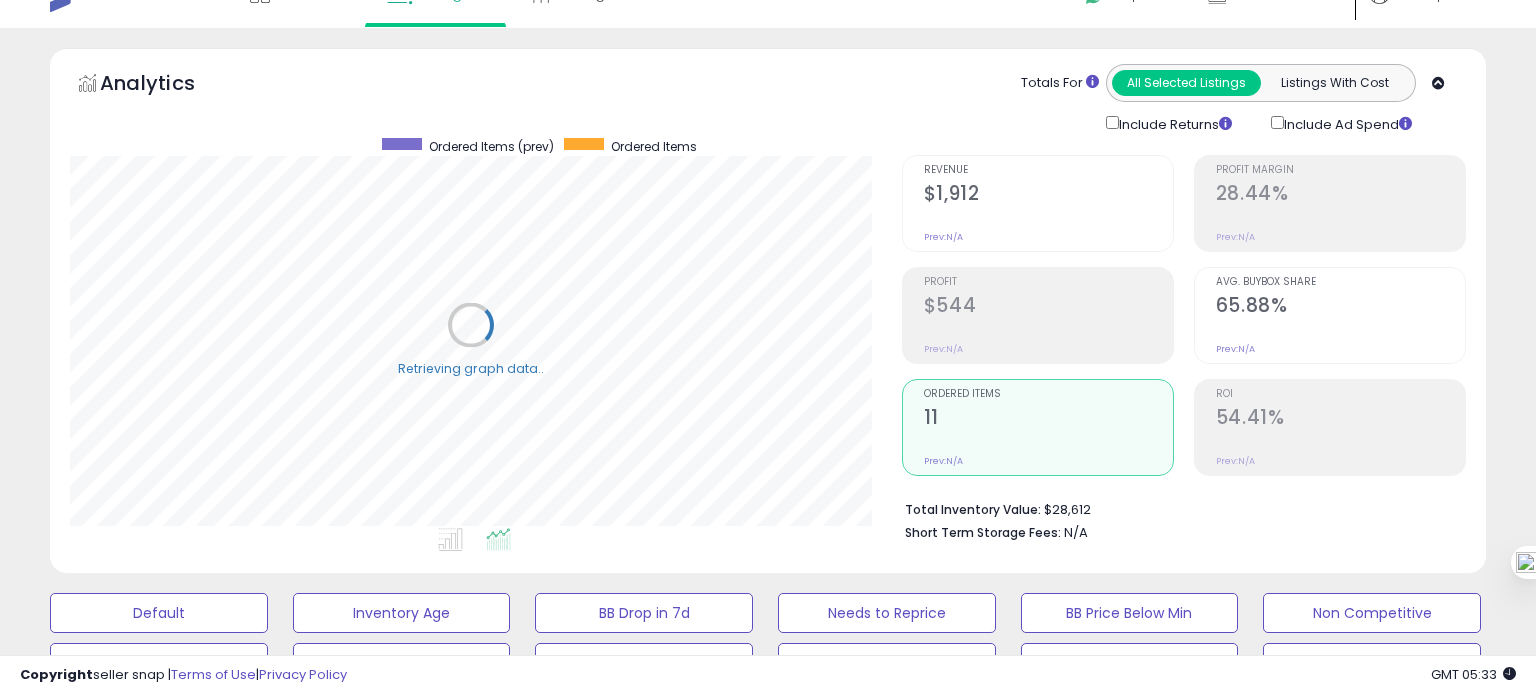 scroll, scrollTop: 999589, scrollLeft: 999168, axis: both 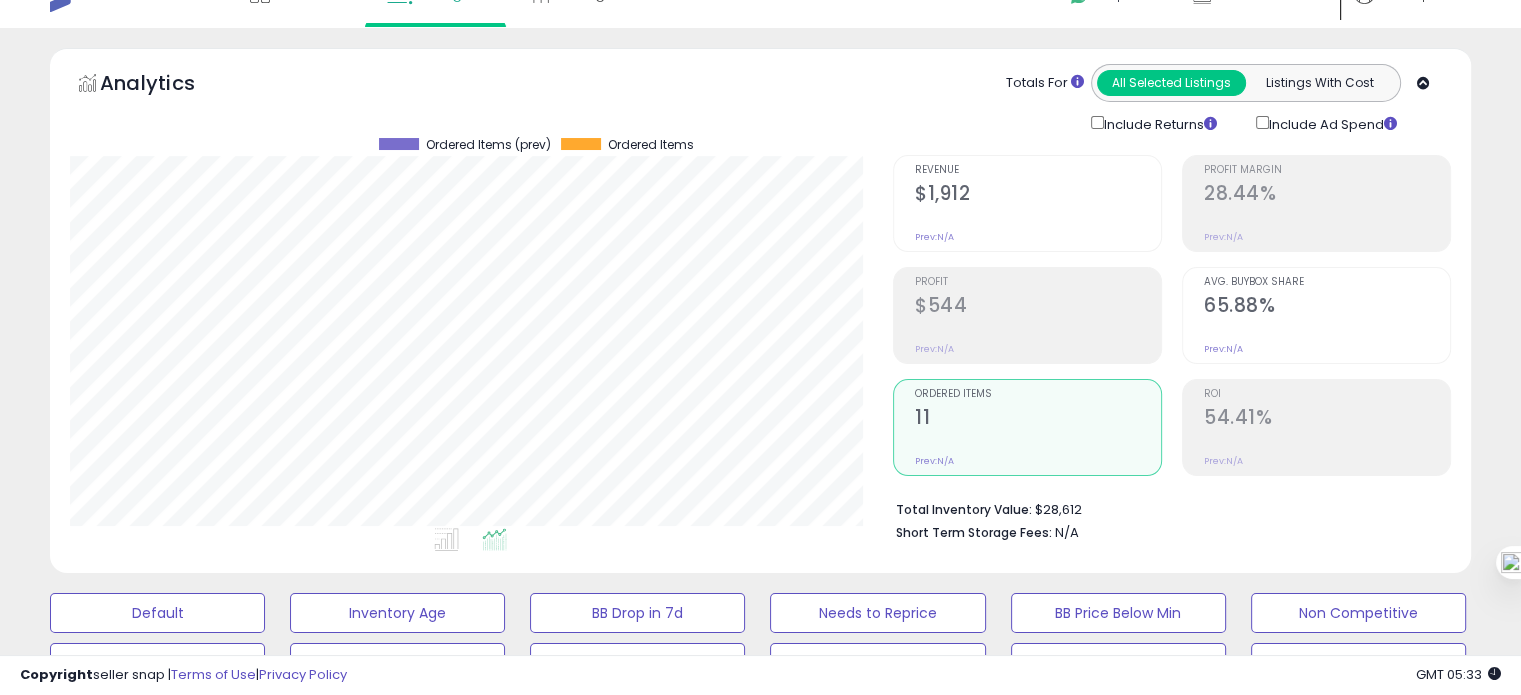 click on "54.41%" at bounding box center [1327, 419] 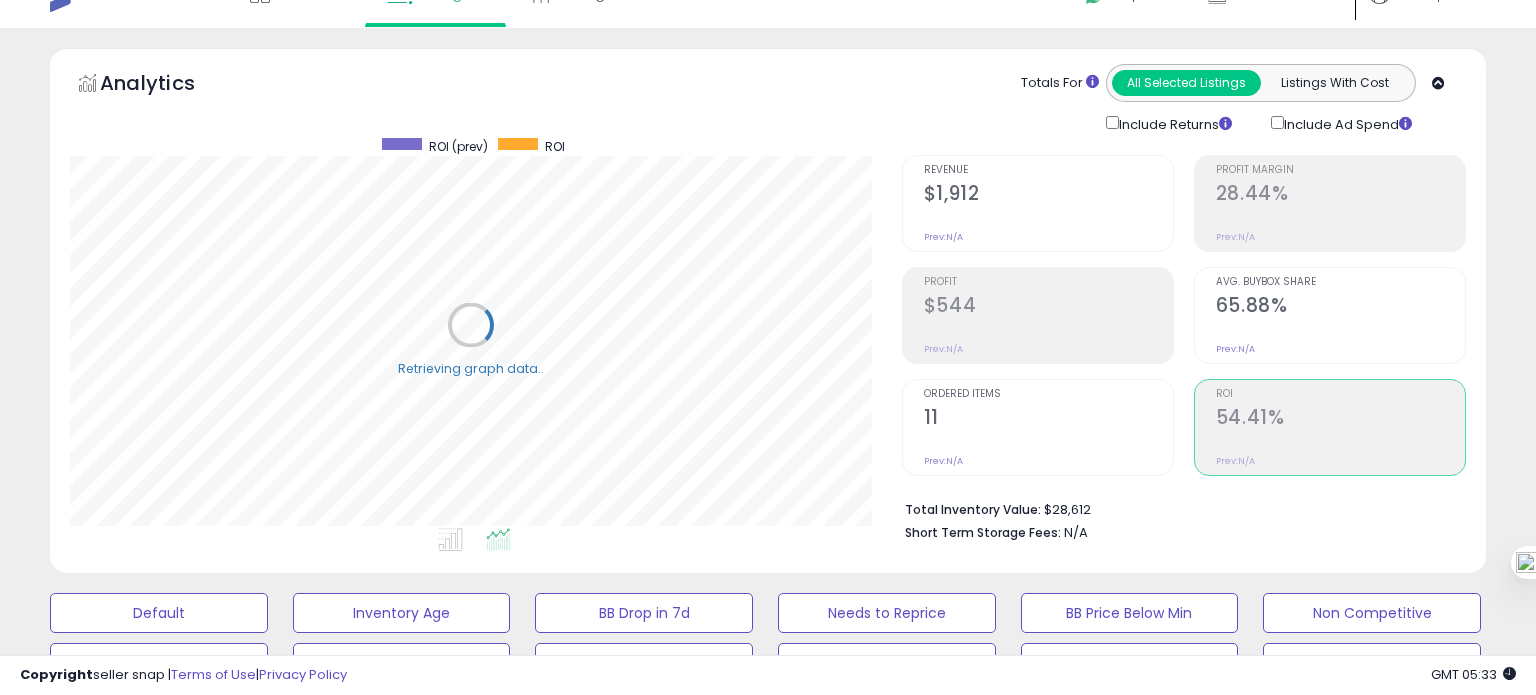 scroll, scrollTop: 999589, scrollLeft: 999168, axis: both 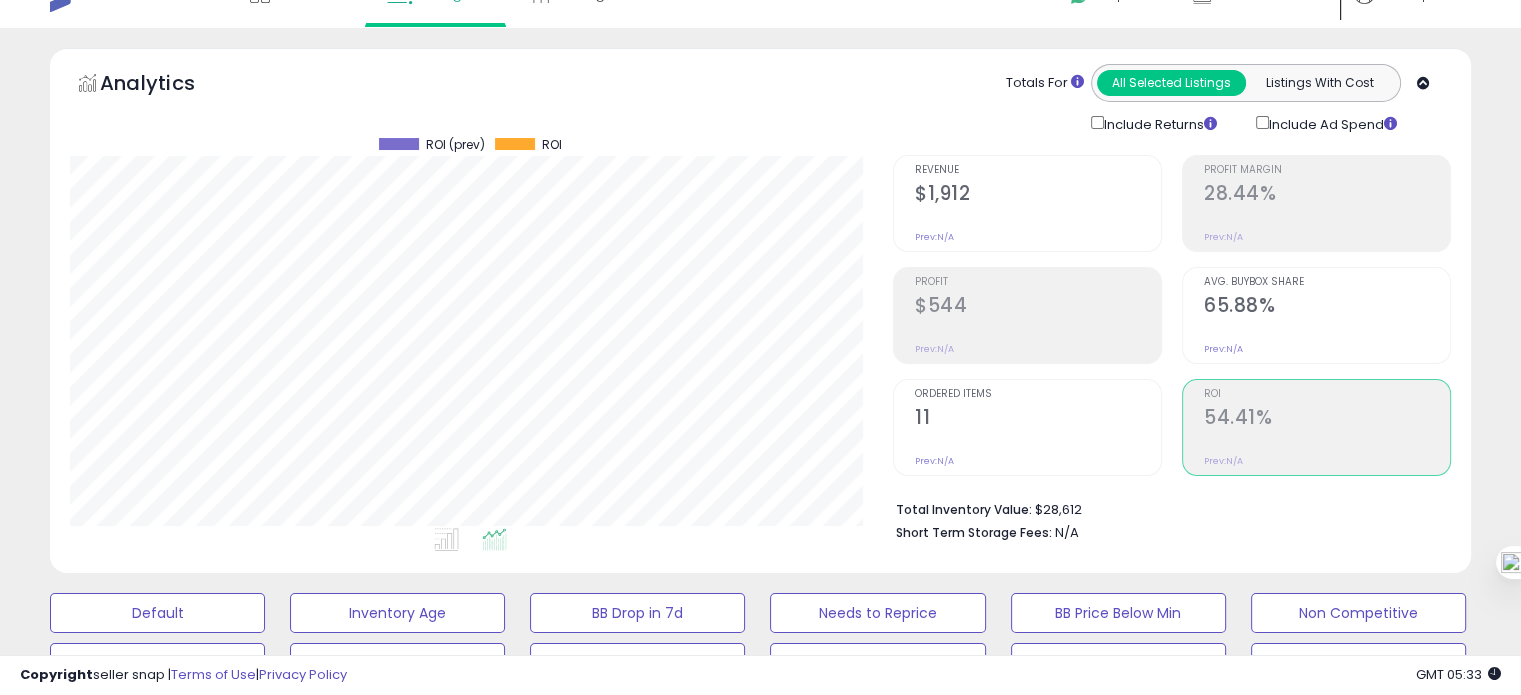 click on "Revenue
$1,912
Prev:  N/A" at bounding box center [1038, 201] 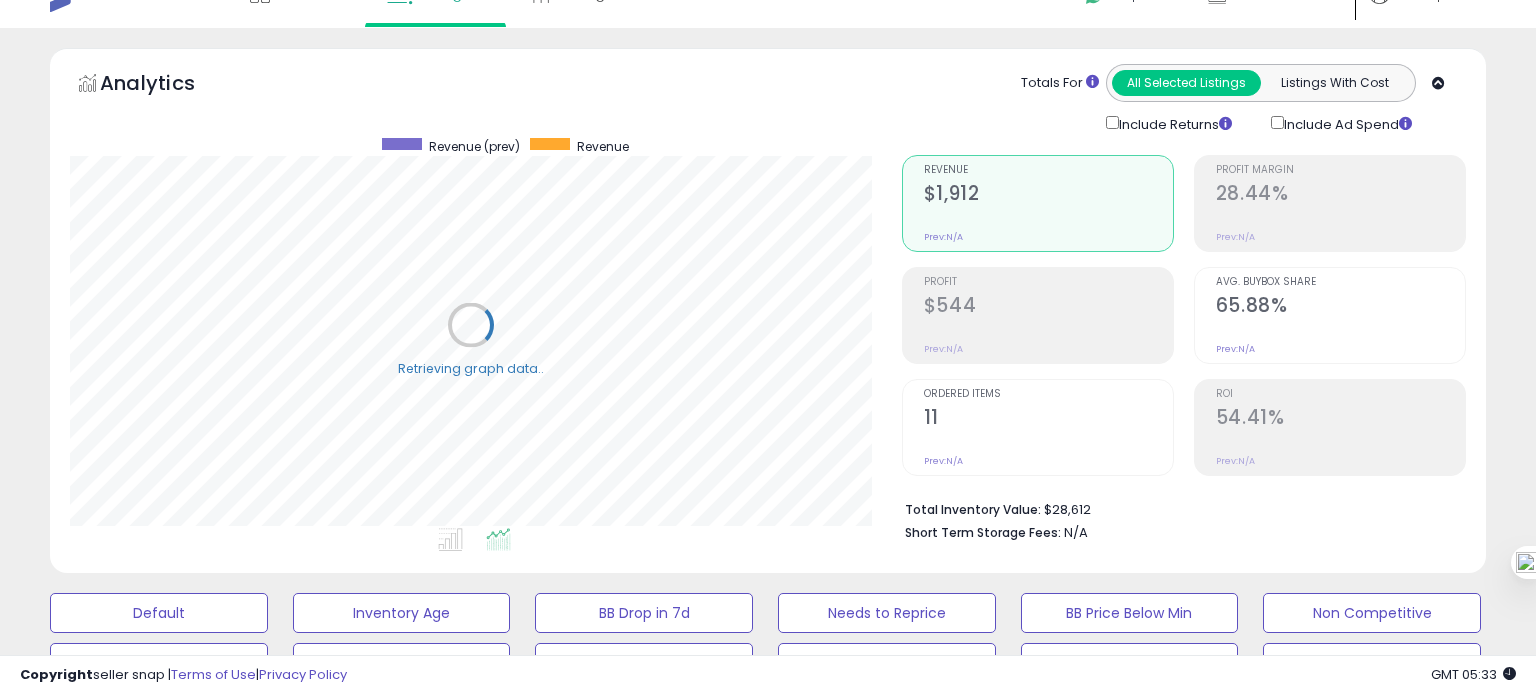 scroll, scrollTop: 999589, scrollLeft: 999168, axis: both 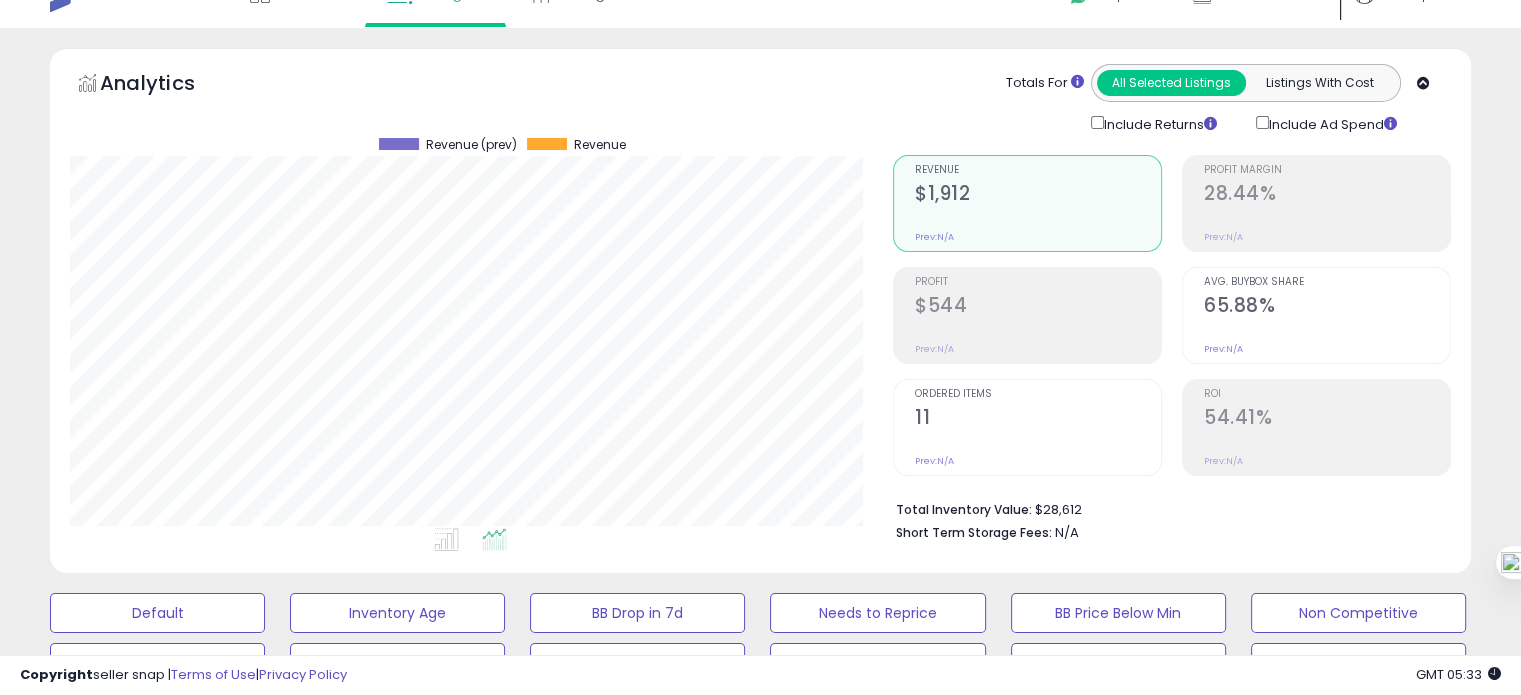 click on "$544" at bounding box center (1038, 307) 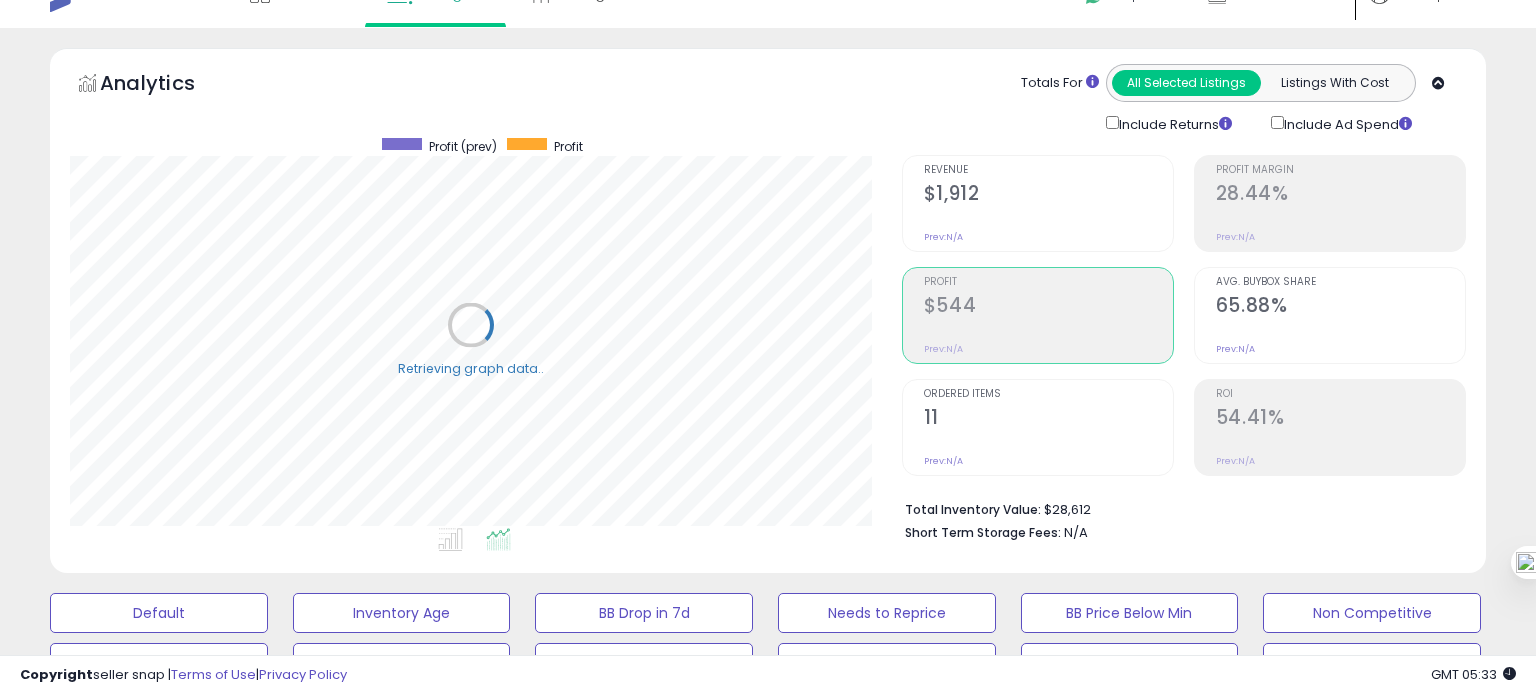 scroll, scrollTop: 999589, scrollLeft: 999168, axis: both 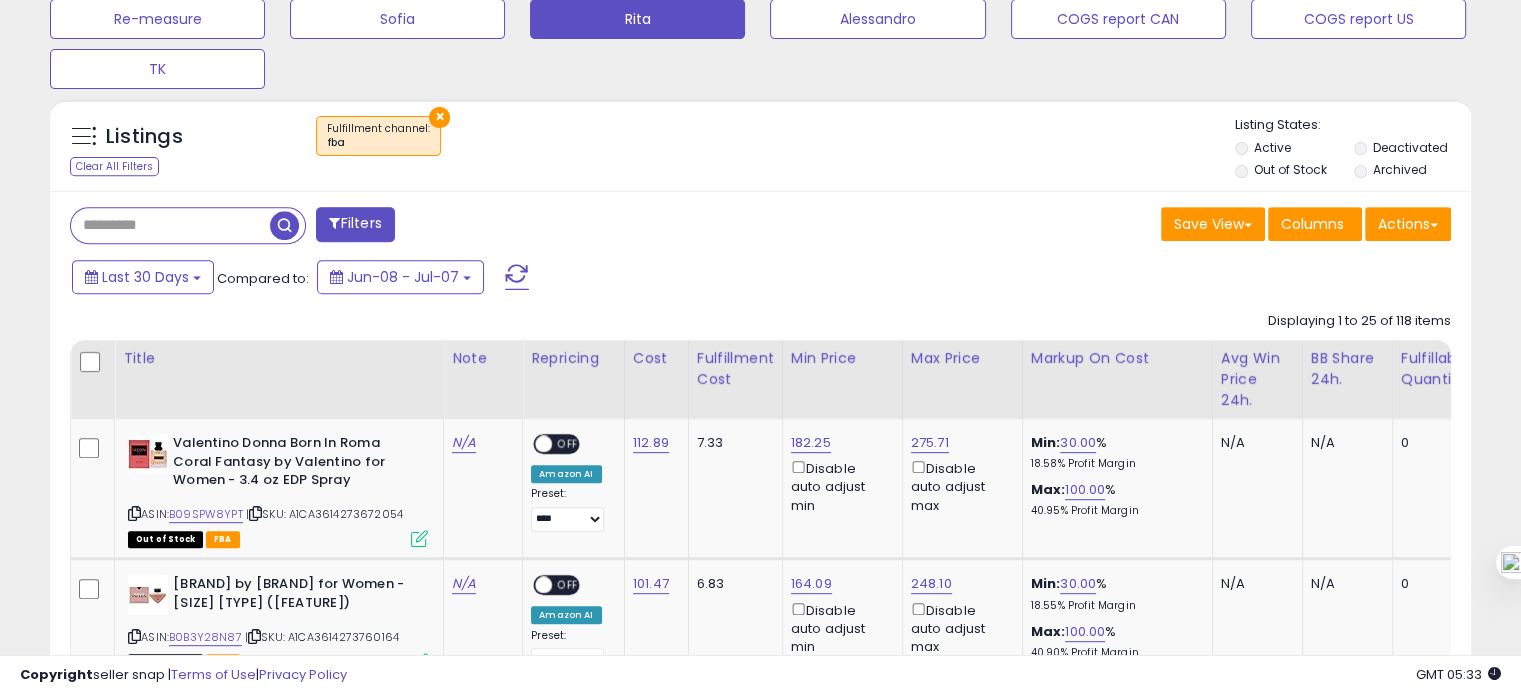 click on "×" at bounding box center (439, 117) 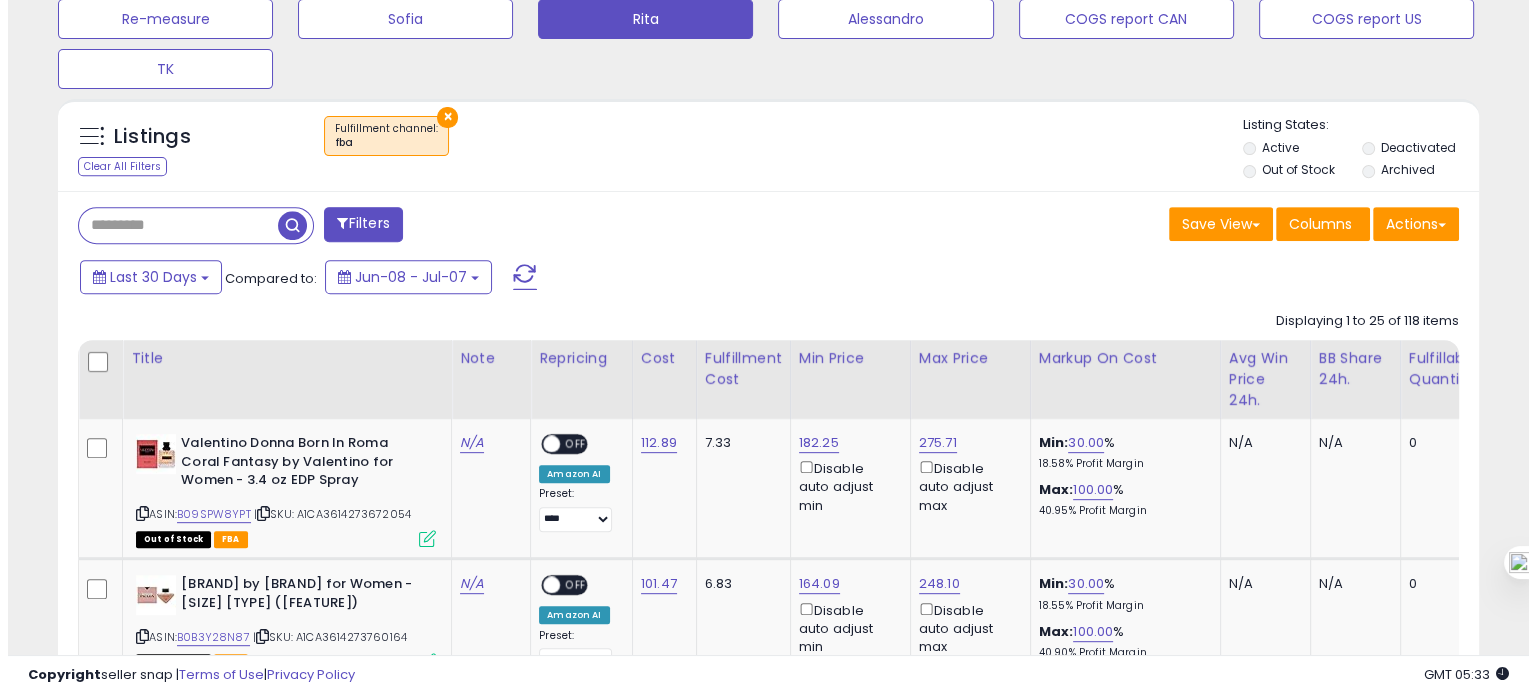 scroll, scrollTop: 693, scrollLeft: 0, axis: vertical 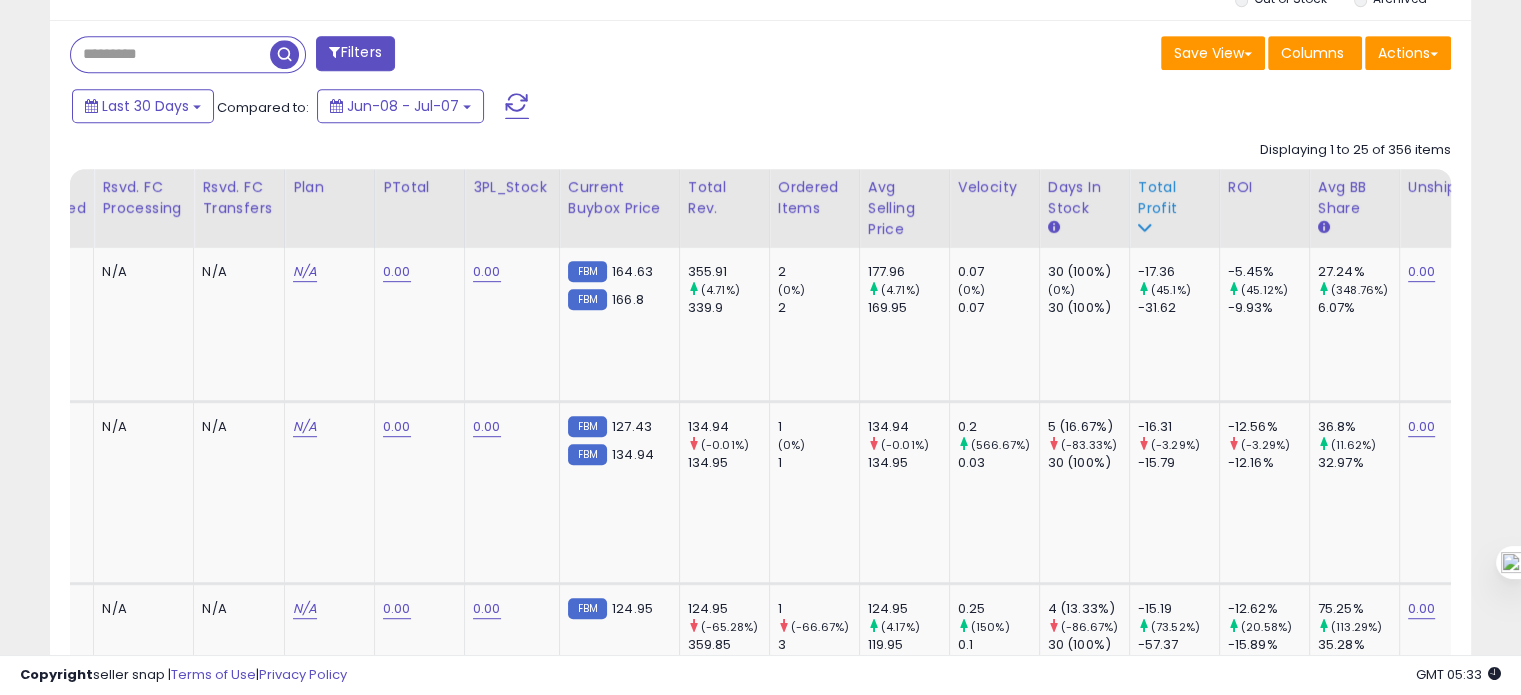 click on "Total Profit" at bounding box center [1174, 198] 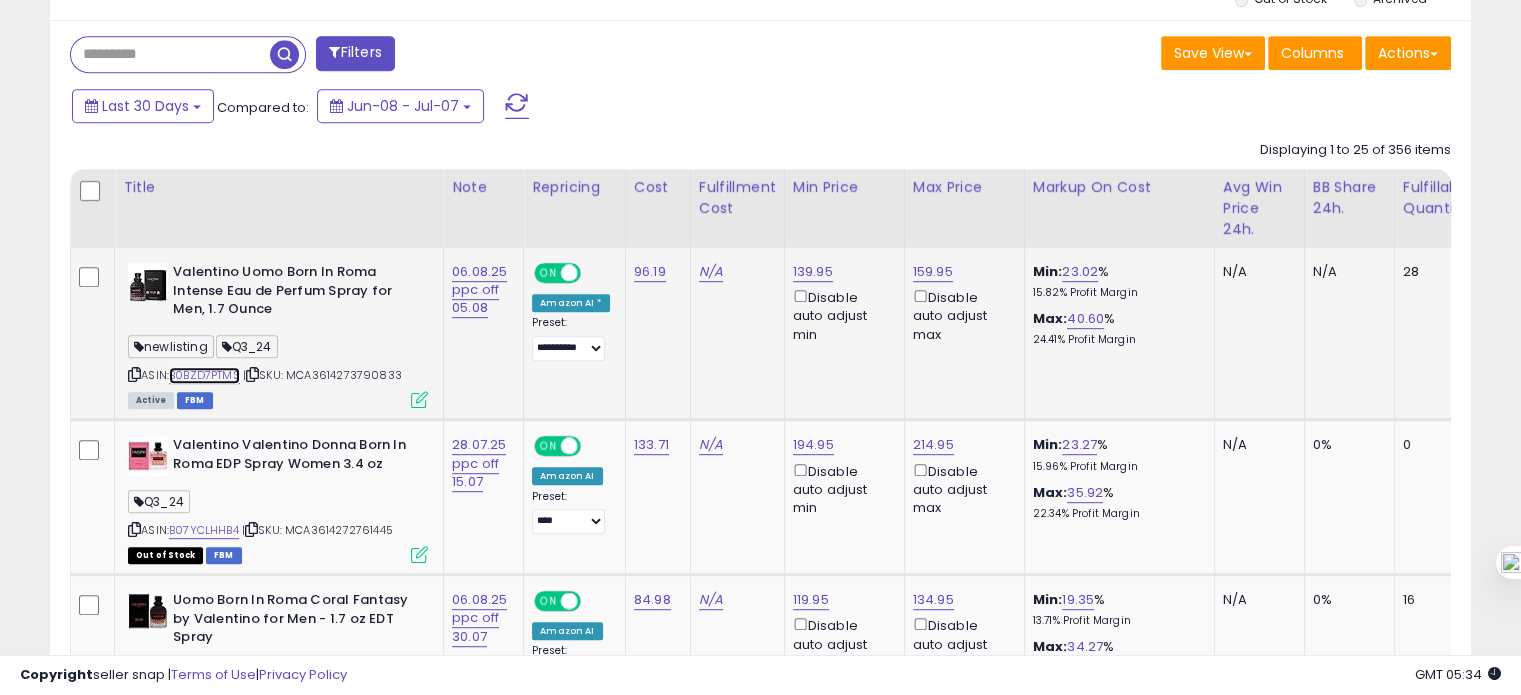 click on "B0BZD7PTMS" at bounding box center [204, 375] 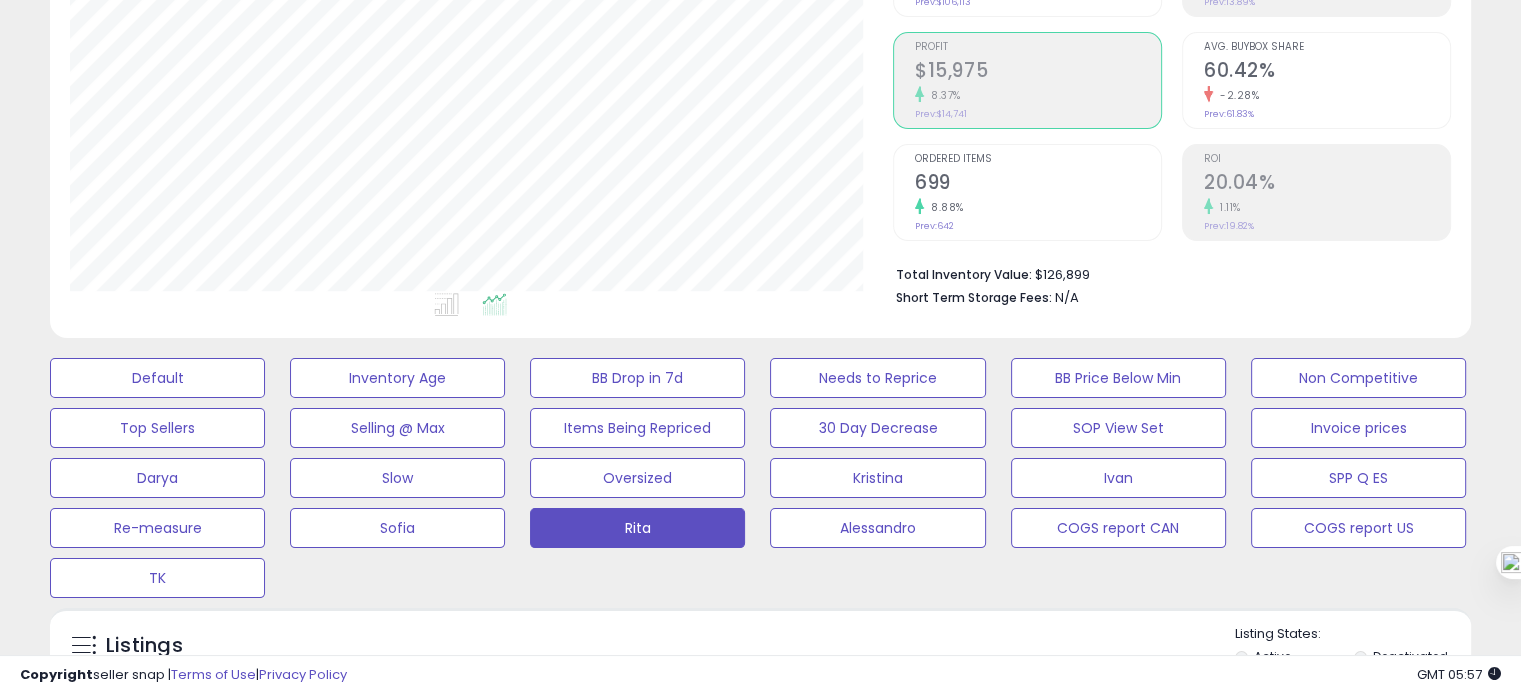 scroll, scrollTop: 0, scrollLeft: 0, axis: both 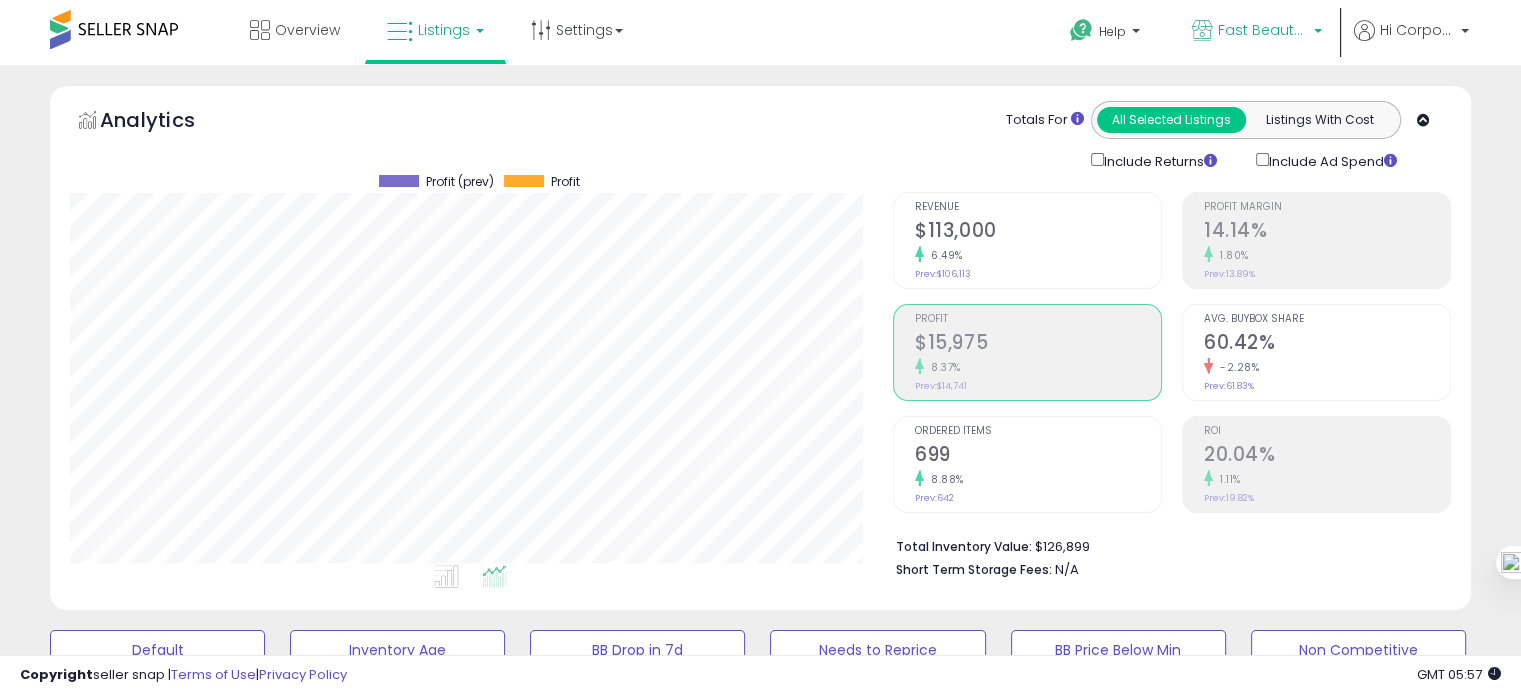 click on "Fast Beauty (Canada)" at bounding box center [1263, 30] 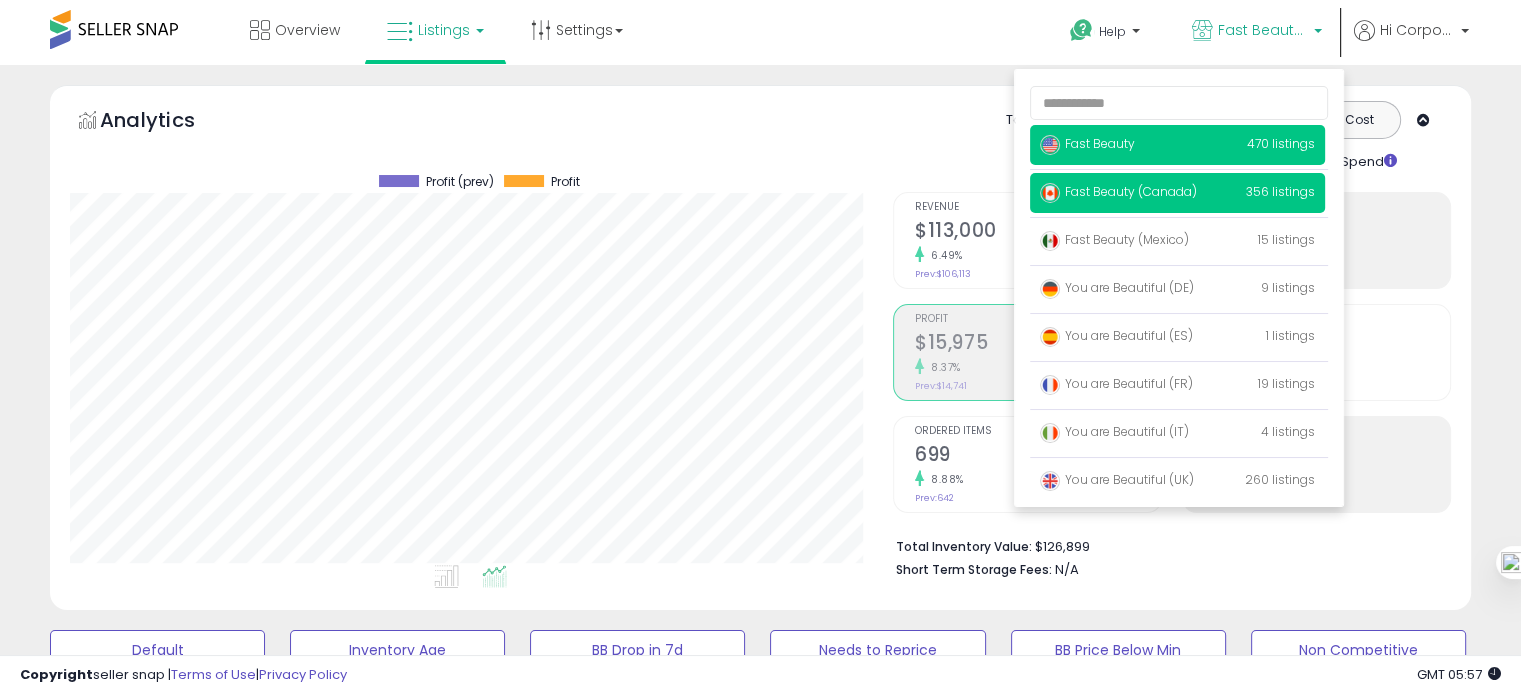 click on "Fast Beauty" at bounding box center [1087, 143] 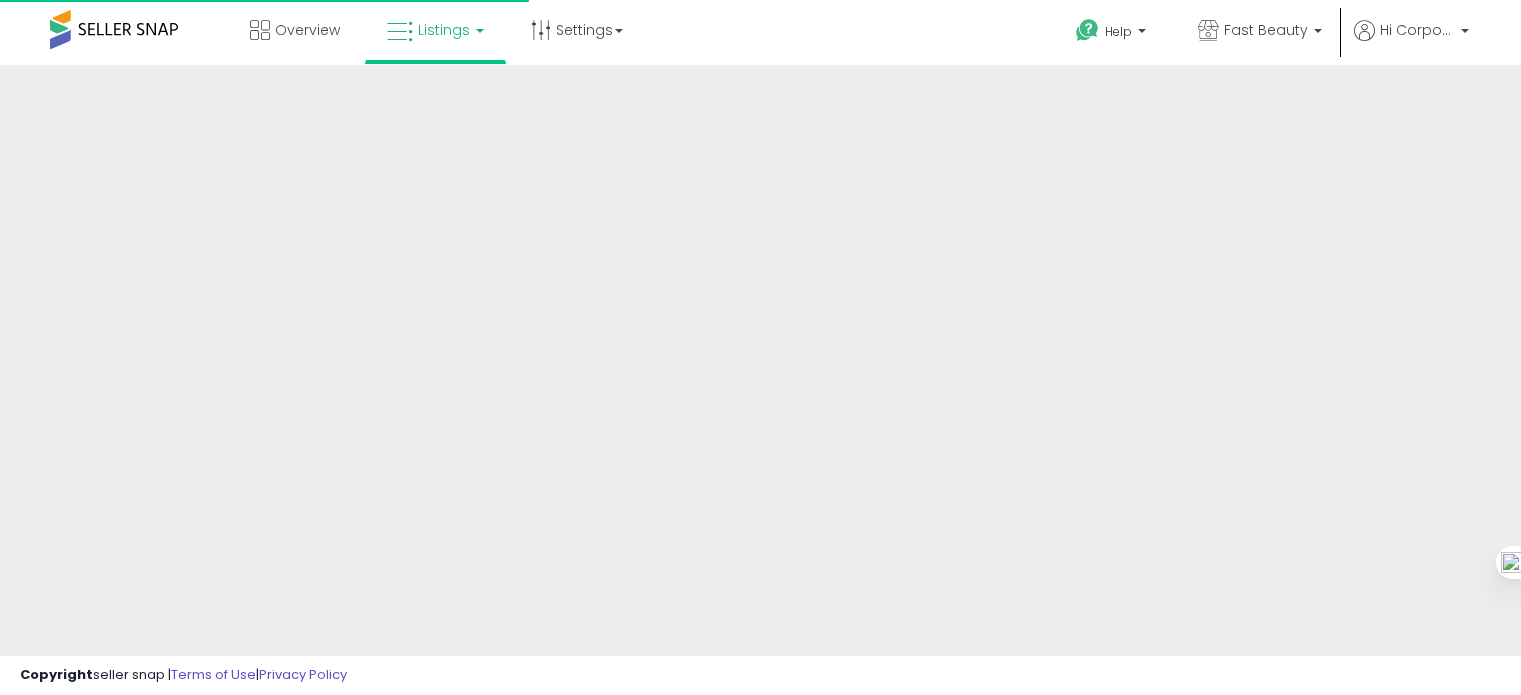 scroll, scrollTop: 0, scrollLeft: 0, axis: both 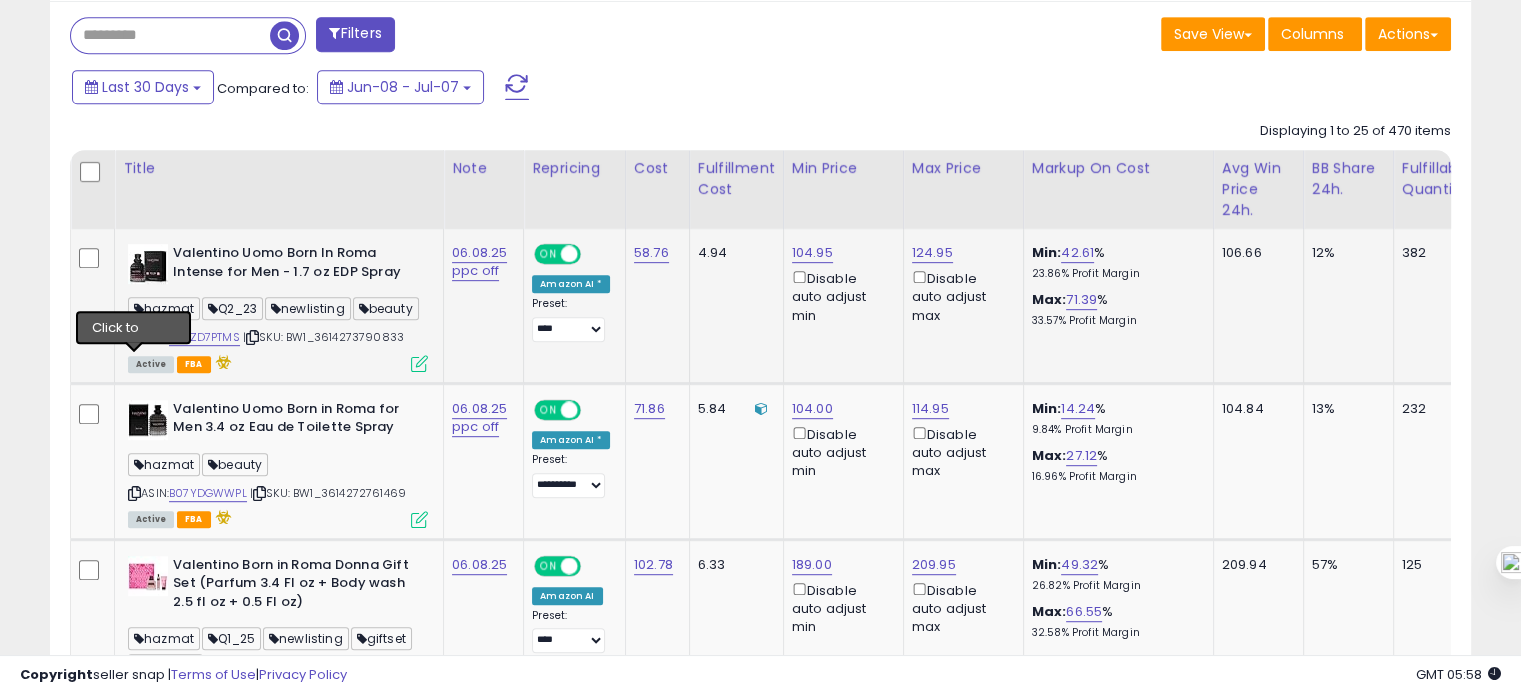 click at bounding box center [134, 337] 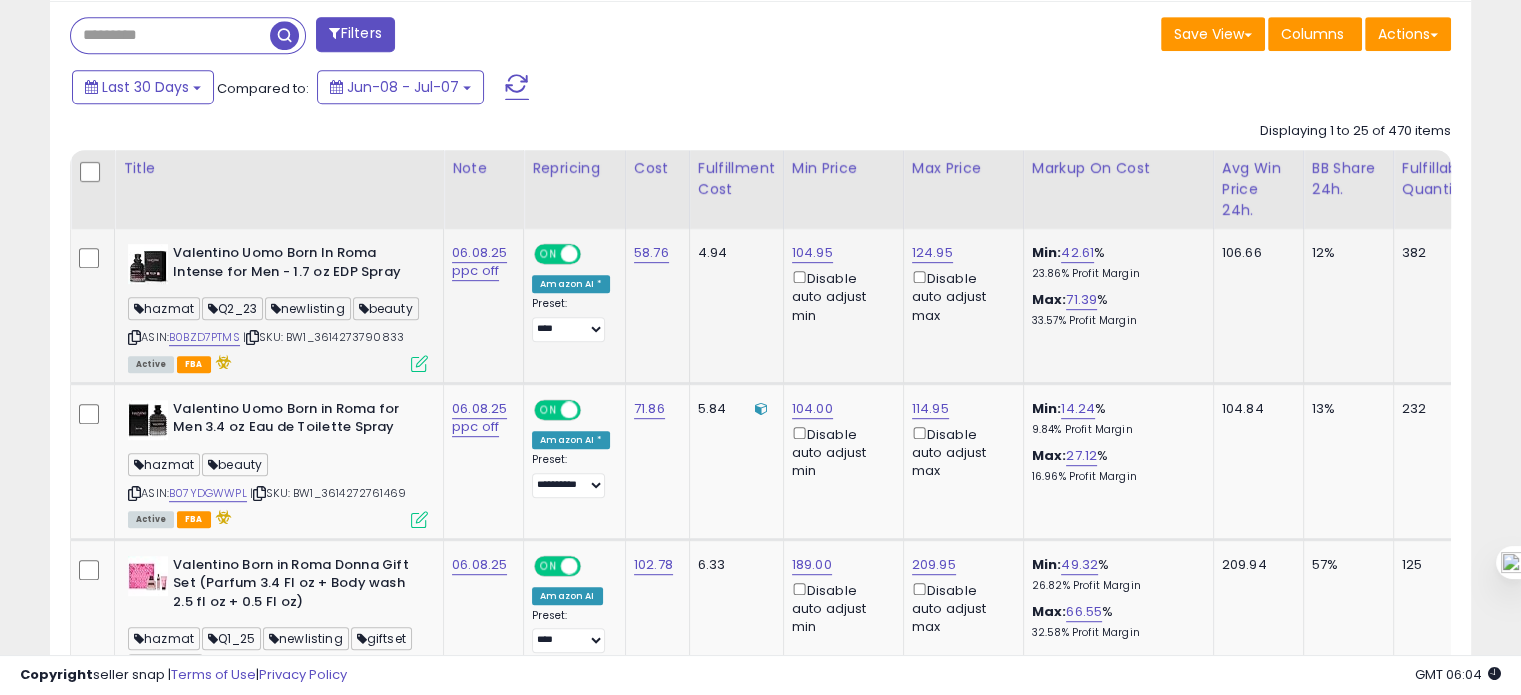 scroll, scrollTop: 0, scrollLeft: 610, axis: horizontal 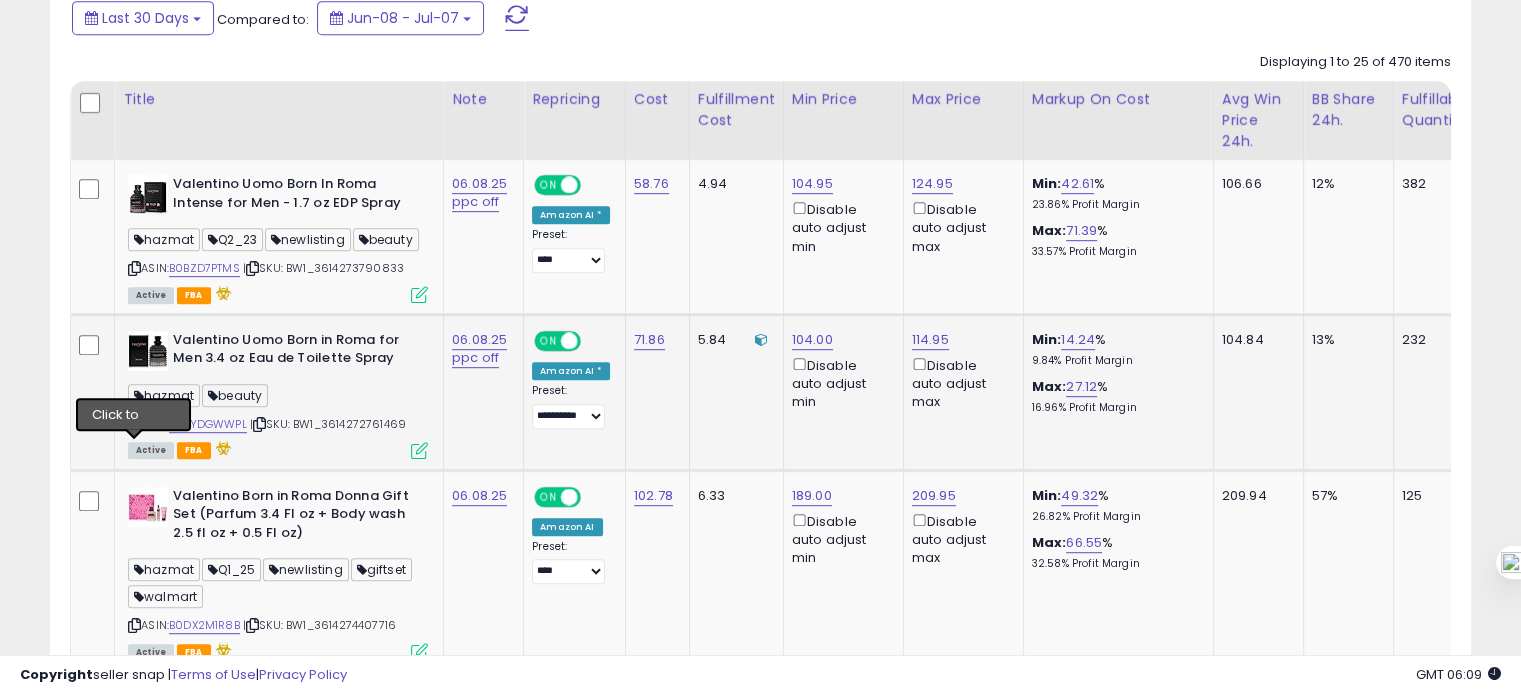 click at bounding box center (134, 424) 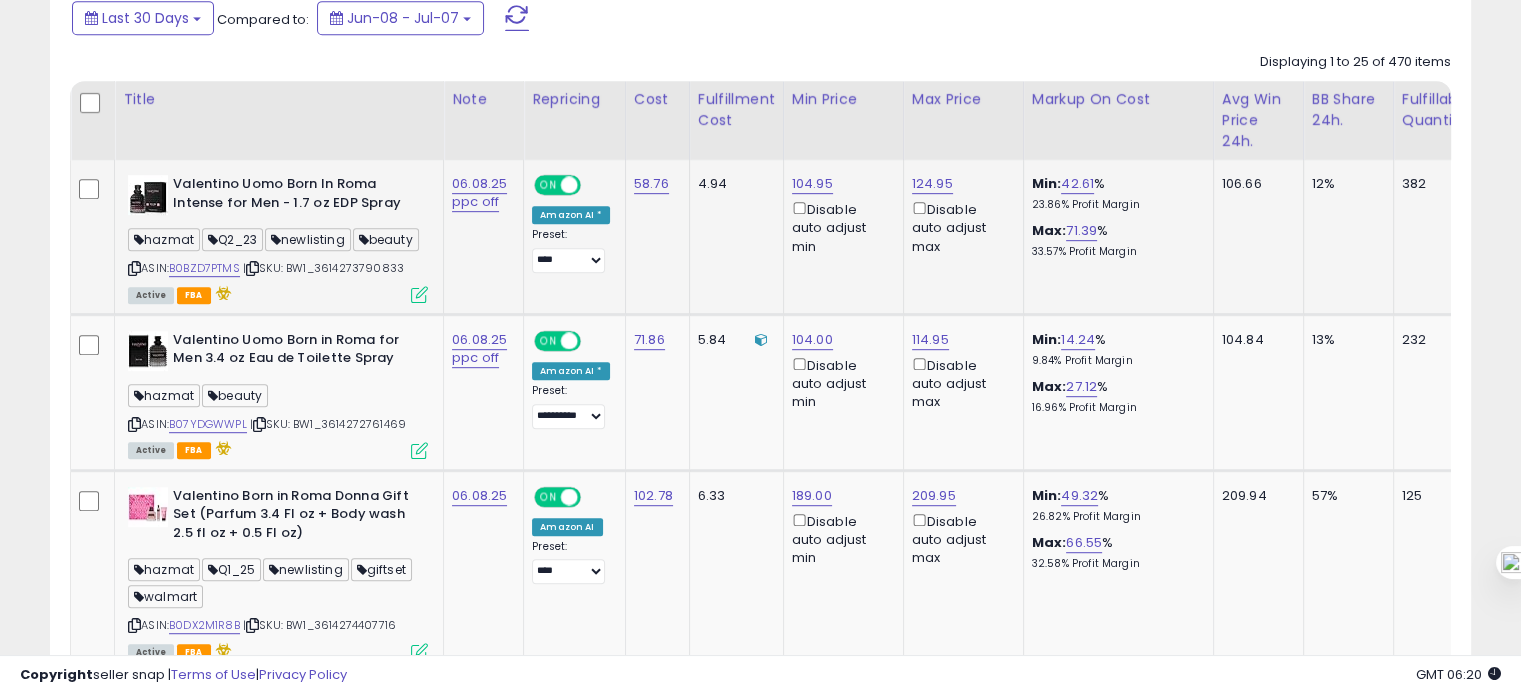 click at bounding box center (134, 268) 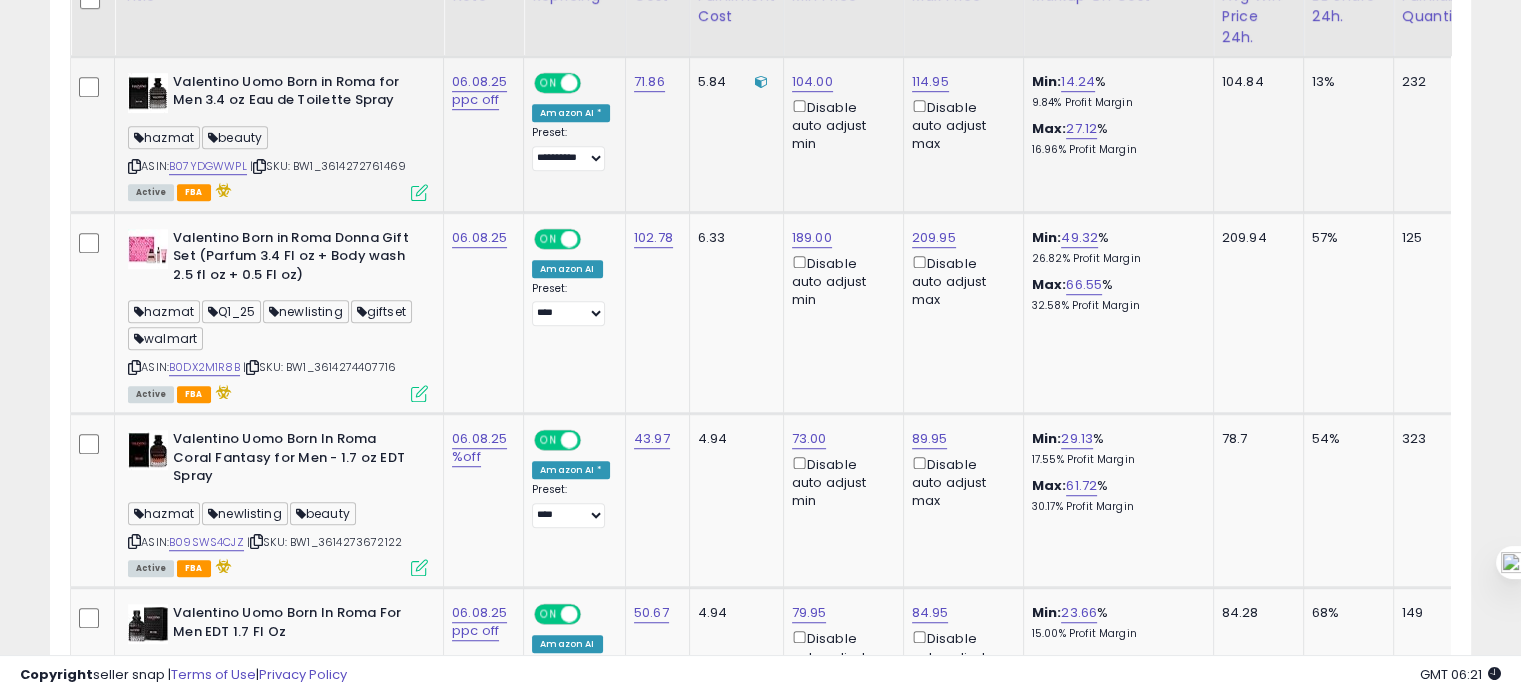 scroll, scrollTop: 1272, scrollLeft: 0, axis: vertical 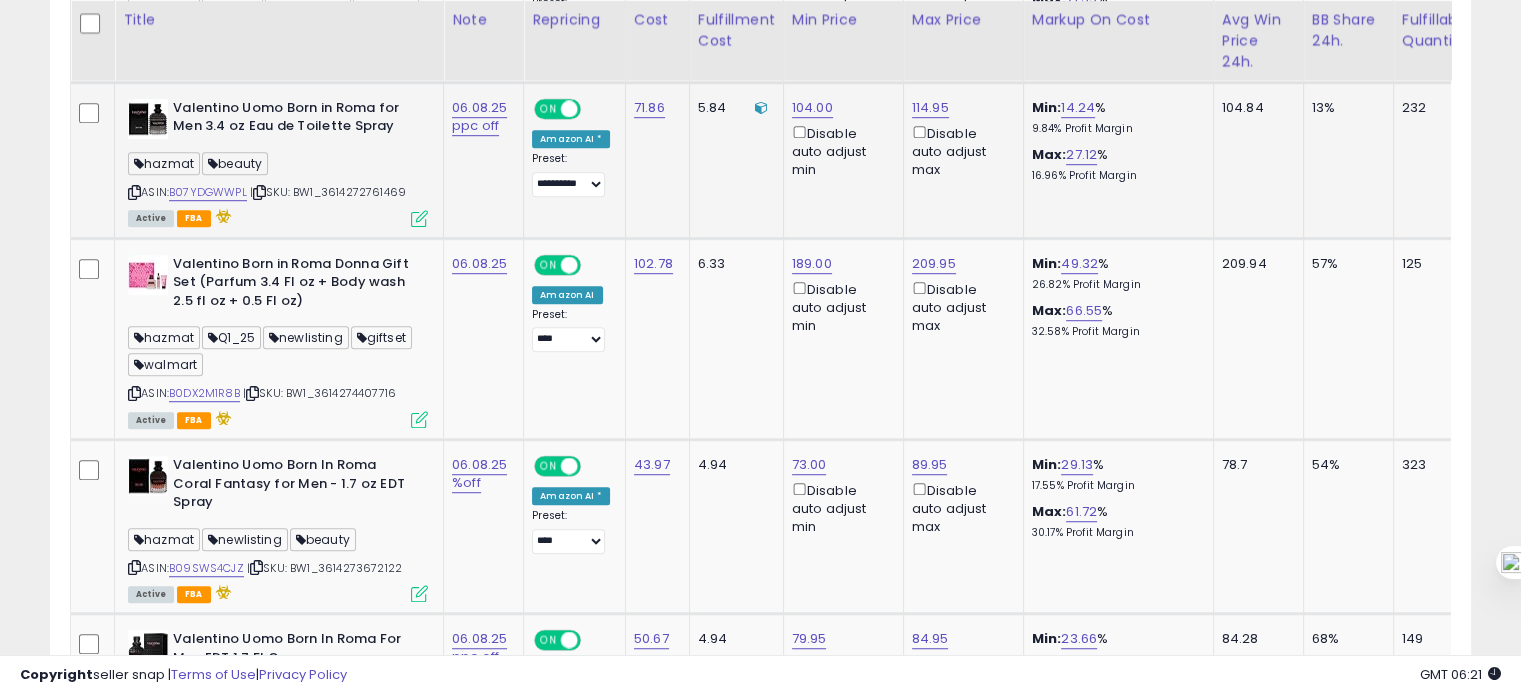 drag, startPoint x: 459, startPoint y: 119, endPoint x: 461, endPoint y: 131, distance: 12.165525 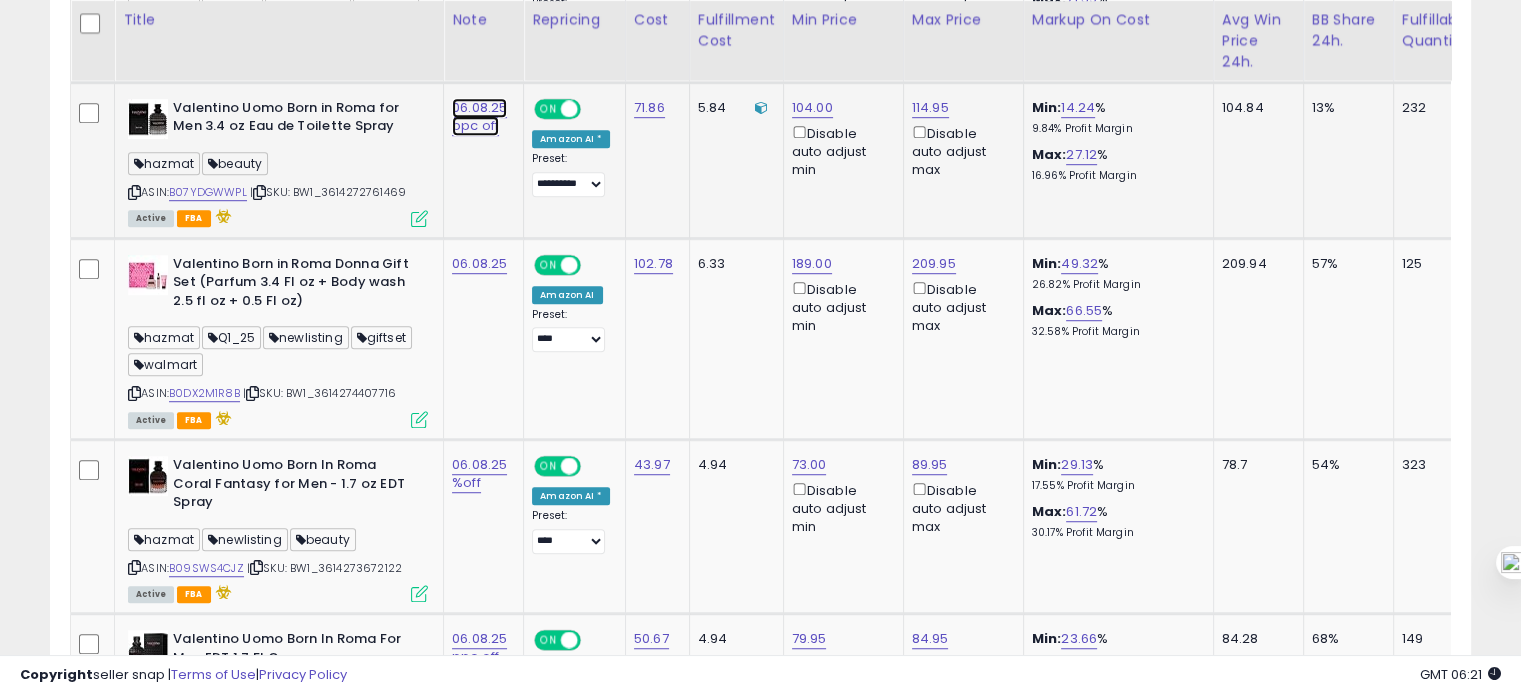 click on "06.08.25 ppc off" at bounding box center (479, -39) 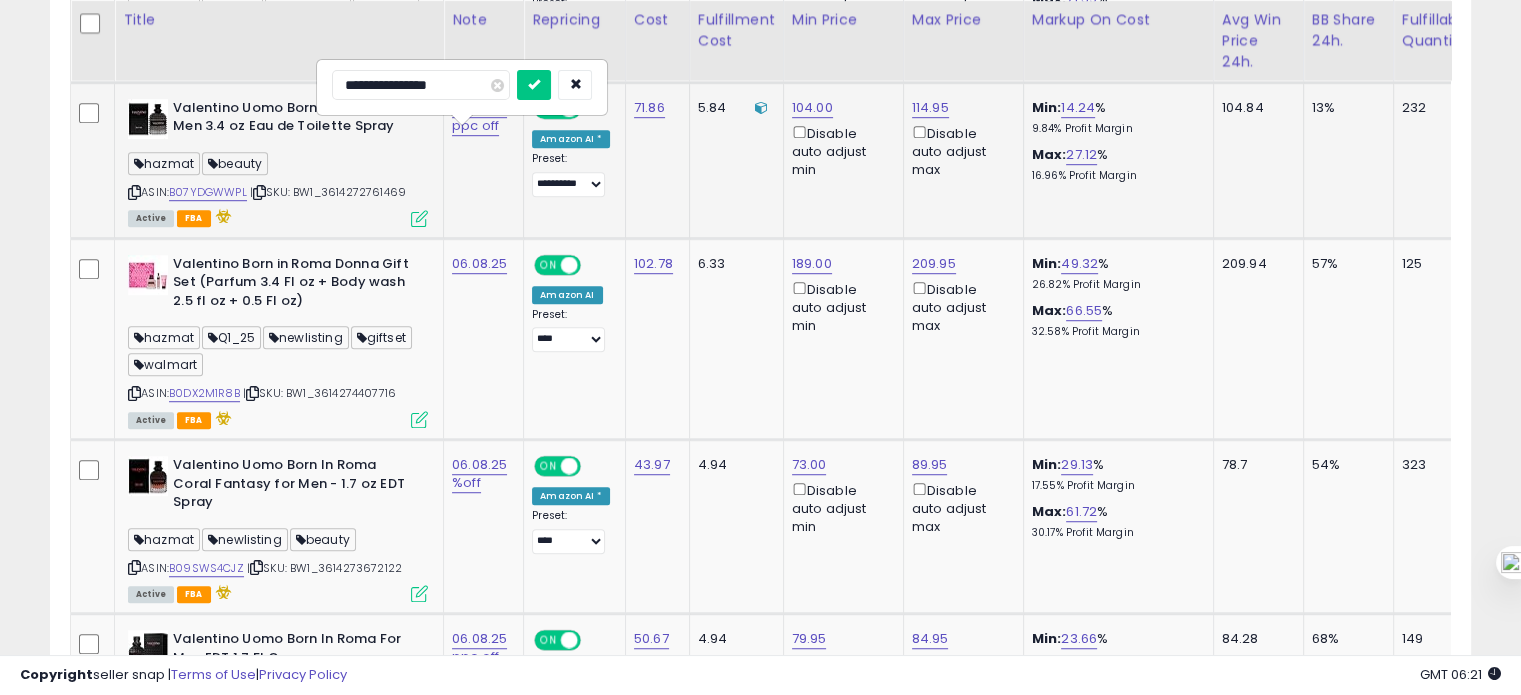 click on "**********" at bounding box center (421, 85) 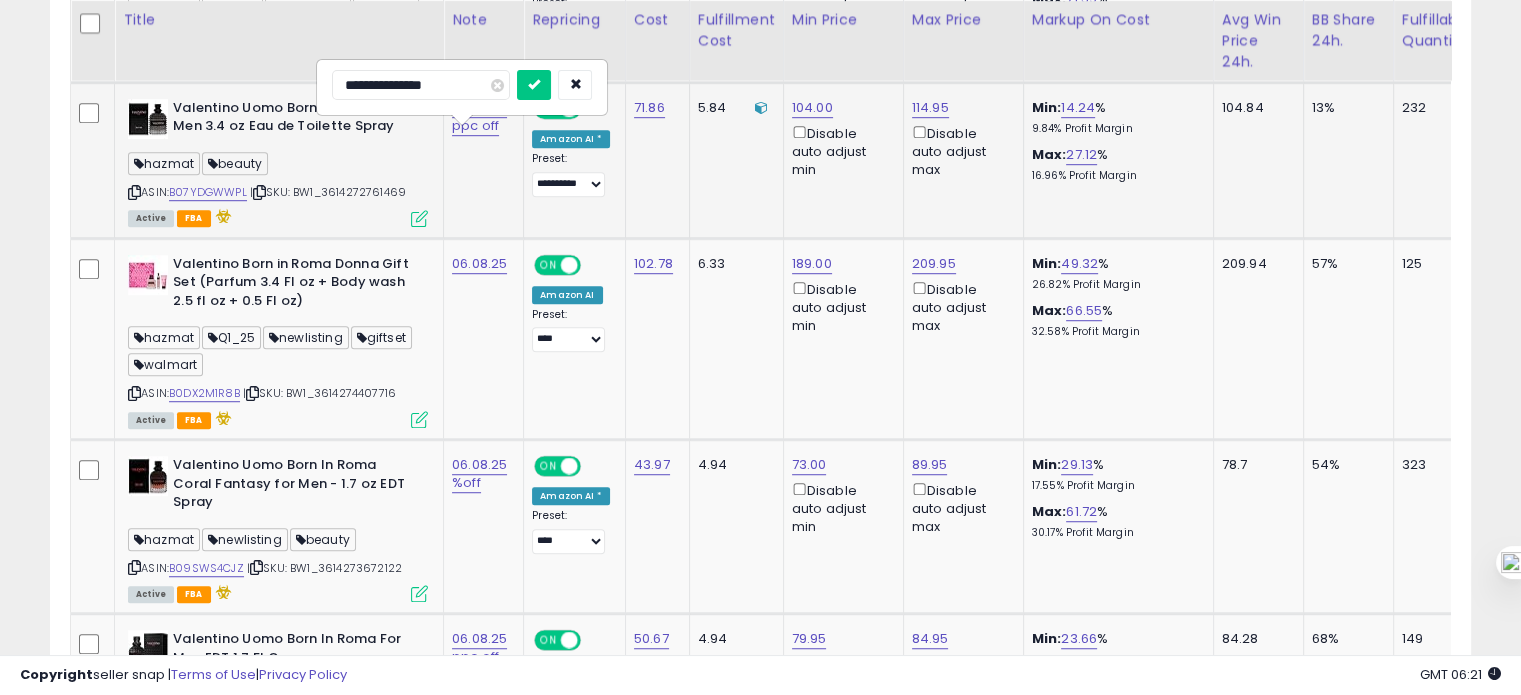 type on "**********" 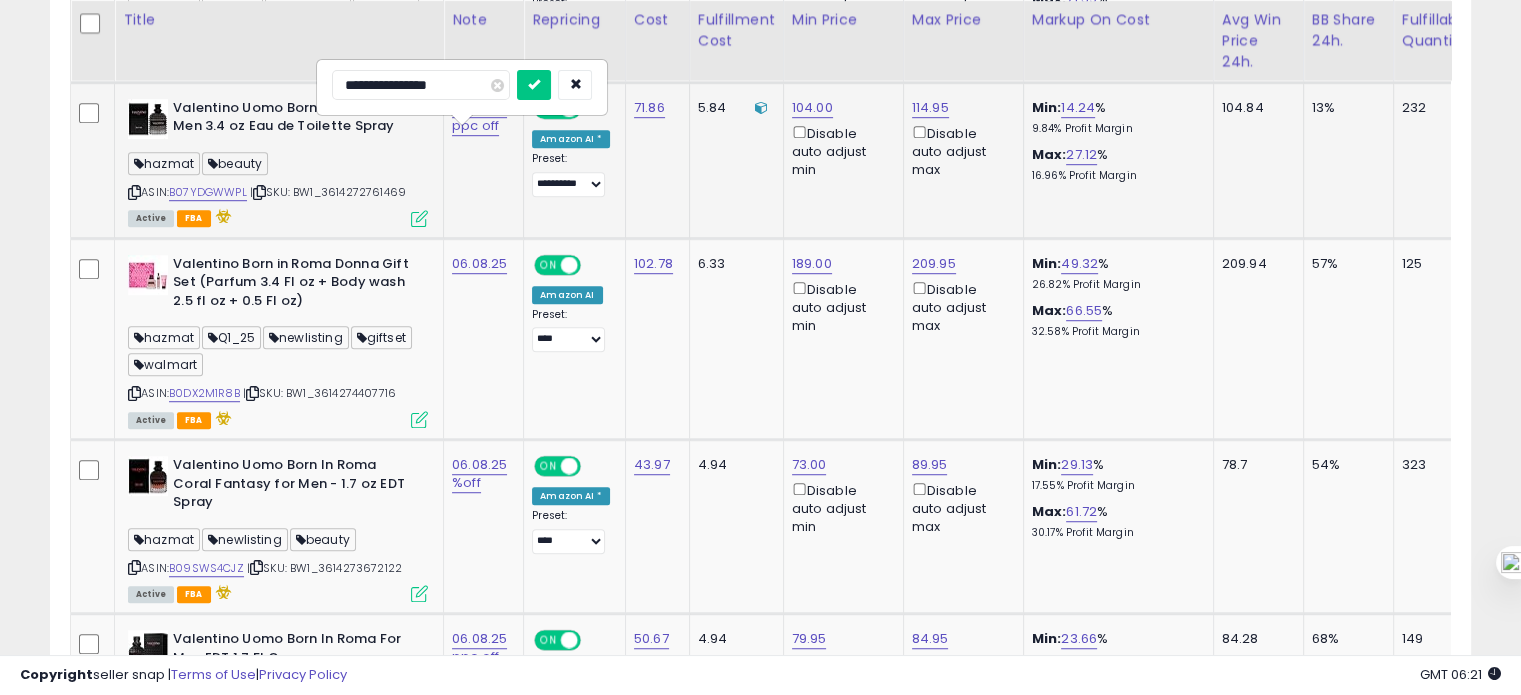 click at bounding box center [534, 85] 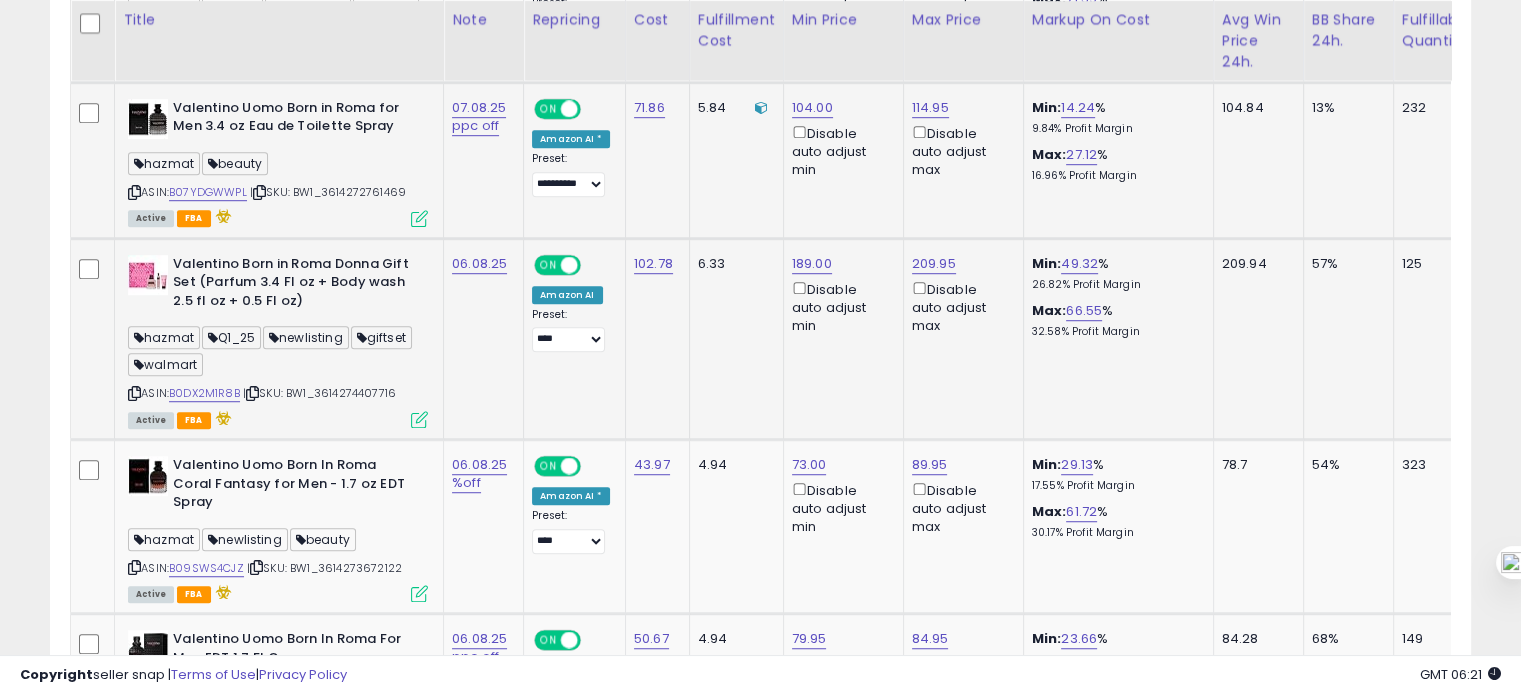 click at bounding box center (134, 393) 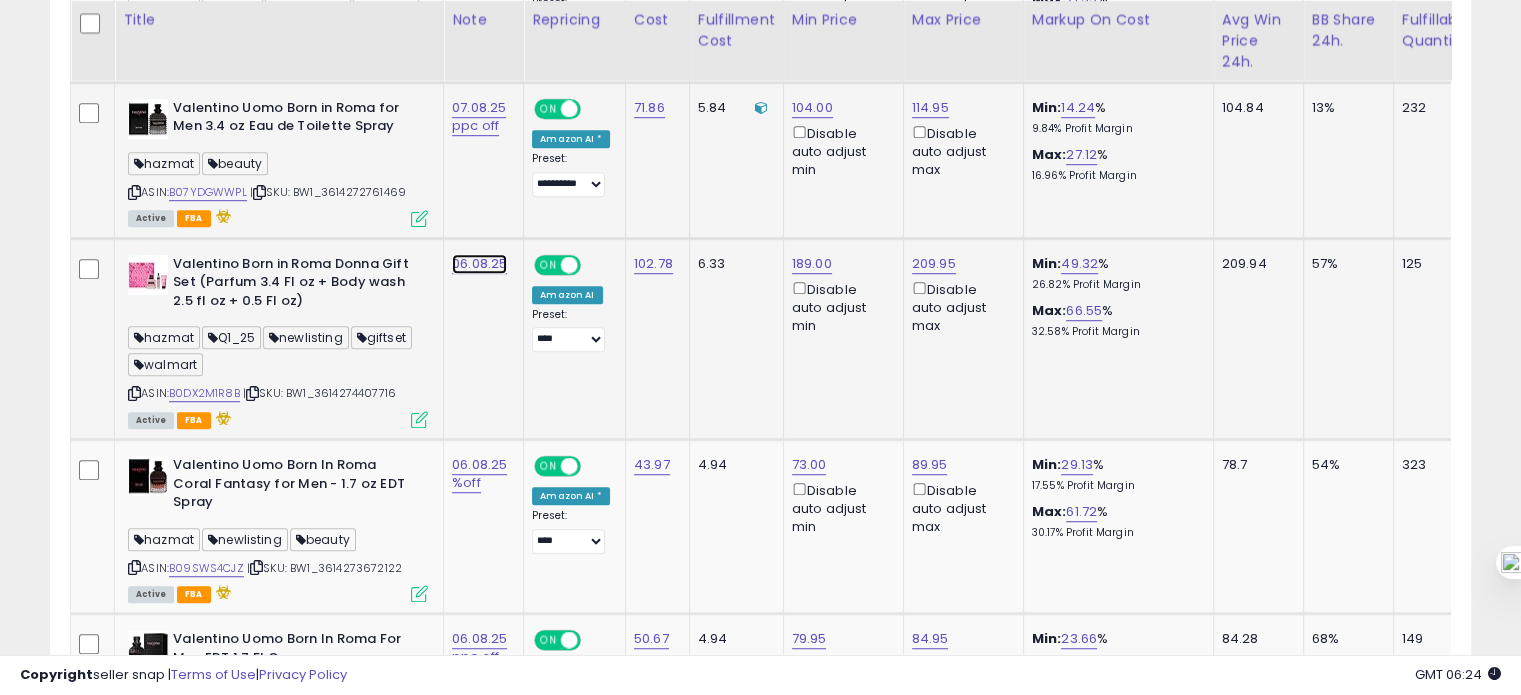 click on "06.08.25" at bounding box center (479, -39) 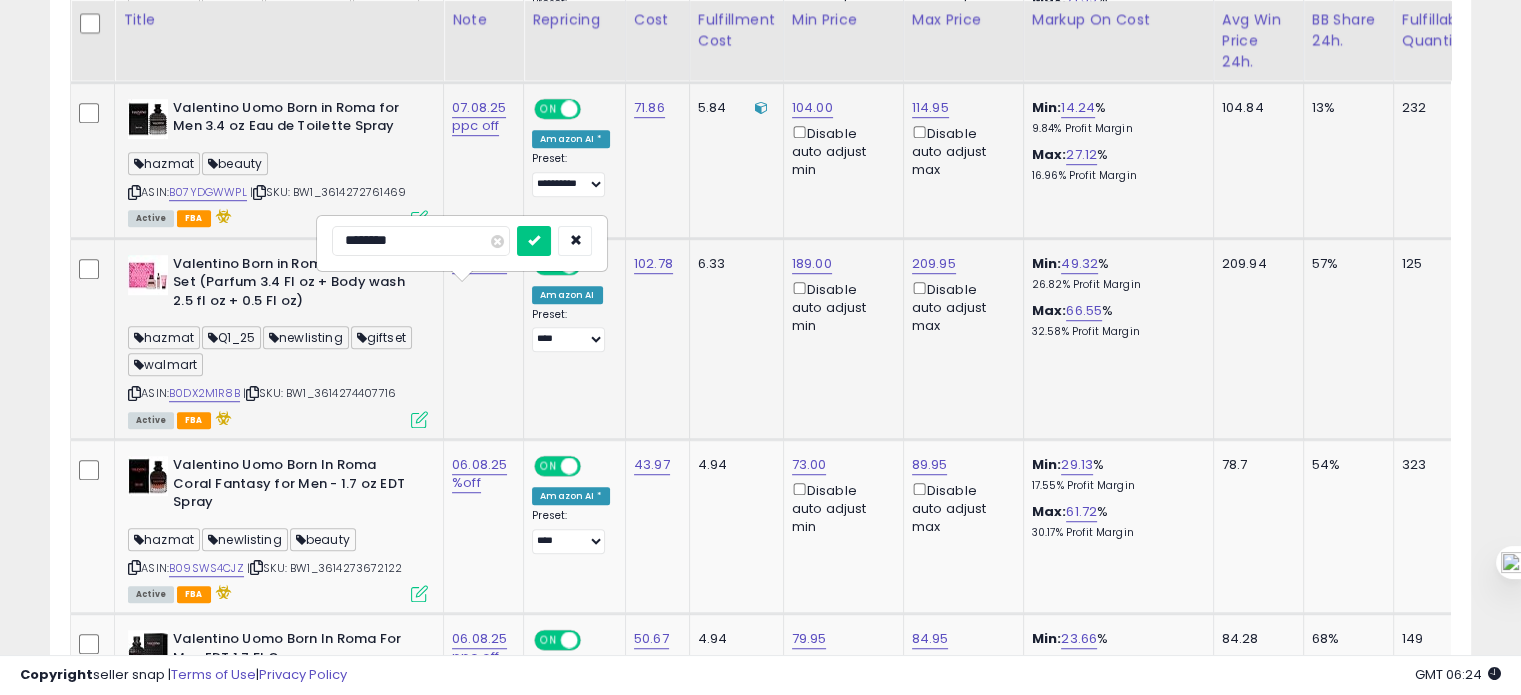 click on "********" at bounding box center [421, 241] 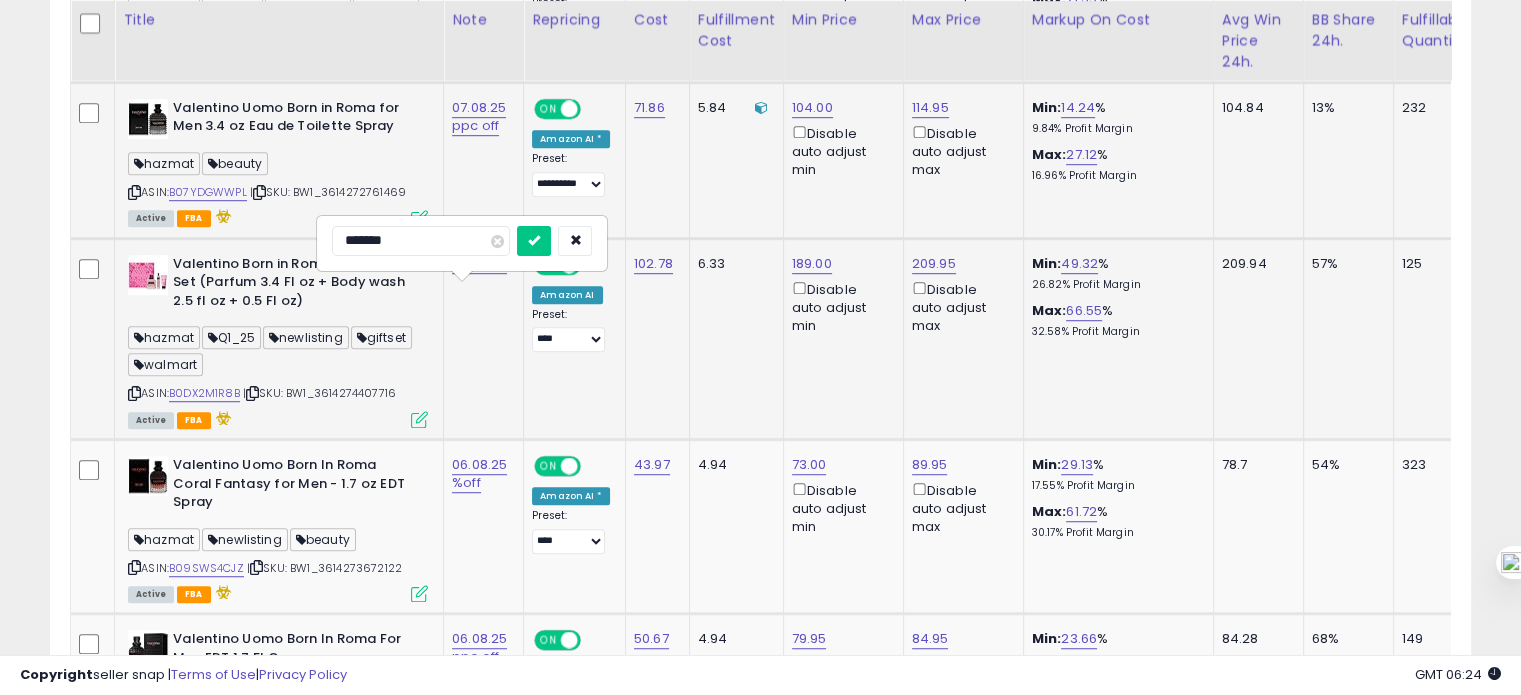 type on "********" 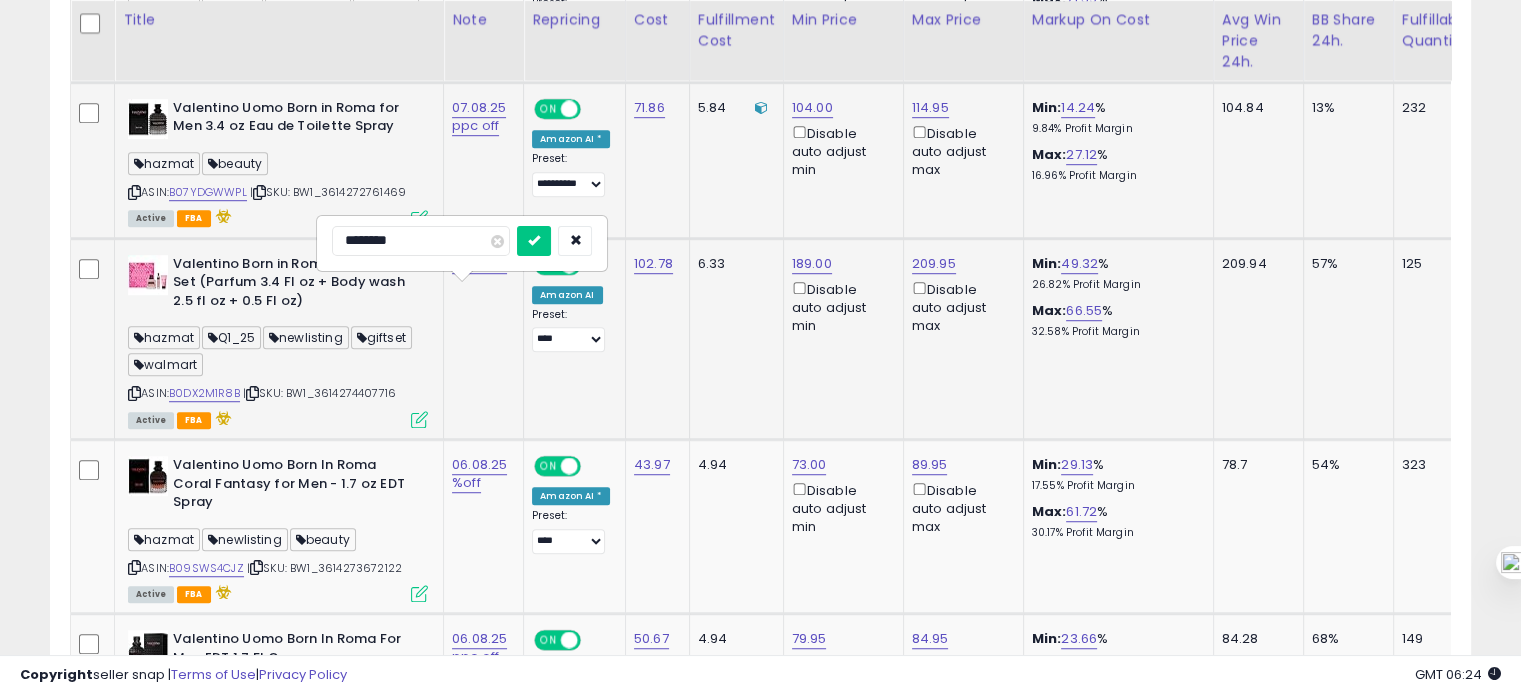 click at bounding box center (534, 241) 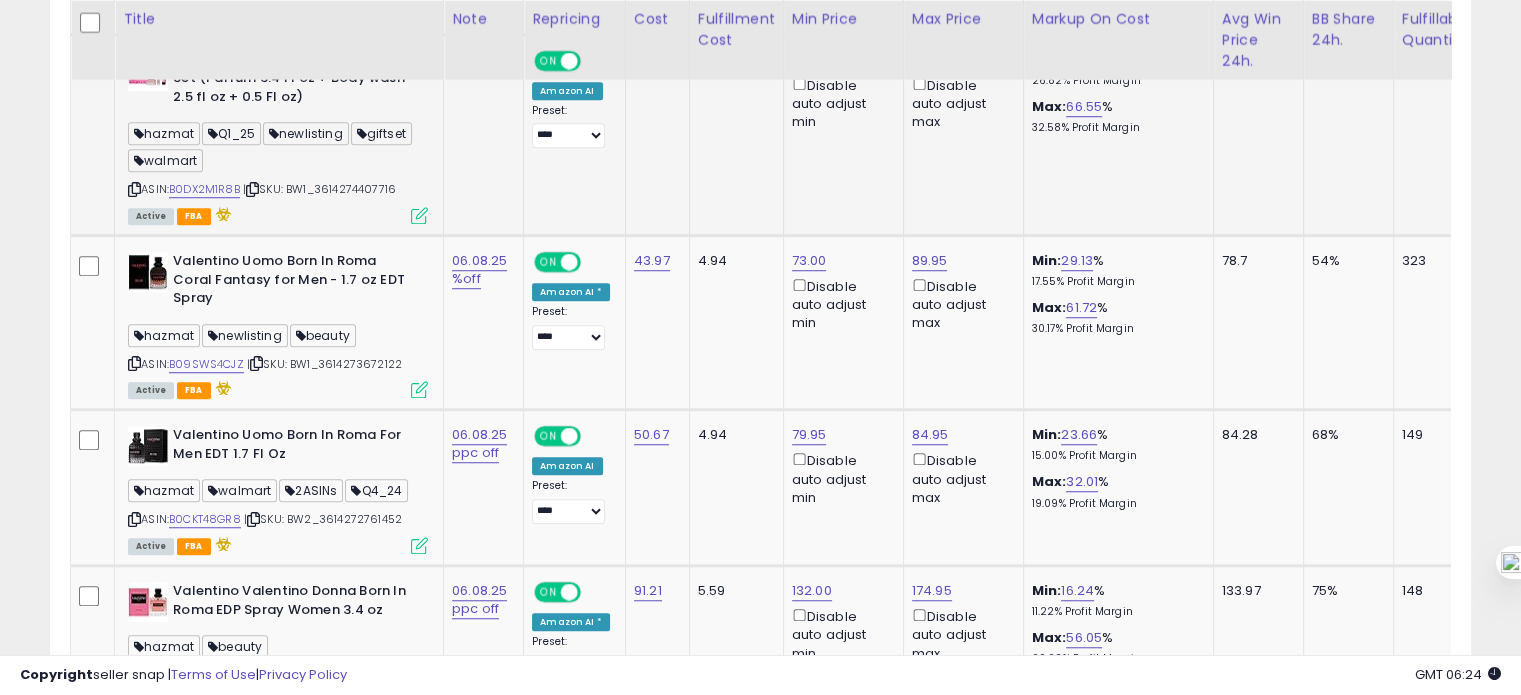 scroll, scrollTop: 1476, scrollLeft: 0, axis: vertical 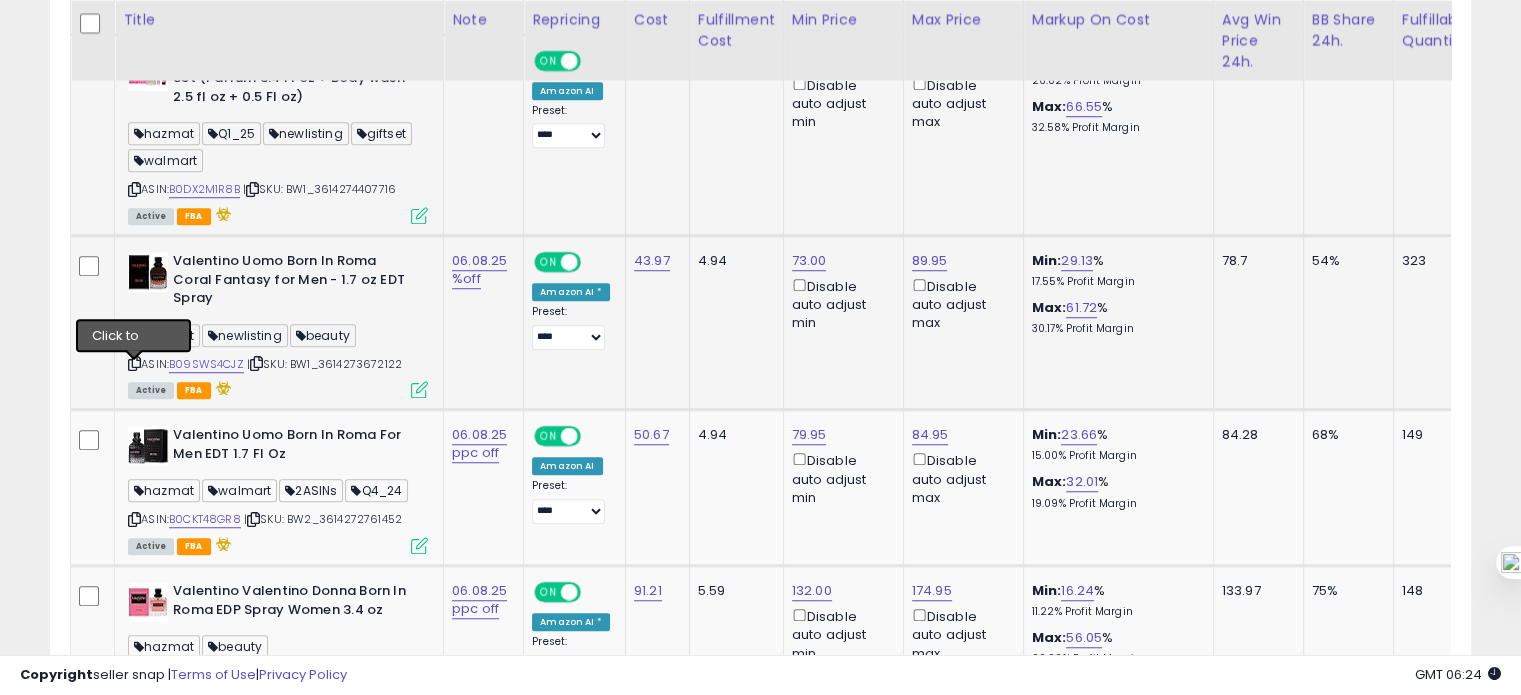 click at bounding box center (134, 363) 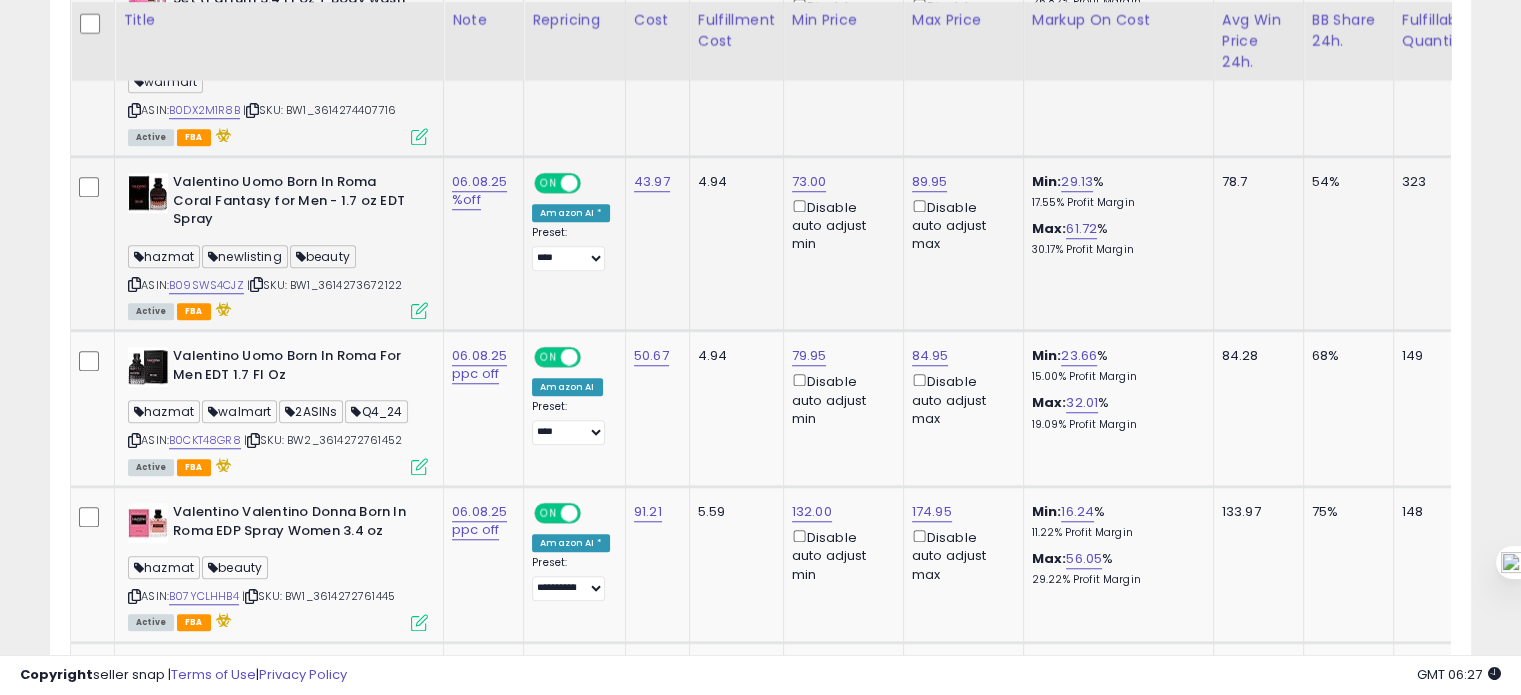 scroll, scrollTop: 1556, scrollLeft: 0, axis: vertical 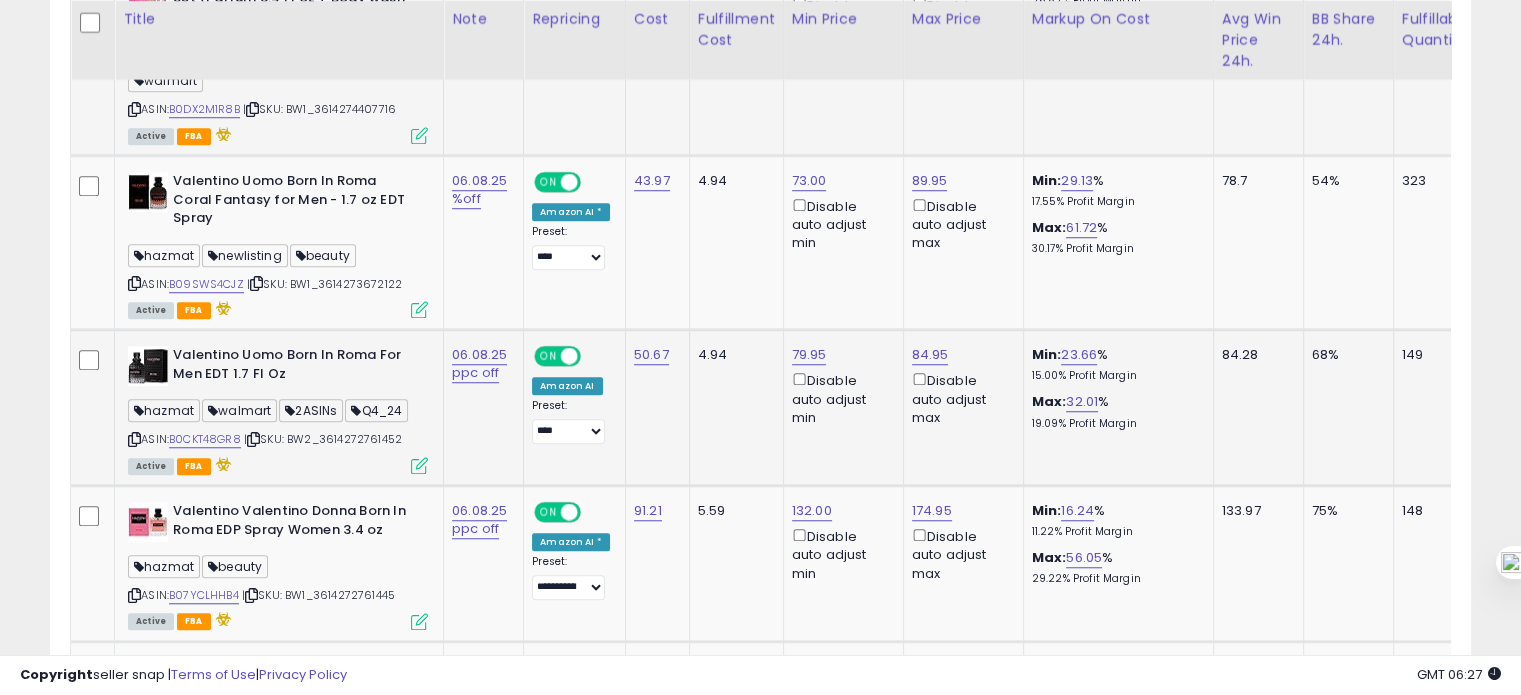 click at bounding box center (134, 439) 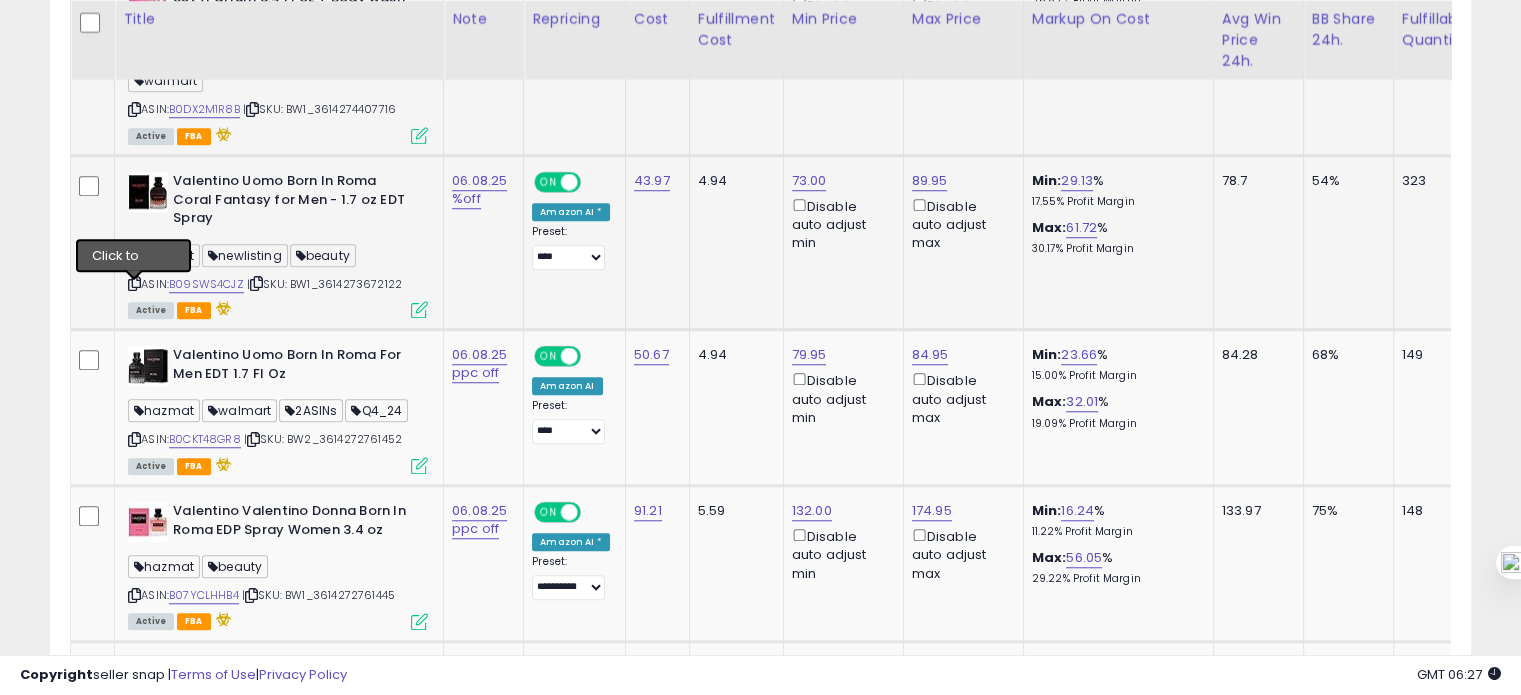 click at bounding box center (134, 283) 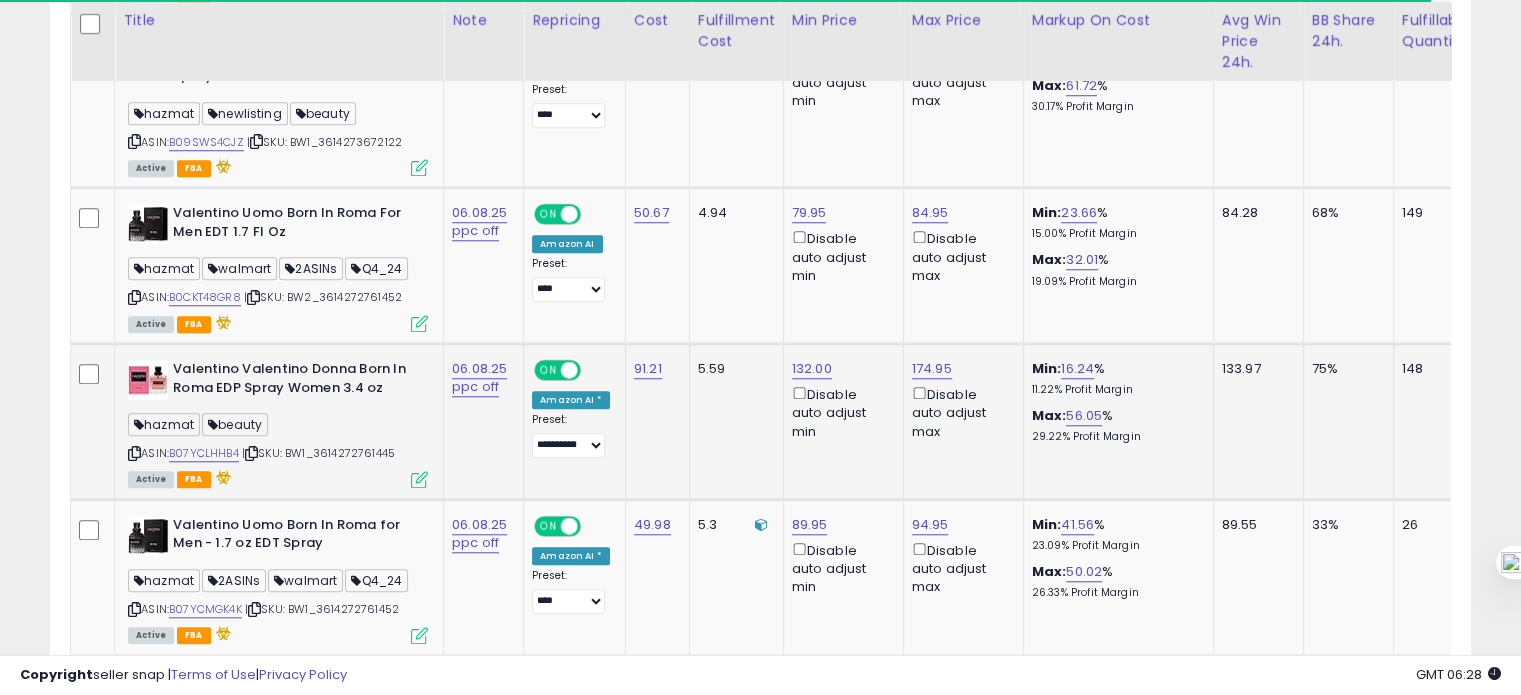 scroll, scrollTop: 1699, scrollLeft: 0, axis: vertical 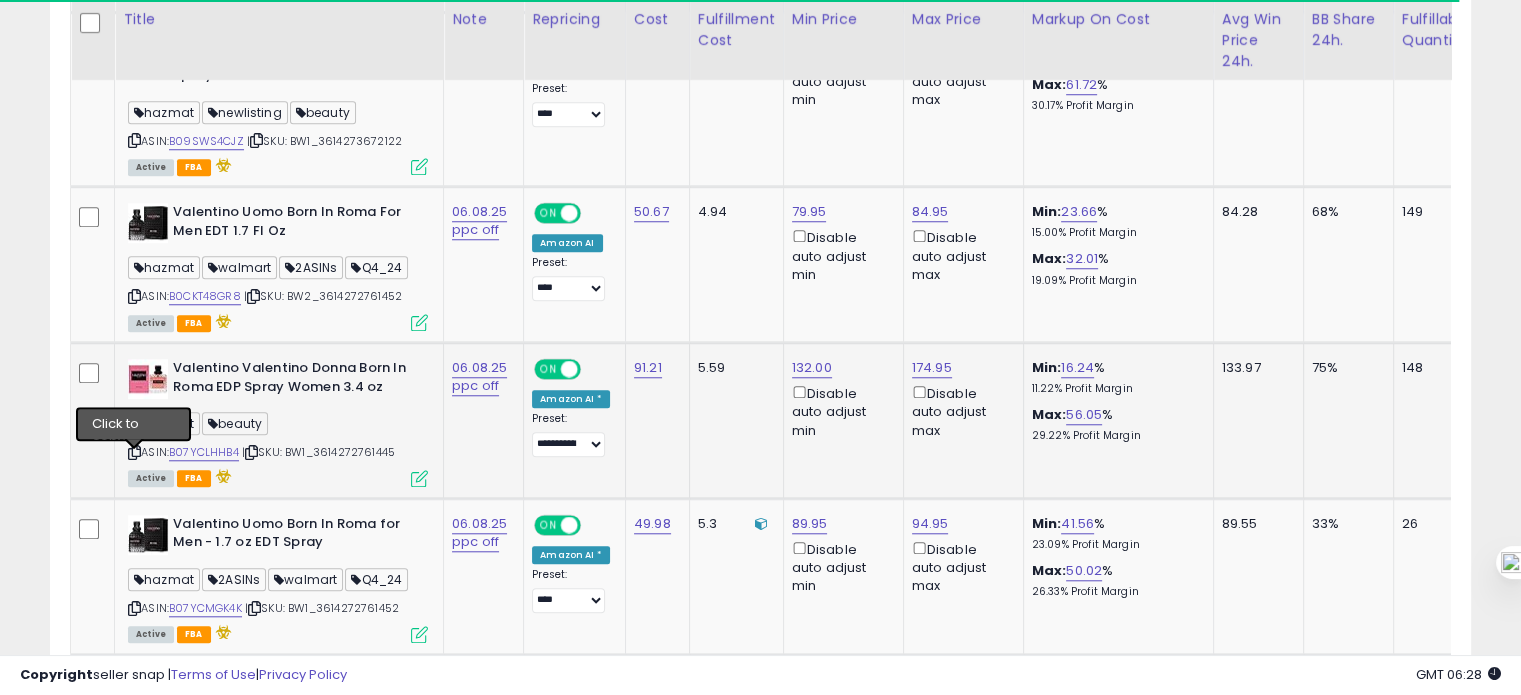 click at bounding box center (134, 452) 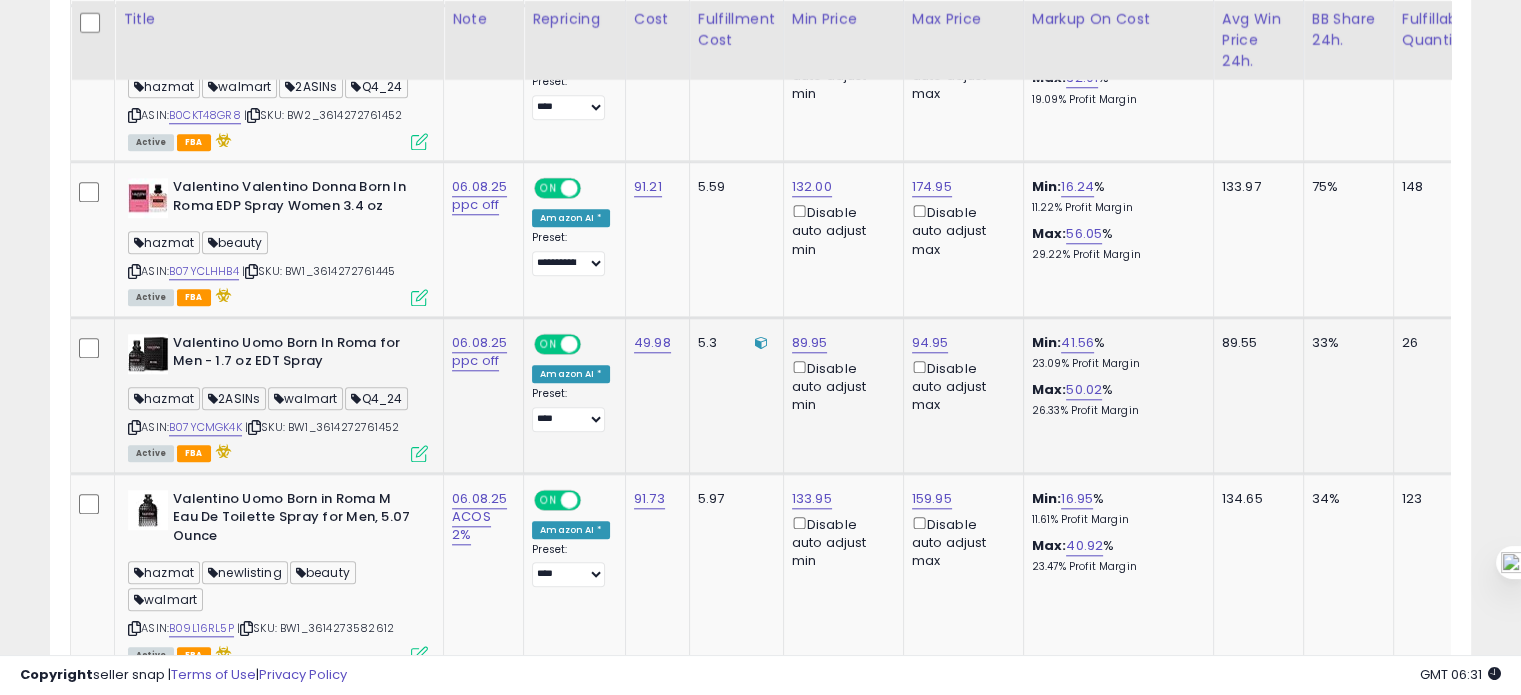 scroll, scrollTop: 1895, scrollLeft: 0, axis: vertical 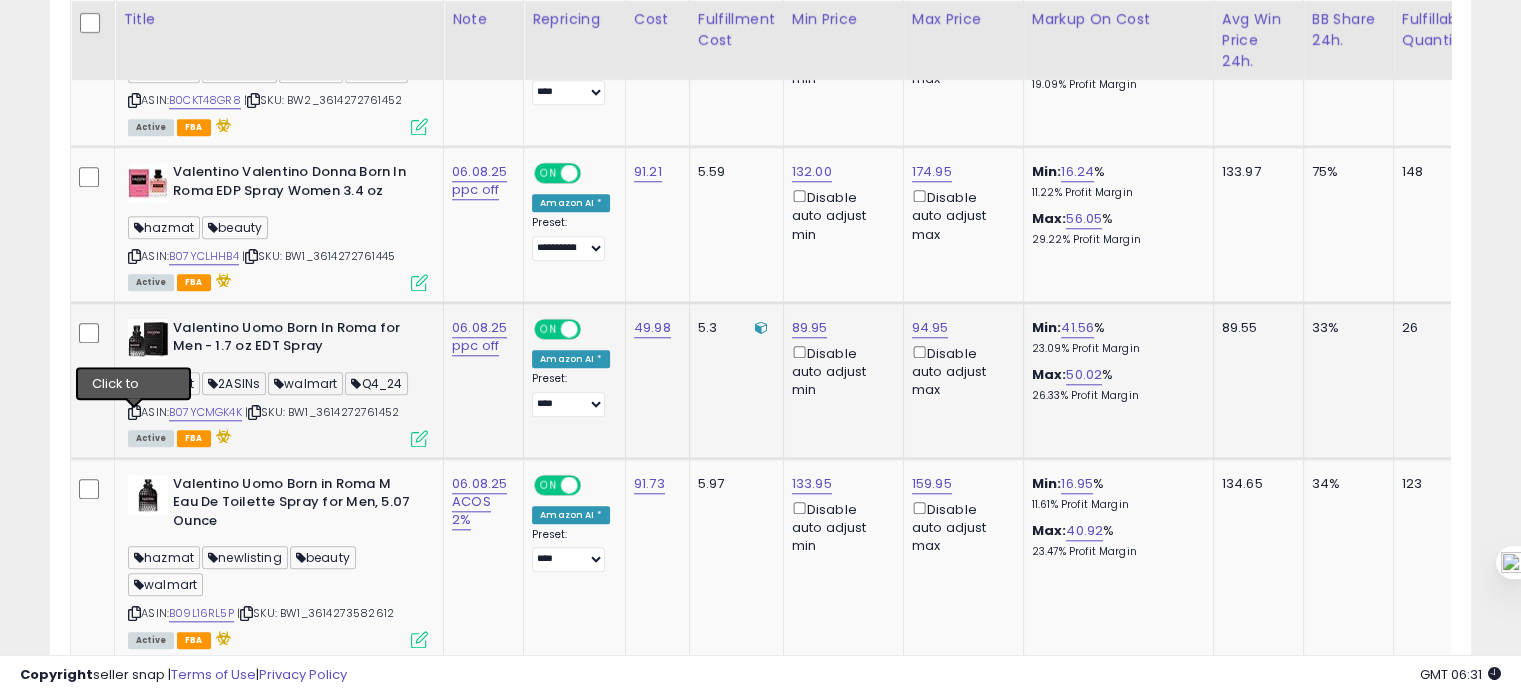 click at bounding box center (134, 412) 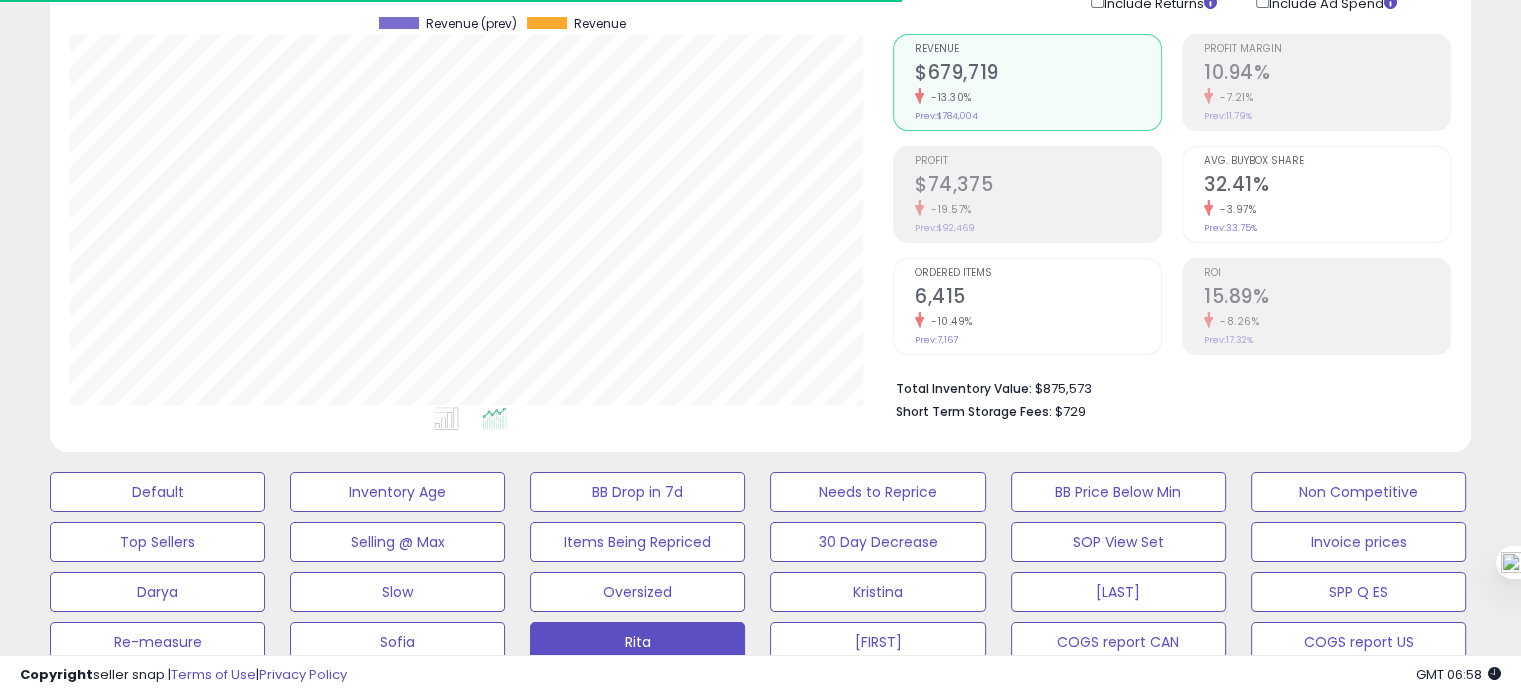 scroll, scrollTop: 0, scrollLeft: 0, axis: both 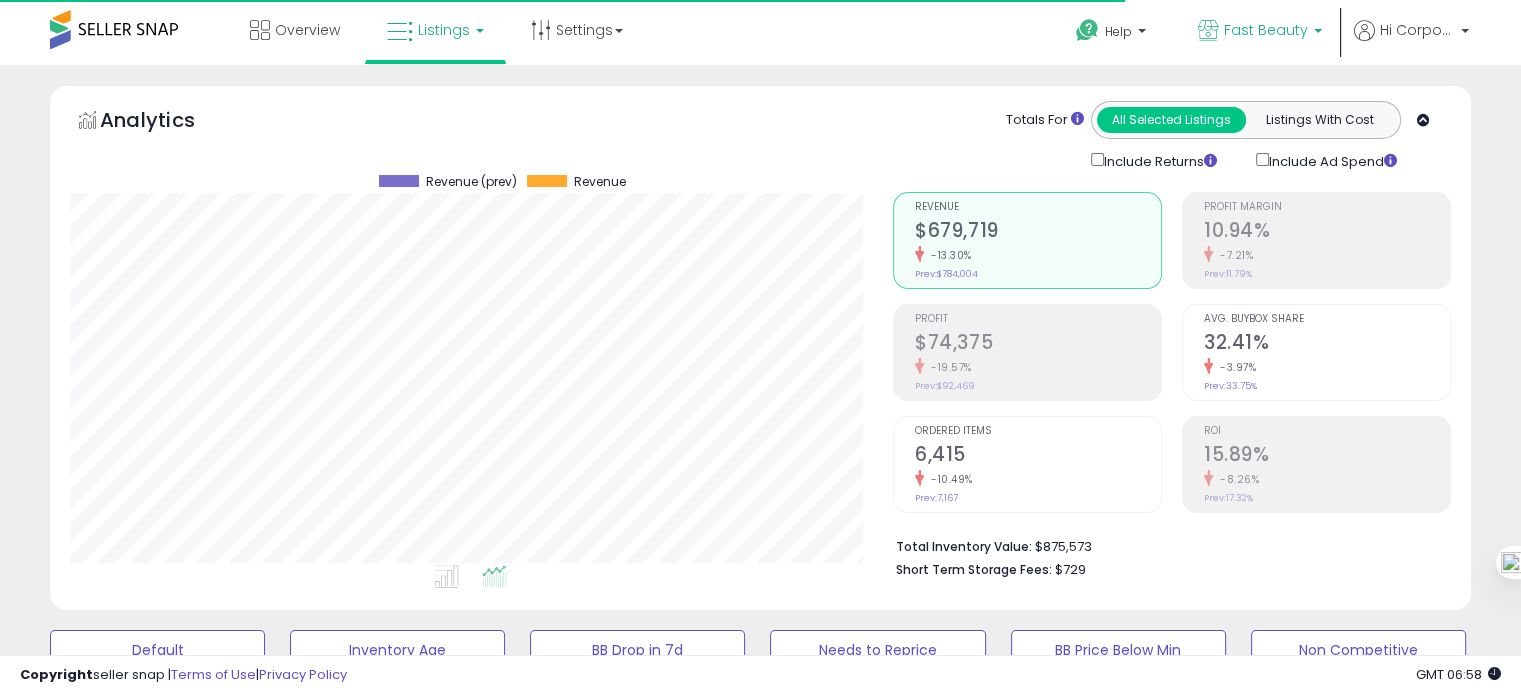click on "Fast Beauty" at bounding box center (1266, 30) 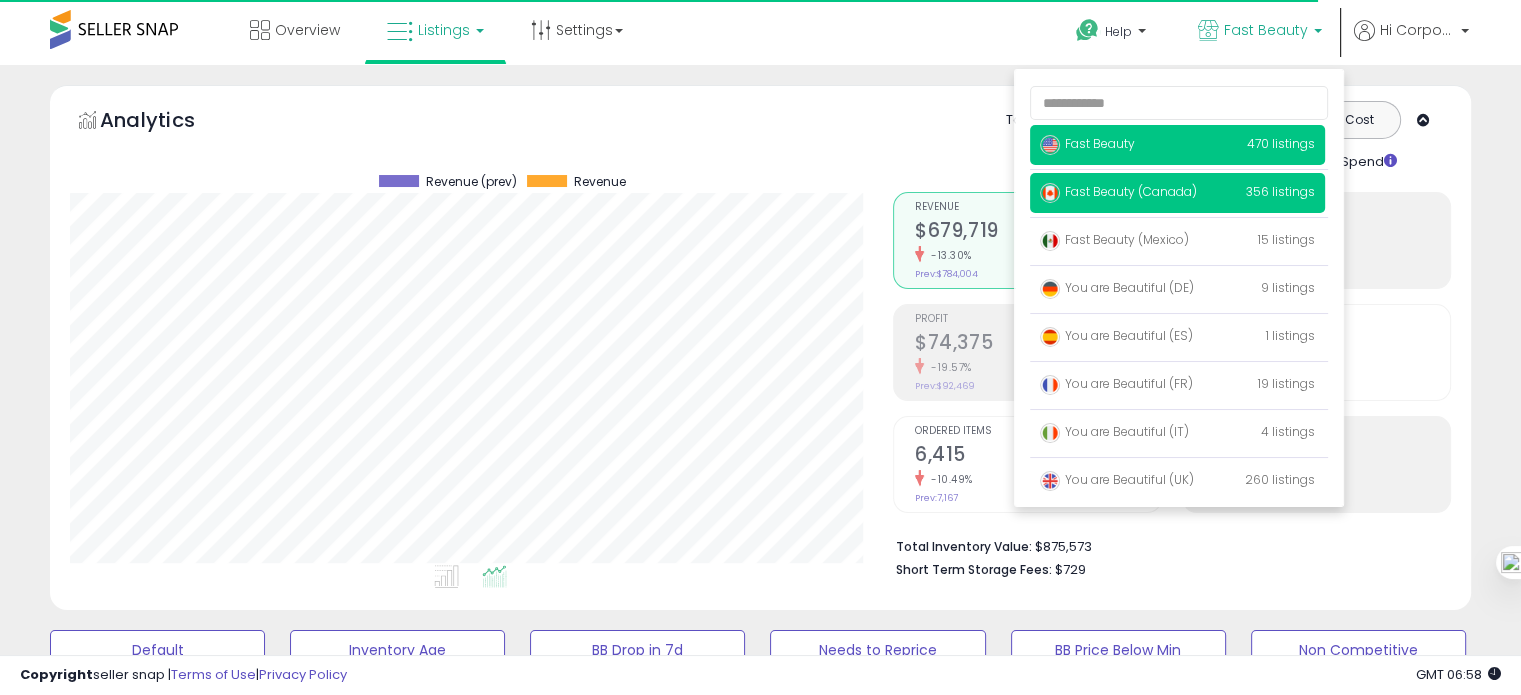 click on "Fast Beauty (Canada)" at bounding box center [1118, 191] 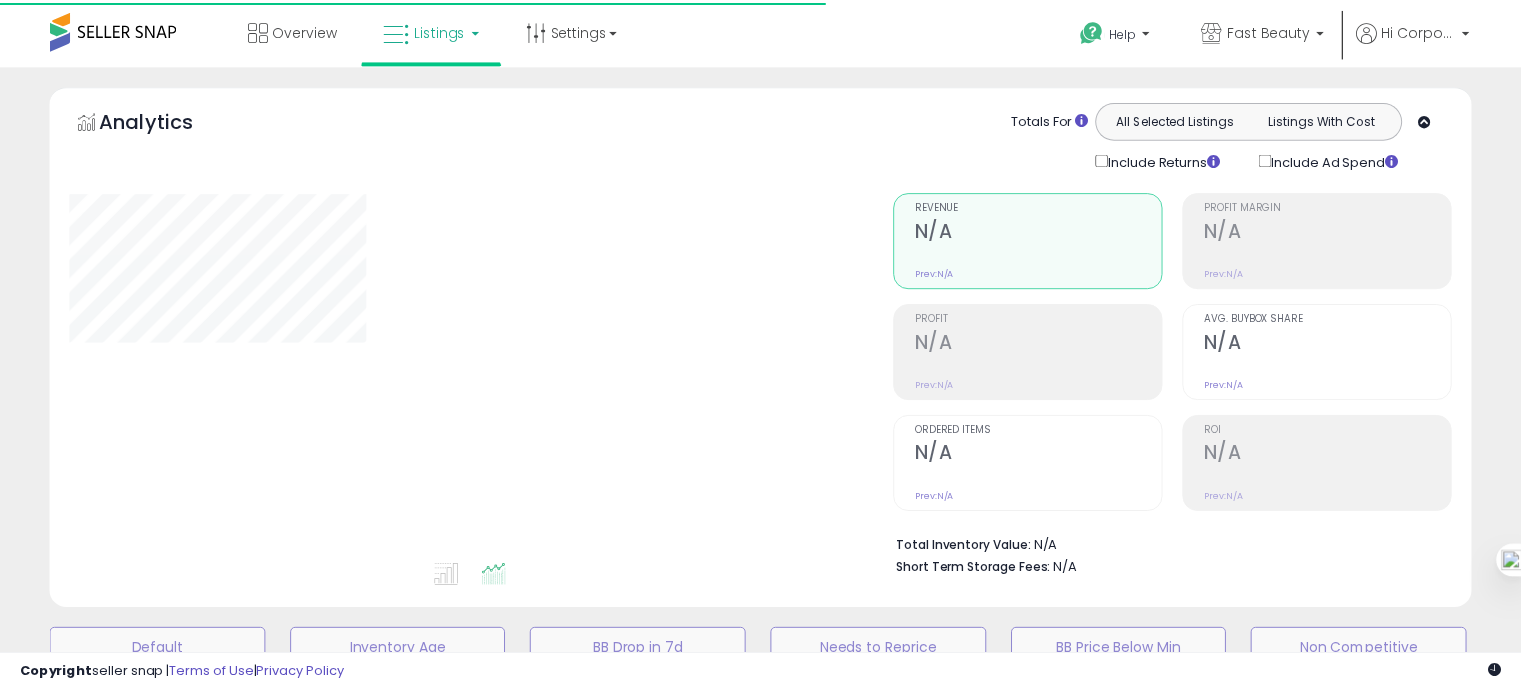 scroll, scrollTop: 695, scrollLeft: 0, axis: vertical 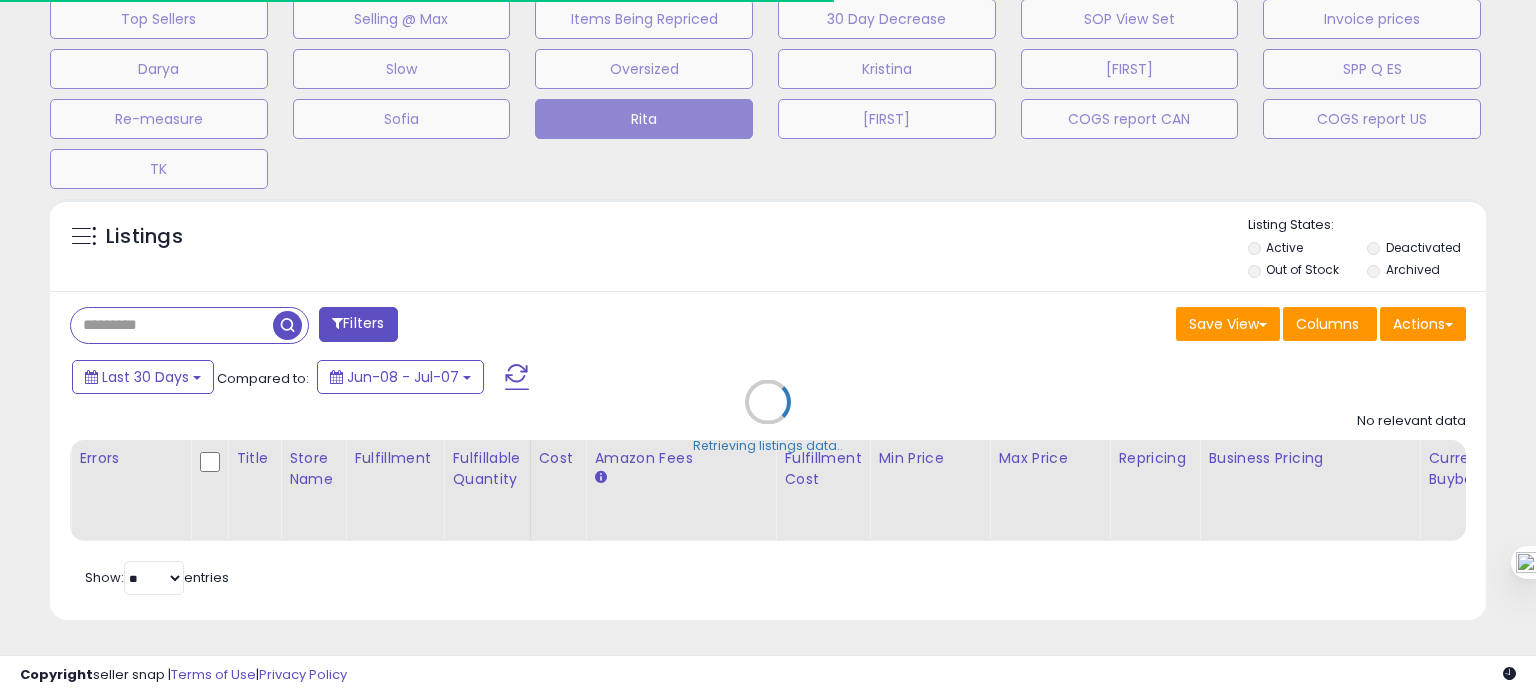 type on "**********" 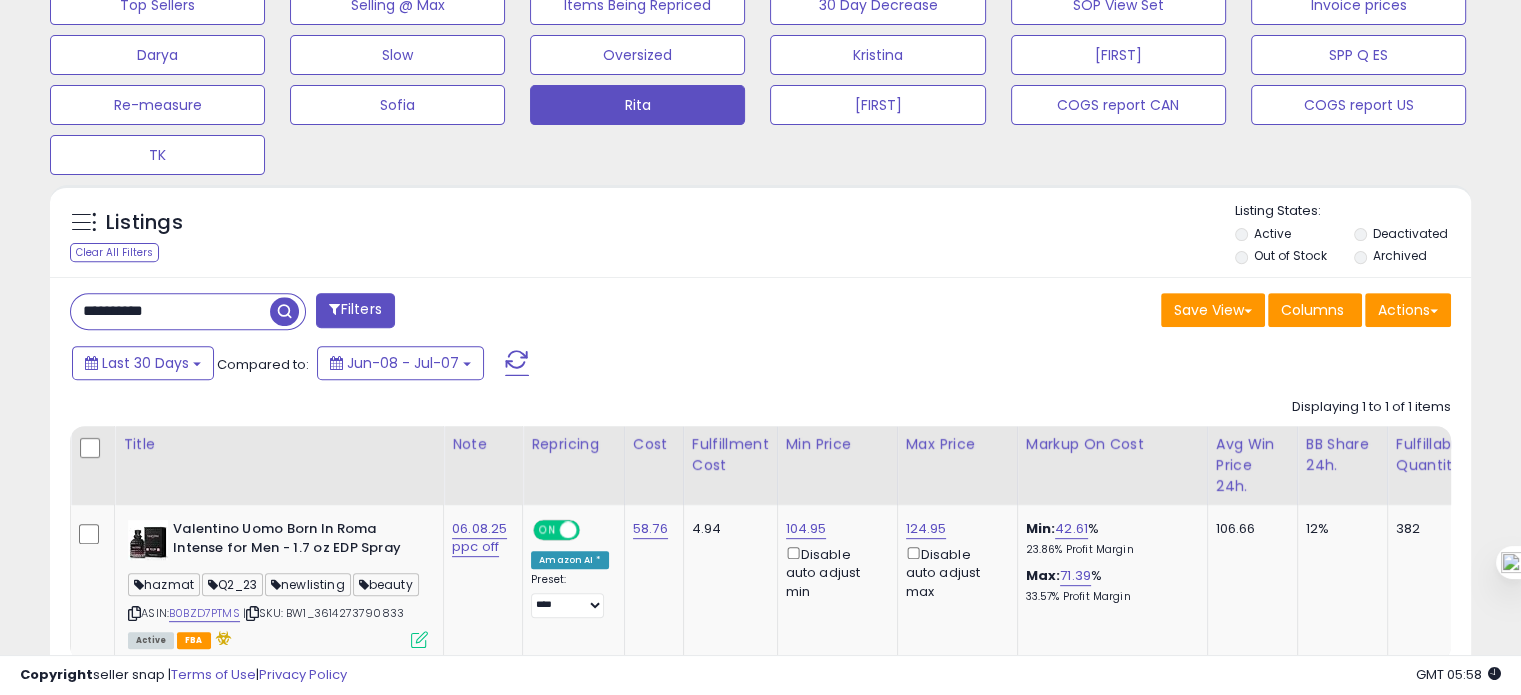 scroll, scrollTop: 999589, scrollLeft: 999176, axis: both 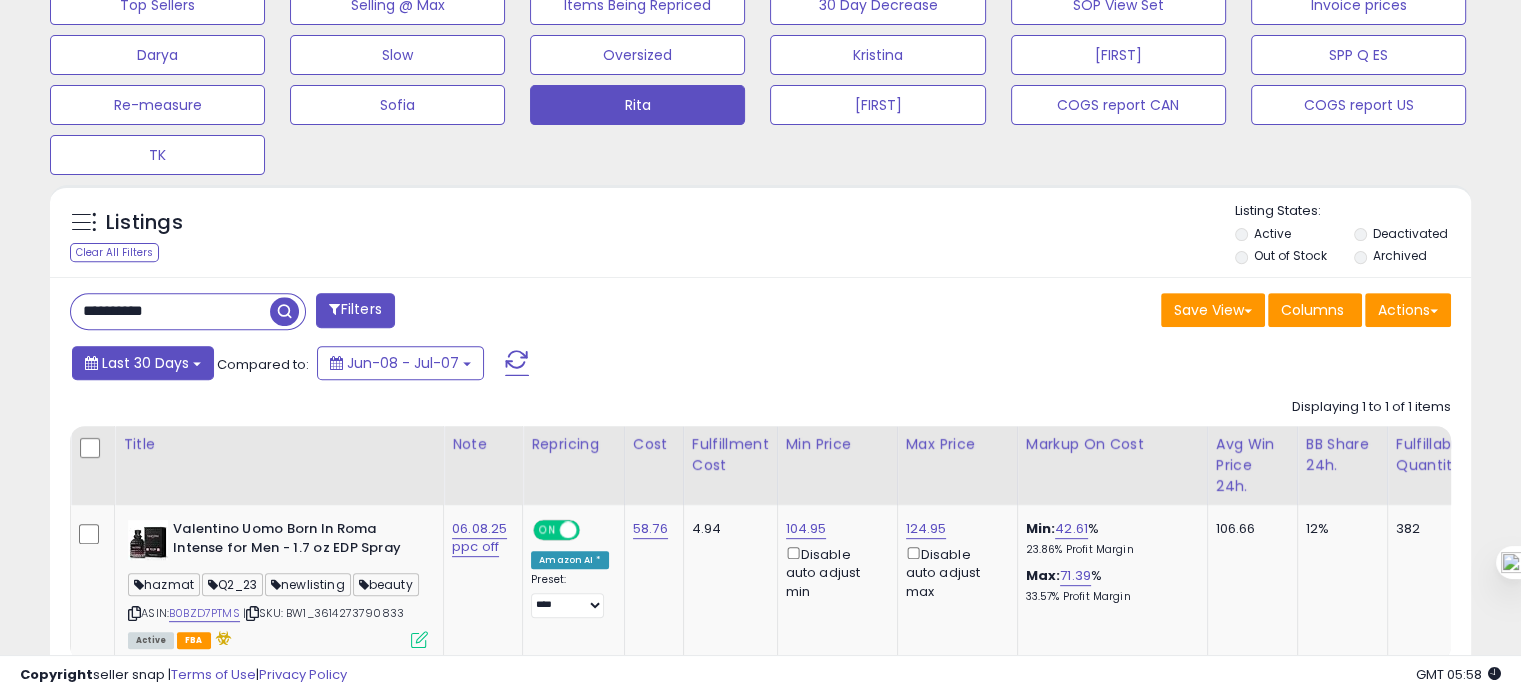 click on "Last 30 Days" at bounding box center [145, 363] 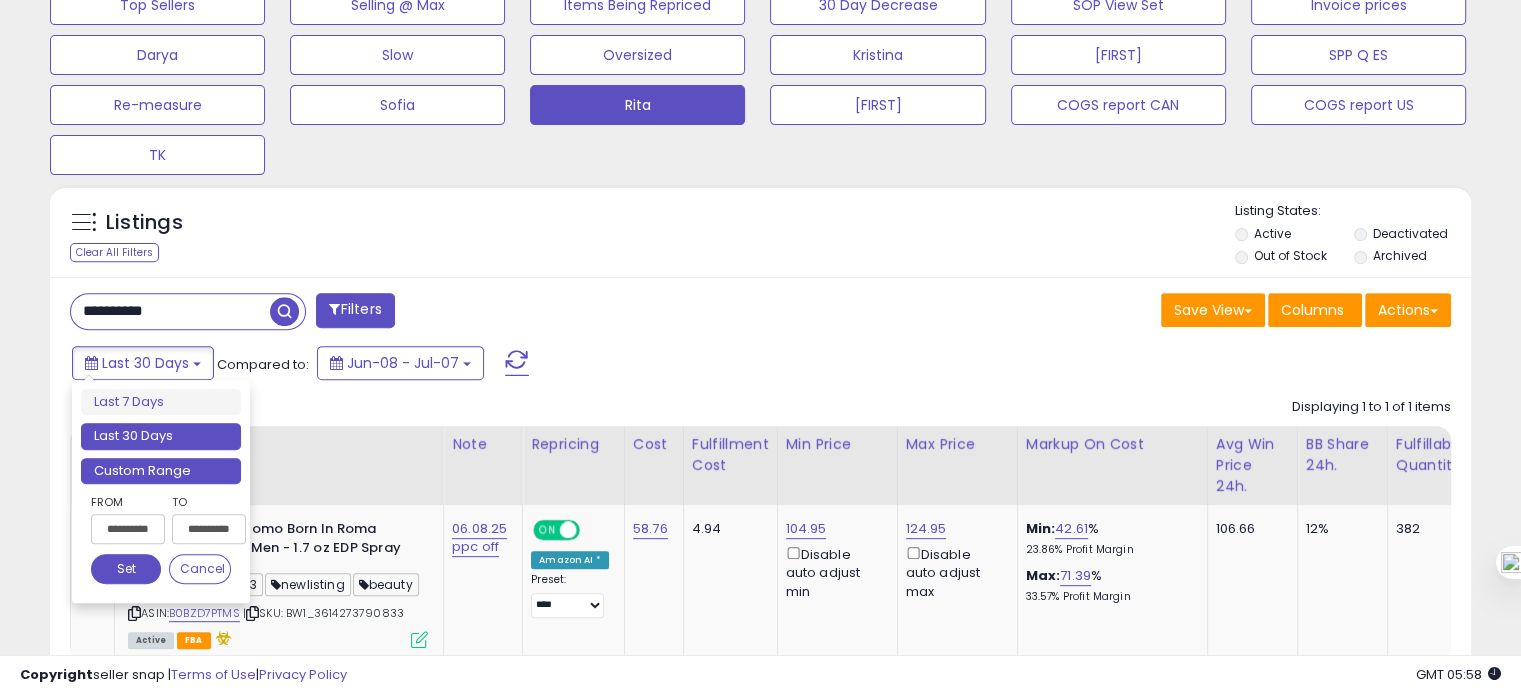 click on "Custom Range" at bounding box center (161, 471) 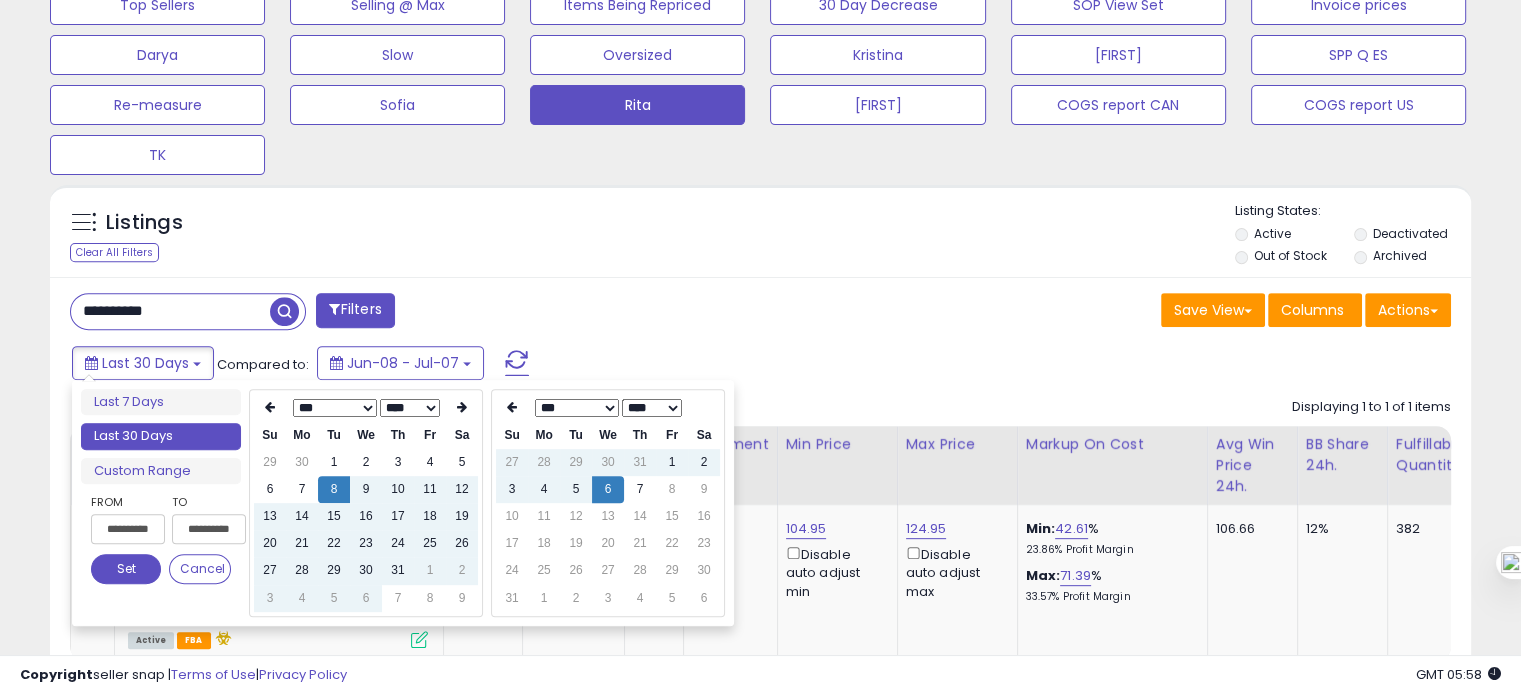 type on "**********" 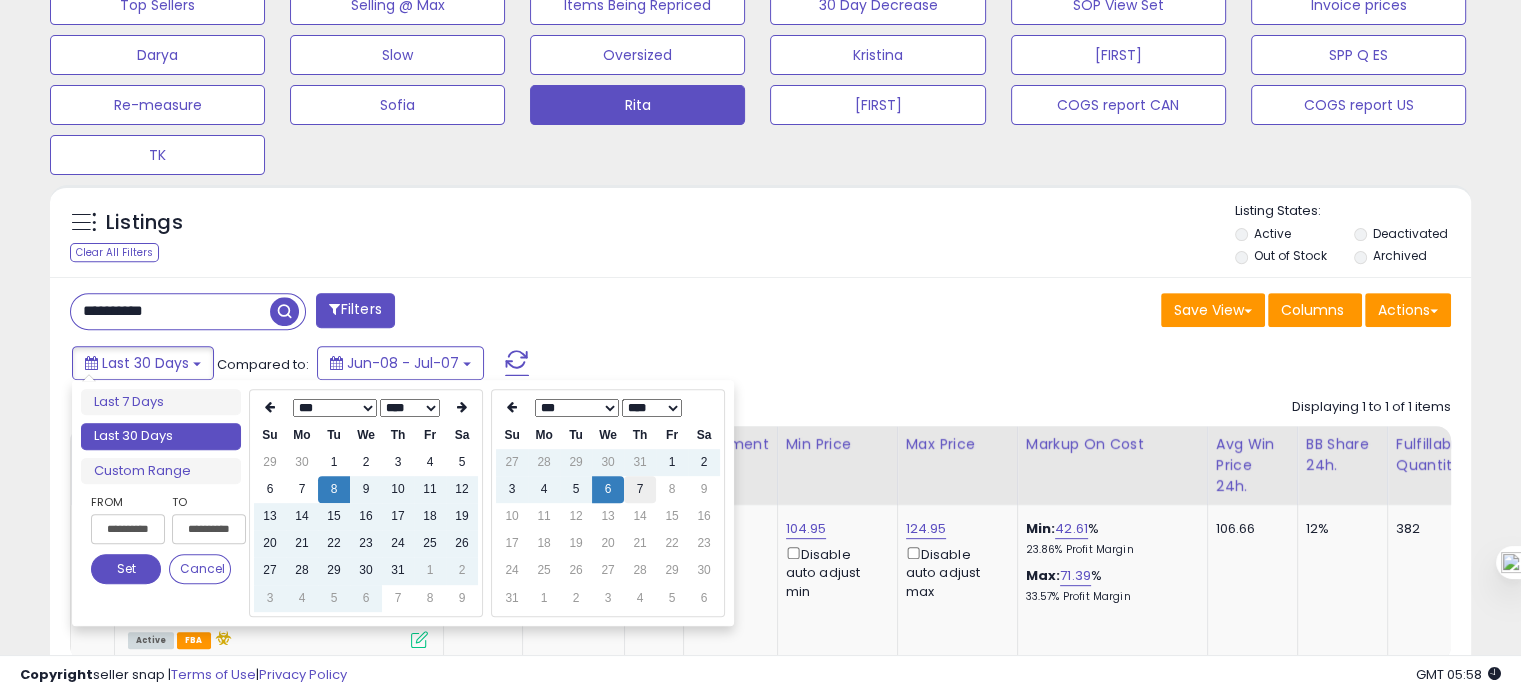 click on "7" at bounding box center (640, 489) 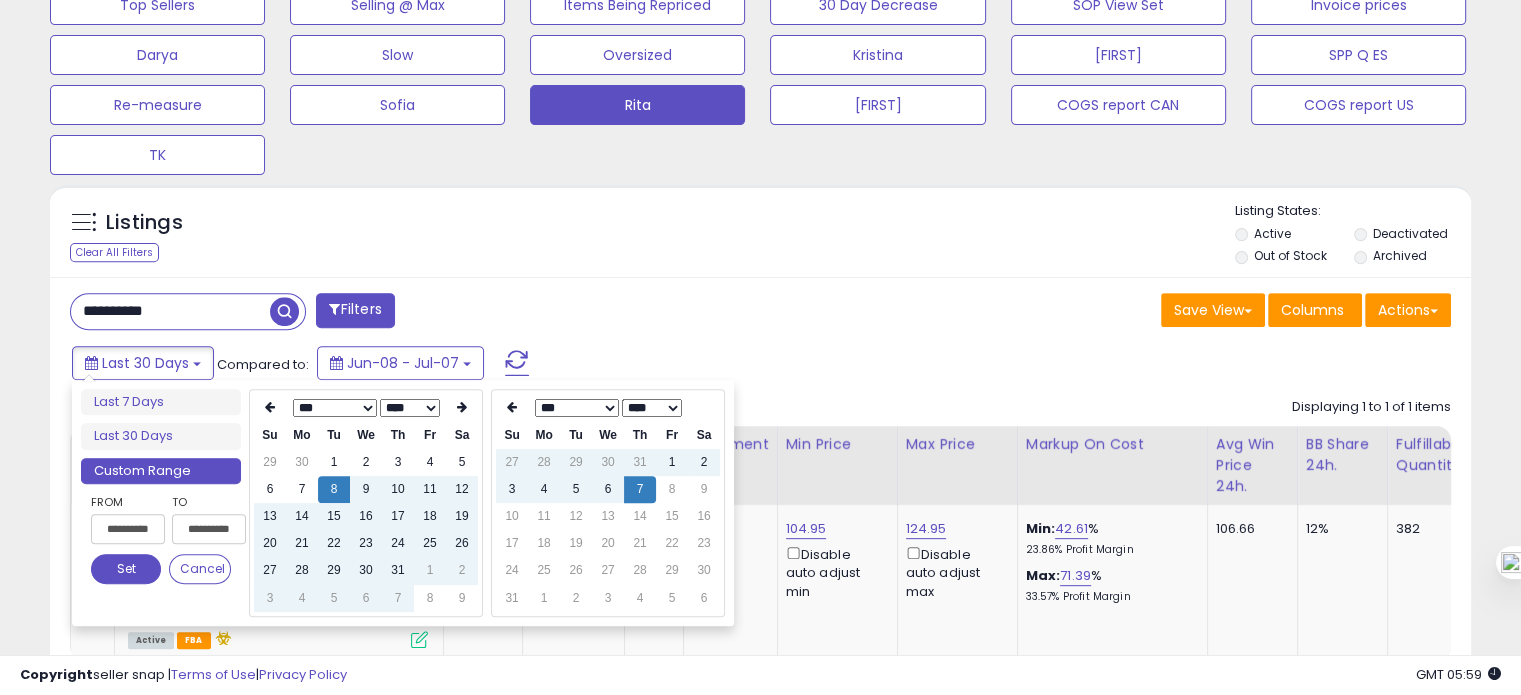 type on "**********" 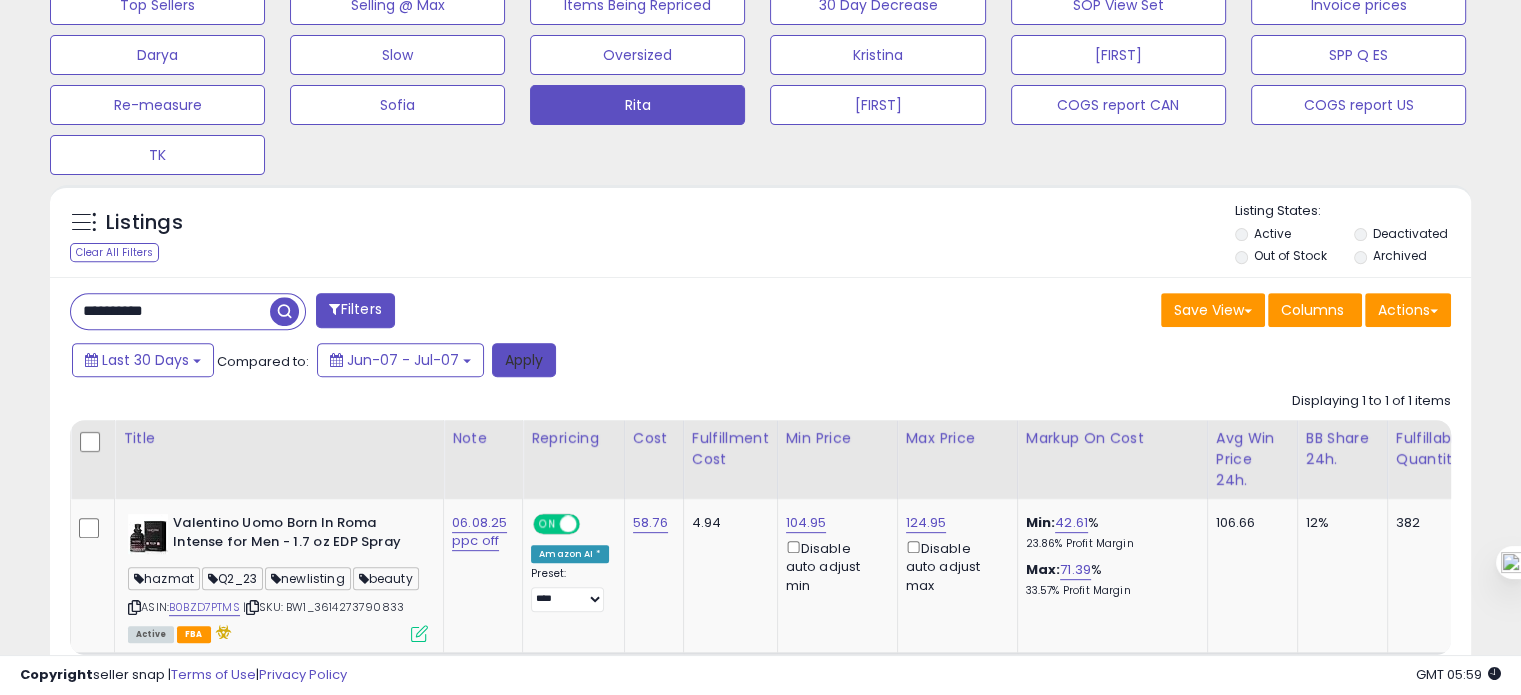 click on "Apply" at bounding box center (524, 360) 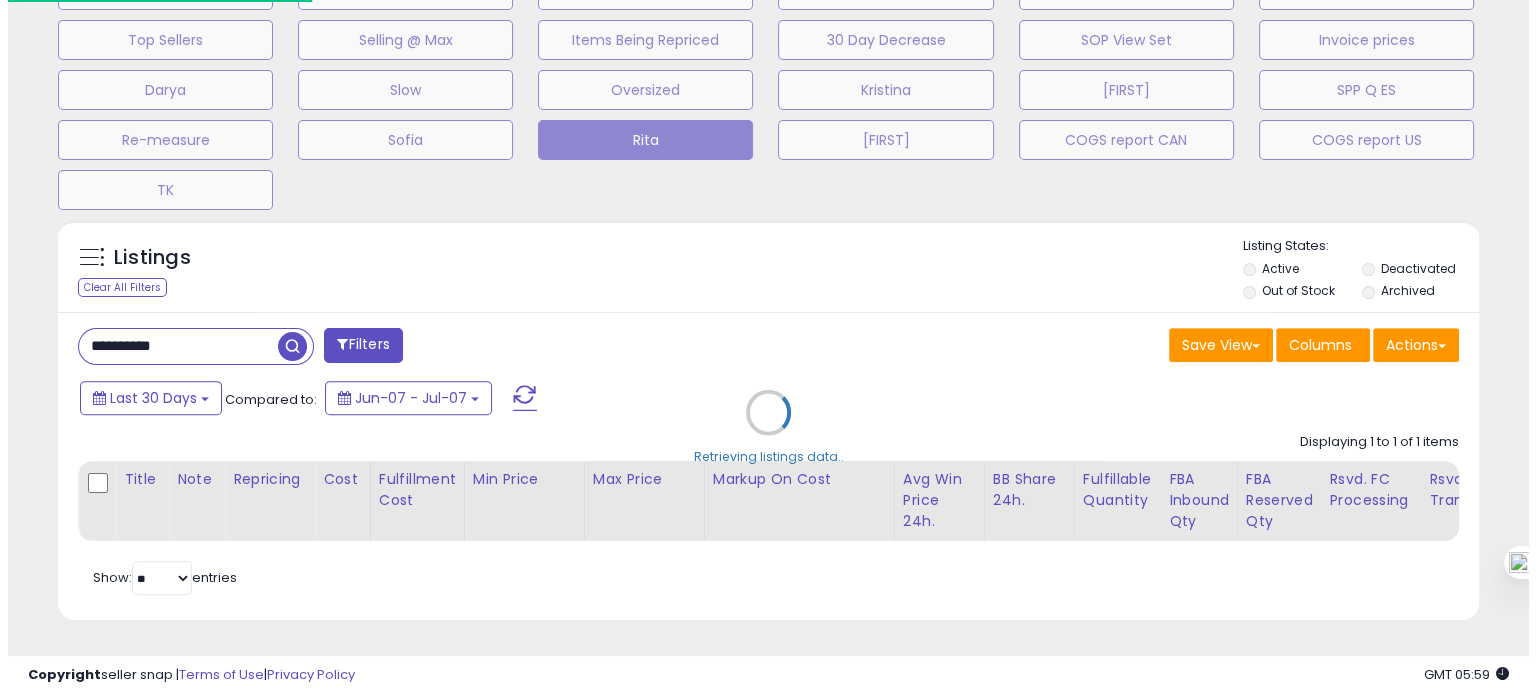 scroll, scrollTop: 674, scrollLeft: 0, axis: vertical 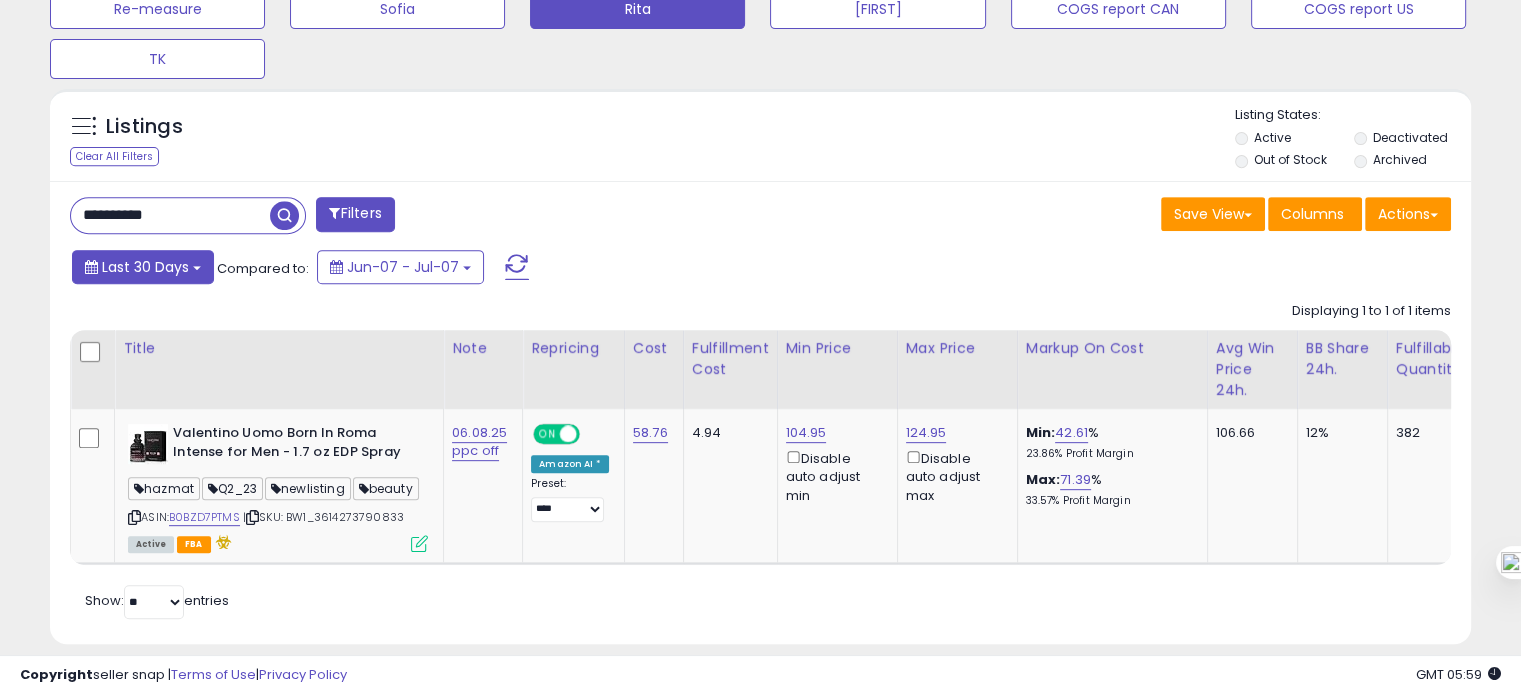 click on "Last 30 Days" at bounding box center [143, 267] 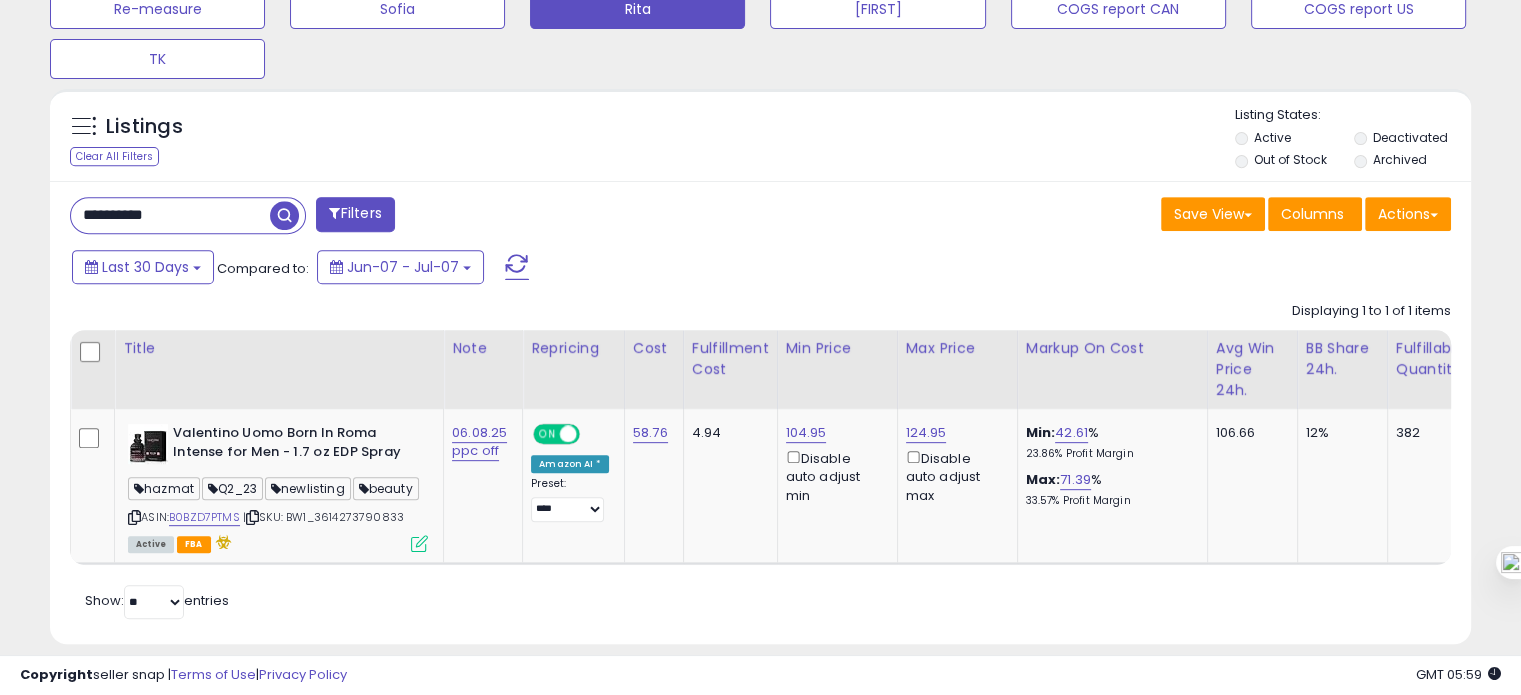 click on "Listings
Clear All Filters
Listing States:" at bounding box center [760, 140] 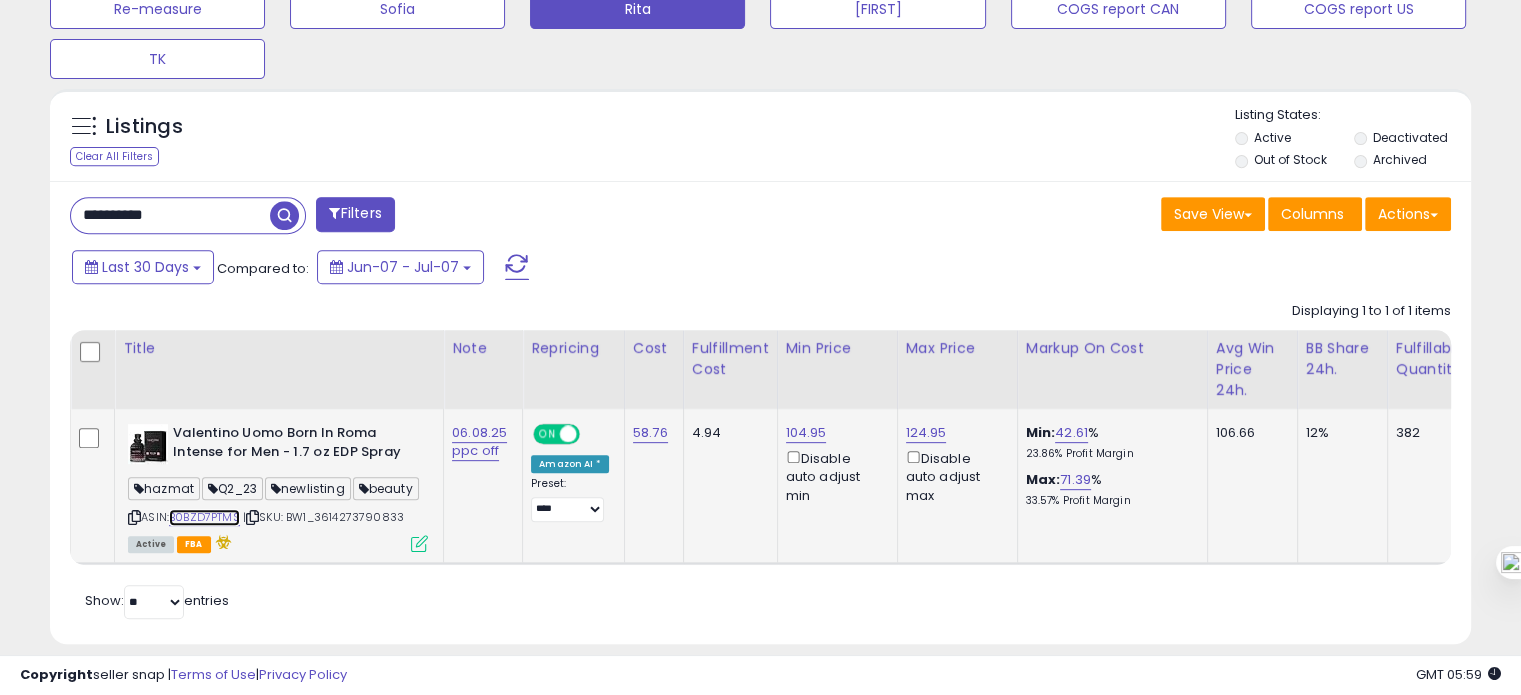 click on "B0BZD7PTMS" at bounding box center [204, 517] 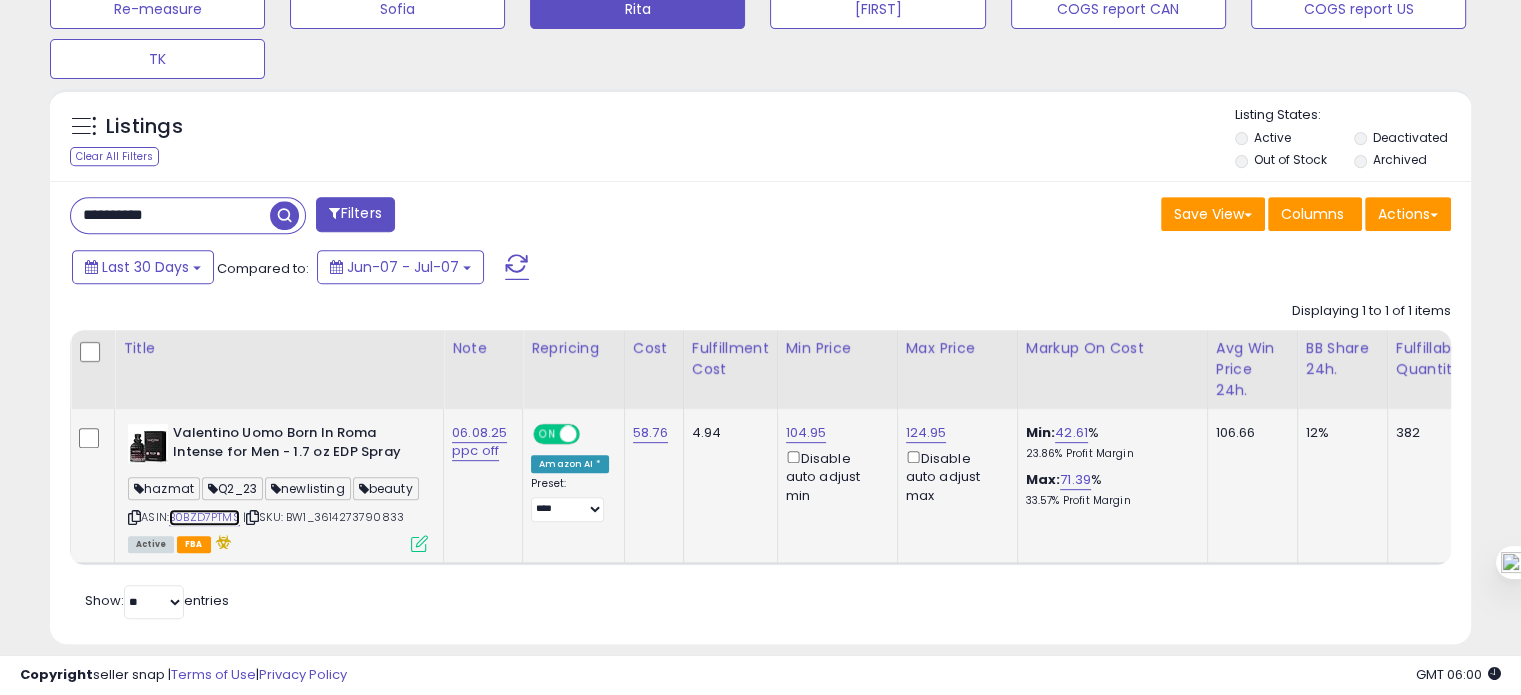 scroll, scrollTop: 0, scrollLeft: 372, axis: horizontal 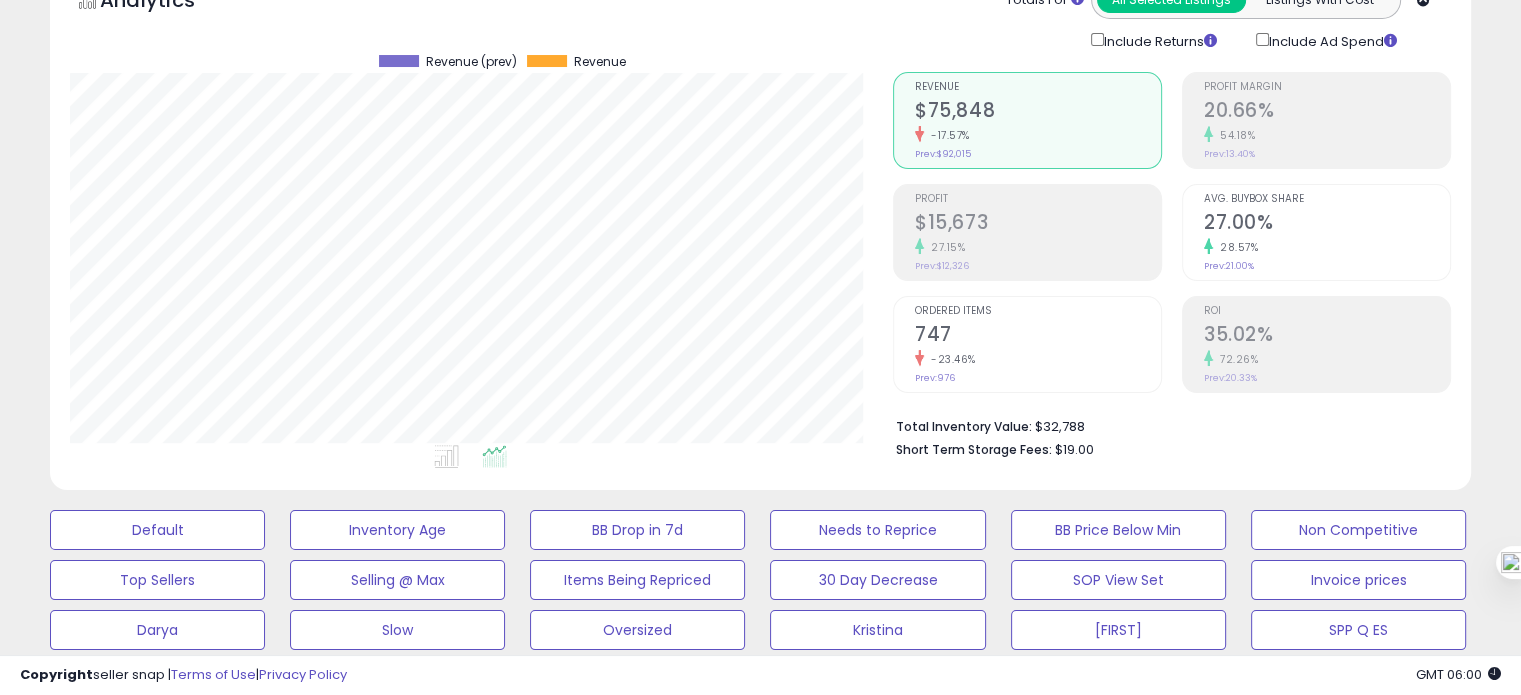 click on "747" at bounding box center [1038, 336] 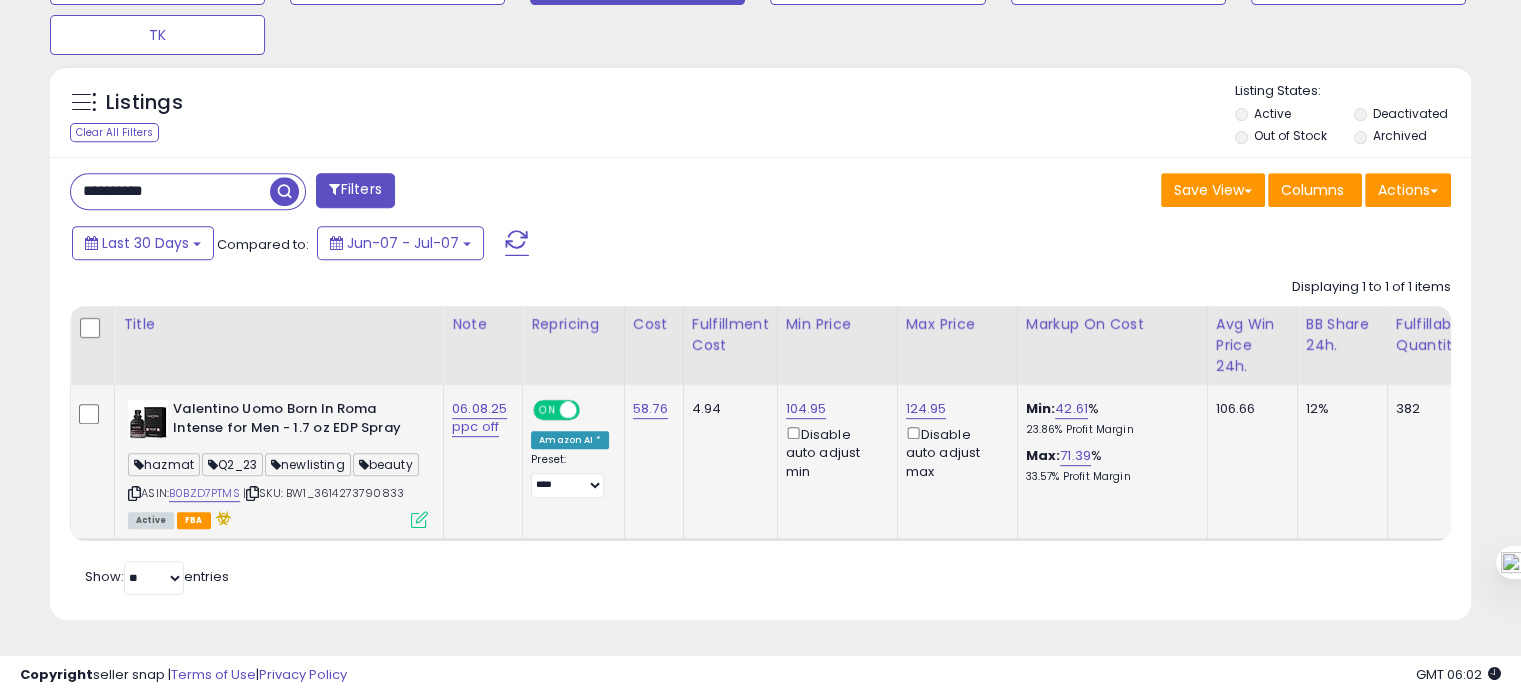 scroll, scrollTop: 0, scrollLeft: 255, axis: horizontal 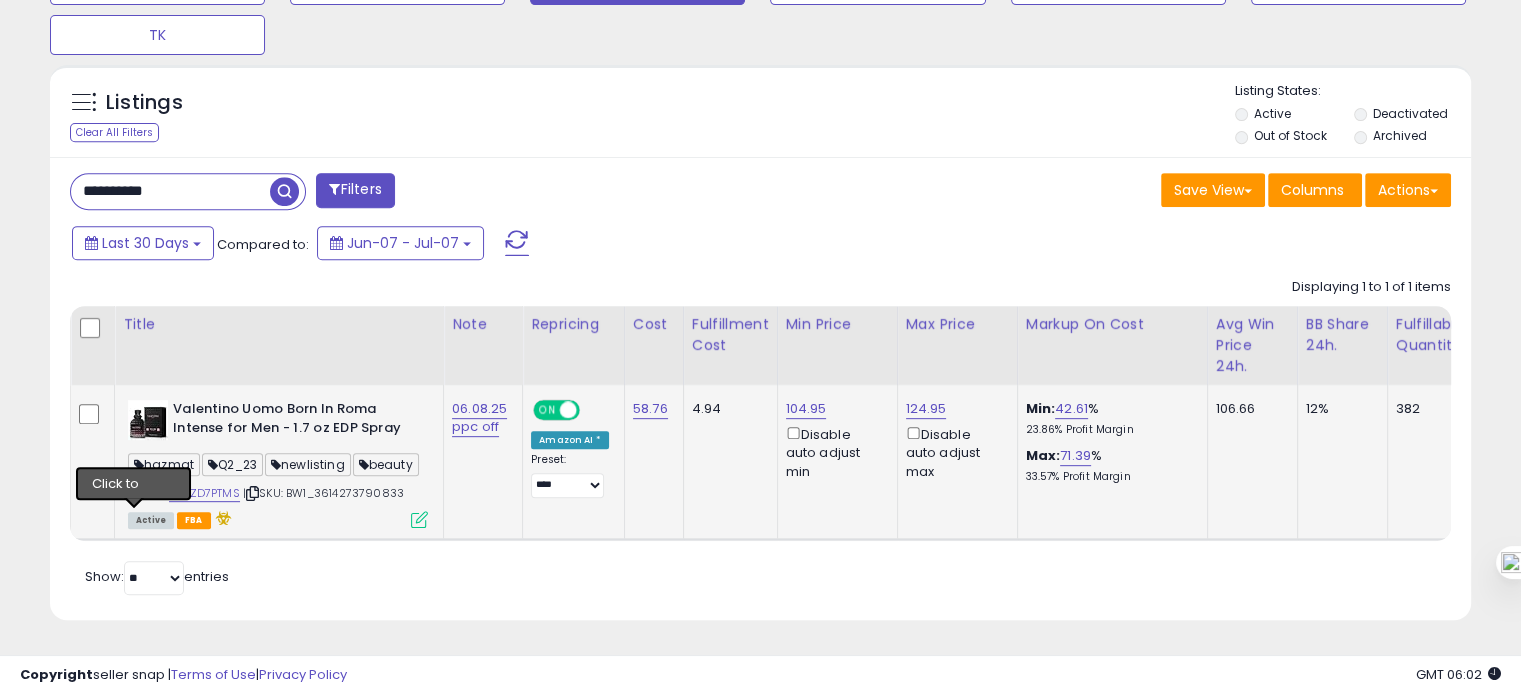 click at bounding box center [134, 493] 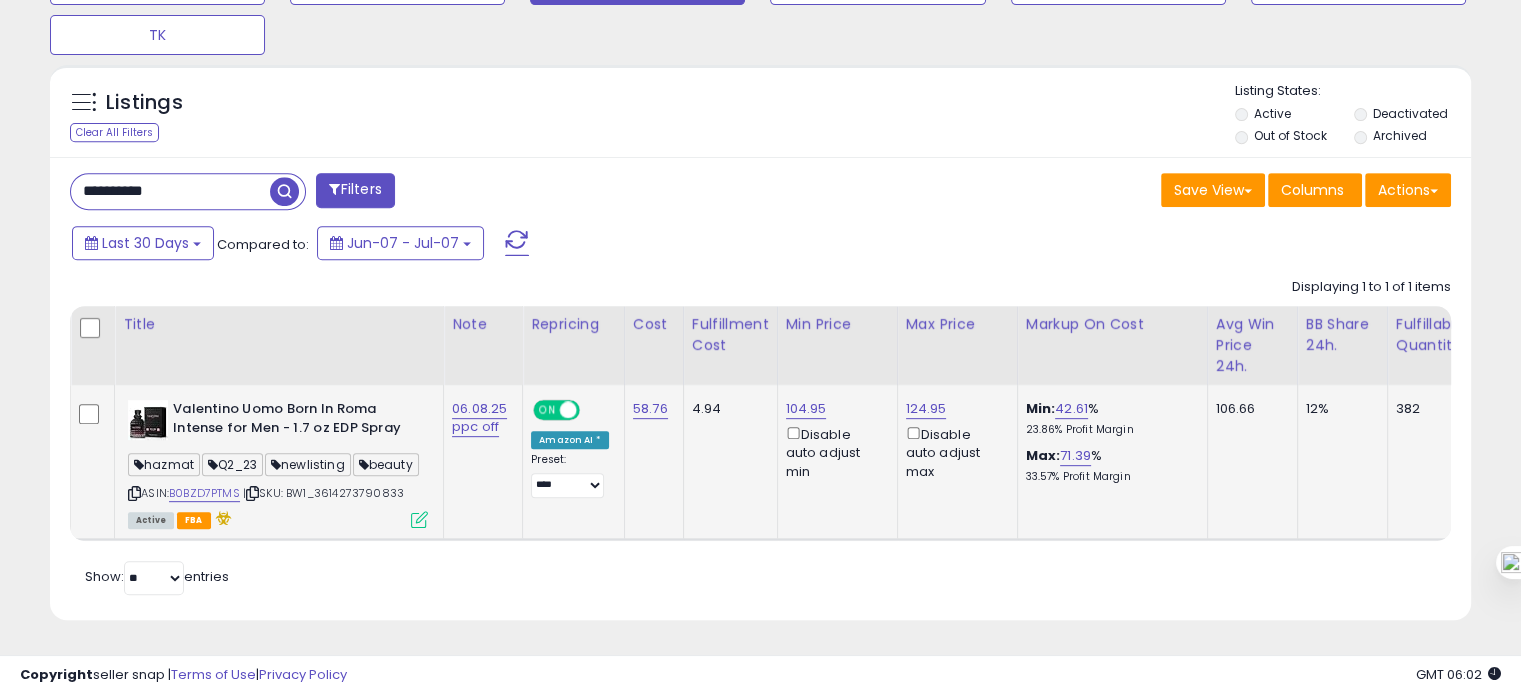 scroll, scrollTop: 0, scrollLeft: 315, axis: horizontal 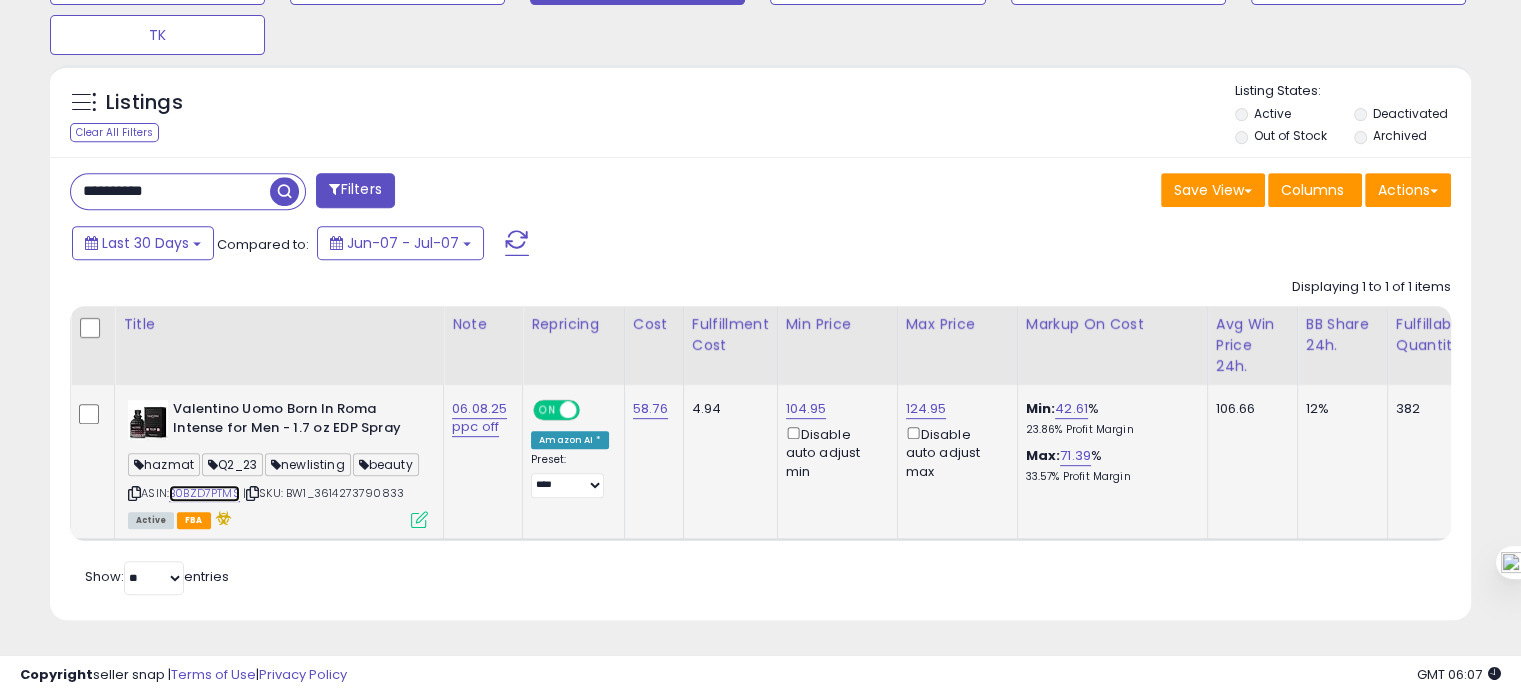 click on "B0BZD7PTMS" at bounding box center [204, 493] 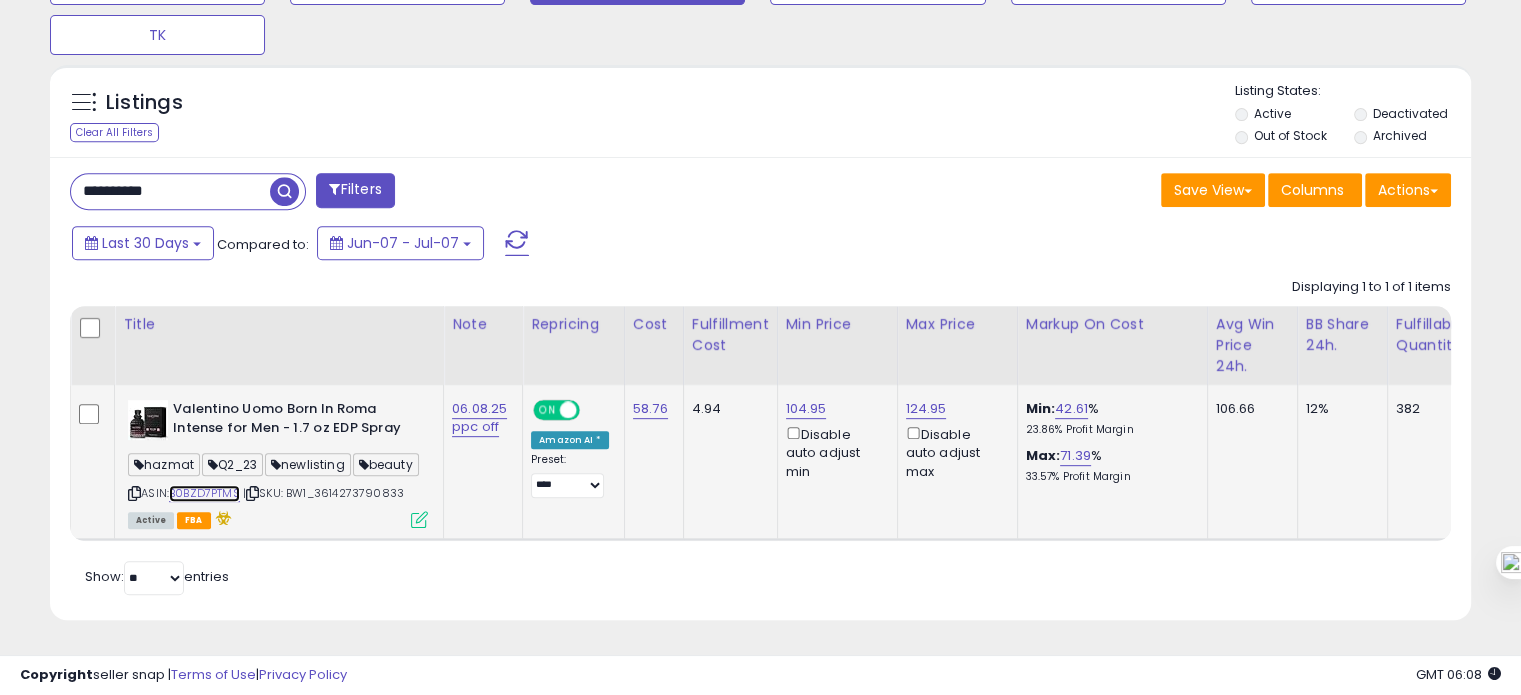 scroll, scrollTop: 0, scrollLeft: 199, axis: horizontal 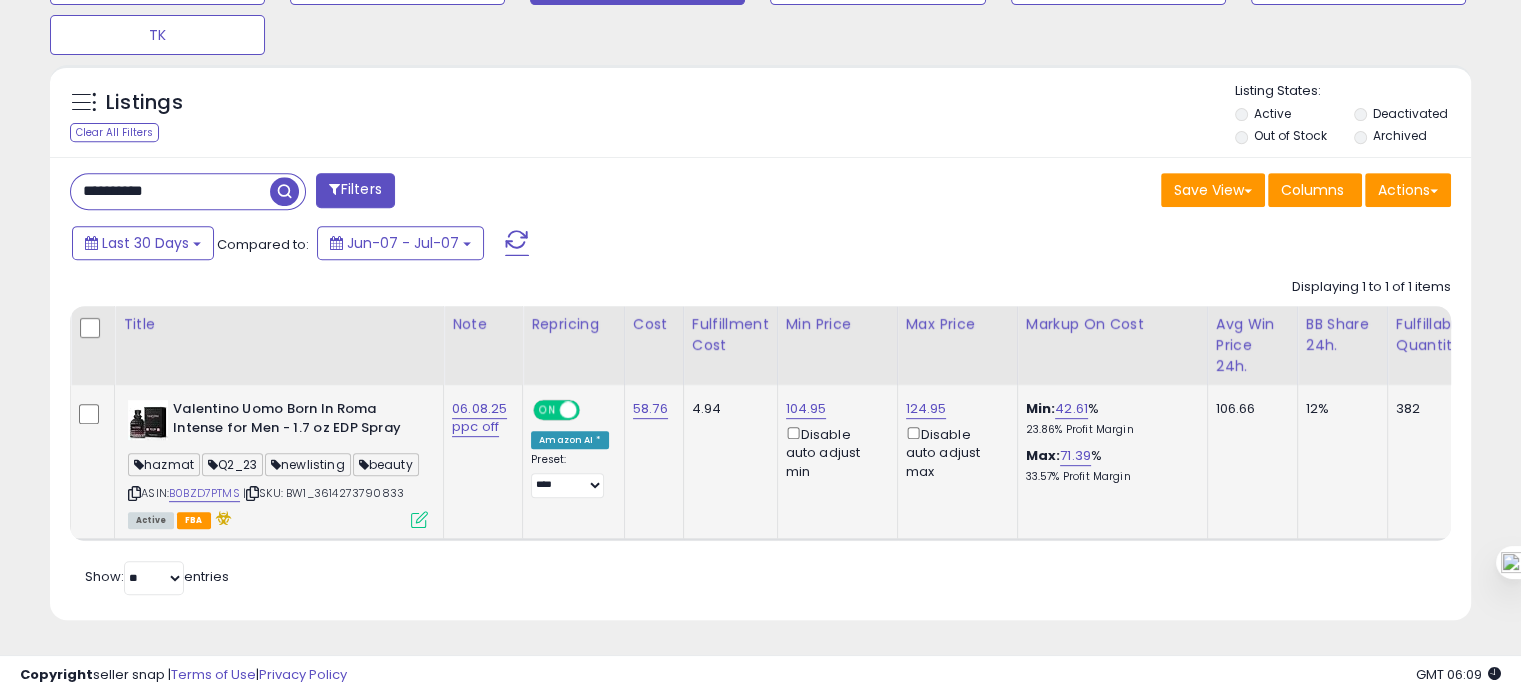 drag, startPoint x: 125, startPoint y: 478, endPoint x: 135, endPoint y: 476, distance: 10.198039 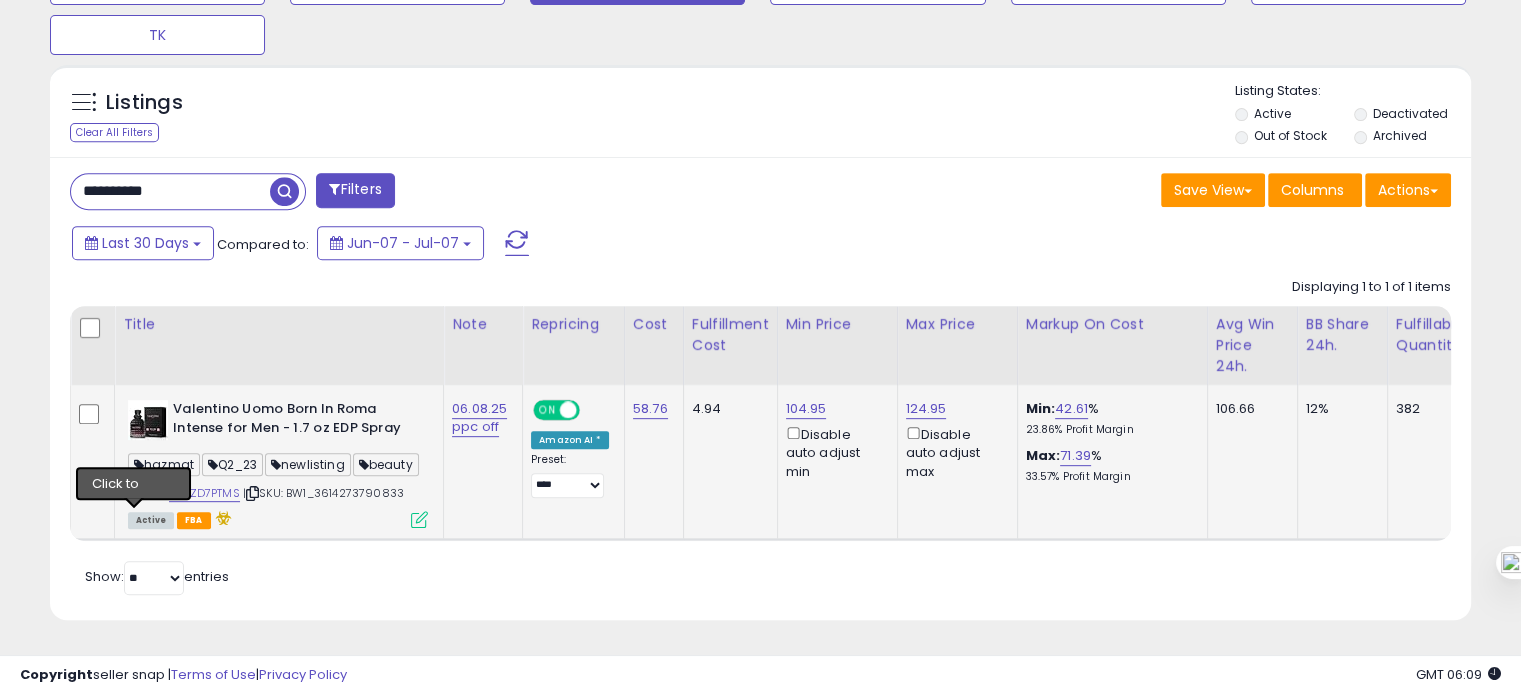 click at bounding box center (134, 493) 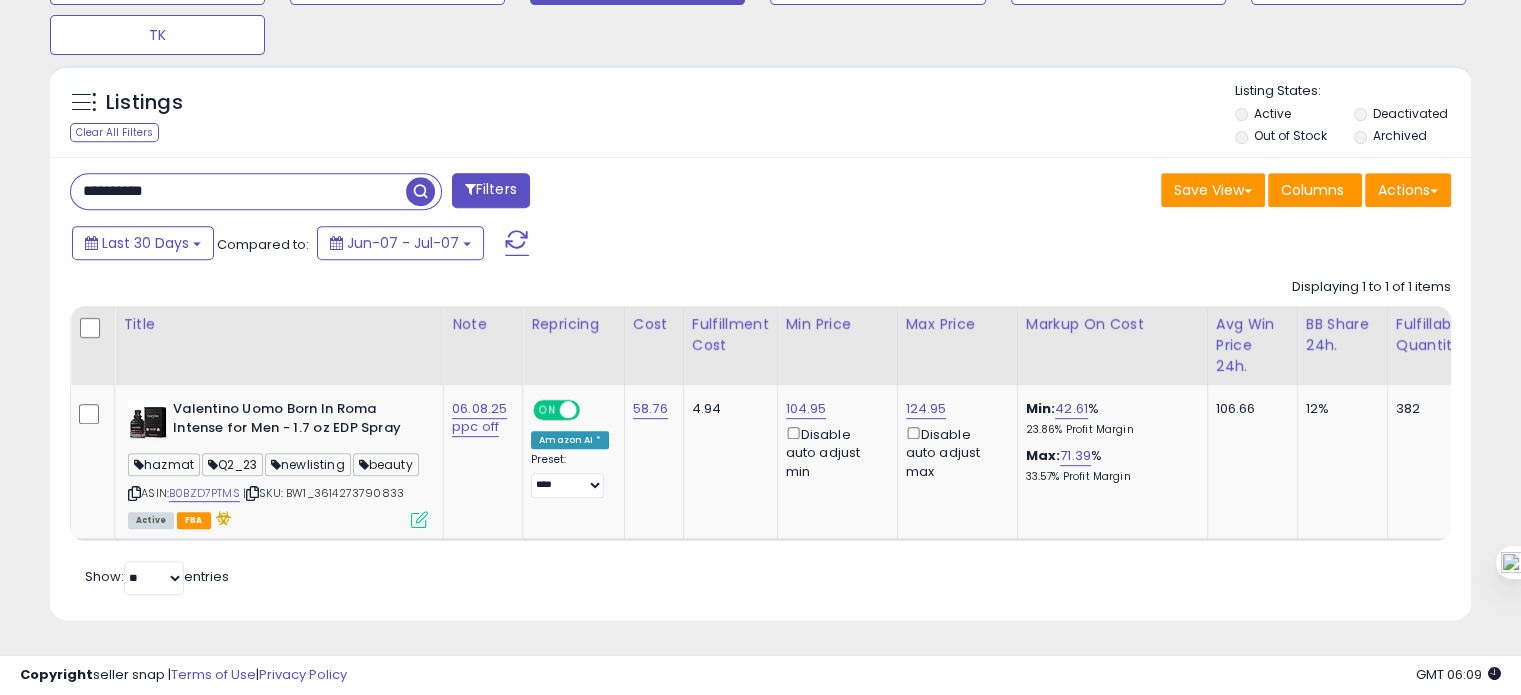 click on "**********" at bounding box center (238, 191) 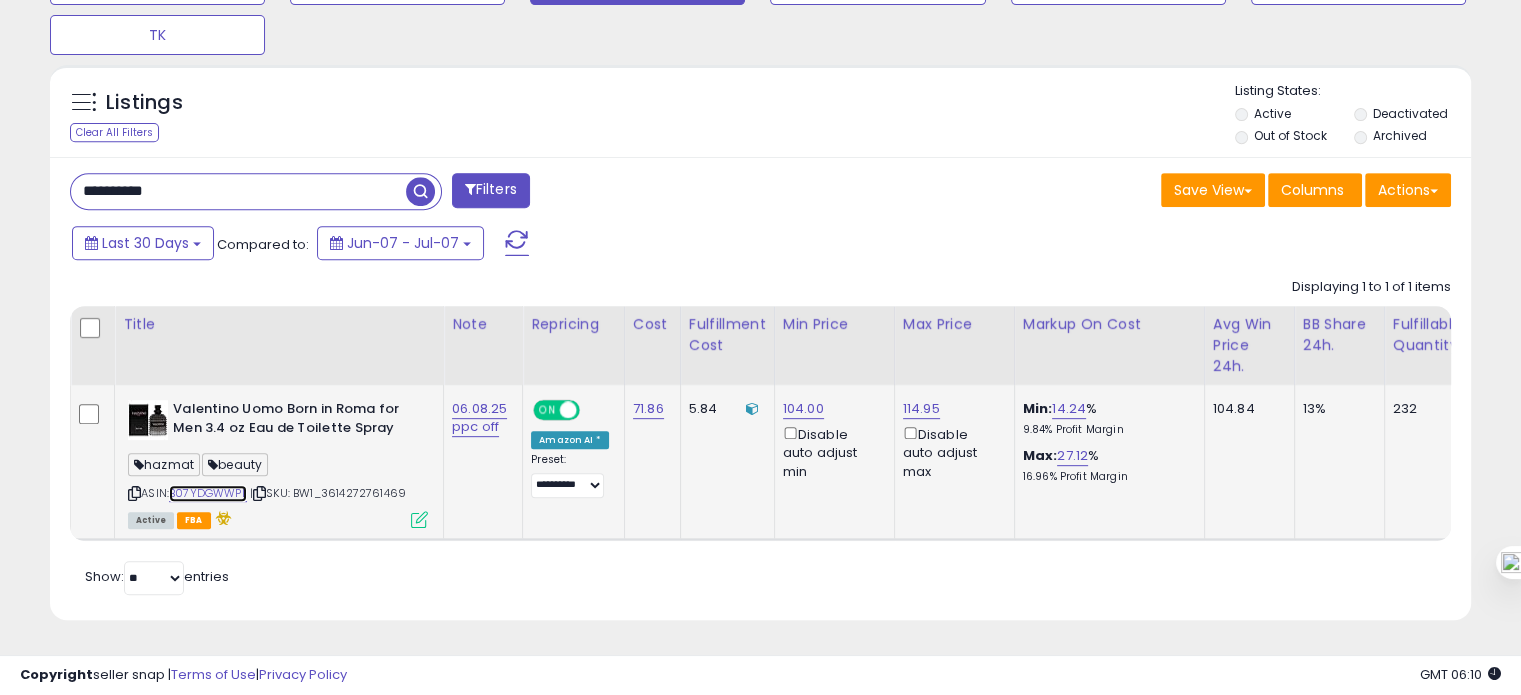 click on "B07YDGWWPL" at bounding box center (208, 493) 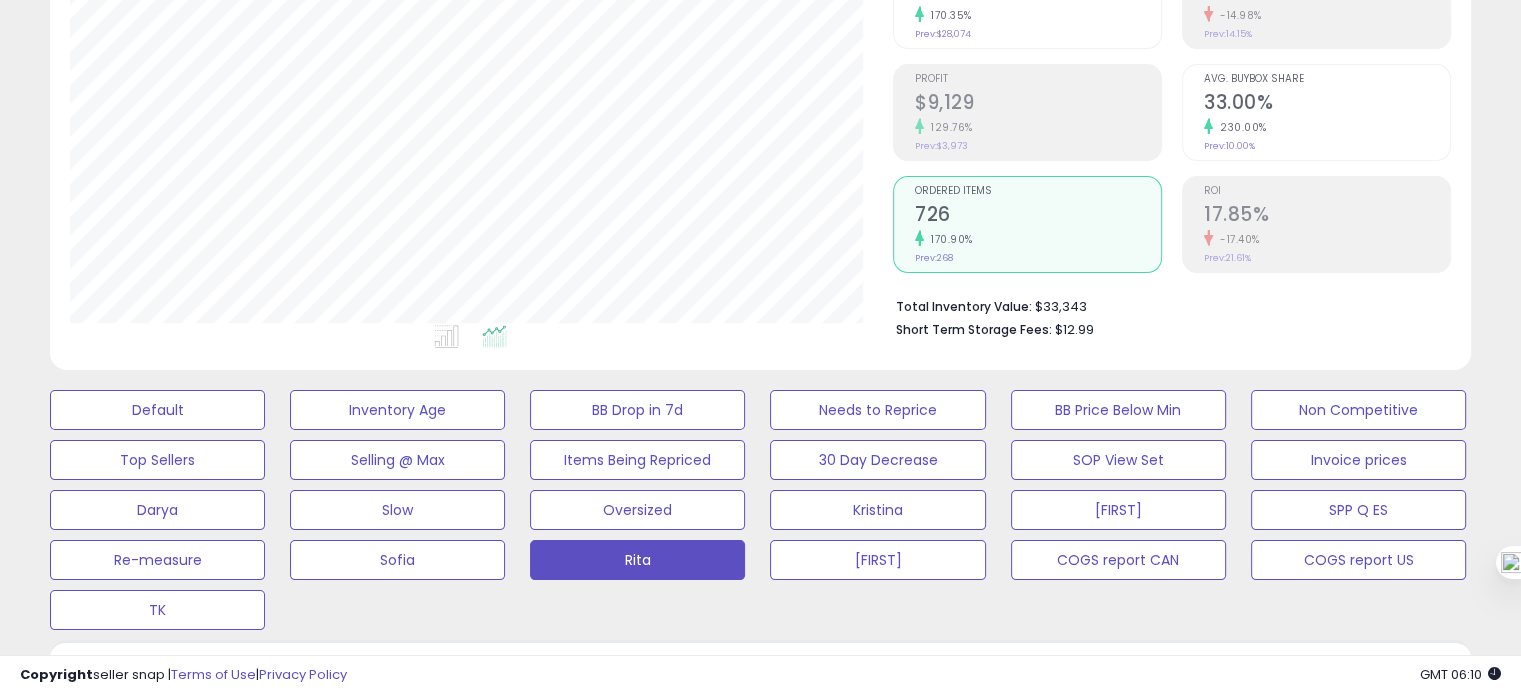 scroll, scrollTop: 828, scrollLeft: 0, axis: vertical 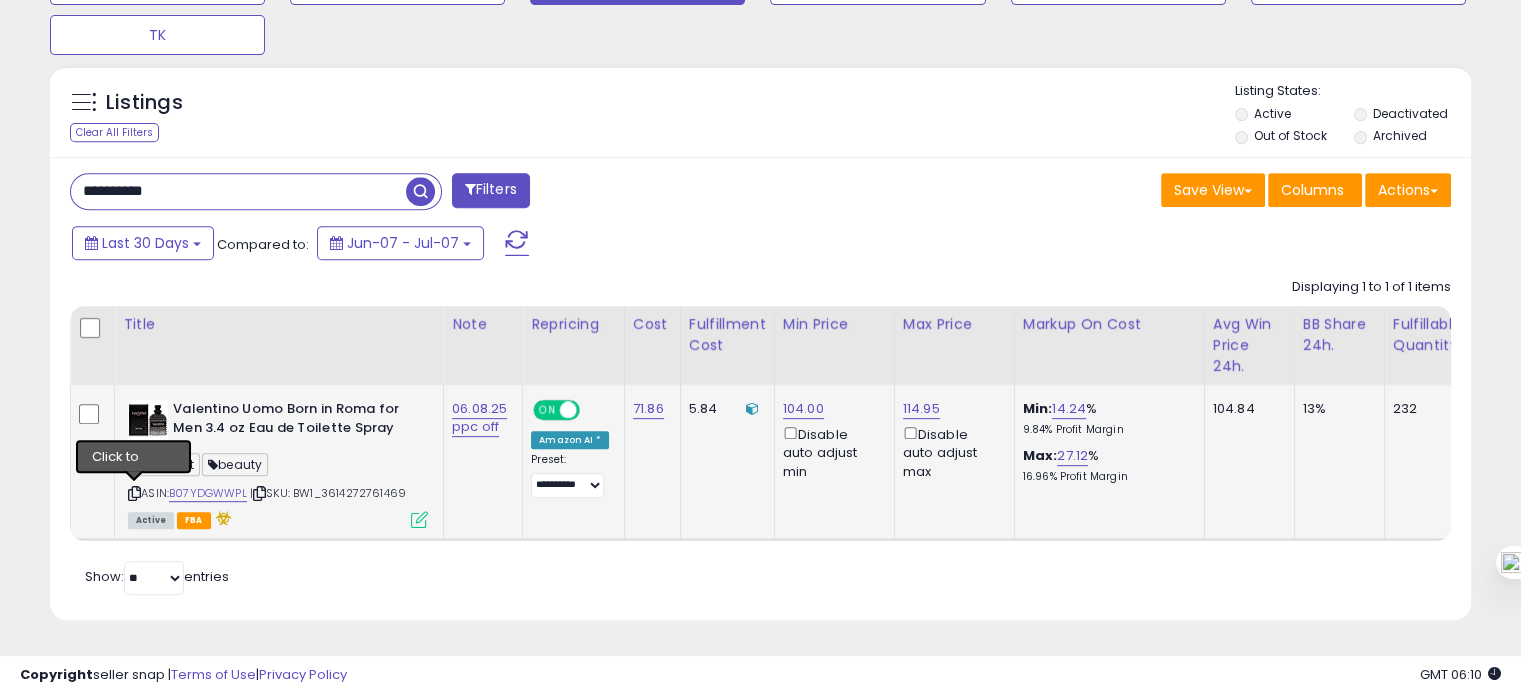 click at bounding box center (134, 493) 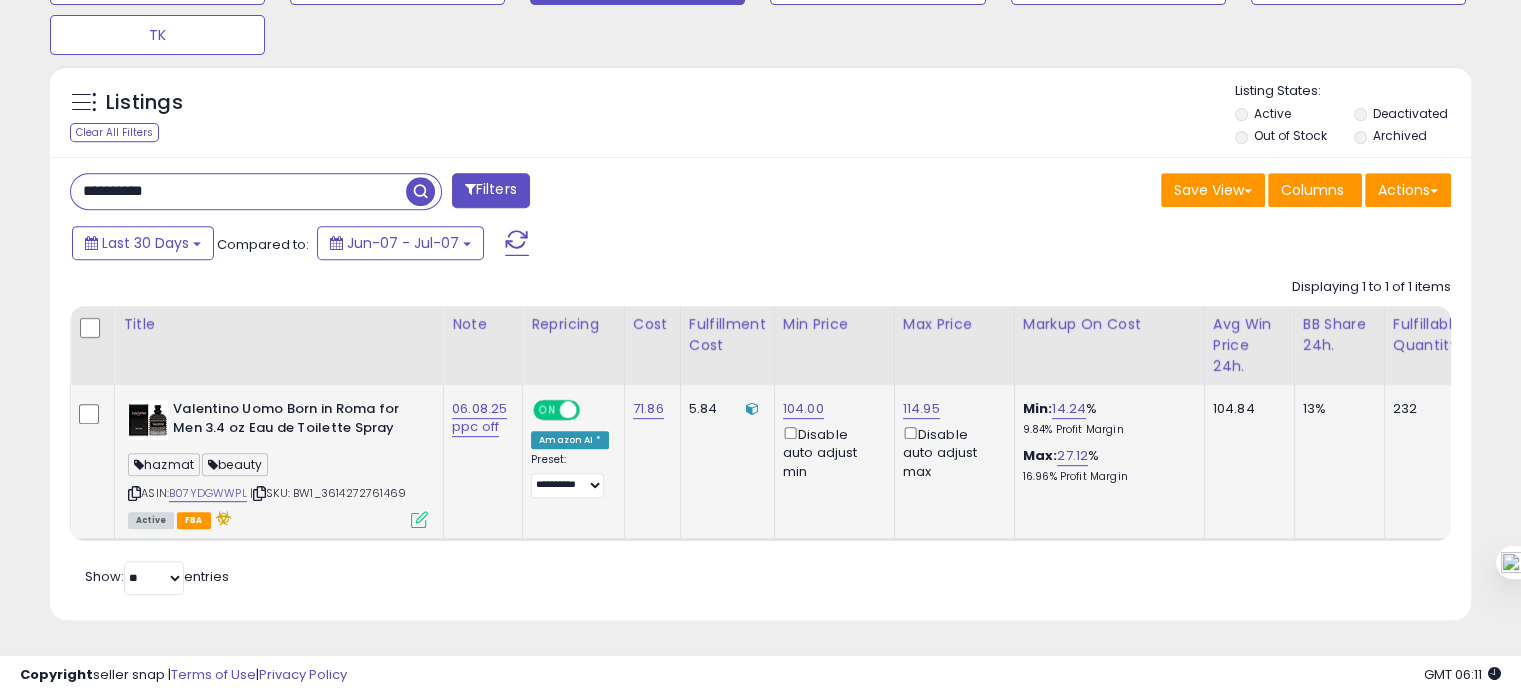 scroll, scrollTop: 0, scrollLeft: 236, axis: horizontal 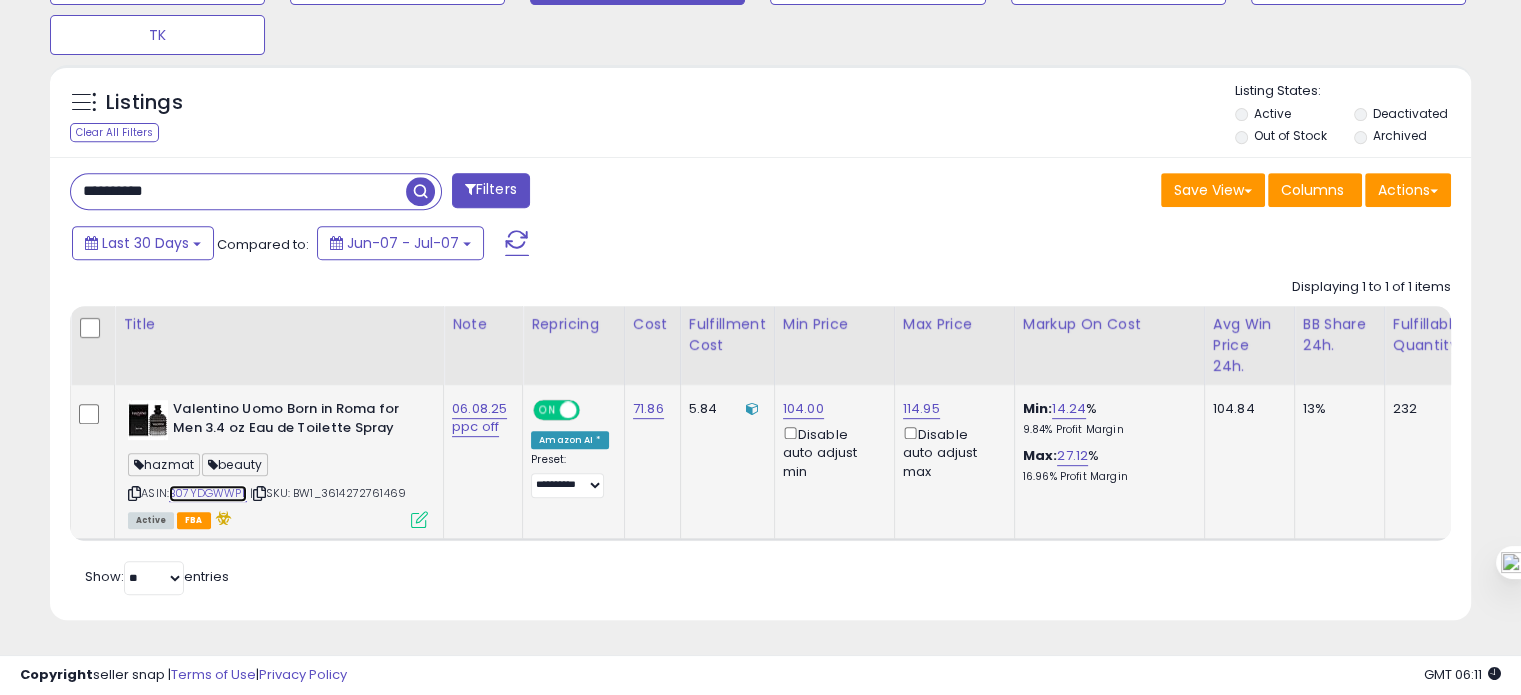 click on "B07YDGWWPL" at bounding box center [208, 493] 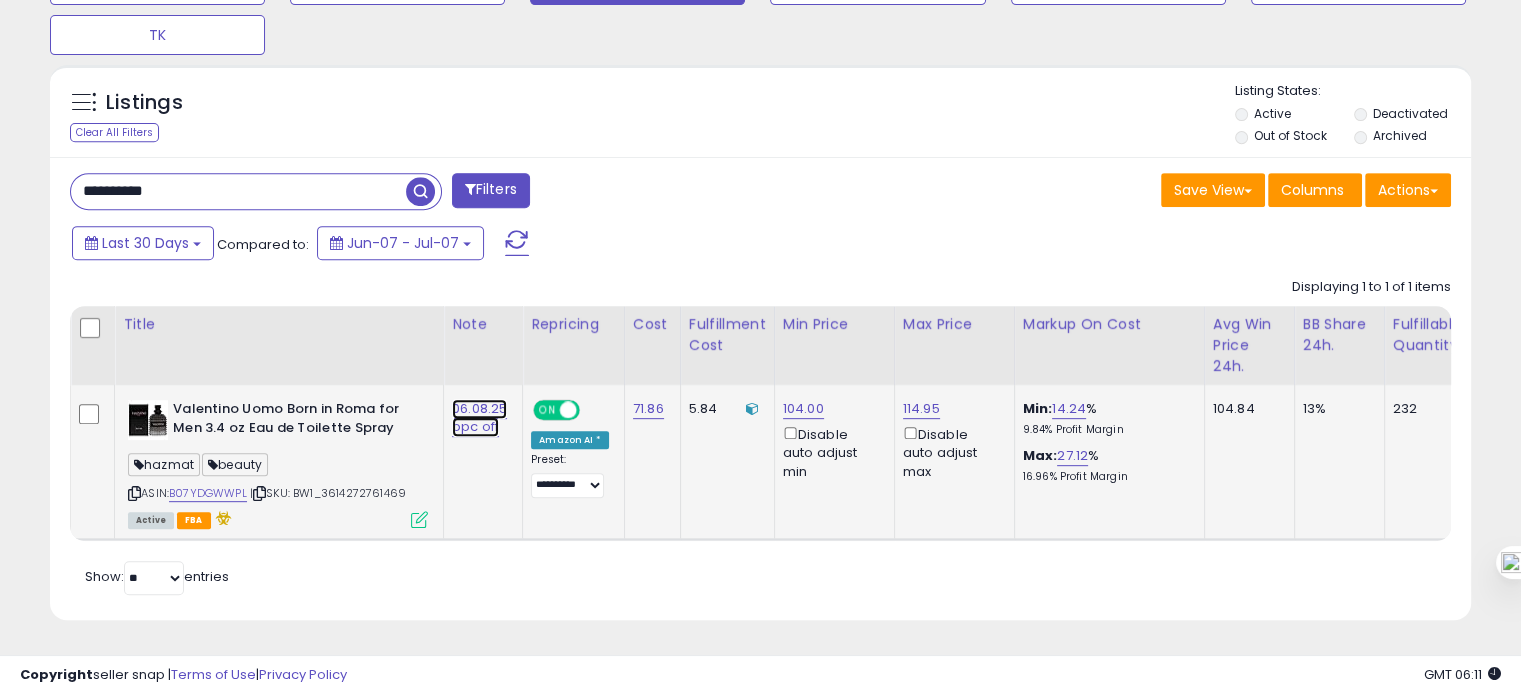 click on "06.08.25 ppc off" at bounding box center (479, 418) 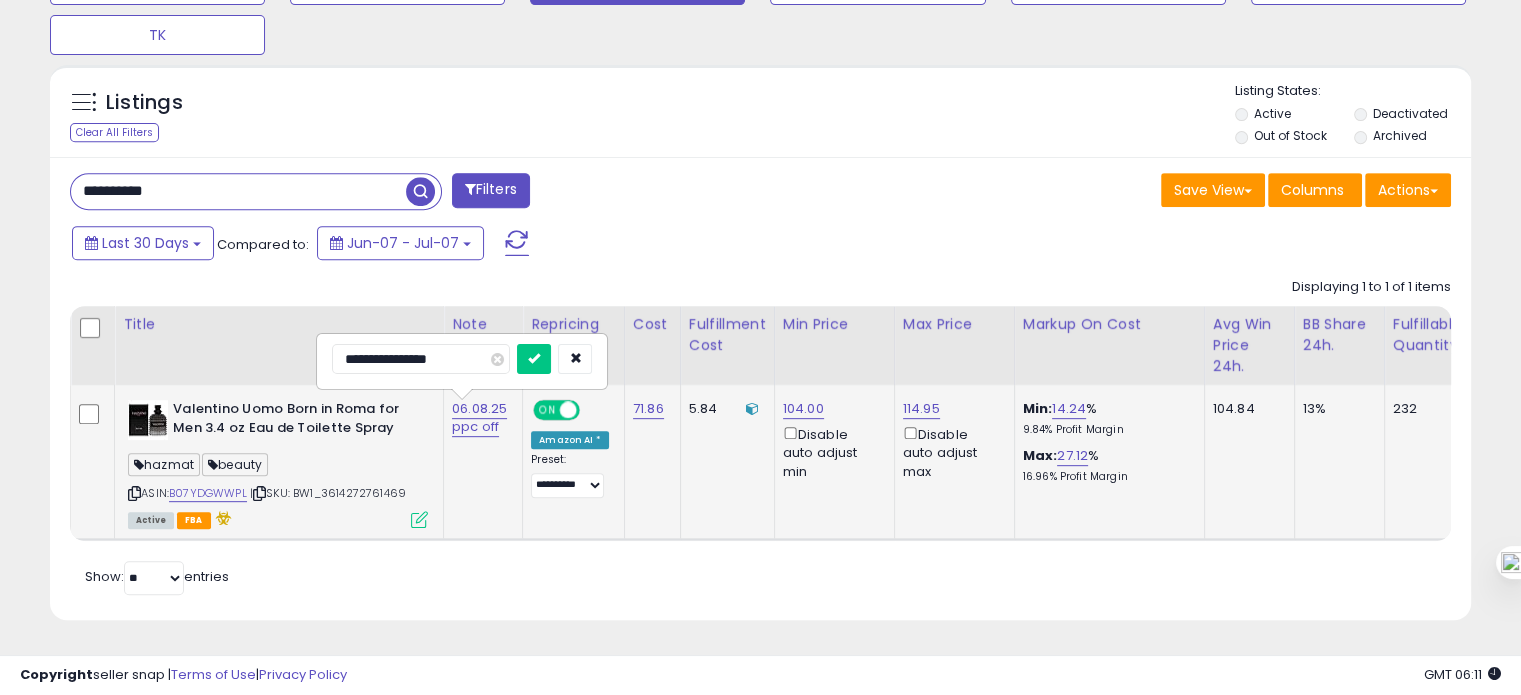 click on "**********" at bounding box center (421, 359) 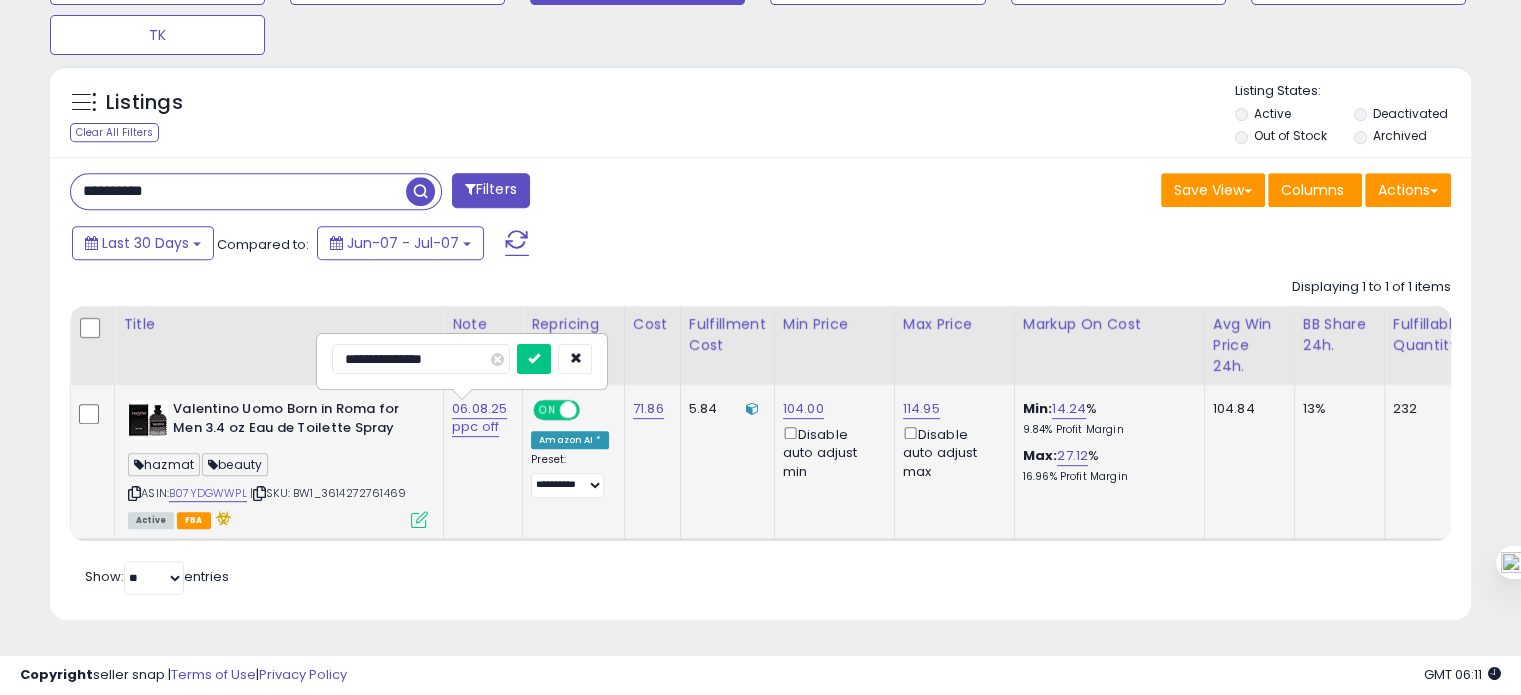 type on "**********" 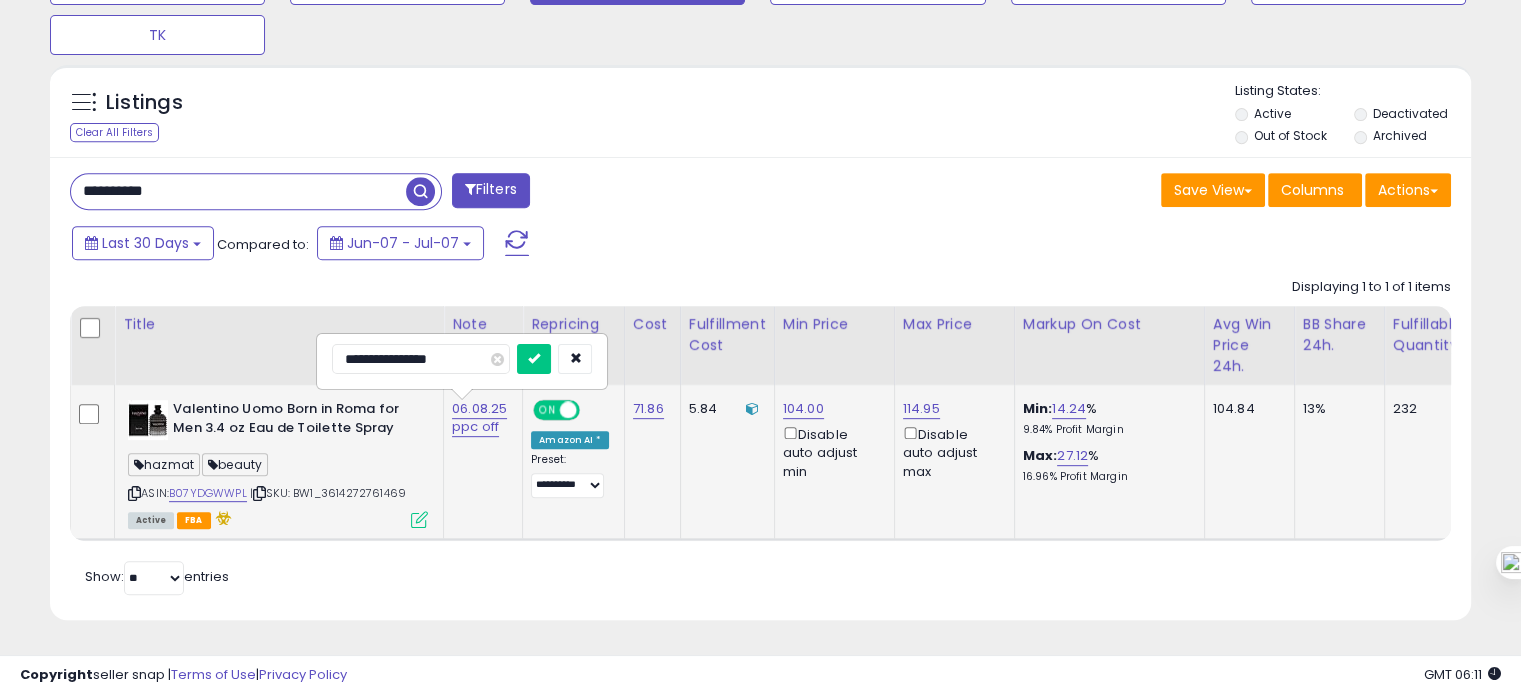 click at bounding box center (534, 359) 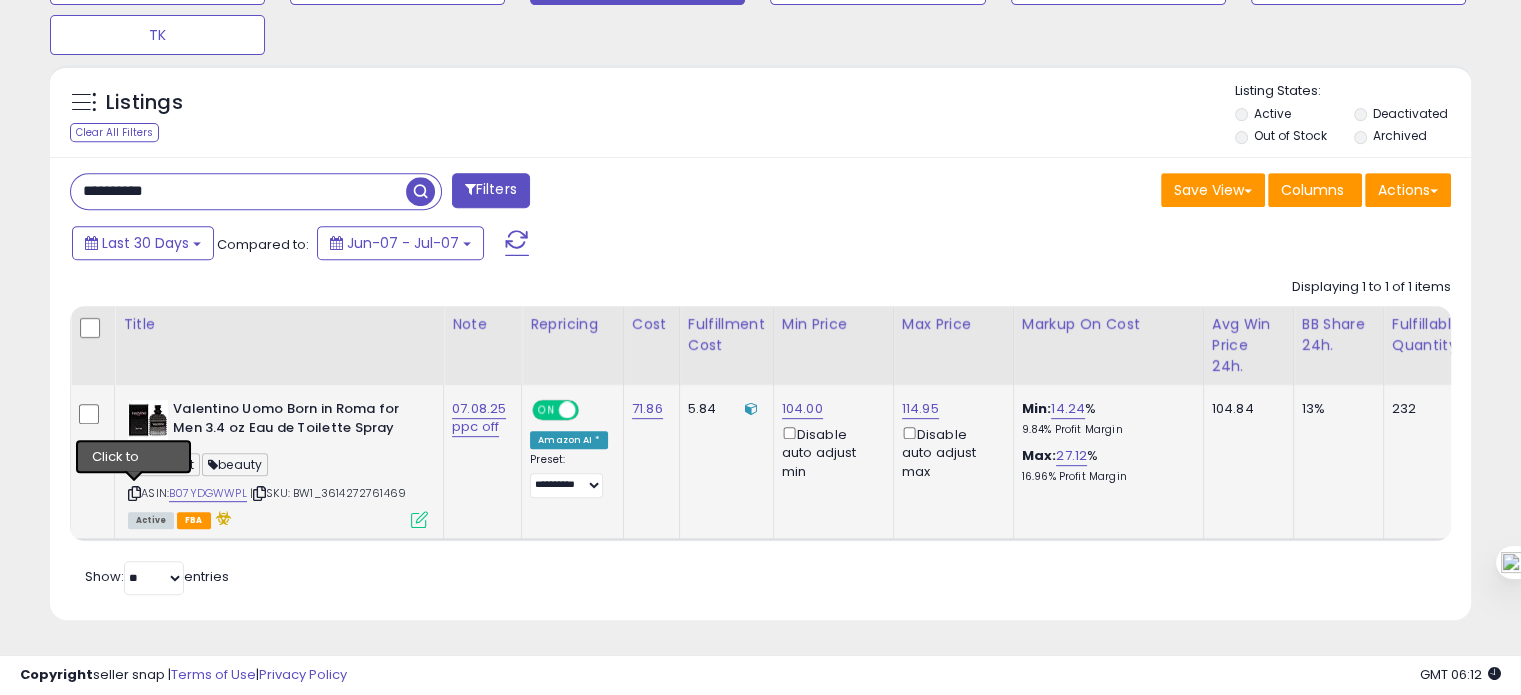 click at bounding box center (134, 493) 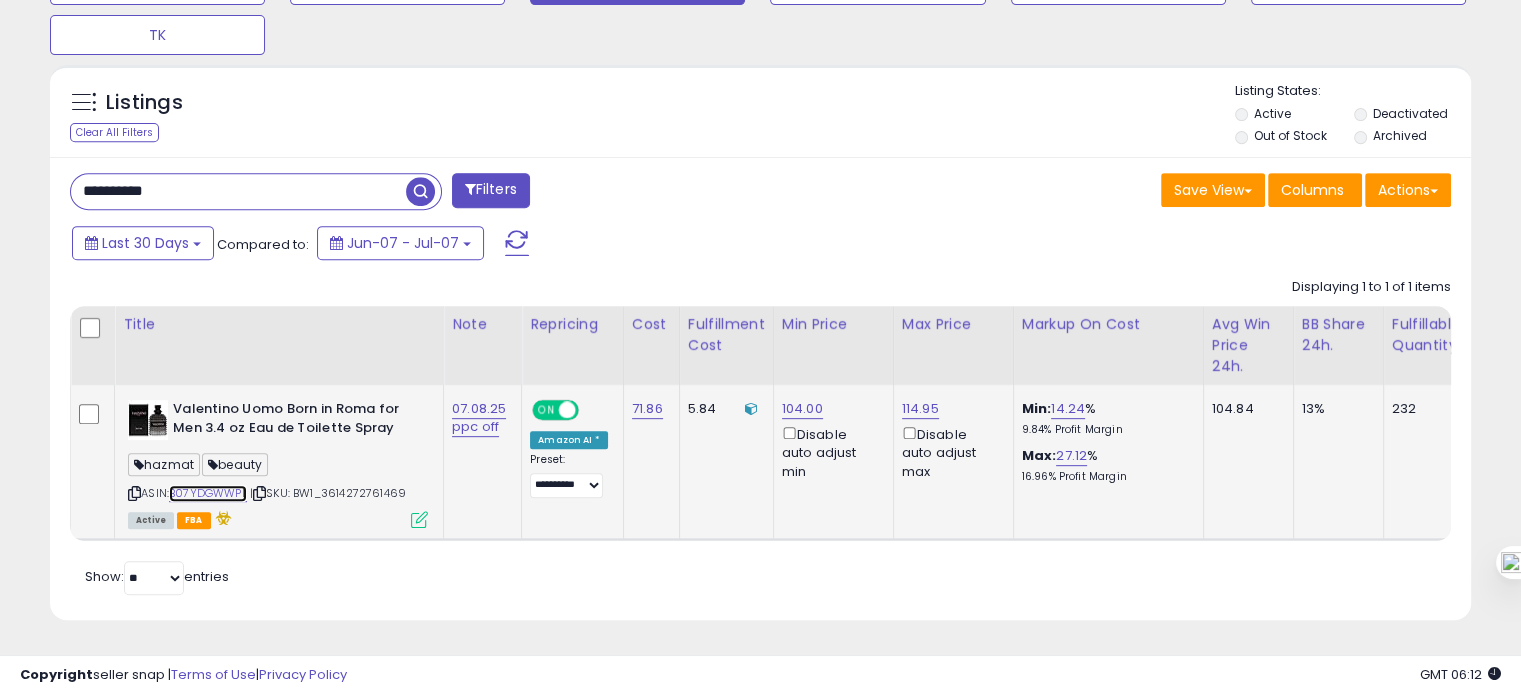 click on "B07YDGWWPL" at bounding box center [208, 493] 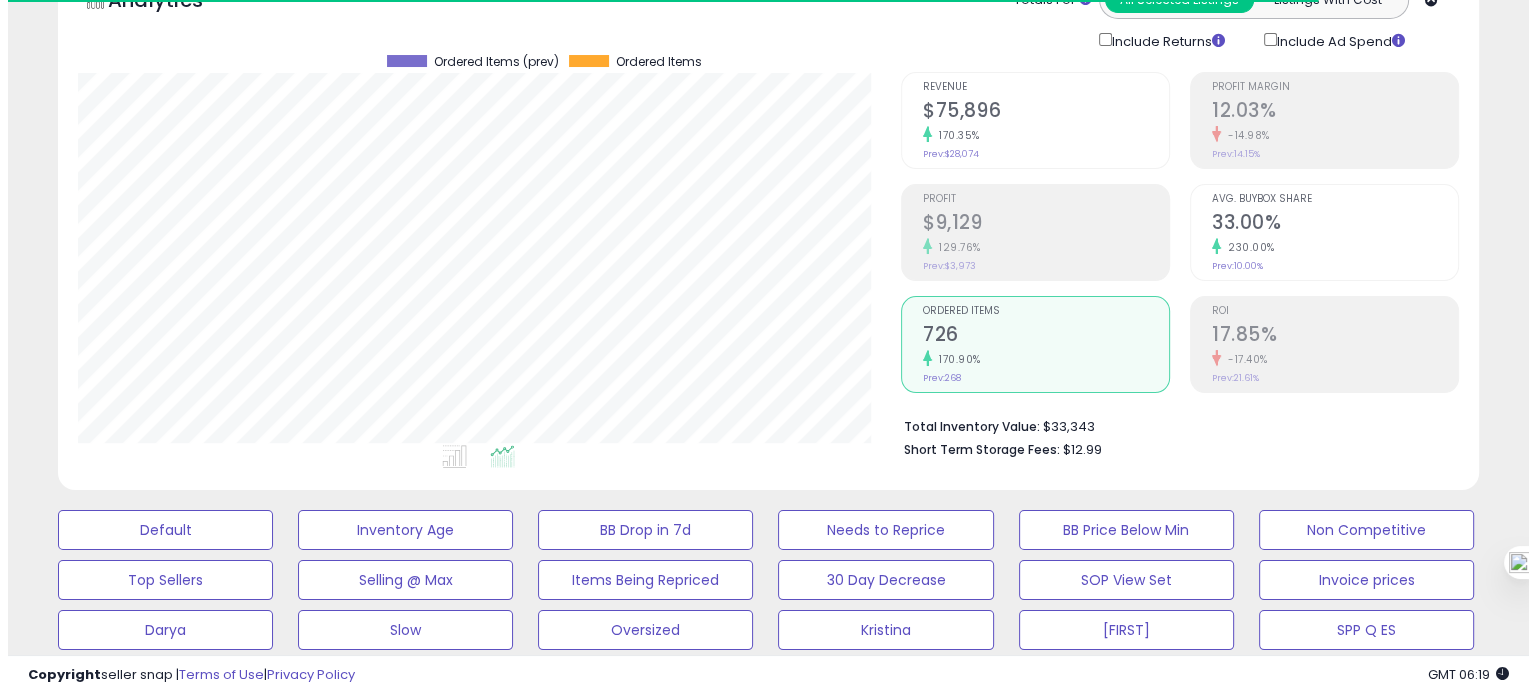scroll, scrollTop: 108, scrollLeft: 0, axis: vertical 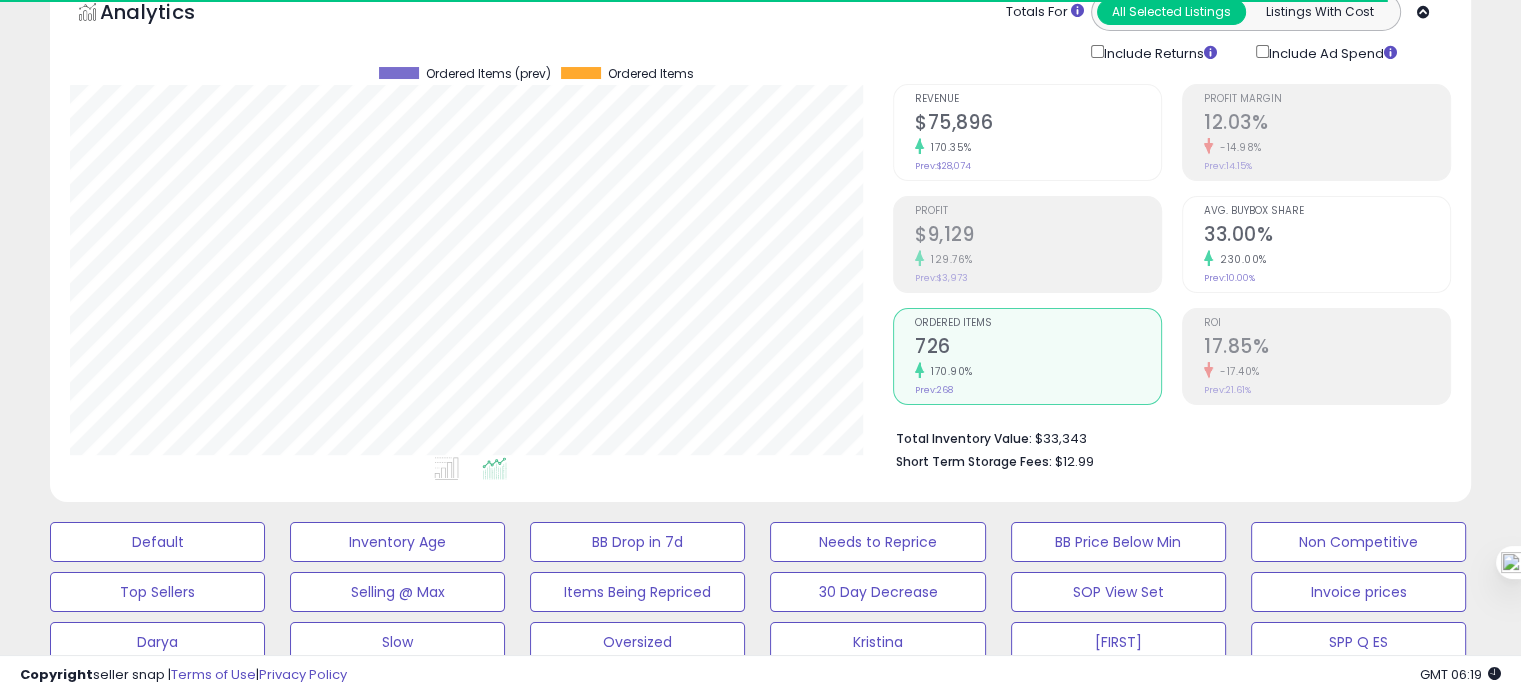 click on "33.00%" at bounding box center (1327, 236) 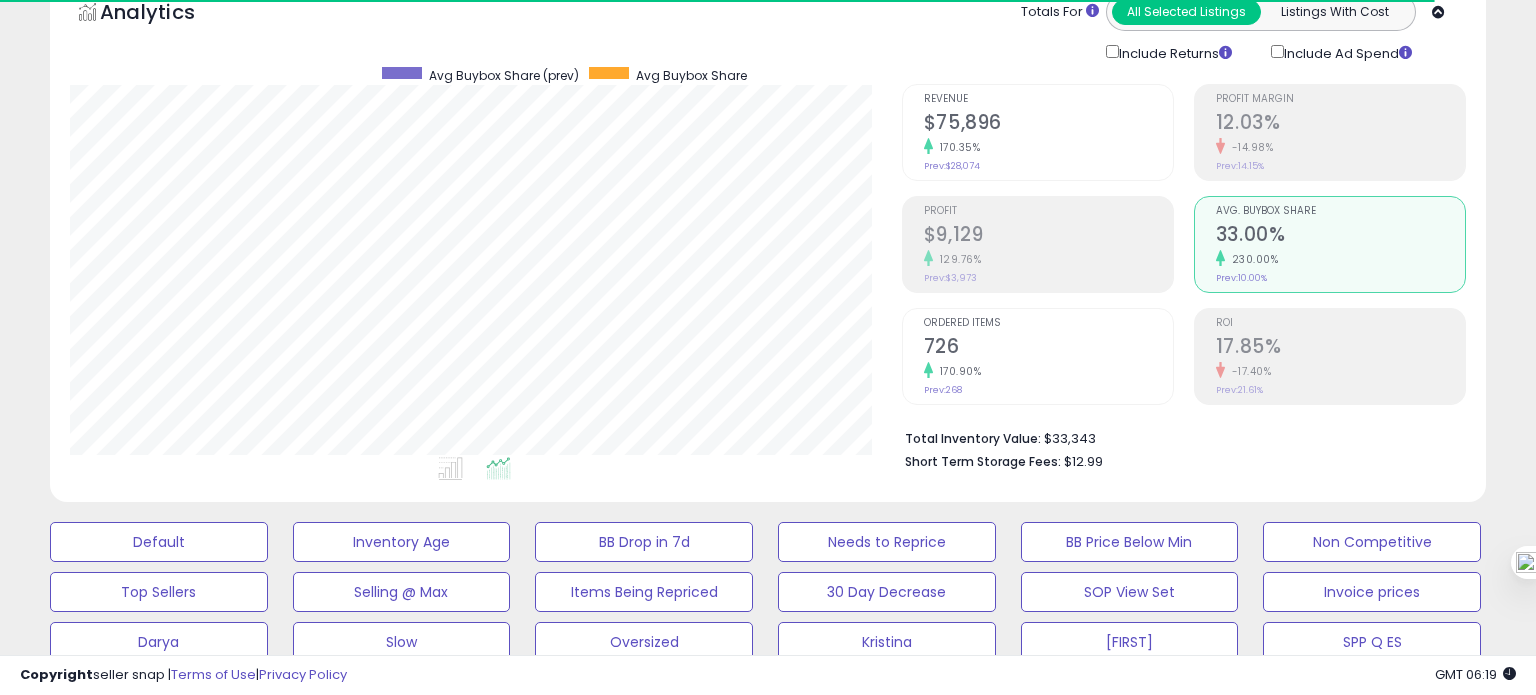 scroll, scrollTop: 999589, scrollLeft: 999176, axis: both 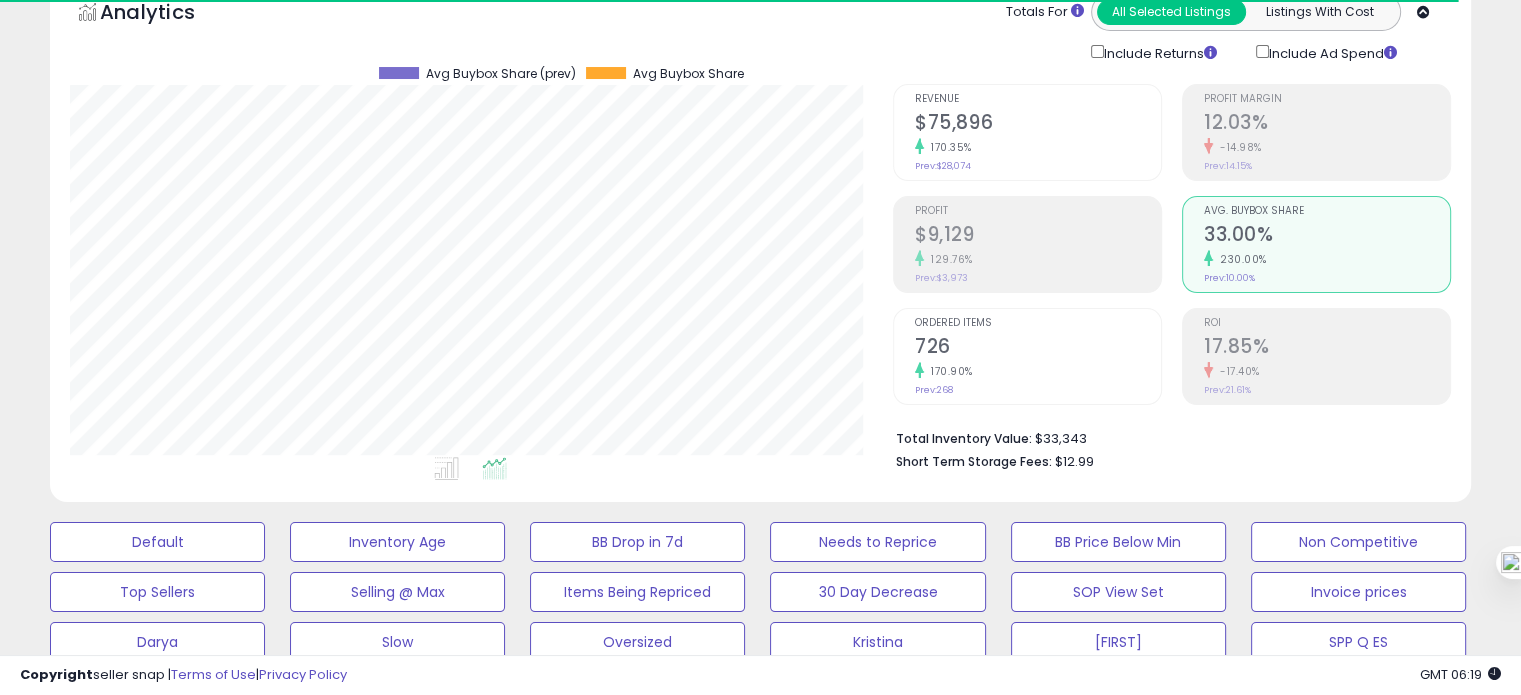 click on "170.90%" at bounding box center [1038, 371] 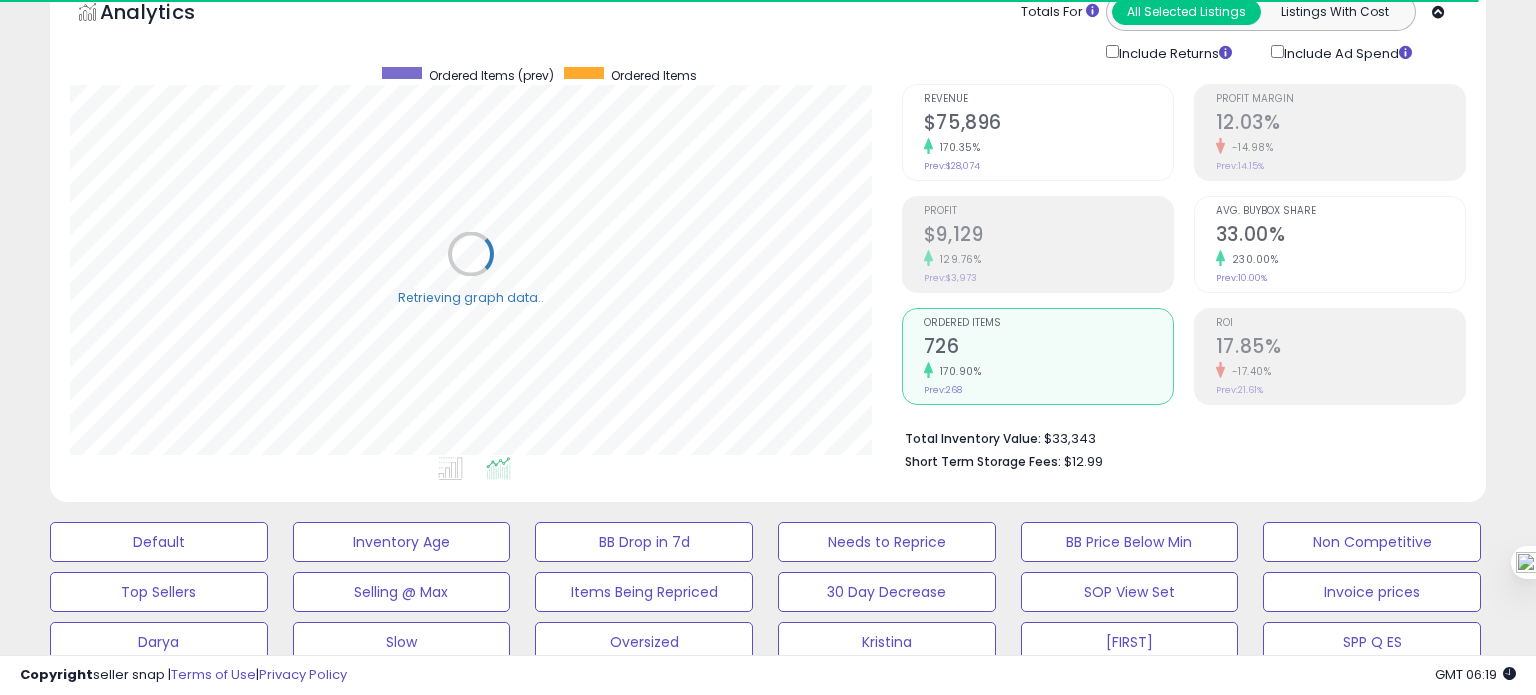 scroll, scrollTop: 999589, scrollLeft: 999168, axis: both 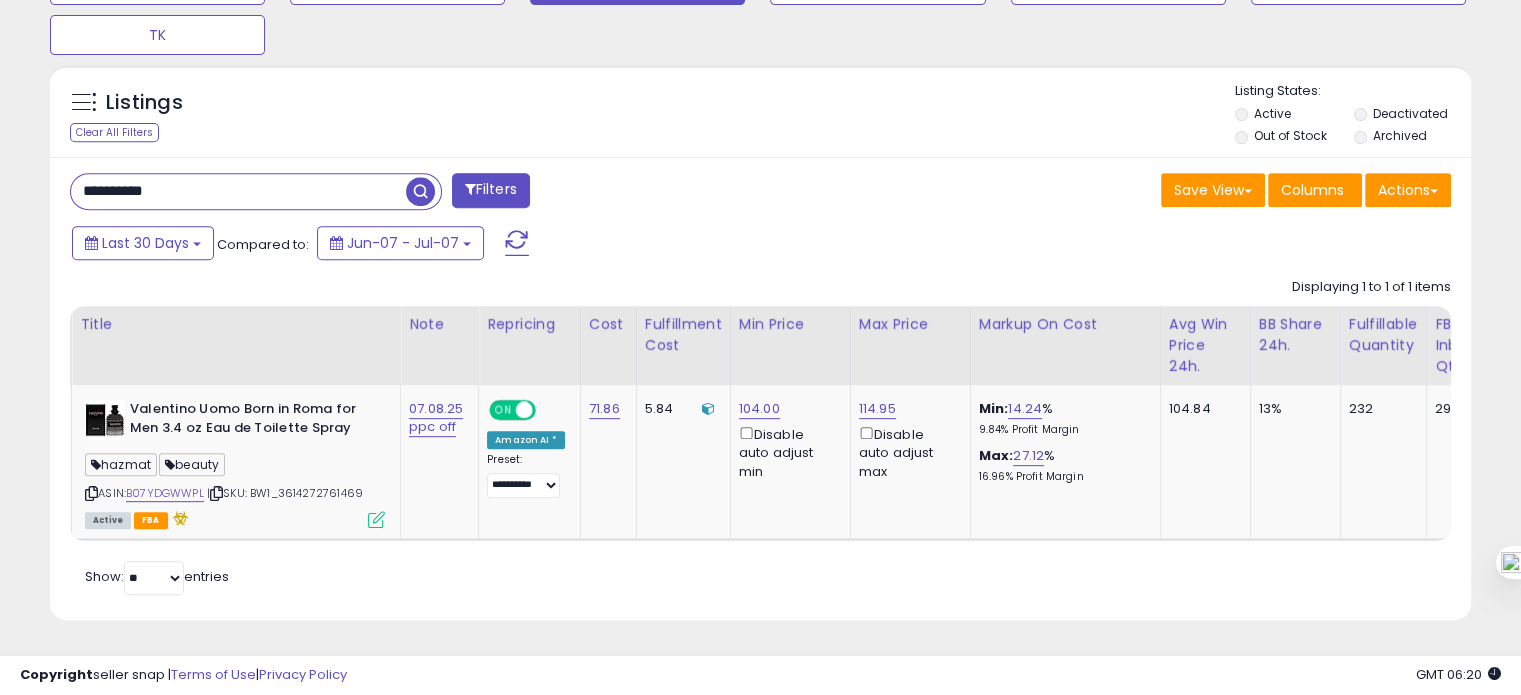 click on "**********" at bounding box center (238, 191) 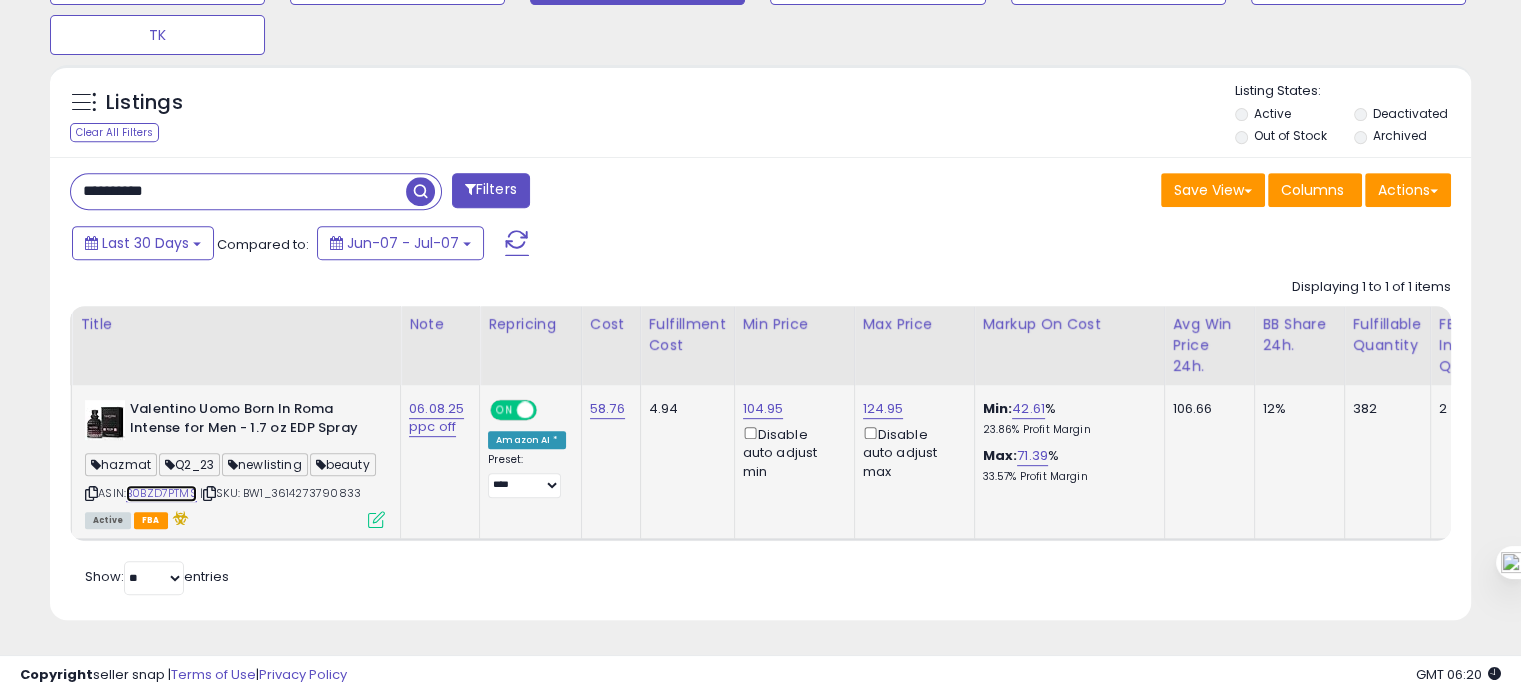 click on "B0BZD7PTMS" at bounding box center [161, 493] 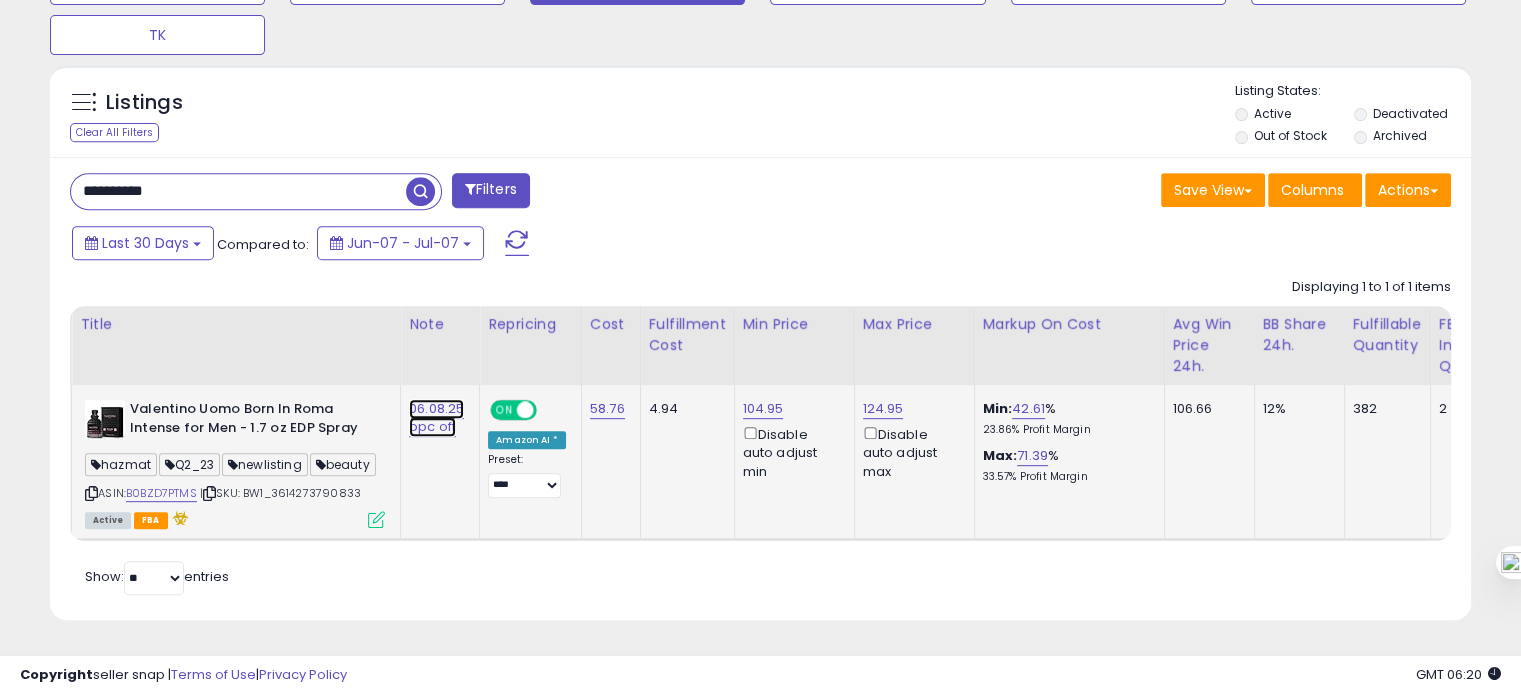 click on "06.08.25 ppc off" at bounding box center [436, 418] 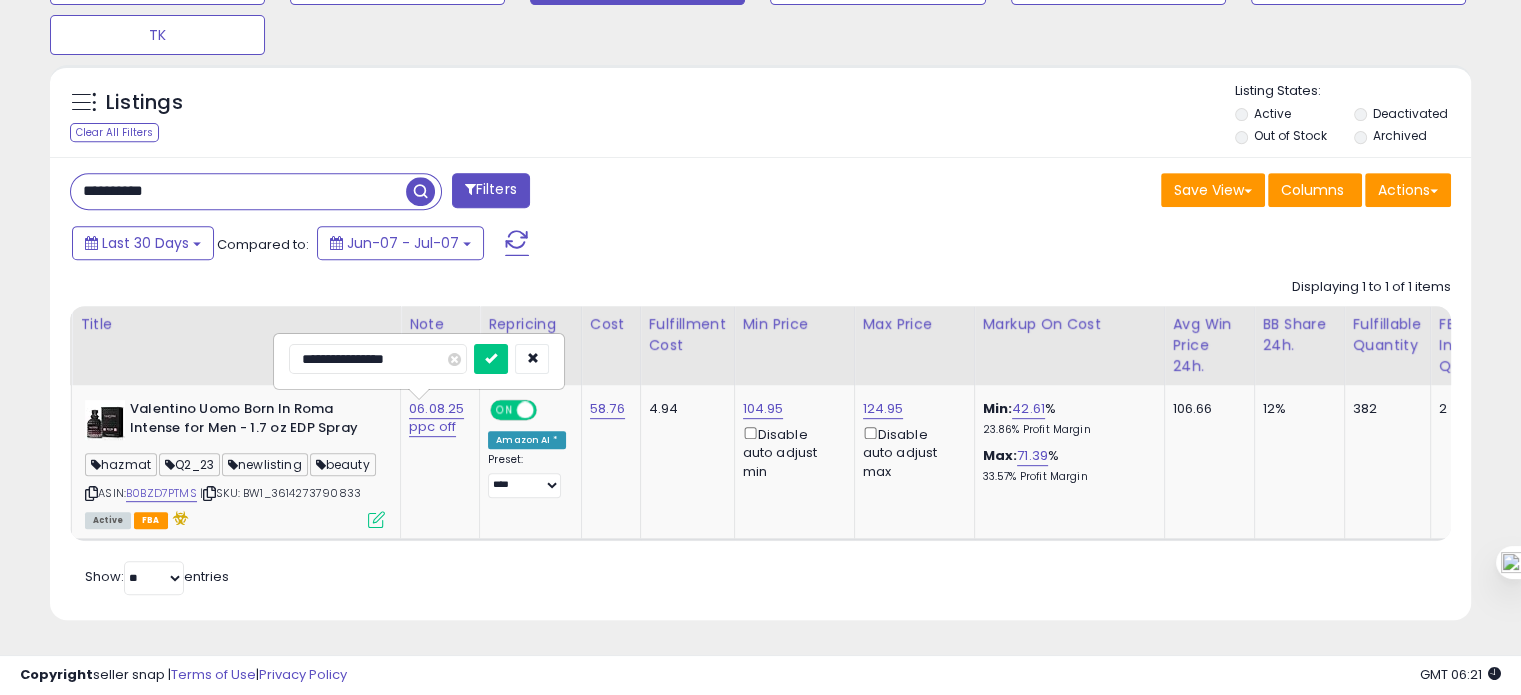 click on "**********" at bounding box center (238, 191) 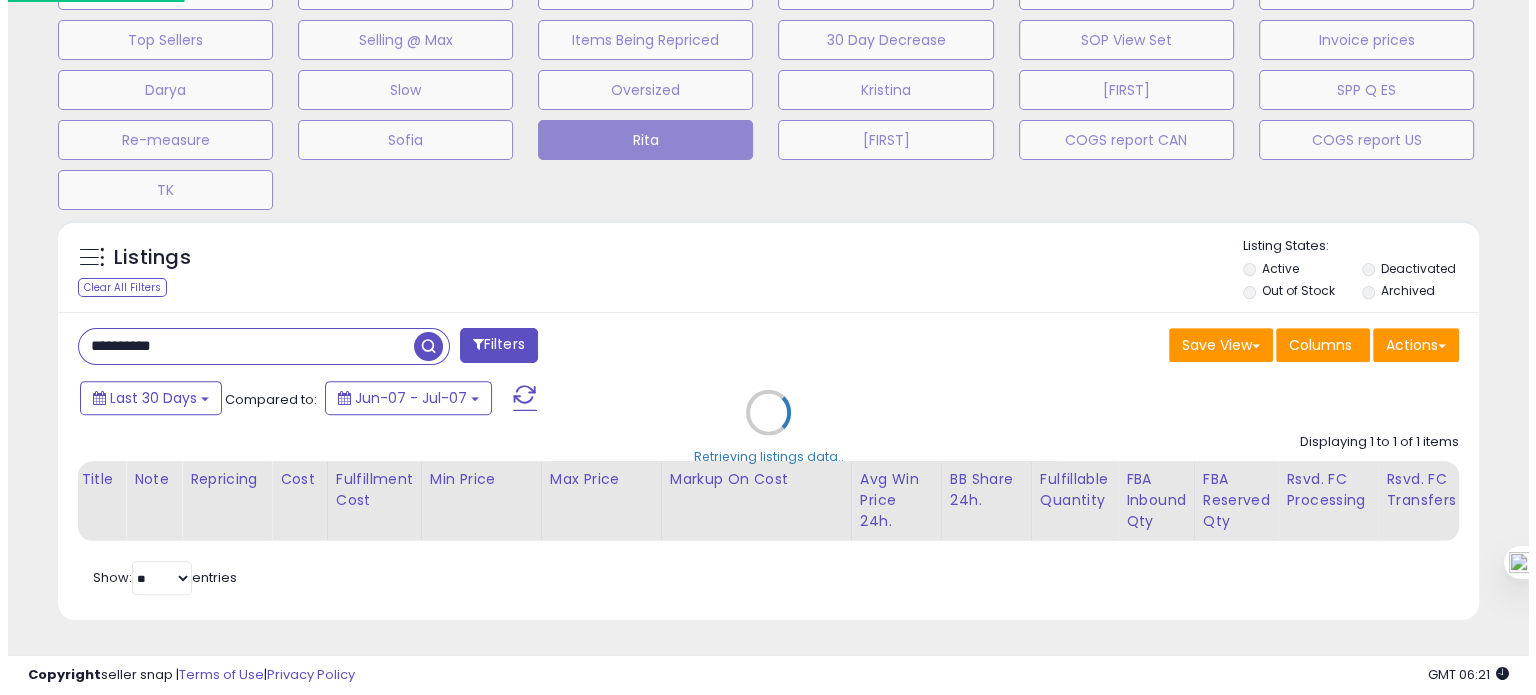 scroll, scrollTop: 674, scrollLeft: 0, axis: vertical 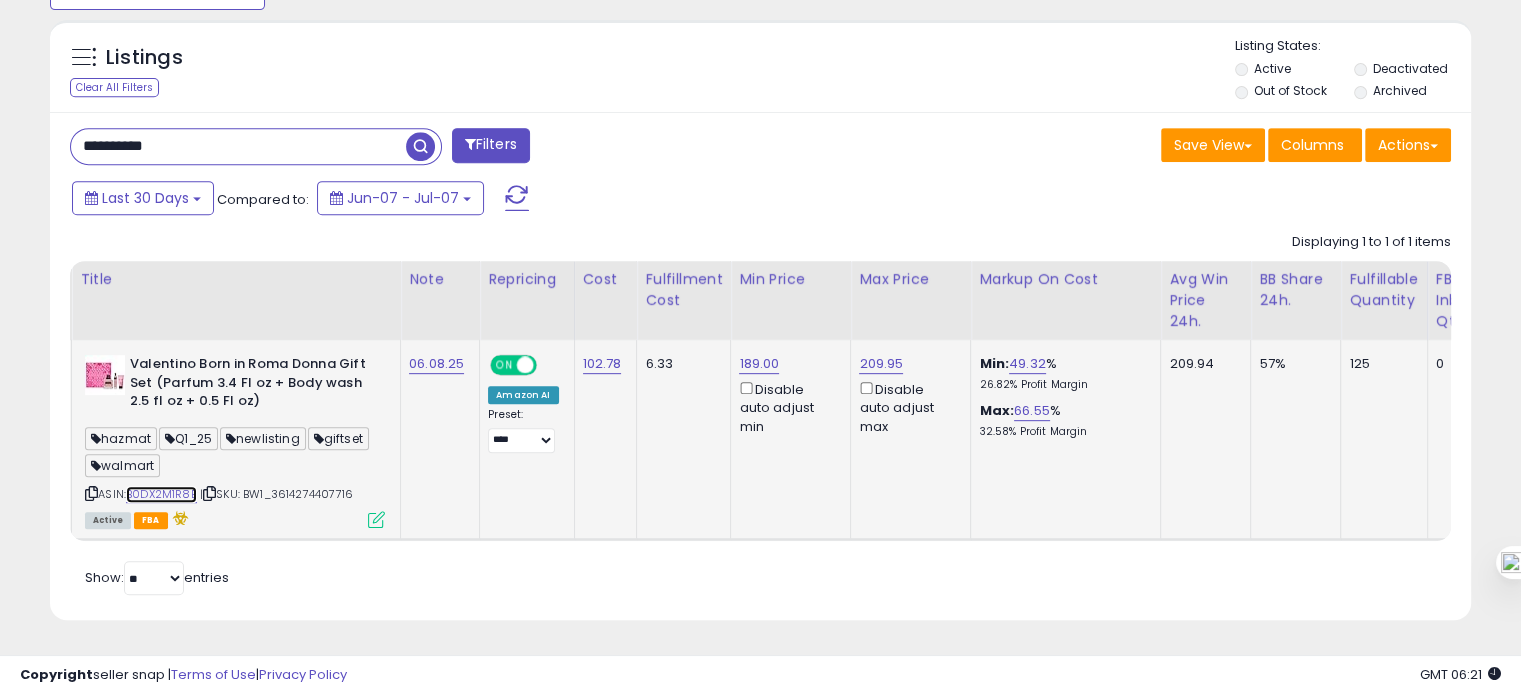 click on "B0DX2M1R8B" at bounding box center (161, 494) 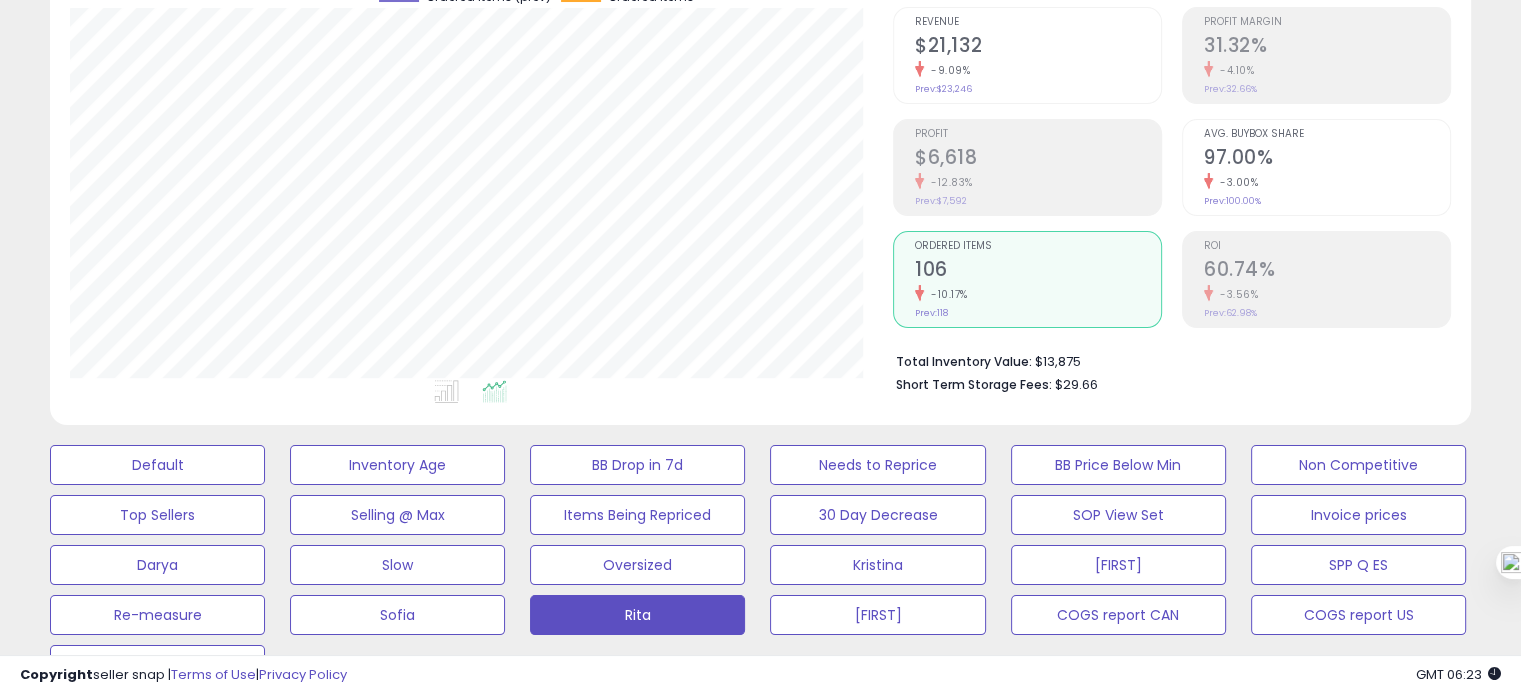 scroll, scrollTop: 173, scrollLeft: 0, axis: vertical 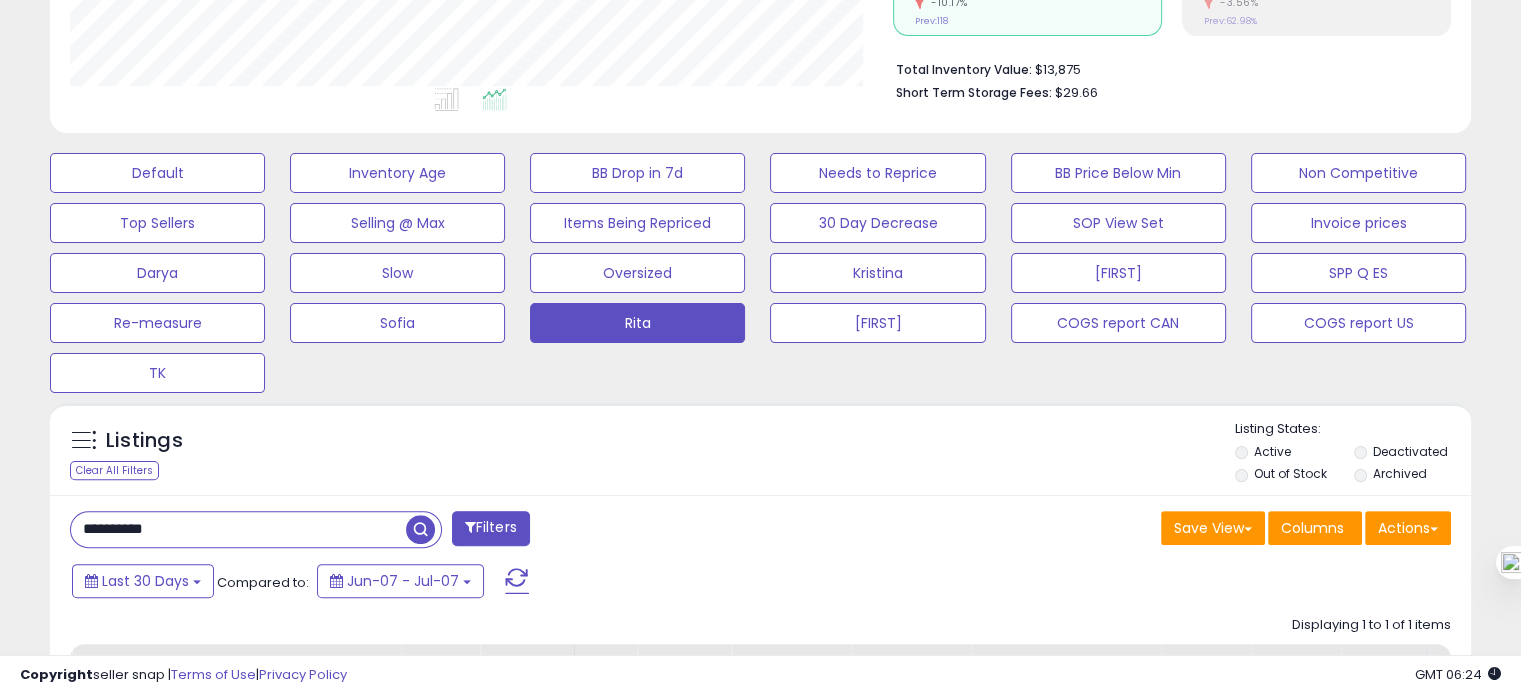 click on "**********" at bounding box center [238, 529] 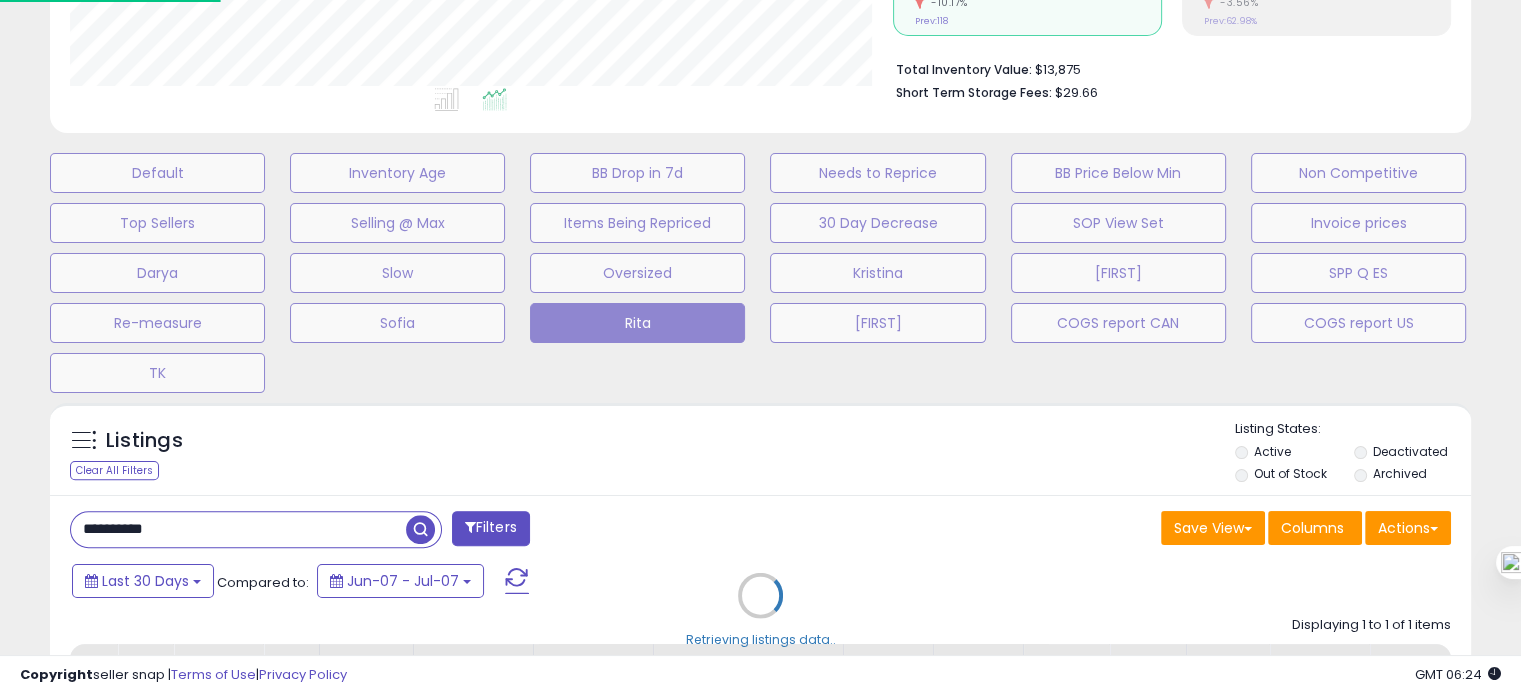 scroll, scrollTop: 999589, scrollLeft: 999168, axis: both 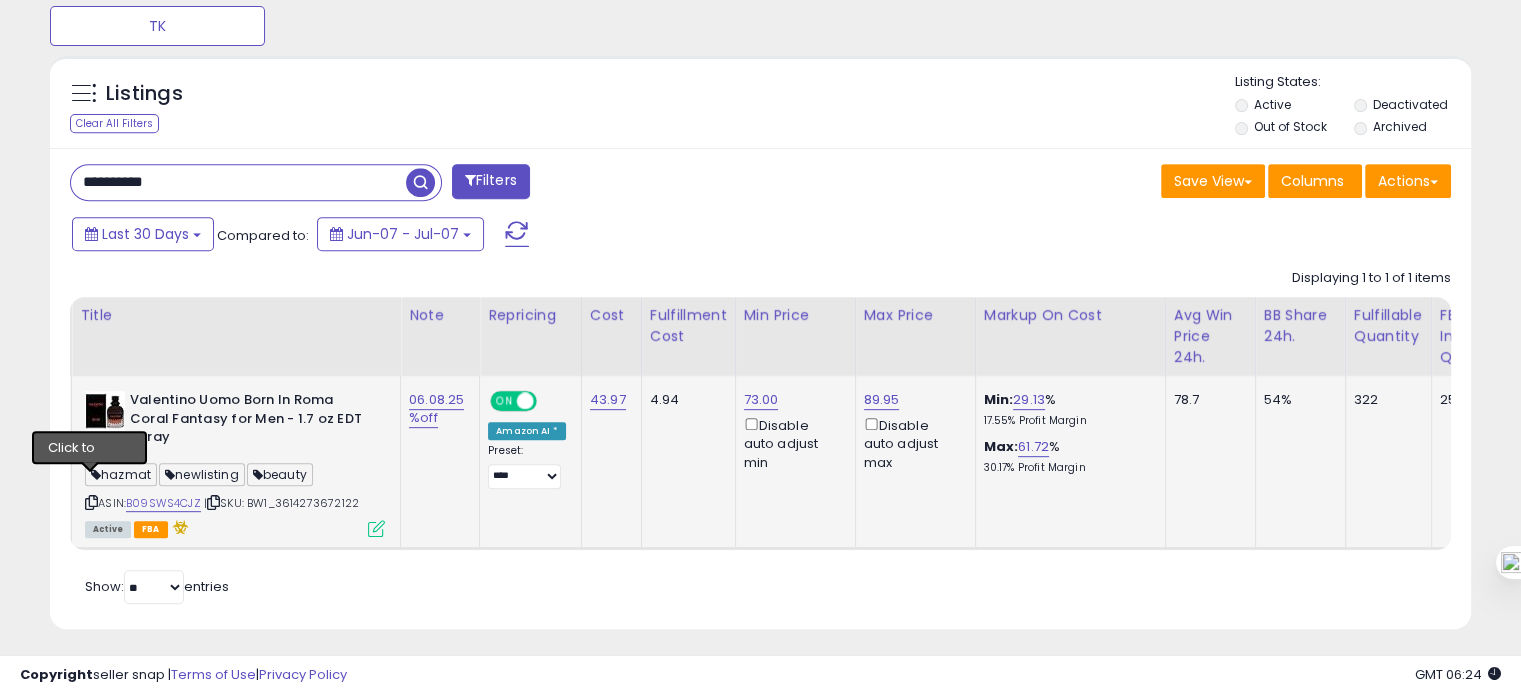 click at bounding box center [91, 502] 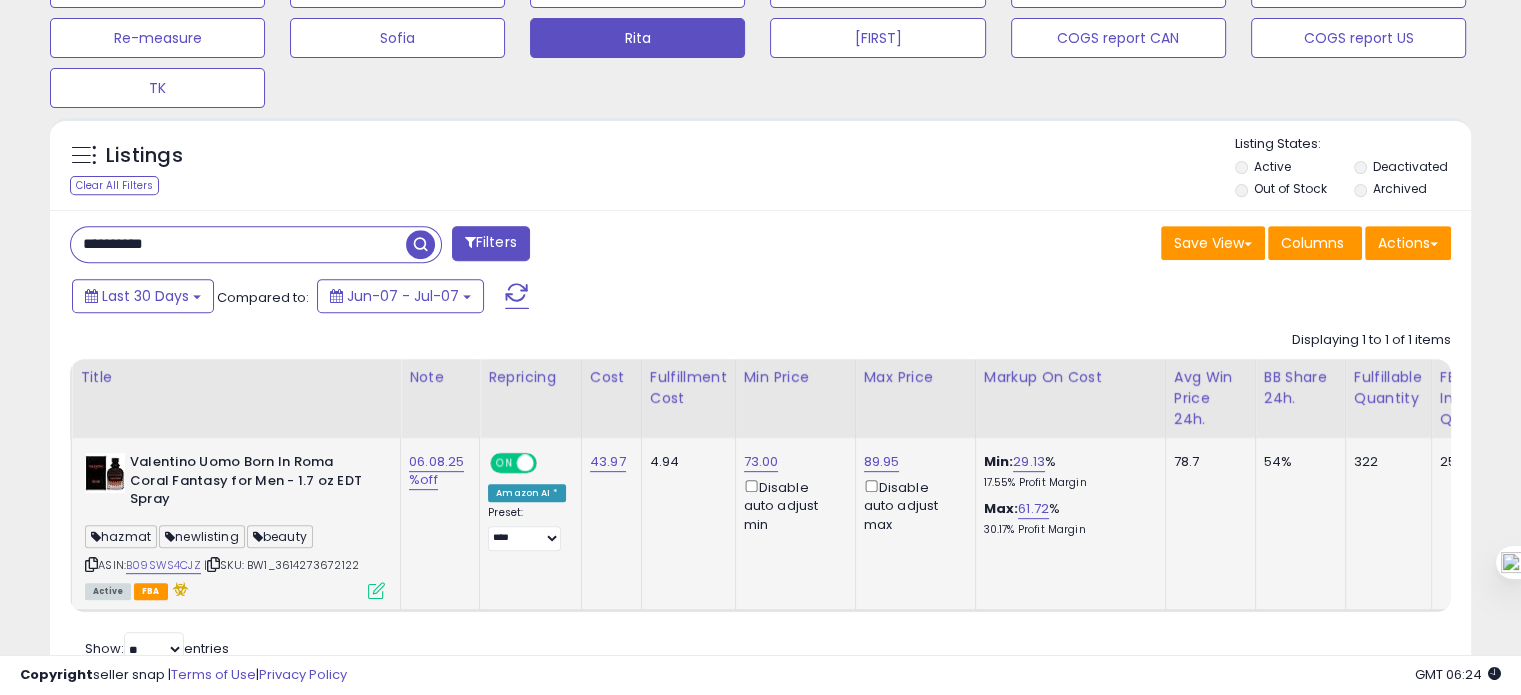 scroll, scrollTop: 828, scrollLeft: 0, axis: vertical 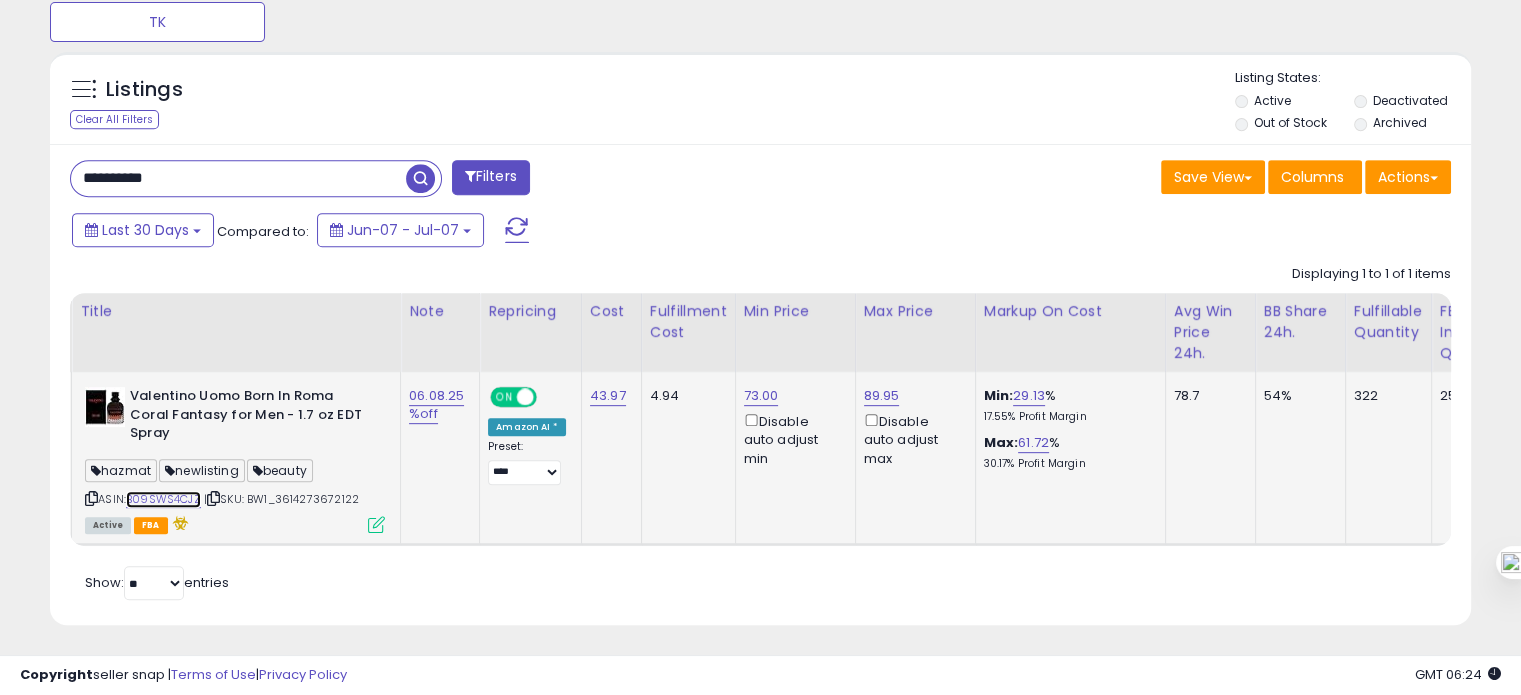 click on "B09SWS4CJZ" at bounding box center [163, 499] 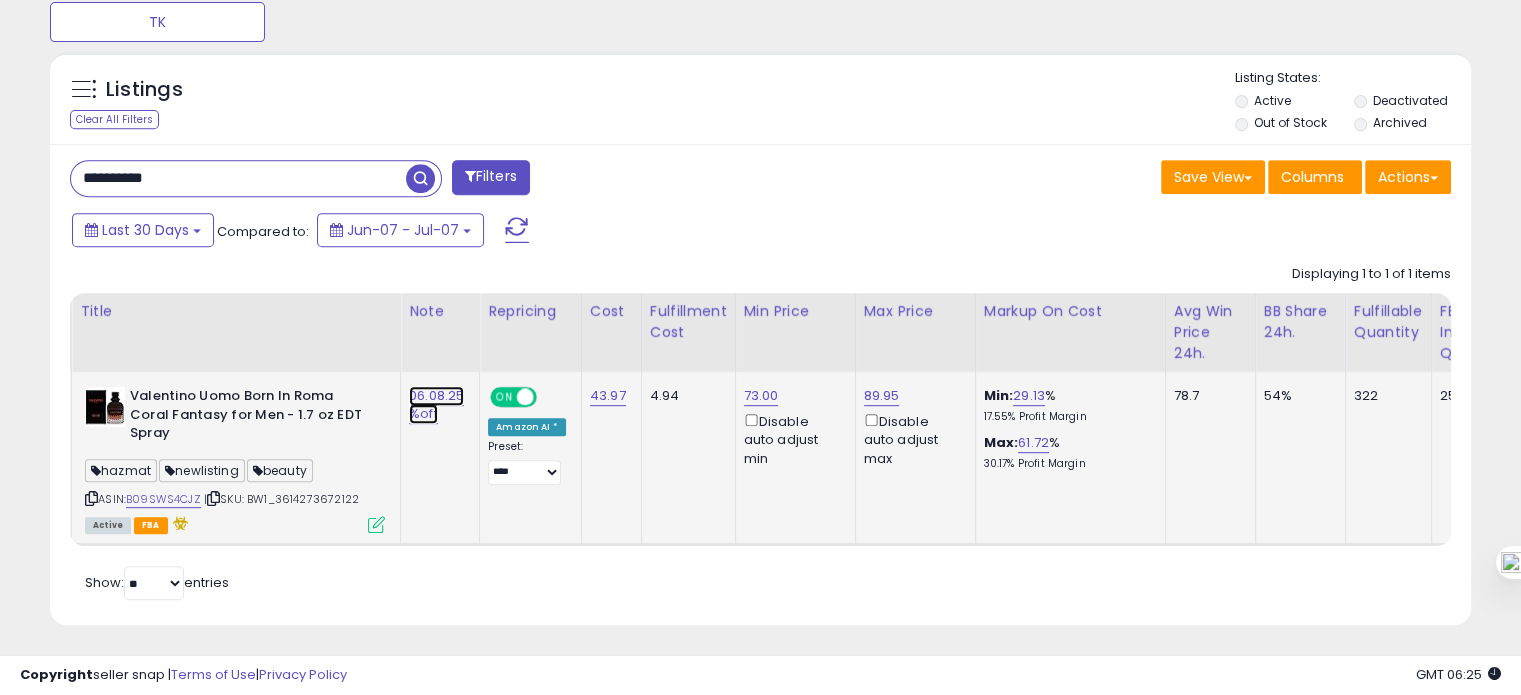 click on "06.08.25 %off" at bounding box center (436, 405) 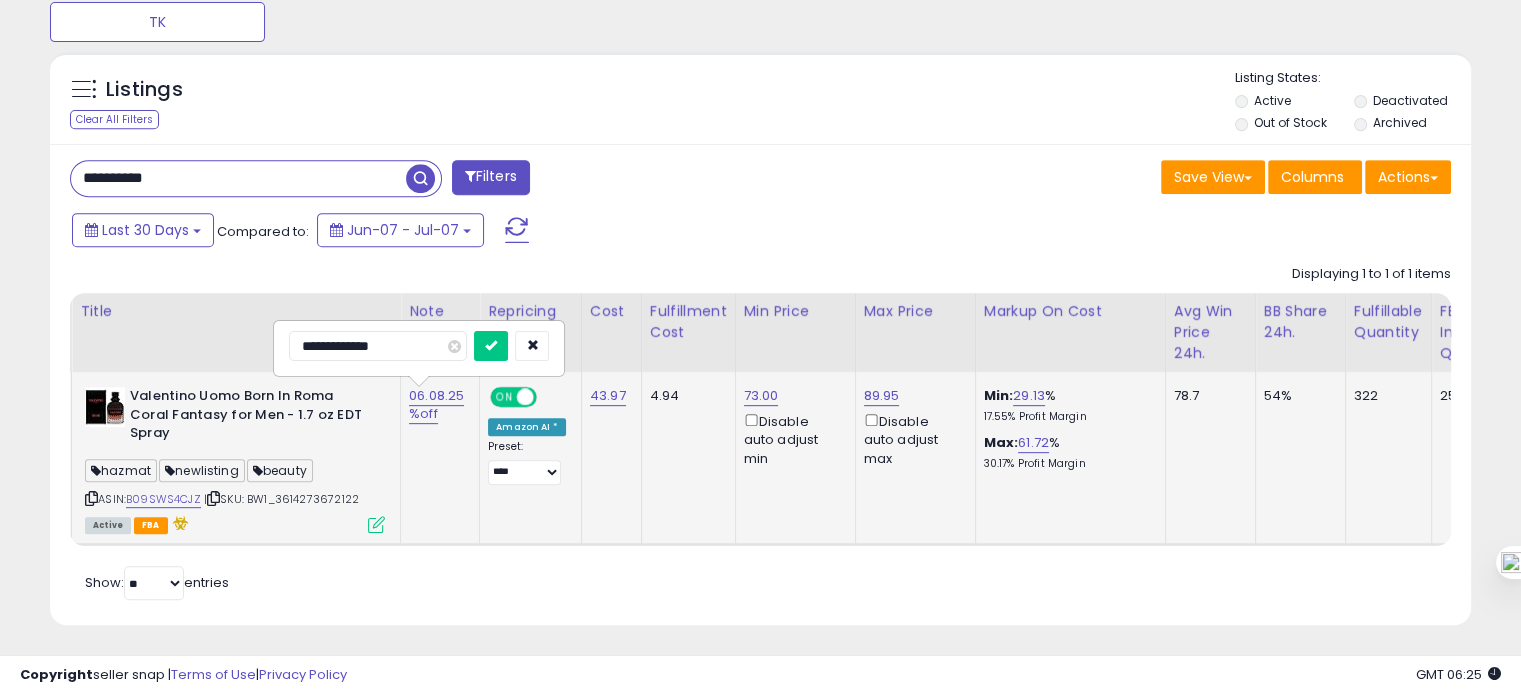 drag, startPoint x: 400, startPoint y: 345, endPoint x: 357, endPoint y: 345, distance: 43 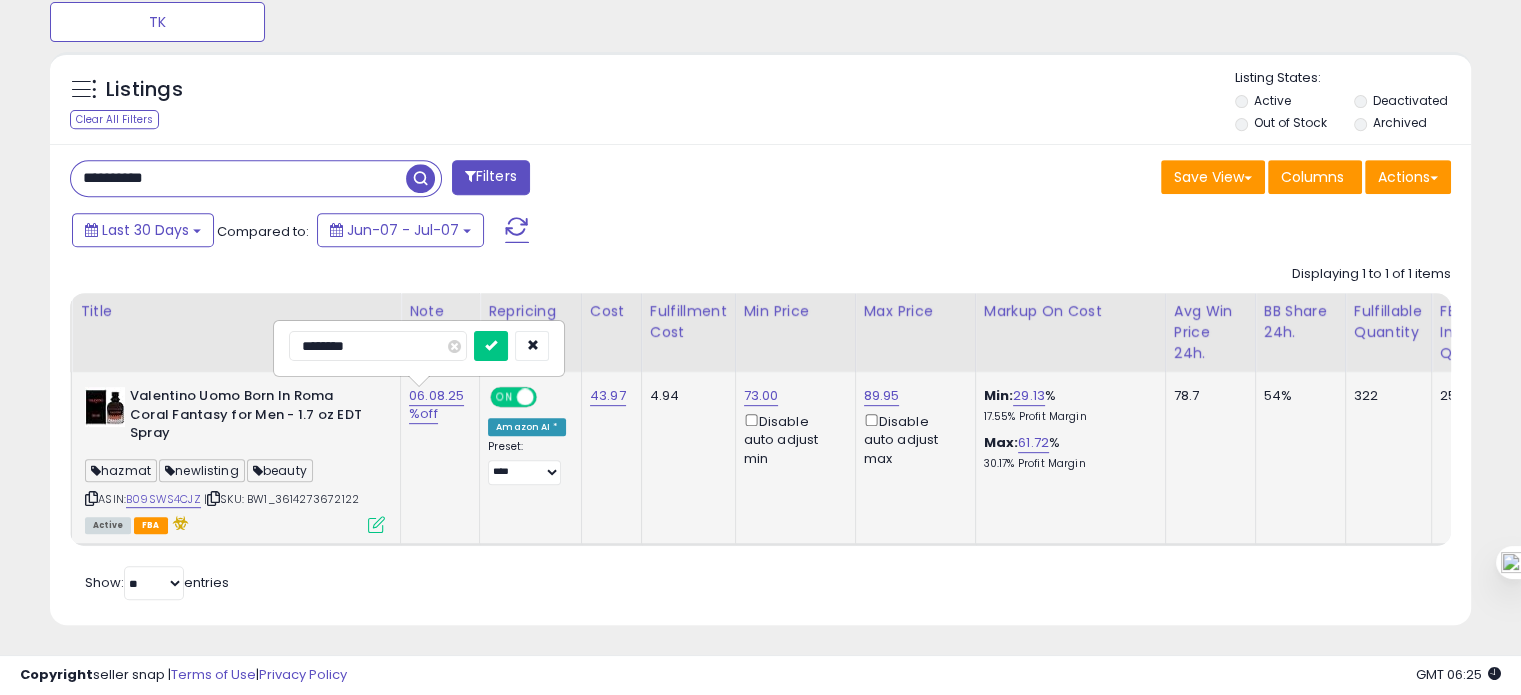 click on "********" at bounding box center [378, 346] 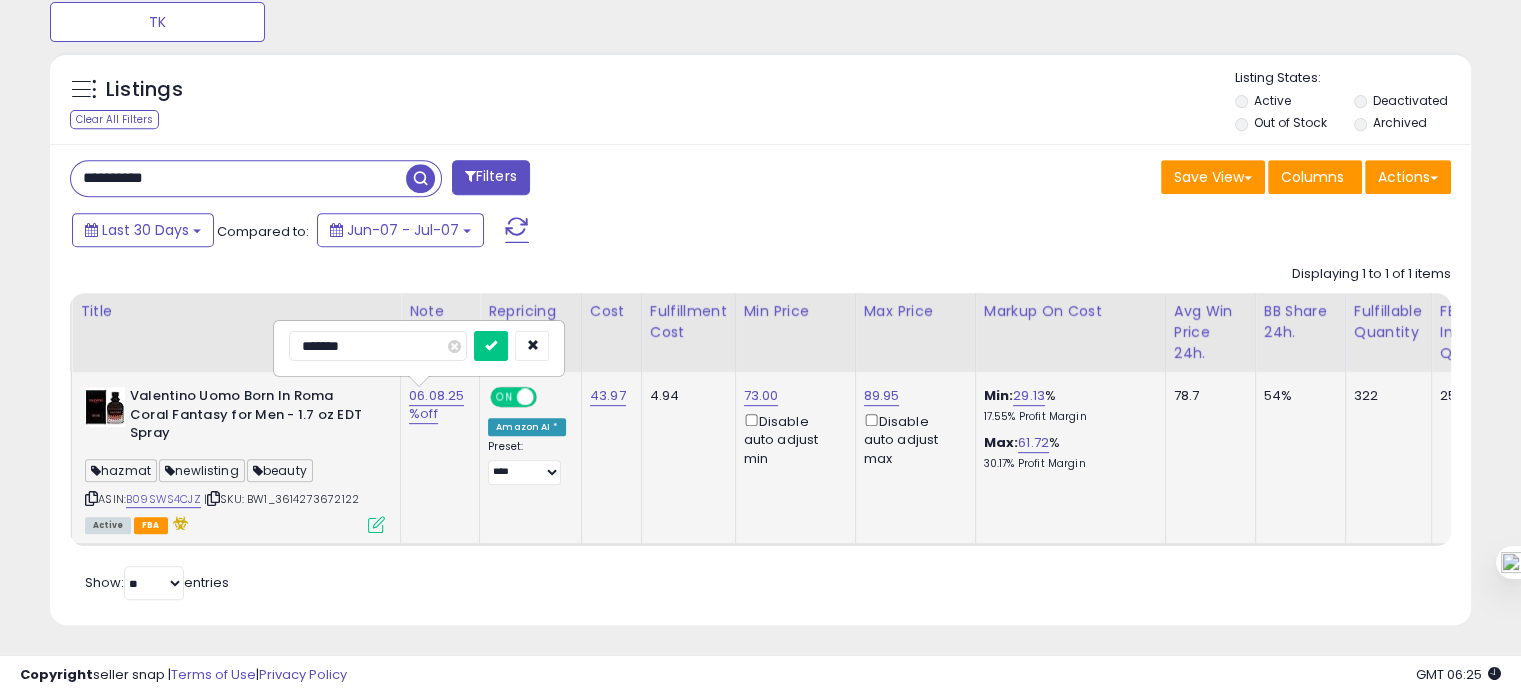 type on "********" 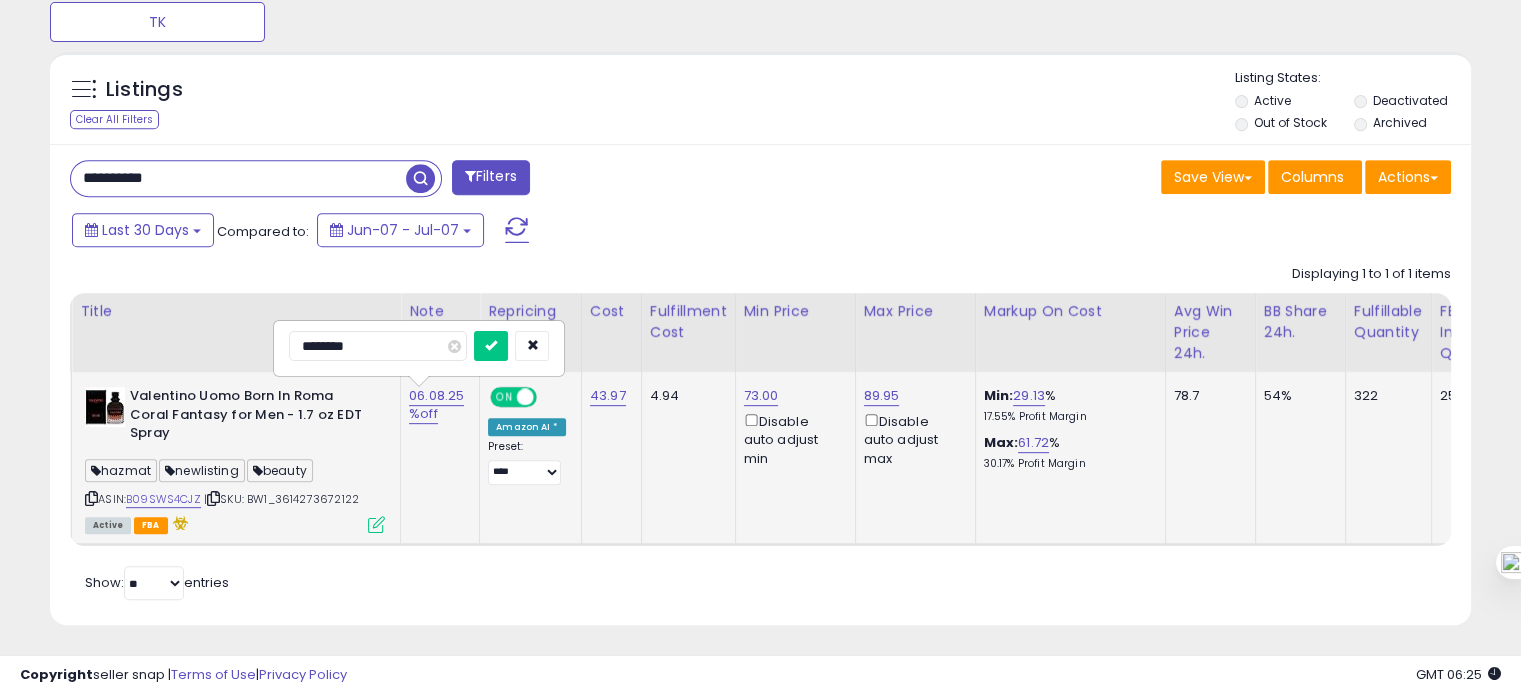 click at bounding box center (491, 346) 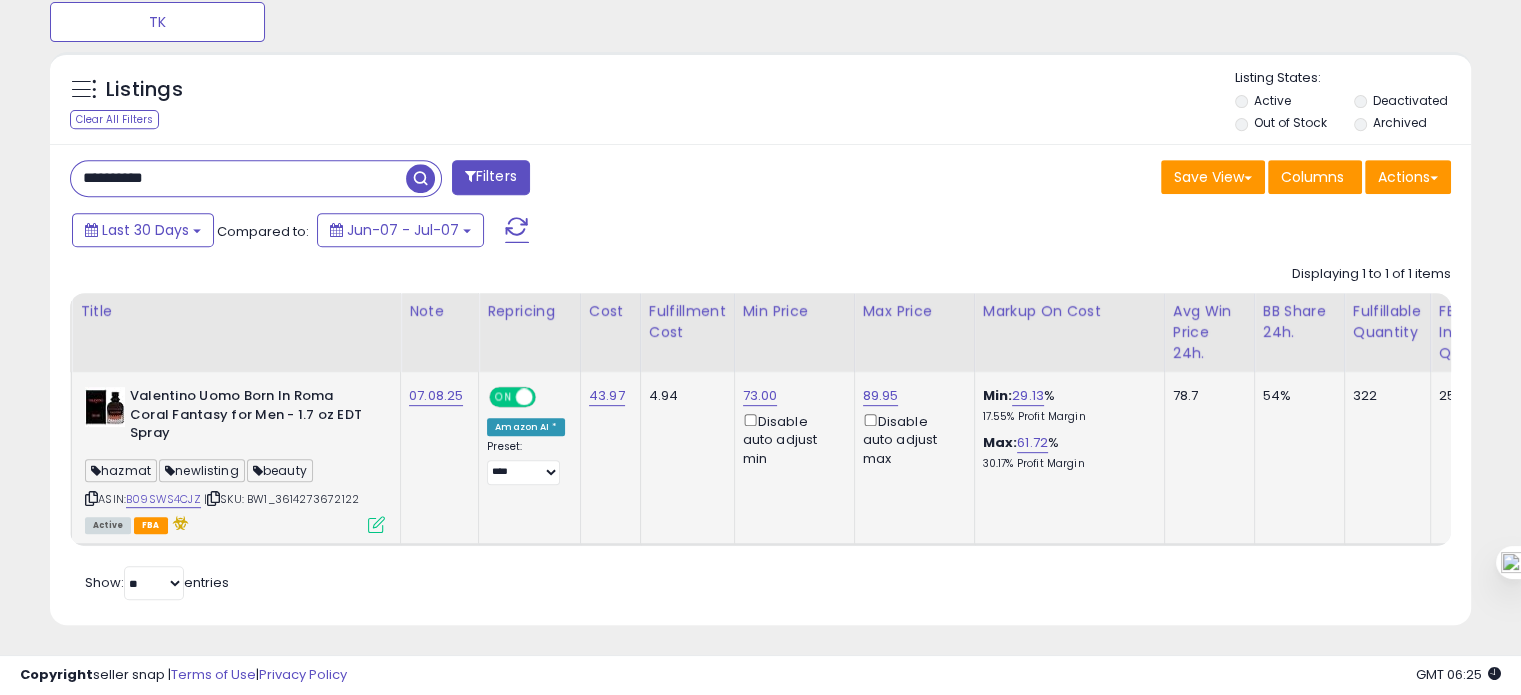 scroll, scrollTop: 0, scrollLeft: 475, axis: horizontal 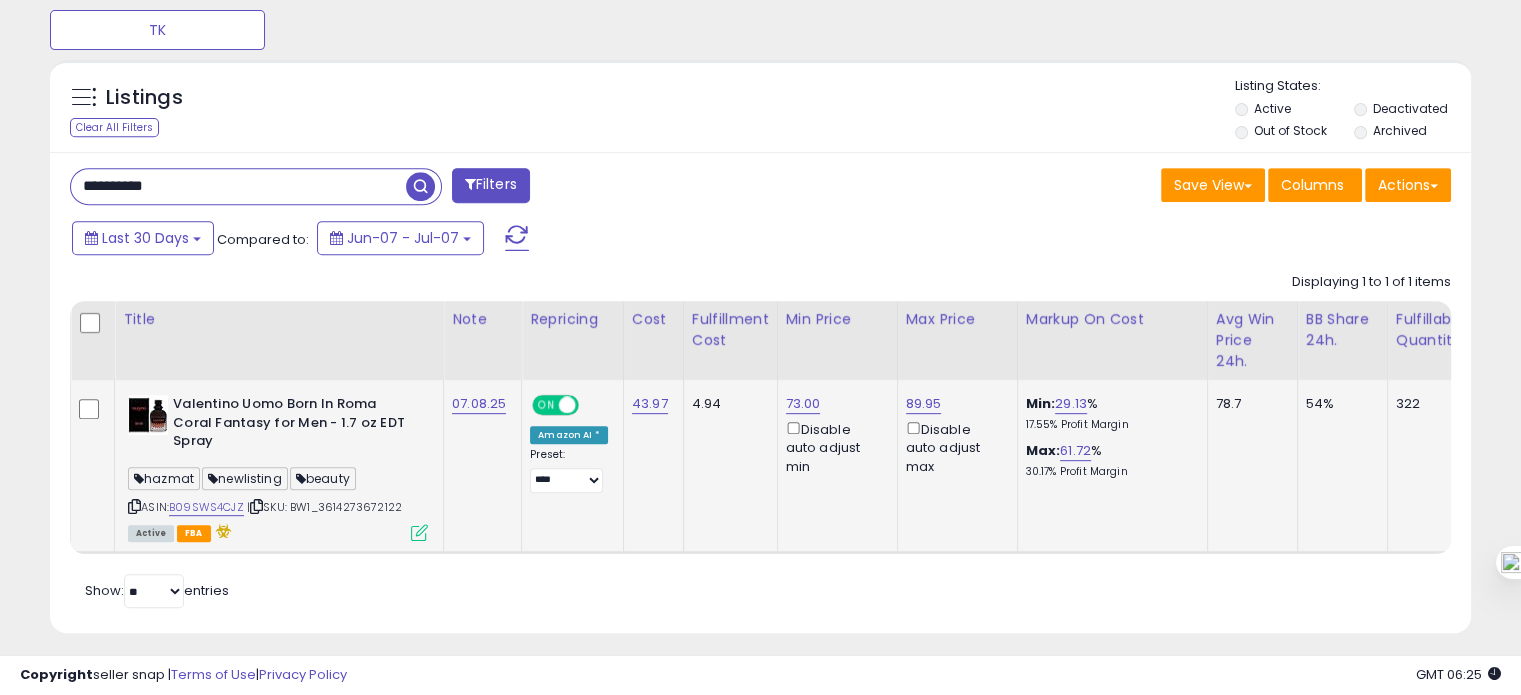 click at bounding box center [419, 532] 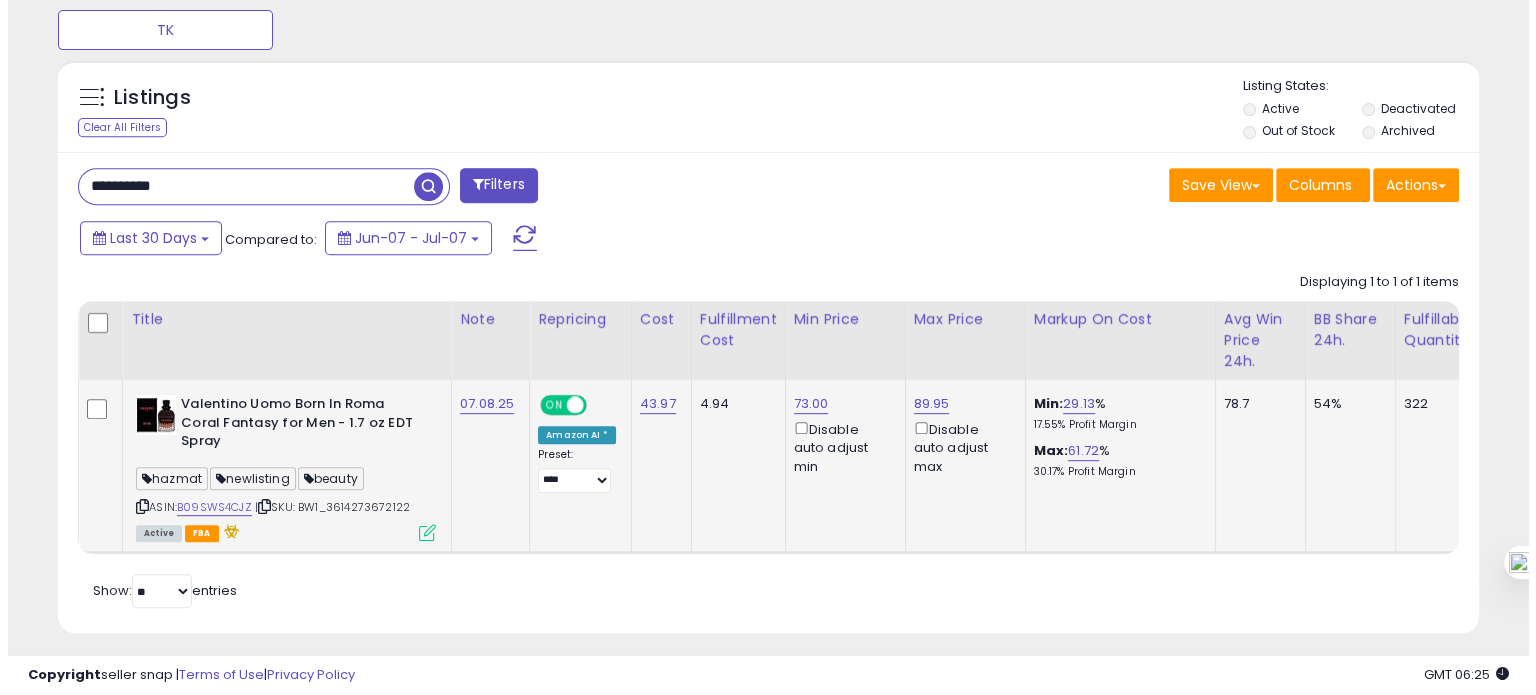 scroll, scrollTop: 999589, scrollLeft: 999168, axis: both 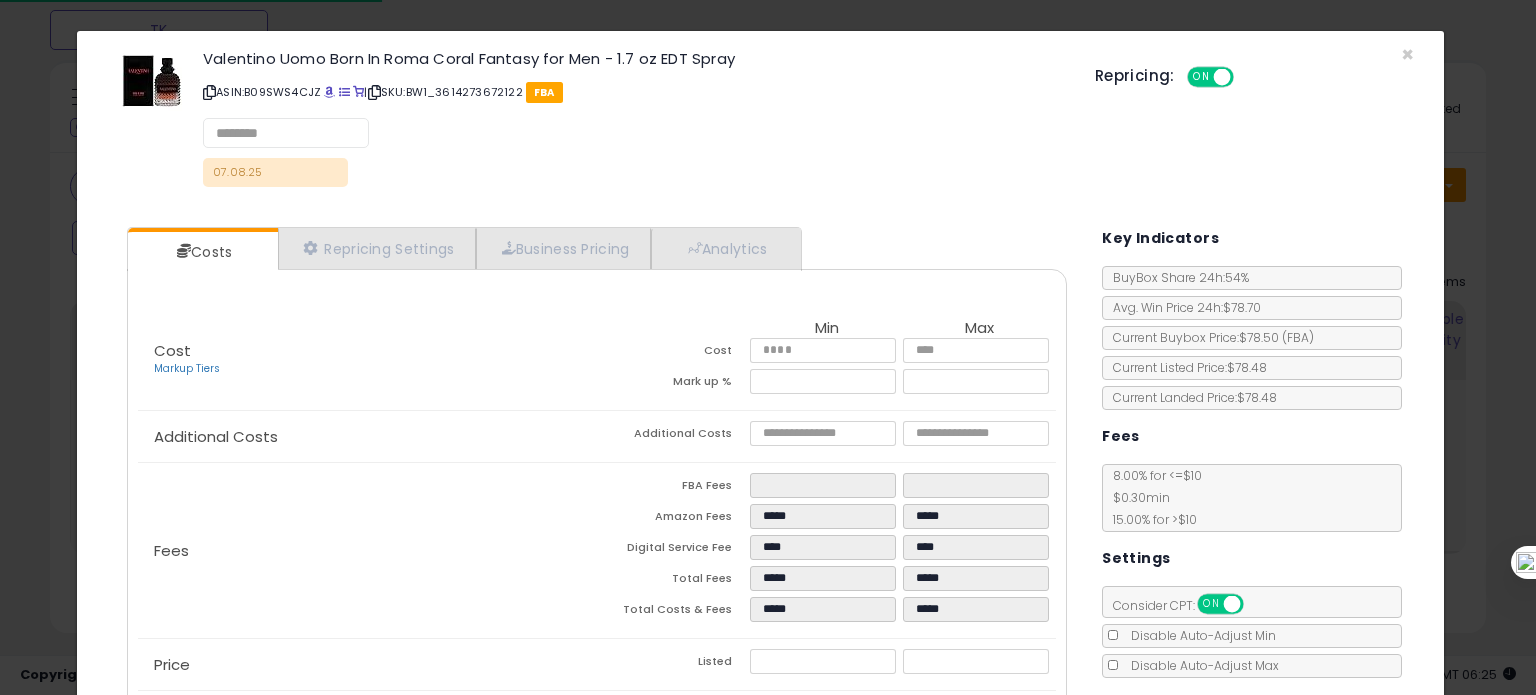 select on "*********" 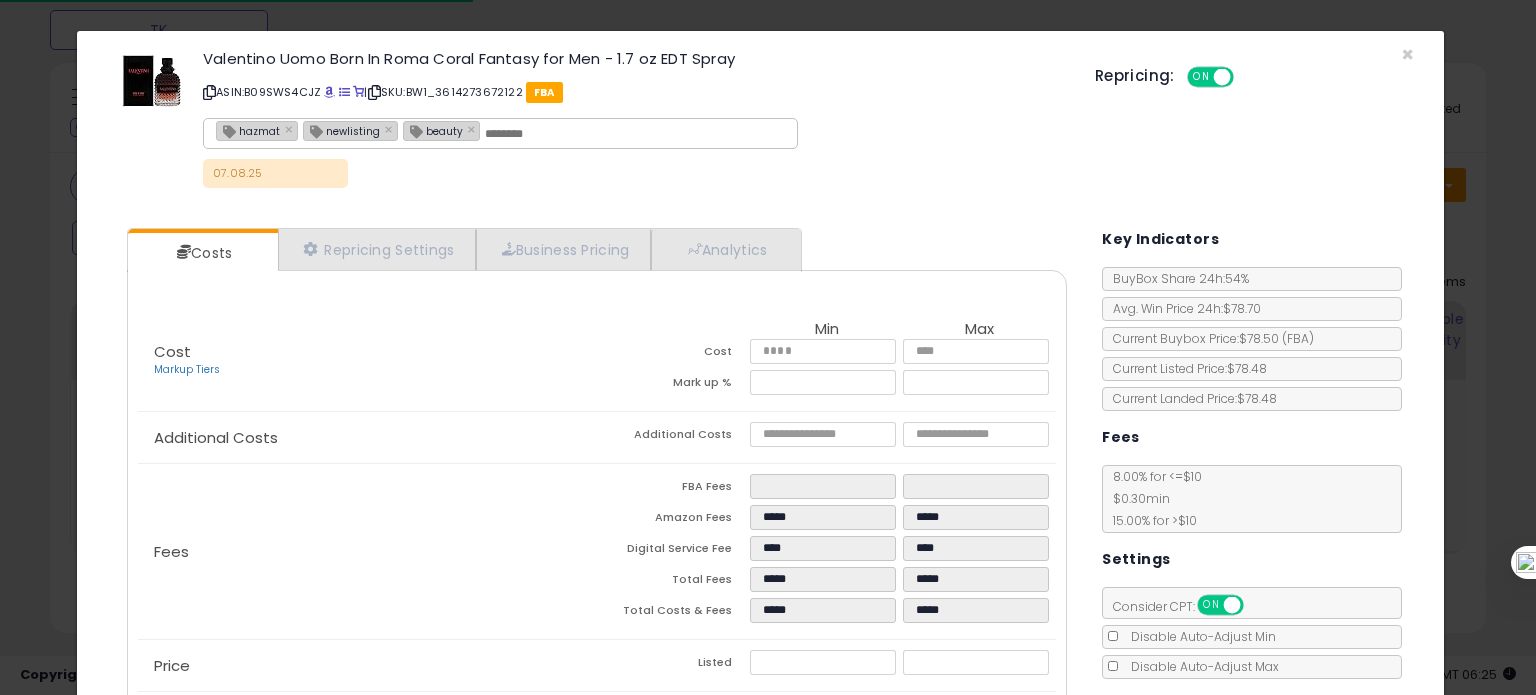 select on "**********" 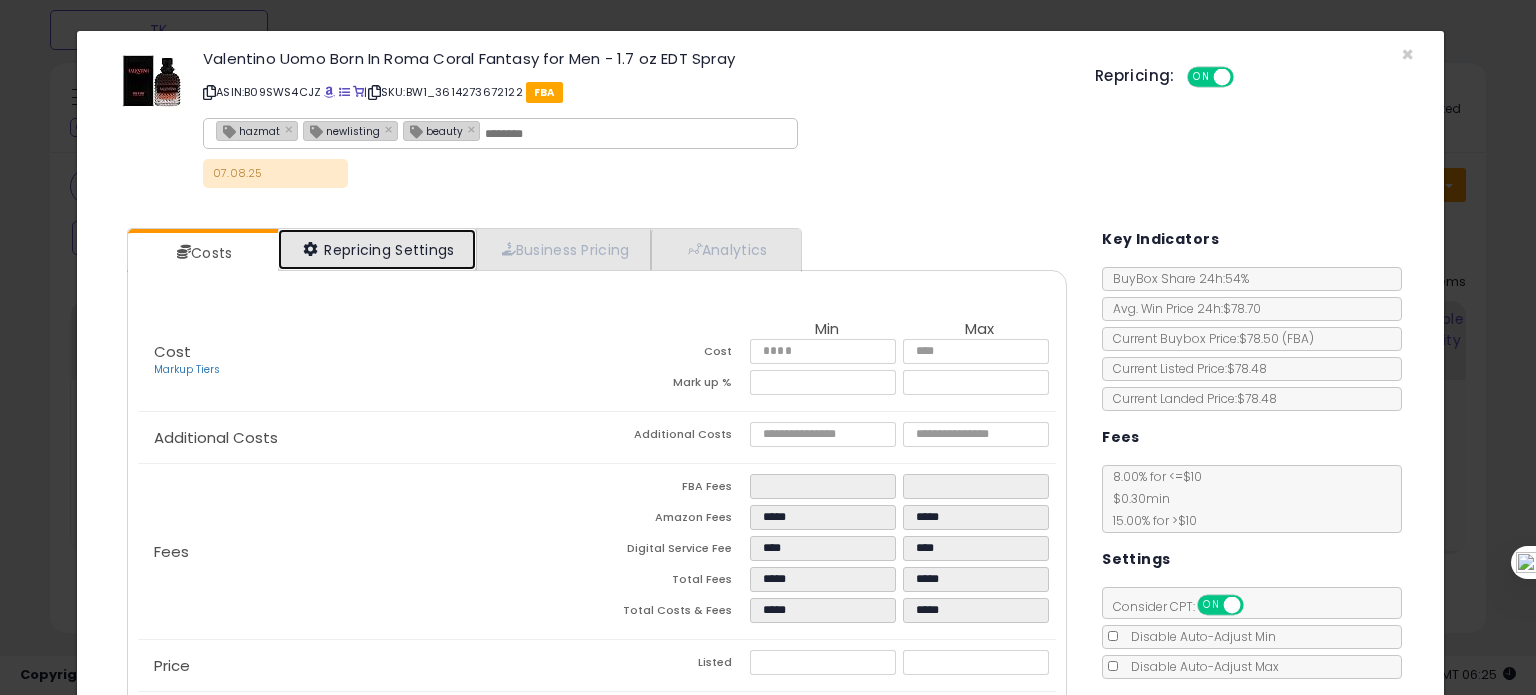 click on "Repricing Settings" at bounding box center (377, 249) 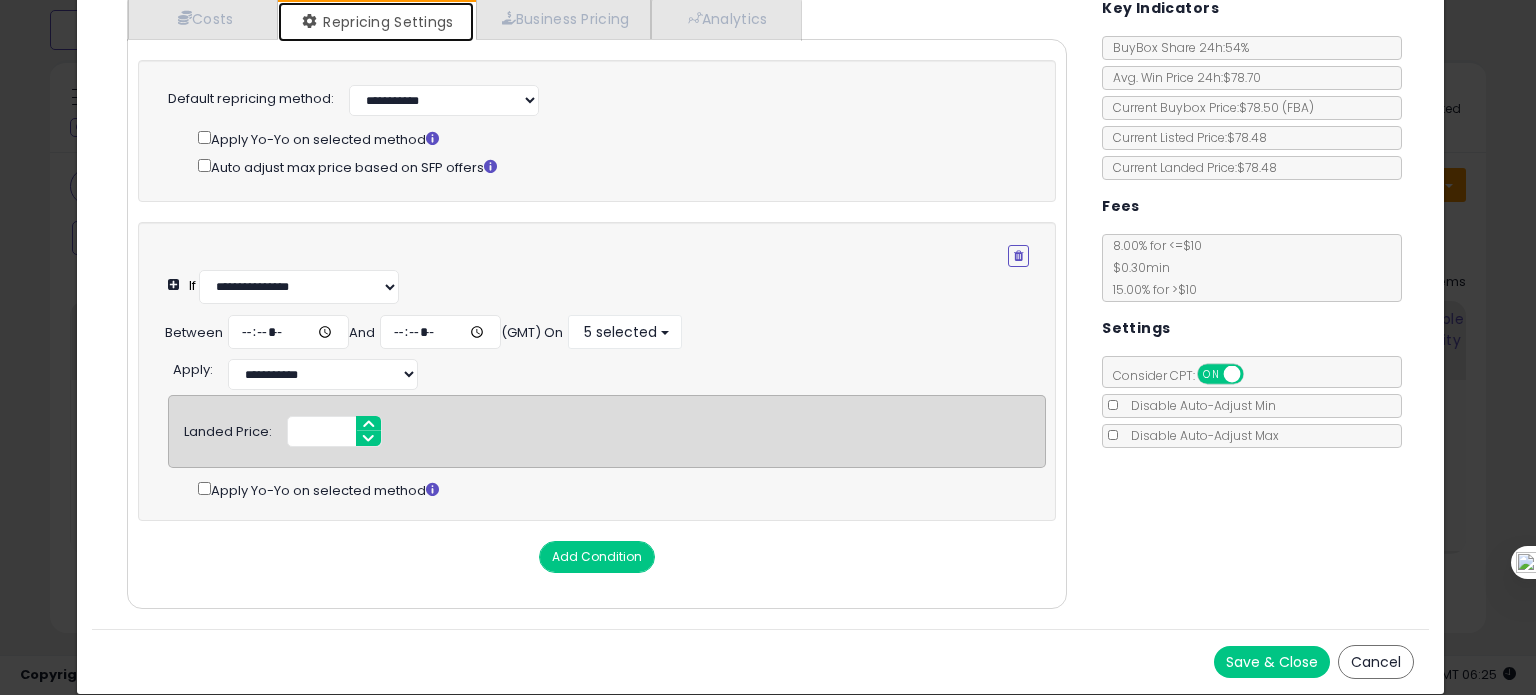 scroll, scrollTop: 158, scrollLeft: 0, axis: vertical 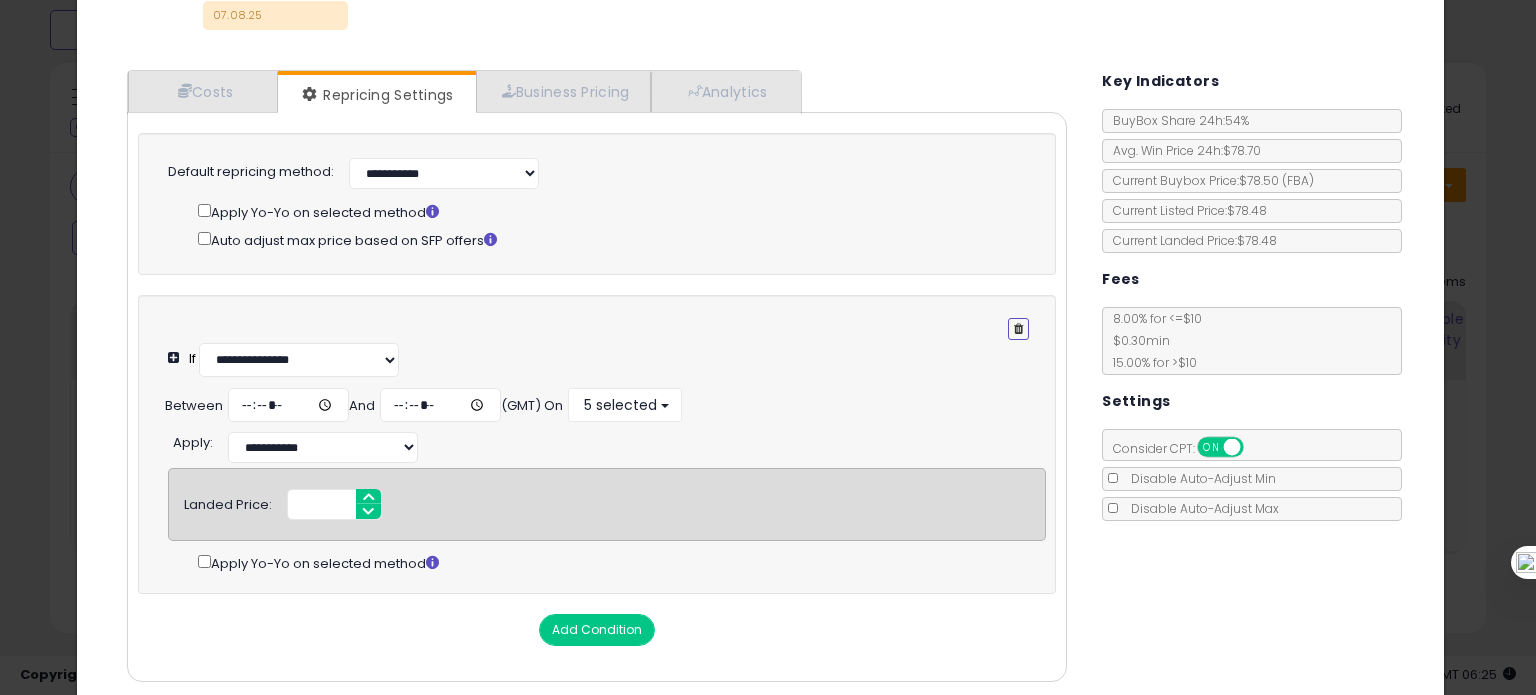 click at bounding box center [1018, 329] 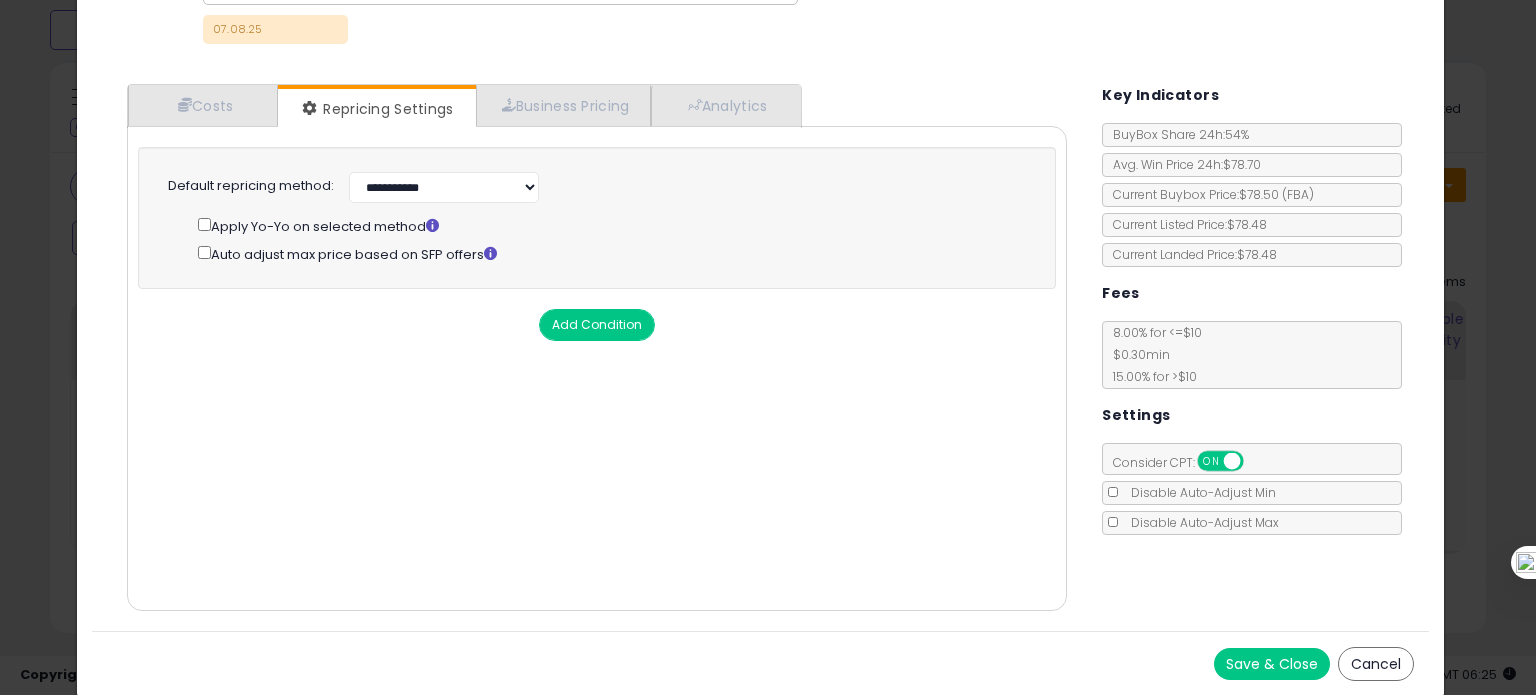 click on "Save & Close" at bounding box center [1272, 664] 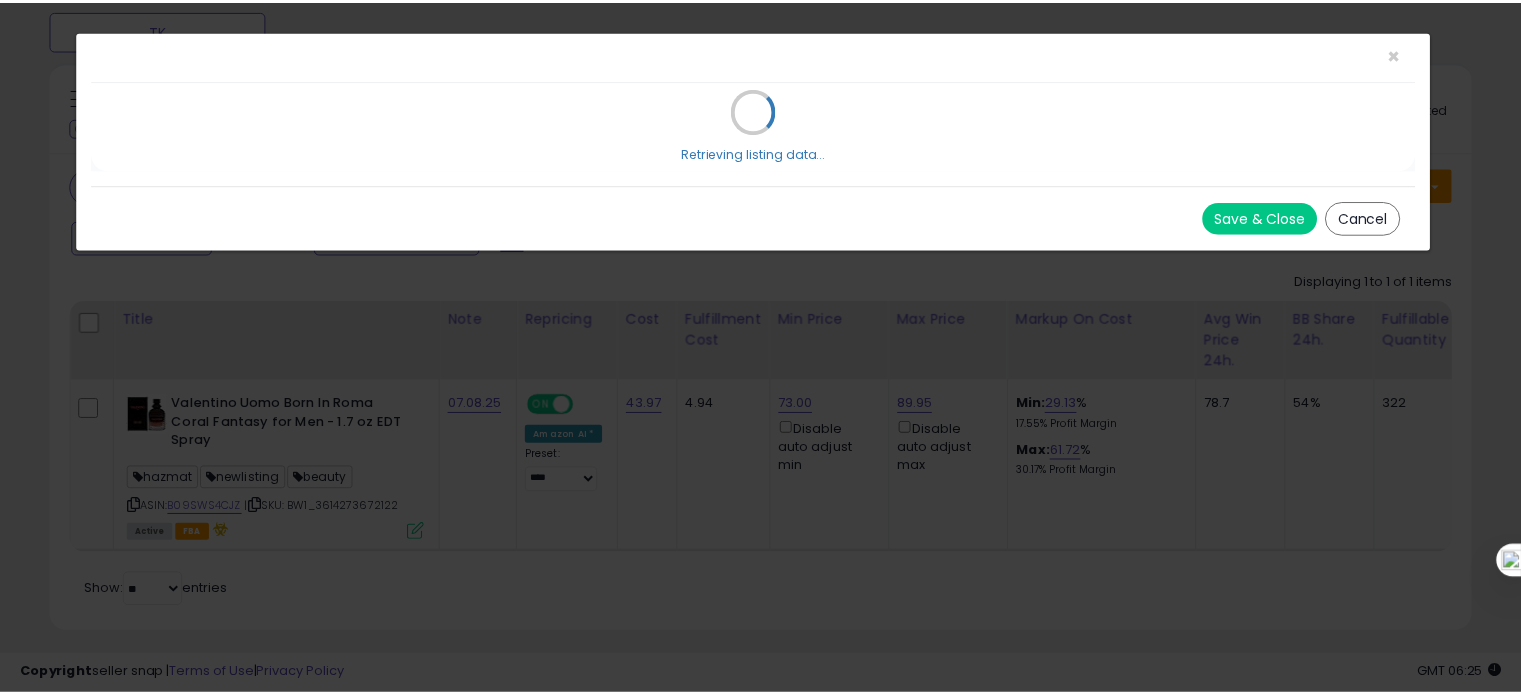 scroll, scrollTop: 0, scrollLeft: 0, axis: both 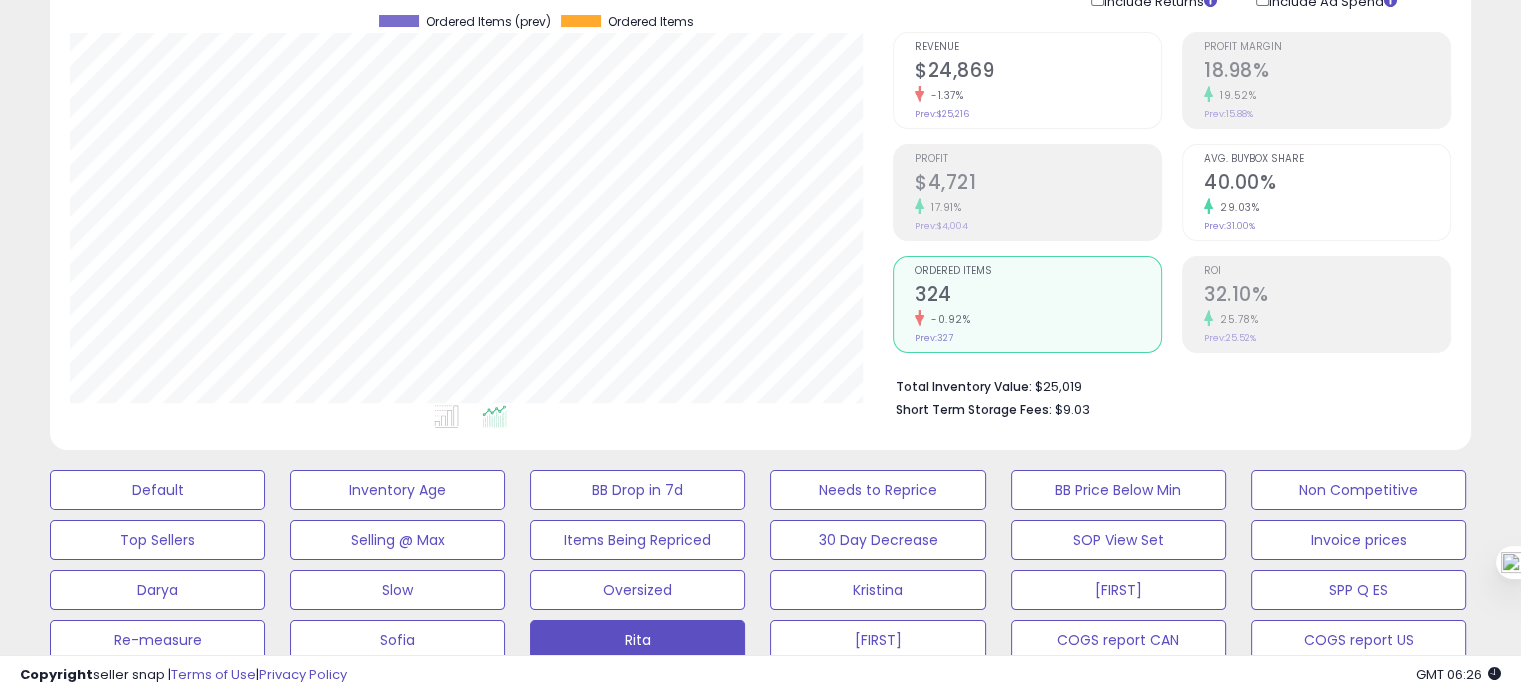 click on "40.00%" at bounding box center [1327, 184] 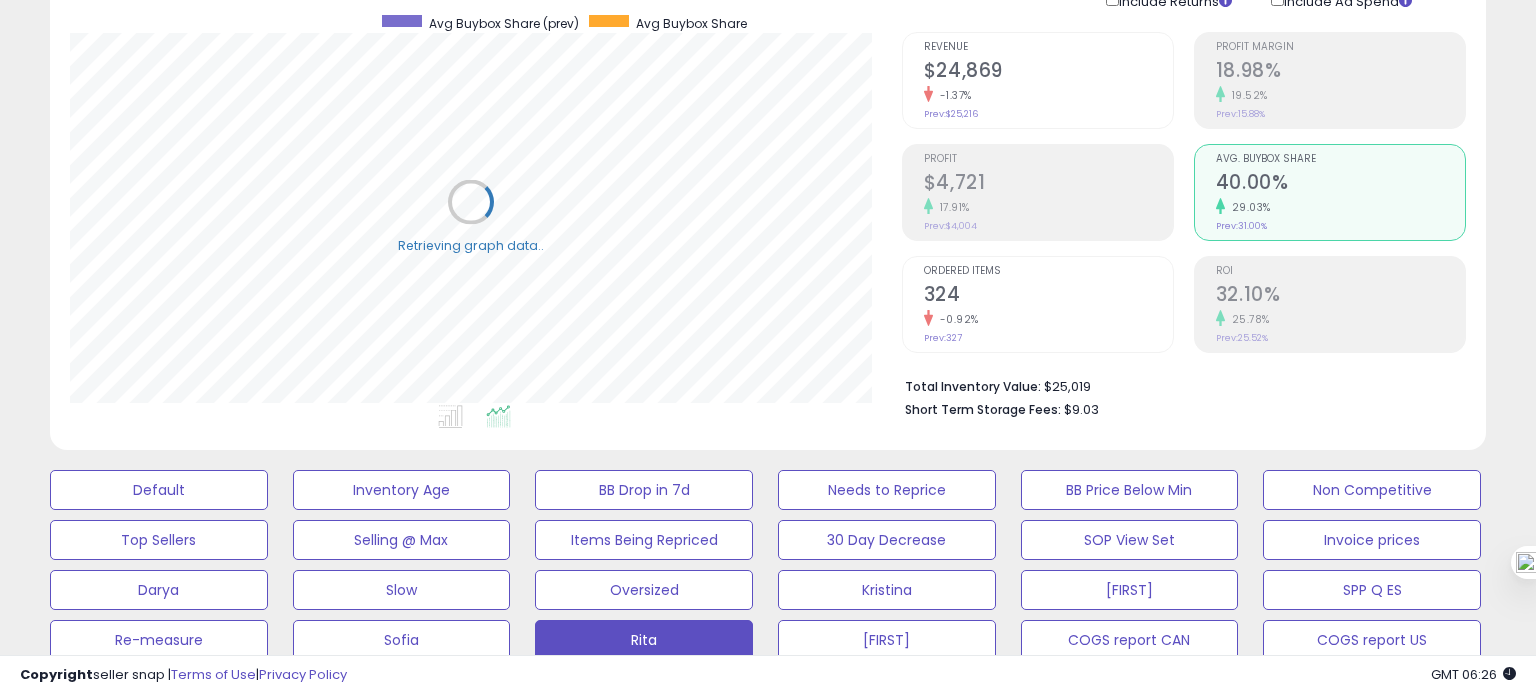 scroll, scrollTop: 999589, scrollLeft: 999176, axis: both 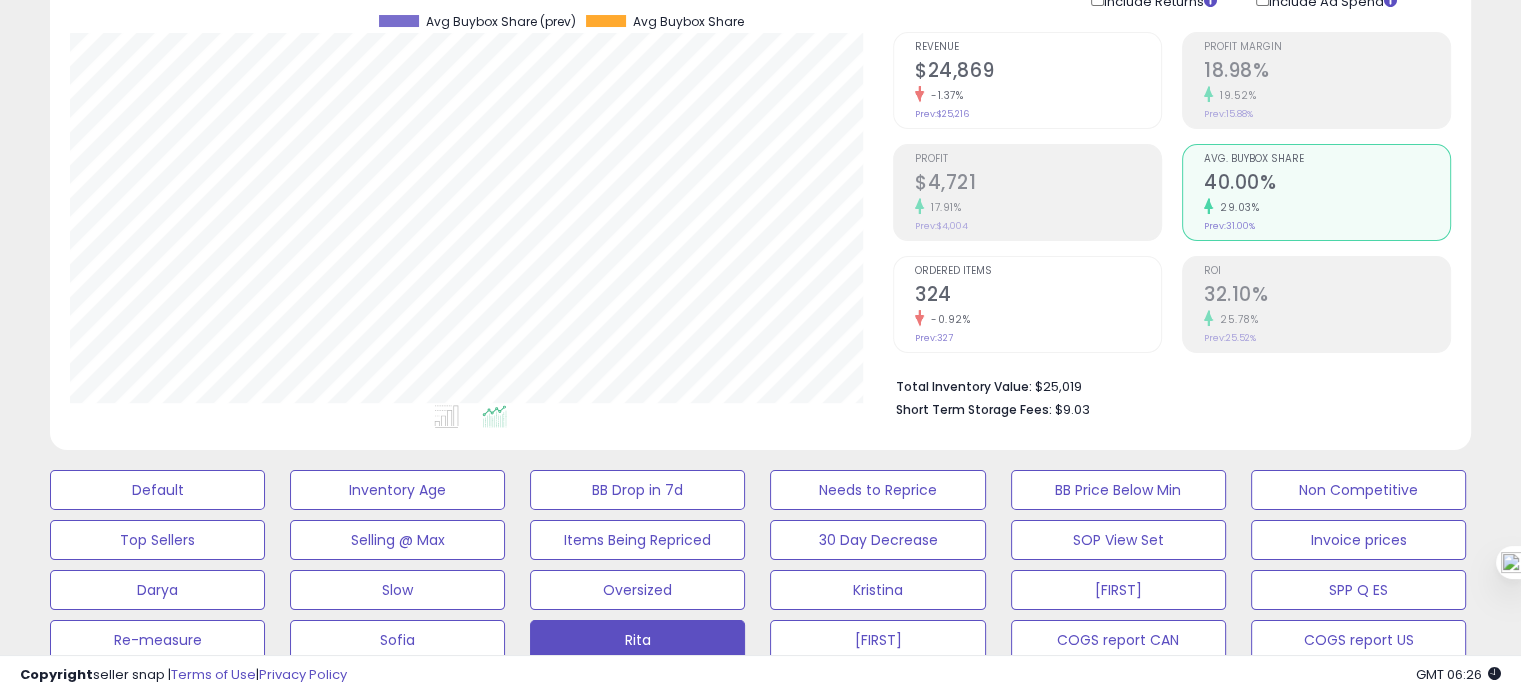 click on "25.78%" 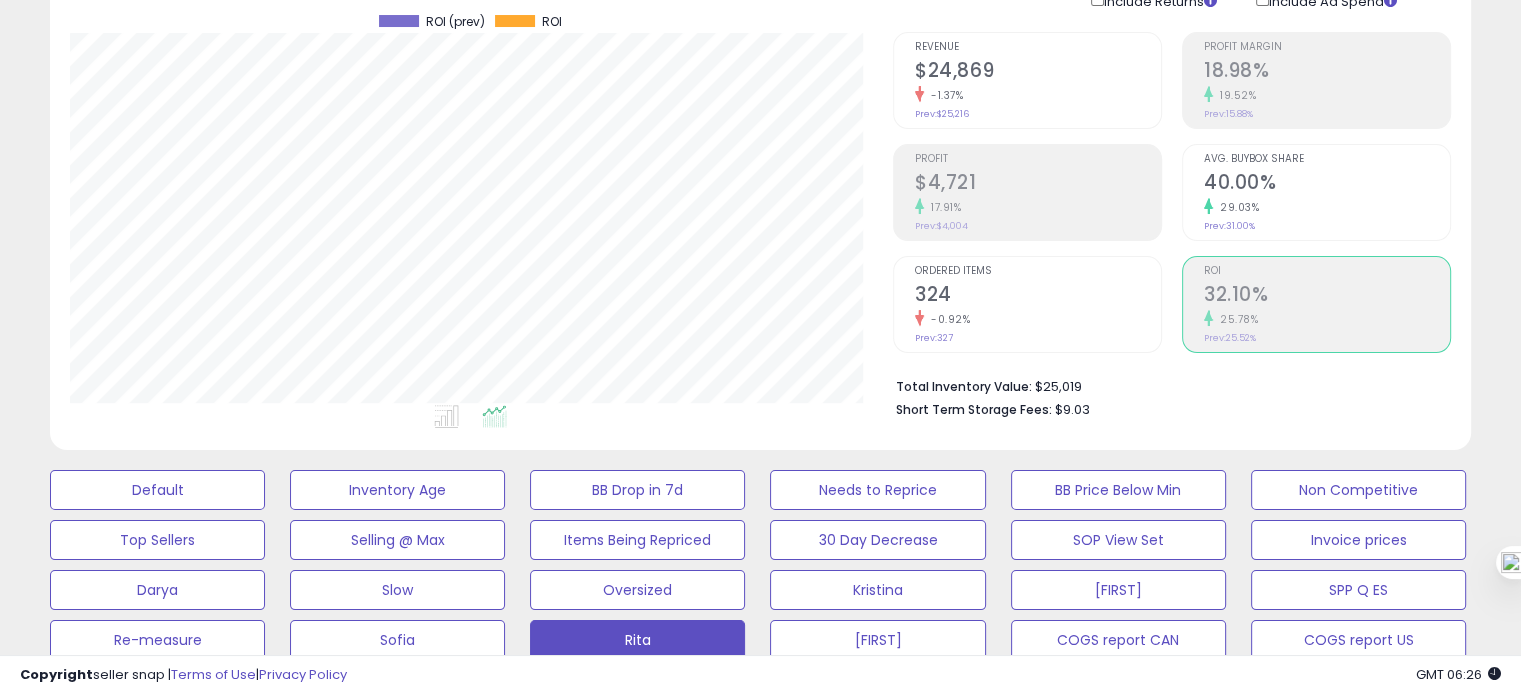 click on "-0.92%" at bounding box center (1038, 319) 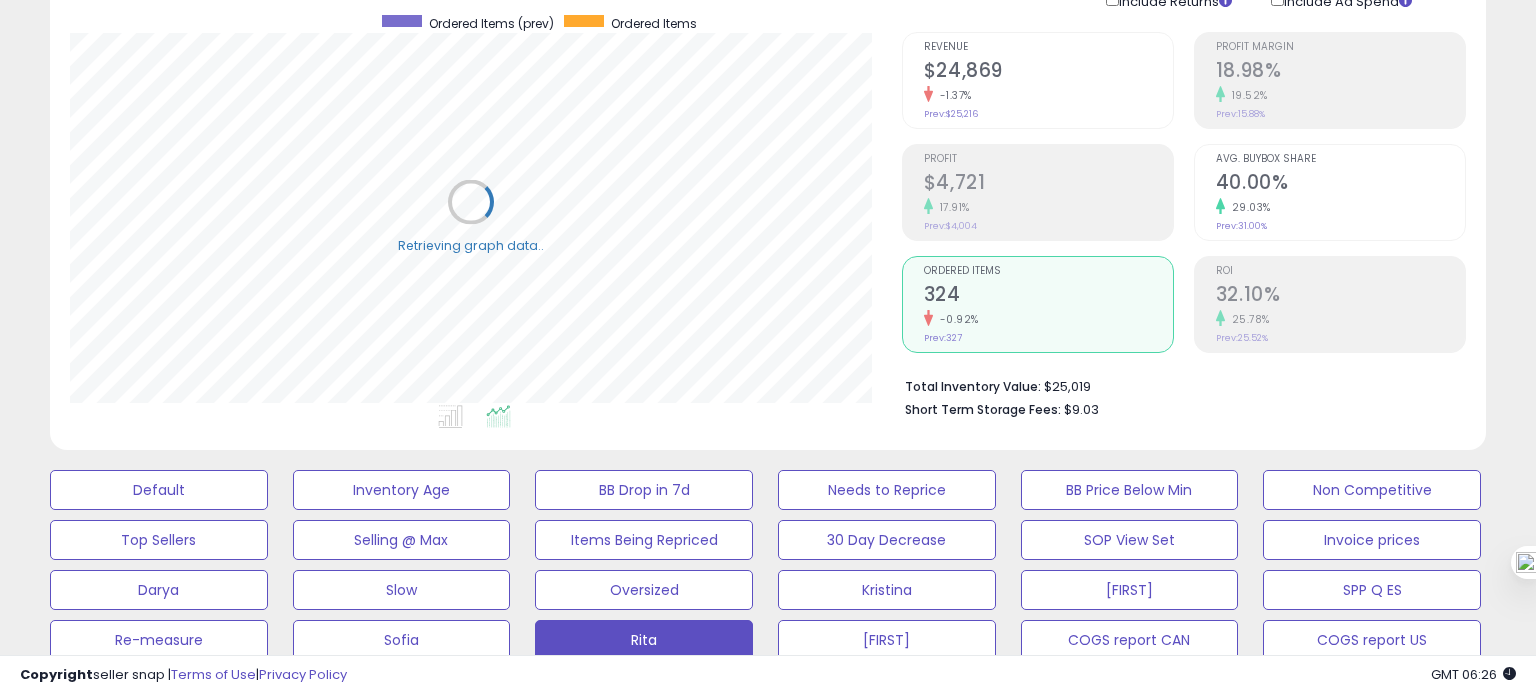 scroll, scrollTop: 999589, scrollLeft: 999168, axis: both 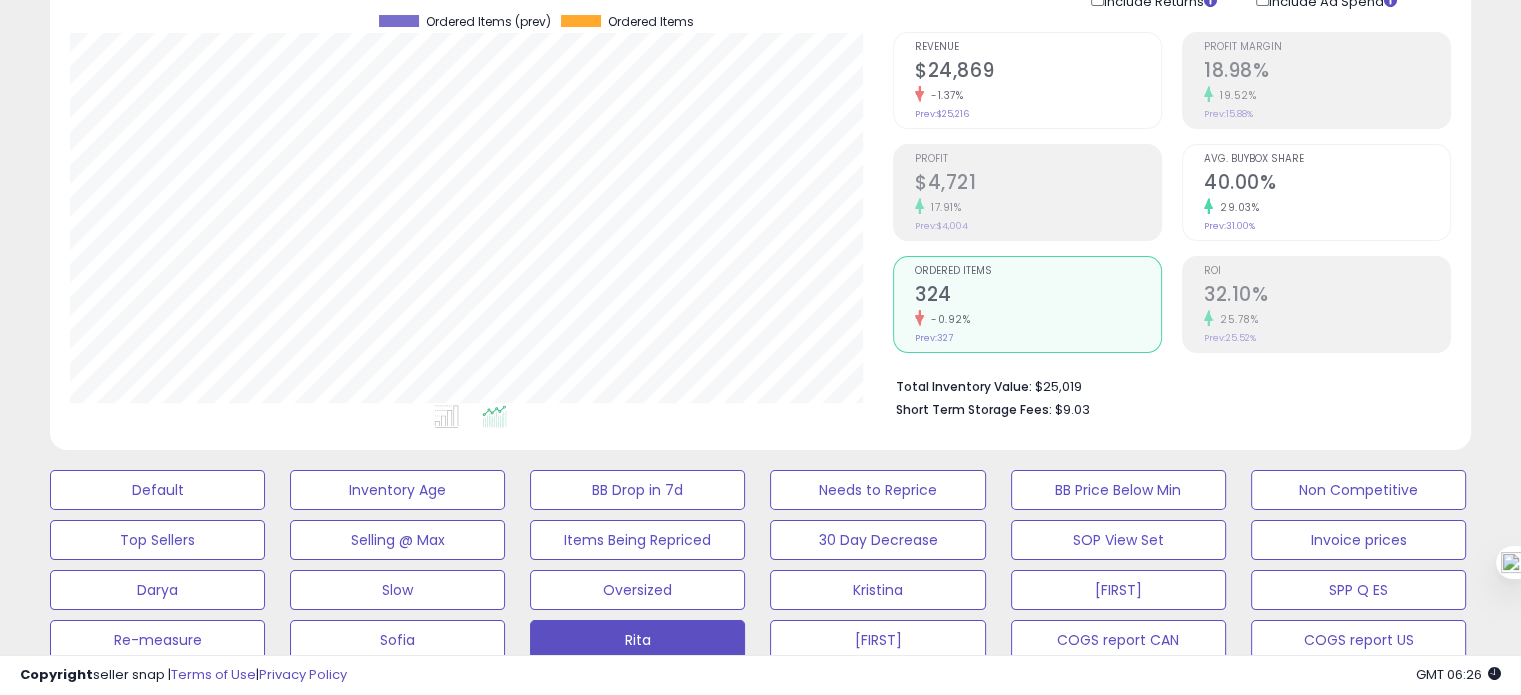 click on "$4,721" at bounding box center (1038, 184) 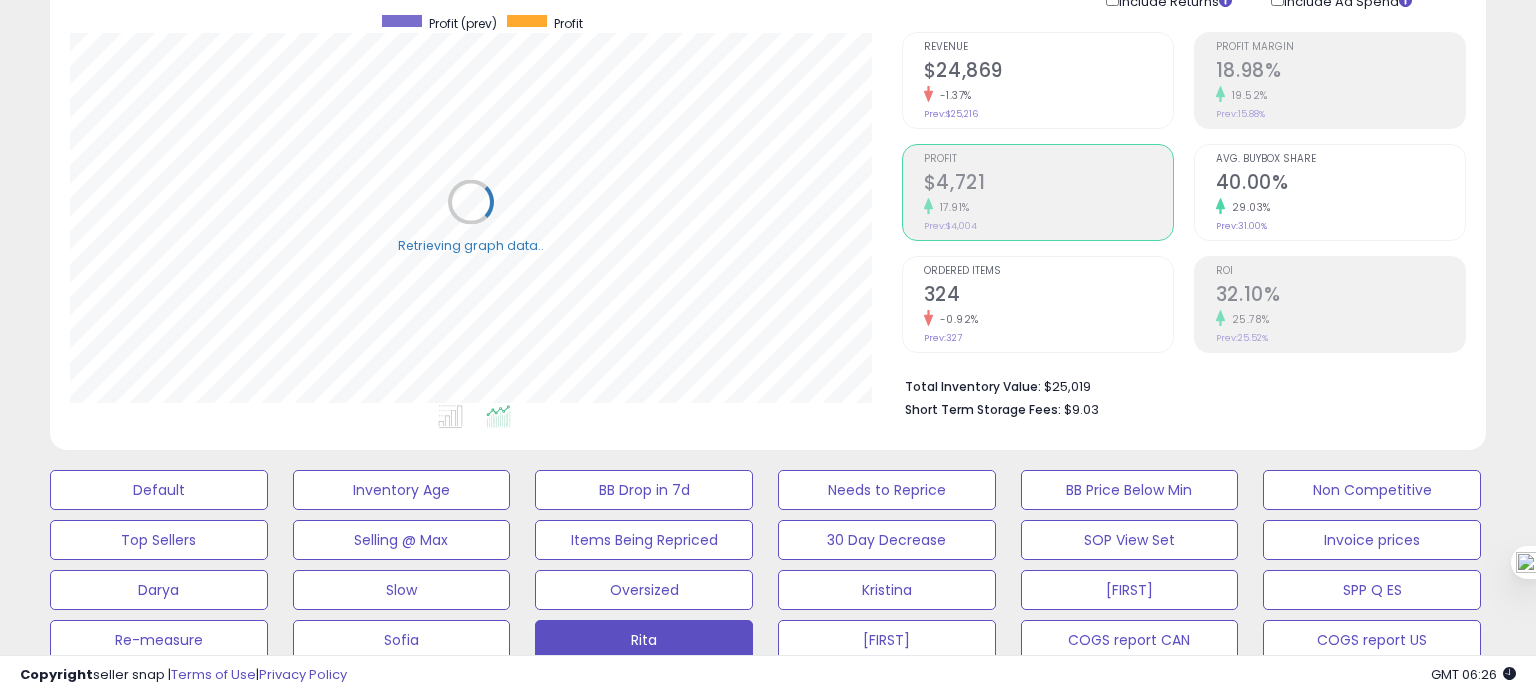 scroll, scrollTop: 999589, scrollLeft: 999168, axis: both 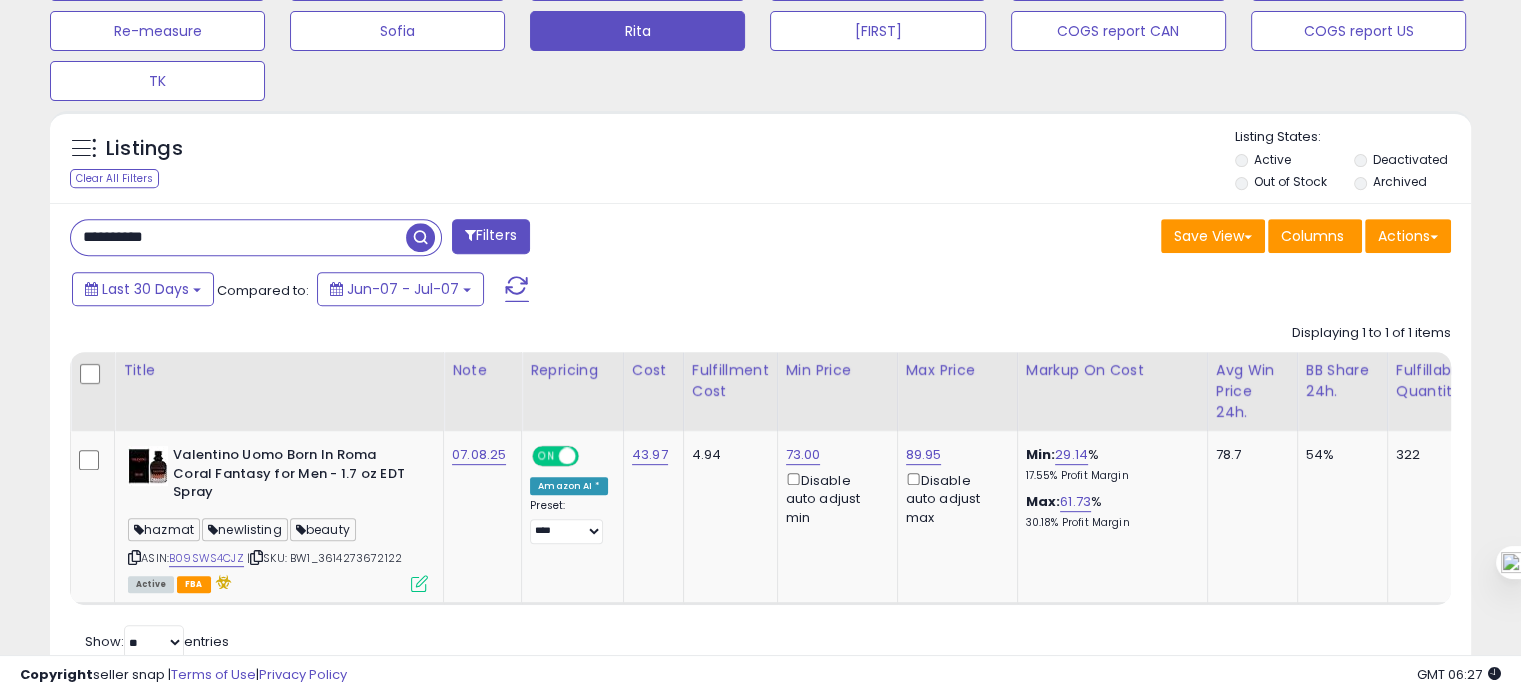 click on "**********" at bounding box center (238, 237) 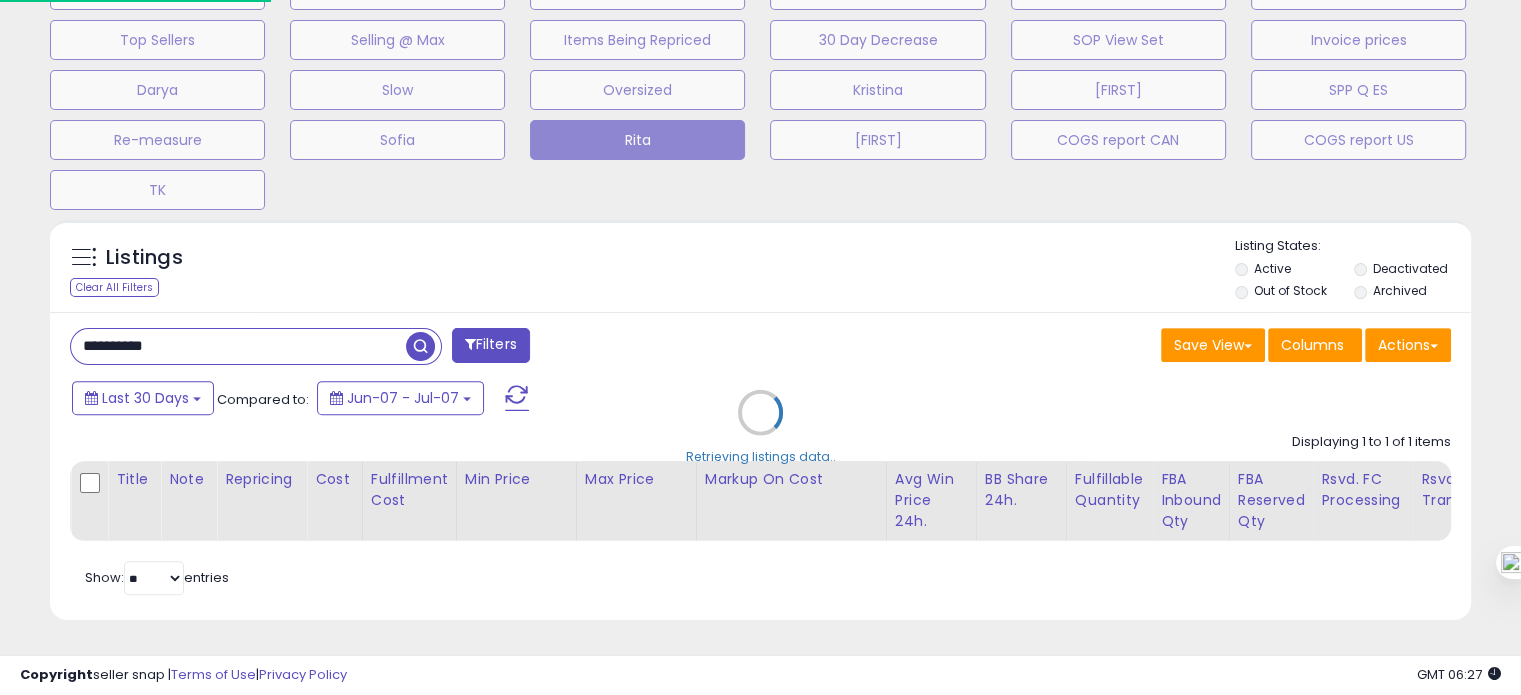 scroll, scrollTop: 999589, scrollLeft: 999168, axis: both 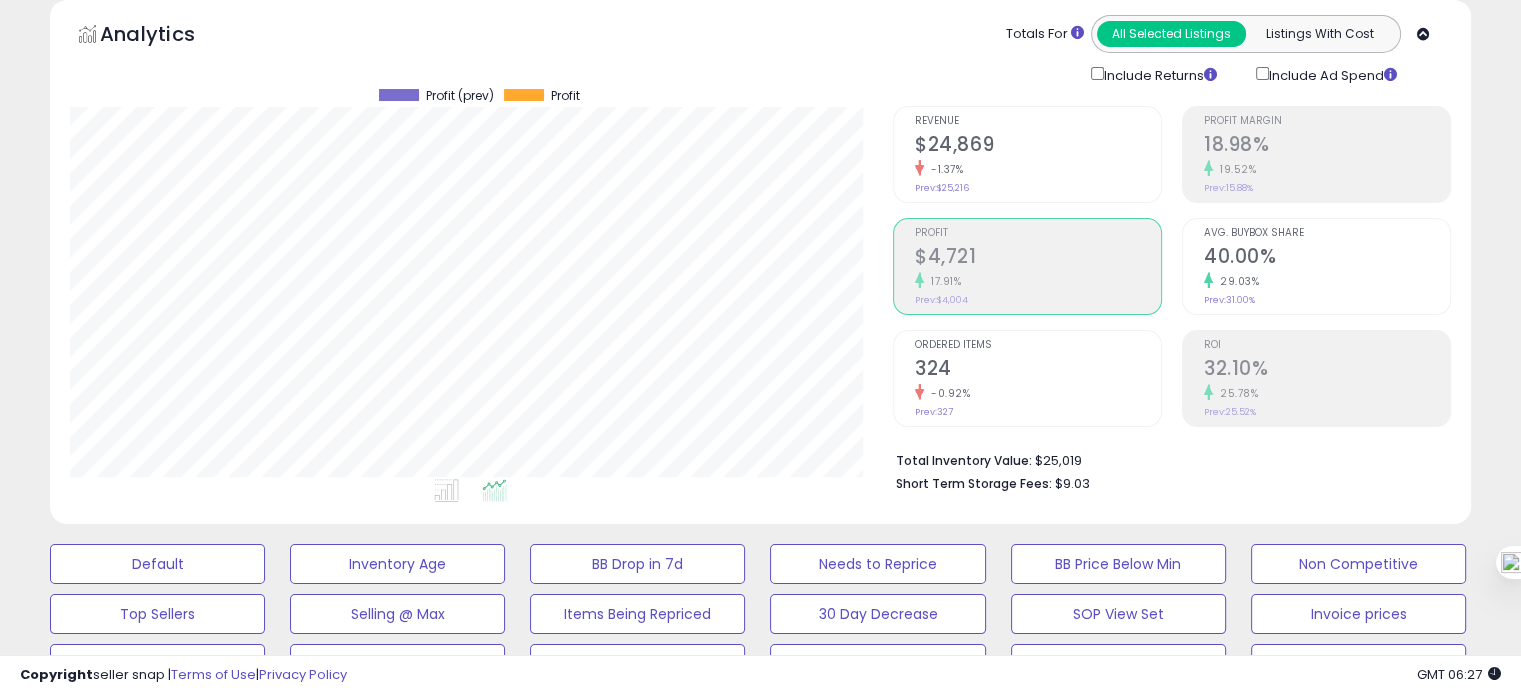 click on "324" at bounding box center (1038, 370) 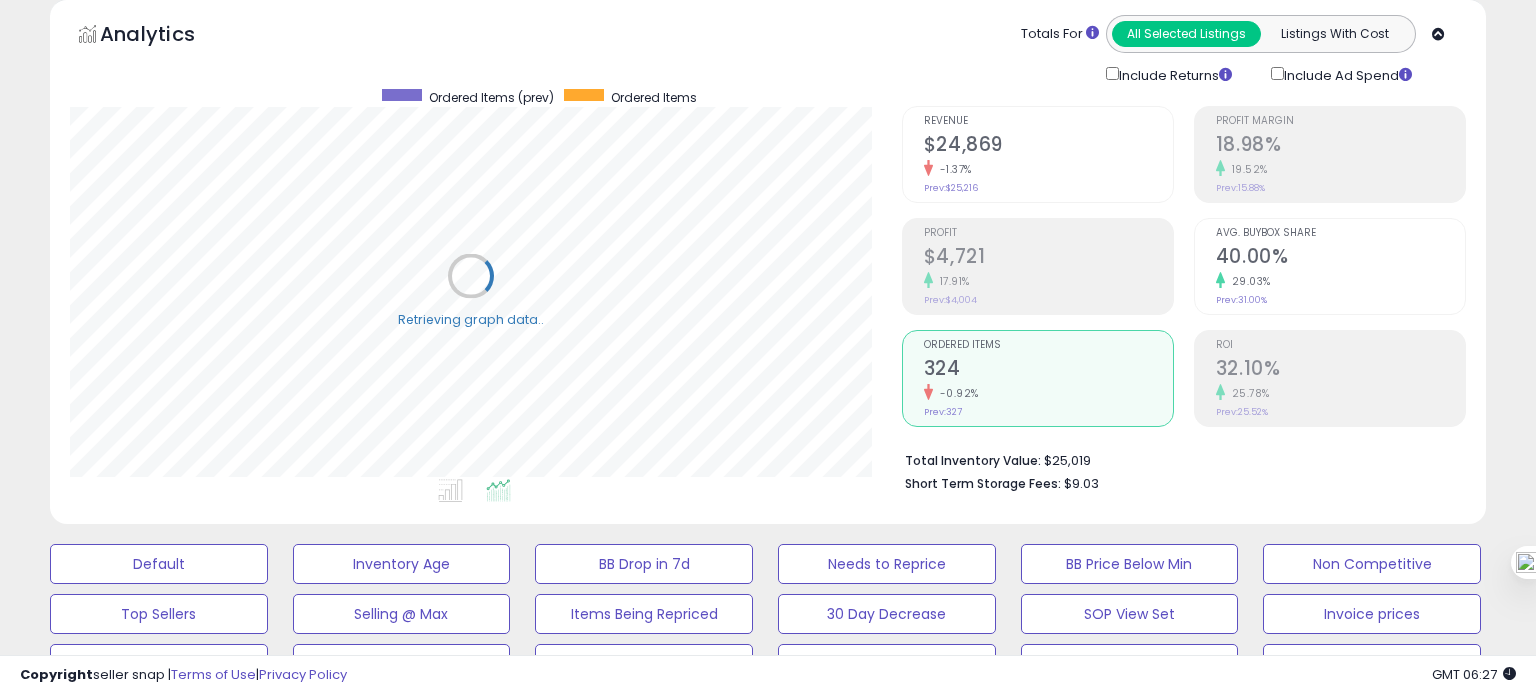 scroll, scrollTop: 999589, scrollLeft: 999168, axis: both 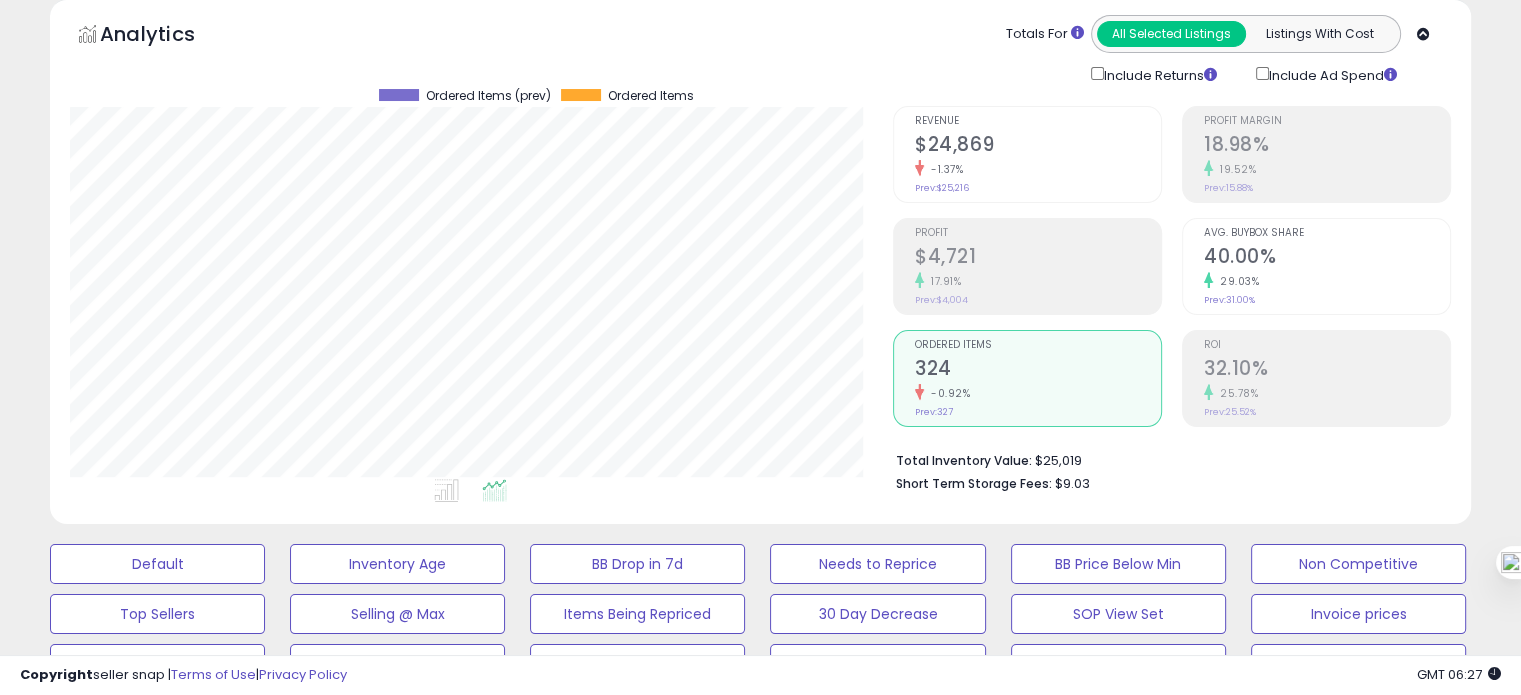 click on "29.03%" 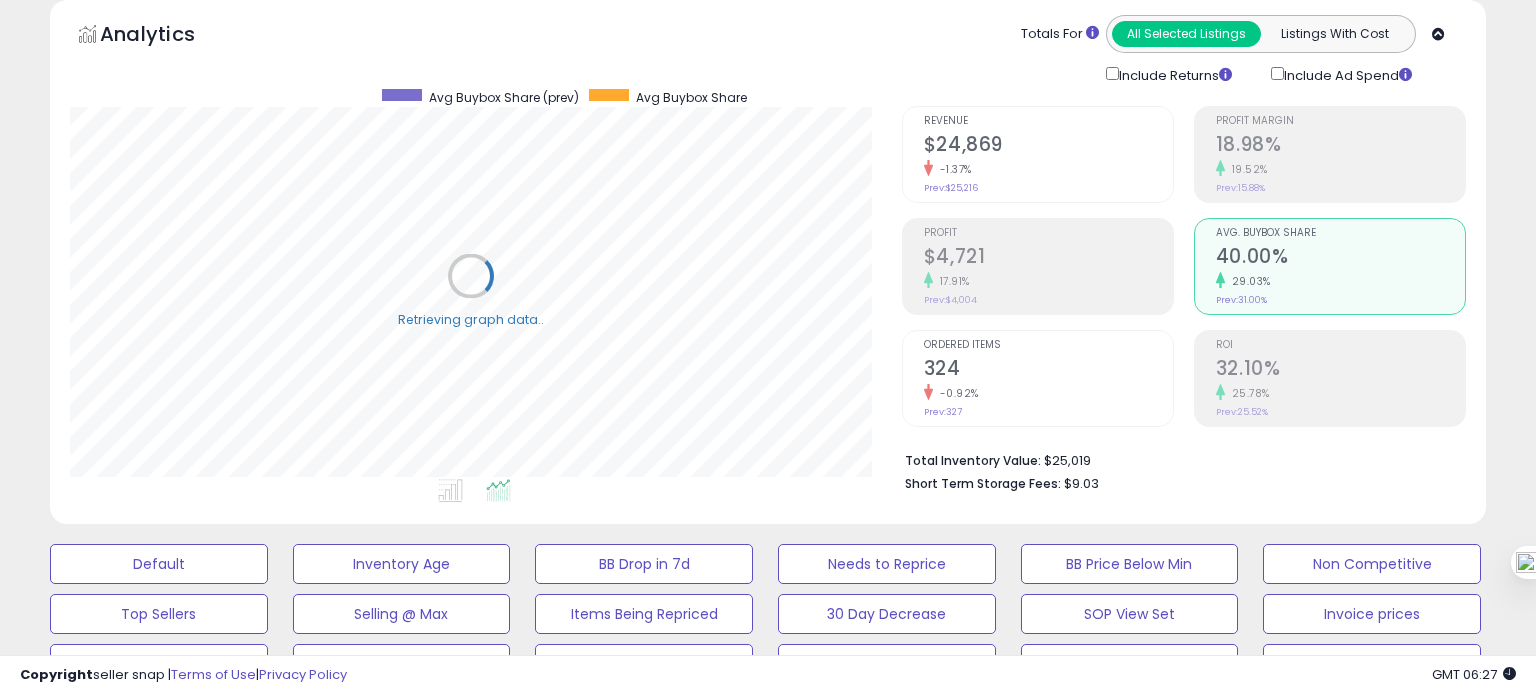 scroll, scrollTop: 999589, scrollLeft: 999168, axis: both 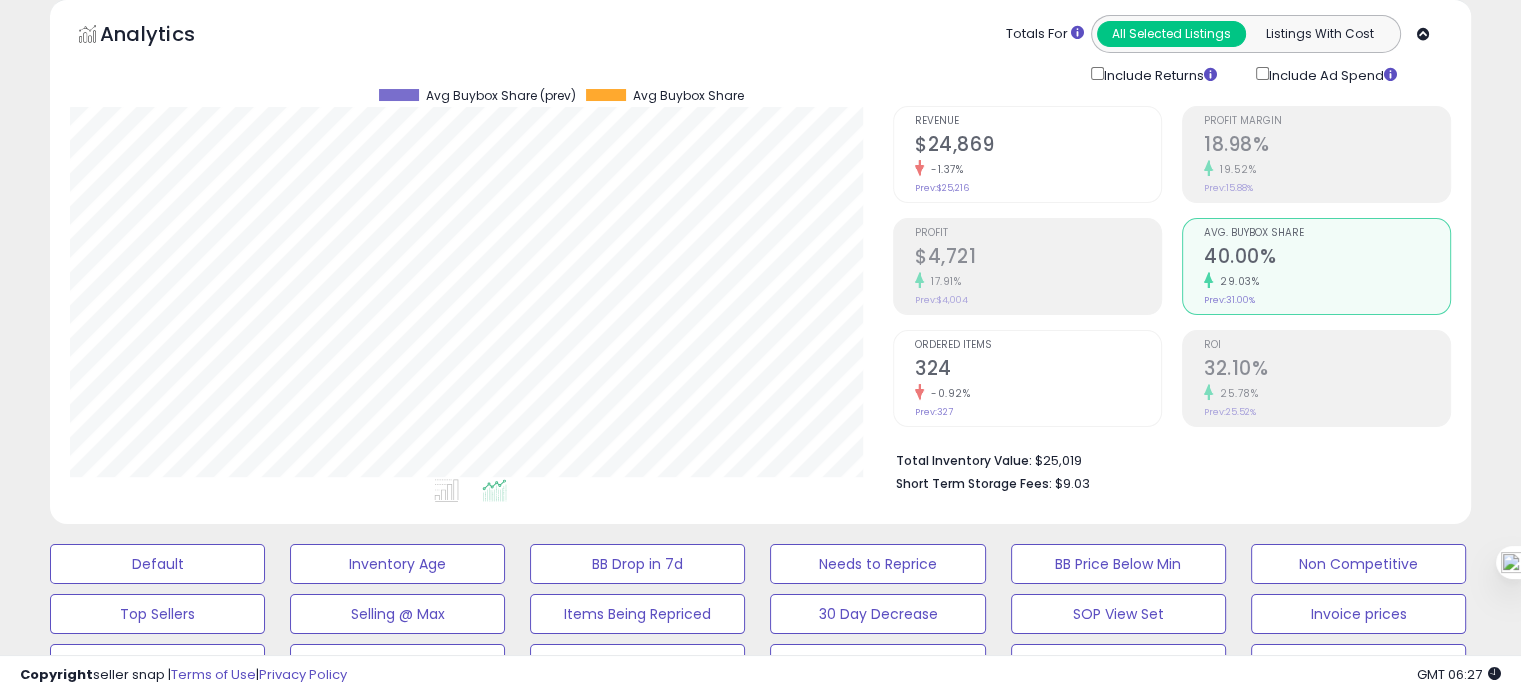 click on "324" at bounding box center (1038, 370) 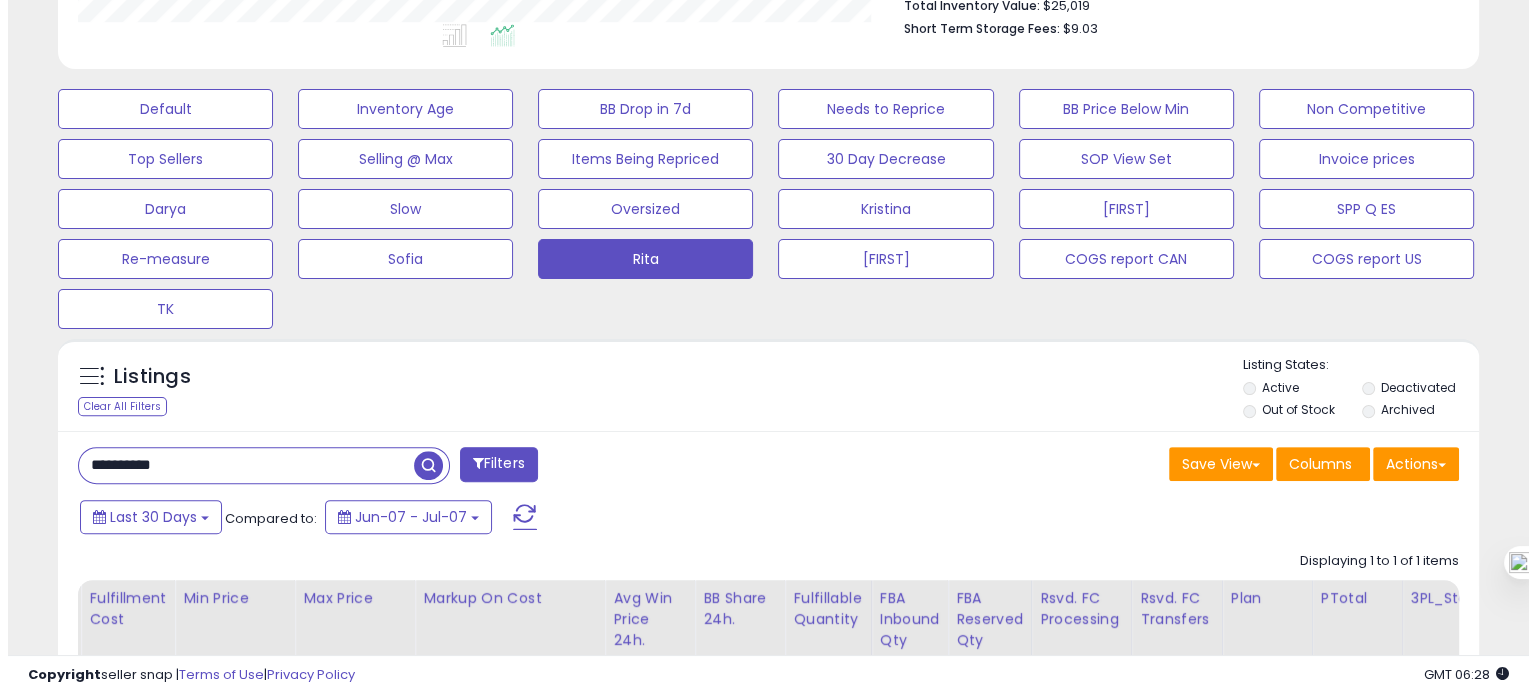 scroll, scrollTop: 594, scrollLeft: 0, axis: vertical 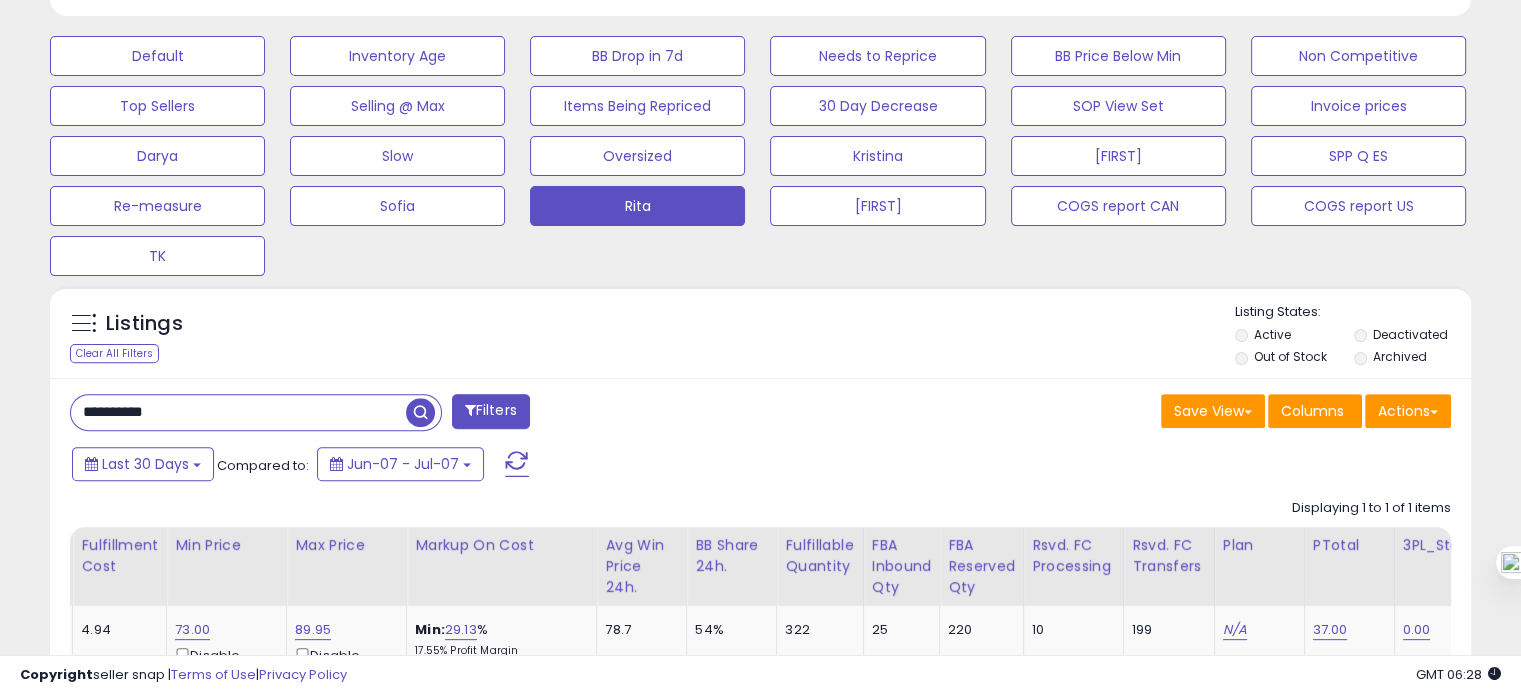 click on "**********" at bounding box center (238, 412) 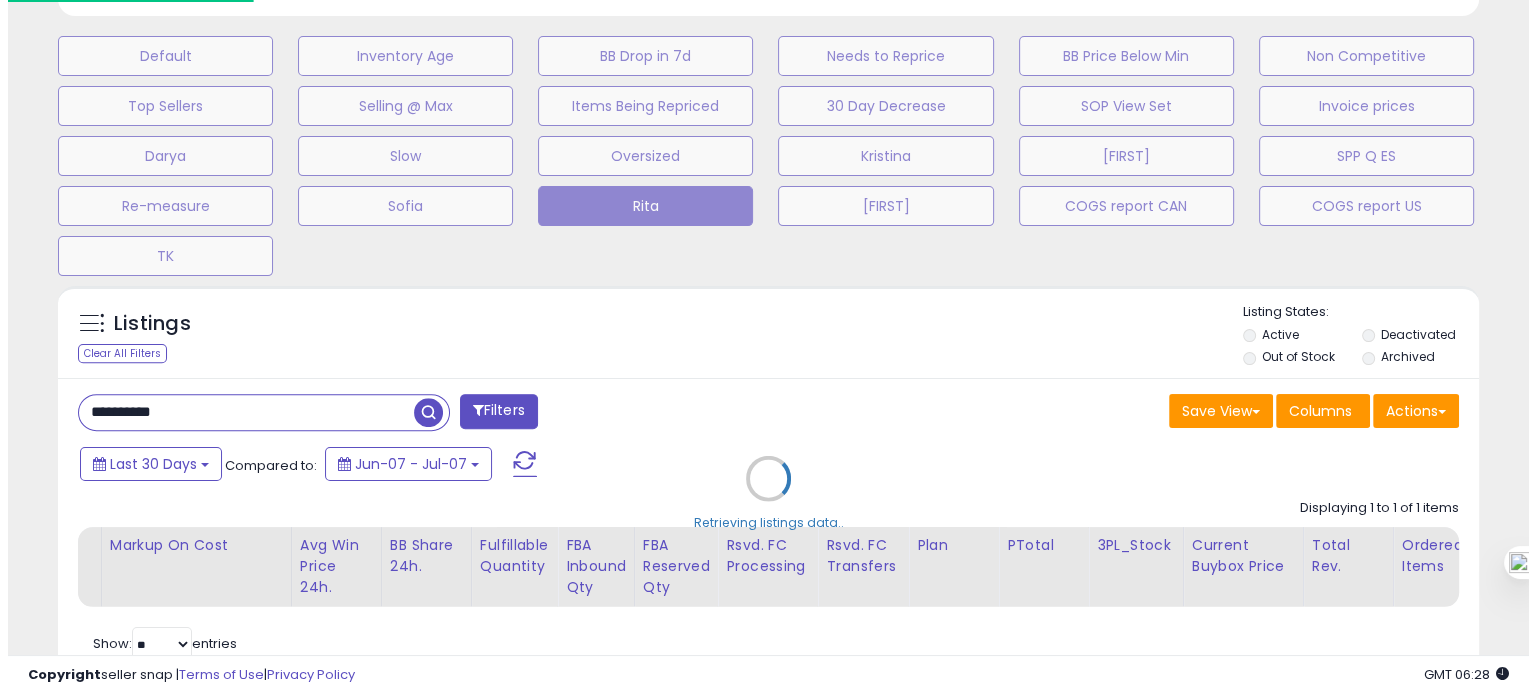 scroll, scrollTop: 999589, scrollLeft: 999168, axis: both 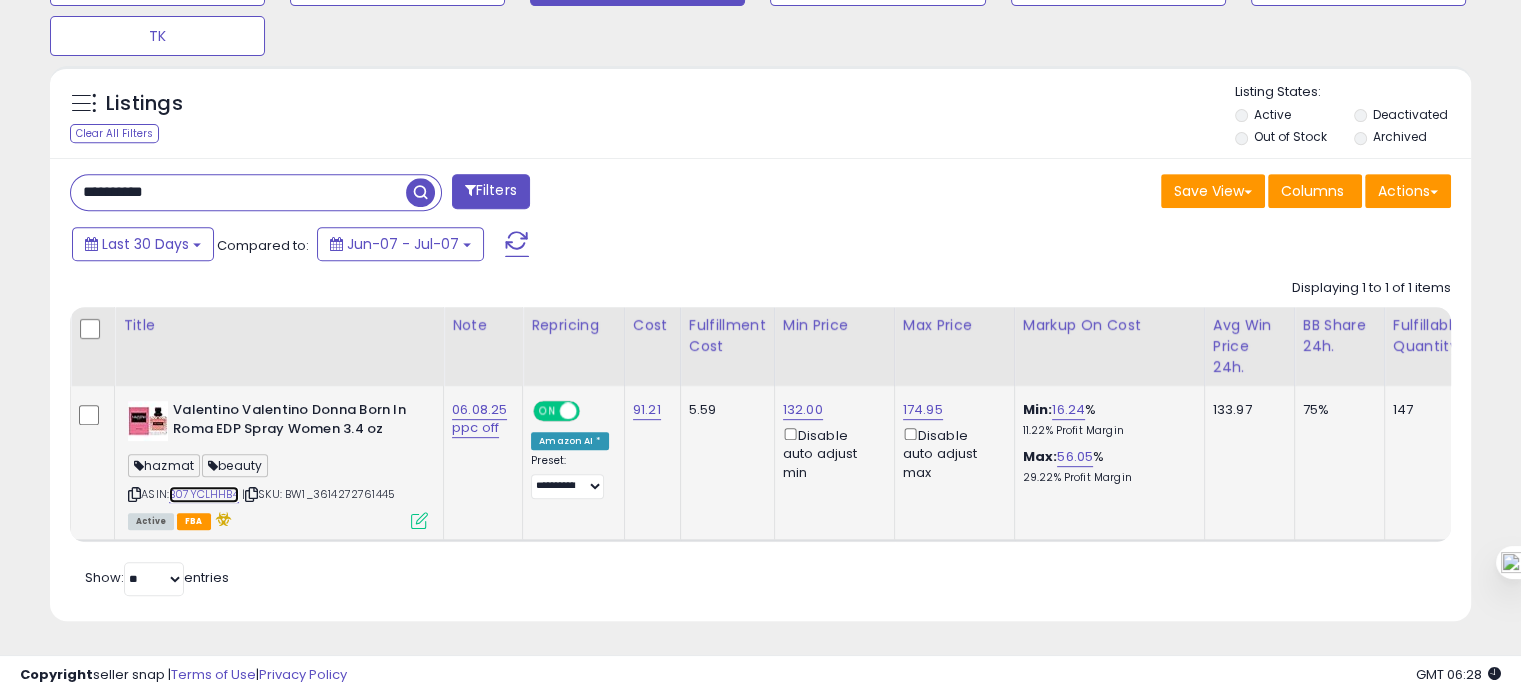 click on "B07YCLHHB4" at bounding box center [204, 494] 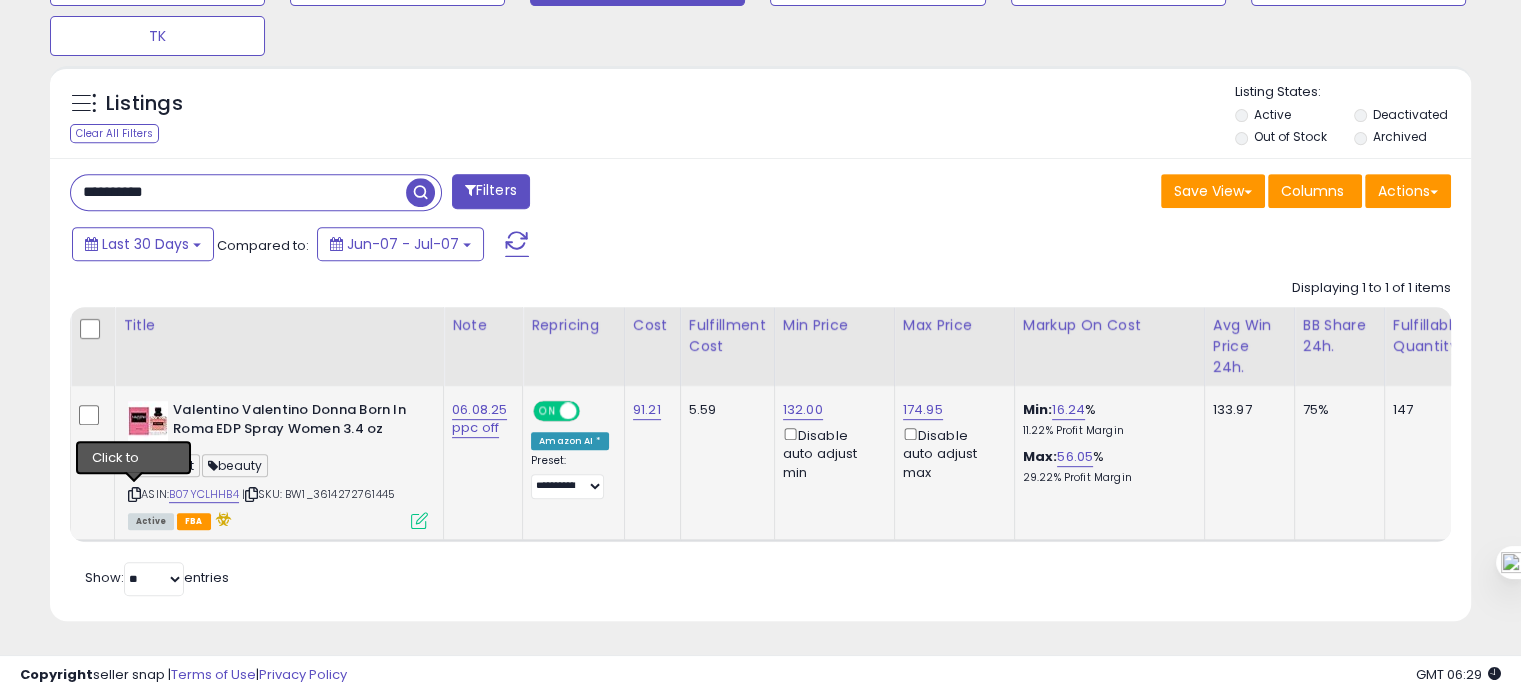 click at bounding box center [134, 494] 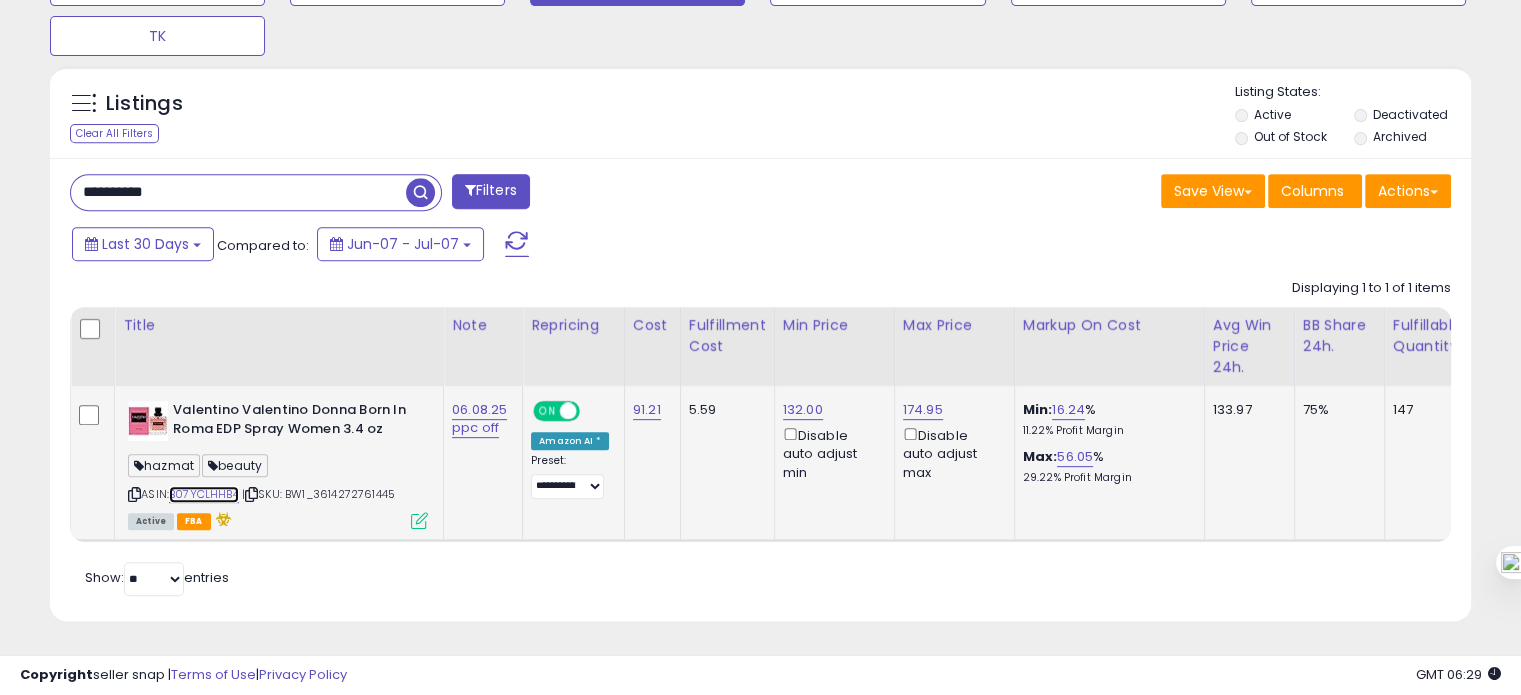 click on "B07YCLHHB4" at bounding box center (204, 494) 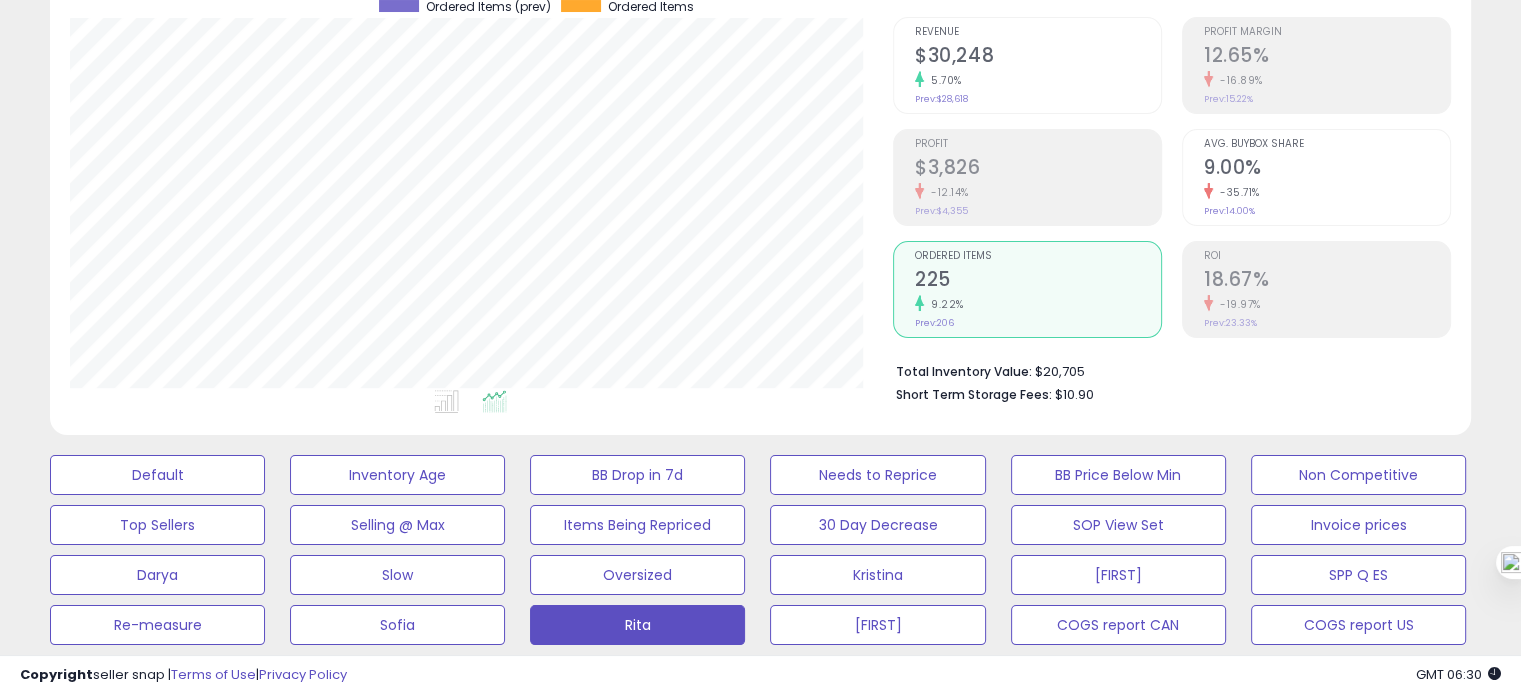 scroll, scrollTop: 148, scrollLeft: 0, axis: vertical 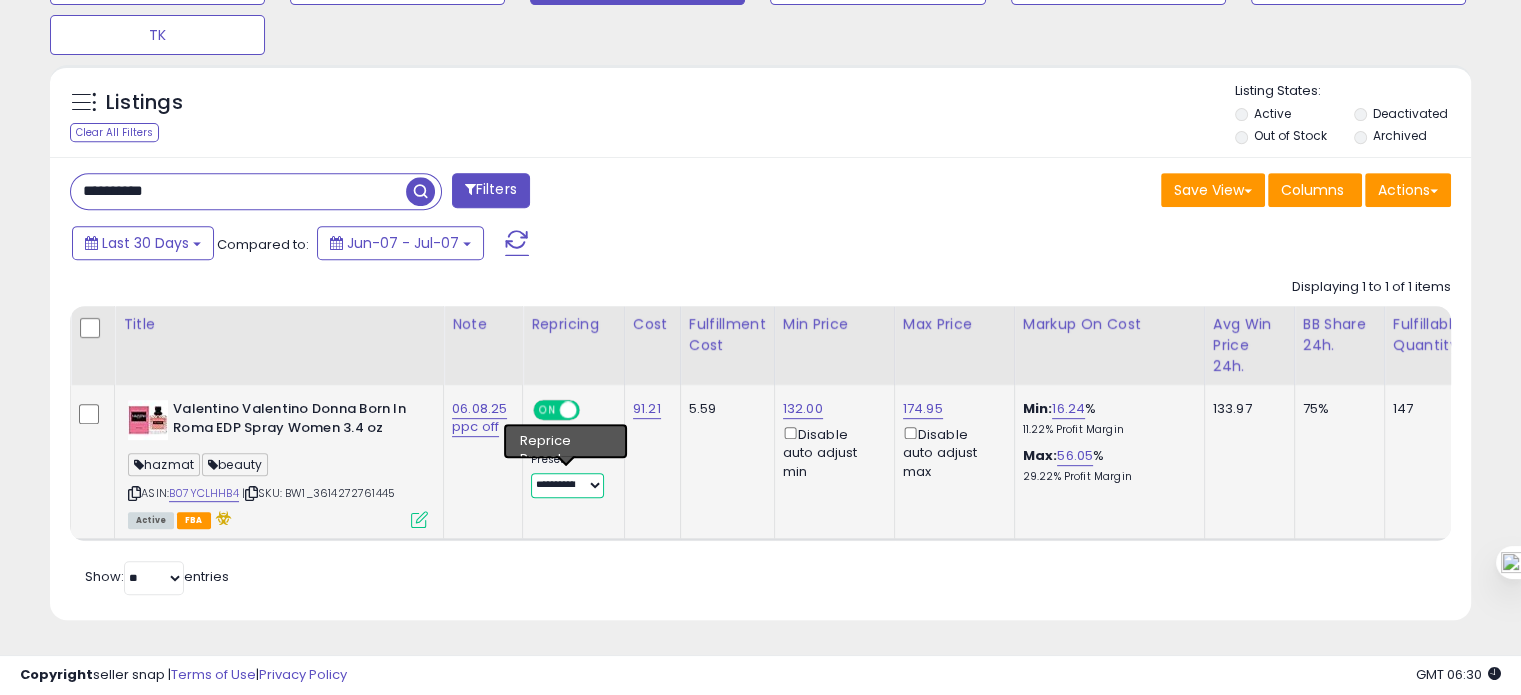 click on "**********" at bounding box center (567, 485) 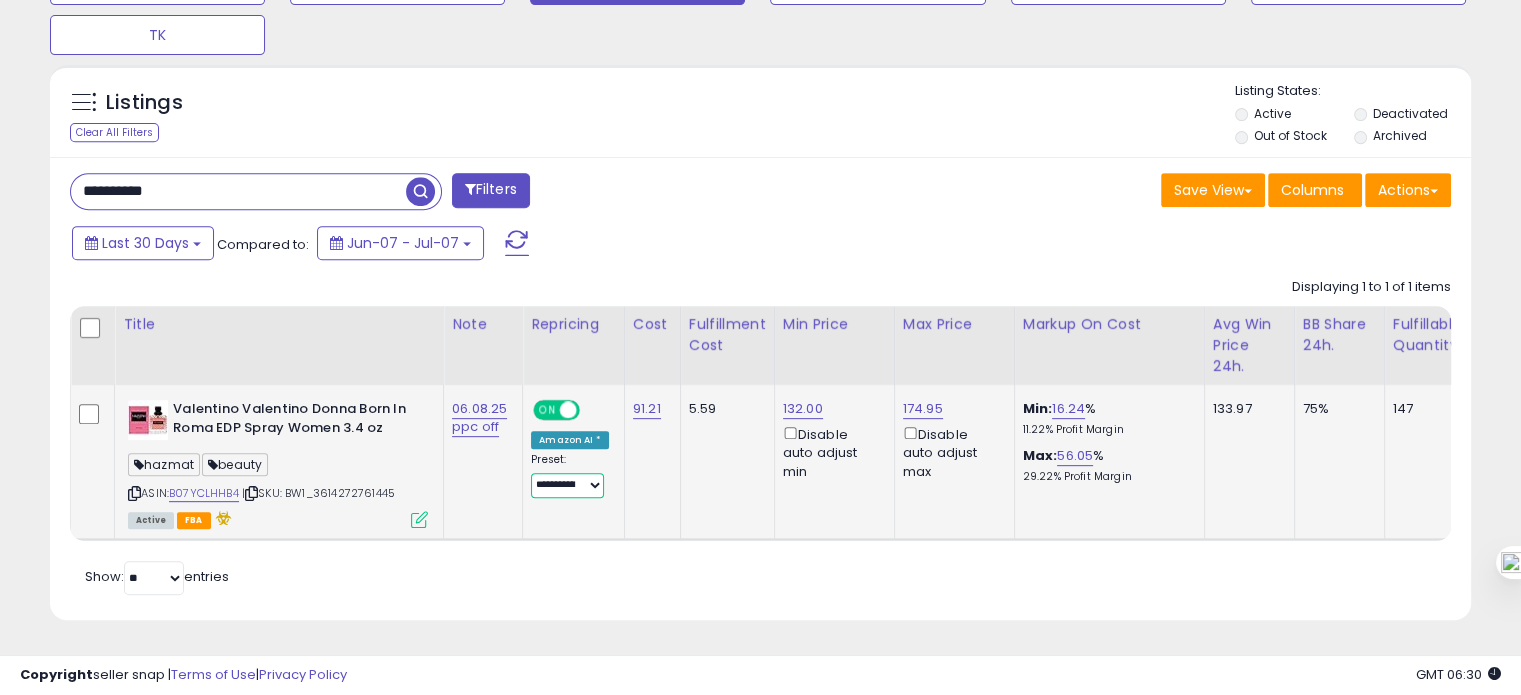 click on "**********" at bounding box center (567, 485) 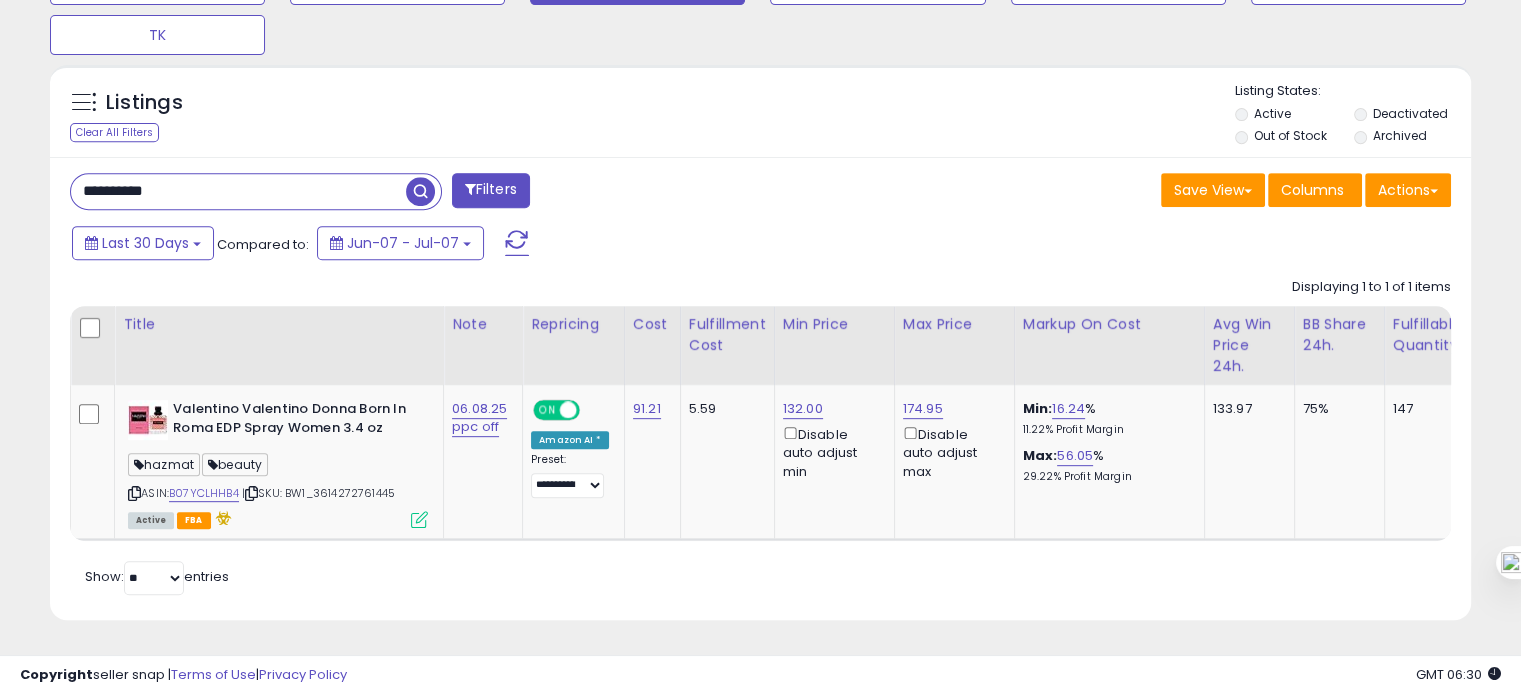click on "**********" at bounding box center (760, 388) 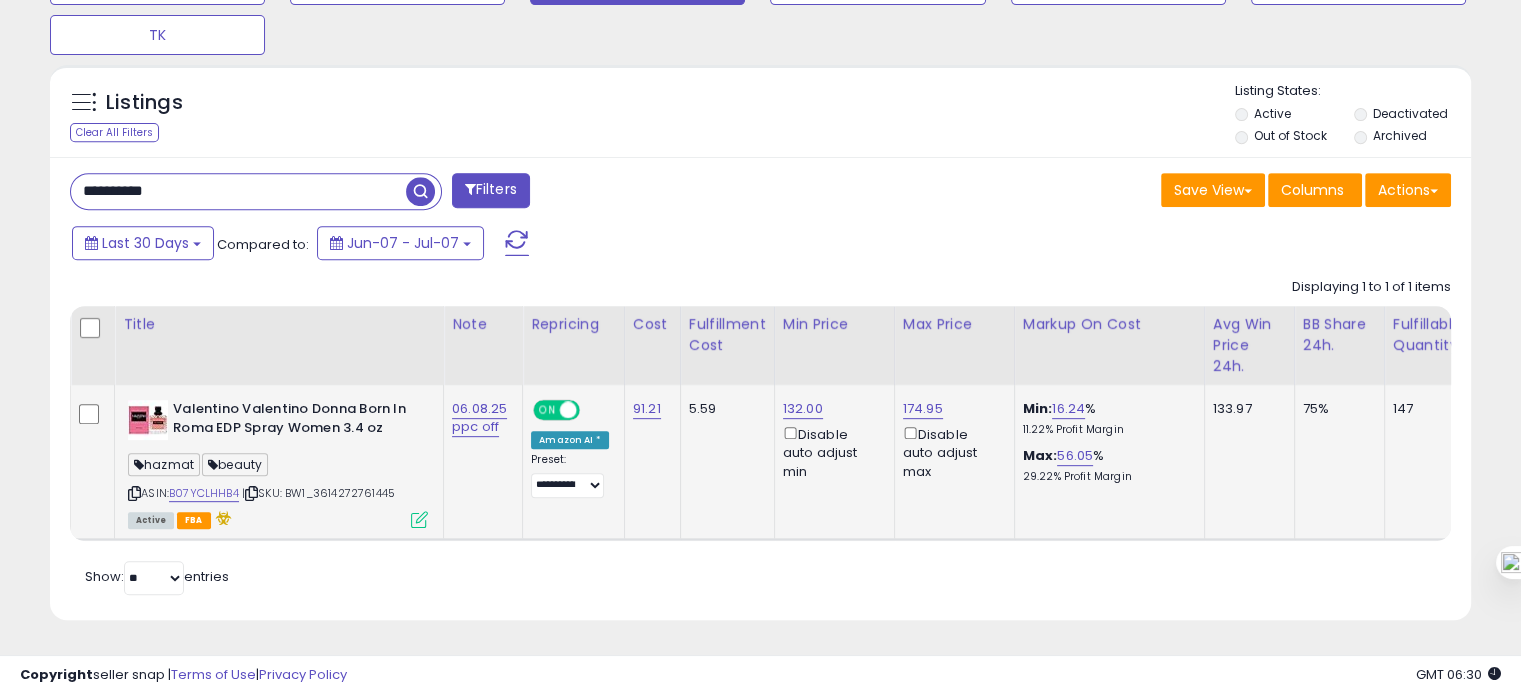 scroll, scrollTop: 0, scrollLeft: 118, axis: horizontal 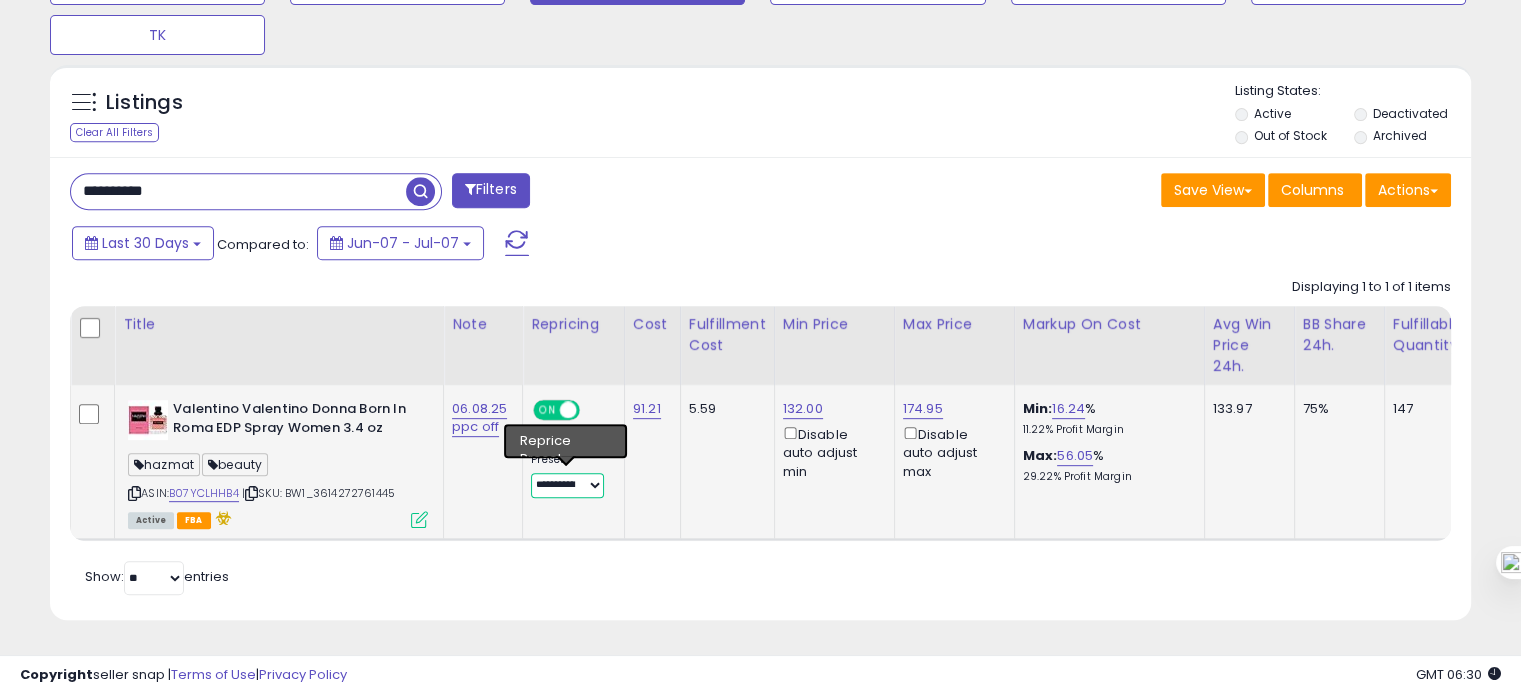 click on "**********" at bounding box center (567, 485) 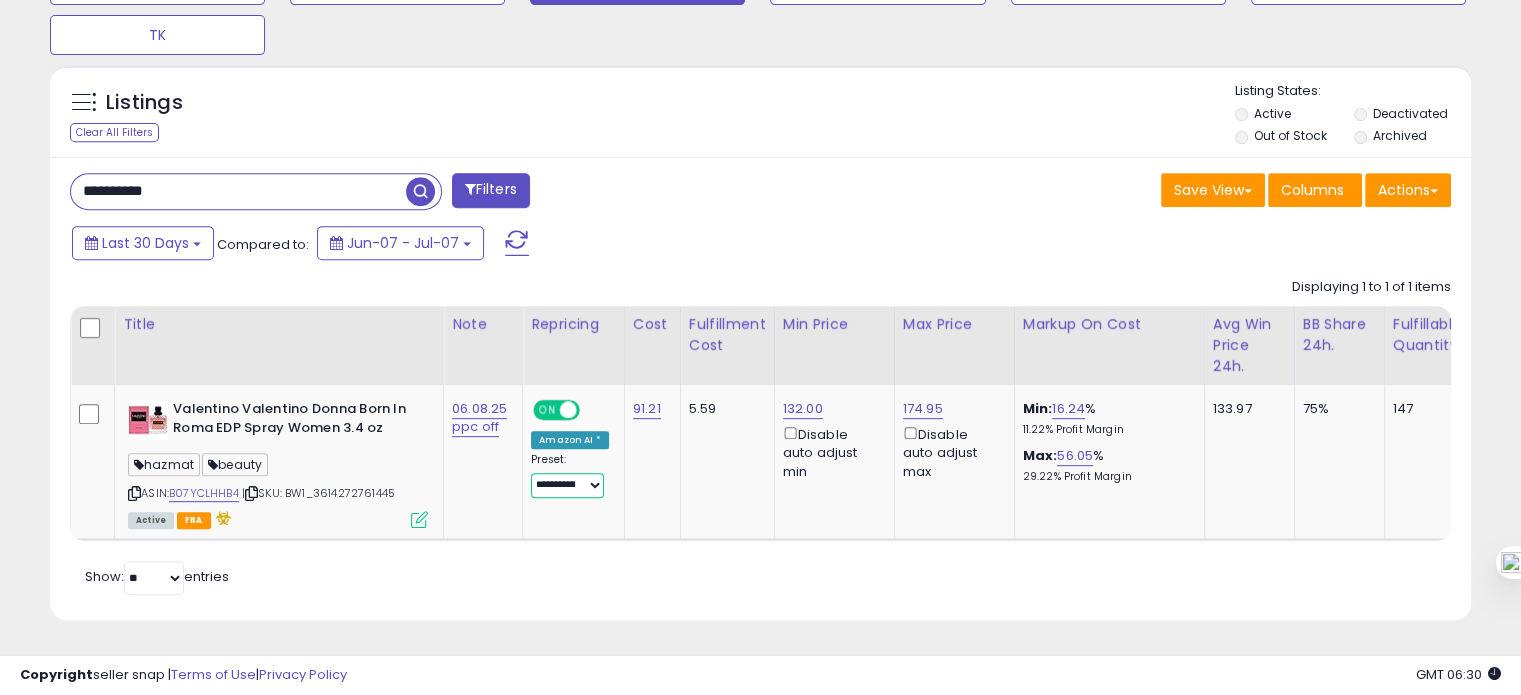 click on "**********" at bounding box center [567, 485] 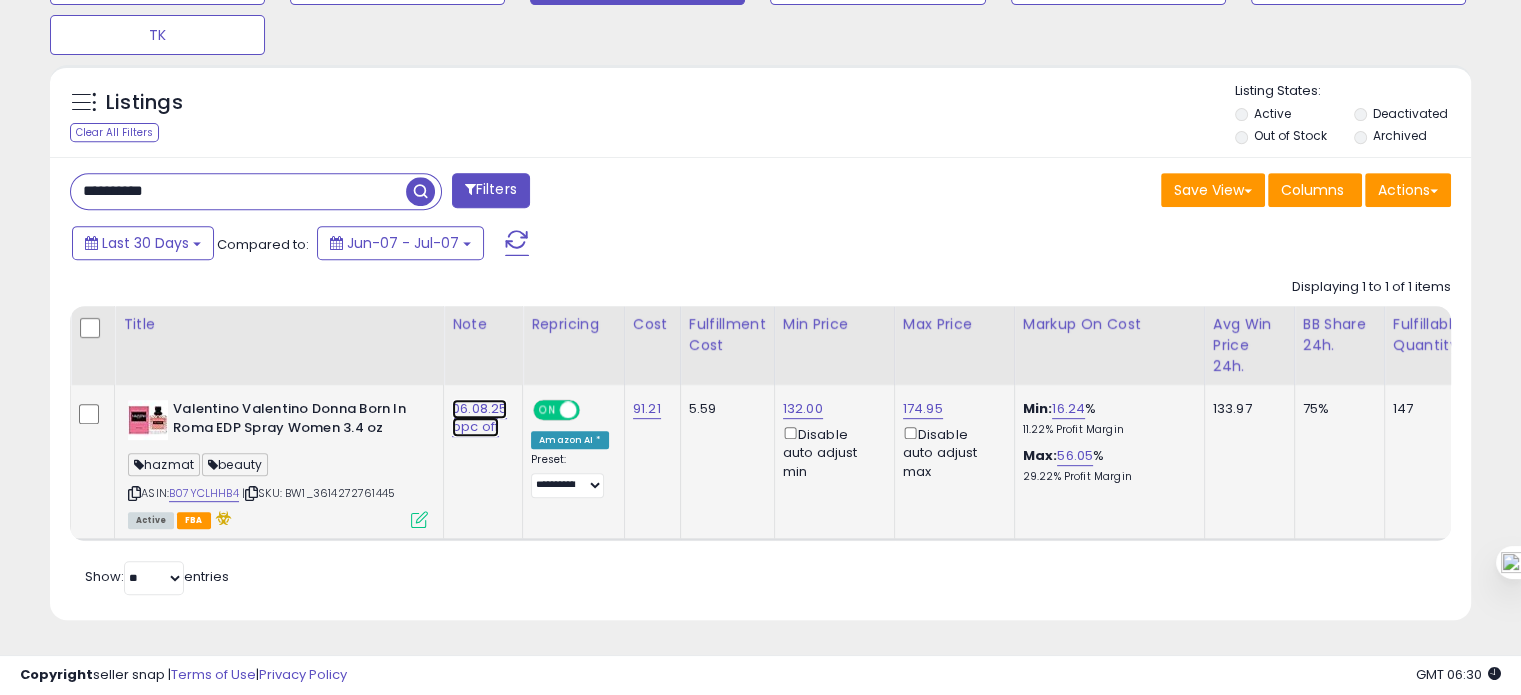click on "06.08.25 ppc off" at bounding box center [479, 418] 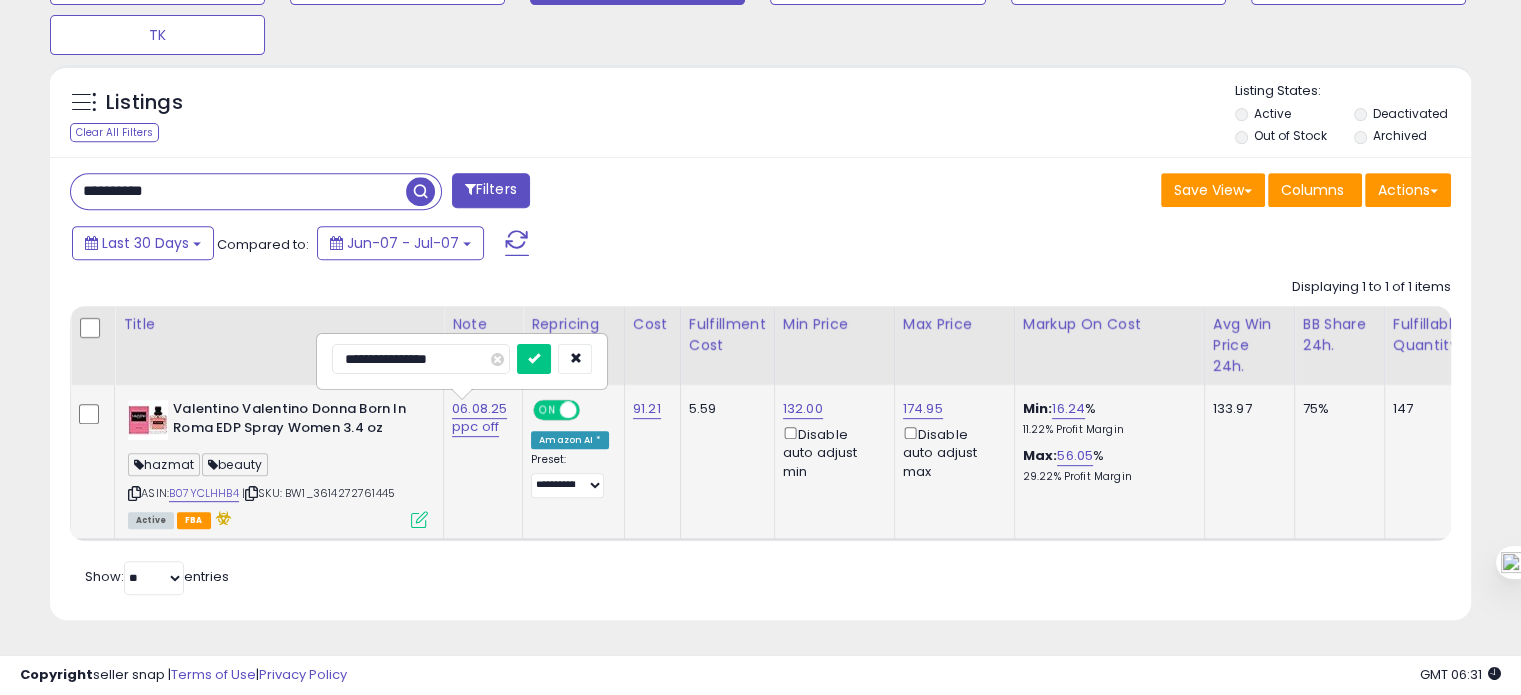 click on "**********" at bounding box center [421, 359] 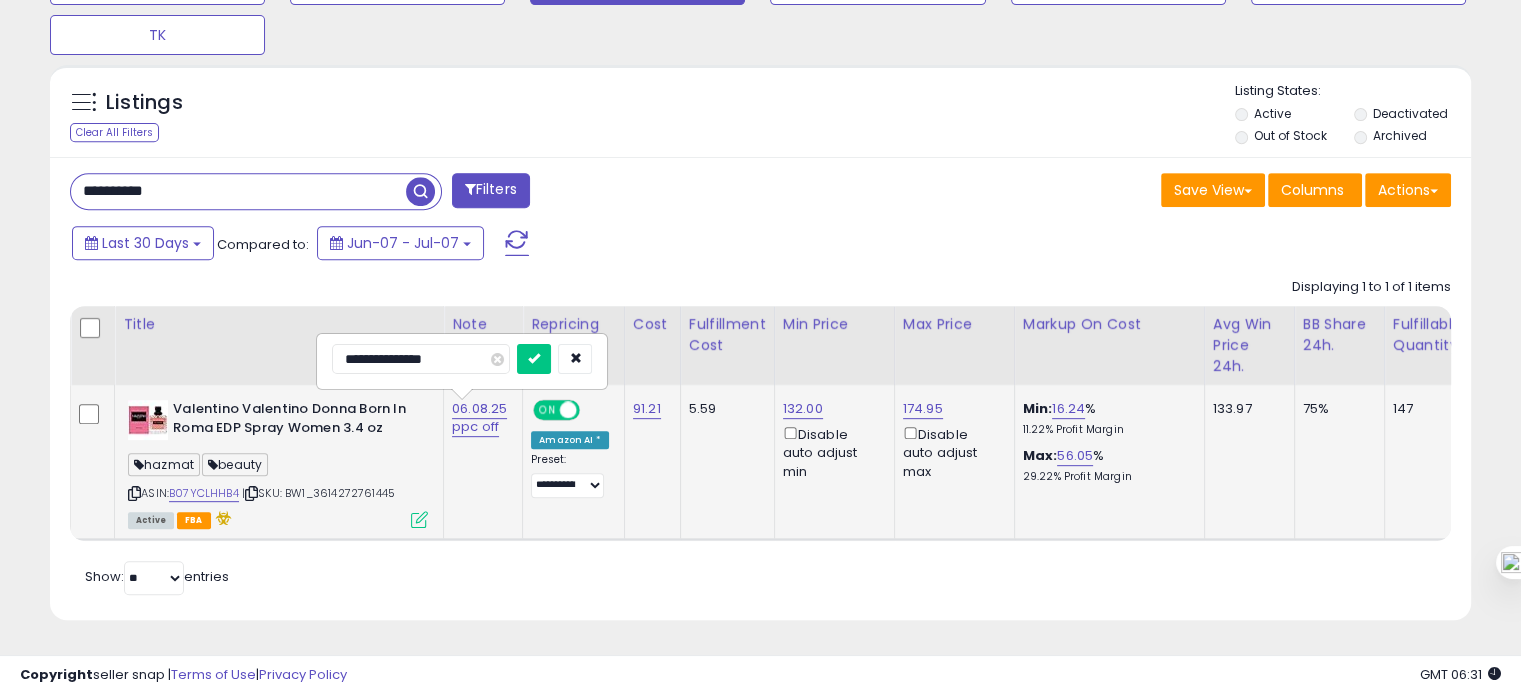 type on "**********" 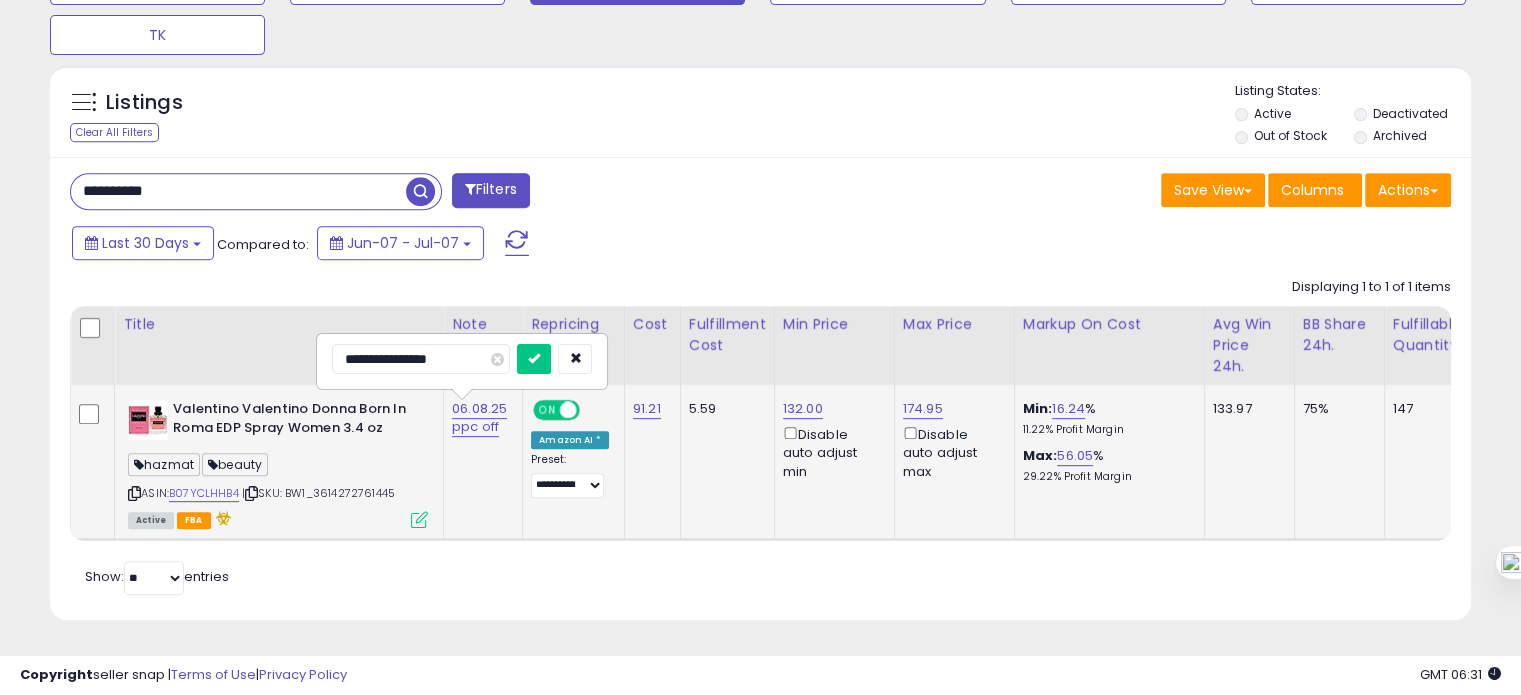 click at bounding box center [534, 359] 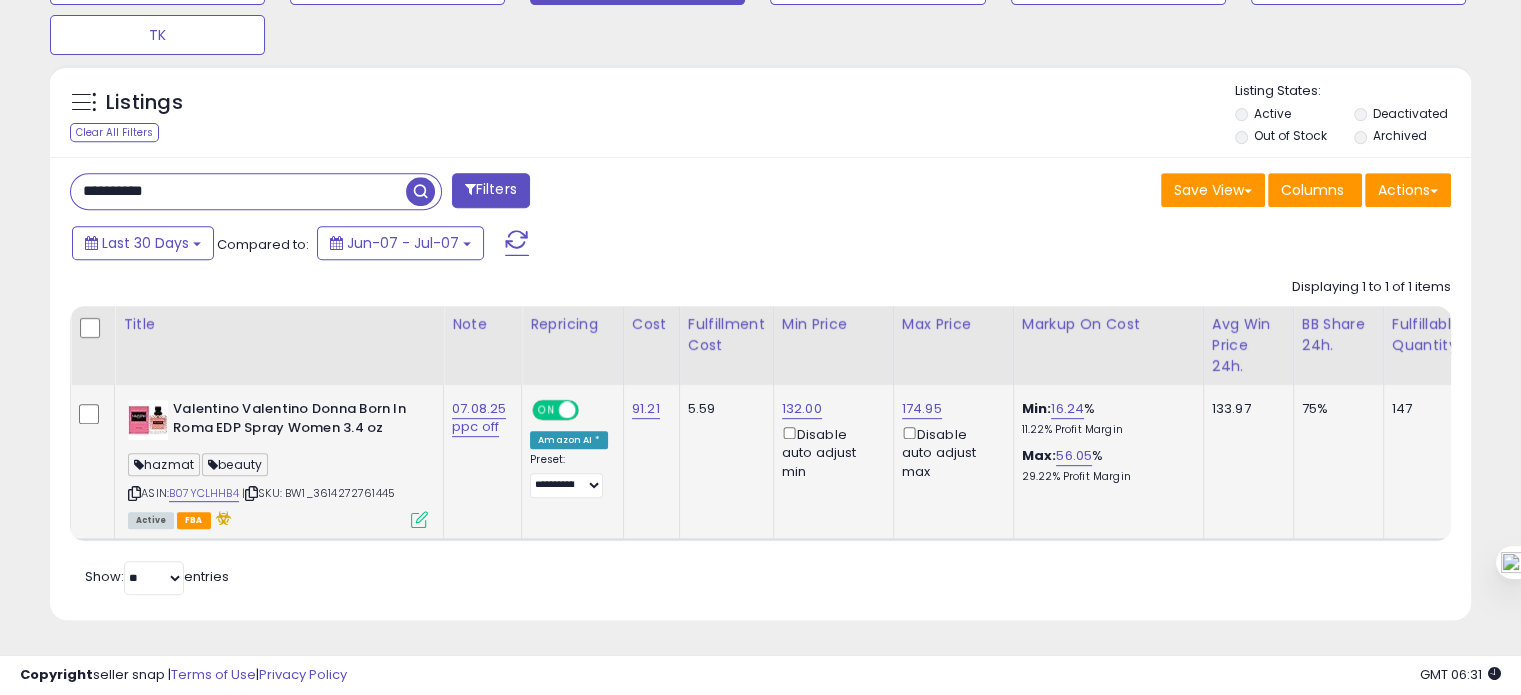 click on "**********" at bounding box center (238, 191) 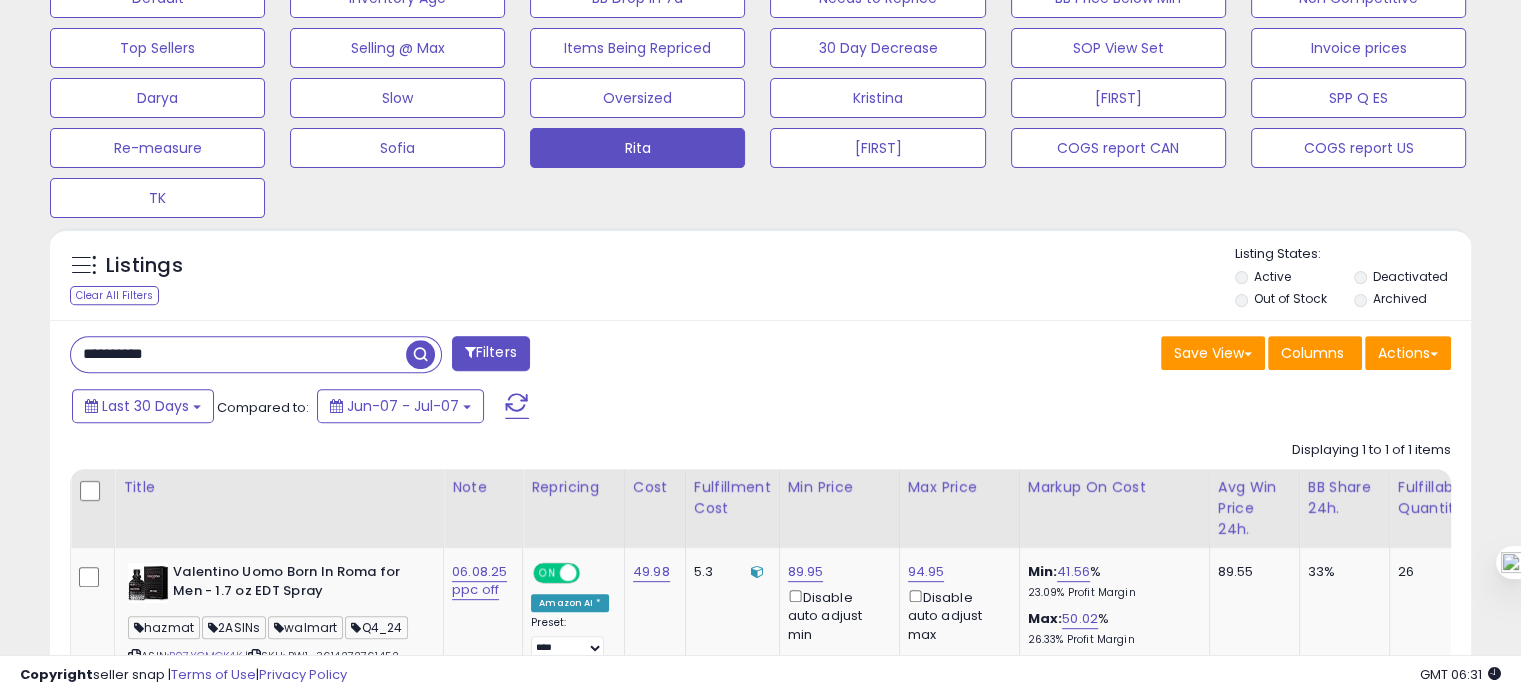 scroll, scrollTop: 828, scrollLeft: 0, axis: vertical 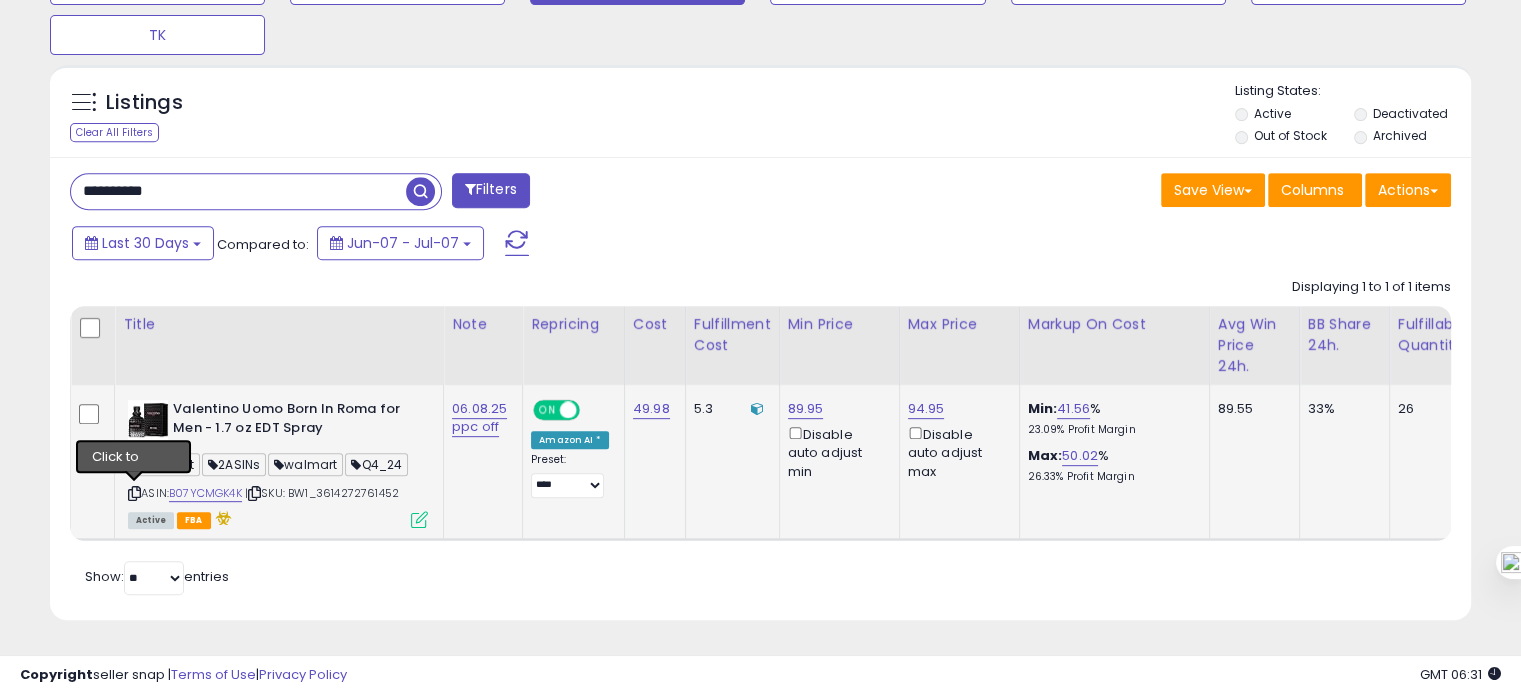 click at bounding box center [134, 493] 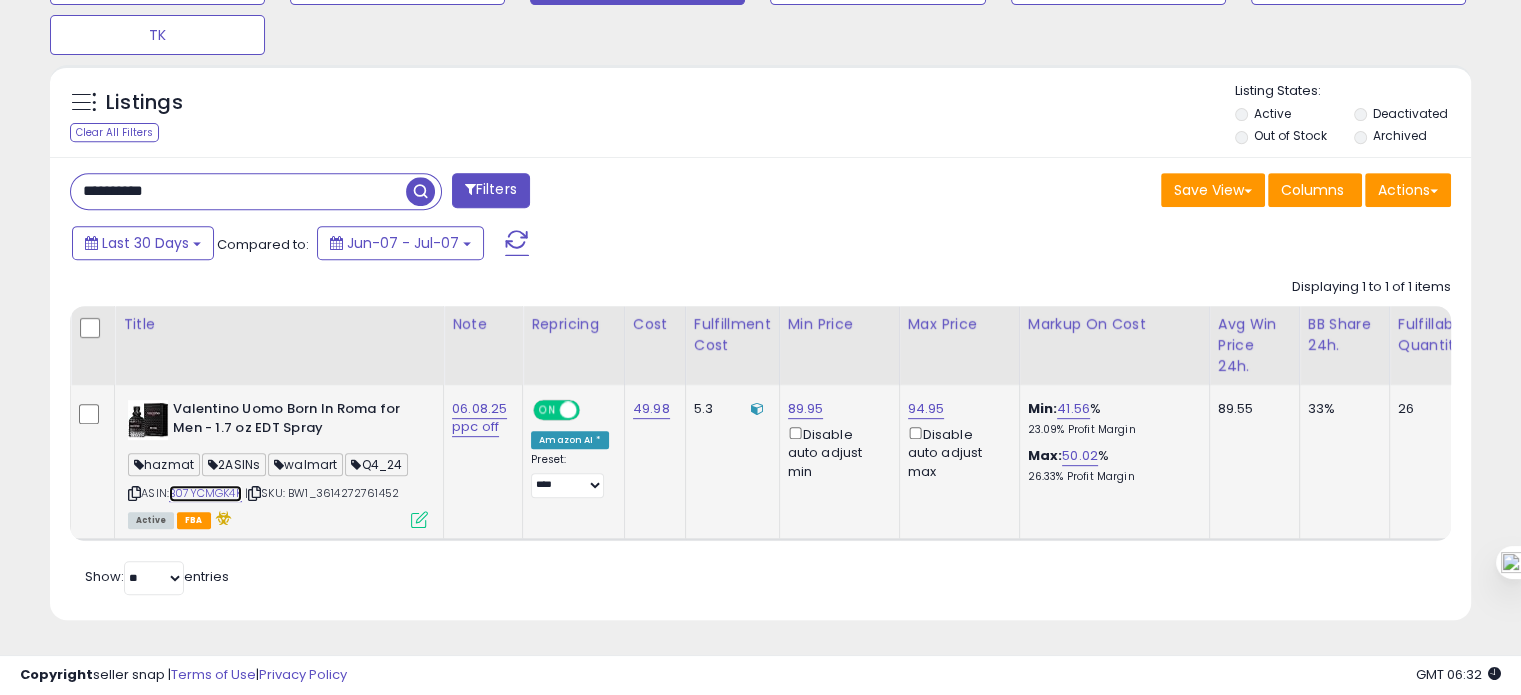 click on "B07YCMGK4K" at bounding box center (205, 493) 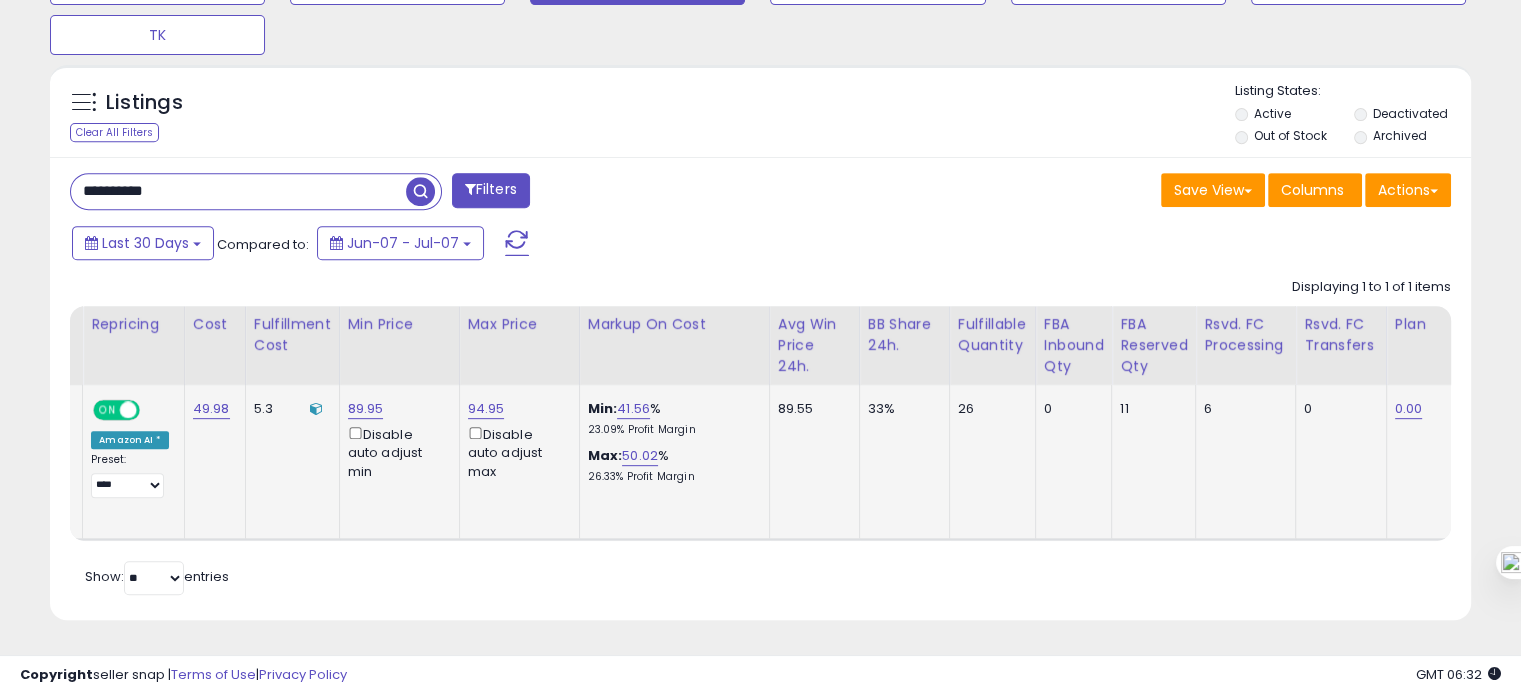 scroll, scrollTop: 0, scrollLeft: 515, axis: horizontal 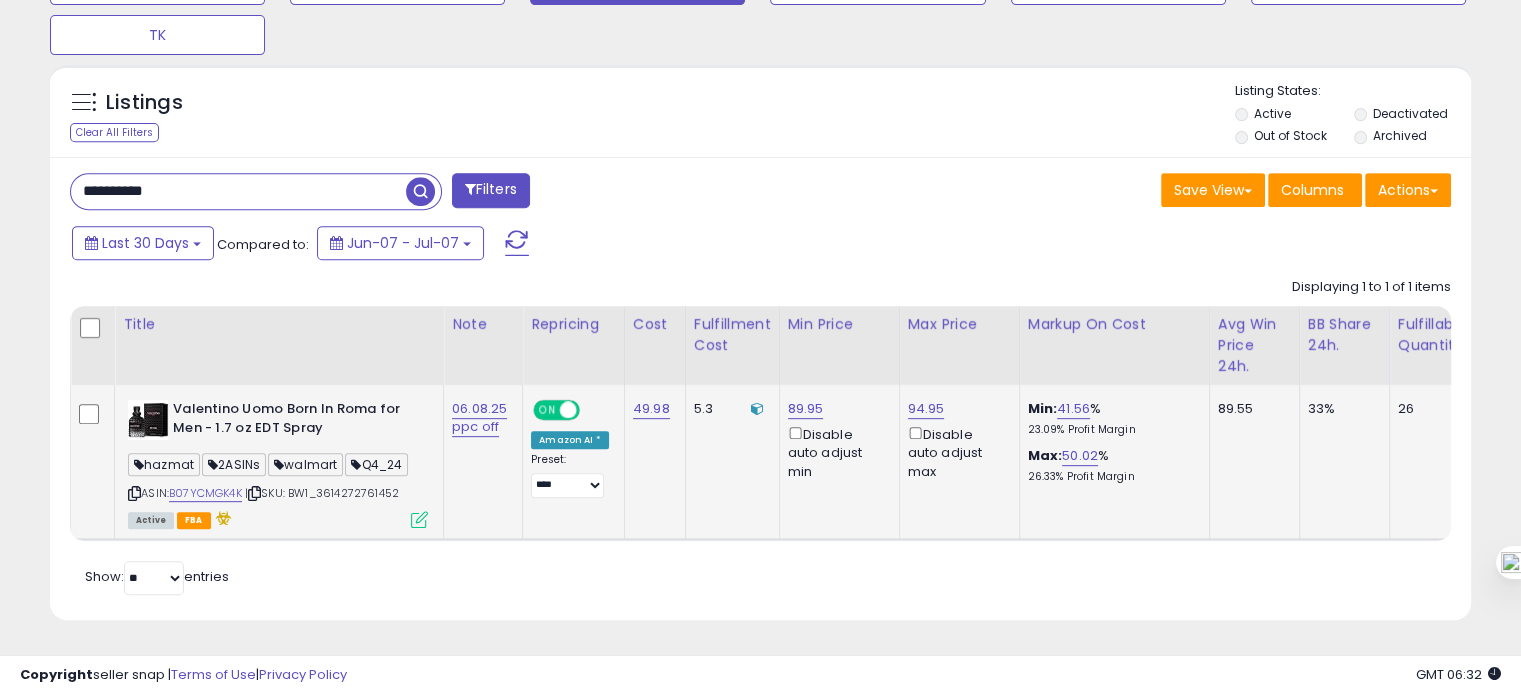 click at bounding box center [134, 493] 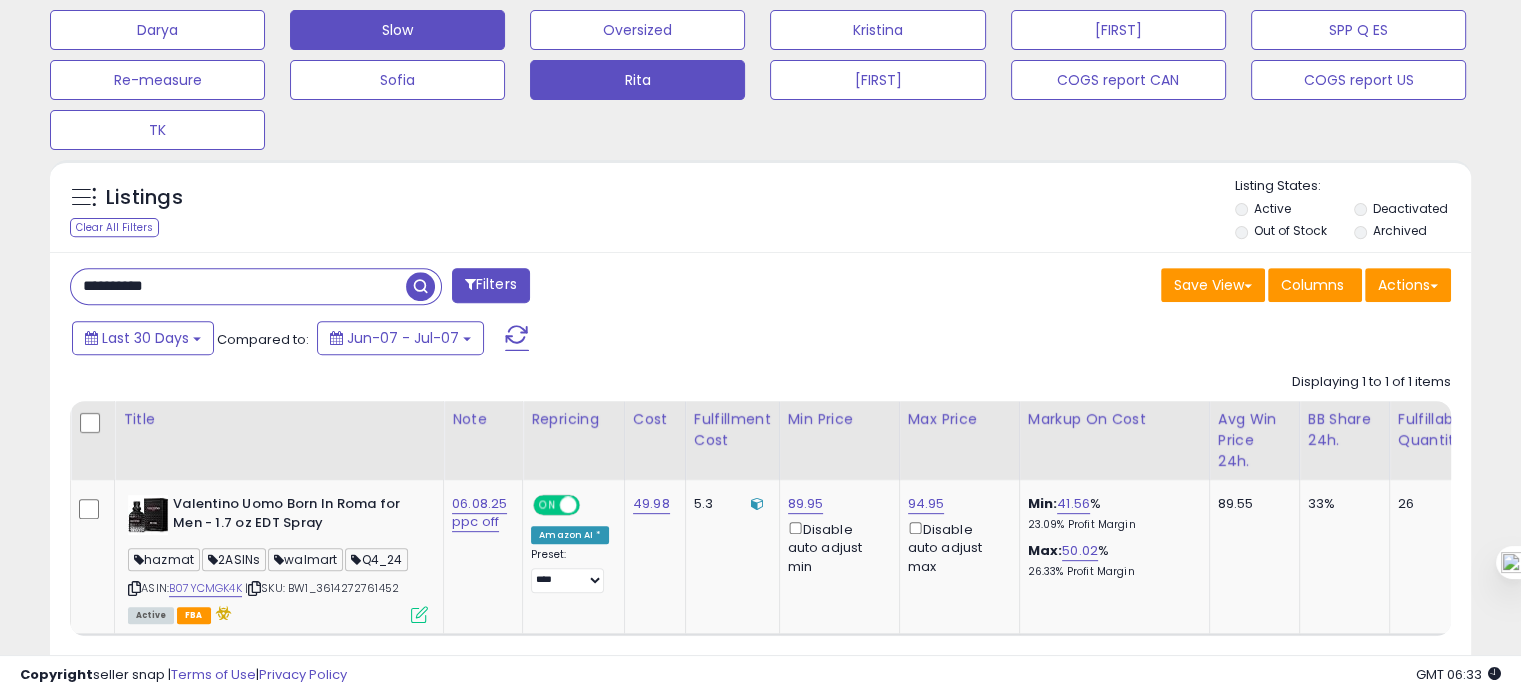 scroll, scrollTop: 828, scrollLeft: 0, axis: vertical 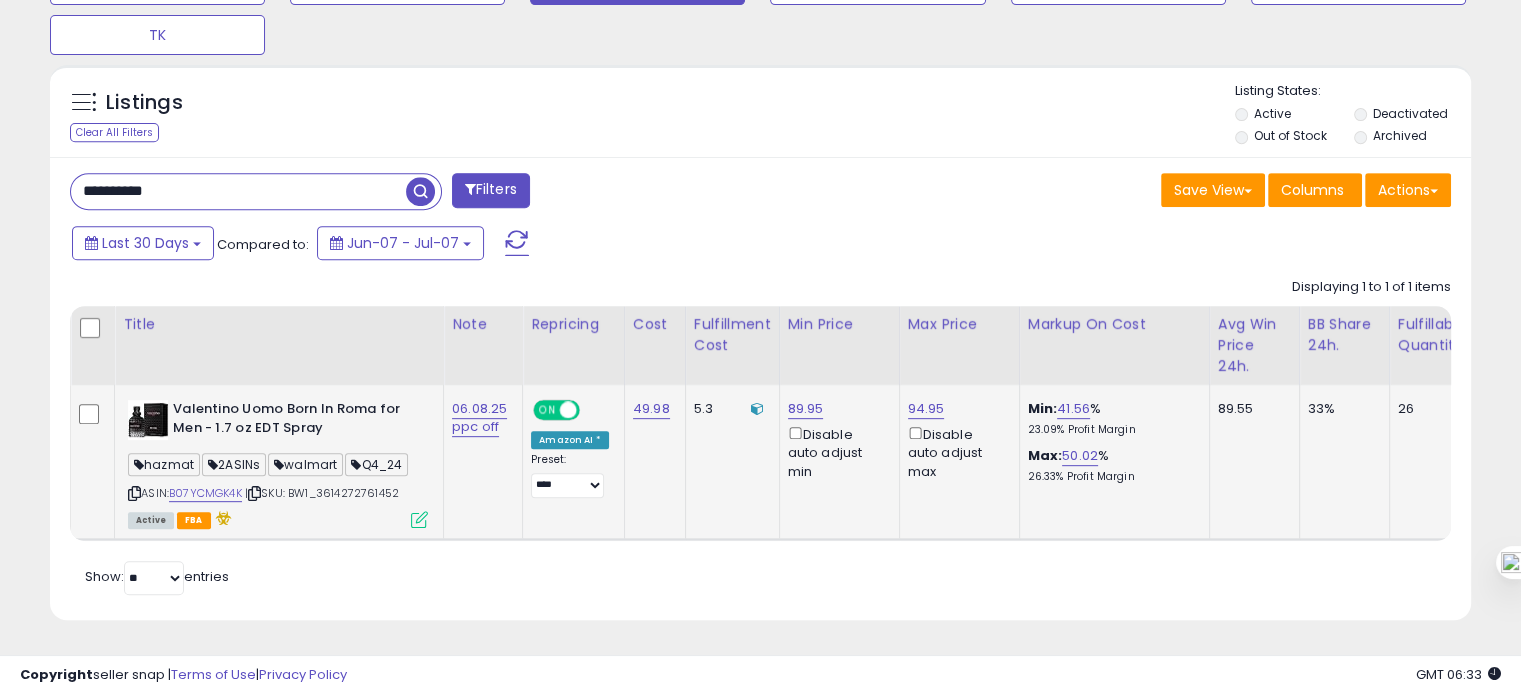 drag, startPoint x: 413, startPoint y: 480, endPoint x: 328, endPoint y: 483, distance: 85.052925 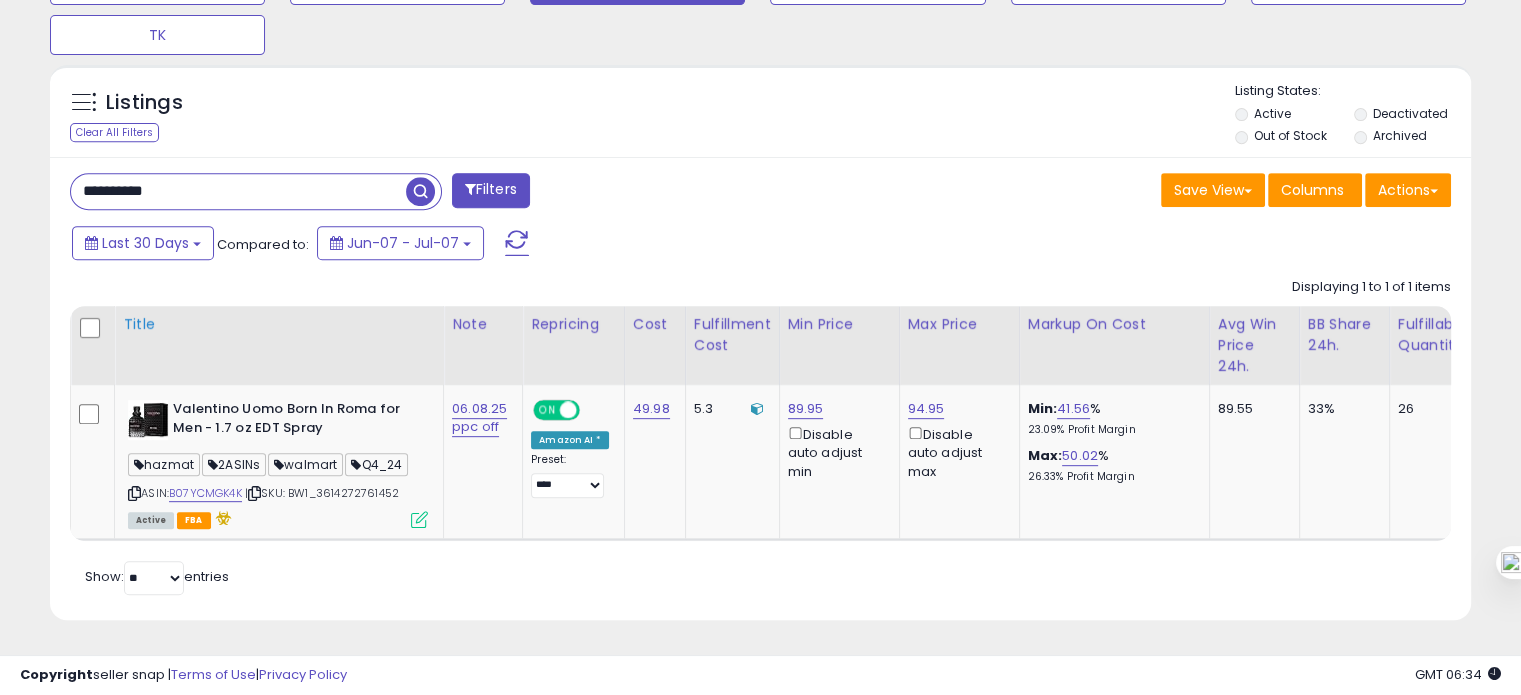 scroll, scrollTop: 828, scrollLeft: 0, axis: vertical 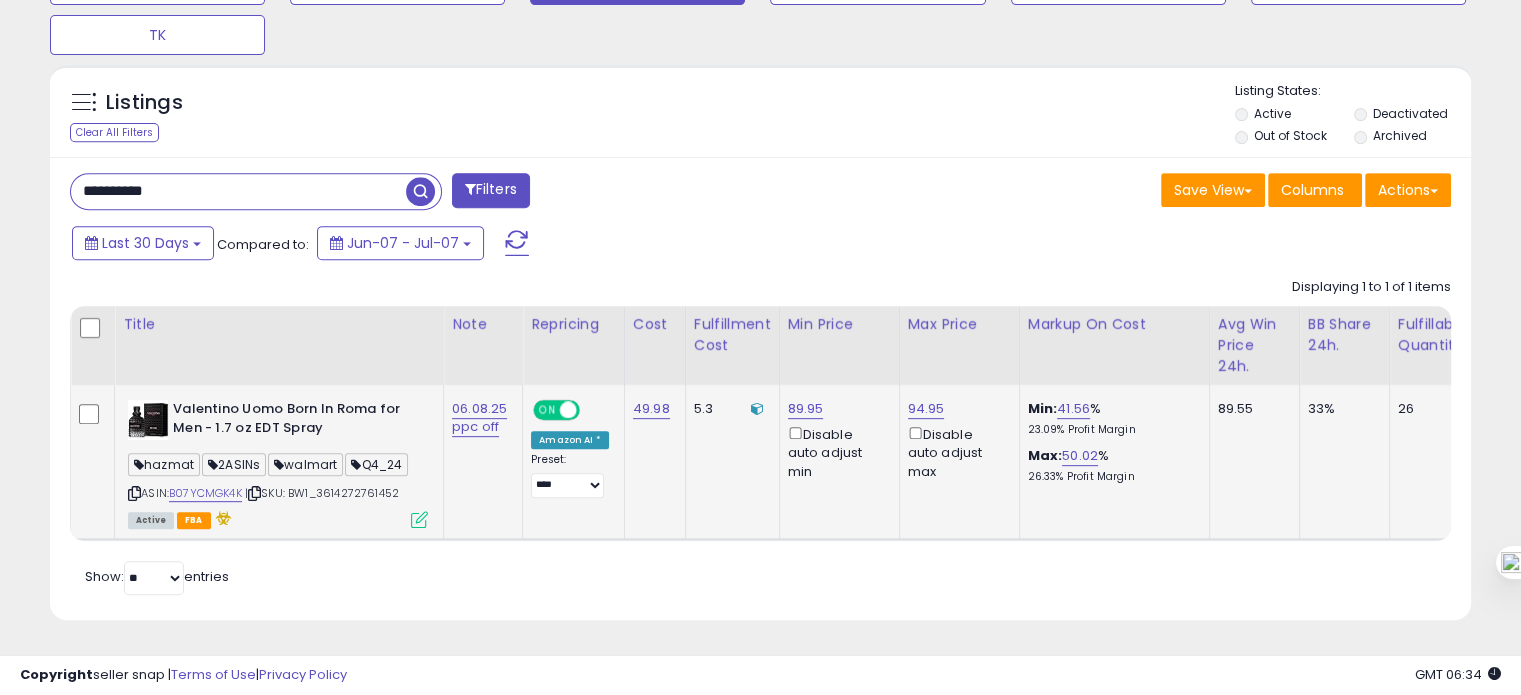 click on "|   SKU: BW1_3614272761452" at bounding box center (322, 493) 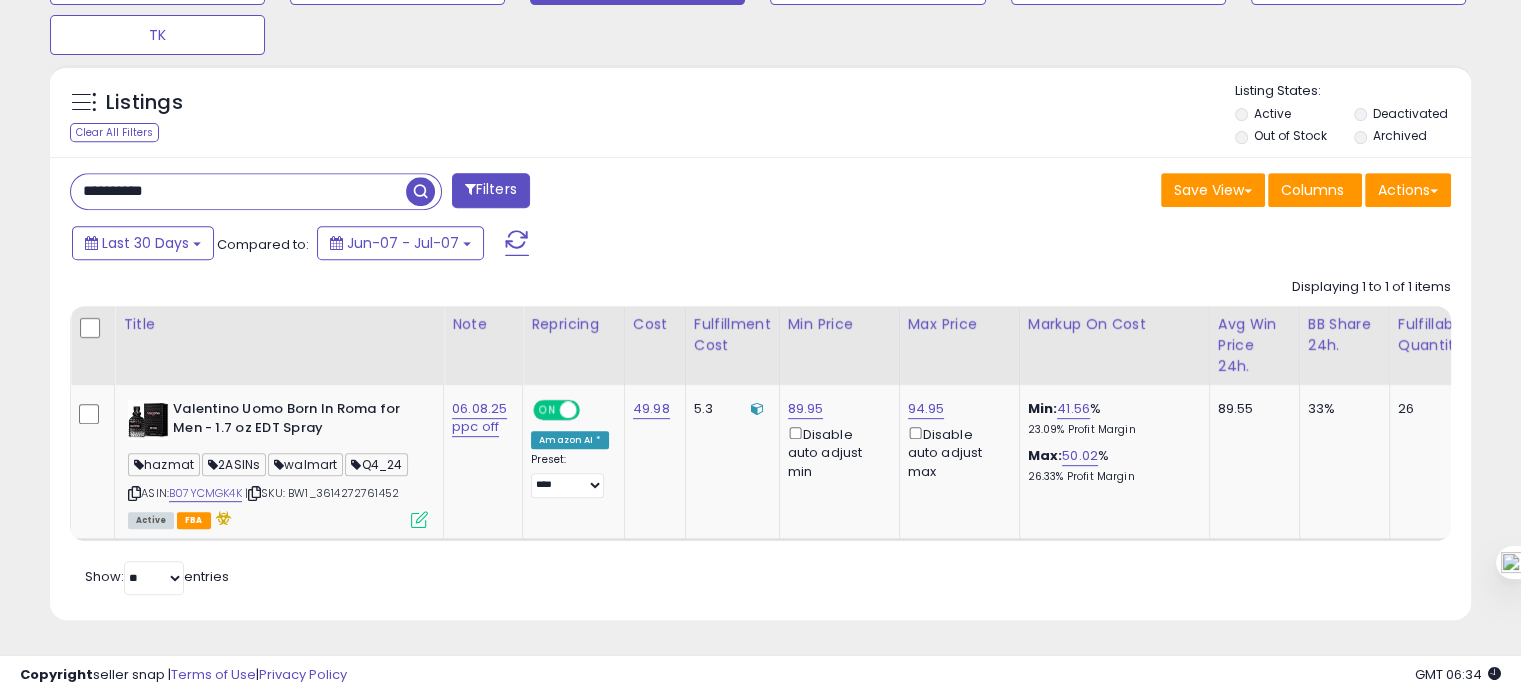 click on "**********" at bounding box center (238, 191) 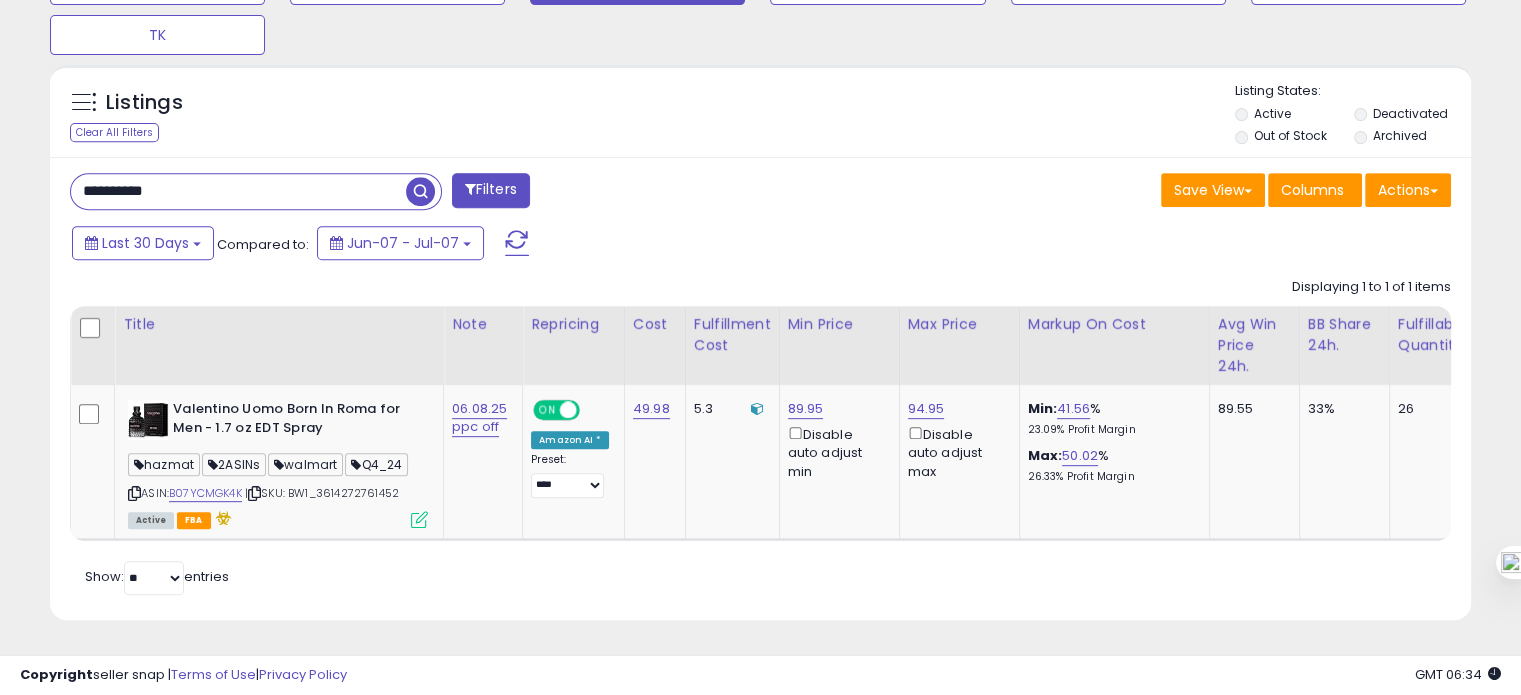 click on "**********" at bounding box center (238, 191) 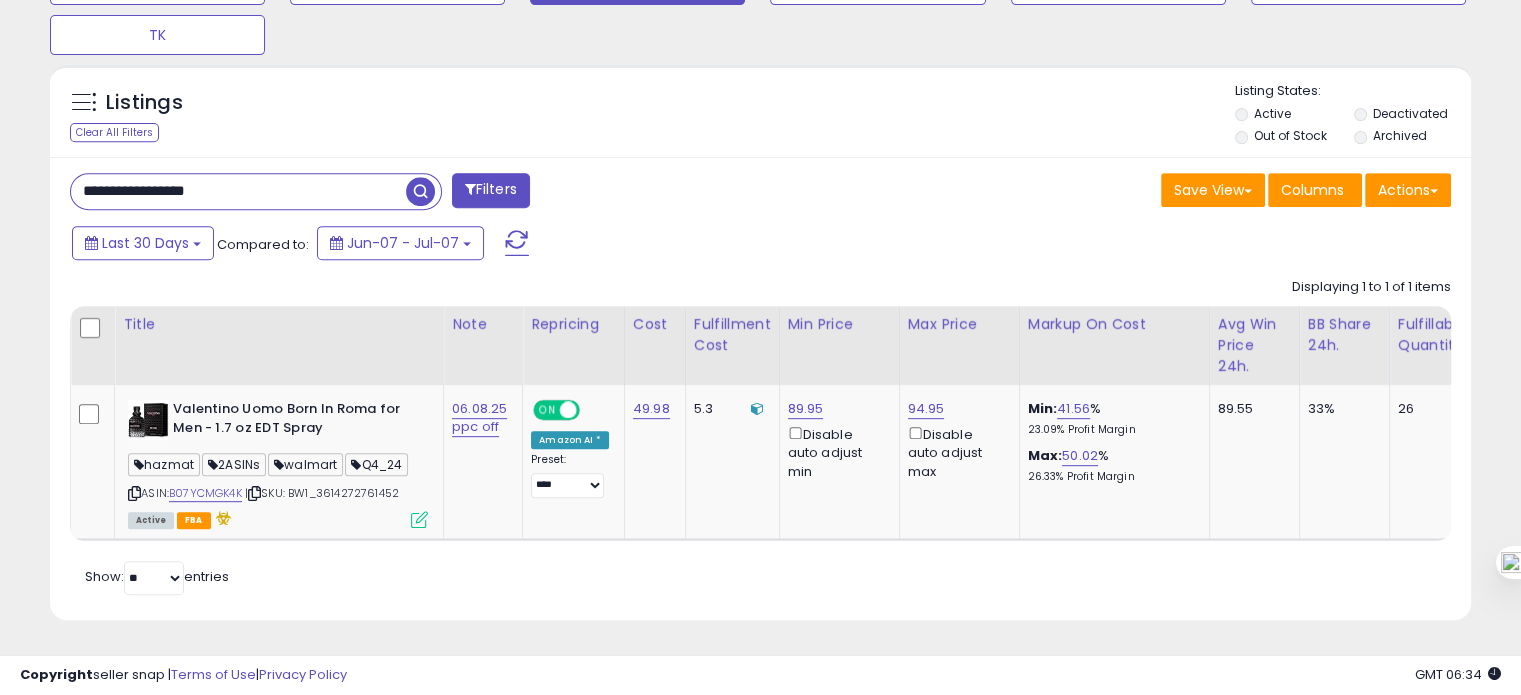 click on "**********" at bounding box center [238, 191] 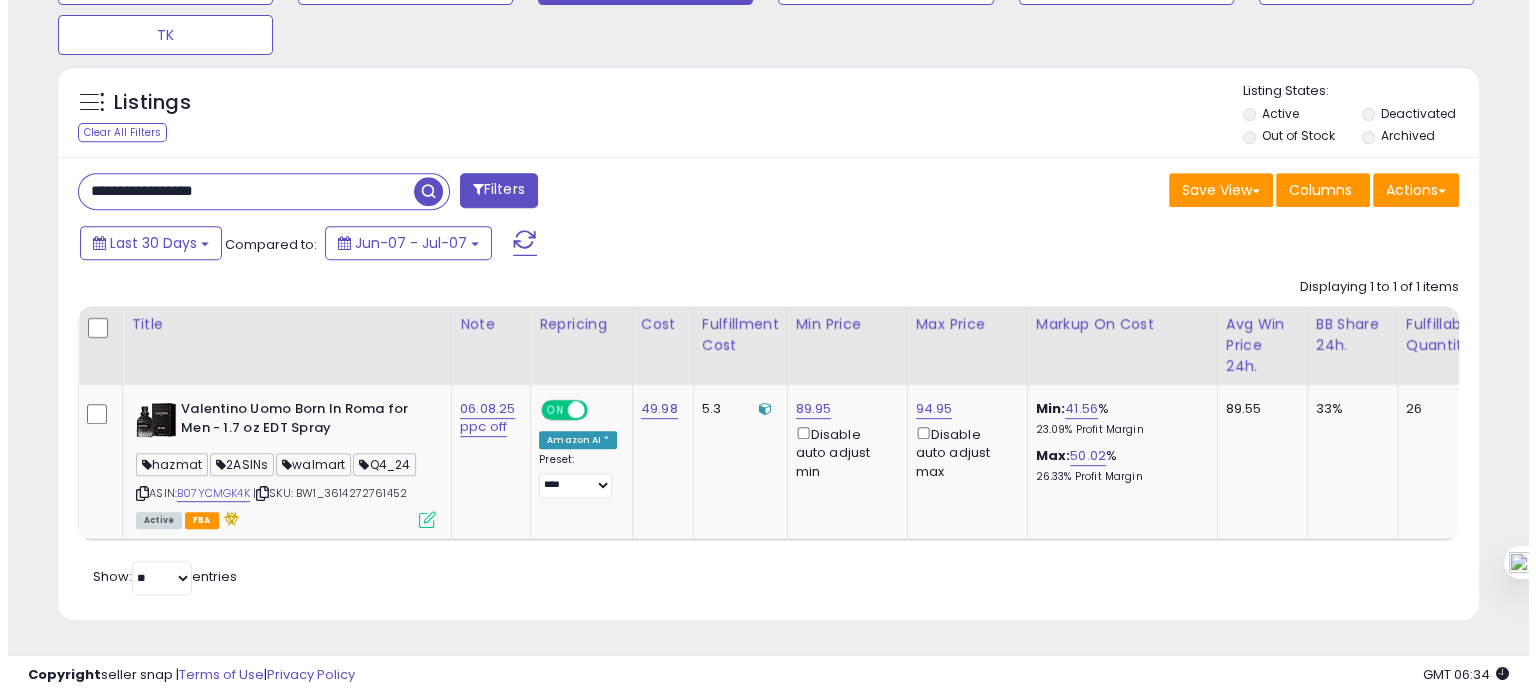 scroll, scrollTop: 674, scrollLeft: 0, axis: vertical 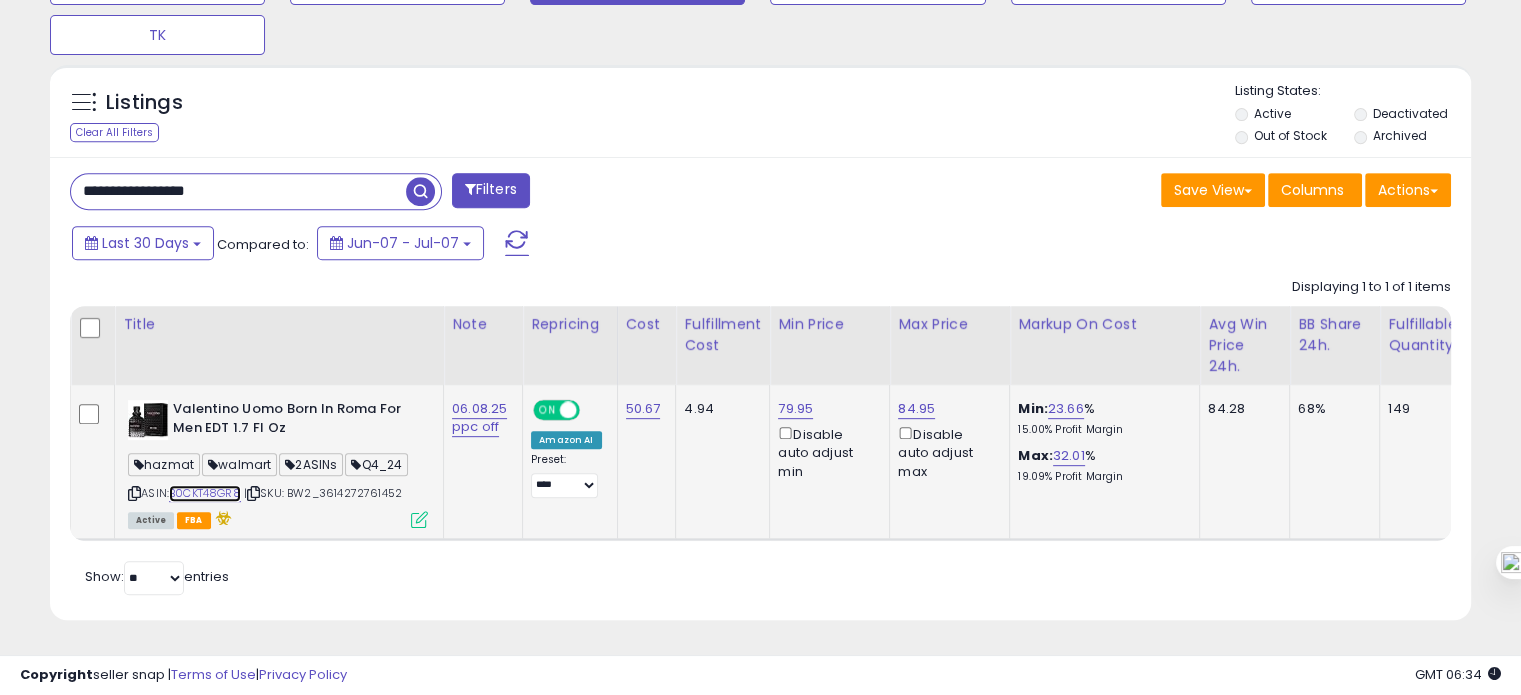 click on "B0CKT48GR8" at bounding box center (205, 493) 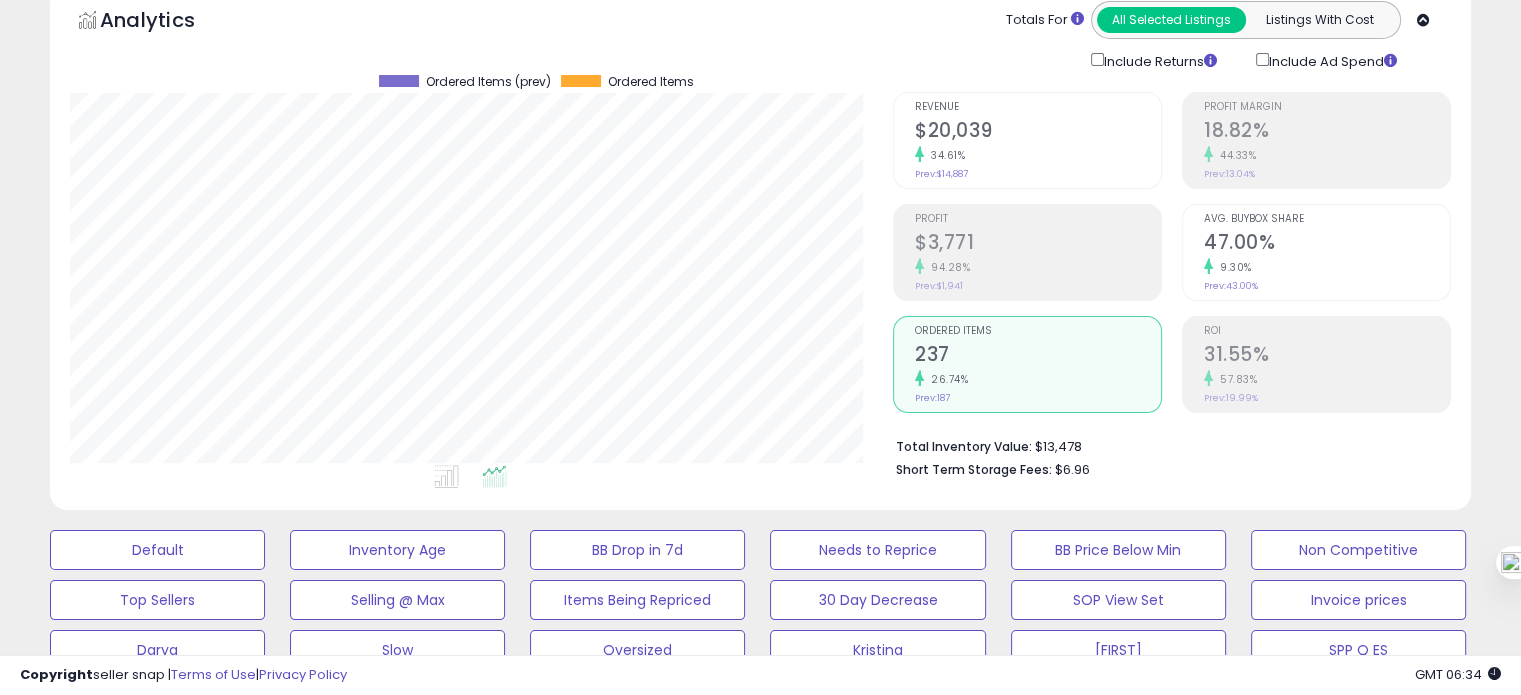 click on "Avg. Buybox Share
47.00%
9.30%
Prev:  43.00%" at bounding box center (1327, 250) 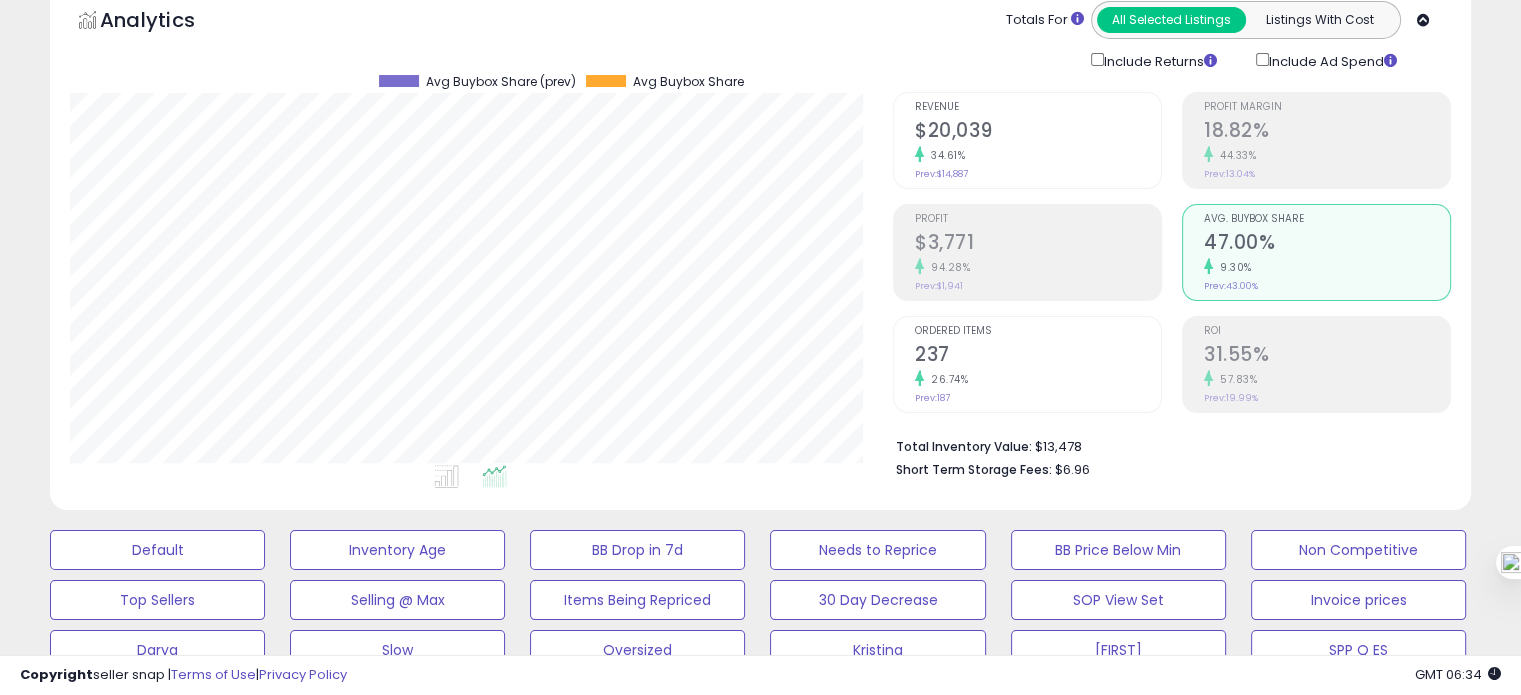 click on "Ordered Items
237
26.74%
Prev:  187" at bounding box center (1038, 362) 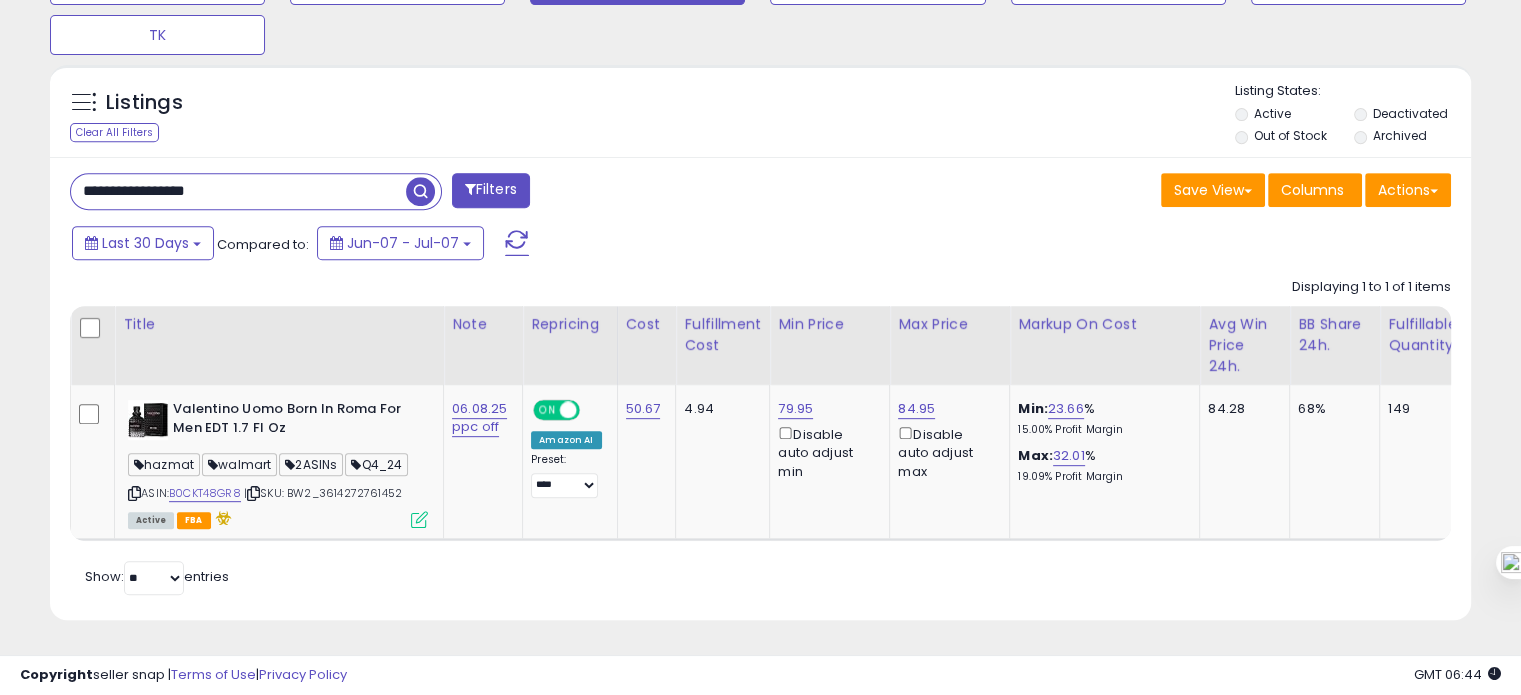 scroll, scrollTop: 828, scrollLeft: 0, axis: vertical 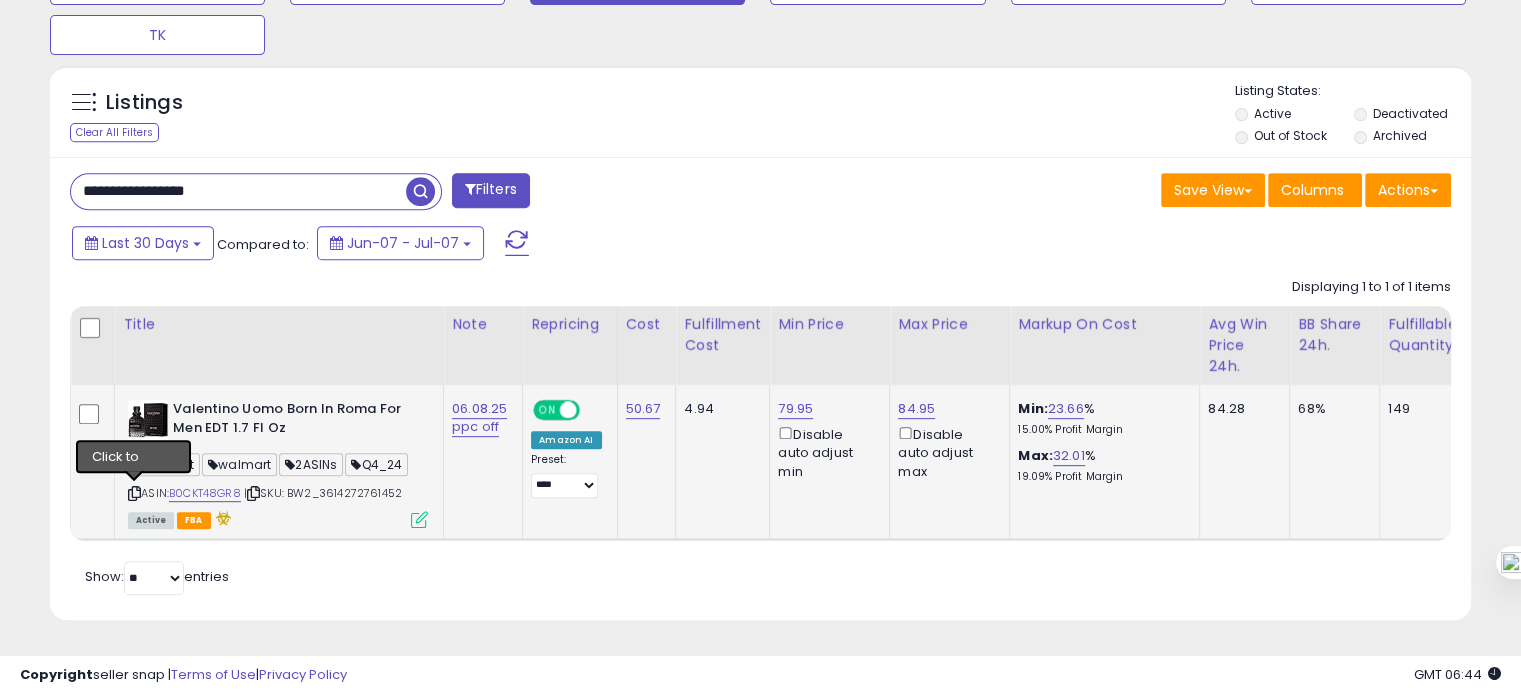 click at bounding box center [134, 493] 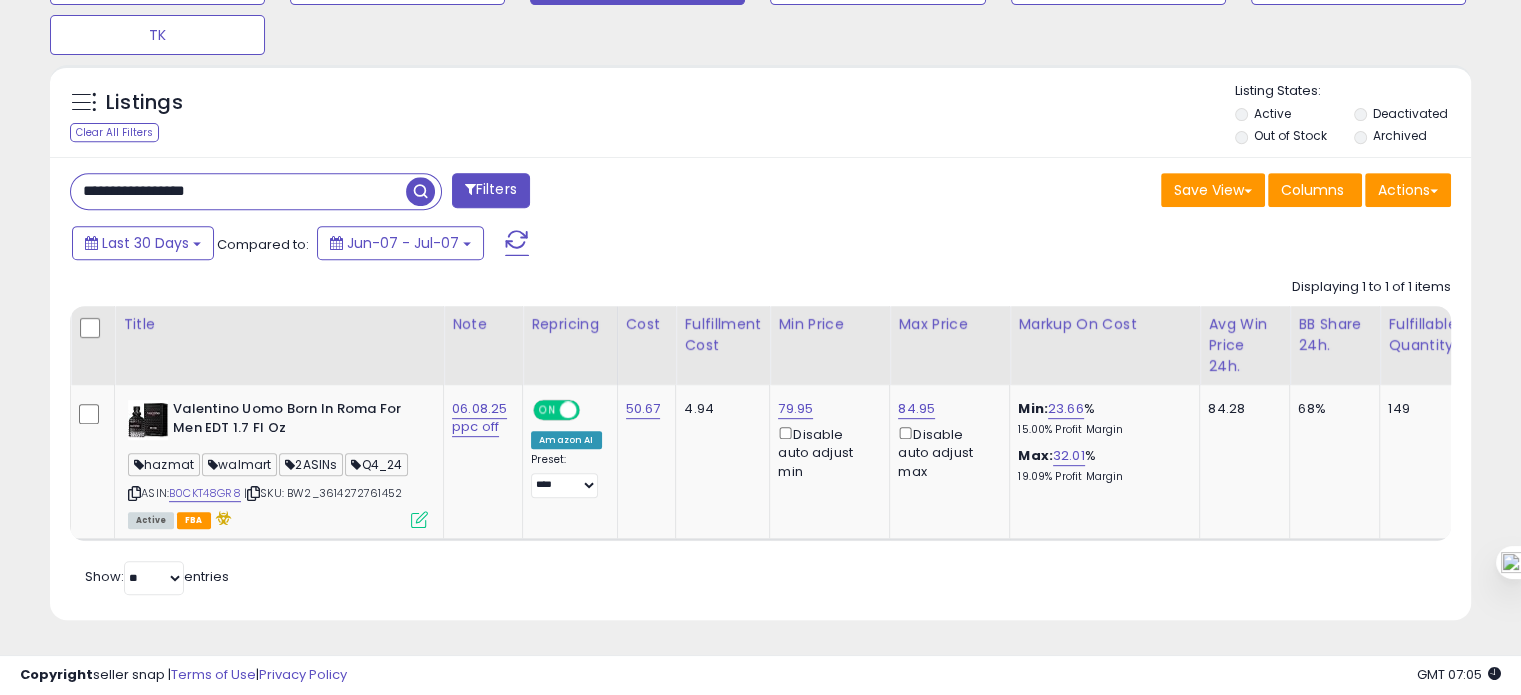 click on "**********" at bounding box center [238, 191] 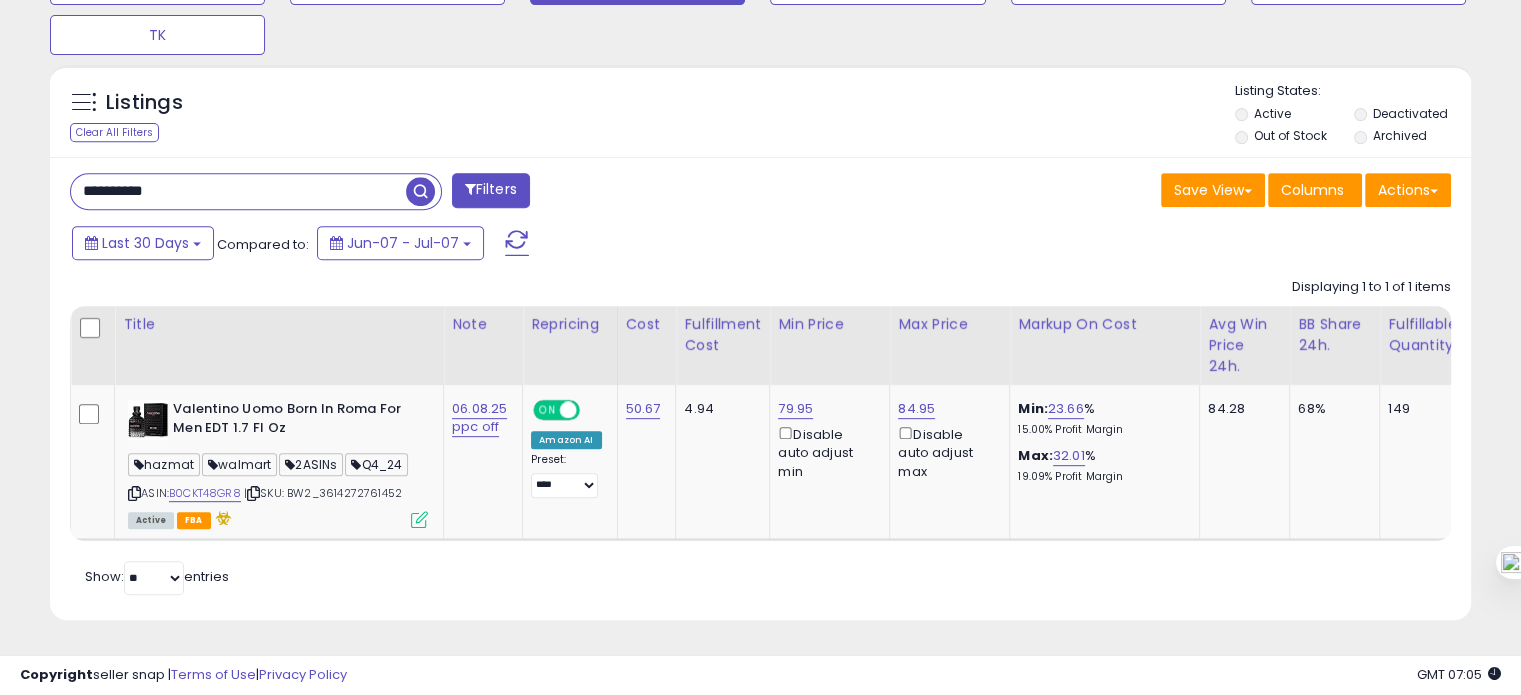 type on "**********" 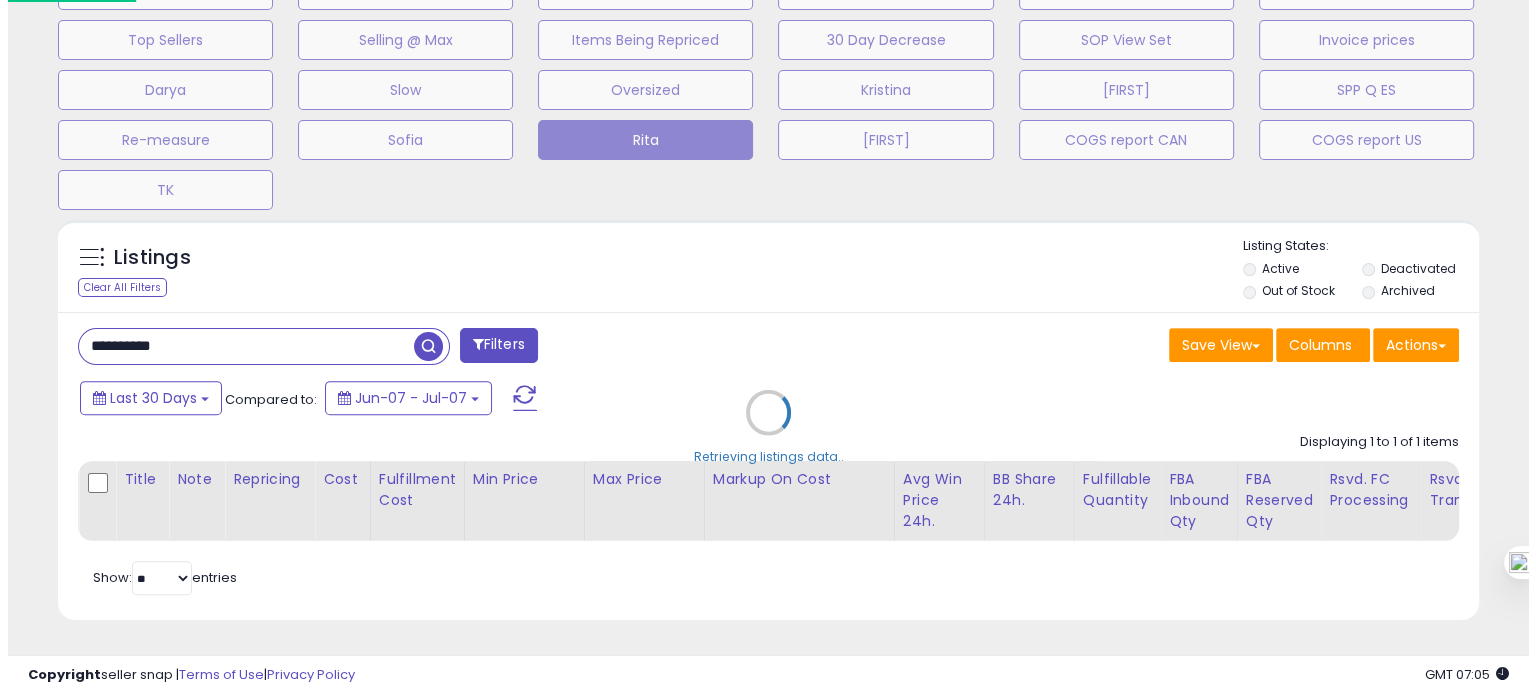 scroll, scrollTop: 674, scrollLeft: 0, axis: vertical 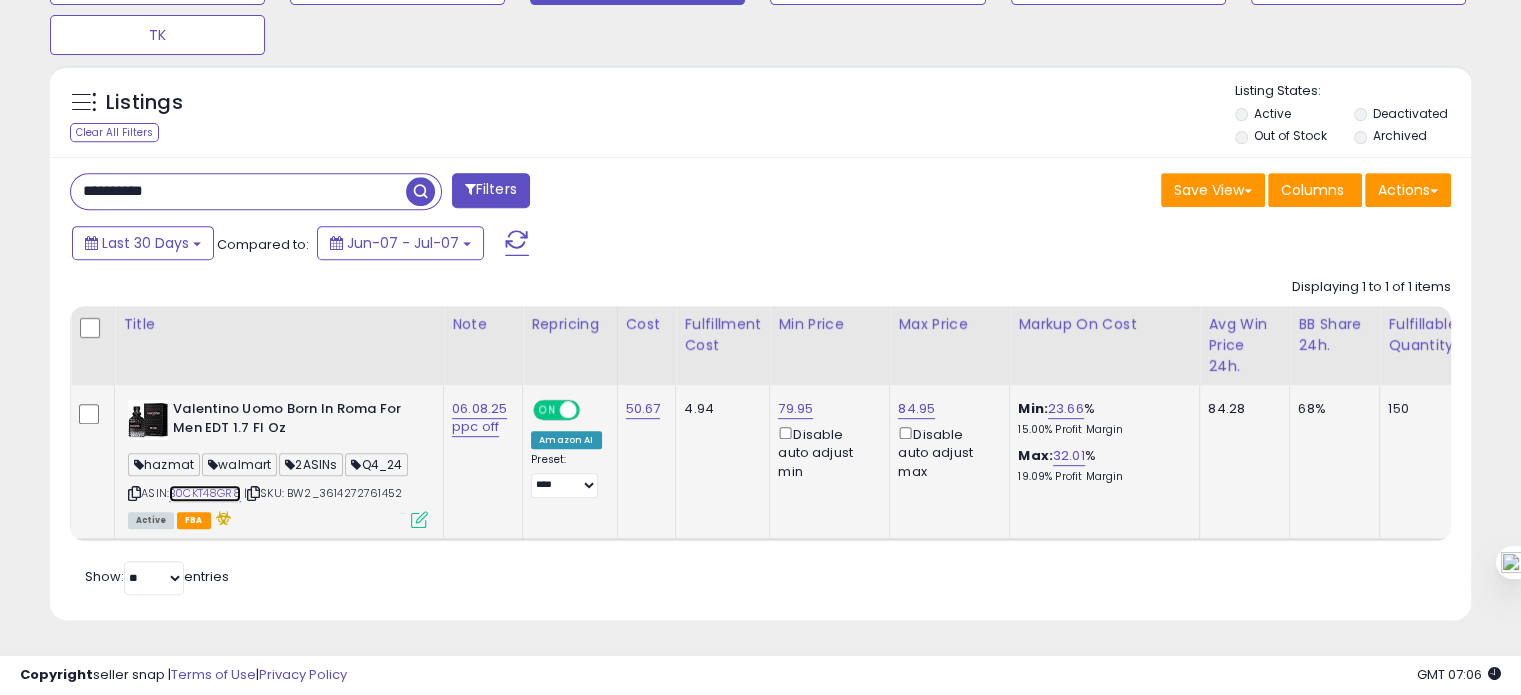 click on "B0CKT48GR8" at bounding box center [205, 493] 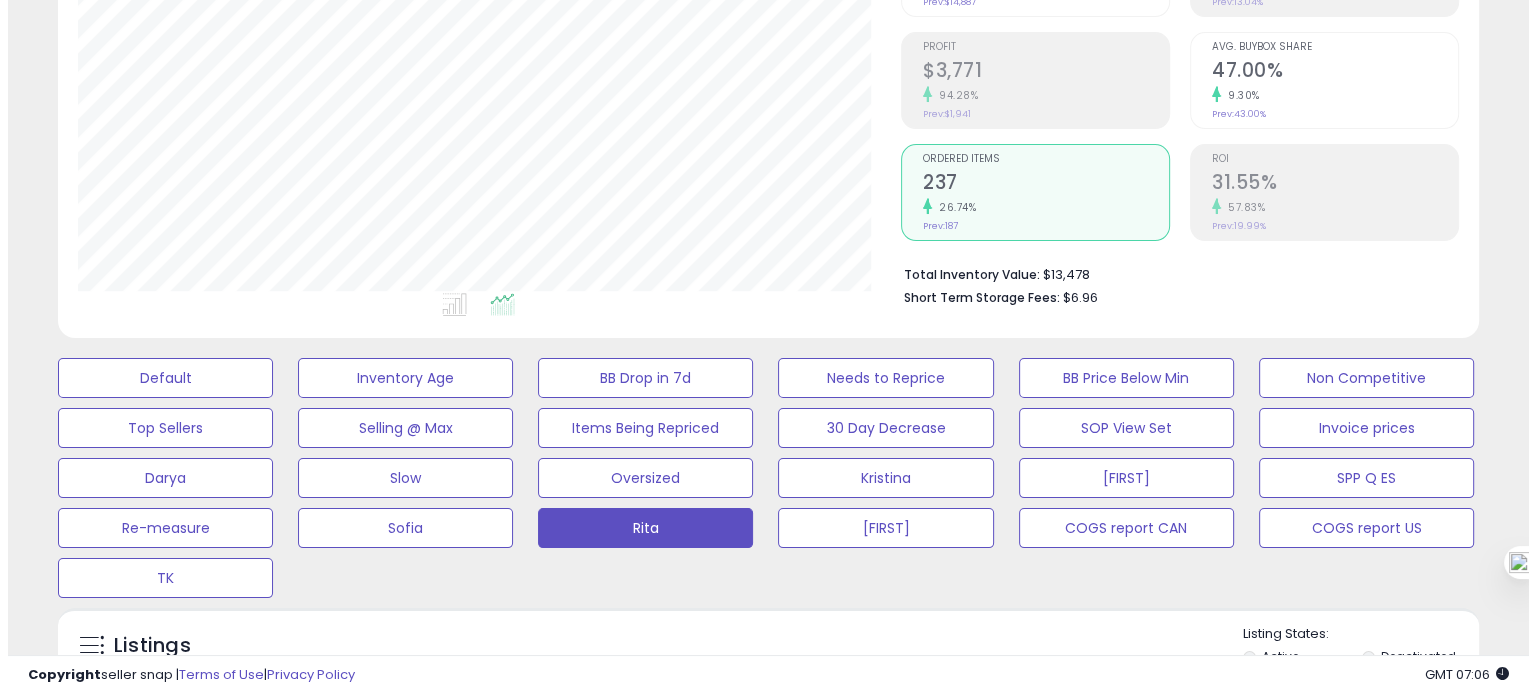 scroll, scrollTop: 173, scrollLeft: 0, axis: vertical 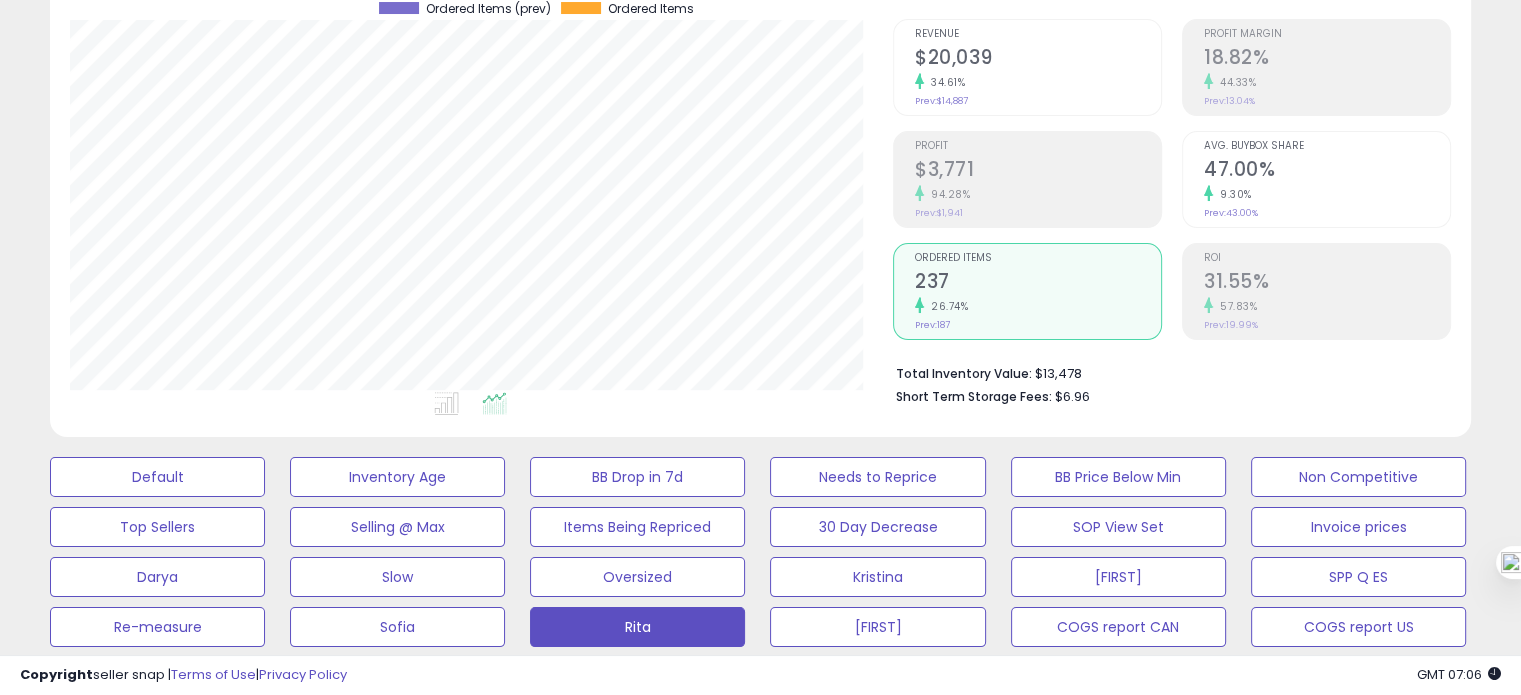 click on "47.00%" at bounding box center [1327, 171] 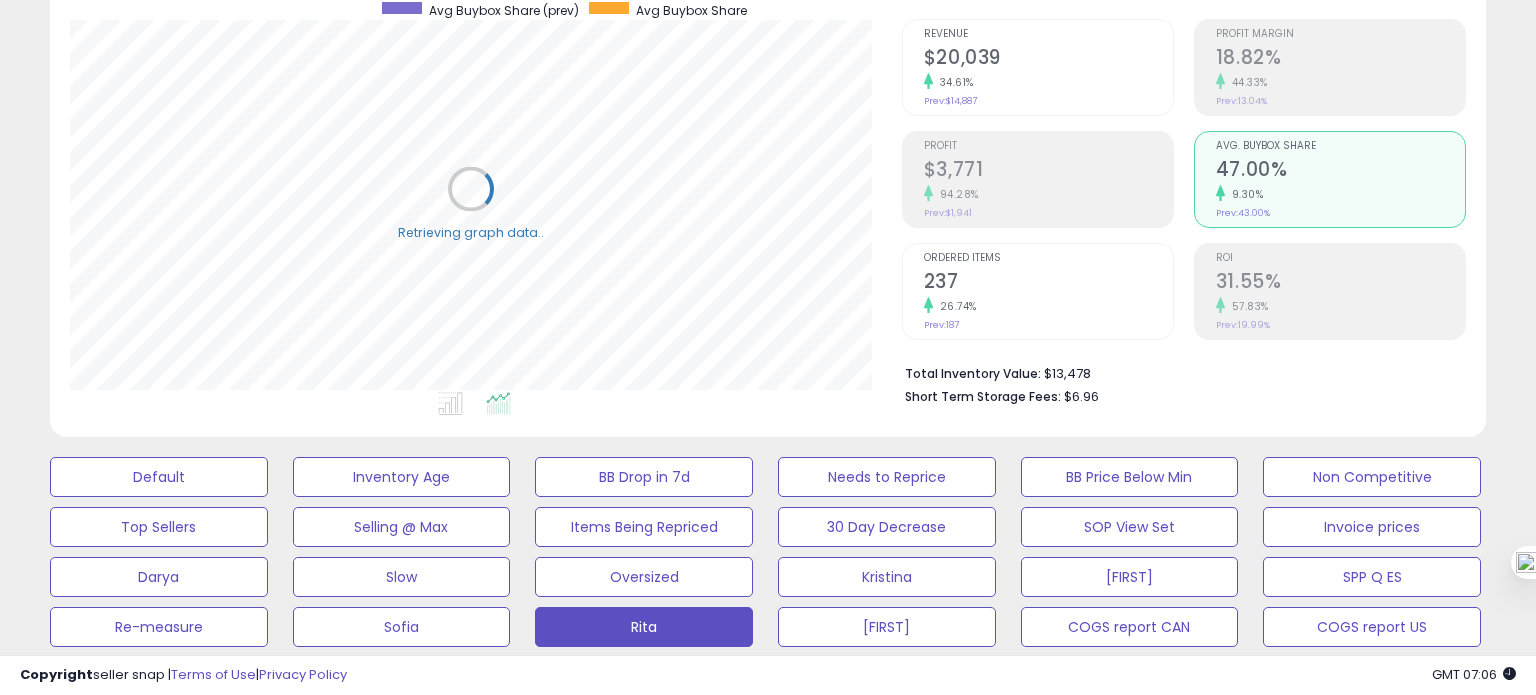 scroll, scrollTop: 999589, scrollLeft: 999168, axis: both 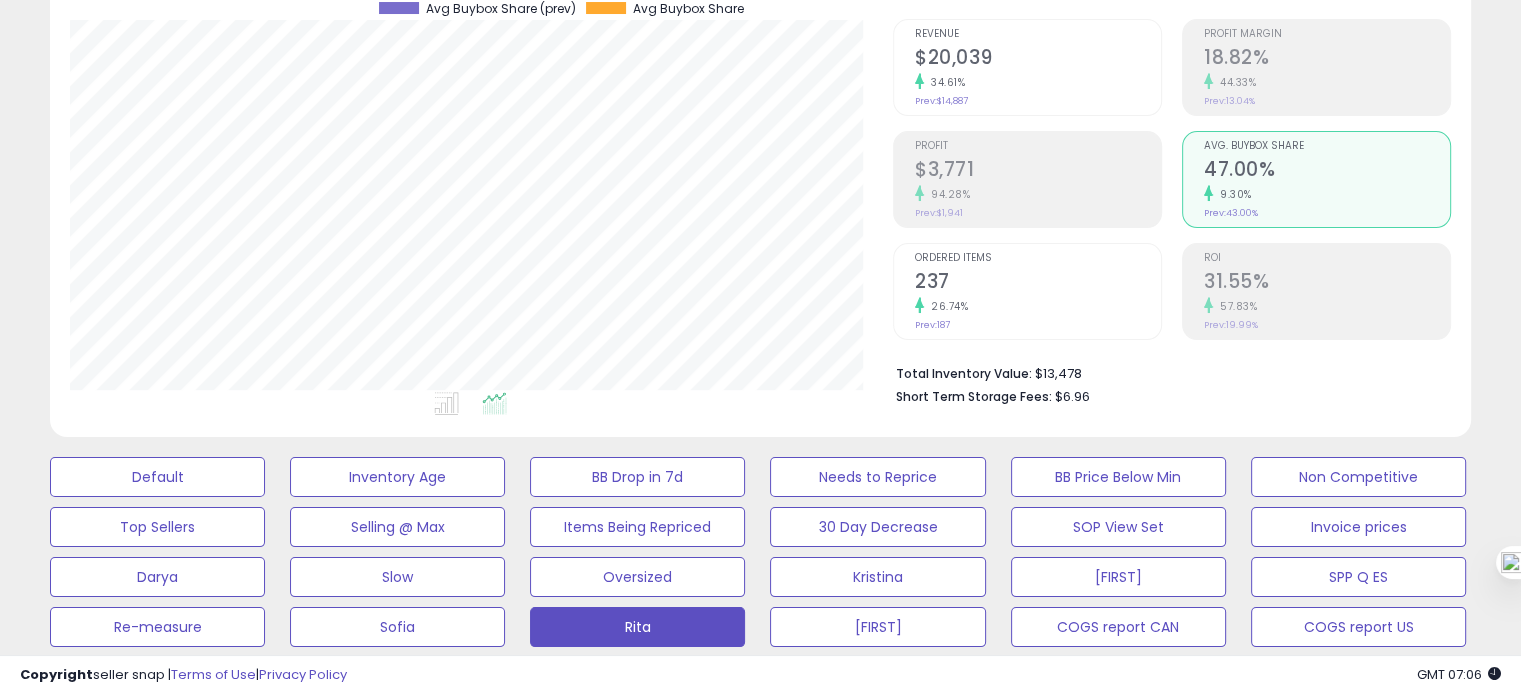 click on "26.74%" at bounding box center [1038, 306] 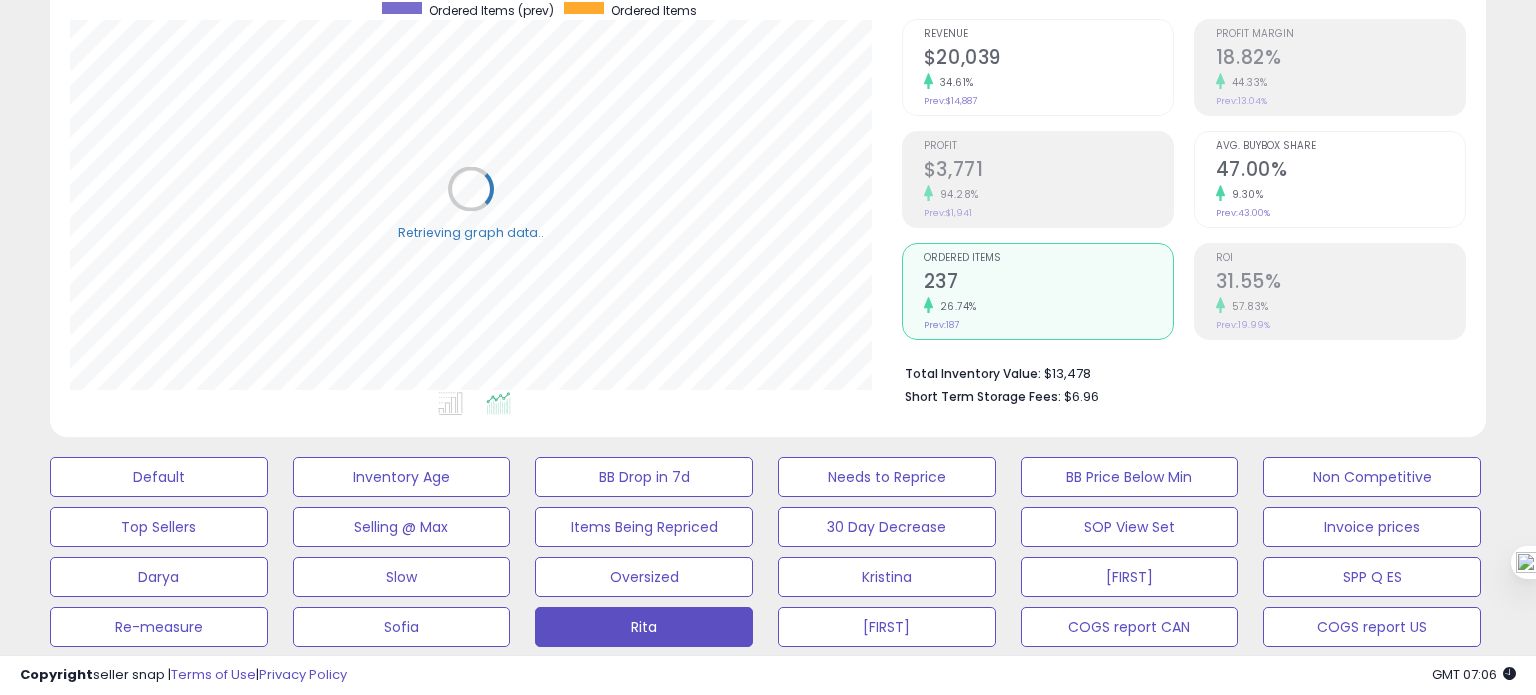 scroll, scrollTop: 999589, scrollLeft: 999168, axis: both 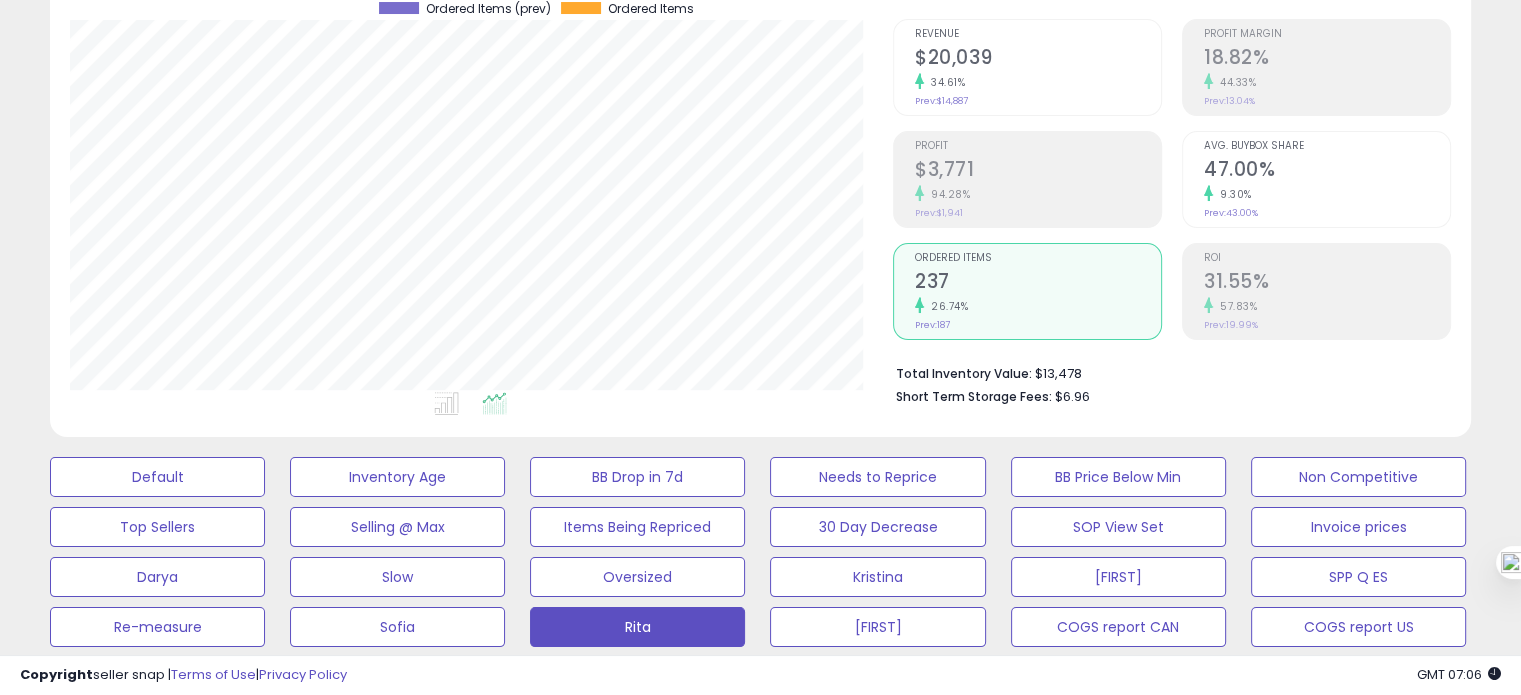 click on "Avg. Buybox Share
47.00%
9.30%
Prev:  43.00%" at bounding box center (1327, 177) 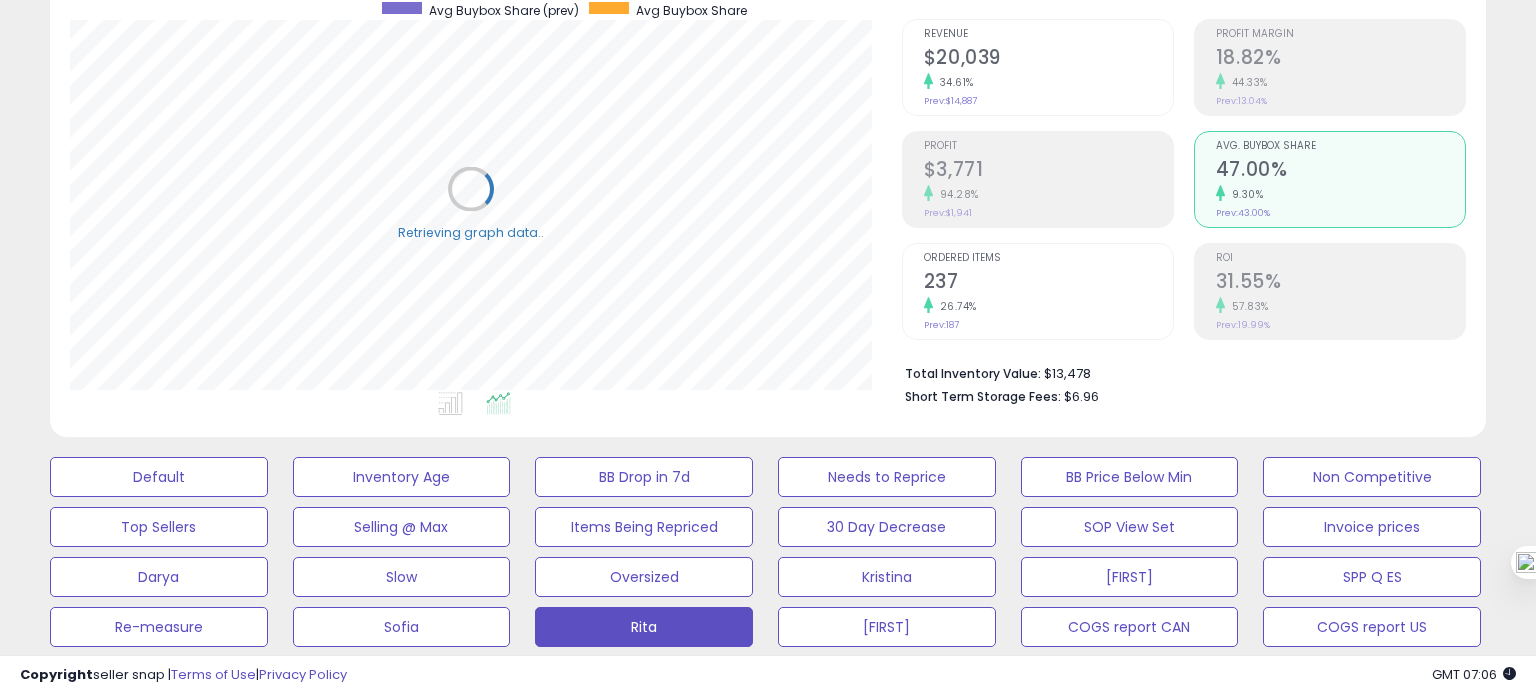 scroll, scrollTop: 999589, scrollLeft: 999168, axis: both 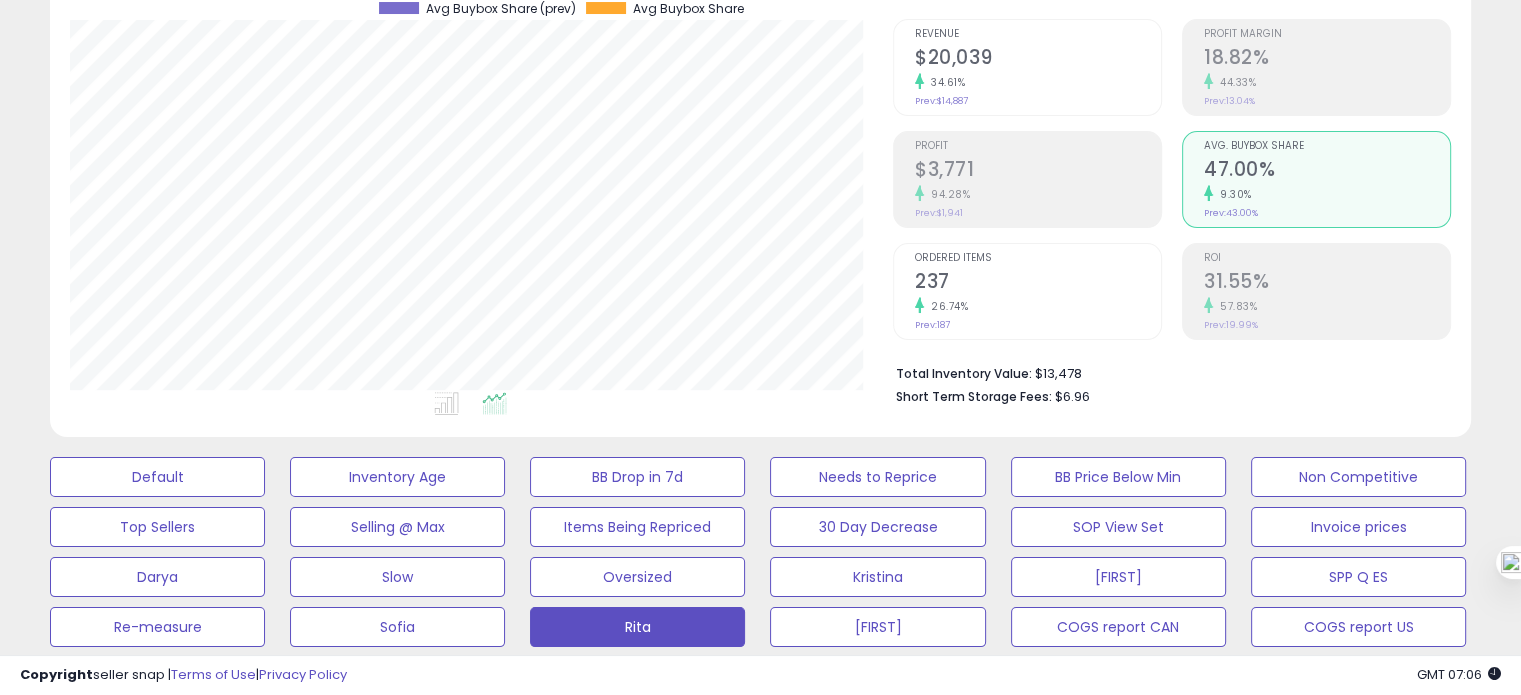 click on "Ordered Items
237
26.74%
Prev:  187" at bounding box center [1038, 289] 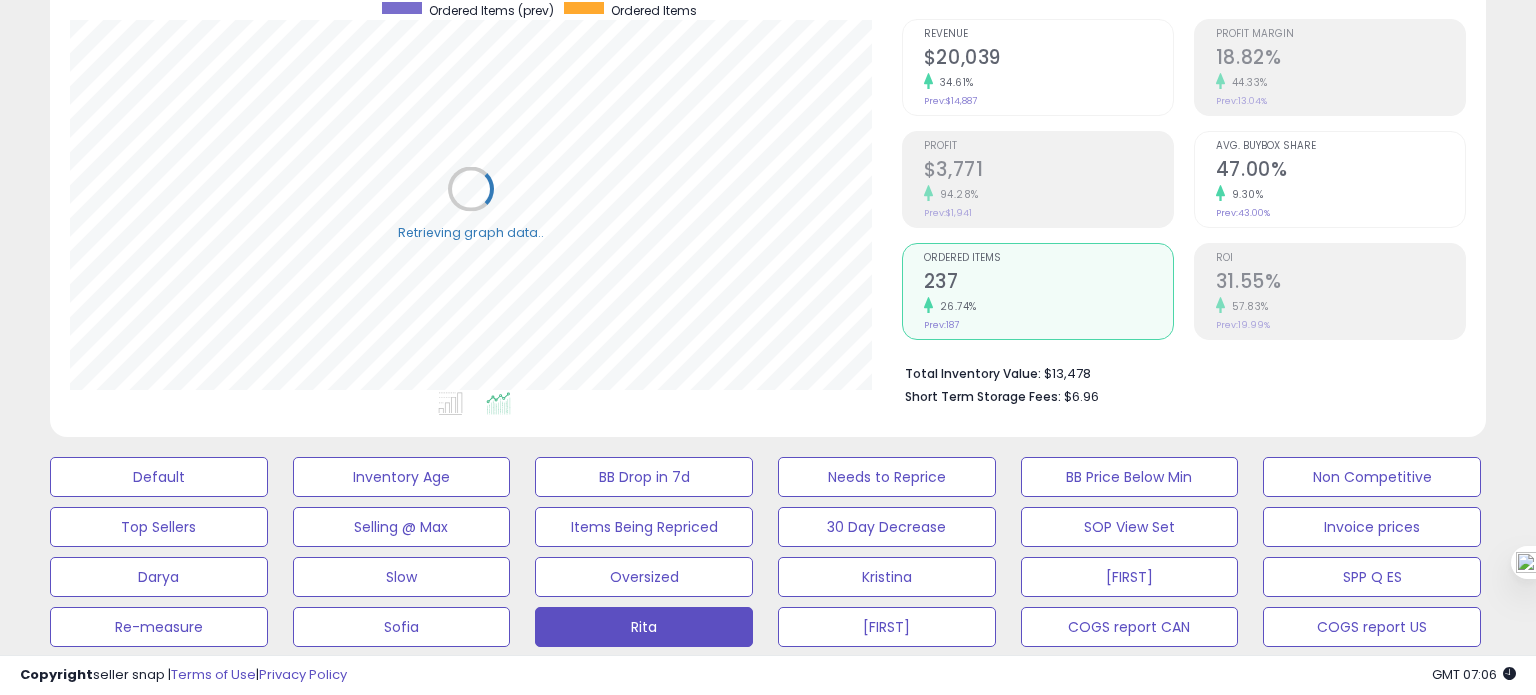 scroll, scrollTop: 999589, scrollLeft: 999168, axis: both 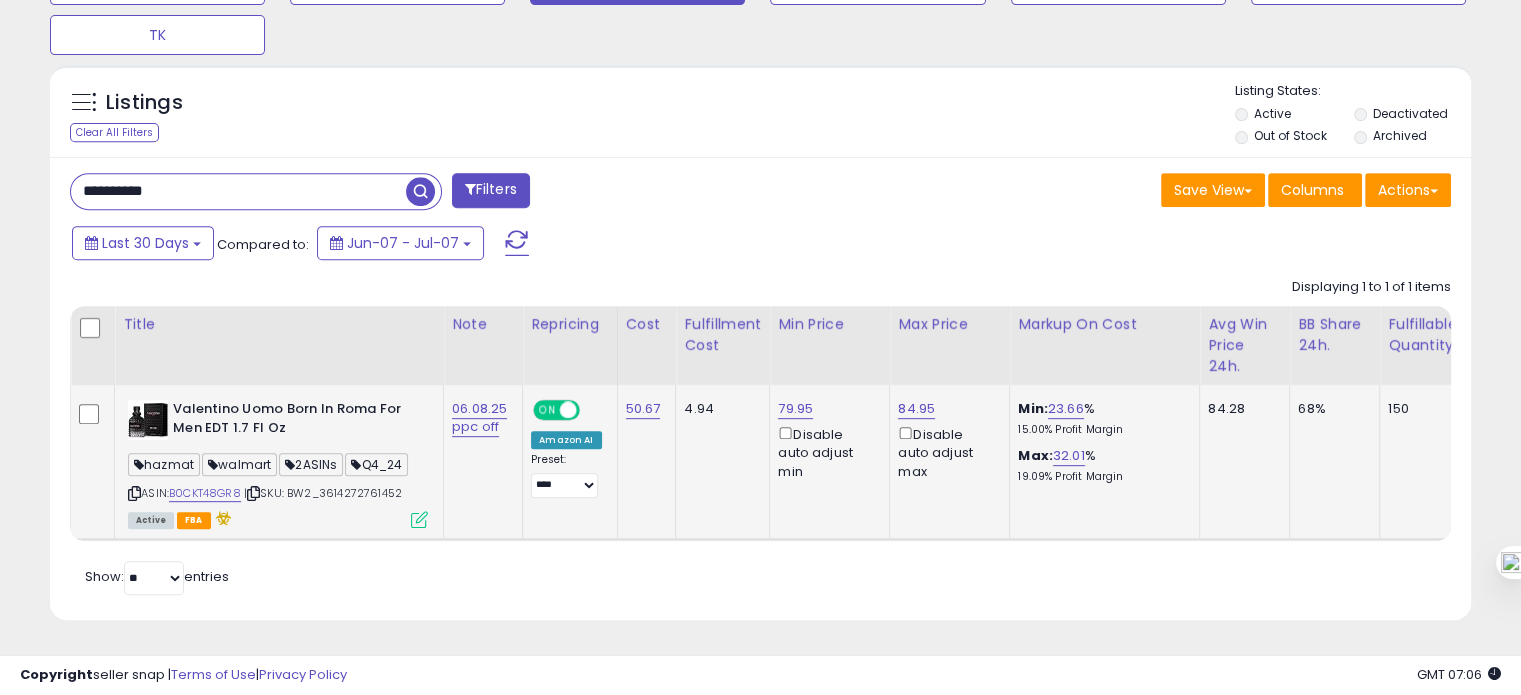 click at bounding box center [134, 493] 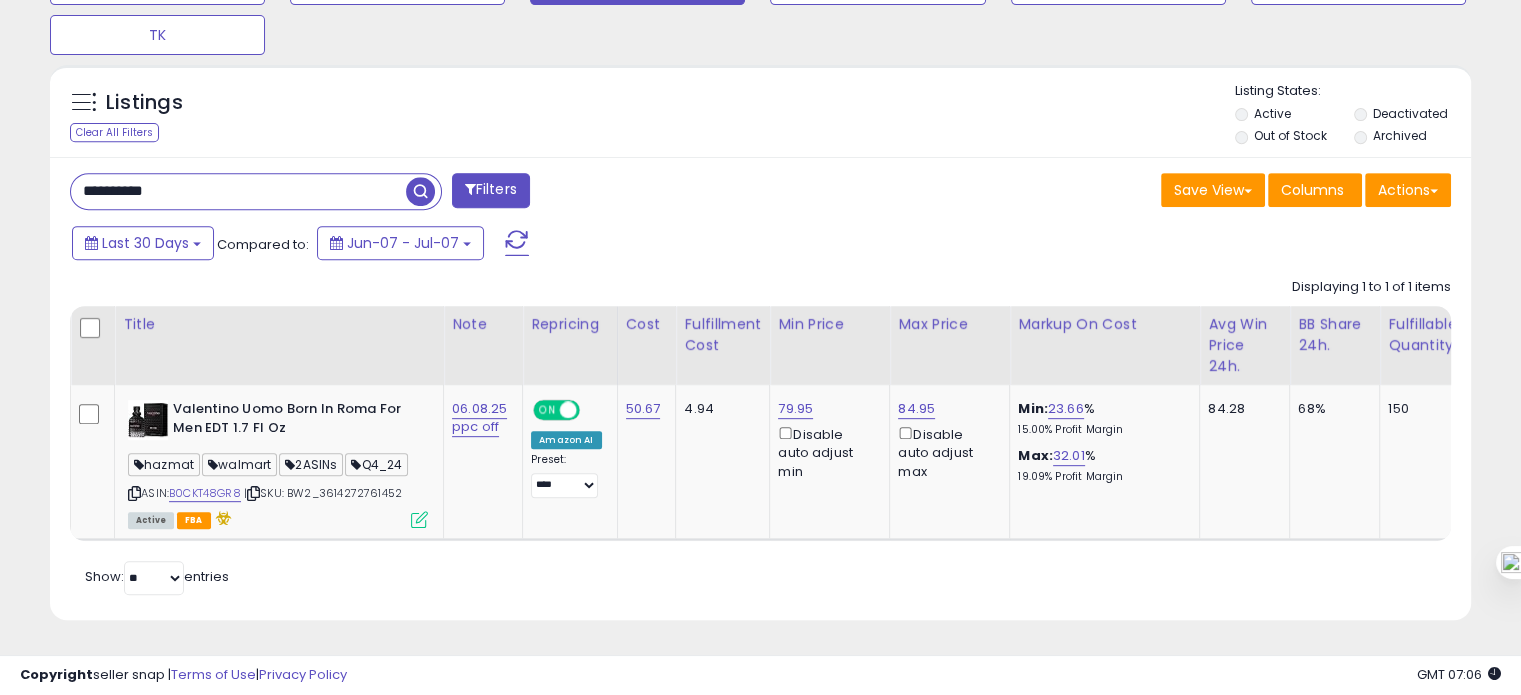 scroll, scrollTop: 828, scrollLeft: 0, axis: vertical 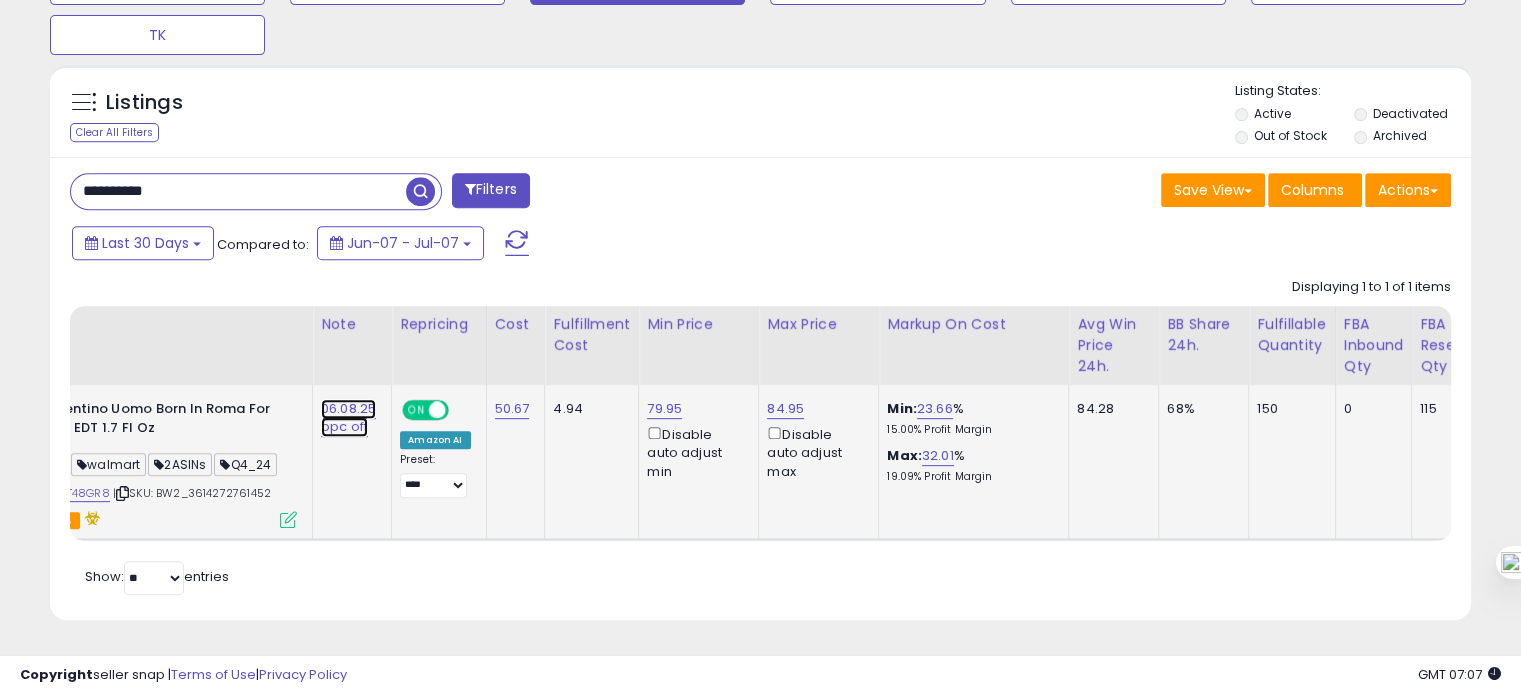 click on "06.08.25 ppc off" at bounding box center (348, 418) 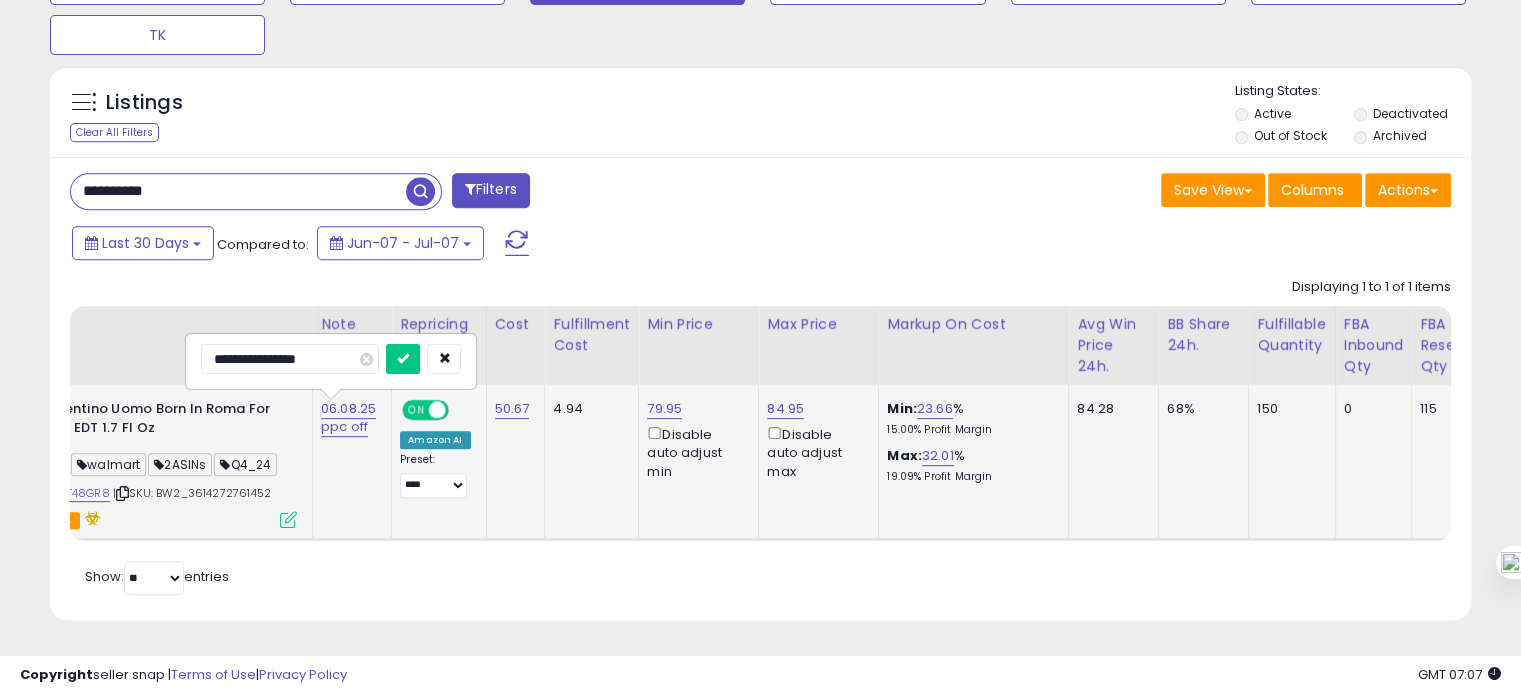 click on "**********" at bounding box center [290, 359] 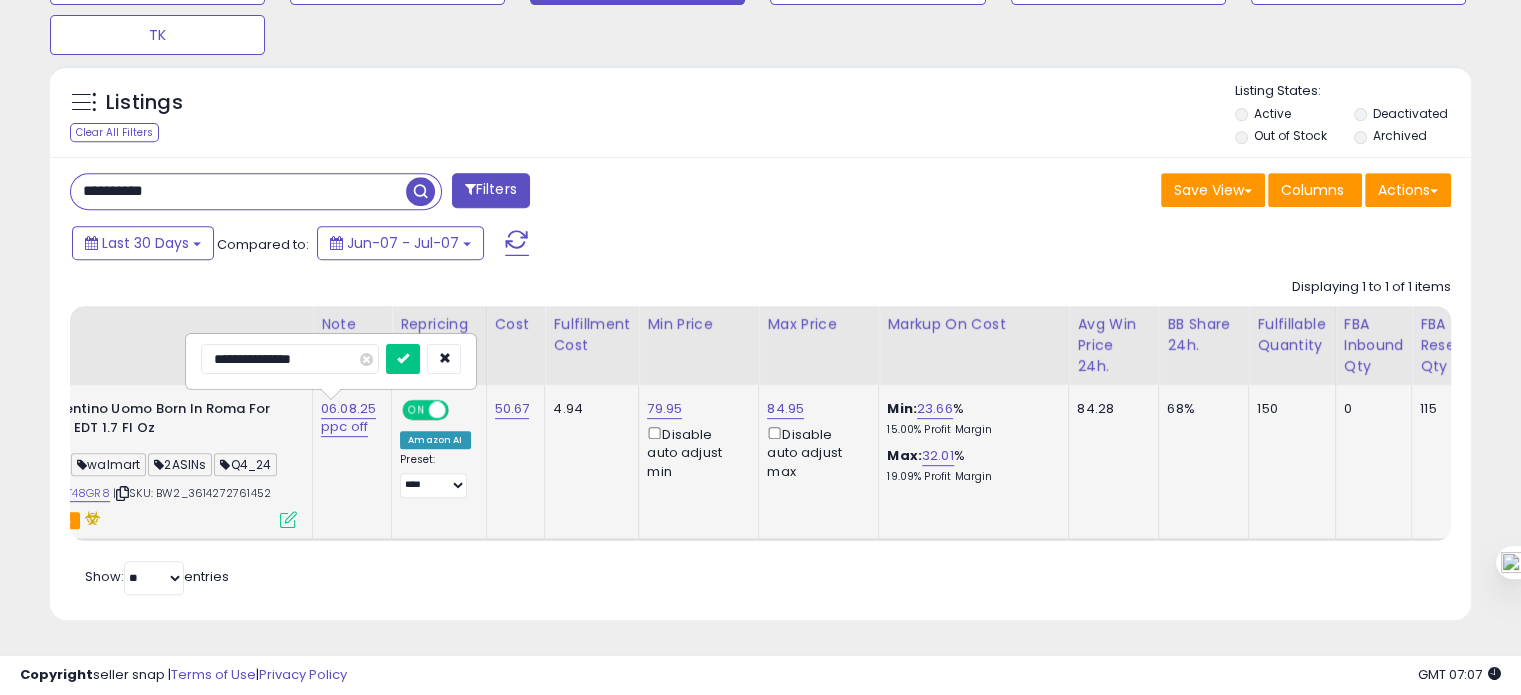 type on "**********" 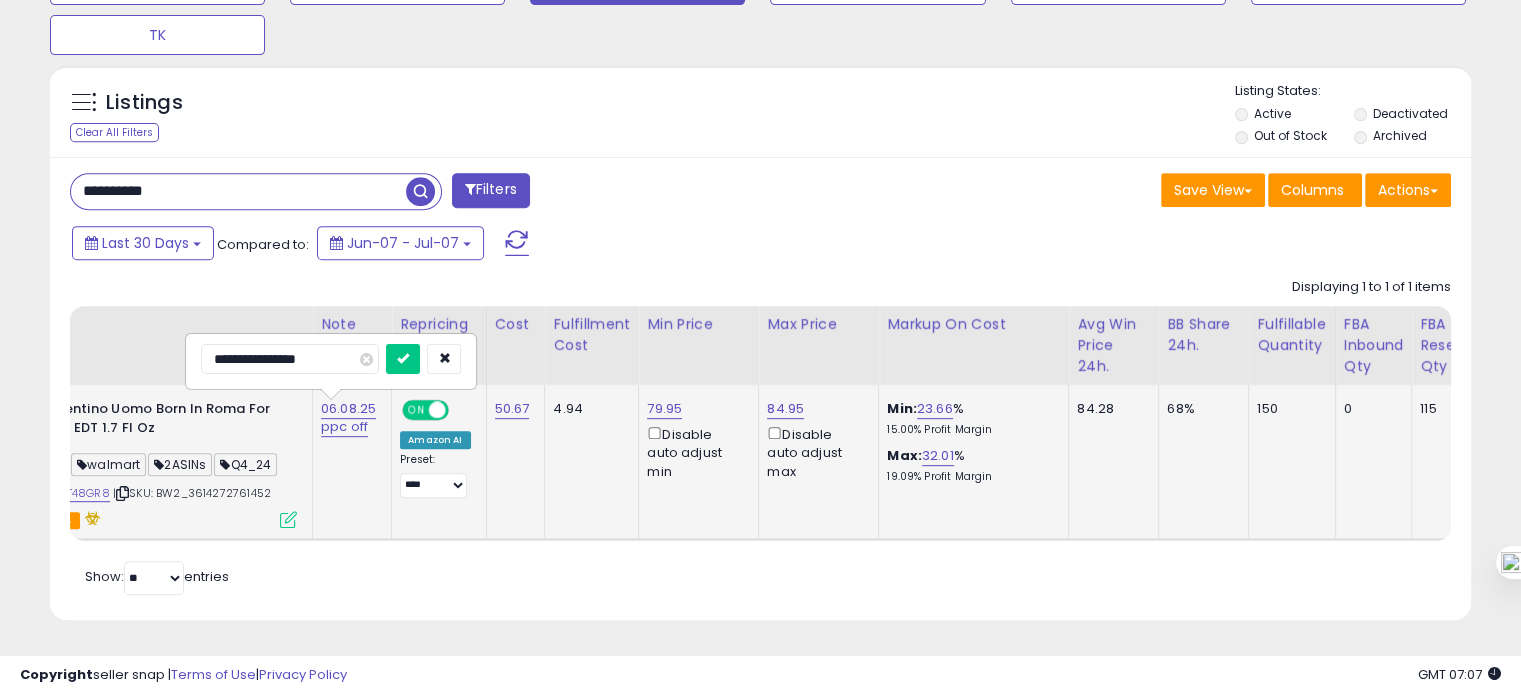 click at bounding box center (403, 359) 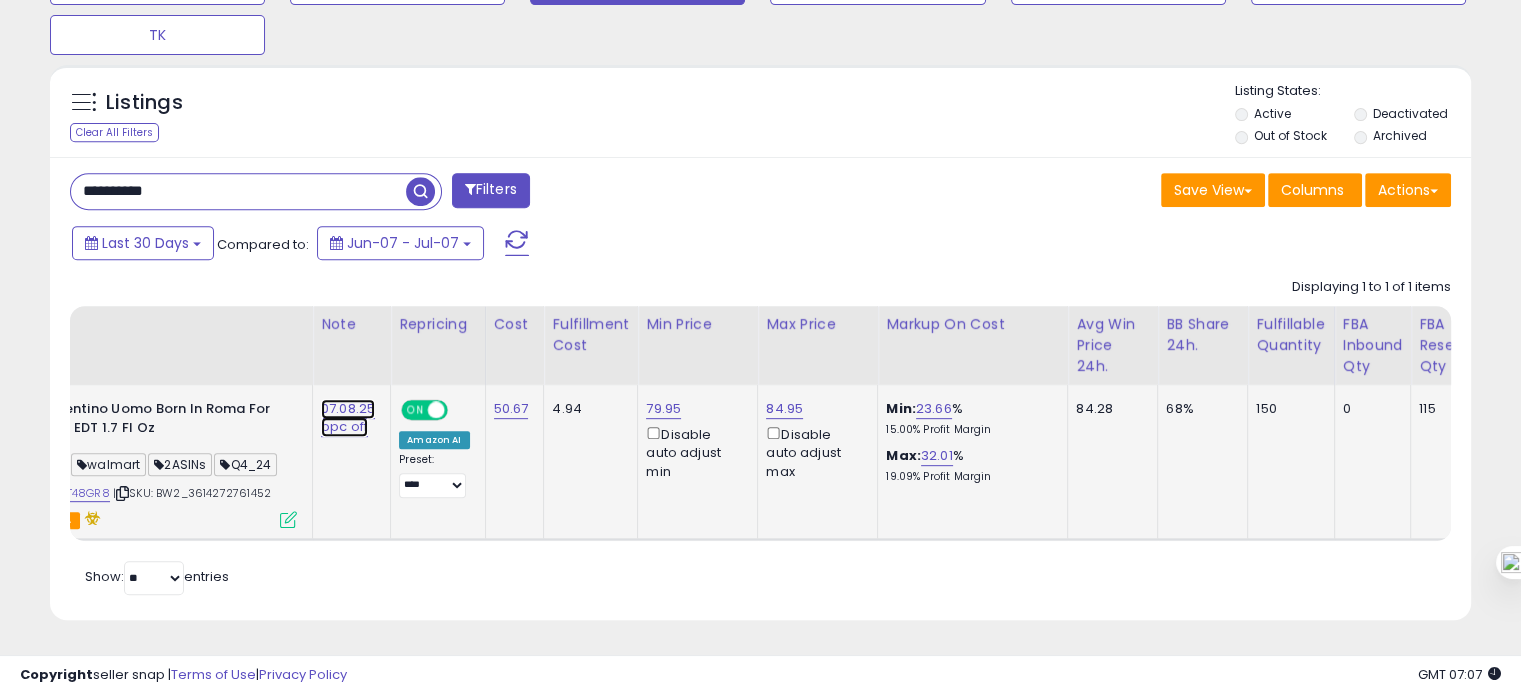 click on "07.08.25 ppc off" at bounding box center (348, 418) 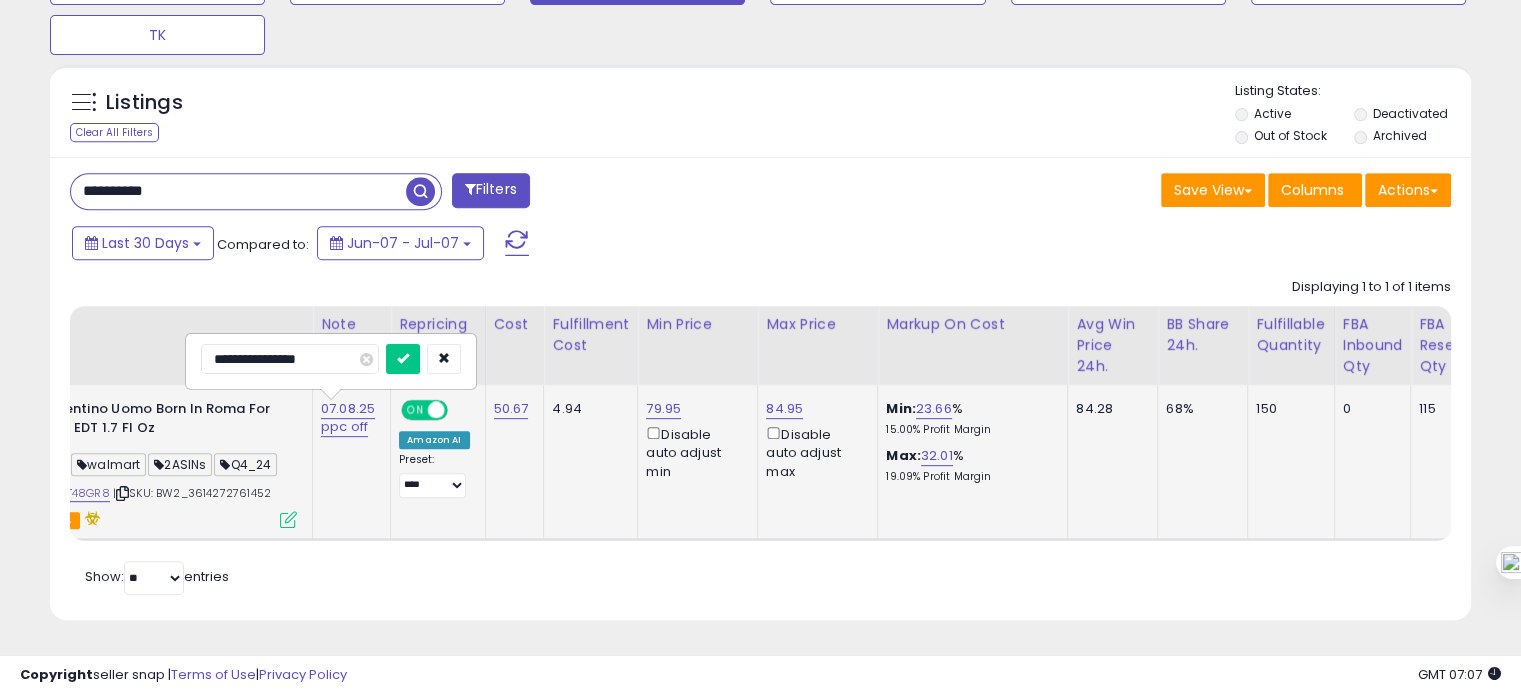 drag, startPoint x: 322, startPoint y: 329, endPoint x: 272, endPoint y: 343, distance: 51.92302 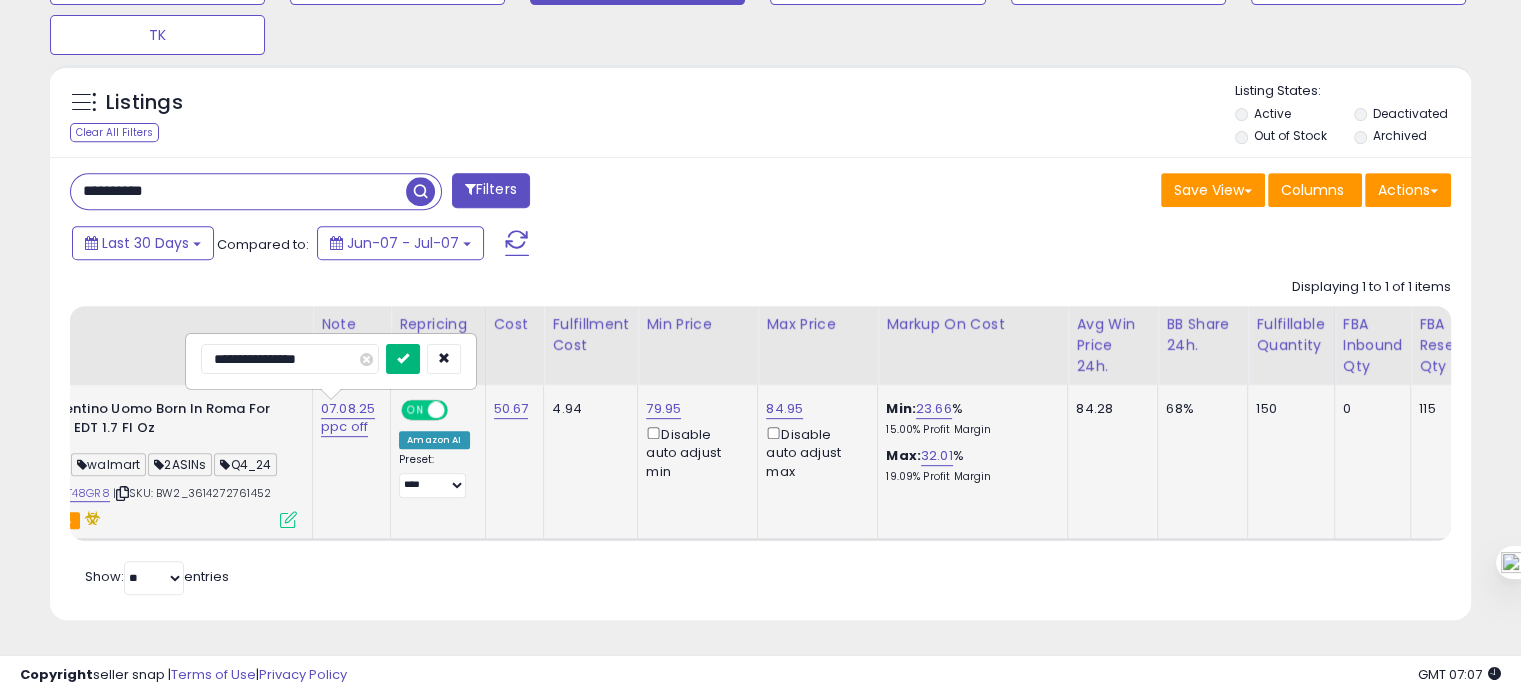 type on "**********" 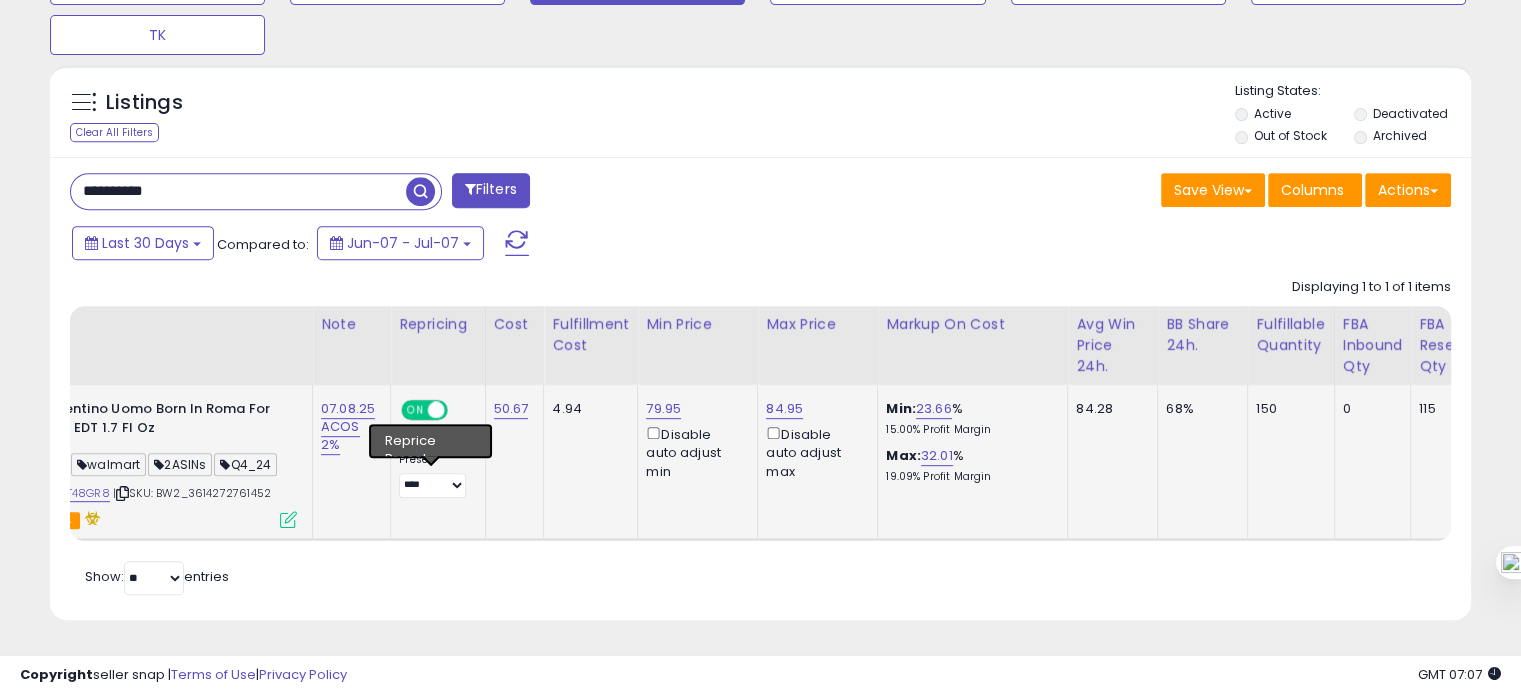 scroll, scrollTop: 0, scrollLeft: 0, axis: both 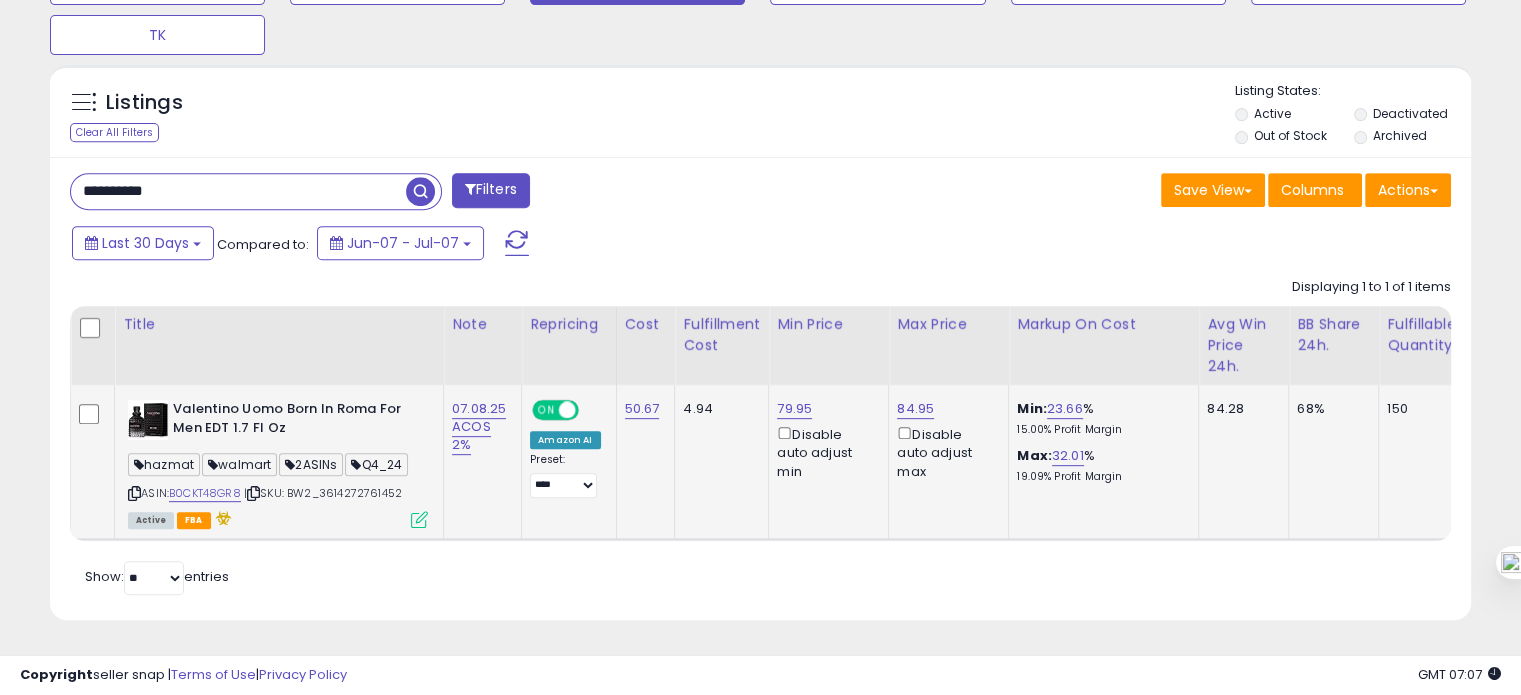 drag, startPoint x: 404, startPoint y: 477, endPoint x: 326, endPoint y: 478, distance: 78.00641 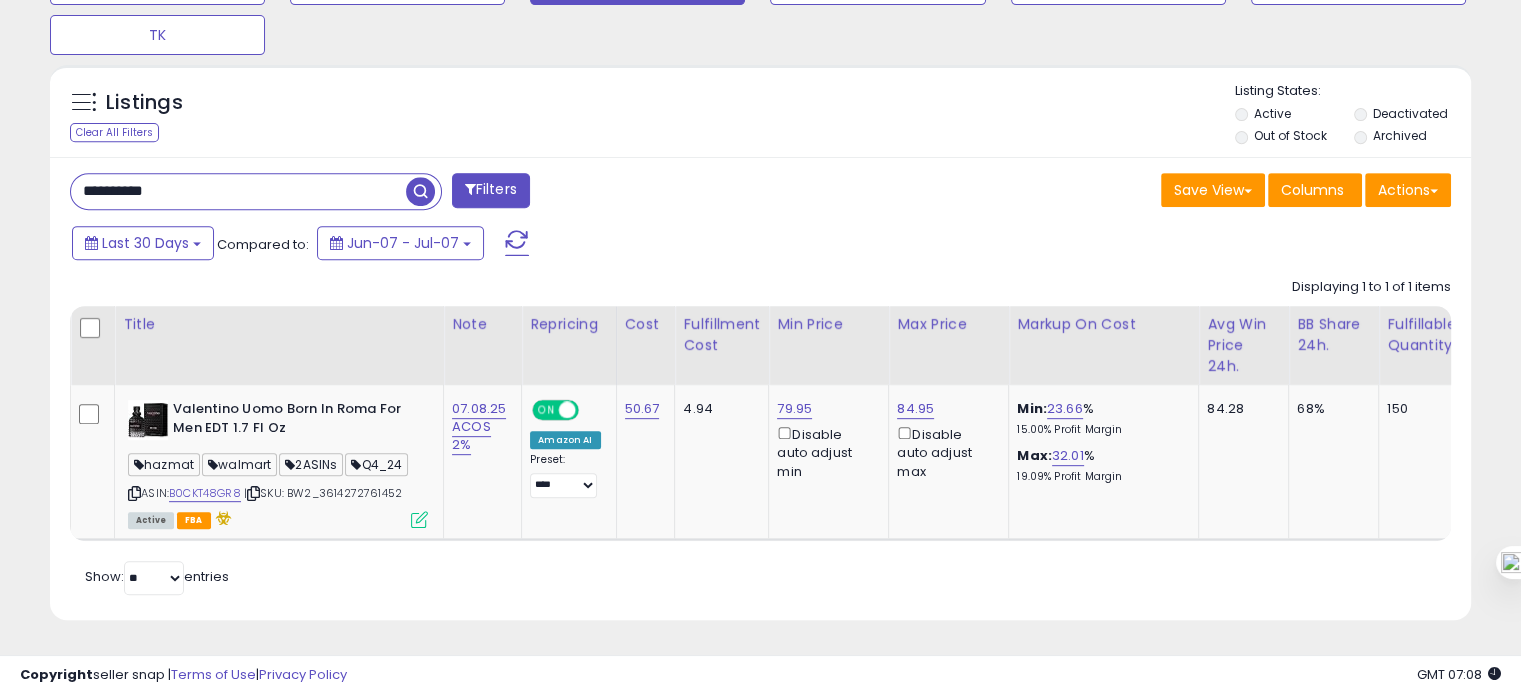 click on "**********" at bounding box center [238, 191] 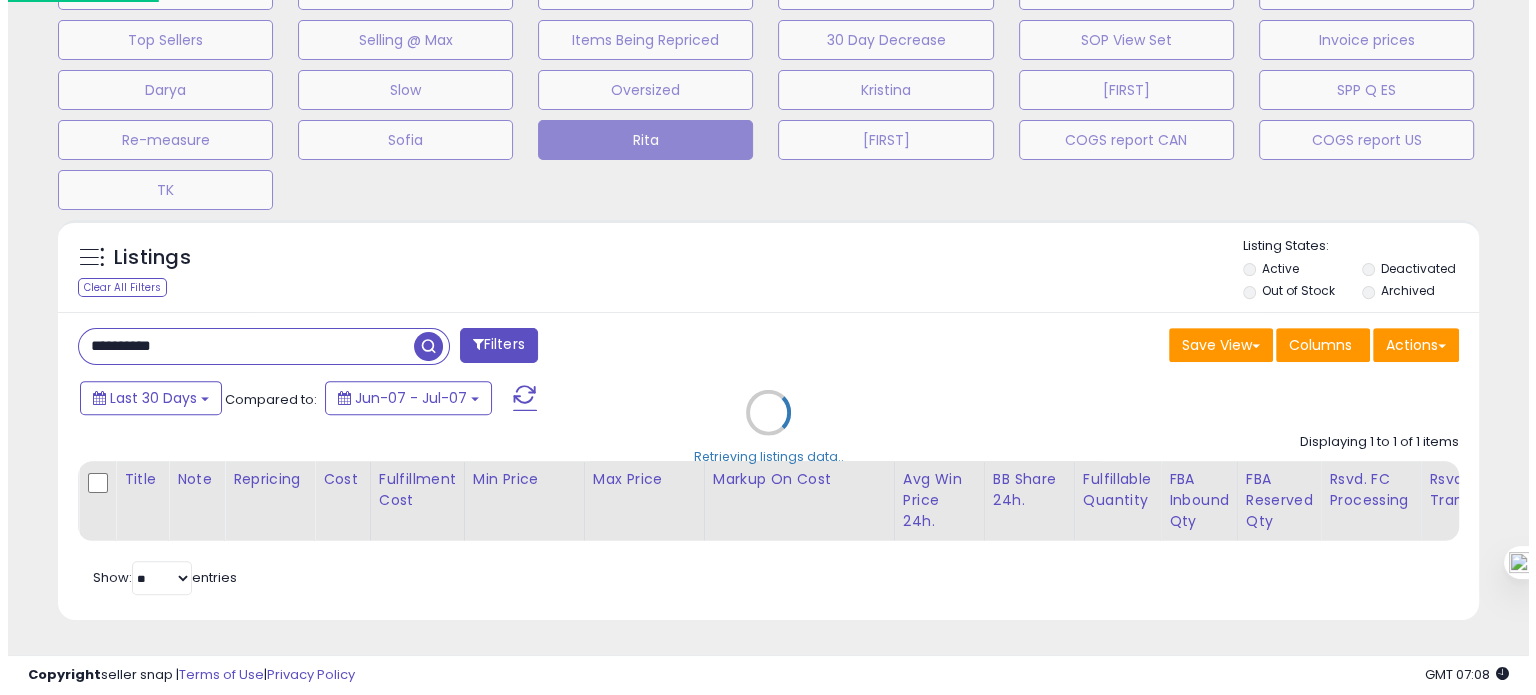 scroll, scrollTop: 674, scrollLeft: 0, axis: vertical 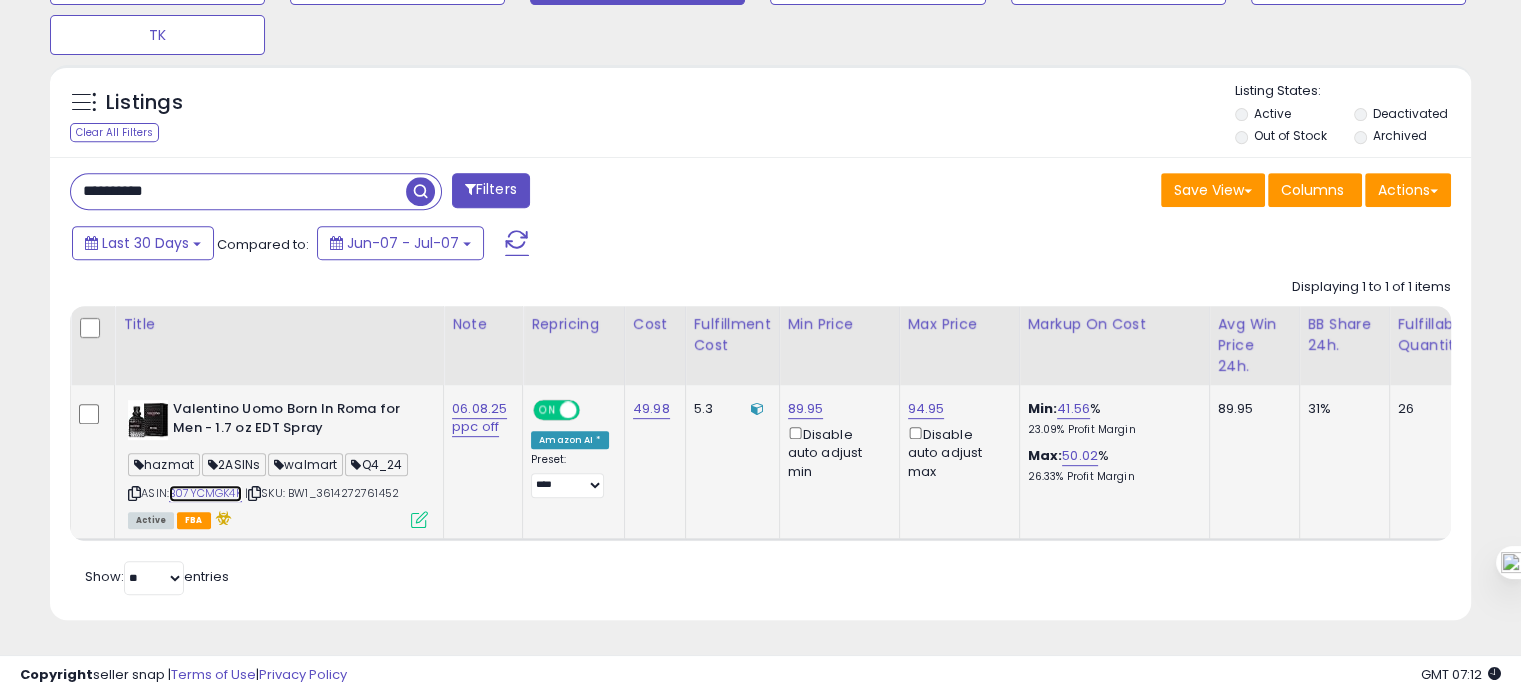 click on "B07YCMGK4K" at bounding box center (205, 493) 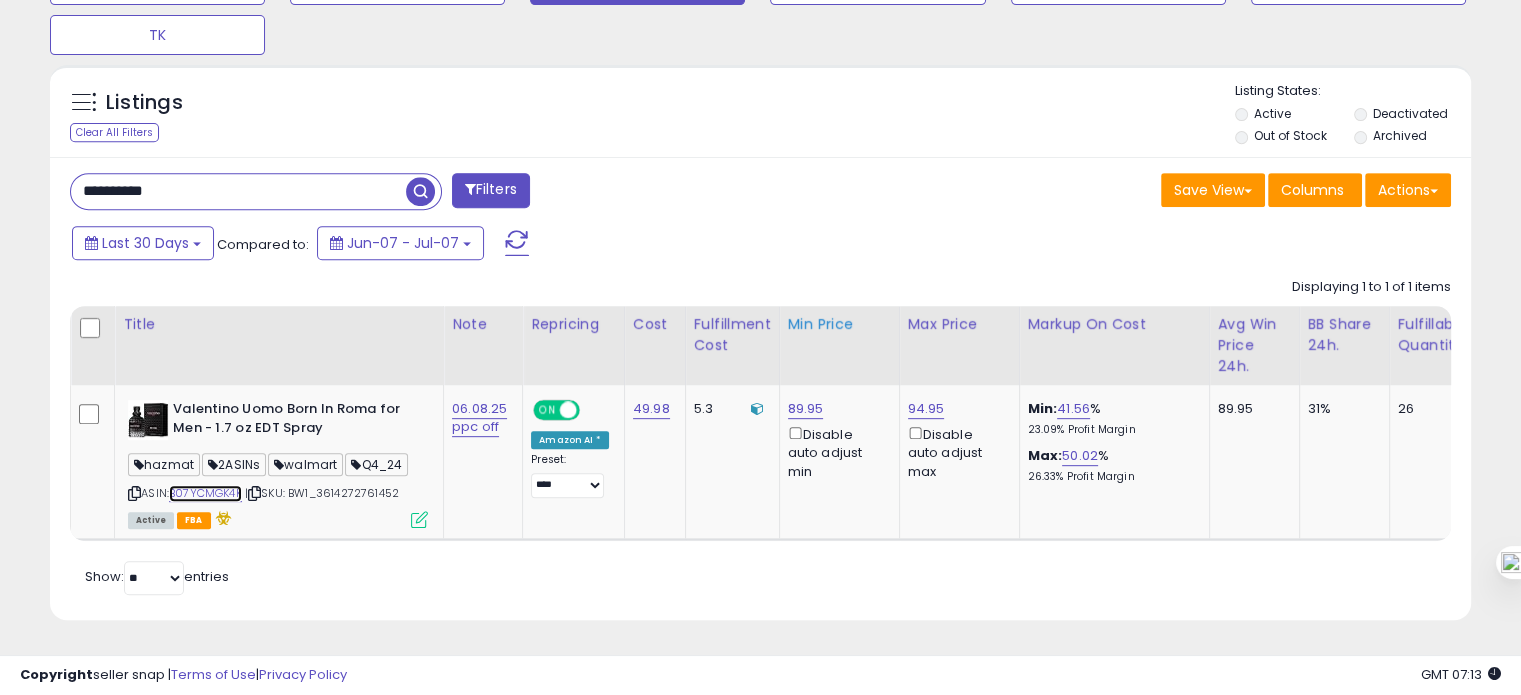 scroll, scrollTop: 828, scrollLeft: 0, axis: vertical 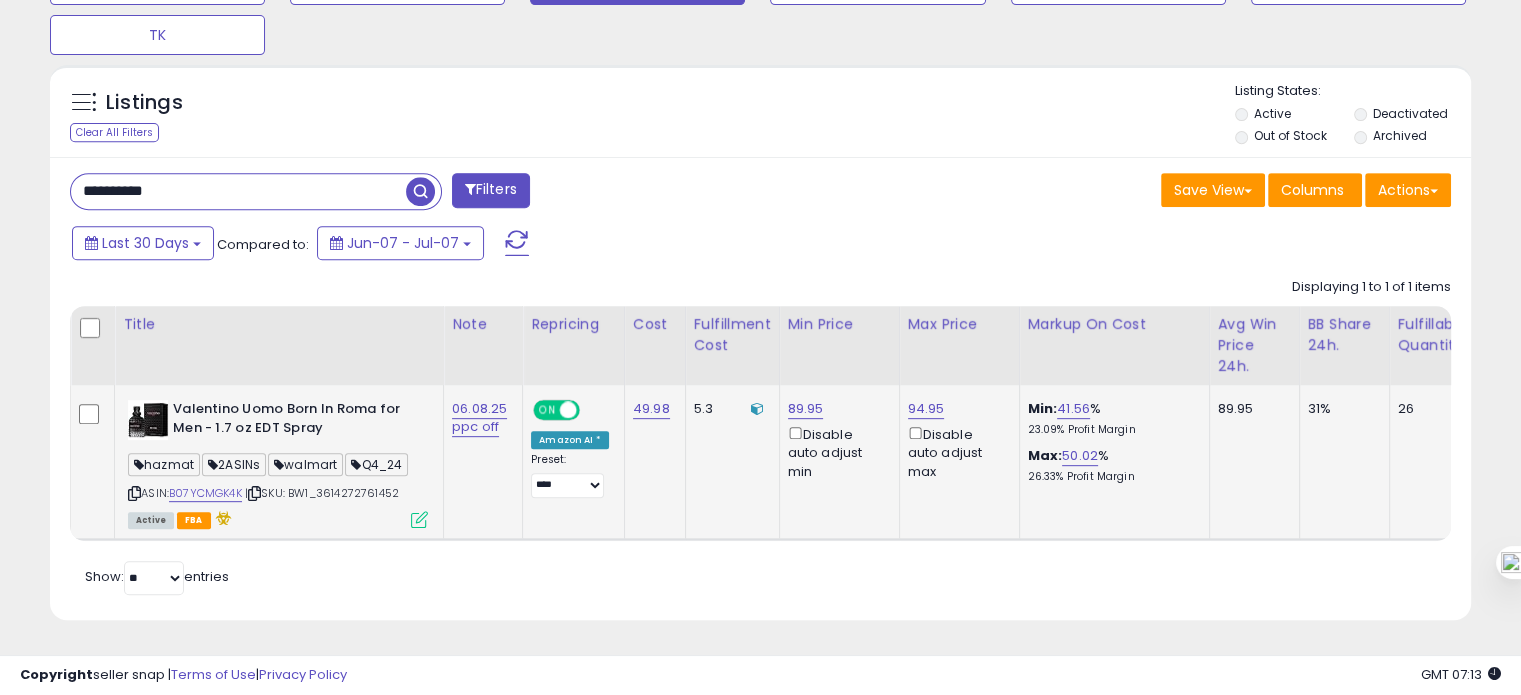 click at bounding box center (134, 493) 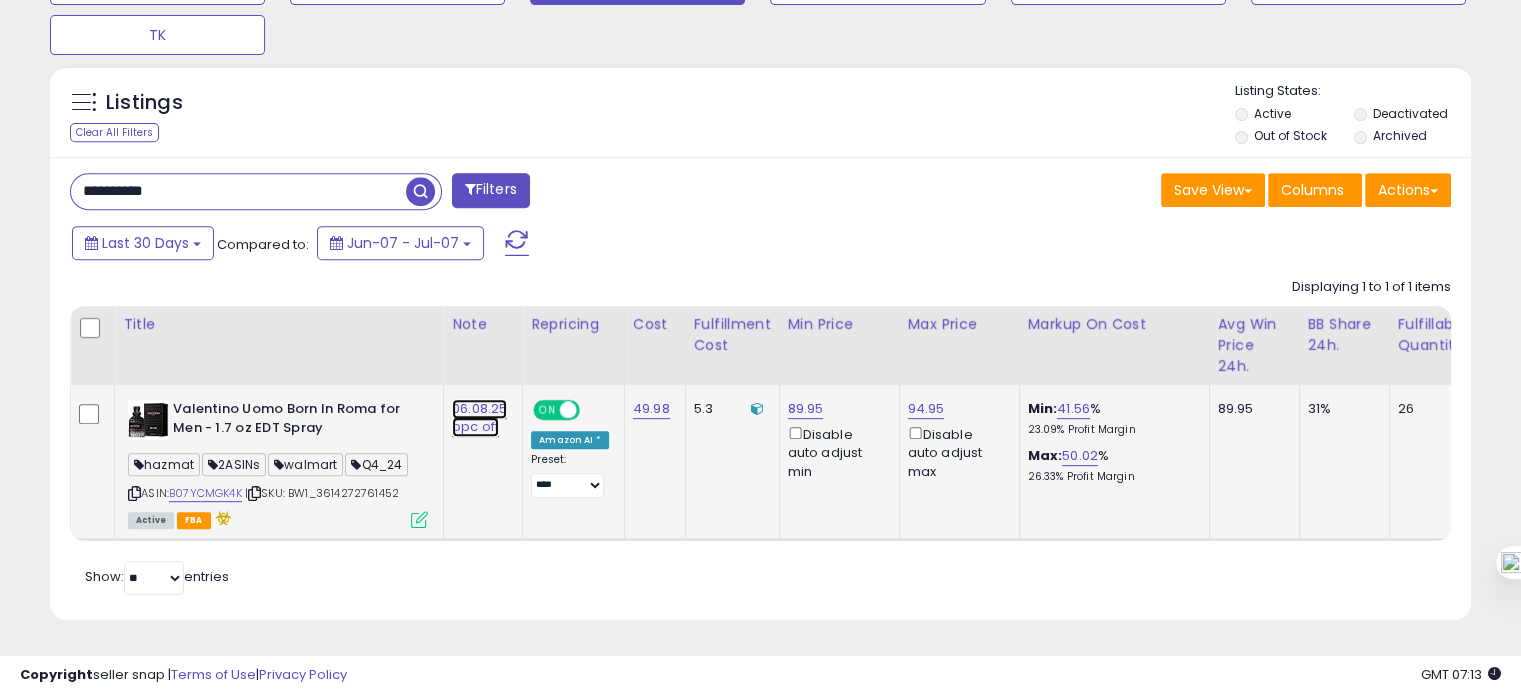 click on "06.08.25 ppc off" at bounding box center (479, 418) 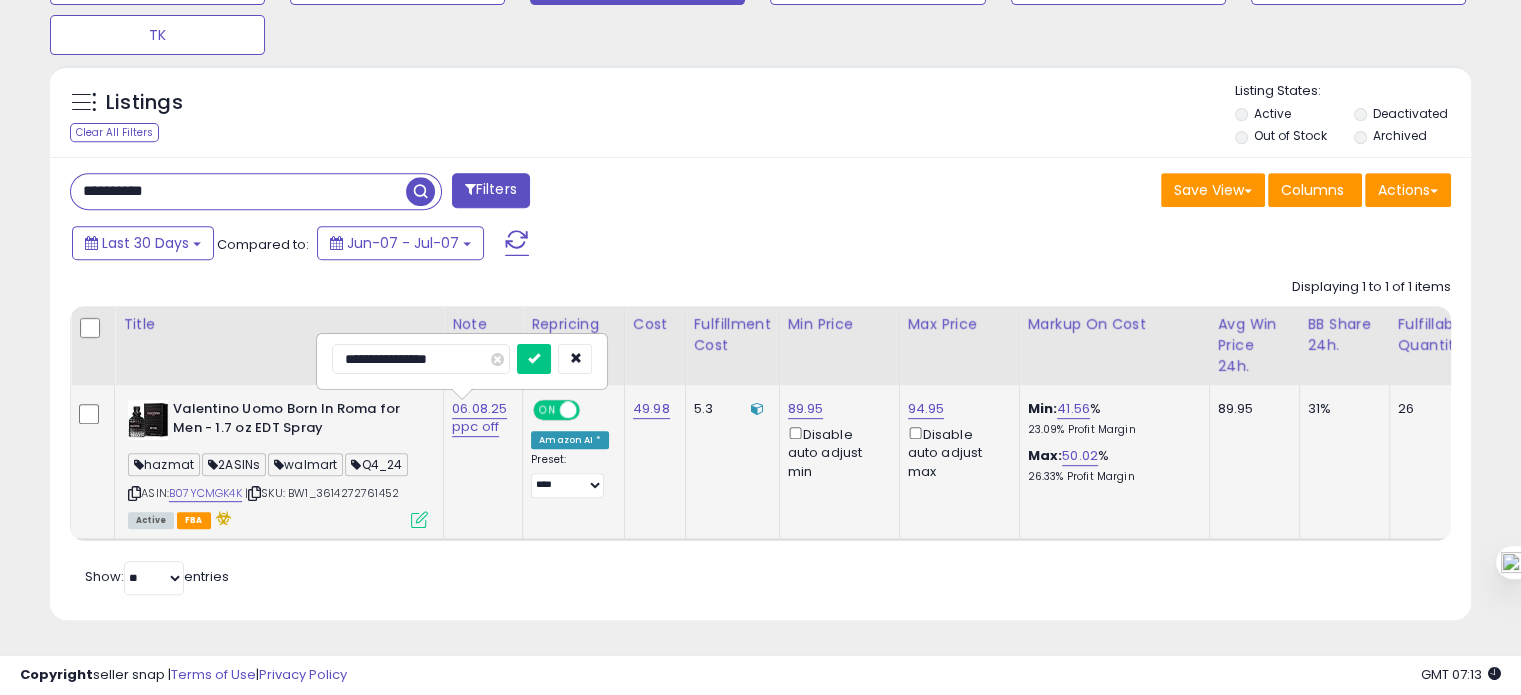click on "**********" at bounding box center (421, 359) 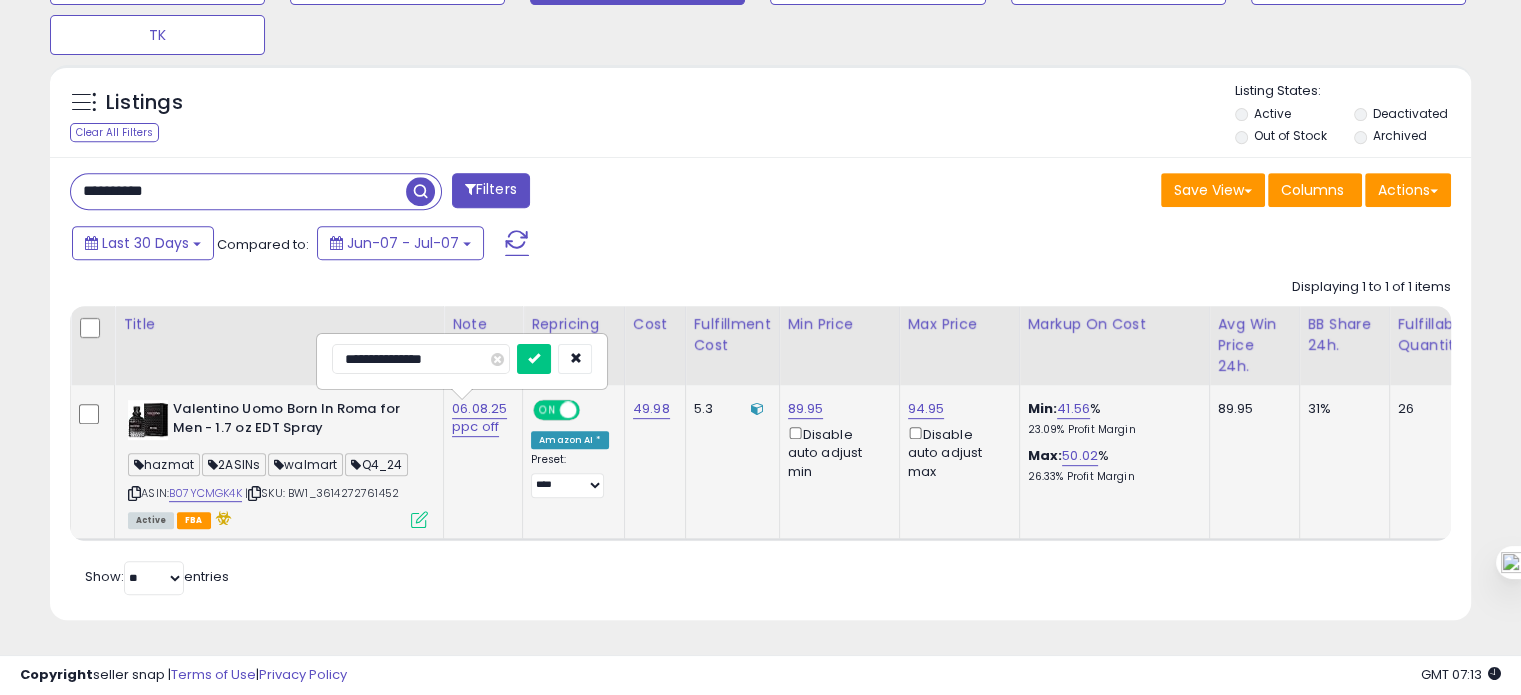 type on "**********" 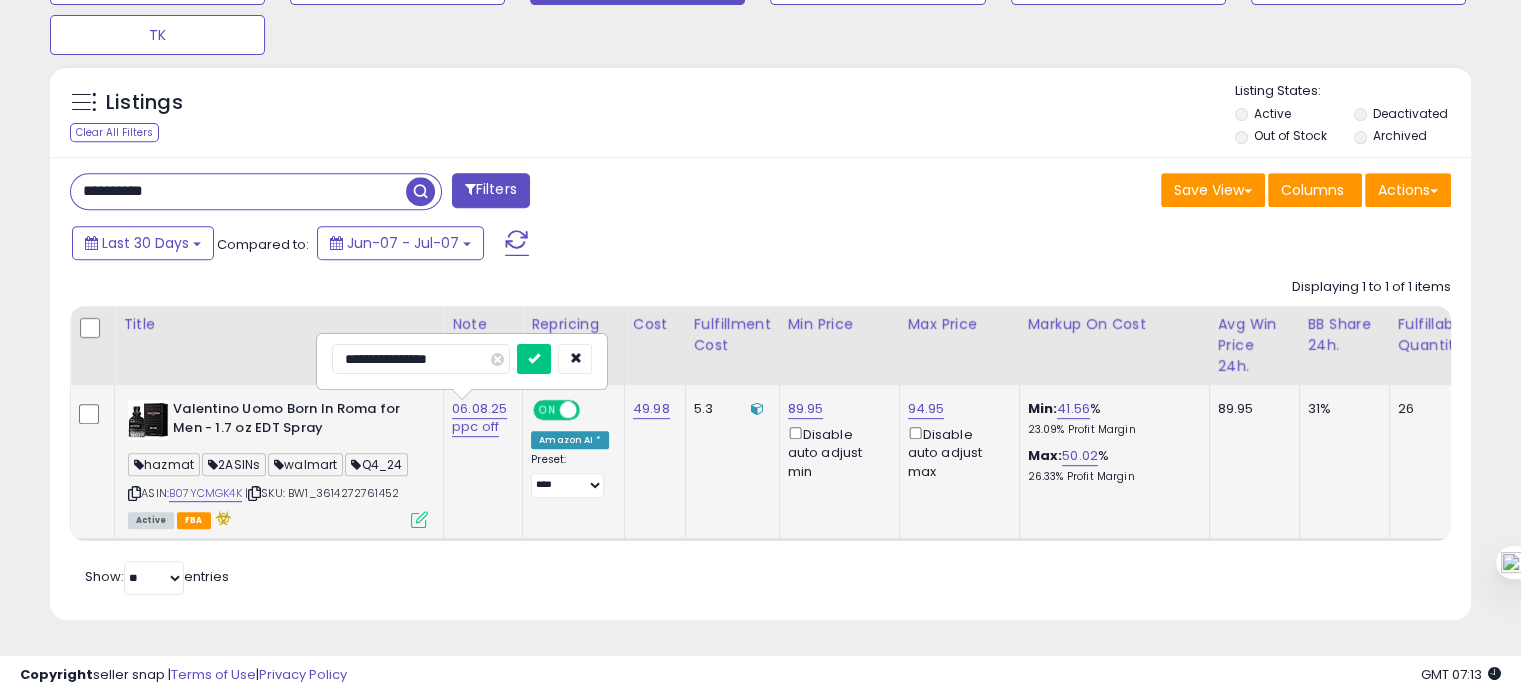 click at bounding box center [534, 359] 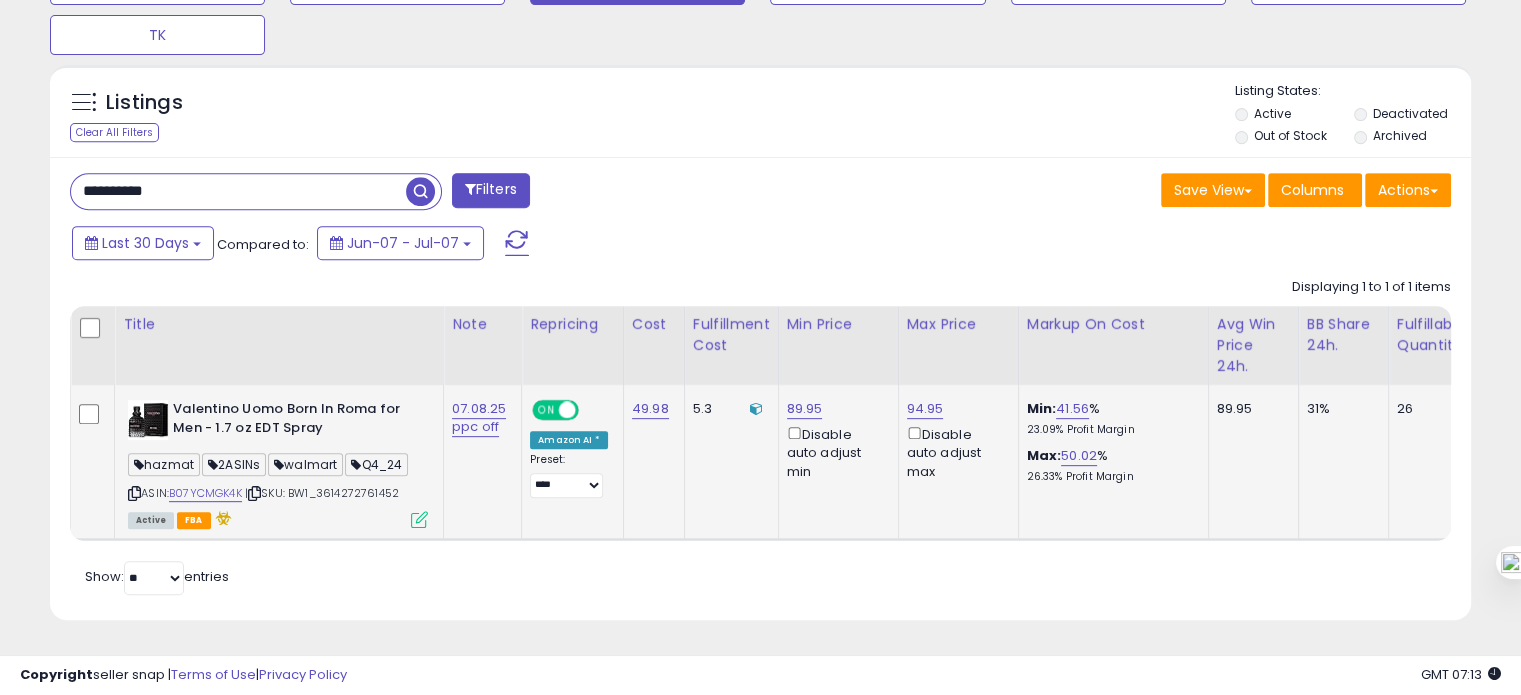 scroll, scrollTop: 828, scrollLeft: 0, axis: vertical 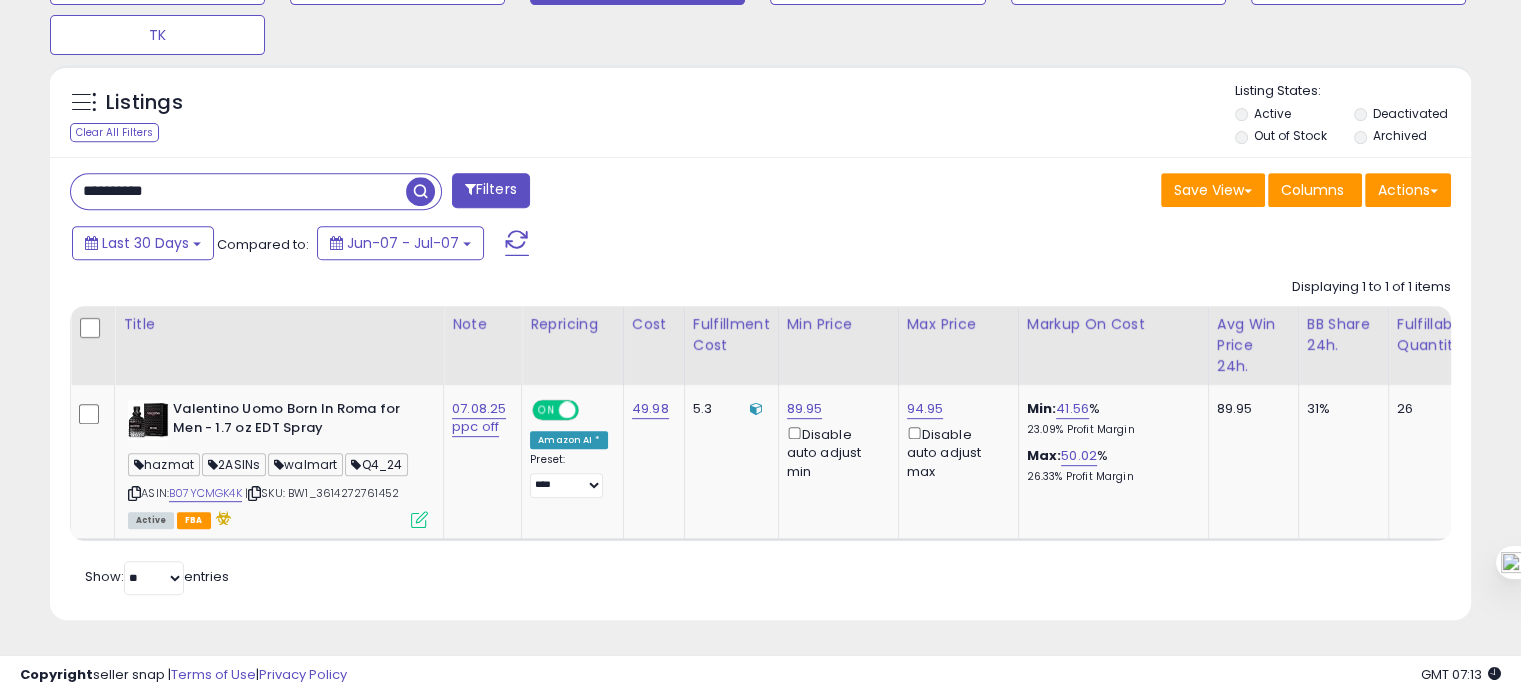 click on "**********" at bounding box center (238, 191) 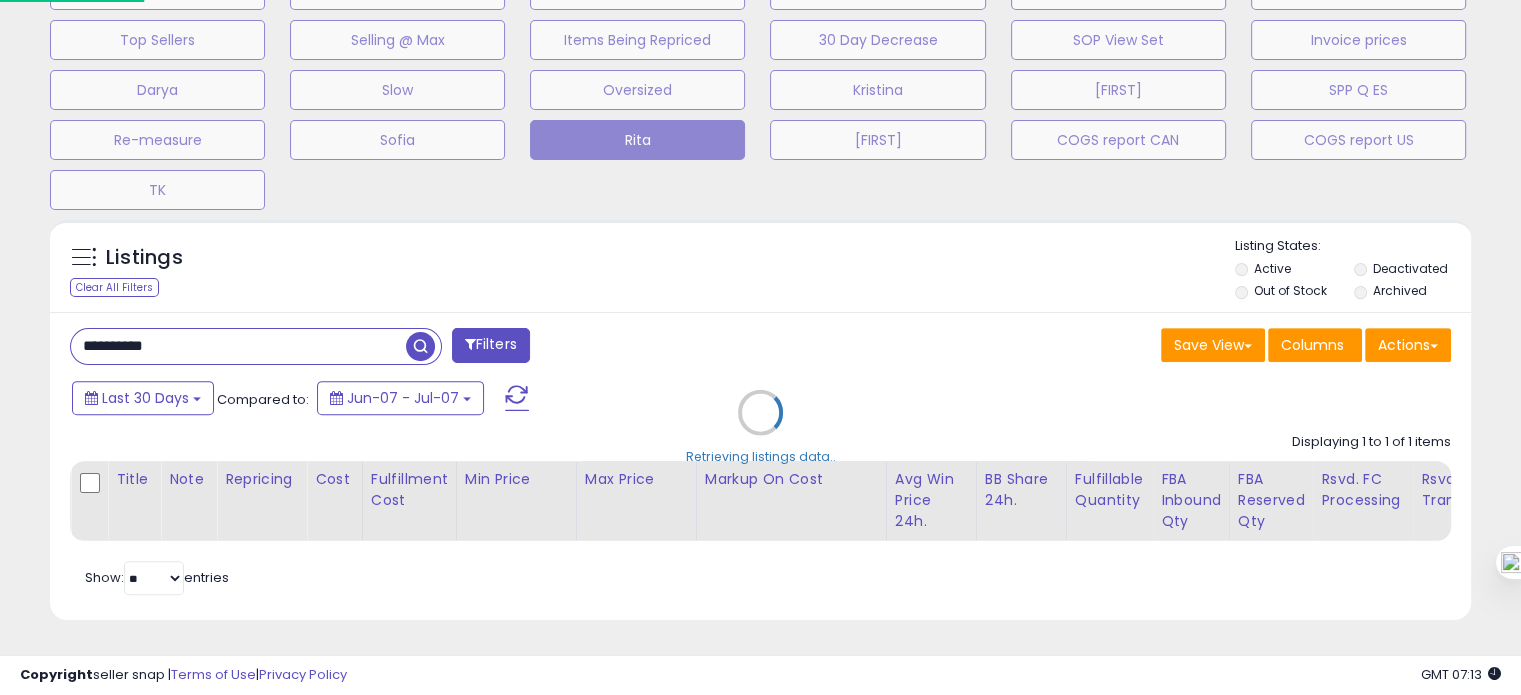 scroll, scrollTop: 999589, scrollLeft: 999168, axis: both 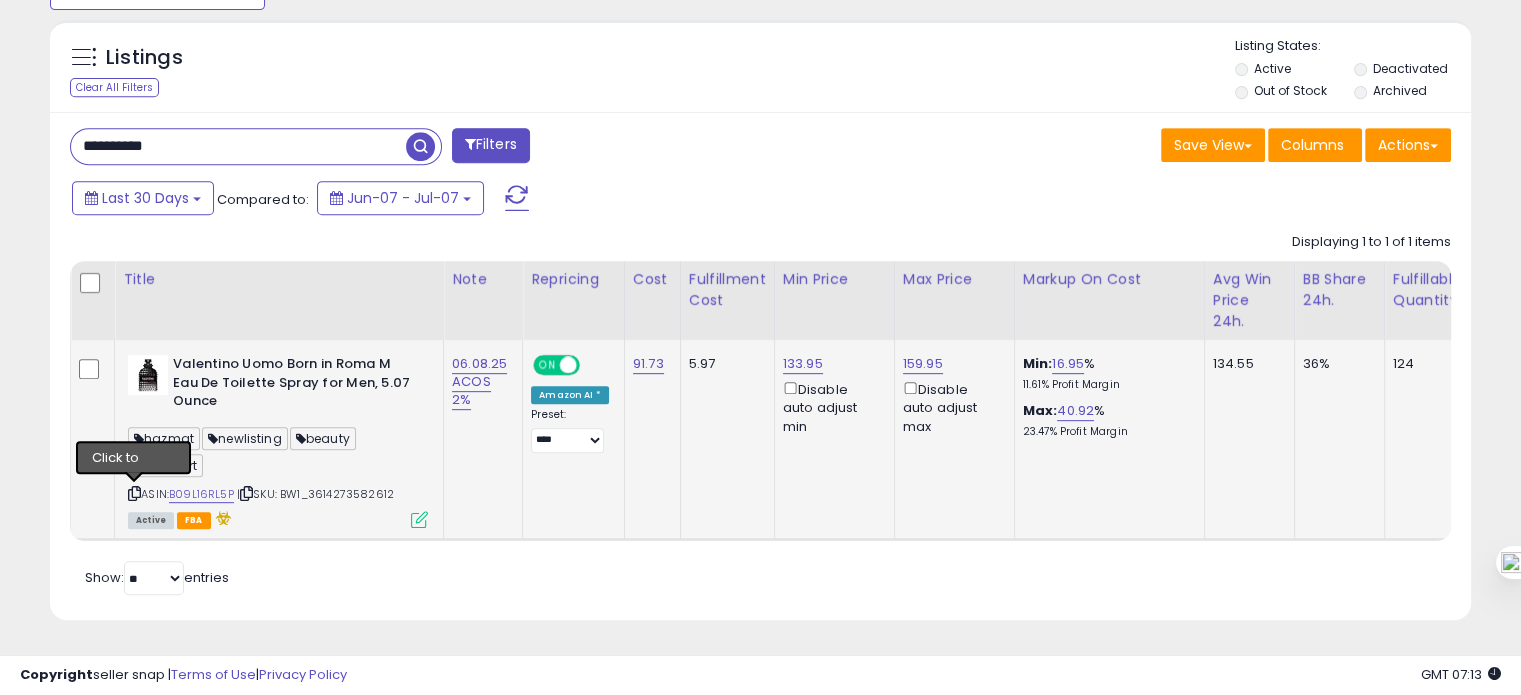 click at bounding box center [134, 493] 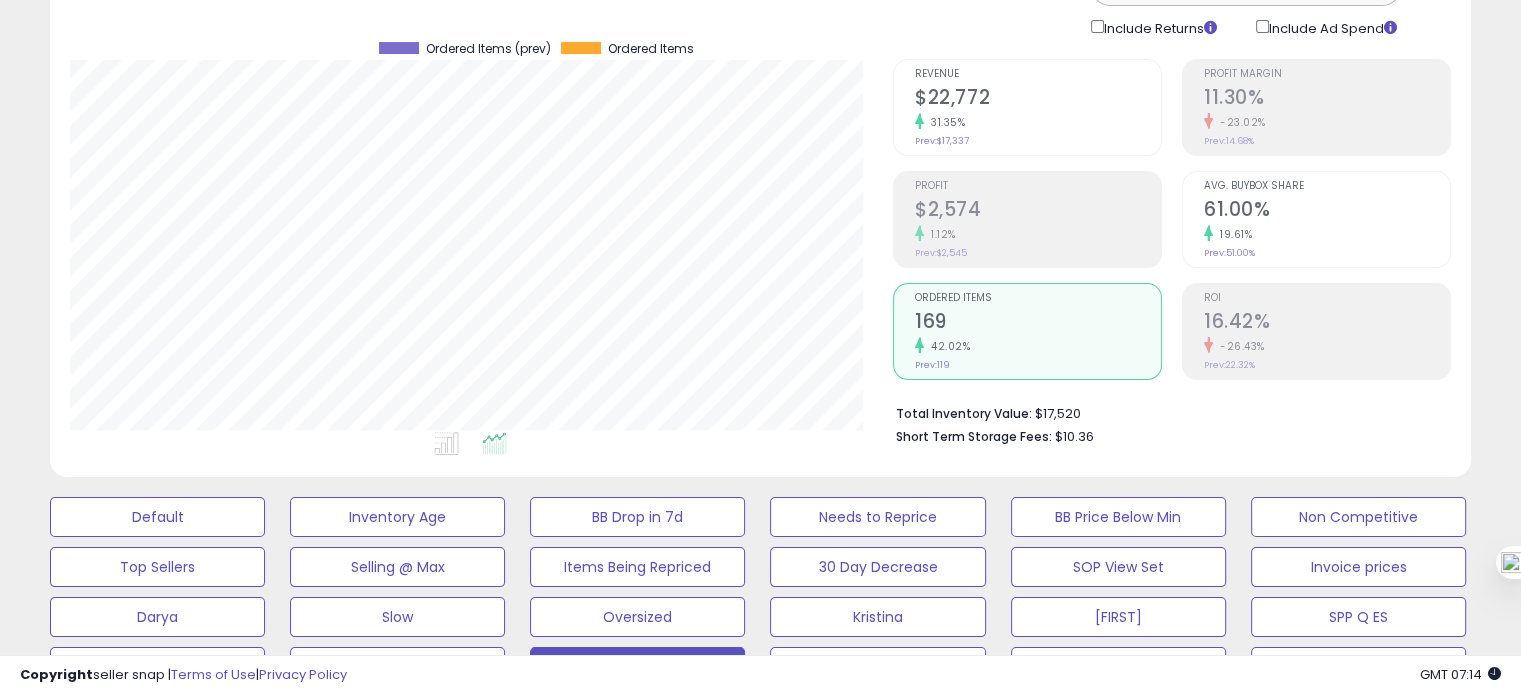click on "61.00%" at bounding box center (1327, 211) 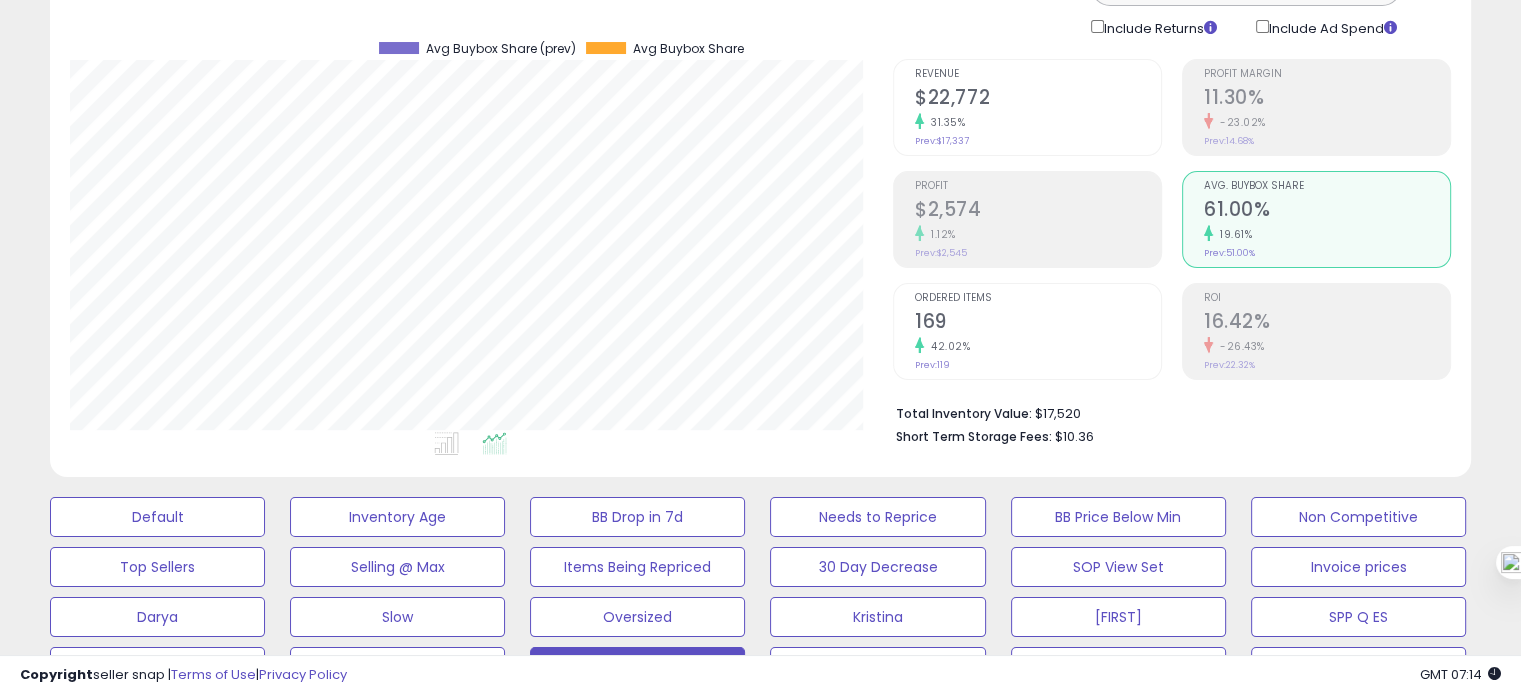 click on "169" at bounding box center [1038, 323] 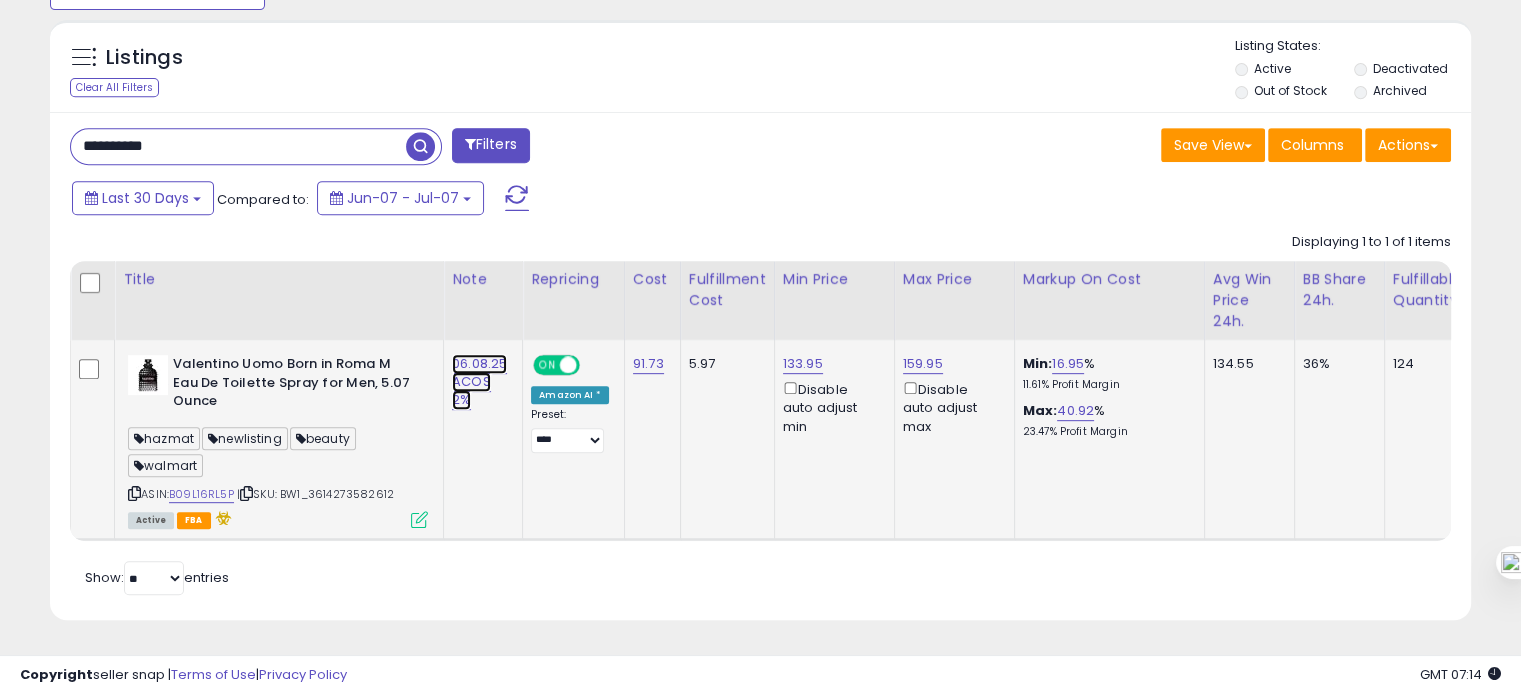 click on "06.08.25 ACOS 2%" at bounding box center [479, 382] 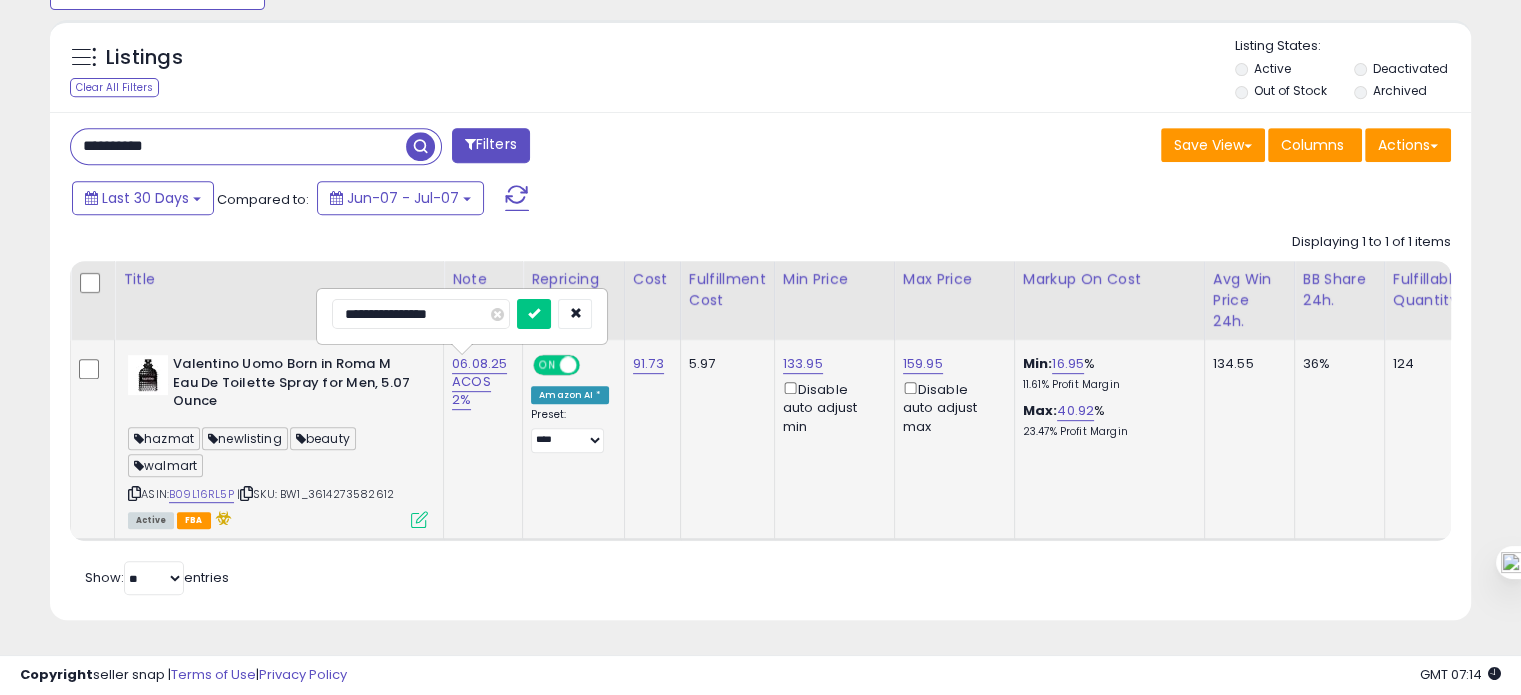 click on "**********" at bounding box center (421, 314) 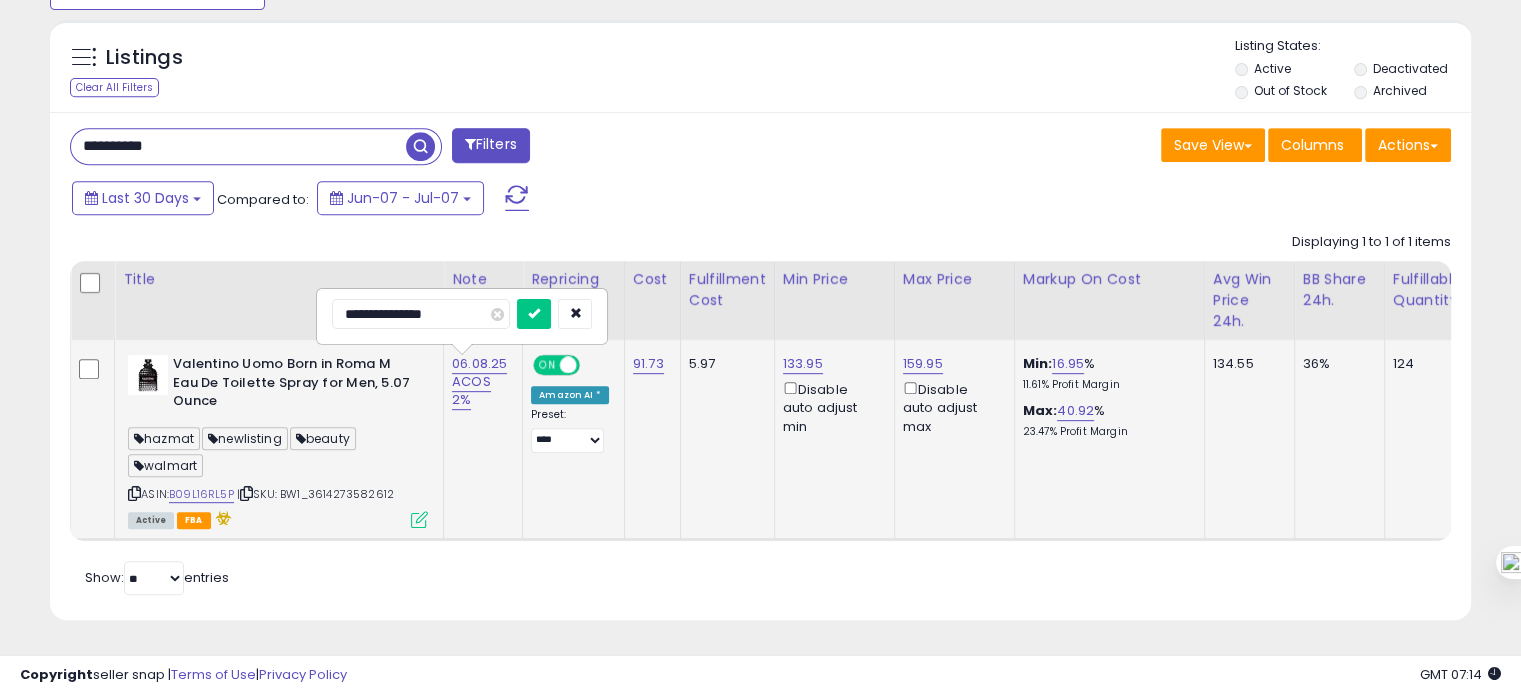type on "**********" 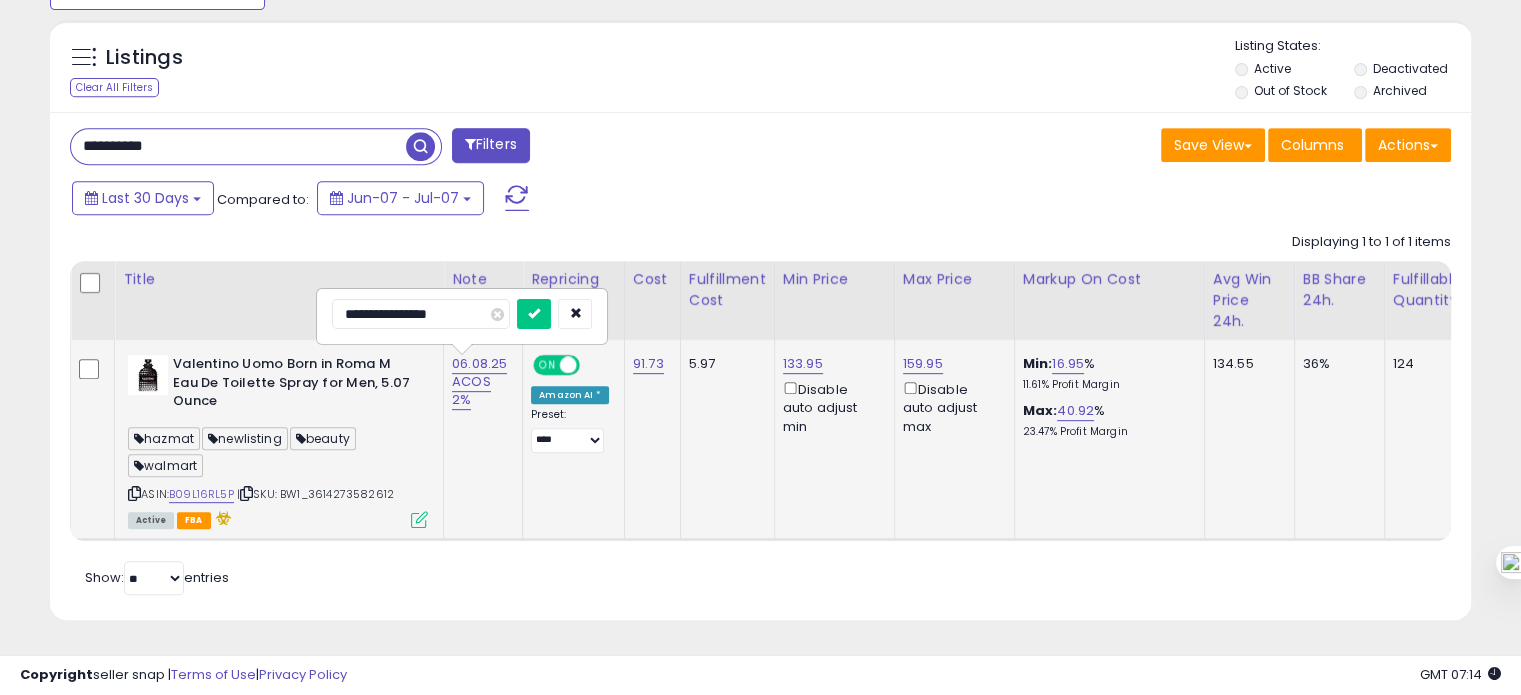 click at bounding box center (534, 314) 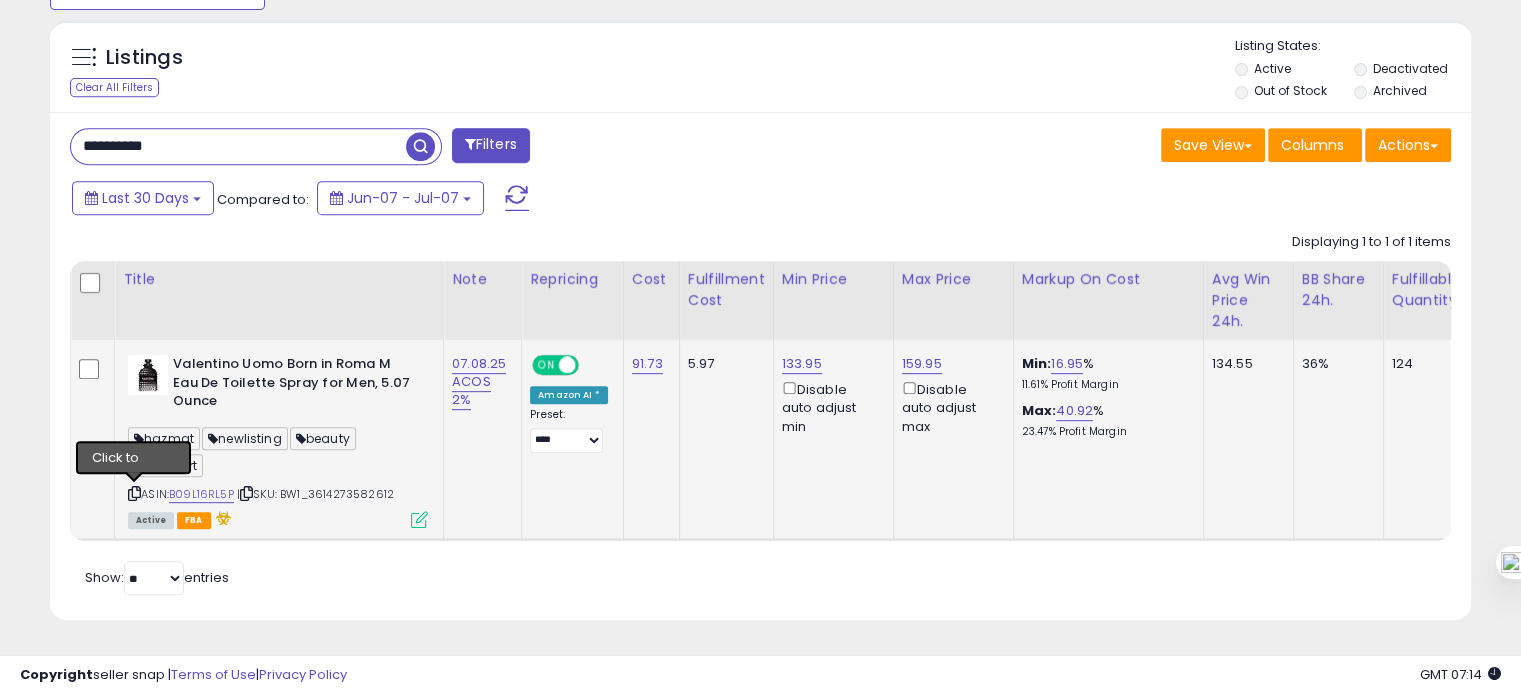 click at bounding box center [134, 493] 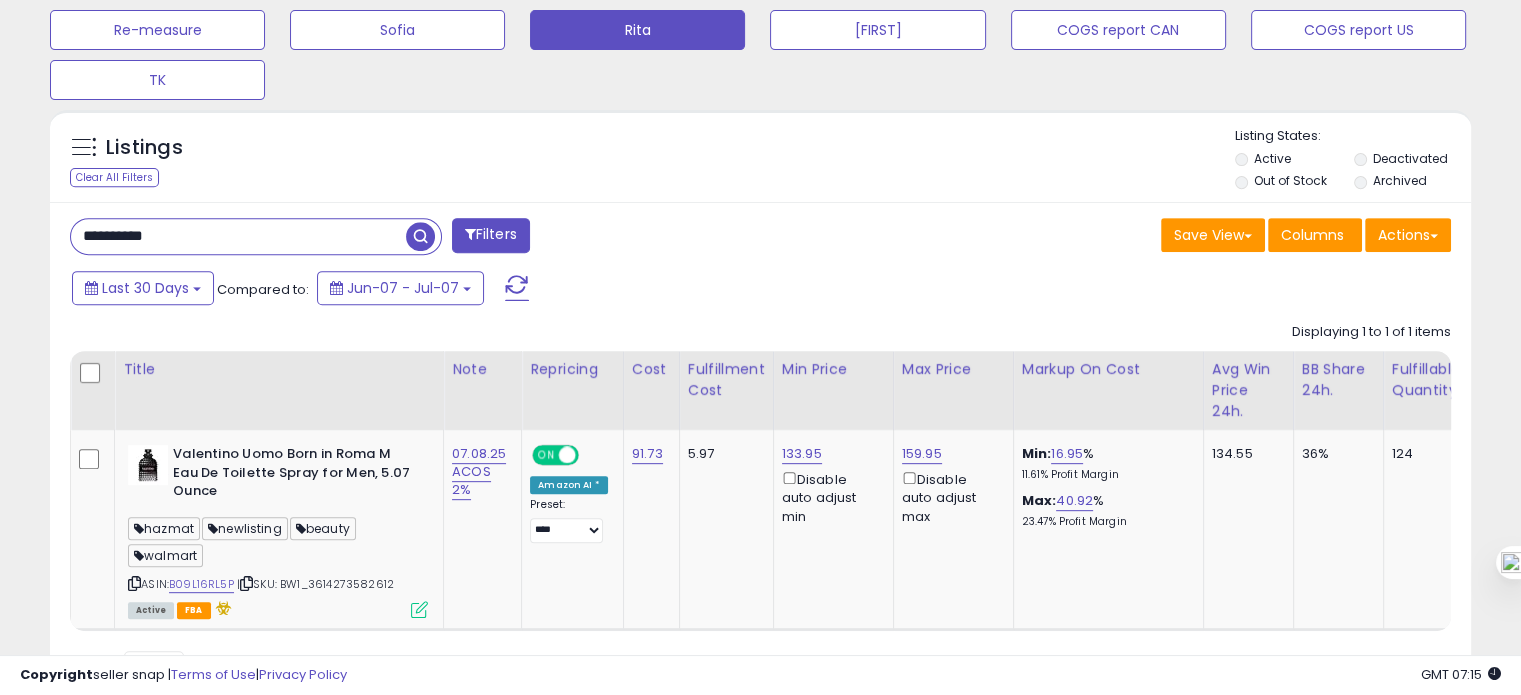 scroll, scrollTop: 874, scrollLeft: 0, axis: vertical 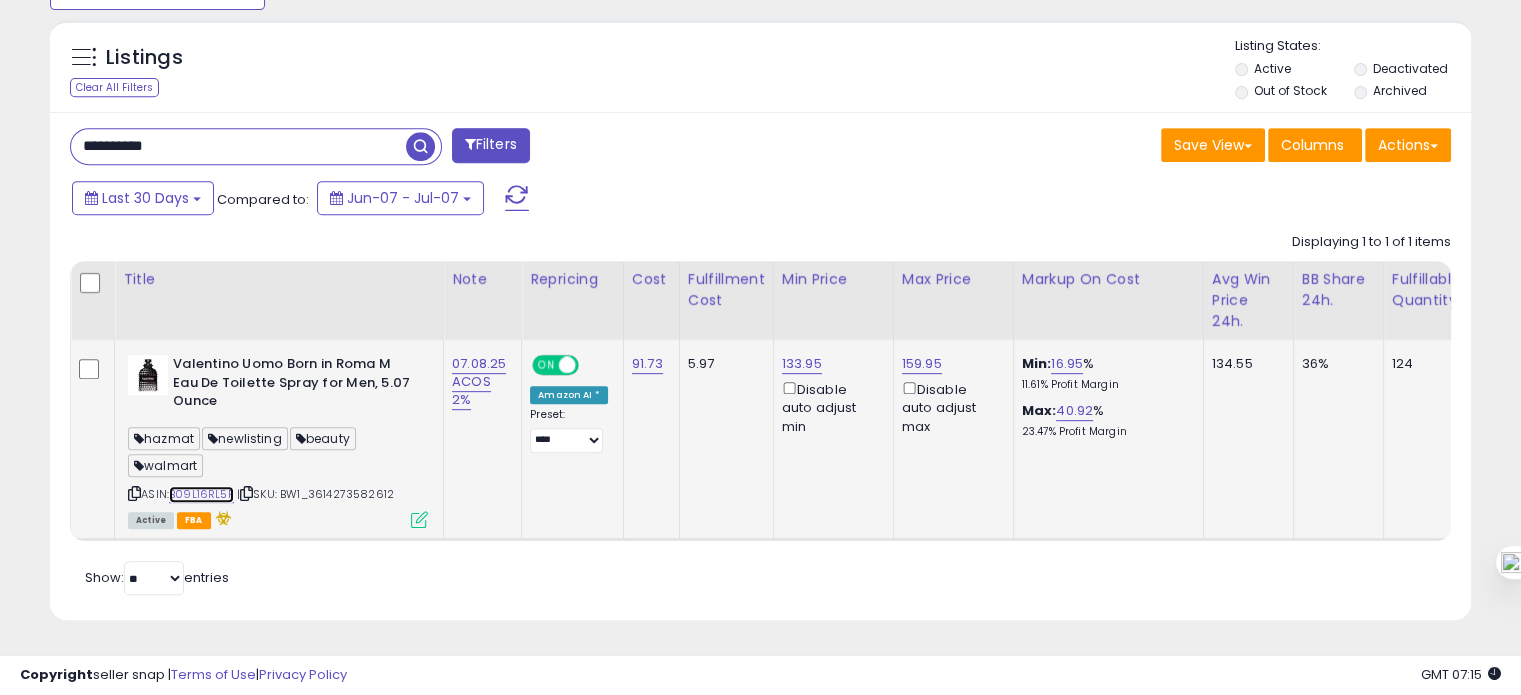 click on "B09L16RL5P" at bounding box center [201, 494] 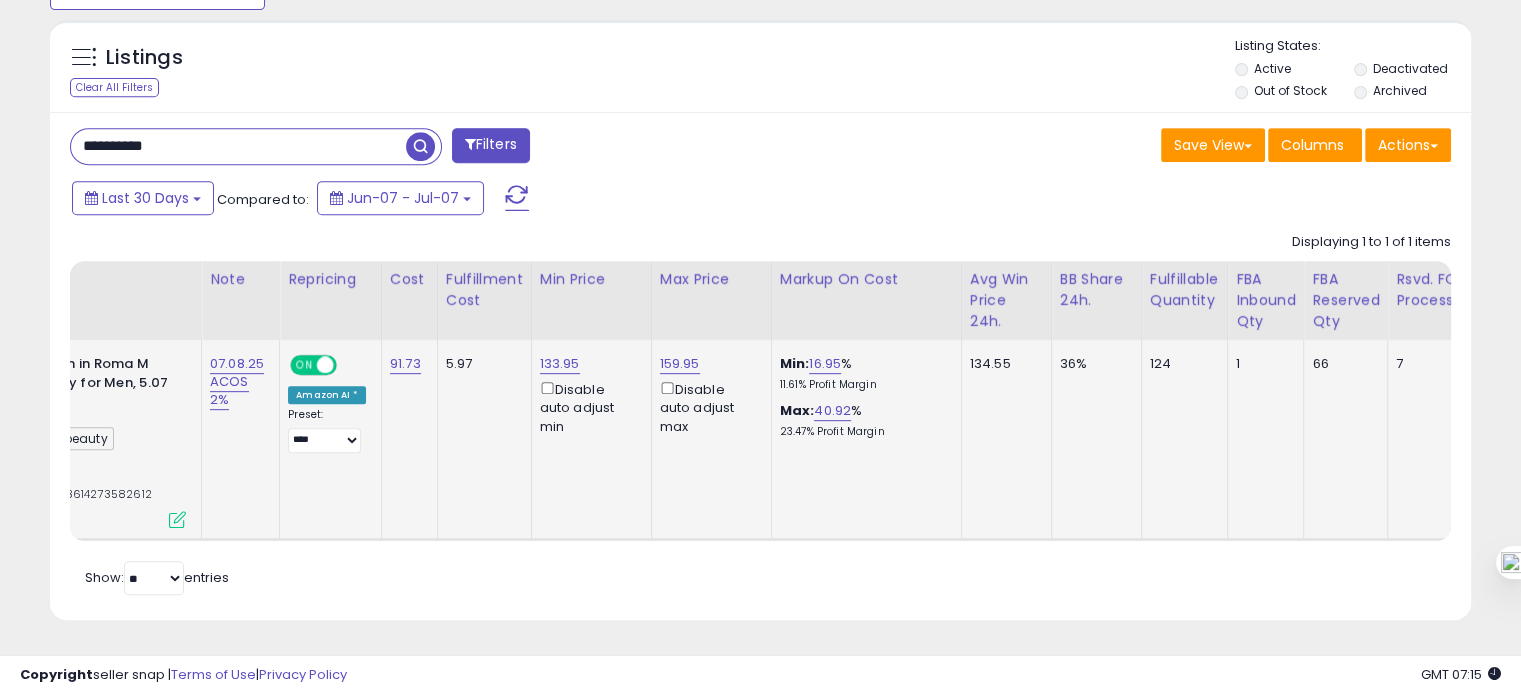 scroll, scrollTop: 0, scrollLeft: 326, axis: horizontal 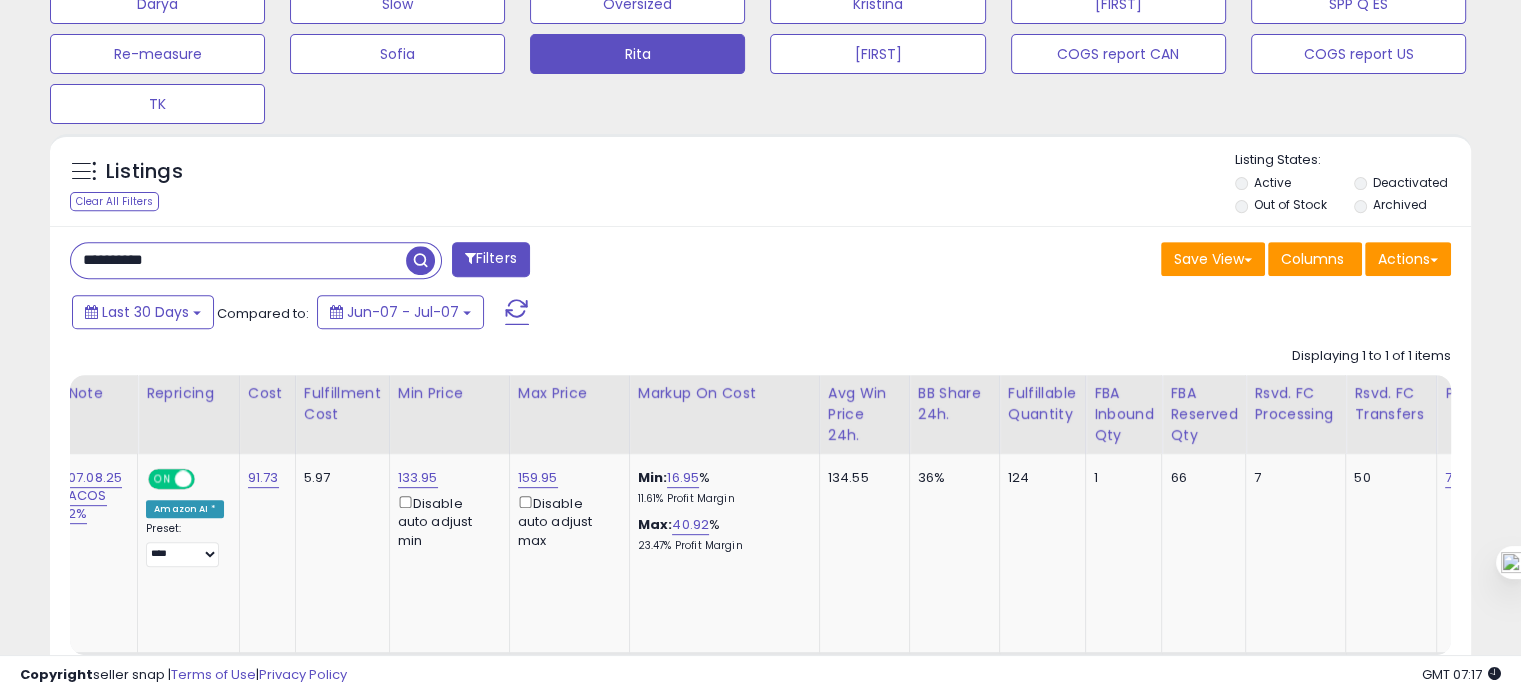 click on "**********" at bounding box center [238, 260] 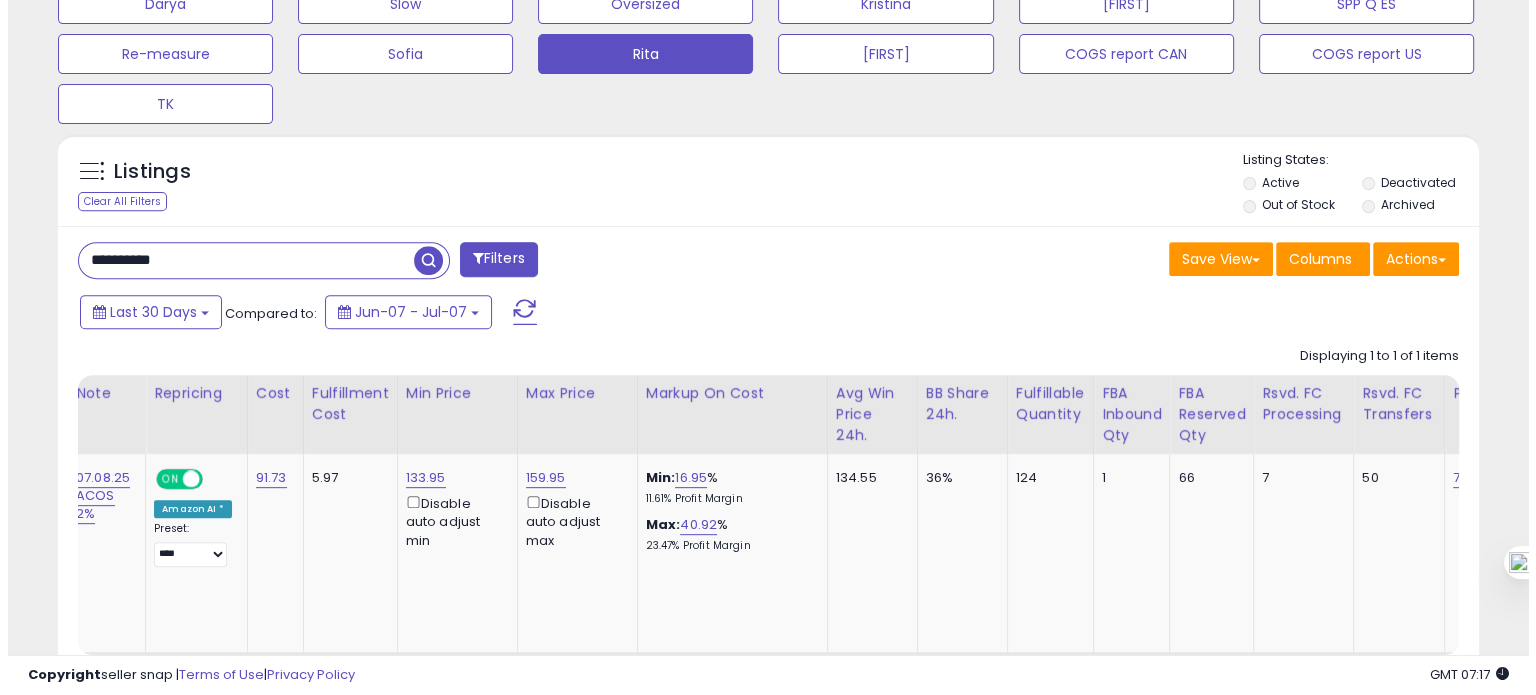 scroll, scrollTop: 674, scrollLeft: 0, axis: vertical 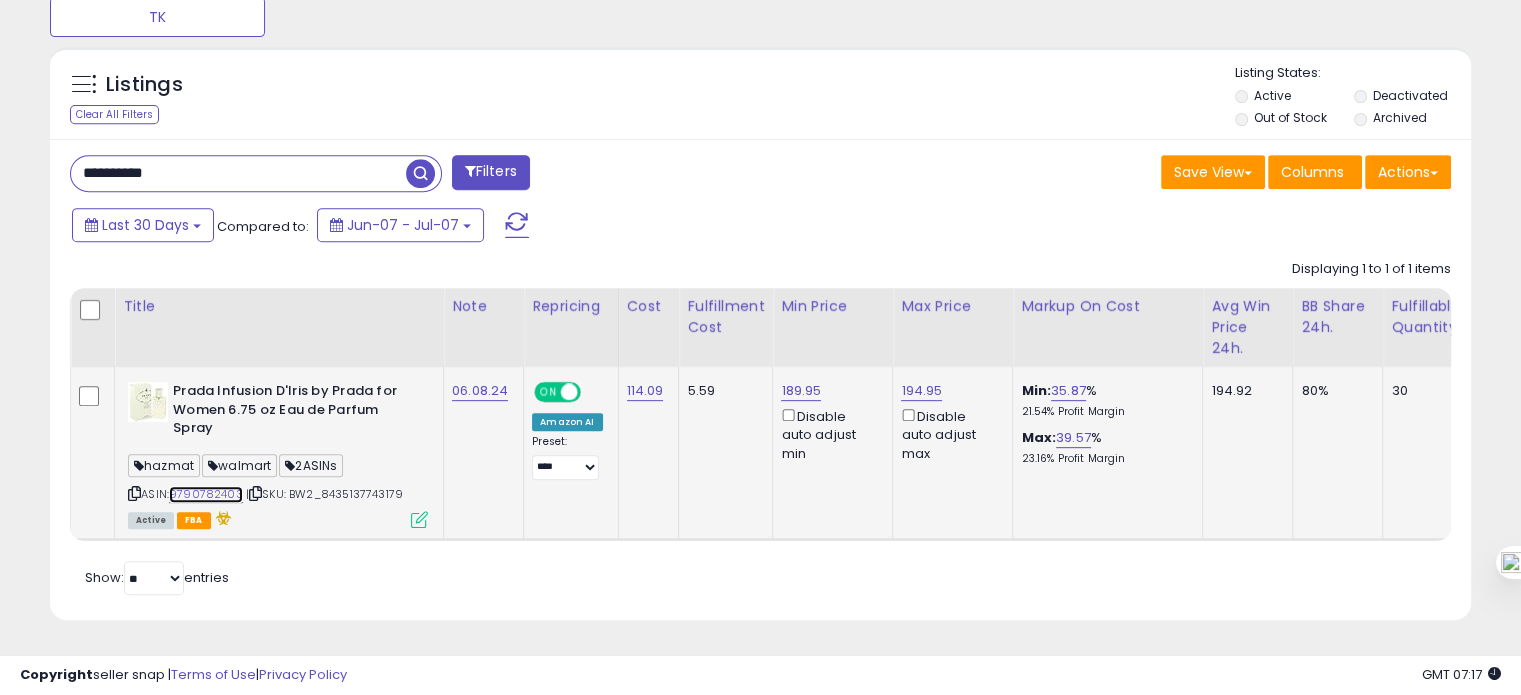 click on "9790782403" at bounding box center (206, 494) 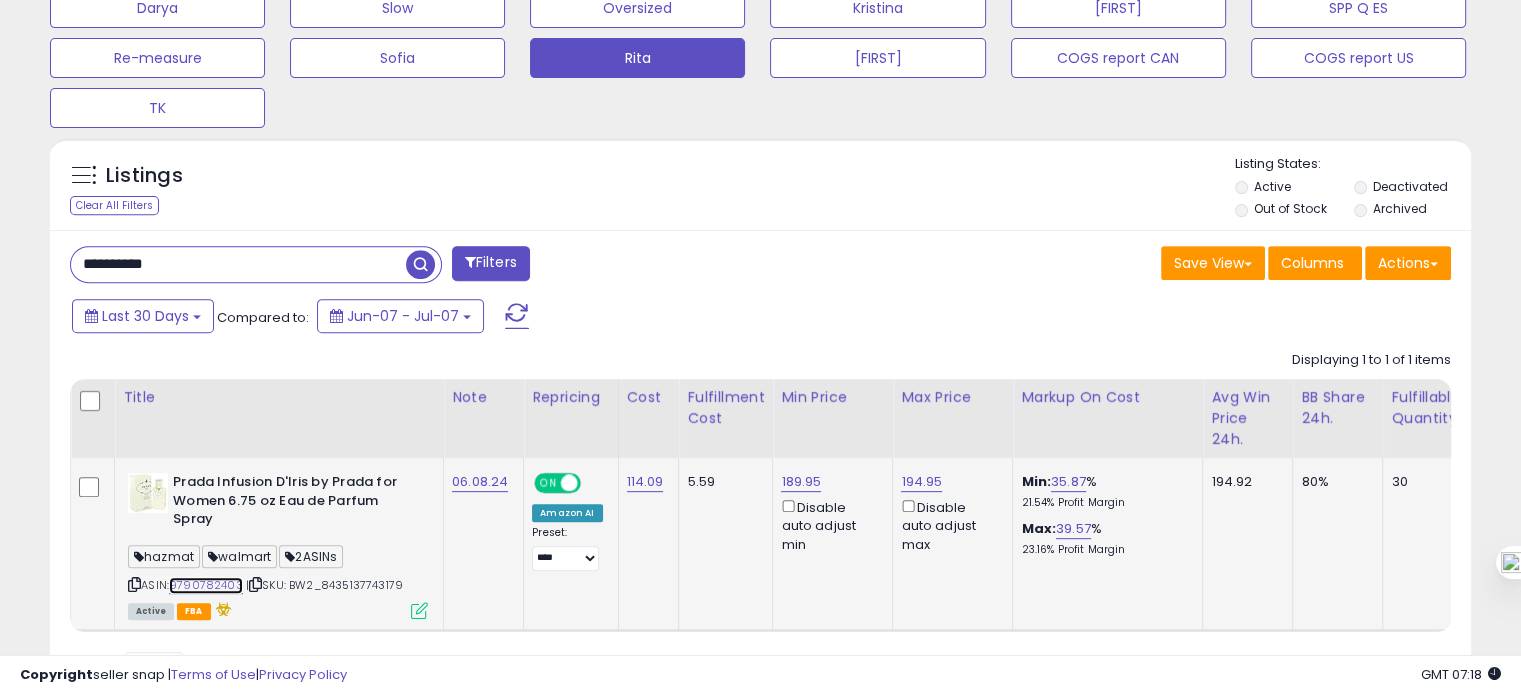 scroll, scrollTop: 750, scrollLeft: 0, axis: vertical 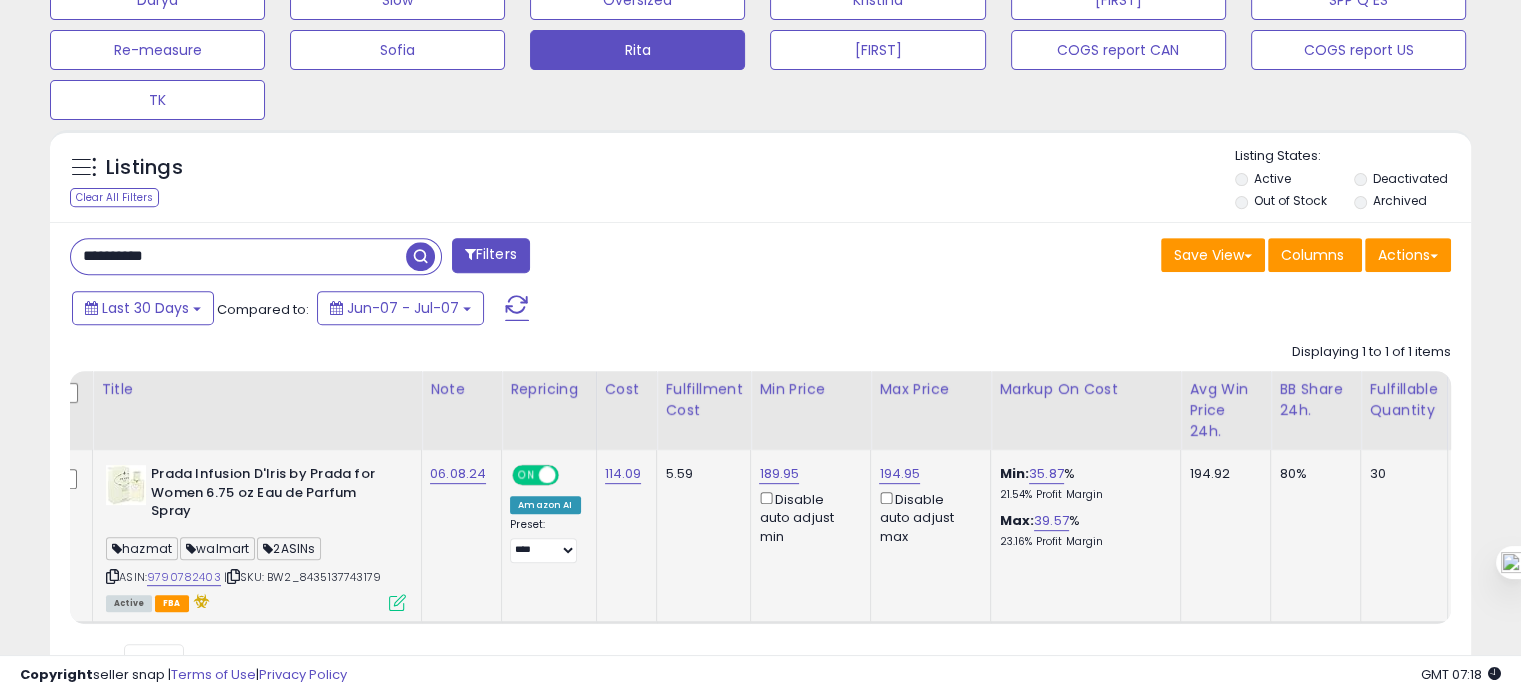click at bounding box center (112, 576) 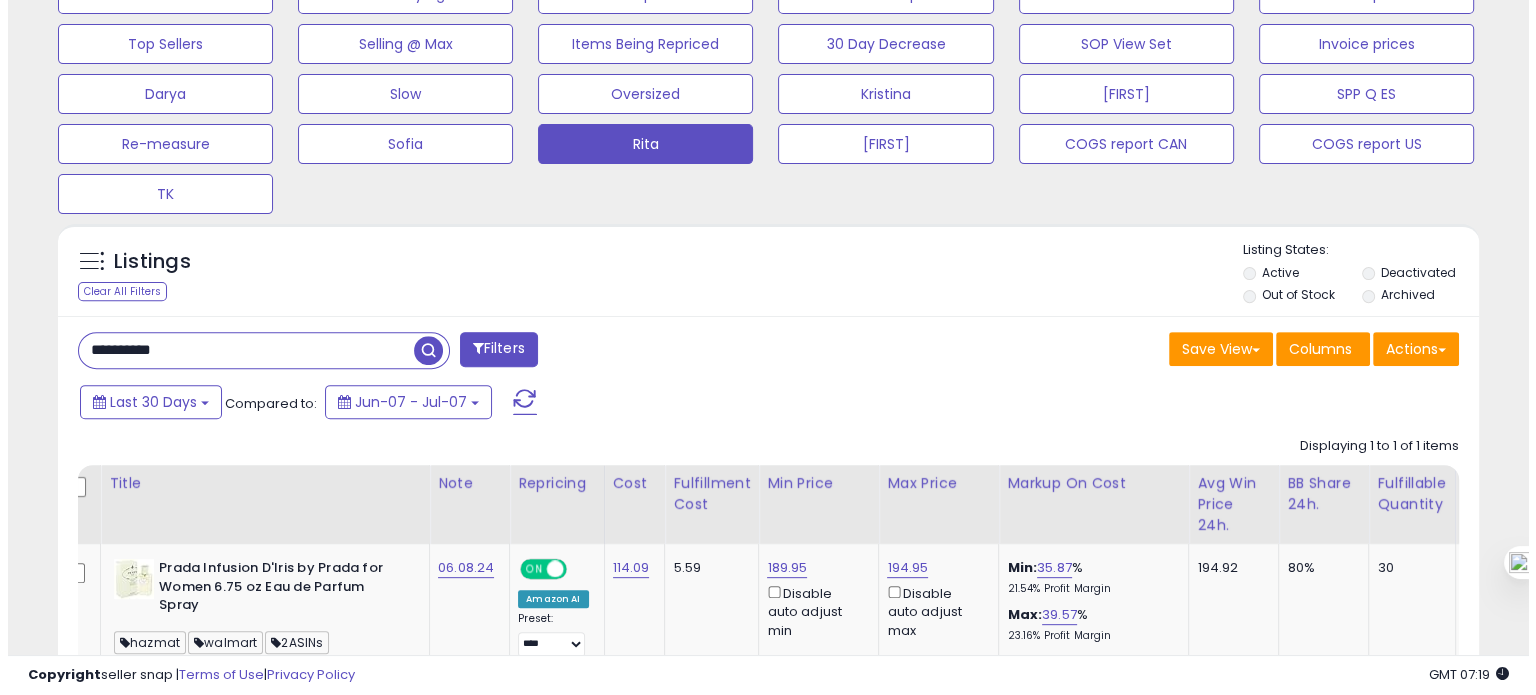 scroll, scrollTop: 662, scrollLeft: 0, axis: vertical 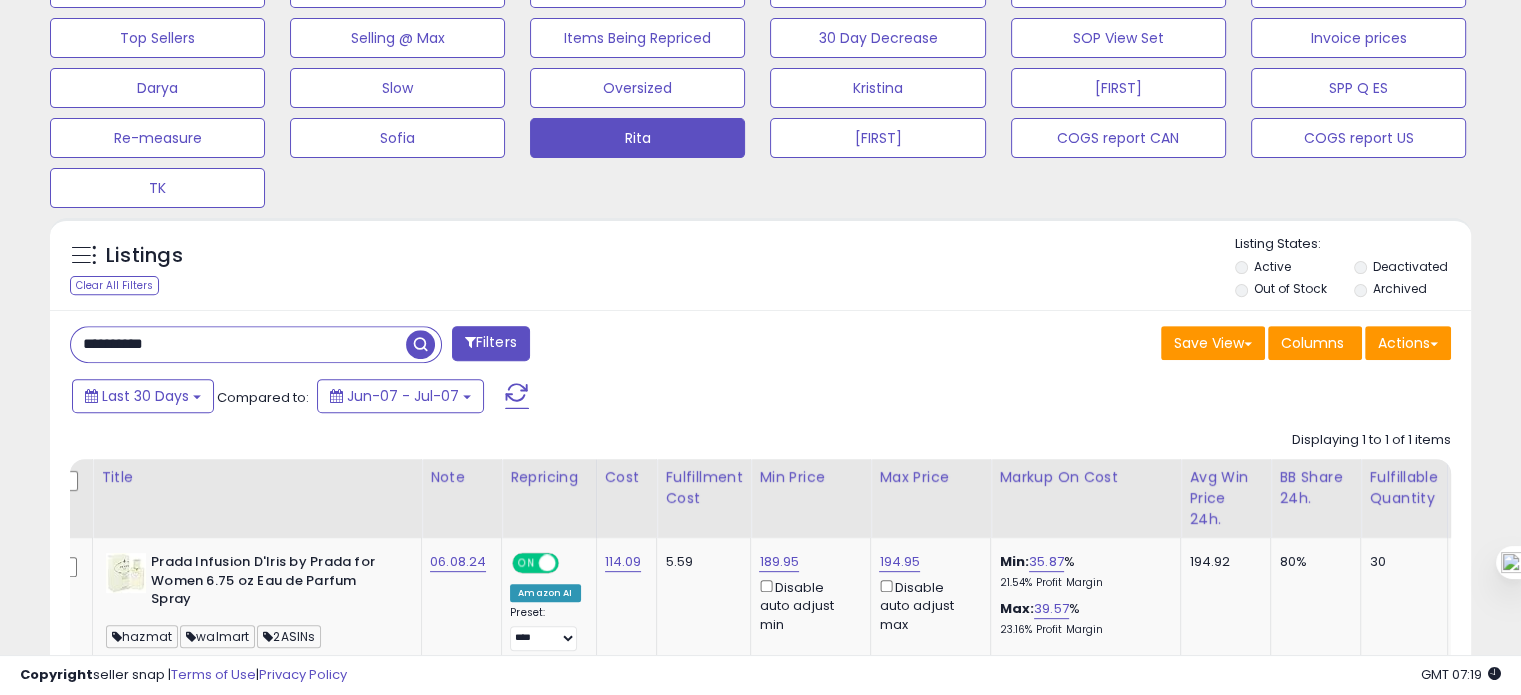 click on "**********" at bounding box center (238, 344) 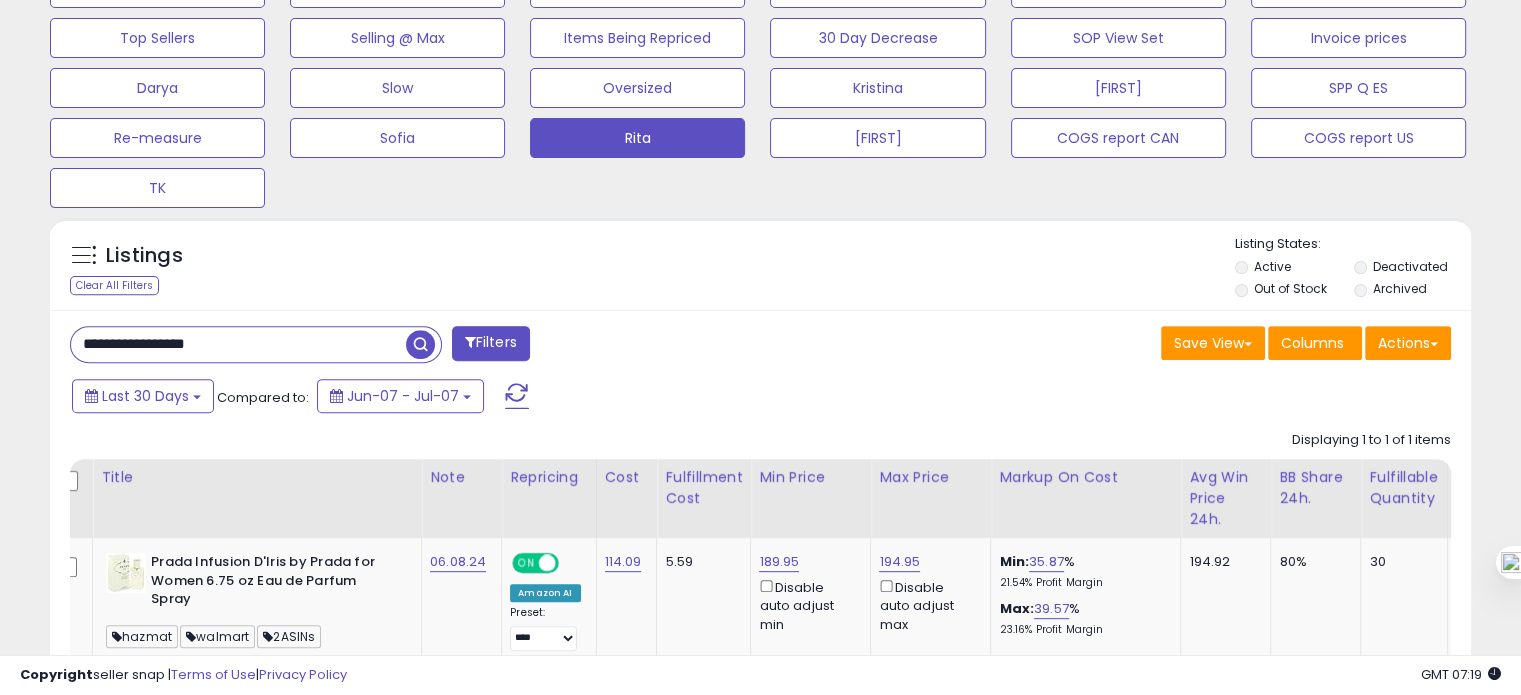 click on "**********" at bounding box center (238, 344) 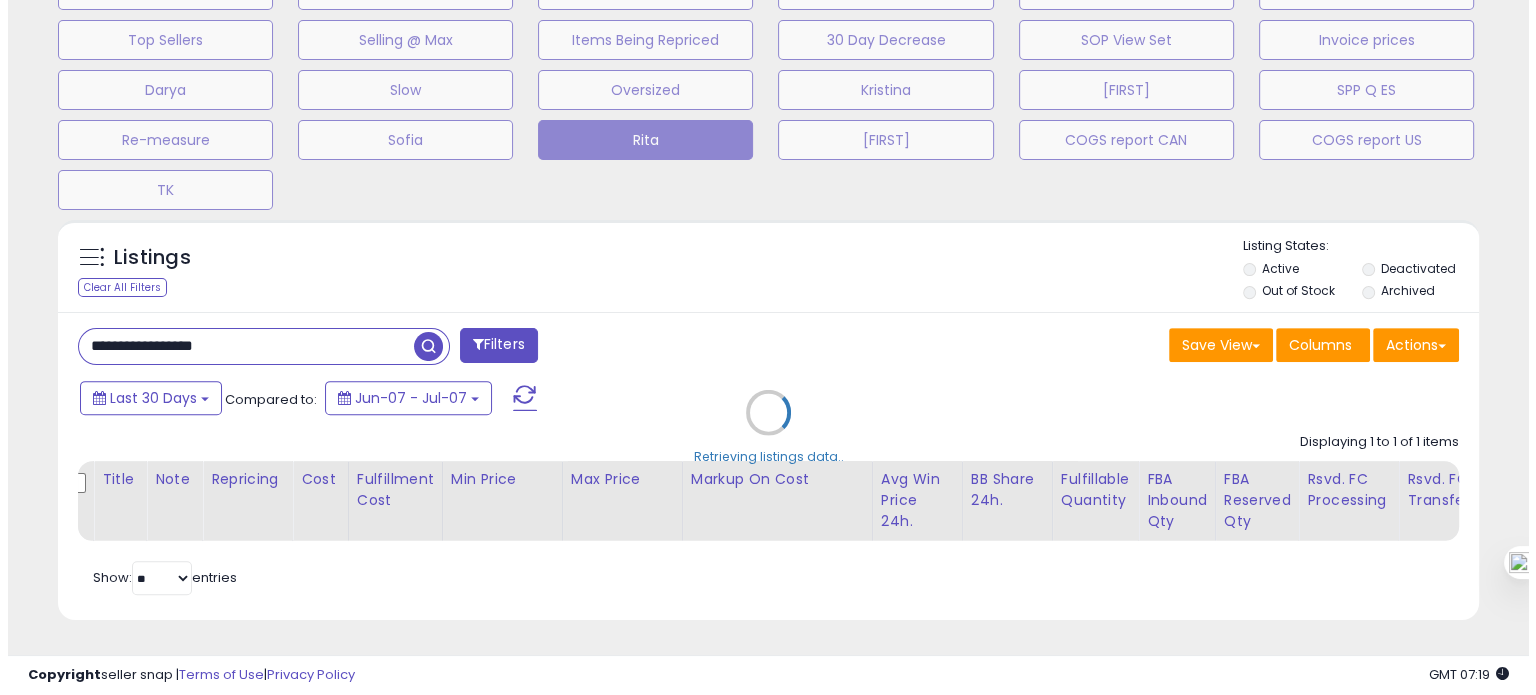 scroll, scrollTop: 999589, scrollLeft: 999168, axis: both 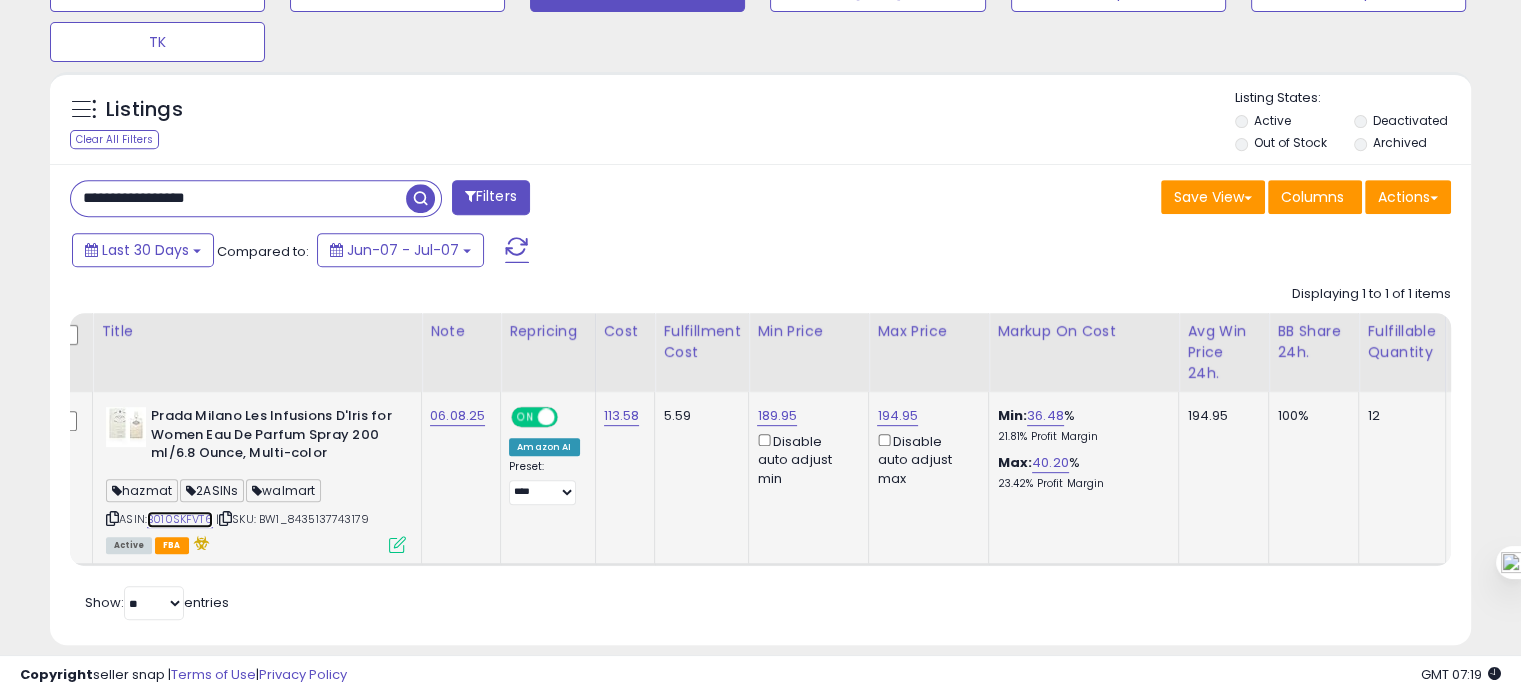 click on "B010SKFVT6" at bounding box center [180, 519] 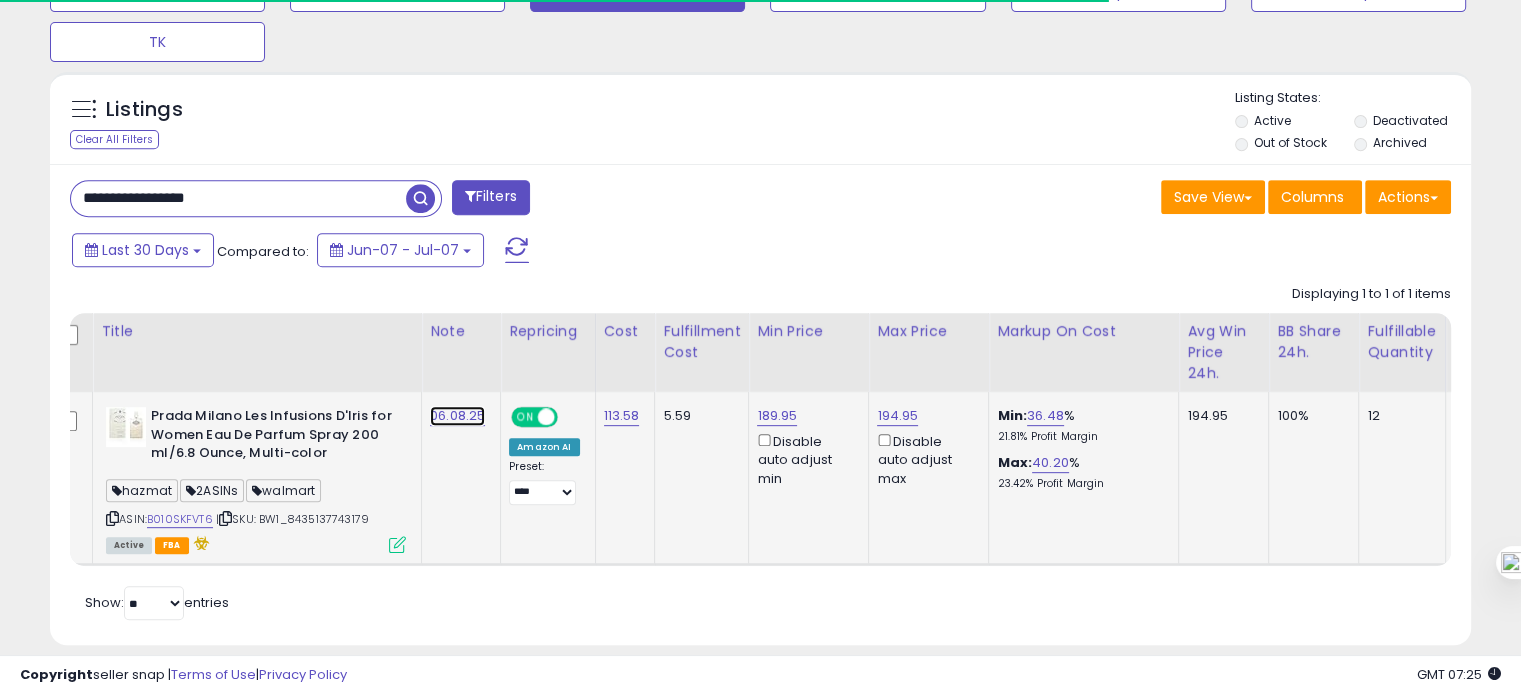 click on "06.08.25" at bounding box center (457, 416) 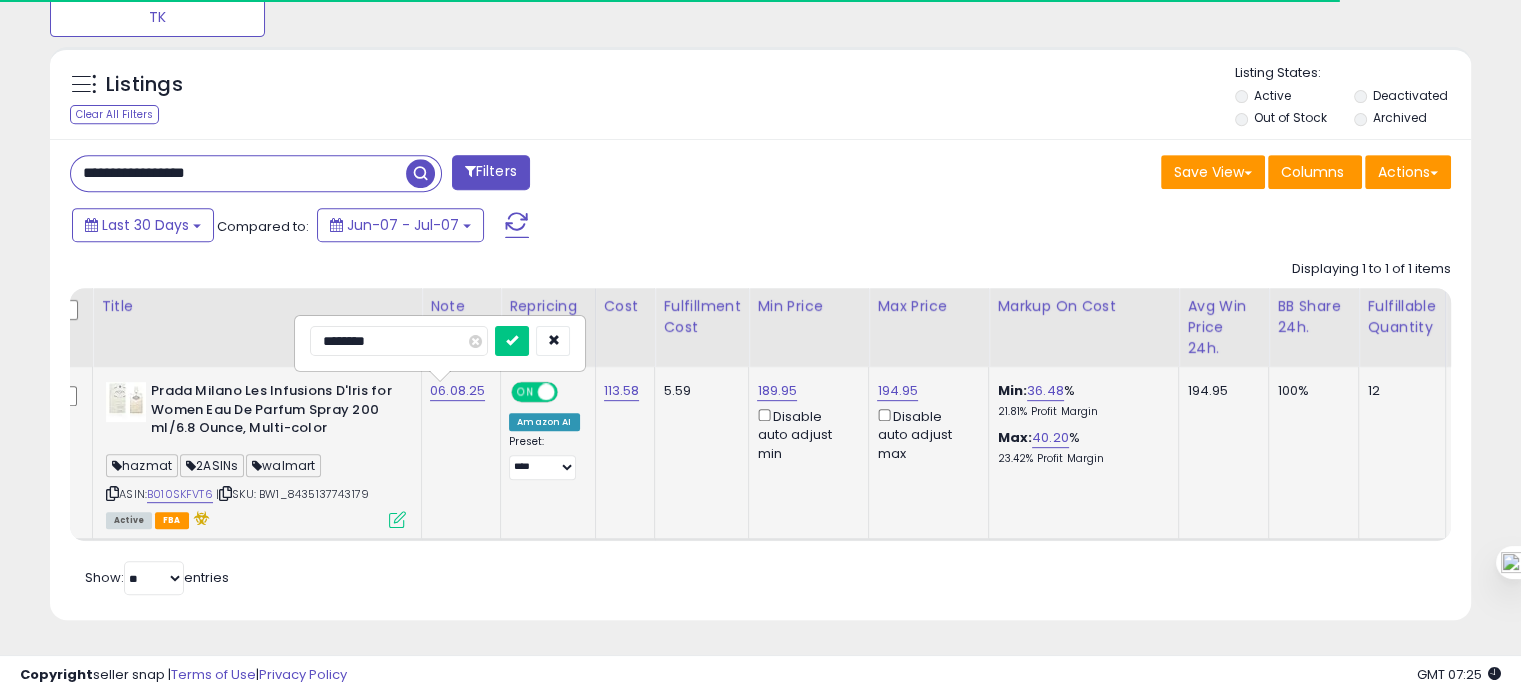 scroll, scrollTop: 848, scrollLeft: 0, axis: vertical 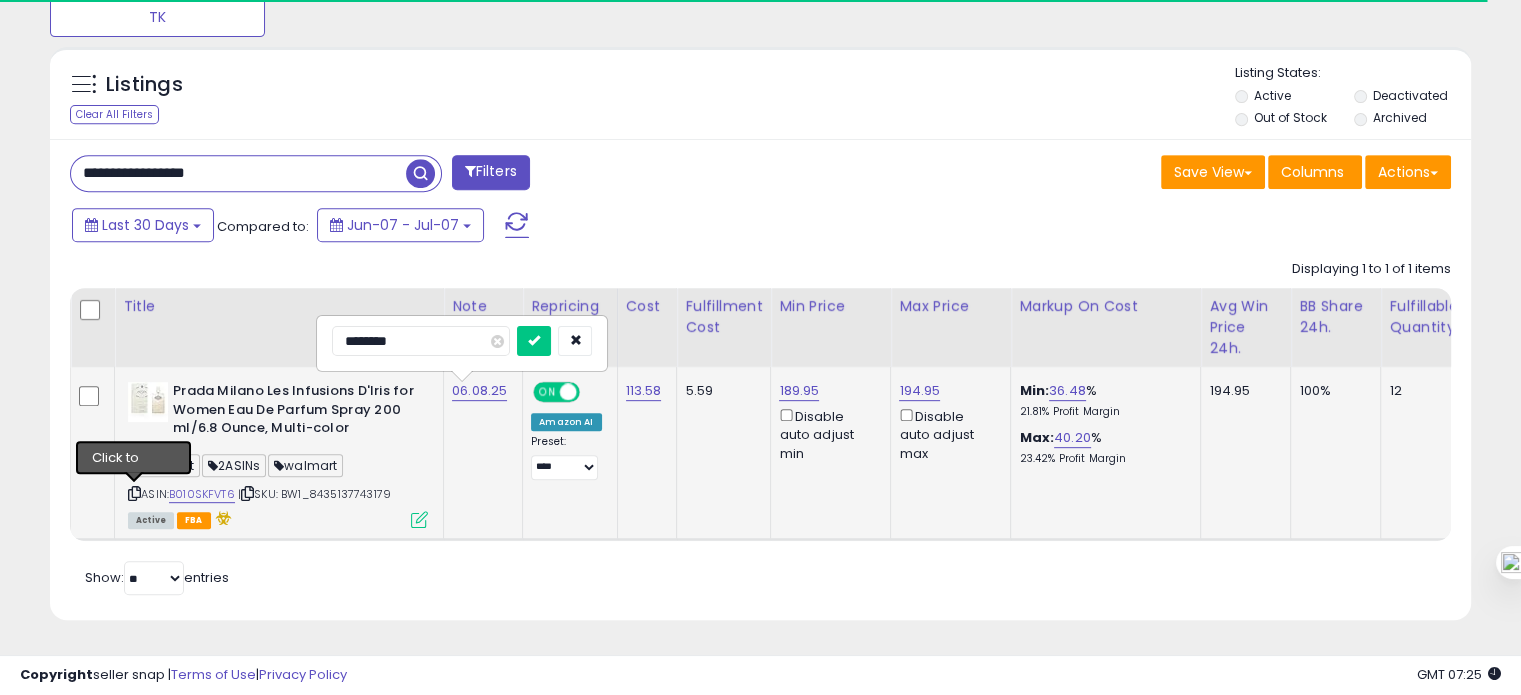click on "ASIN:  B010SKFVT6    |   SKU: BW1_8435137743179 Active FBA" at bounding box center [278, 454] 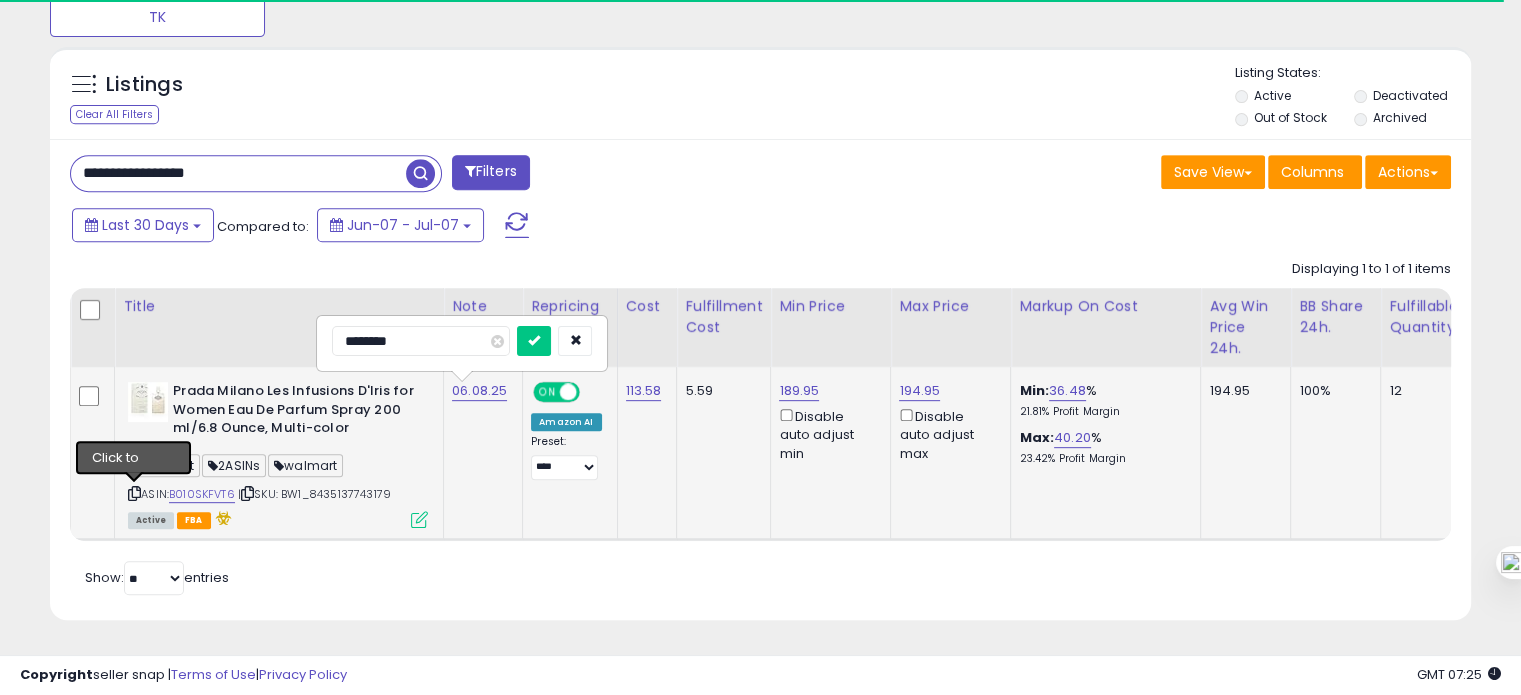 click at bounding box center (134, 493) 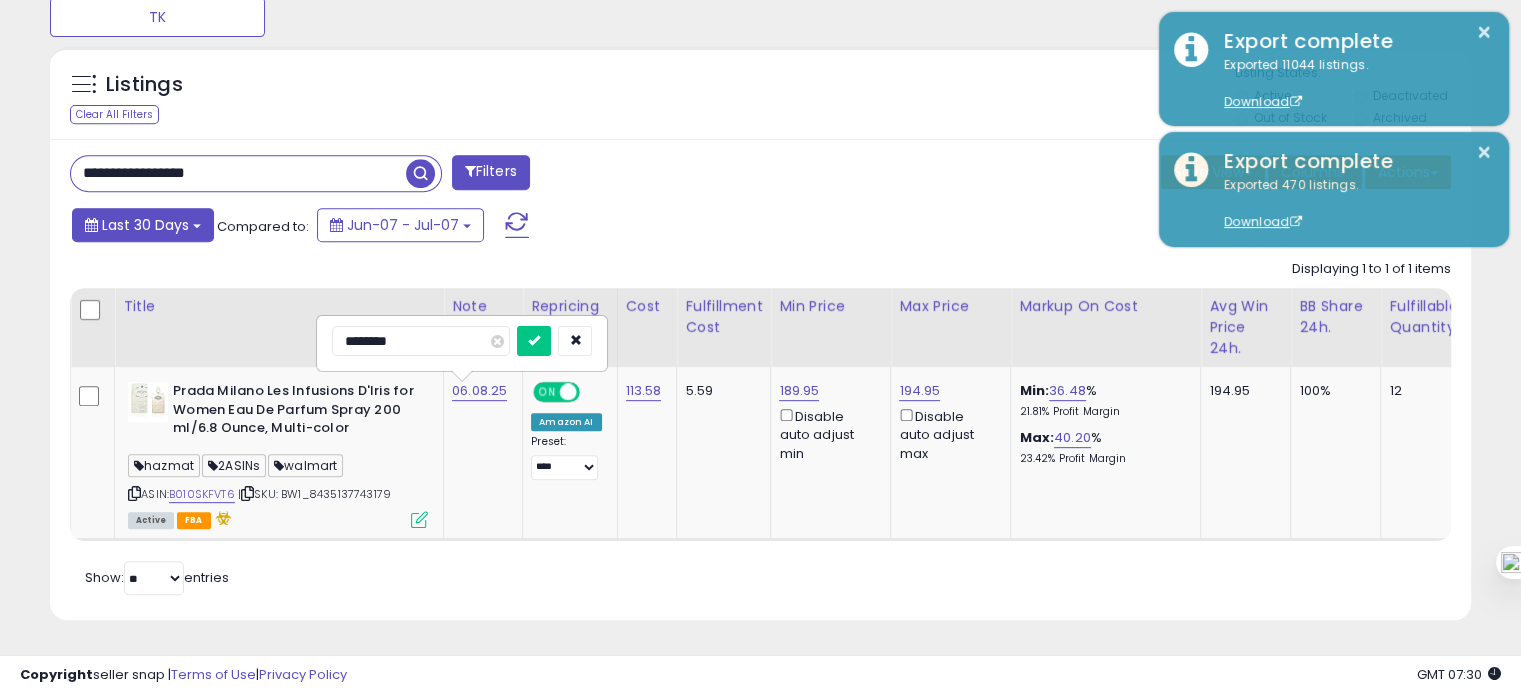 click on "Last 30 Days" at bounding box center [145, 225] 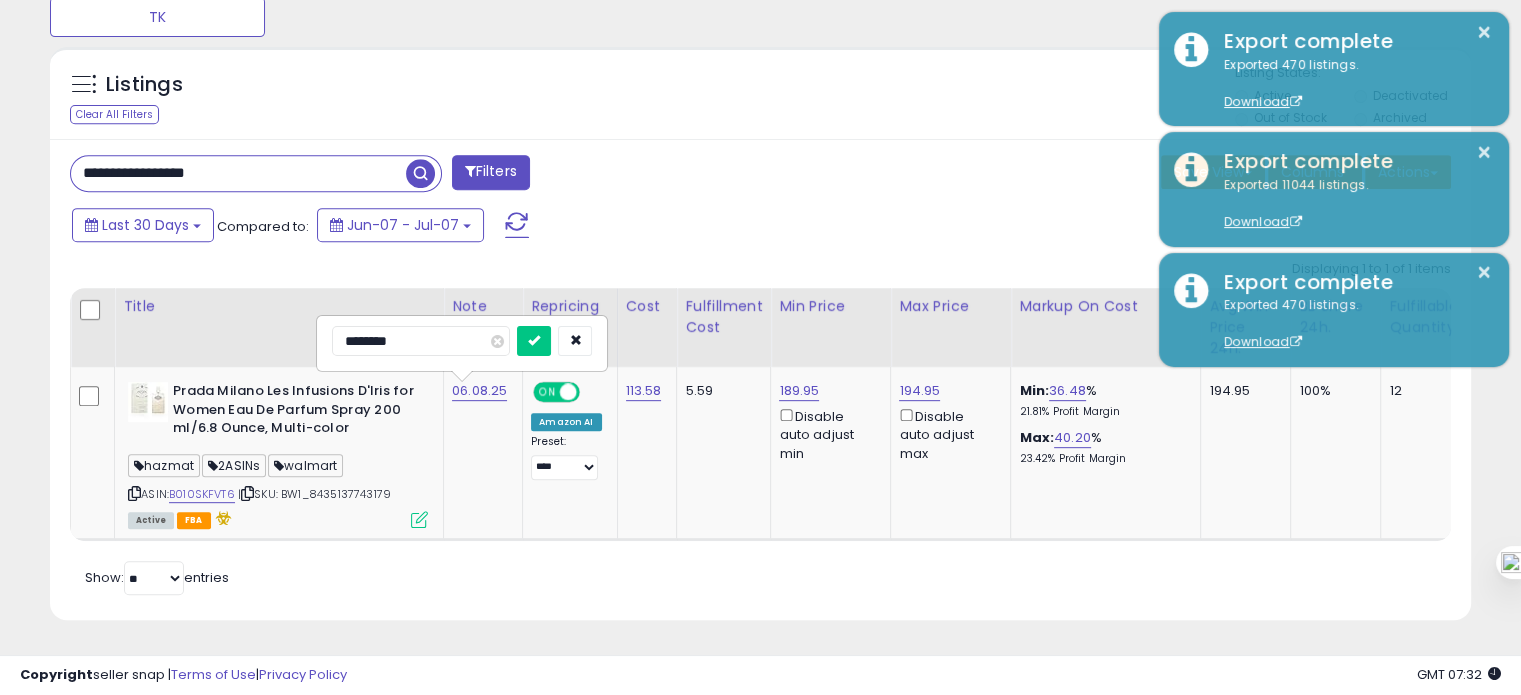 click on "**********" at bounding box center [238, 173] 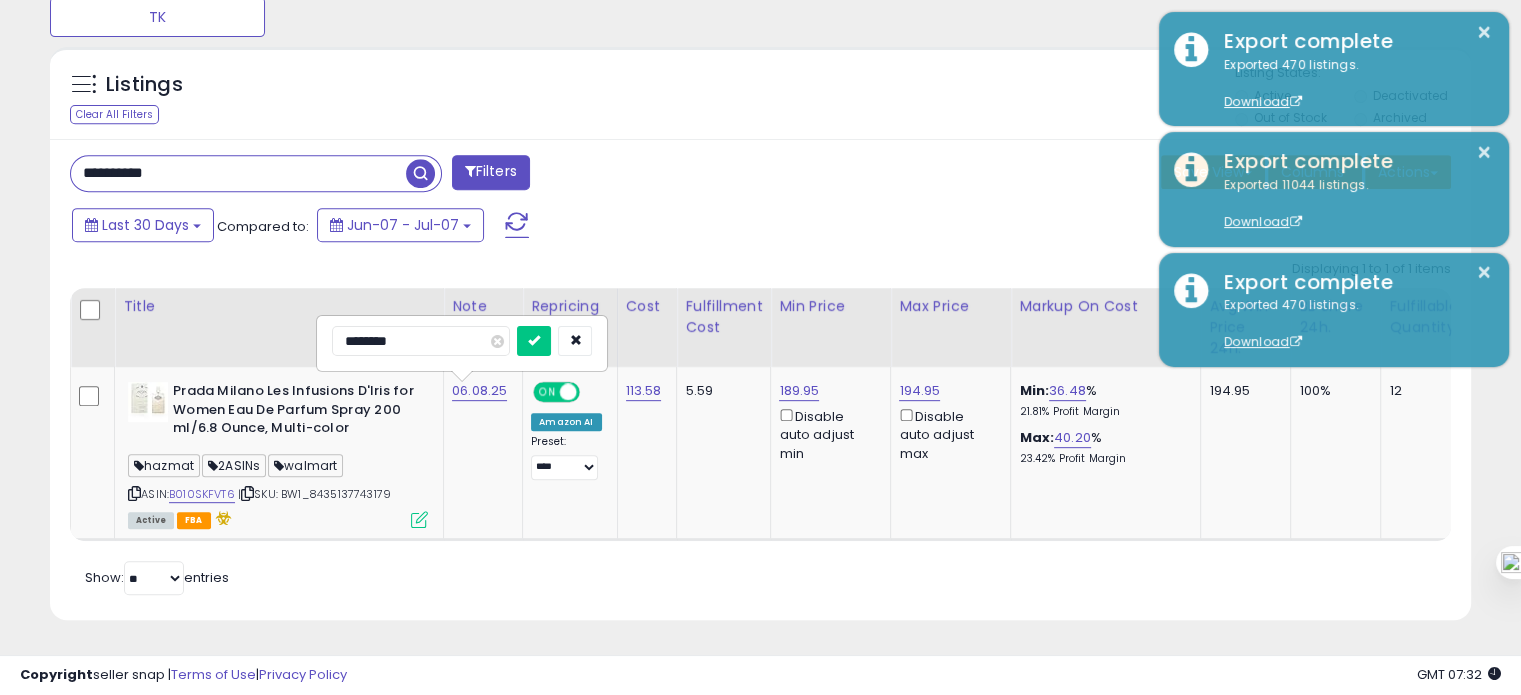 click on "**********" at bounding box center (238, 173) 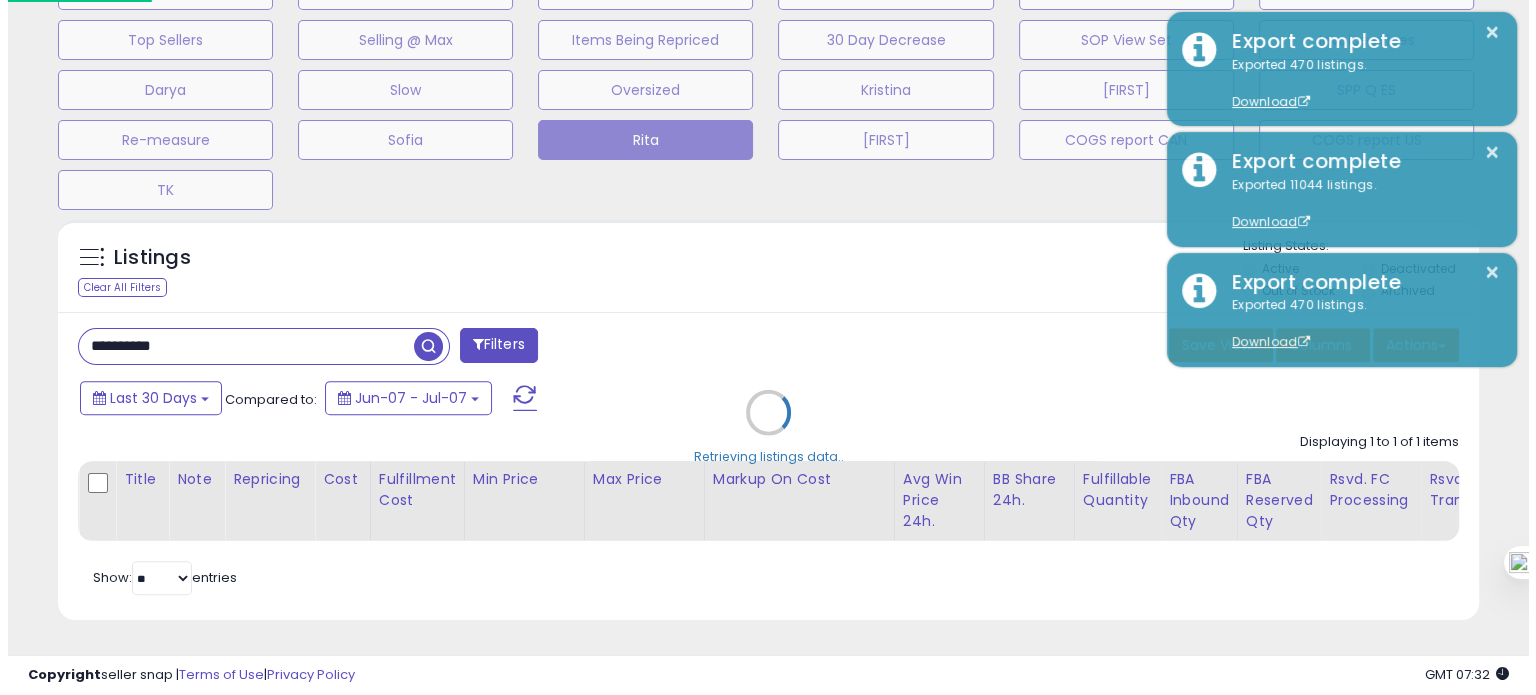scroll, scrollTop: 674, scrollLeft: 0, axis: vertical 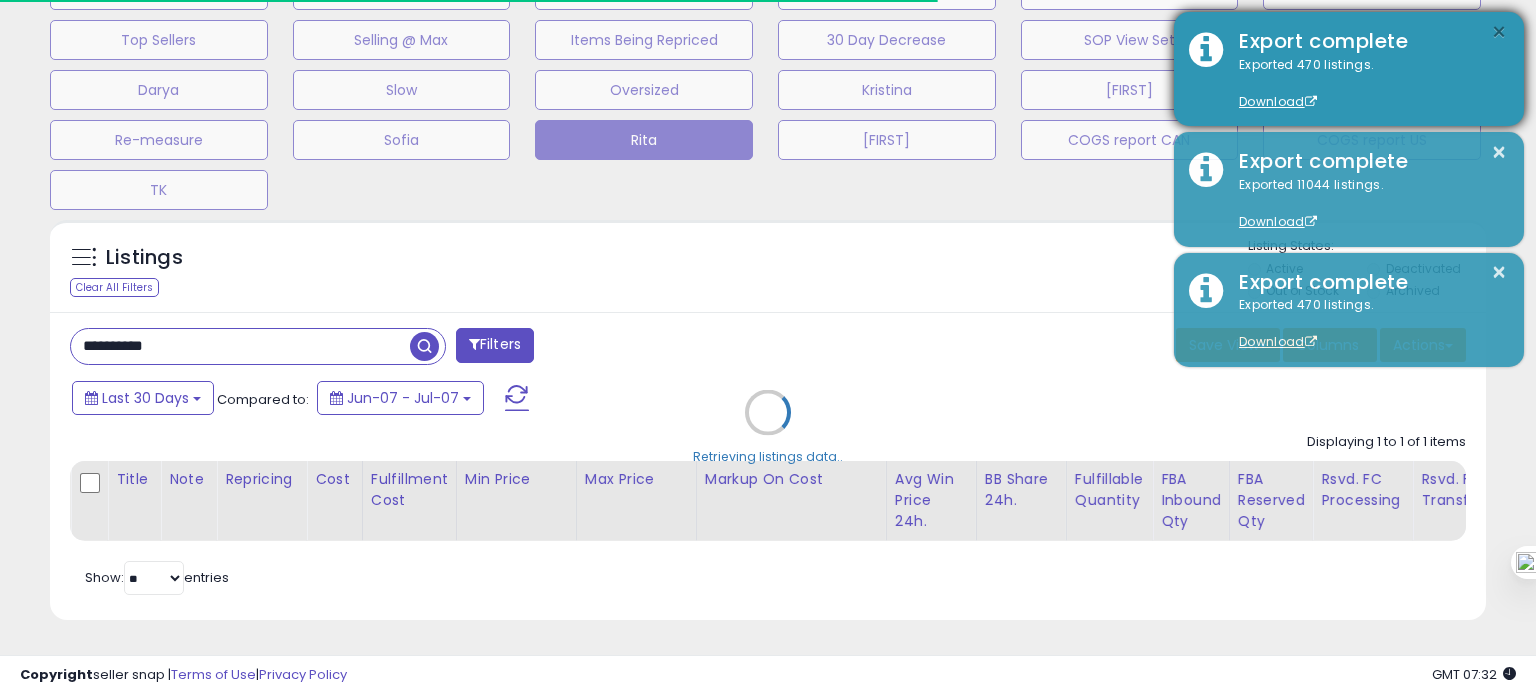 click on "×" at bounding box center (1499, 32) 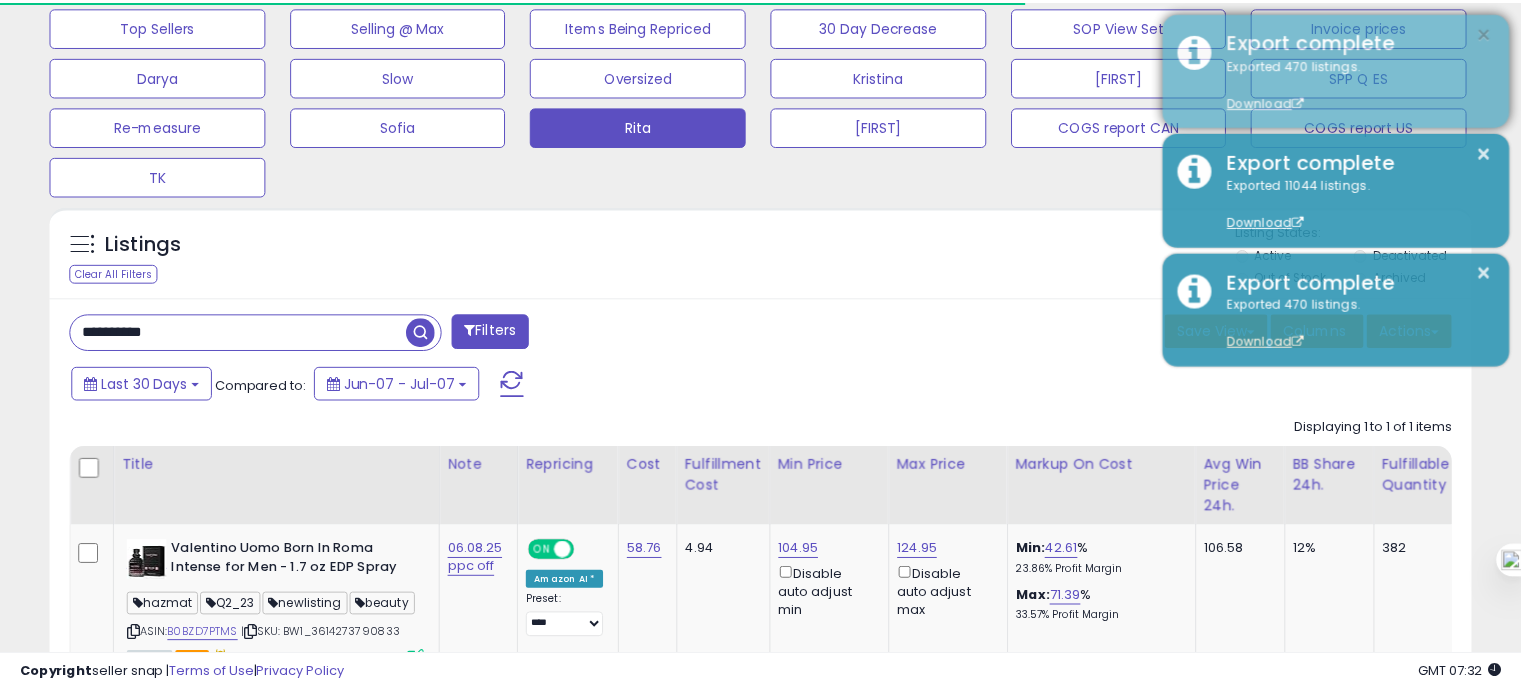 scroll, scrollTop: 409, scrollLeft: 822, axis: both 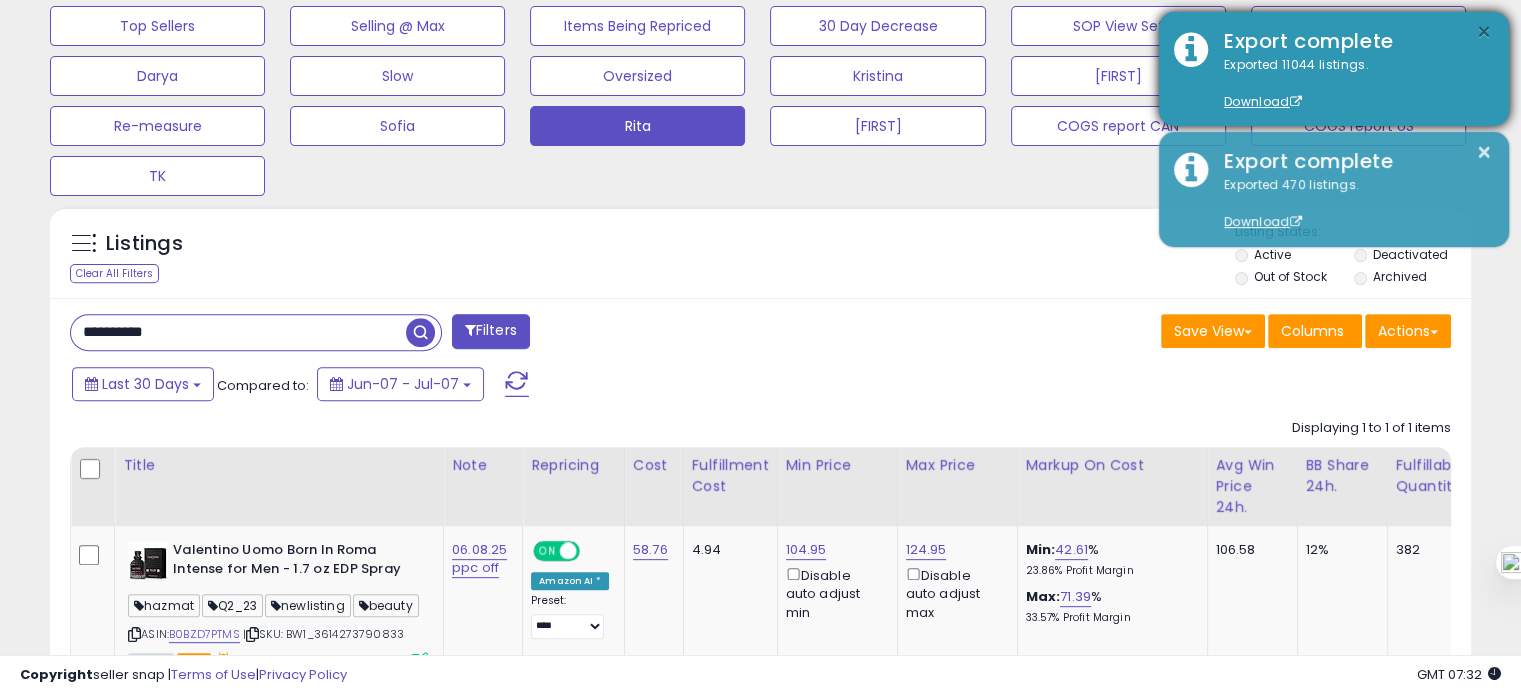 click on "×" at bounding box center (1484, 32) 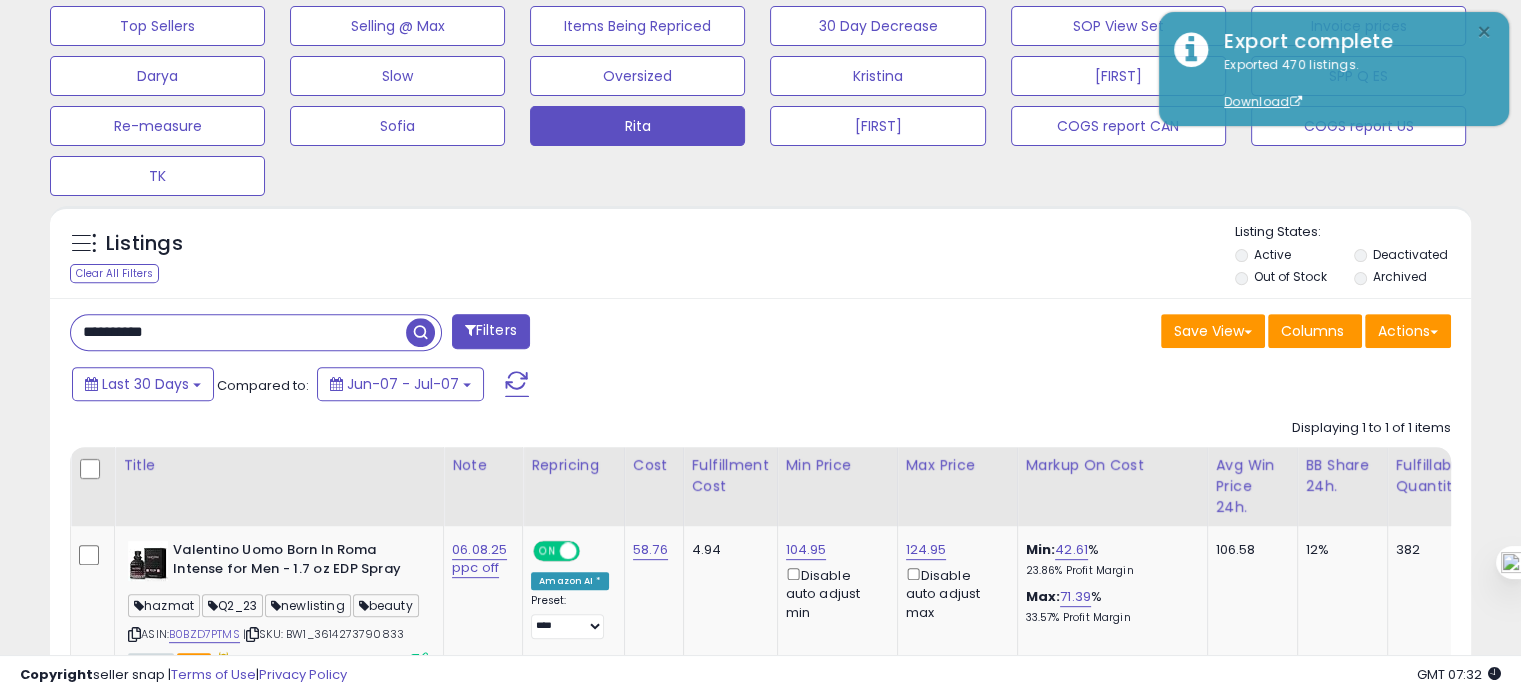 click on "×" at bounding box center [1484, 32] 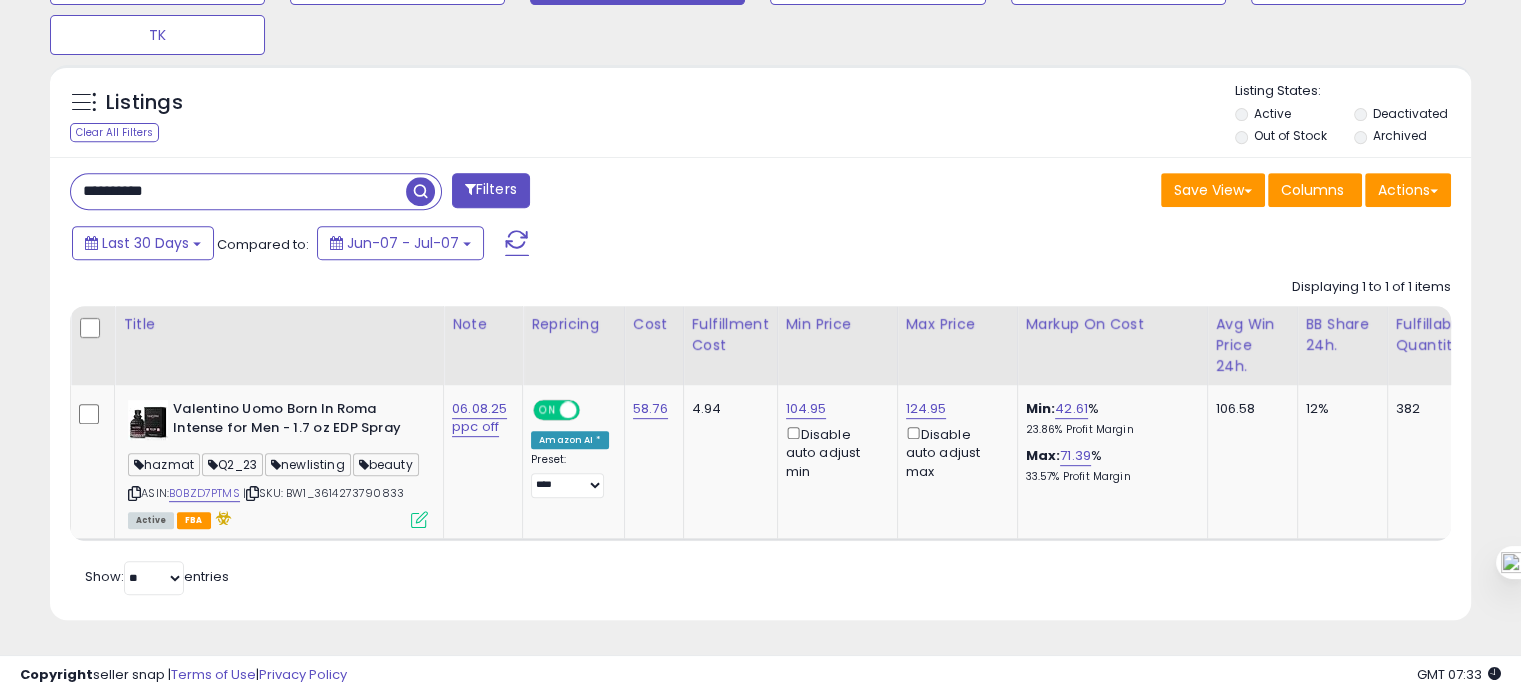 scroll, scrollTop: 856, scrollLeft: 0, axis: vertical 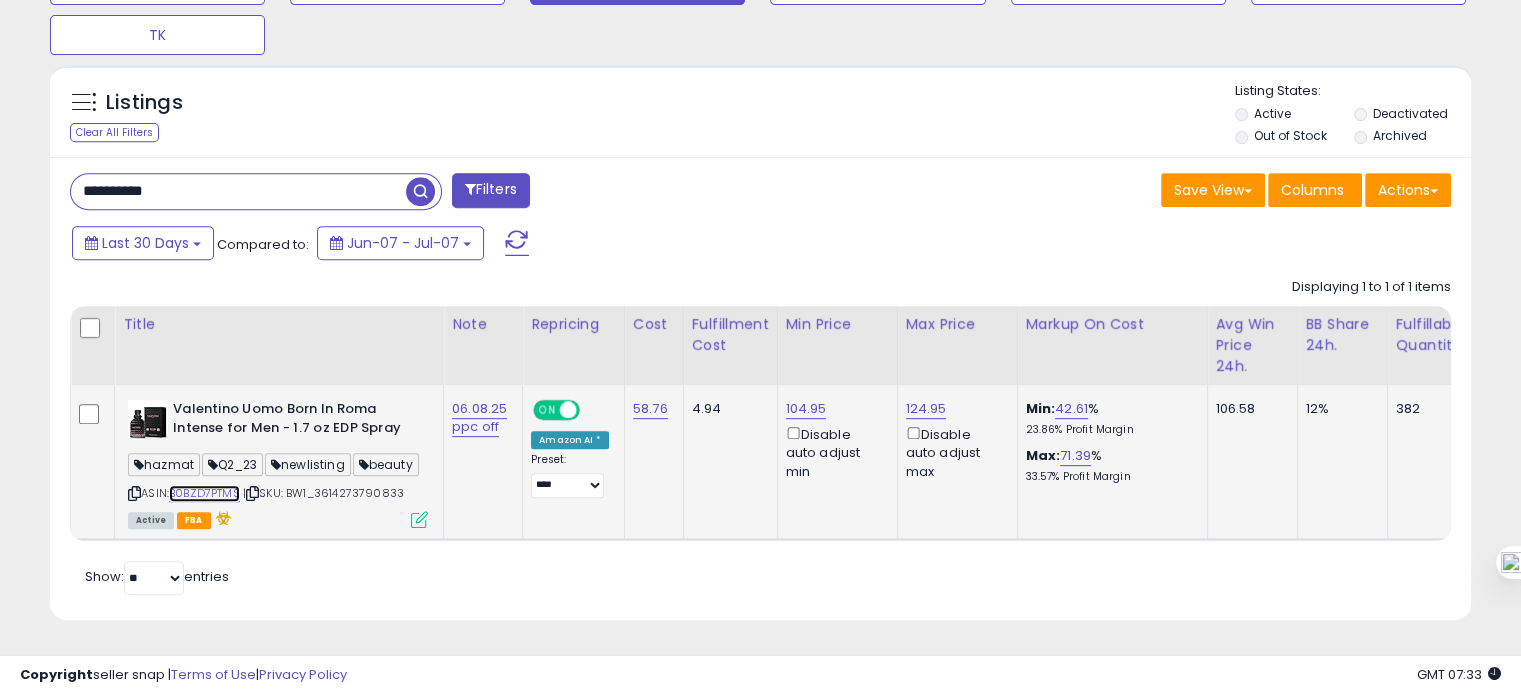click on "B0BZD7PTMS" at bounding box center (204, 493) 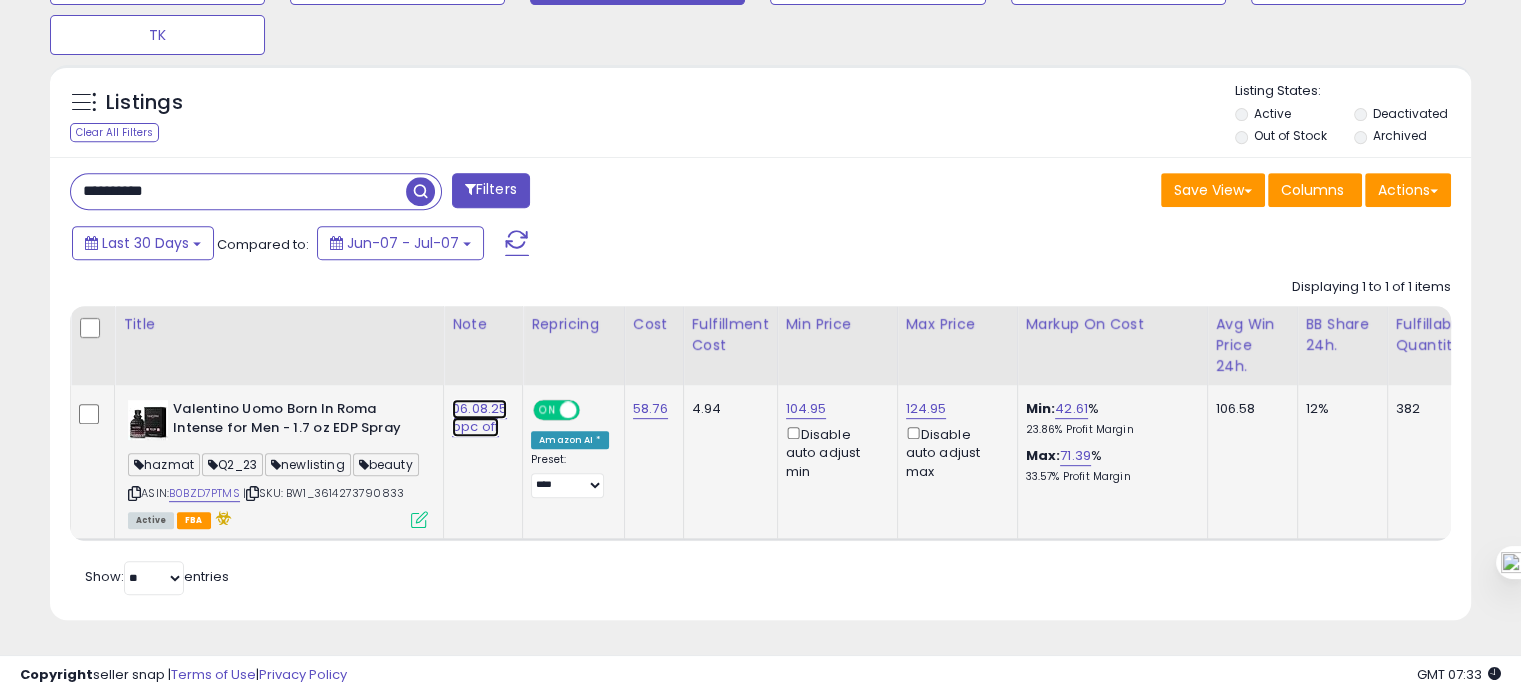click on "06.08.25 ppc off" at bounding box center [479, 418] 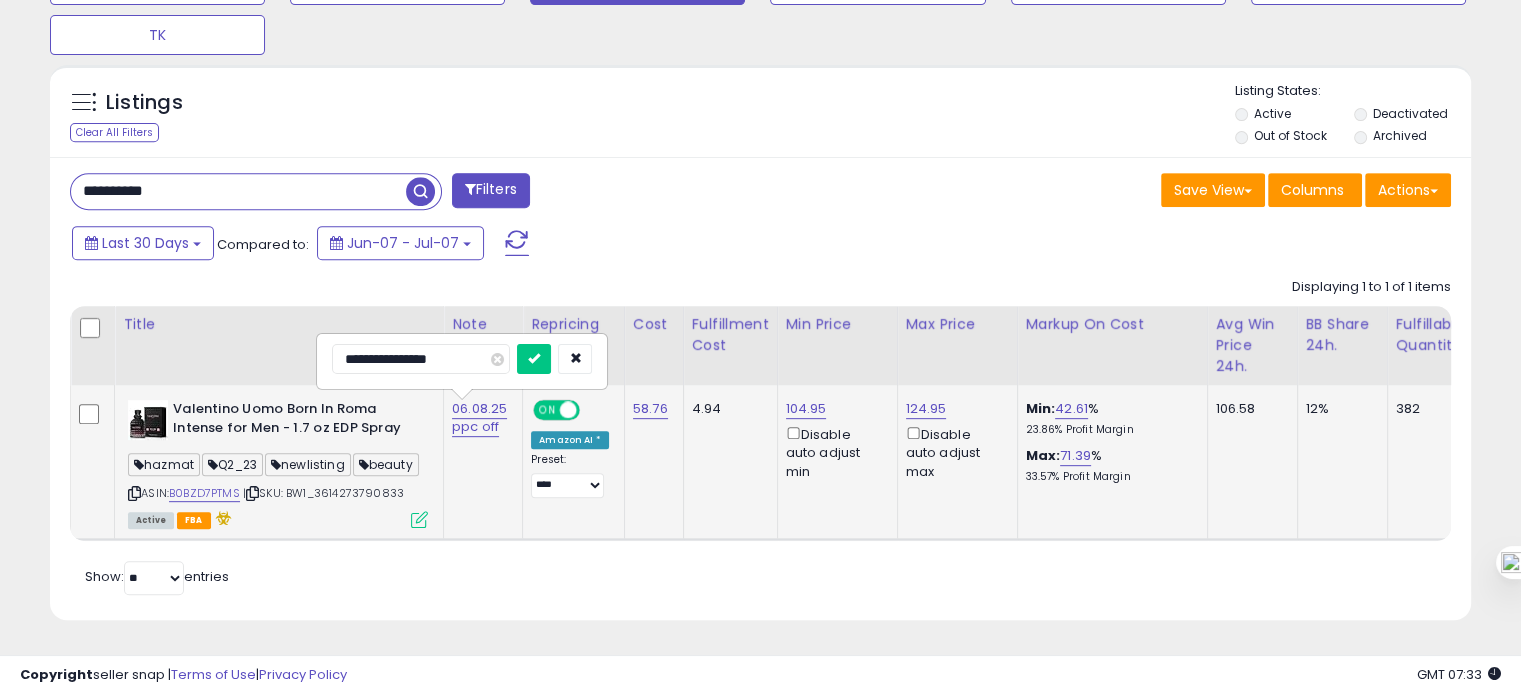 drag, startPoint x: 405, startPoint y: 314, endPoint x: 479, endPoint y: 327, distance: 75.13322 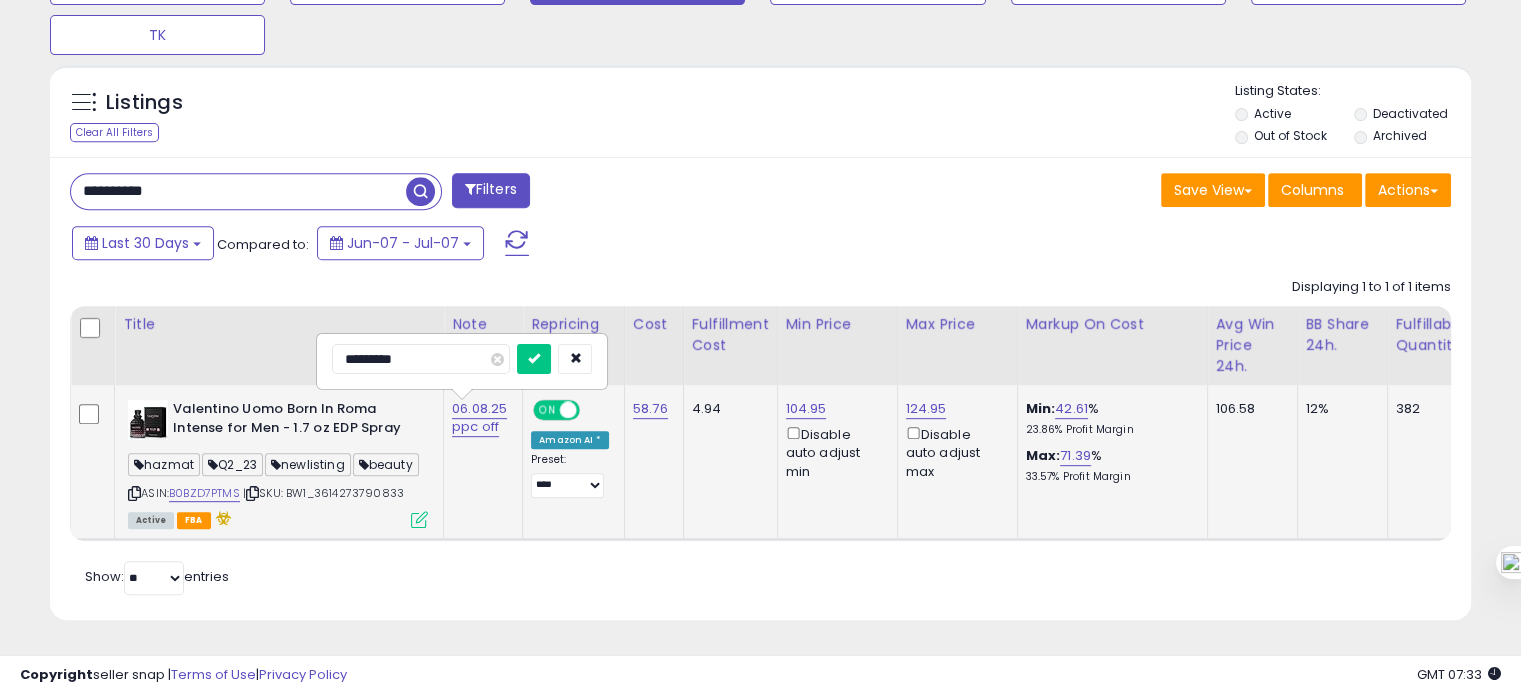 click on "********" at bounding box center [421, 359] 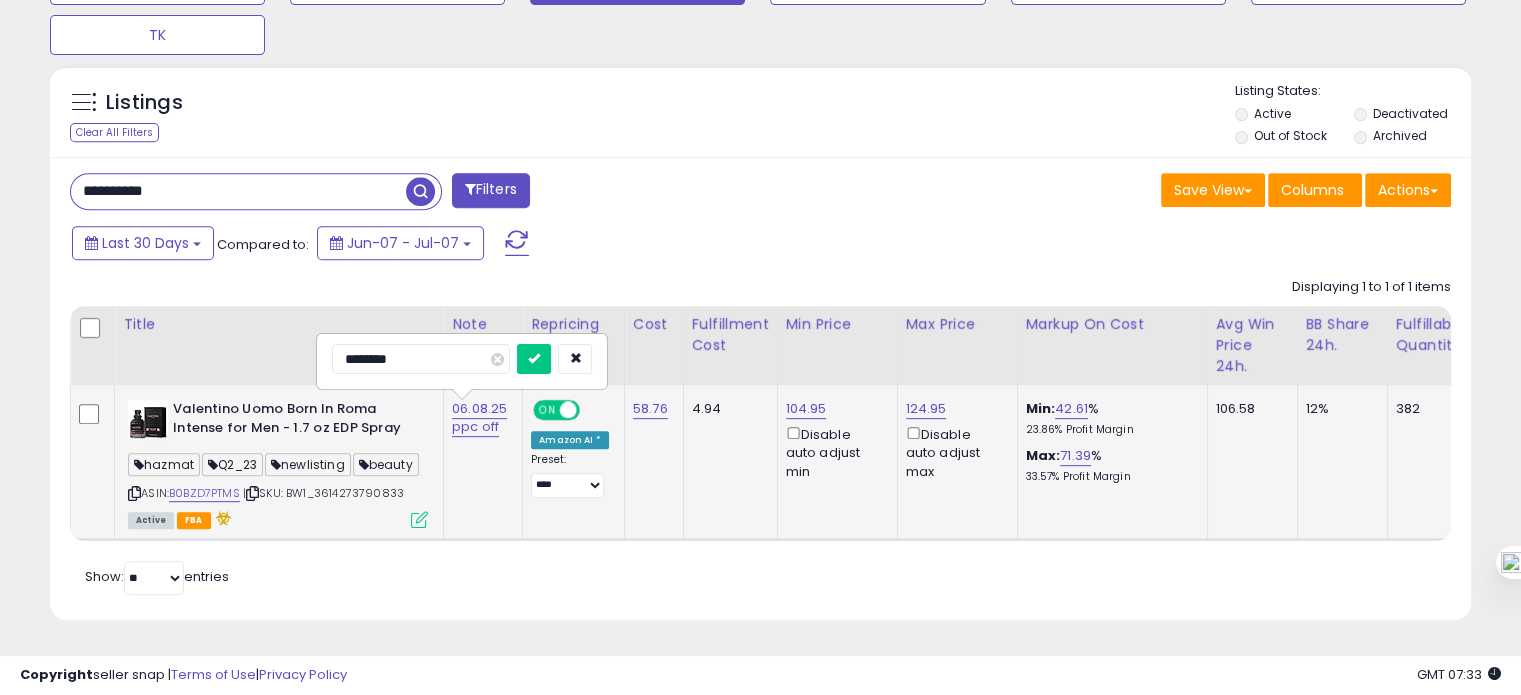 type on "********" 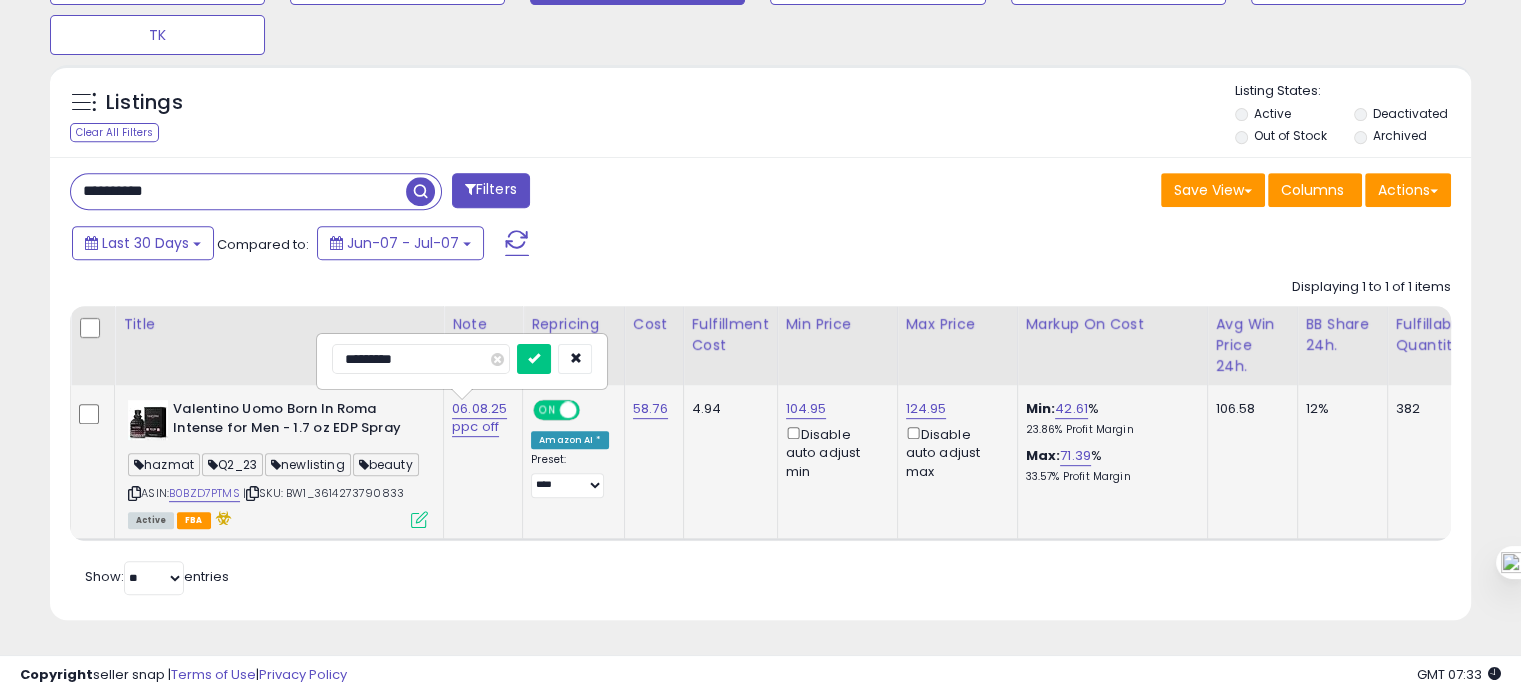 click at bounding box center [534, 359] 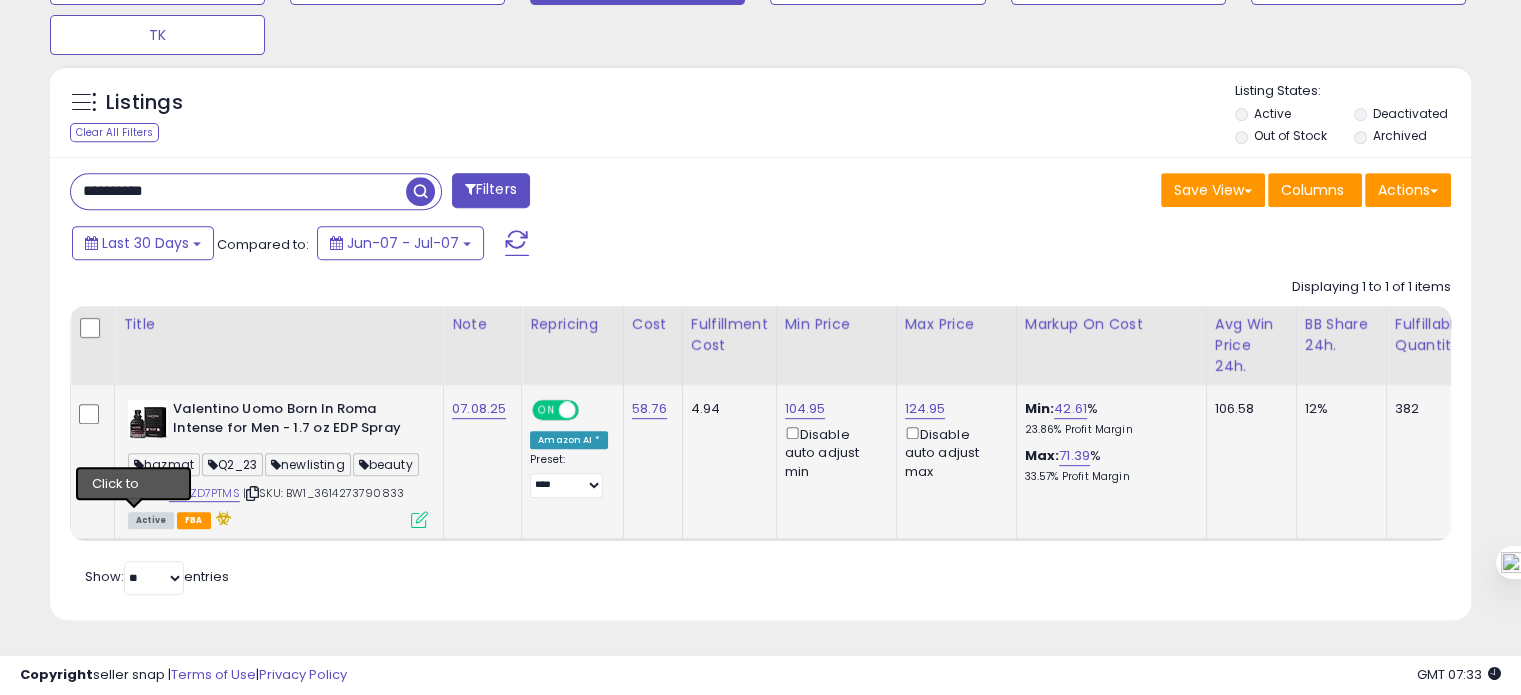 click at bounding box center (134, 493) 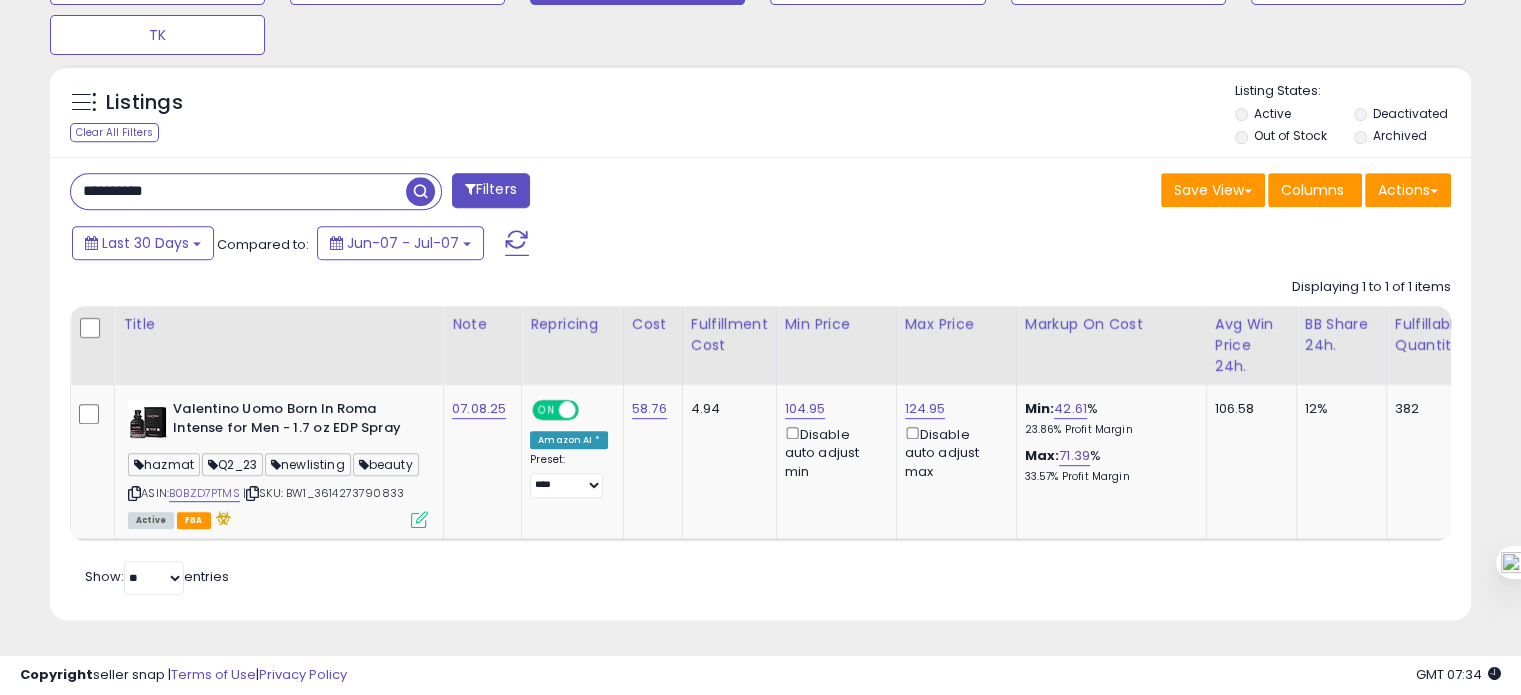 click on "**********" at bounding box center [238, 191] 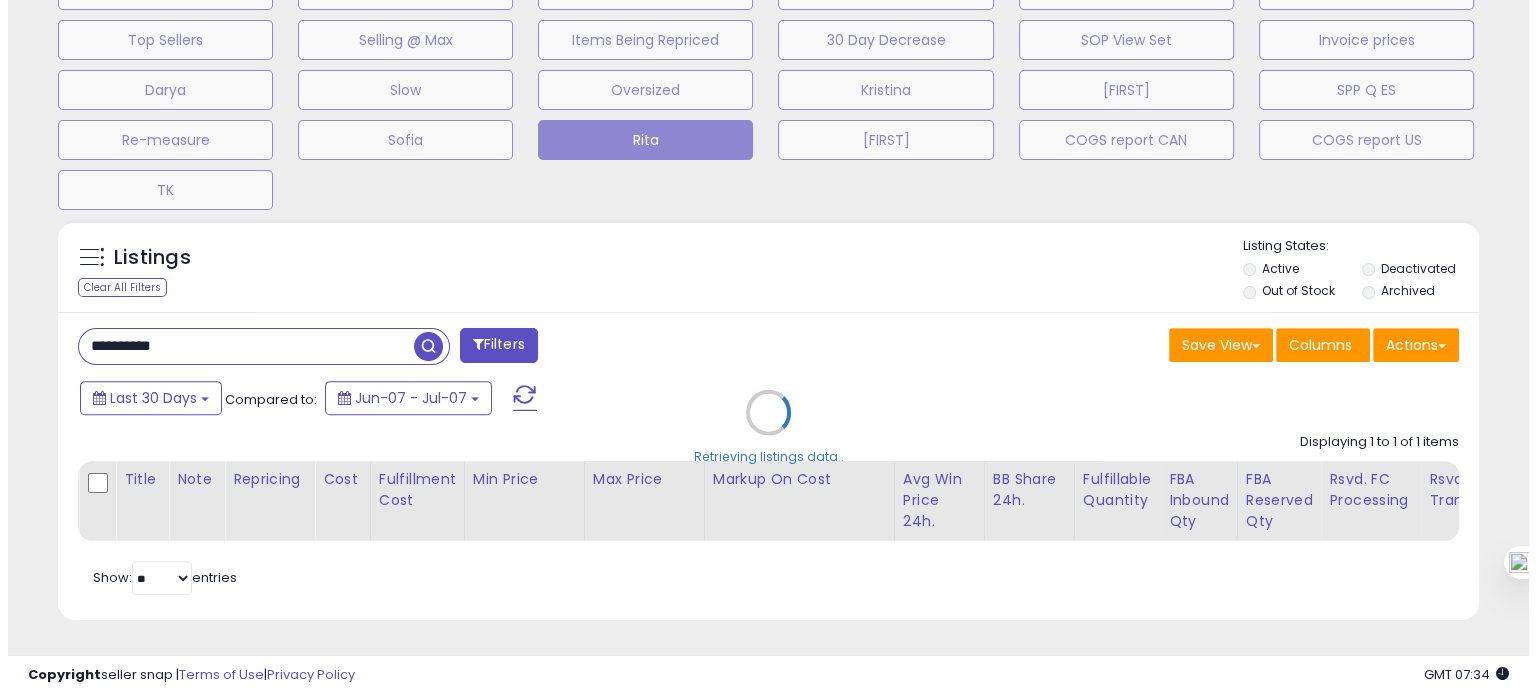 scroll, scrollTop: 674, scrollLeft: 0, axis: vertical 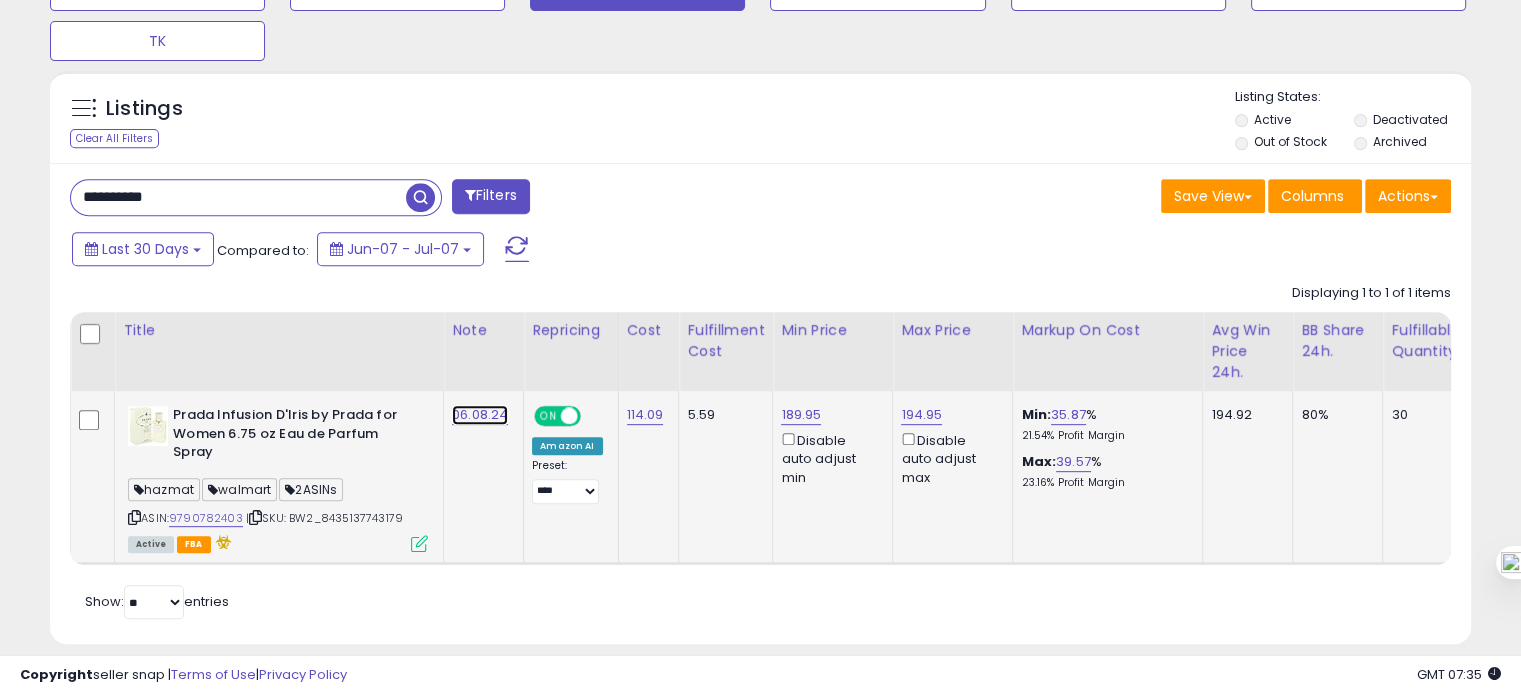 click on "06.08.24" at bounding box center [480, 415] 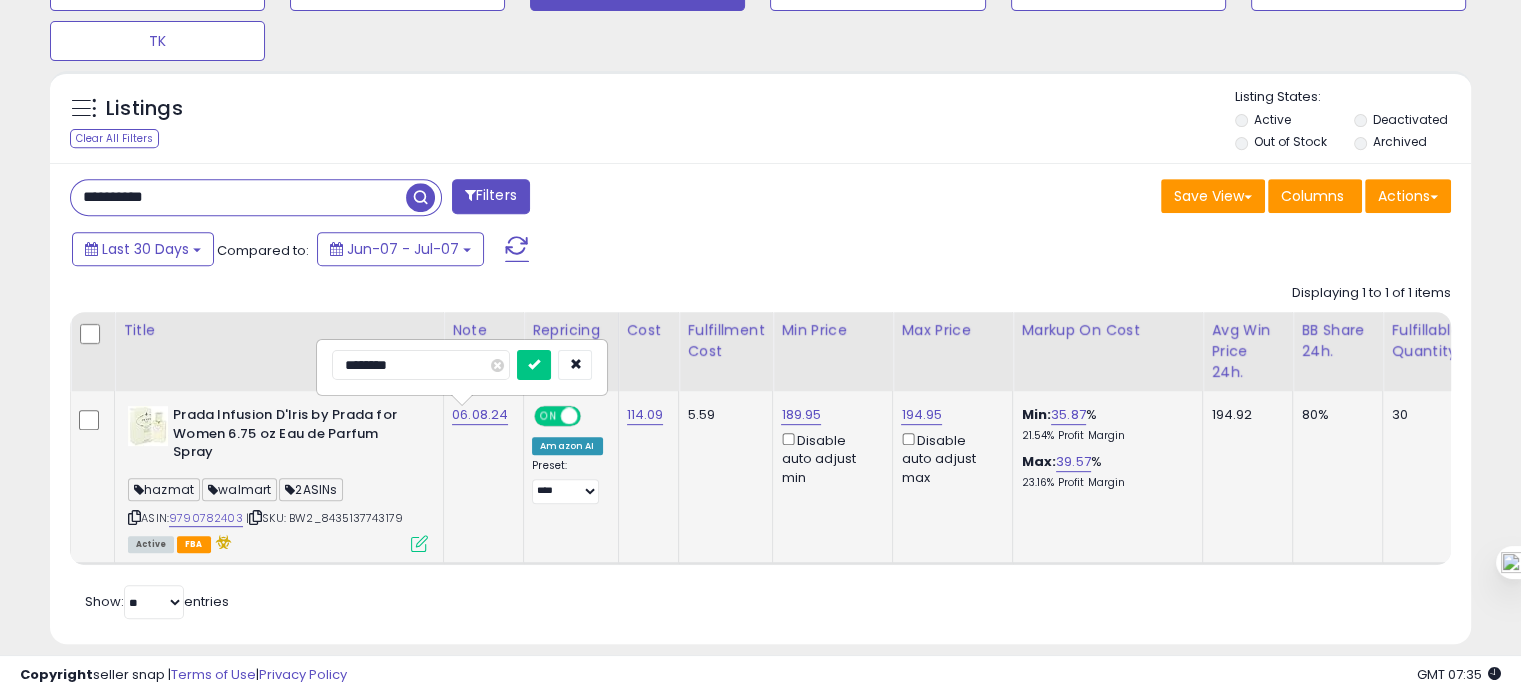 click on "********" at bounding box center [421, 365] 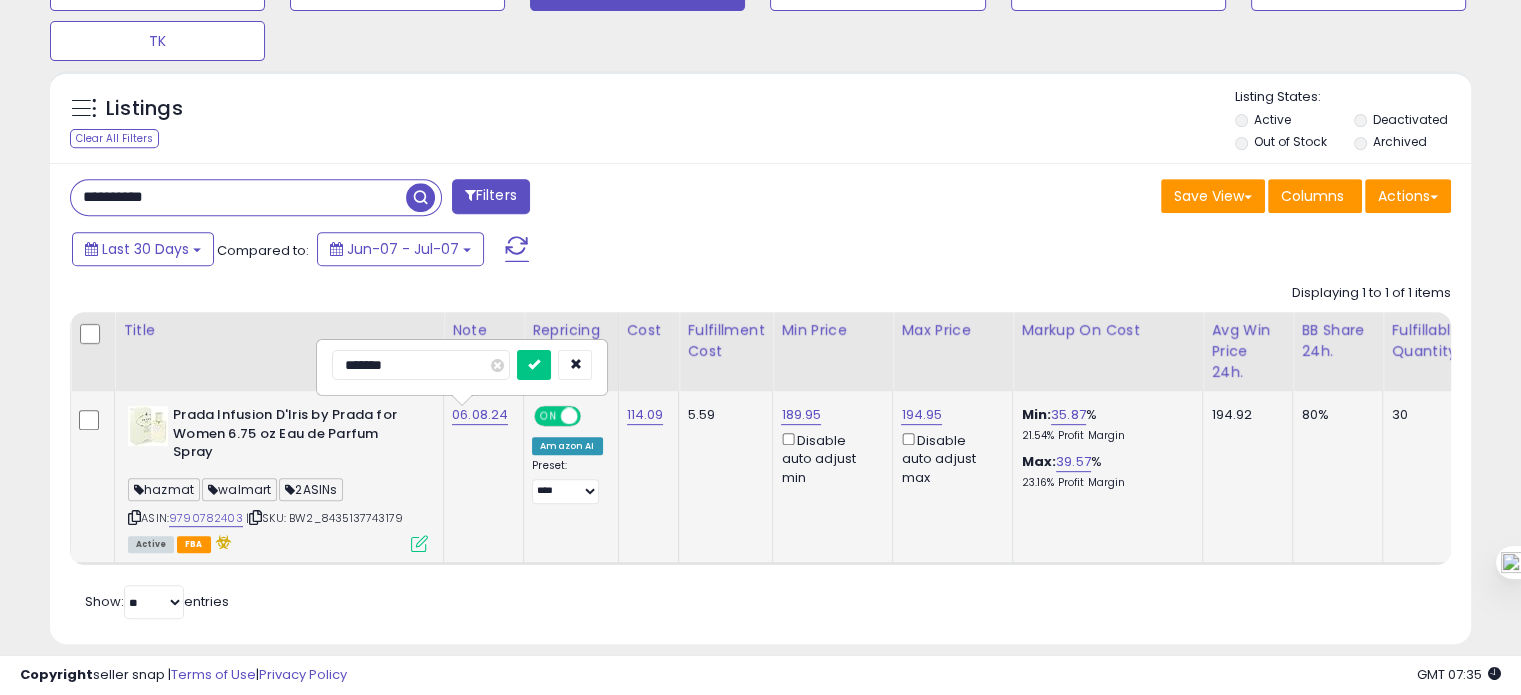 type on "********" 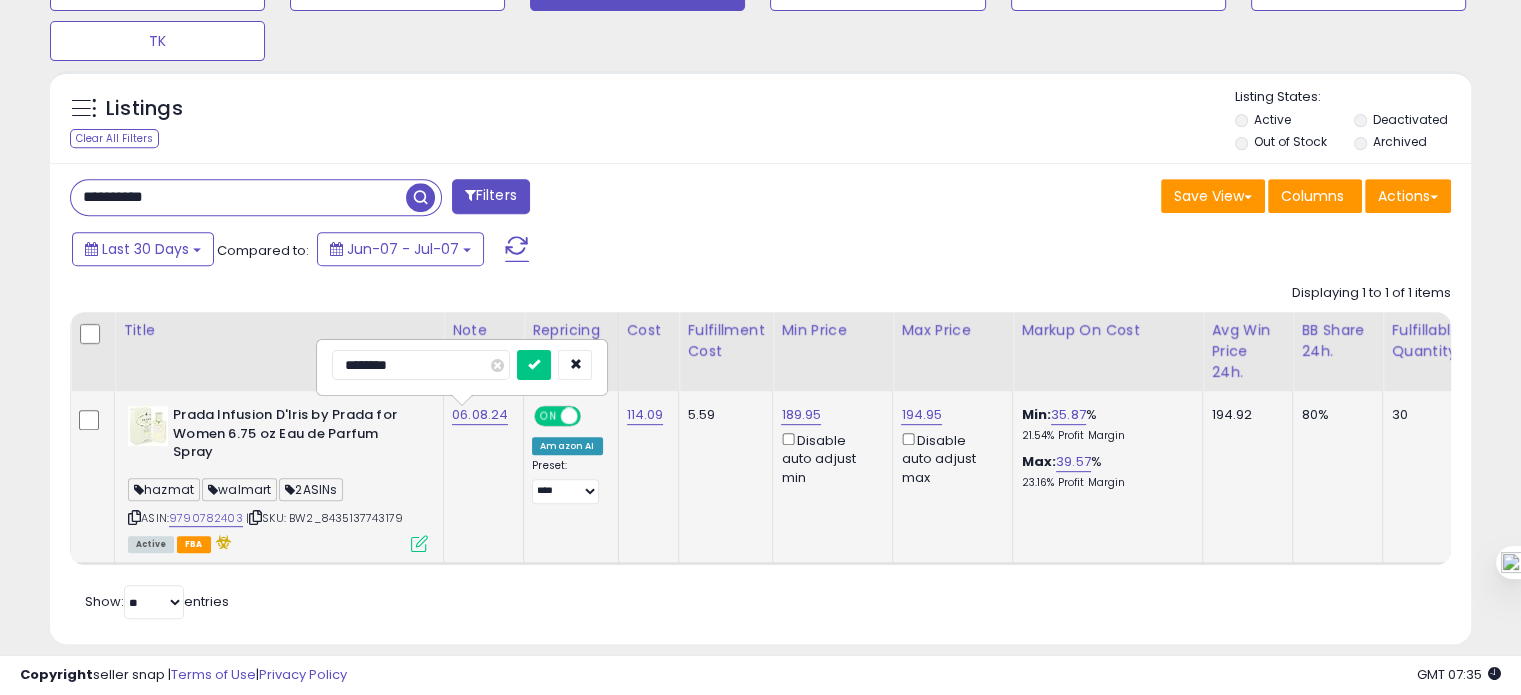 click at bounding box center [534, 365] 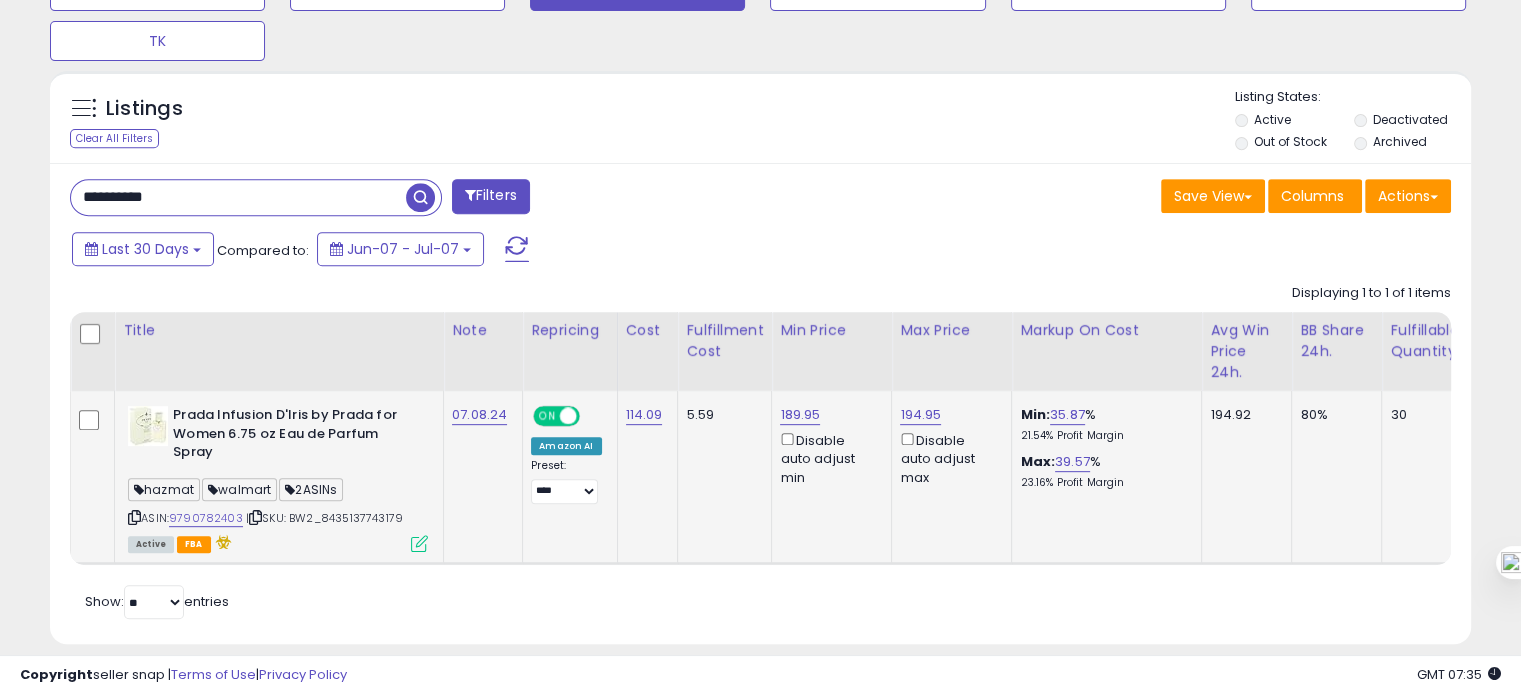 click on "|   SKU: BW2_8435137743179" at bounding box center (324, 518) 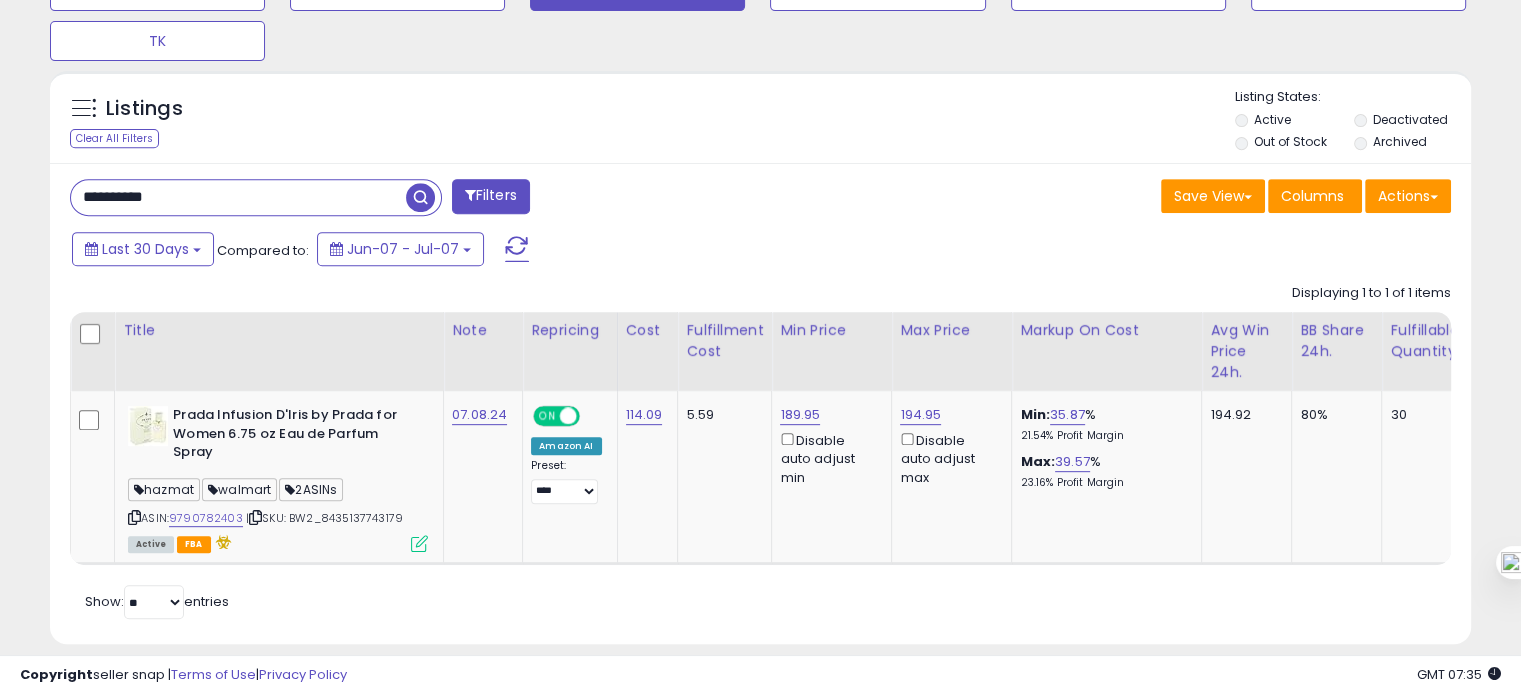 click on "**********" at bounding box center (238, 197) 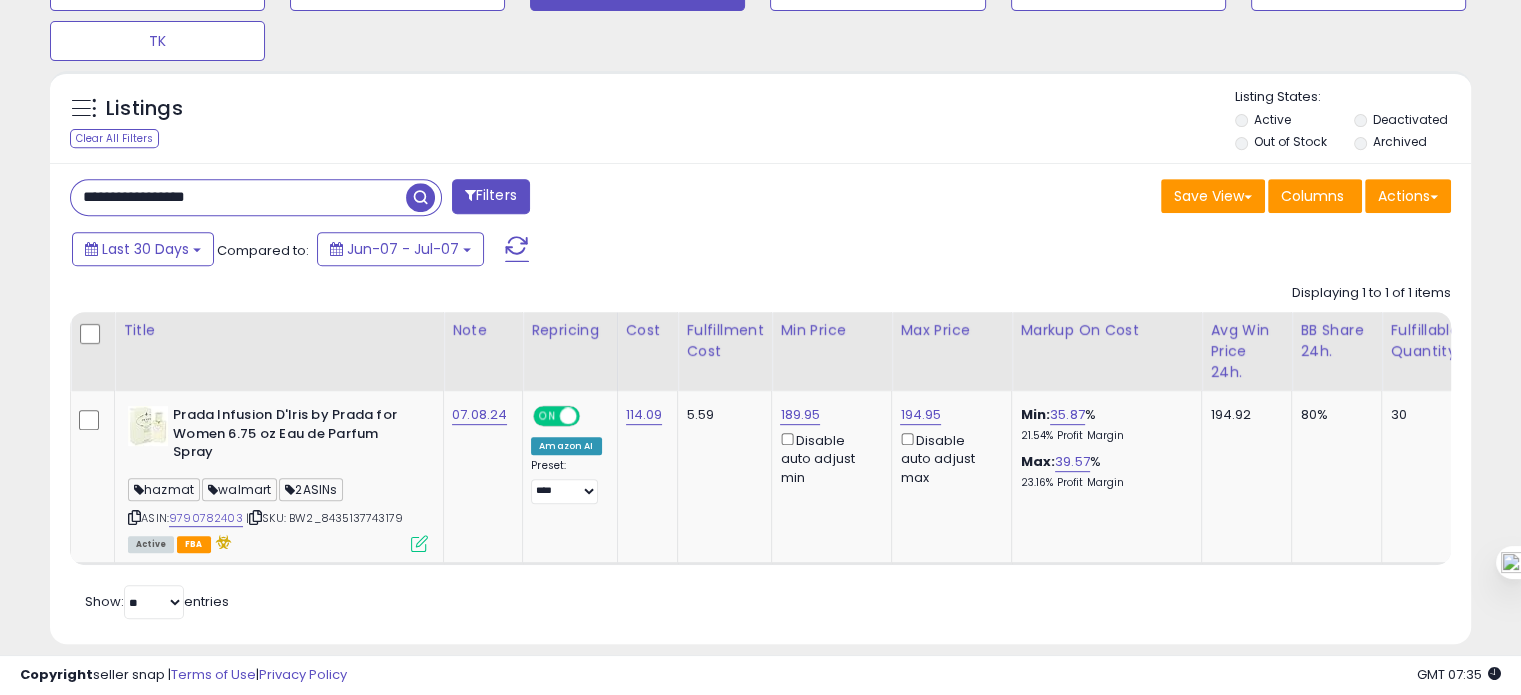click on "**********" at bounding box center [238, 197] 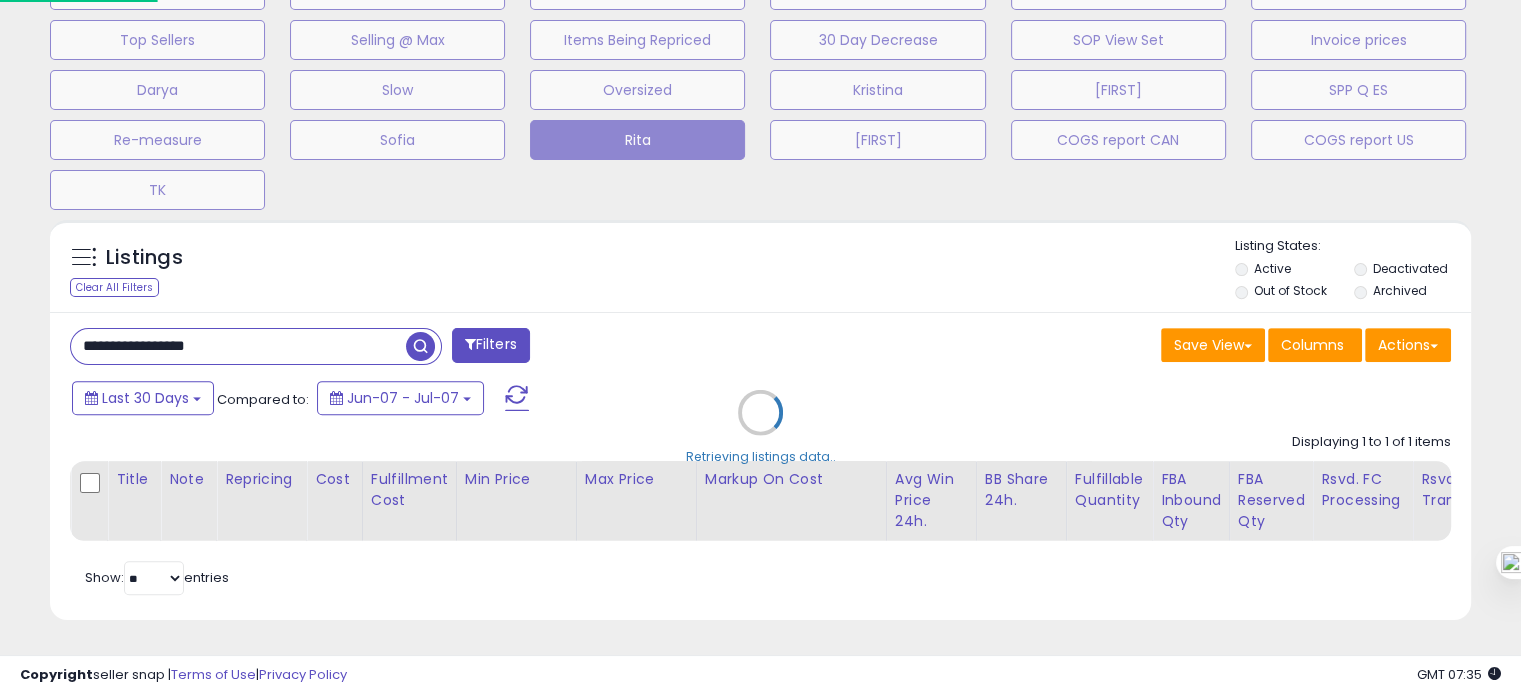 scroll, scrollTop: 999589, scrollLeft: 999168, axis: both 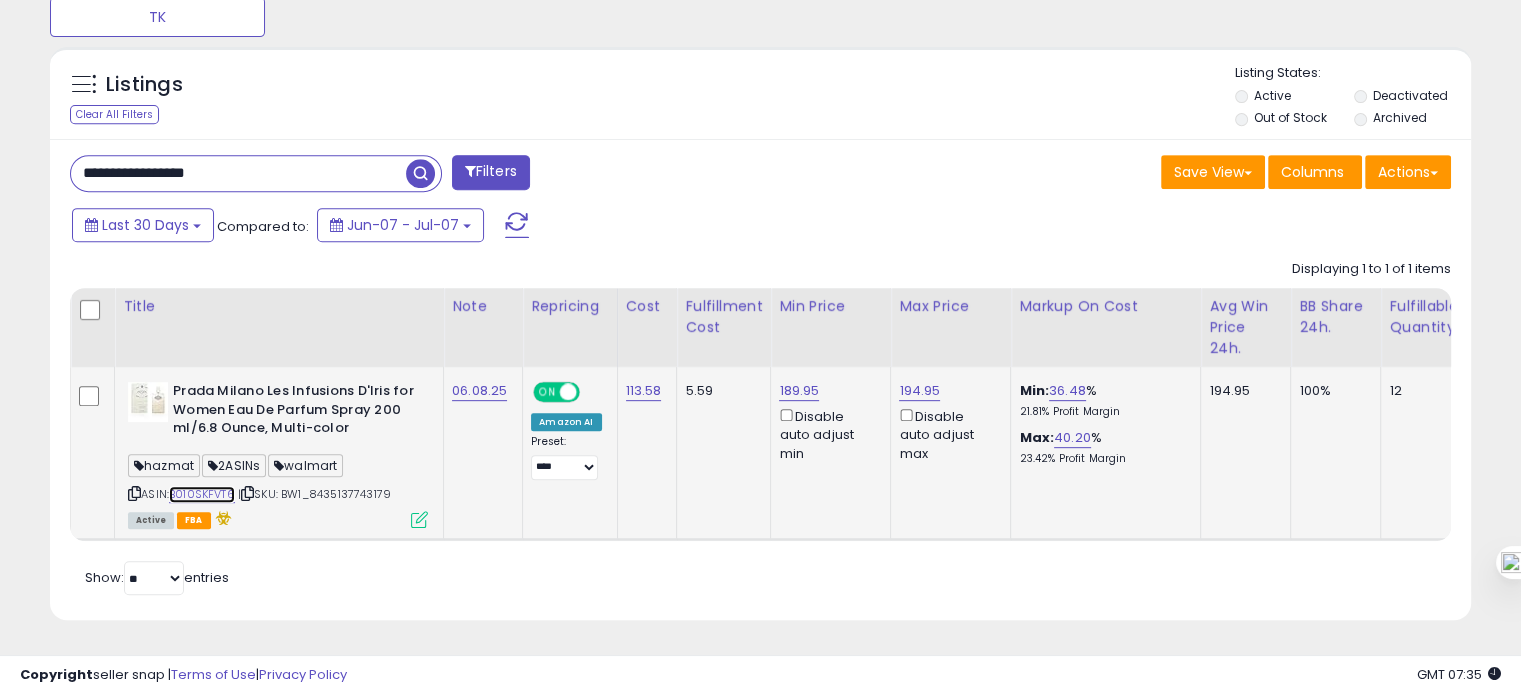click on "B010SKFVT6" at bounding box center (202, 494) 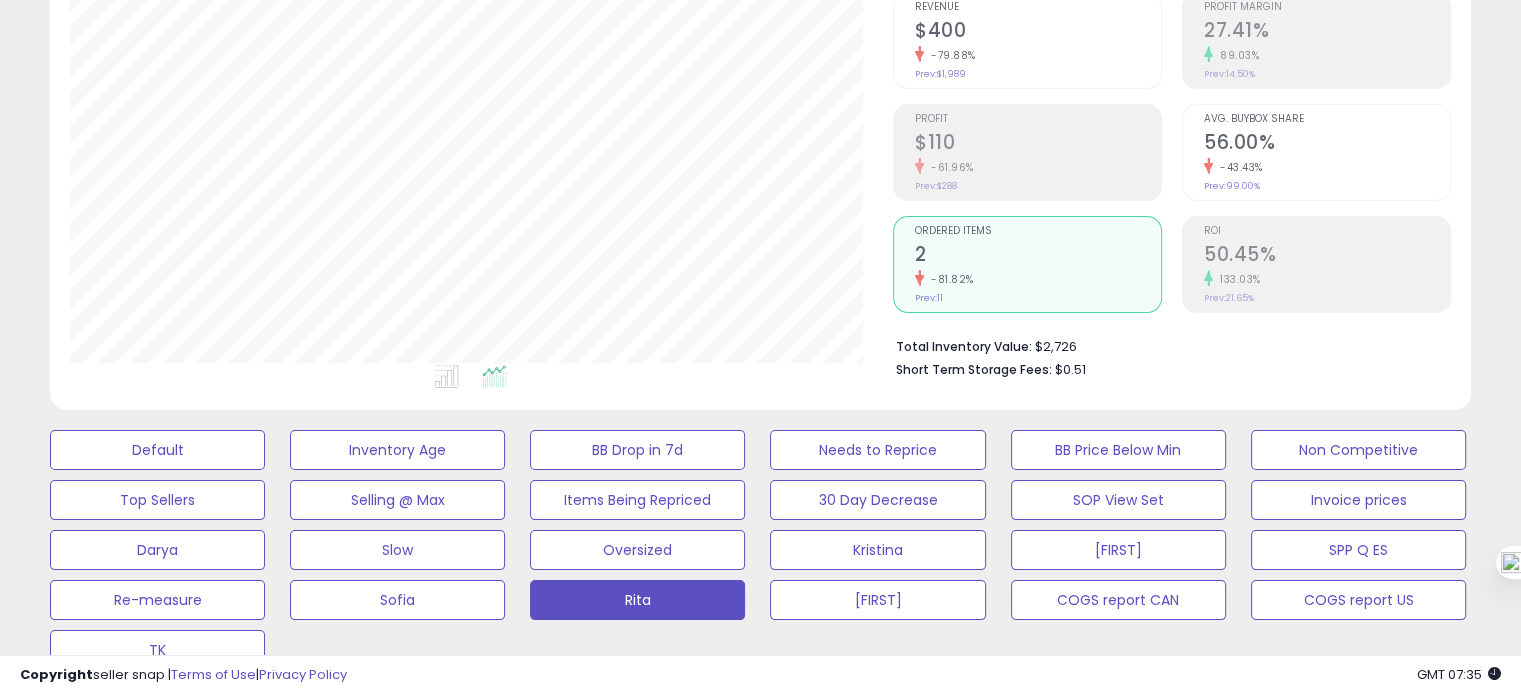 scroll, scrollTop: 848, scrollLeft: 0, axis: vertical 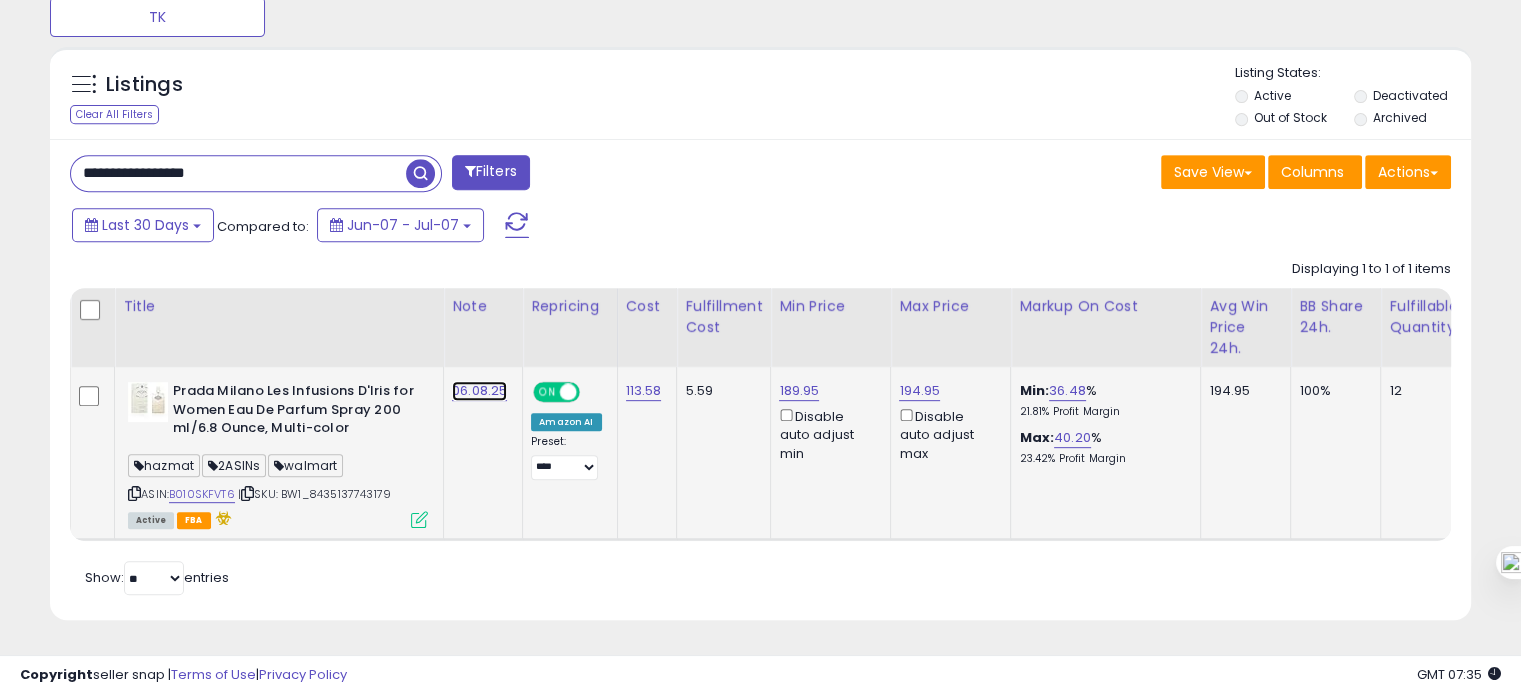 click on "06.08.25" at bounding box center (479, 391) 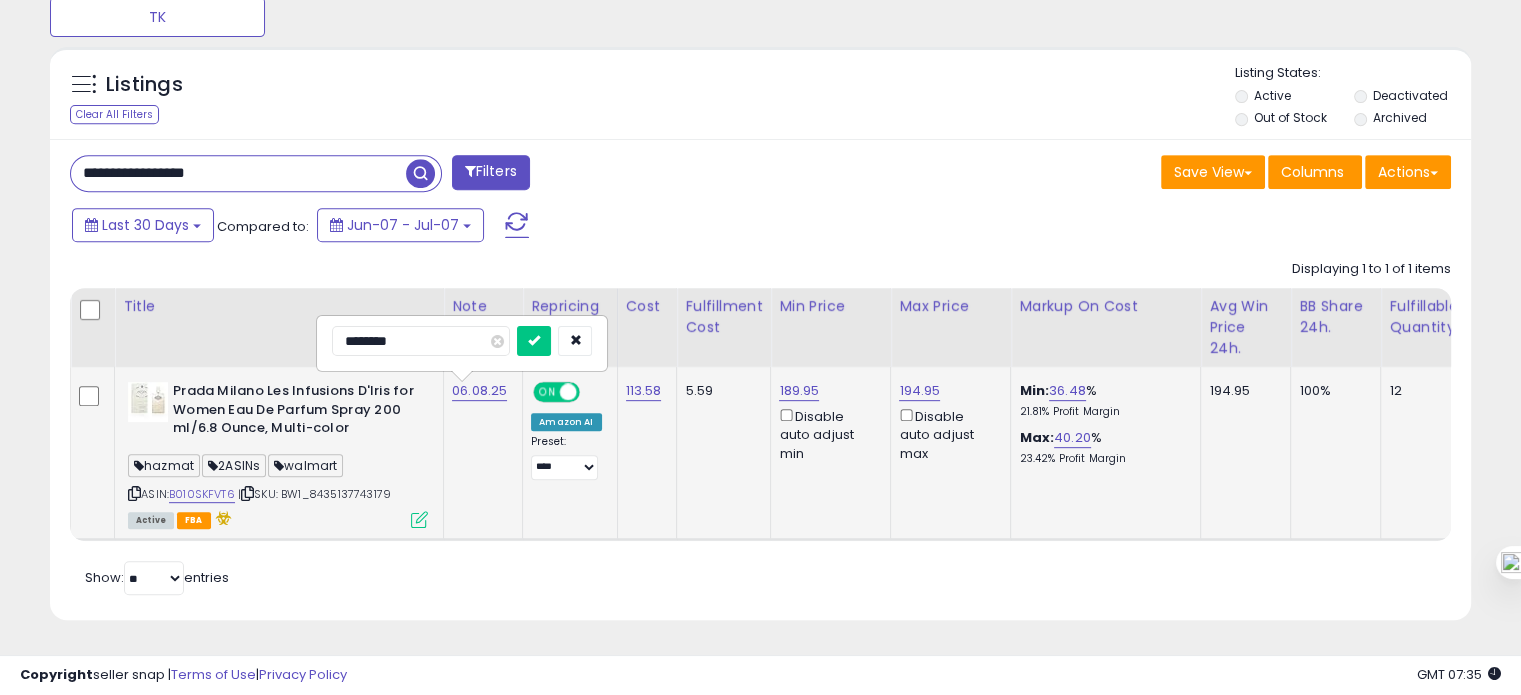 click on "********" at bounding box center [421, 341] 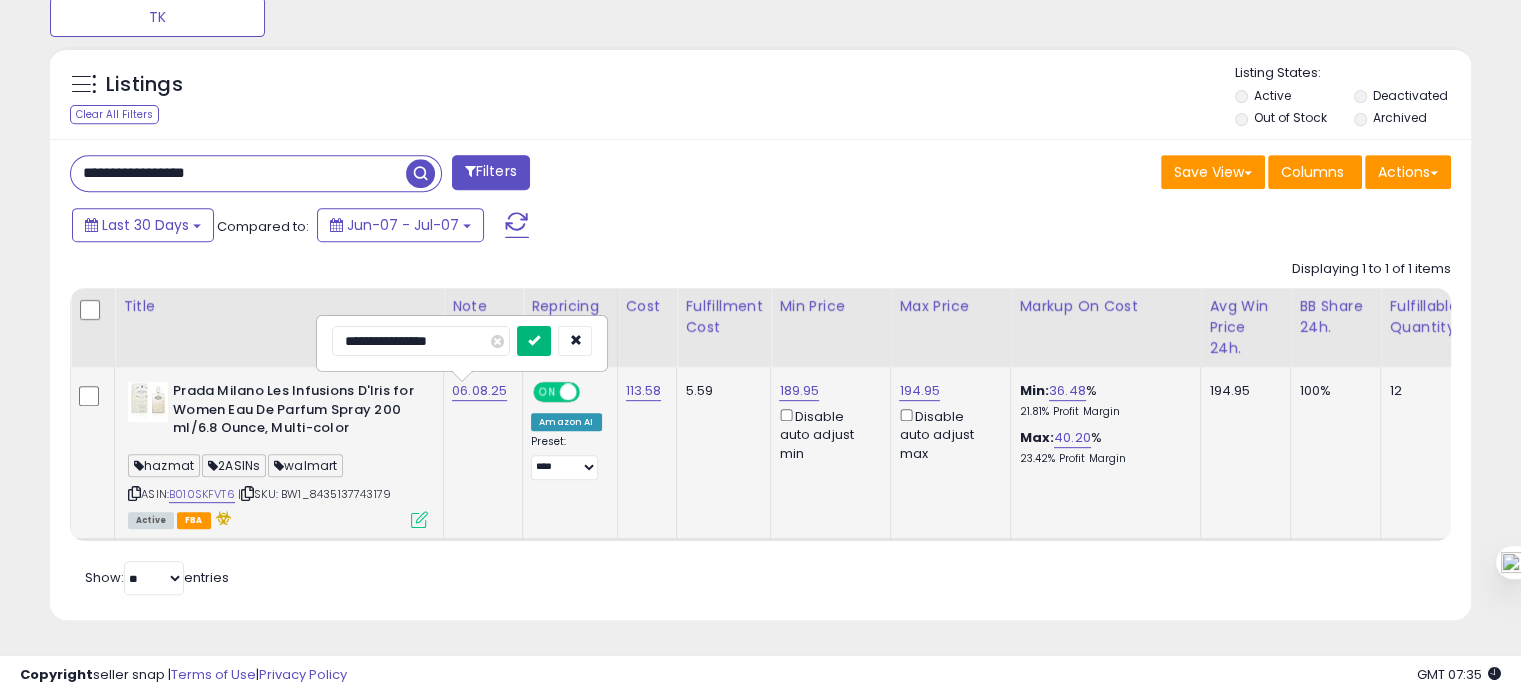 type on "**********" 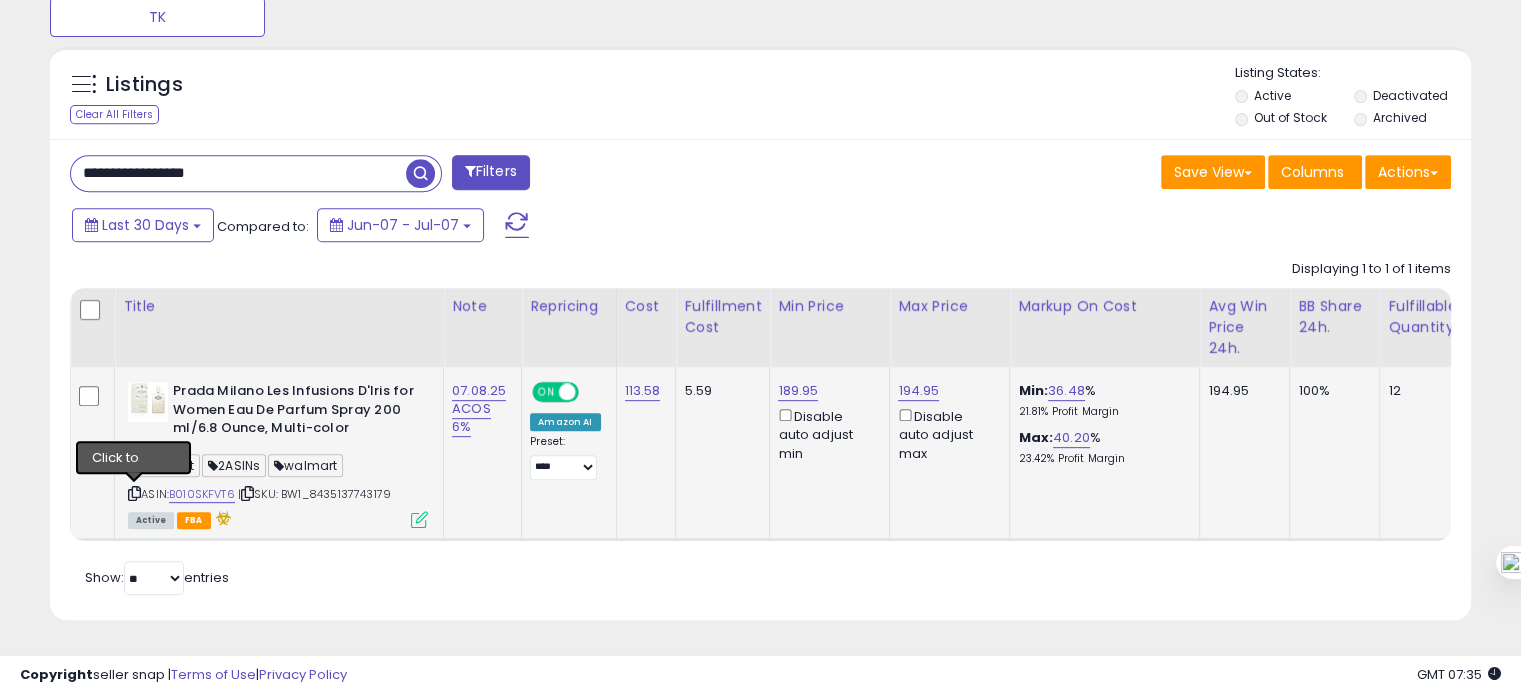 click at bounding box center [134, 493] 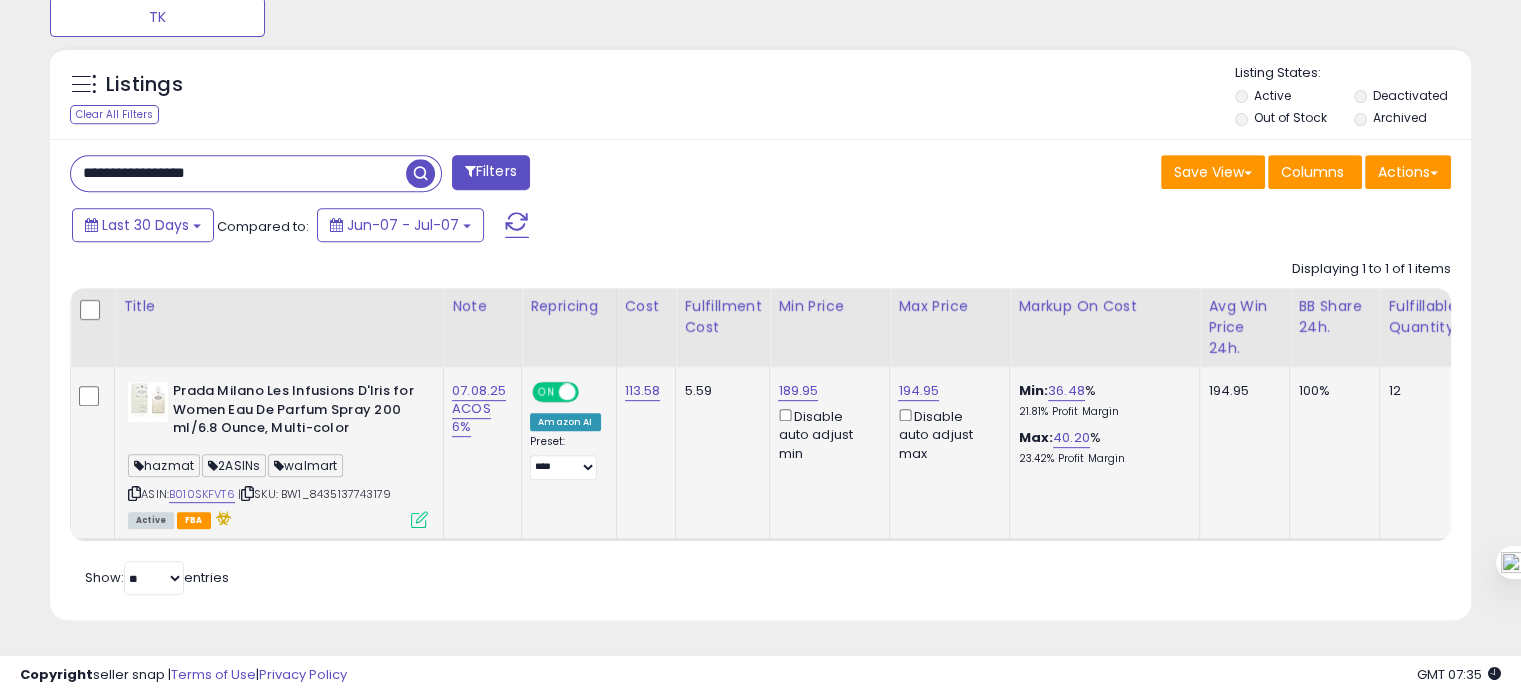 drag, startPoint x: 398, startPoint y: 471, endPoint x: 313, endPoint y: 484, distance: 85.98837 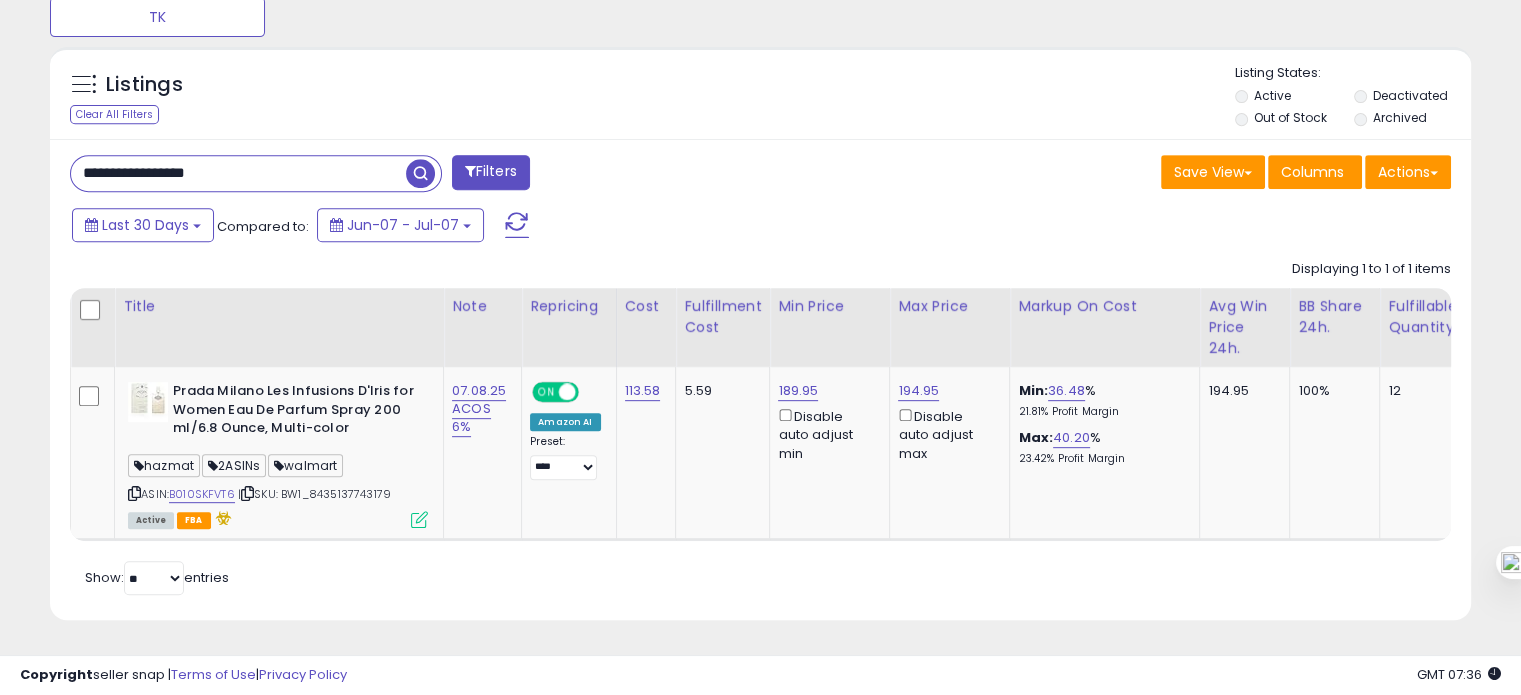 click on "**********" at bounding box center (238, 173) 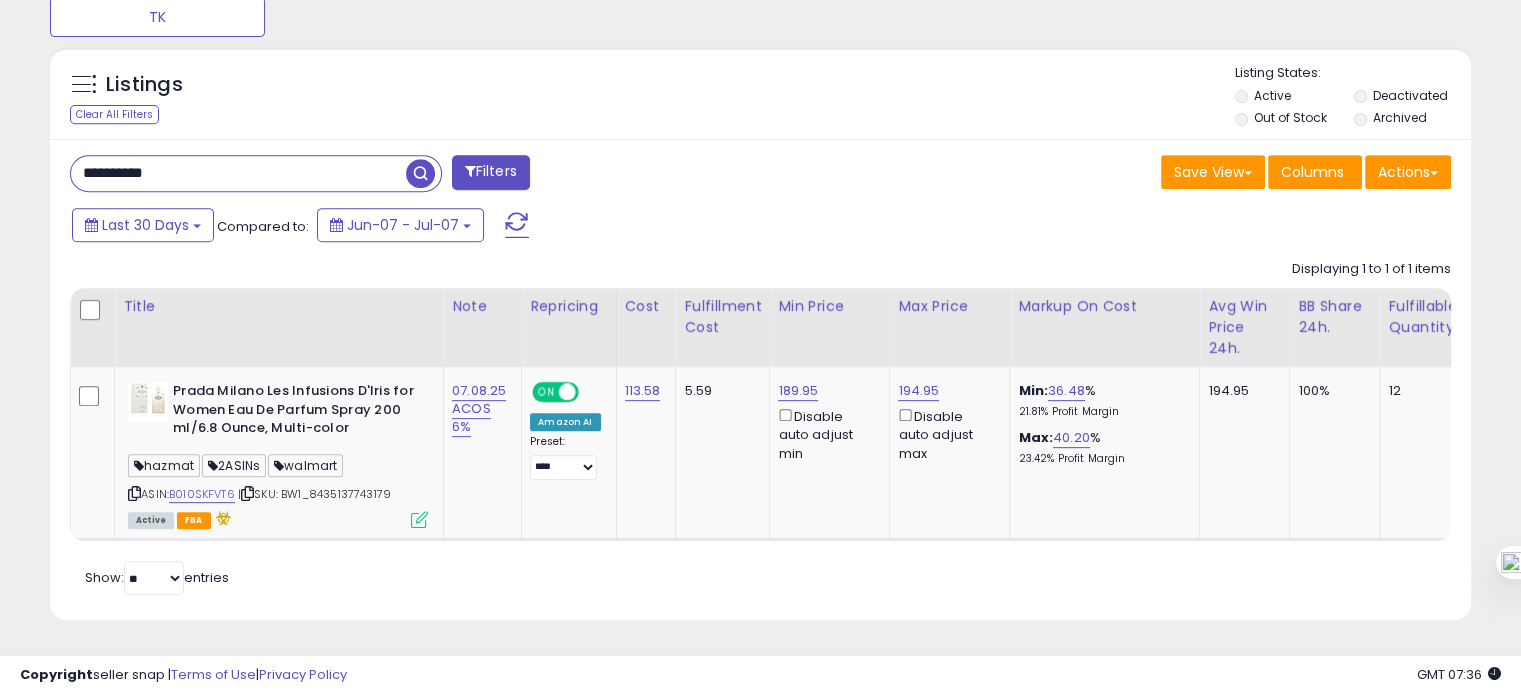 click on "**********" at bounding box center [238, 173] 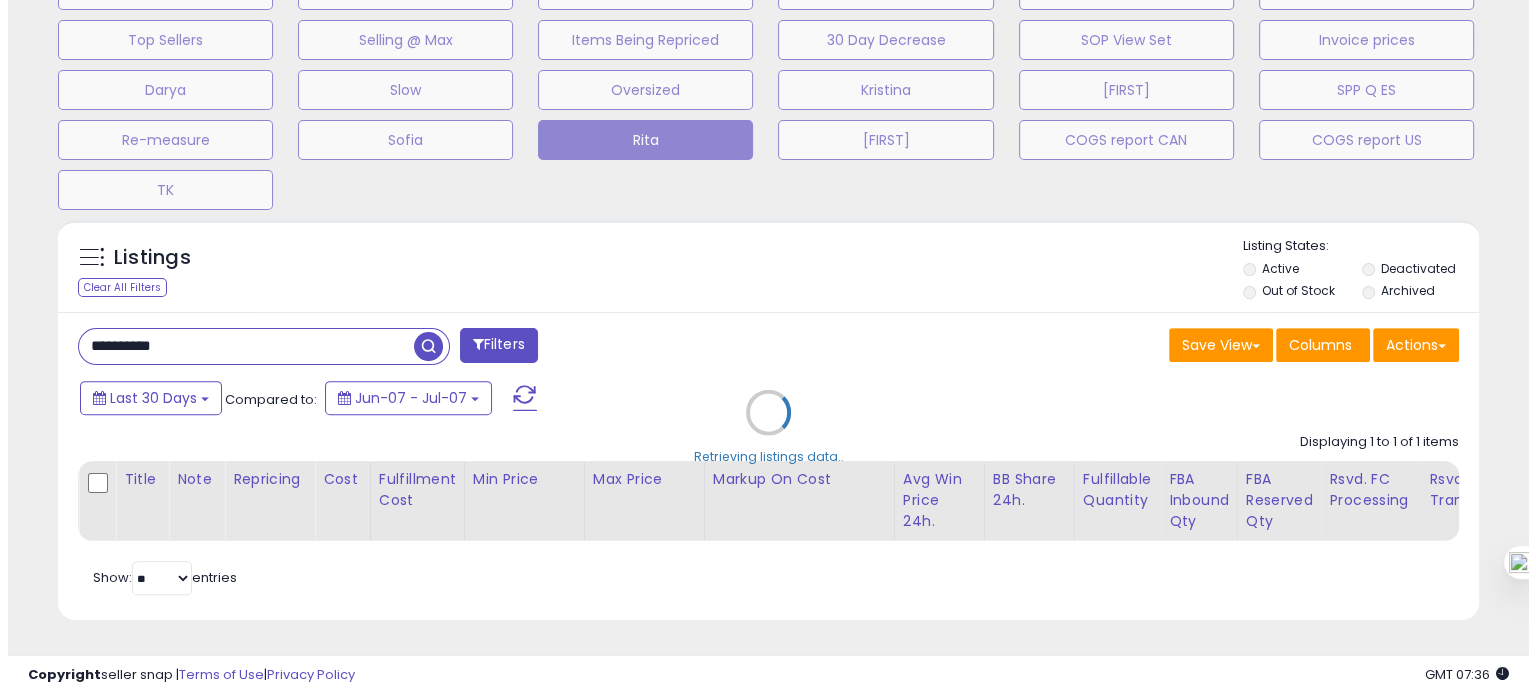 scroll, scrollTop: 674, scrollLeft: 0, axis: vertical 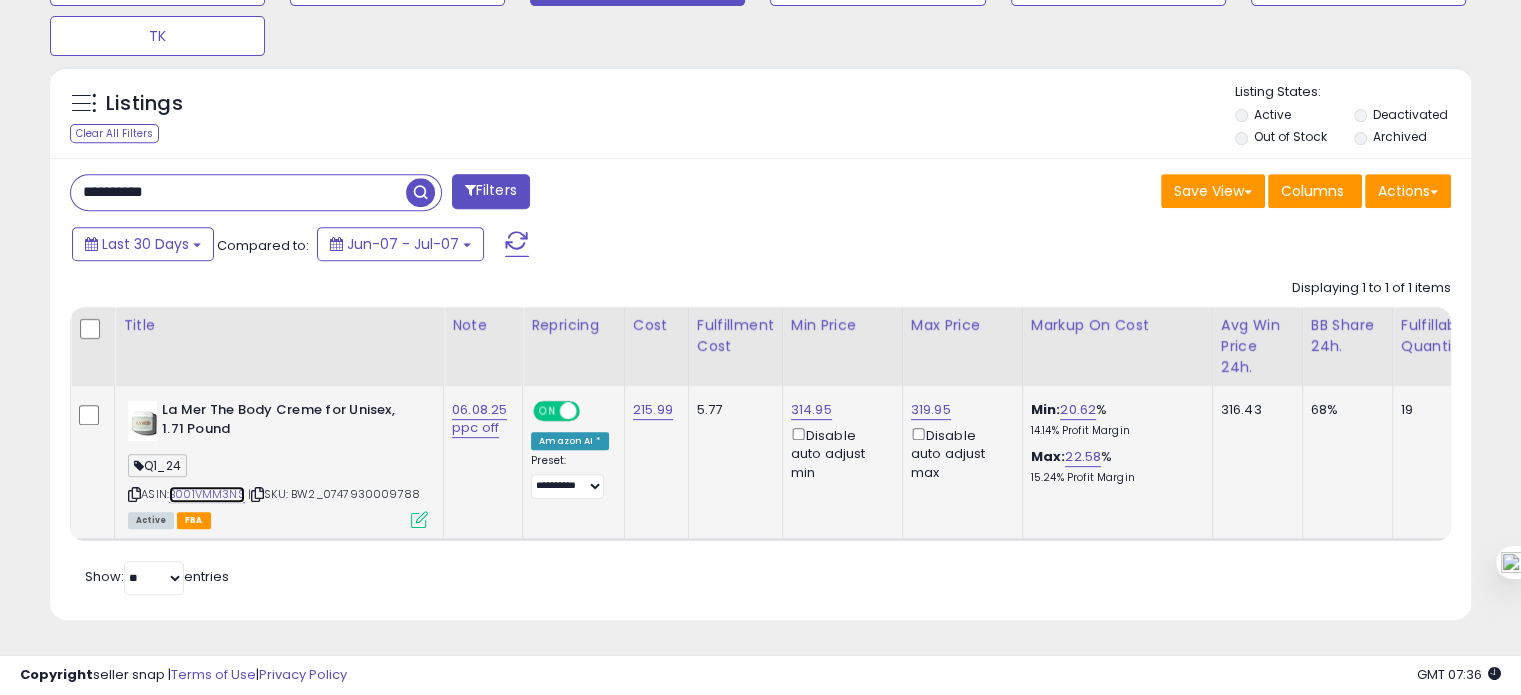 click on "B001VMM3NS" at bounding box center [207, 494] 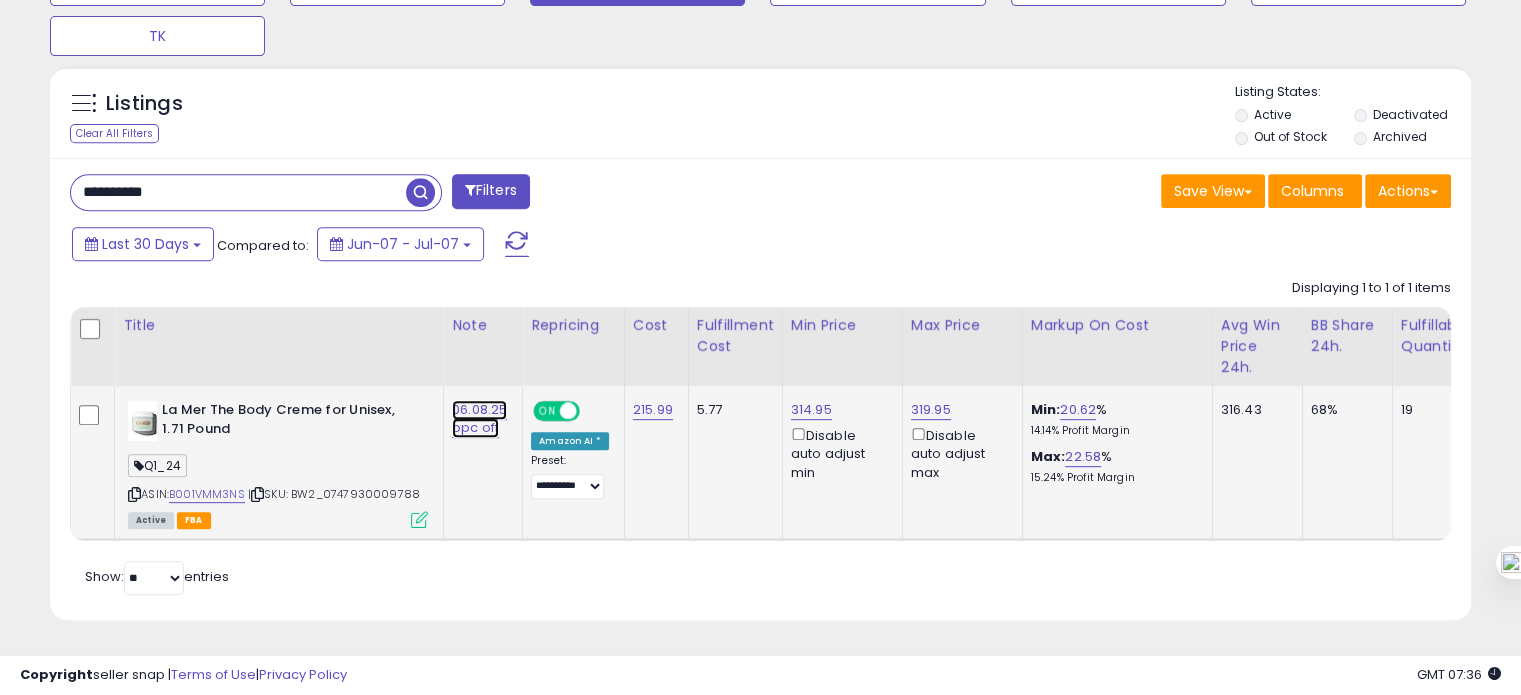 click on "06.08.25 ppc off" at bounding box center (479, 419) 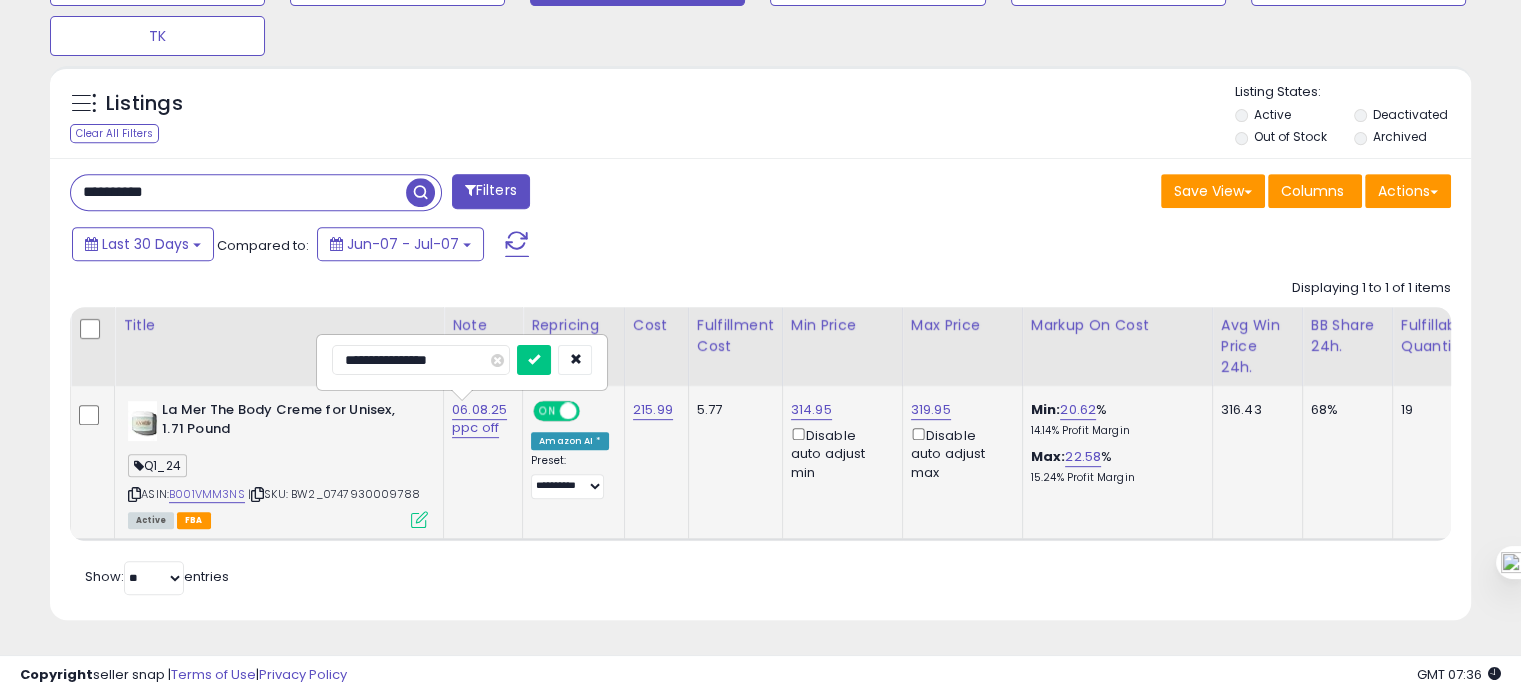 click on "**********" at bounding box center (421, 360) 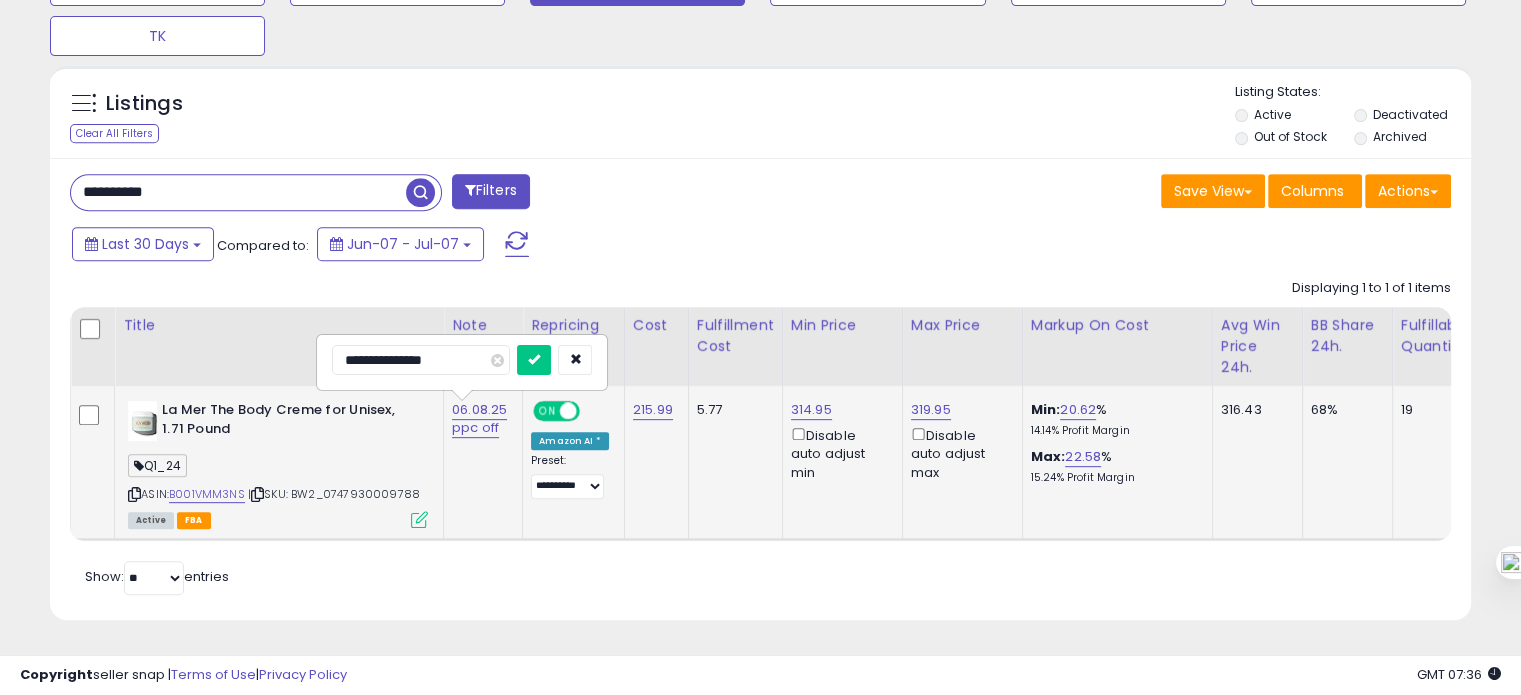 type on "**********" 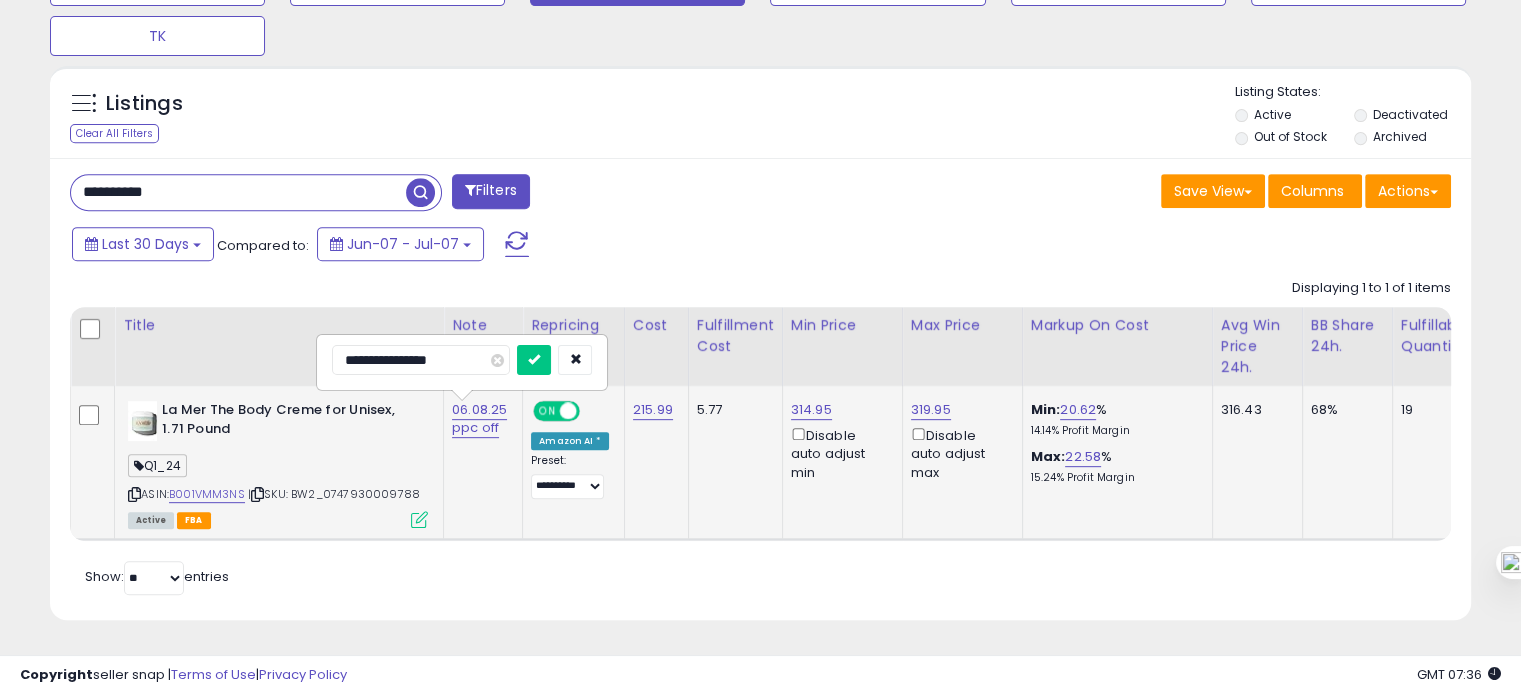 click at bounding box center (534, 360) 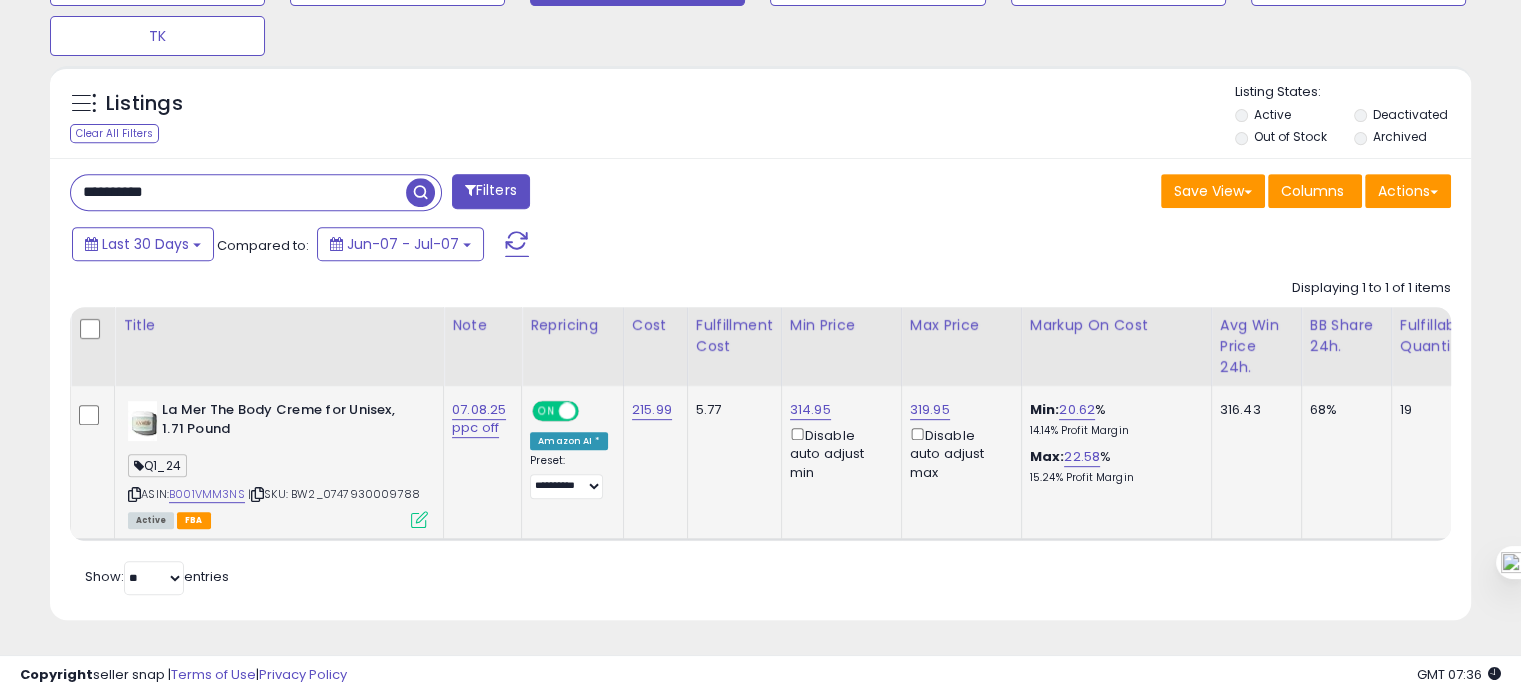 scroll, scrollTop: 0, scrollLeft: 580, axis: horizontal 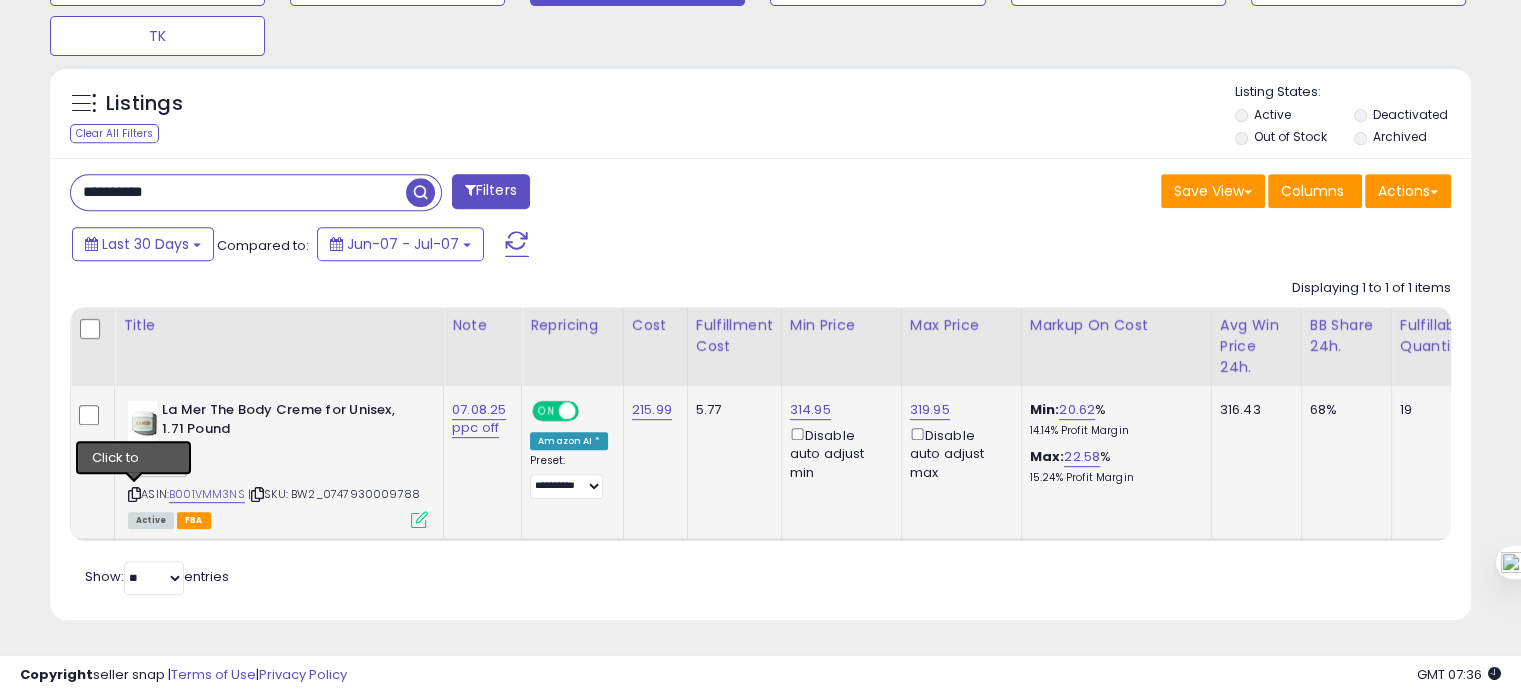 click at bounding box center (134, 494) 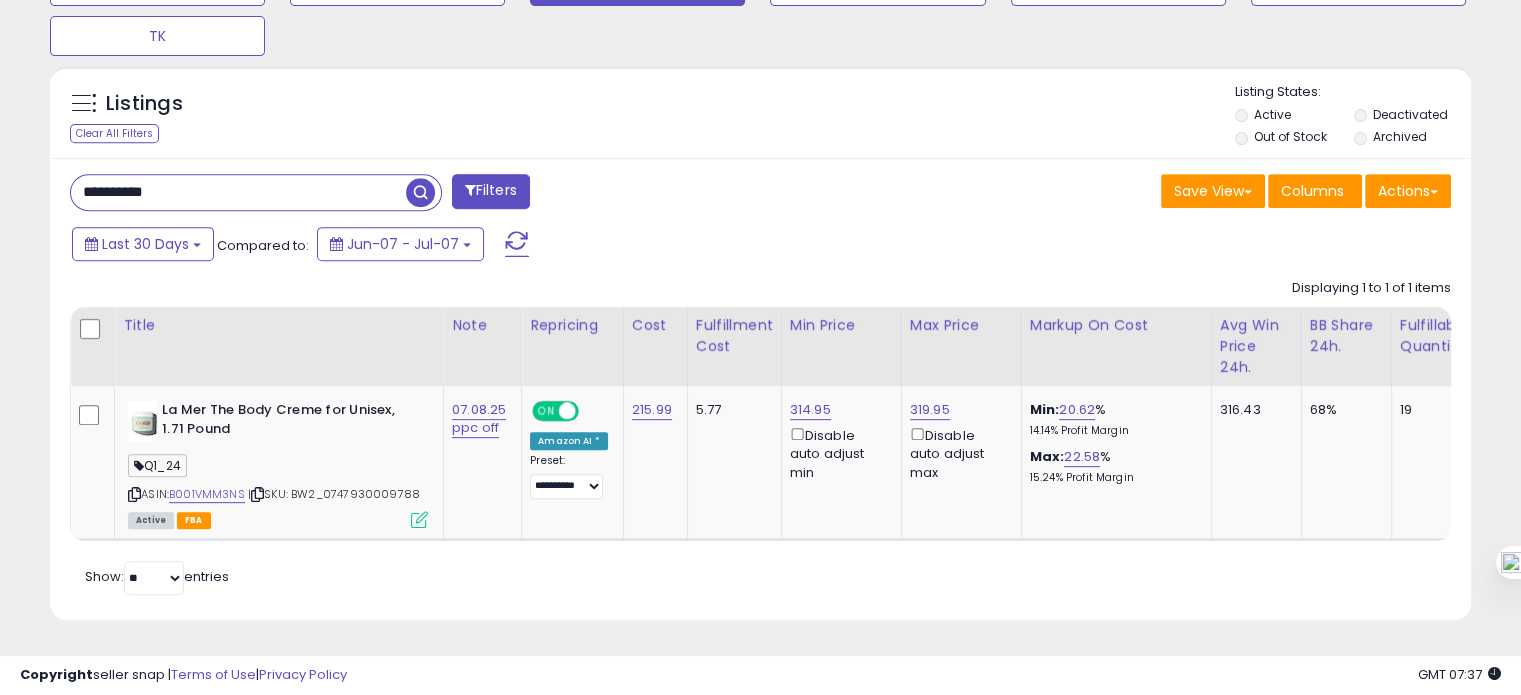 scroll, scrollTop: 827, scrollLeft: 0, axis: vertical 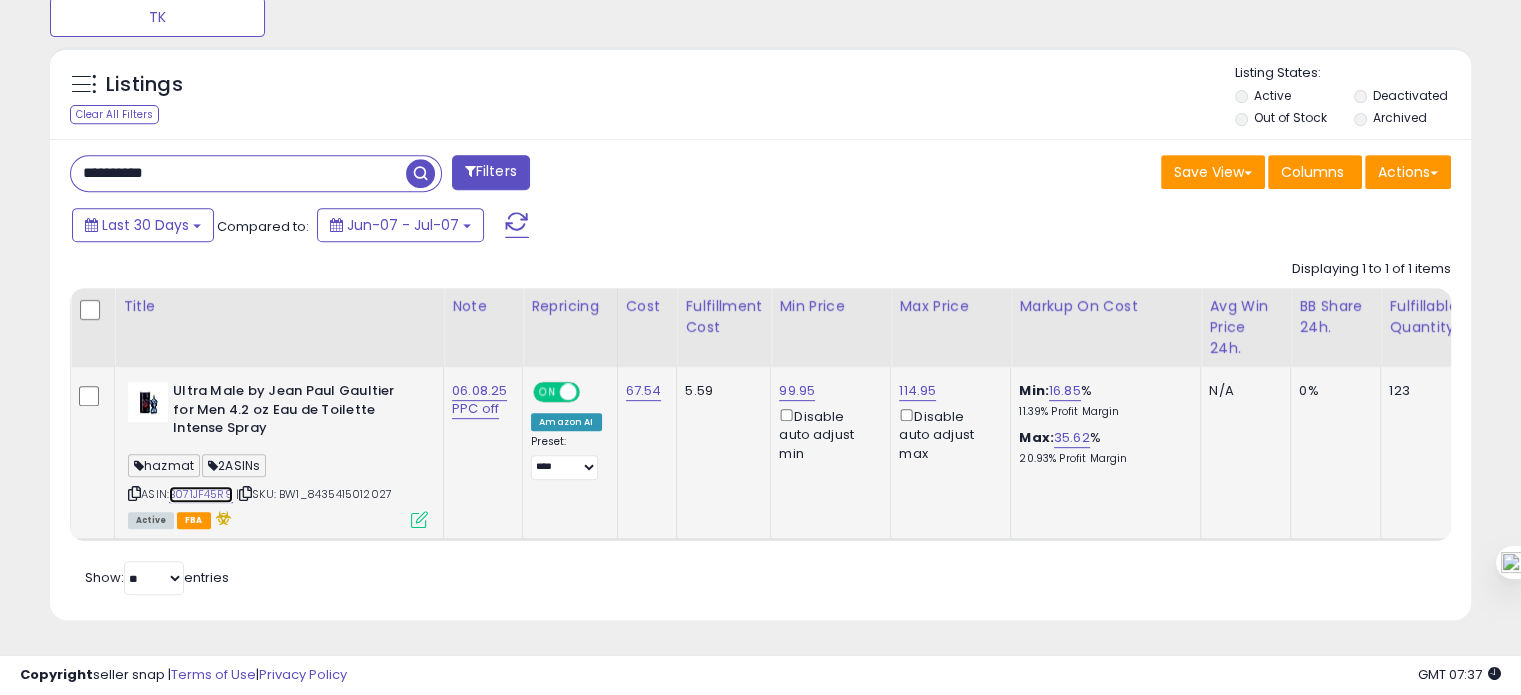 click on "B071JF45R9" at bounding box center [201, 494] 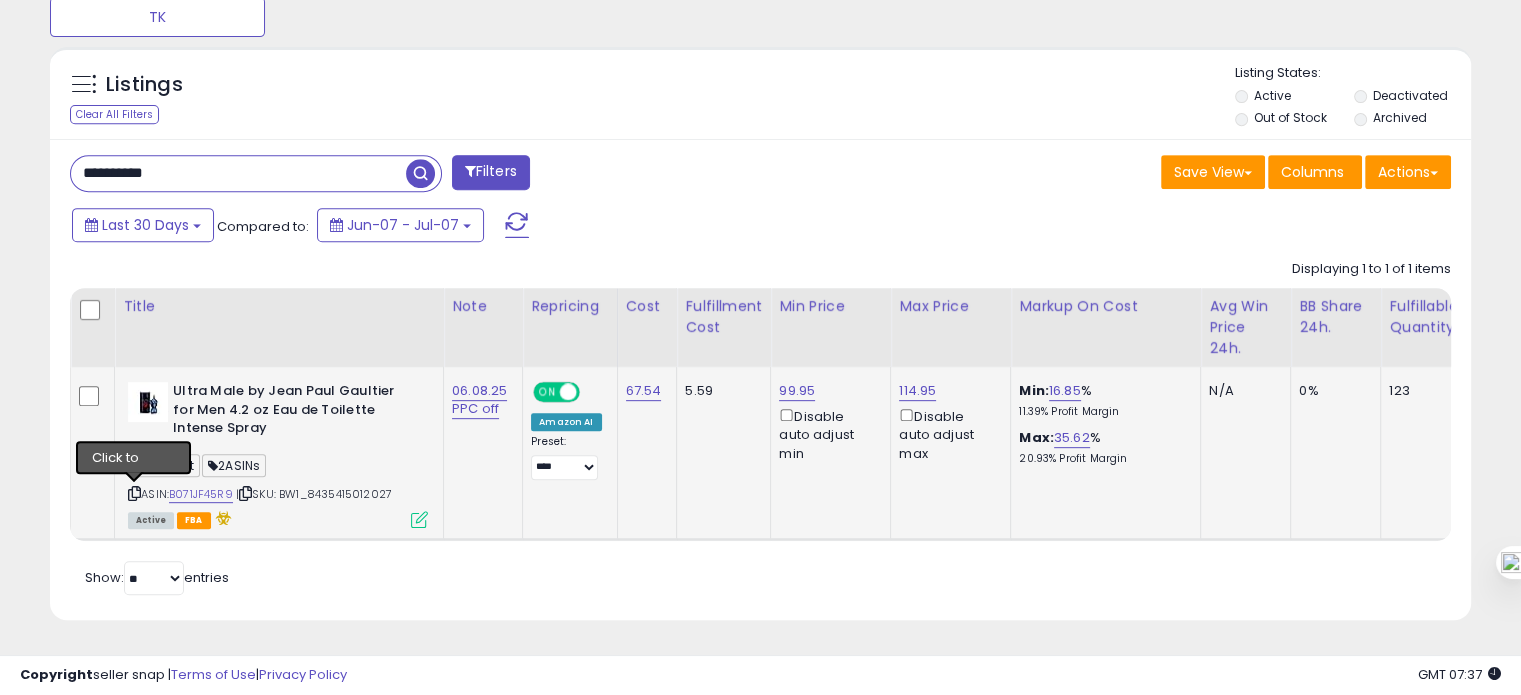 click at bounding box center (134, 493) 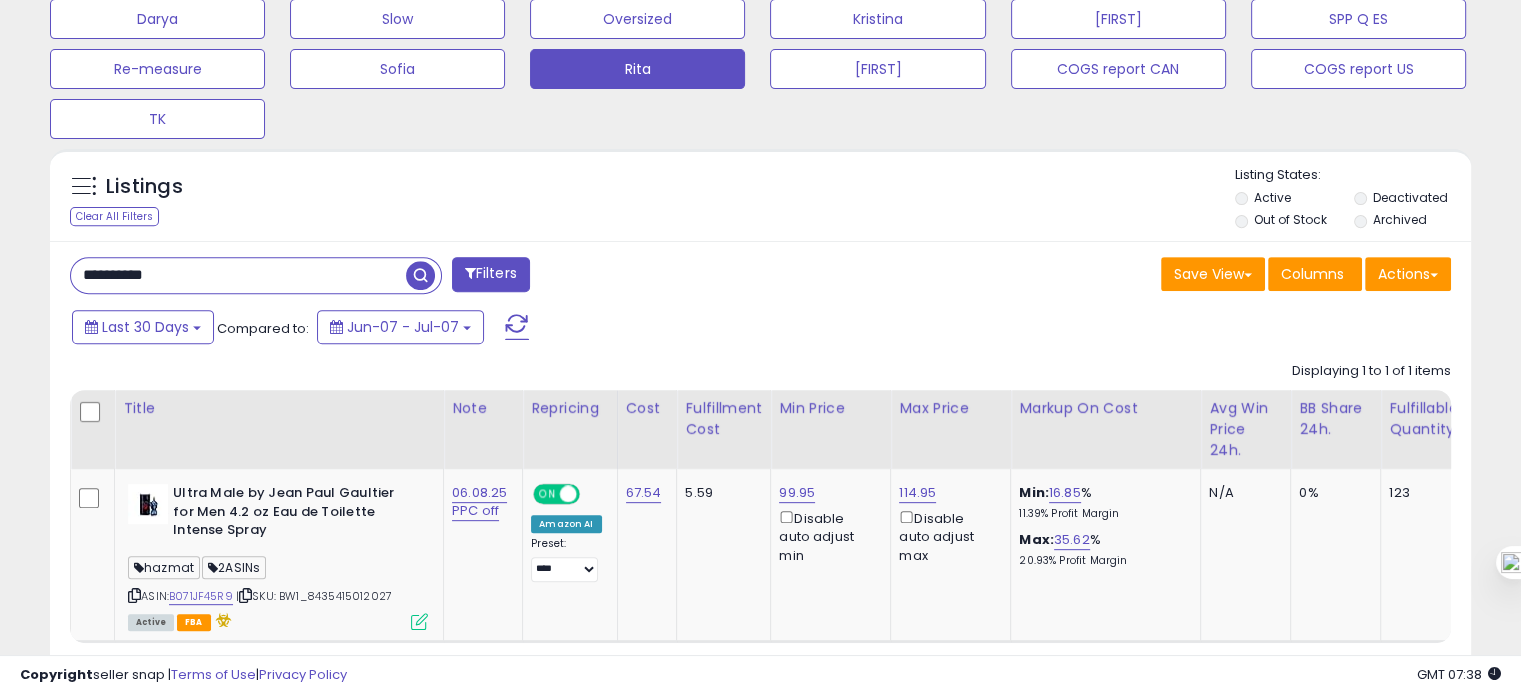 scroll, scrollTop: 848, scrollLeft: 0, axis: vertical 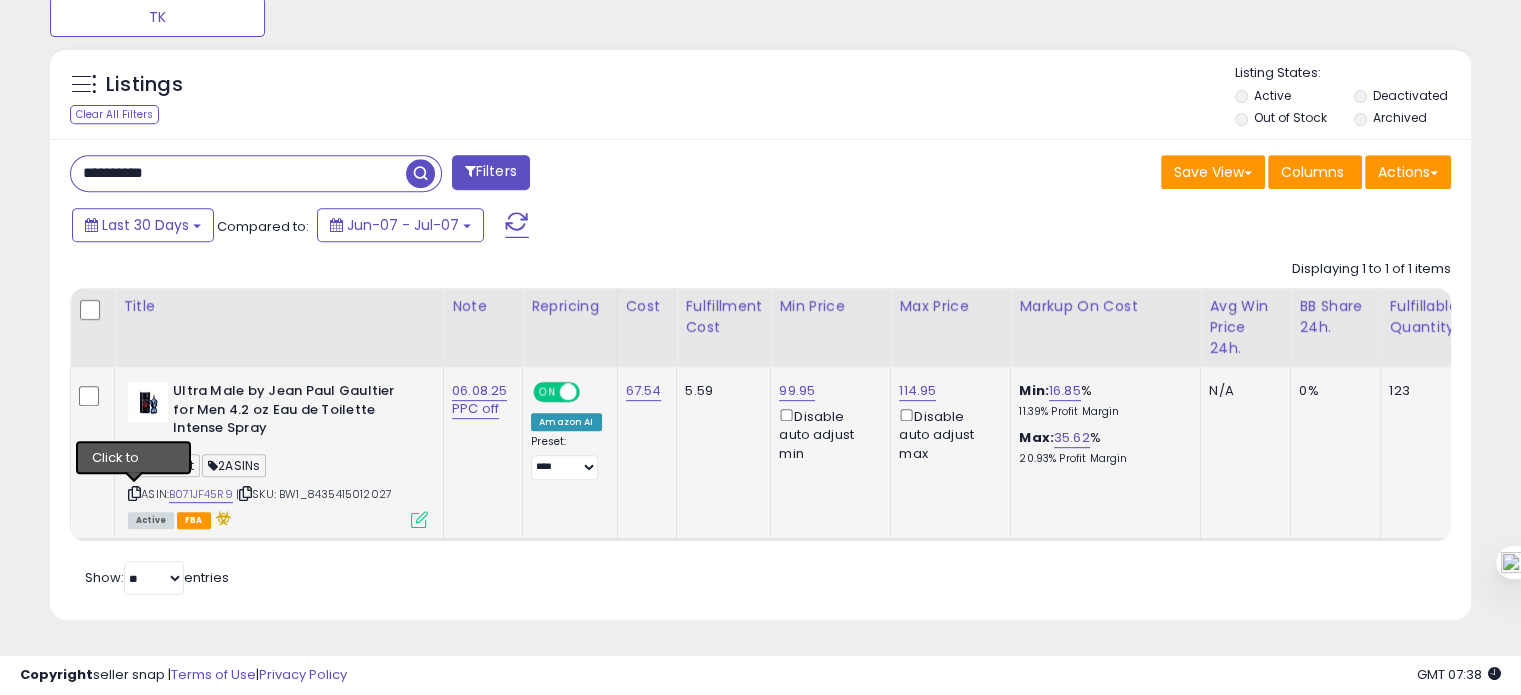 click at bounding box center (134, 493) 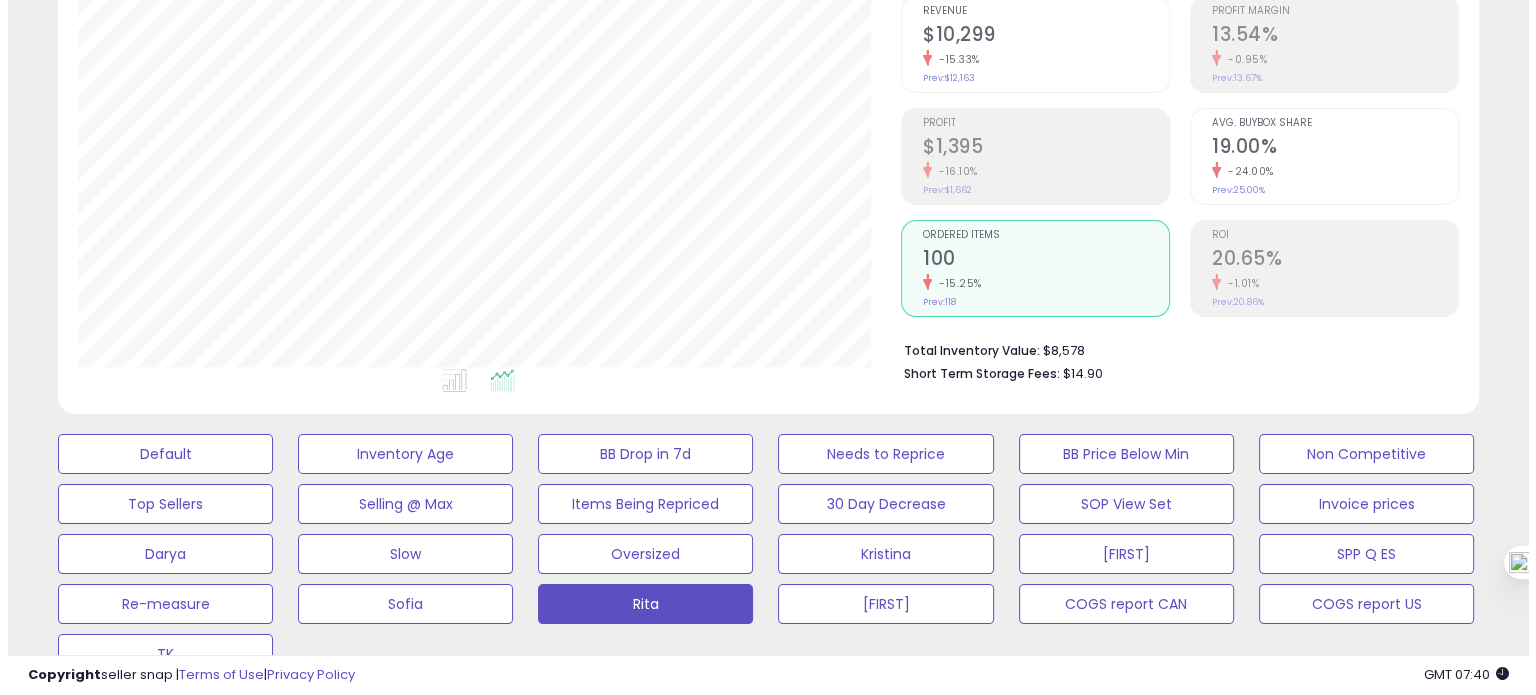 scroll, scrollTop: 196, scrollLeft: 0, axis: vertical 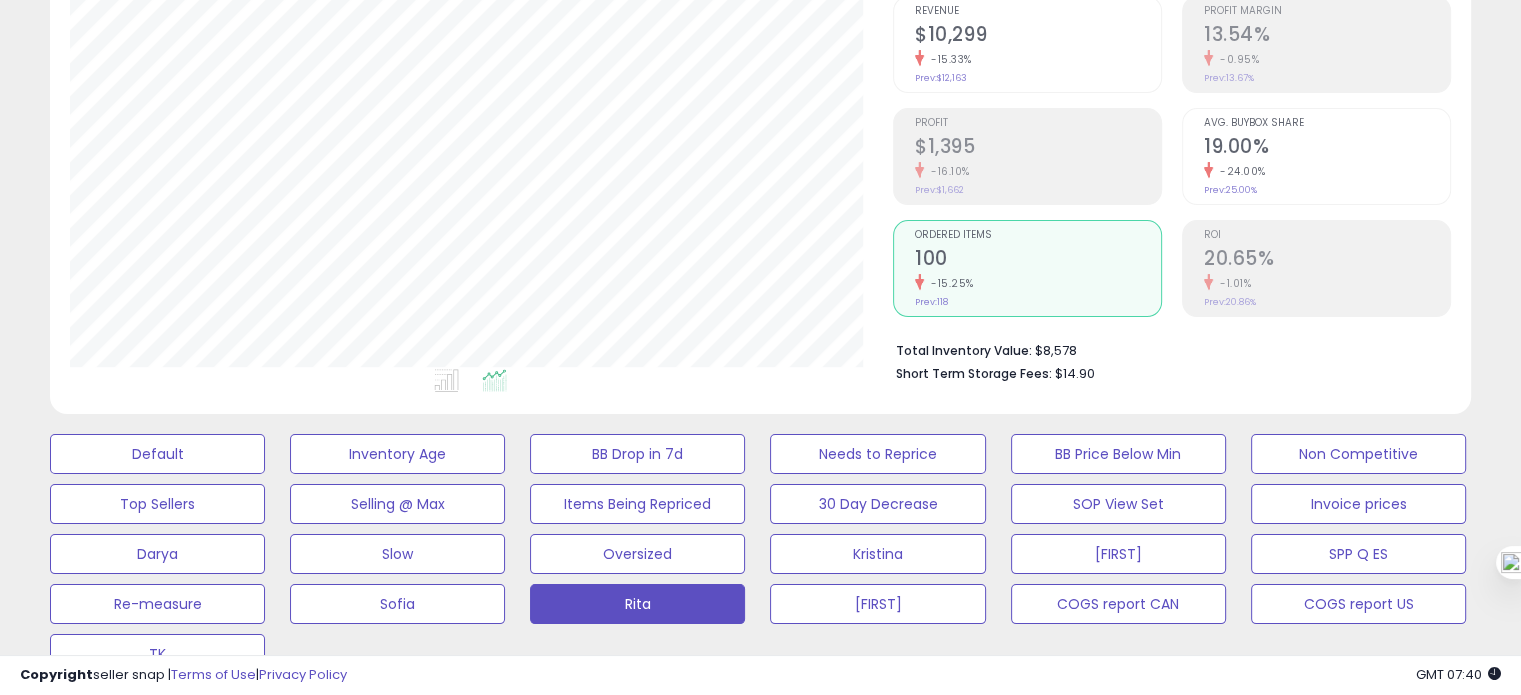 click on "-24.00%" 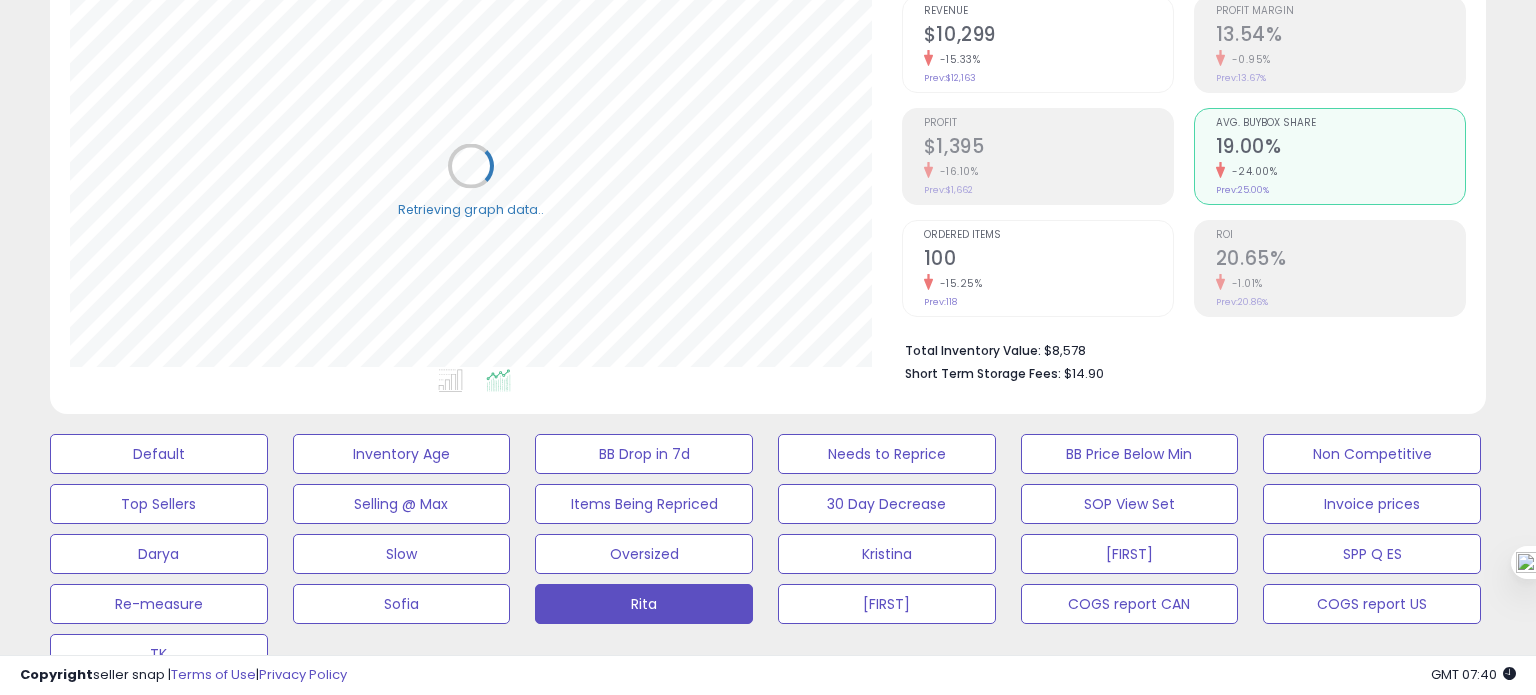 scroll, scrollTop: 999589, scrollLeft: 999168, axis: both 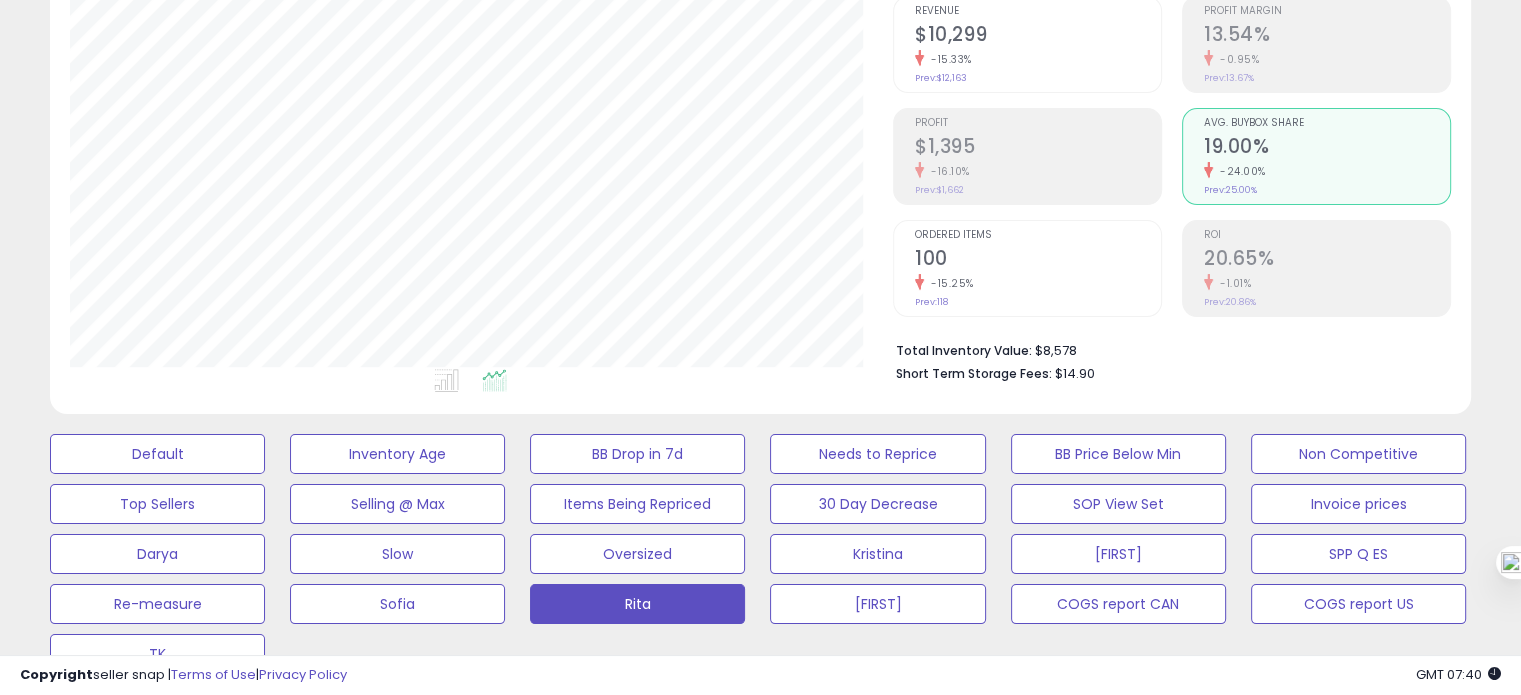click on "-15.25%" at bounding box center [1038, 283] 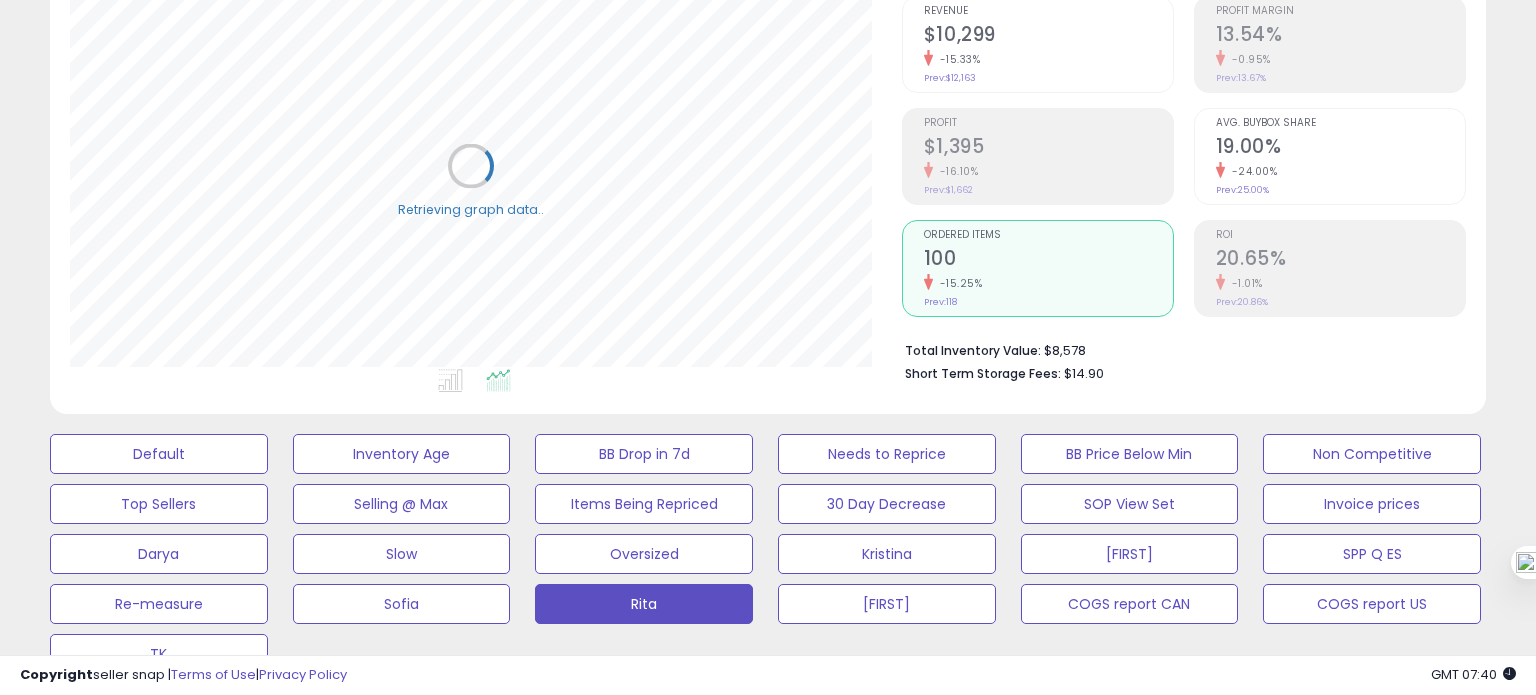 scroll, scrollTop: 999589, scrollLeft: 999168, axis: both 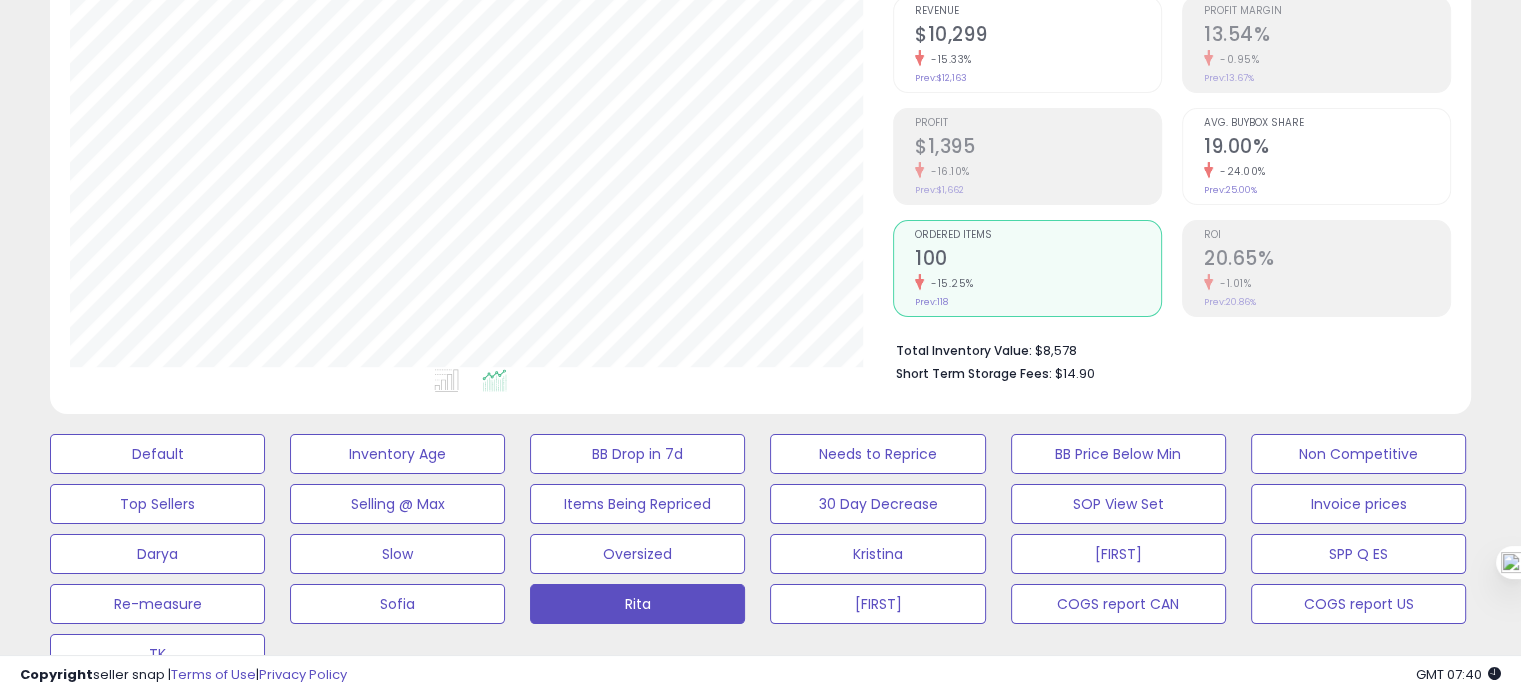 click at bounding box center [450, 384] 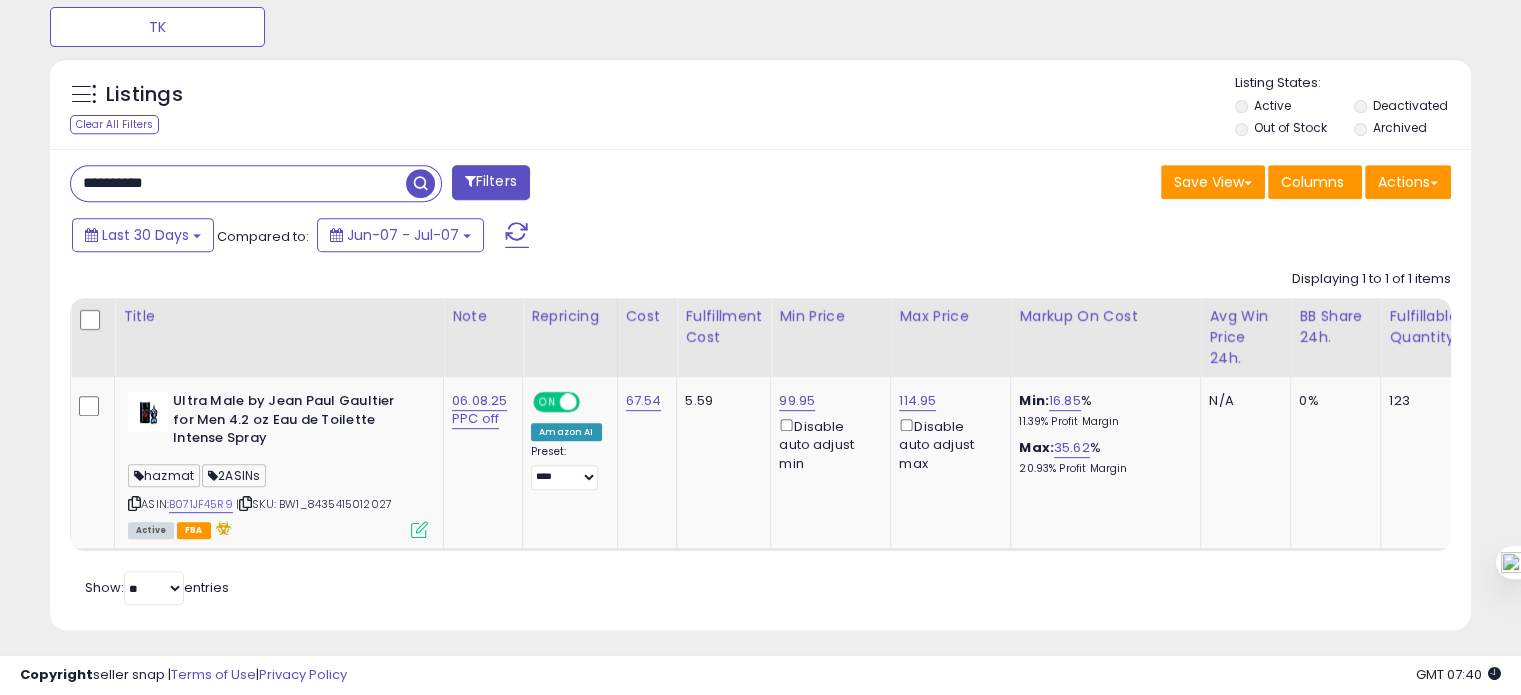 scroll, scrollTop: 828, scrollLeft: 0, axis: vertical 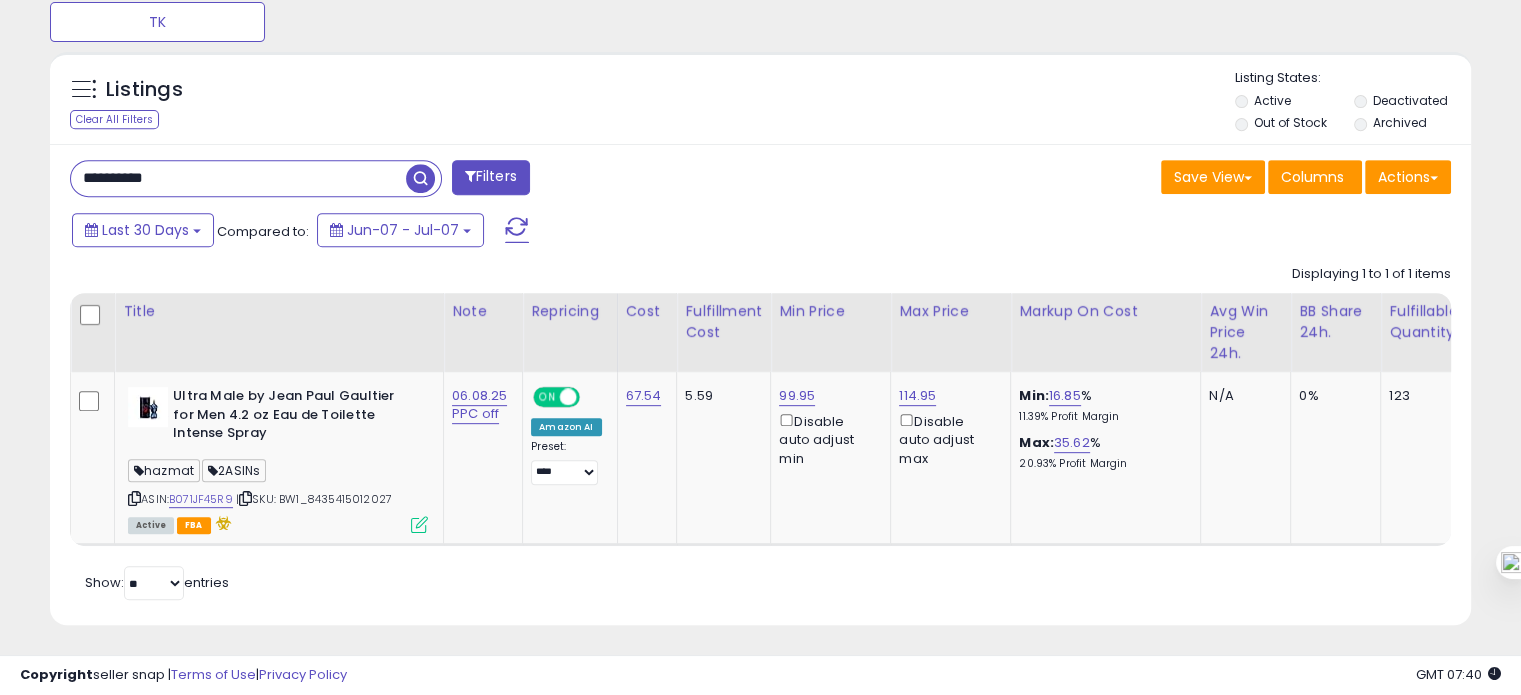 click on "**********" at bounding box center (238, 178) 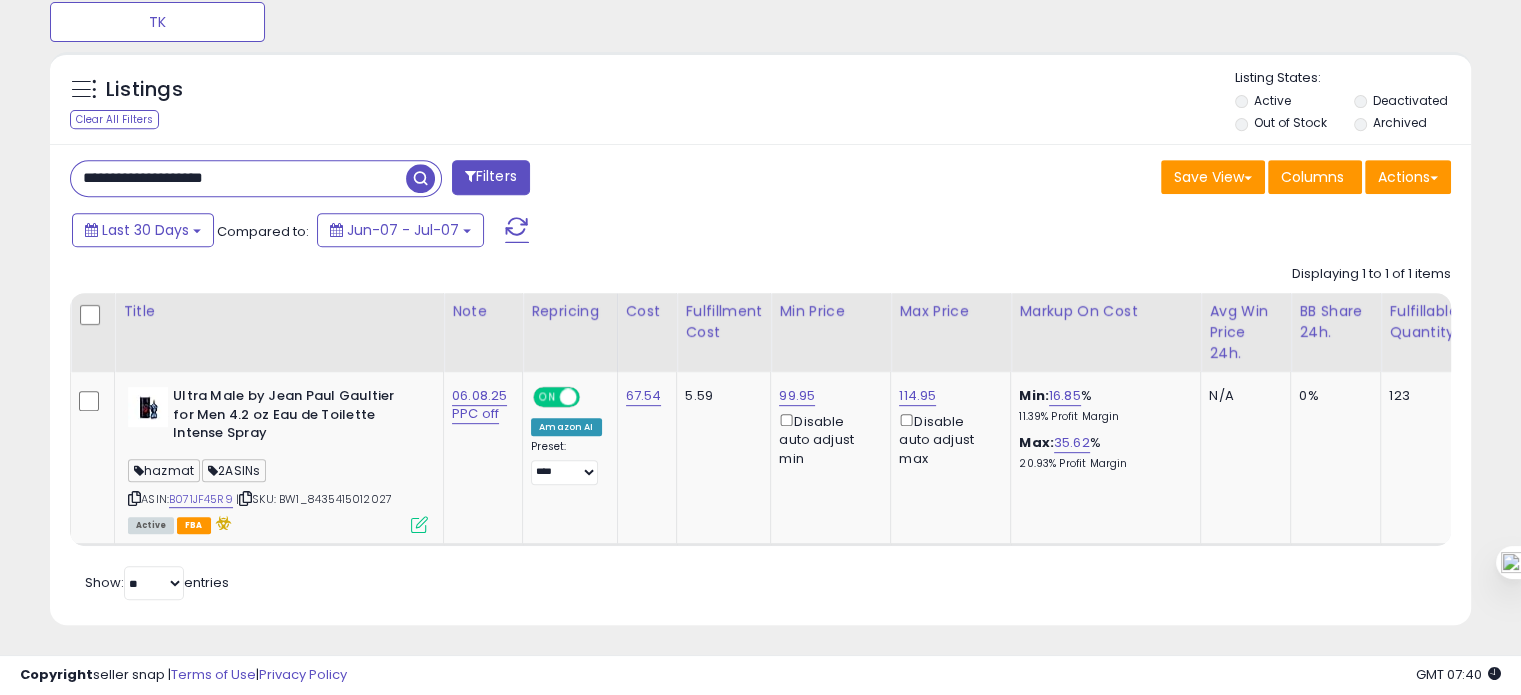 click on "**********" at bounding box center (238, 178) 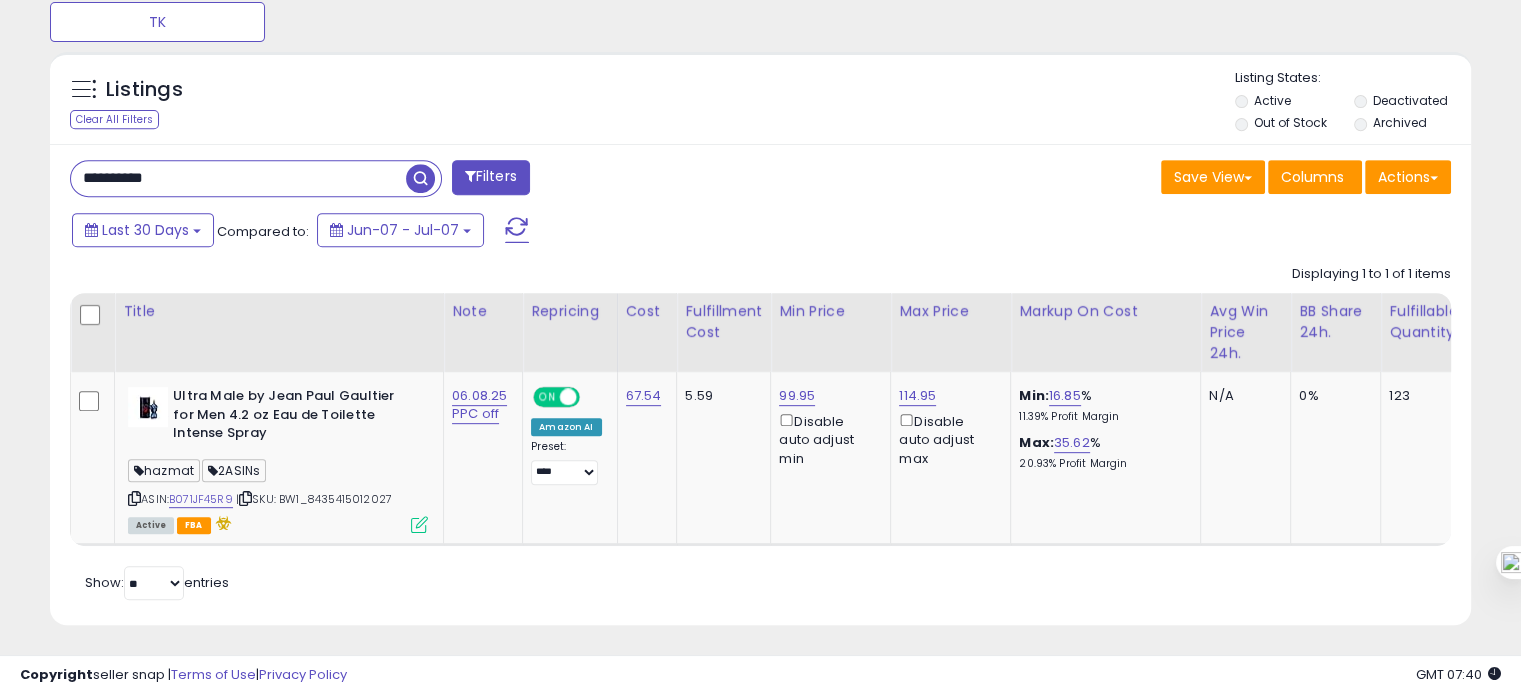 click on "**********" at bounding box center [238, 178] 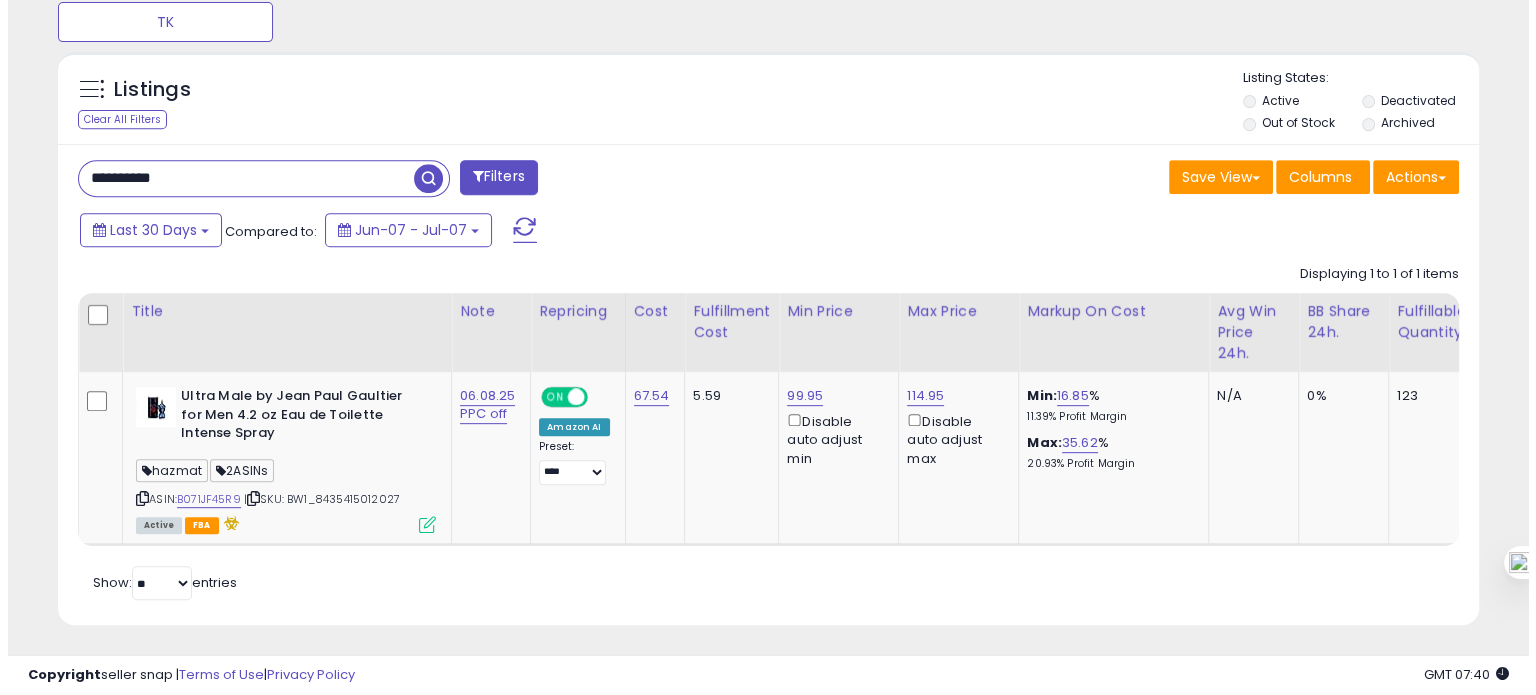 scroll, scrollTop: 674, scrollLeft: 0, axis: vertical 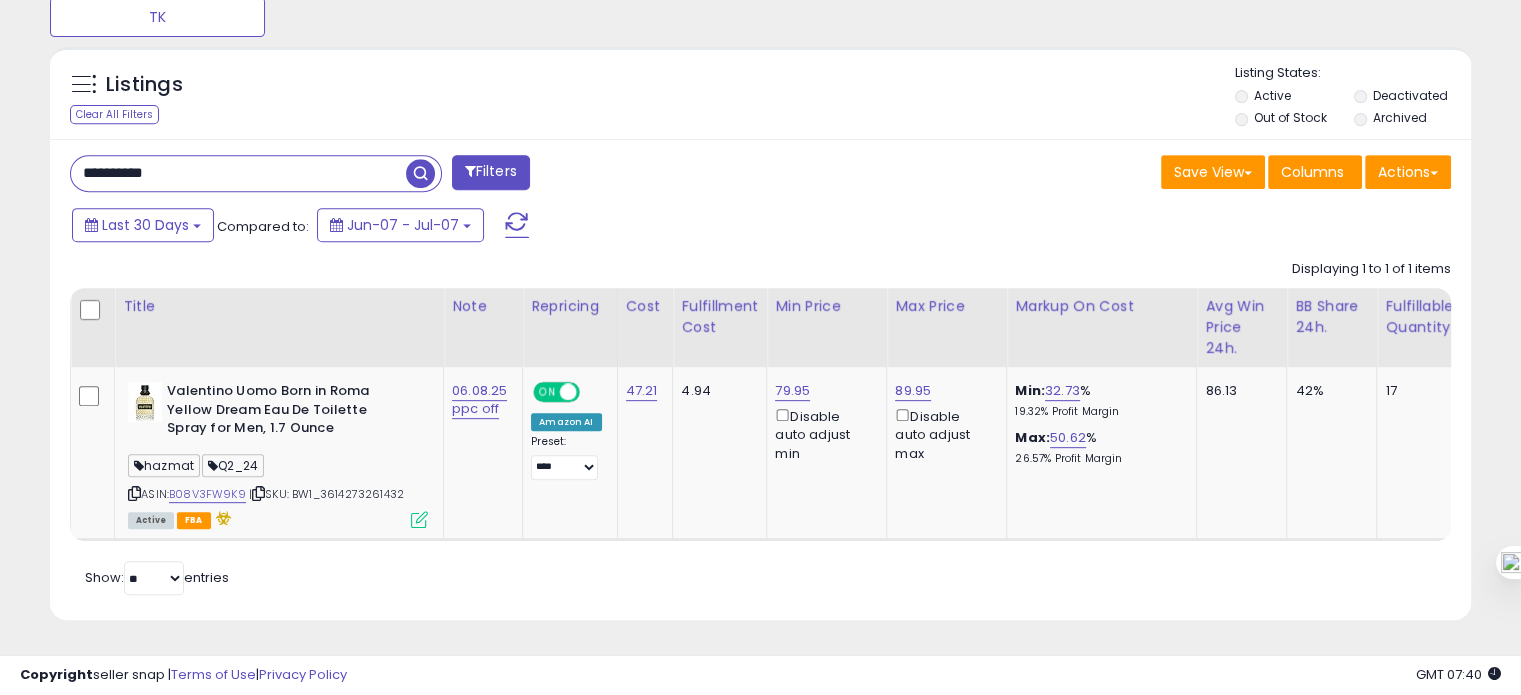 type 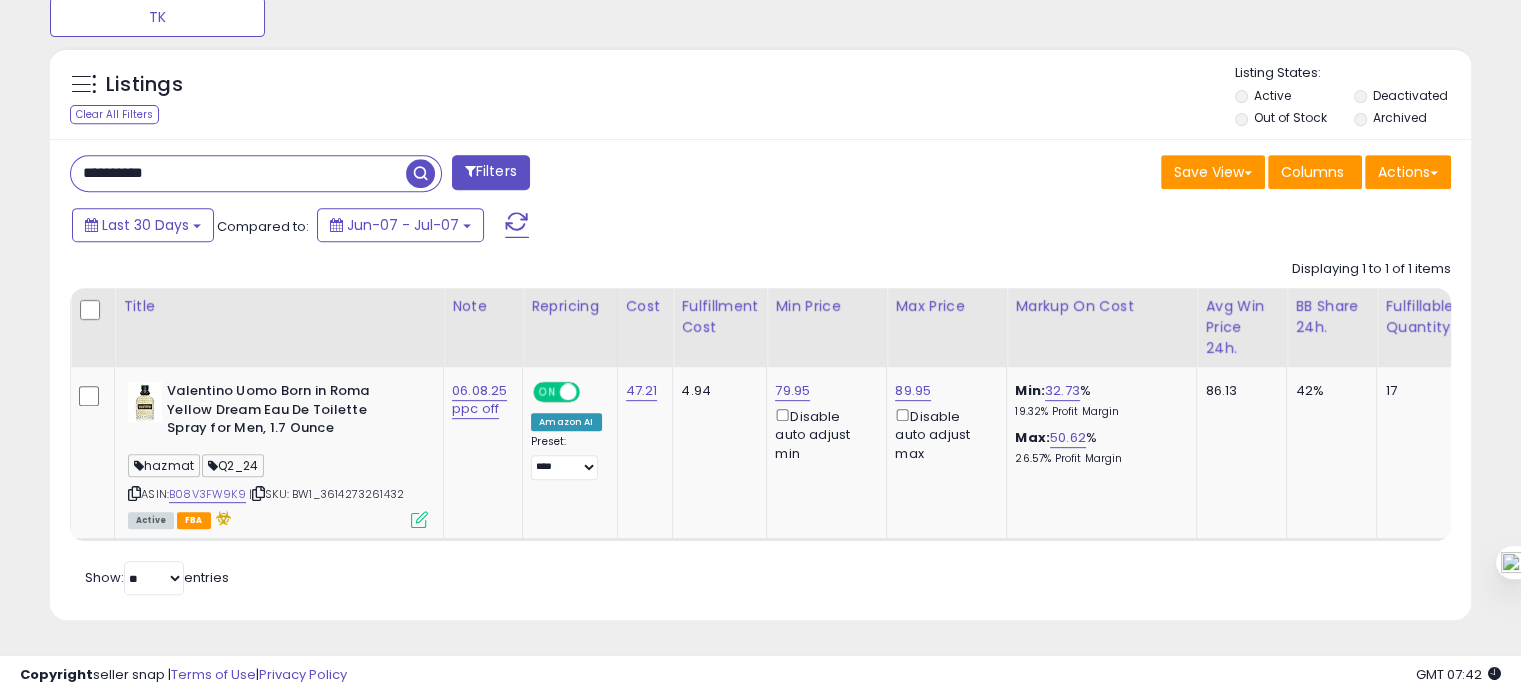 click on "**********" at bounding box center (238, 173) 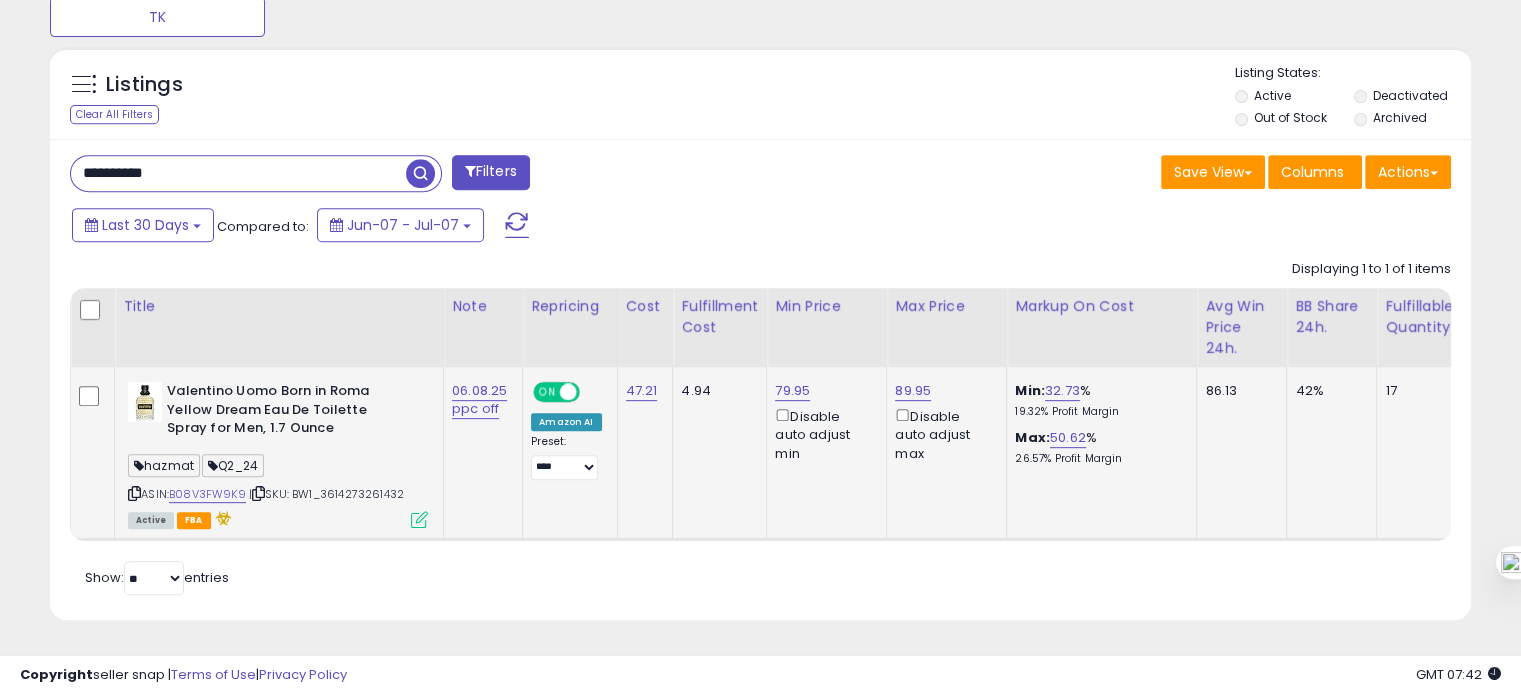 scroll, scrollTop: 0, scrollLeft: 364, axis: horizontal 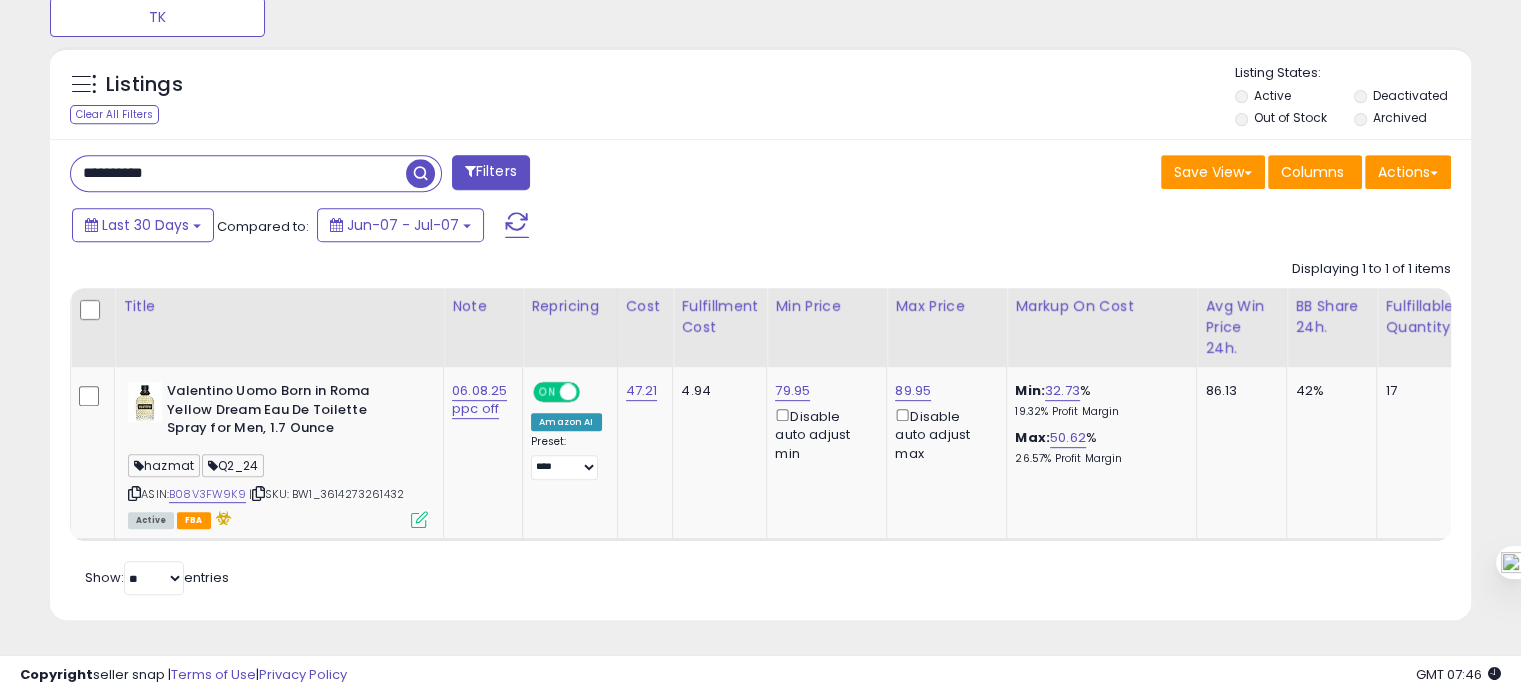 click on "**********" at bounding box center (238, 173) 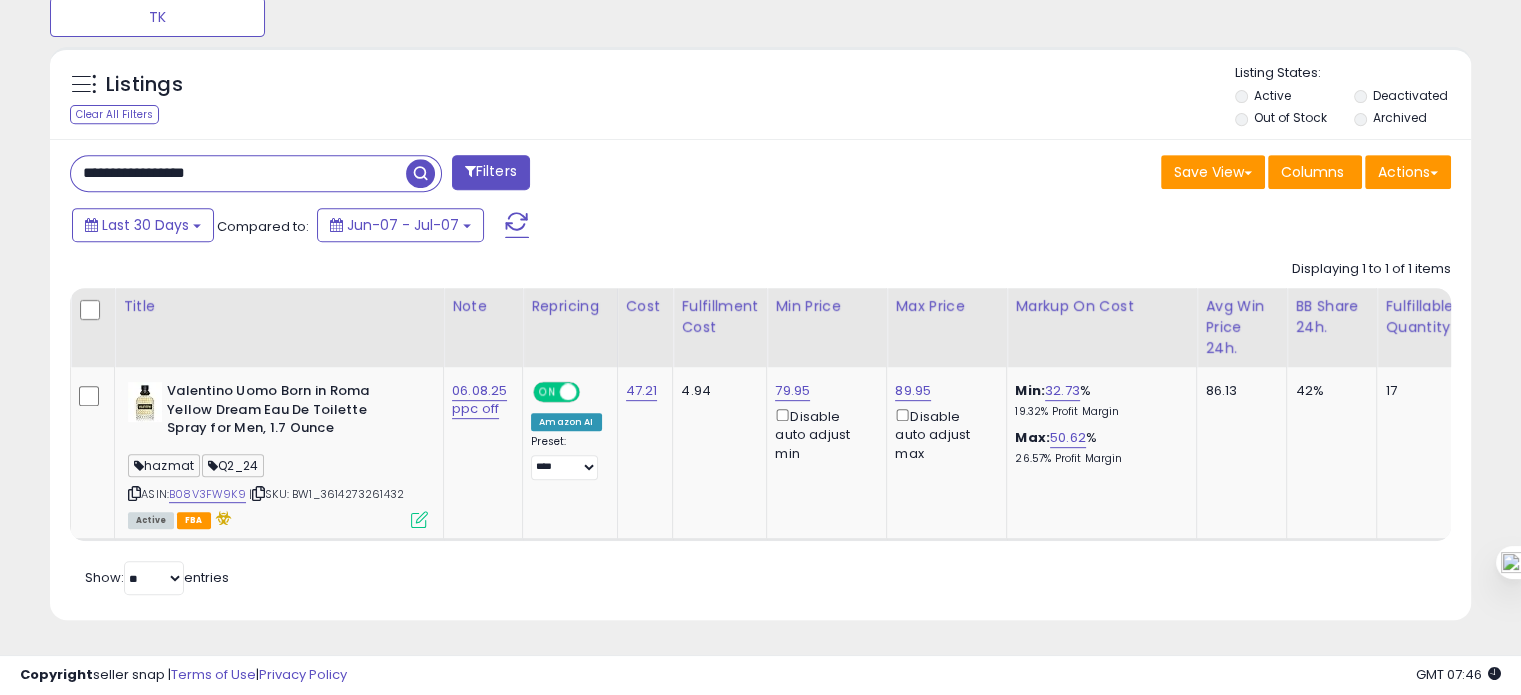 click on "**********" at bounding box center (238, 173) 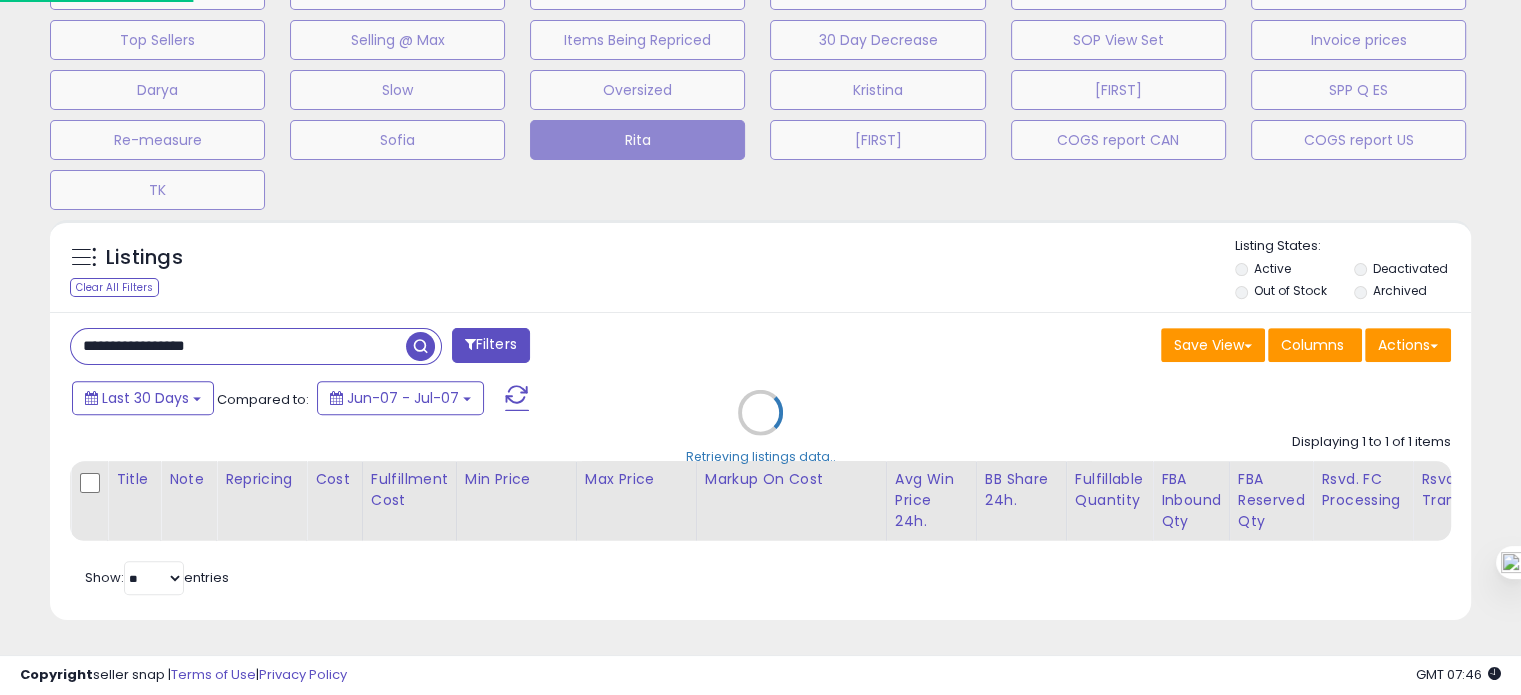 scroll, scrollTop: 999589, scrollLeft: 999168, axis: both 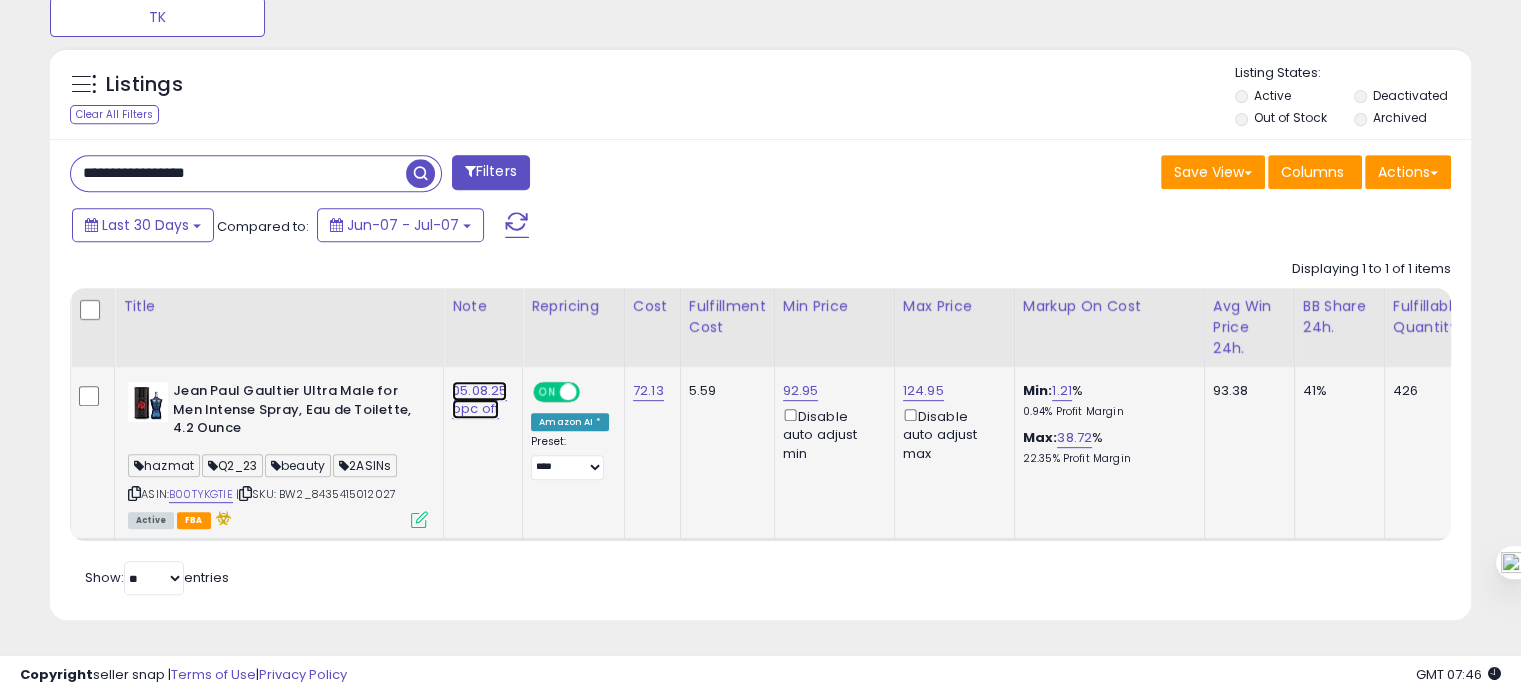 click on "05.08.25 ppc off" at bounding box center (479, 400) 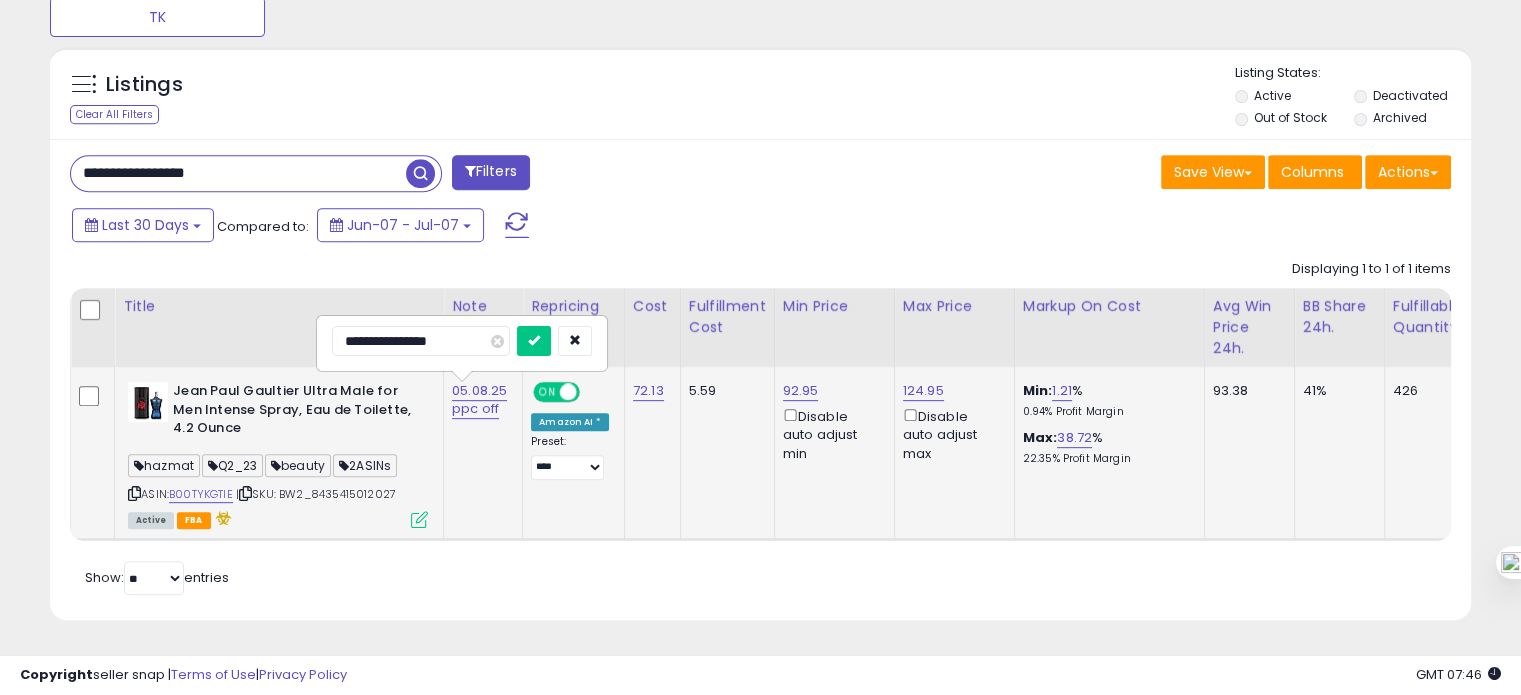 click on "**********" at bounding box center (421, 341) 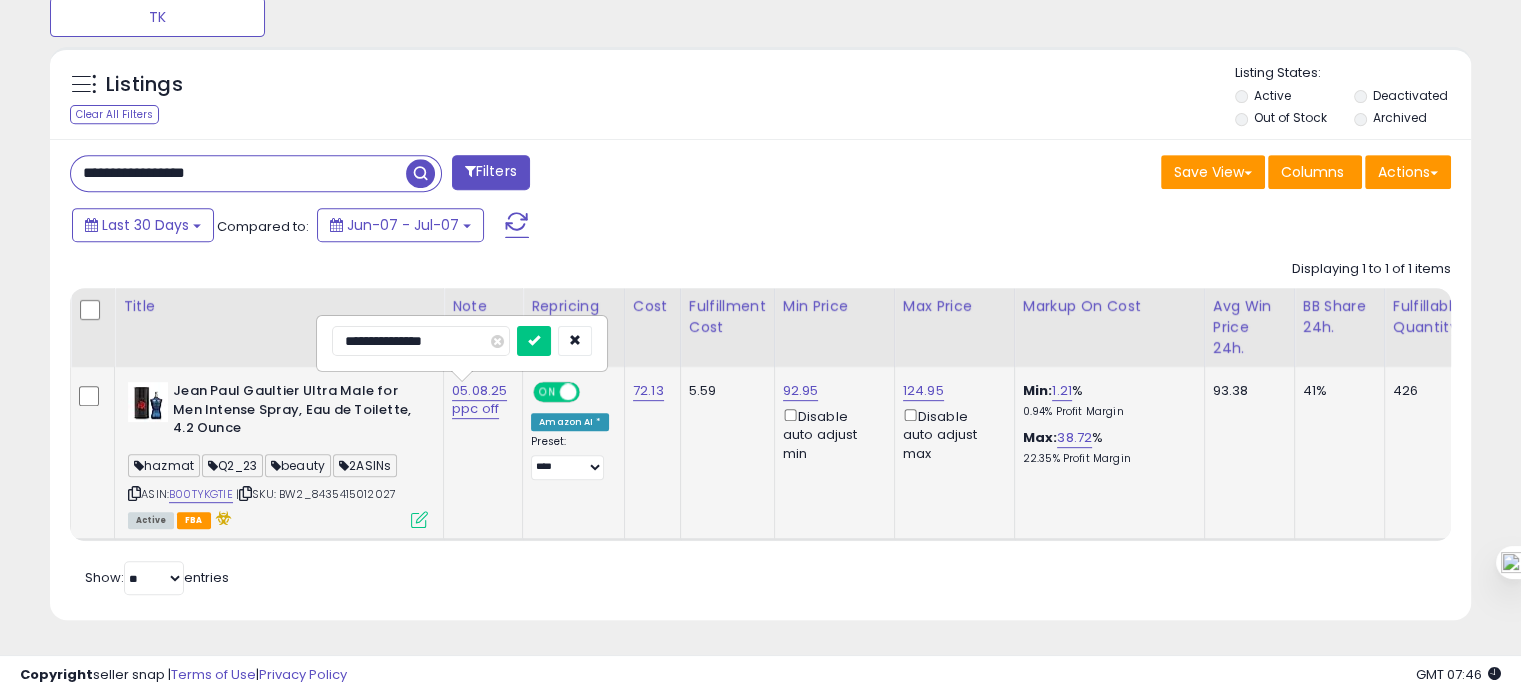 type on "**********" 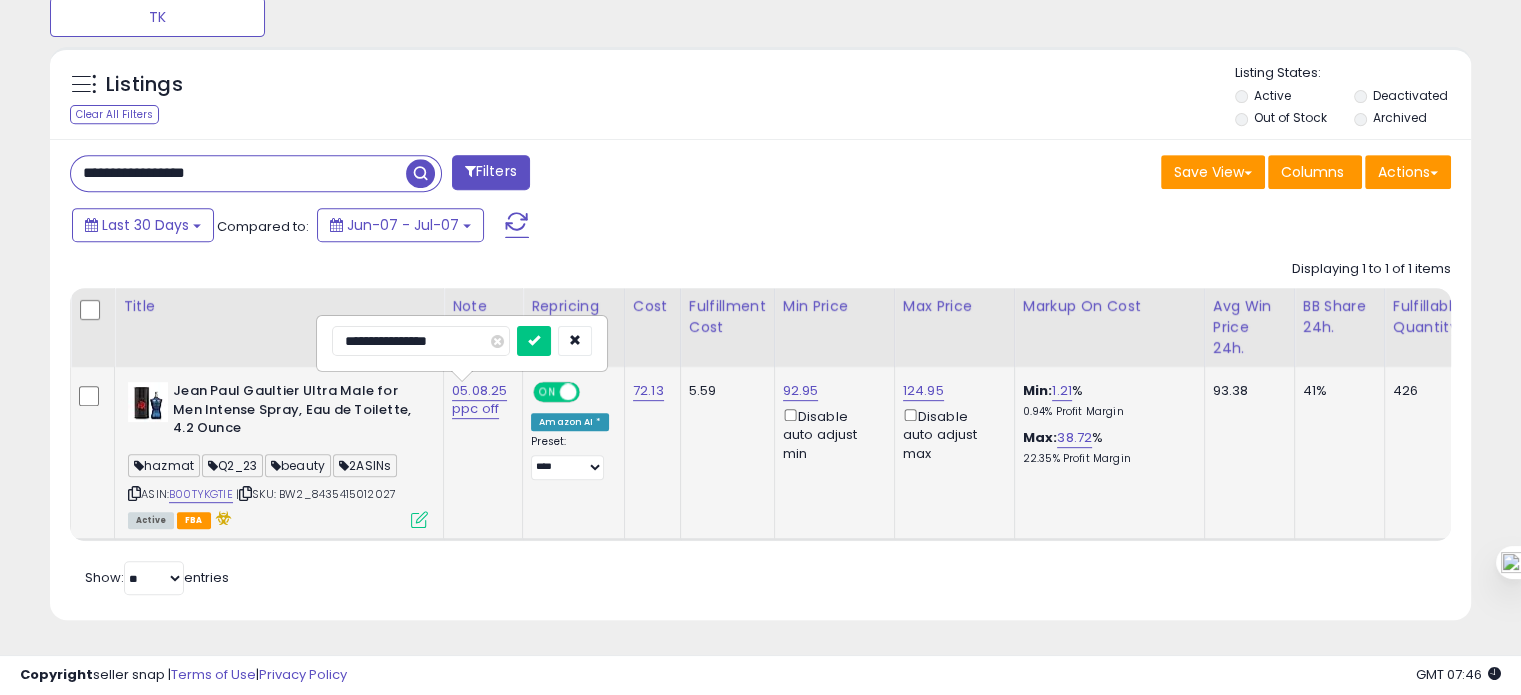 click at bounding box center (534, 341) 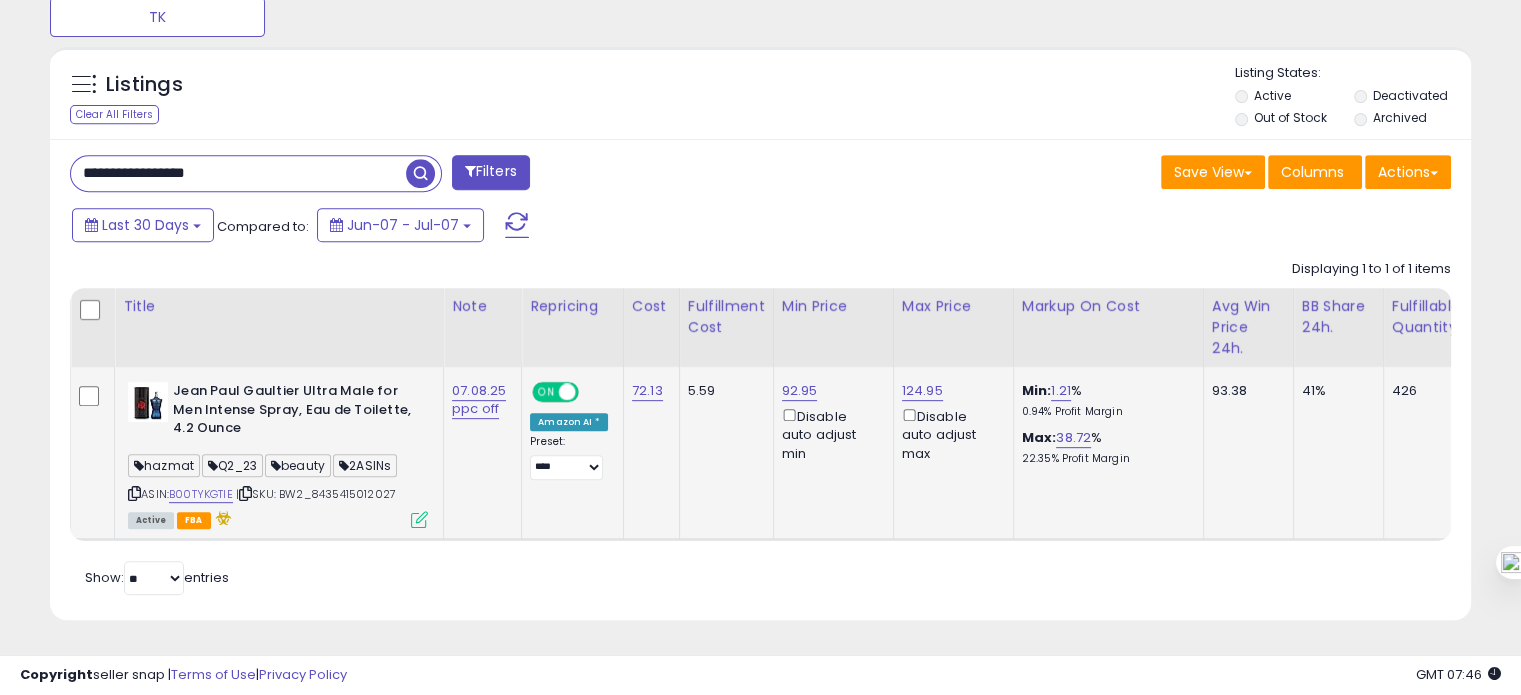 click on "**********" at bounding box center [238, 173] 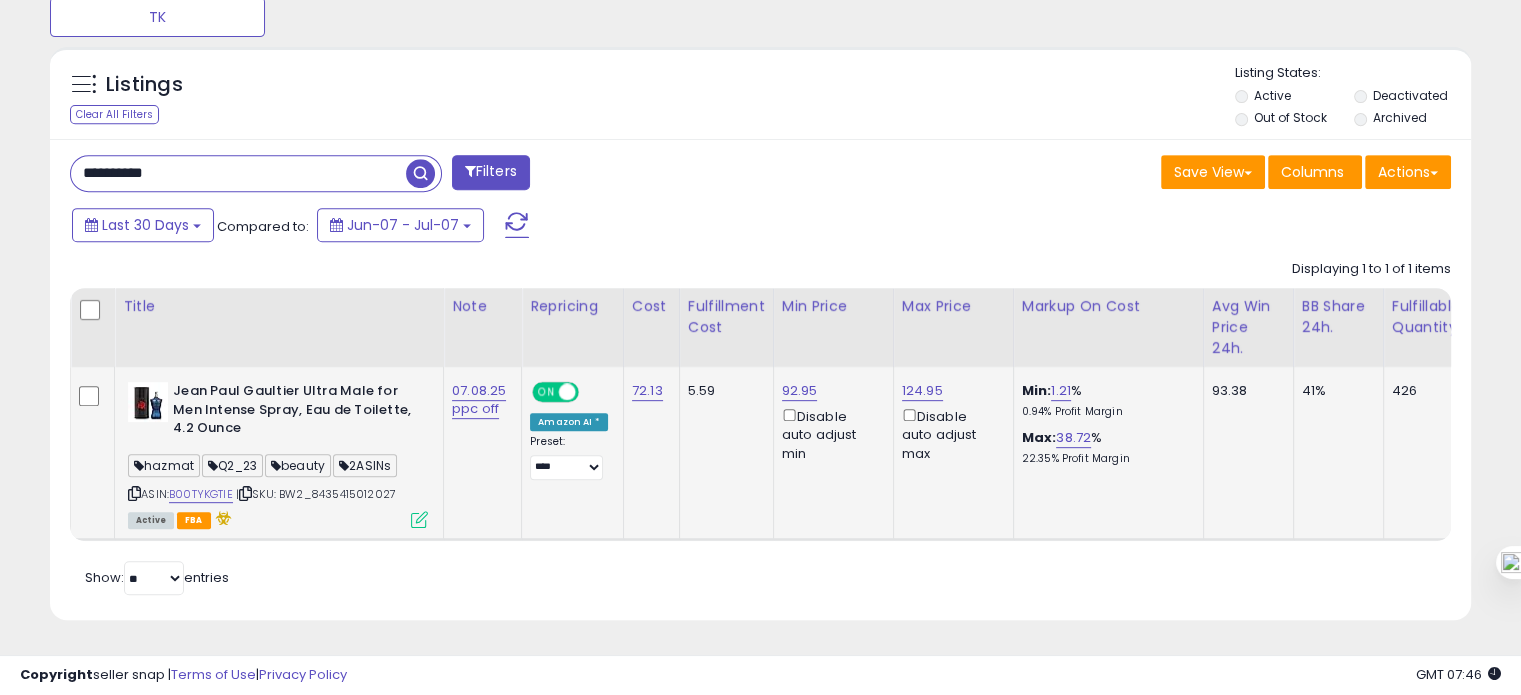 click on "**********" at bounding box center (238, 173) 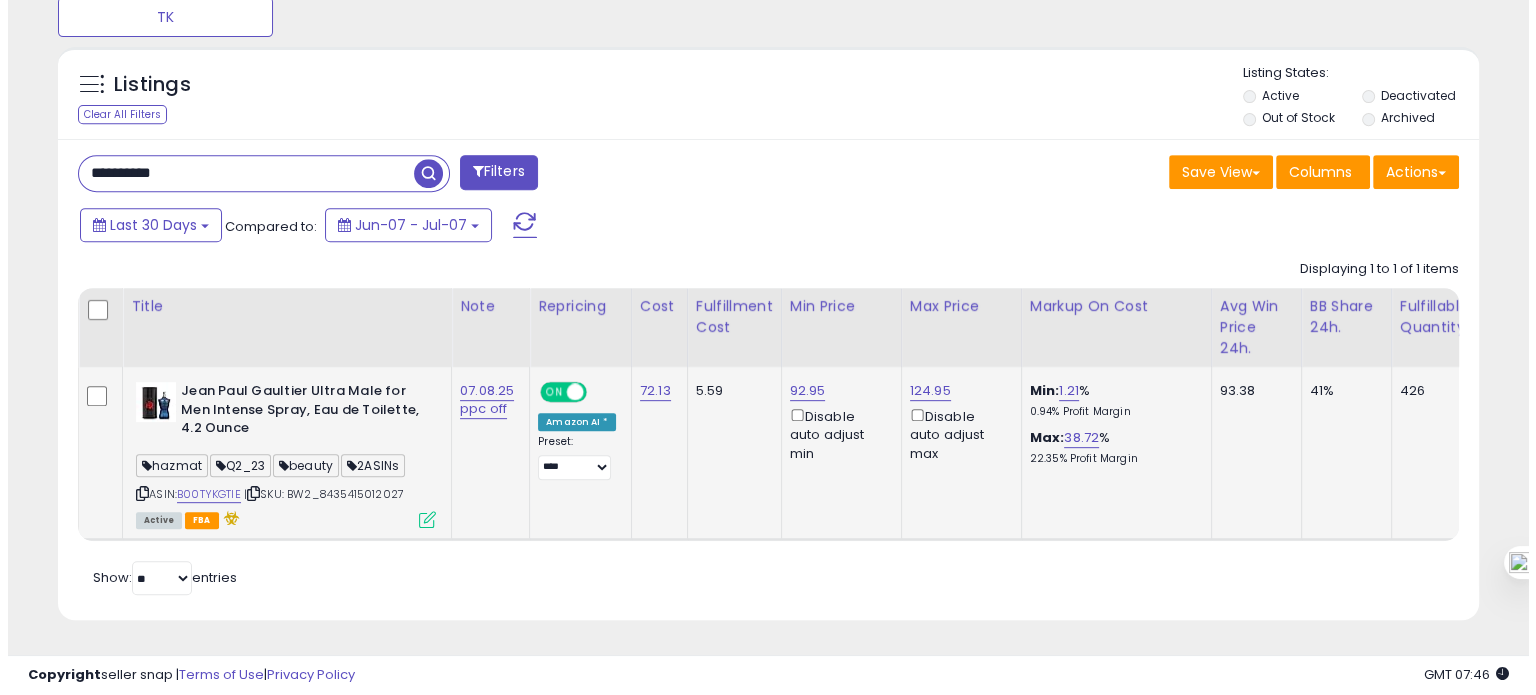 scroll, scrollTop: 674, scrollLeft: 0, axis: vertical 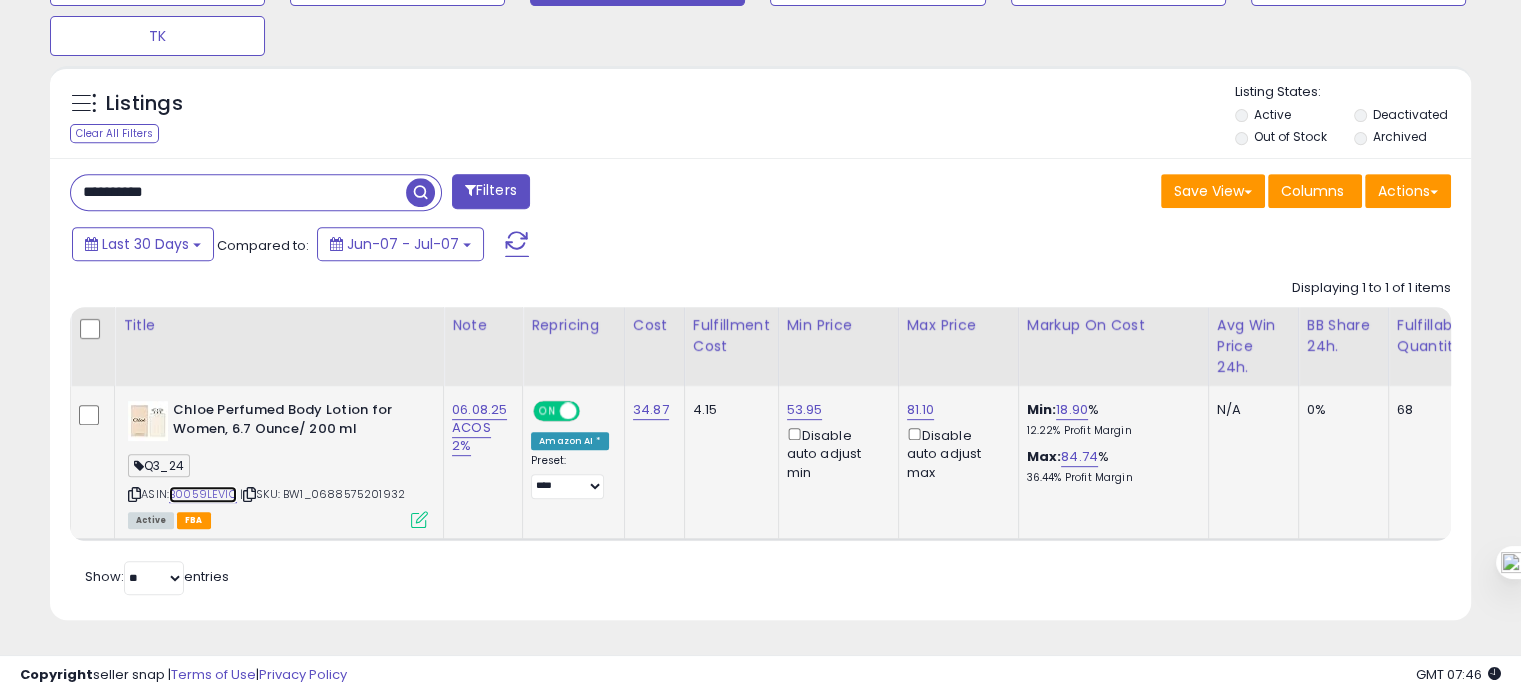 click on "B0059LEVIC" at bounding box center (203, 494) 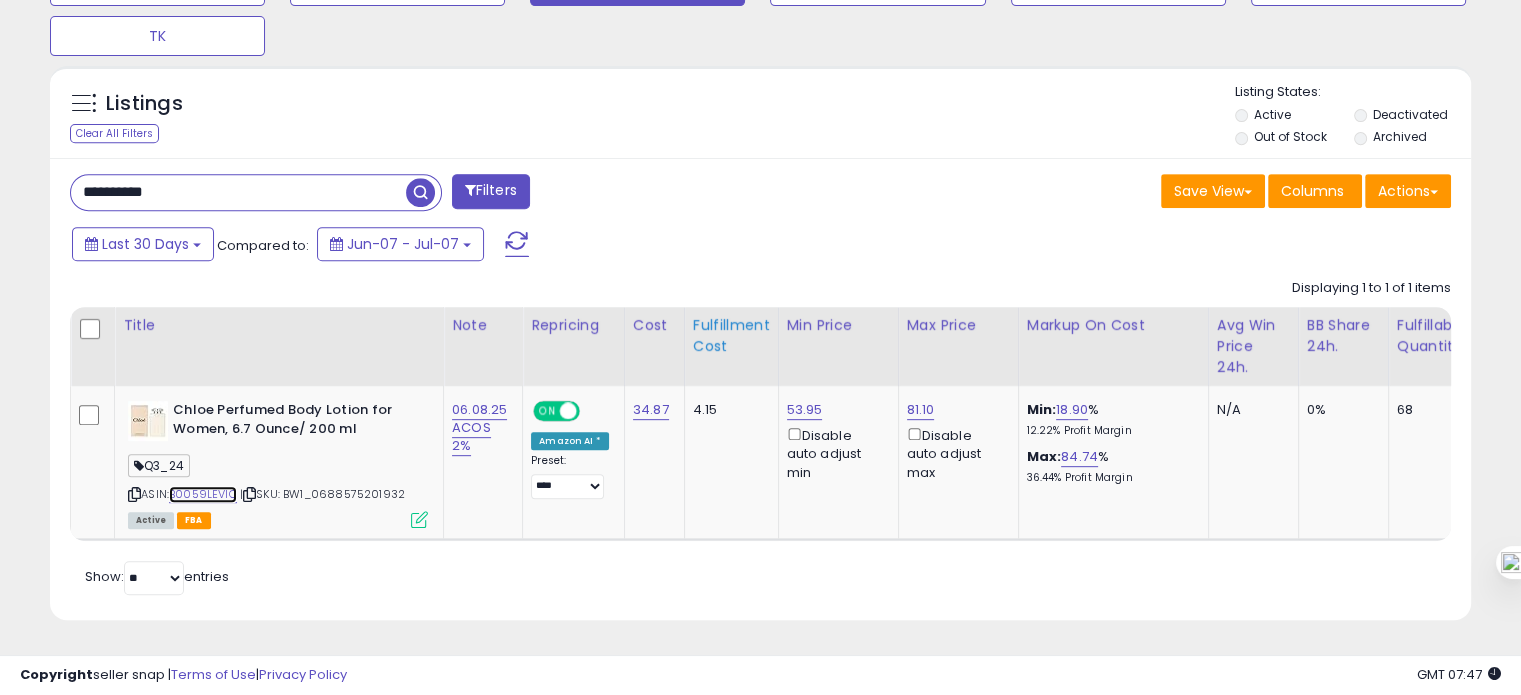 scroll, scrollTop: 0, scrollLeft: 144, axis: horizontal 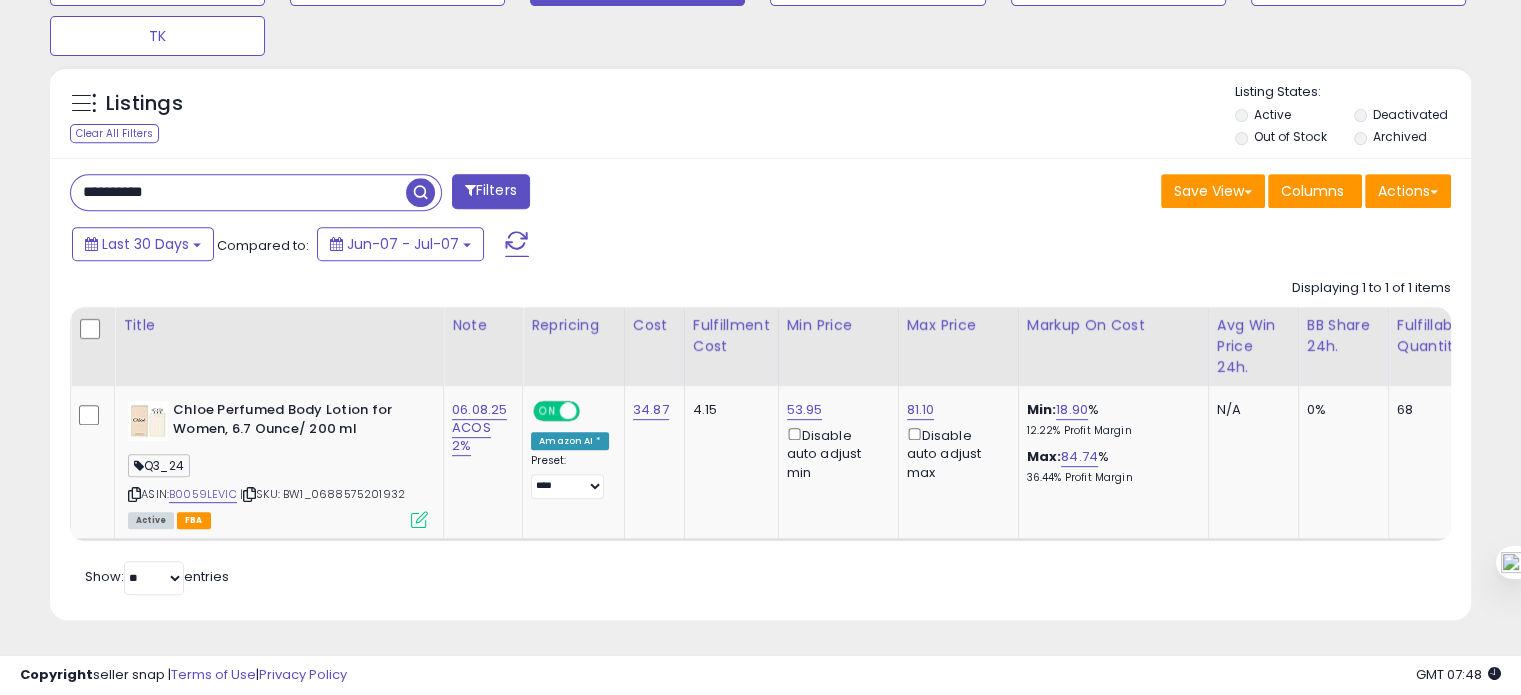 click on "**********" at bounding box center (238, 192) 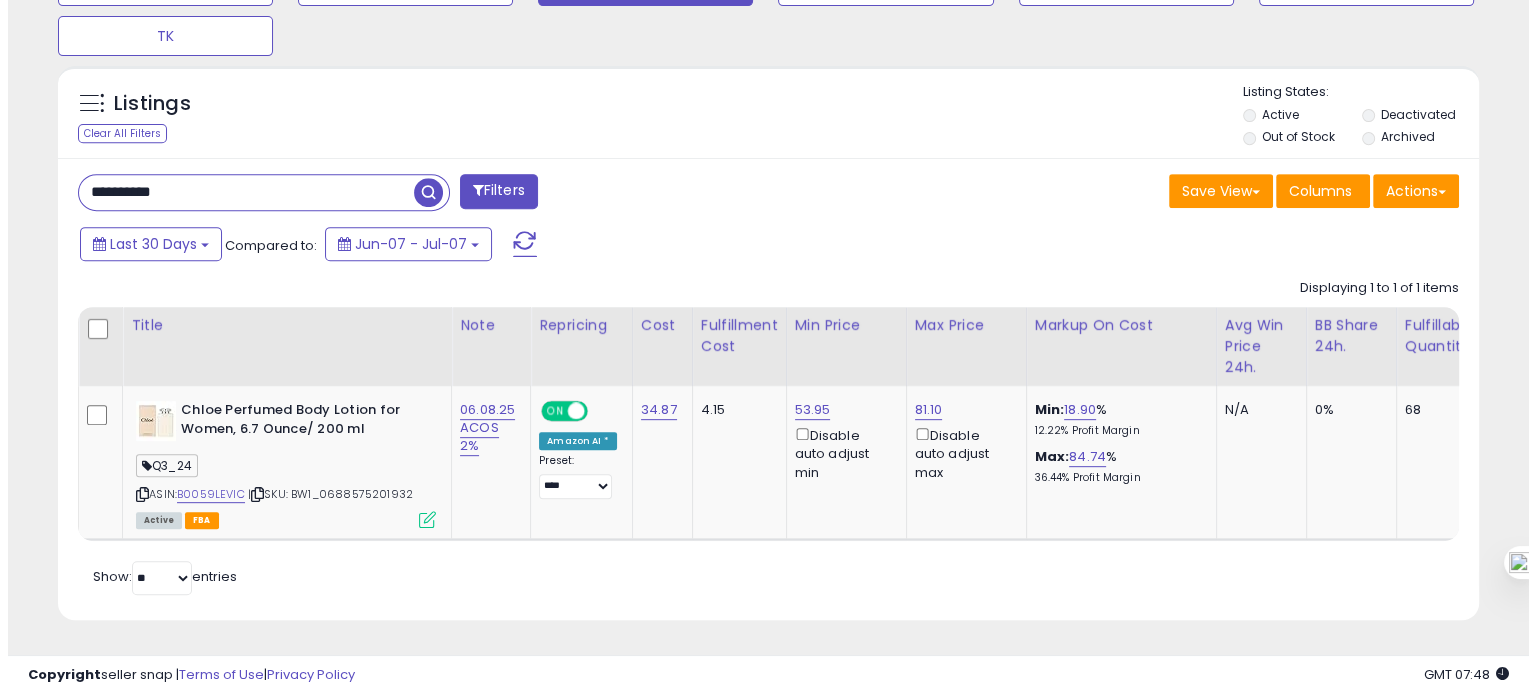 scroll, scrollTop: 674, scrollLeft: 0, axis: vertical 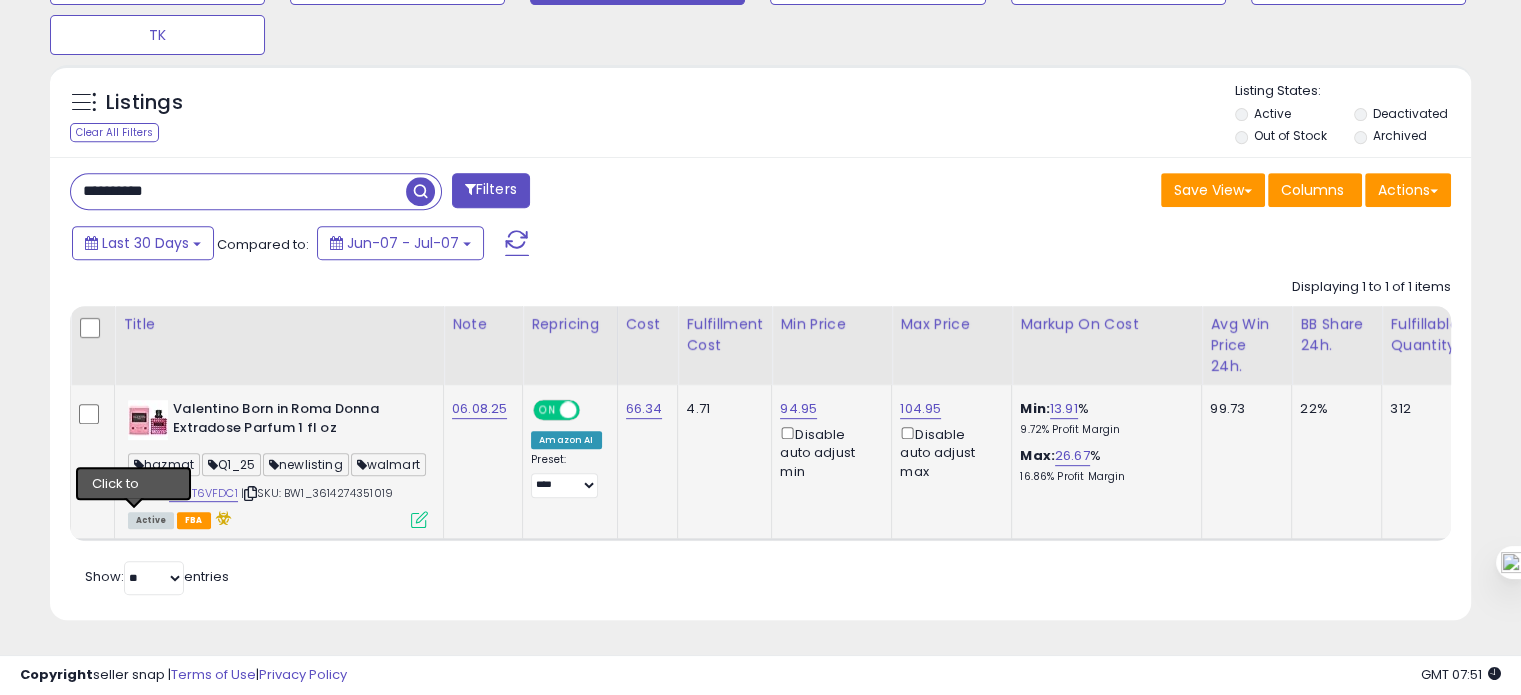 click at bounding box center (134, 493) 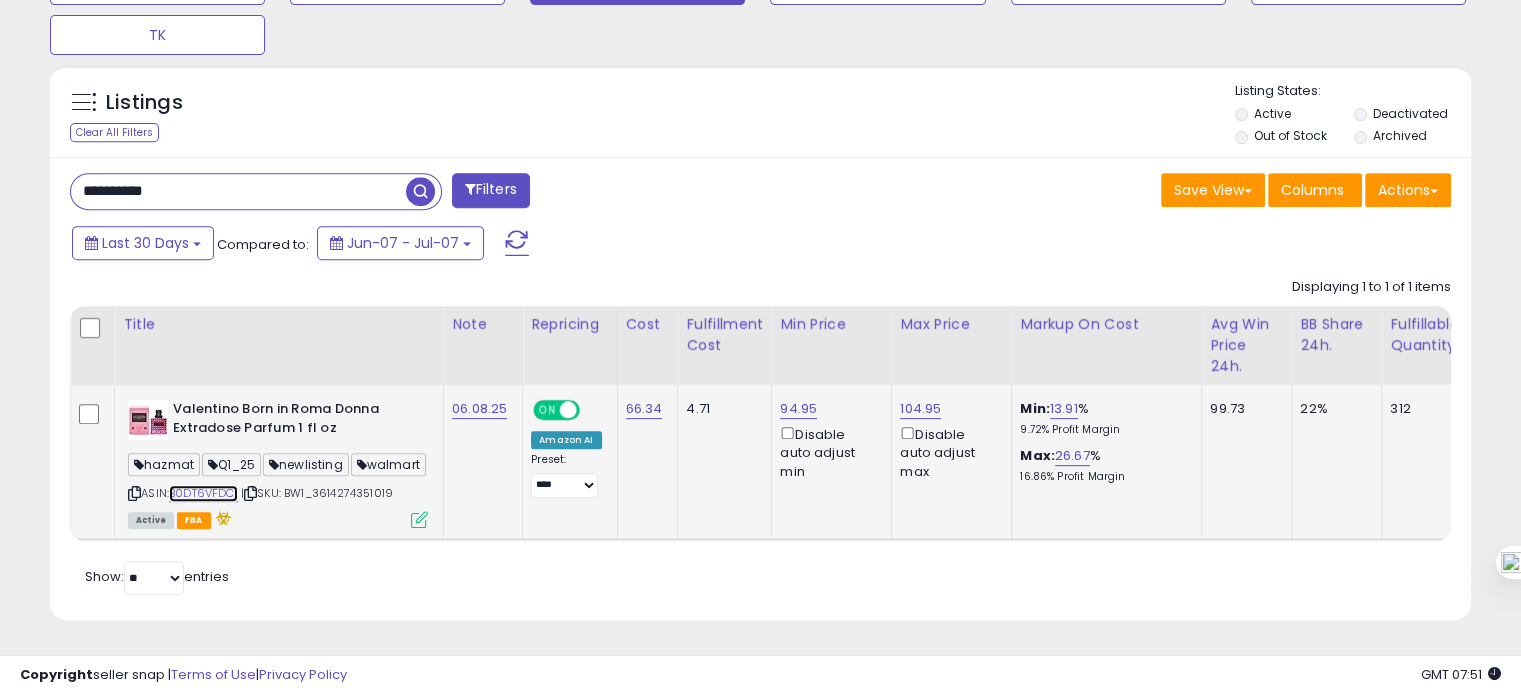 click on "B0DT6VFDC1" at bounding box center (203, 493) 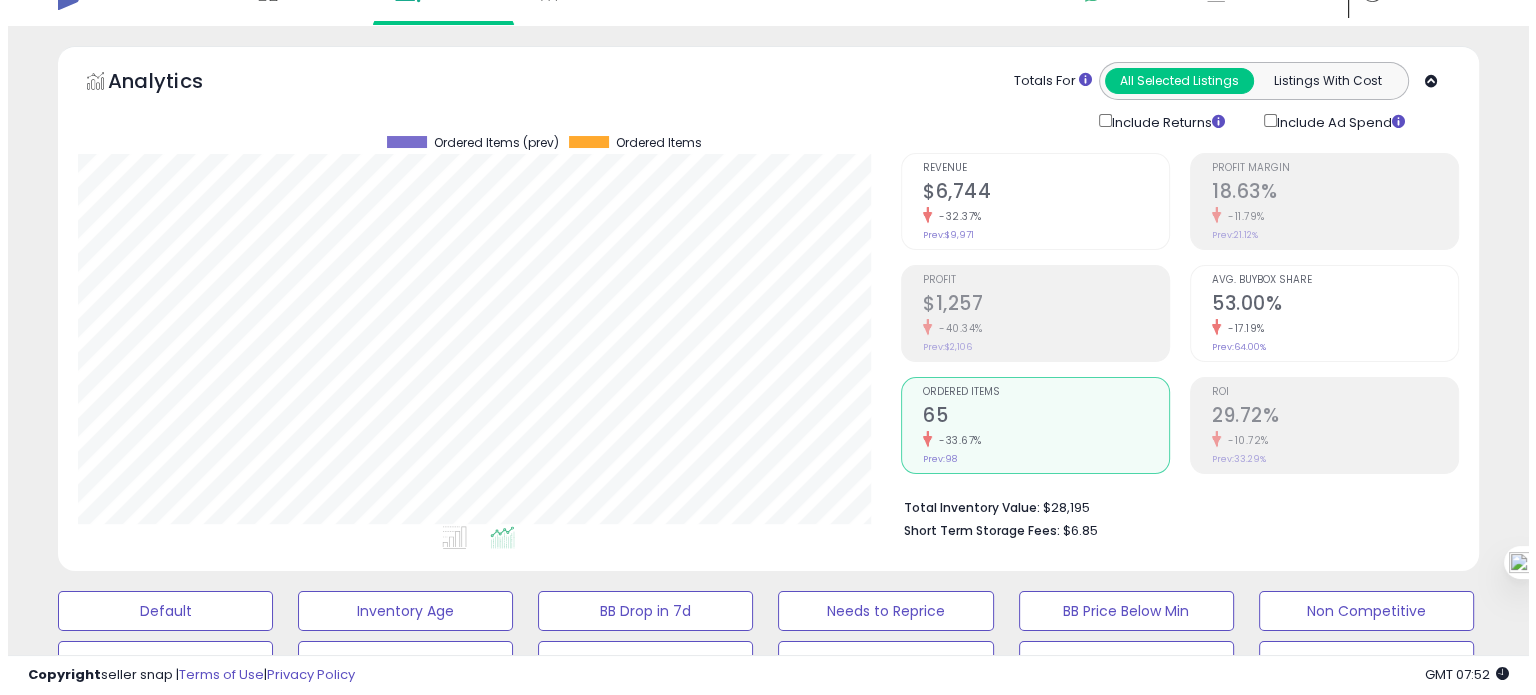 scroll, scrollTop: 36, scrollLeft: 0, axis: vertical 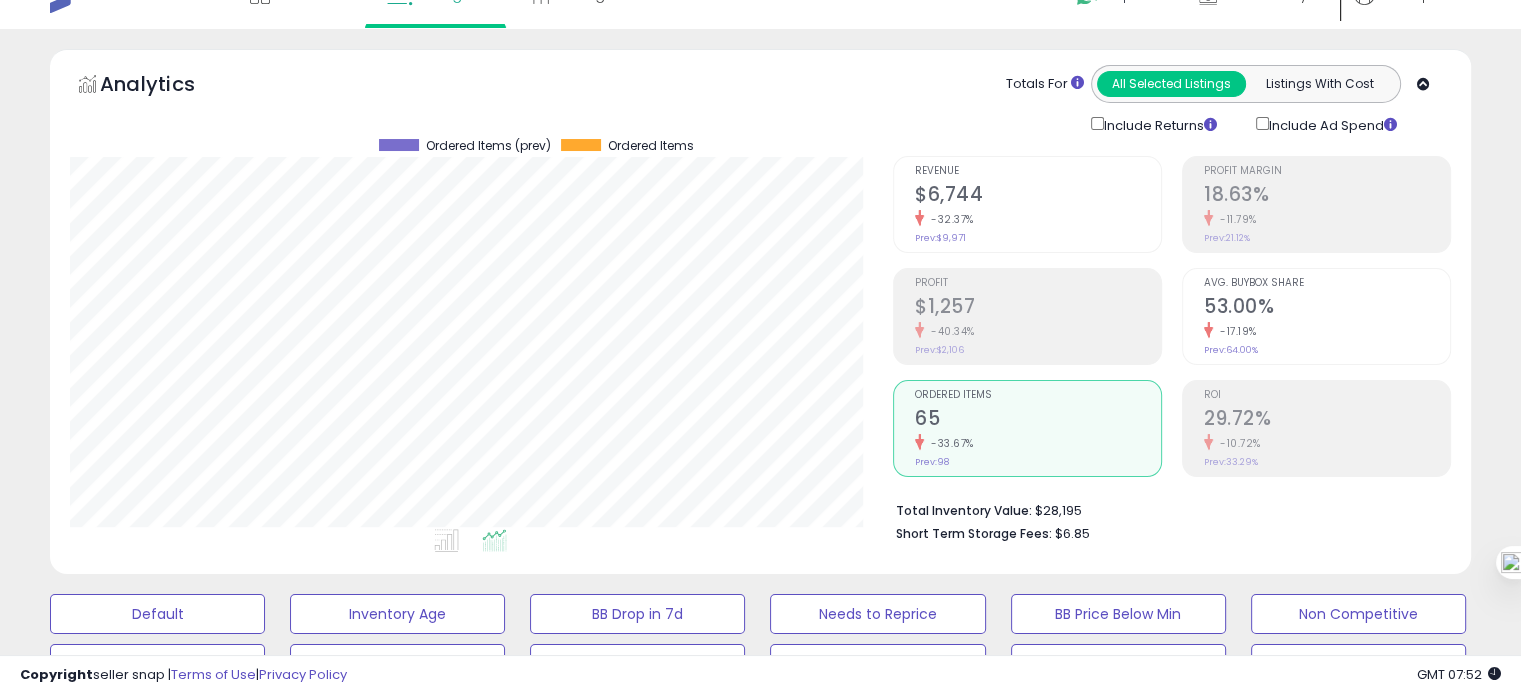 click on "29.72%" at bounding box center (1327, 420) 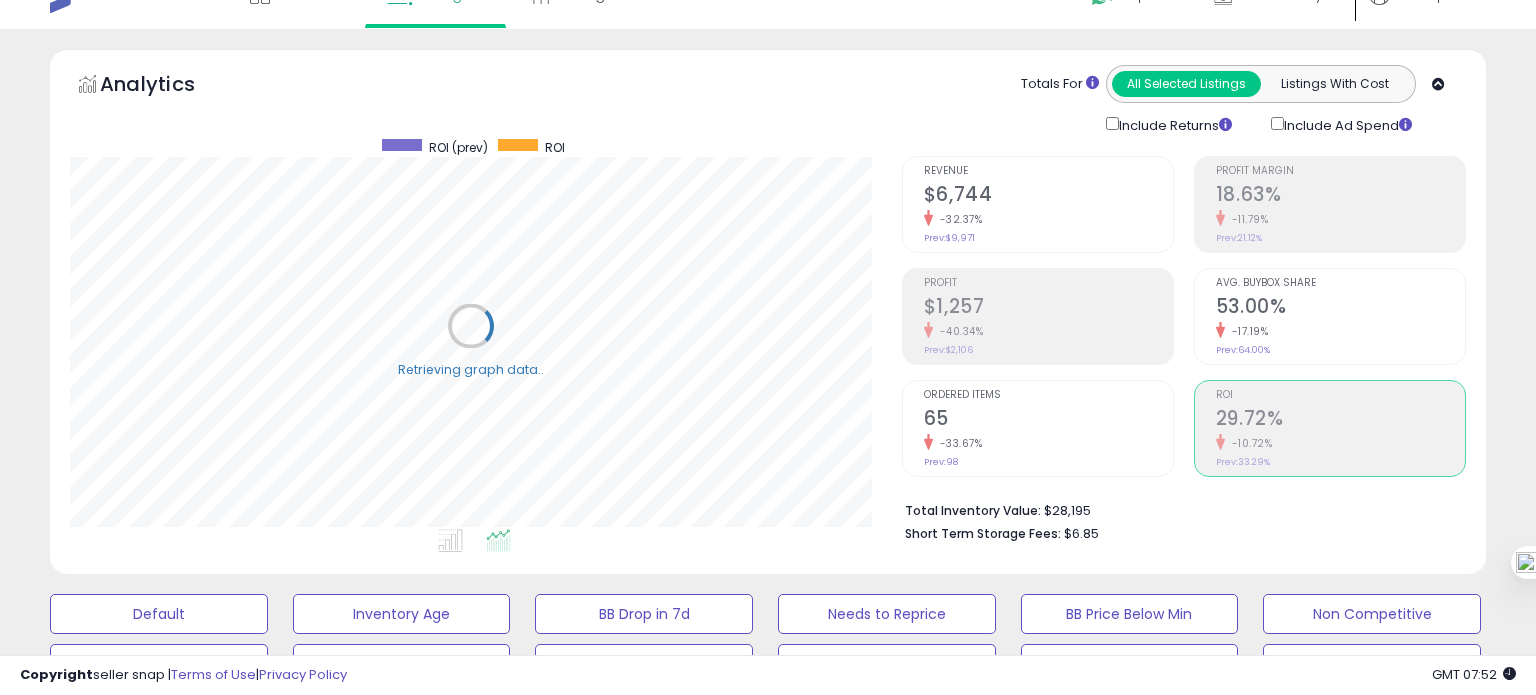 scroll, scrollTop: 999589, scrollLeft: 999168, axis: both 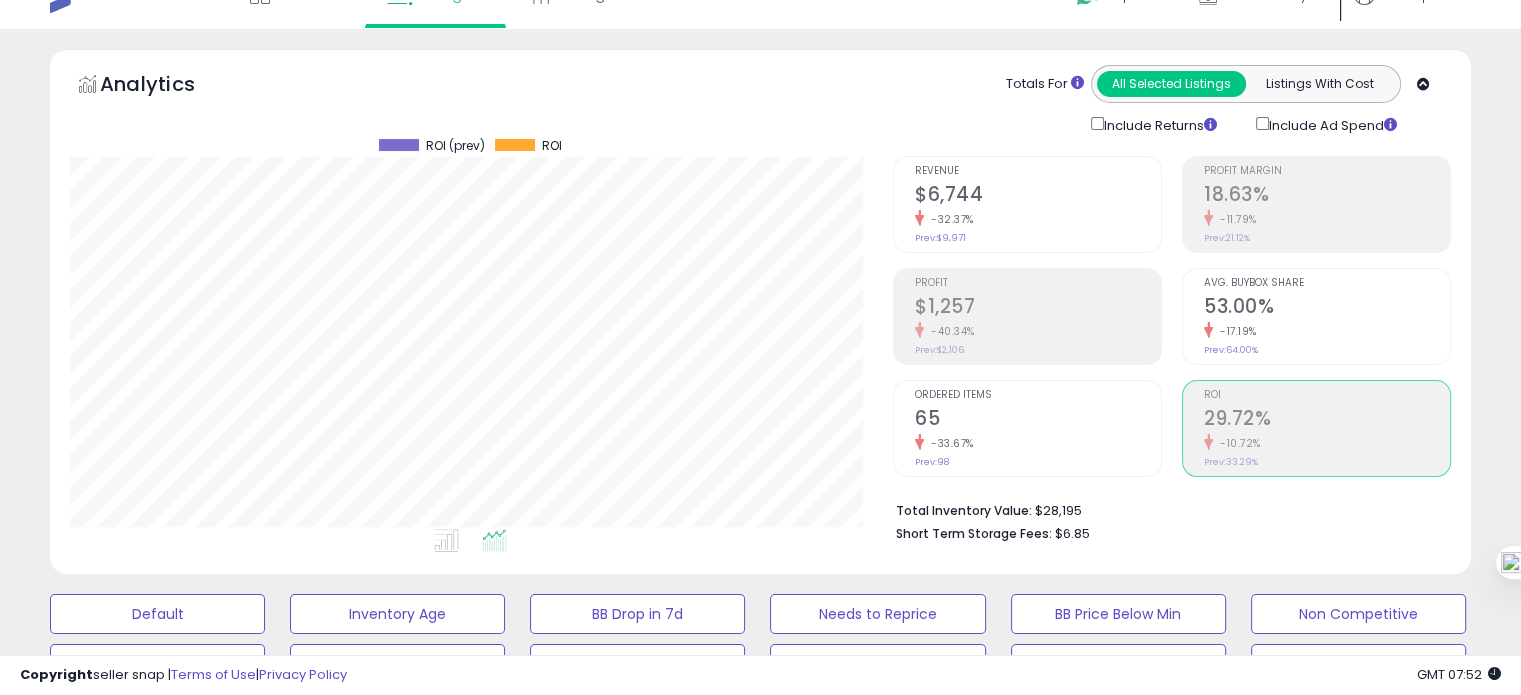 click on "65" at bounding box center [1038, 420] 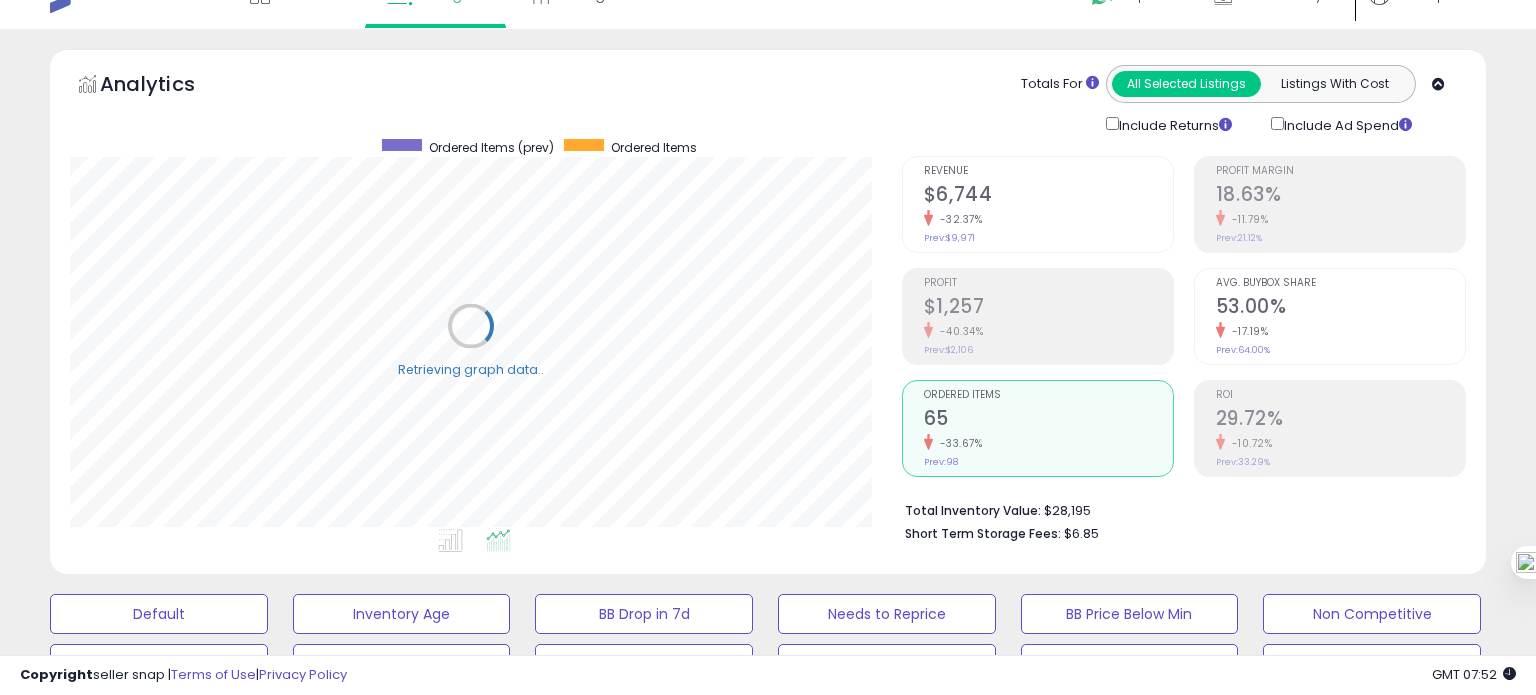 scroll, scrollTop: 999589, scrollLeft: 999168, axis: both 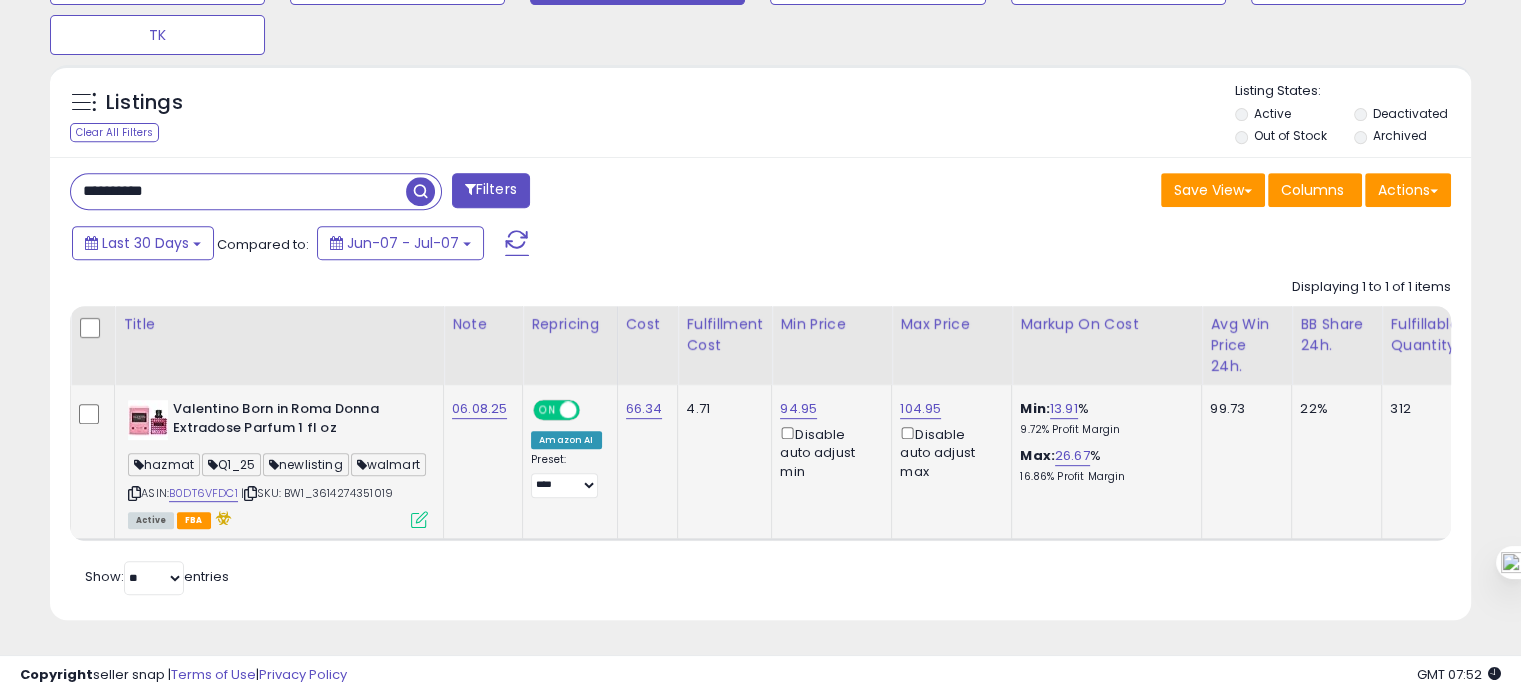 click on "06.08.25" 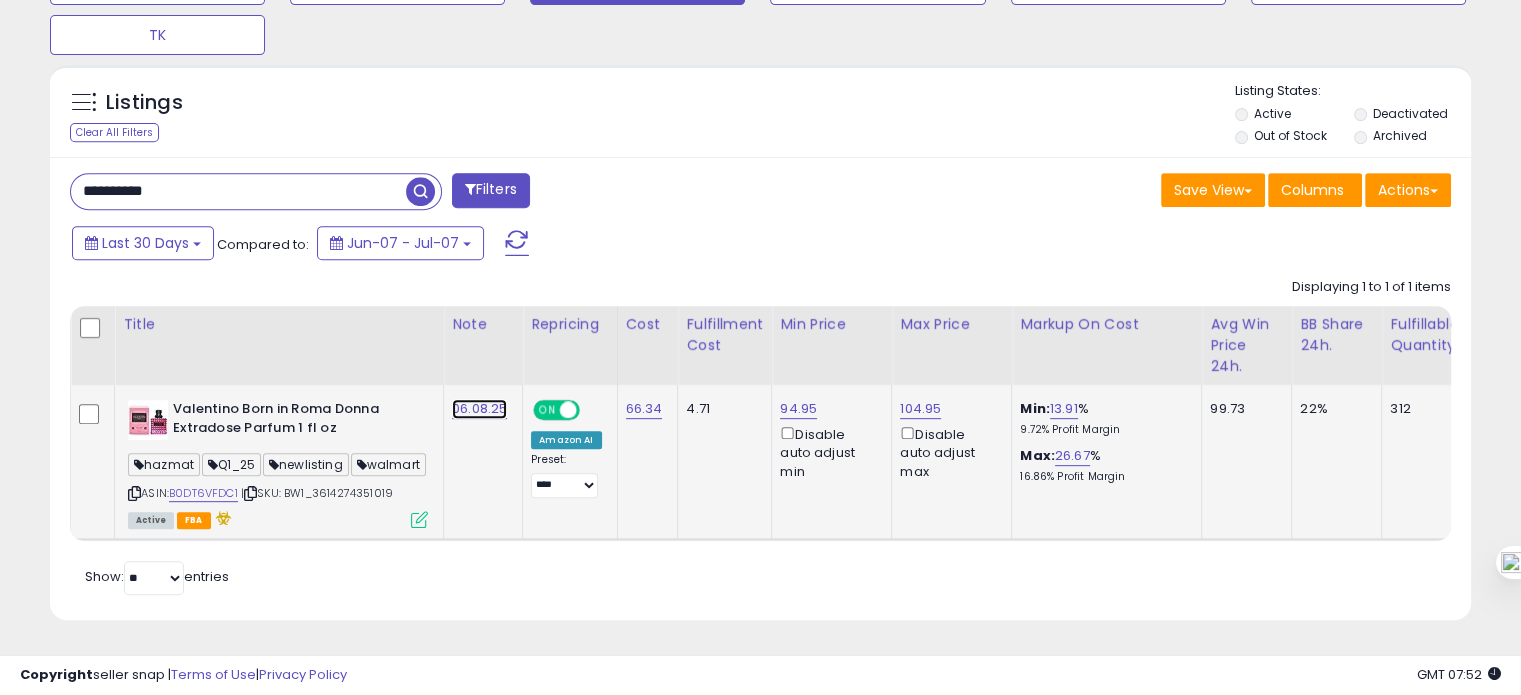 click on "06.08.25" at bounding box center [479, 409] 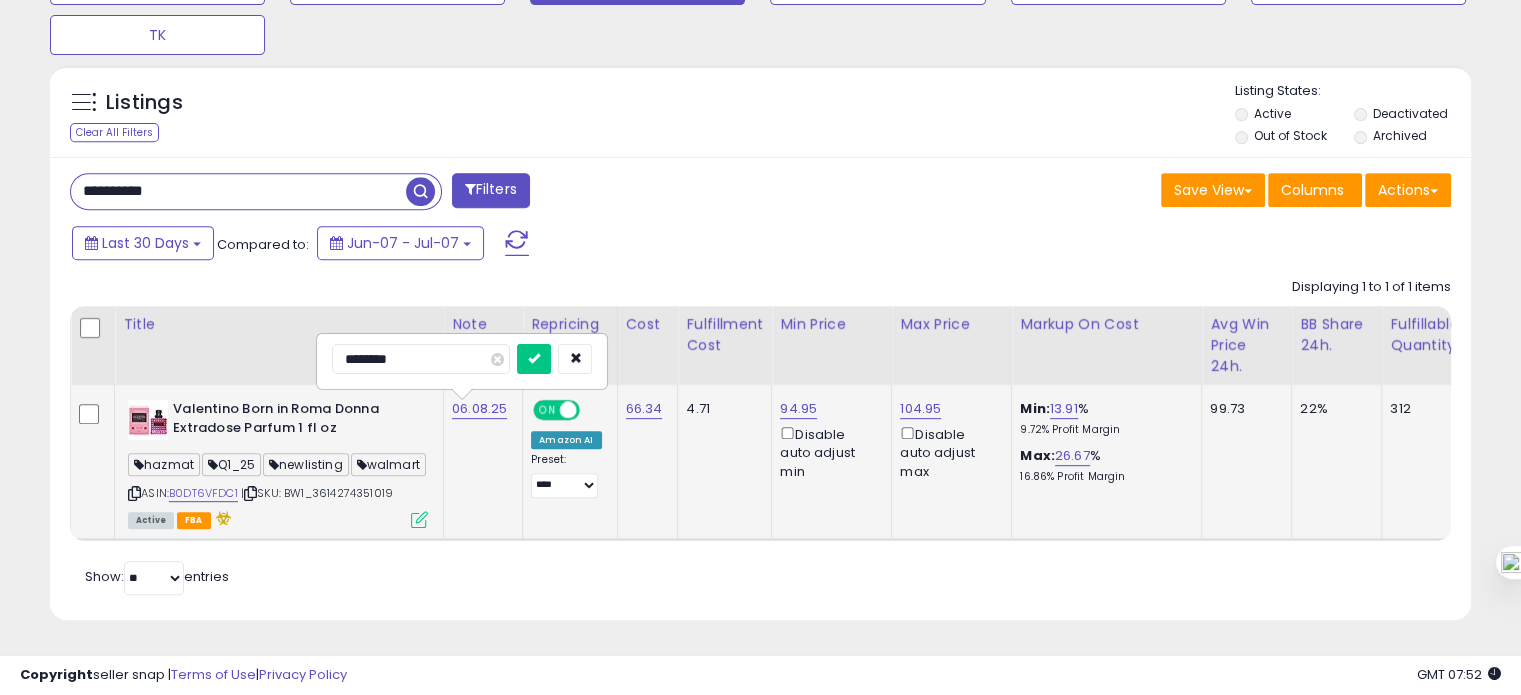 click on "********" at bounding box center [421, 359] 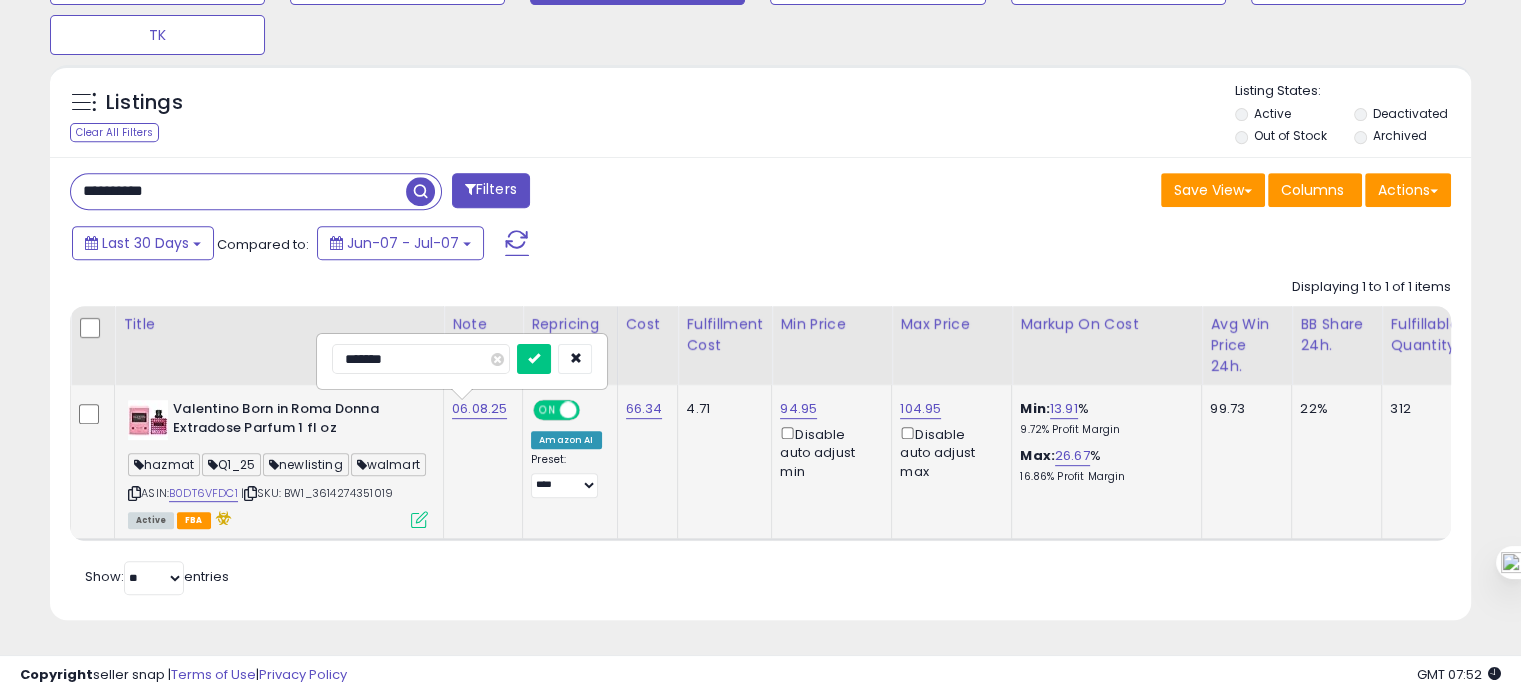 type on "********" 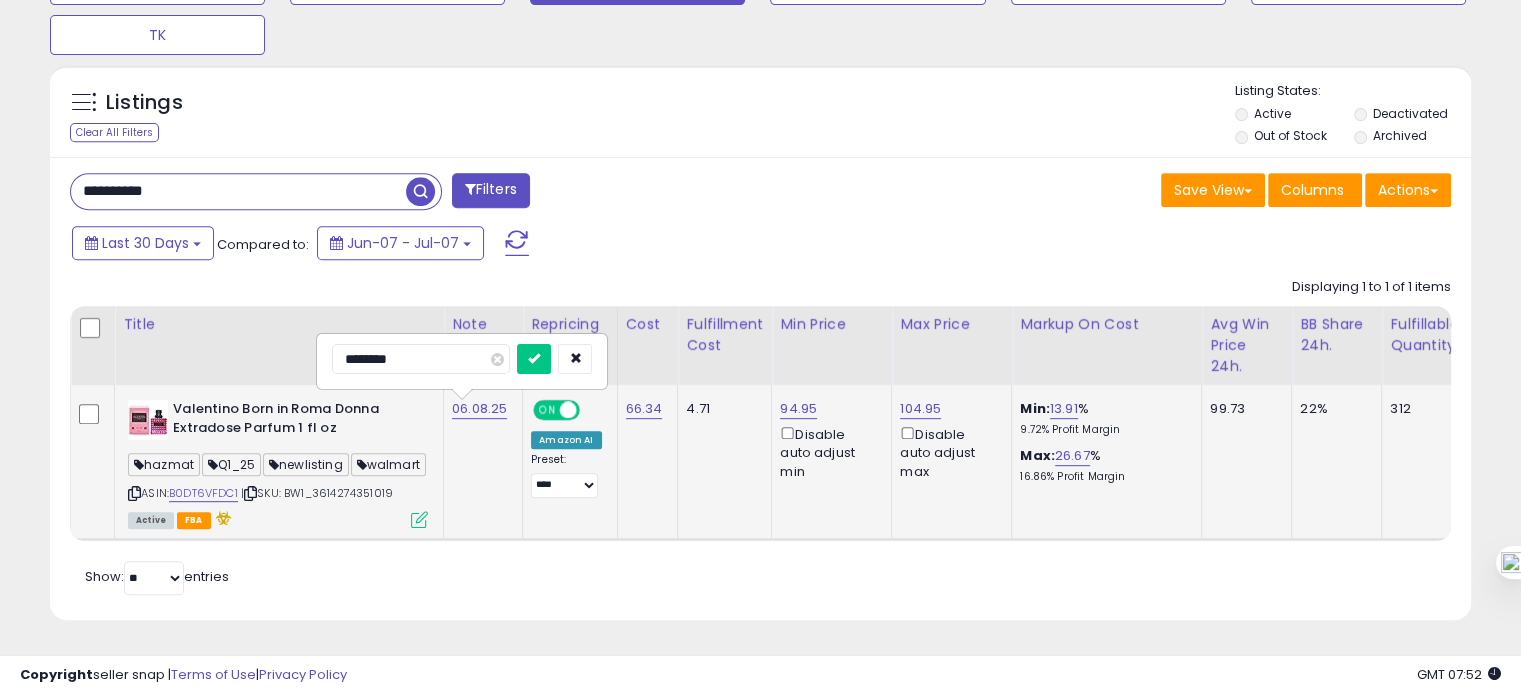 click at bounding box center (534, 359) 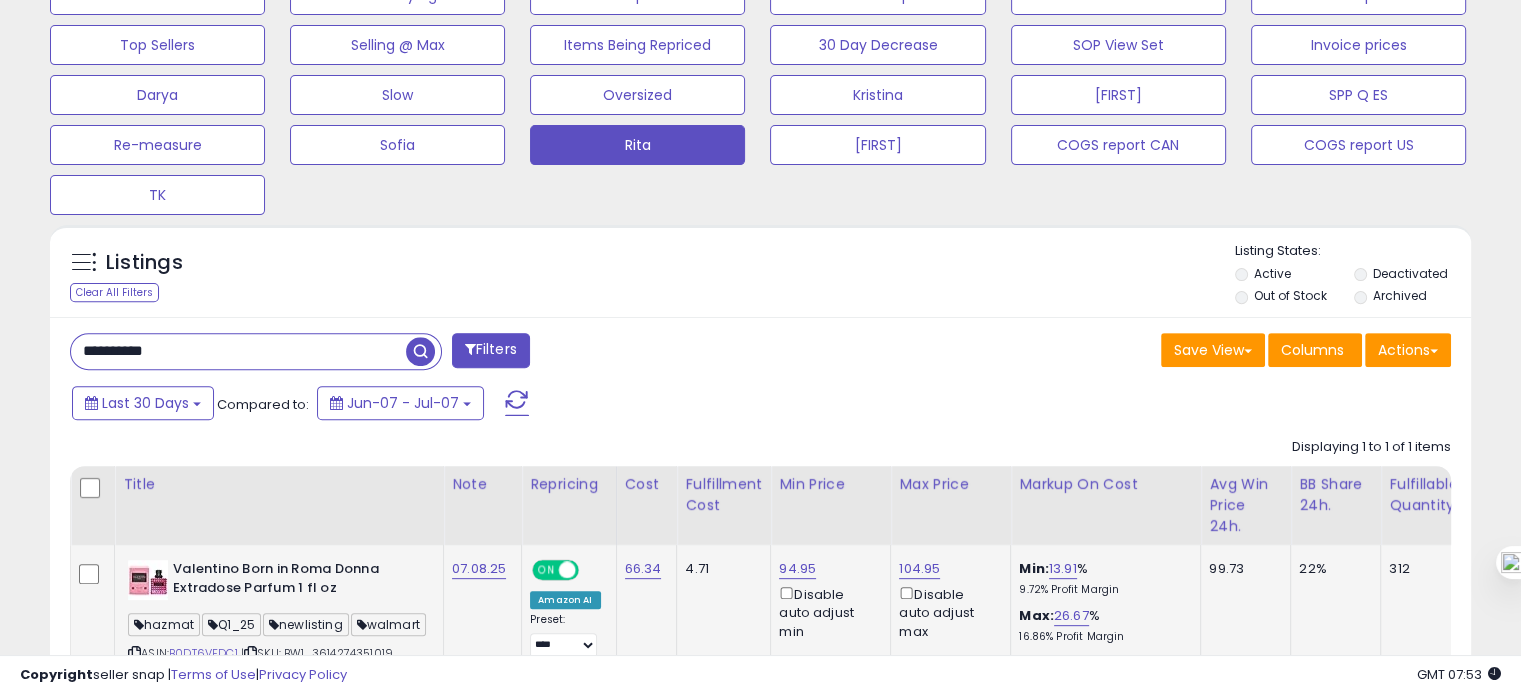 scroll, scrollTop: 856, scrollLeft: 0, axis: vertical 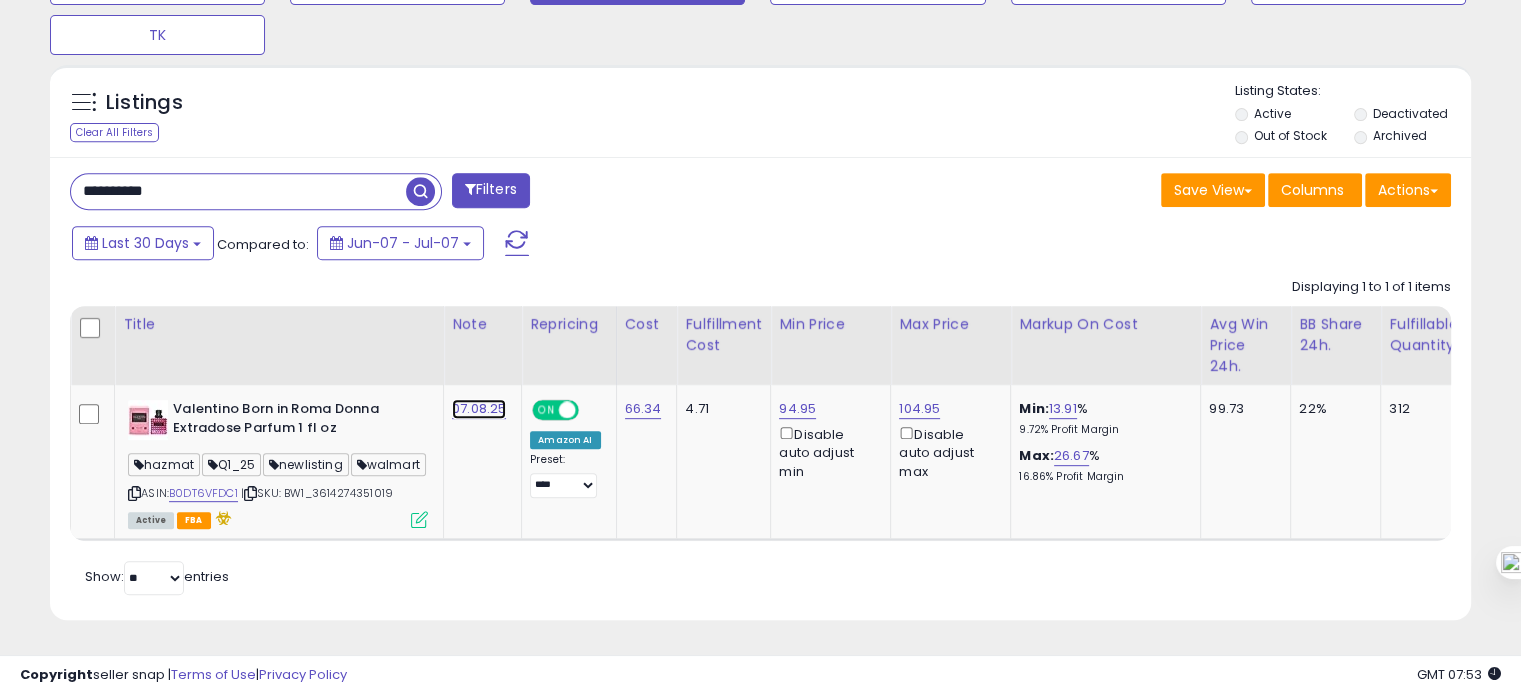 click on "07.08.25" at bounding box center [479, 409] 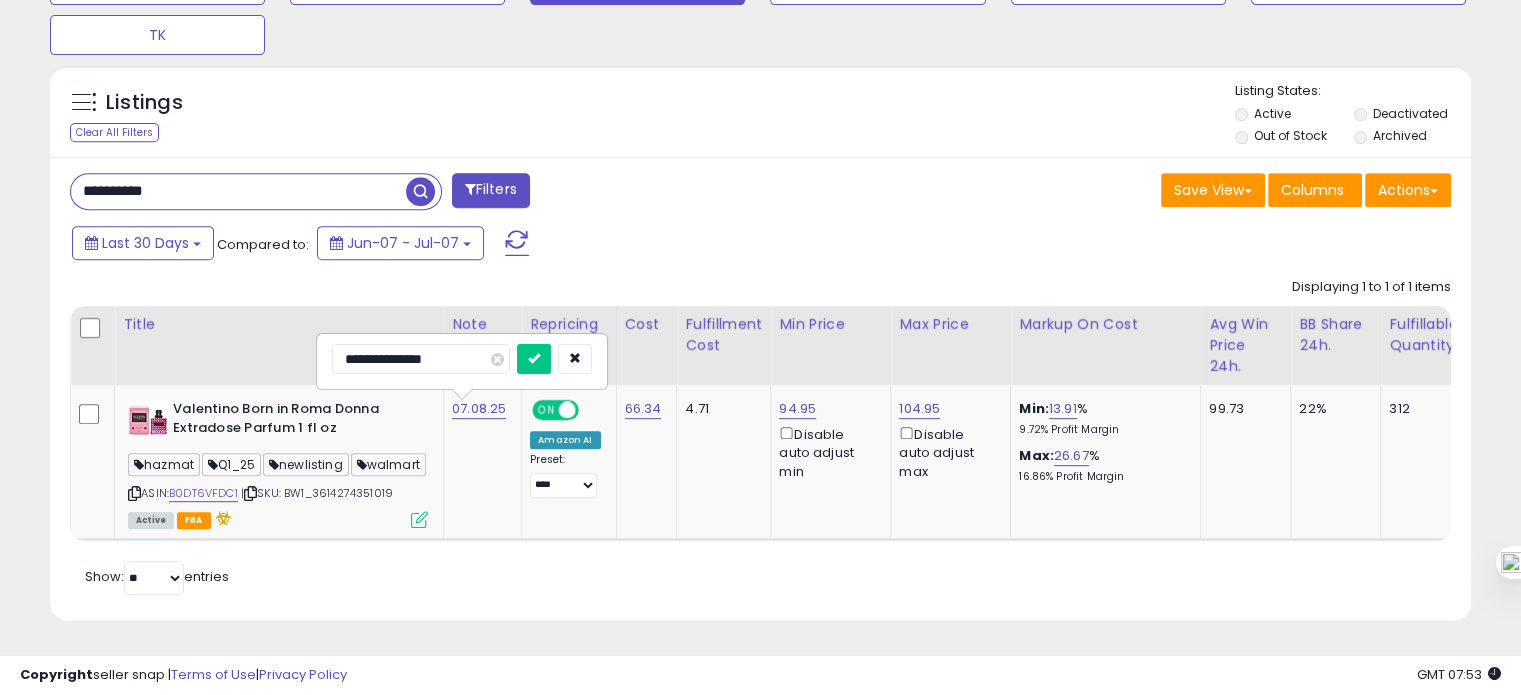 type on "**********" 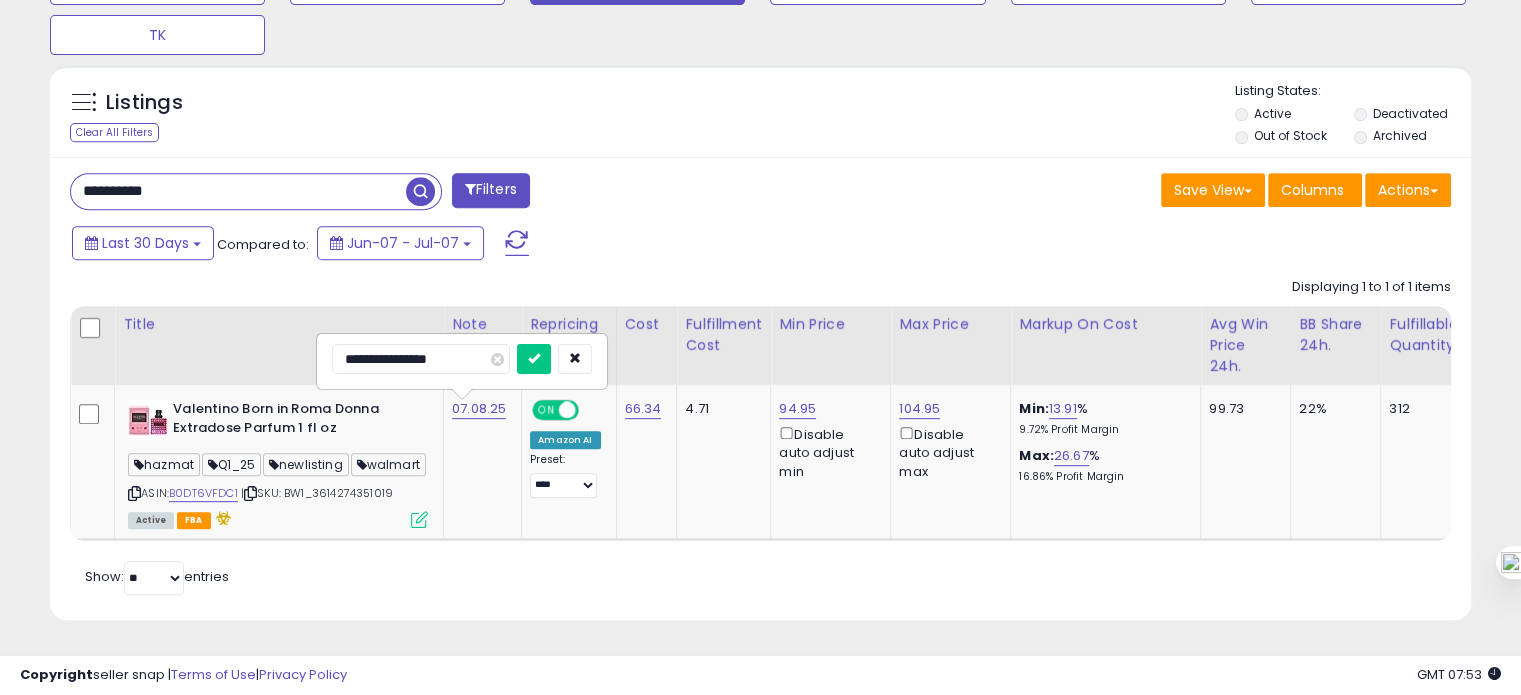 click at bounding box center (534, 359) 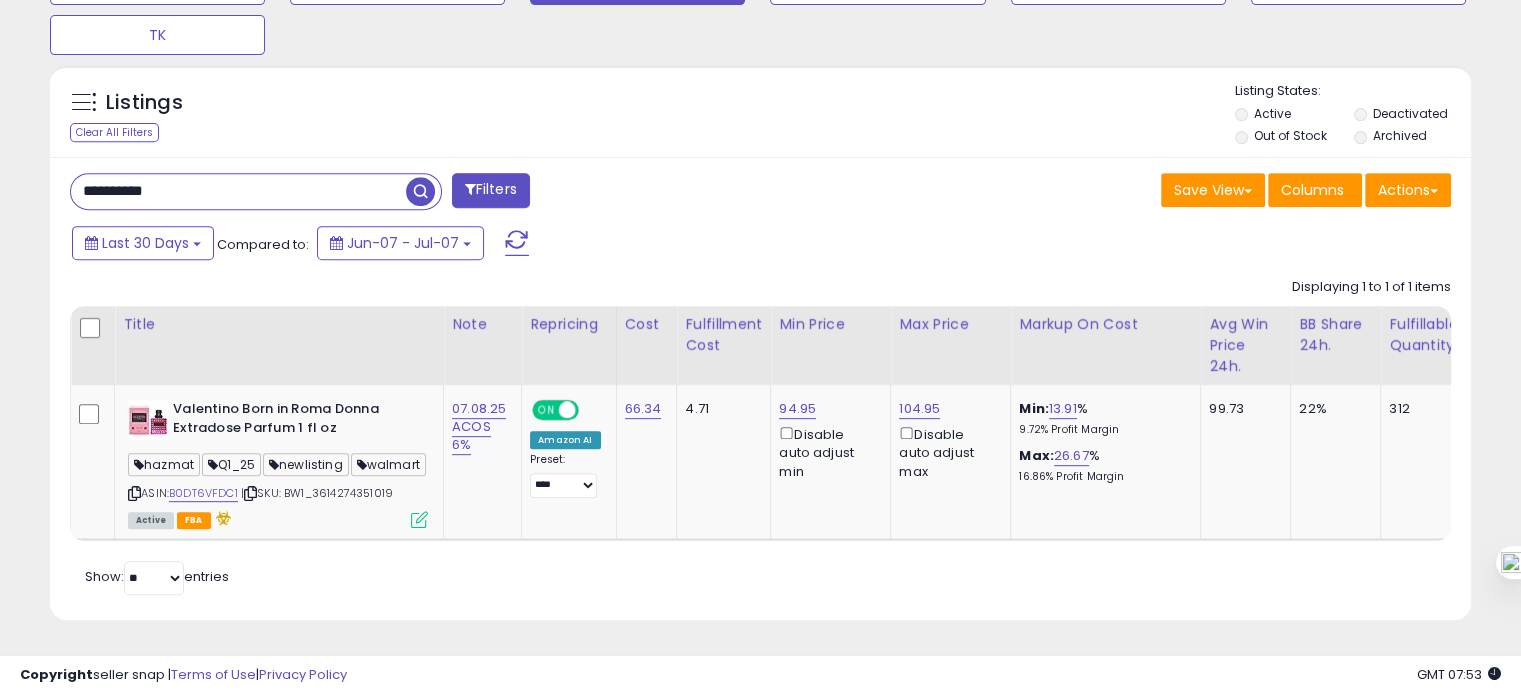 click on "|   SKU: BW1_3614274351019" at bounding box center [317, 493] 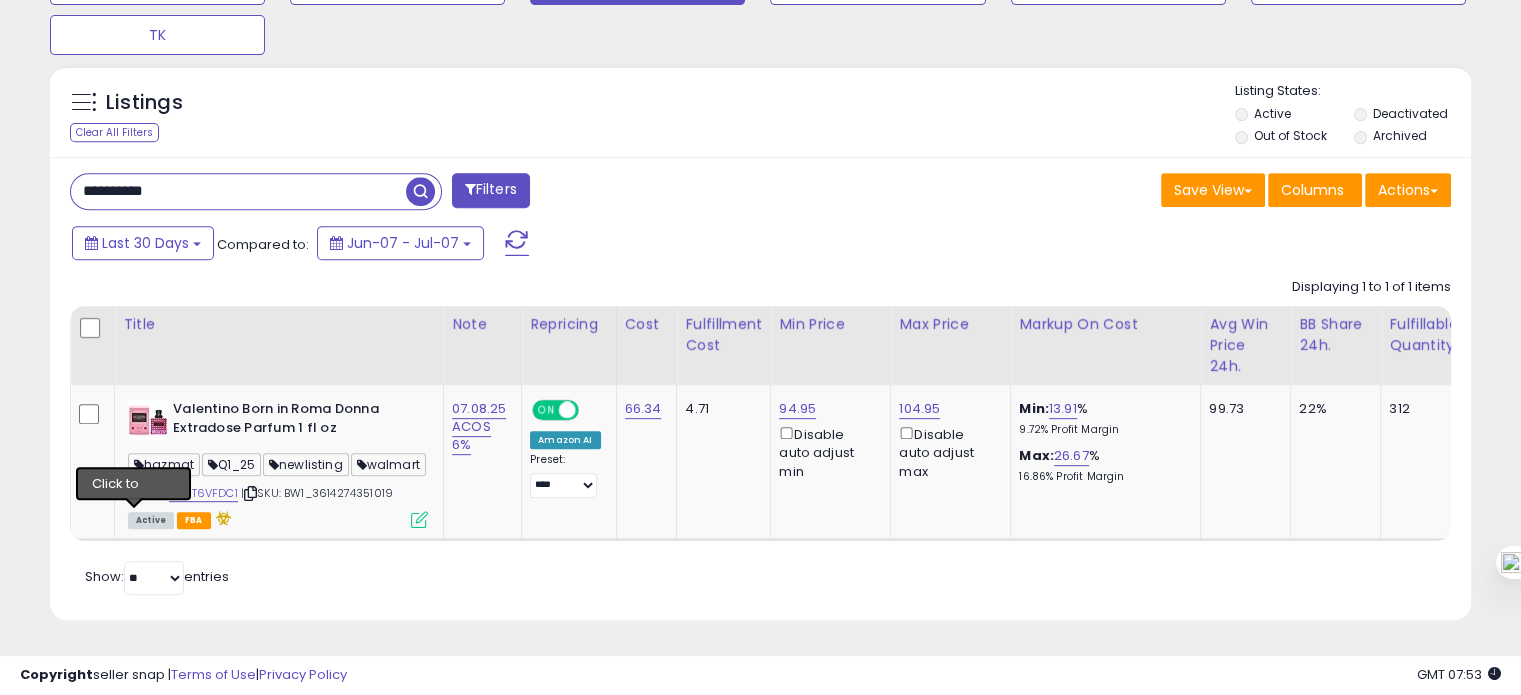 click at bounding box center (134, 493) 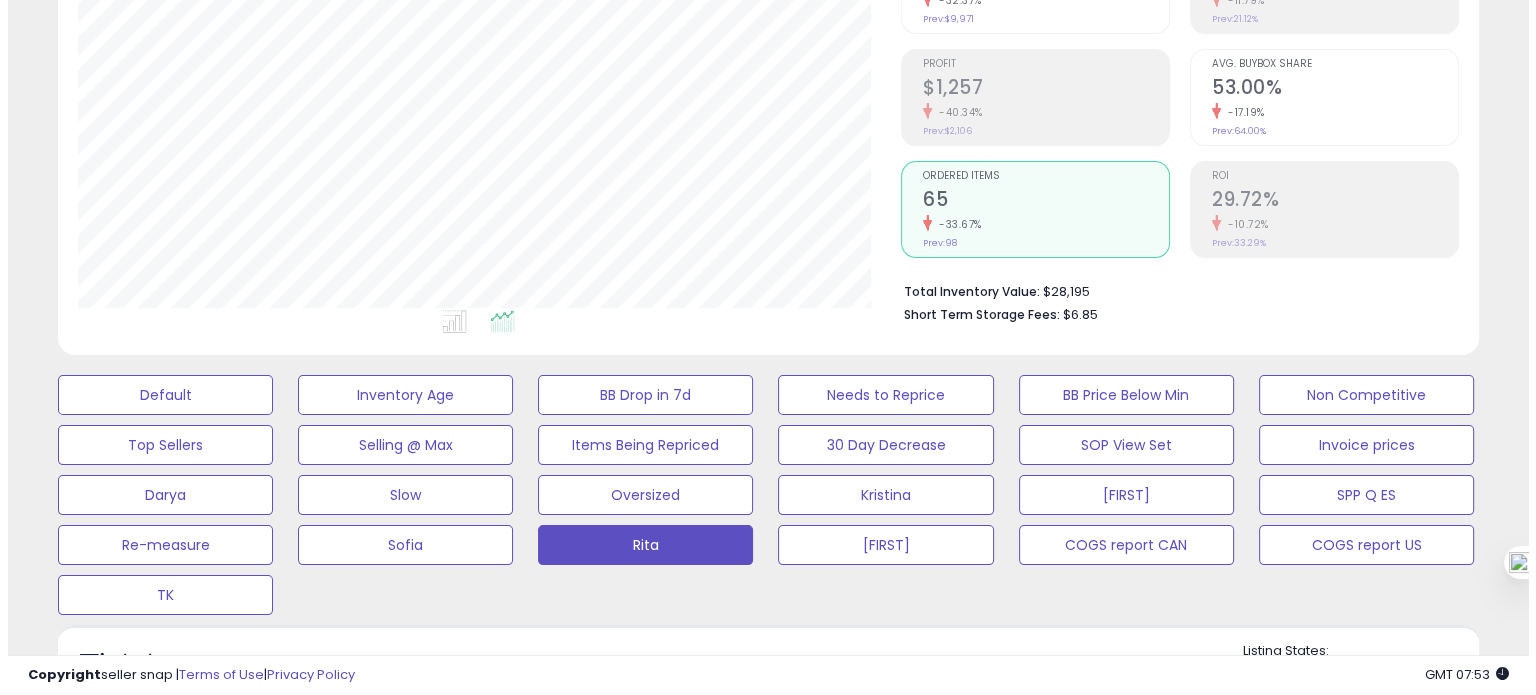 scroll, scrollTop: 254, scrollLeft: 0, axis: vertical 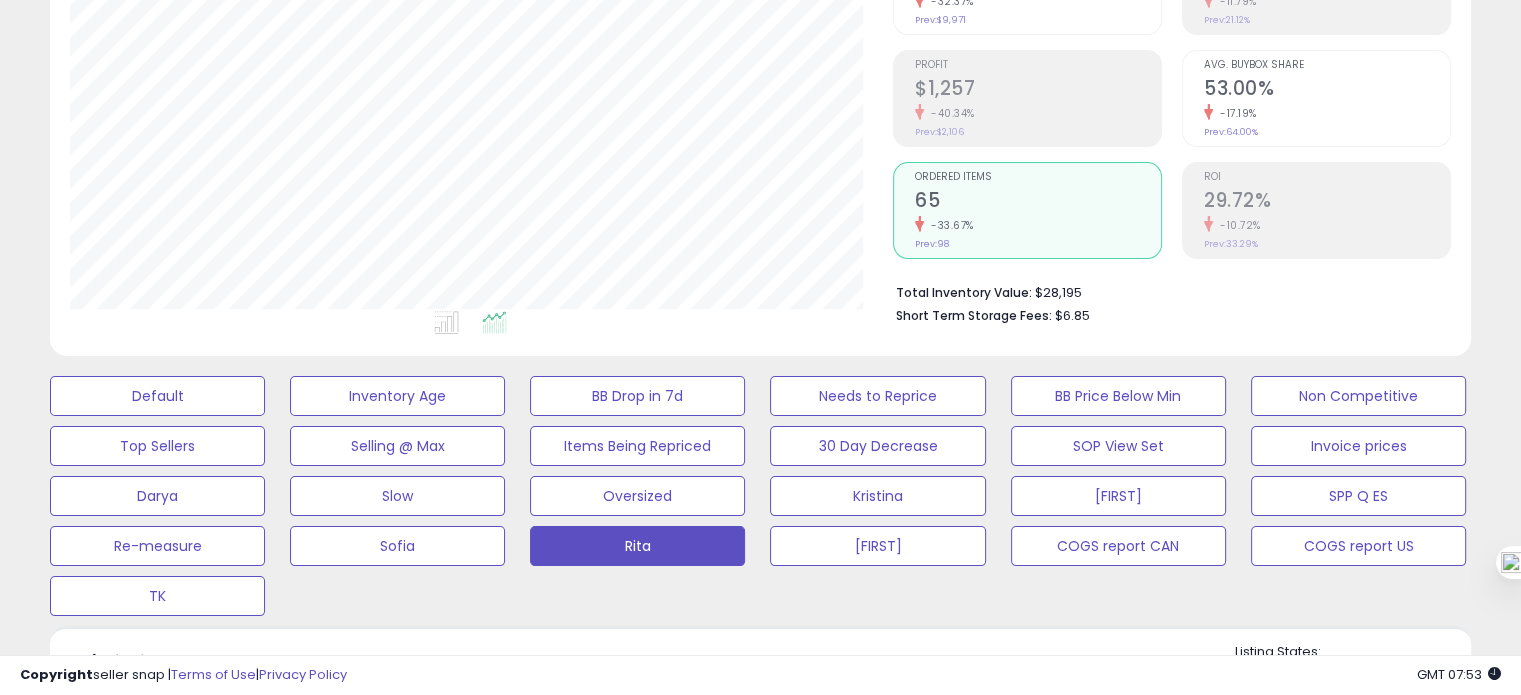 click on "53.00%" at bounding box center (1327, 90) 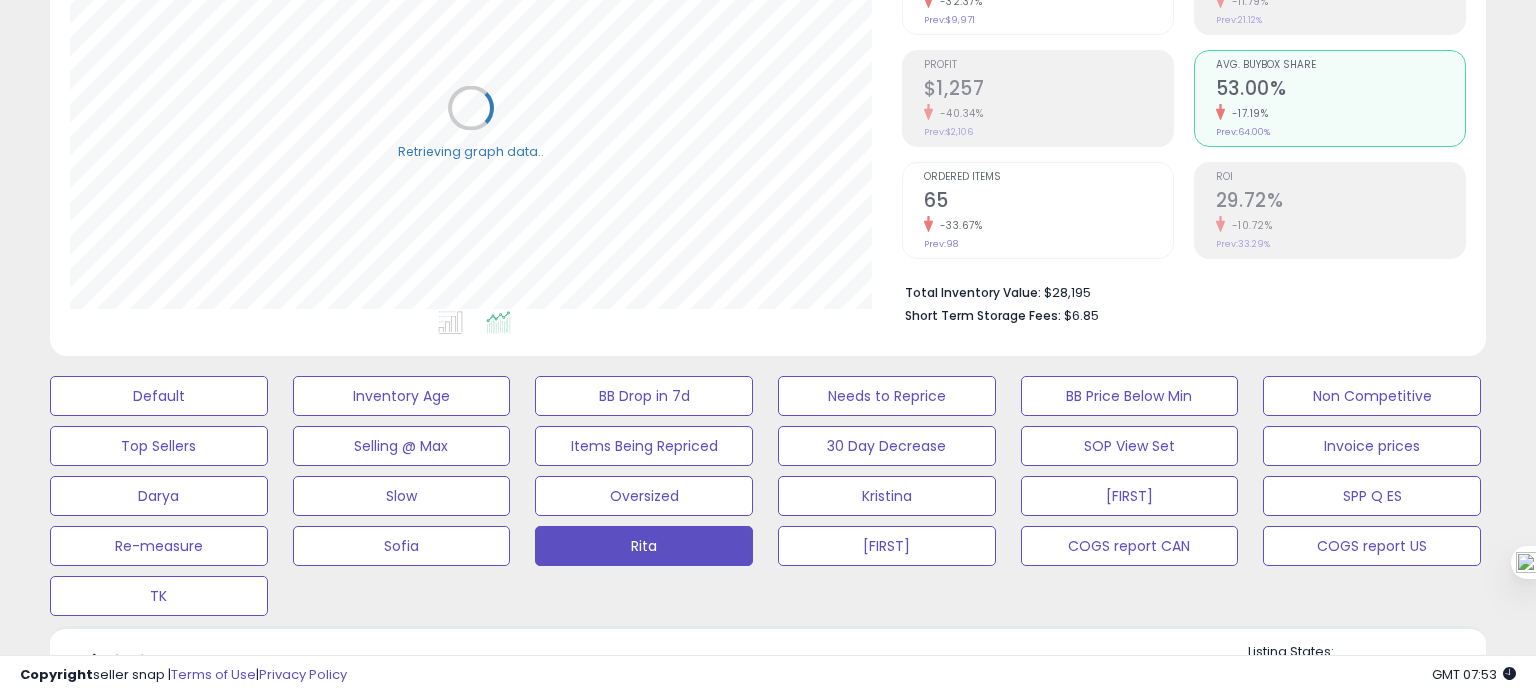 scroll, scrollTop: 999589, scrollLeft: 999168, axis: both 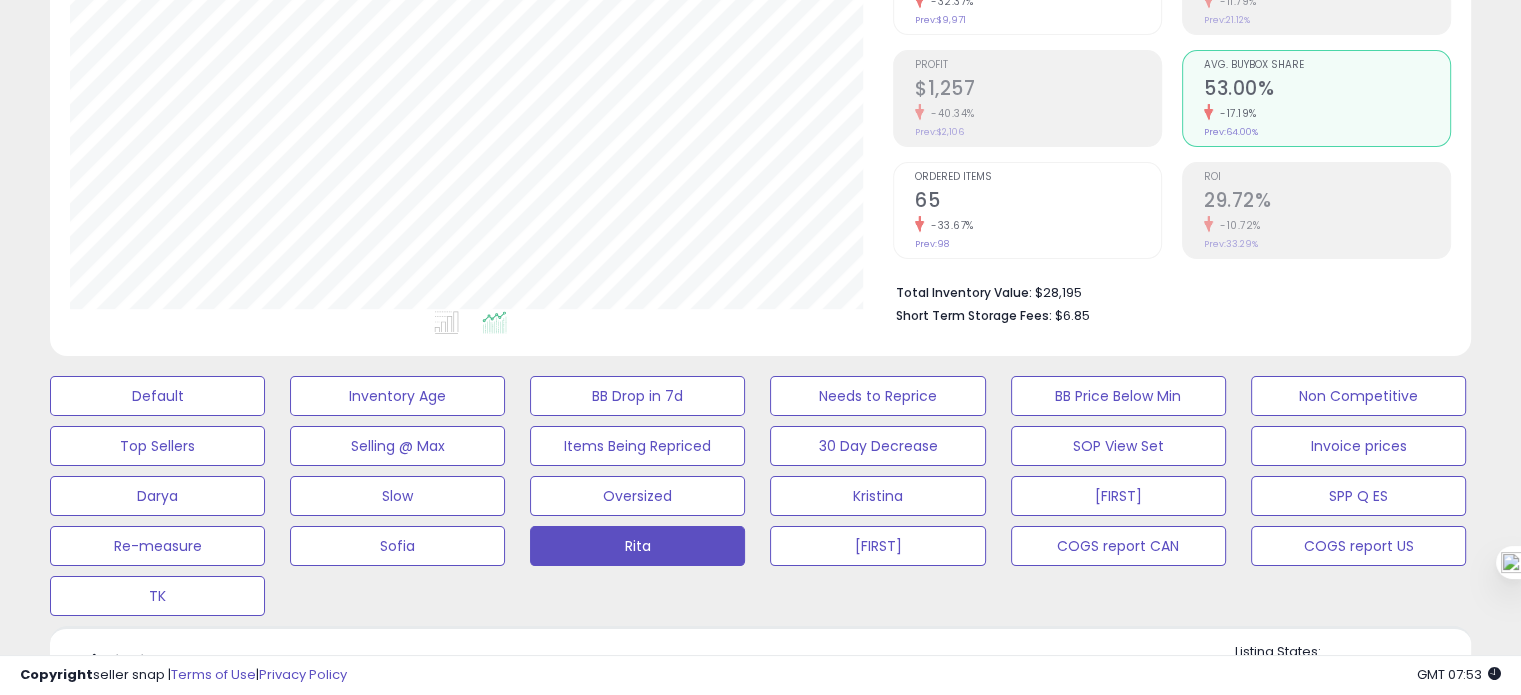 click on "65" at bounding box center [1038, 202] 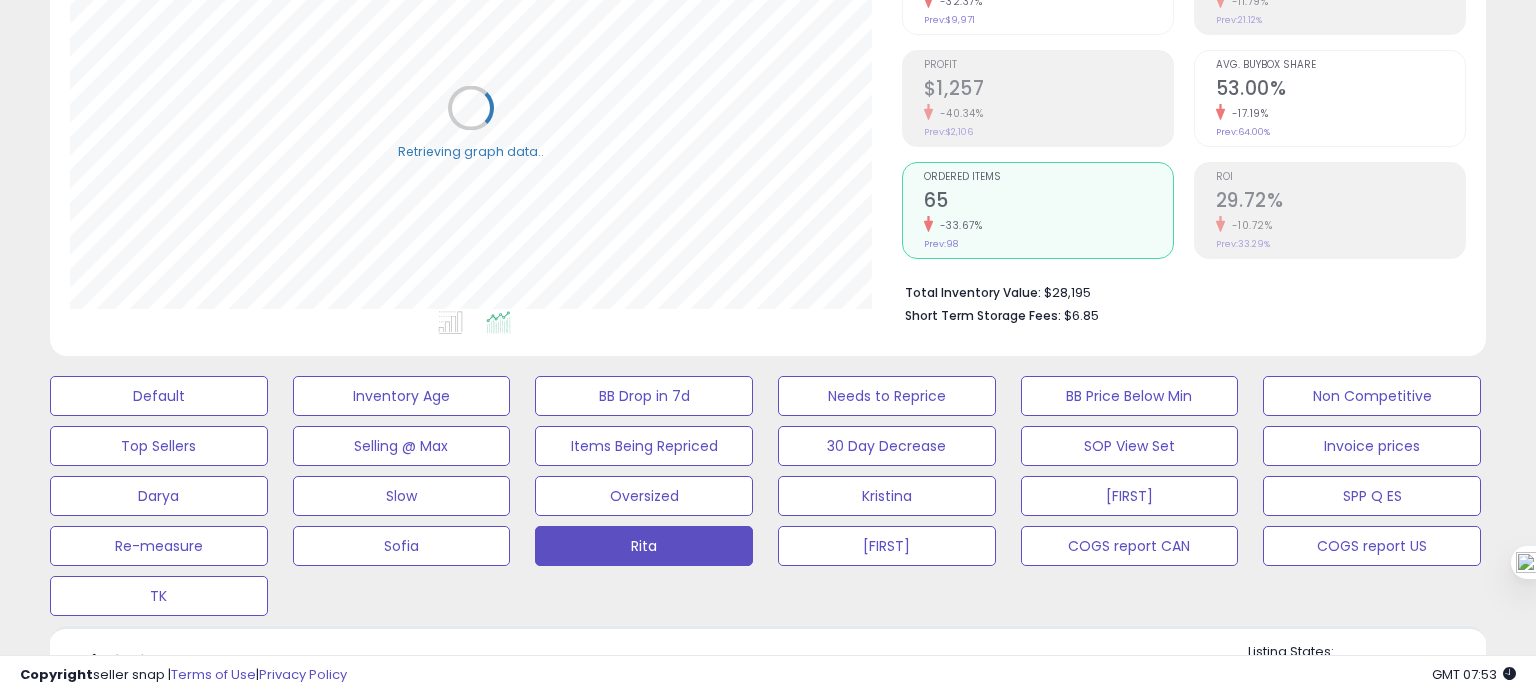scroll, scrollTop: 999589, scrollLeft: 999168, axis: both 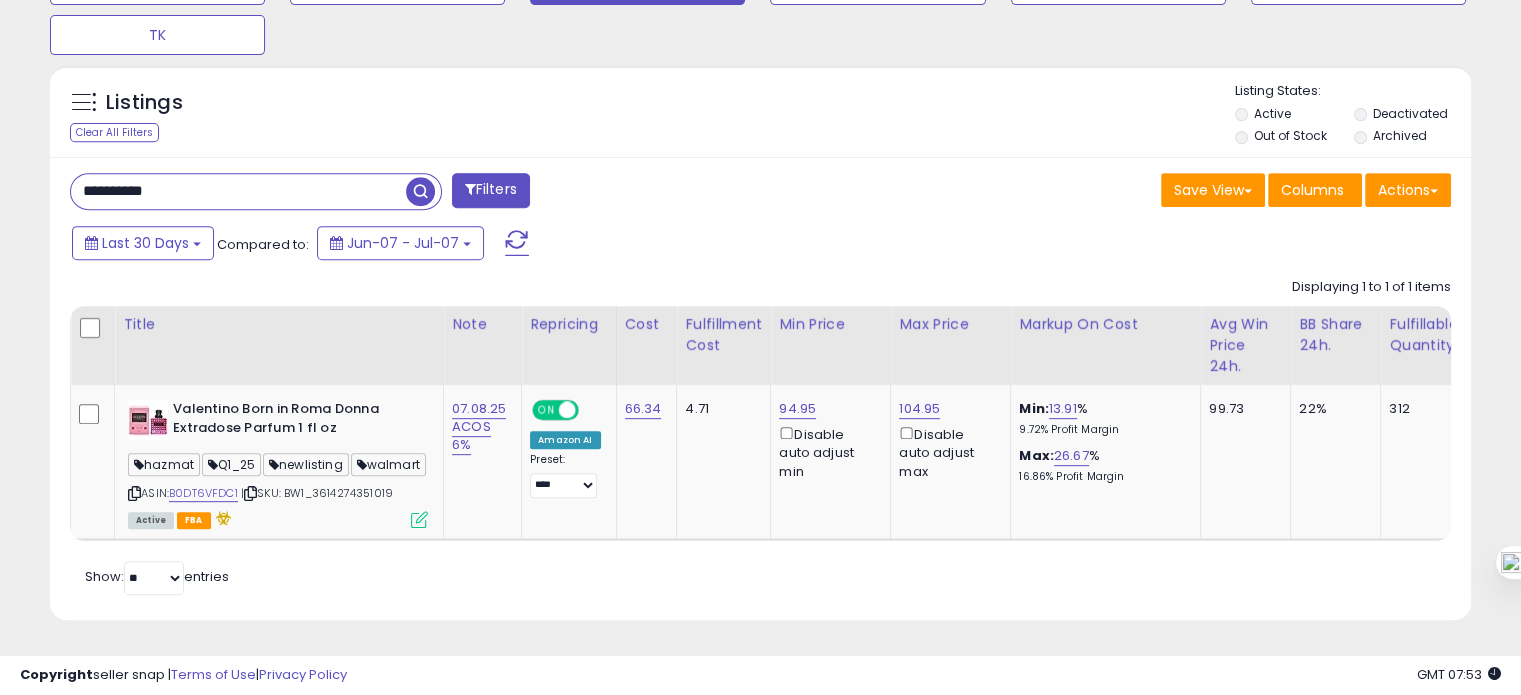 click on "**********" at bounding box center (238, 191) 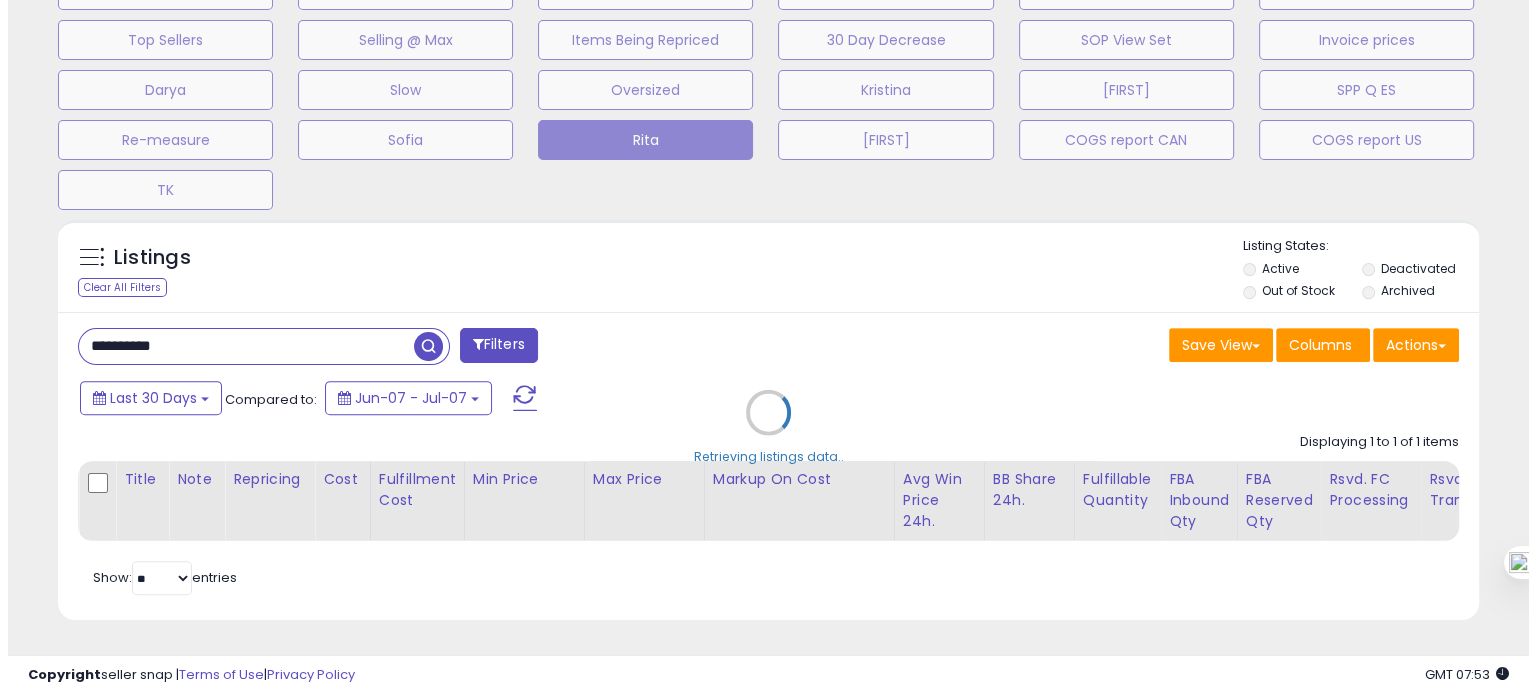scroll, scrollTop: 674, scrollLeft: 0, axis: vertical 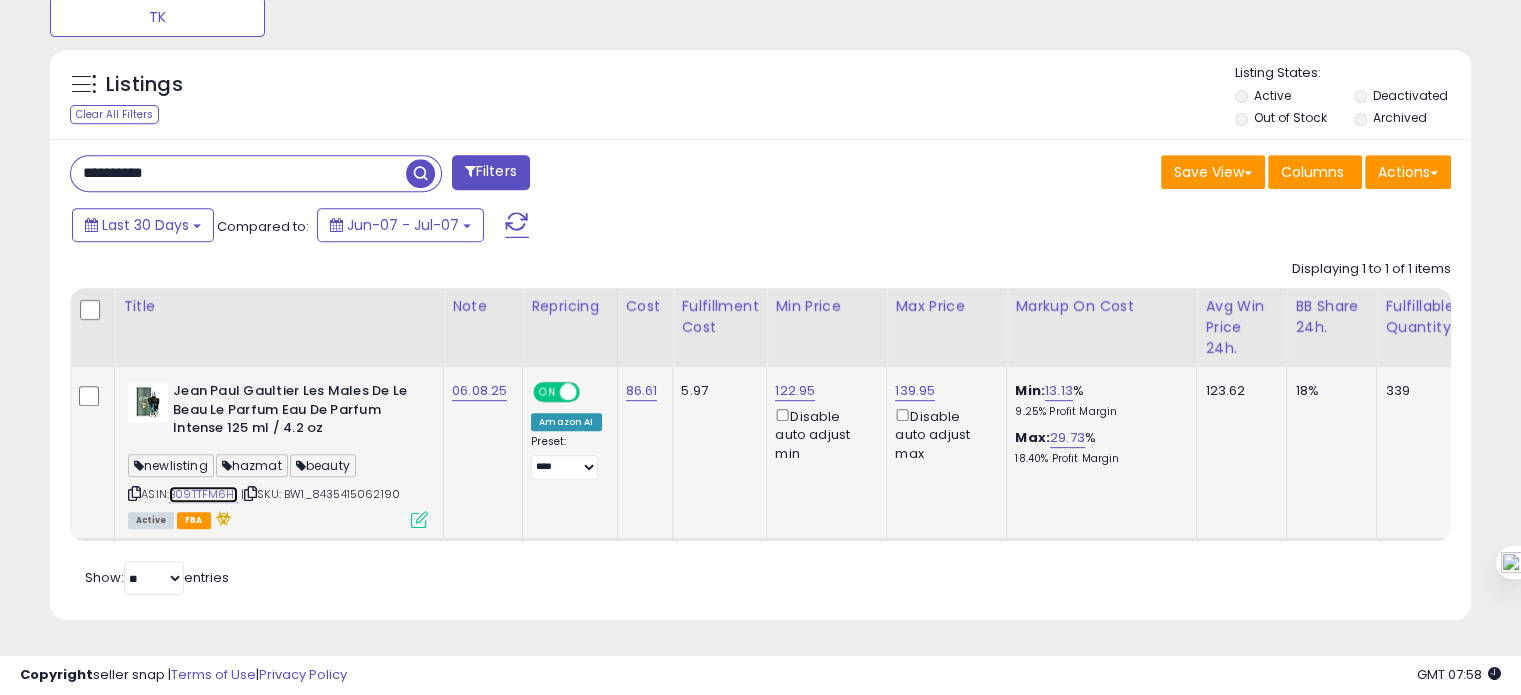 click on "B09TTFM6H1" at bounding box center [203, 494] 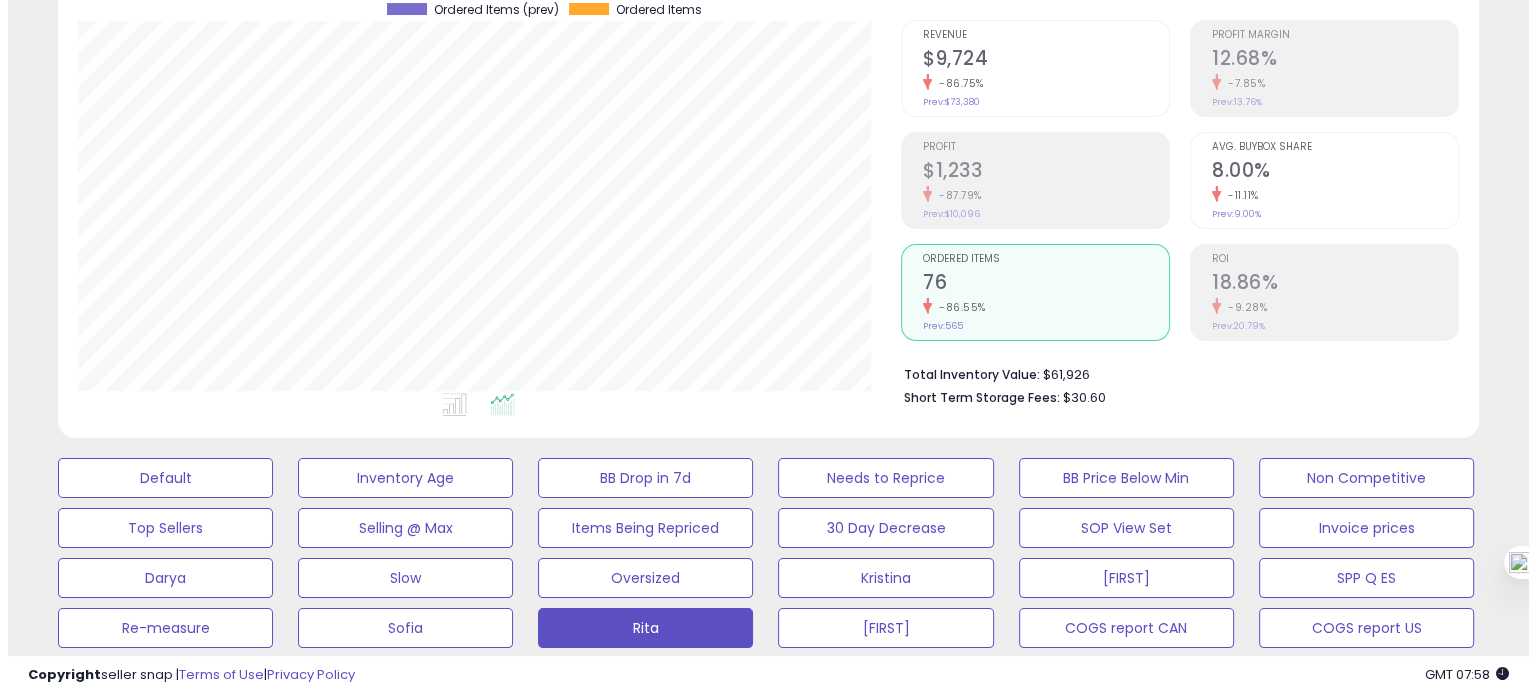 scroll, scrollTop: 168, scrollLeft: 0, axis: vertical 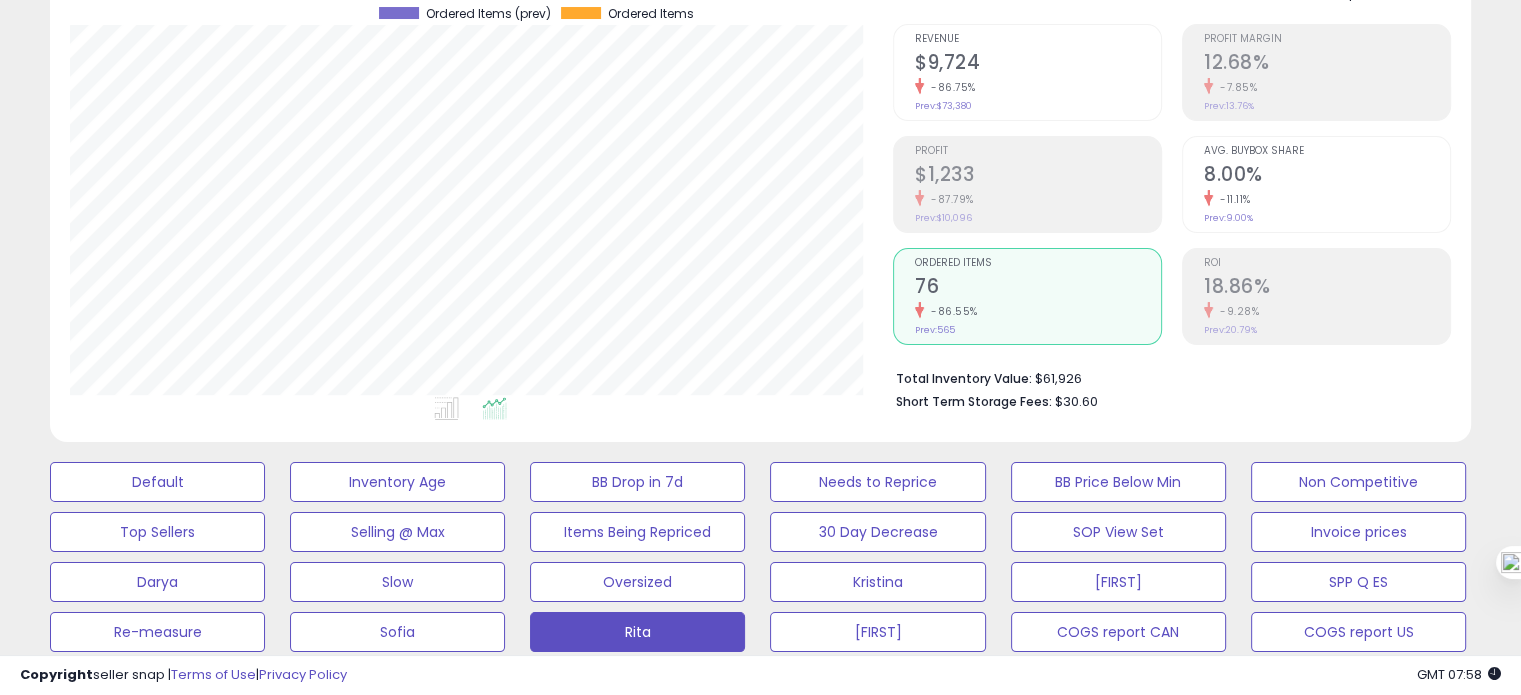 click on "-11.11%" at bounding box center (1327, 199) 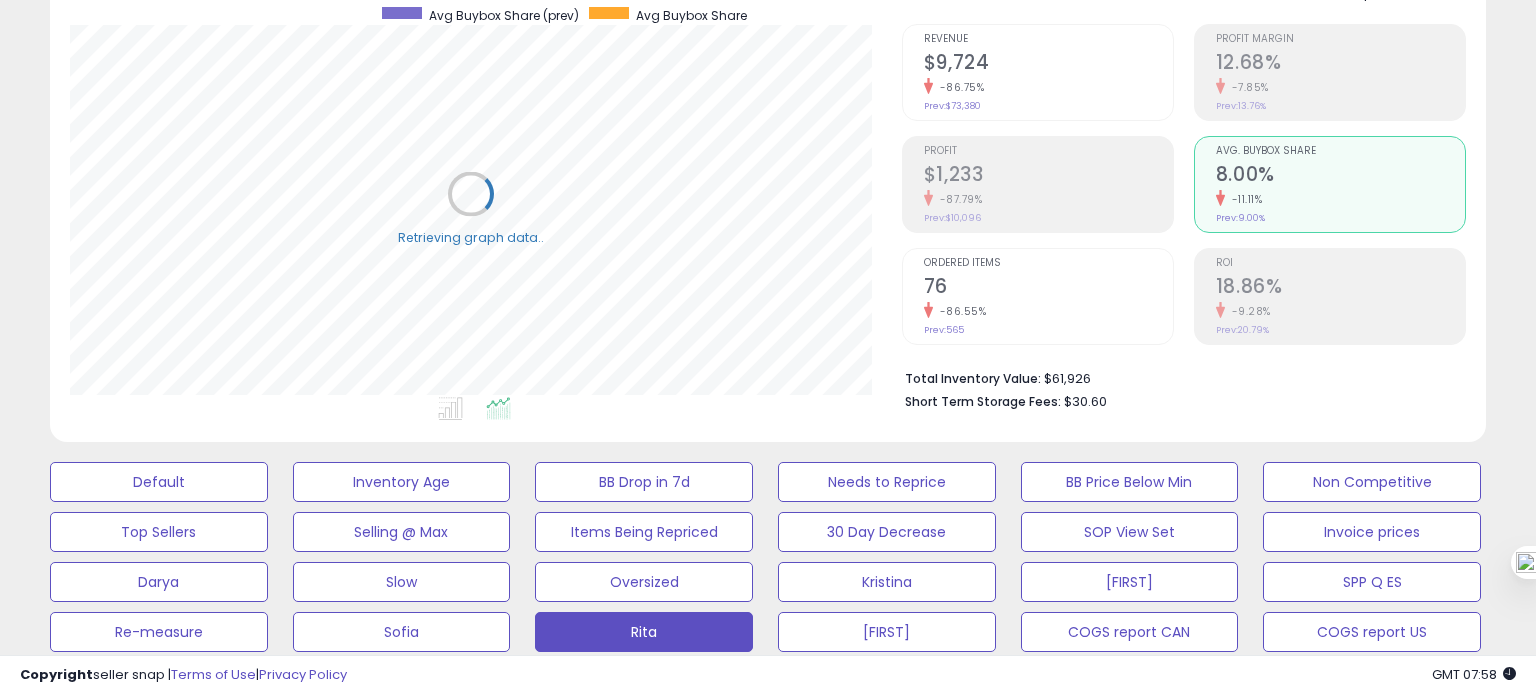 scroll, scrollTop: 999589, scrollLeft: 999168, axis: both 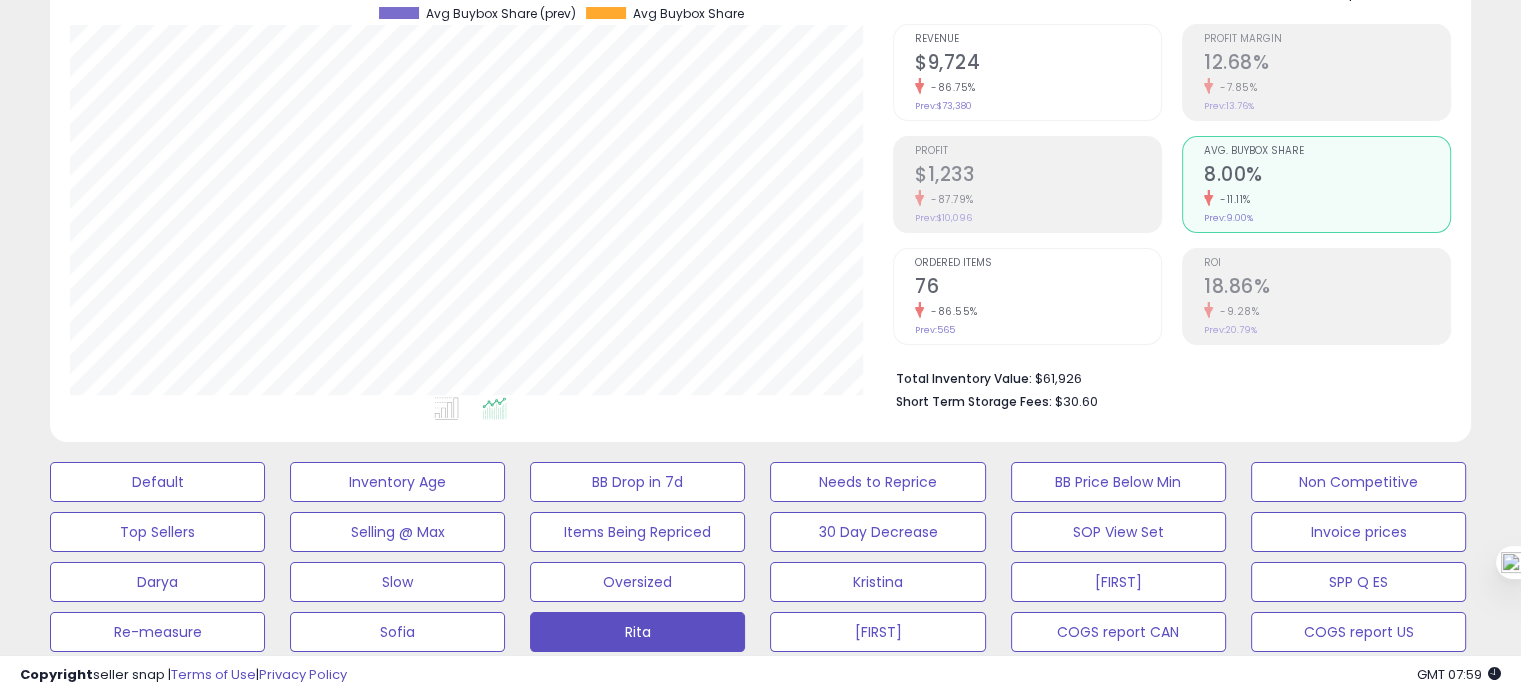 click on "-86.55%" 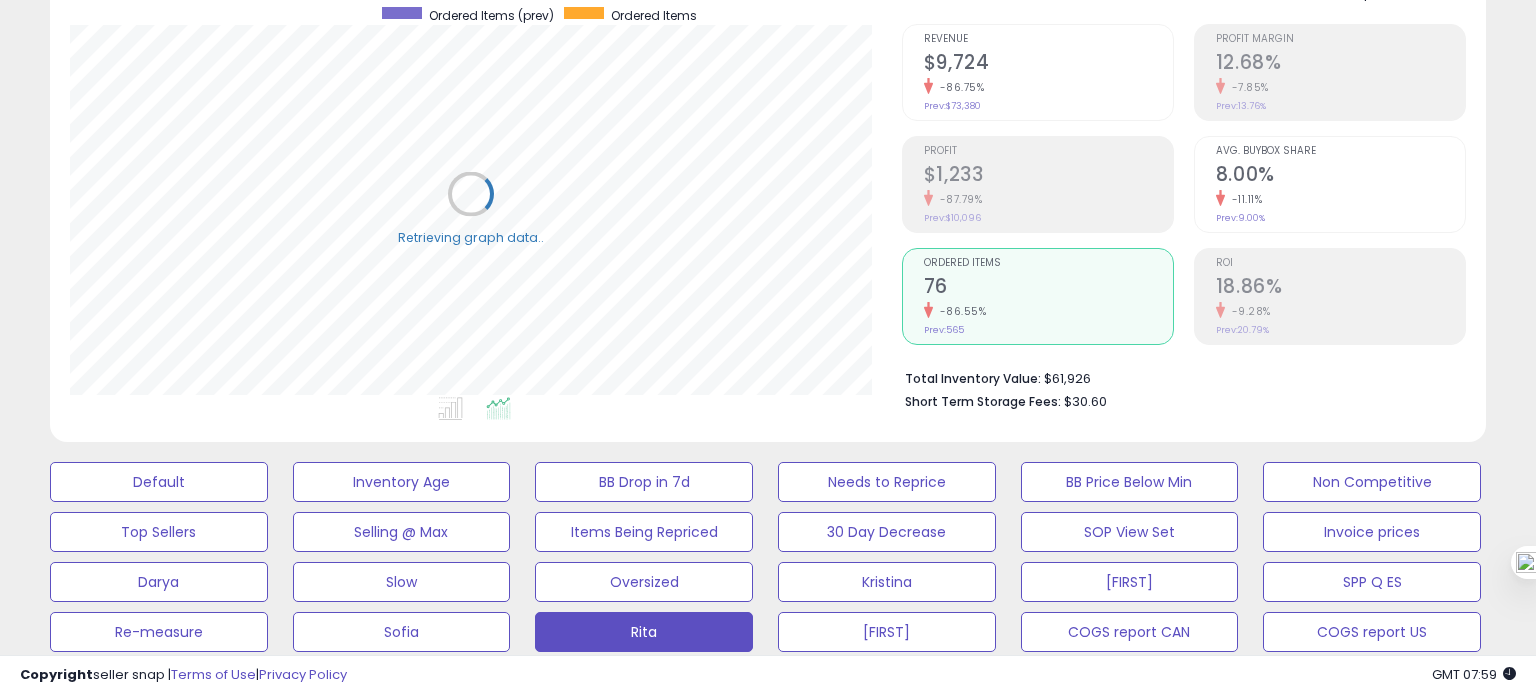 scroll, scrollTop: 999589, scrollLeft: 999168, axis: both 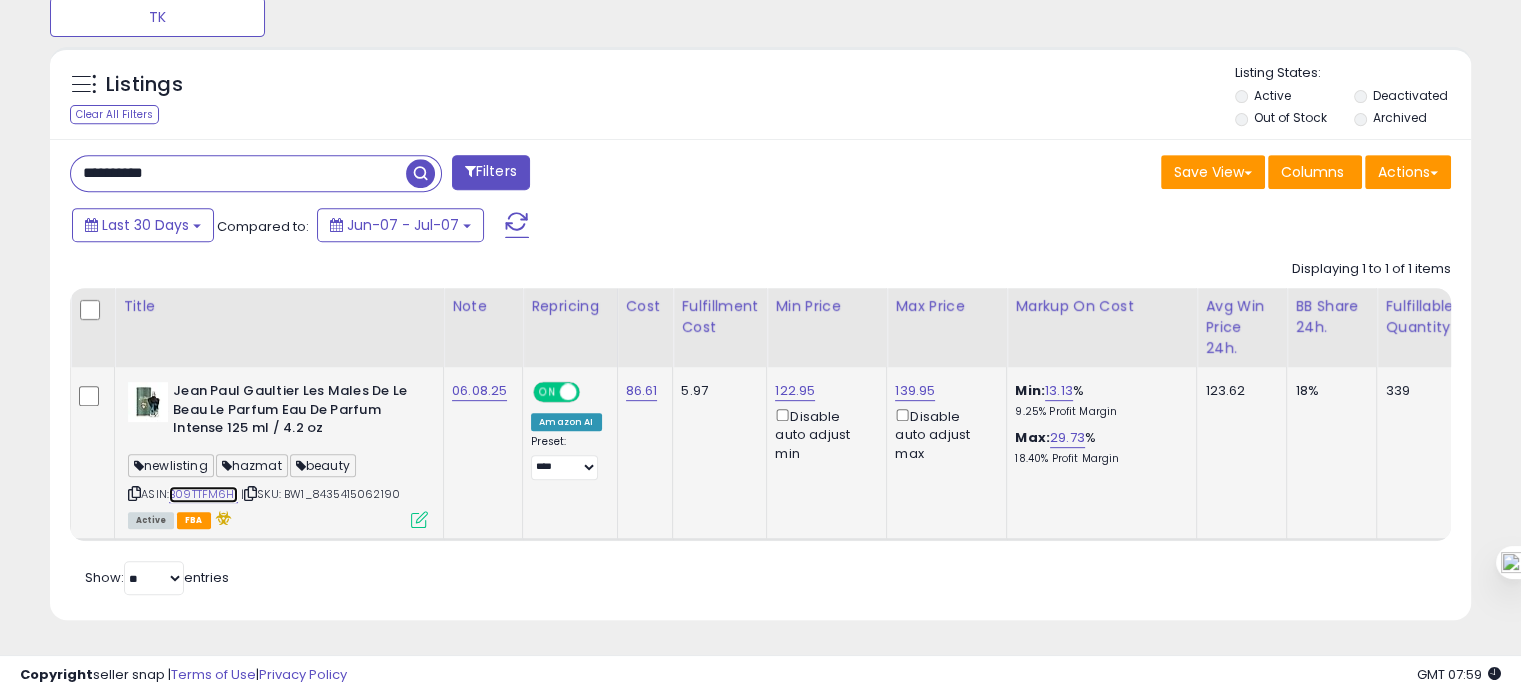click on "B09TTFM6H1" at bounding box center [203, 494] 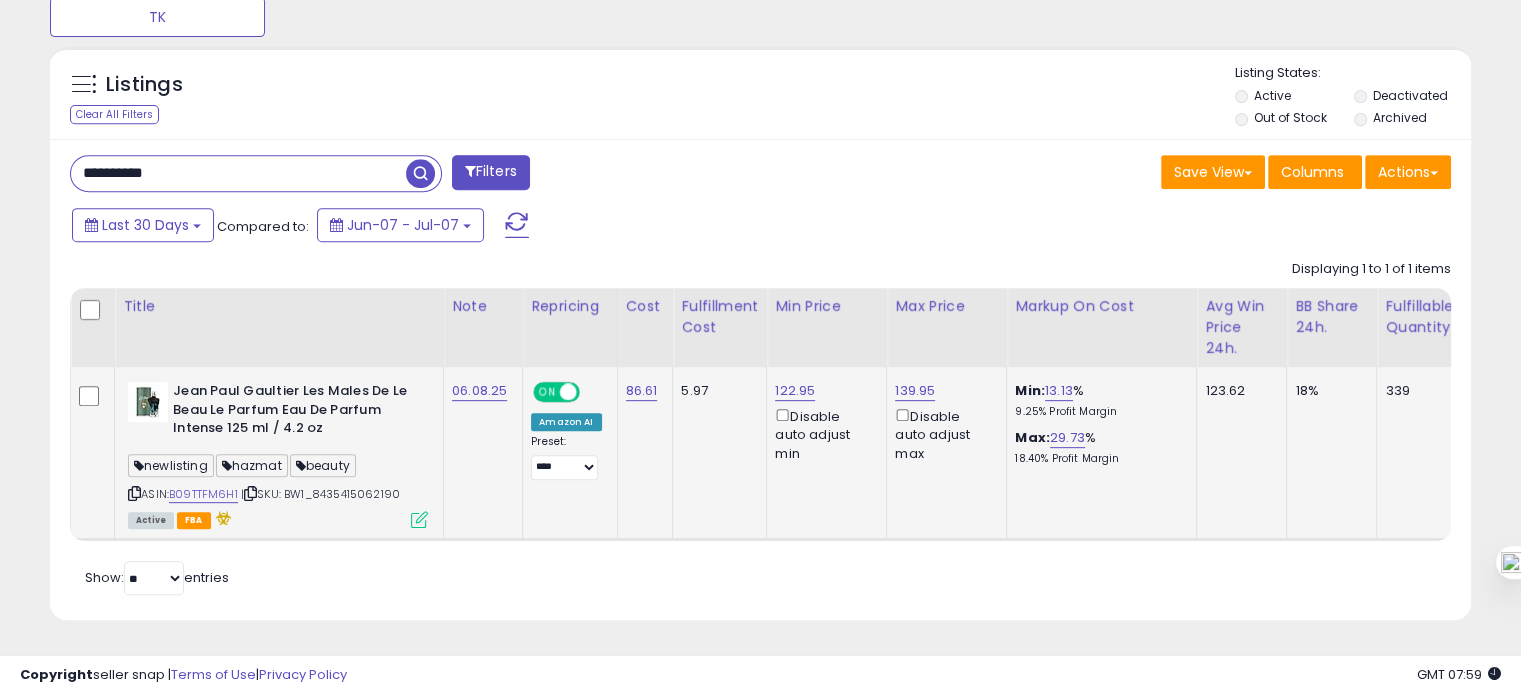 click at bounding box center (419, 519) 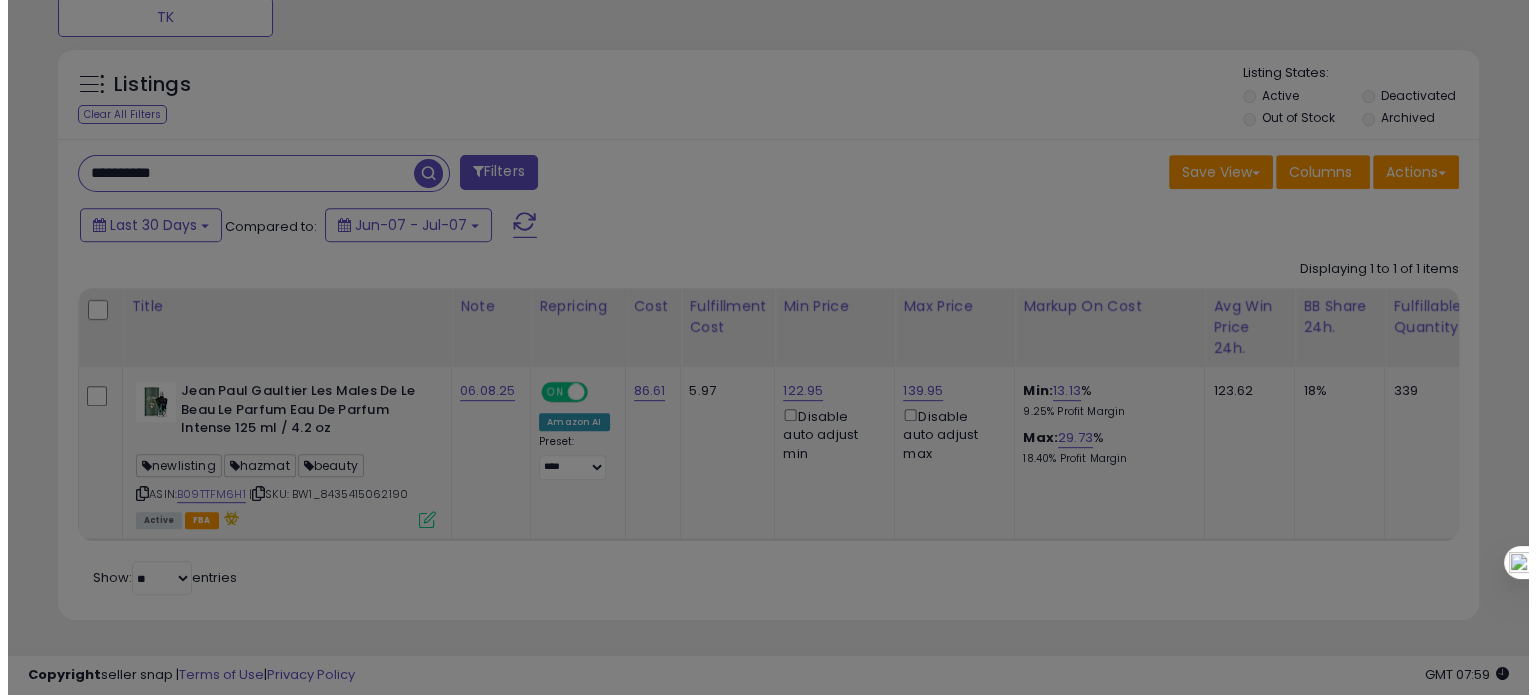 scroll, scrollTop: 999589, scrollLeft: 999168, axis: both 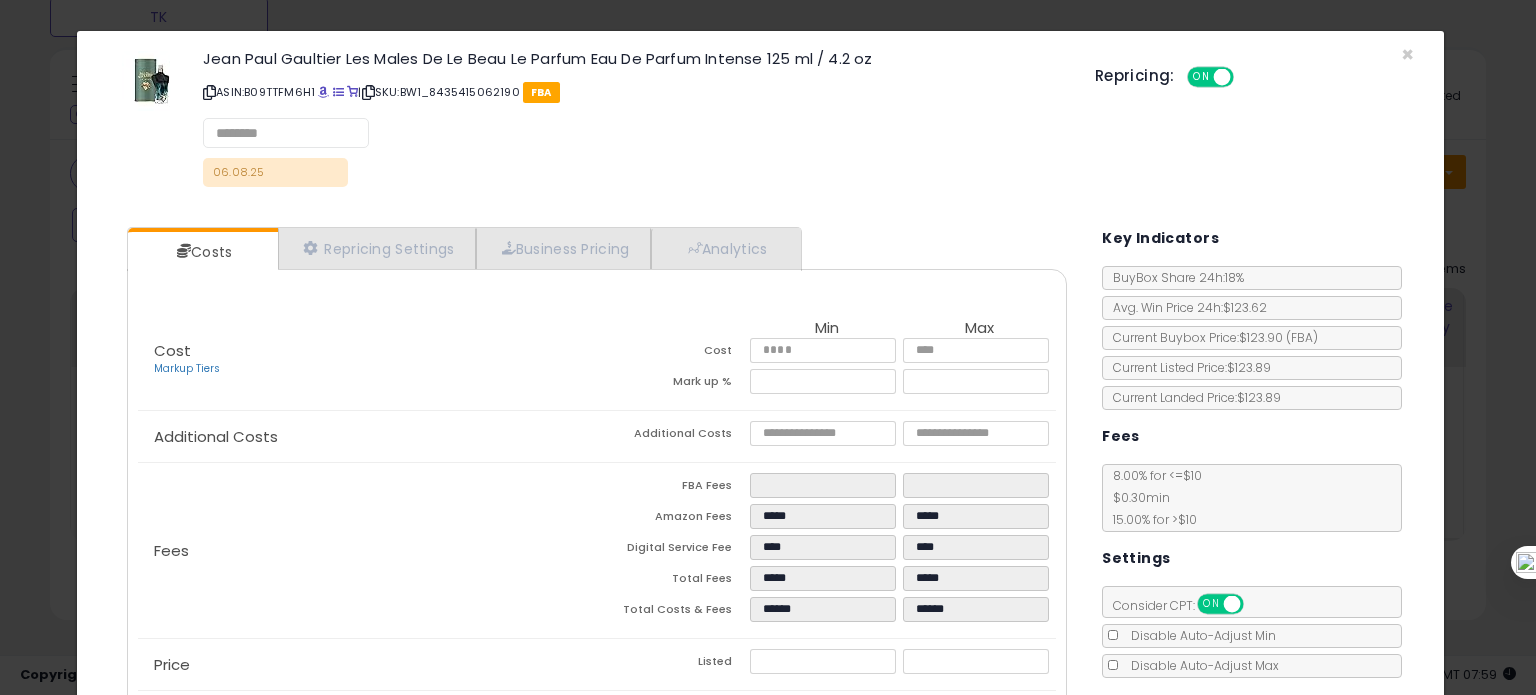 select on "*********" 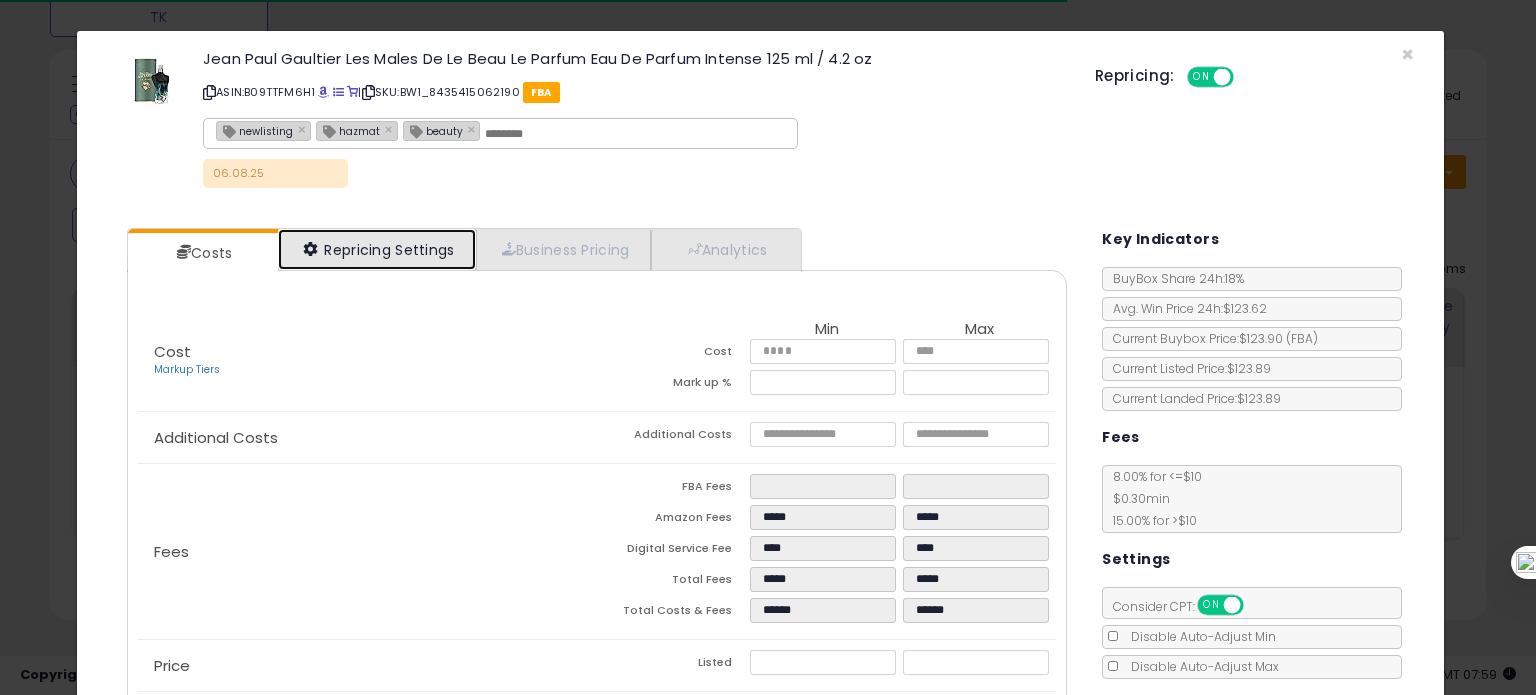 click on "Repricing Settings" at bounding box center (377, 249) 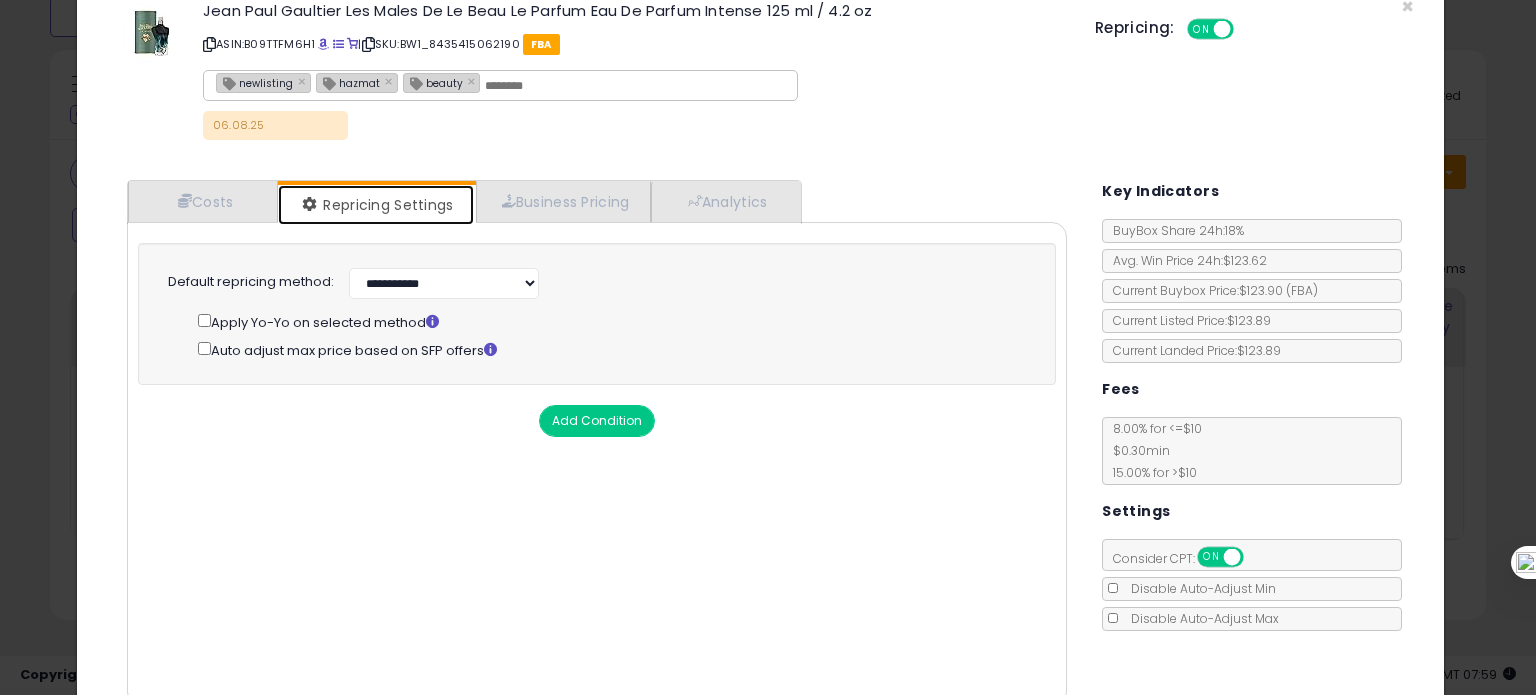 scroll, scrollTop: 48, scrollLeft: 0, axis: vertical 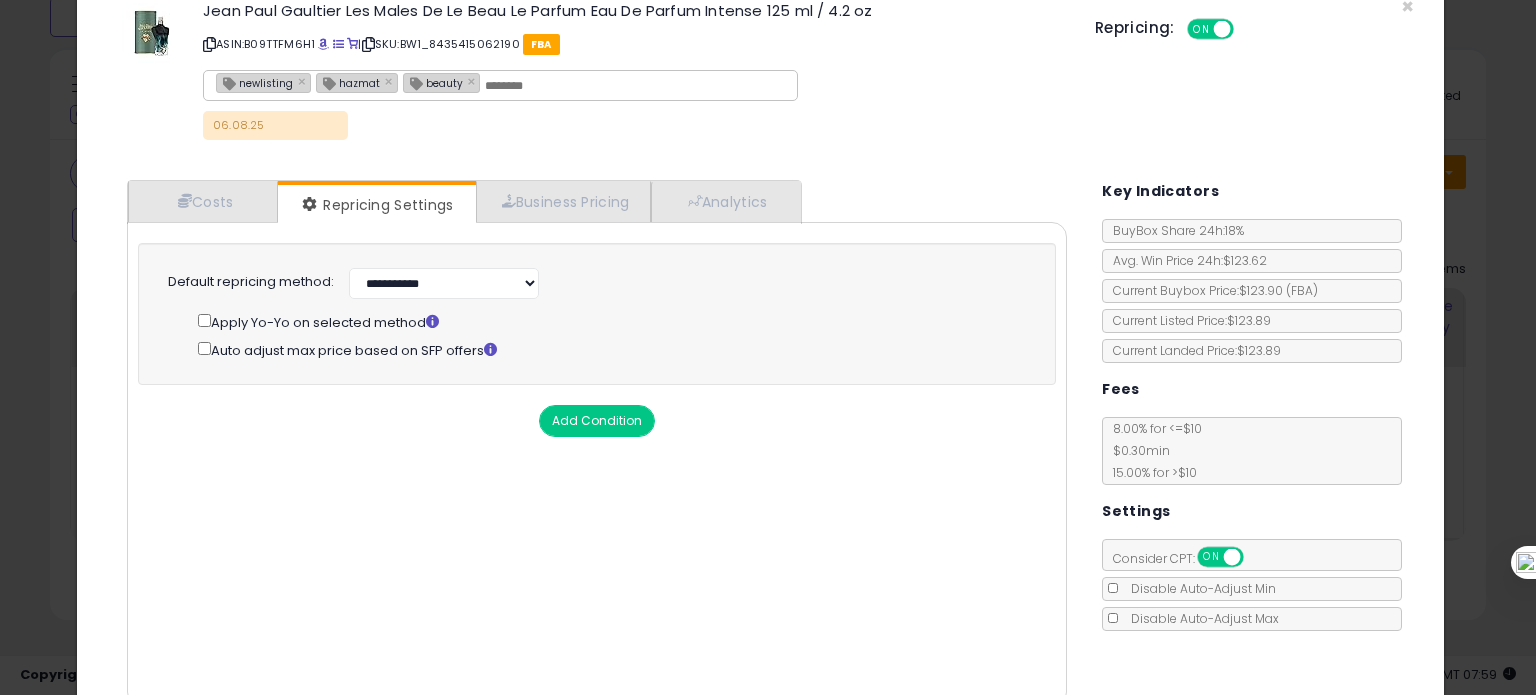 click on "Add Condition" at bounding box center (597, 421) 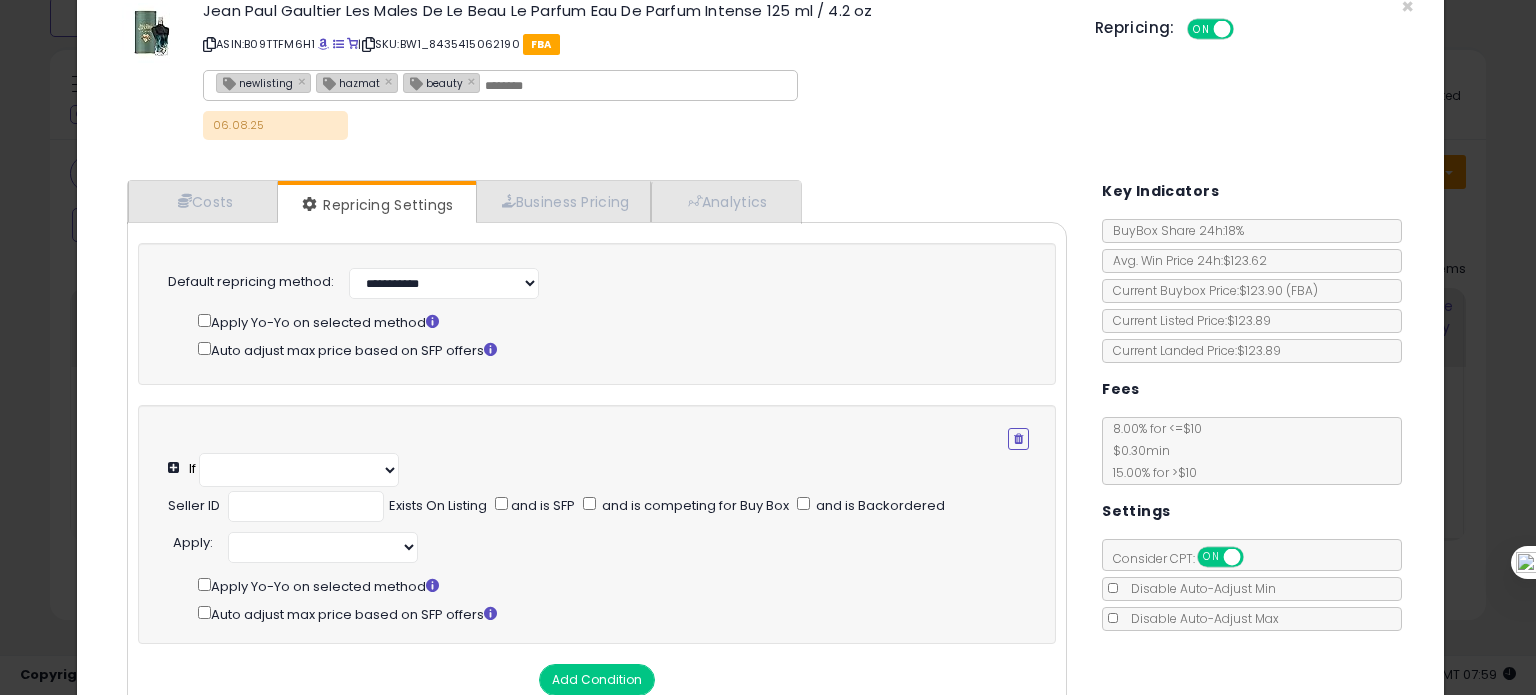 select on "**********" 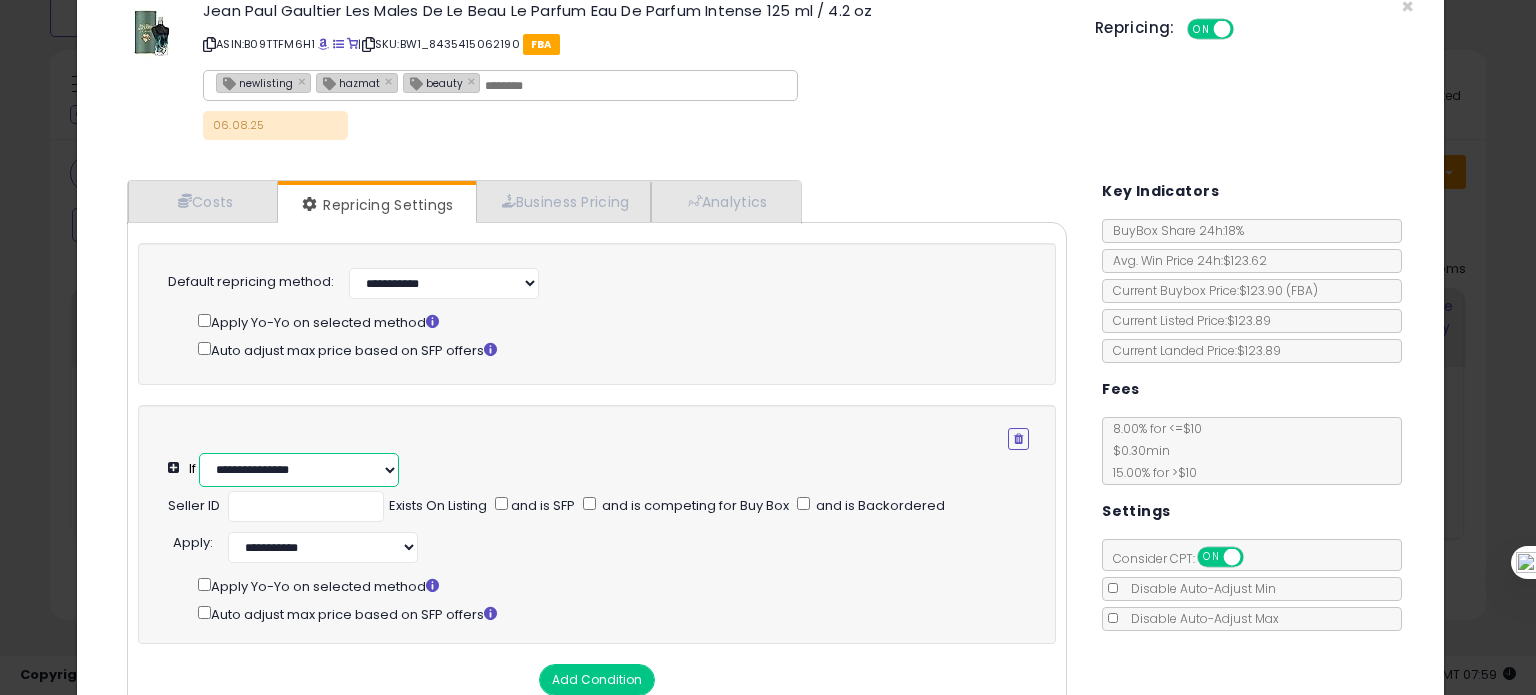 click on "**********" at bounding box center (299, 470) 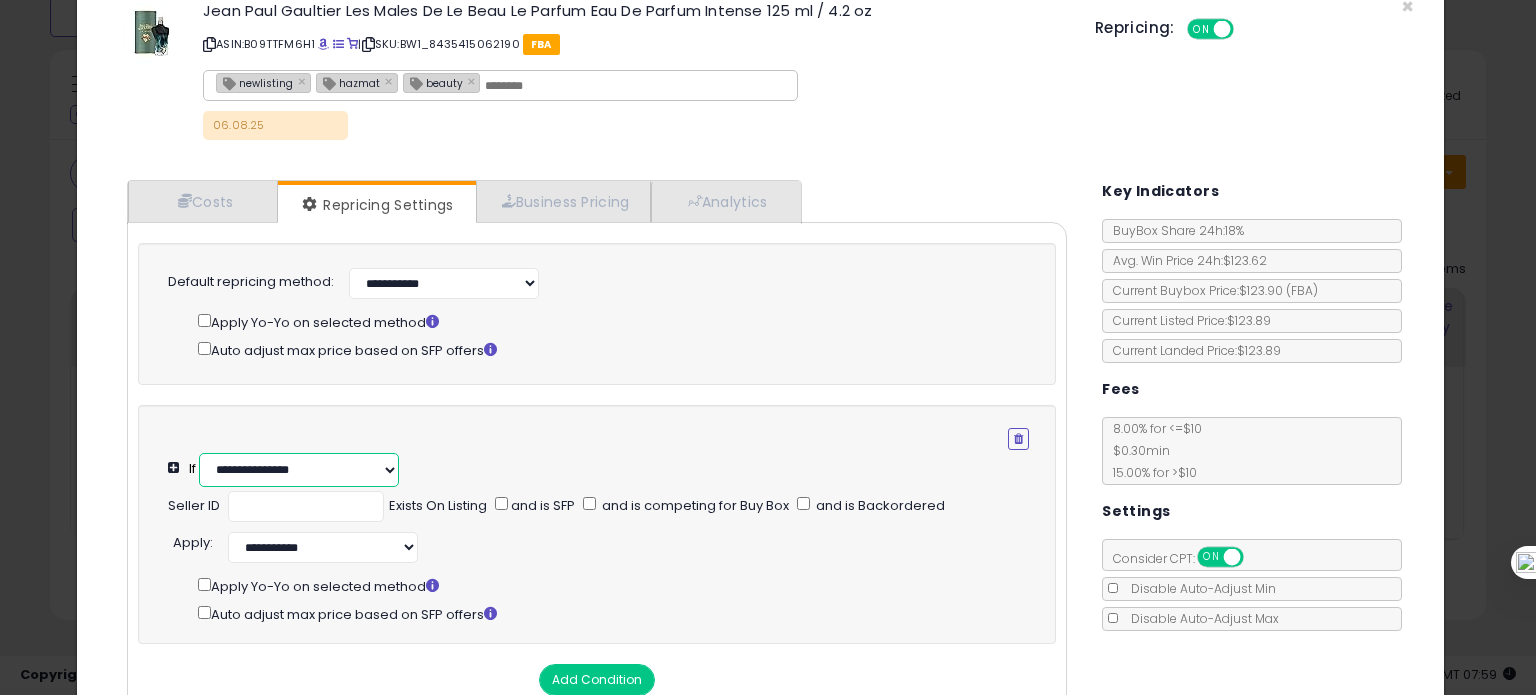 select on "**********" 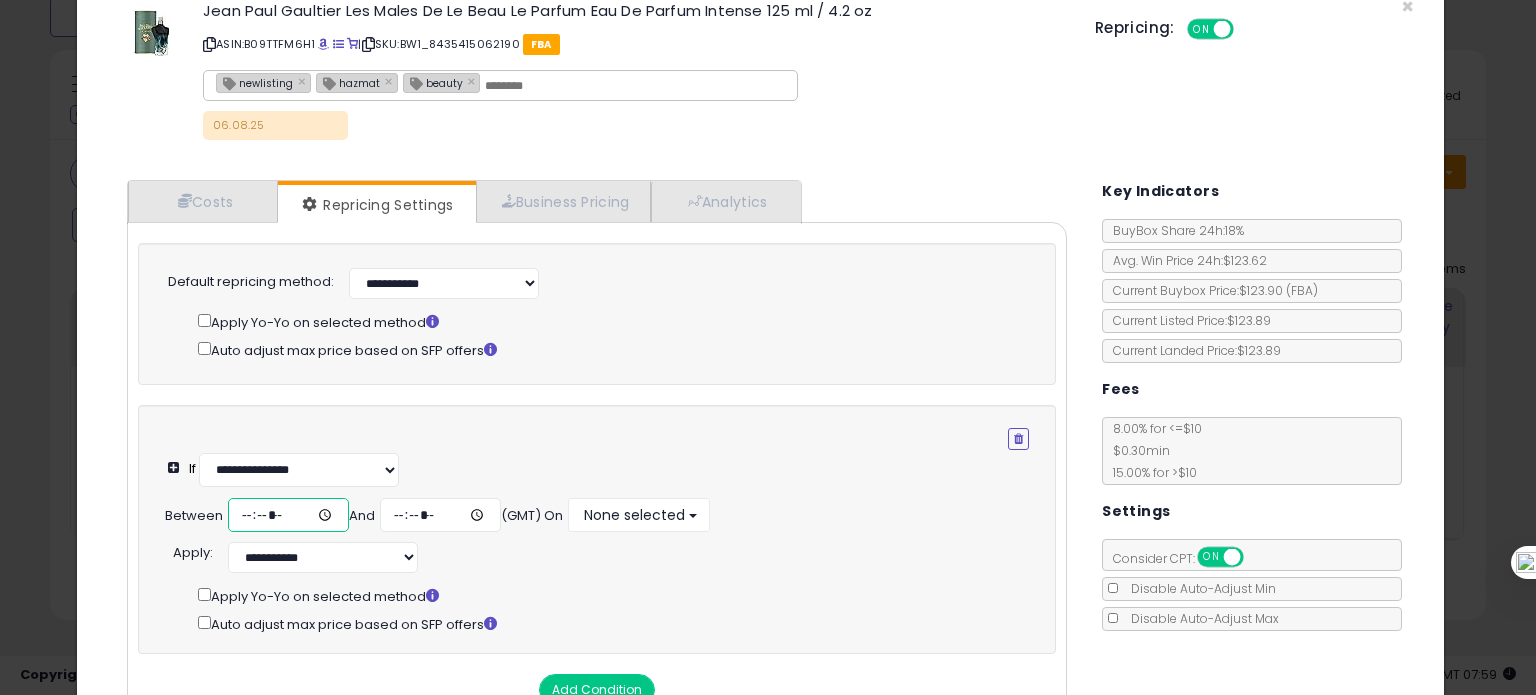 click at bounding box center (288, 515) 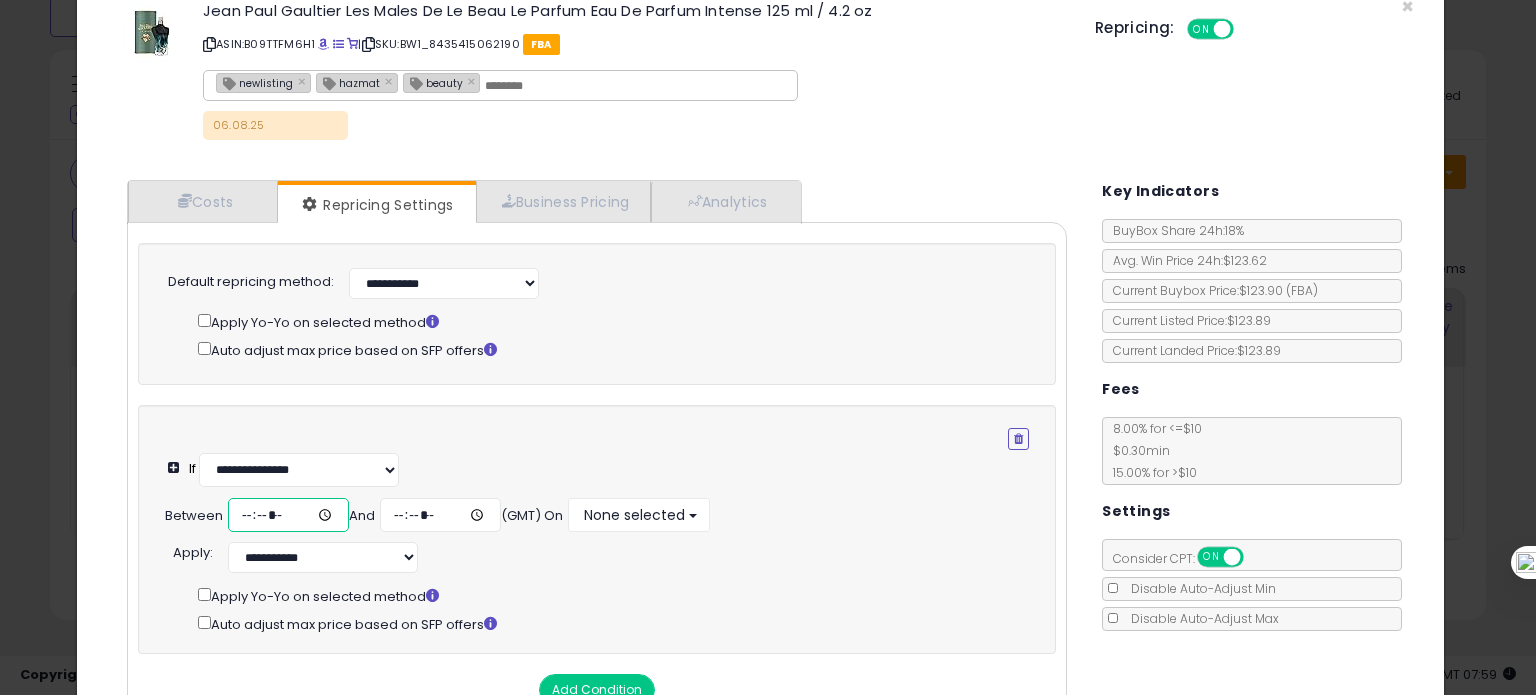 type on "*****" 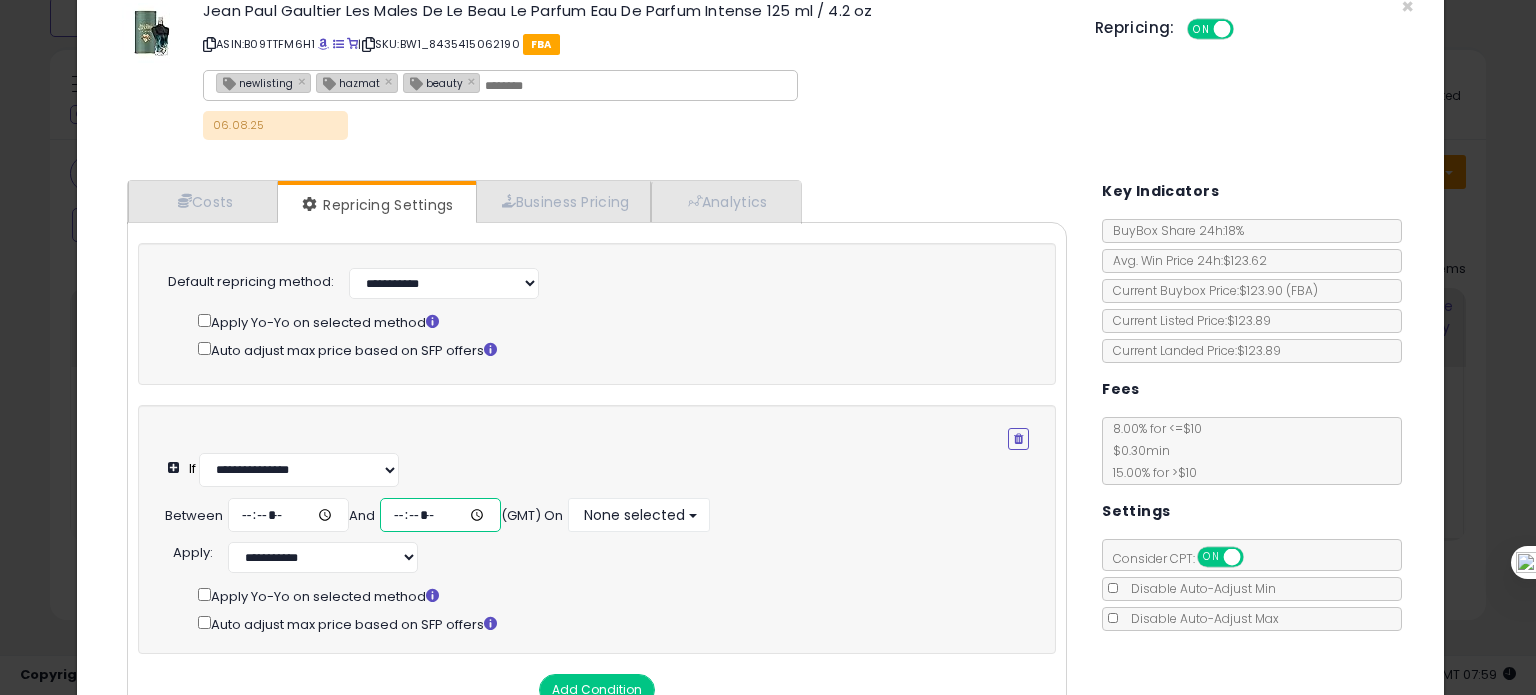 click at bounding box center (440, 515) 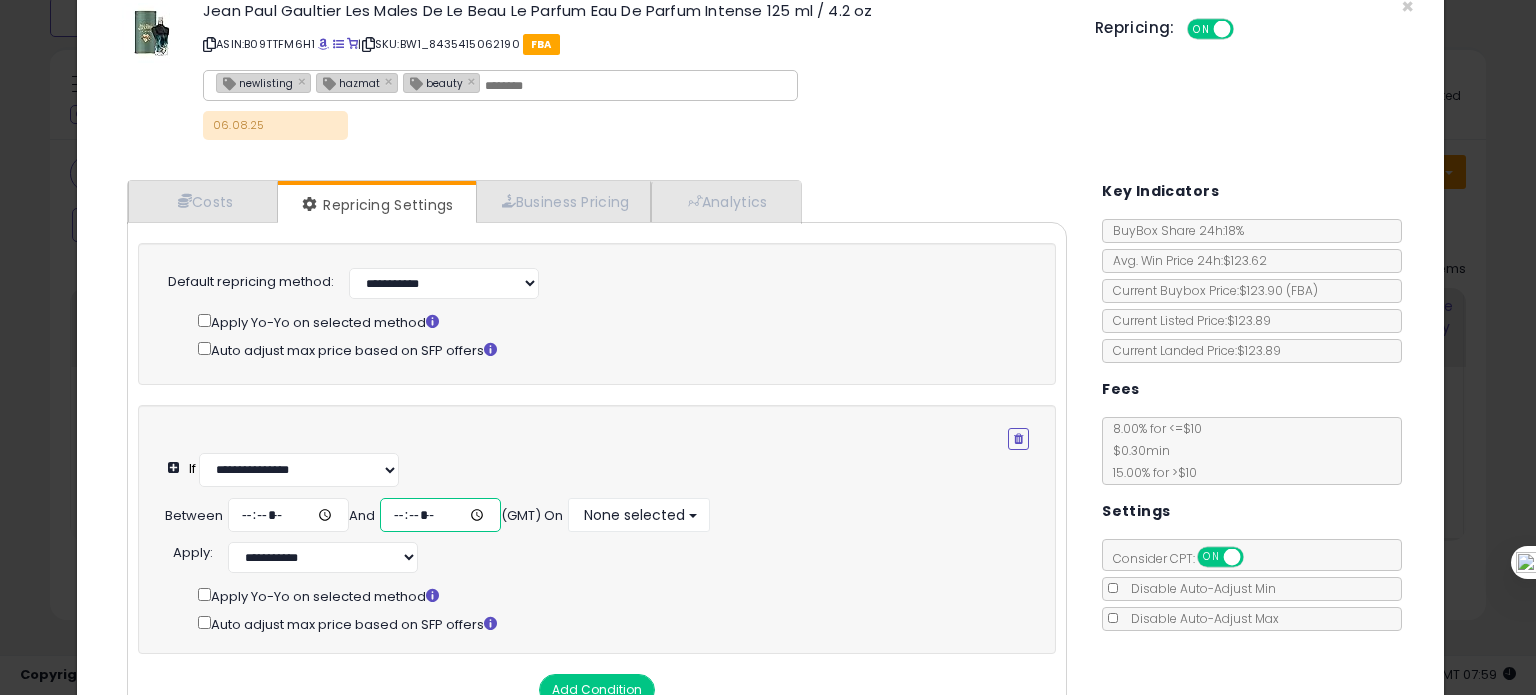 type on "*****" 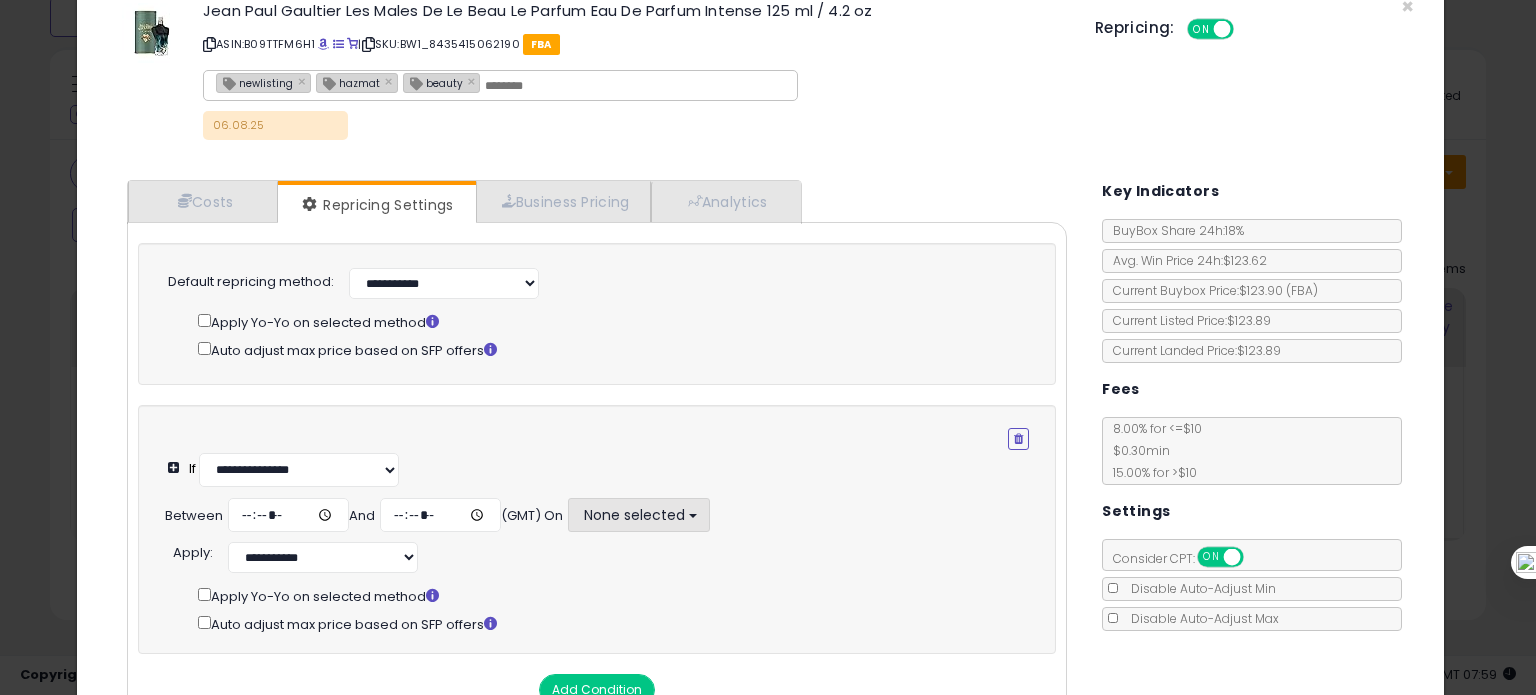 click on "None selected" at bounding box center (639, 515) 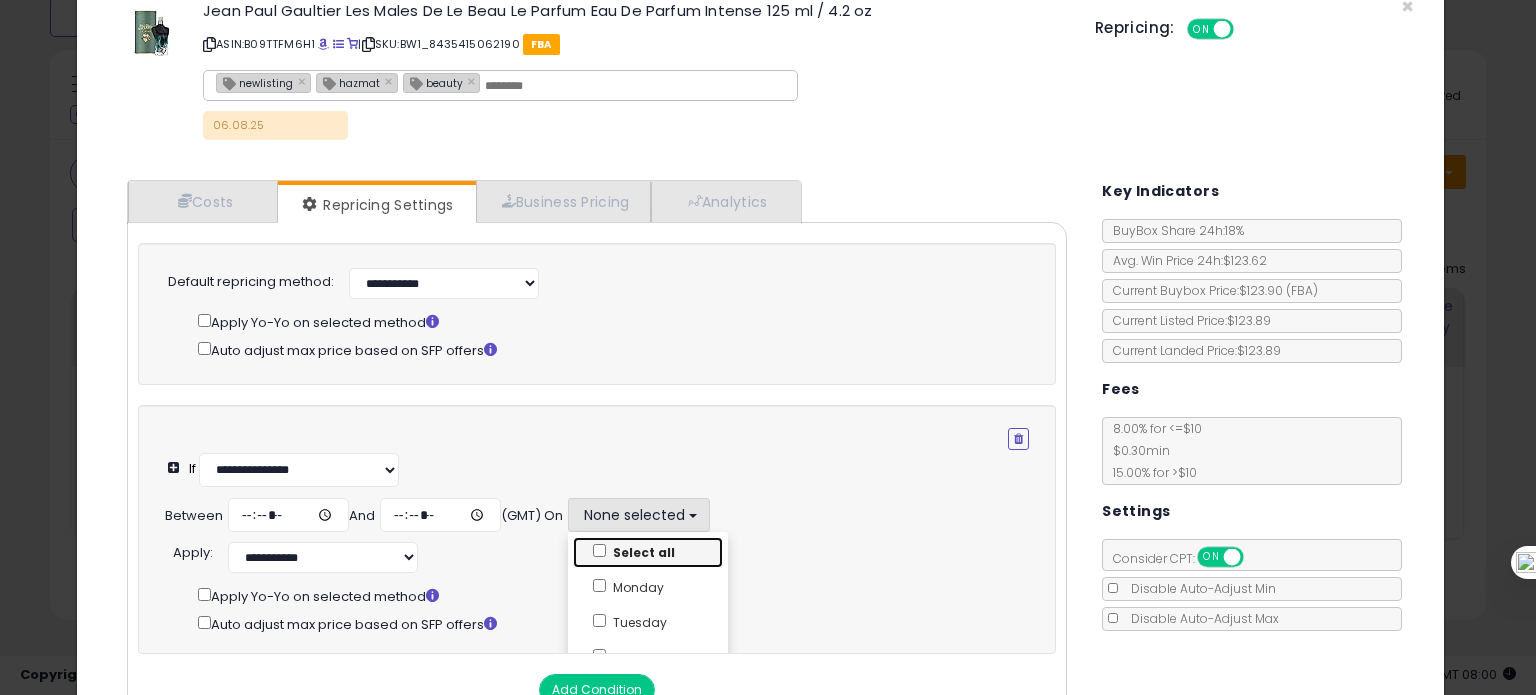 click on "Select all" at bounding box center [648, 552] 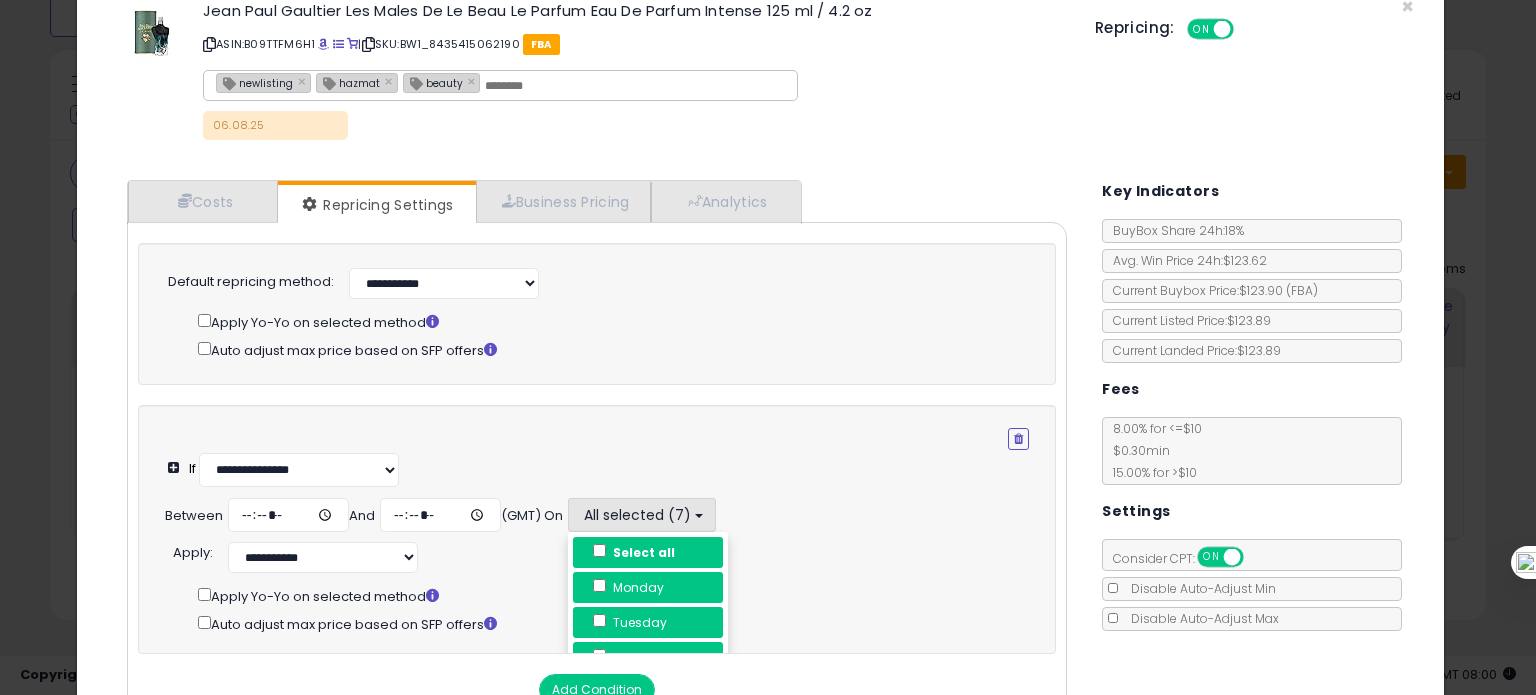scroll, scrollTop: 85, scrollLeft: 0, axis: vertical 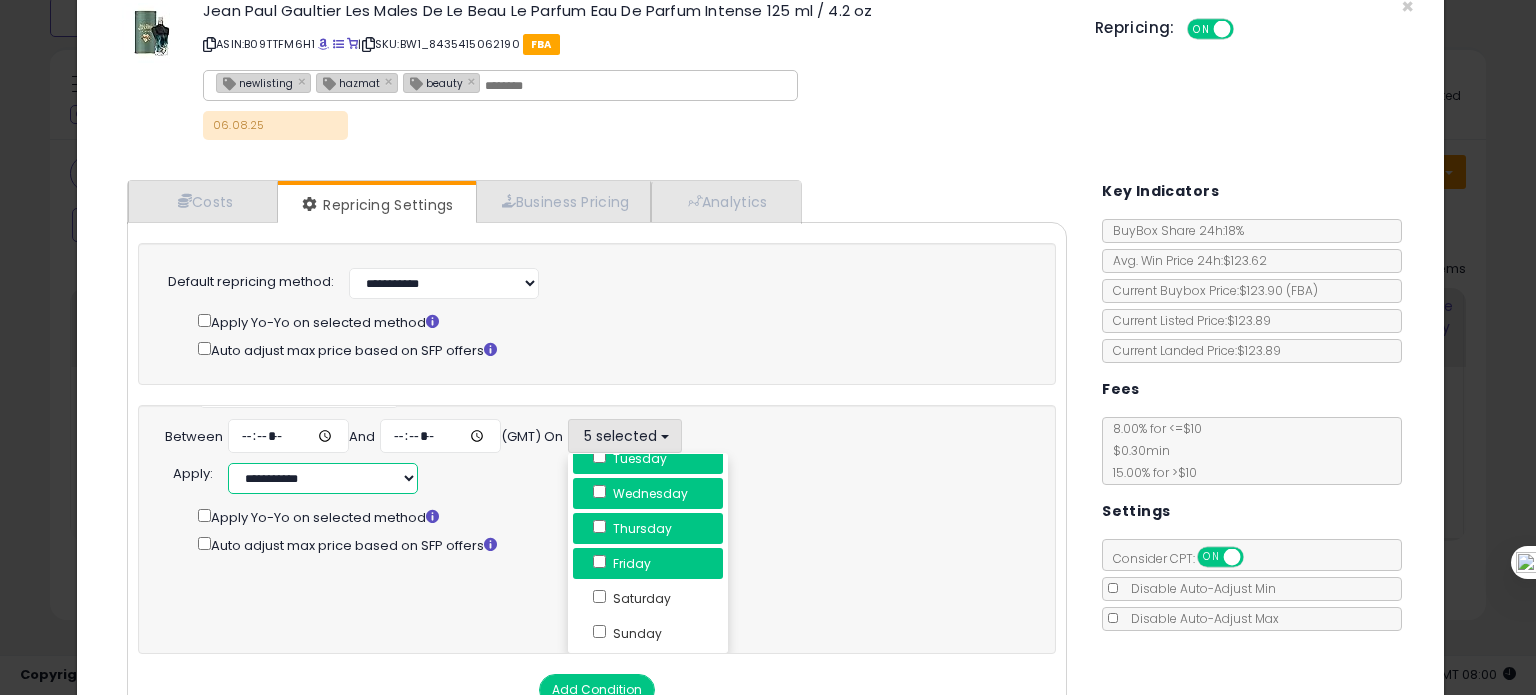click on "**********" at bounding box center (323, 478) 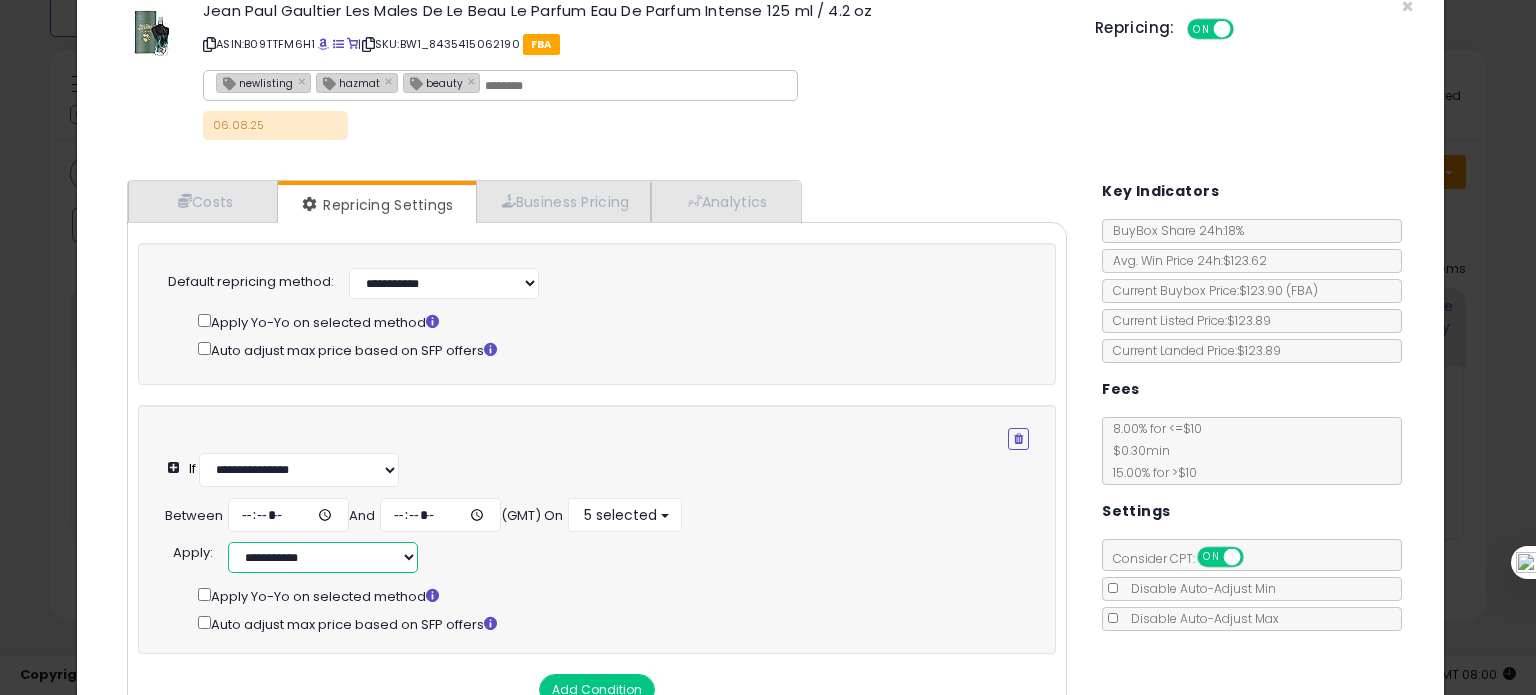 scroll, scrollTop: 0, scrollLeft: 0, axis: both 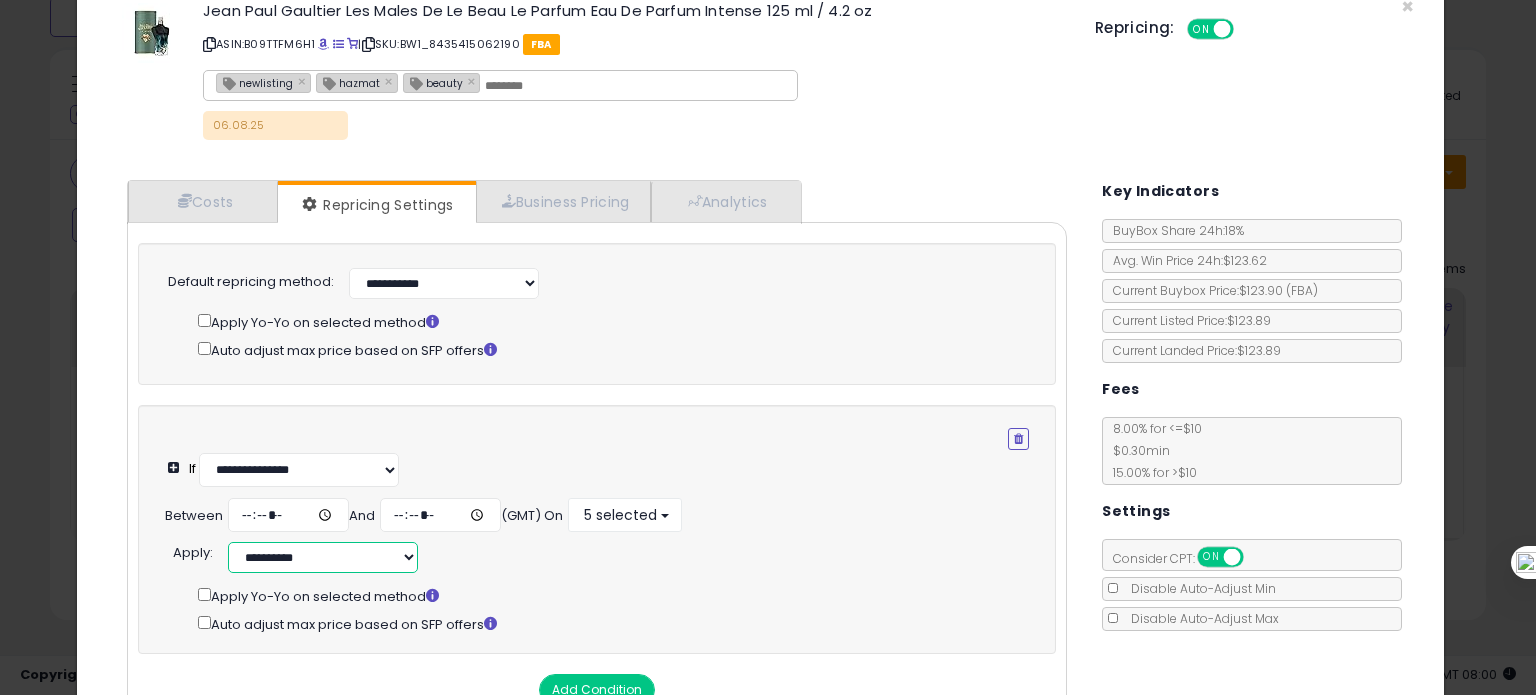 click on "**********" at bounding box center (323, 557) 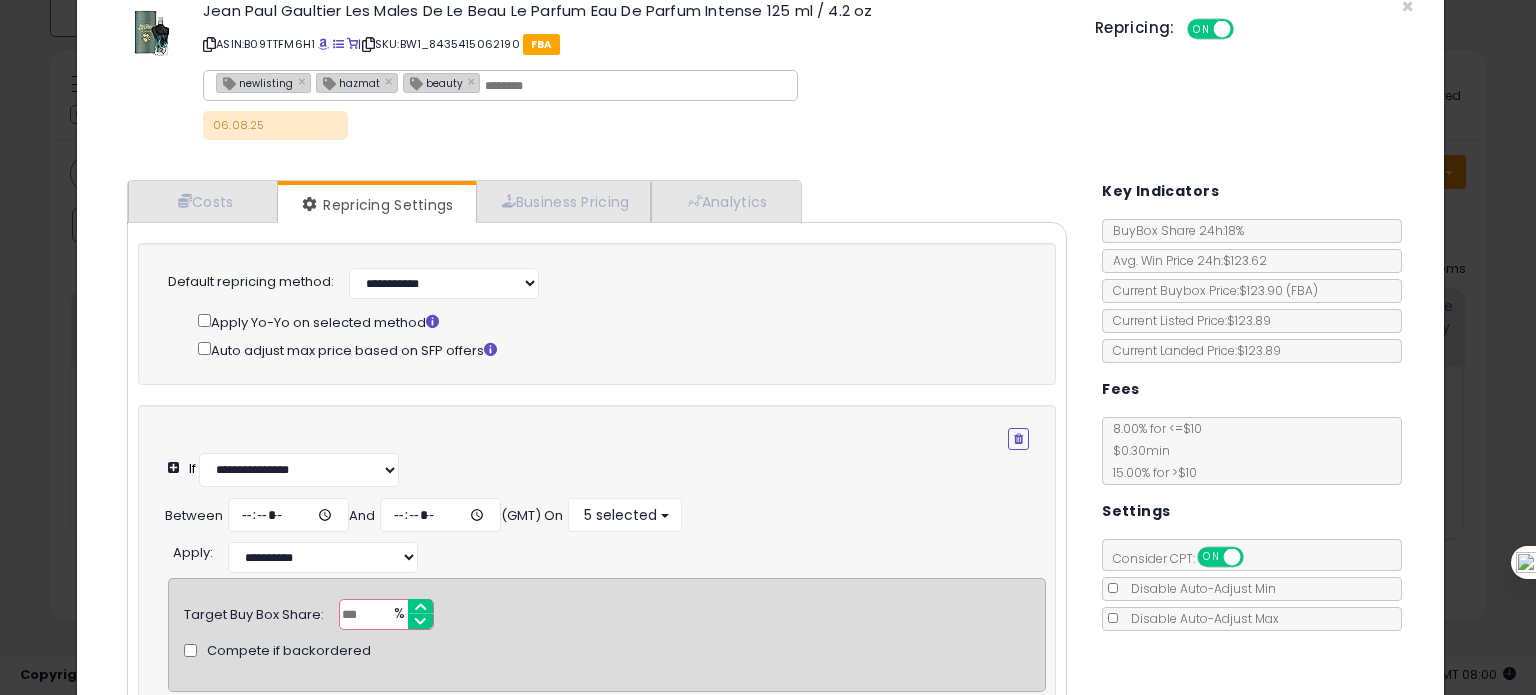 click at bounding box center (386, 614) 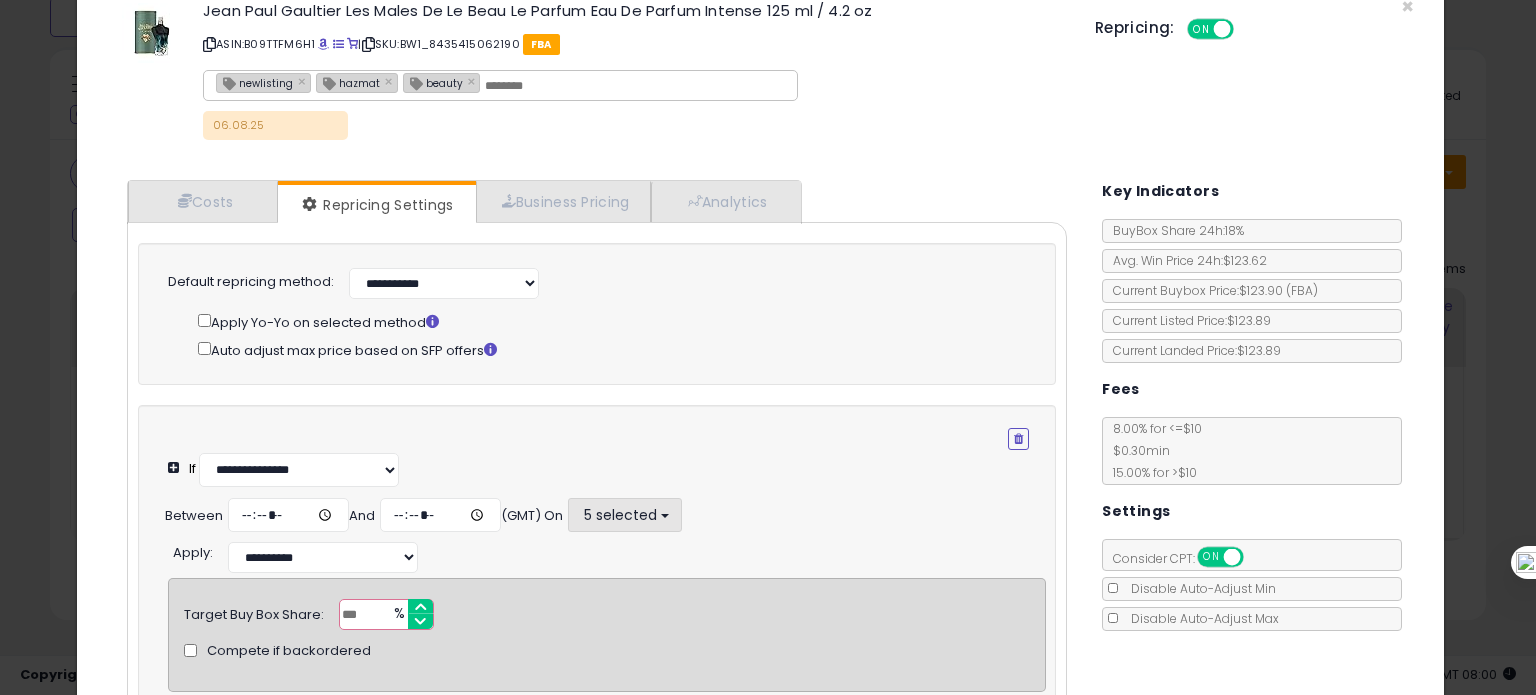 scroll, scrollTop: 307, scrollLeft: 0, axis: vertical 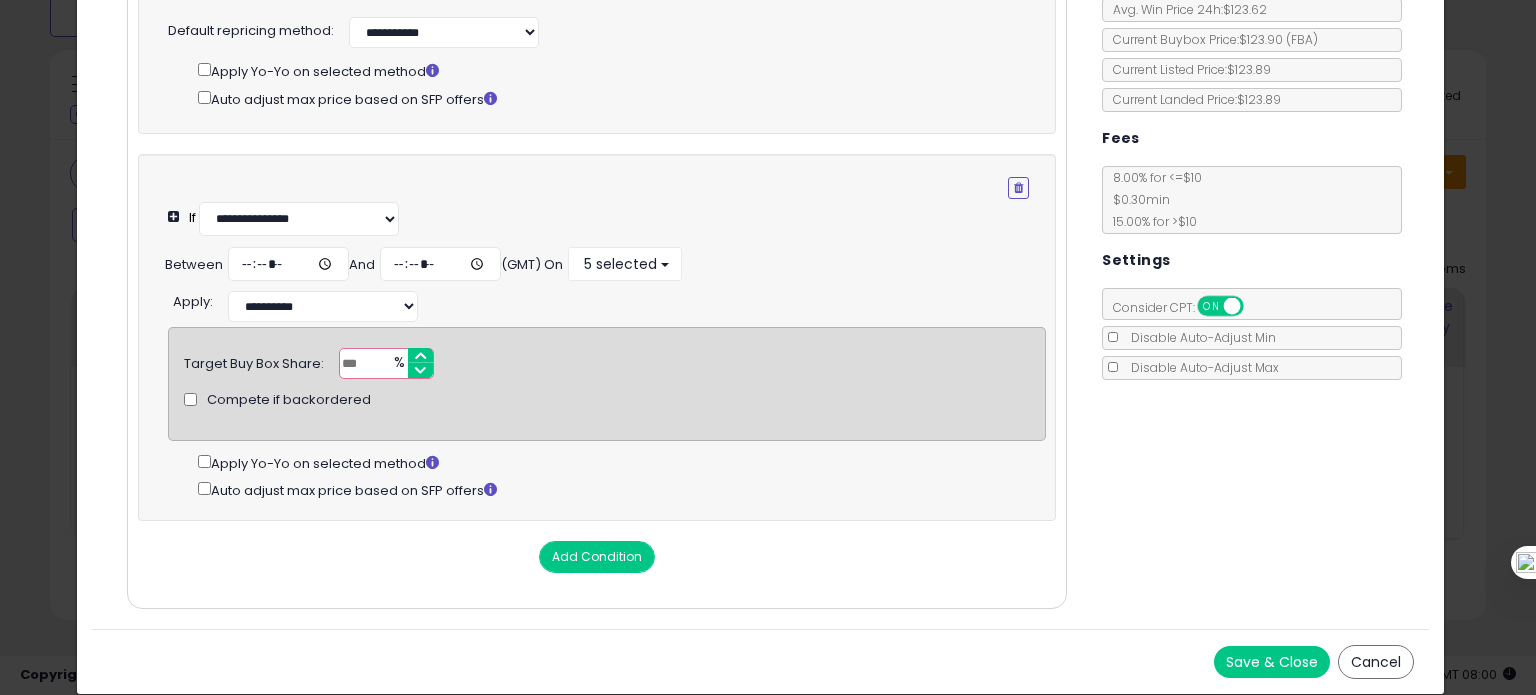 type on "**" 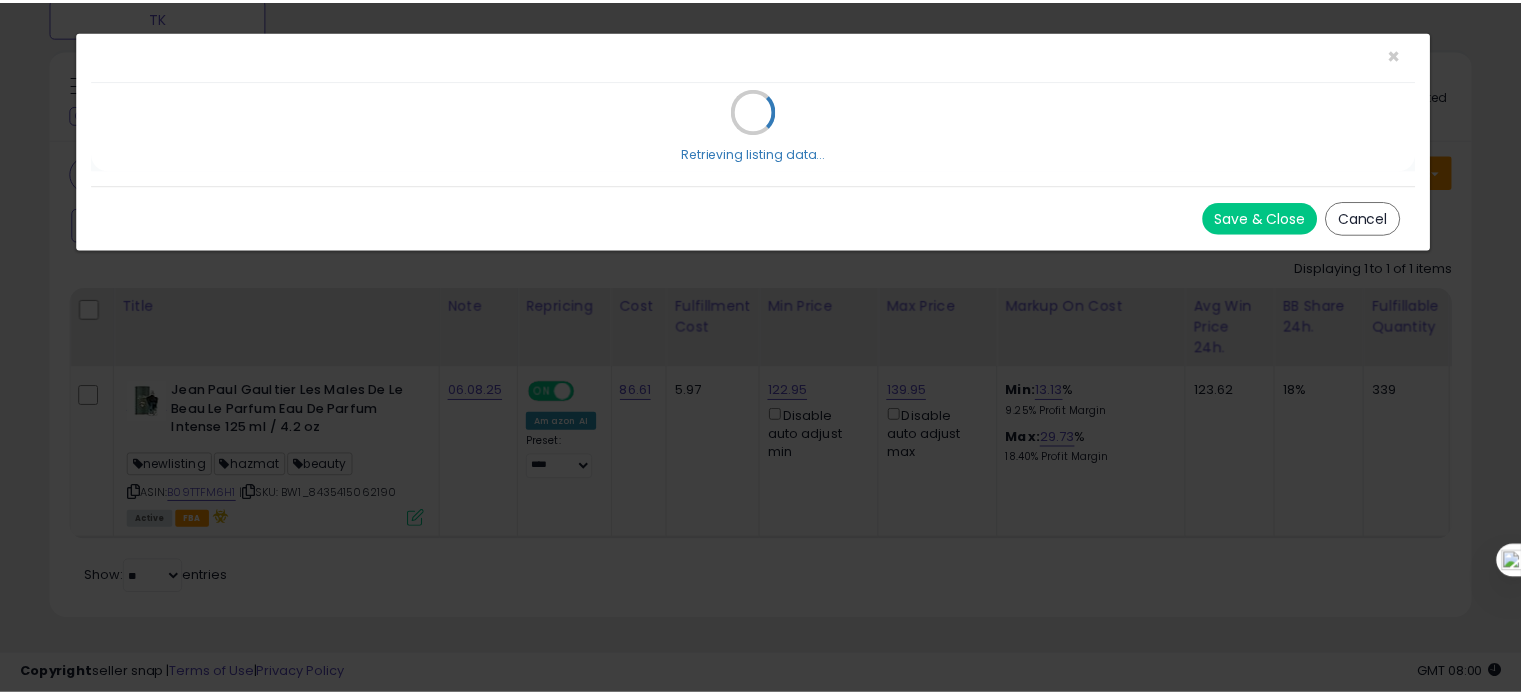 scroll, scrollTop: 0, scrollLeft: 0, axis: both 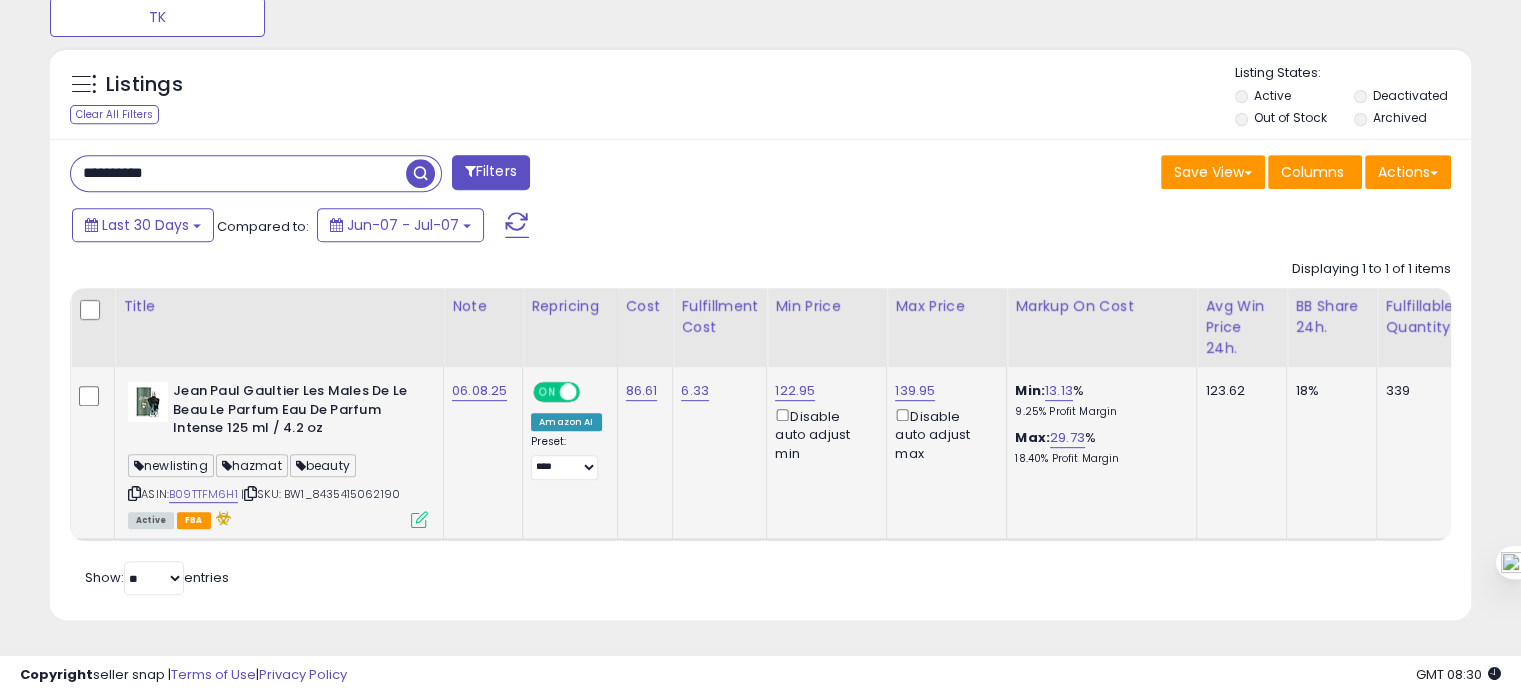 click at bounding box center (419, 519) 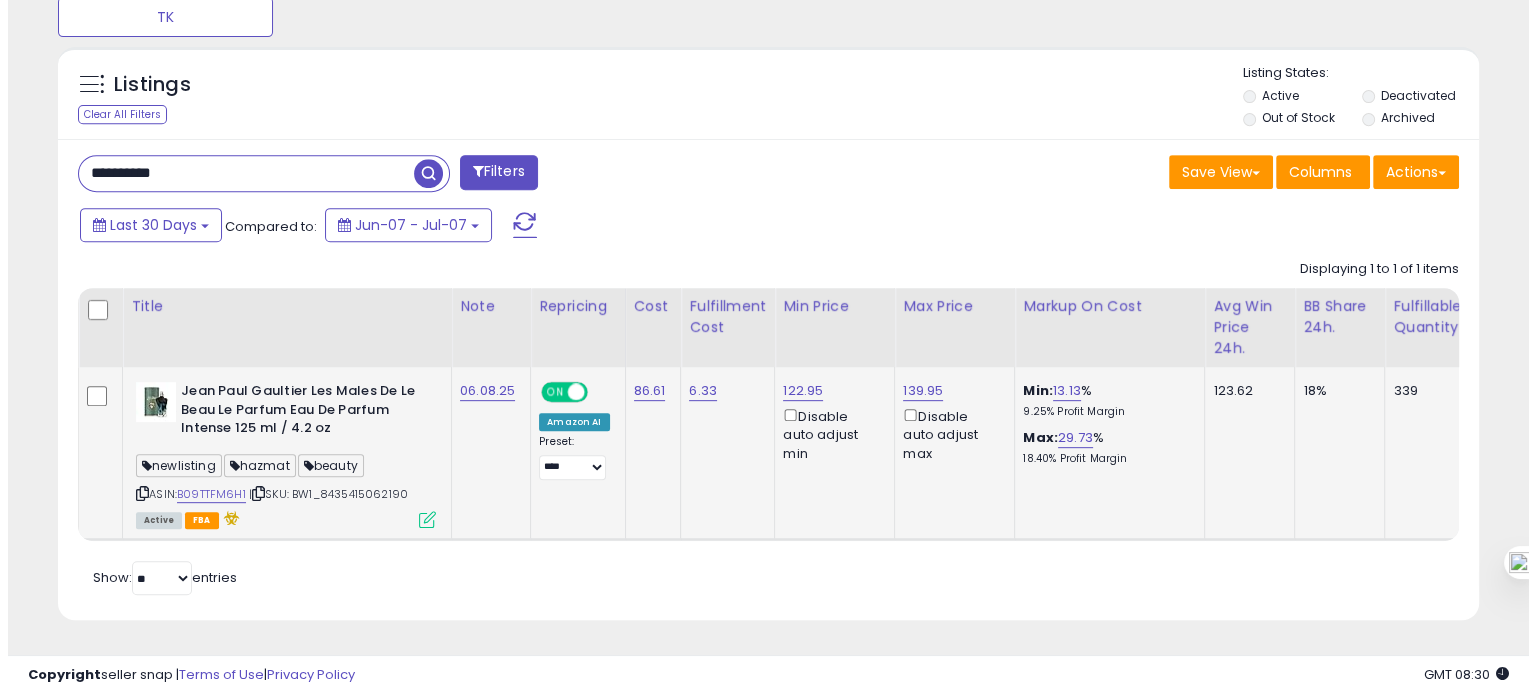 scroll, scrollTop: 999589, scrollLeft: 999168, axis: both 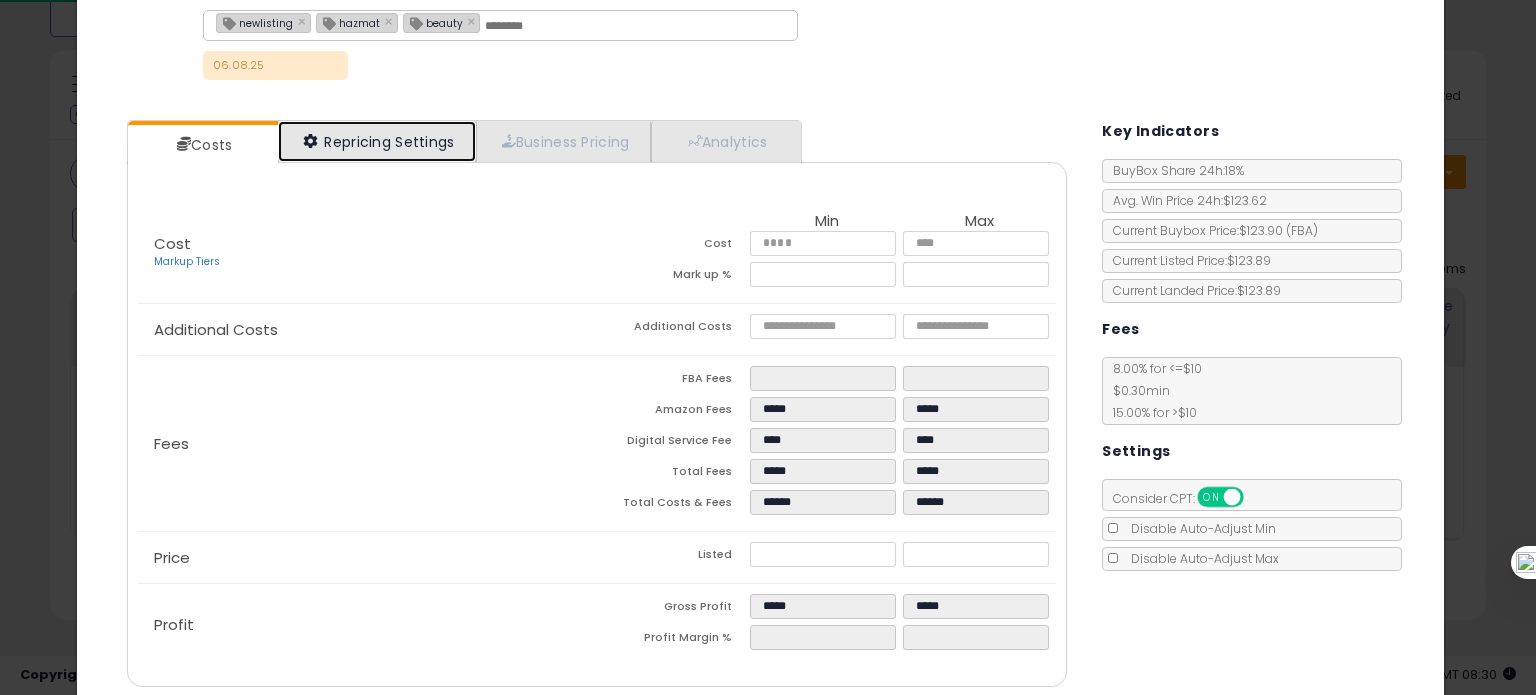 click on "Repricing Settings" at bounding box center (377, 141) 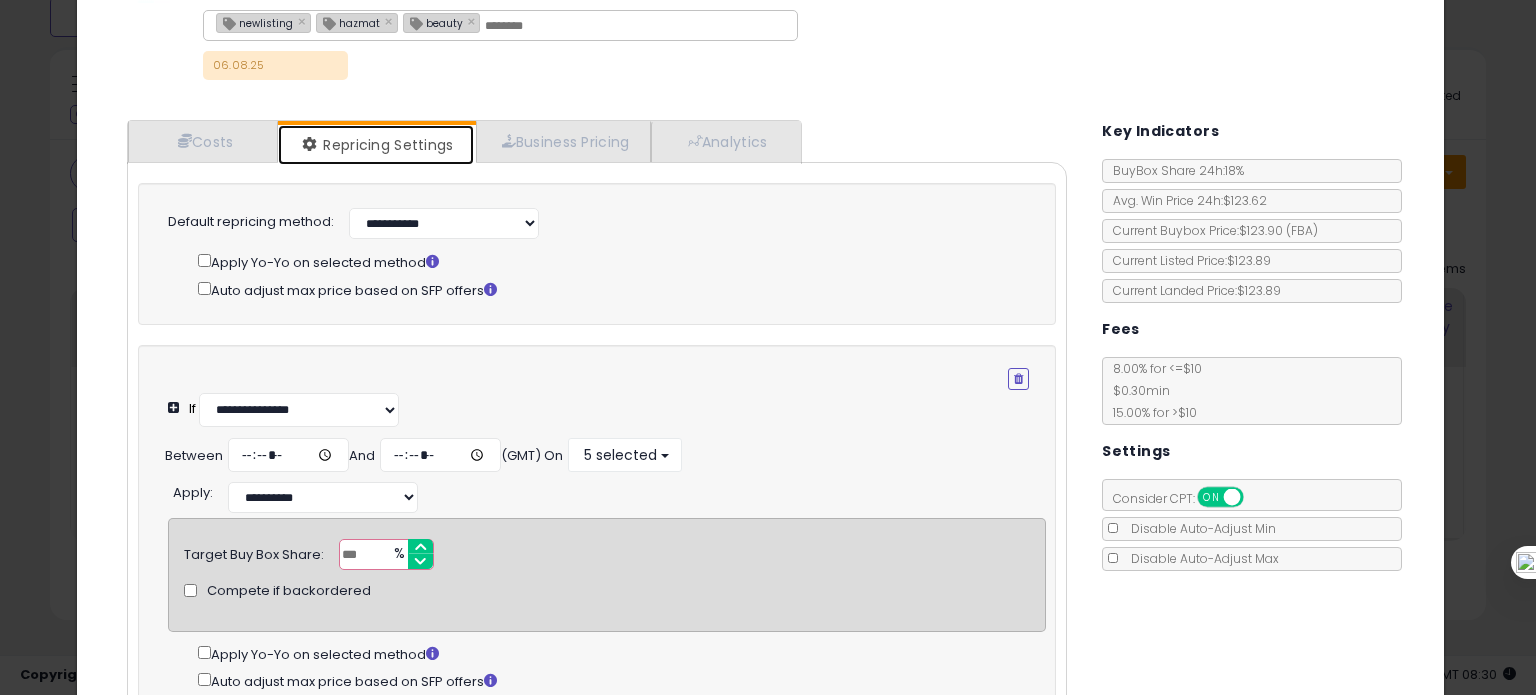 scroll, scrollTop: 307, scrollLeft: 0, axis: vertical 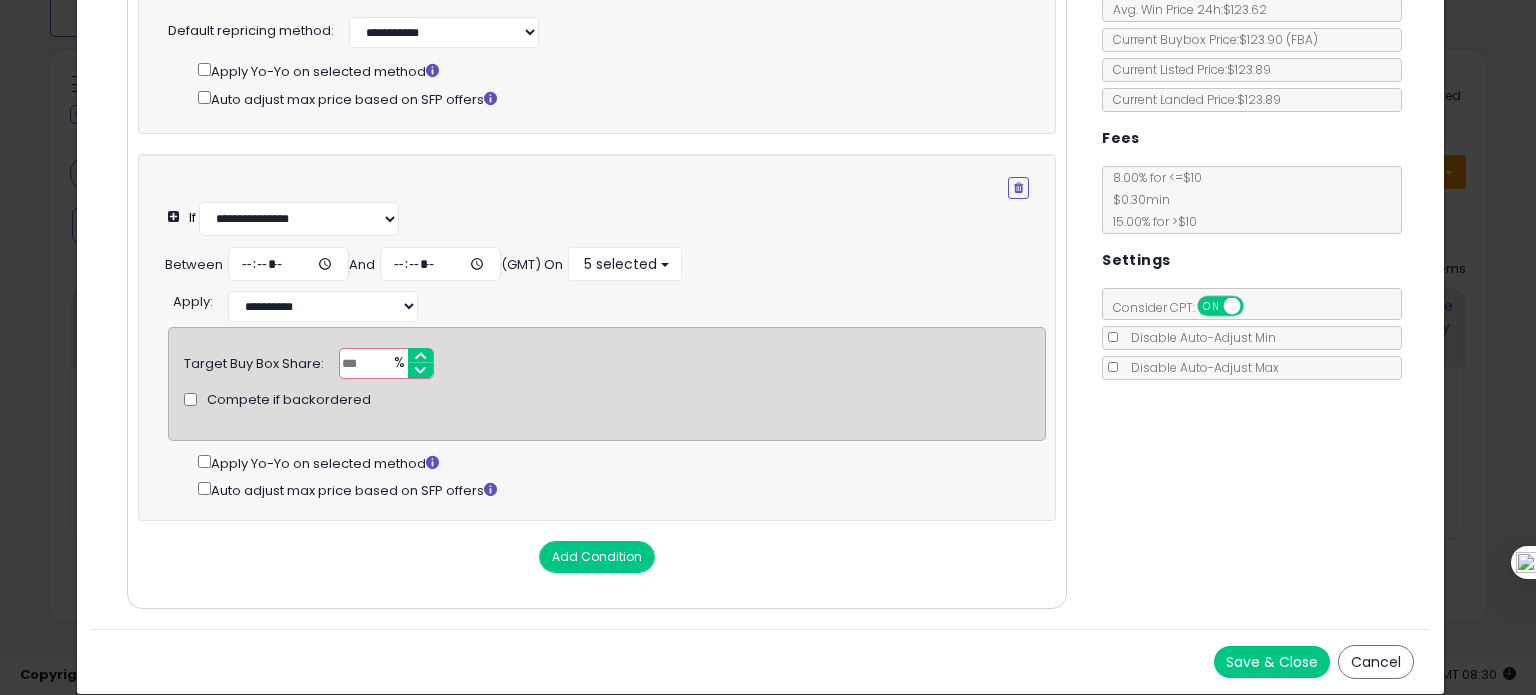 click on "Add Condition" at bounding box center (597, 557) 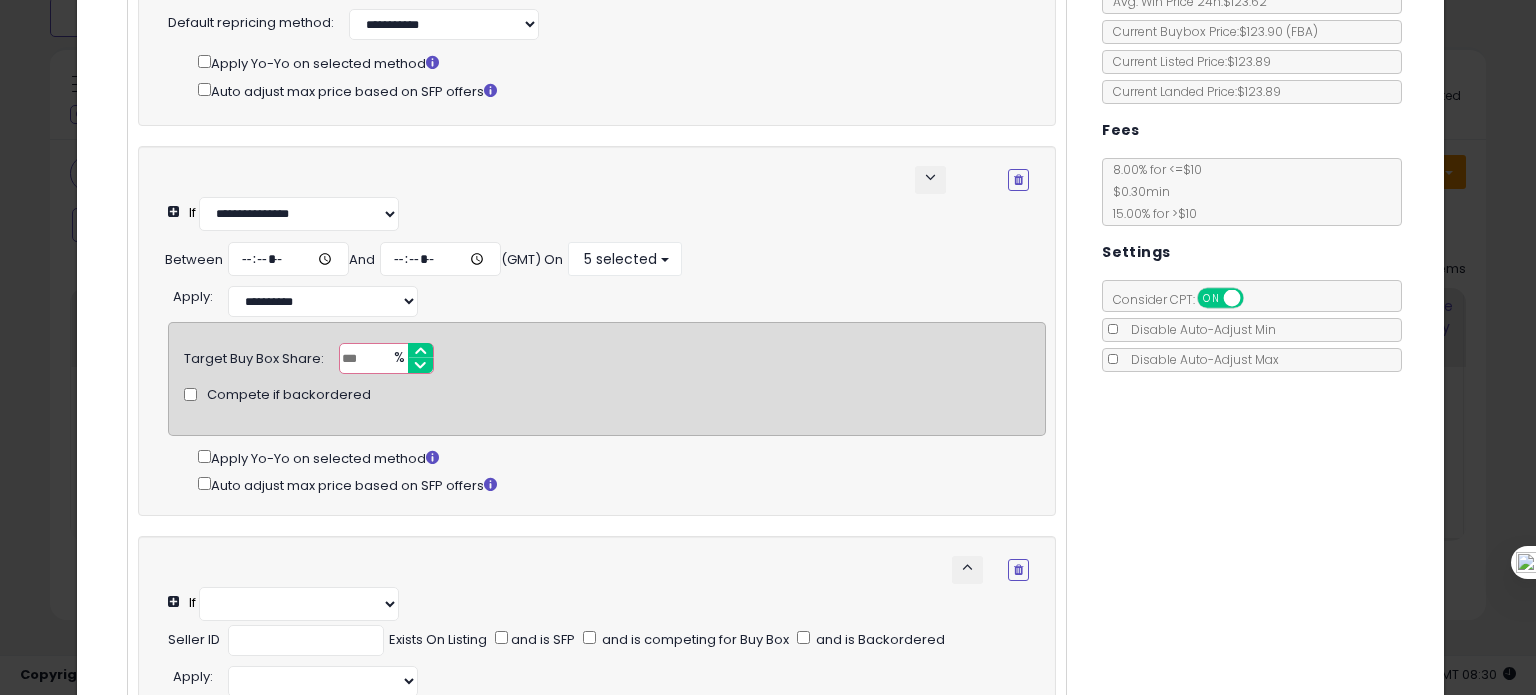 select on "**********" 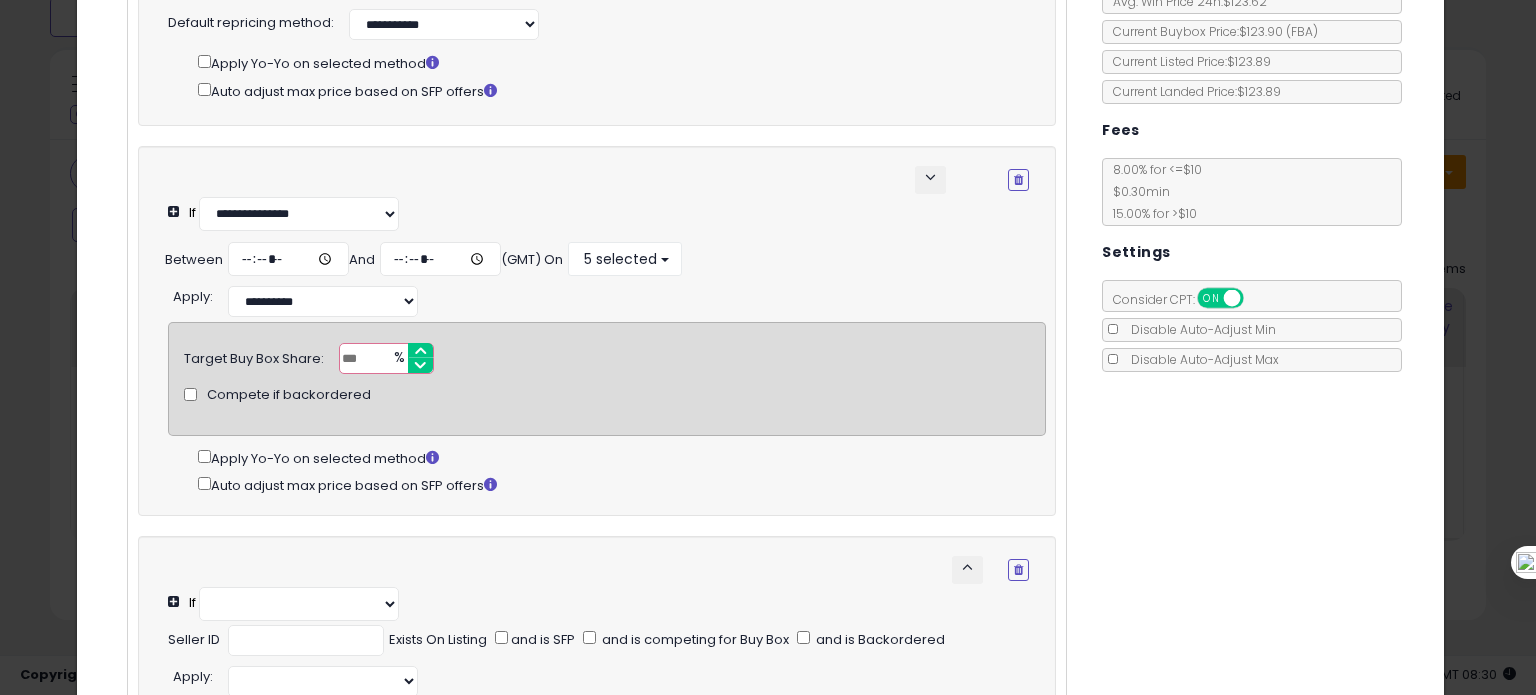 select on "*********" 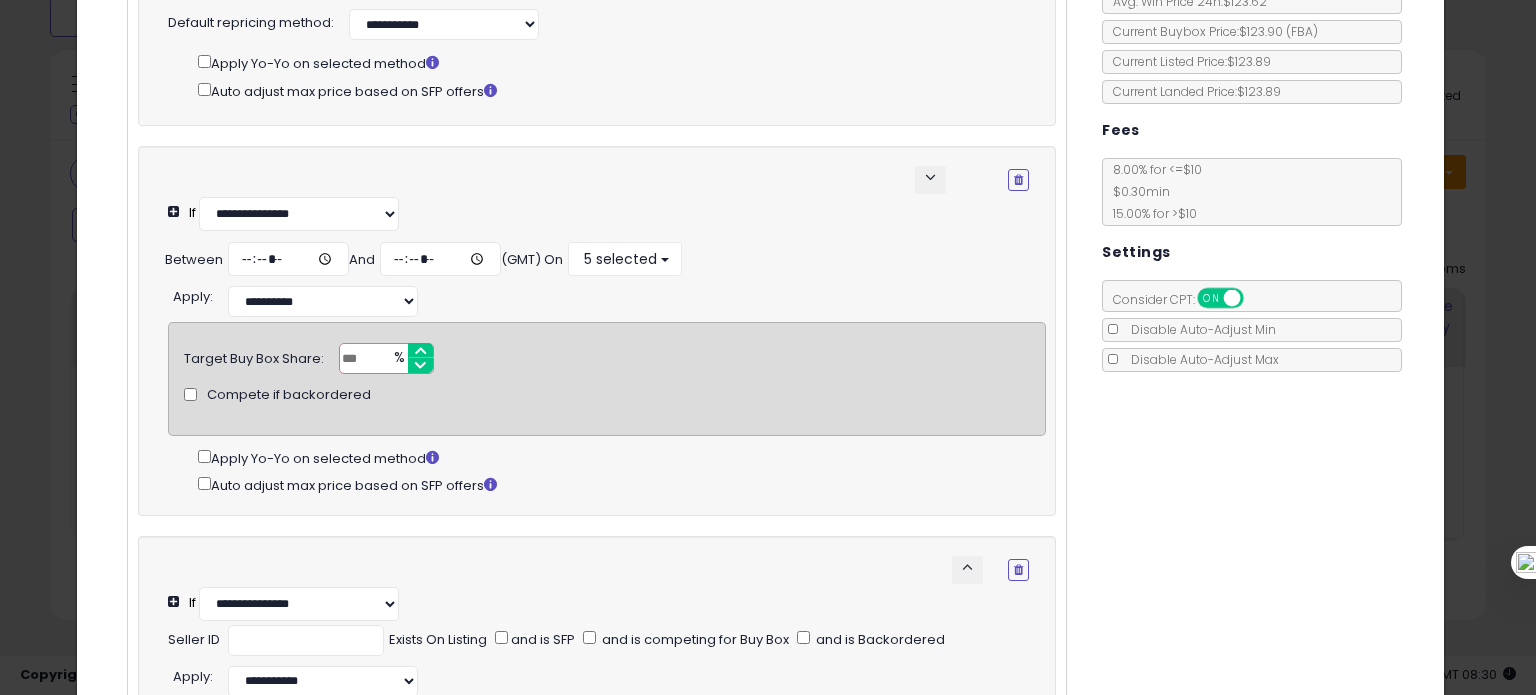 scroll, scrollTop: 584, scrollLeft: 0, axis: vertical 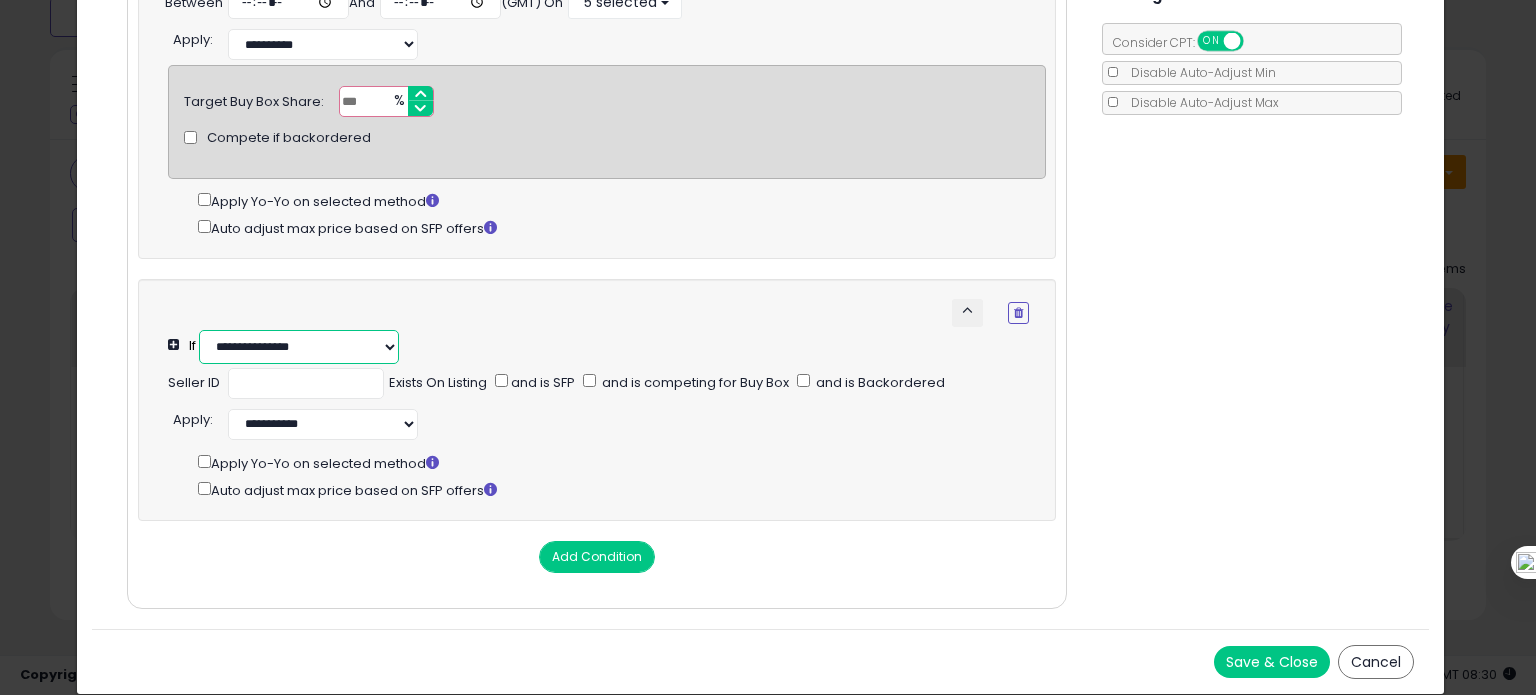 click on "**********" at bounding box center (299, 347) 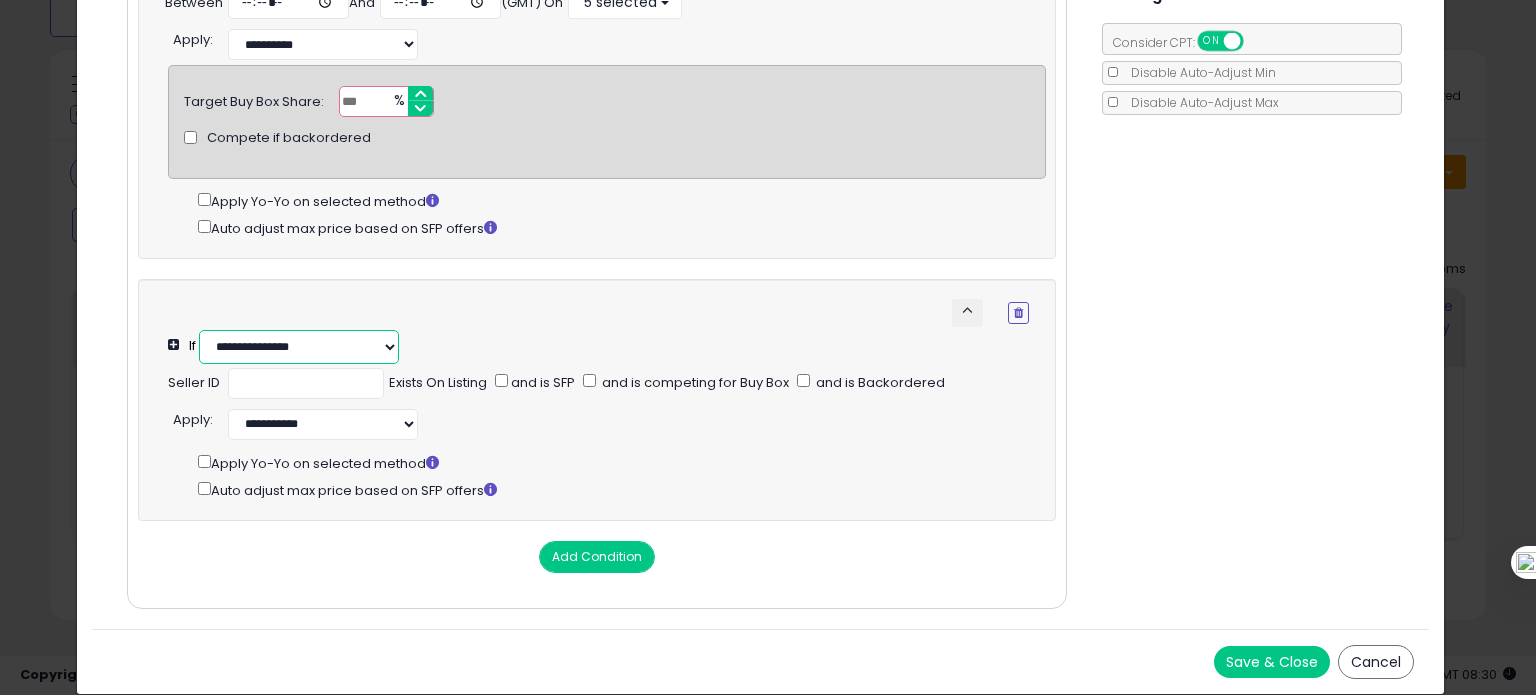 select on "**********" 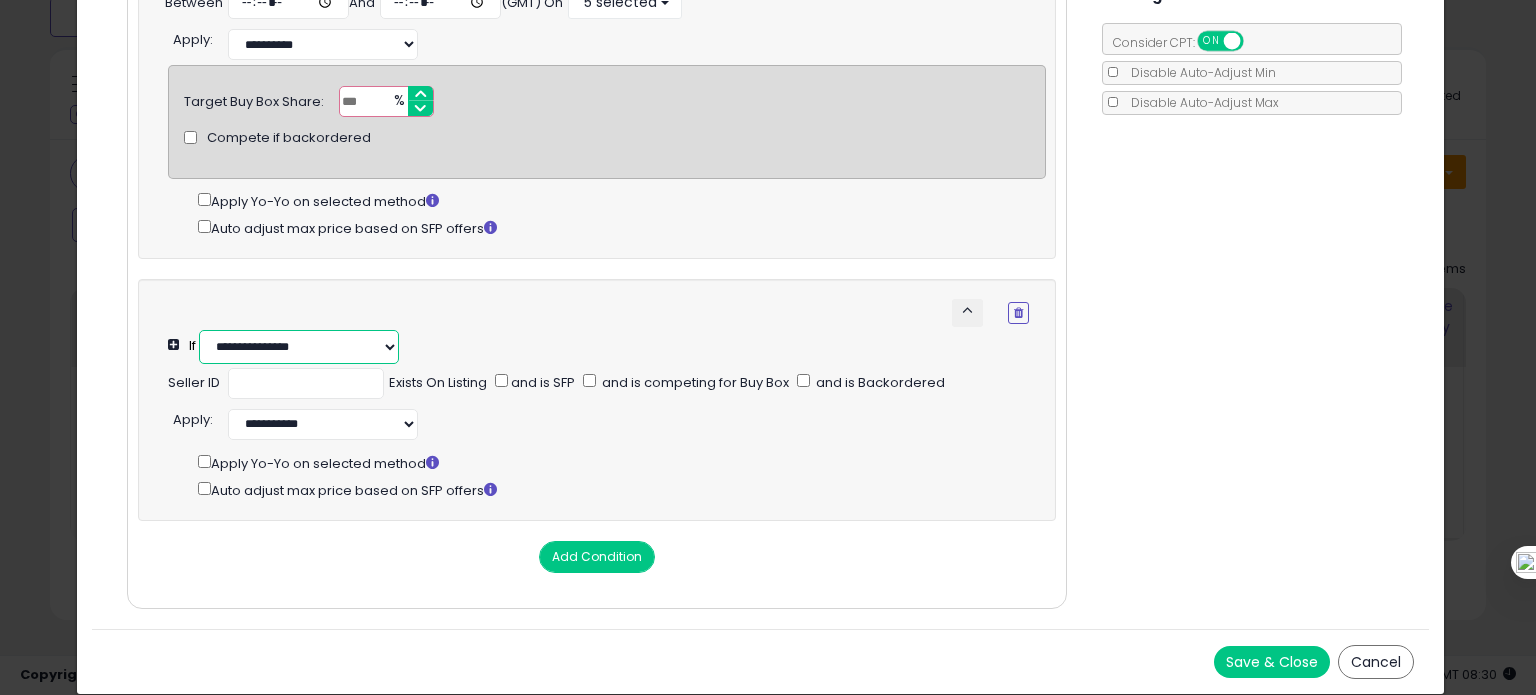 click on "**********" at bounding box center [299, 347] 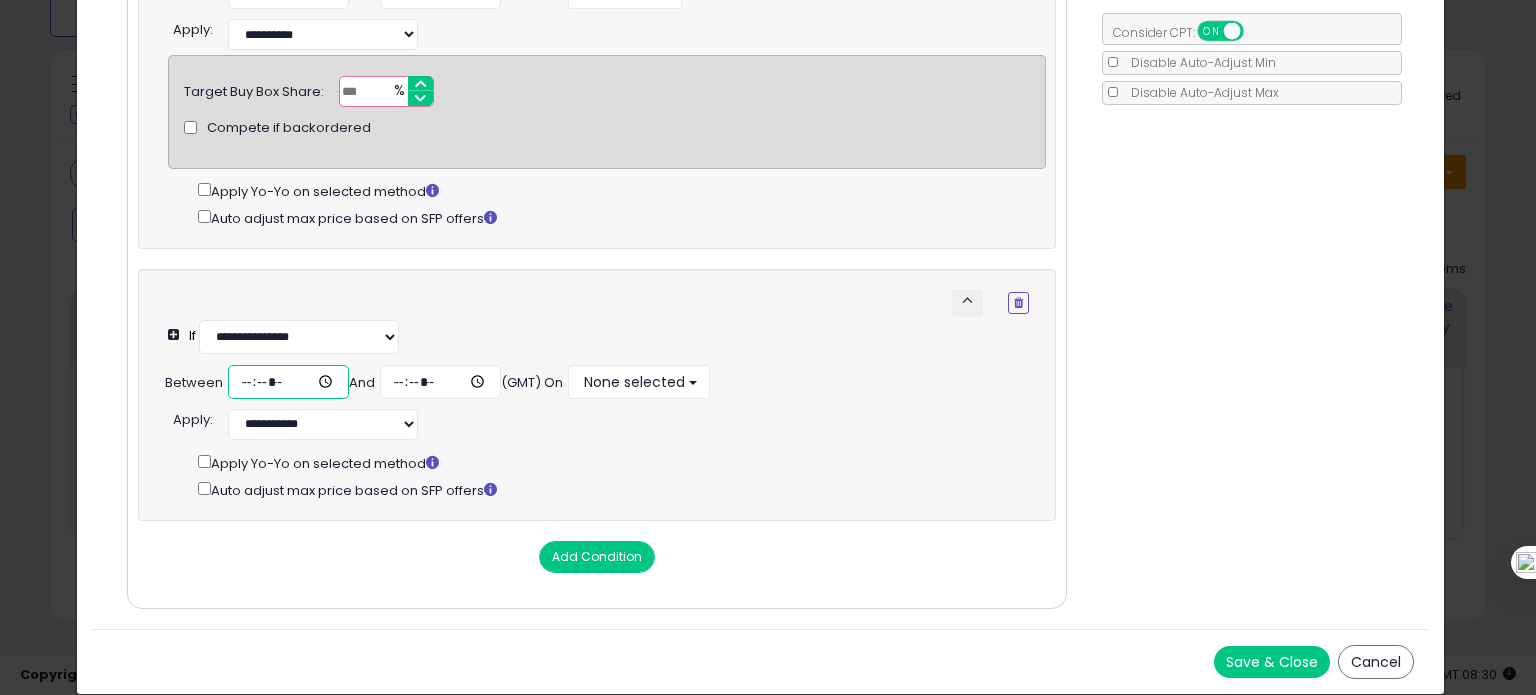 click at bounding box center (288, 382) 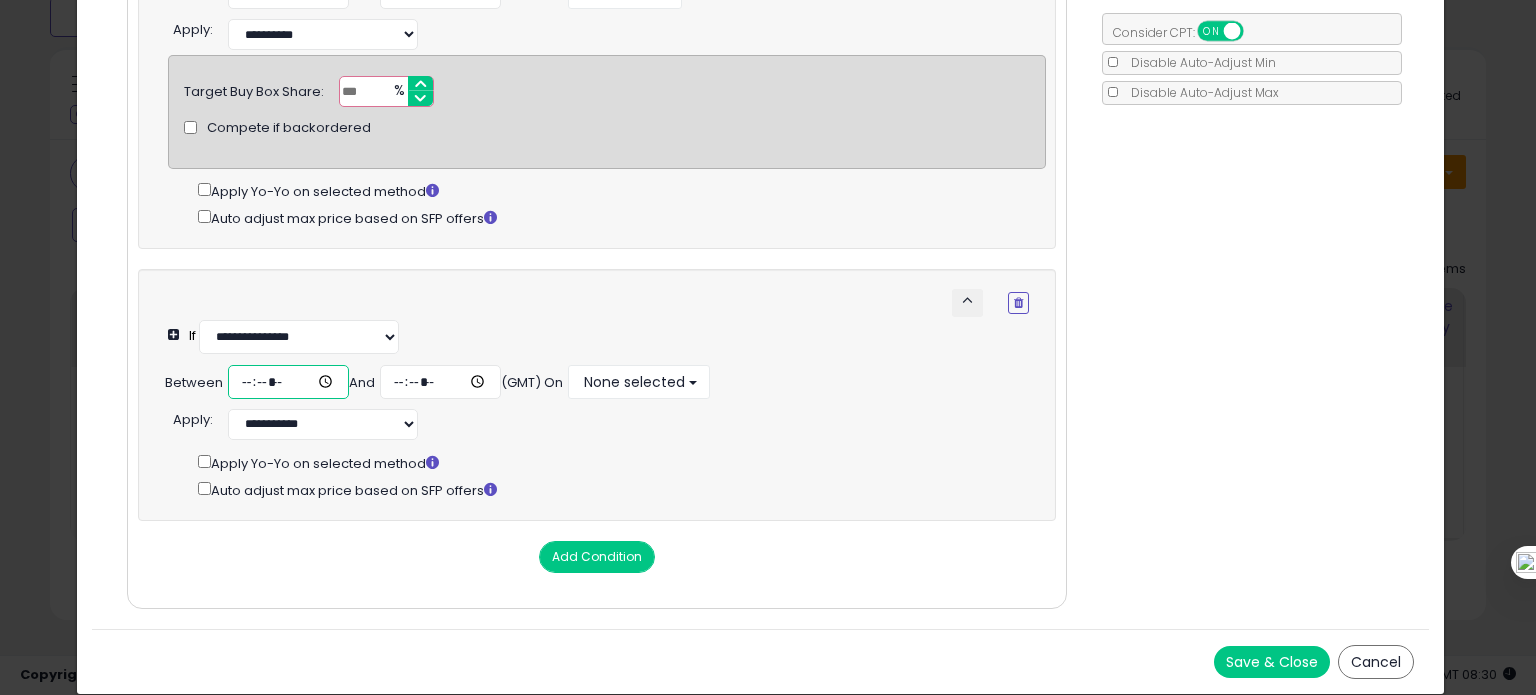 type on "*****" 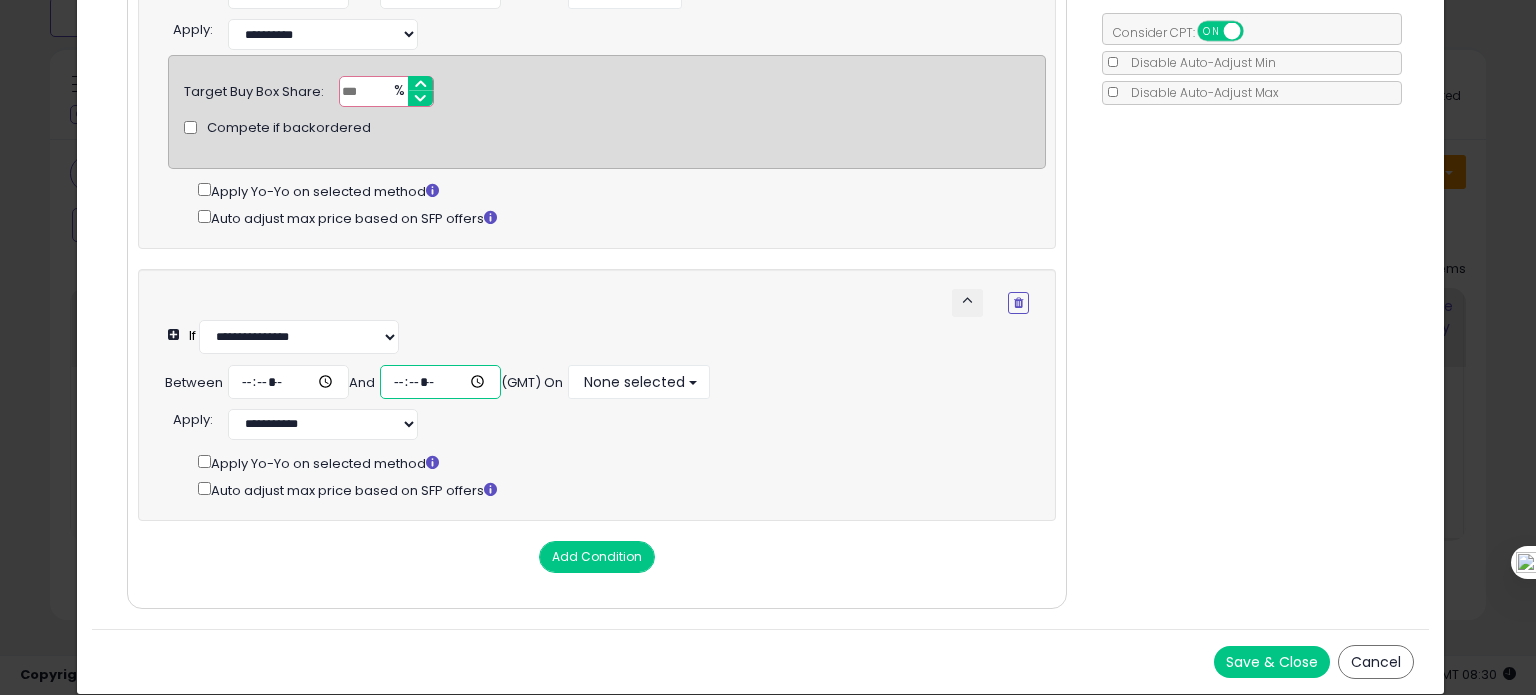 click at bounding box center (440, 382) 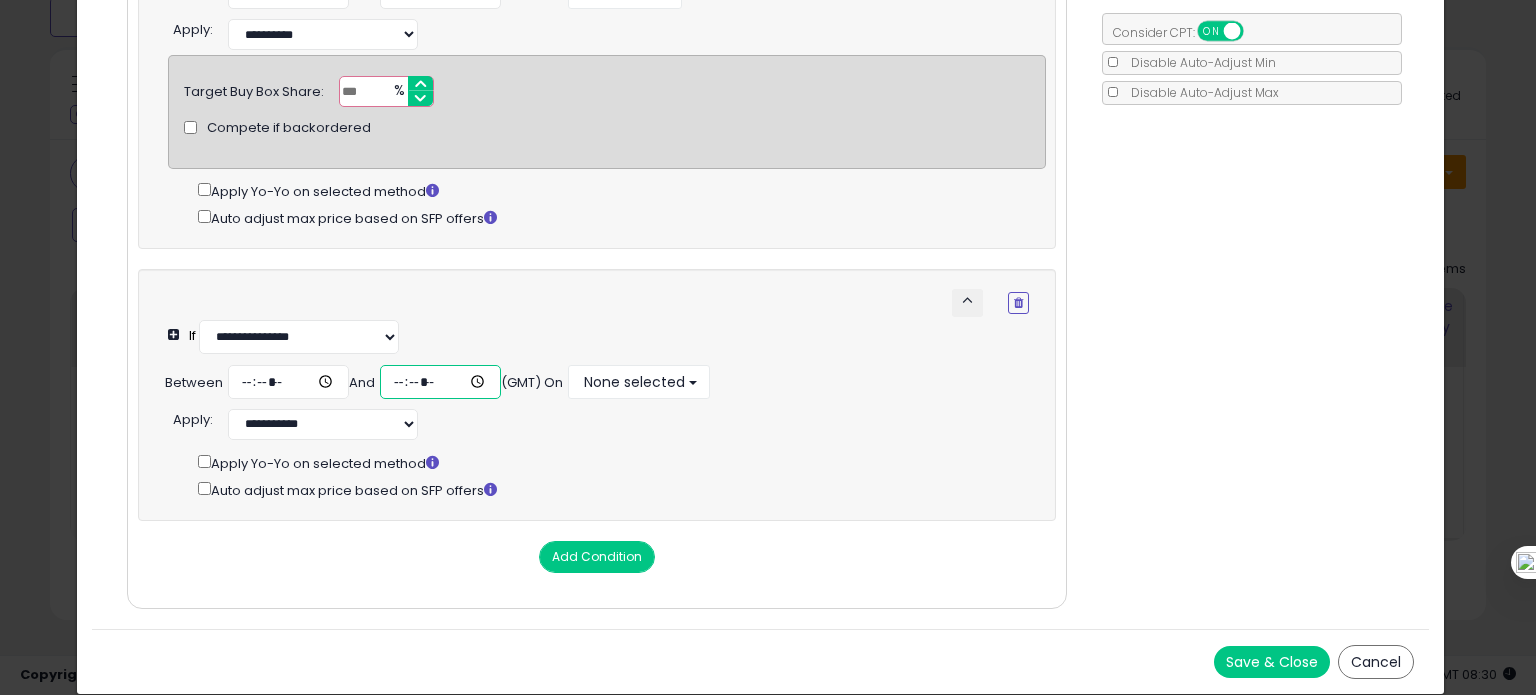 type on "*****" 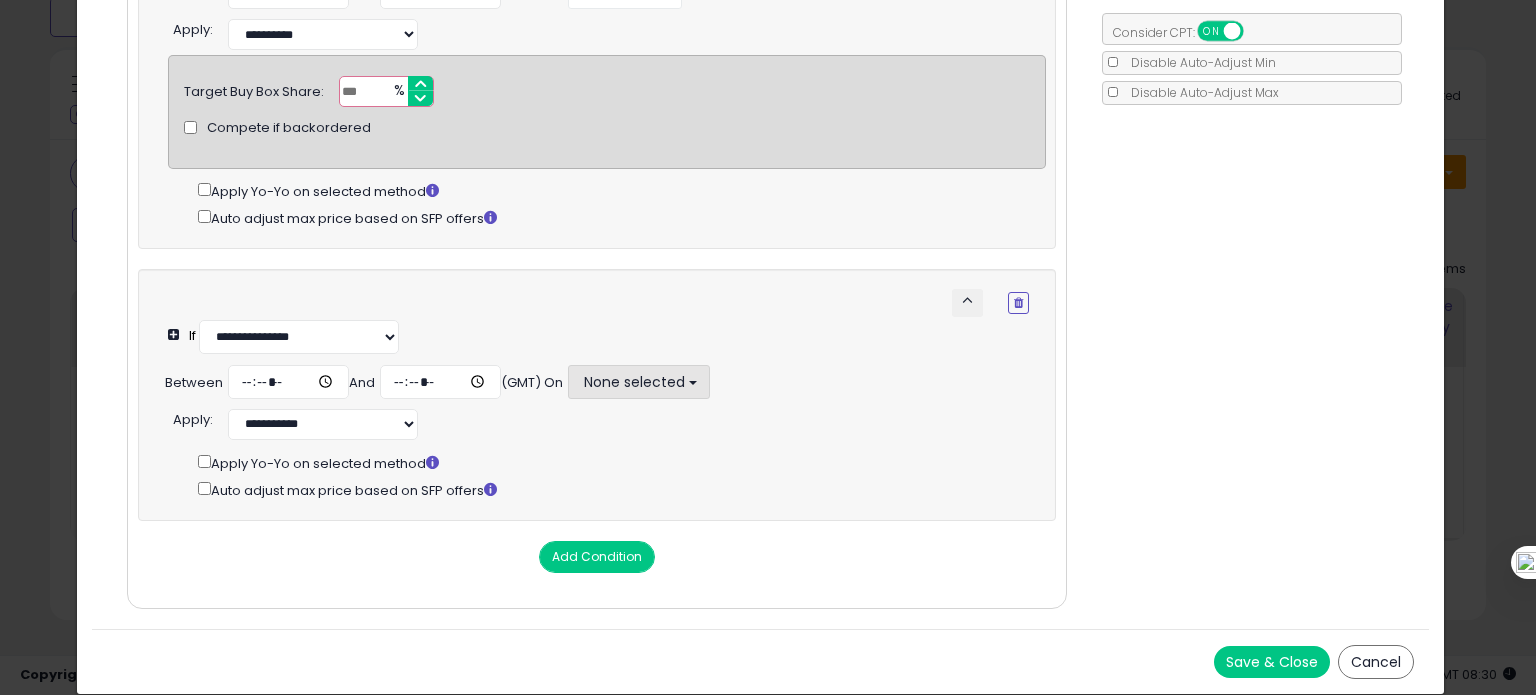 click on "None selected" at bounding box center [633, 382] 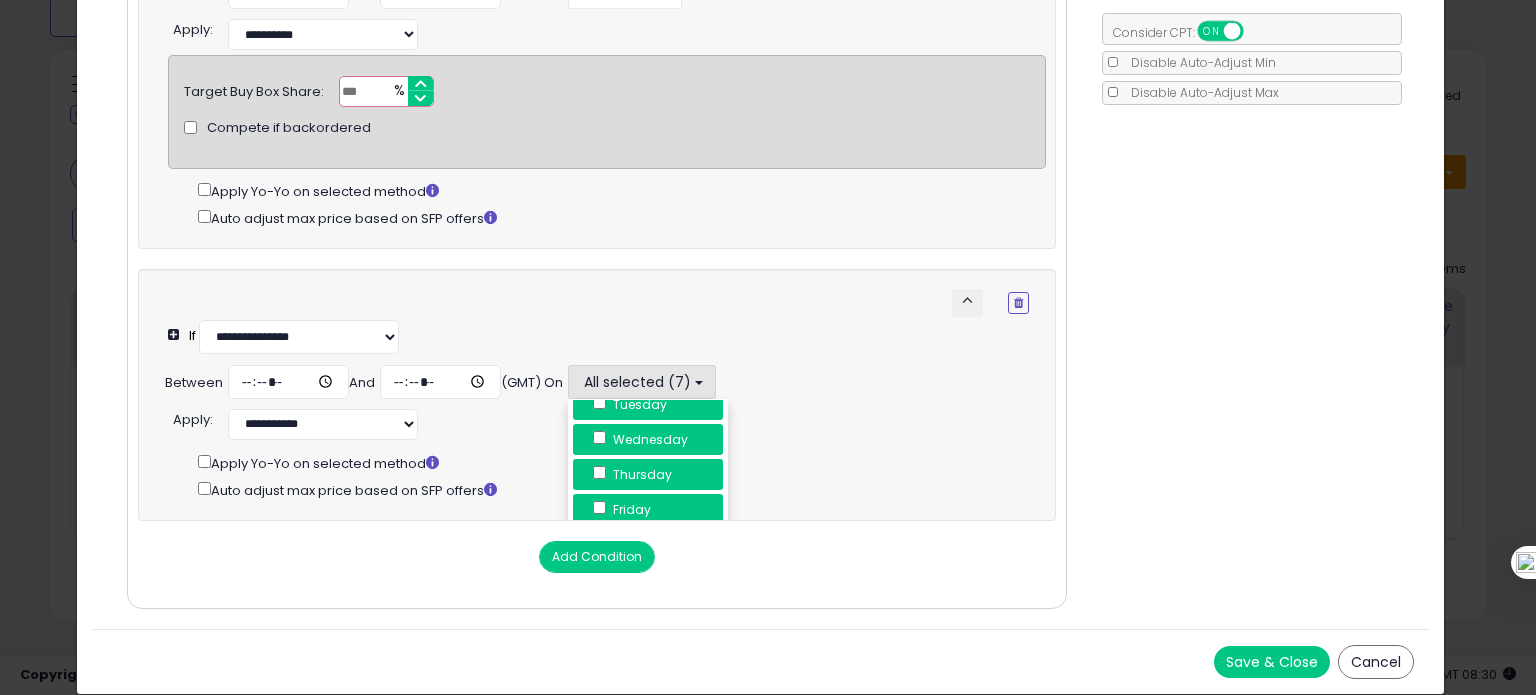 scroll, scrollTop: 0, scrollLeft: 0, axis: both 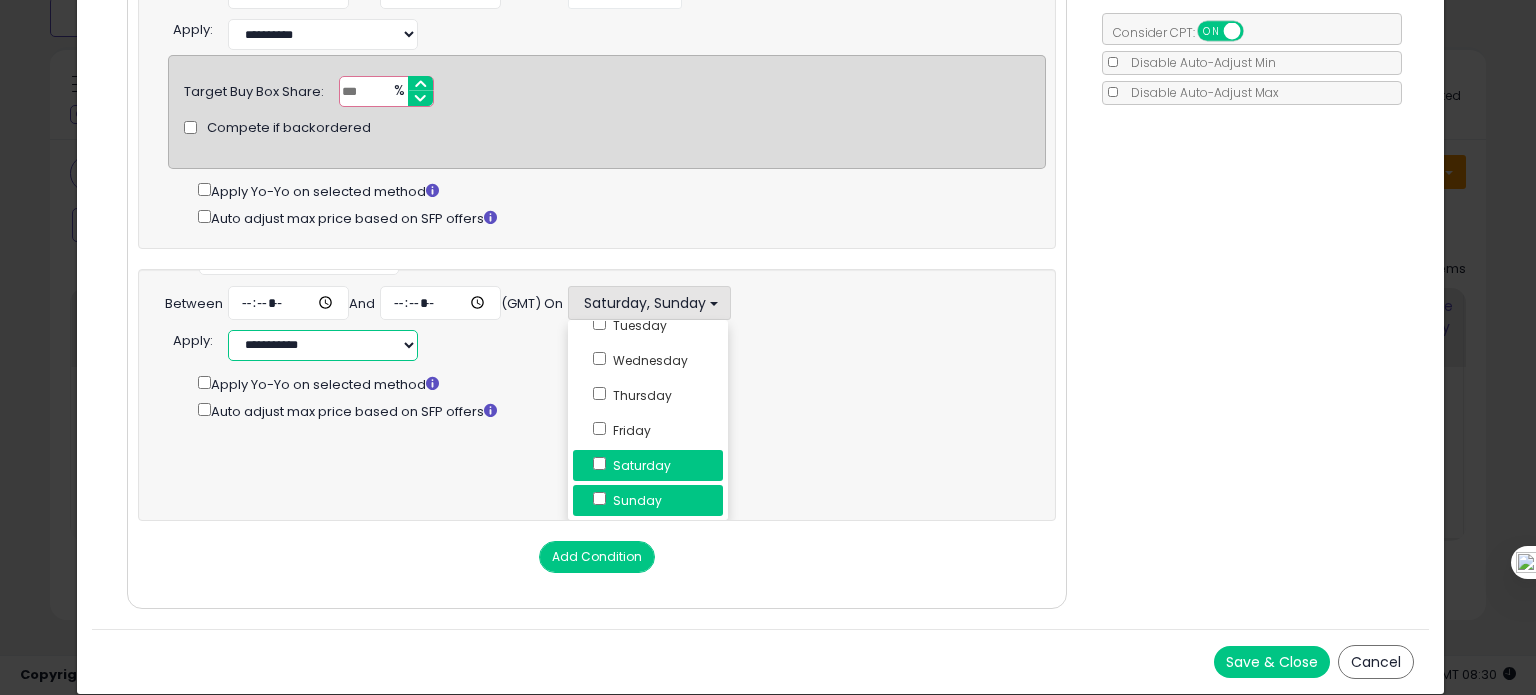 click on "**********" at bounding box center [323, 345] 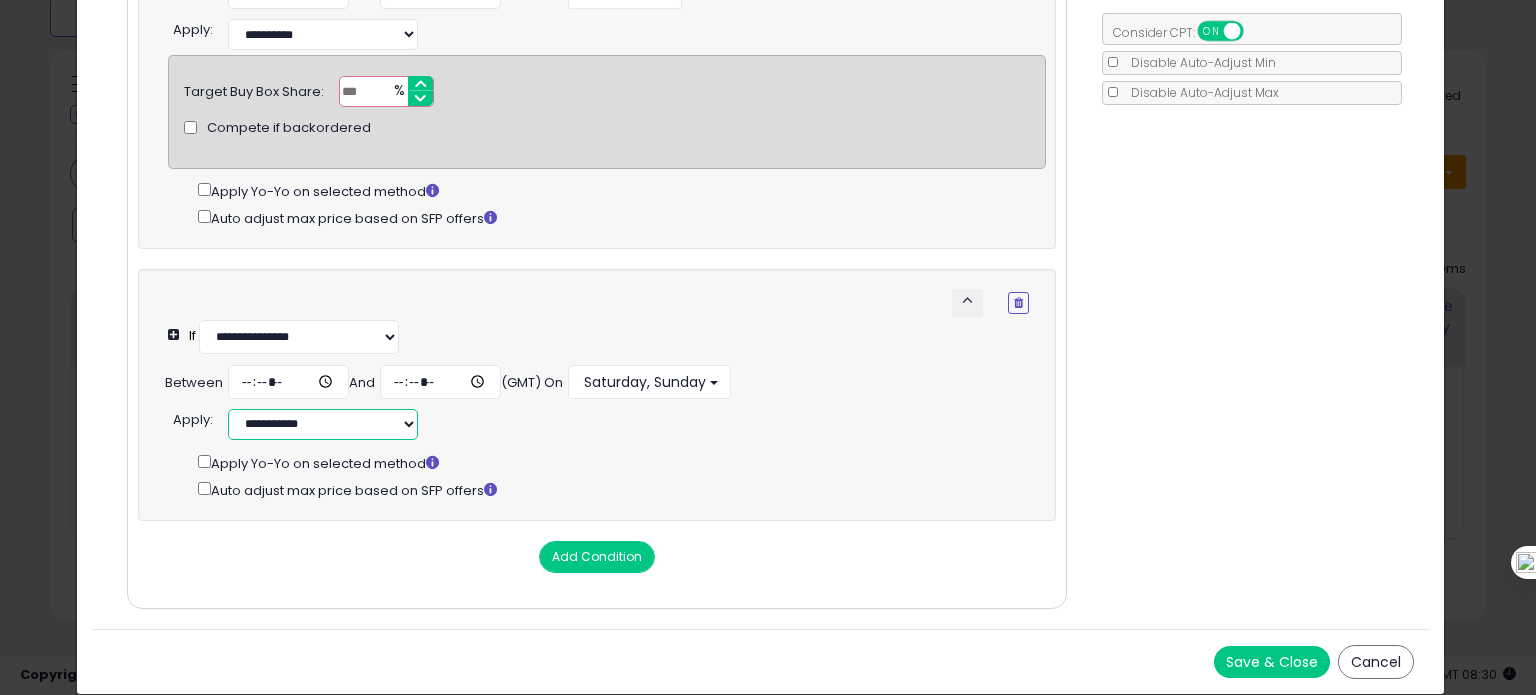 select on "******" 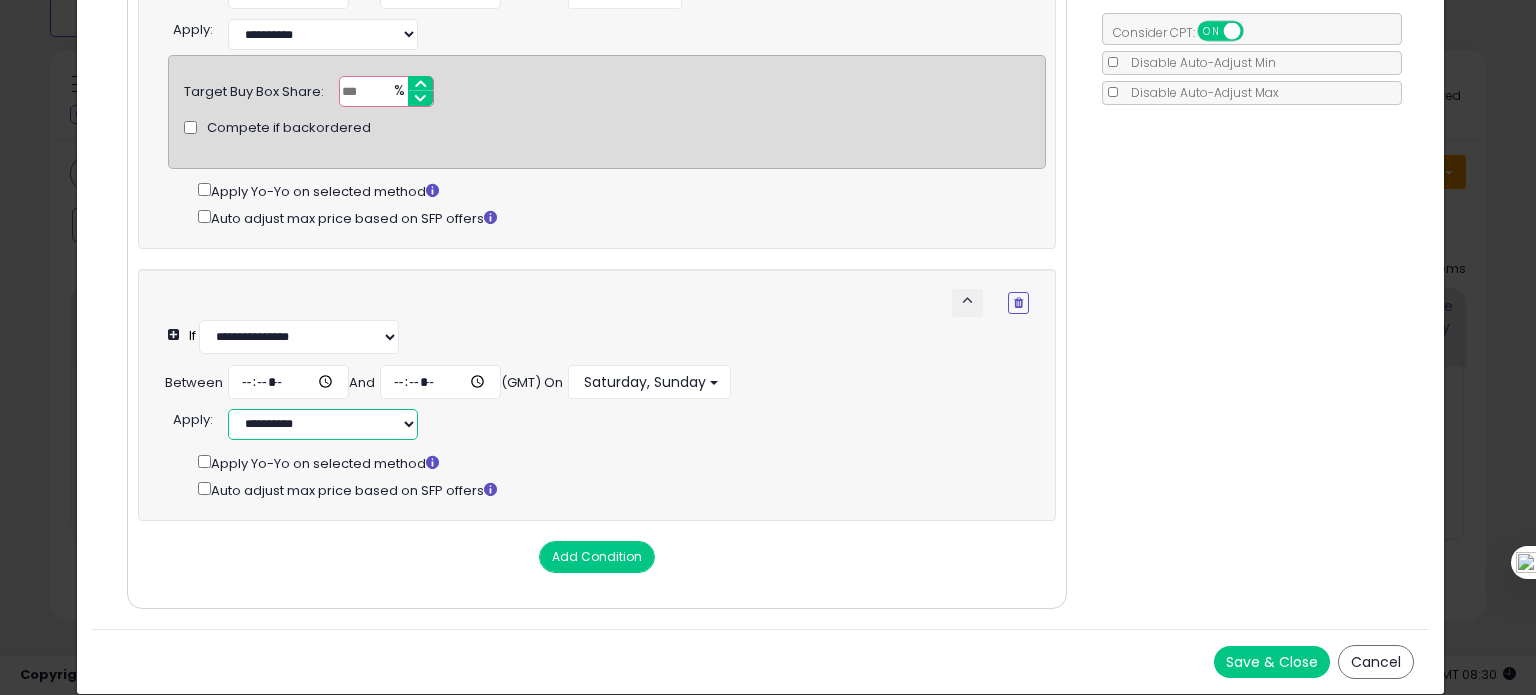 click on "**********" at bounding box center (323, 424) 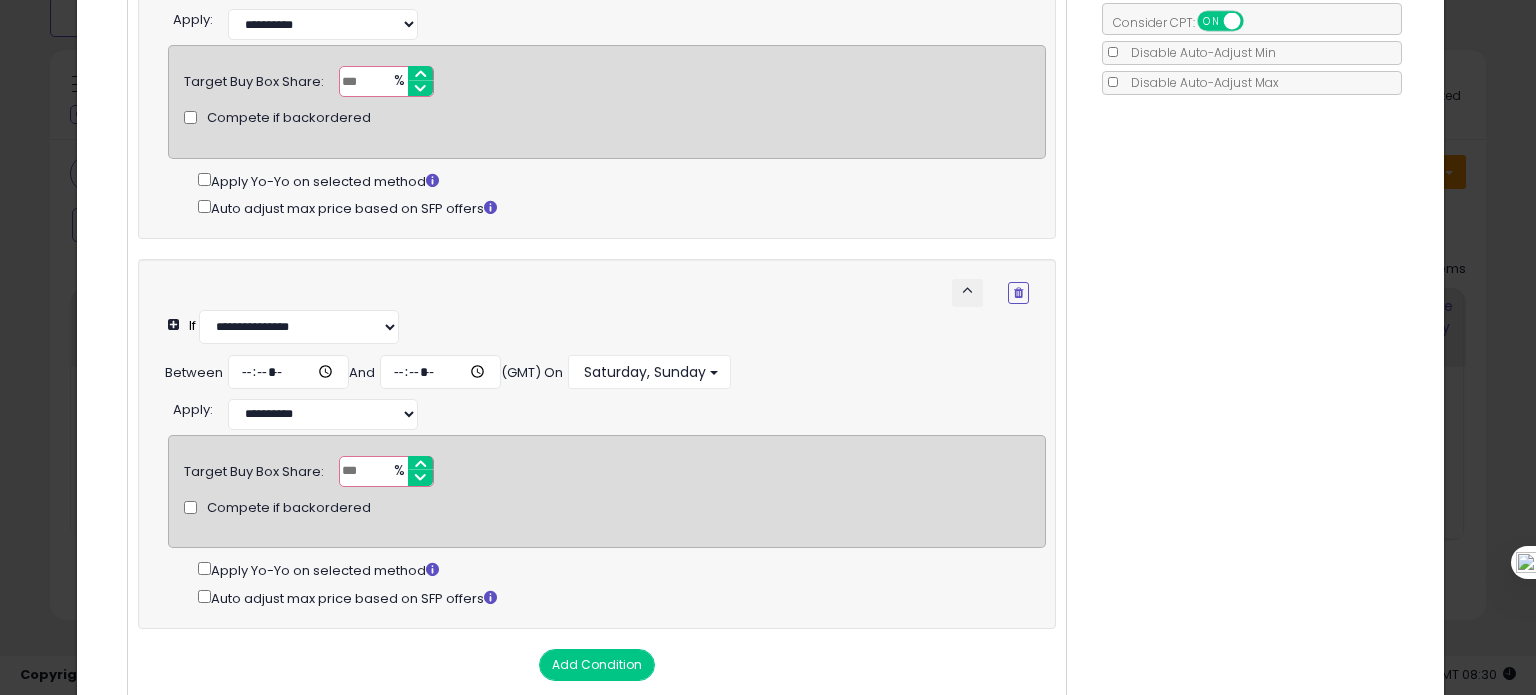 click at bounding box center [386, 471] 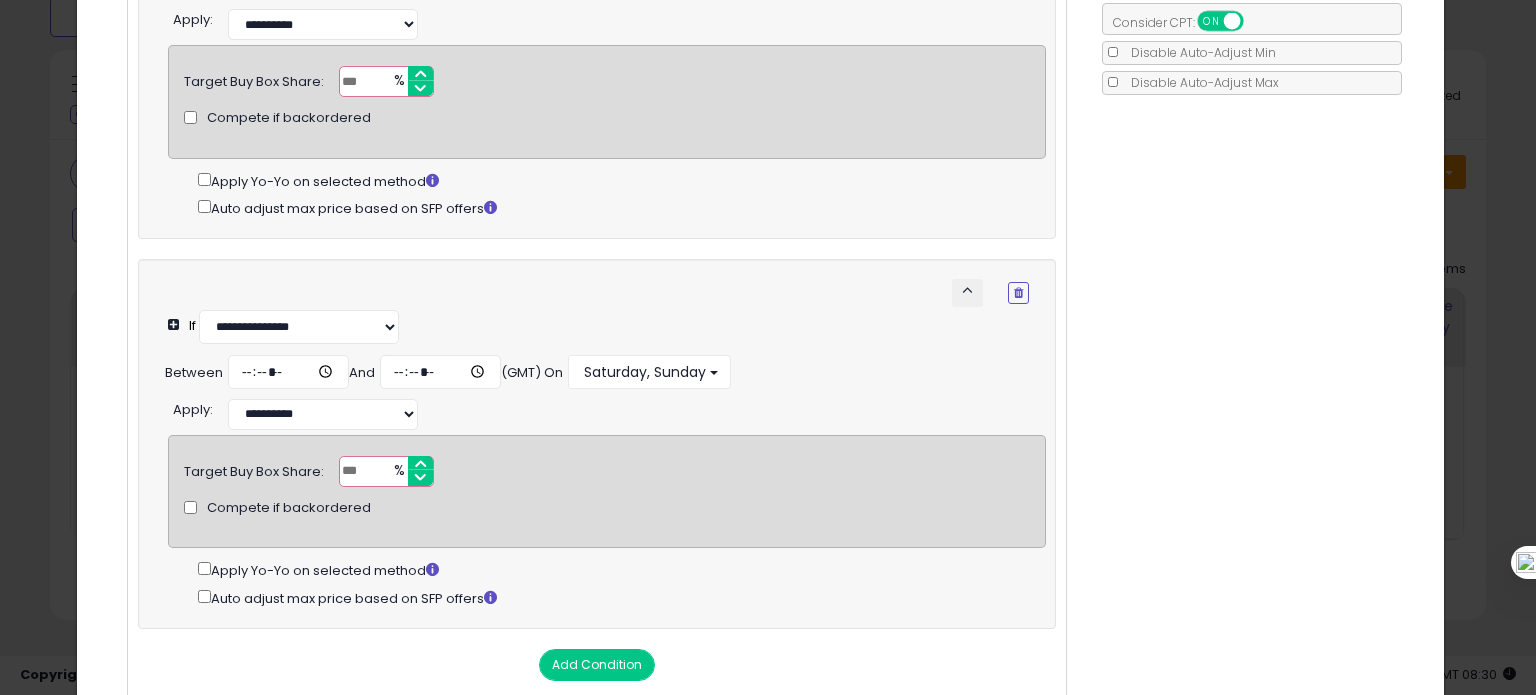scroll, scrollTop: 711, scrollLeft: 0, axis: vertical 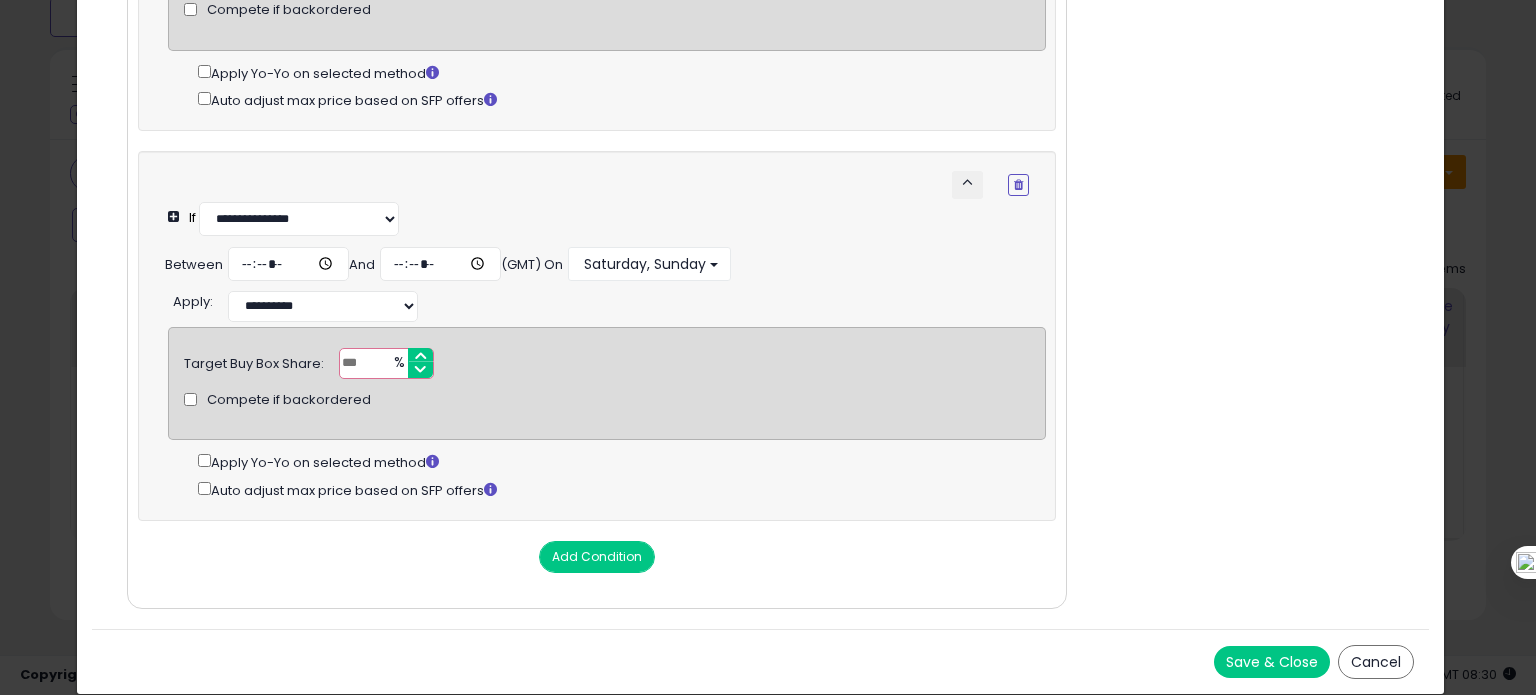 type on "**" 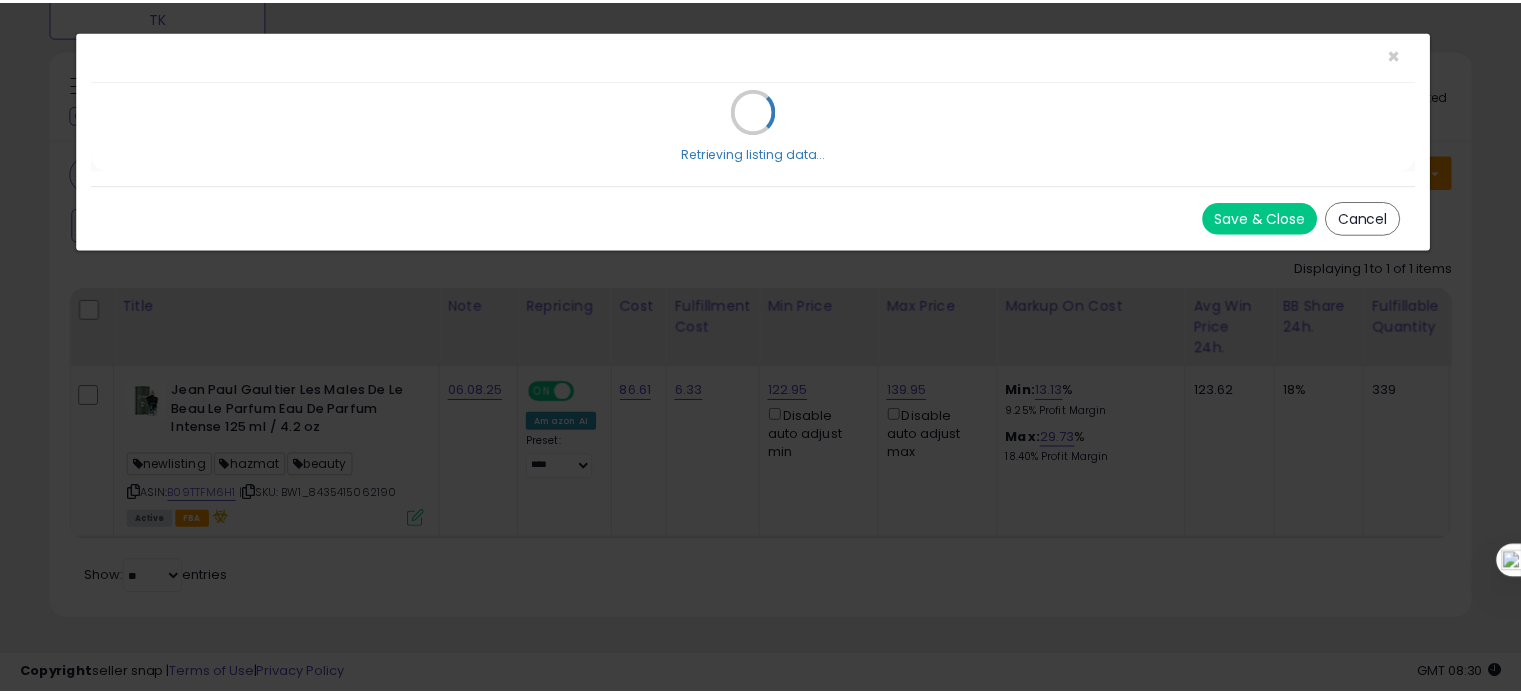 scroll, scrollTop: 0, scrollLeft: 0, axis: both 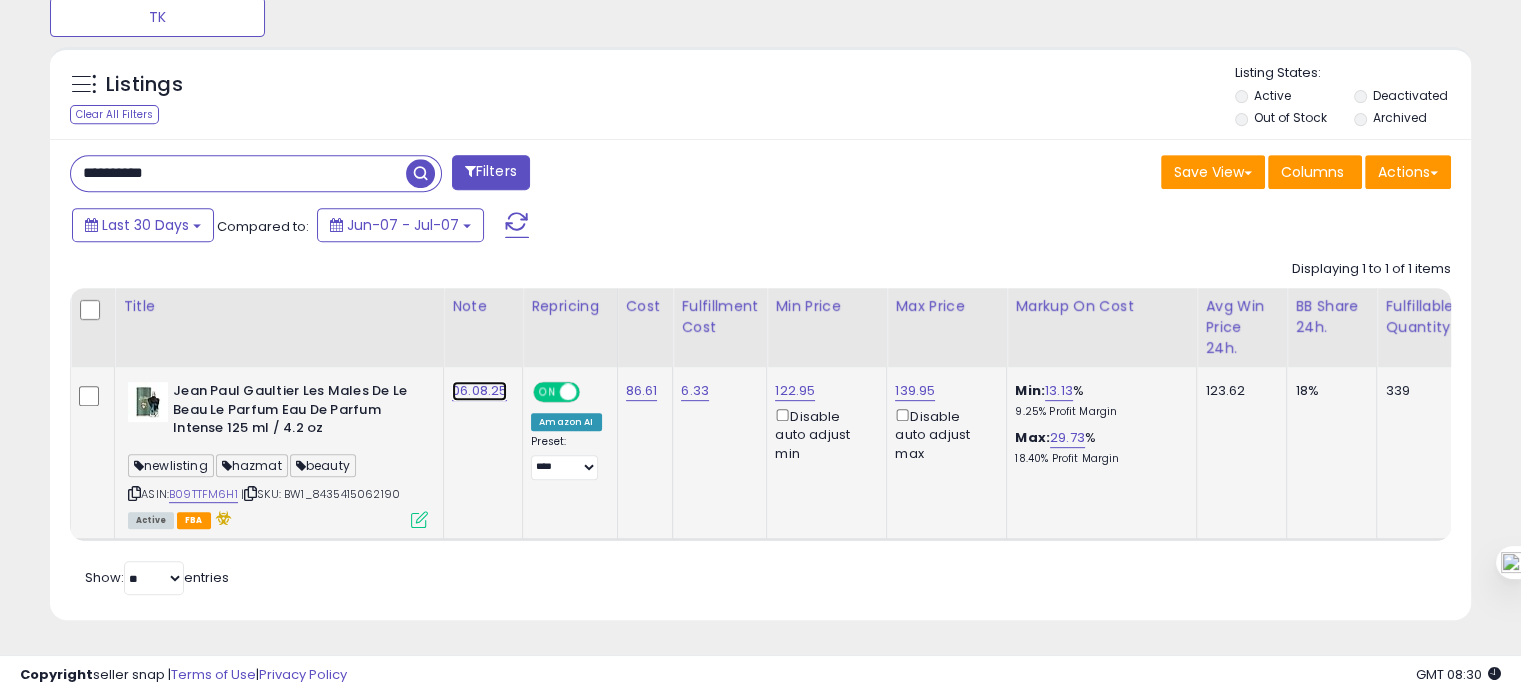 click on "06.08.25" at bounding box center [479, 391] 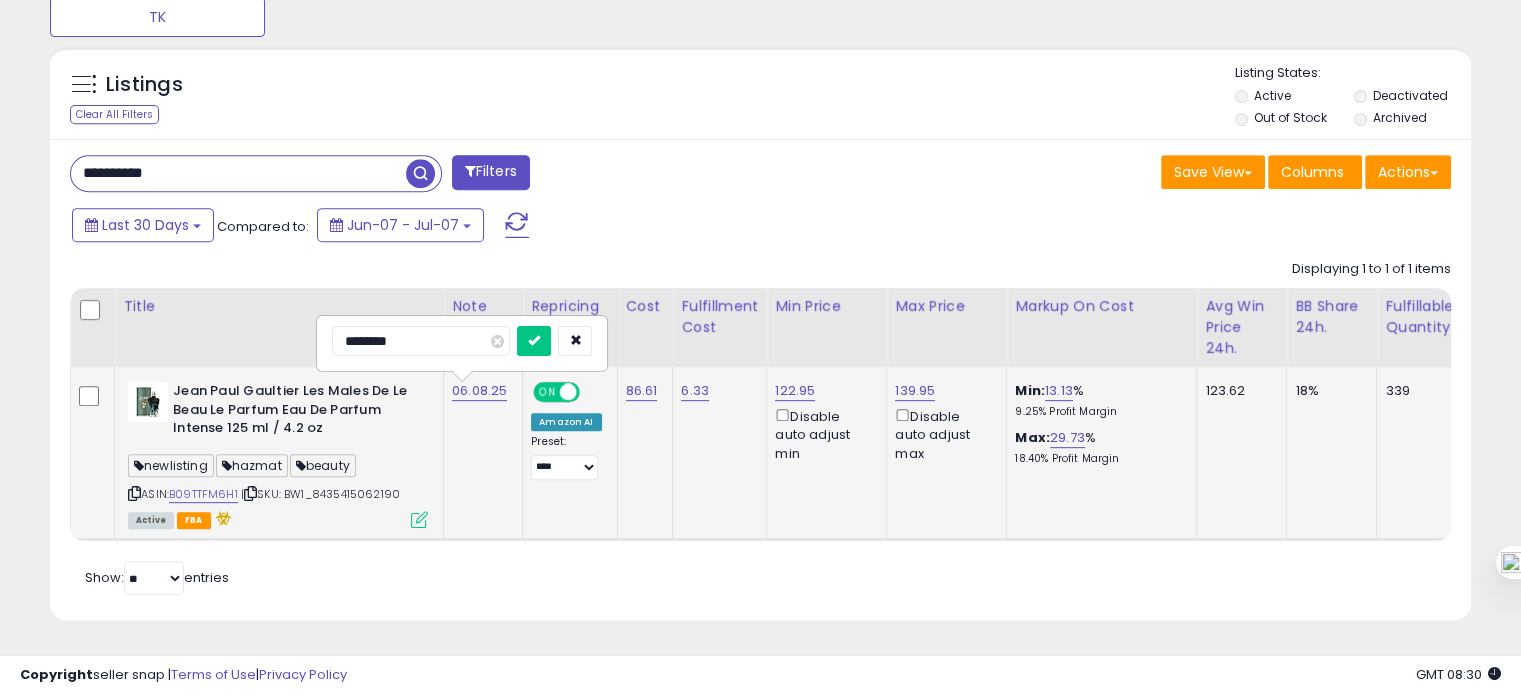 click on "********" at bounding box center [421, 341] 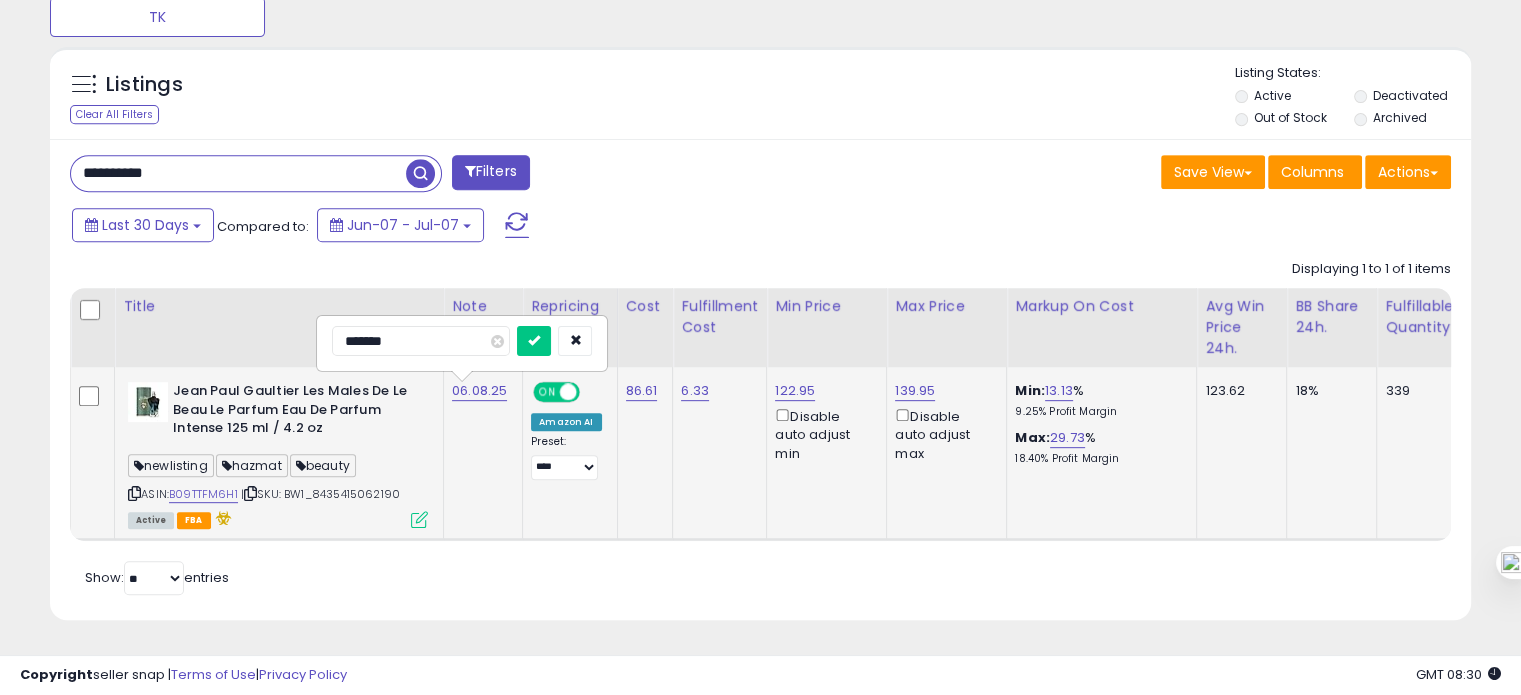 type on "********" 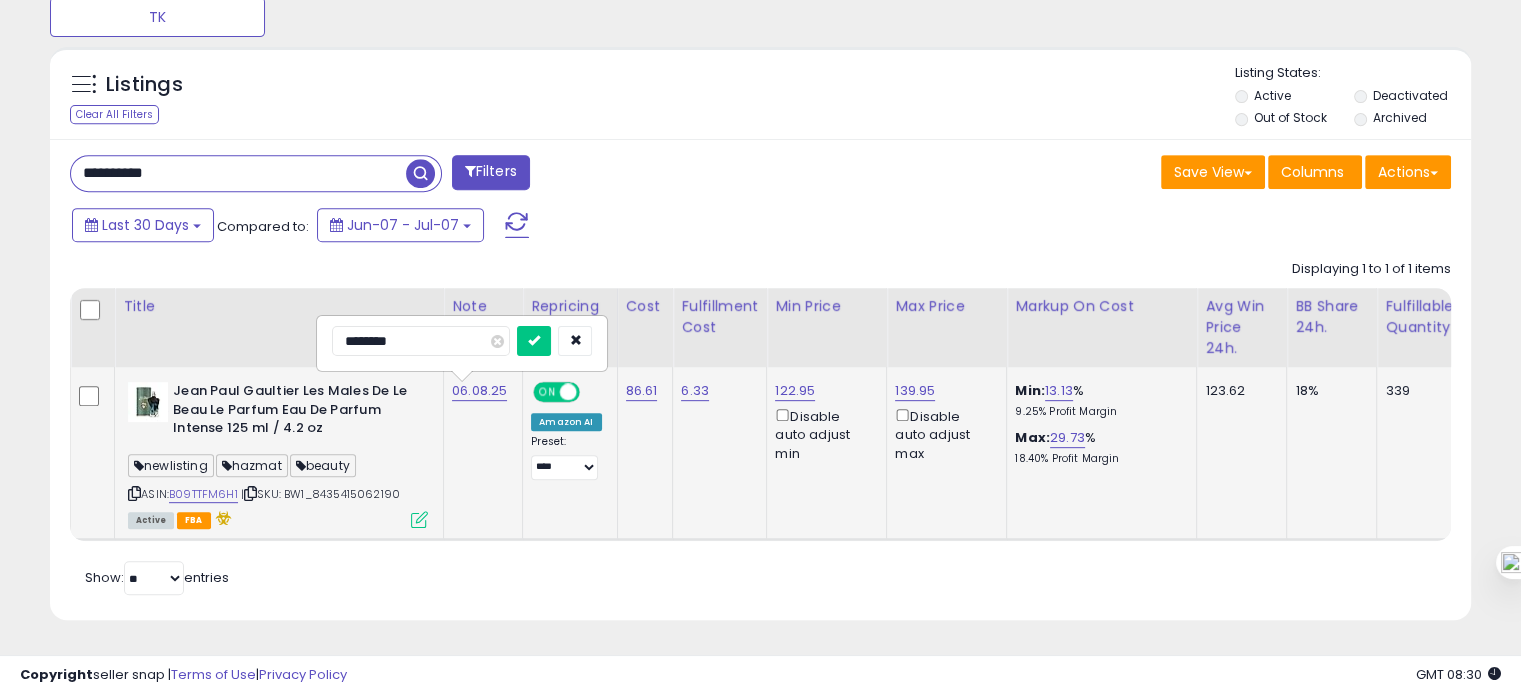 click at bounding box center [534, 341] 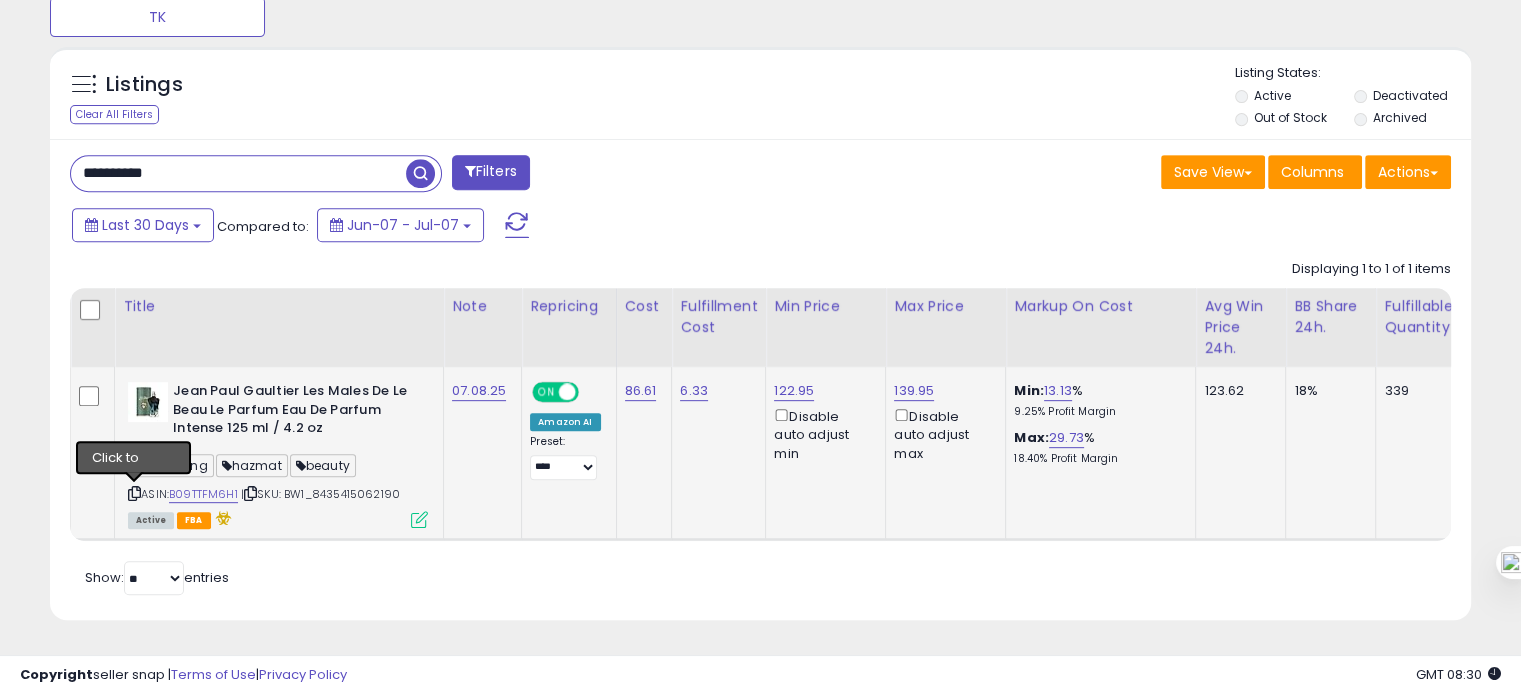 click at bounding box center (134, 493) 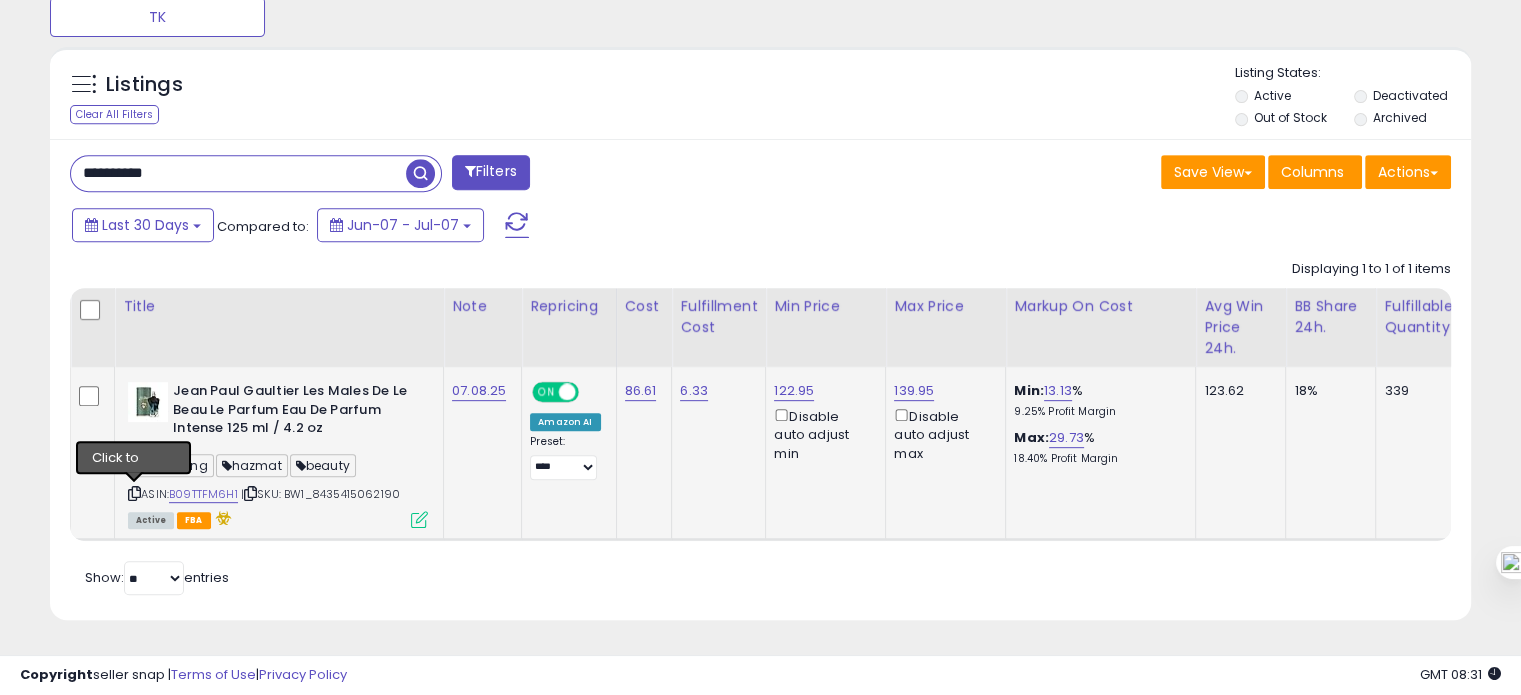 click at bounding box center [134, 493] 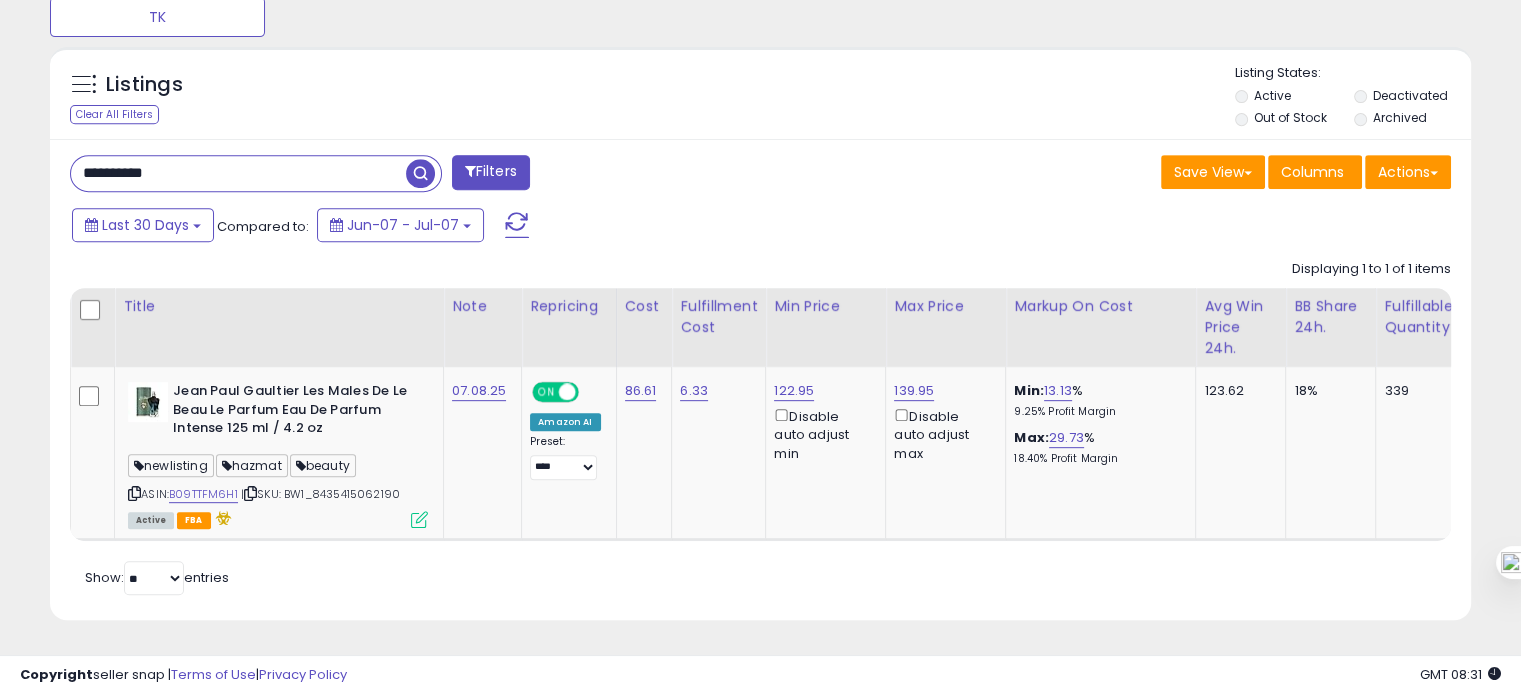 click on "**********" at bounding box center (238, 173) 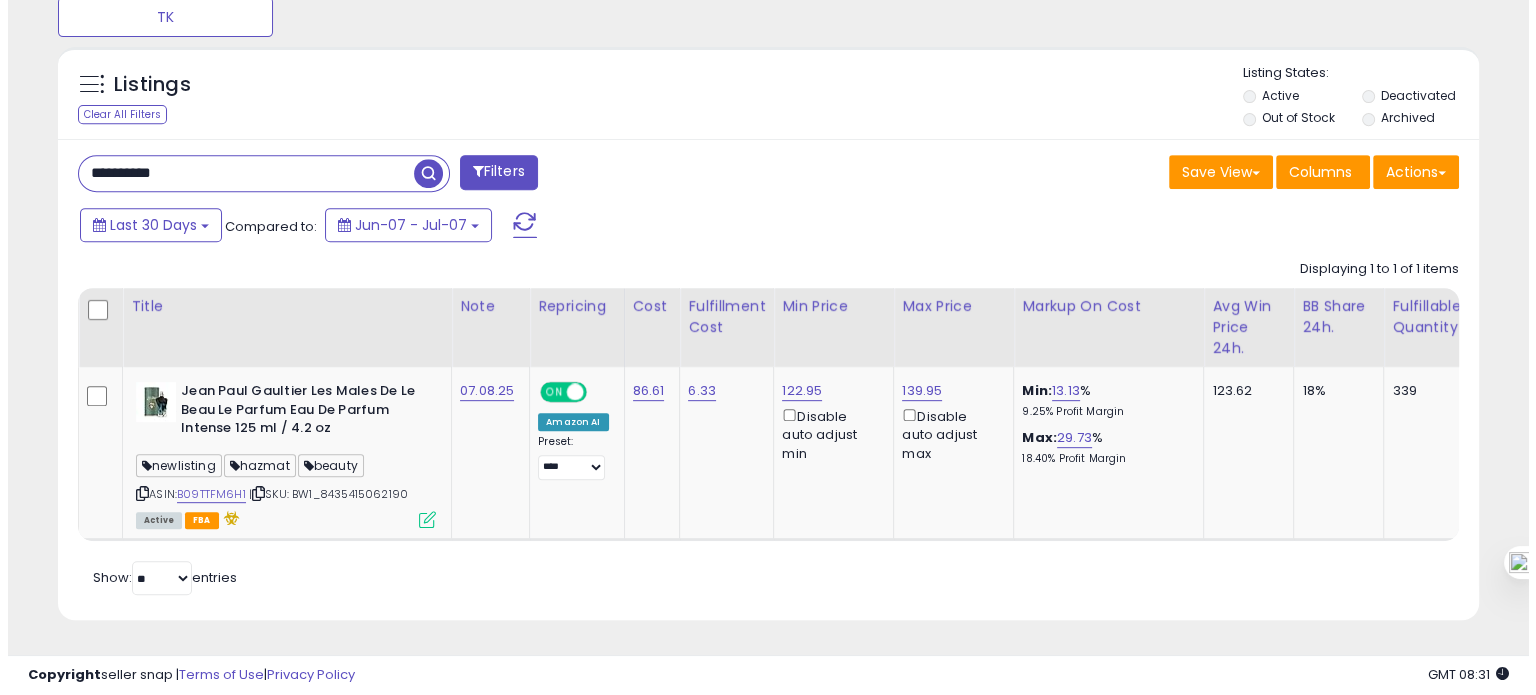 scroll, scrollTop: 674, scrollLeft: 0, axis: vertical 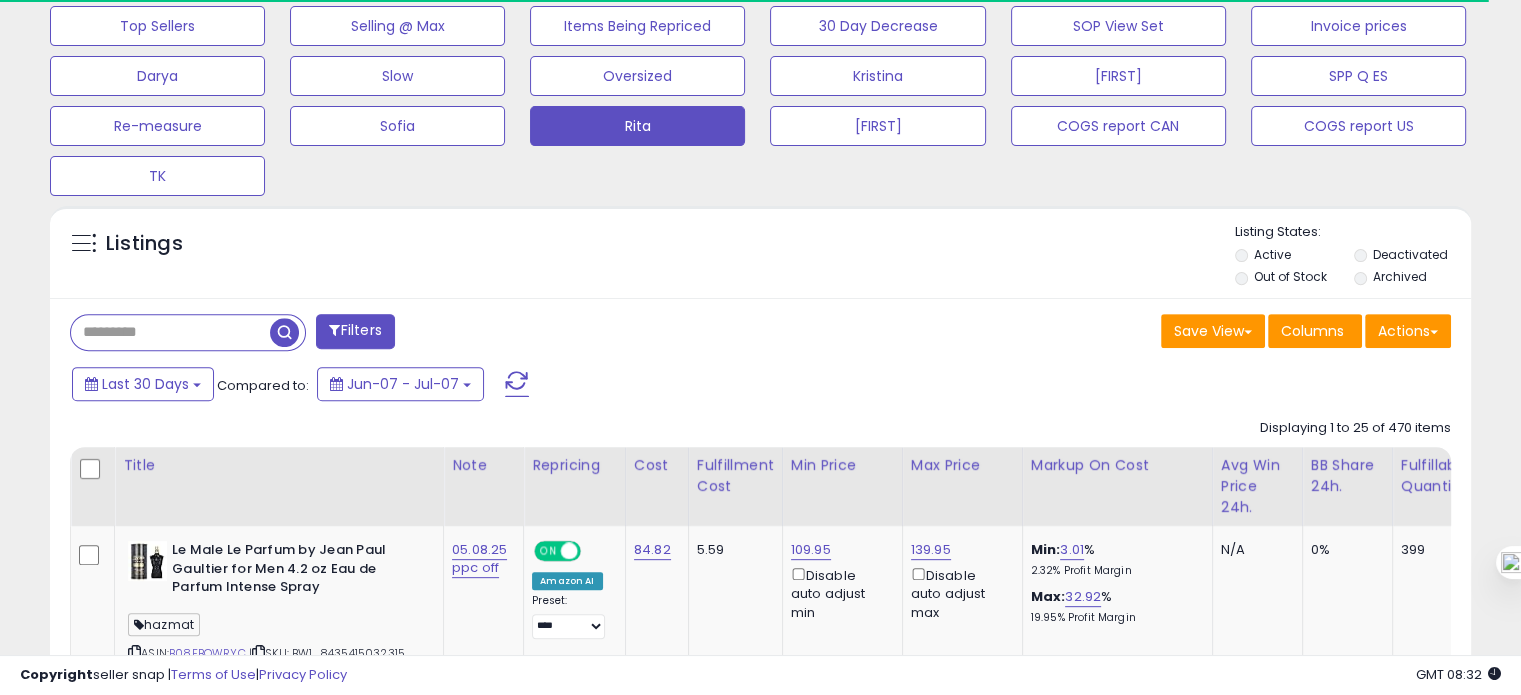 paste on "**********" 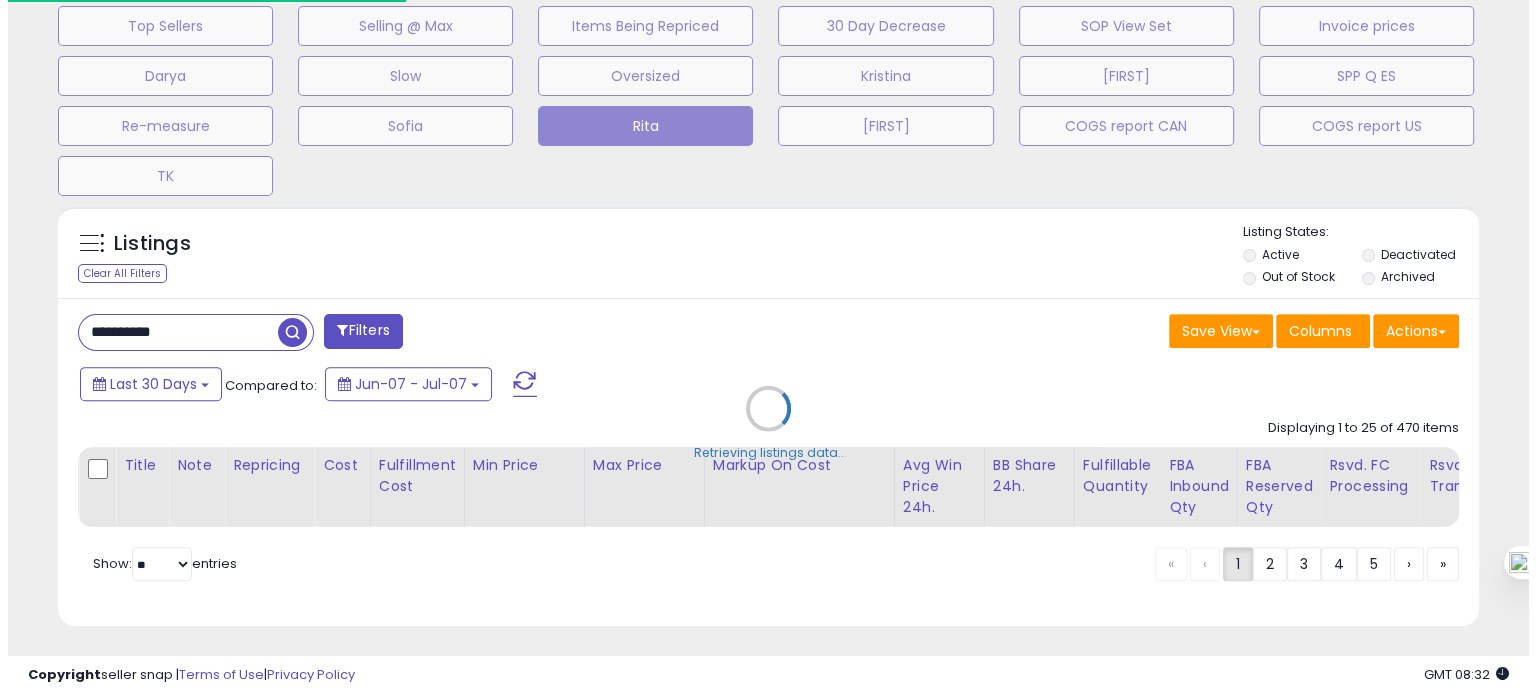 scroll, scrollTop: 999589, scrollLeft: 999168, axis: both 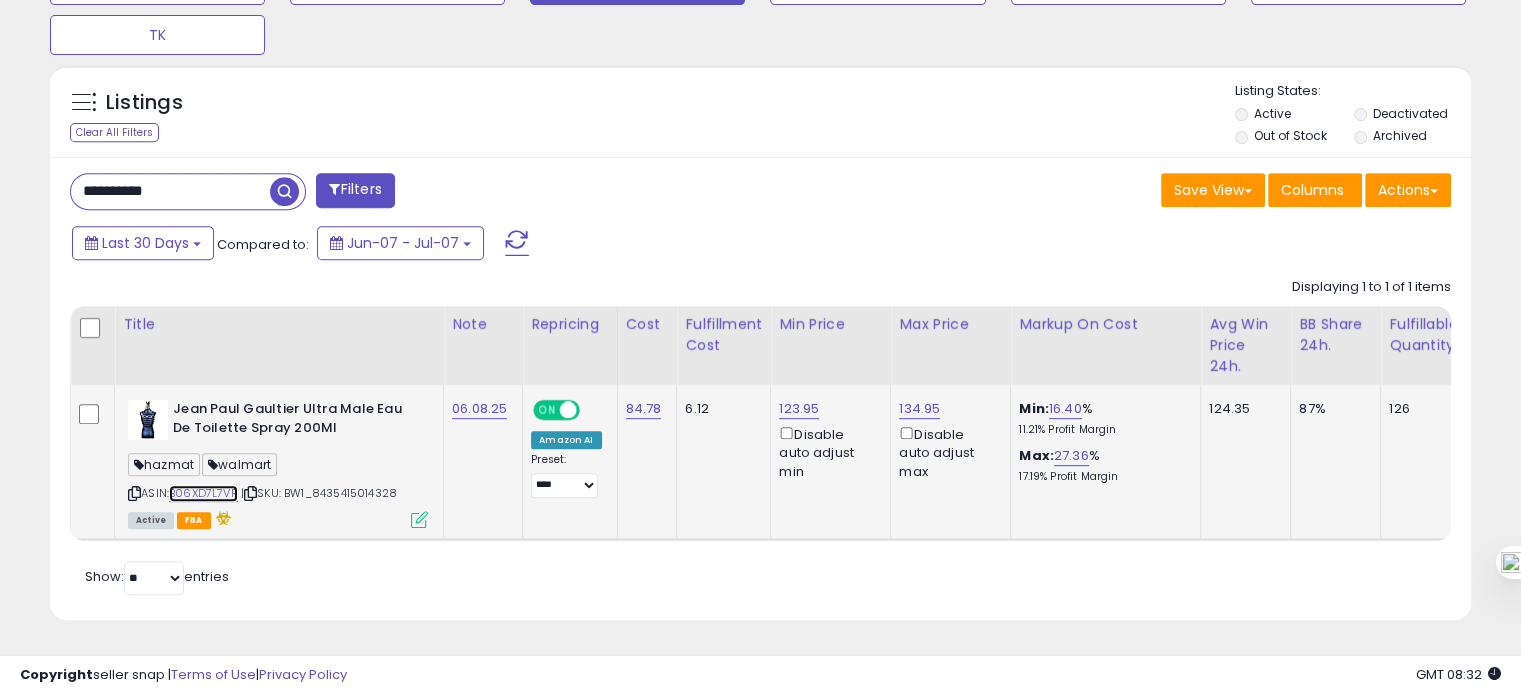 click on "B06XD7L7VR" at bounding box center [203, 493] 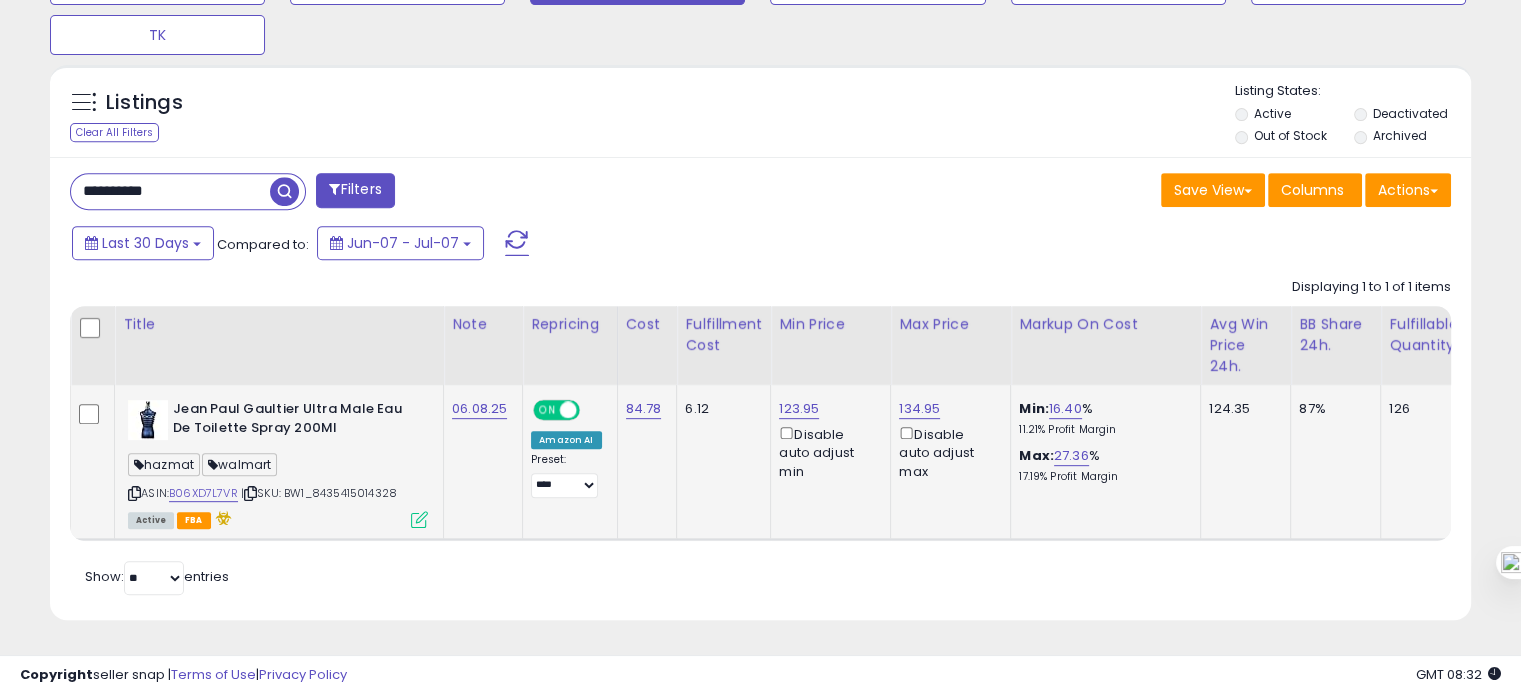 click at bounding box center [134, 493] 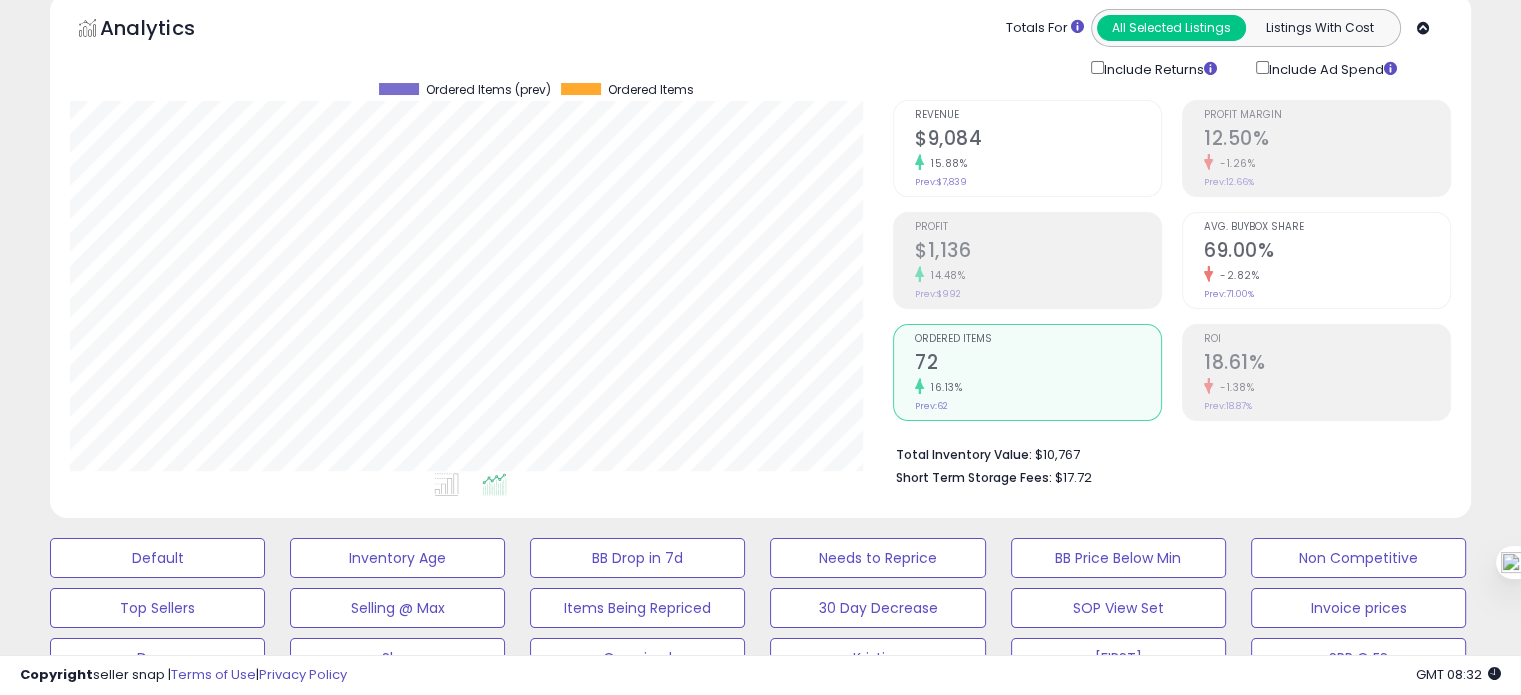 click on "69.00%" at bounding box center (1327, 252) 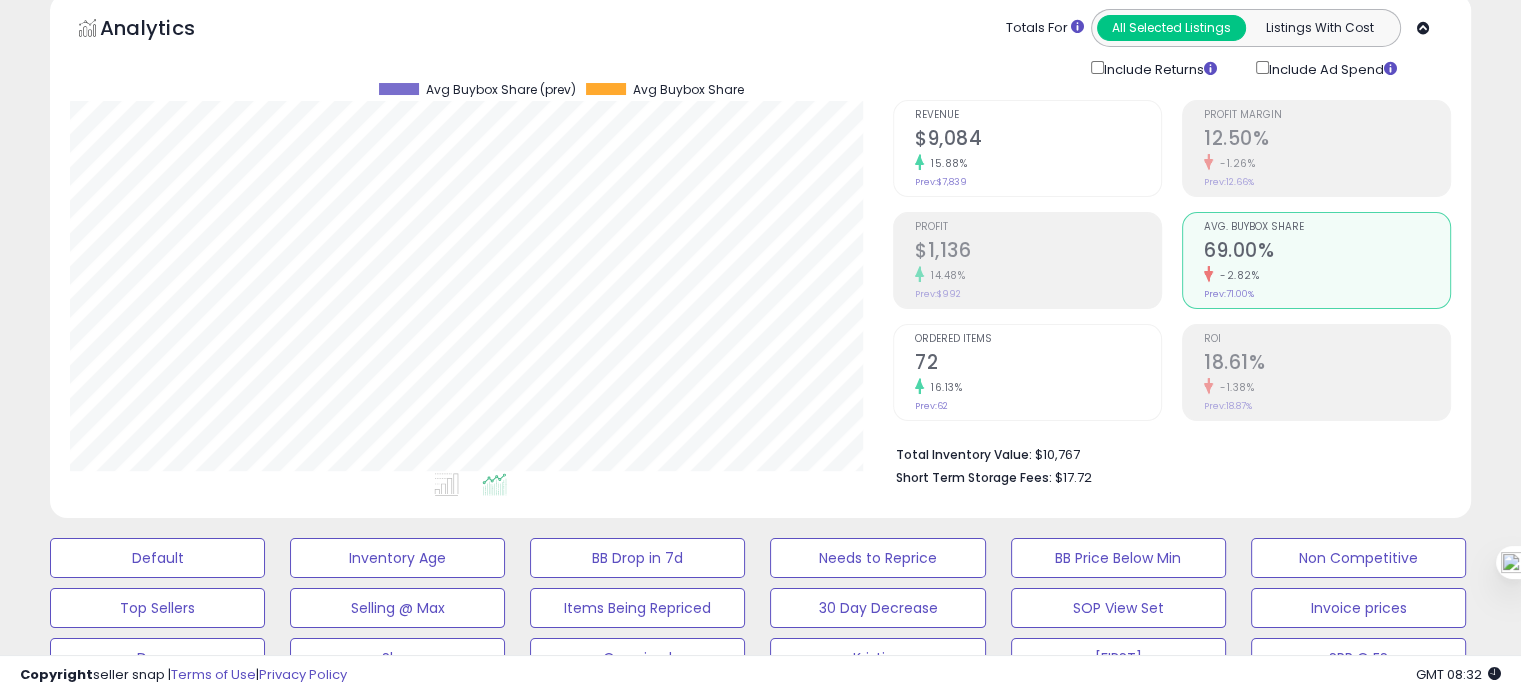 click on "72" at bounding box center (1038, 364) 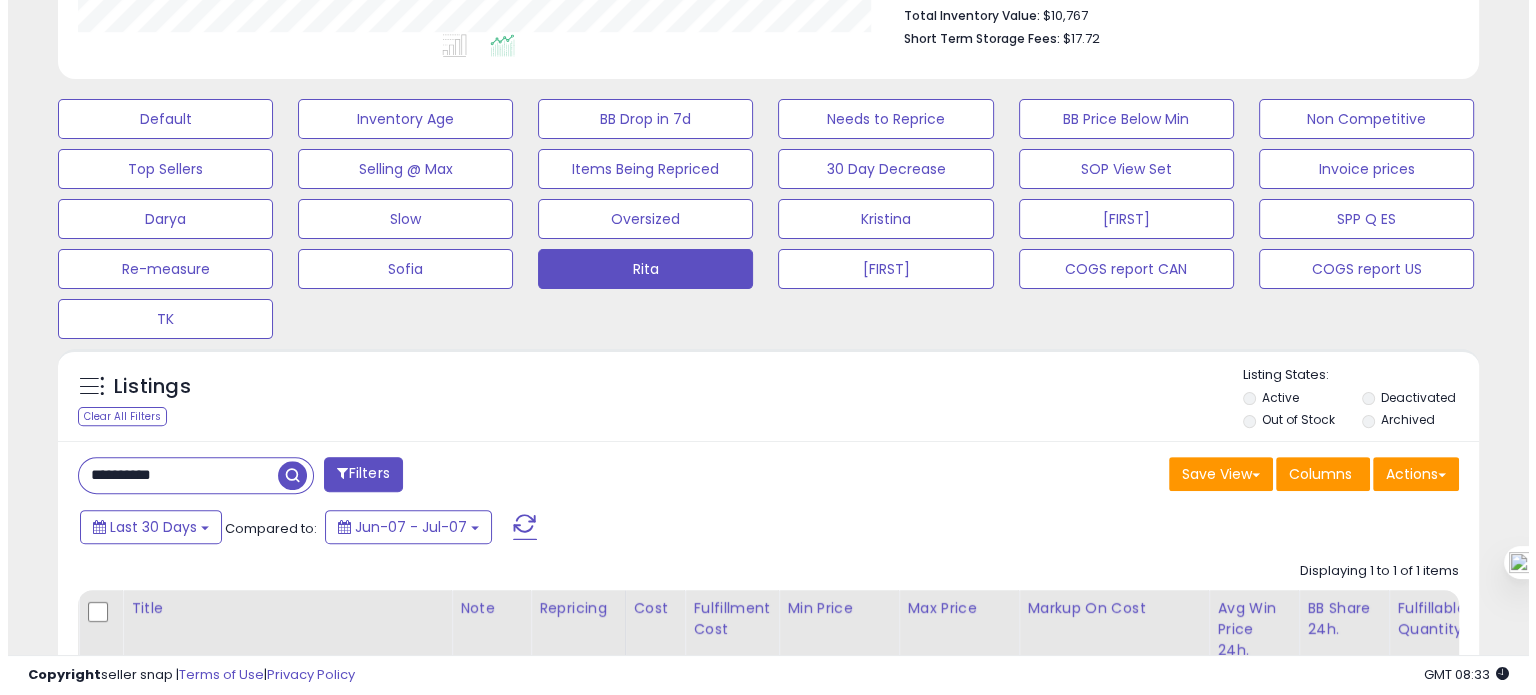 scroll, scrollTop: 568, scrollLeft: 0, axis: vertical 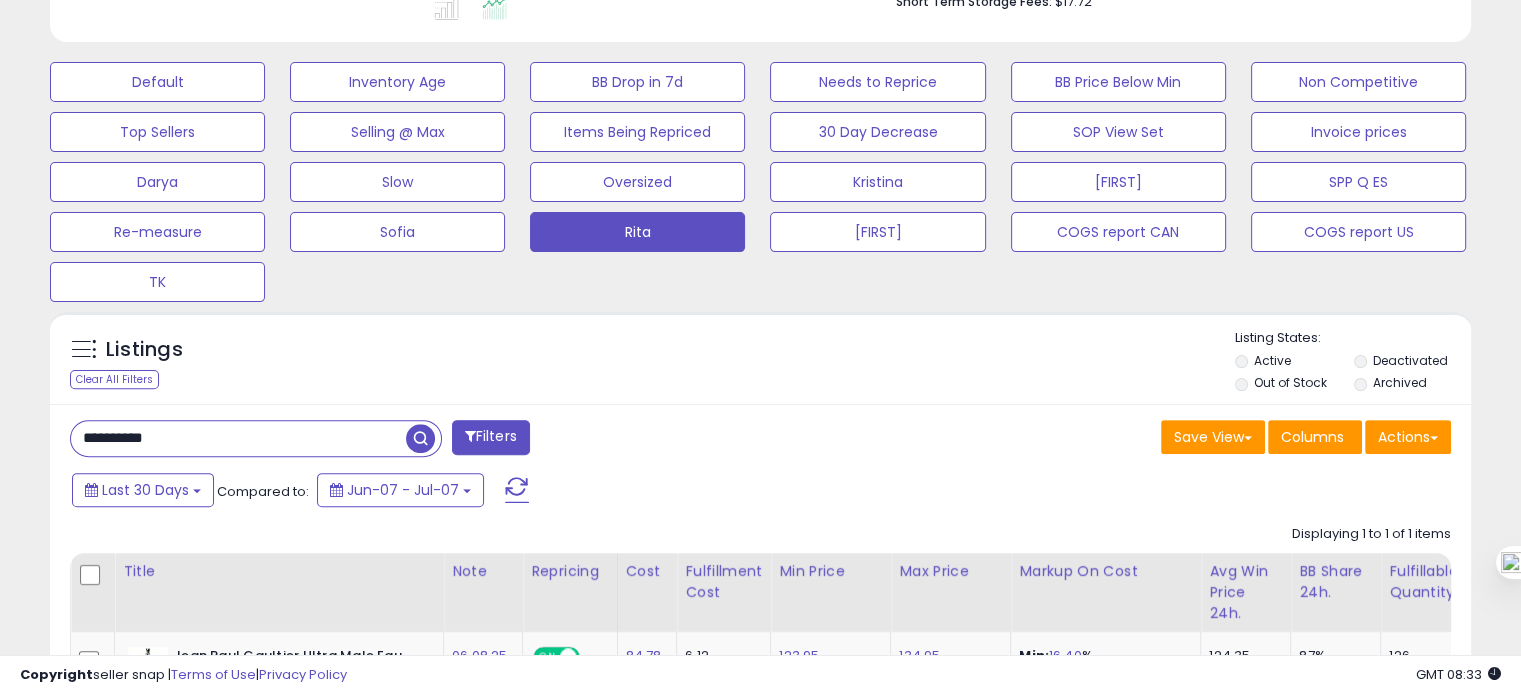click on "**********" at bounding box center [238, 438] 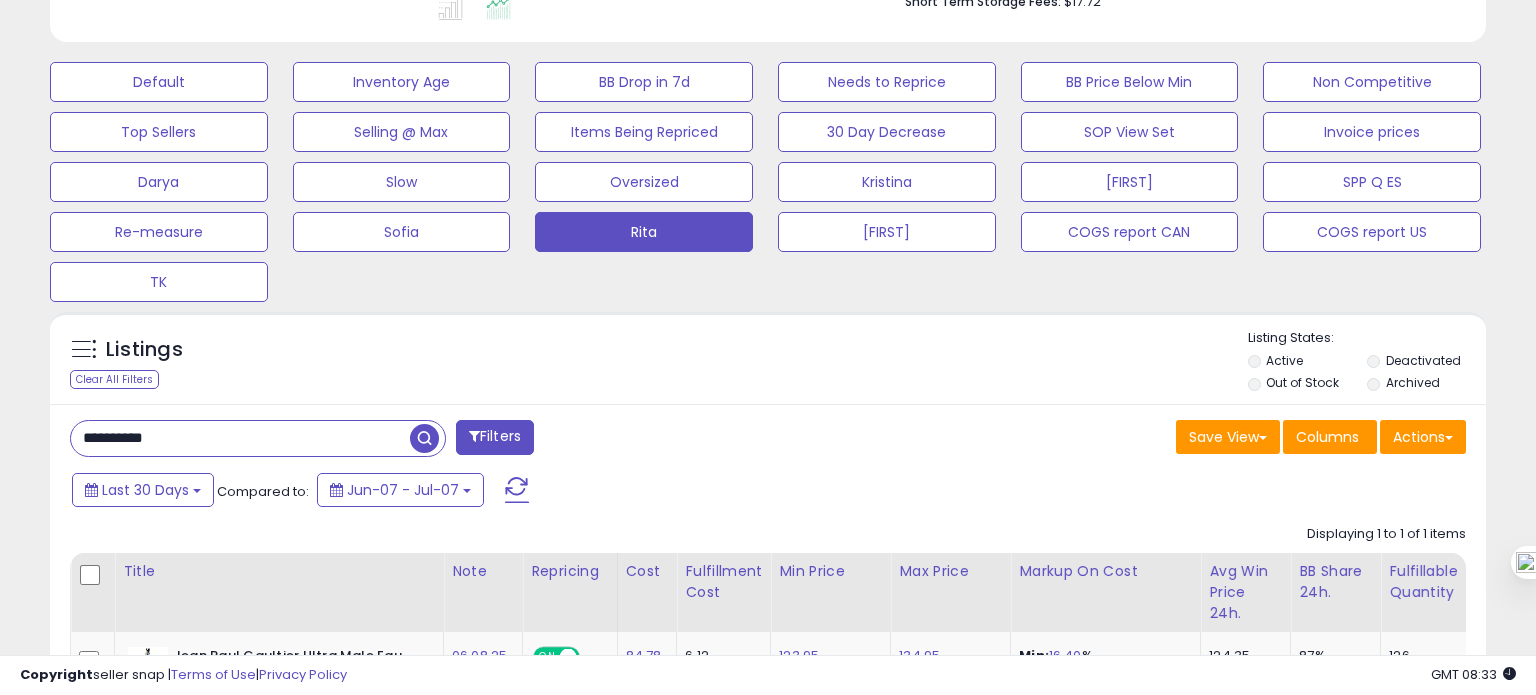 scroll, scrollTop: 999589, scrollLeft: 999168, axis: both 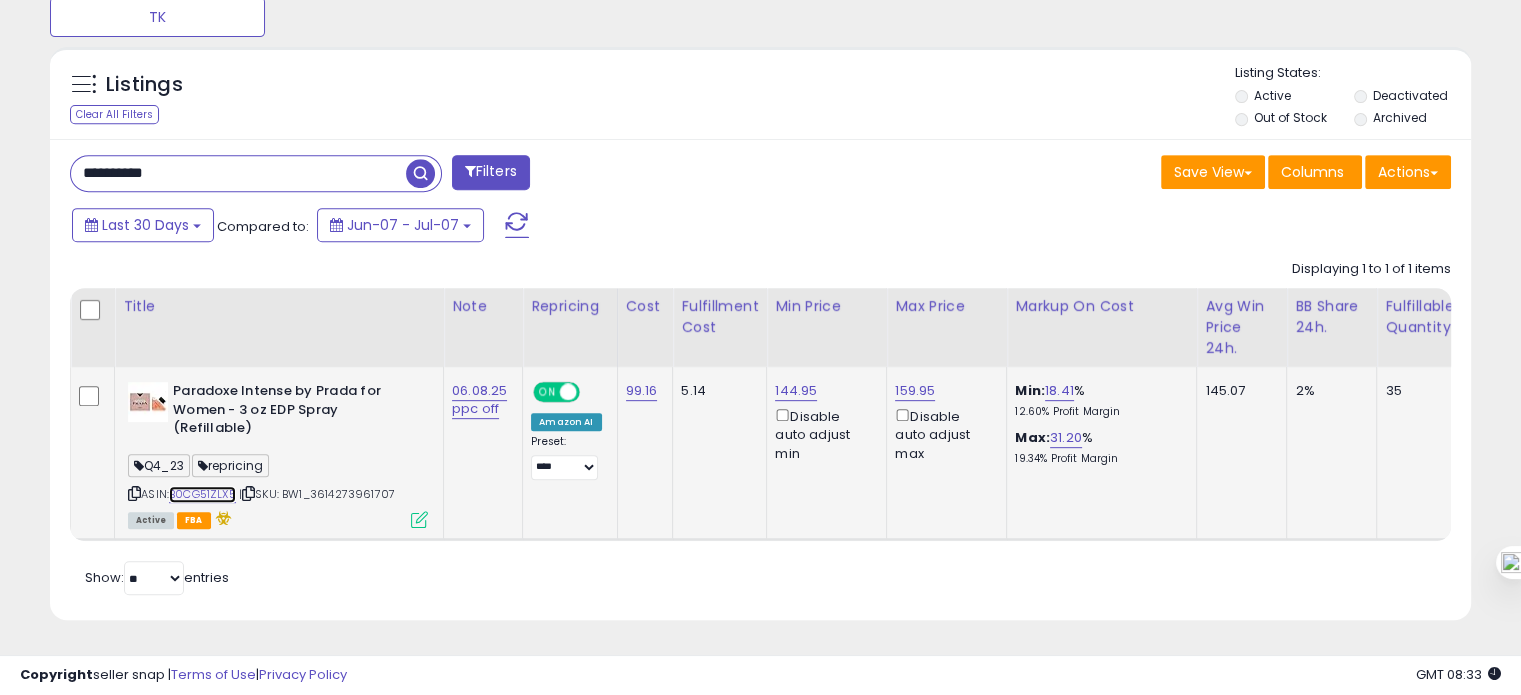 click on "B0CG51ZLX5" at bounding box center (202, 494) 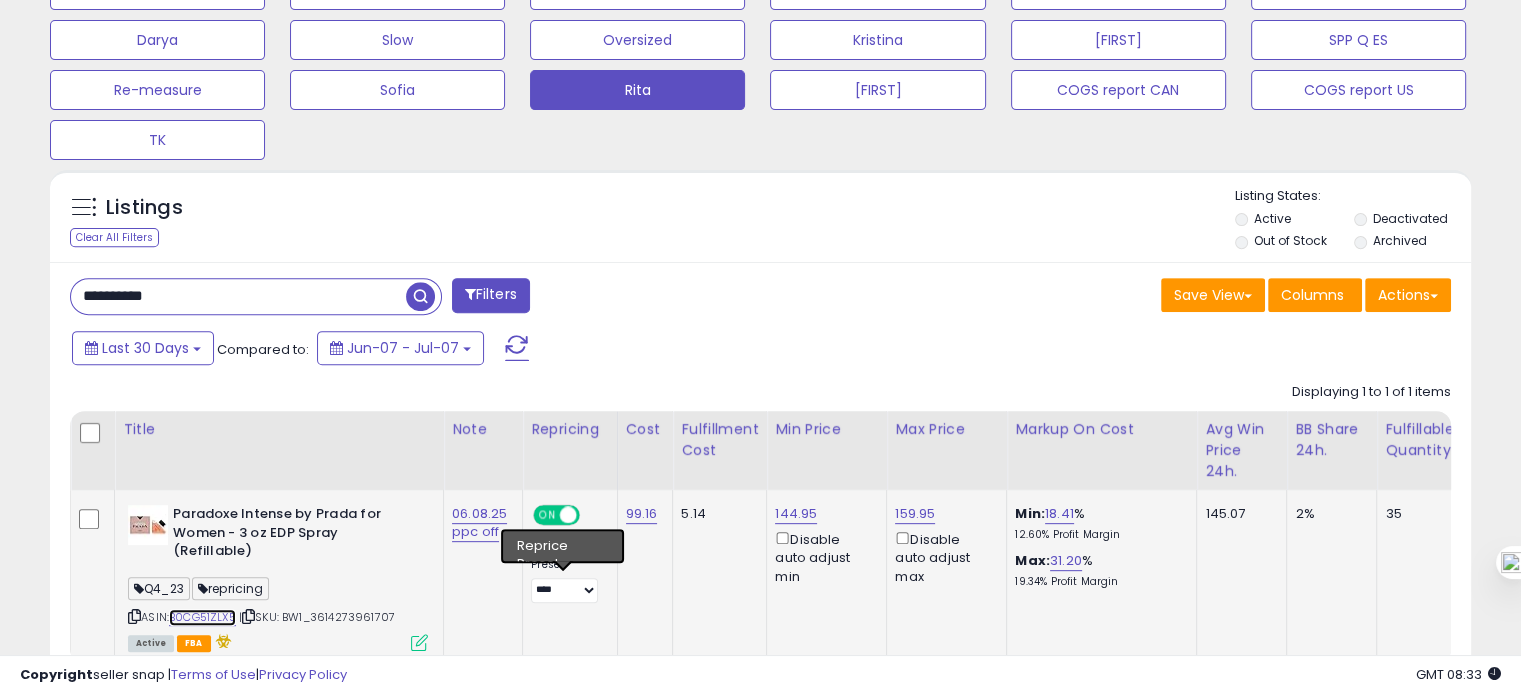 scroll, scrollTop: 848, scrollLeft: 0, axis: vertical 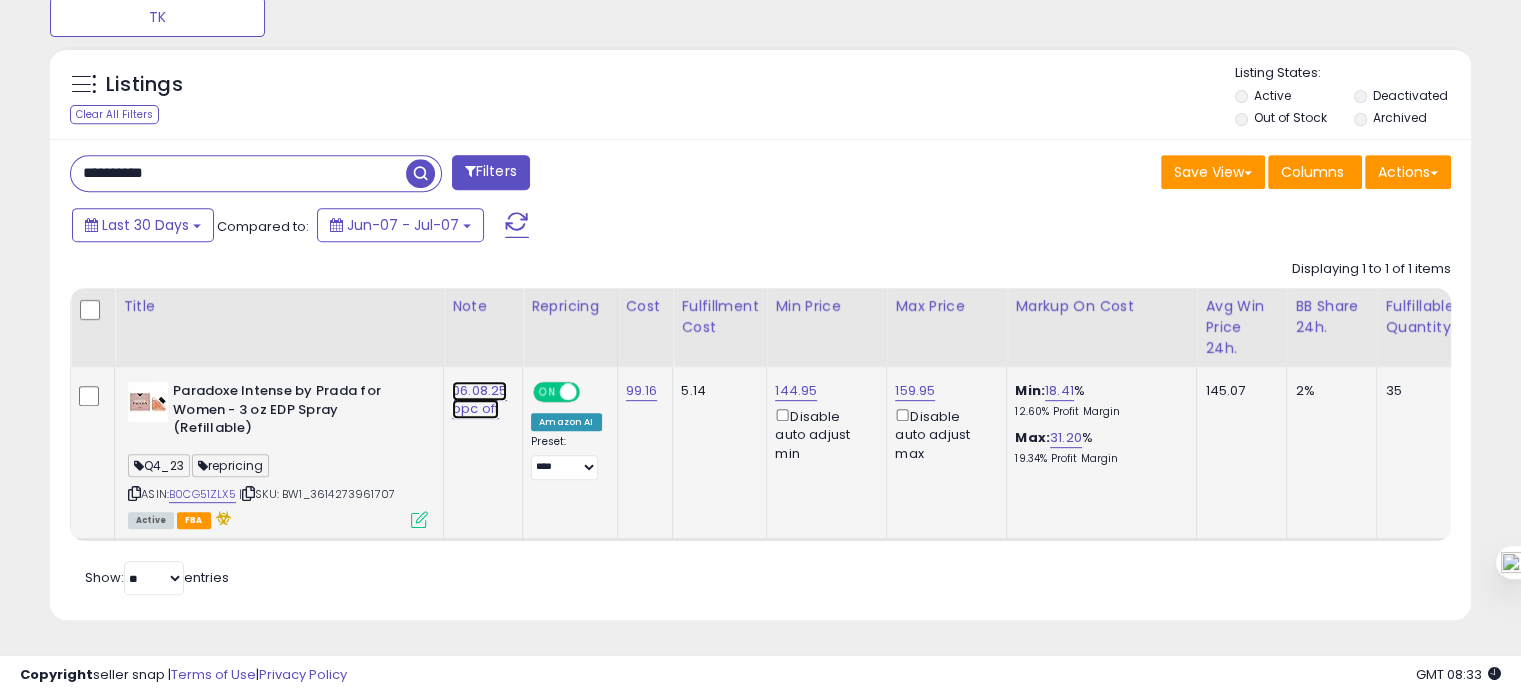 click on "06.08.25 ppc off" at bounding box center (479, 400) 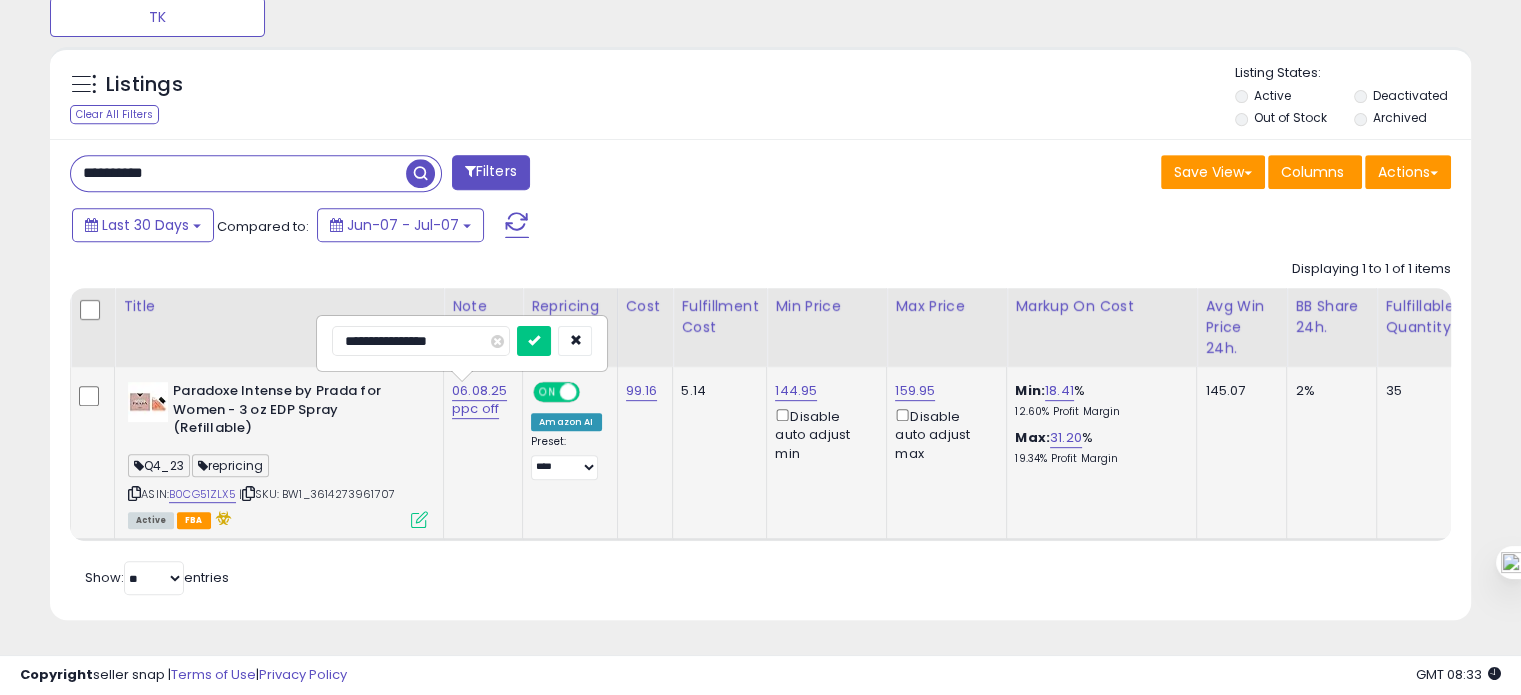 click on "**********" at bounding box center [421, 341] 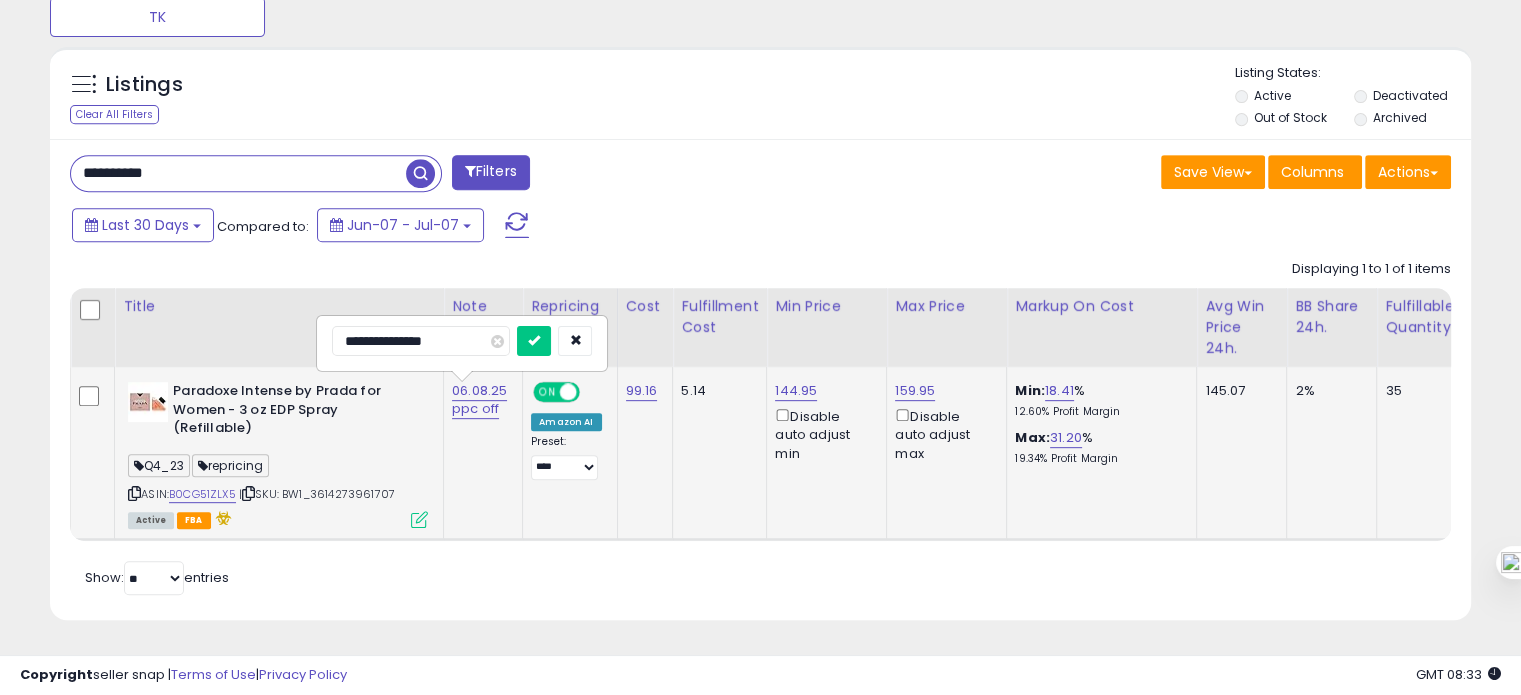 type on "**********" 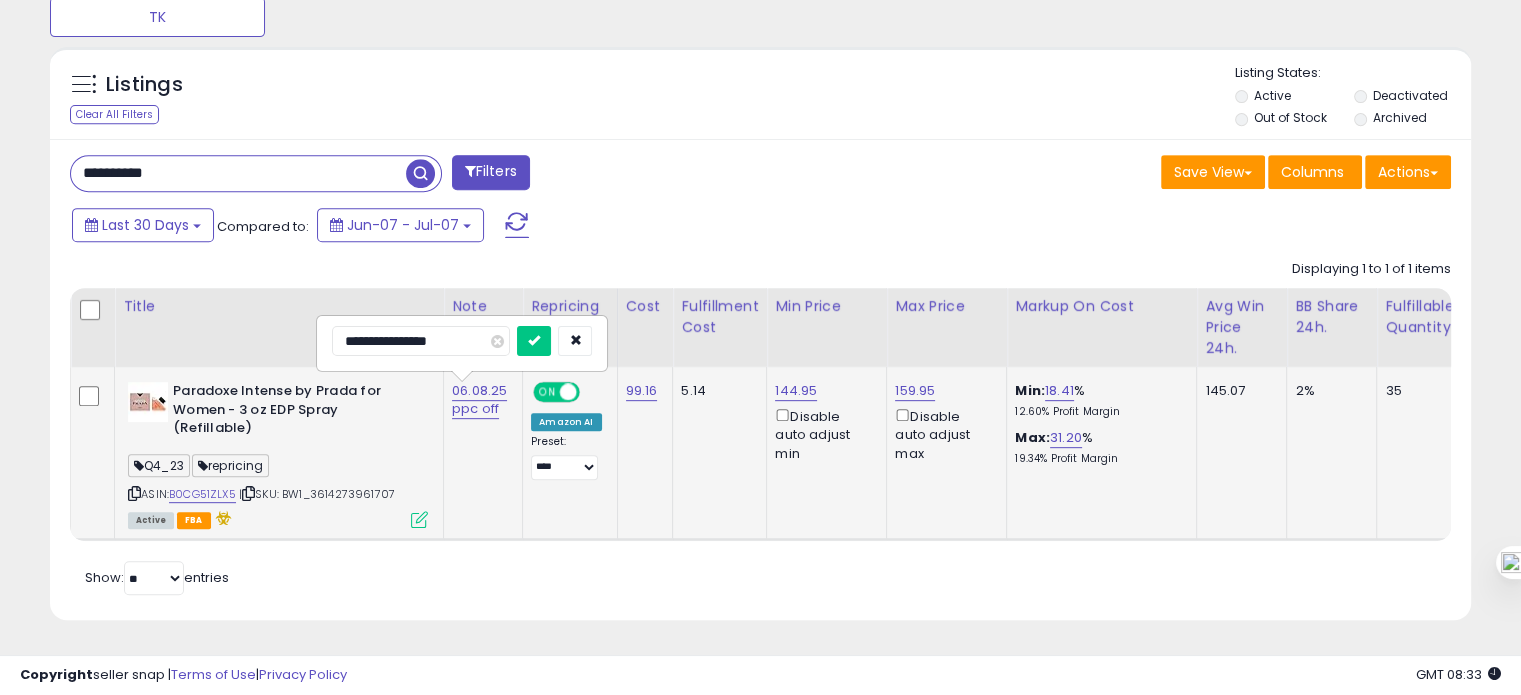 click at bounding box center (534, 341) 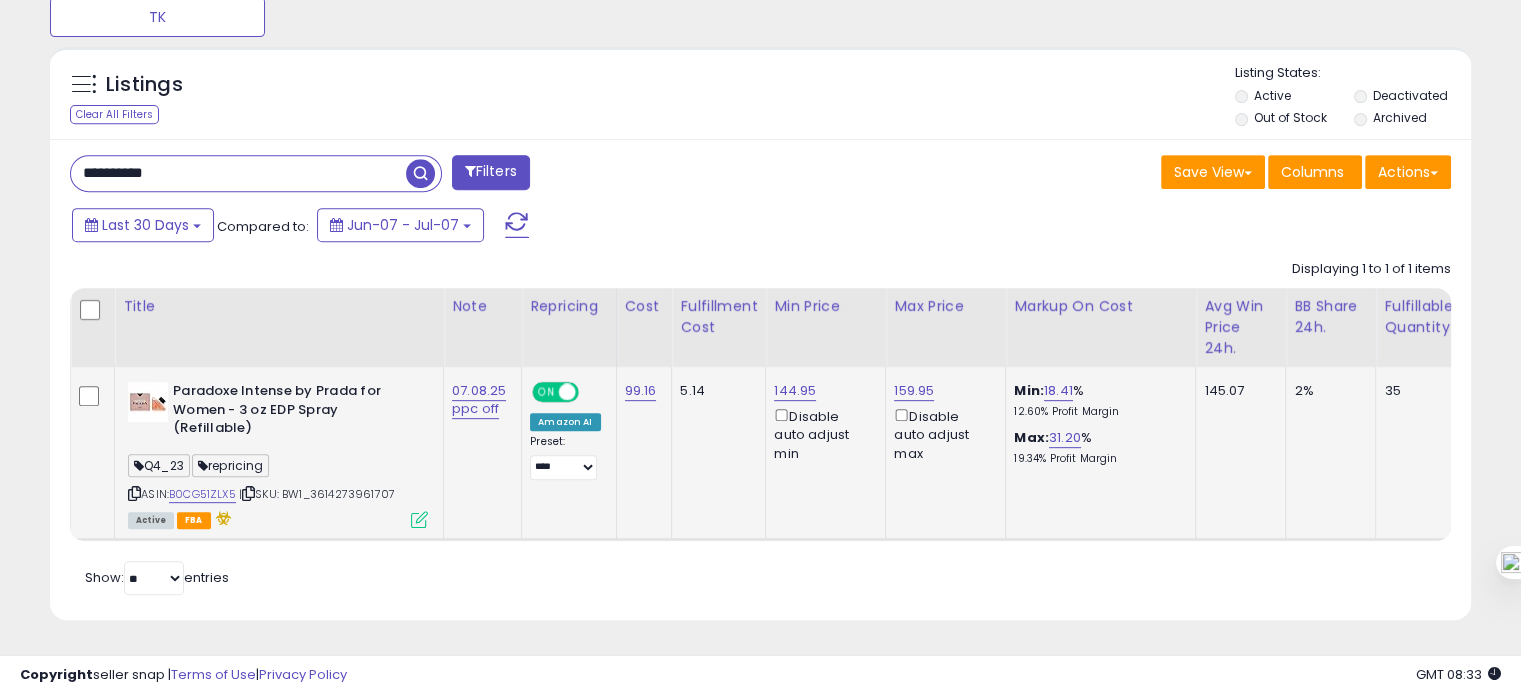 click at bounding box center (134, 493) 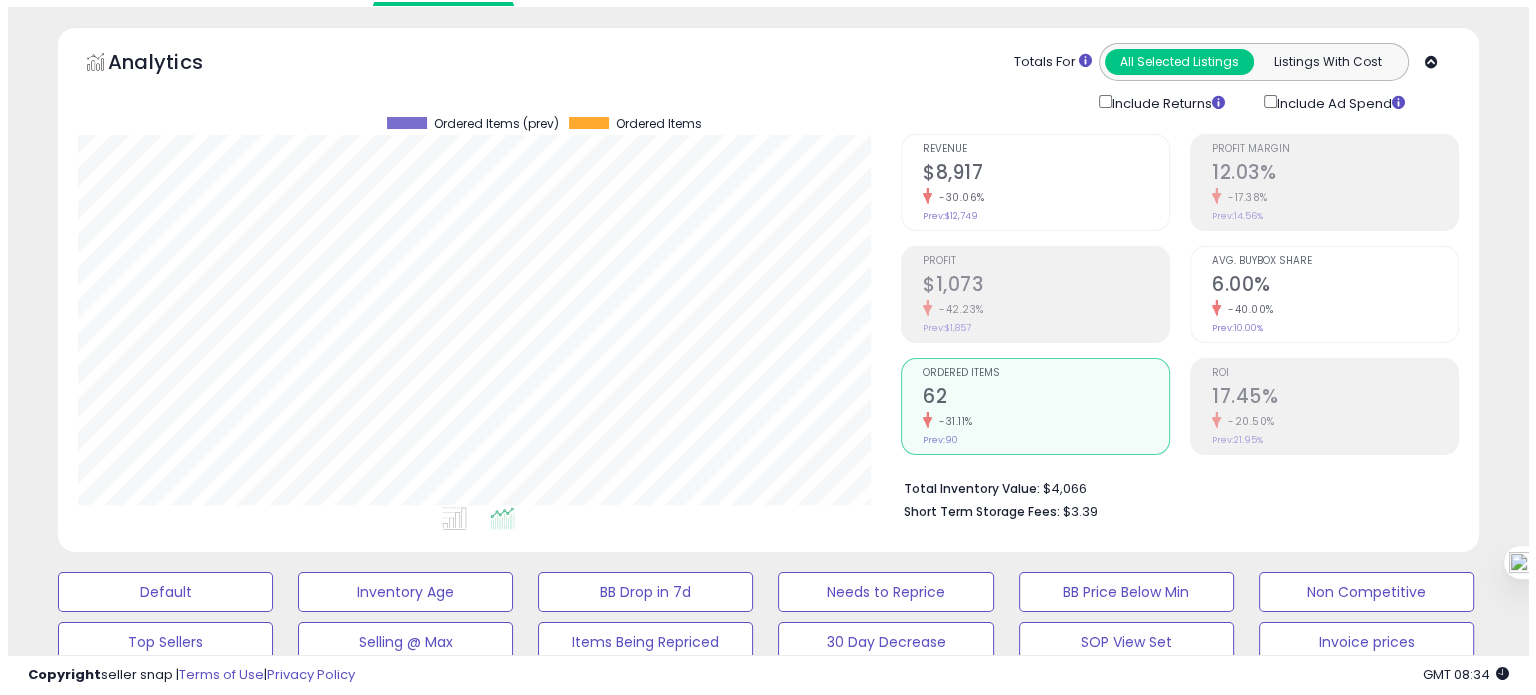 scroll, scrollTop: 56, scrollLeft: 0, axis: vertical 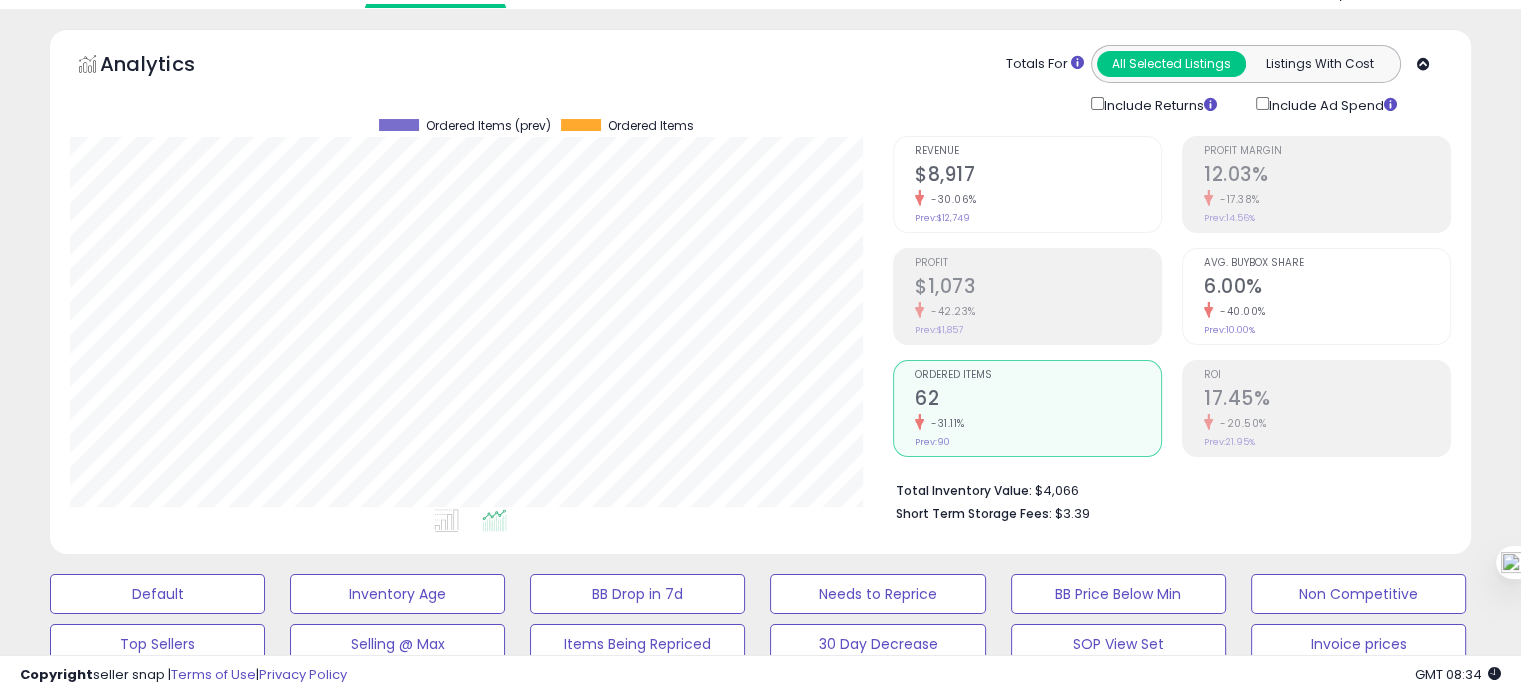 click on "6.00%" at bounding box center [1327, 288] 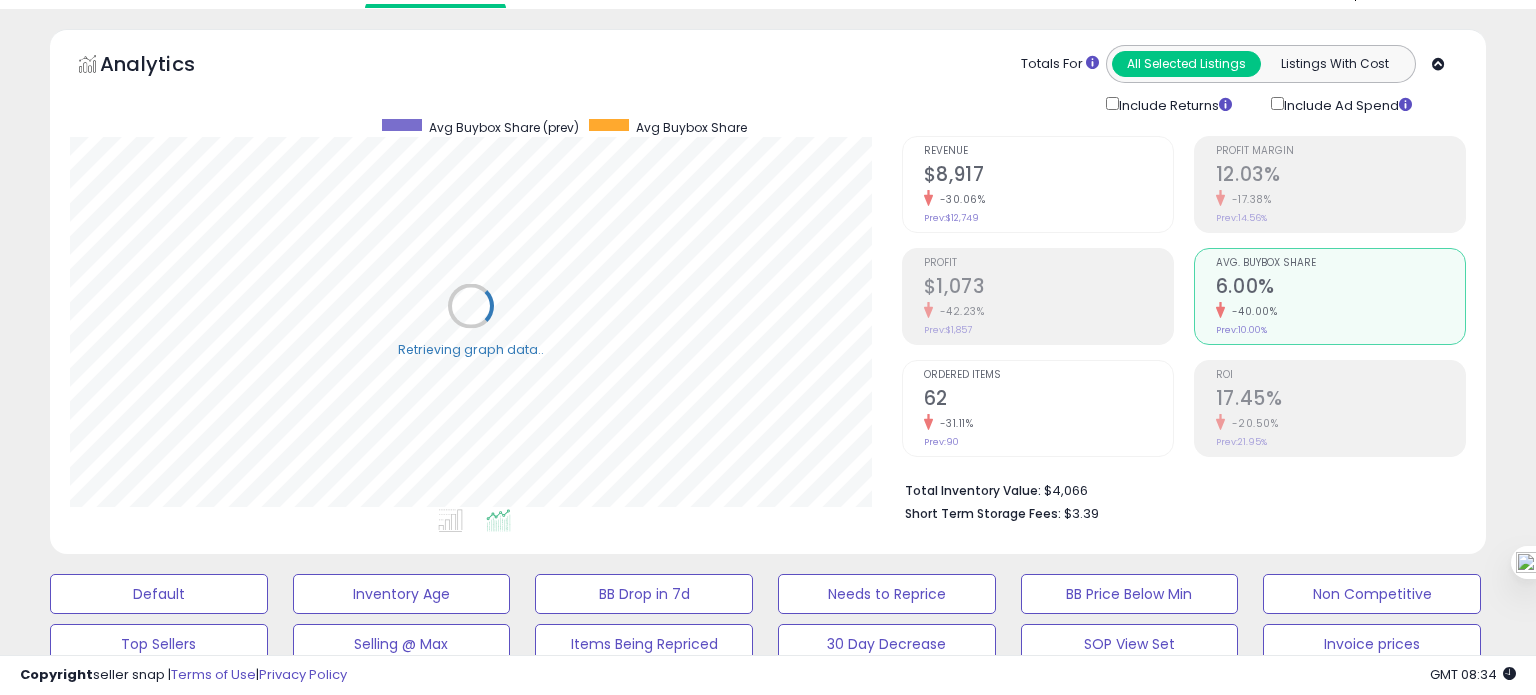 scroll, scrollTop: 999589, scrollLeft: 999168, axis: both 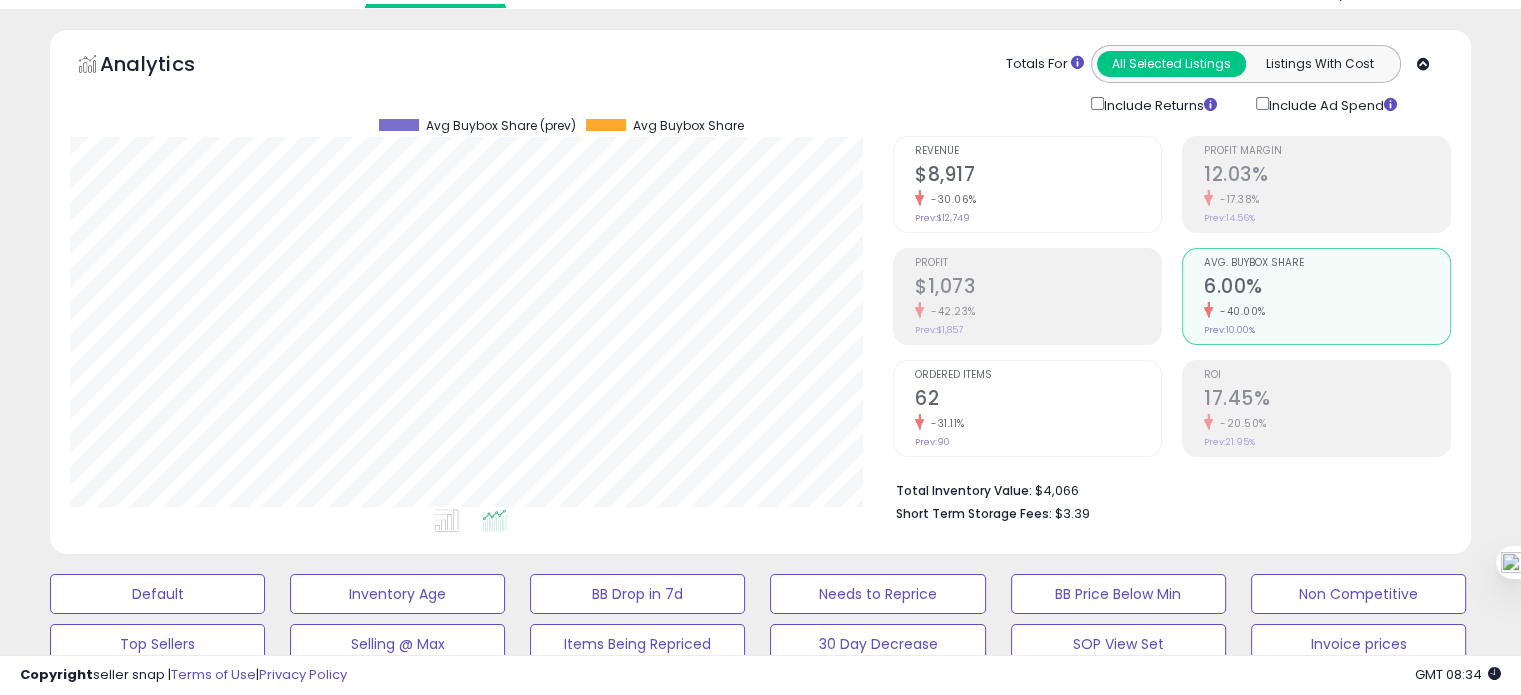 click on "62" at bounding box center (1038, 400) 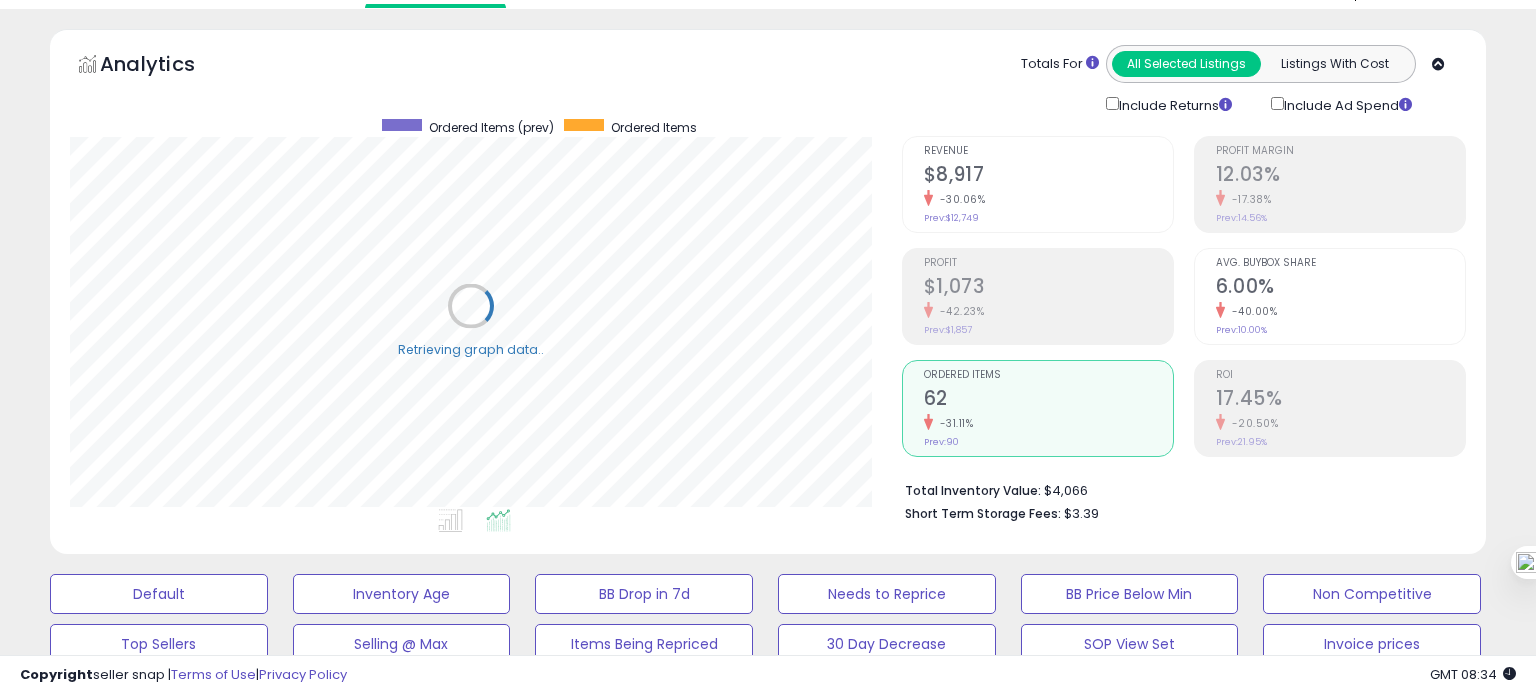 scroll, scrollTop: 999589, scrollLeft: 999168, axis: both 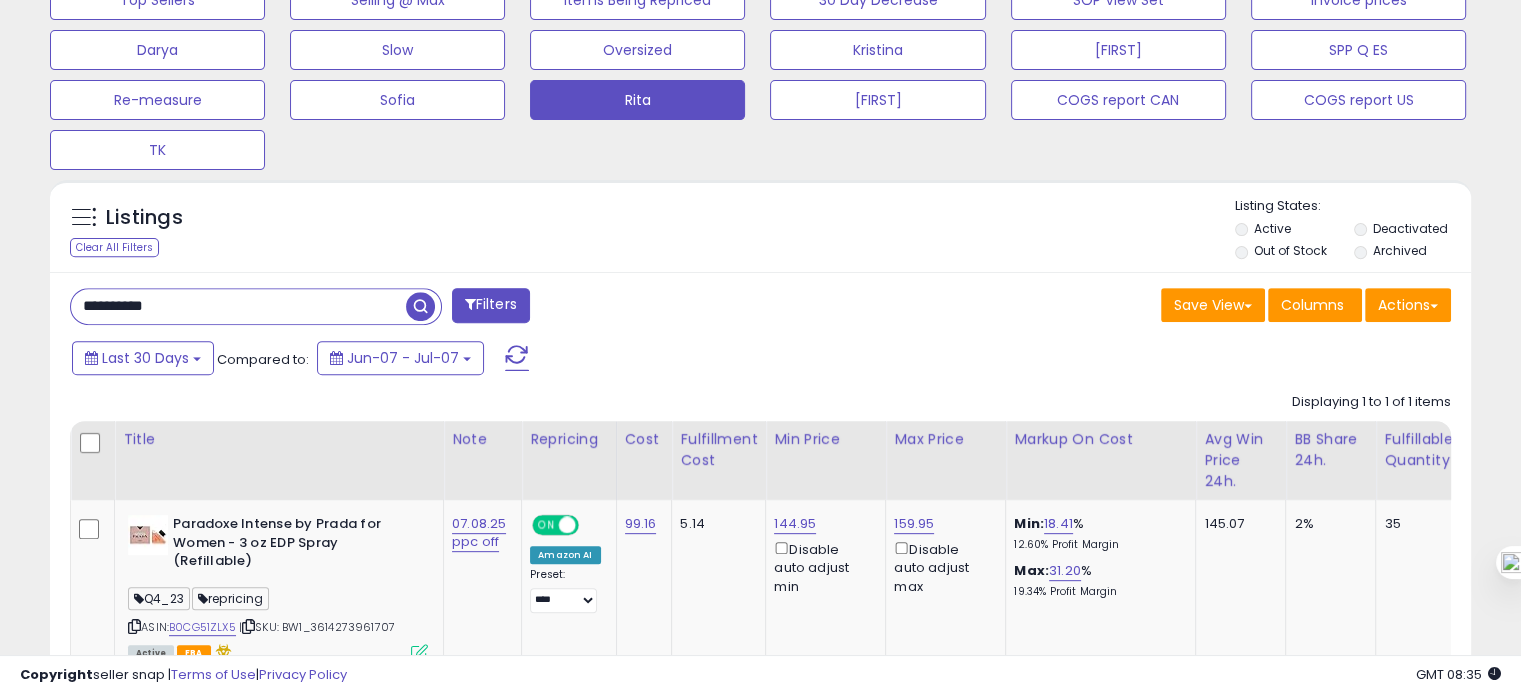 click on "**********" at bounding box center (238, 306) 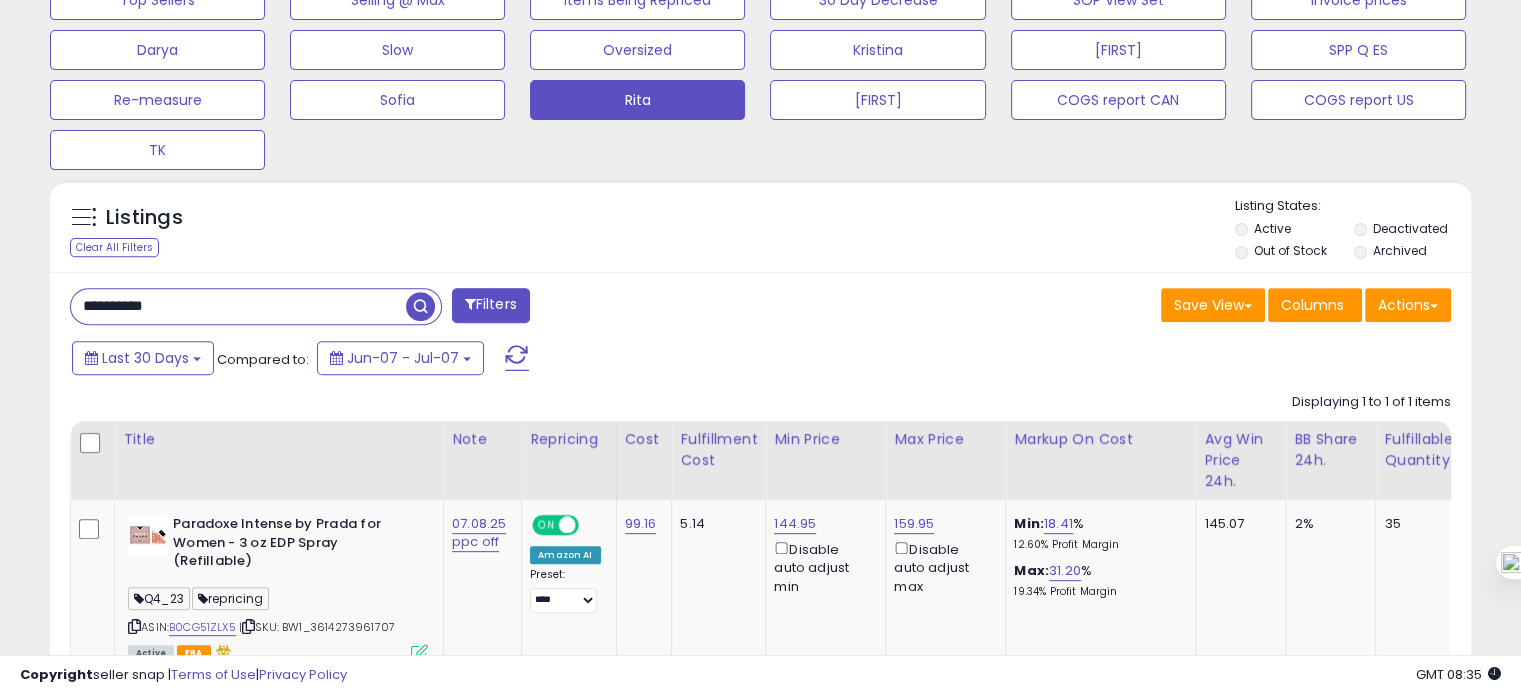paste 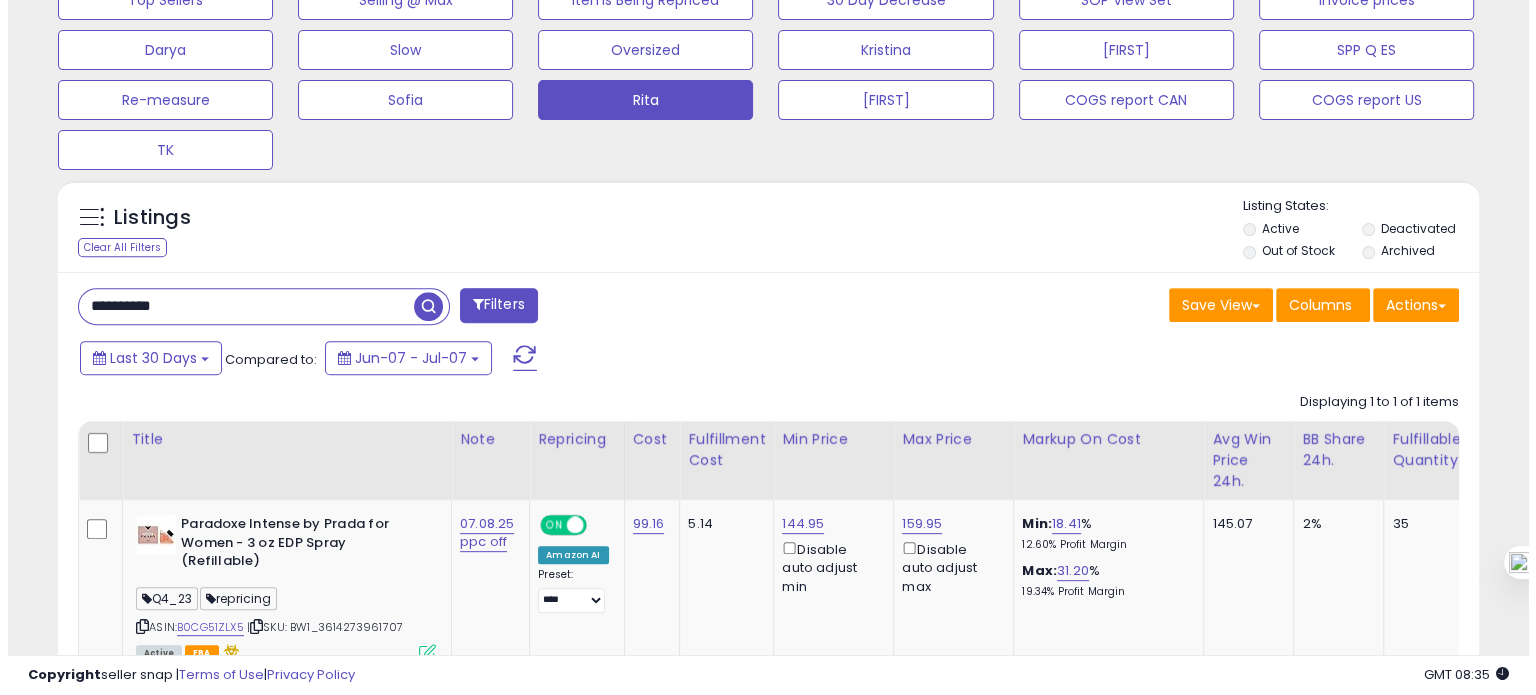 scroll, scrollTop: 674, scrollLeft: 0, axis: vertical 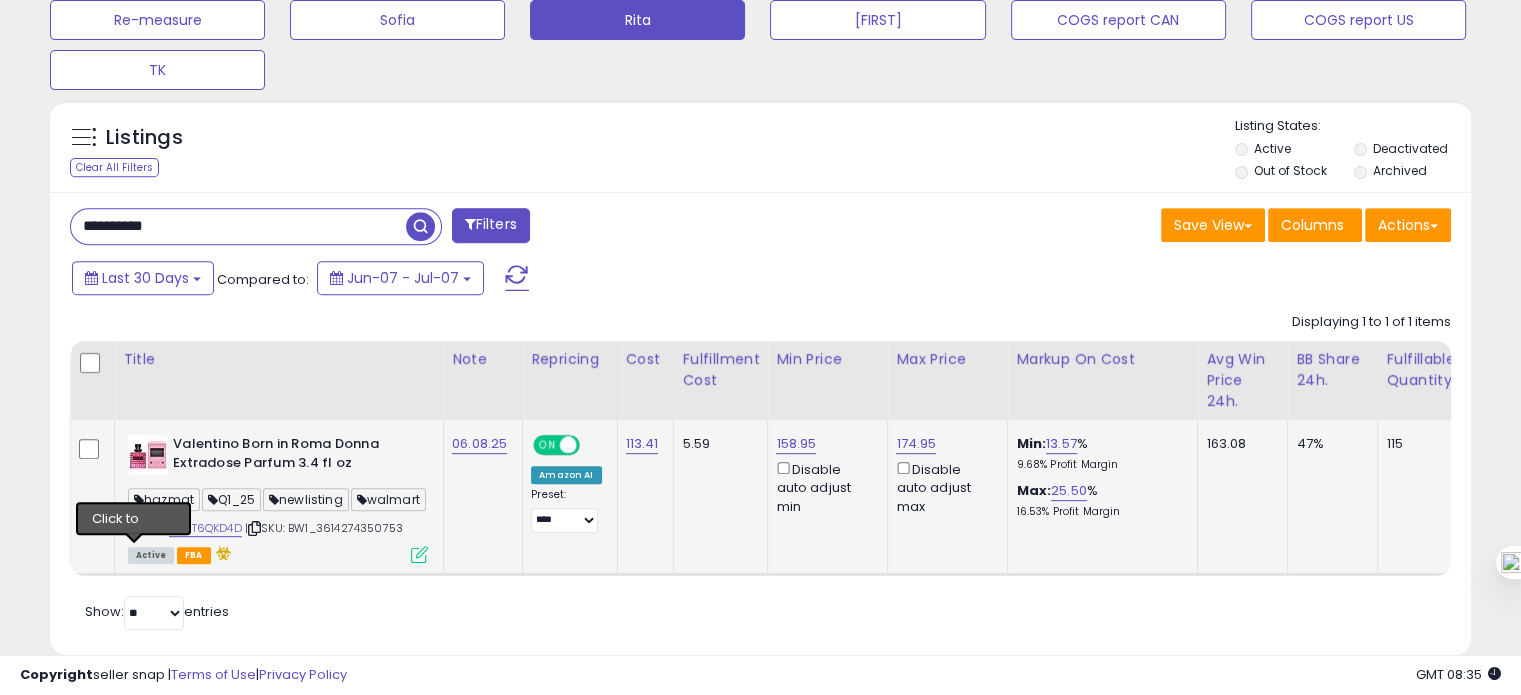 click at bounding box center (134, 528) 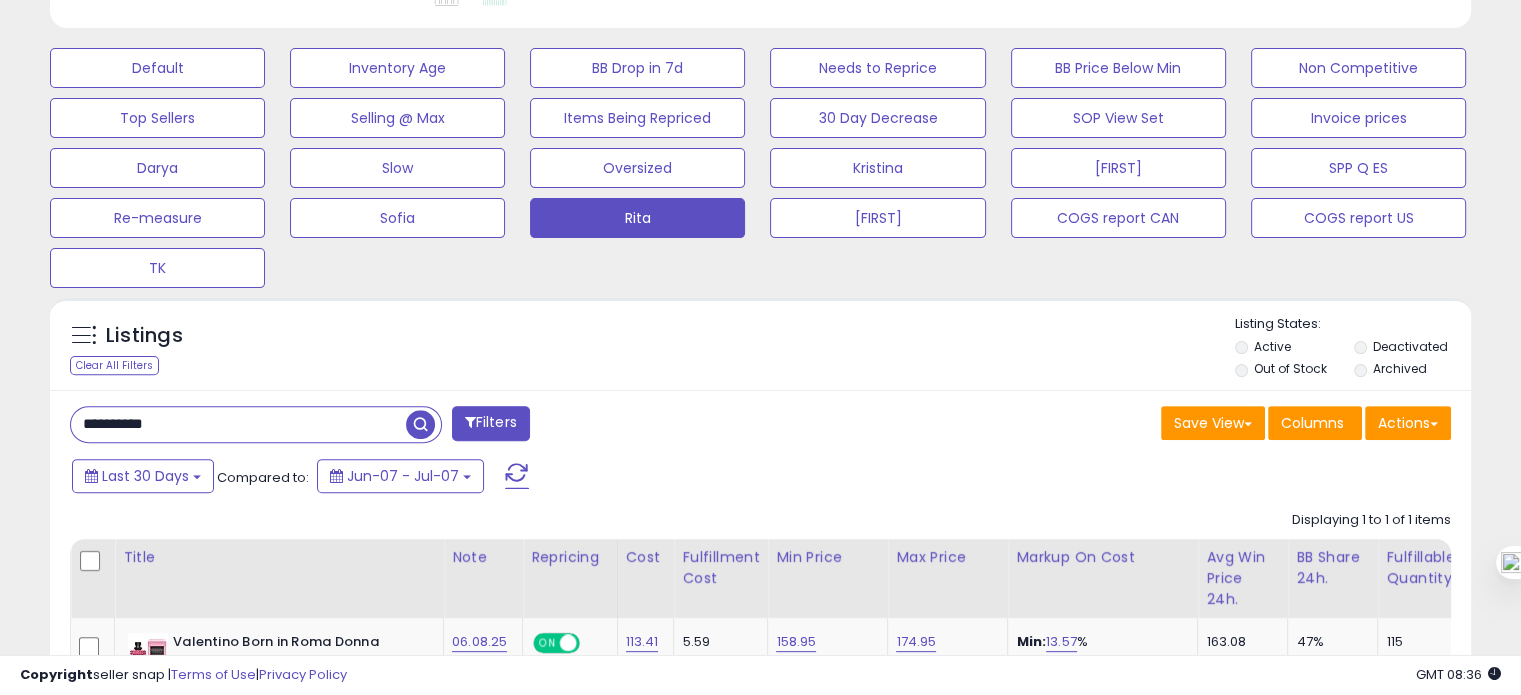 scroll, scrollTop: 856, scrollLeft: 0, axis: vertical 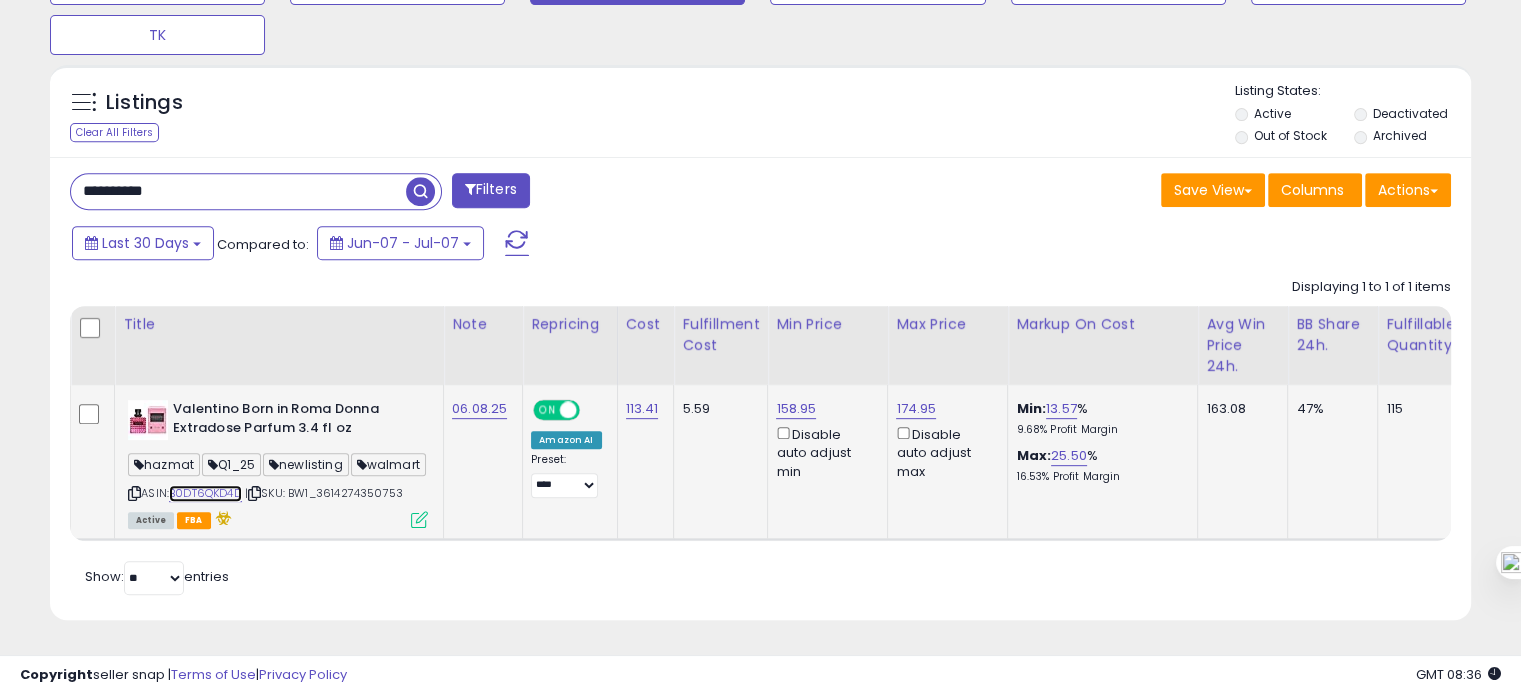 click on "B0DT6QKD4D" at bounding box center [205, 493] 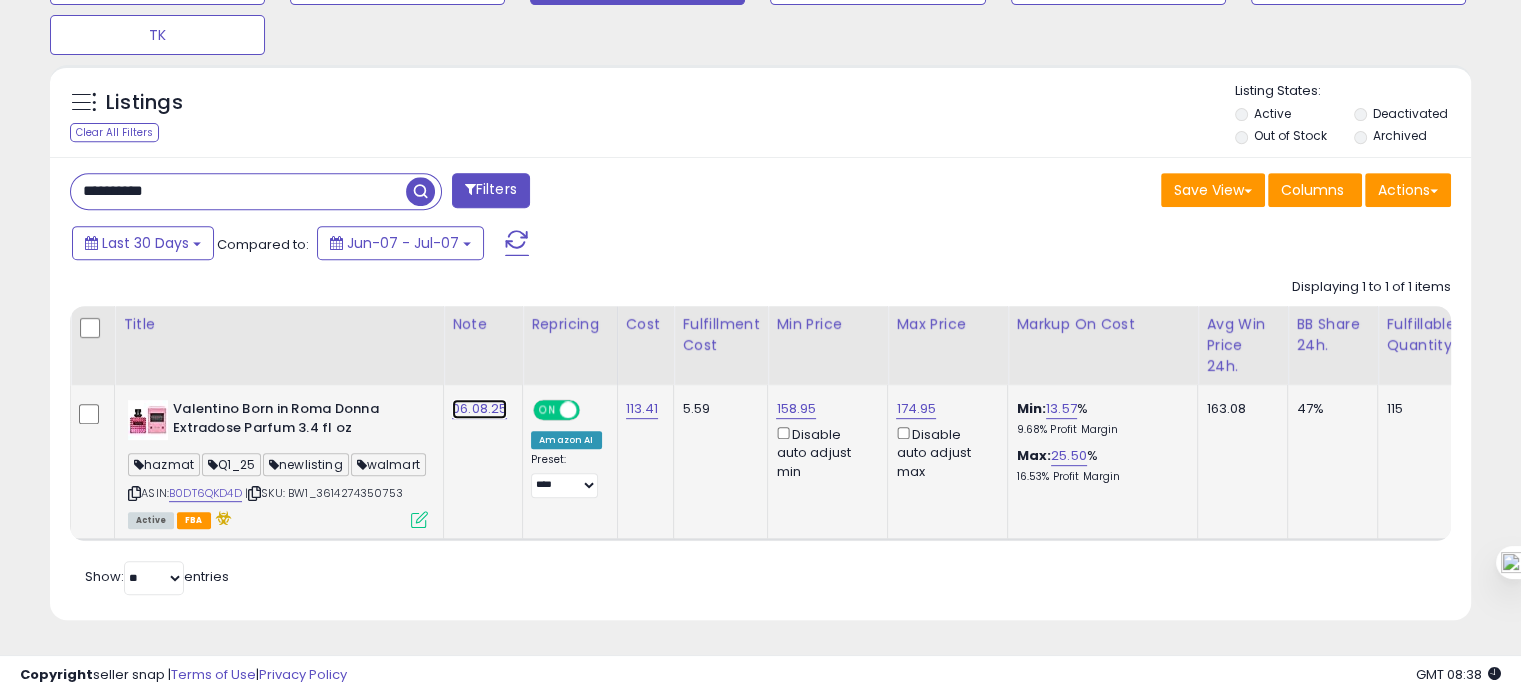 click on "06.08.25" at bounding box center [479, 409] 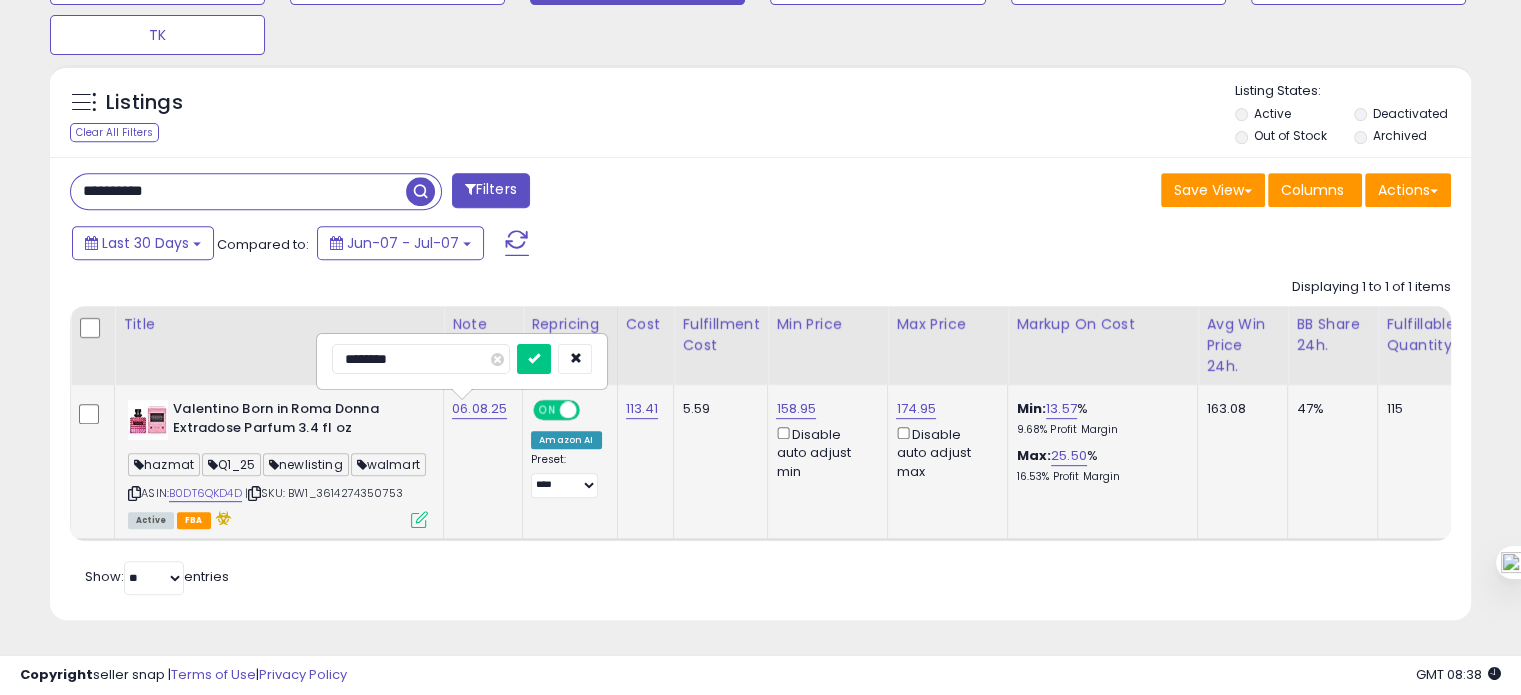 click on "********" at bounding box center (421, 359) 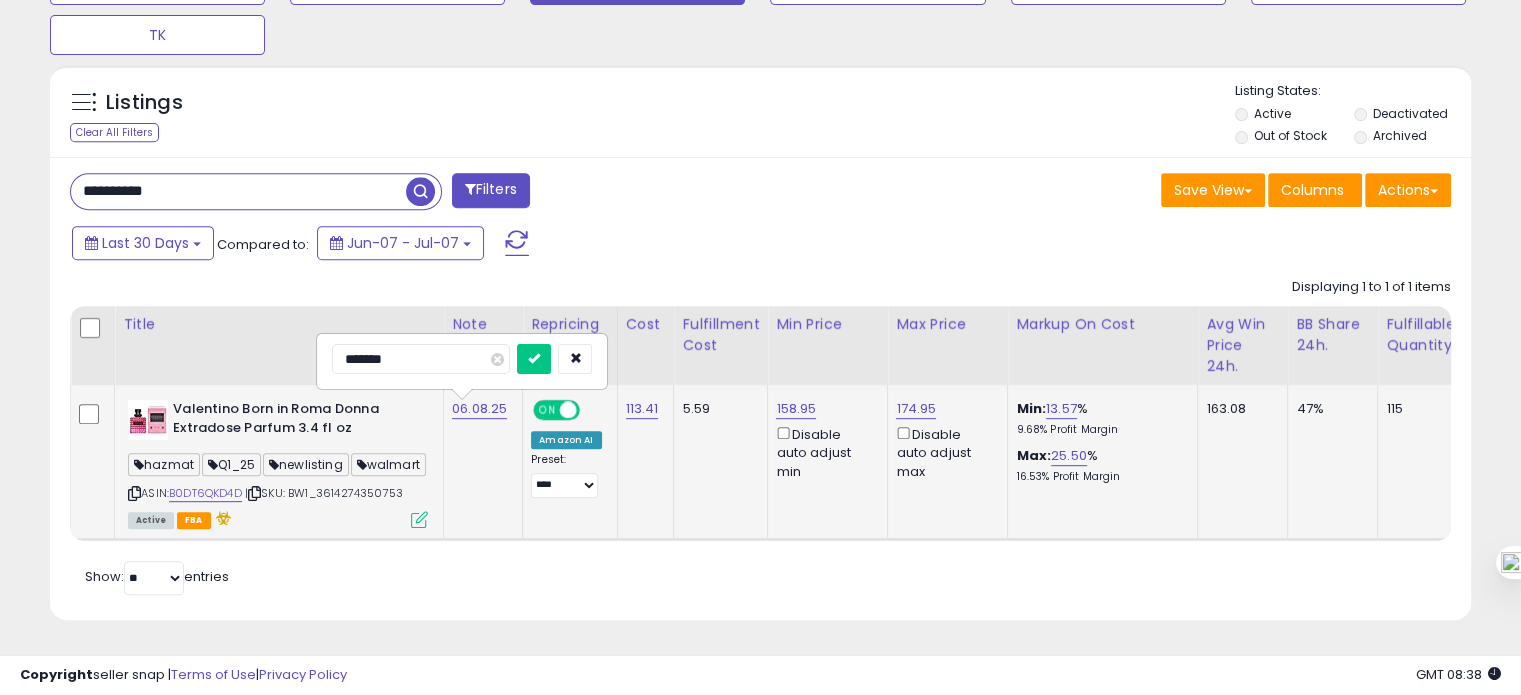 type on "********" 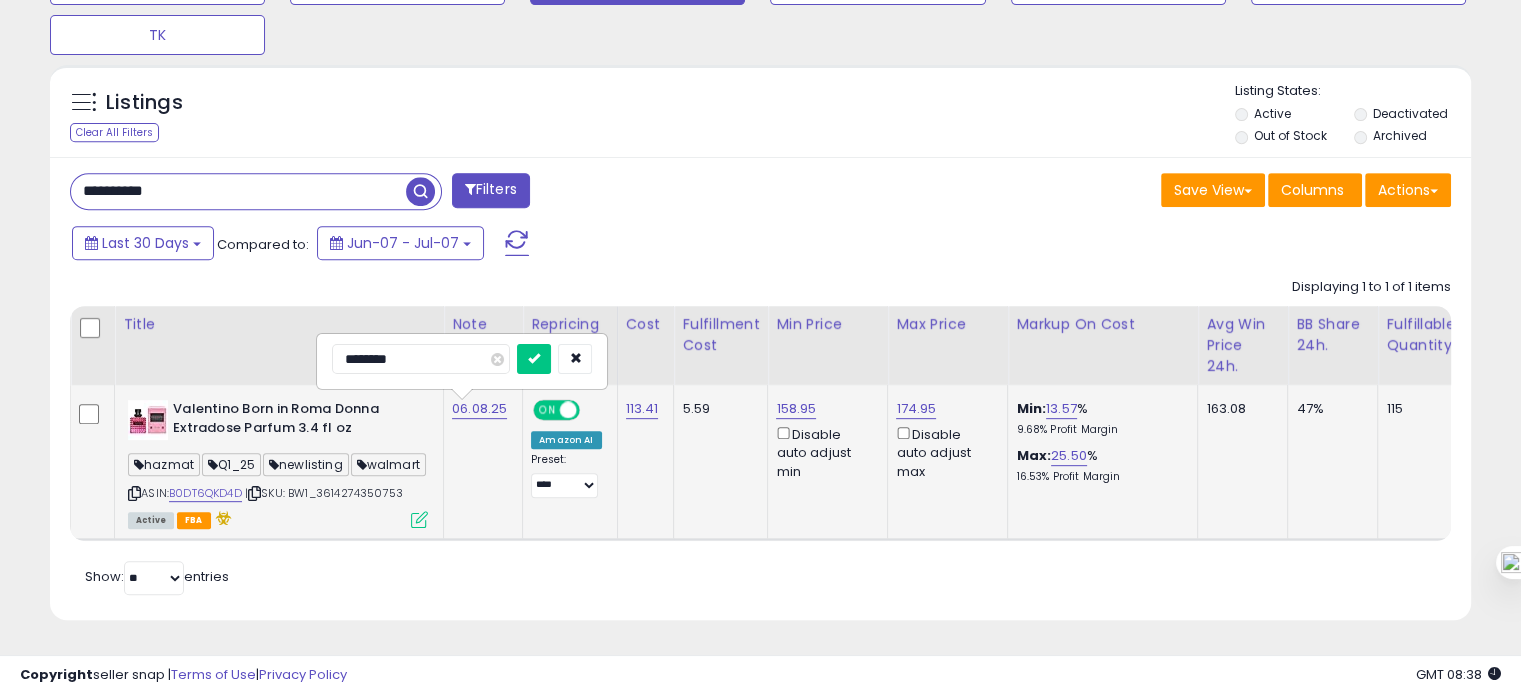 click at bounding box center (534, 359) 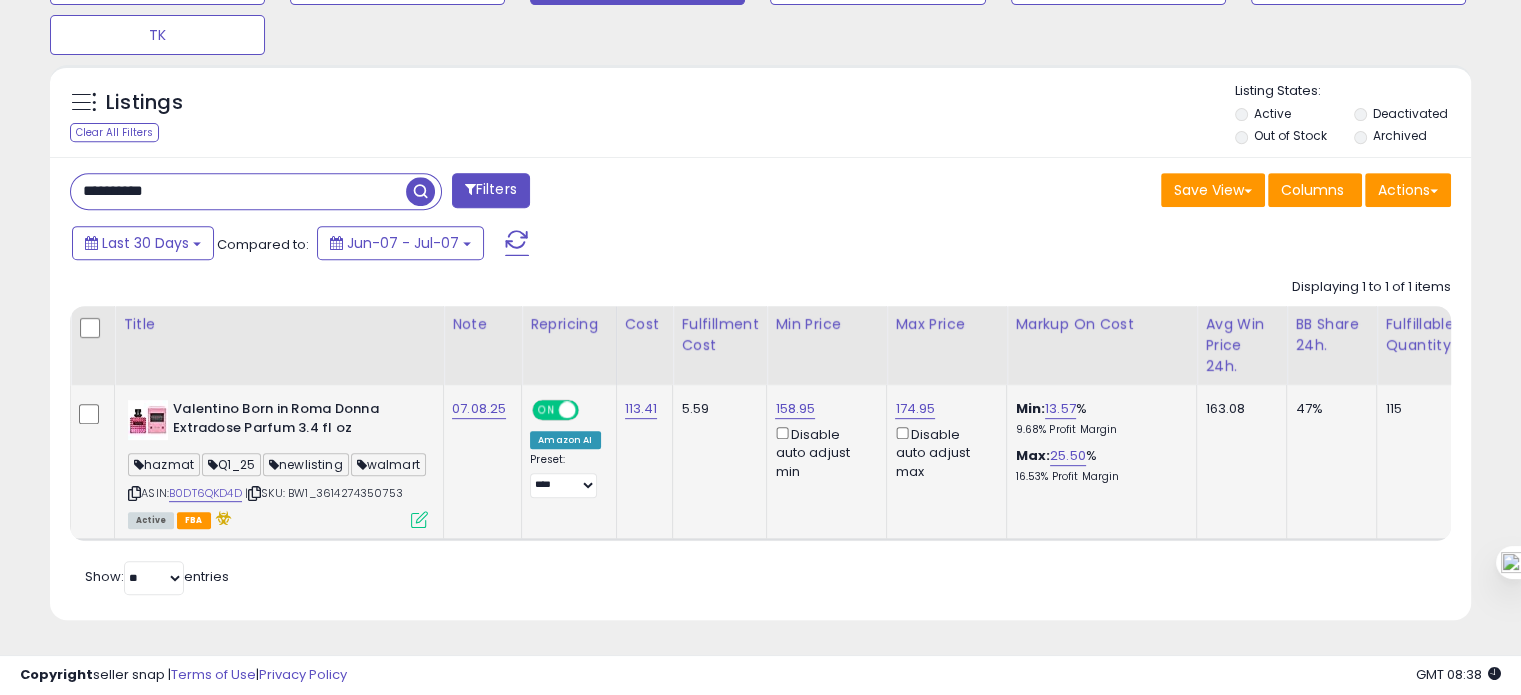 click on "**********" at bounding box center [238, 191] 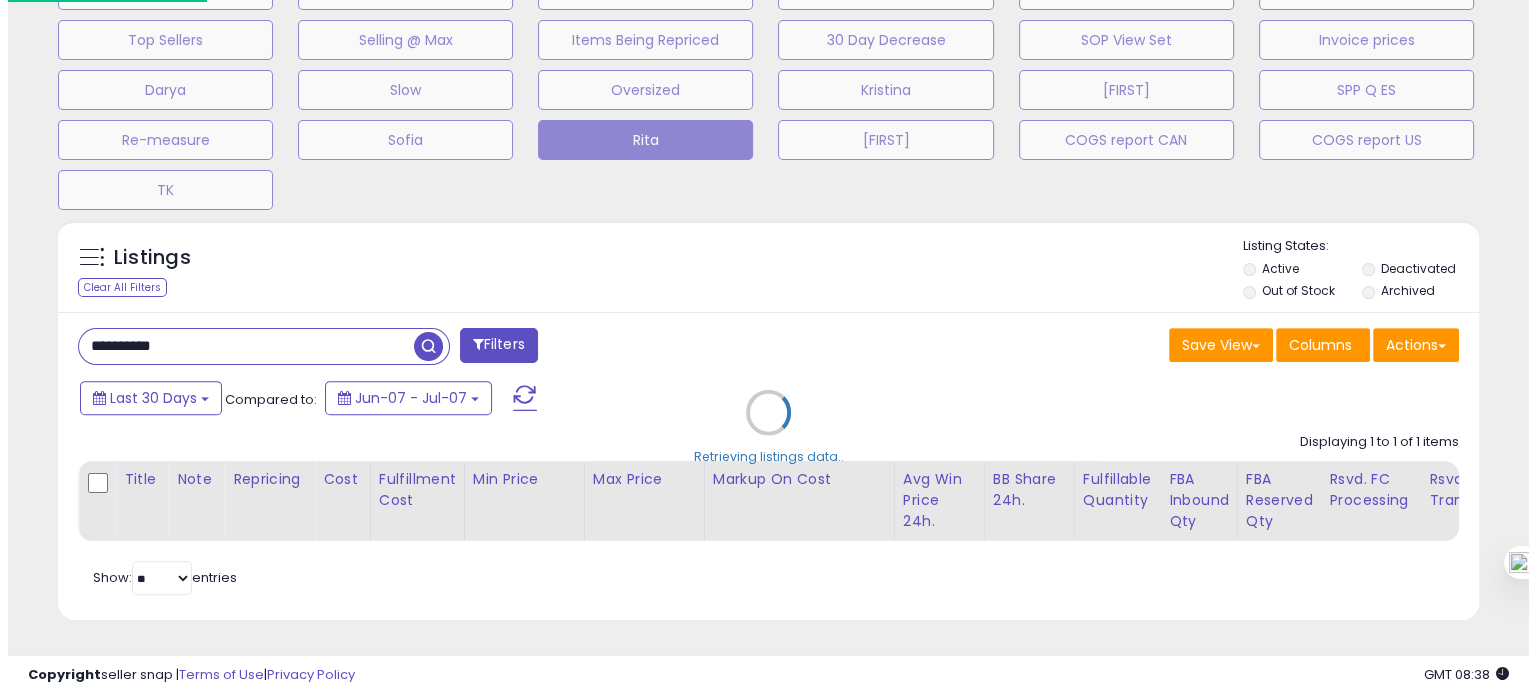 scroll, scrollTop: 674, scrollLeft: 0, axis: vertical 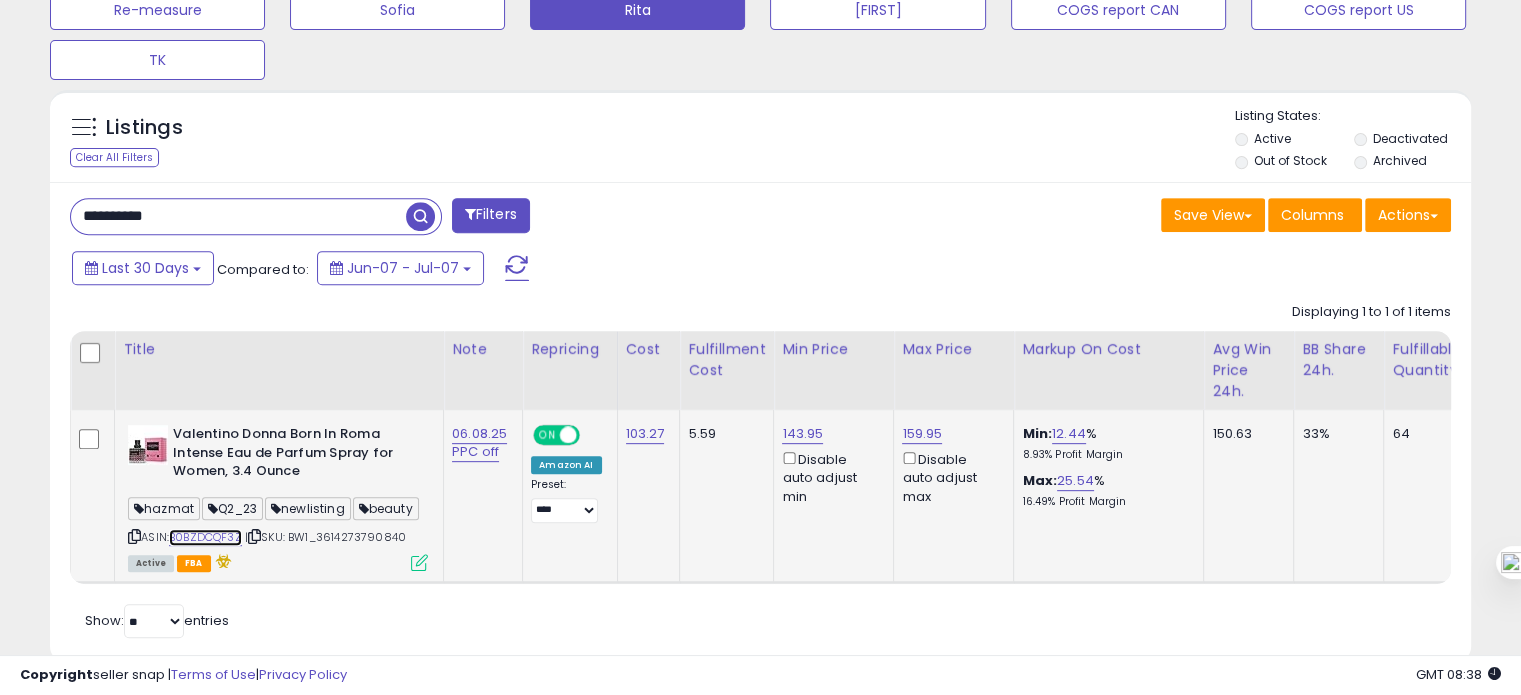 click on "B0BZDCQF3Z" at bounding box center [205, 537] 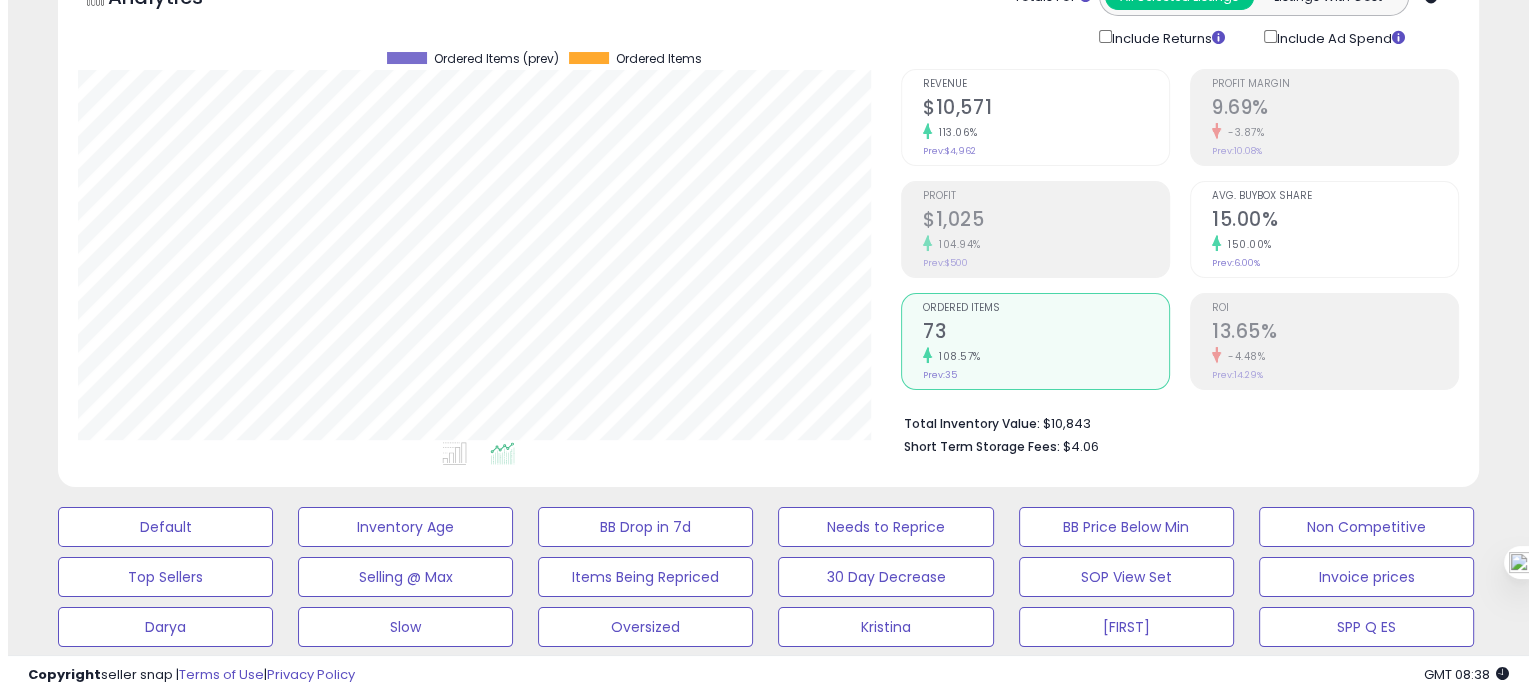 scroll, scrollTop: 119, scrollLeft: 0, axis: vertical 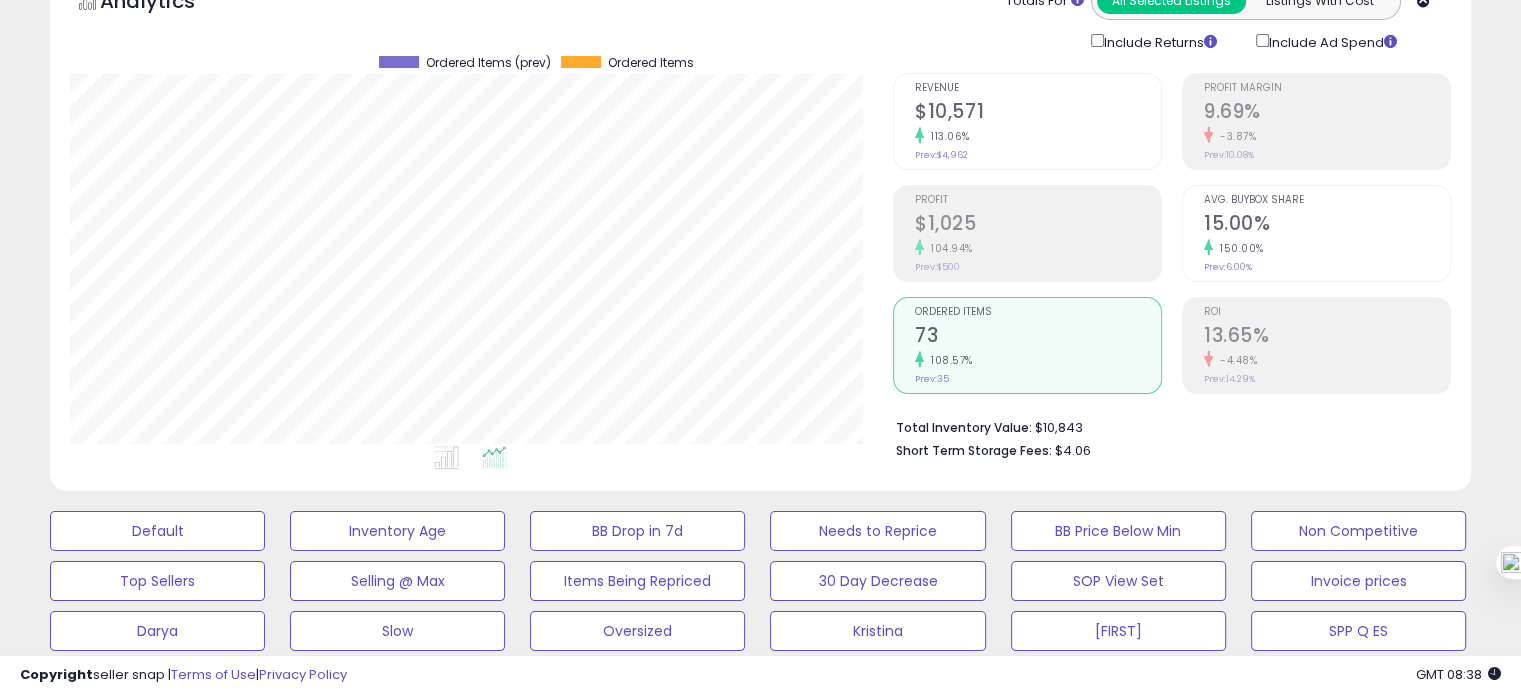 click on "15.00%" at bounding box center (1327, 225) 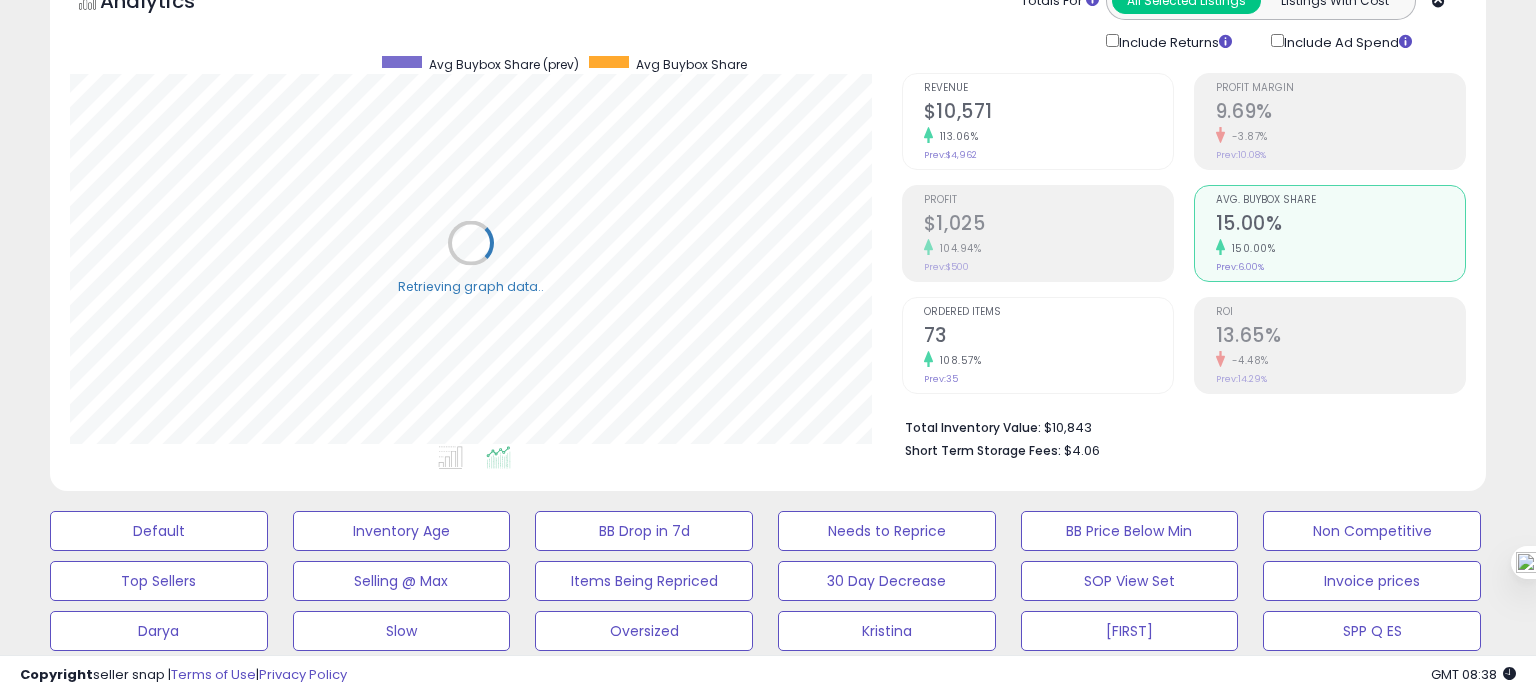 scroll, scrollTop: 999589, scrollLeft: 999168, axis: both 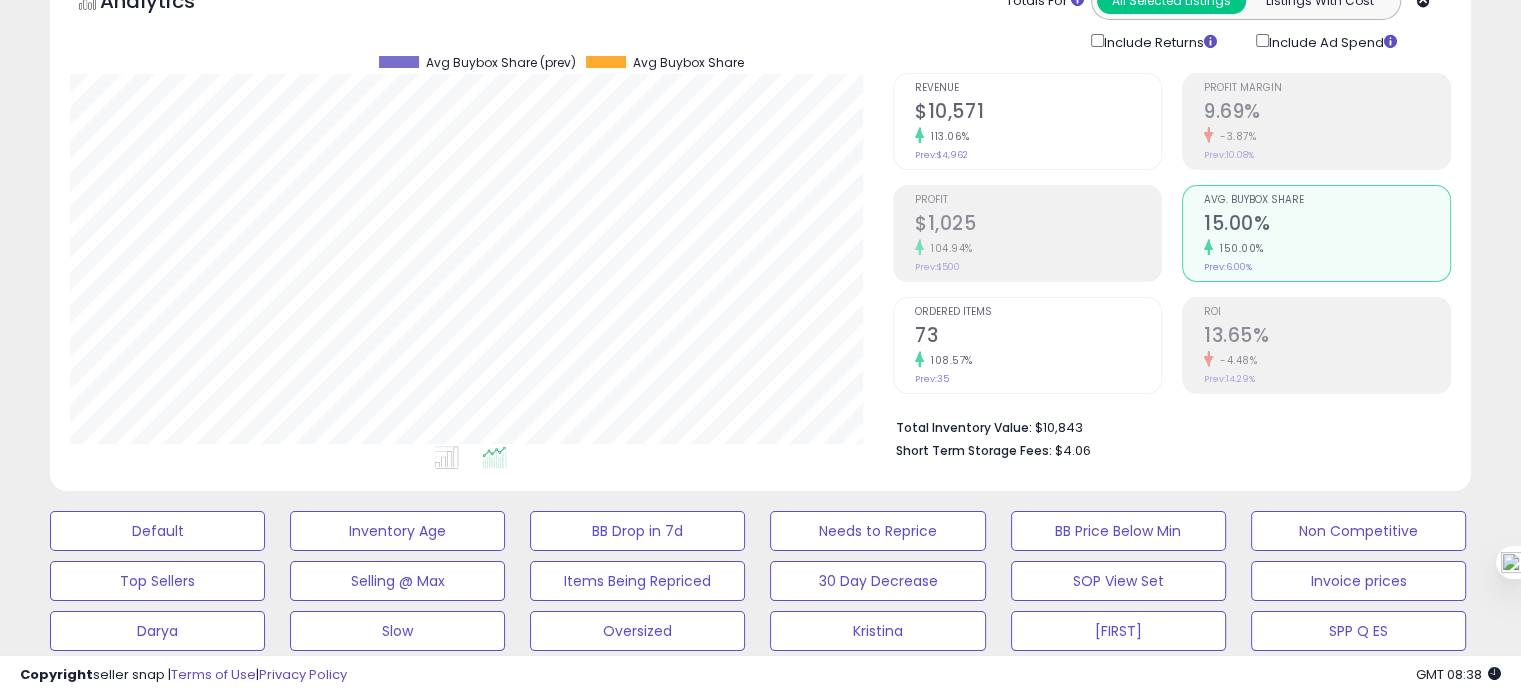 click on "Ordered Items
73
108.57%
Prev:  35" at bounding box center (1038, 343) 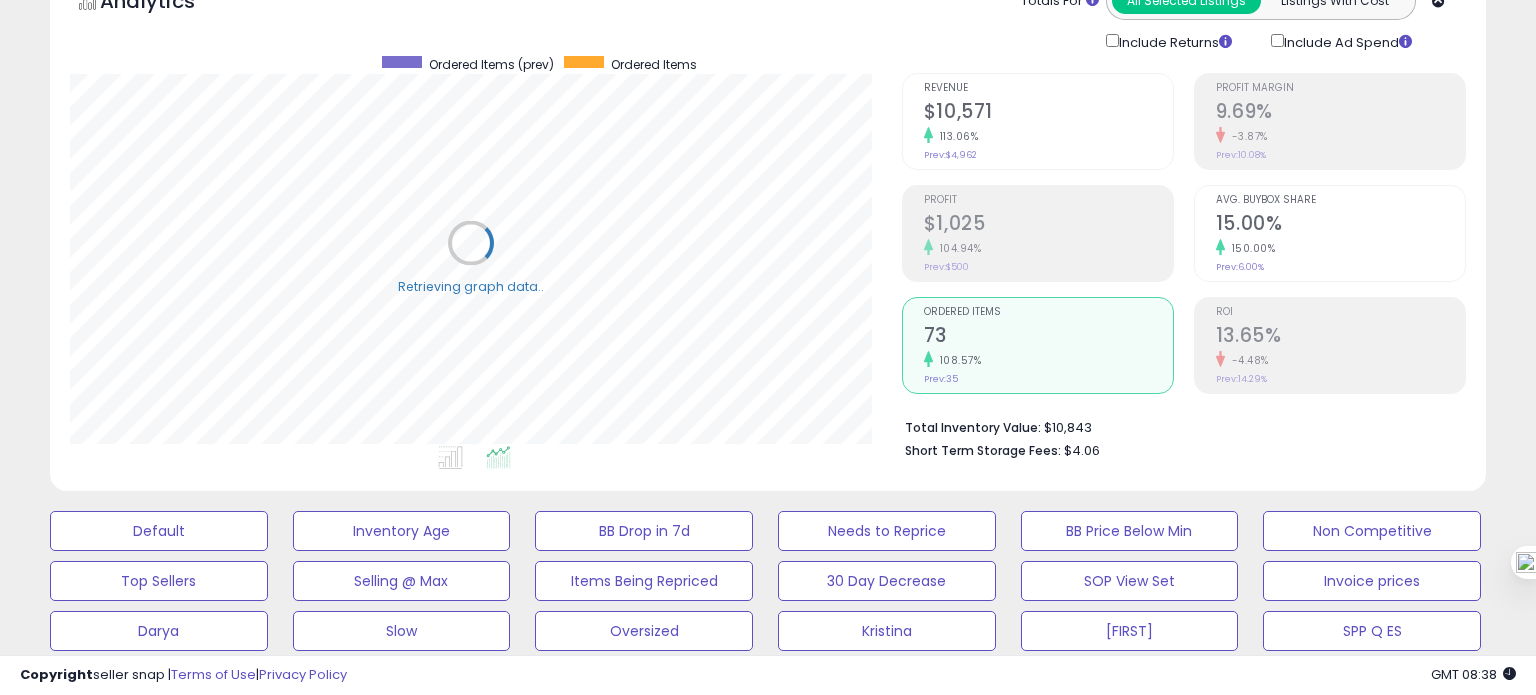 scroll, scrollTop: 999589, scrollLeft: 999168, axis: both 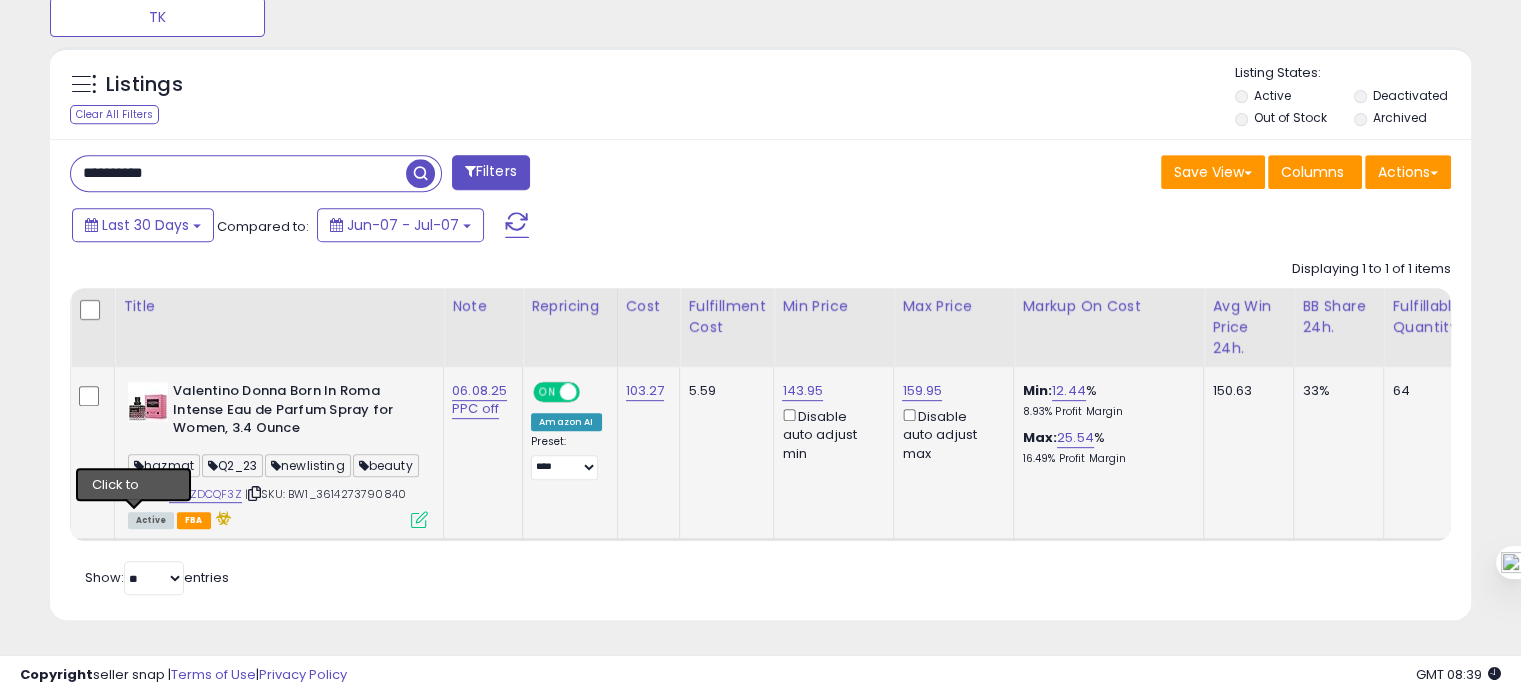 click at bounding box center [134, 493] 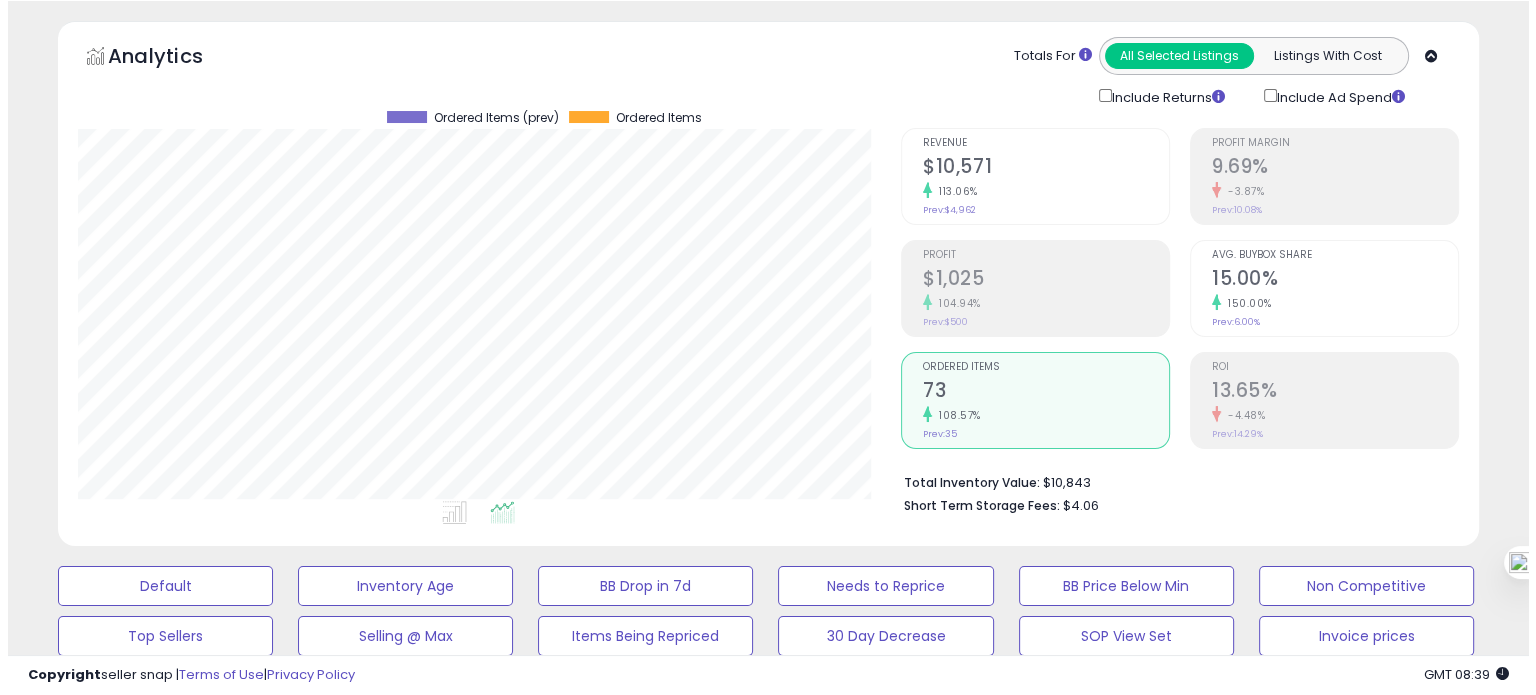 scroll, scrollTop: 39, scrollLeft: 0, axis: vertical 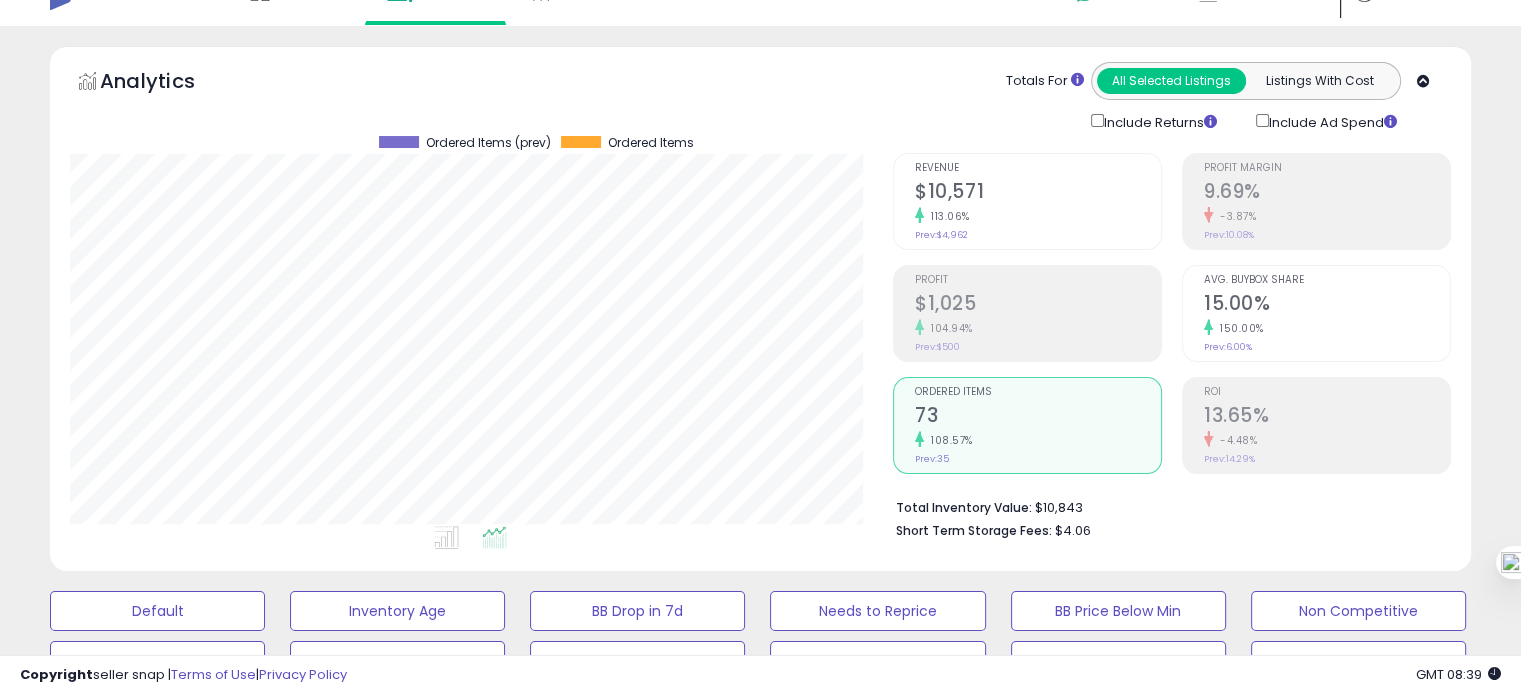click on "150.00%" at bounding box center (1327, 328) 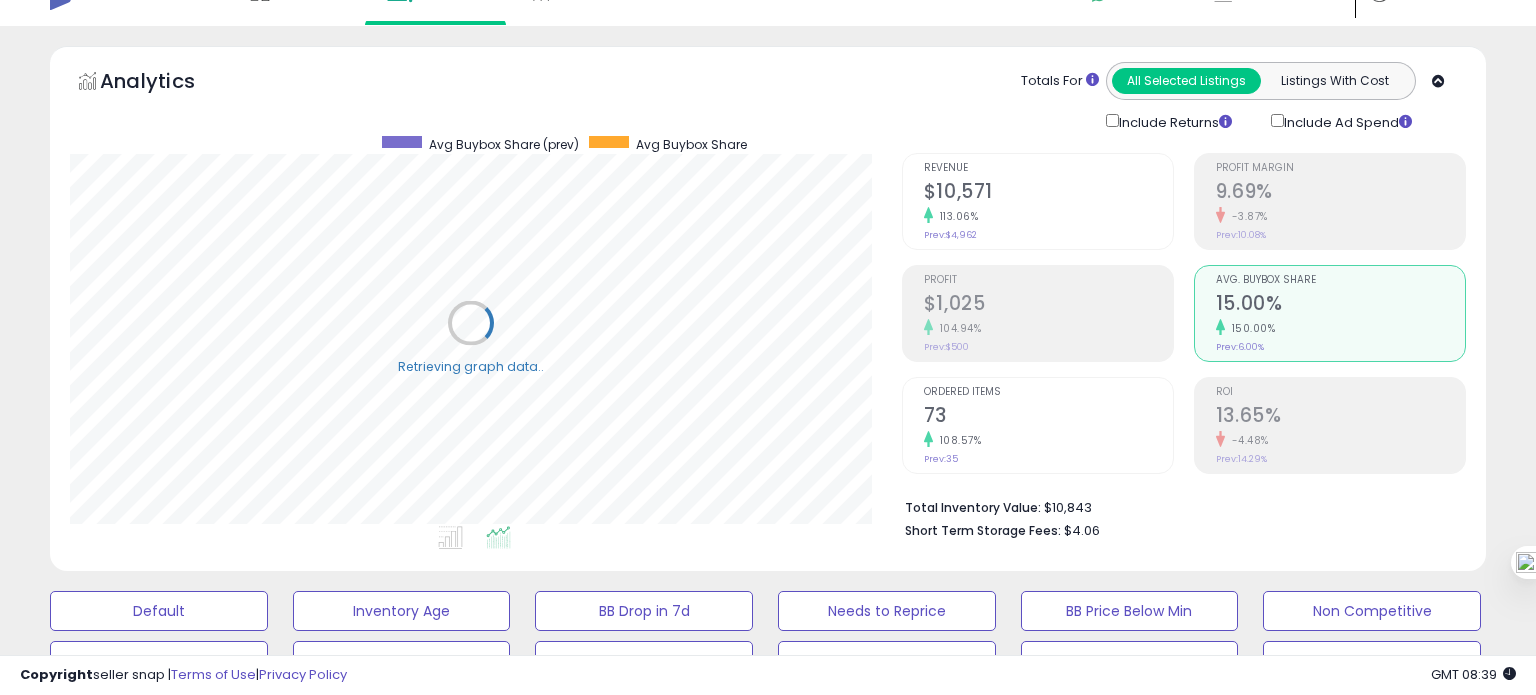 scroll, scrollTop: 999589, scrollLeft: 999168, axis: both 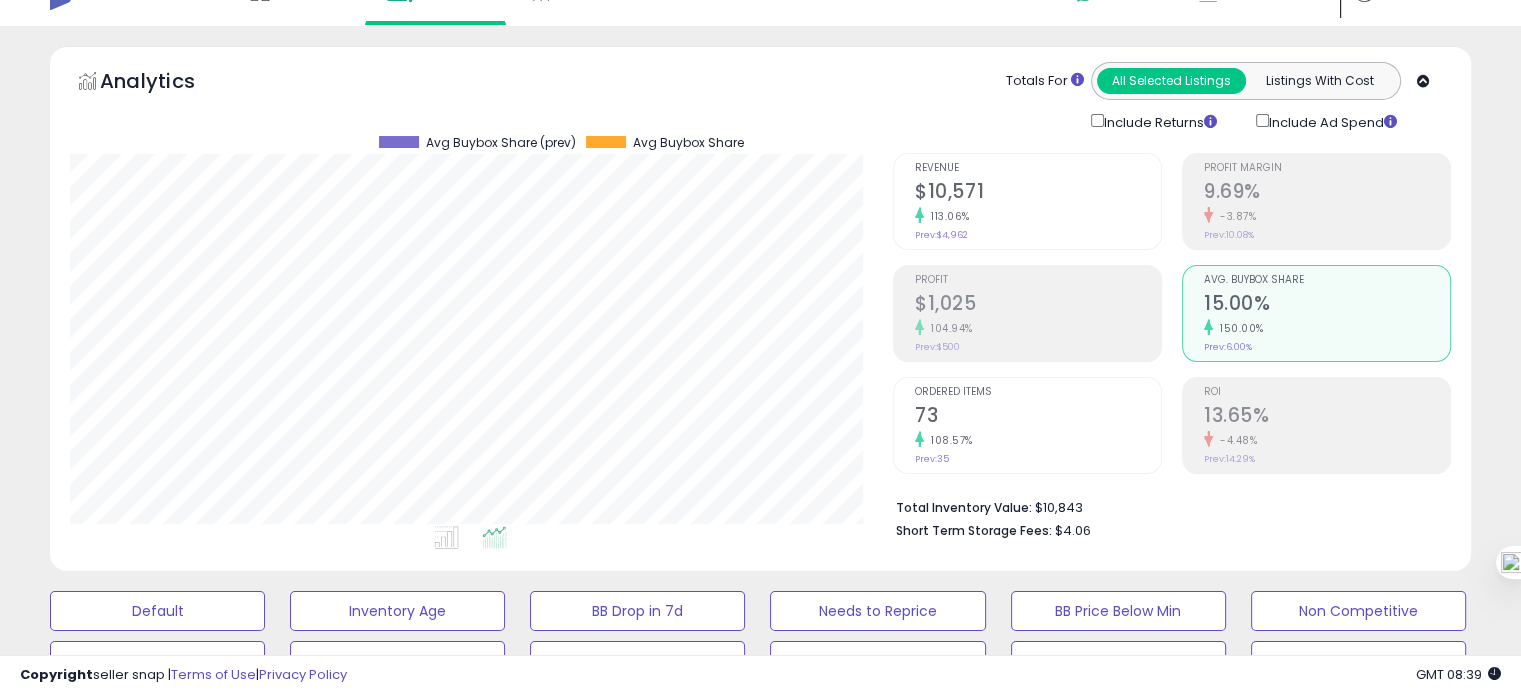 drag, startPoint x: 1020, startPoint y: 421, endPoint x: 976, endPoint y: 412, distance: 44.911022 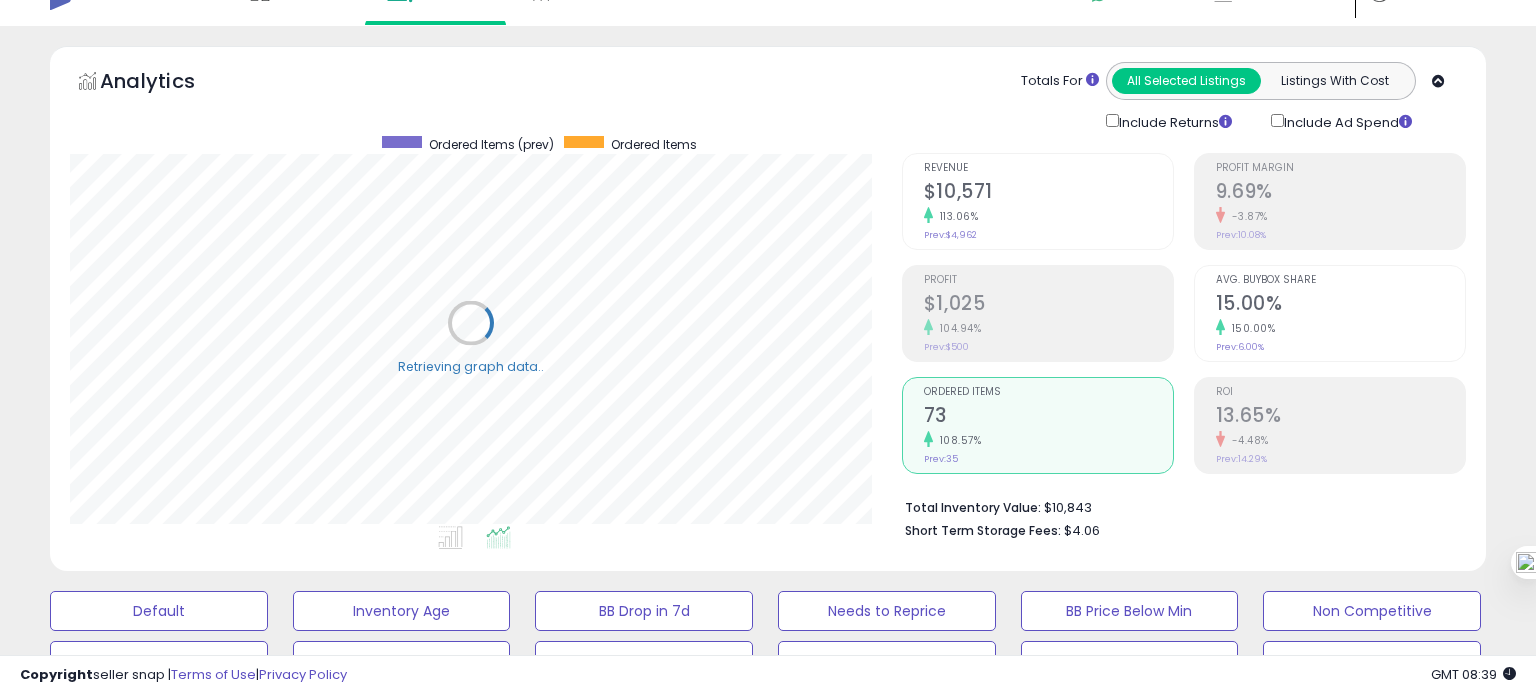 scroll, scrollTop: 999589, scrollLeft: 999168, axis: both 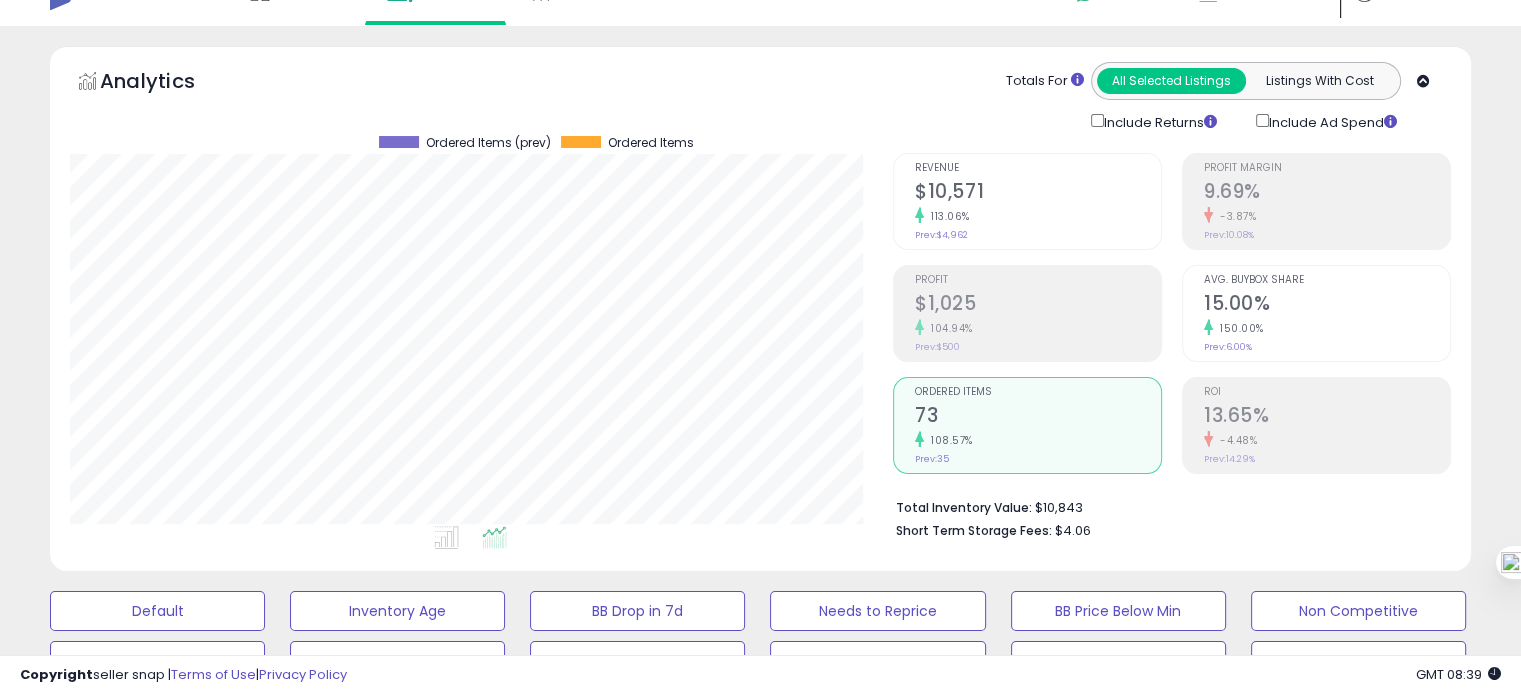 click on "Avg. Buybox Share
15.00%
150.00%
Prev:  6.00%" at bounding box center (1327, 311) 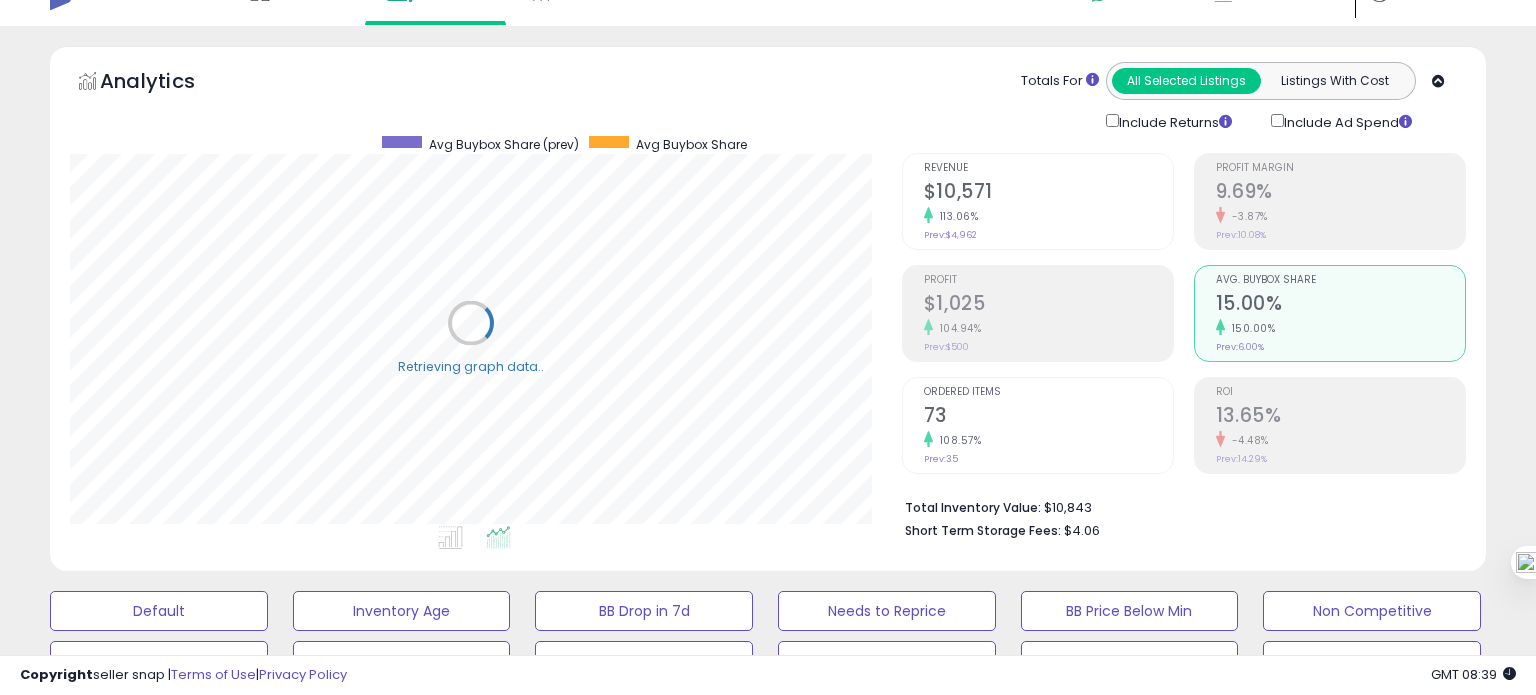 scroll, scrollTop: 999589, scrollLeft: 999168, axis: both 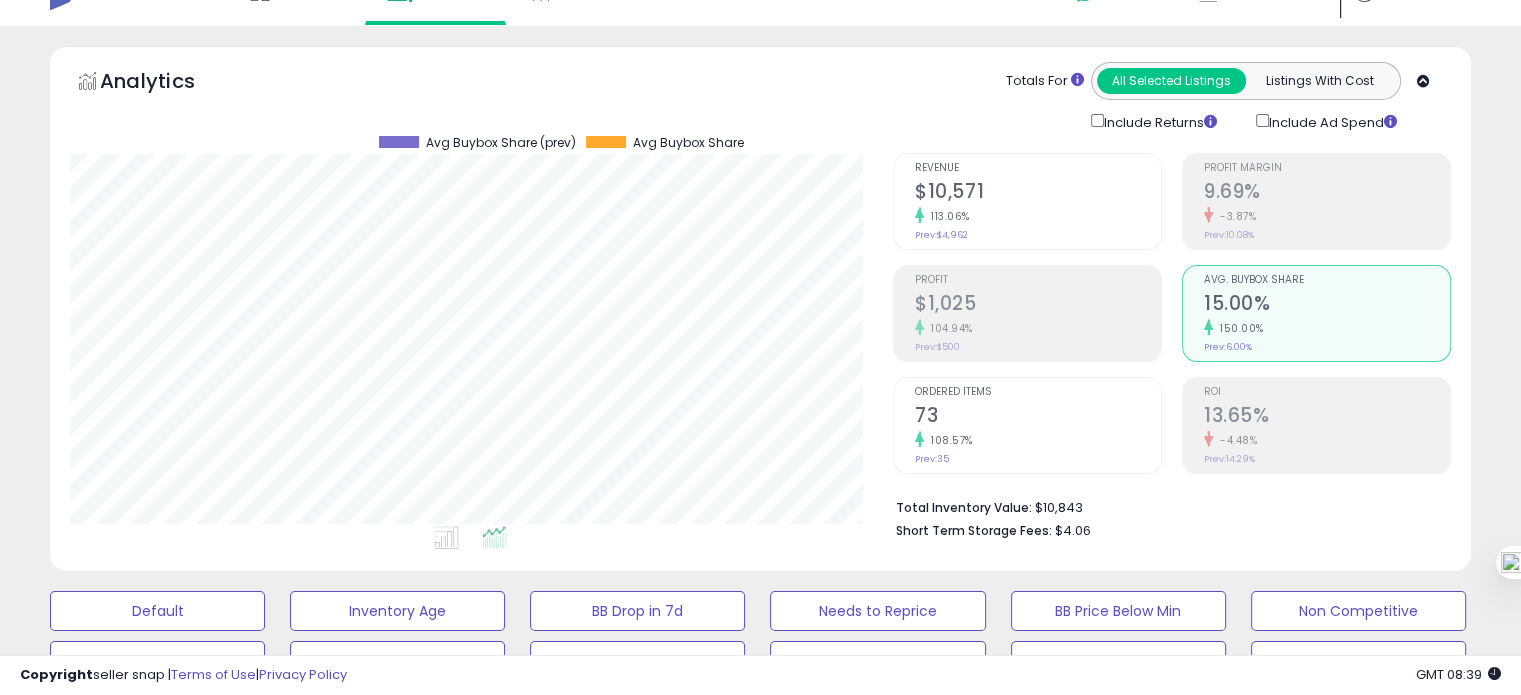 click on "73" at bounding box center [1038, 417] 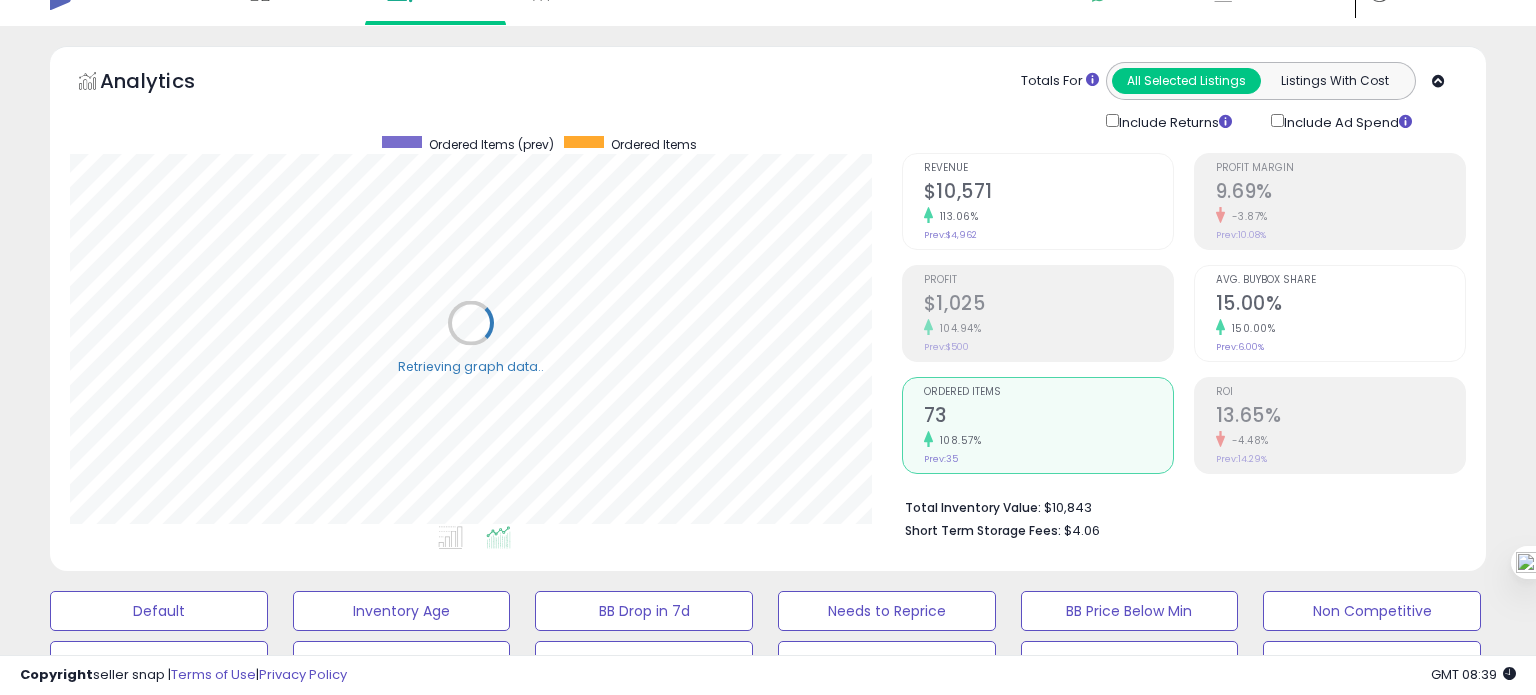 scroll, scrollTop: 999589, scrollLeft: 999168, axis: both 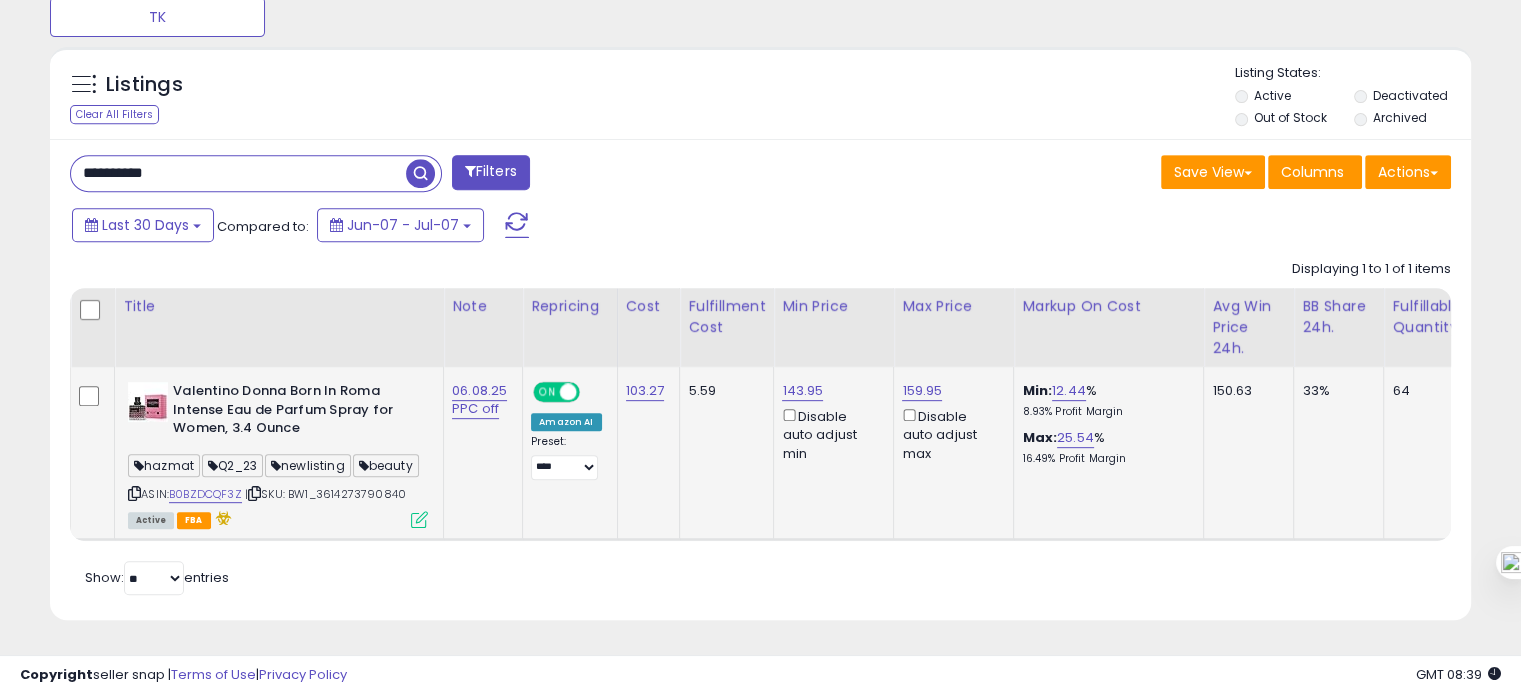 click at bounding box center [134, 493] 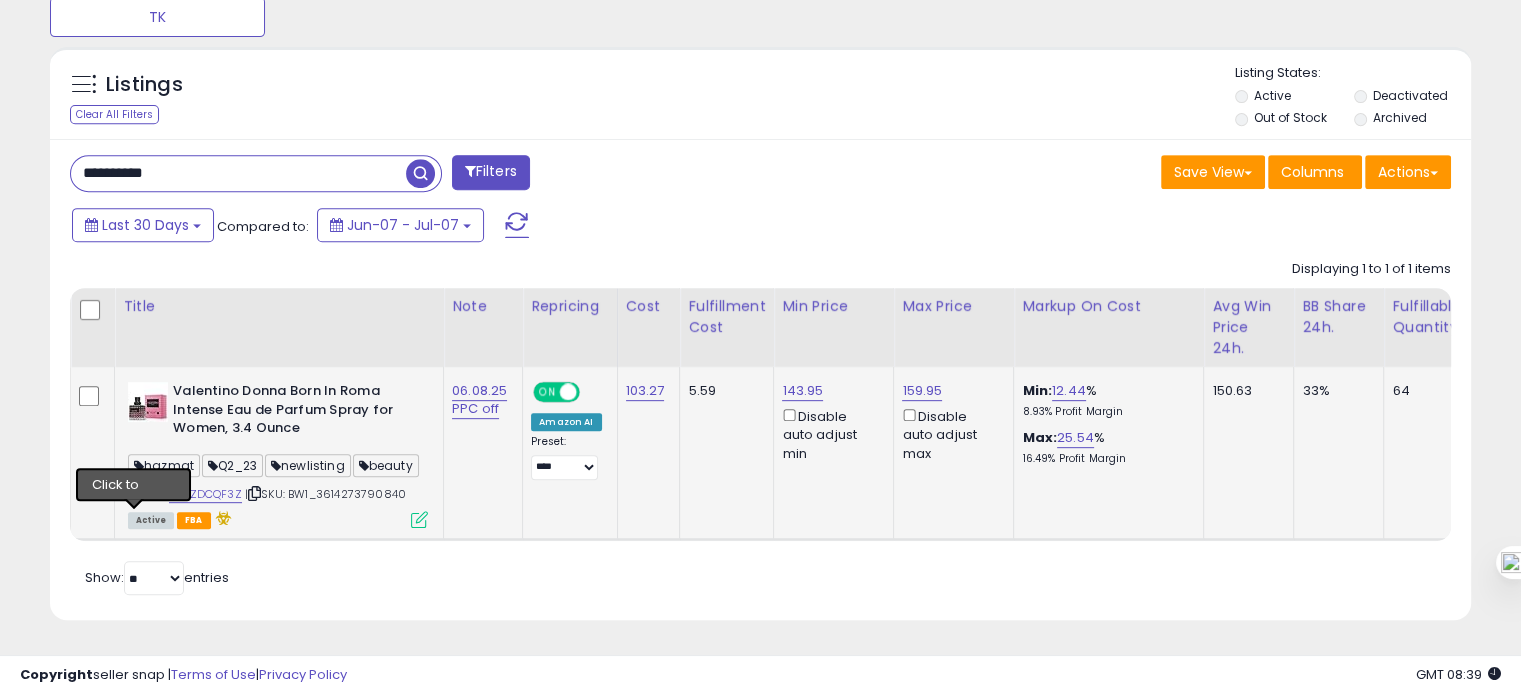click at bounding box center [134, 493] 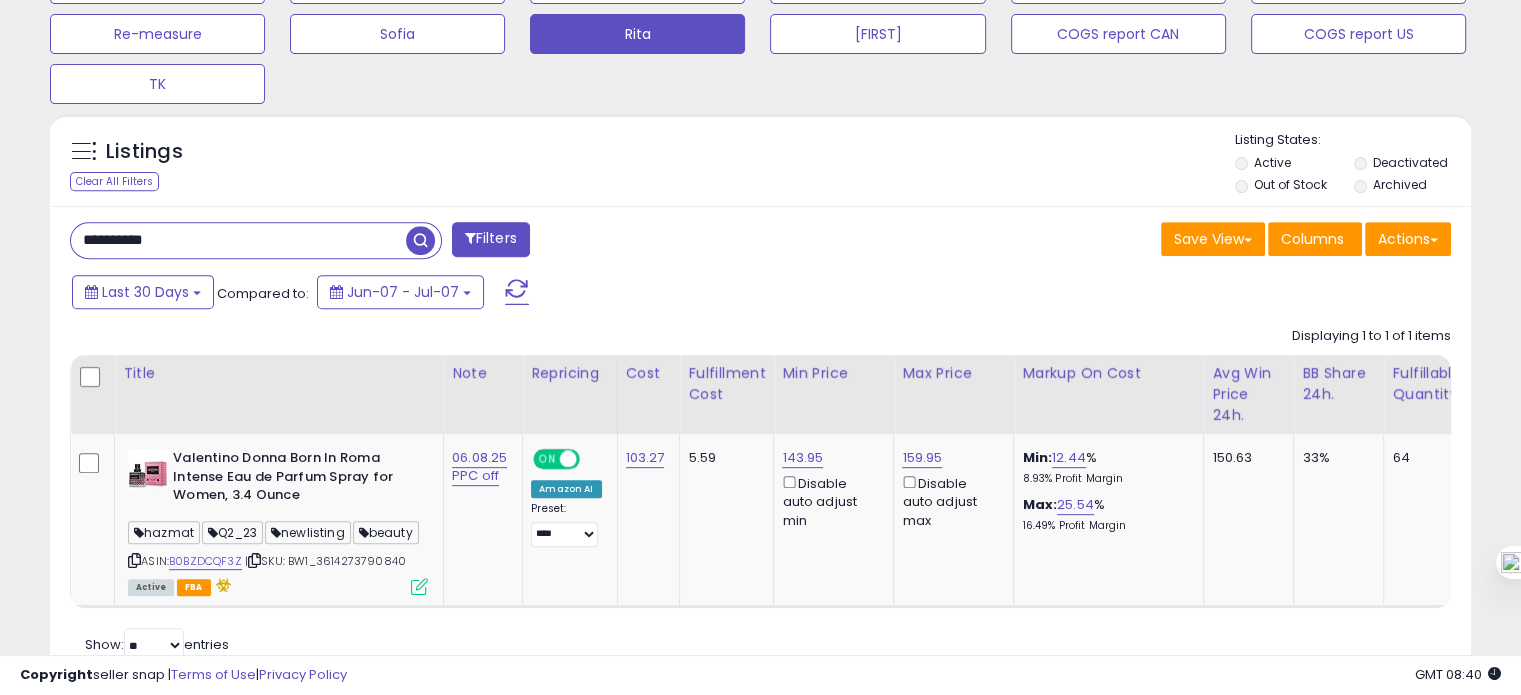 scroll, scrollTop: 768, scrollLeft: 0, axis: vertical 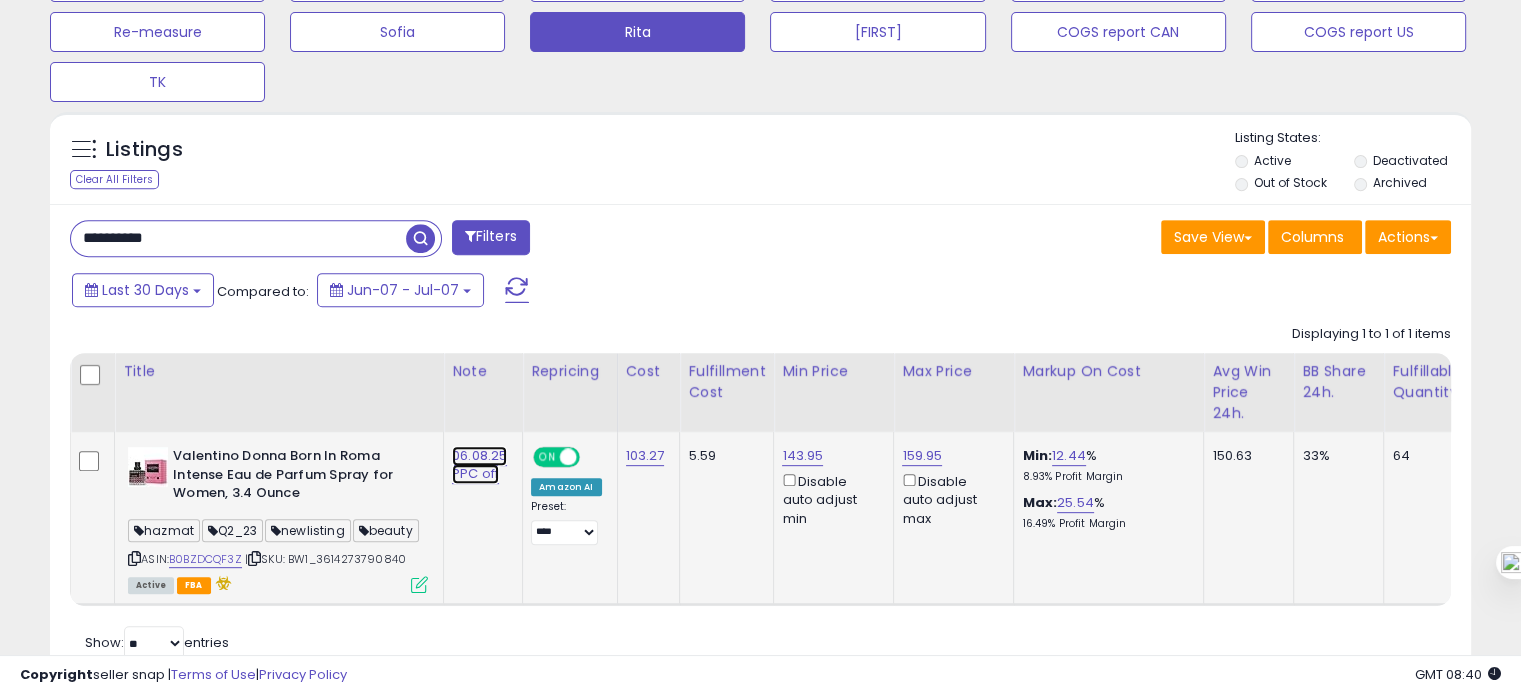 click on "06.08.25 PPC off" at bounding box center [479, 465] 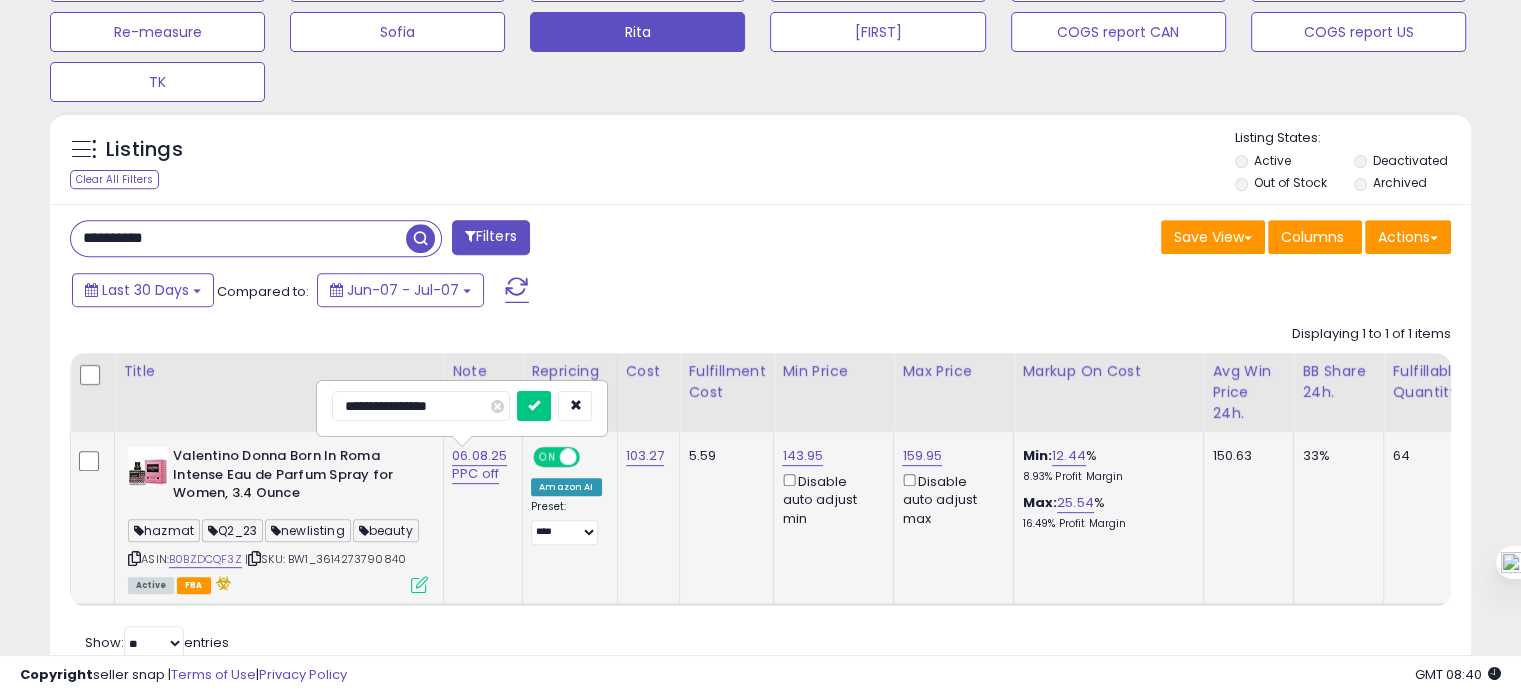 click on "**********" at bounding box center (421, 406) 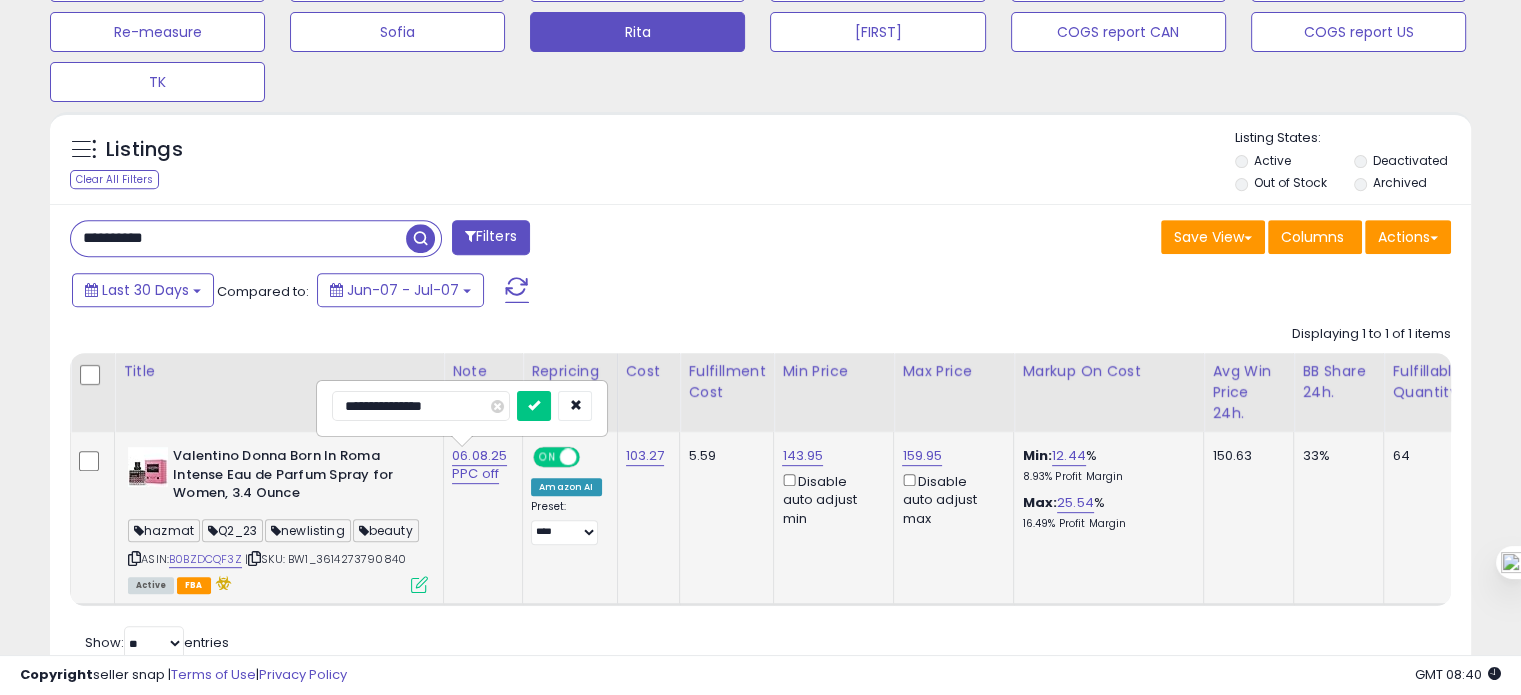 type on "**********" 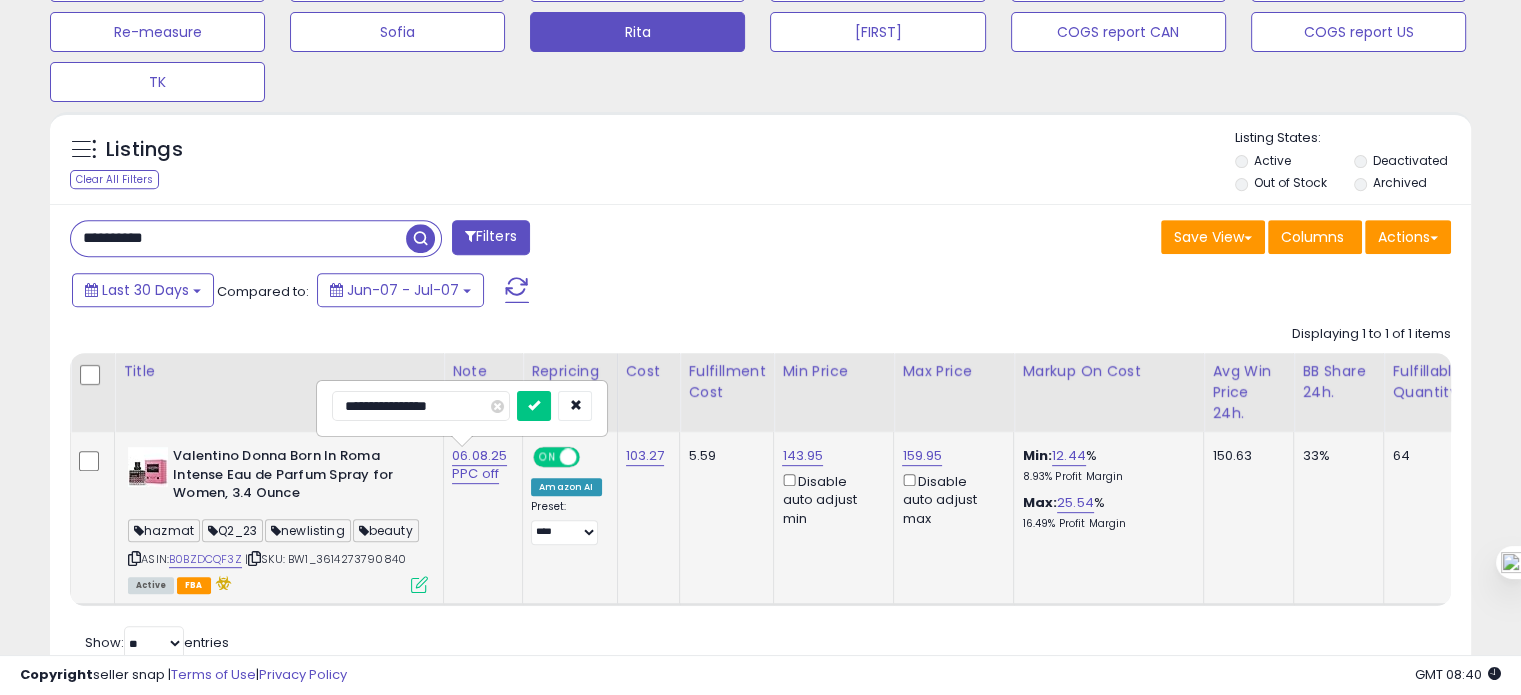 click at bounding box center (534, 406) 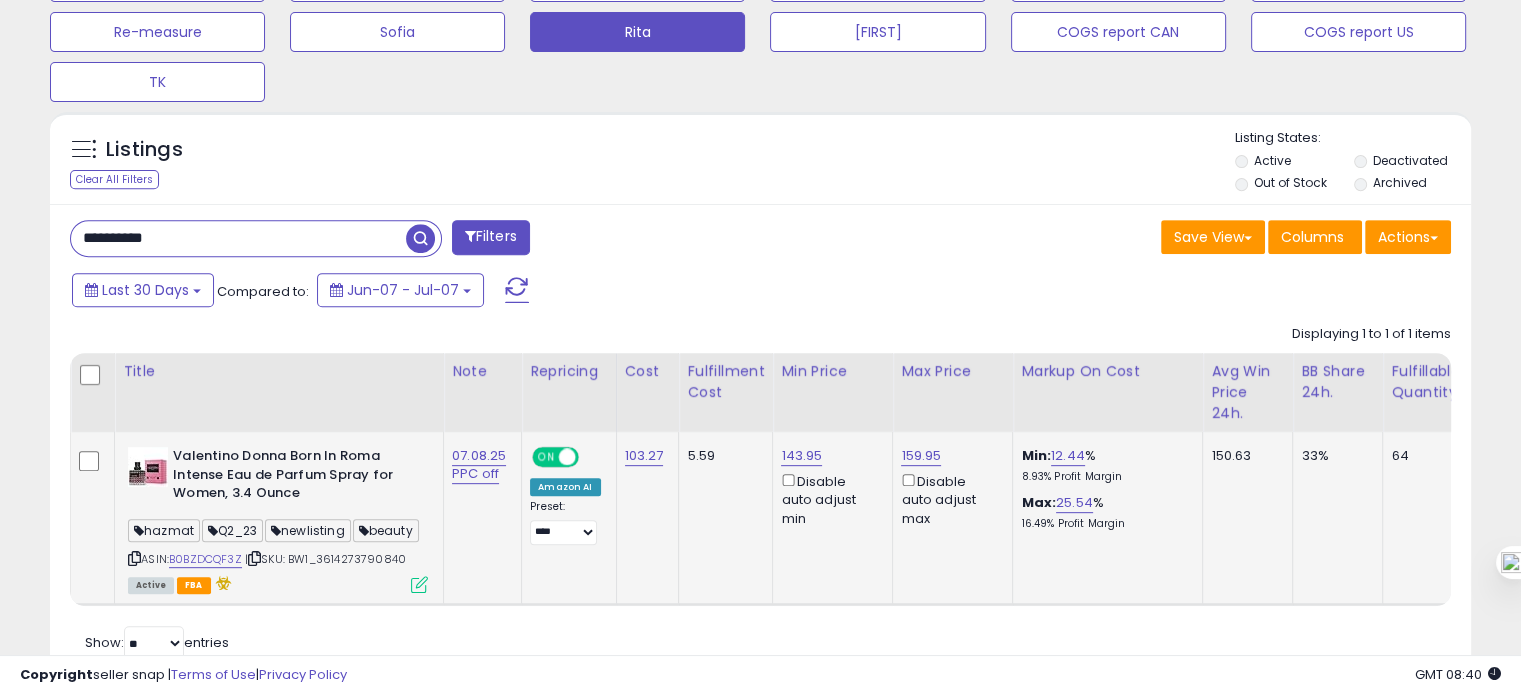 click on "**********" at bounding box center (238, 238) 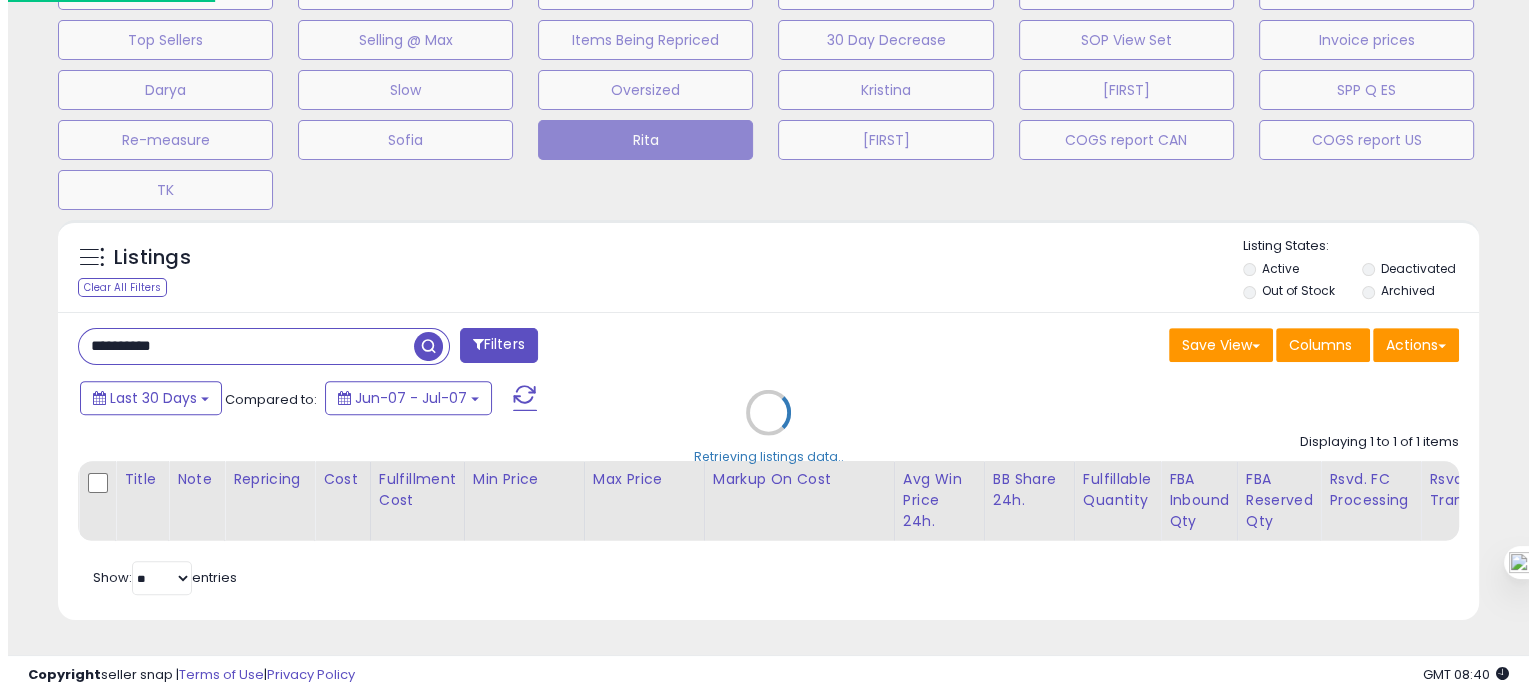 scroll, scrollTop: 674, scrollLeft: 0, axis: vertical 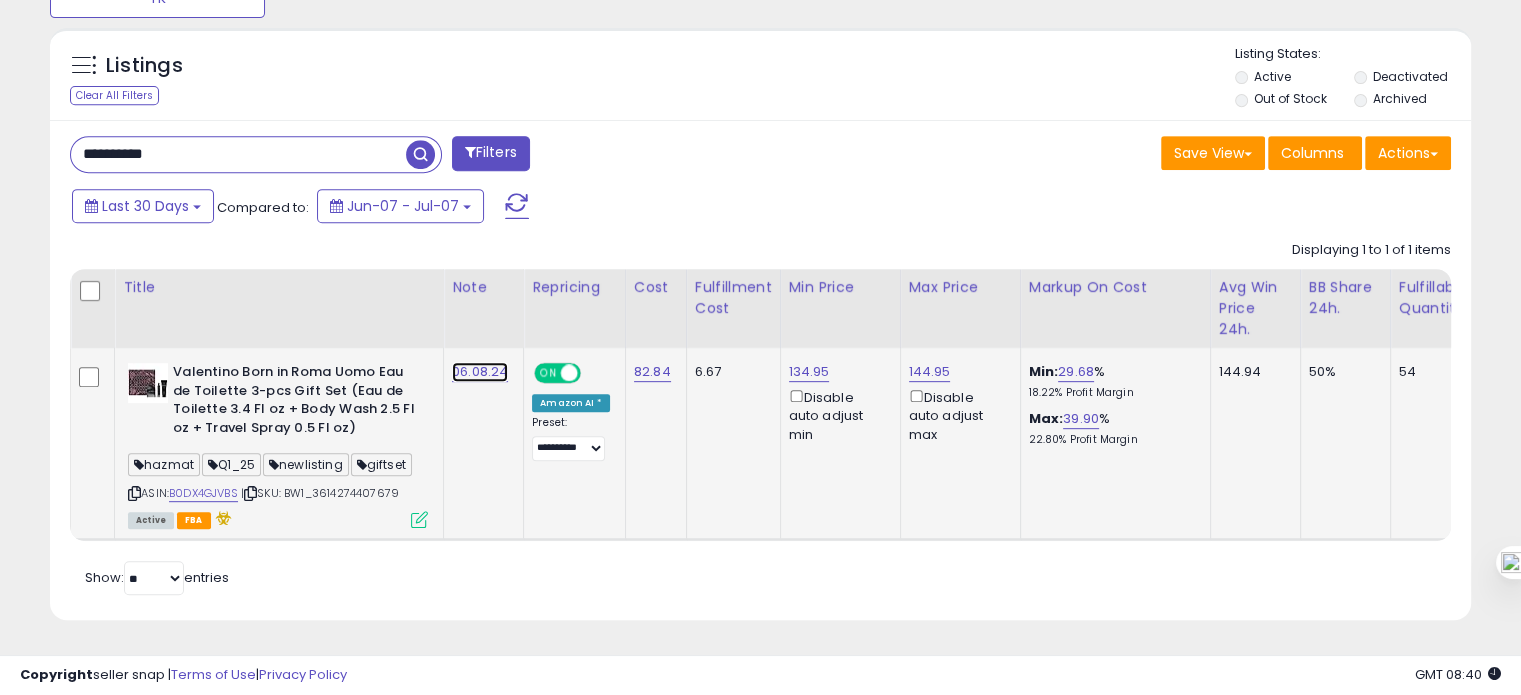 click on "06.08.24" at bounding box center (480, 372) 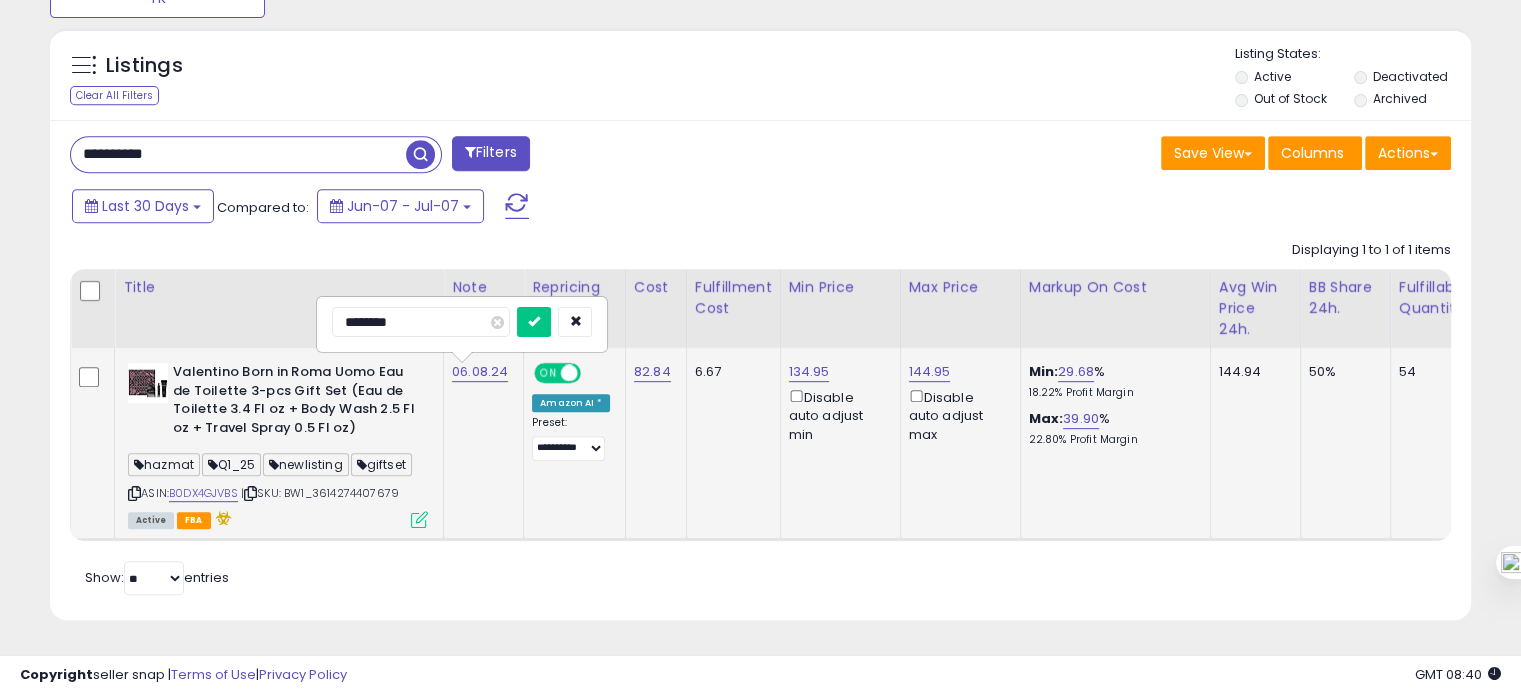 click on "********" at bounding box center [421, 322] 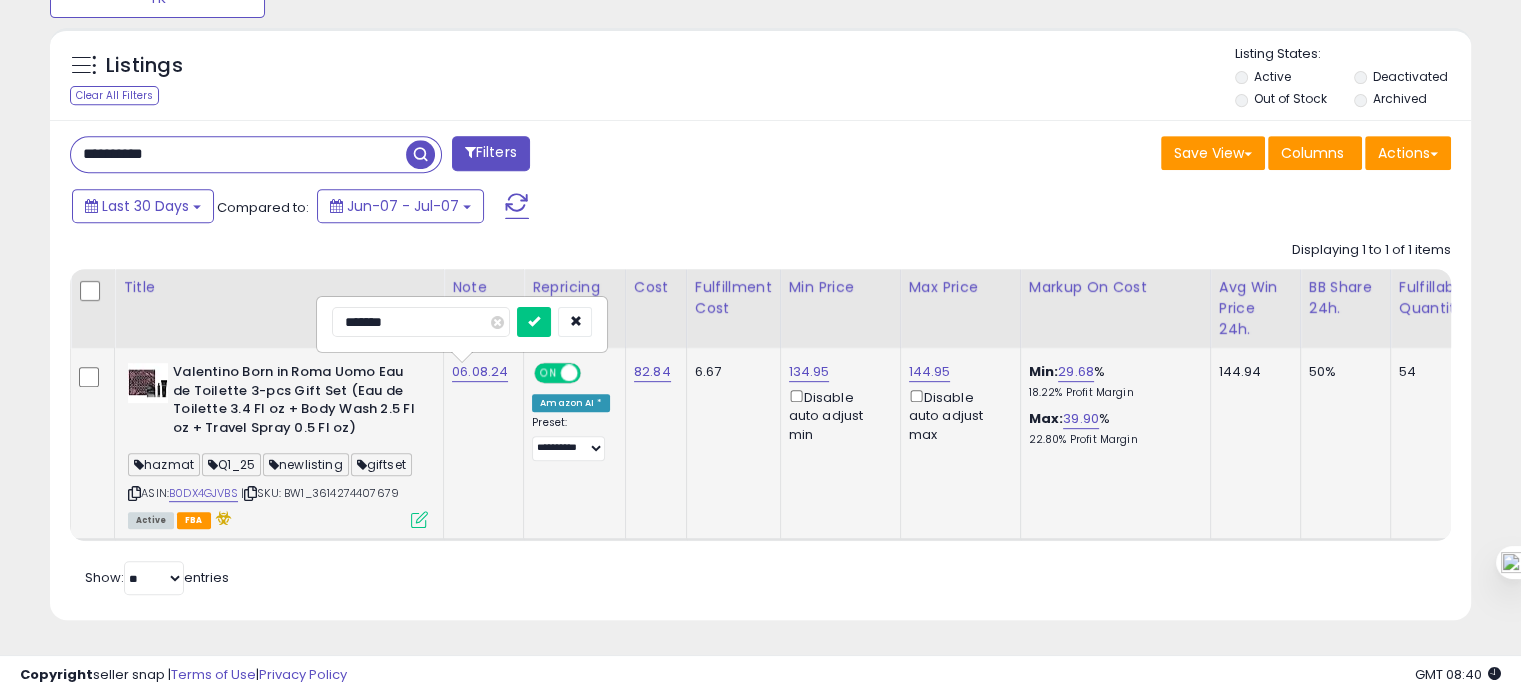 type on "********" 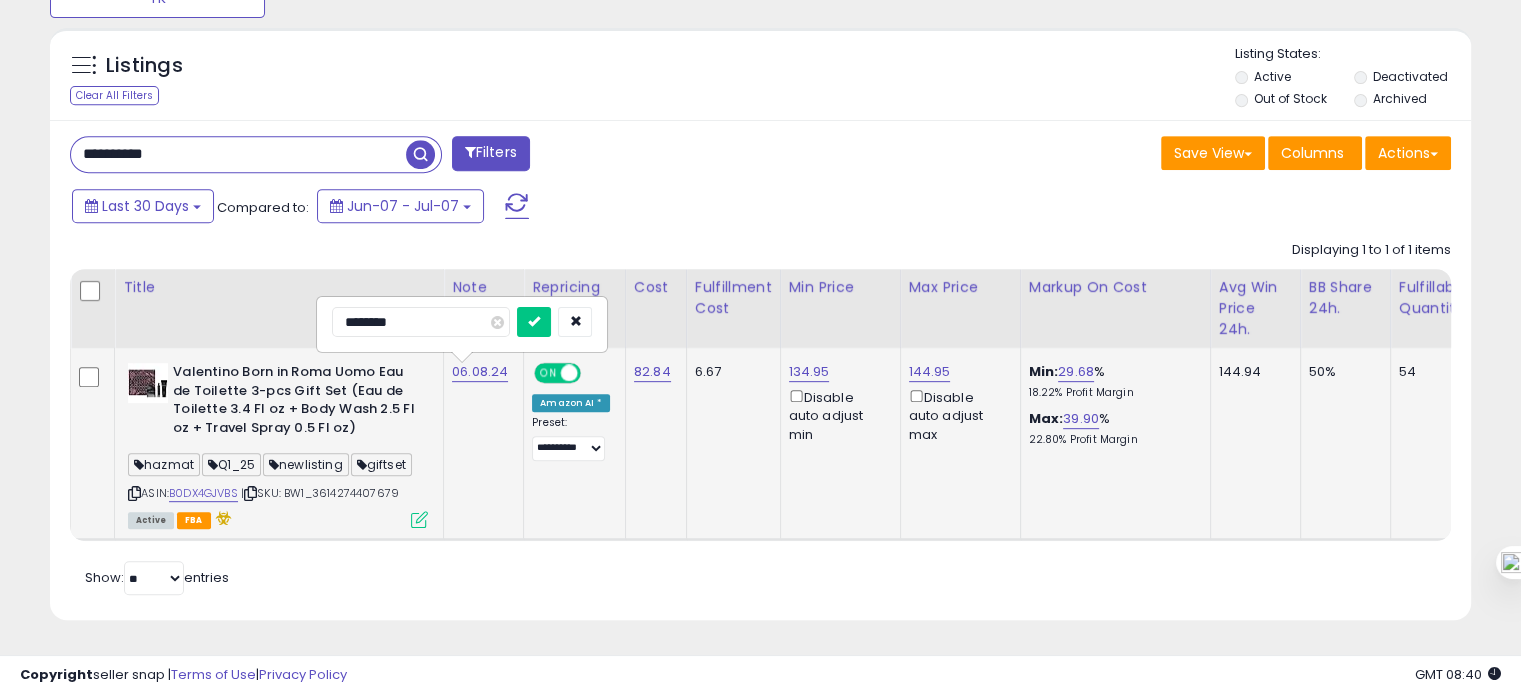 click at bounding box center [534, 322] 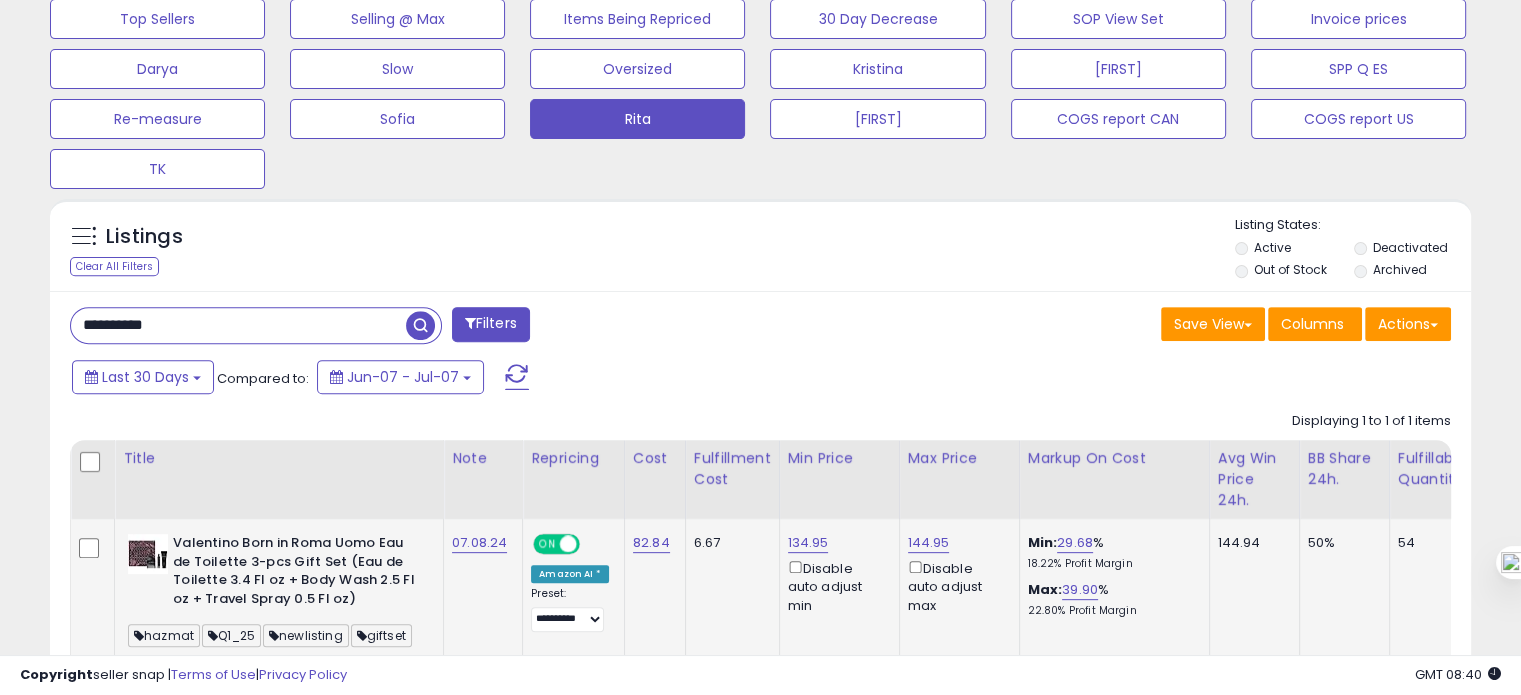 scroll, scrollTop: 803, scrollLeft: 0, axis: vertical 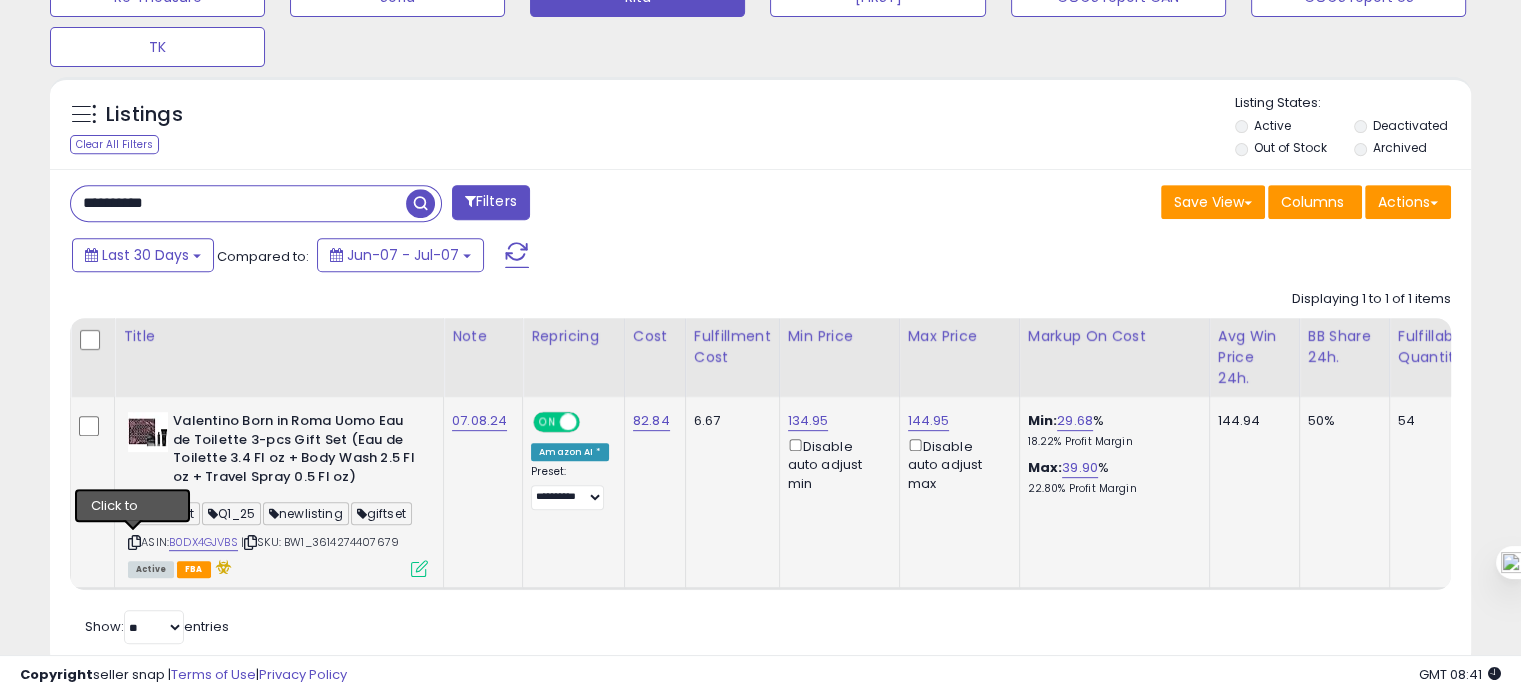 click at bounding box center (134, 542) 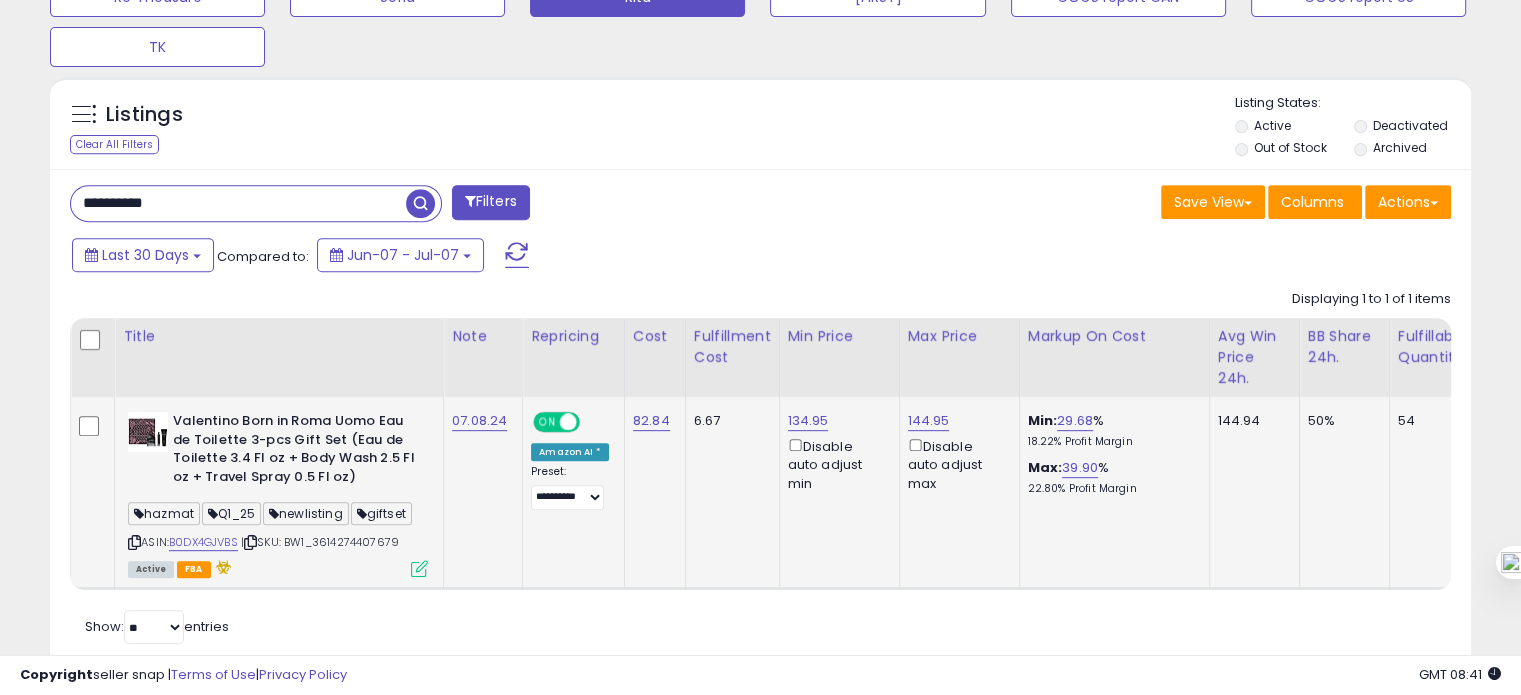 scroll, scrollTop: 0, scrollLeft: 379, axis: horizontal 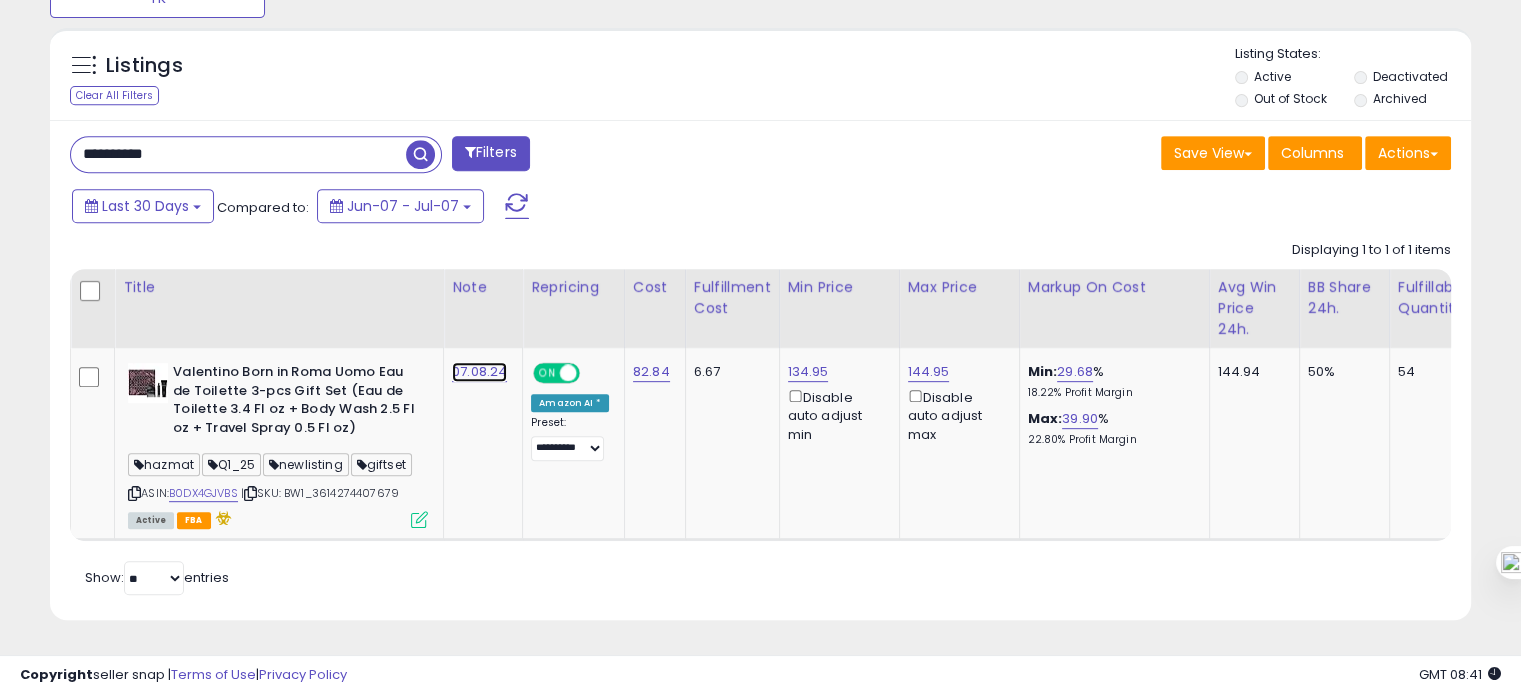 click on "07.08.24" at bounding box center [479, 372] 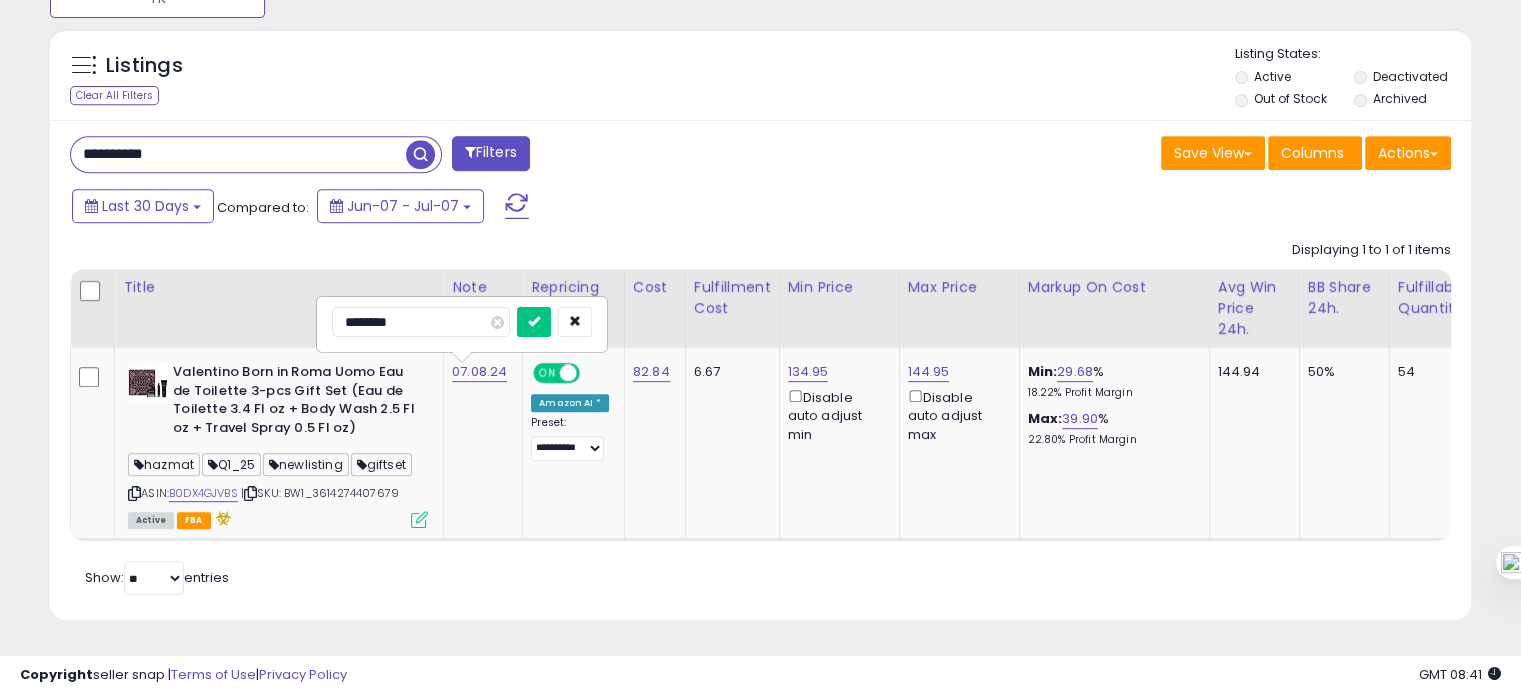 click on "********" at bounding box center [421, 322] 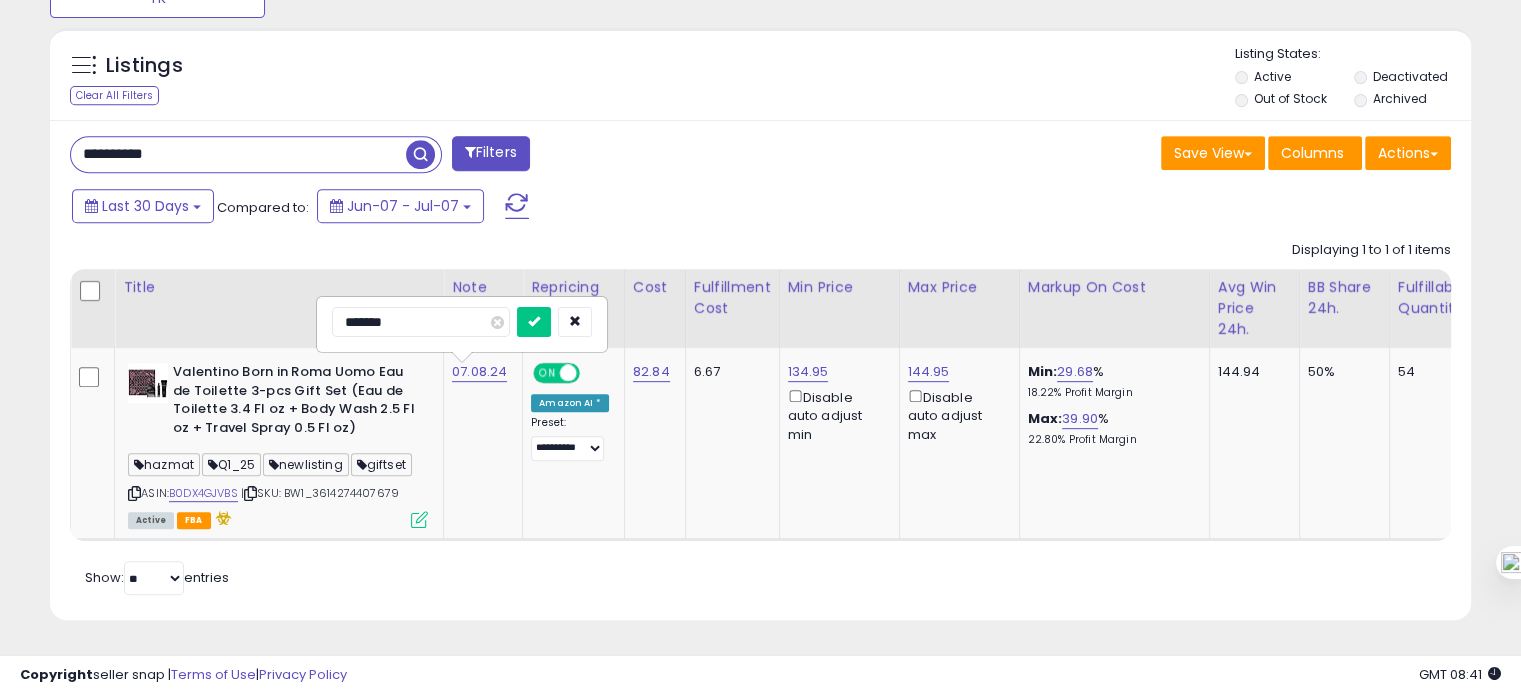 type on "********" 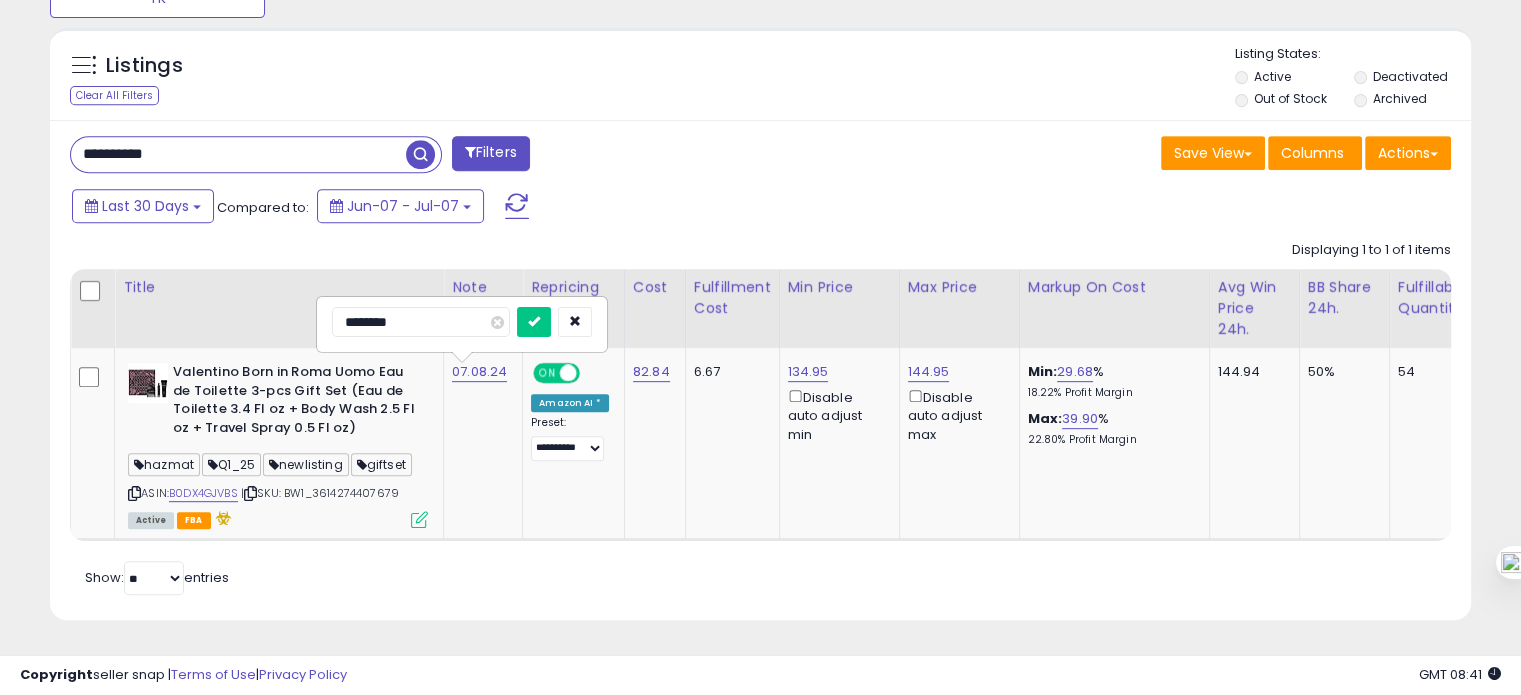 click at bounding box center (534, 322) 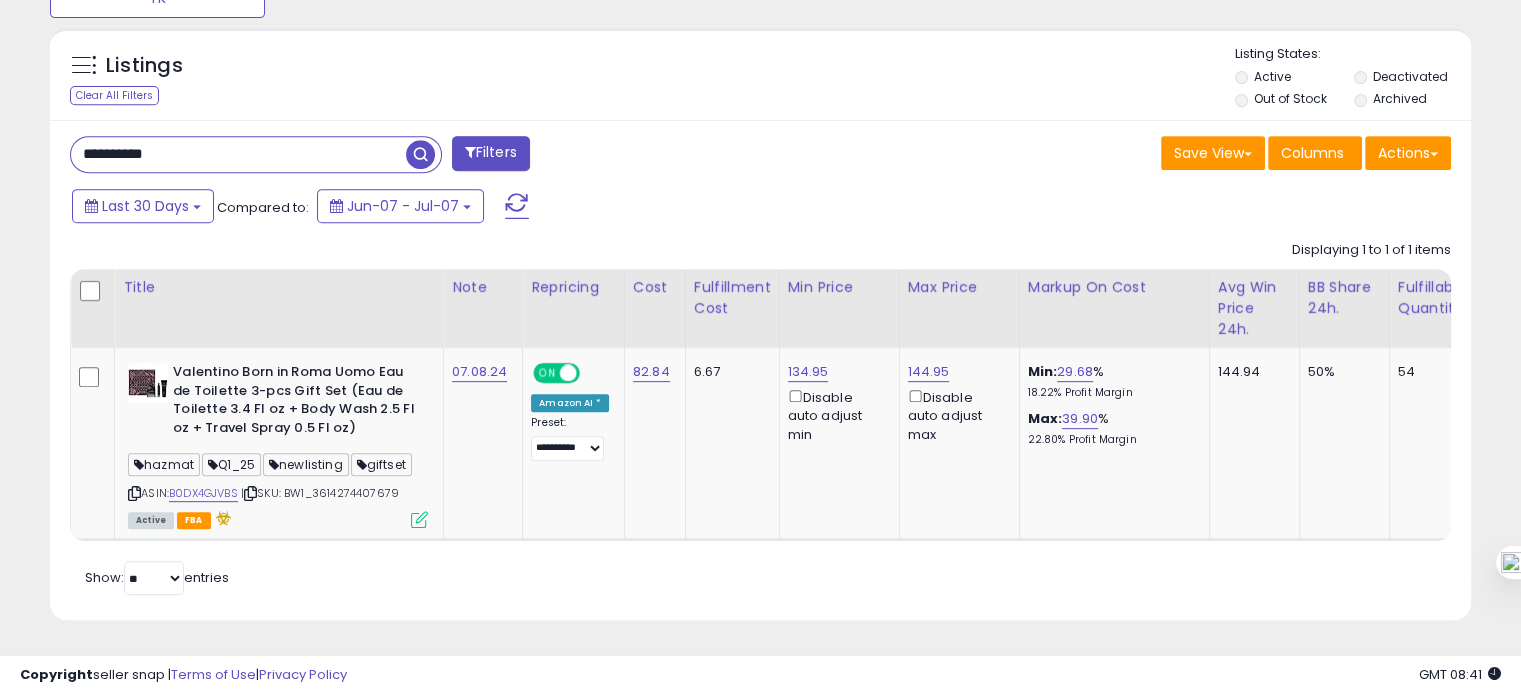 click on "**********" at bounding box center [238, 154] 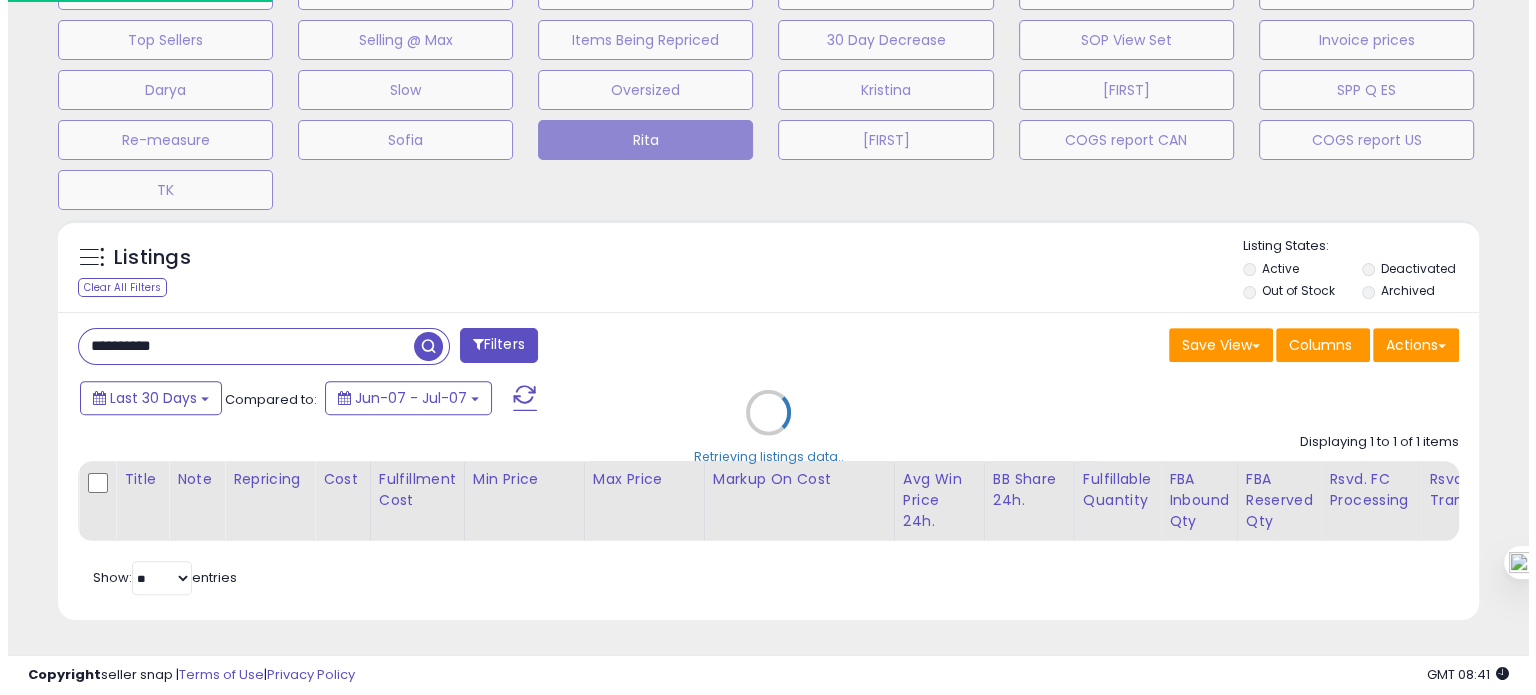 scroll, scrollTop: 674, scrollLeft: 0, axis: vertical 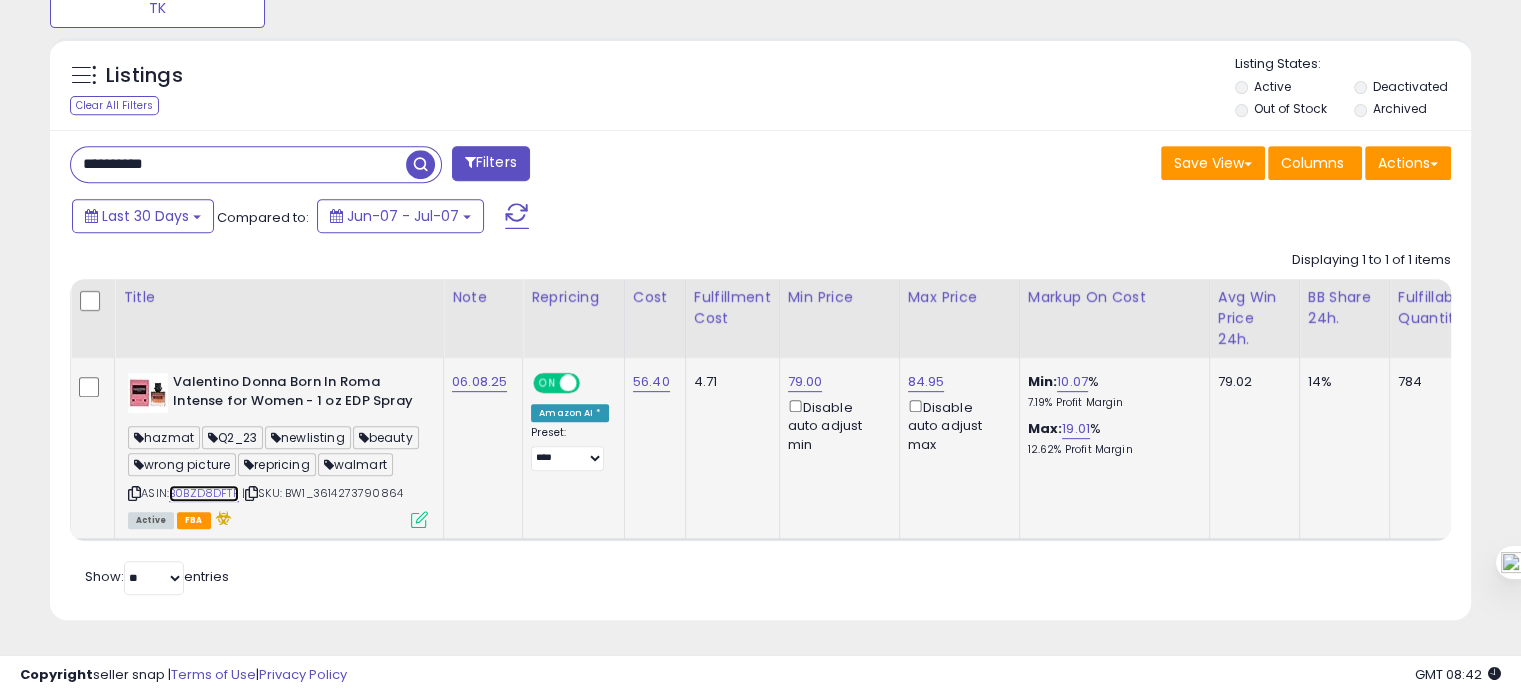 click on "B0BZD8DFTF" at bounding box center (204, 493) 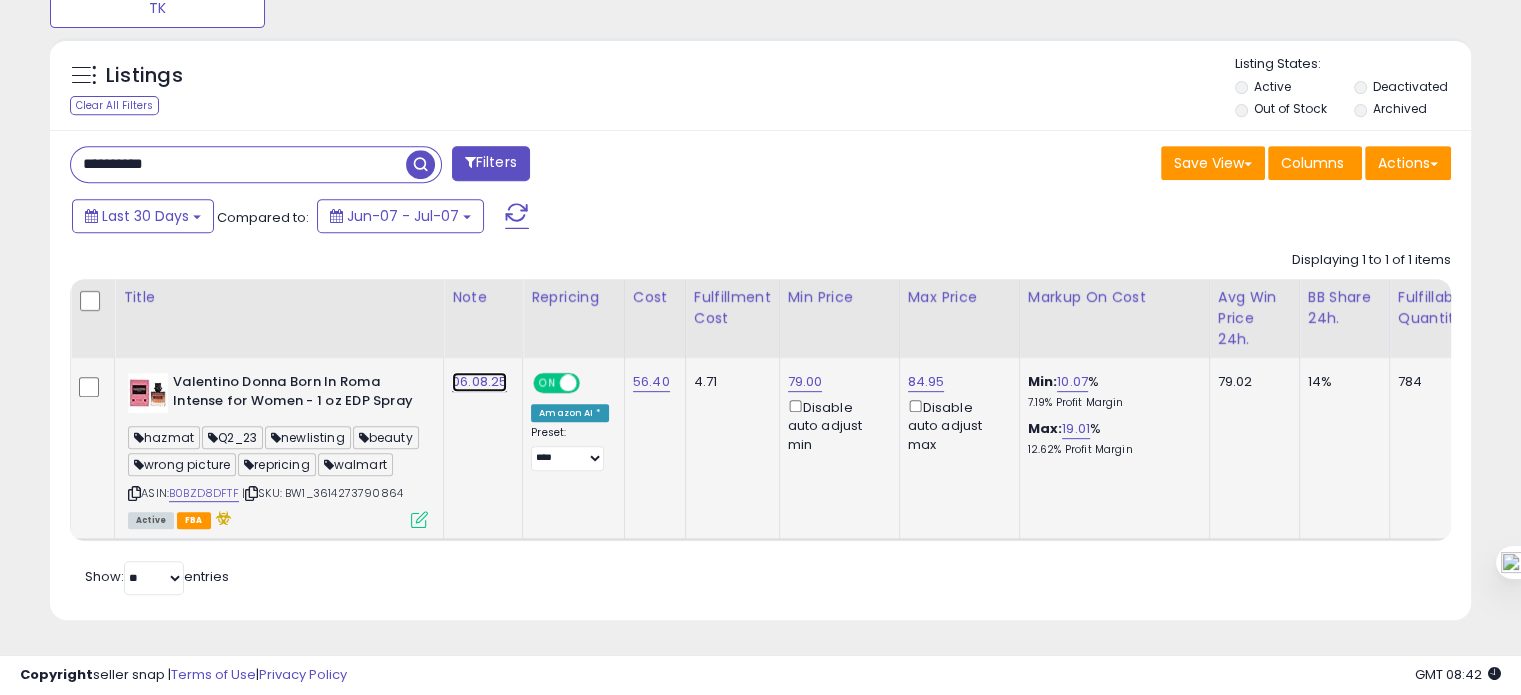 click on "06.08.25" at bounding box center [479, 382] 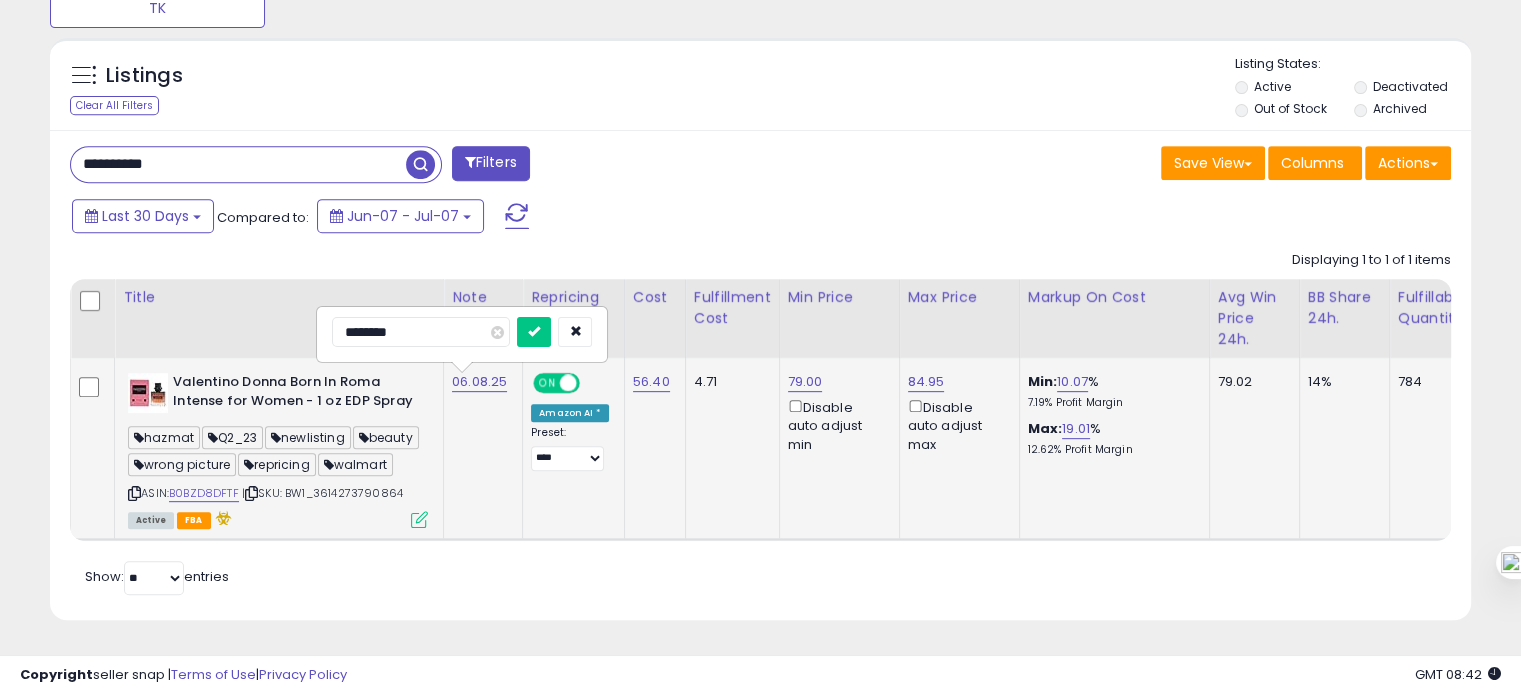 click on "********" at bounding box center (421, 332) 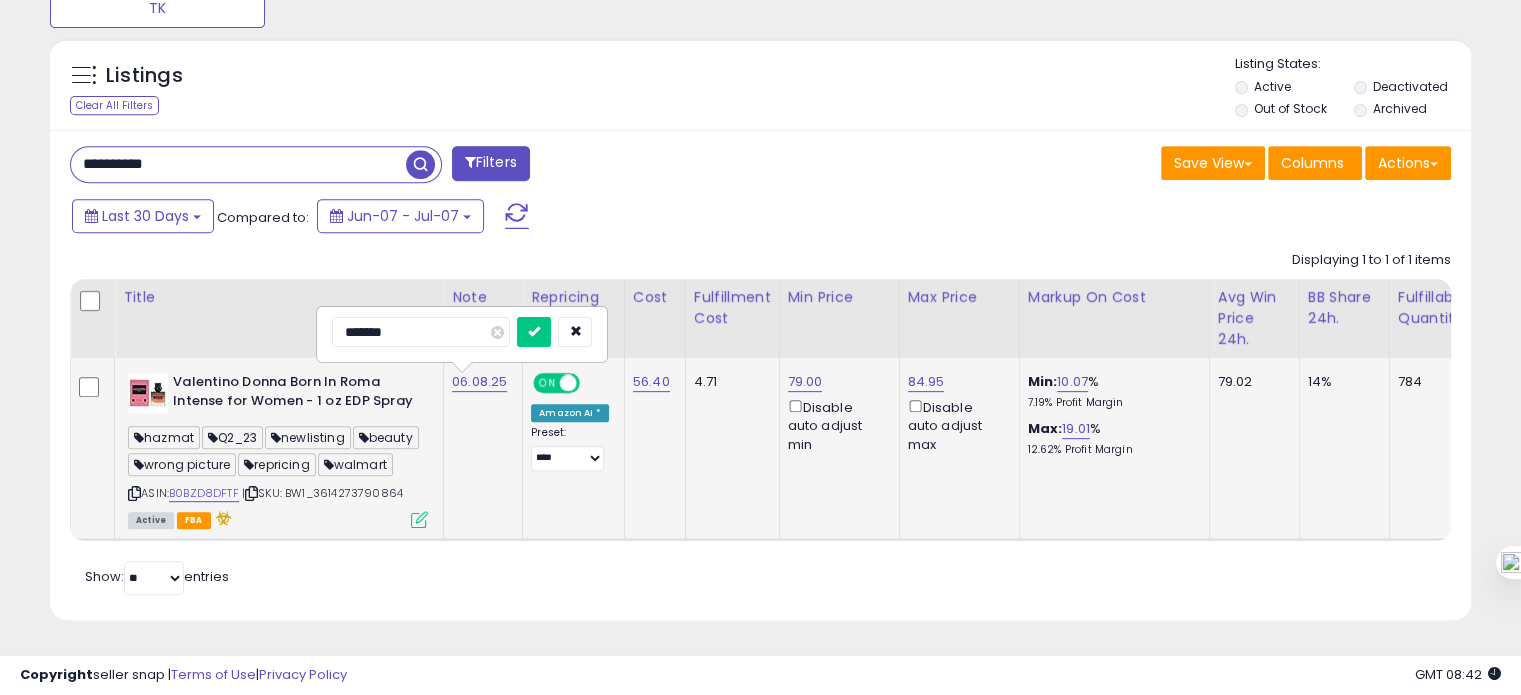 type on "********" 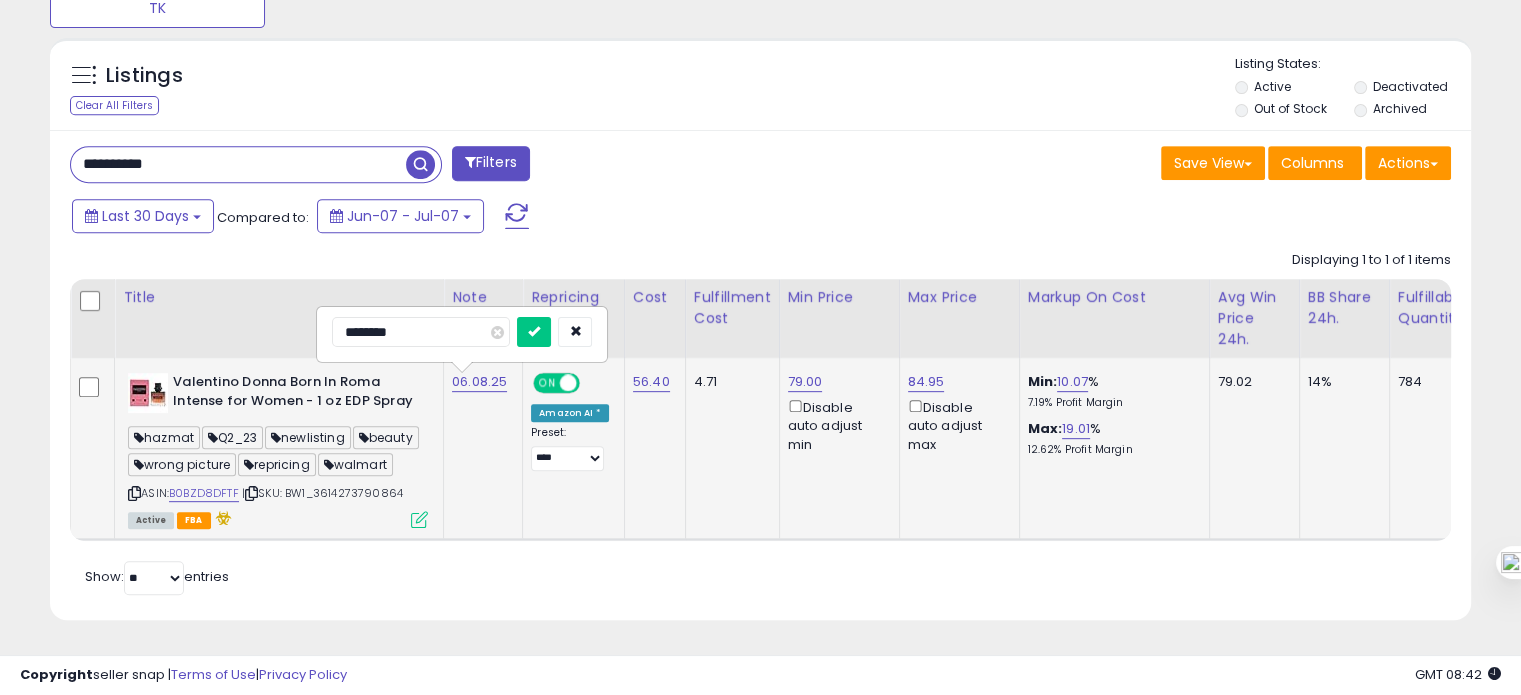 click at bounding box center (534, 332) 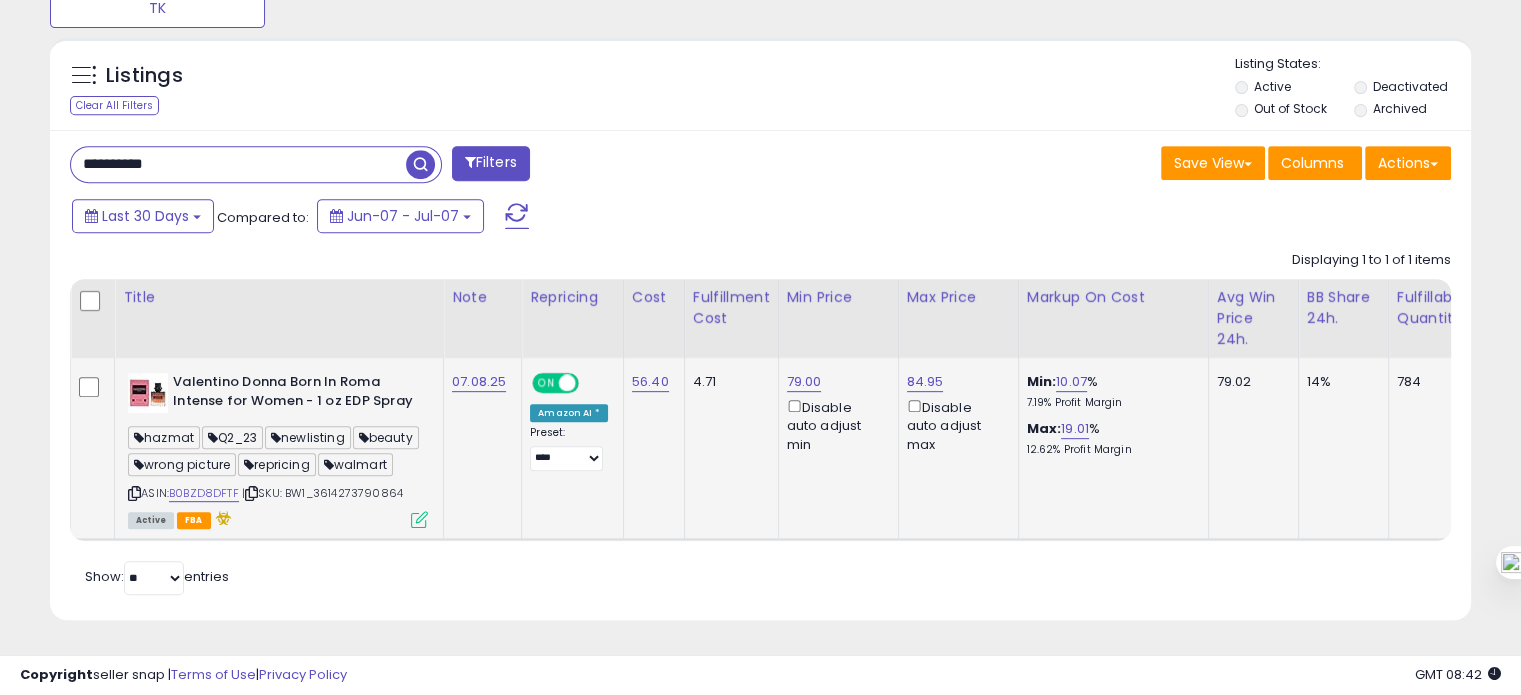 click on "**********" at bounding box center (238, 164) 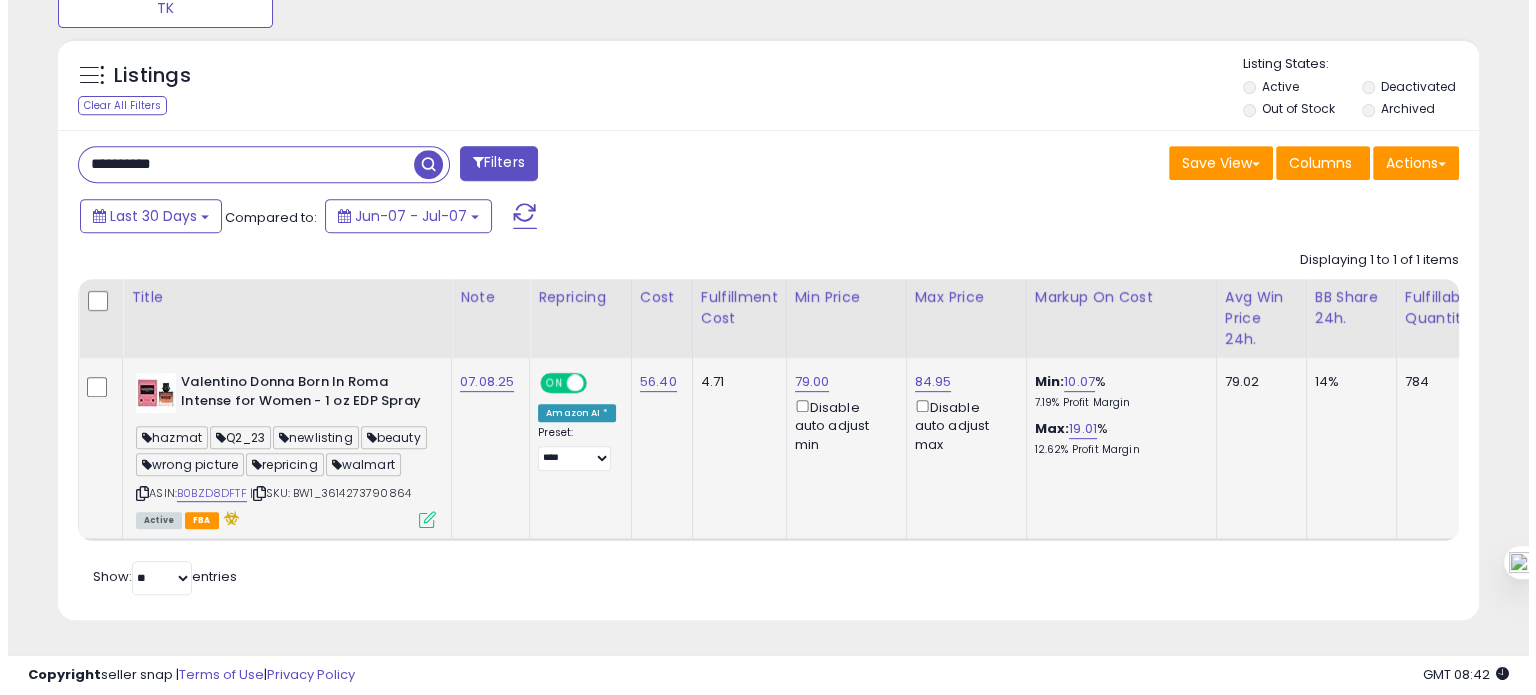 scroll, scrollTop: 674, scrollLeft: 0, axis: vertical 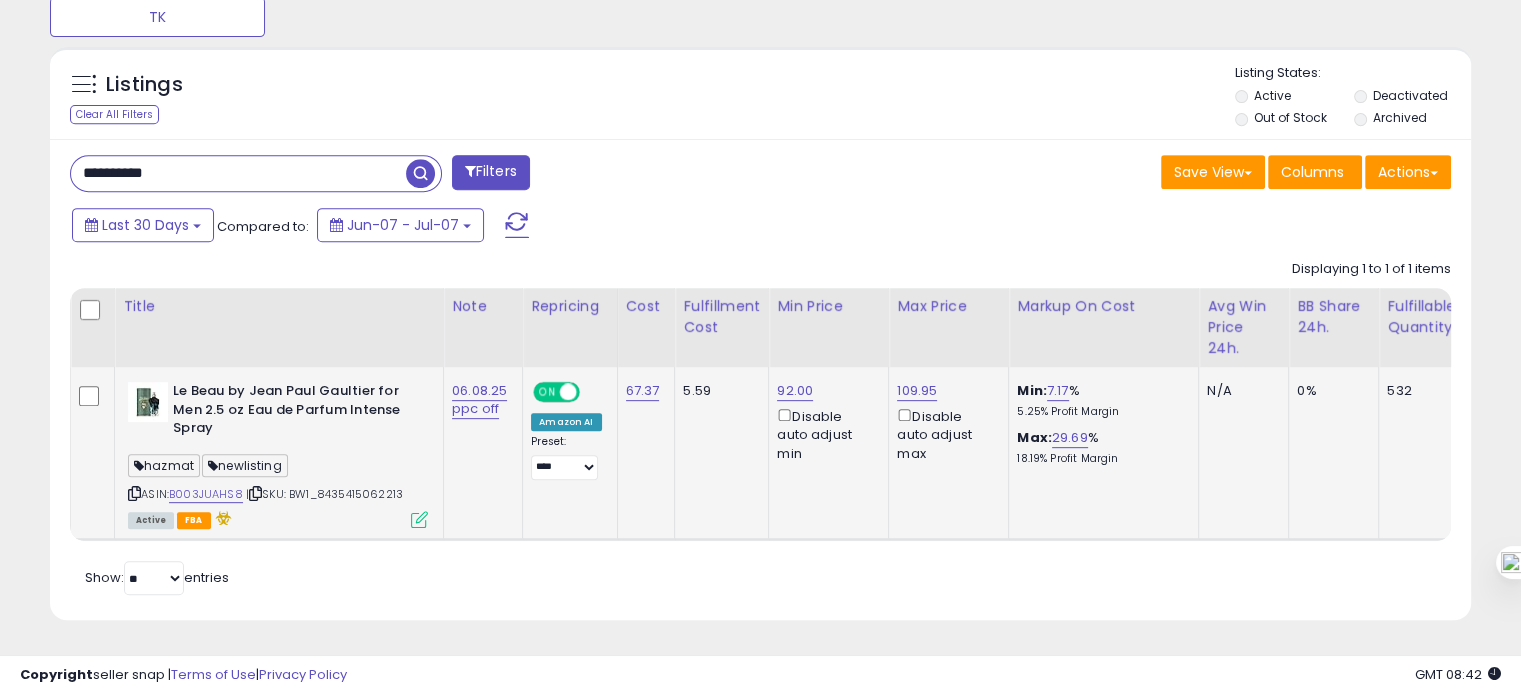 click on "ASIN:  B003JUAHS8    |   SKU: BW1_8435415062213 Active FBA" at bounding box center (278, 454) 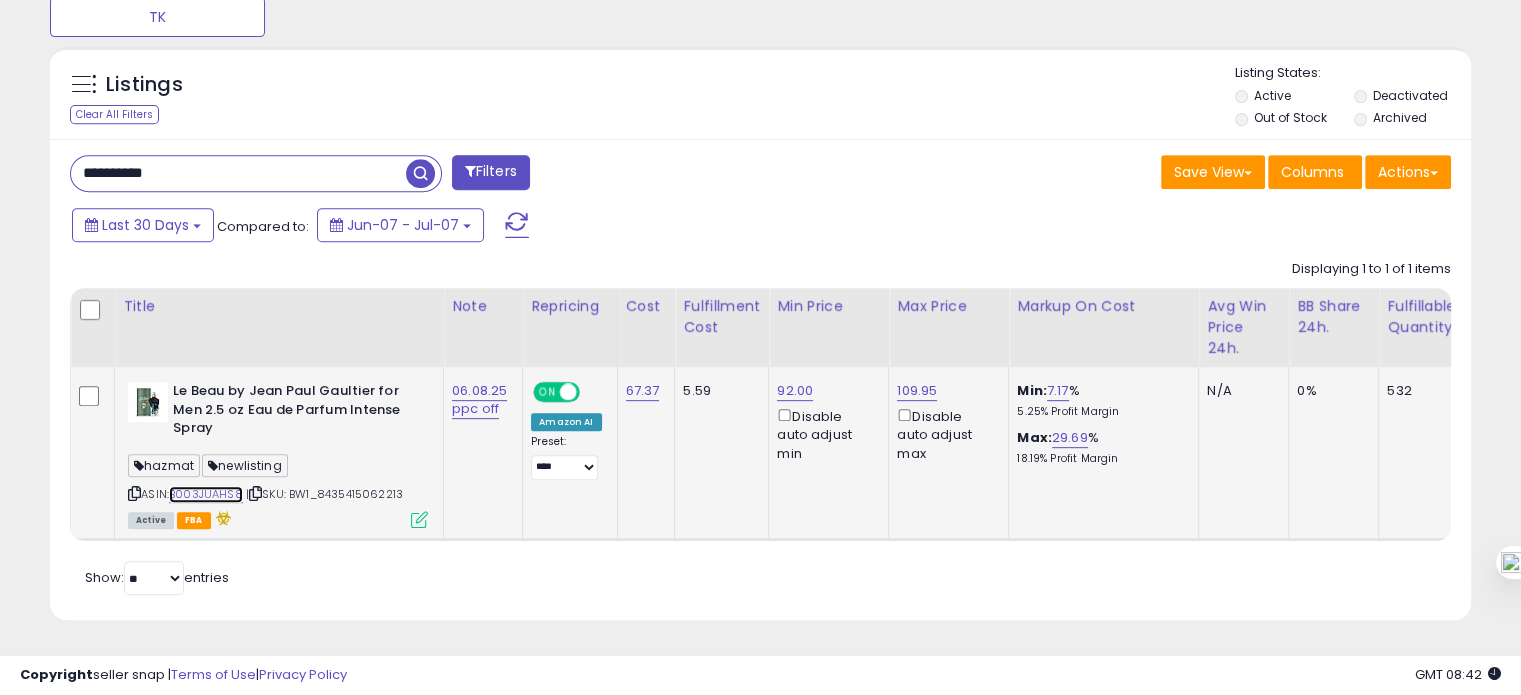 click on "B003JUAHS8" at bounding box center [206, 494] 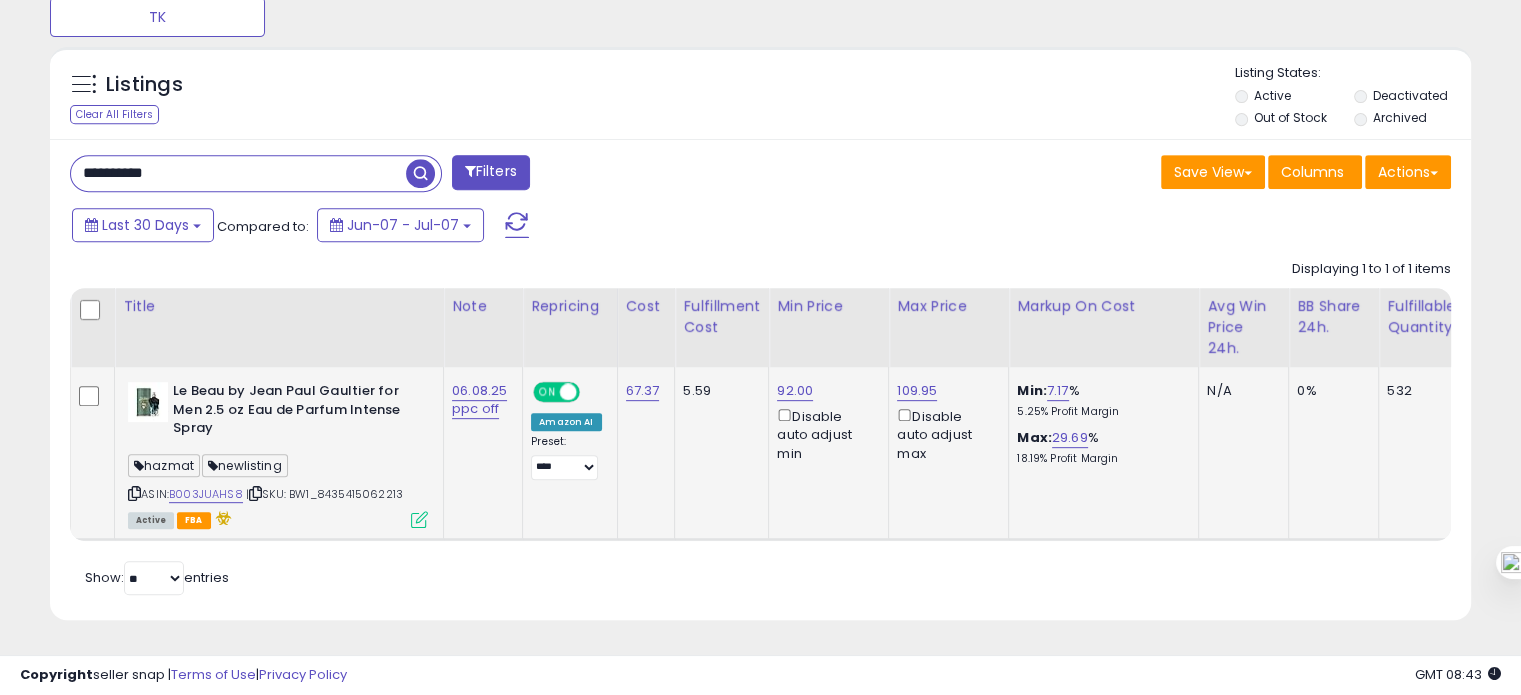 click at bounding box center [134, 493] 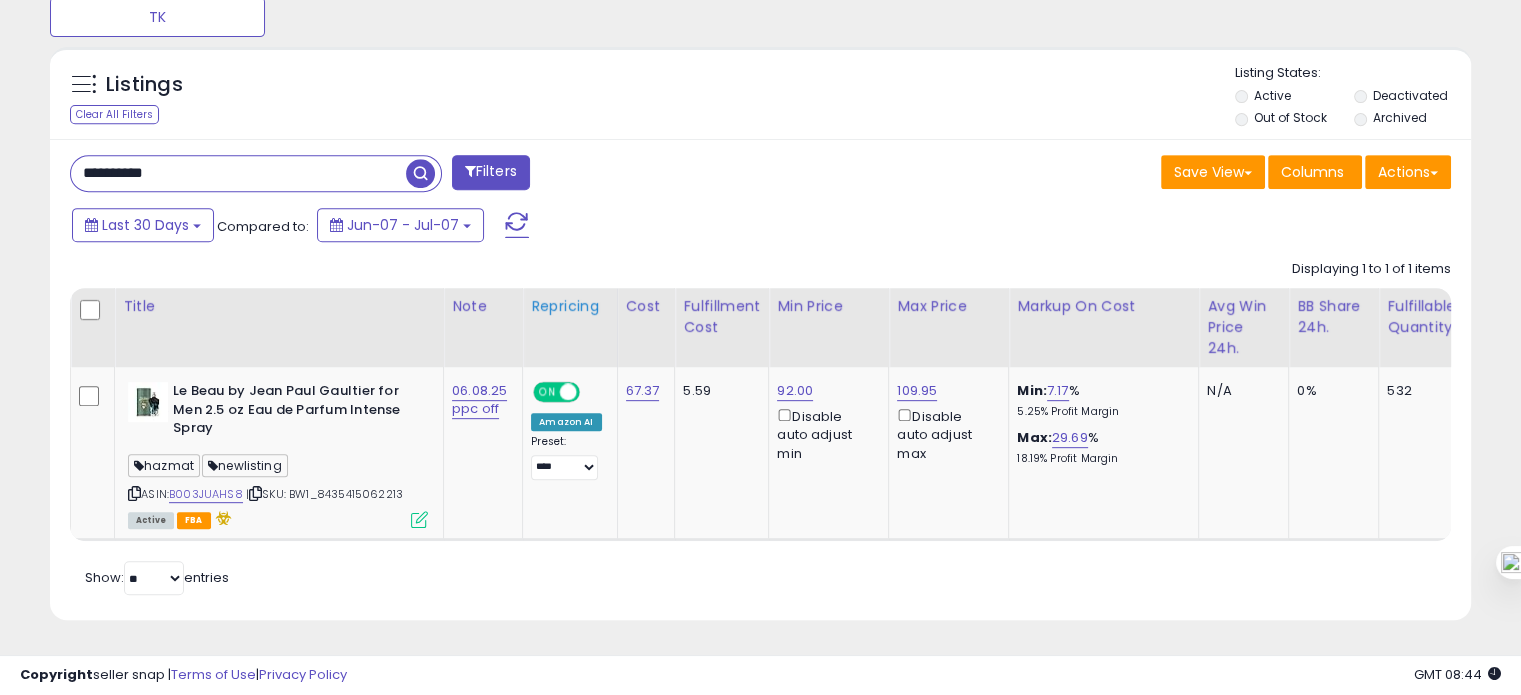 scroll, scrollTop: 0, scrollLeft: 368, axis: horizontal 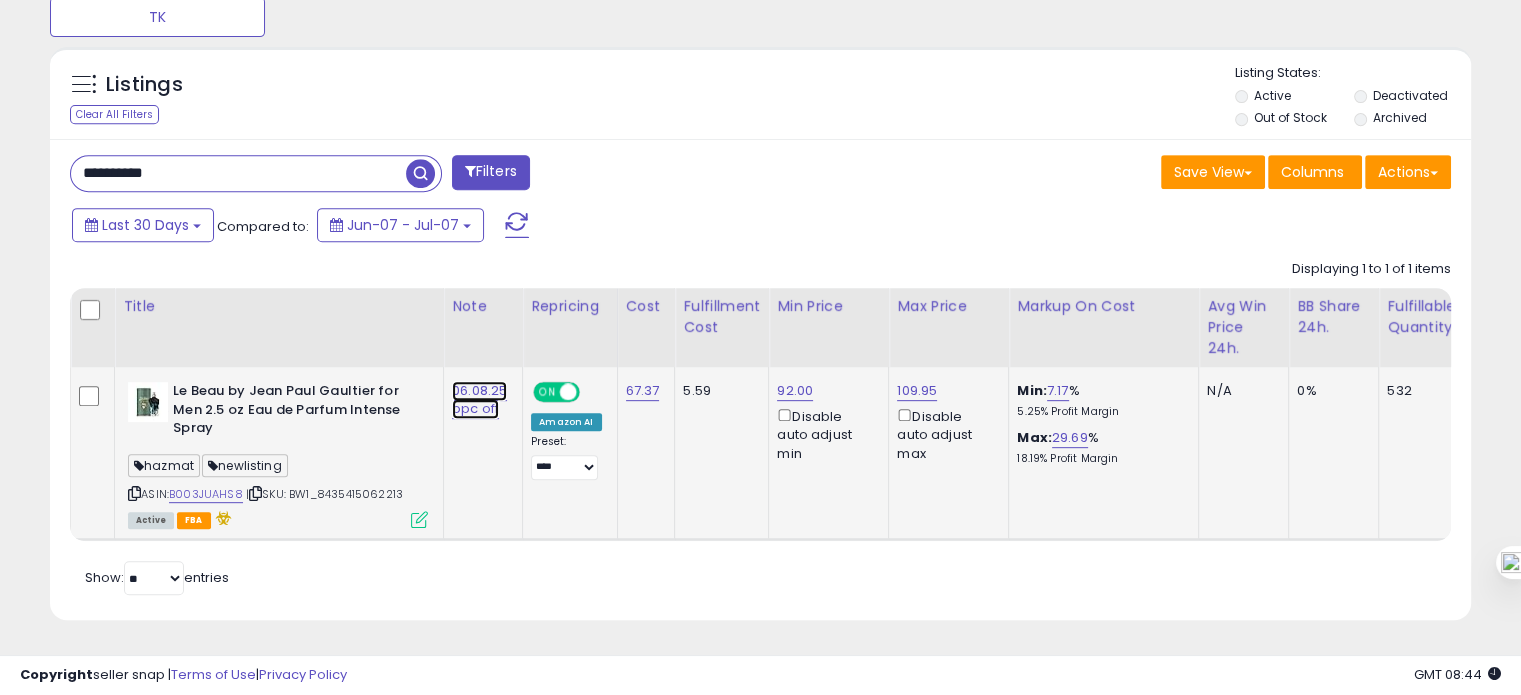 click on "06.08.25 ppc off" at bounding box center [479, 400] 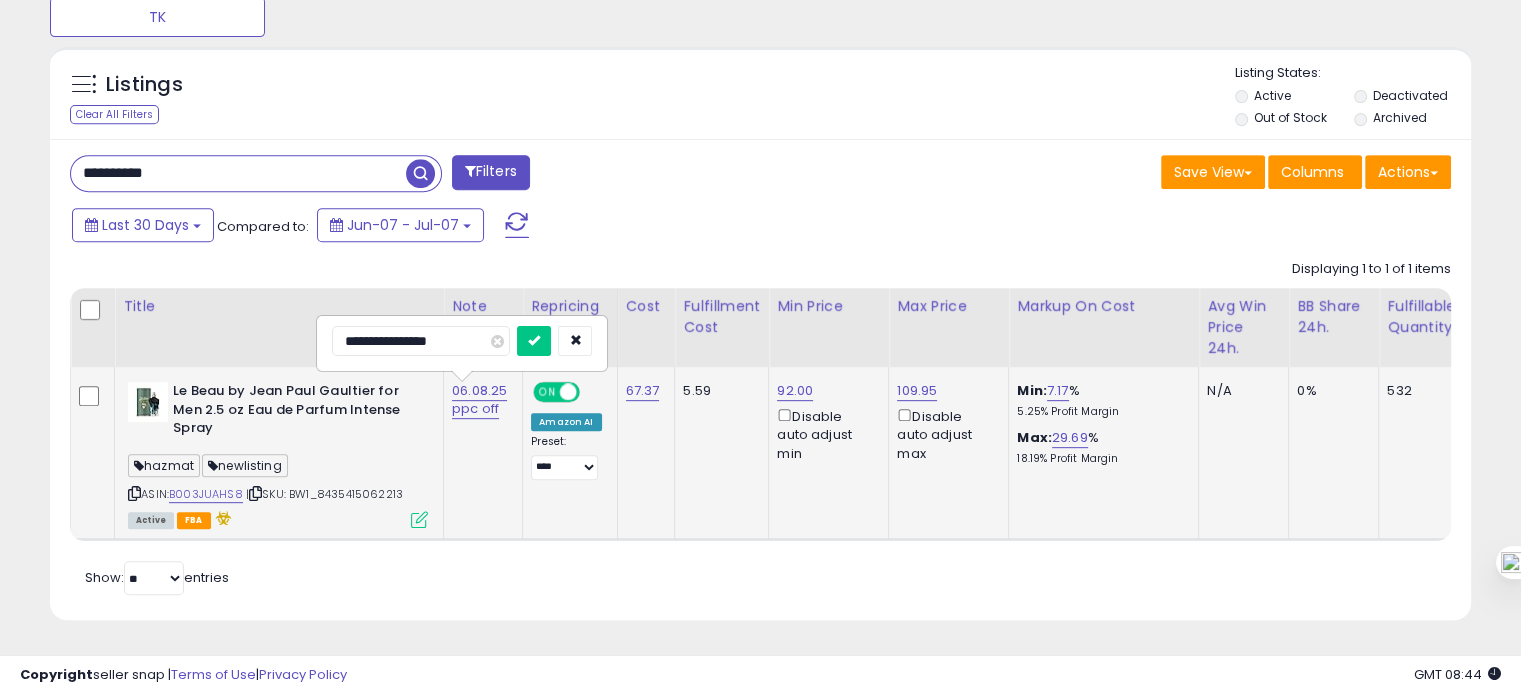 click on "**********" at bounding box center [421, 341] 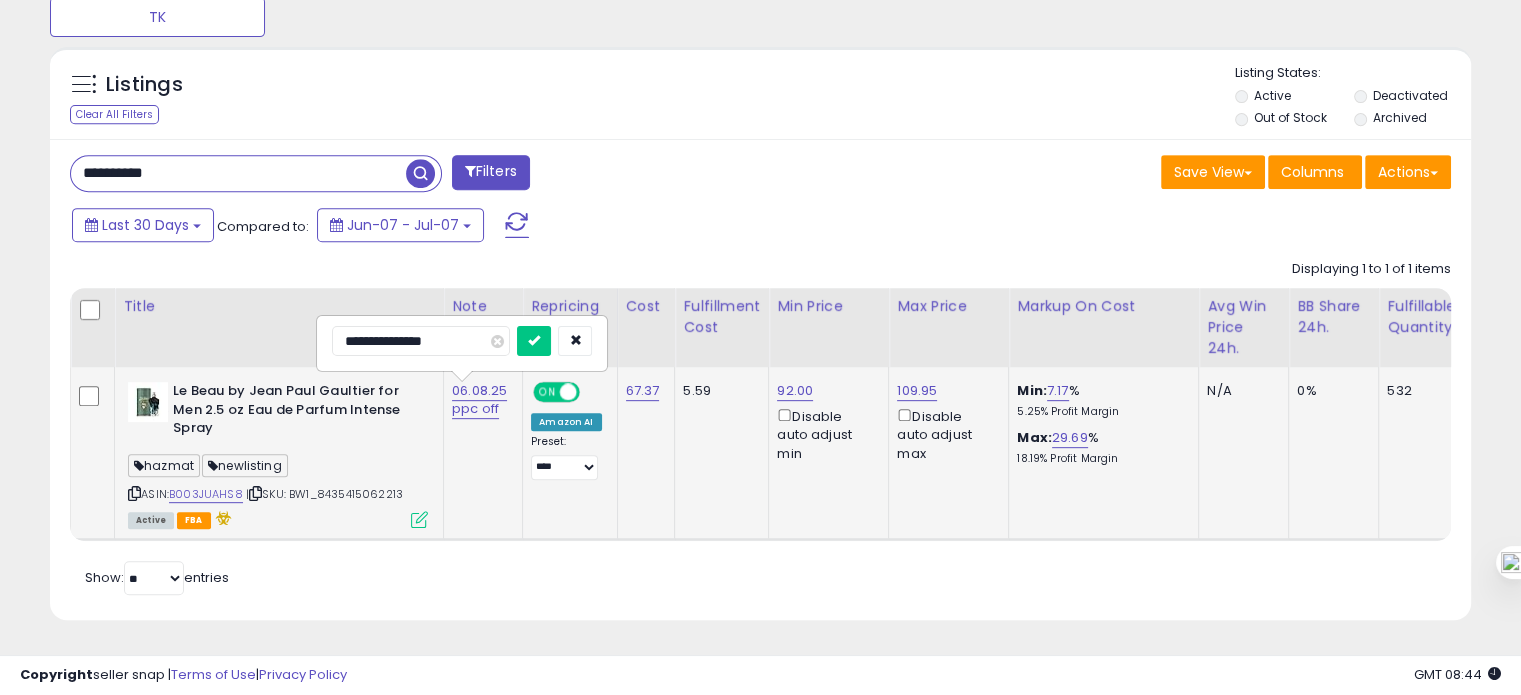 type on "**********" 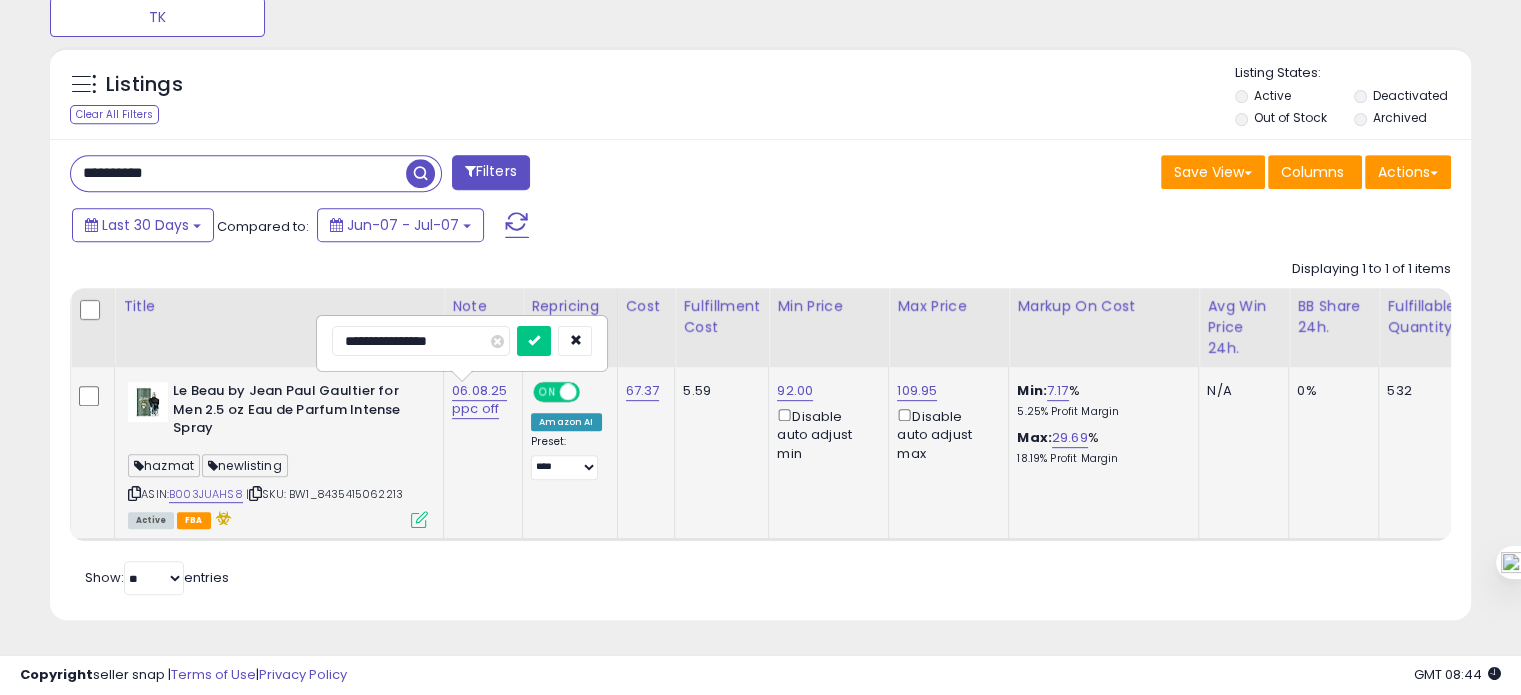 click at bounding box center [534, 341] 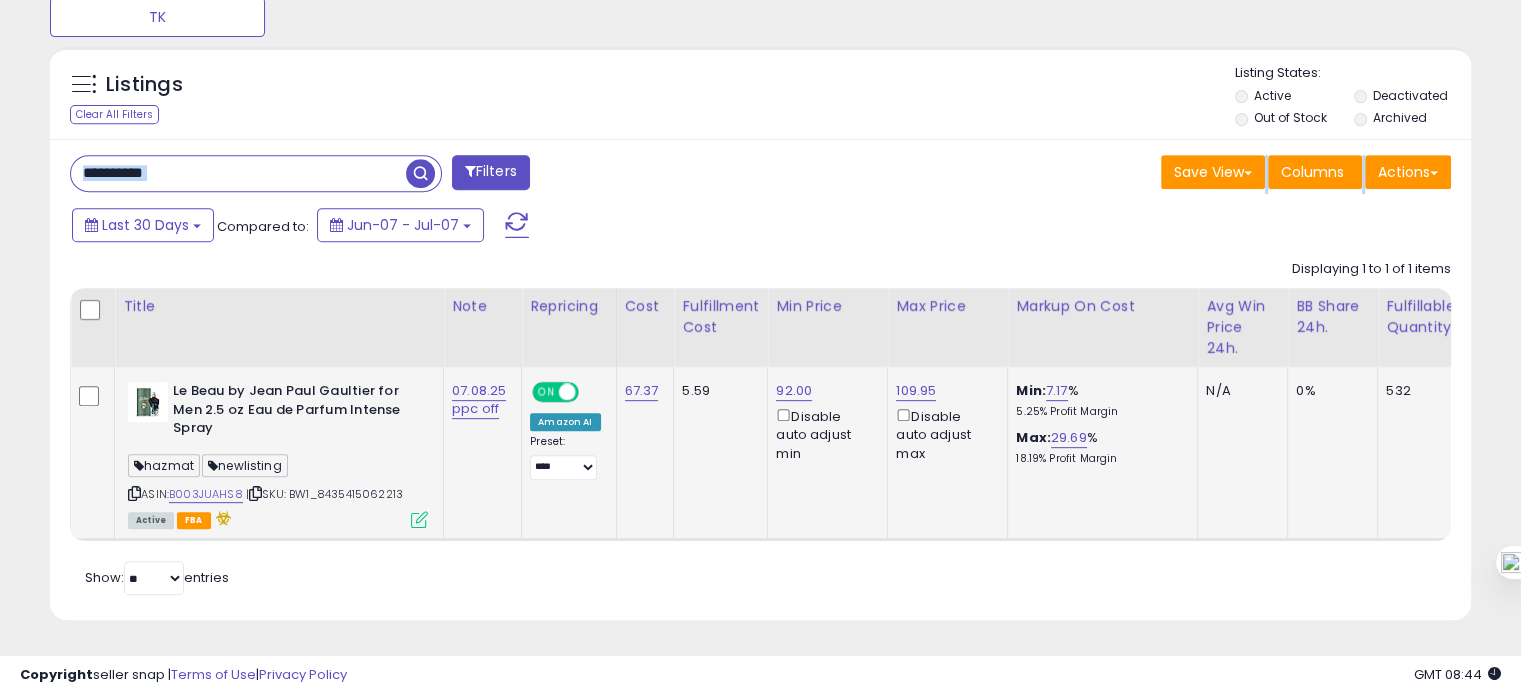 drag, startPoint x: 213, startPoint y: 185, endPoint x: 202, endPoint y: 161, distance: 26.400757 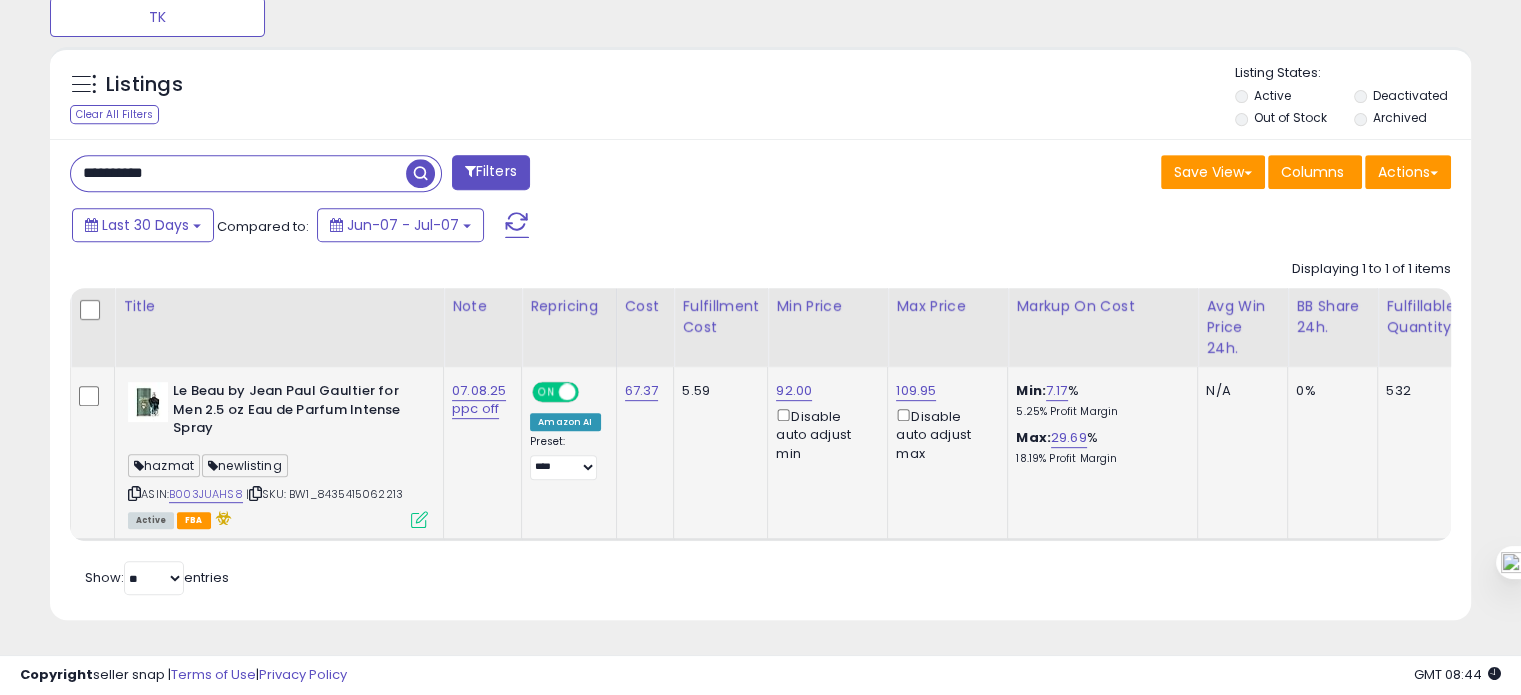 click on "**********" at bounding box center (238, 173) 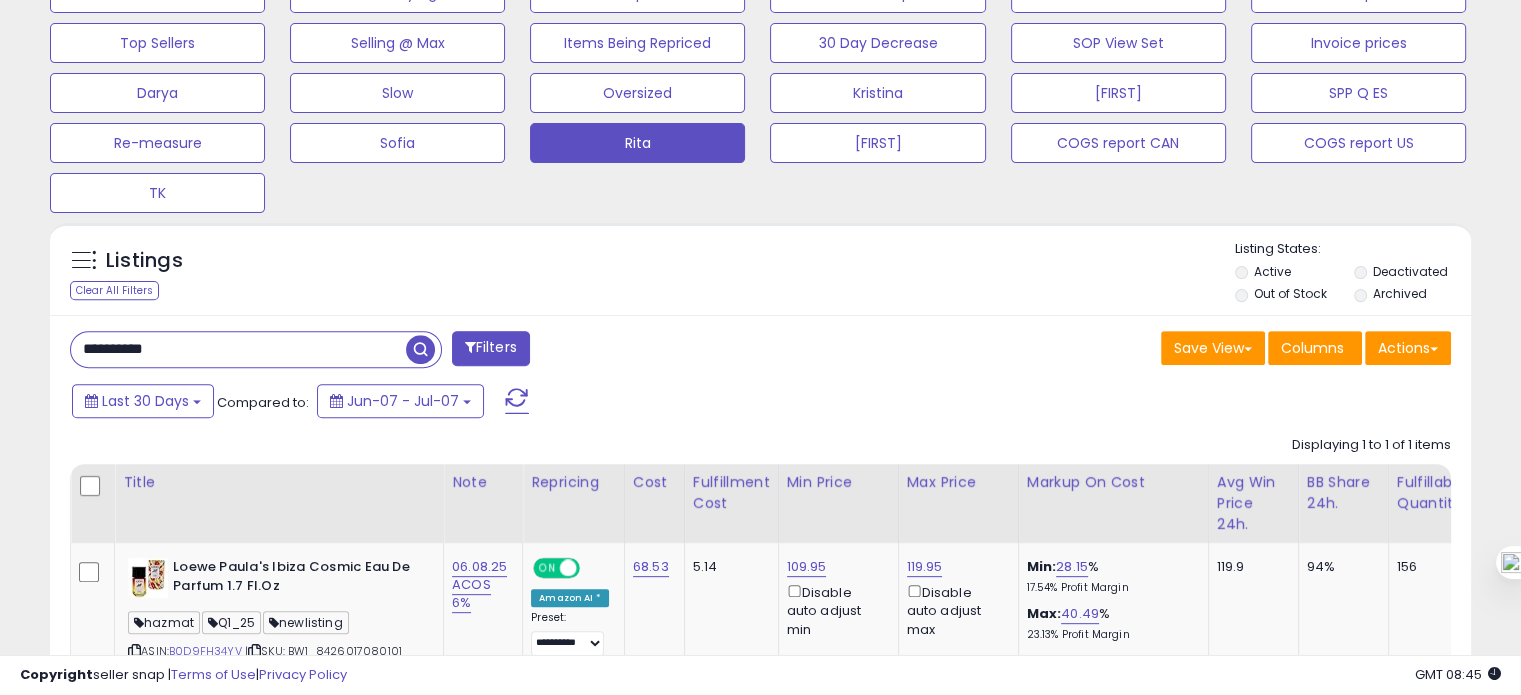 click on "**********" at bounding box center (238, 349) 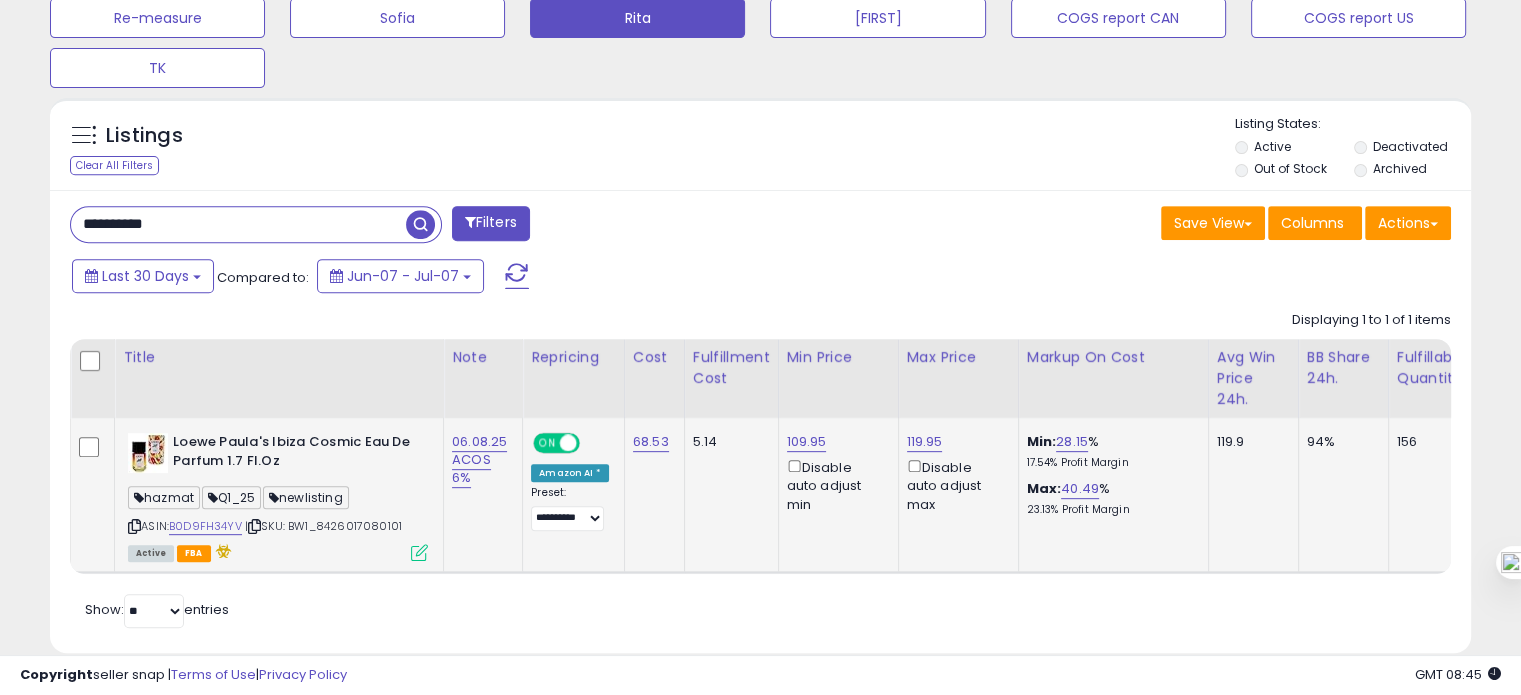 scroll, scrollTop: 783, scrollLeft: 0, axis: vertical 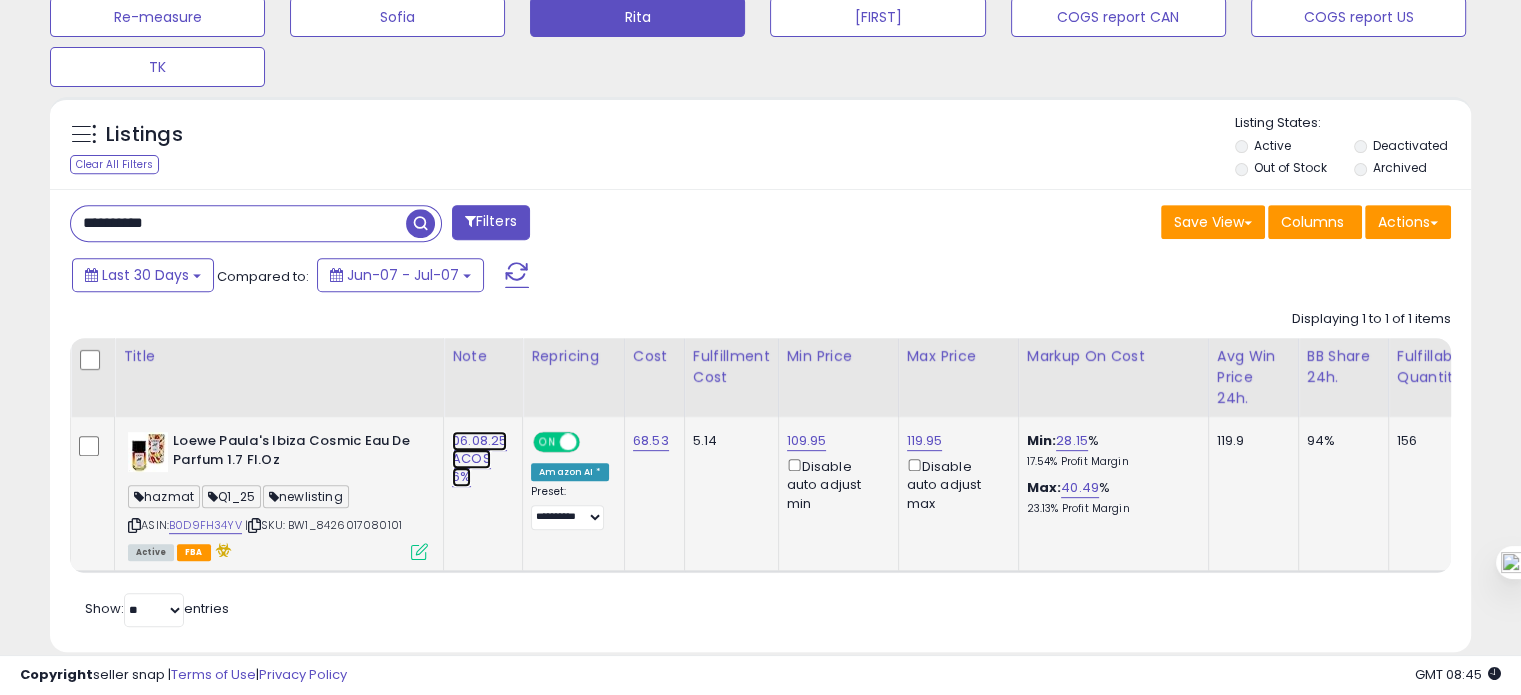 click on "06.08.25 ACOS 6%" at bounding box center [479, 459] 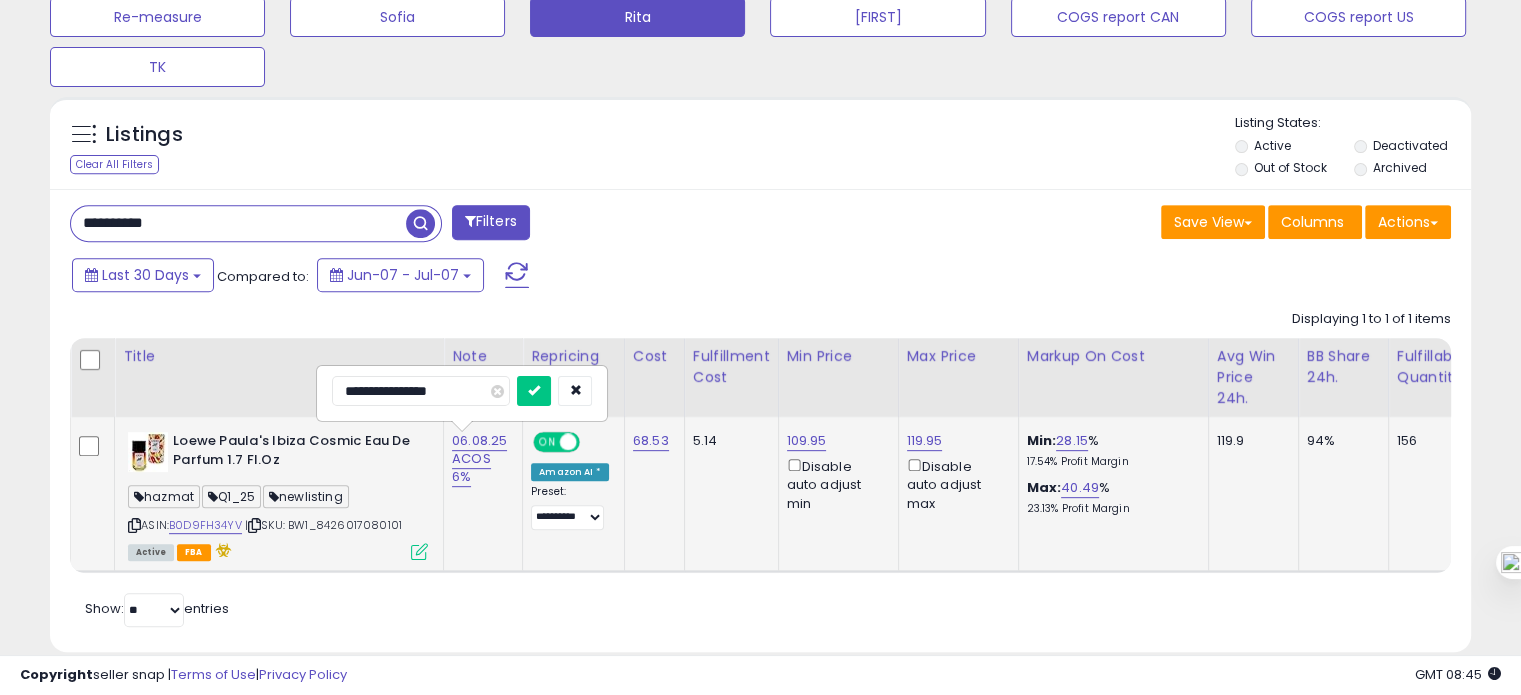 click on "**********" at bounding box center [421, 391] 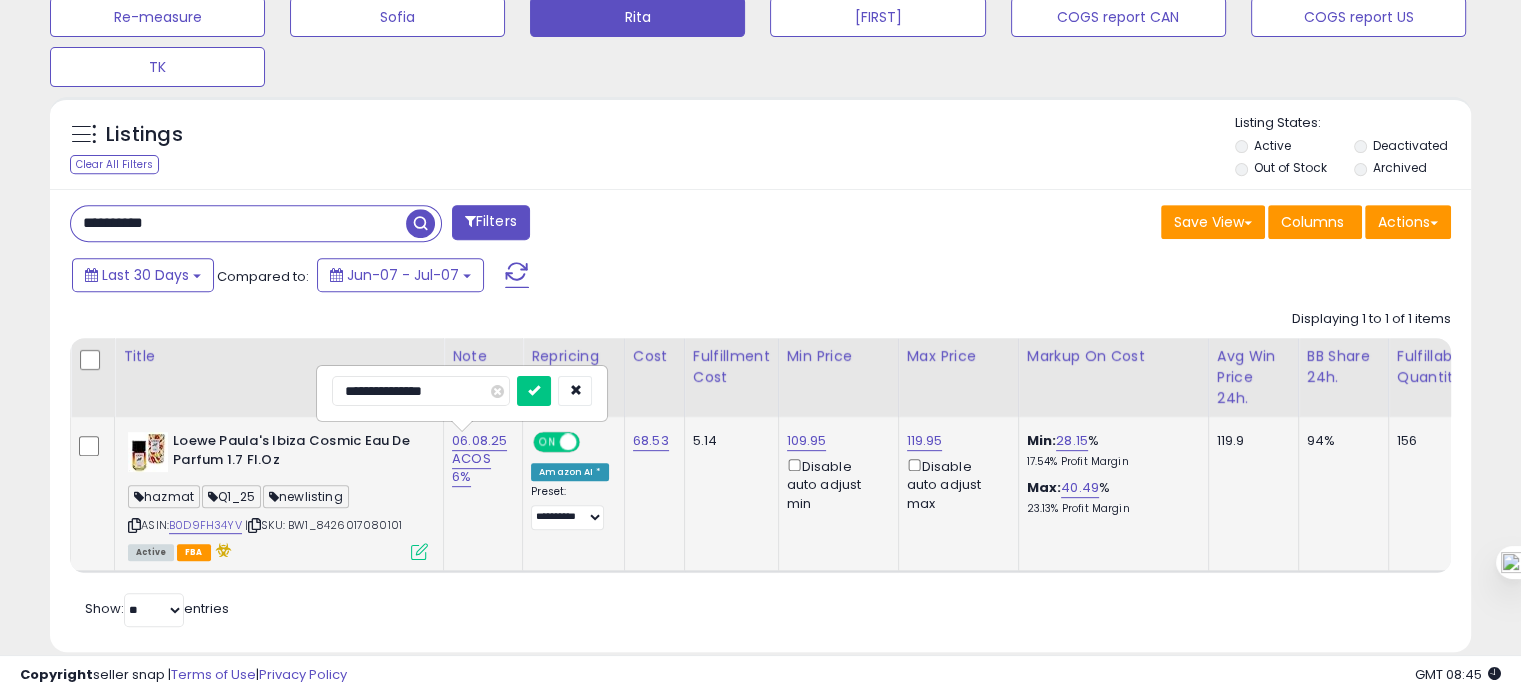 type on "**********" 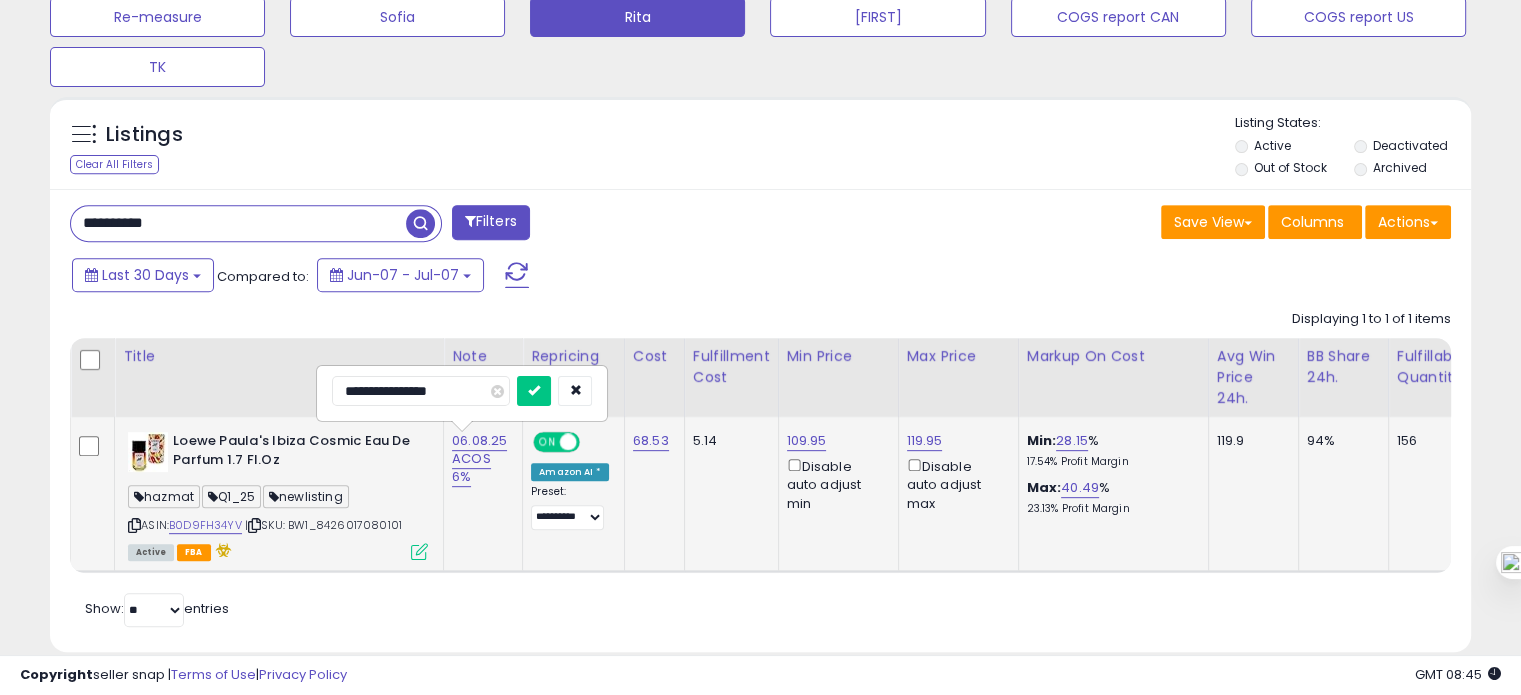 click at bounding box center [534, 391] 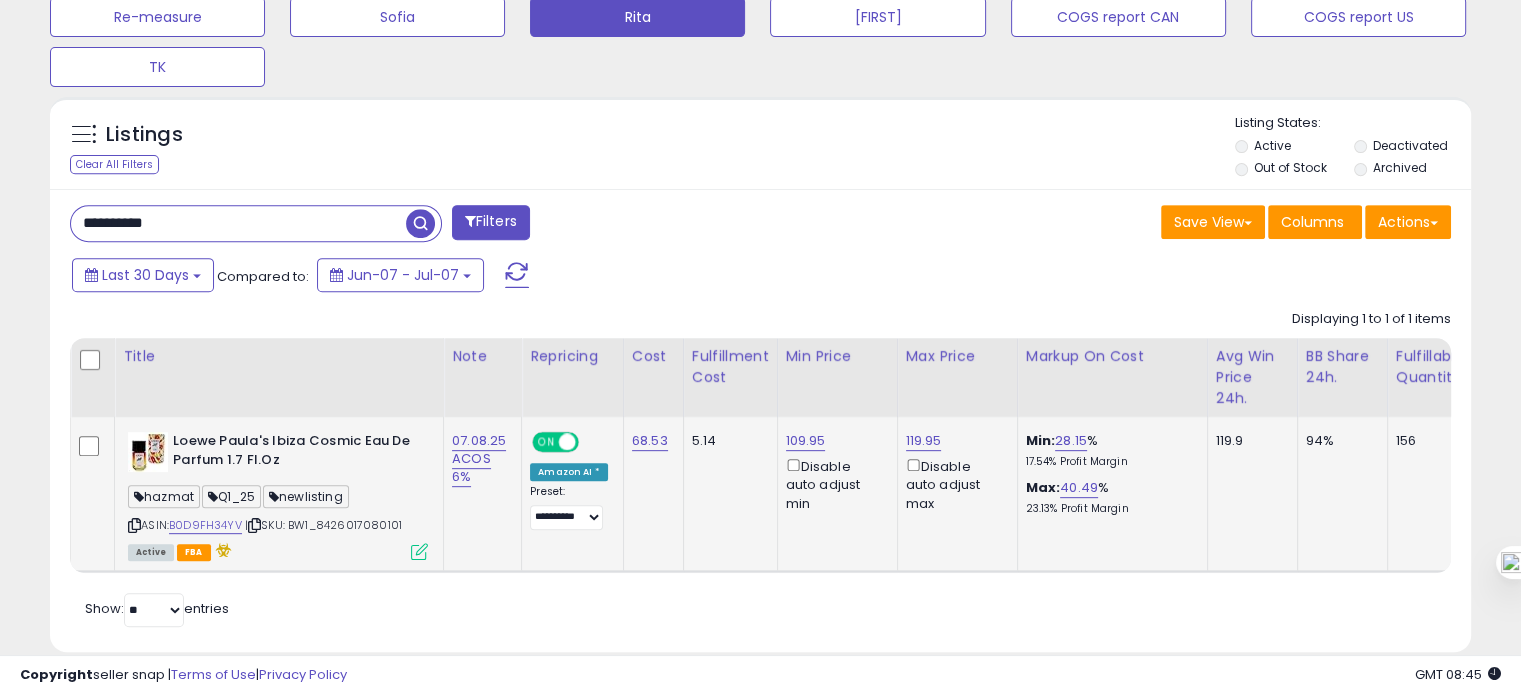 click at bounding box center [134, 525] 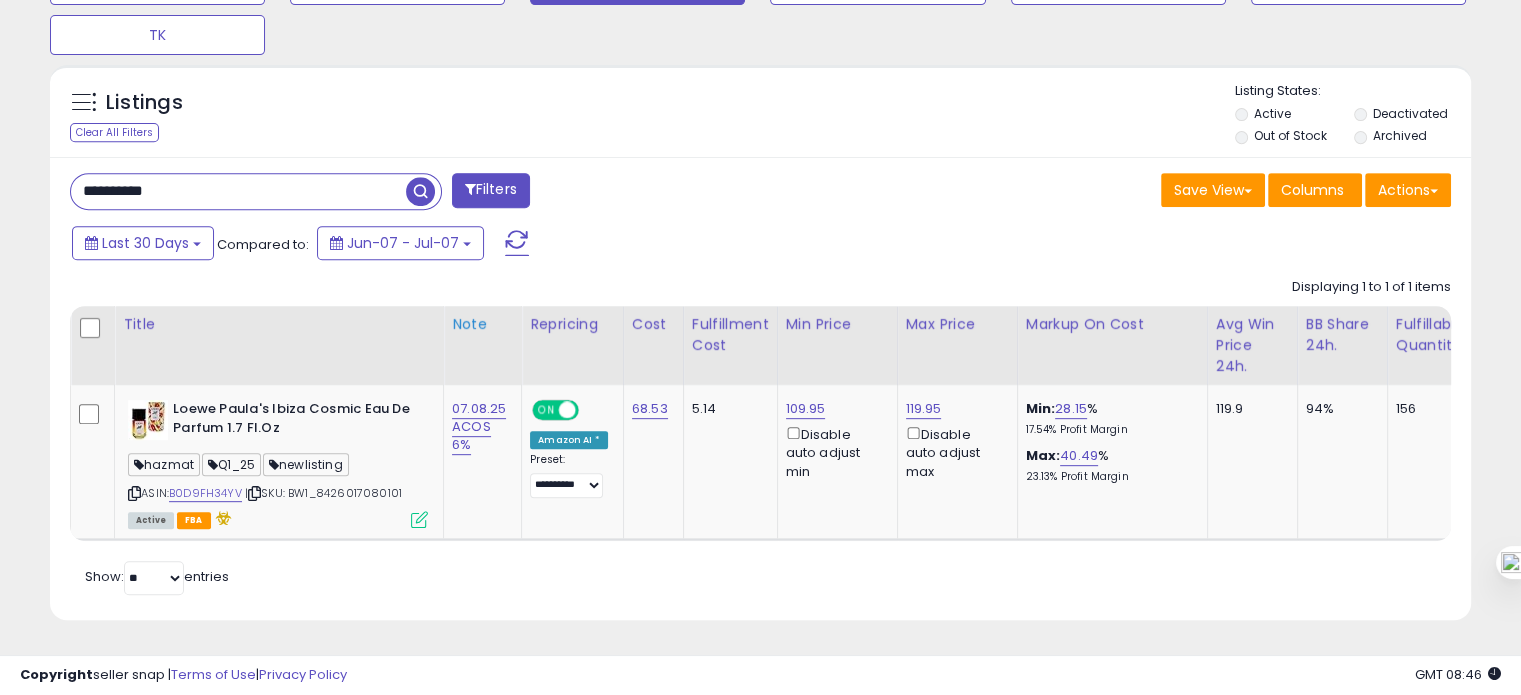 scroll, scrollTop: 828, scrollLeft: 0, axis: vertical 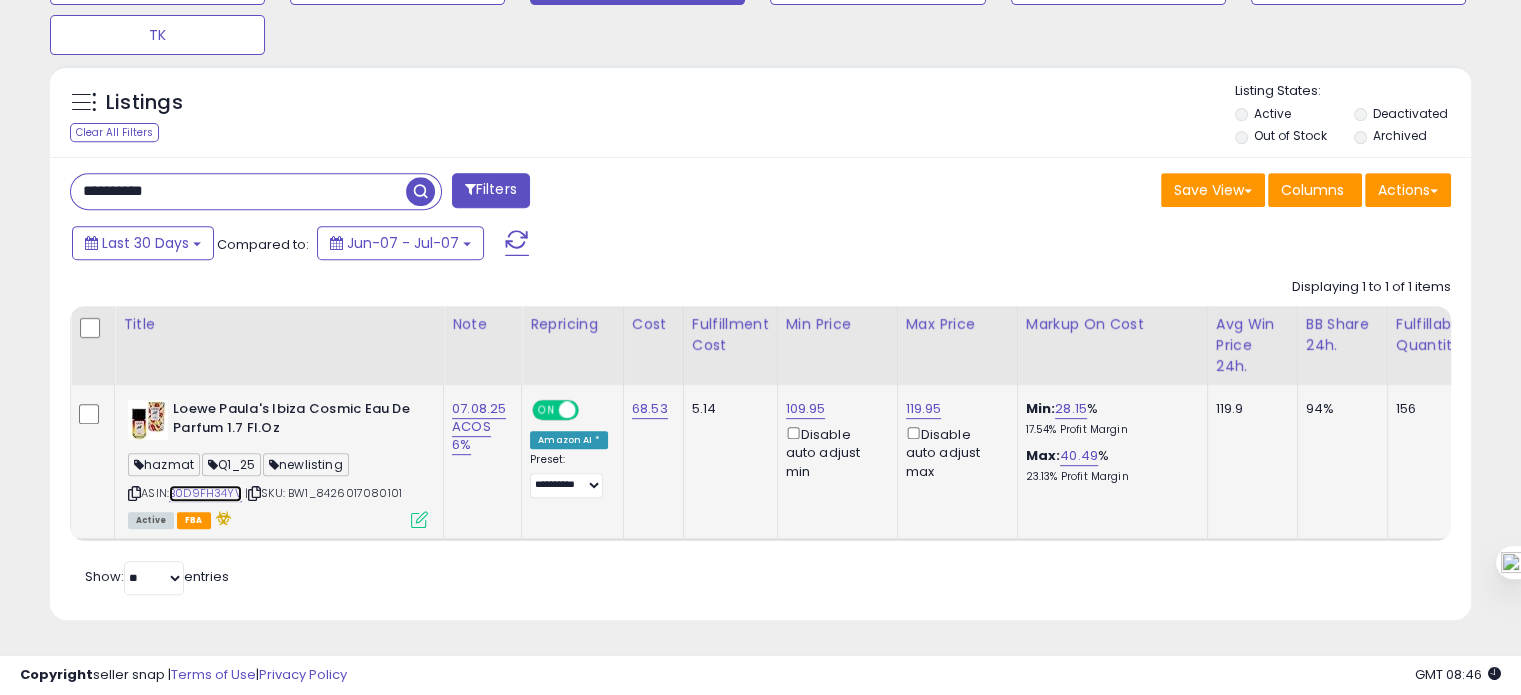 click on "B0D9FH34YV" at bounding box center [205, 493] 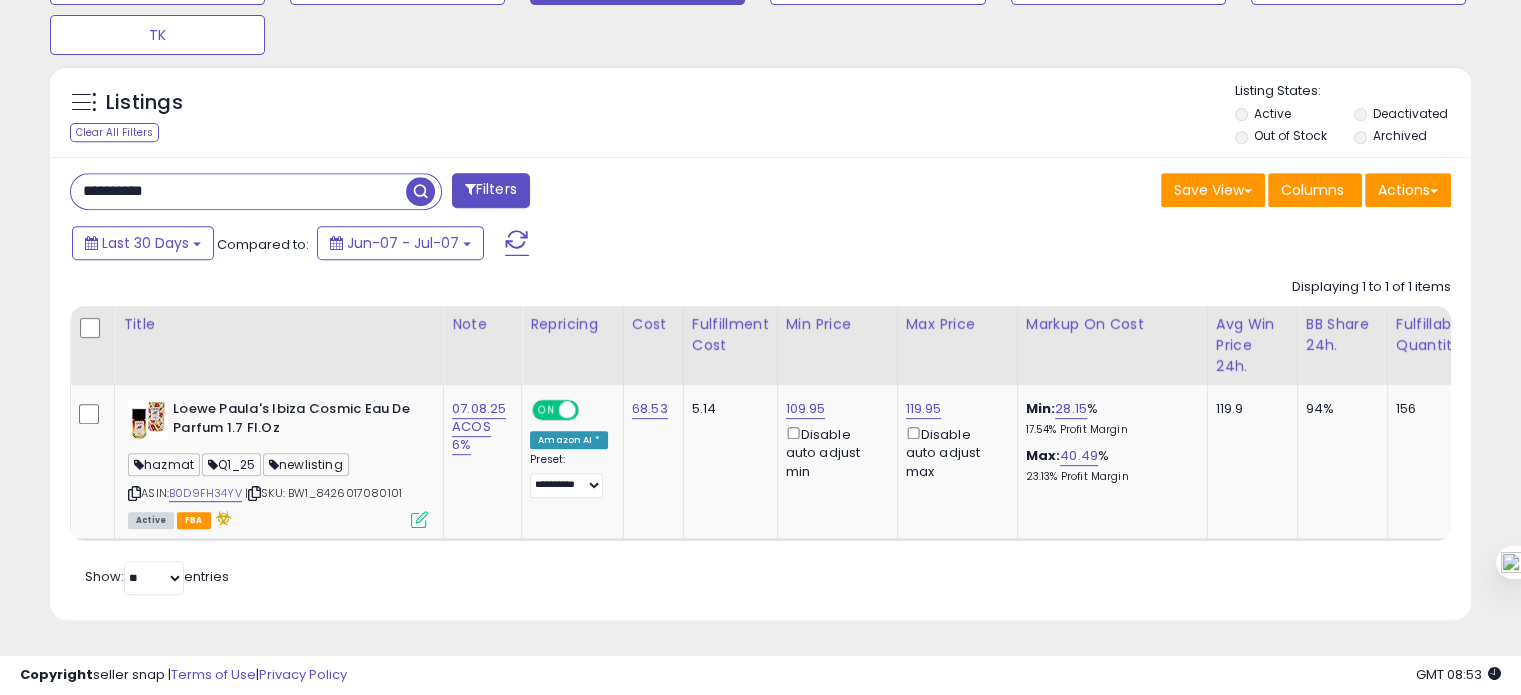 click on "**********" at bounding box center [238, 191] 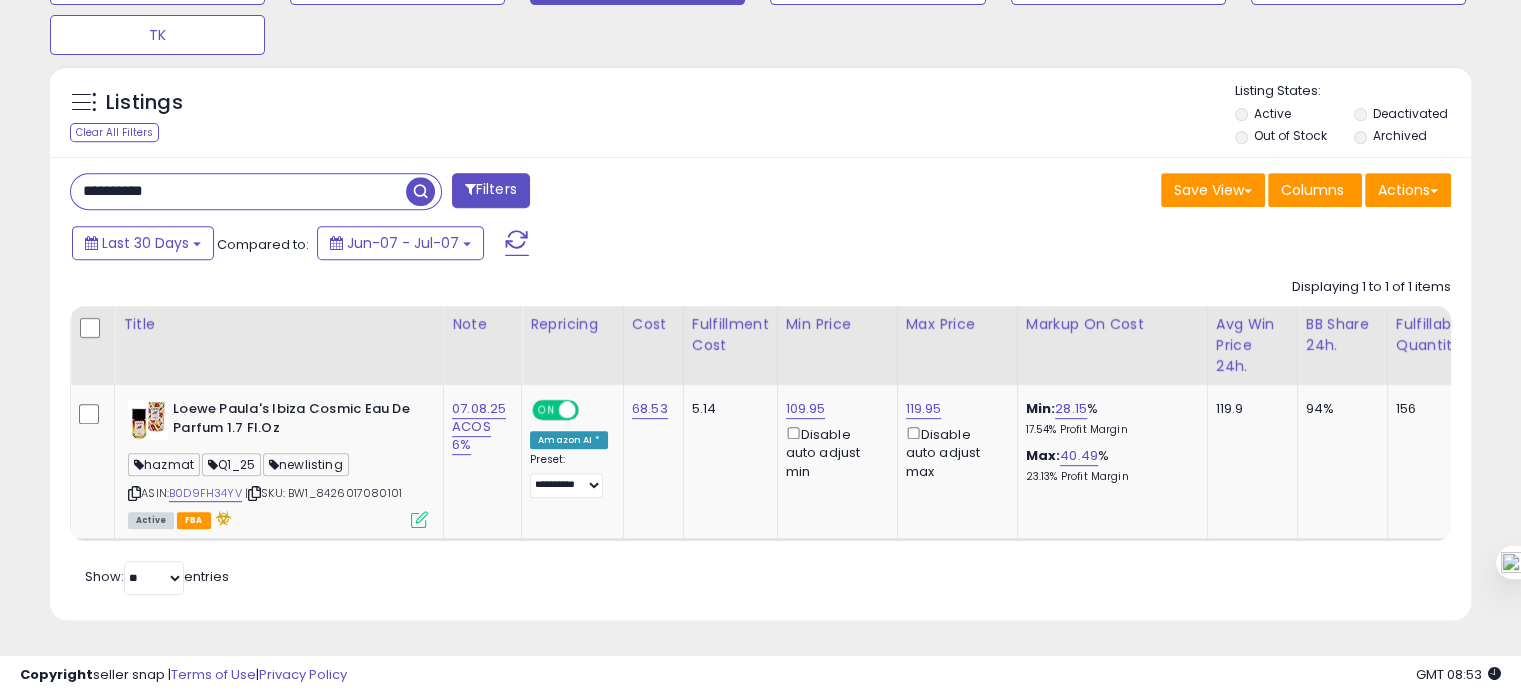 paste 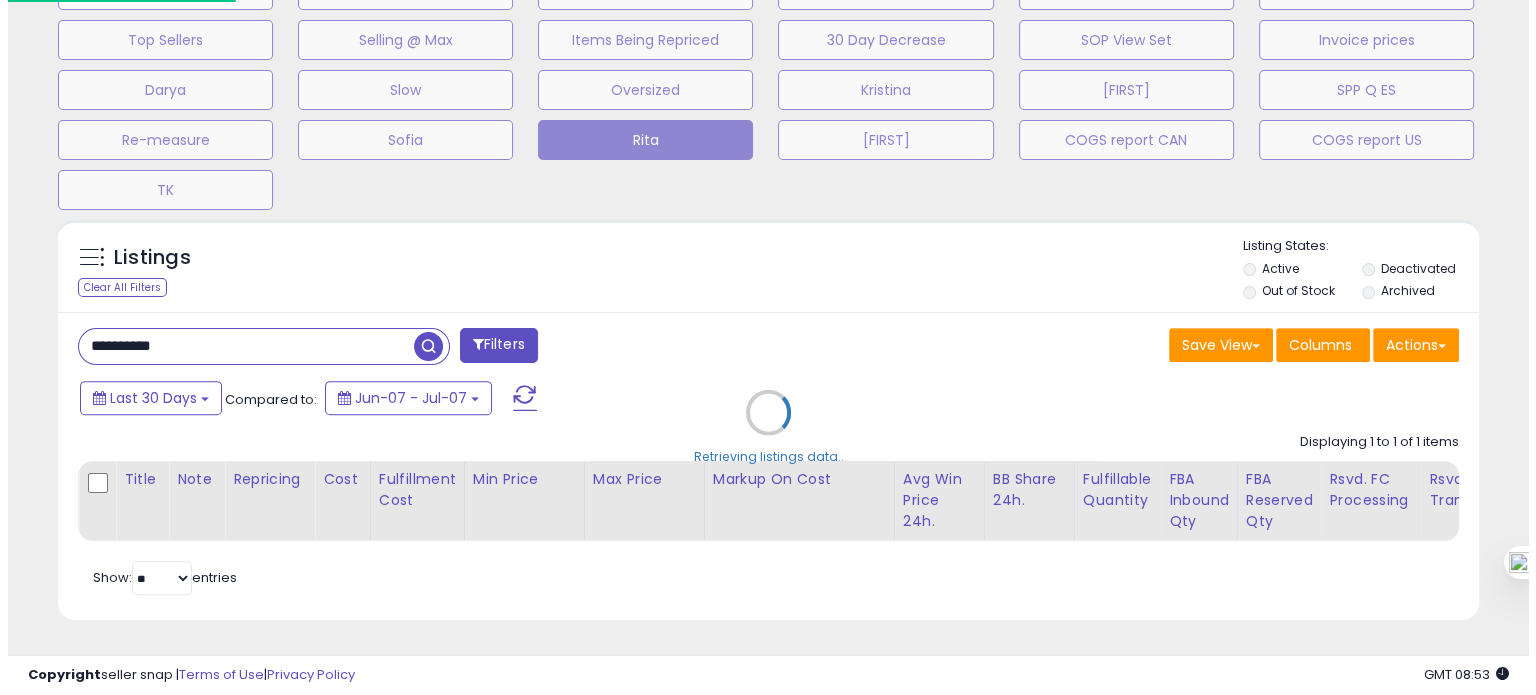 scroll, scrollTop: 674, scrollLeft: 0, axis: vertical 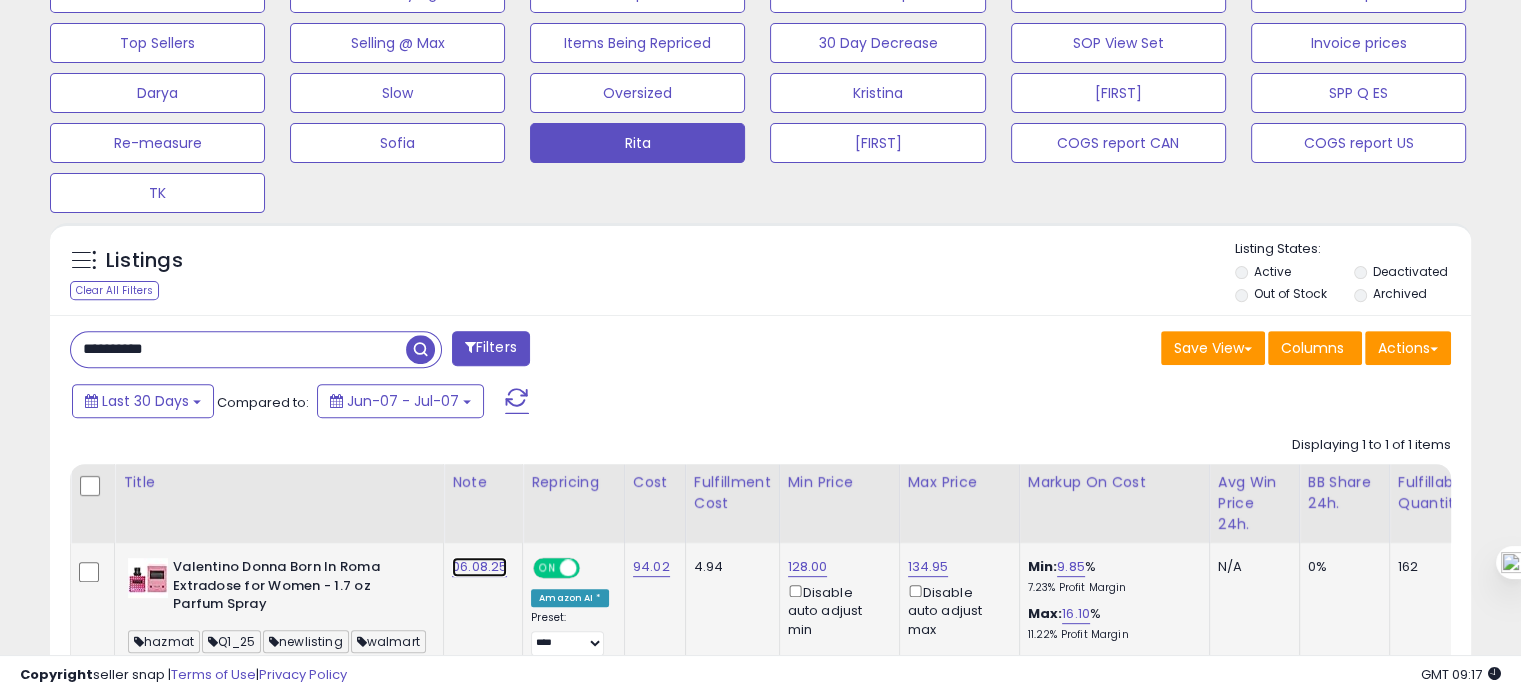click on "06.08.25" at bounding box center [479, 567] 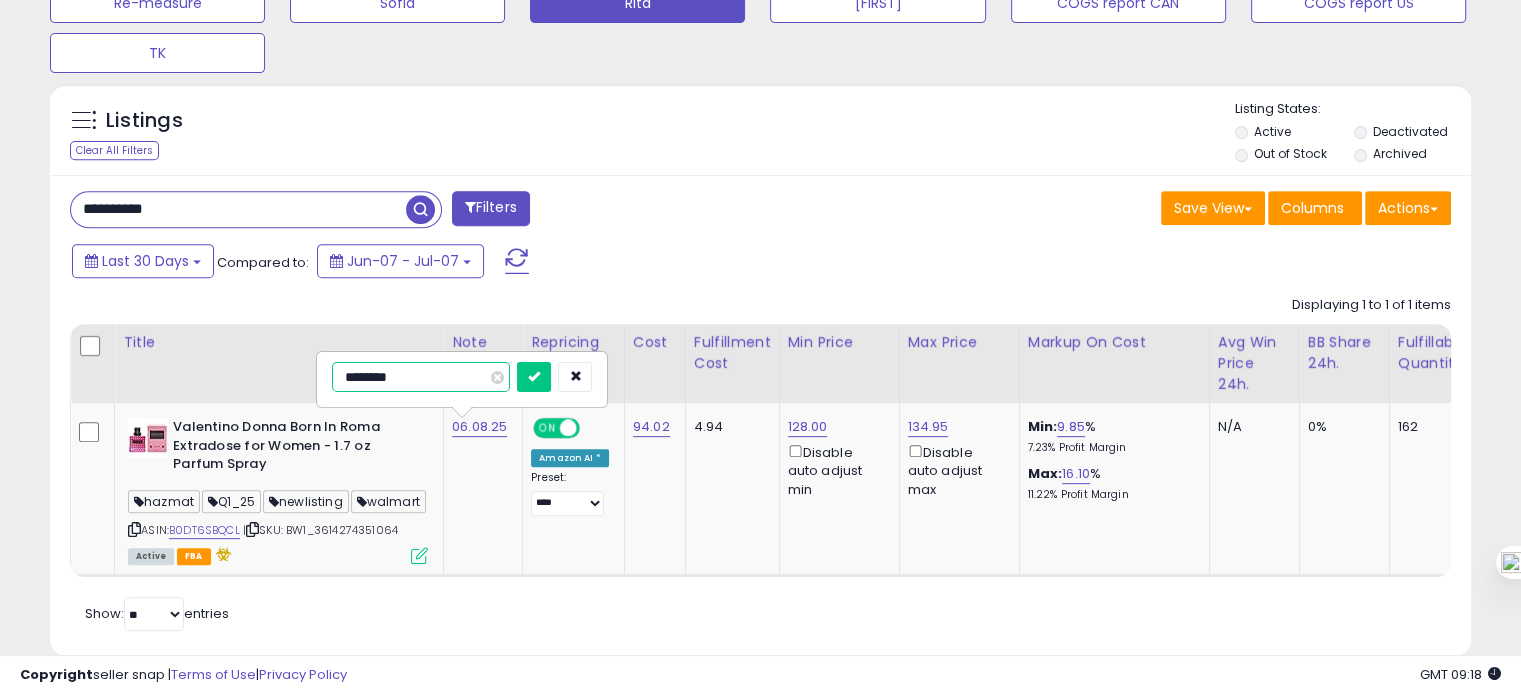 scroll, scrollTop: 801, scrollLeft: 0, axis: vertical 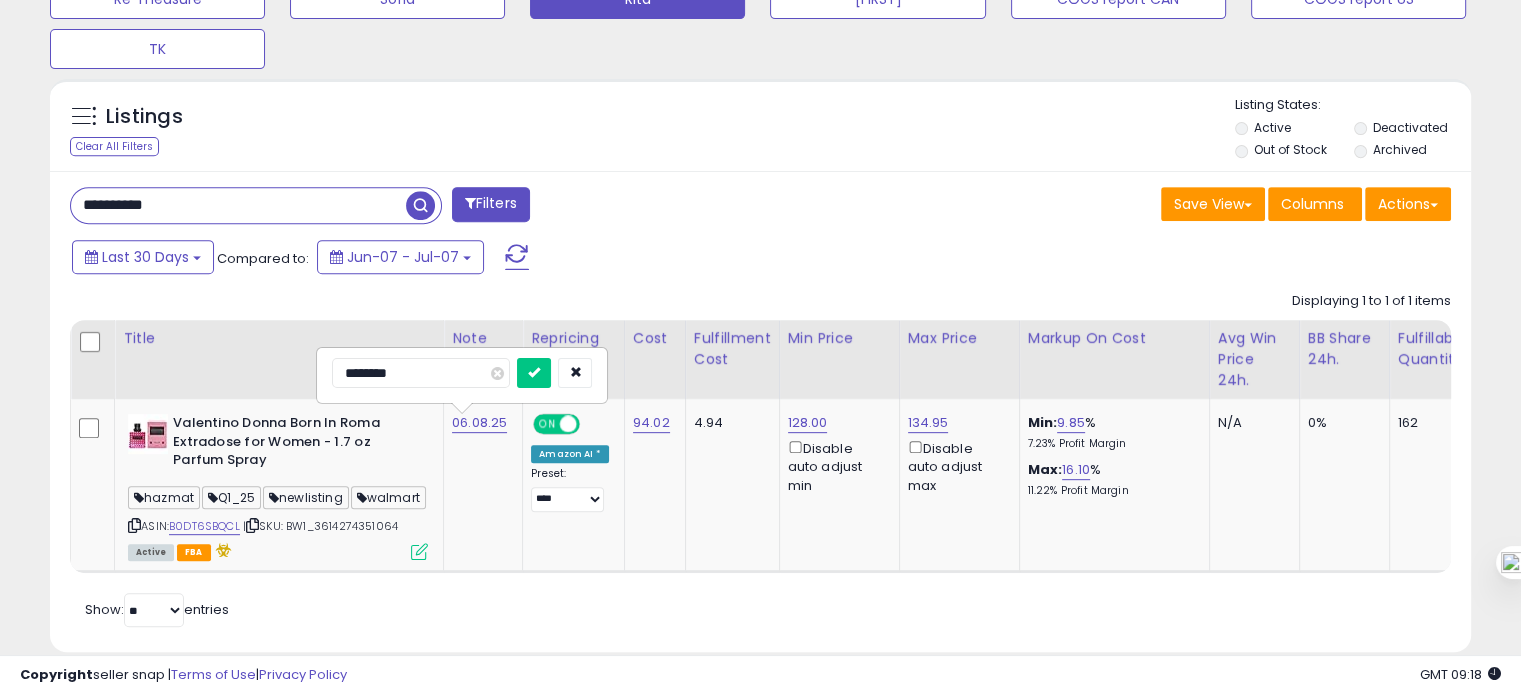 click on "**********" at bounding box center (238, 205) 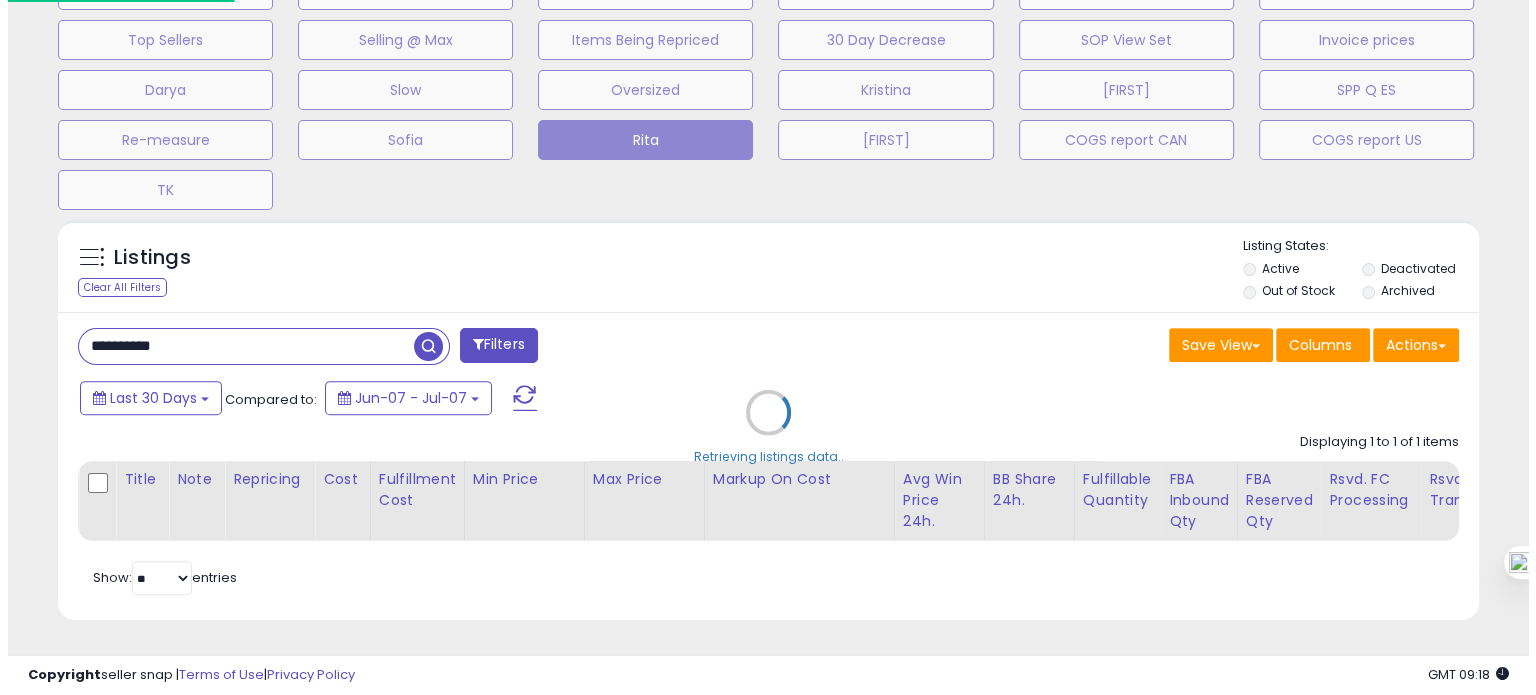 scroll, scrollTop: 674, scrollLeft: 0, axis: vertical 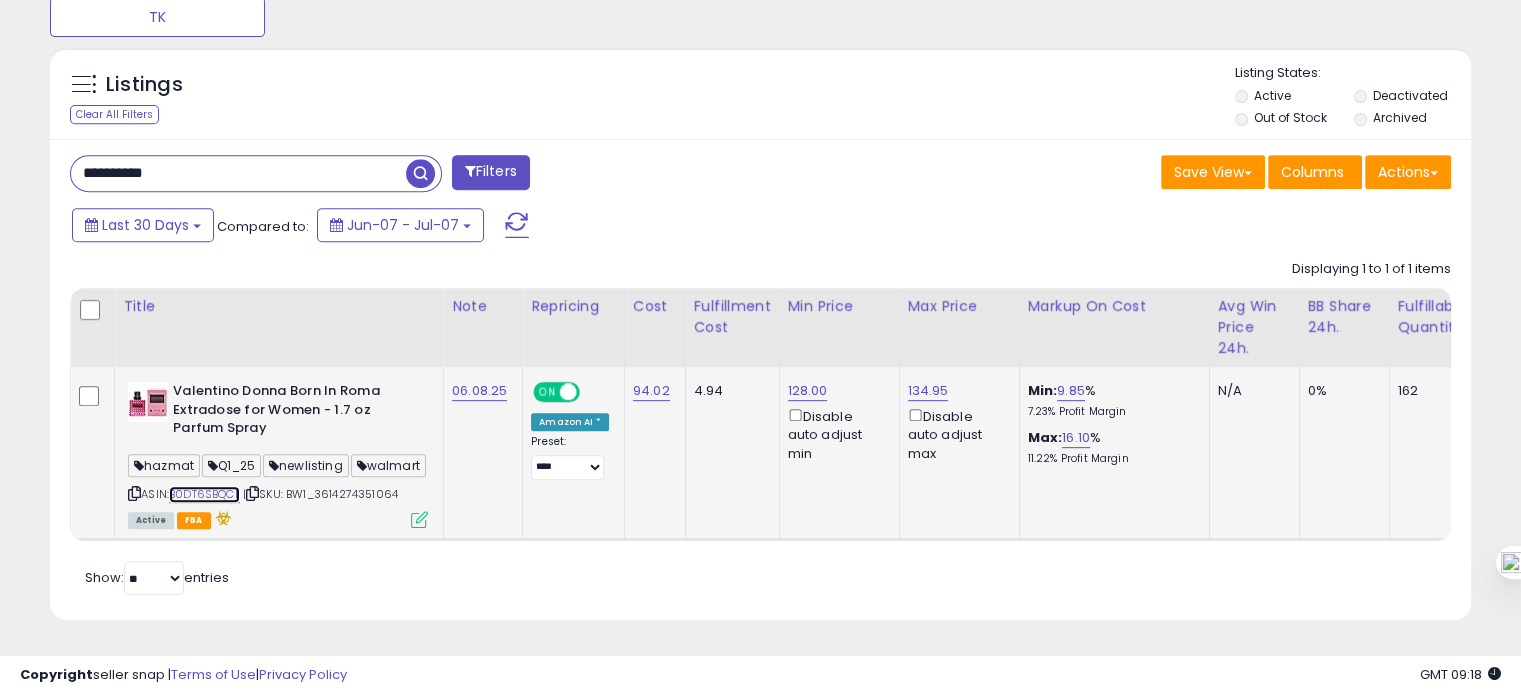 click on "B0DT6SBQCL" at bounding box center (204, 494) 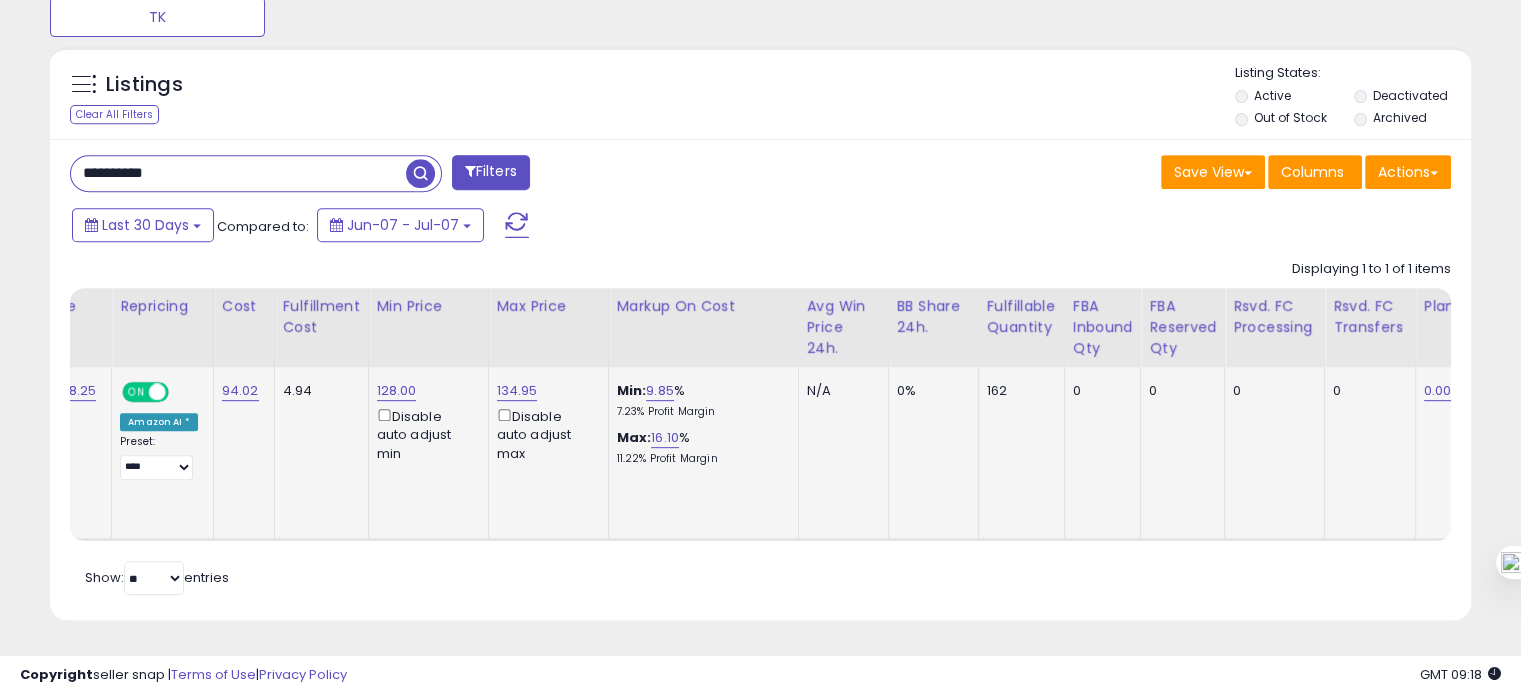 scroll, scrollTop: 0, scrollLeft: 418, axis: horizontal 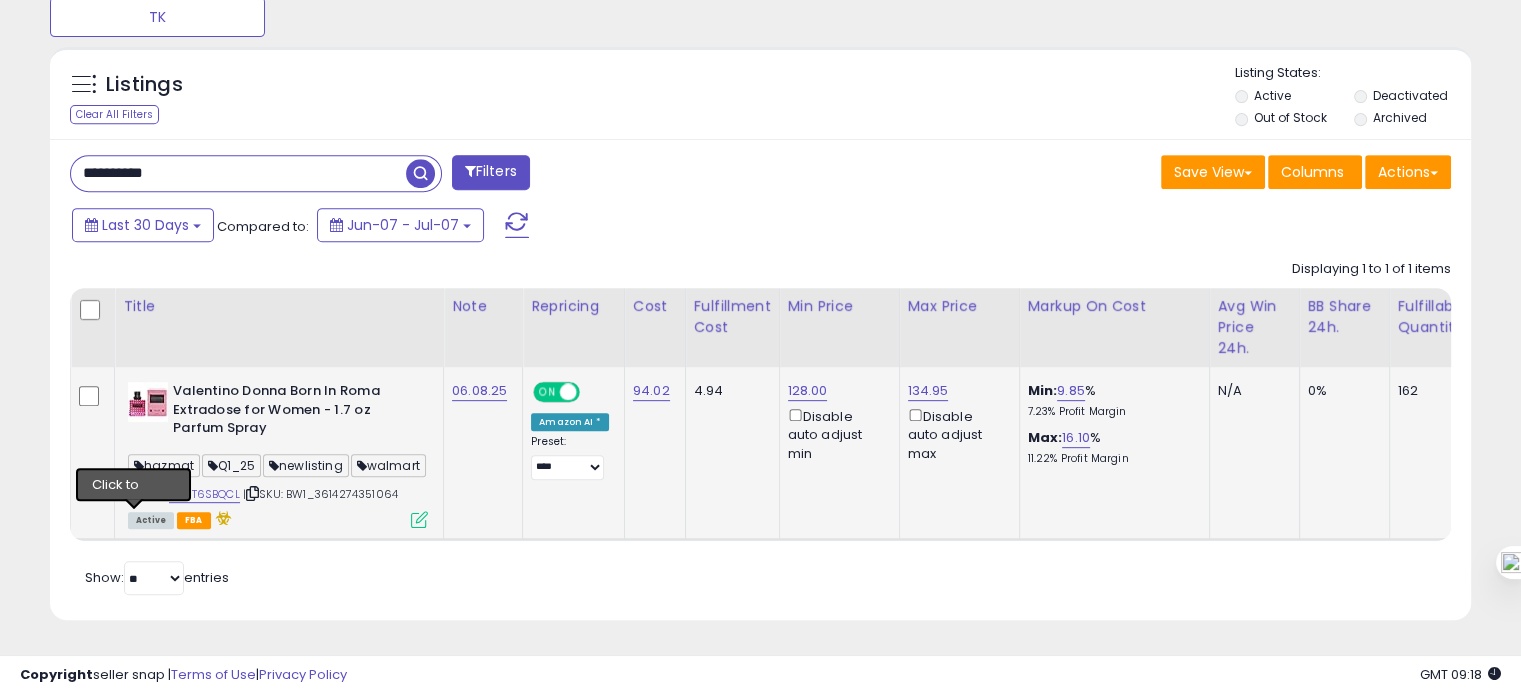 click at bounding box center [134, 493] 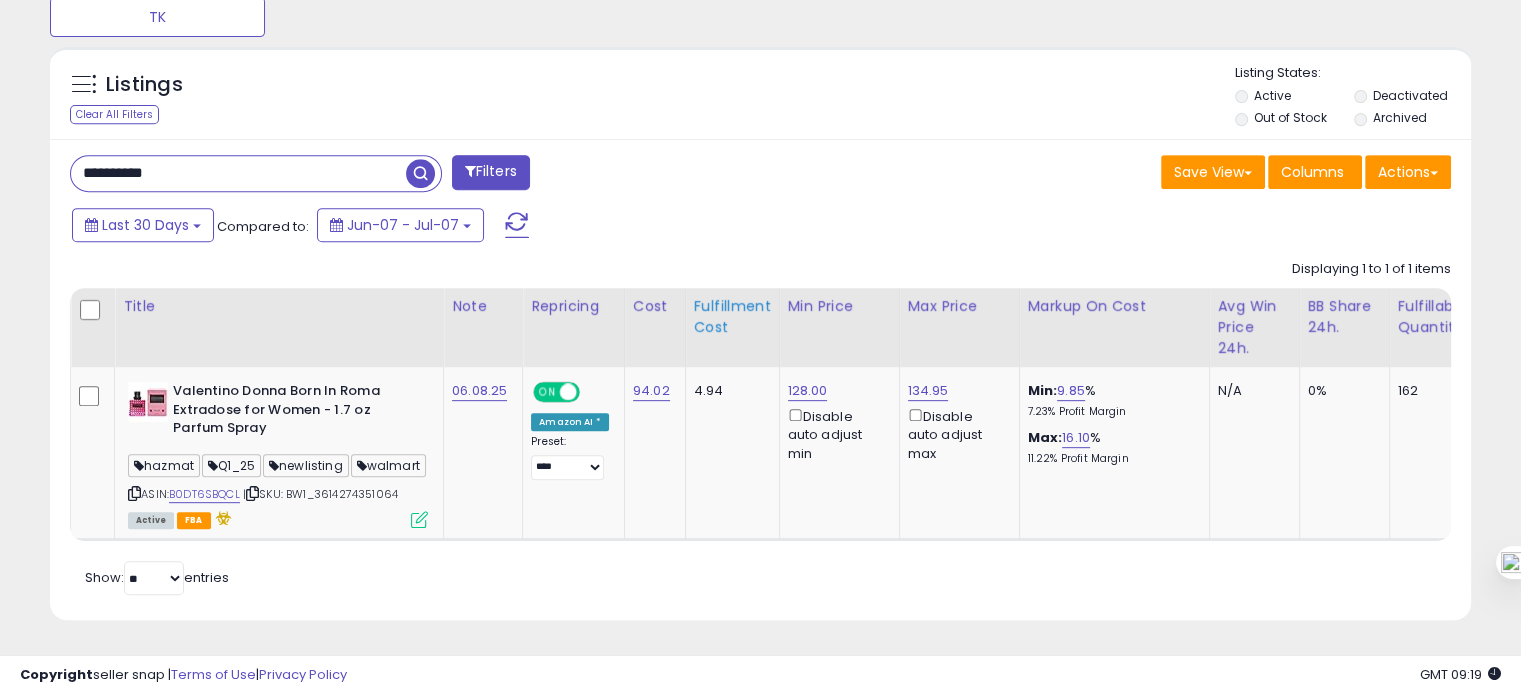 scroll, scrollTop: 0, scrollLeft: 364, axis: horizontal 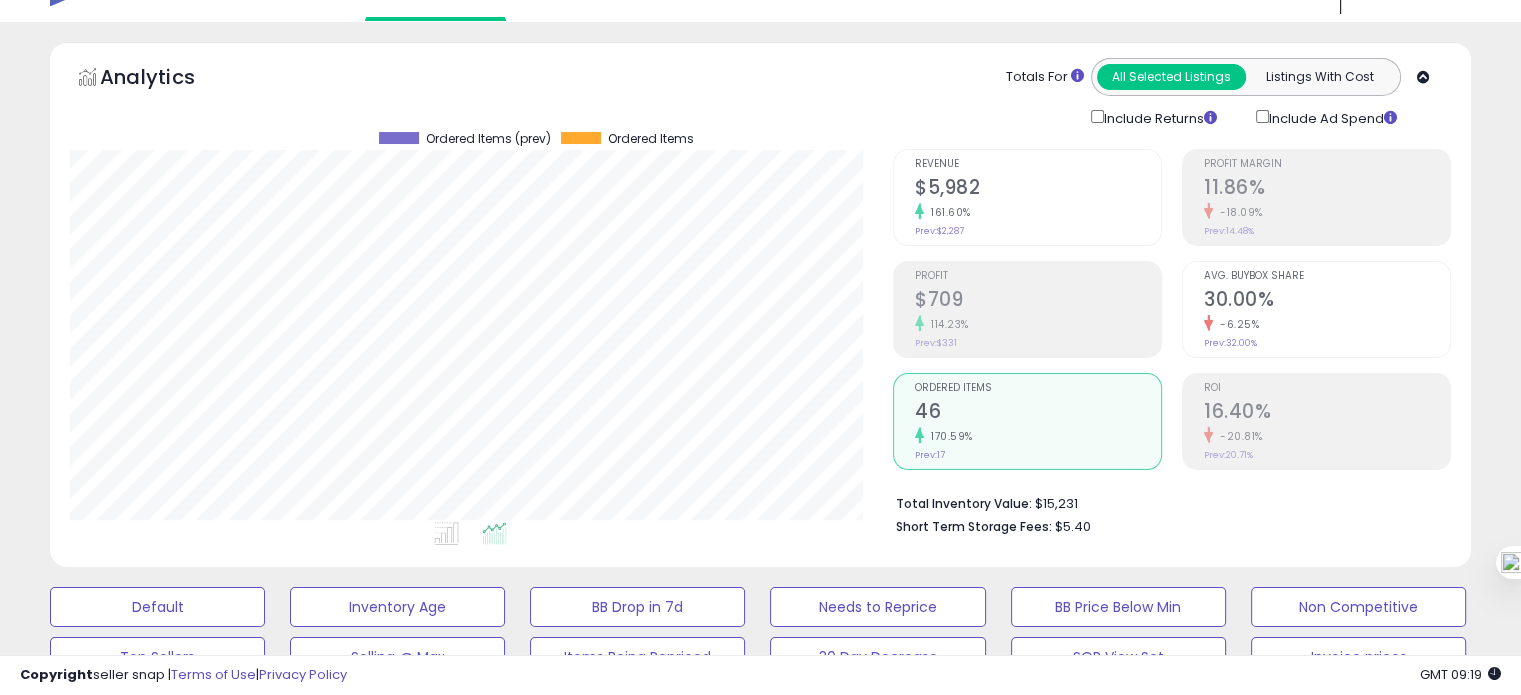 click on "Avg. Buybox Share
30.00%
-6.25%
Prev:  32.00%" at bounding box center [1327, 307] 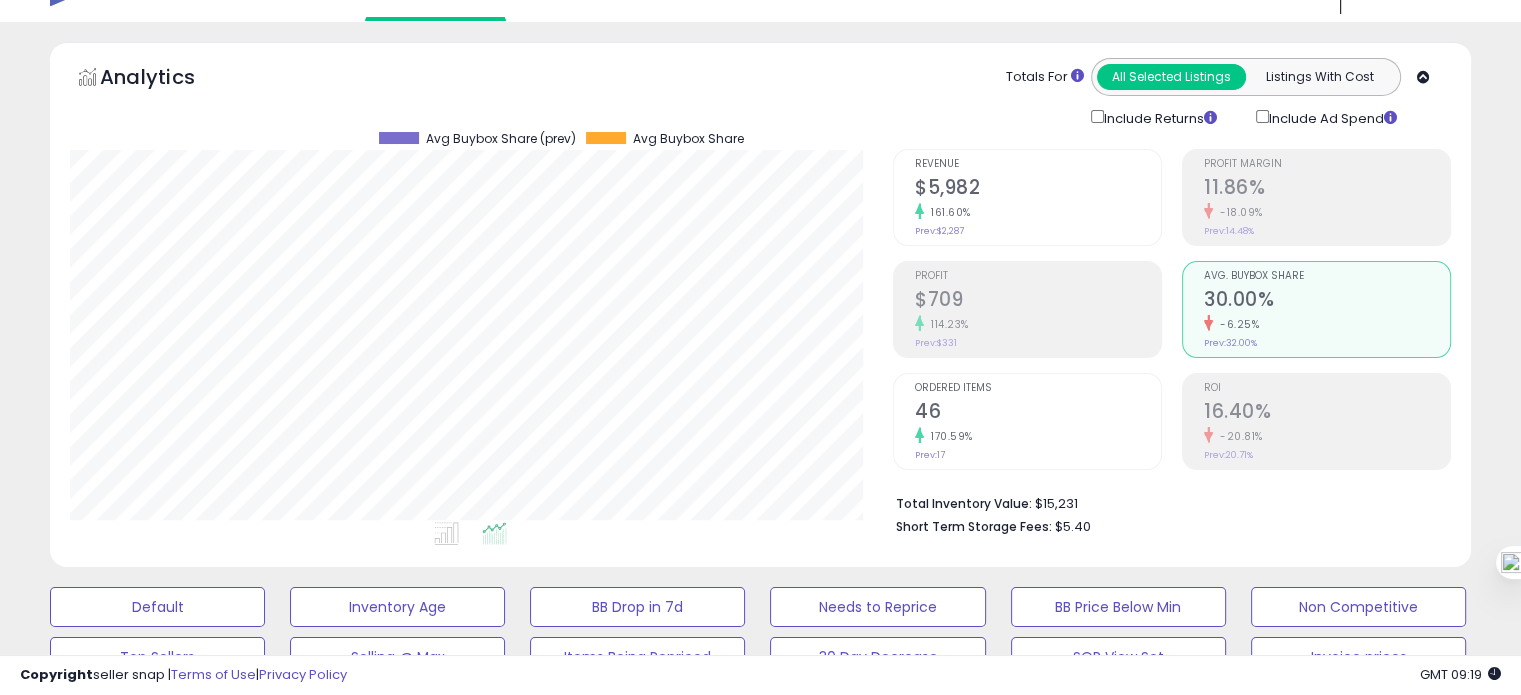 click on "46" at bounding box center [1038, 413] 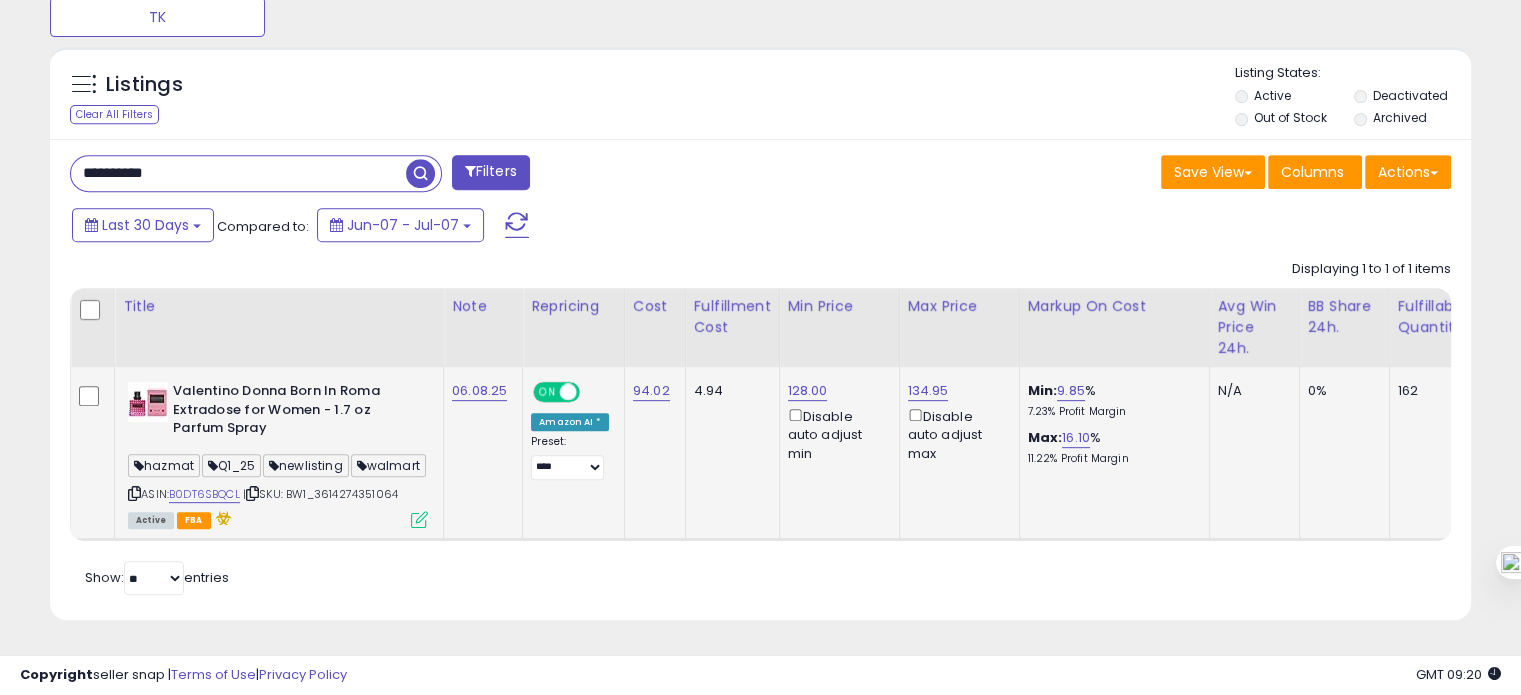 click at bounding box center [134, 493] 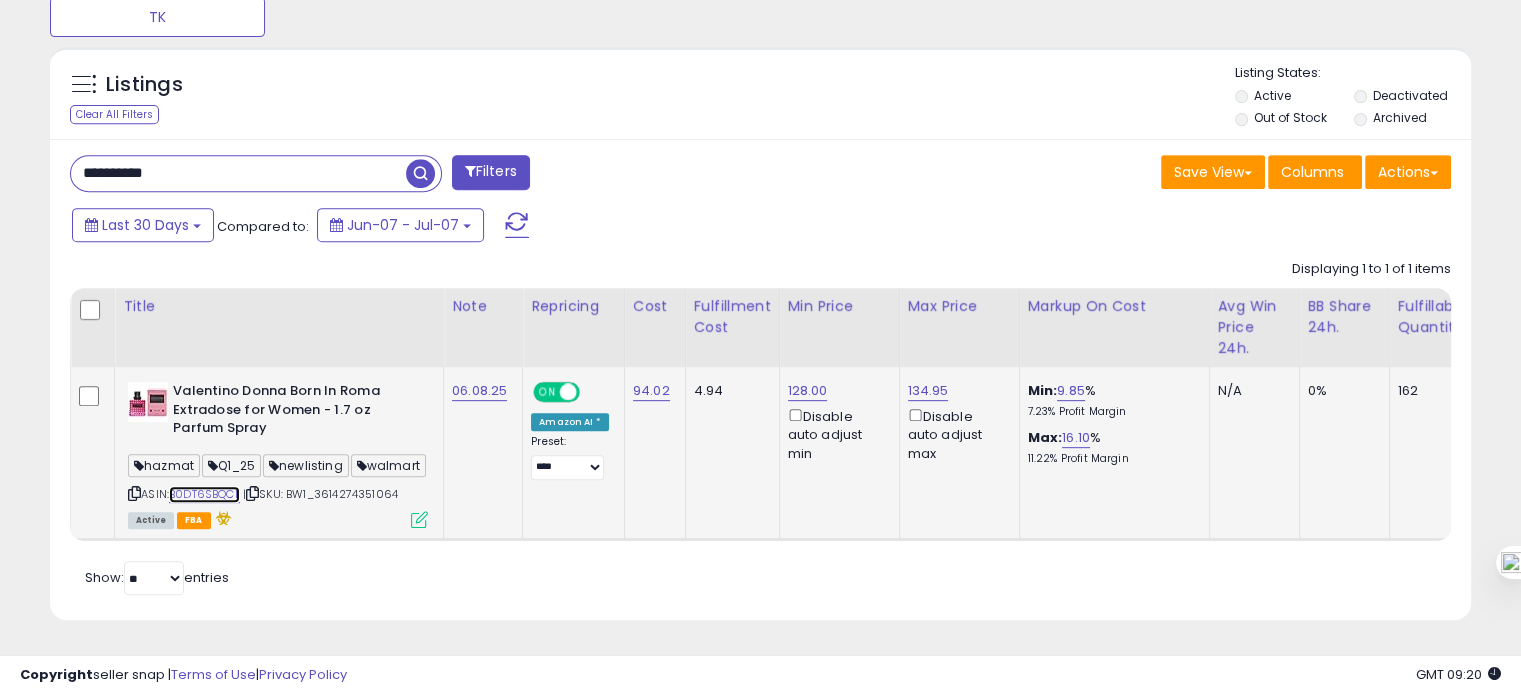 click on "B0DT6SBQCL" at bounding box center (204, 494) 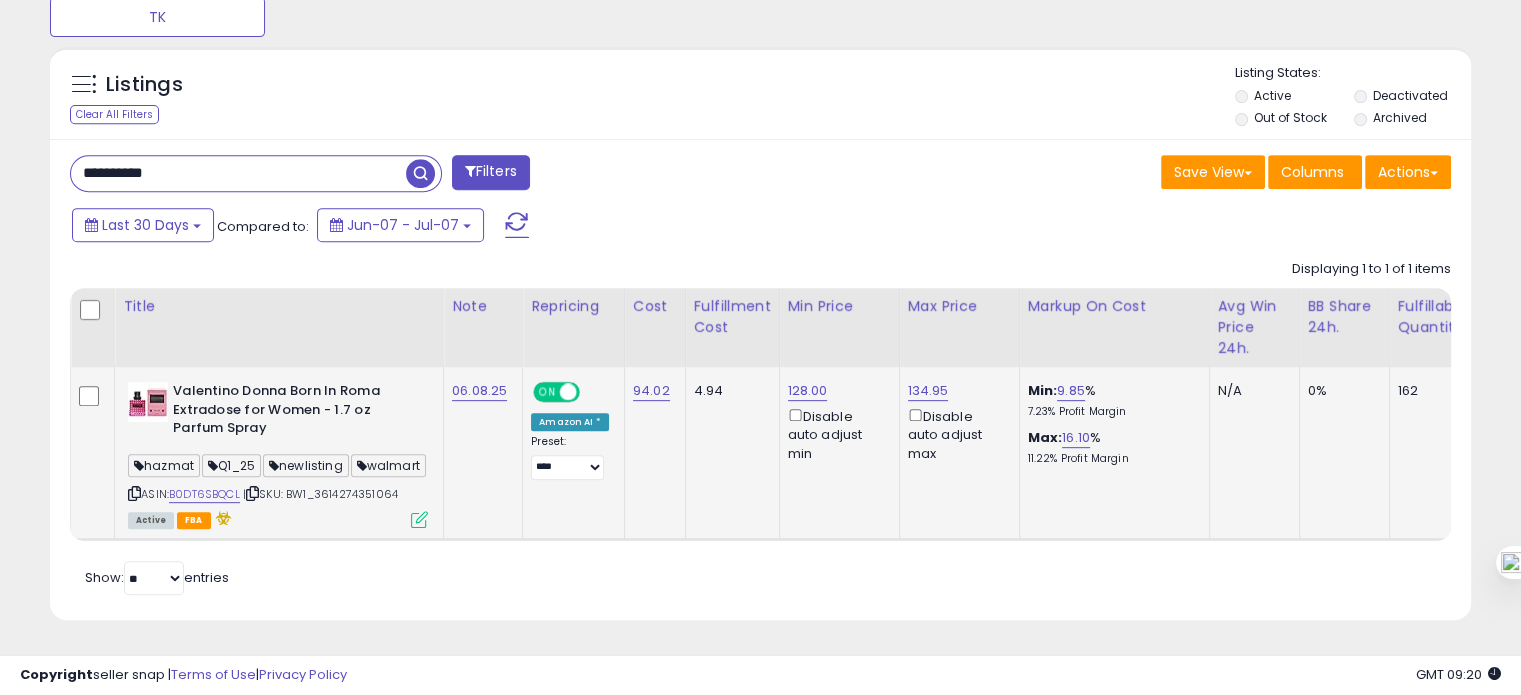 click at bounding box center (419, 519) 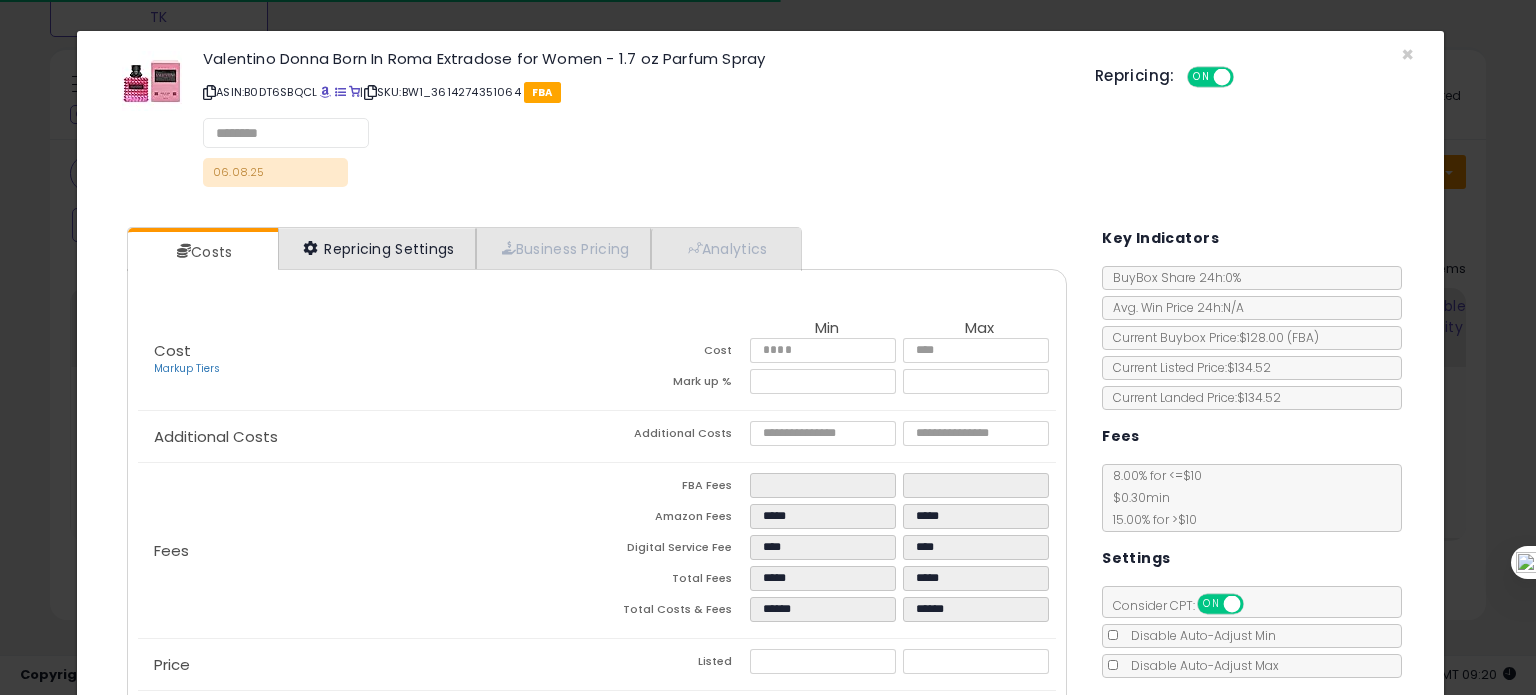 select on "*********" 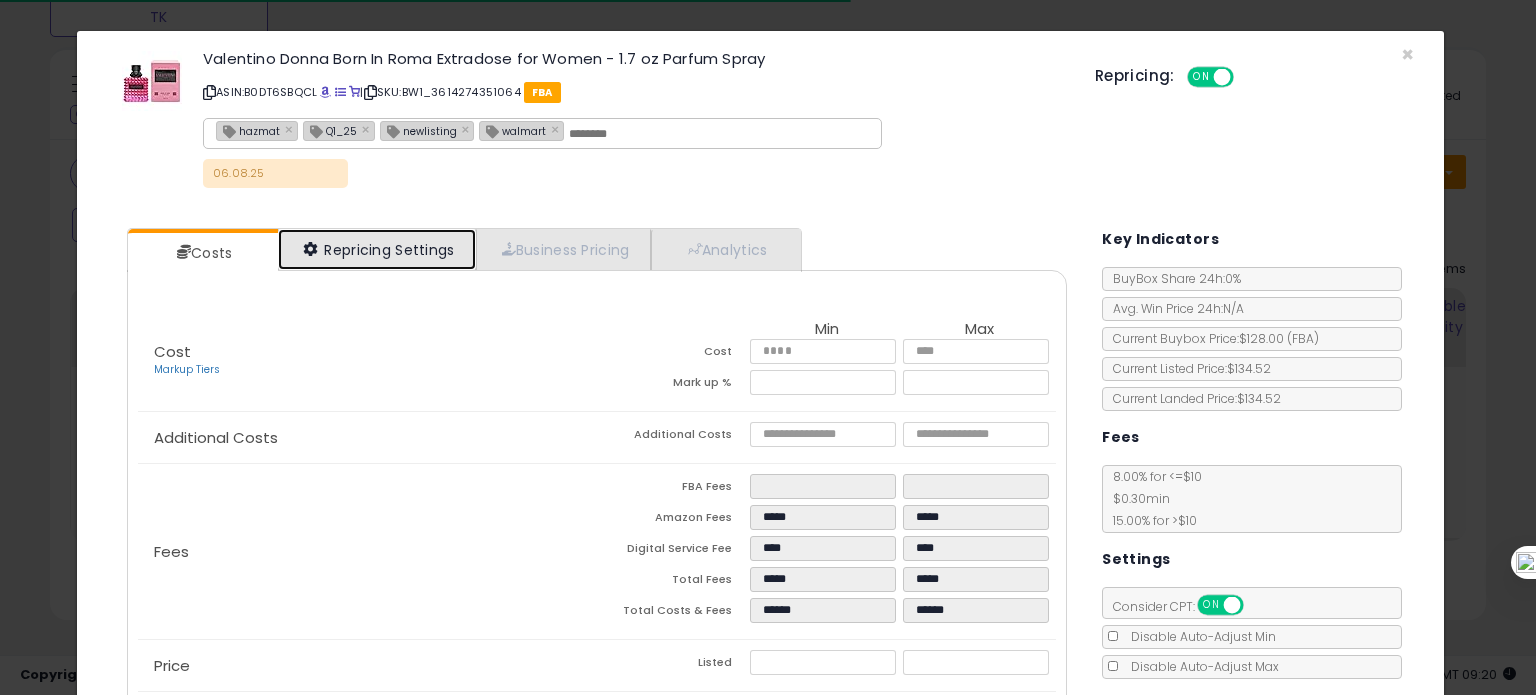 select on "**********" 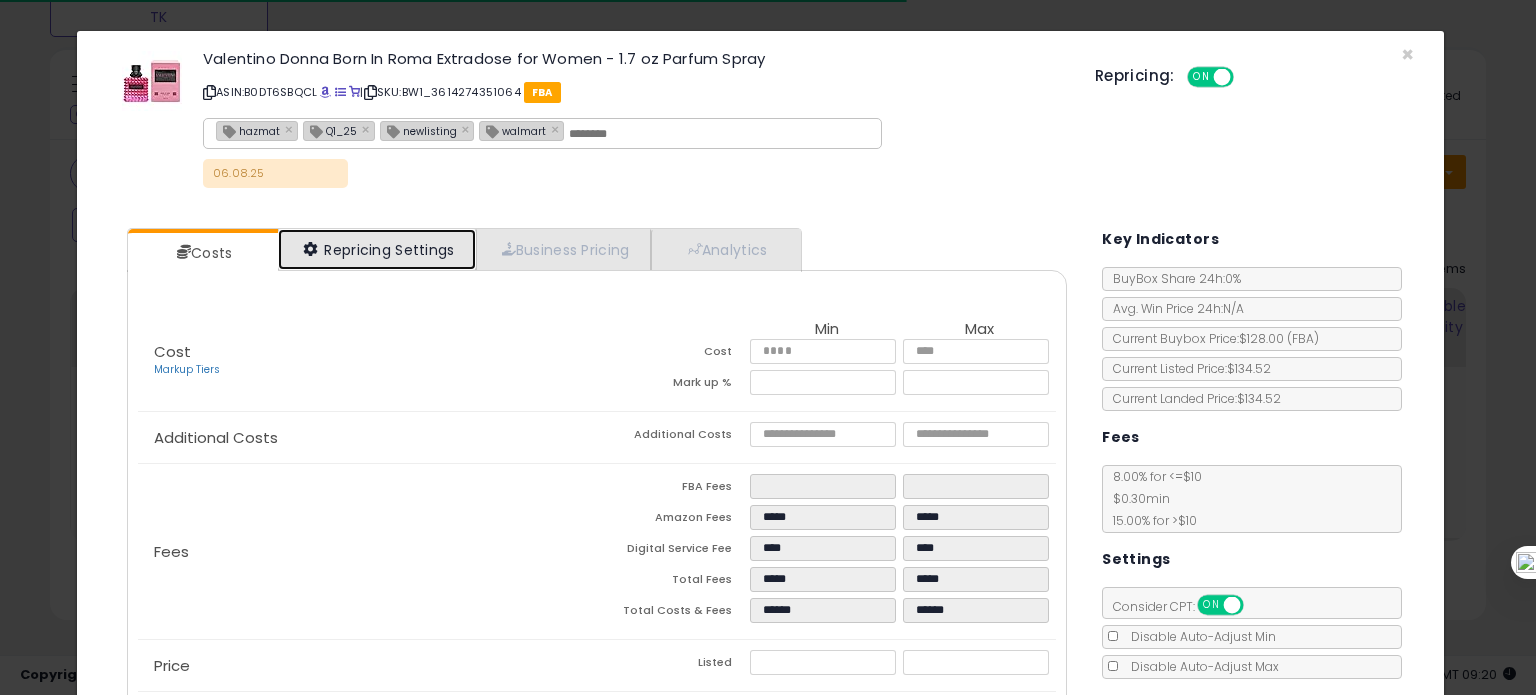 click on "Repricing Settings" at bounding box center [377, 249] 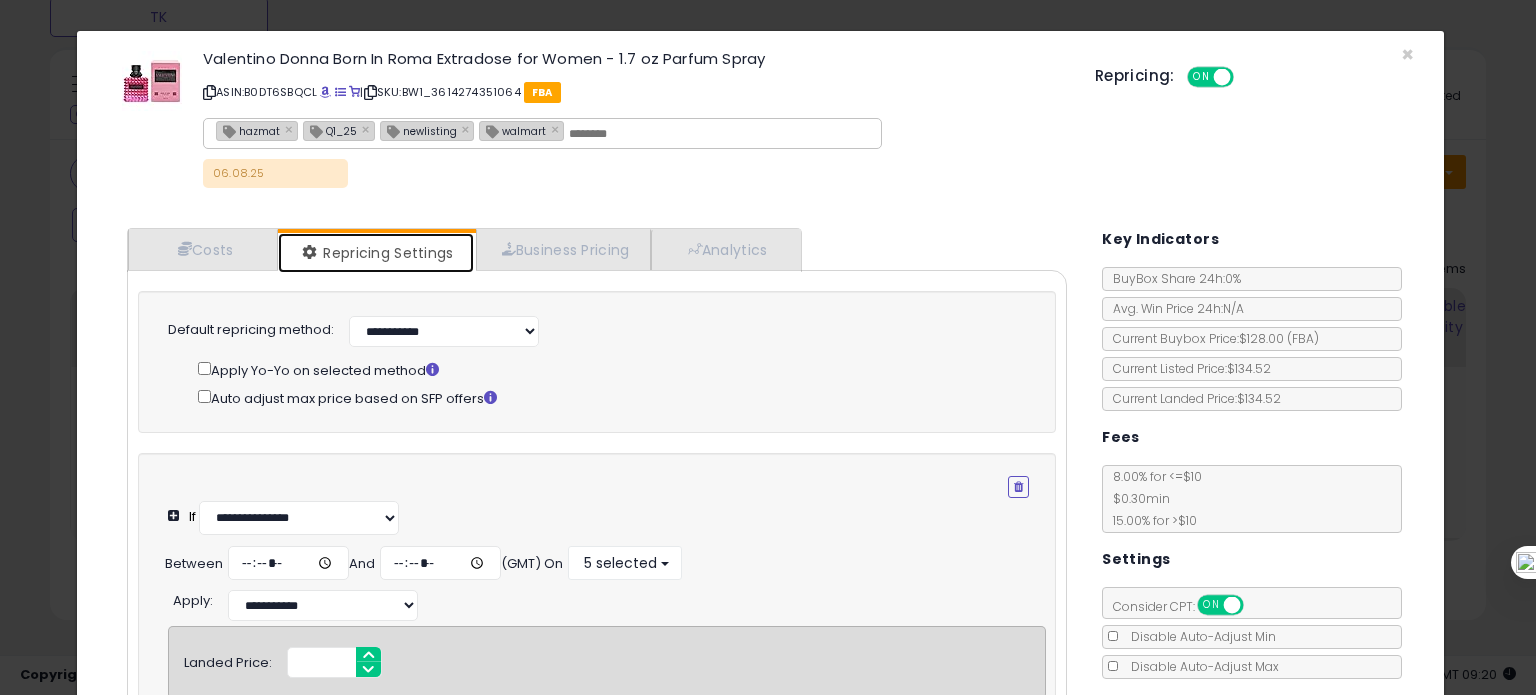scroll, scrollTop: 239, scrollLeft: 0, axis: vertical 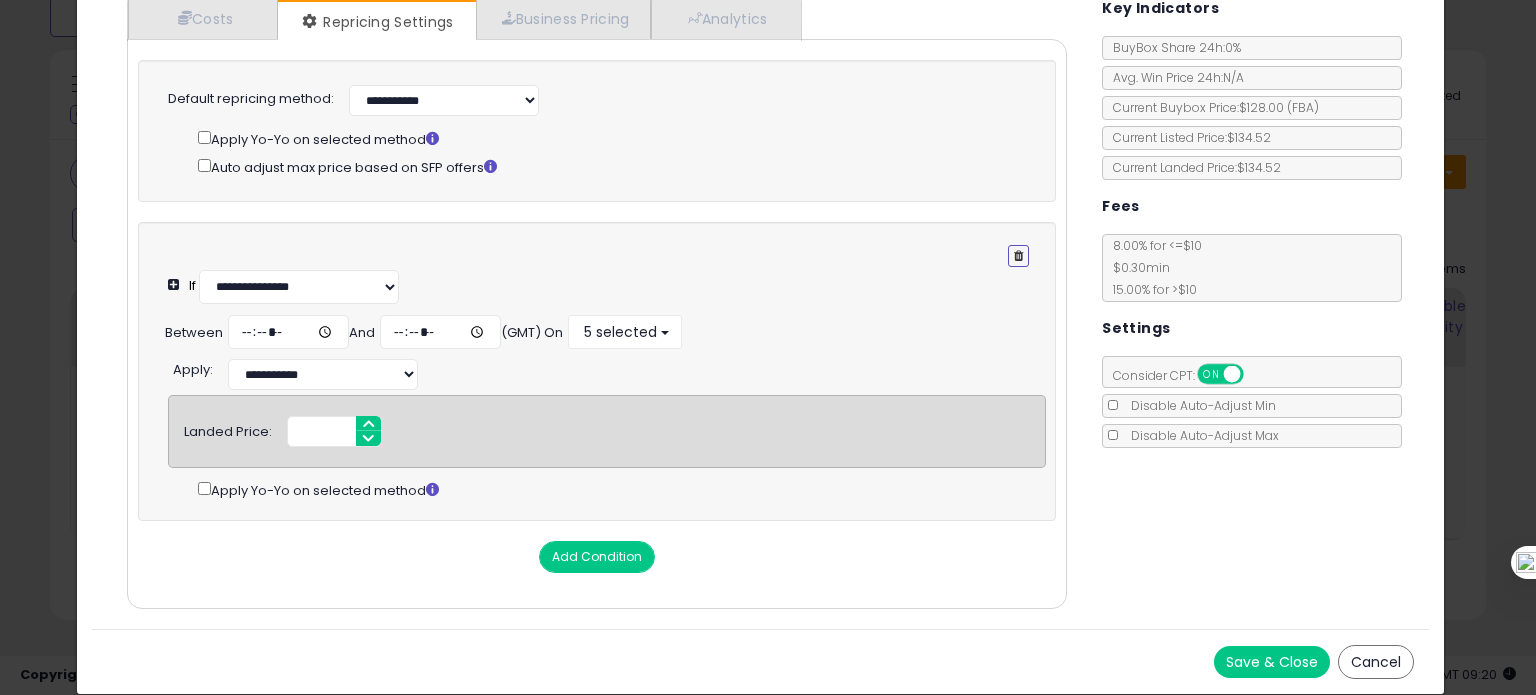 click at bounding box center [1018, 256] 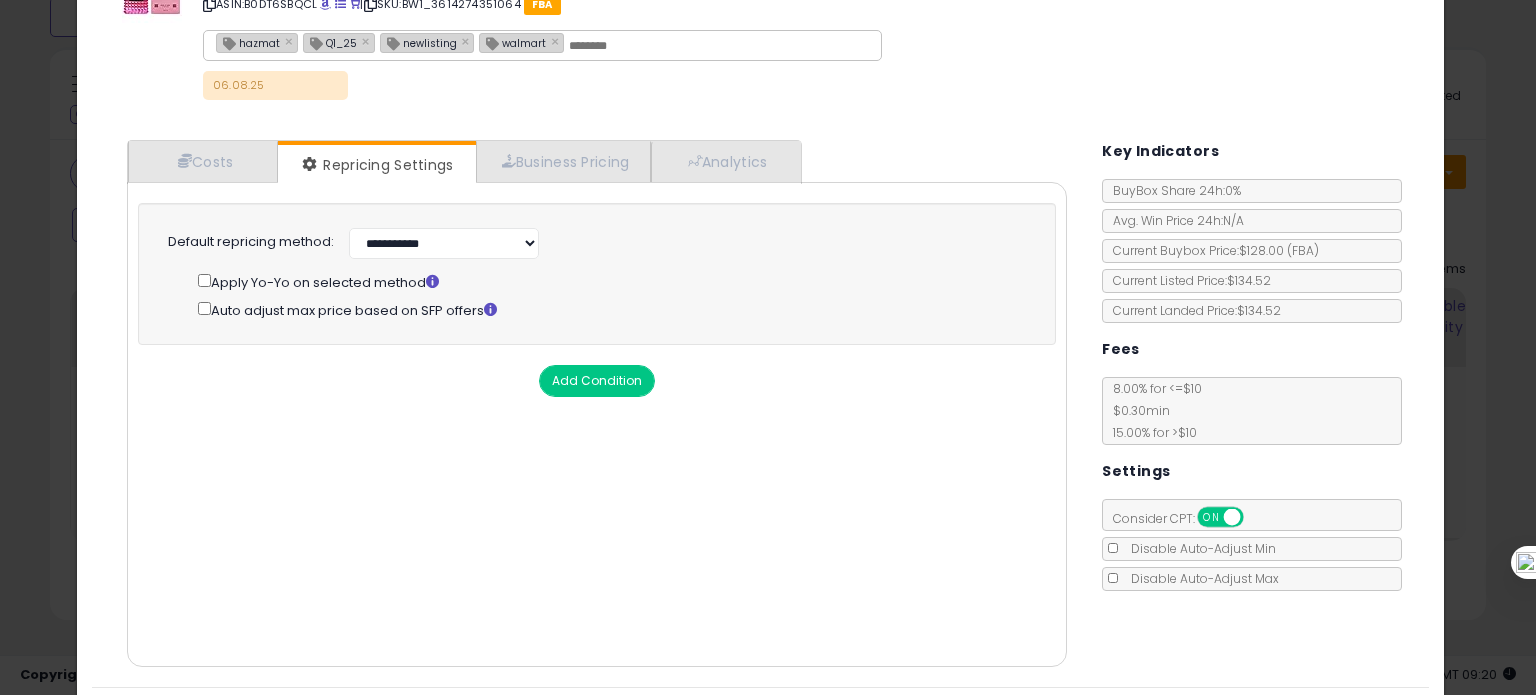 scroll, scrollTop: 144, scrollLeft: 0, axis: vertical 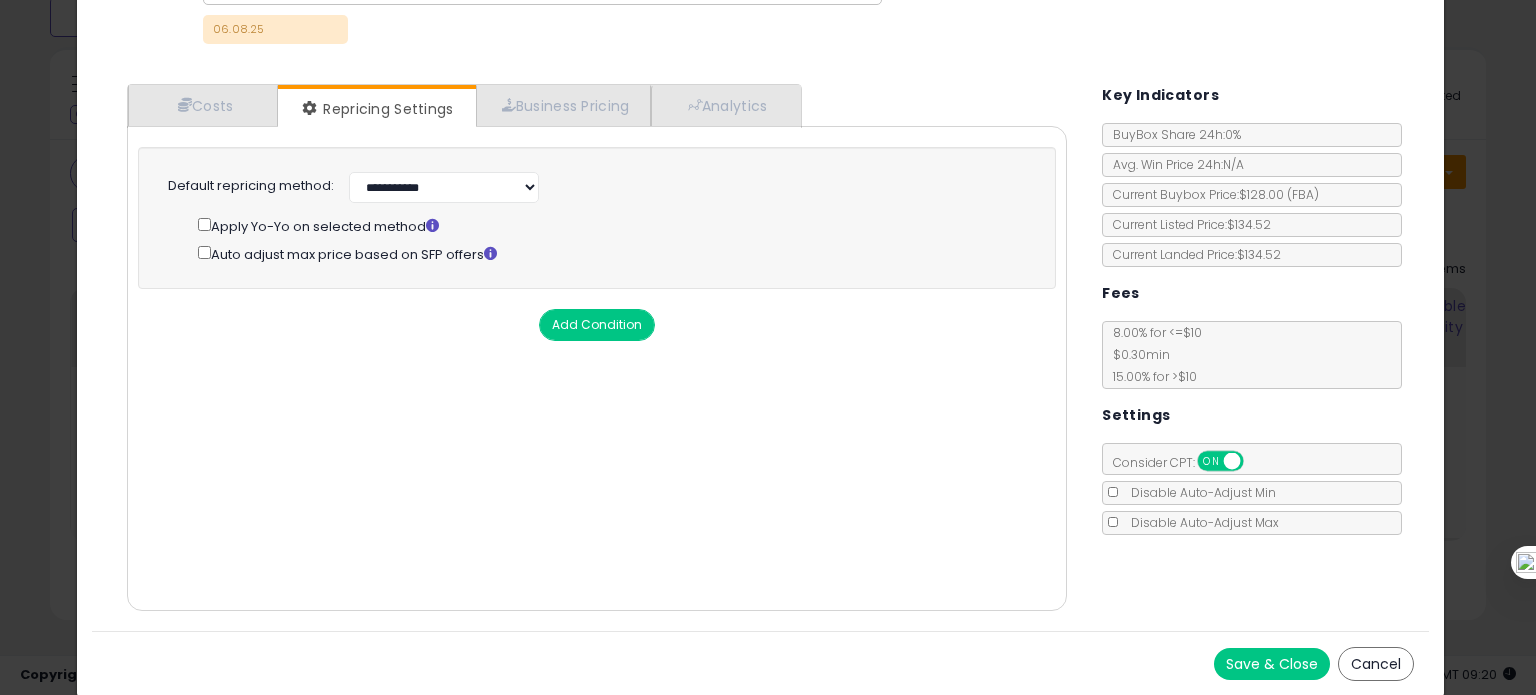 click on "Save & Close" at bounding box center [1272, 664] 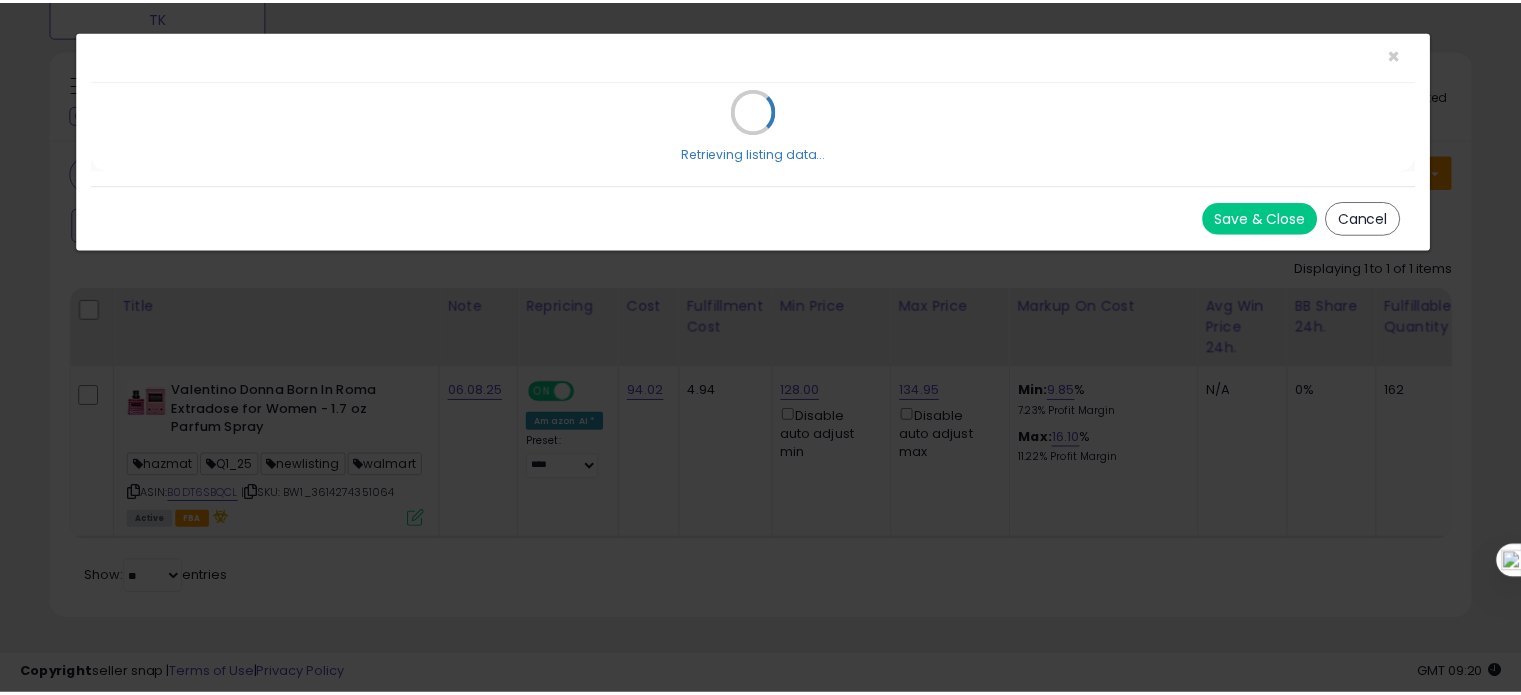 scroll, scrollTop: 0, scrollLeft: 0, axis: both 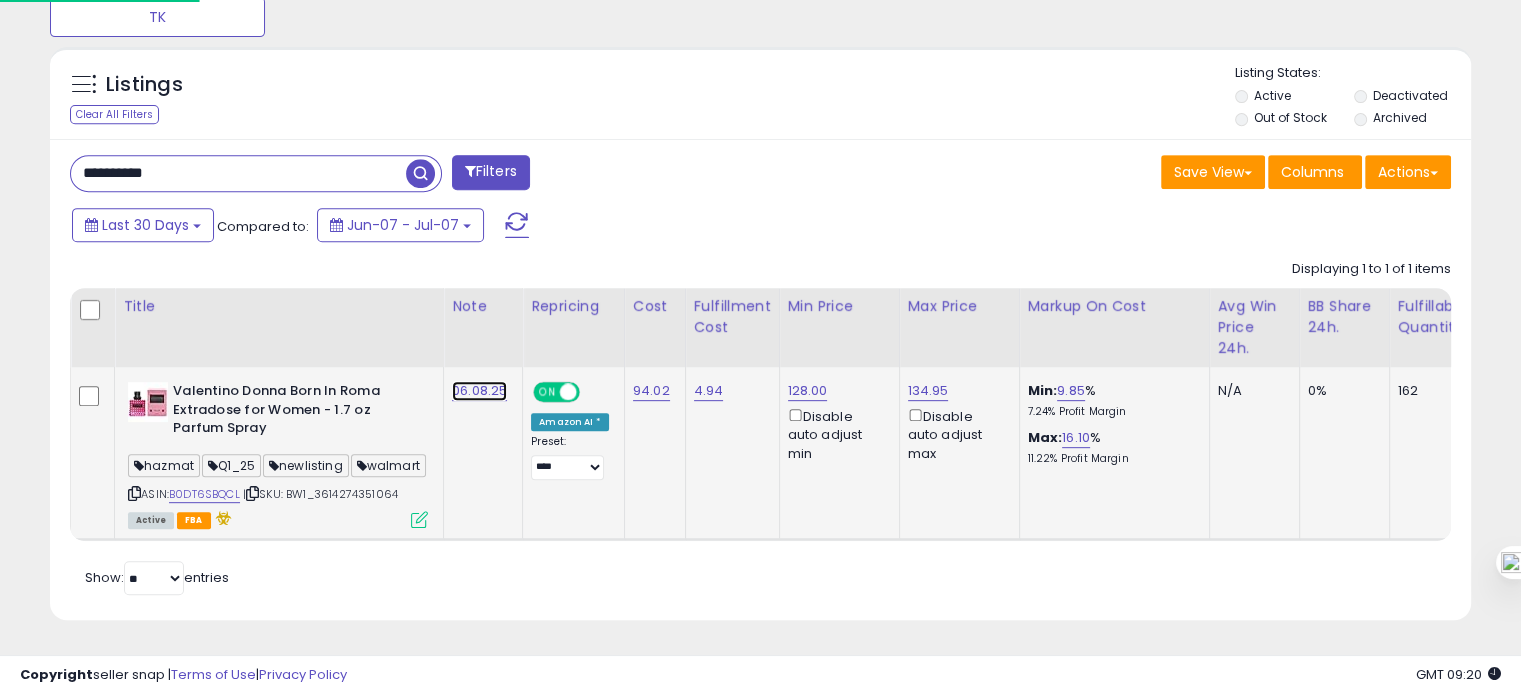 click on "06.08.25" at bounding box center (479, 391) 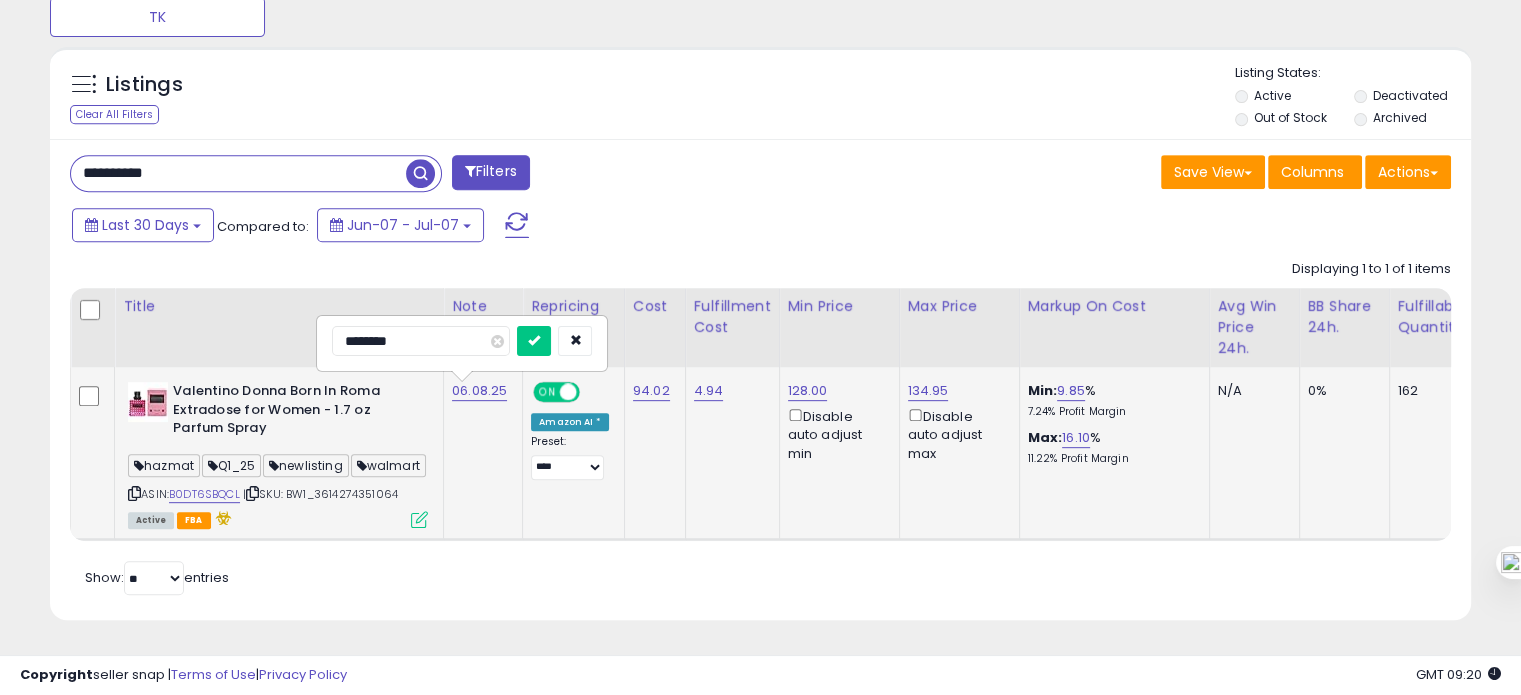 click on "********" at bounding box center [421, 341] 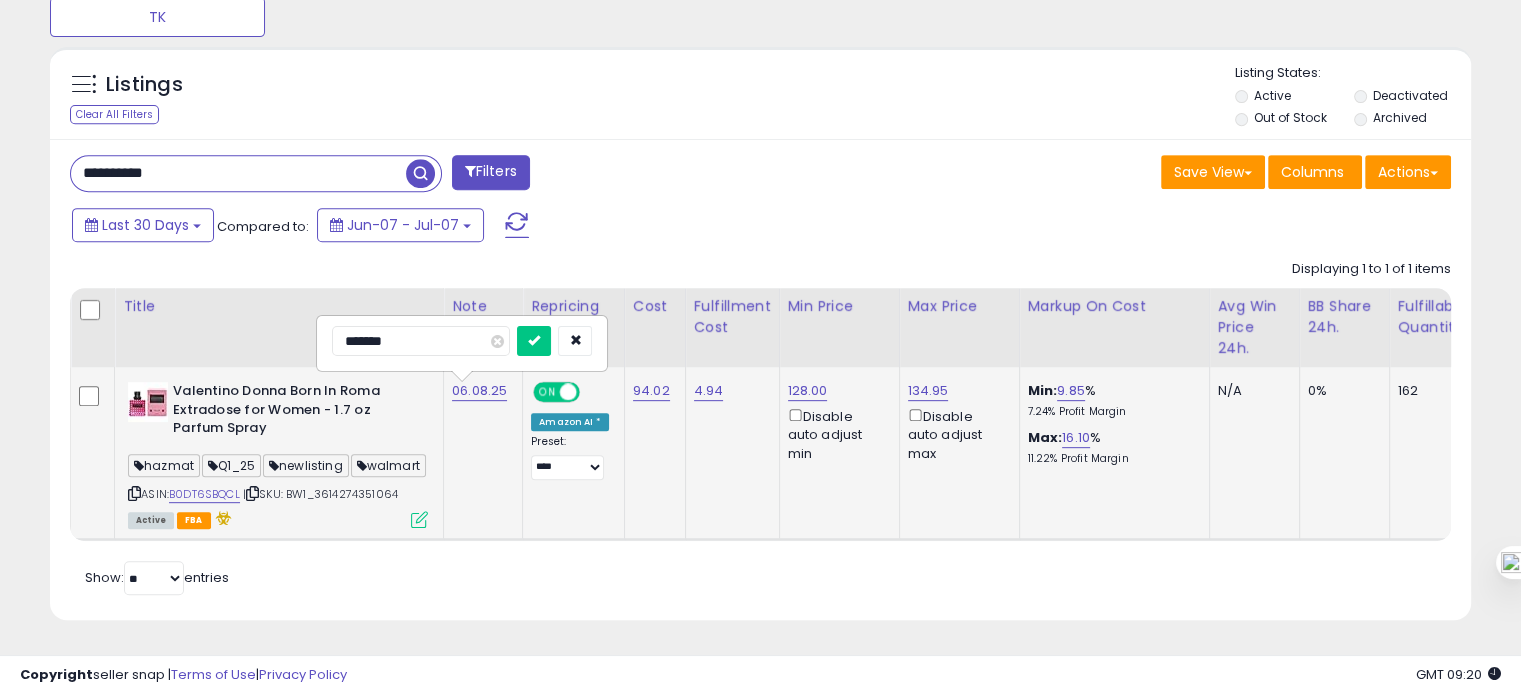 type on "********" 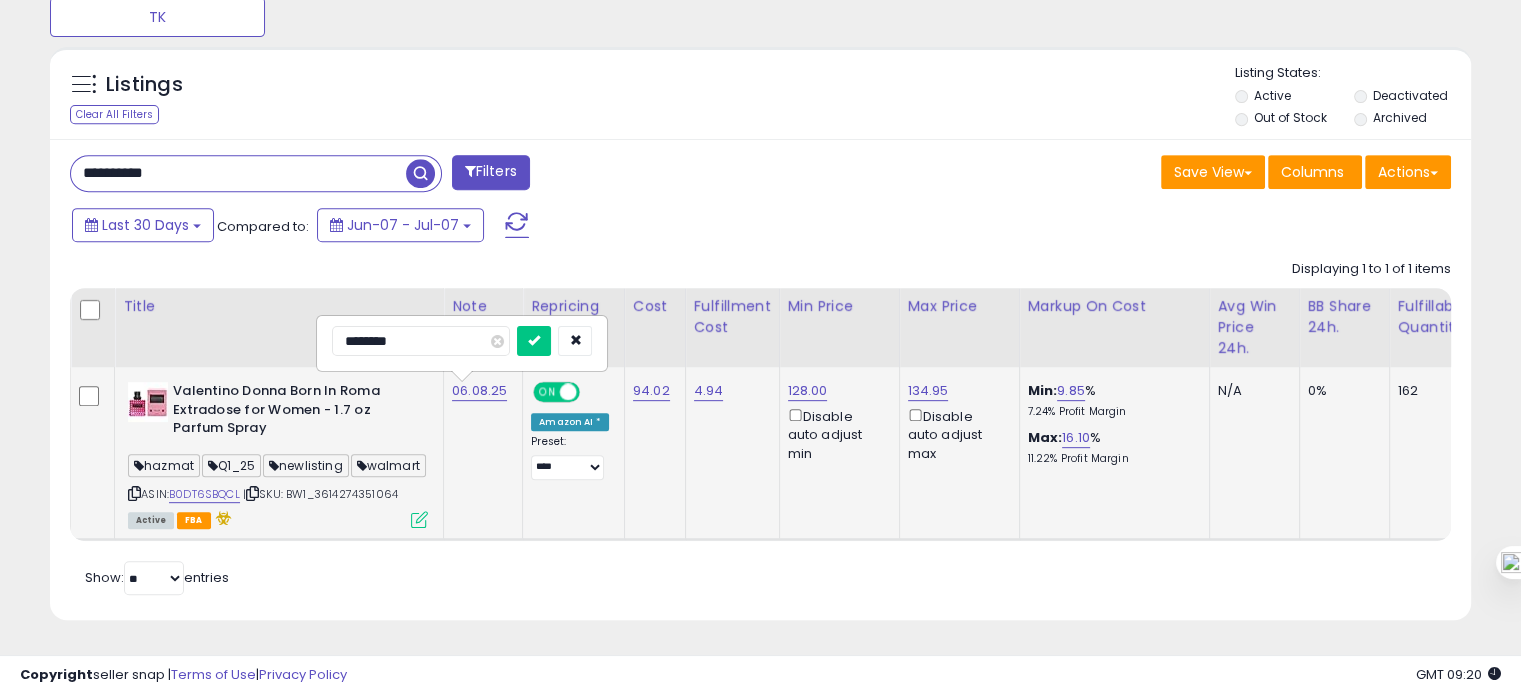 click at bounding box center [534, 341] 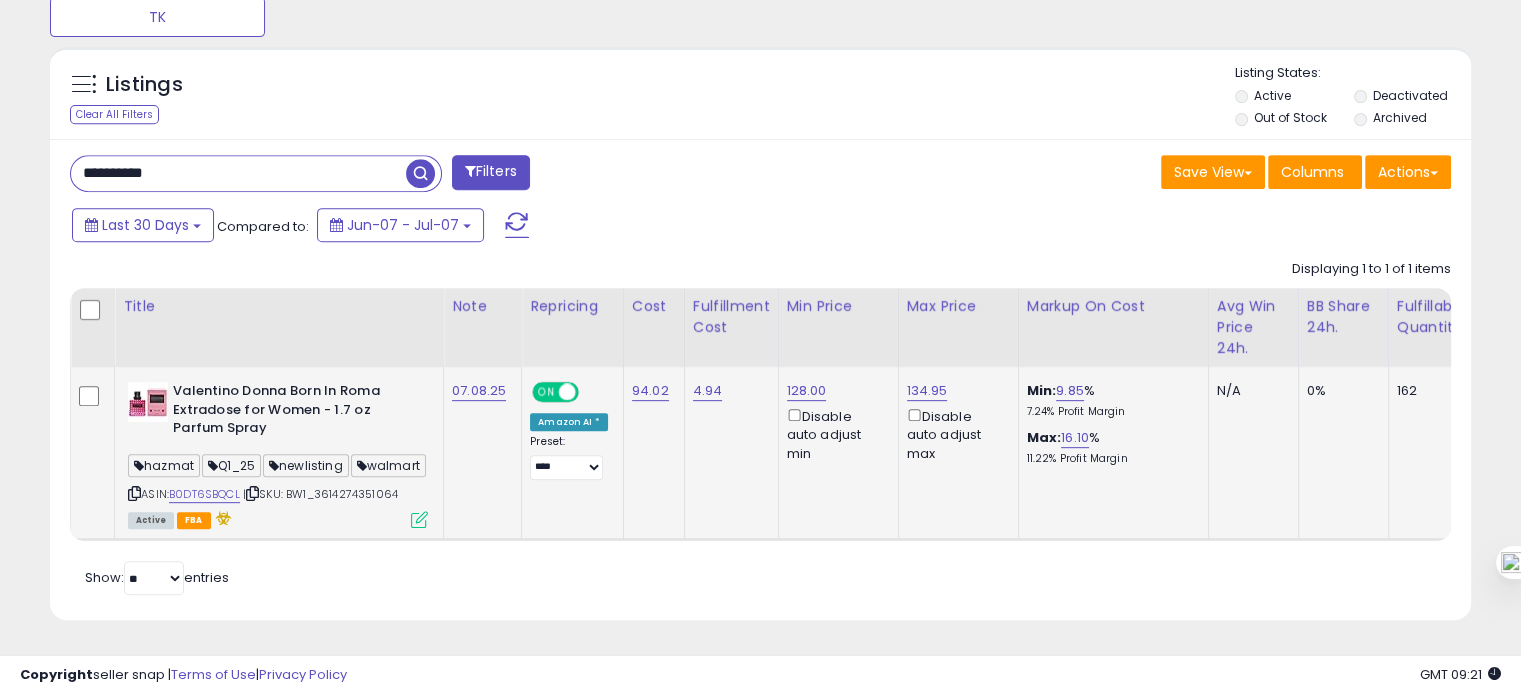 click on "**********" at bounding box center (238, 173) 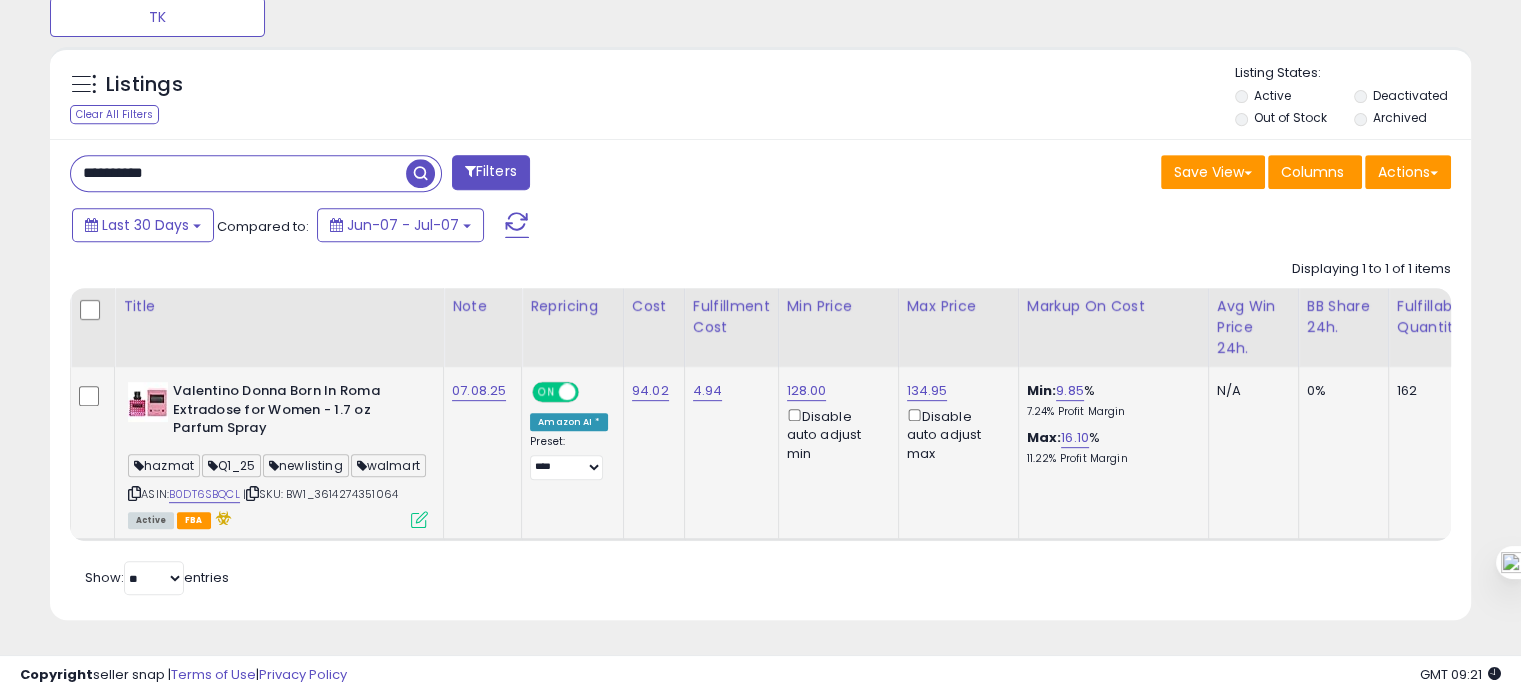 click on "**********" at bounding box center [238, 173] 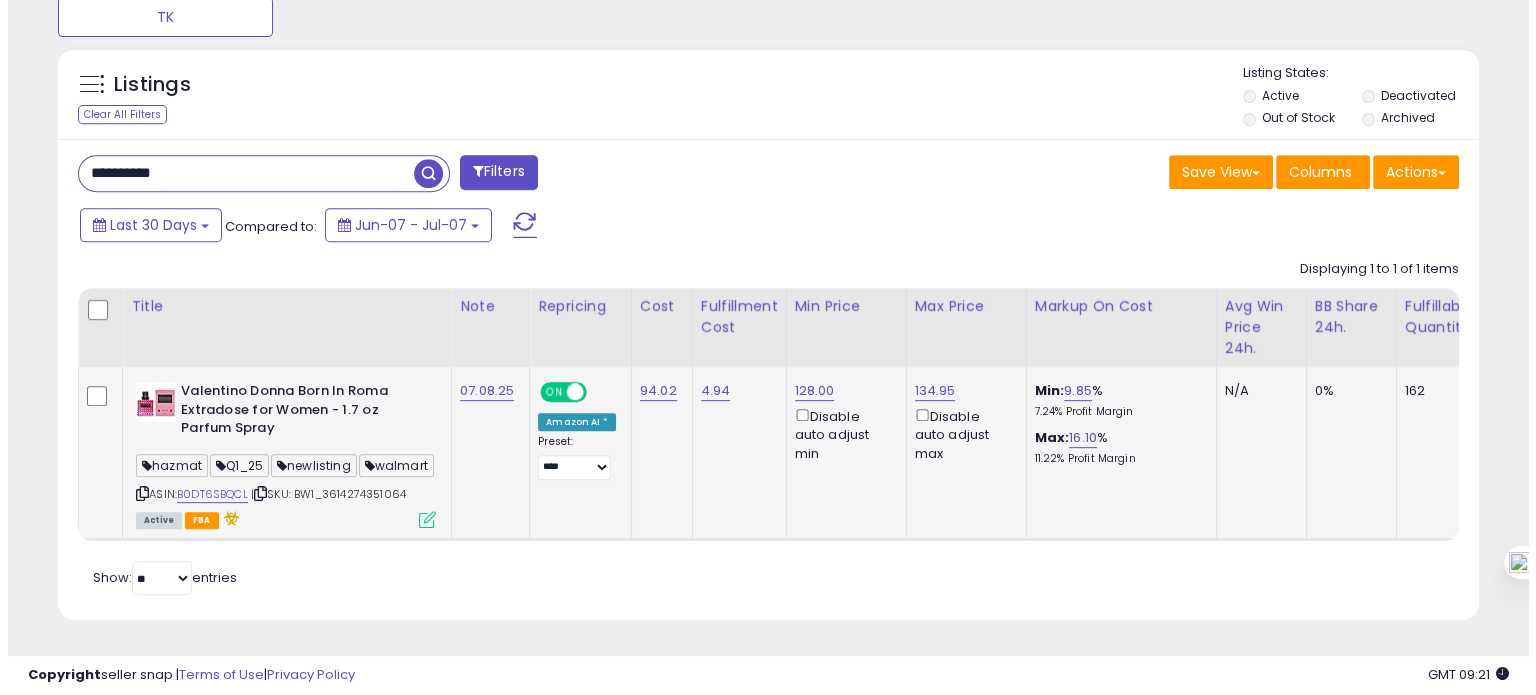 scroll, scrollTop: 674, scrollLeft: 0, axis: vertical 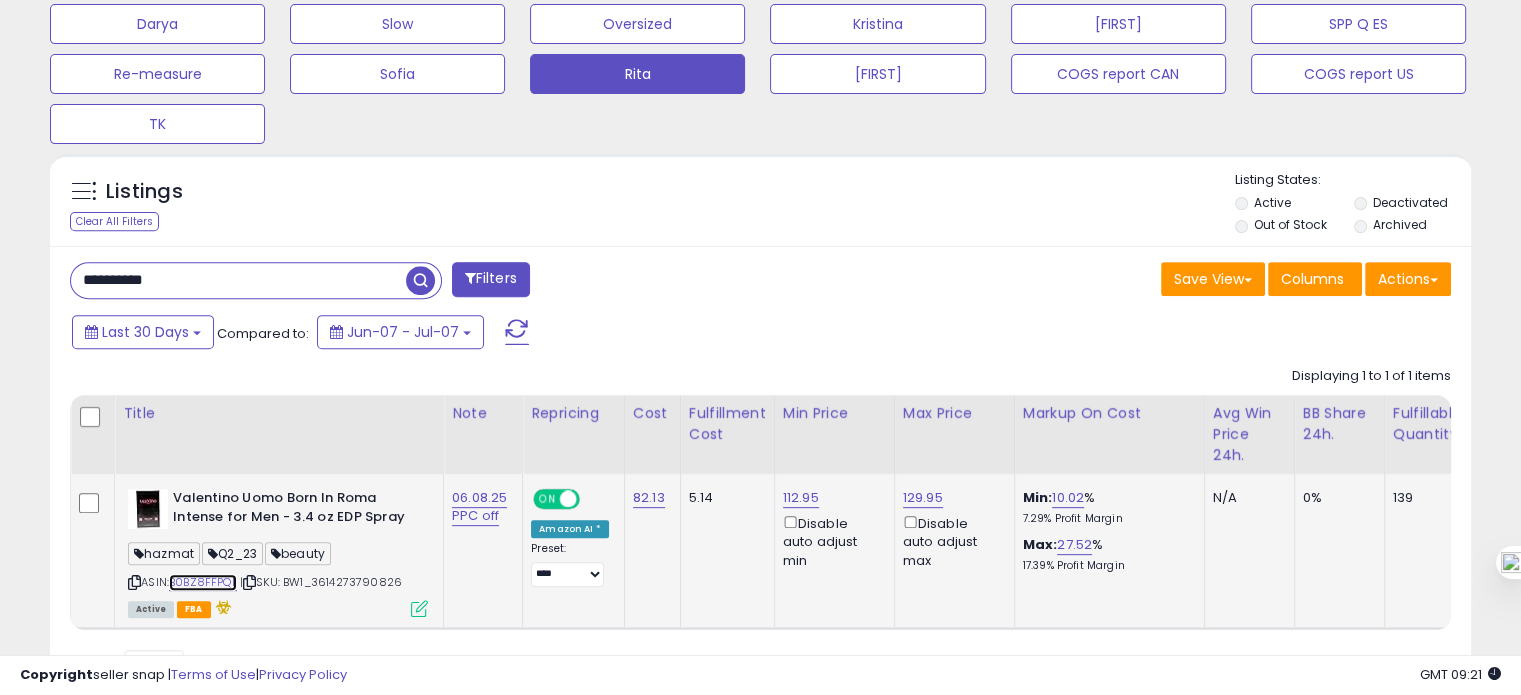 click on "B0BZ8FFPQL" at bounding box center [203, 582] 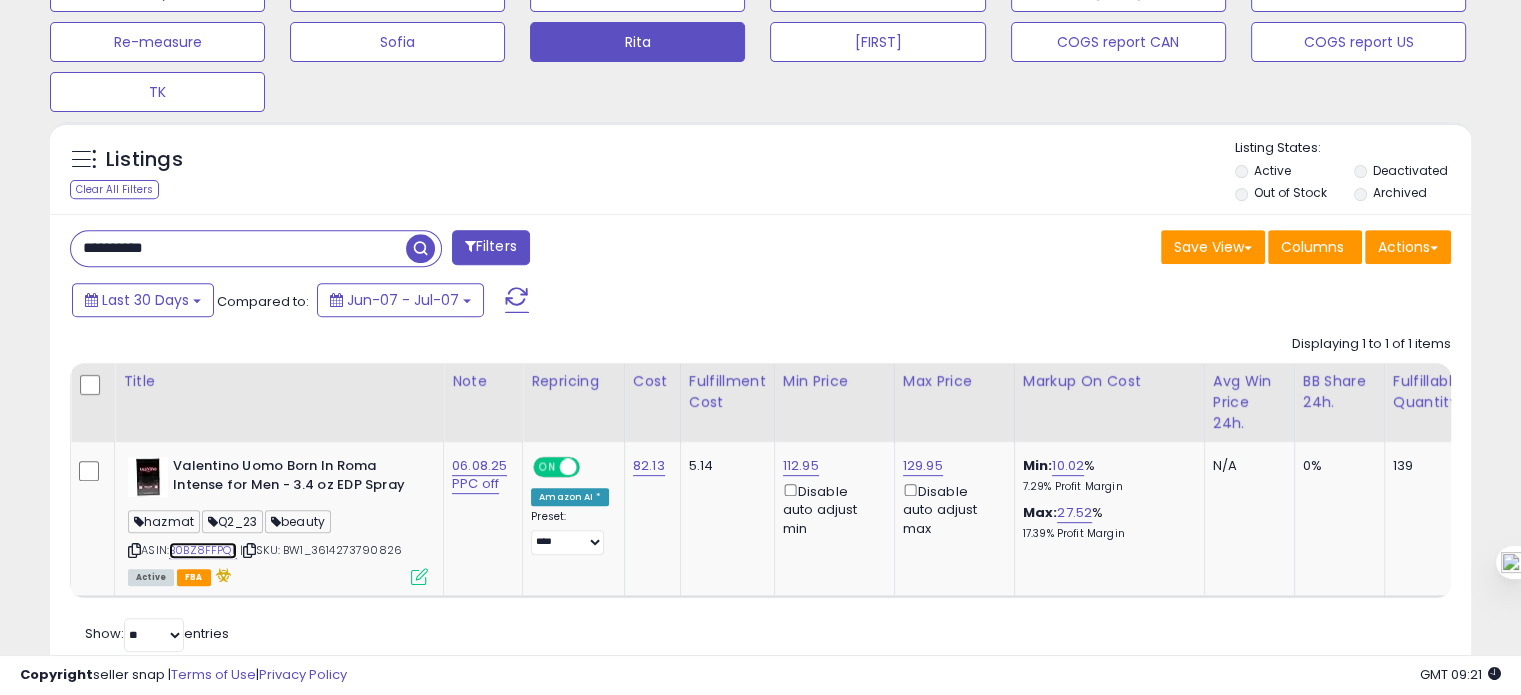 scroll, scrollTop: 828, scrollLeft: 0, axis: vertical 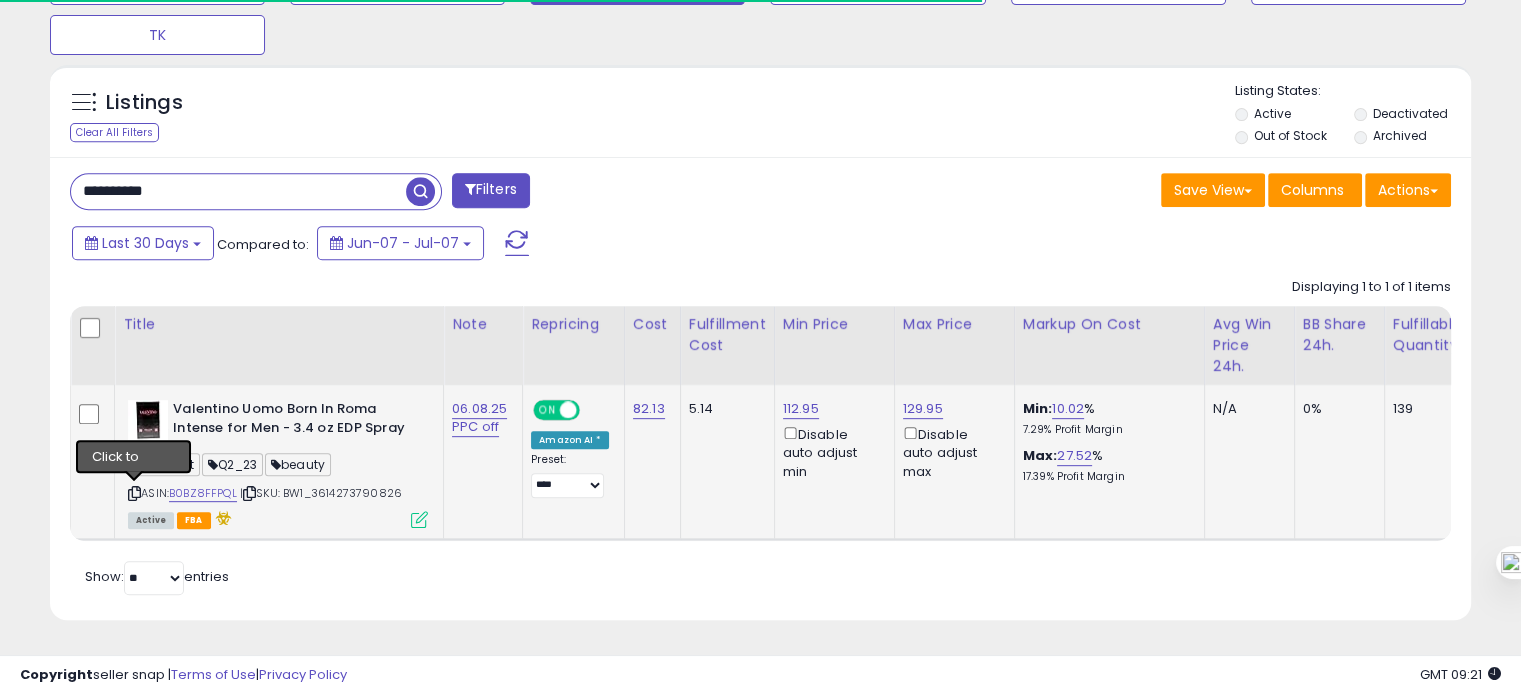 click at bounding box center [134, 493] 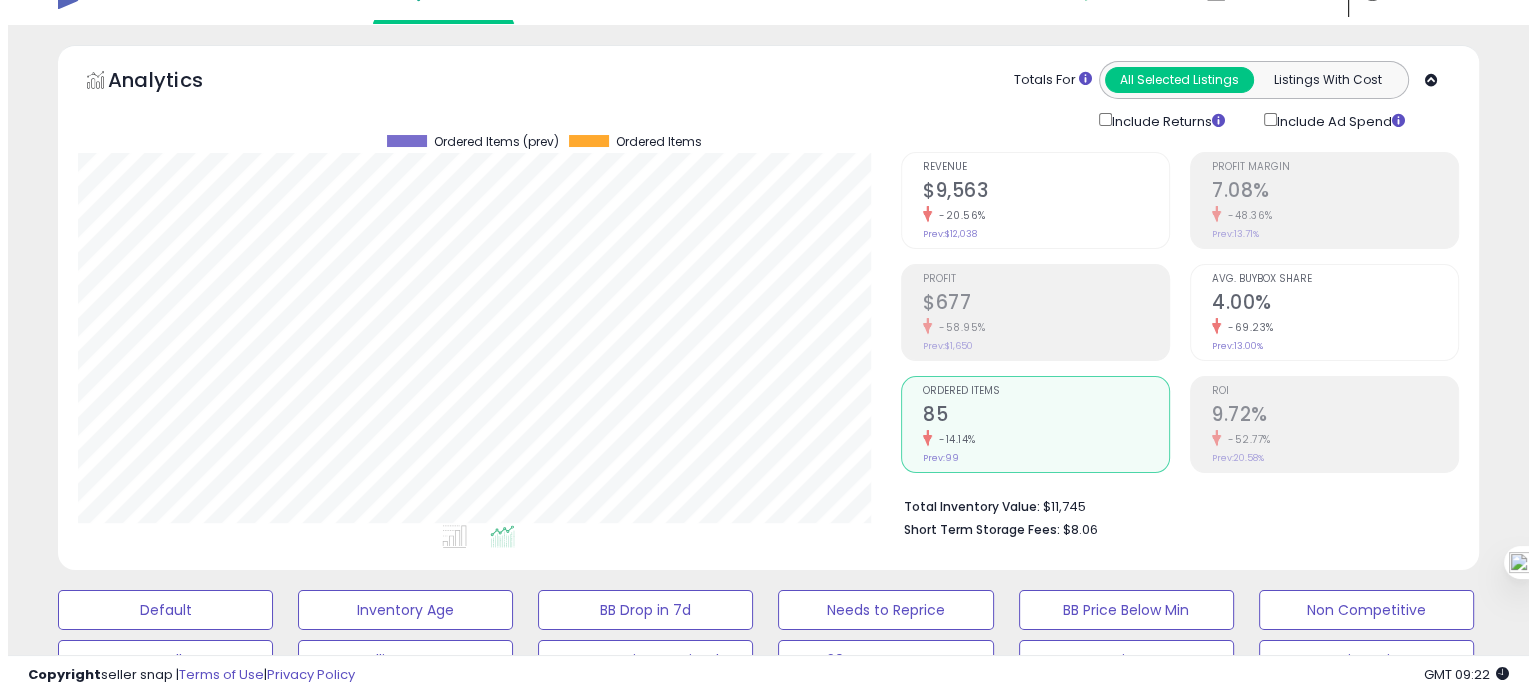 scroll, scrollTop: 0, scrollLeft: 0, axis: both 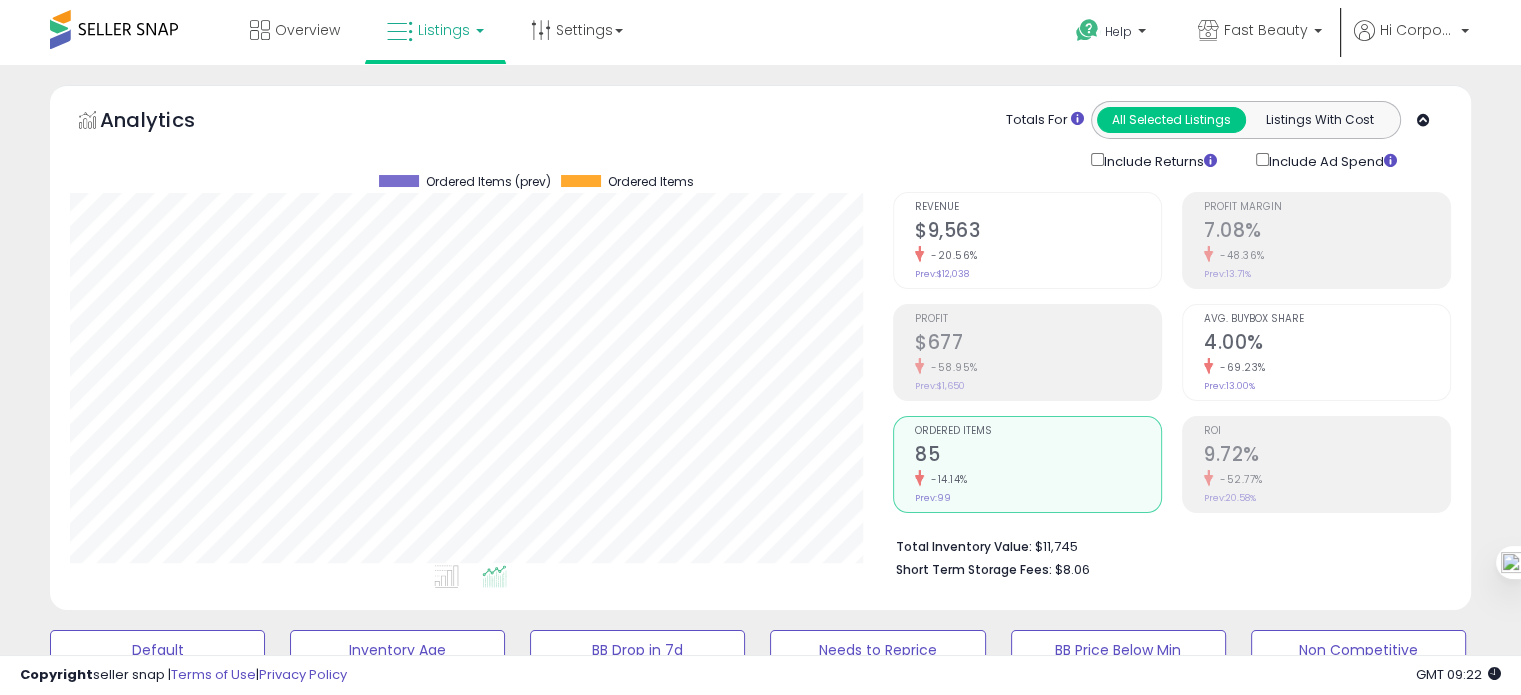 click on "-69.23%" at bounding box center [1327, 367] 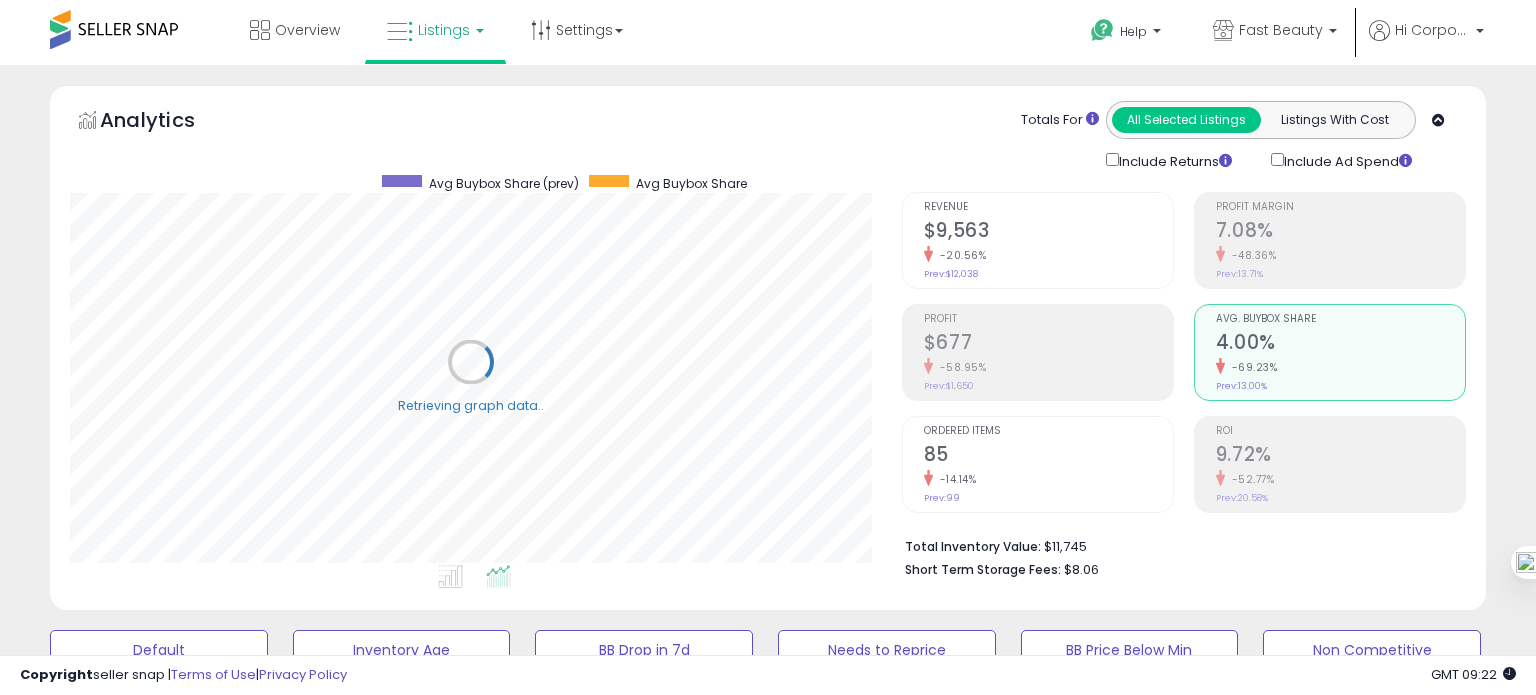 scroll, scrollTop: 999589, scrollLeft: 999168, axis: both 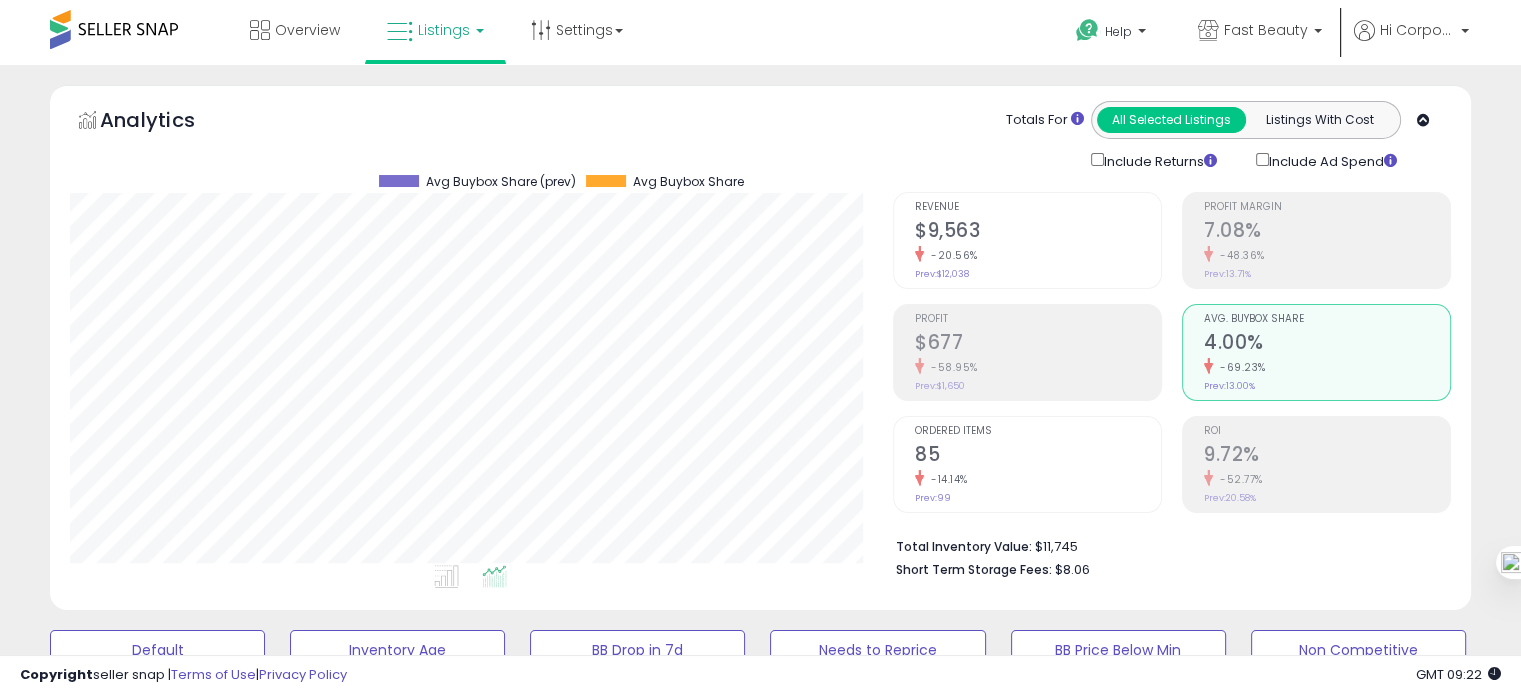 click on "-14.14%" at bounding box center [1038, 479] 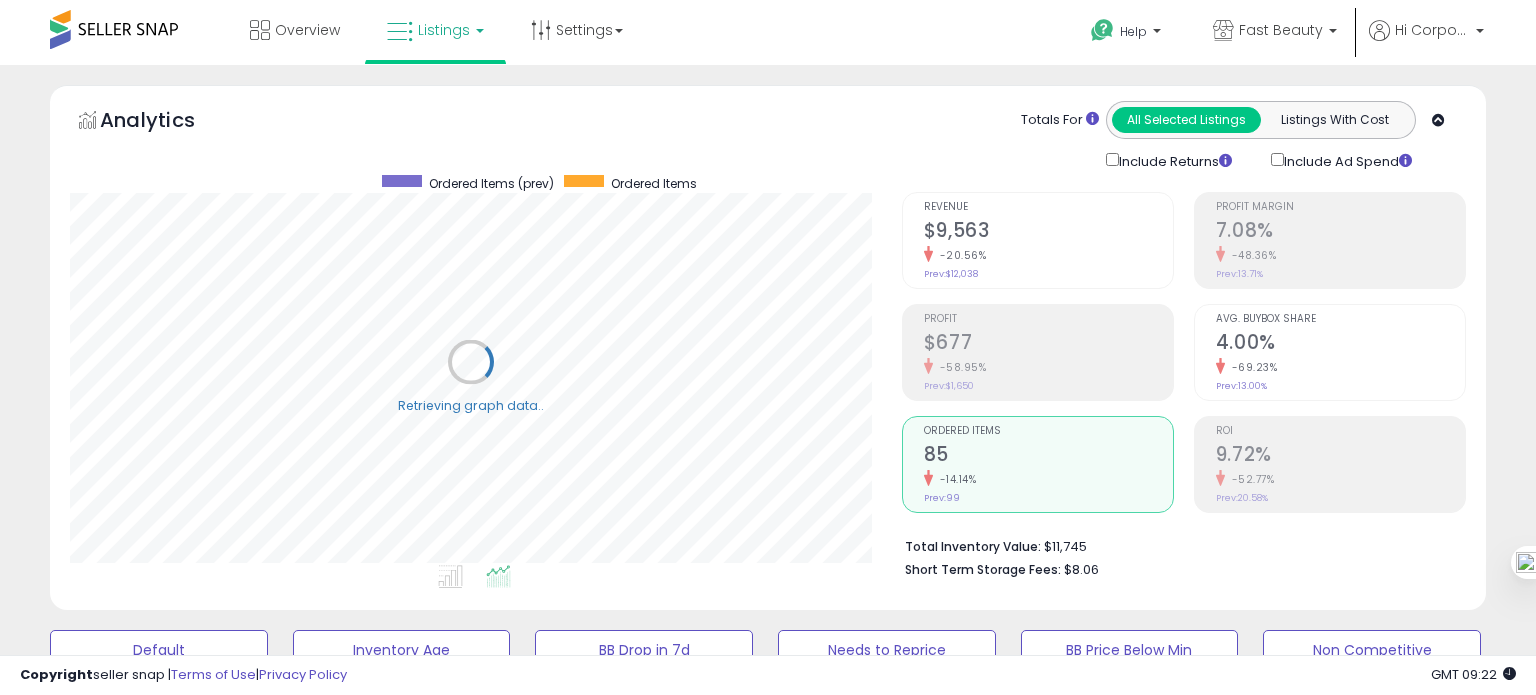 scroll, scrollTop: 999589, scrollLeft: 999168, axis: both 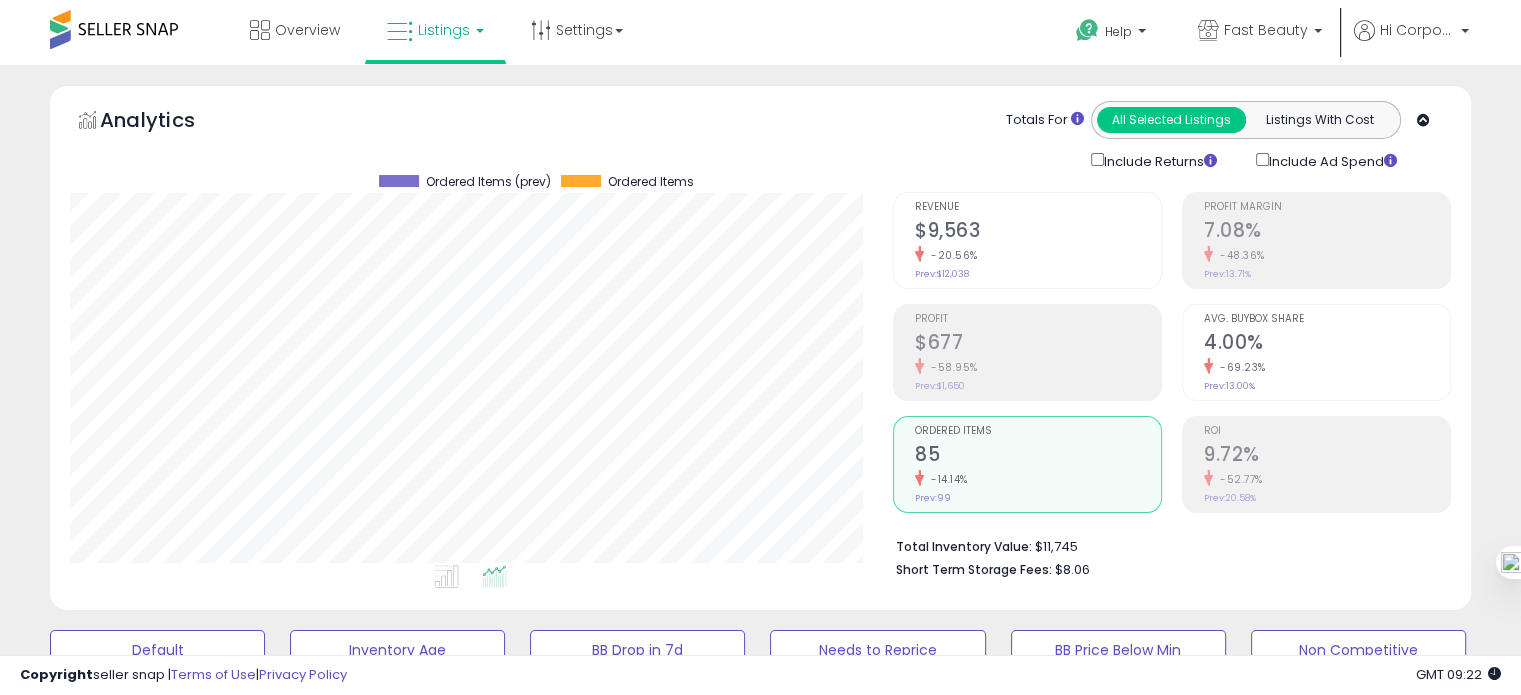 click on "-69.23%" at bounding box center (1327, 367) 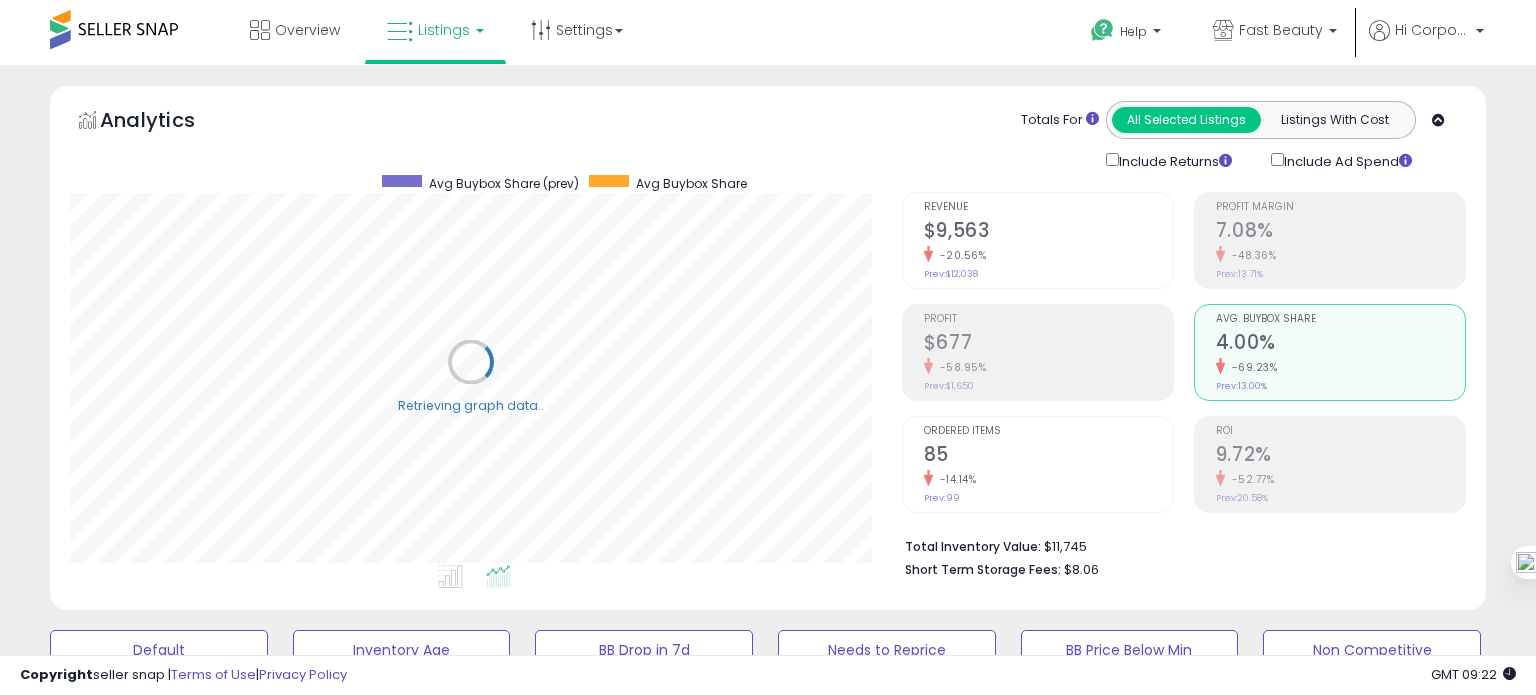 scroll, scrollTop: 999589, scrollLeft: 999168, axis: both 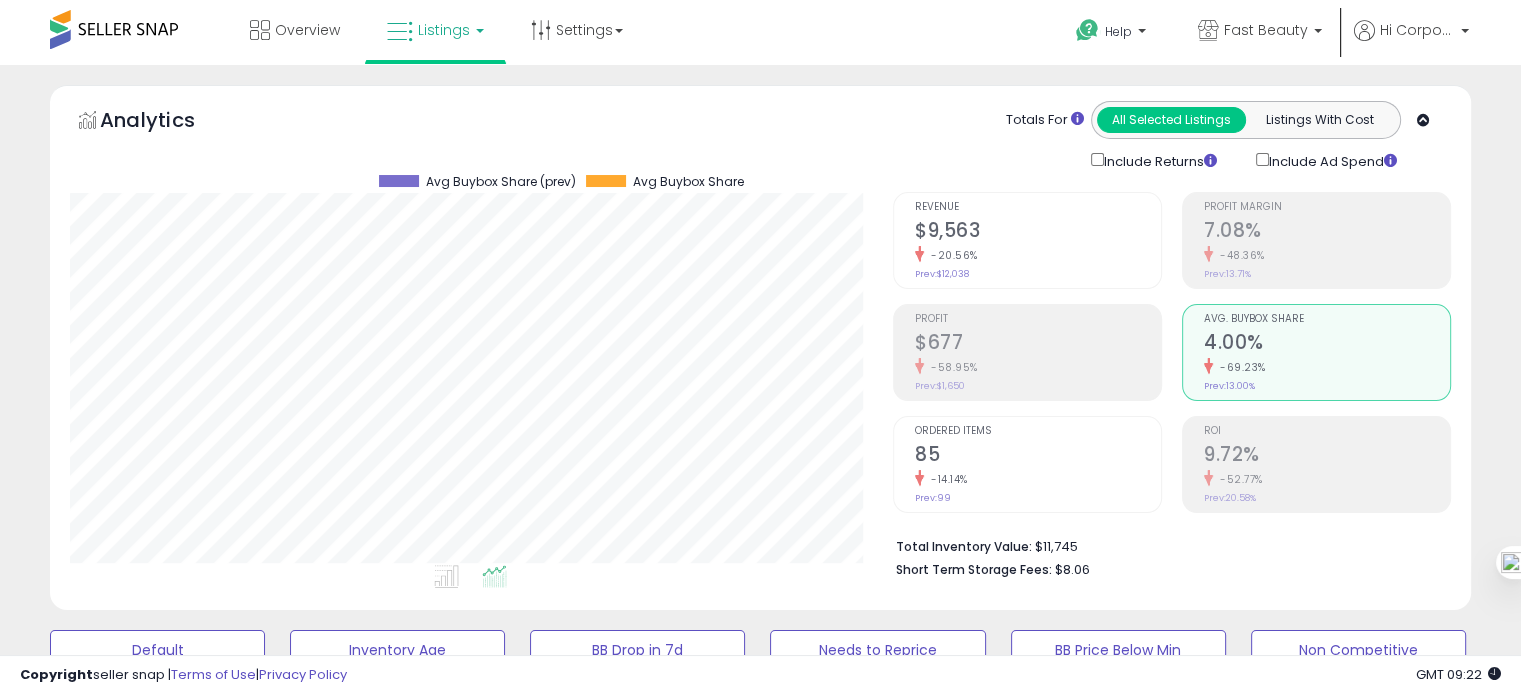 click on "-14.14%" at bounding box center [1038, 479] 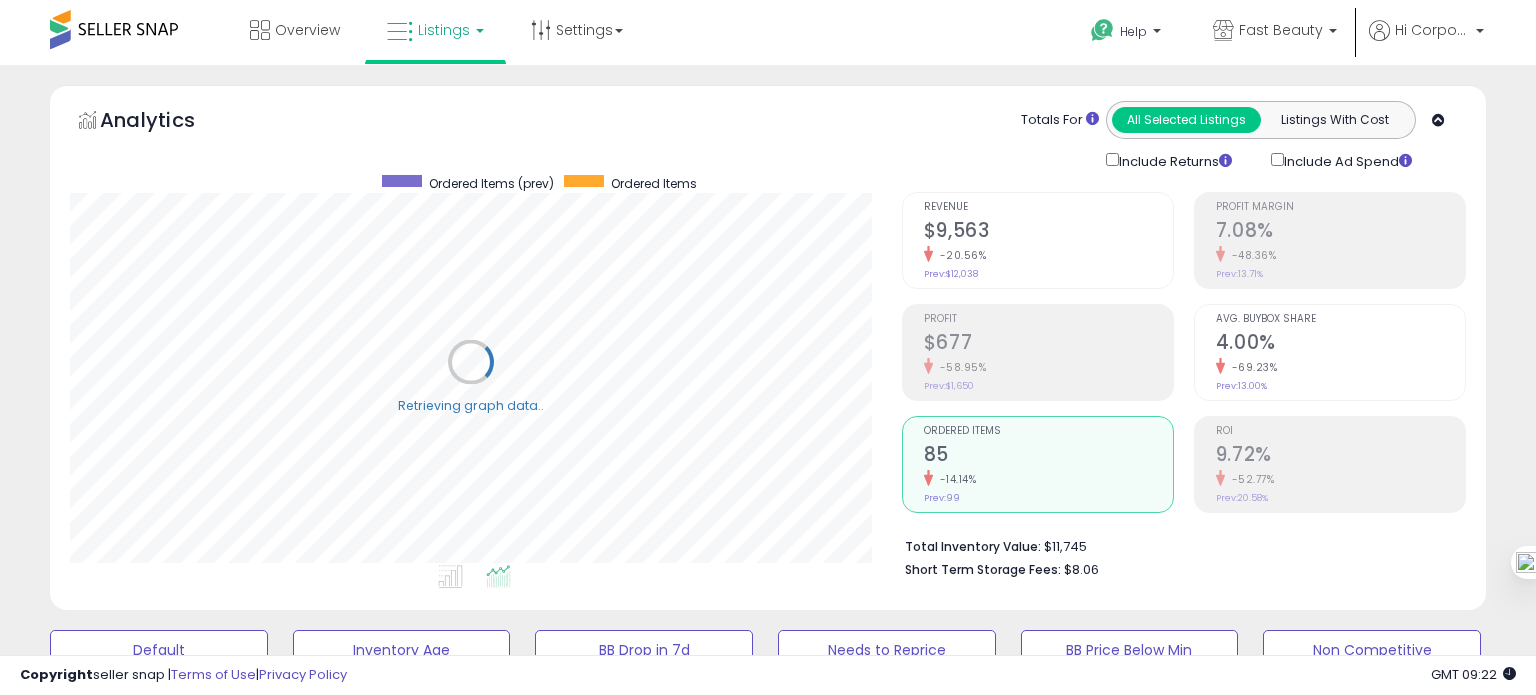 scroll, scrollTop: 999589, scrollLeft: 999168, axis: both 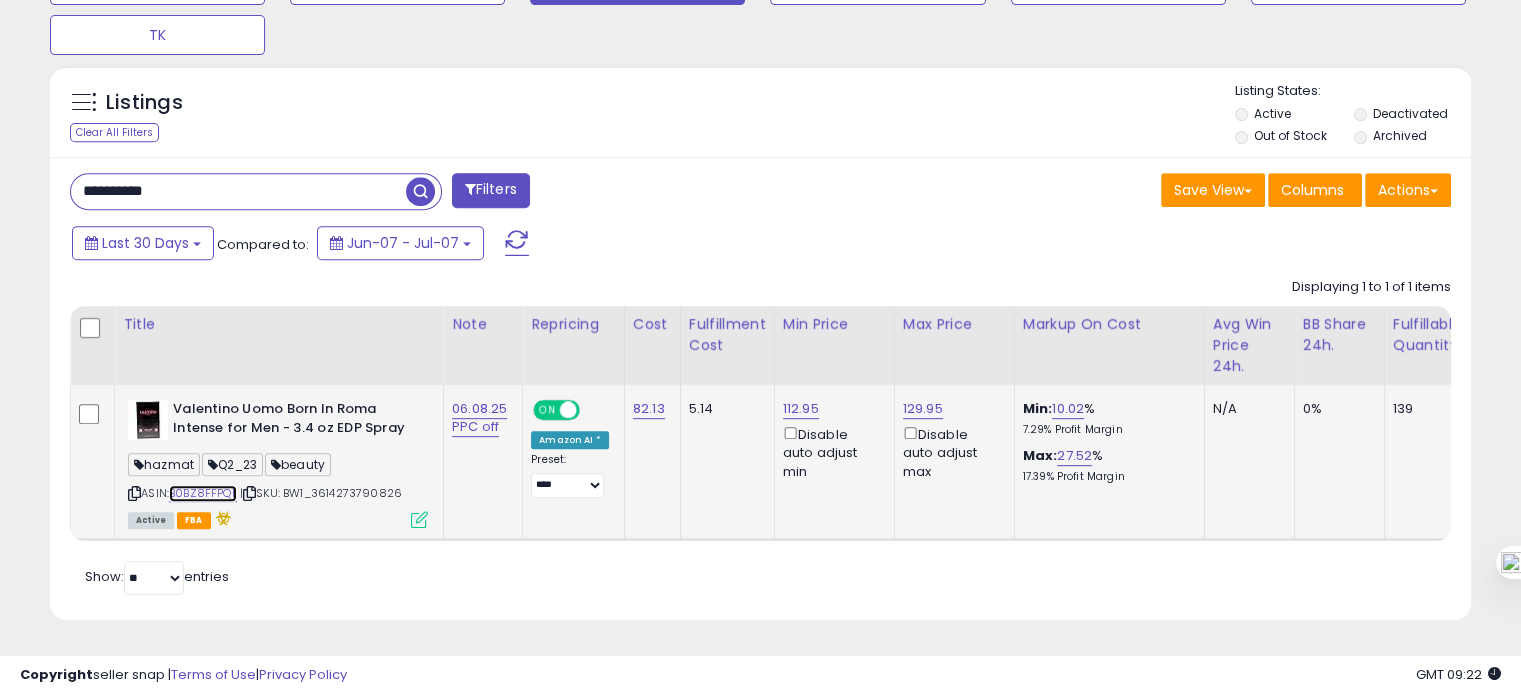 click on "B0BZ8FFPQL" at bounding box center (203, 493) 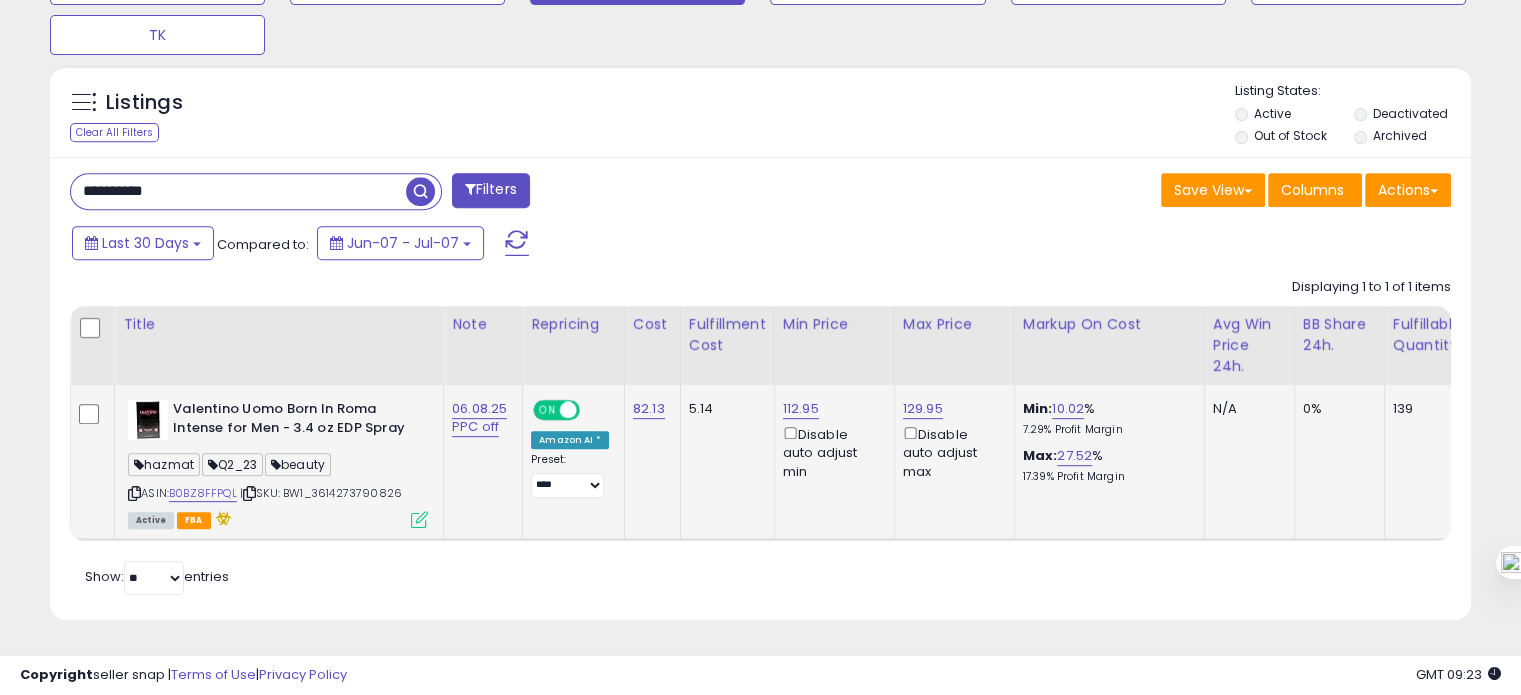 click on "ASIN:  B0BZ8FFPQL    |   SKU: BW1_3614273790826 Active FBA" at bounding box center [278, 463] 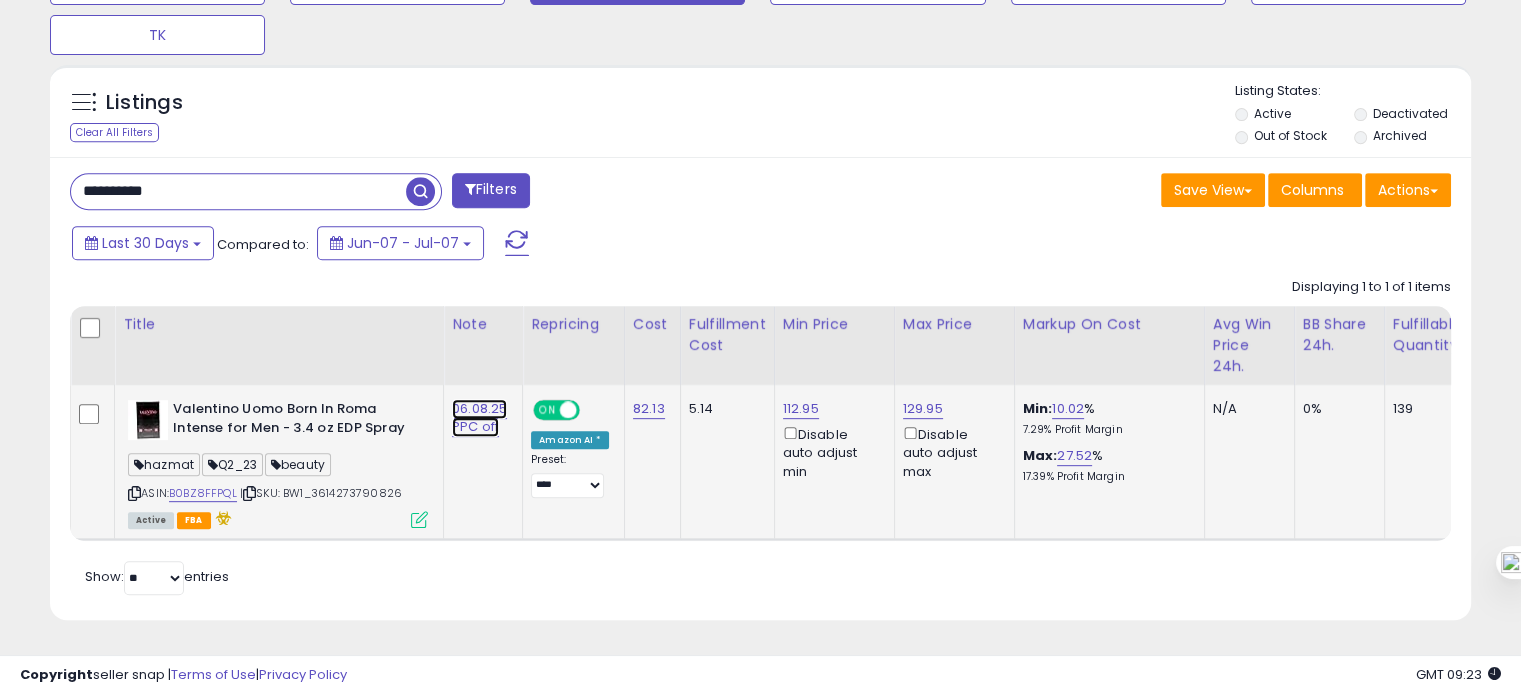 click on "06.08.25 PPC off" at bounding box center (479, 418) 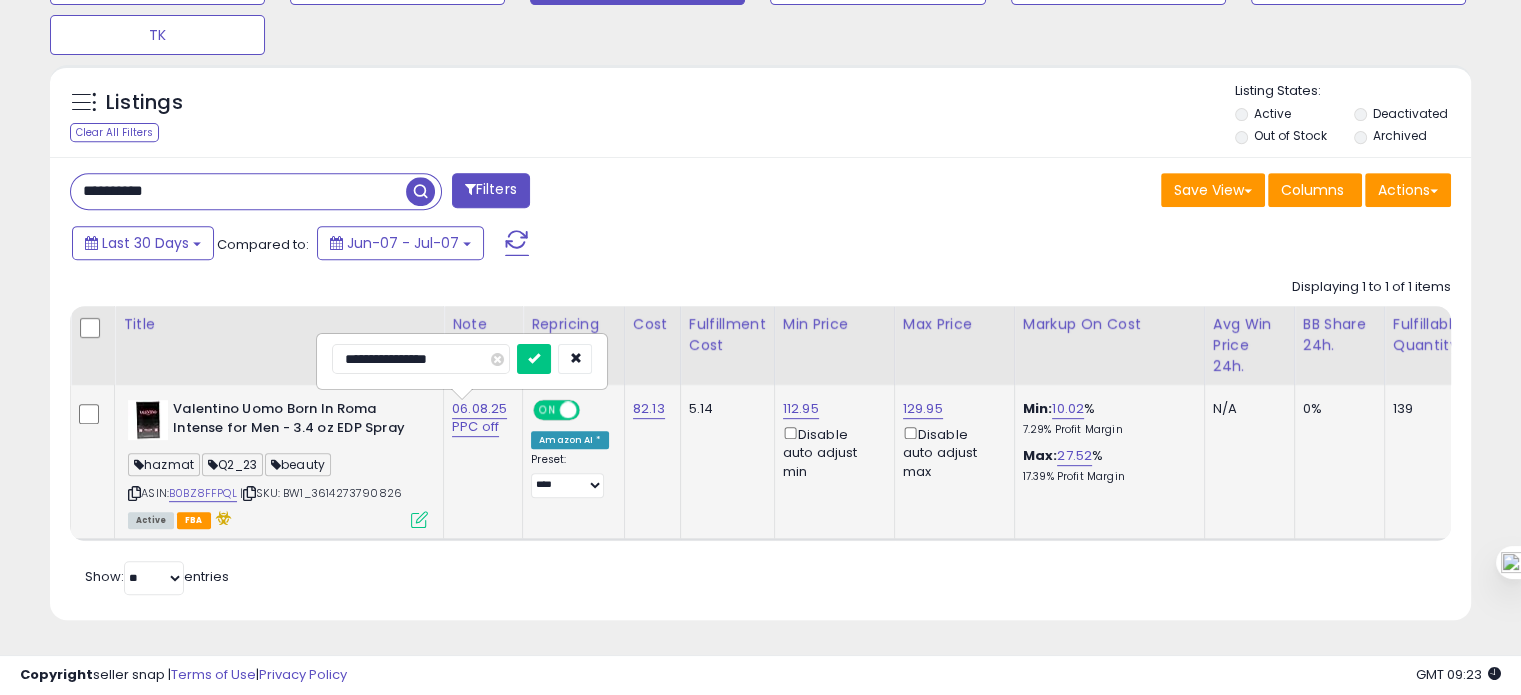 click on "**********" at bounding box center [421, 359] 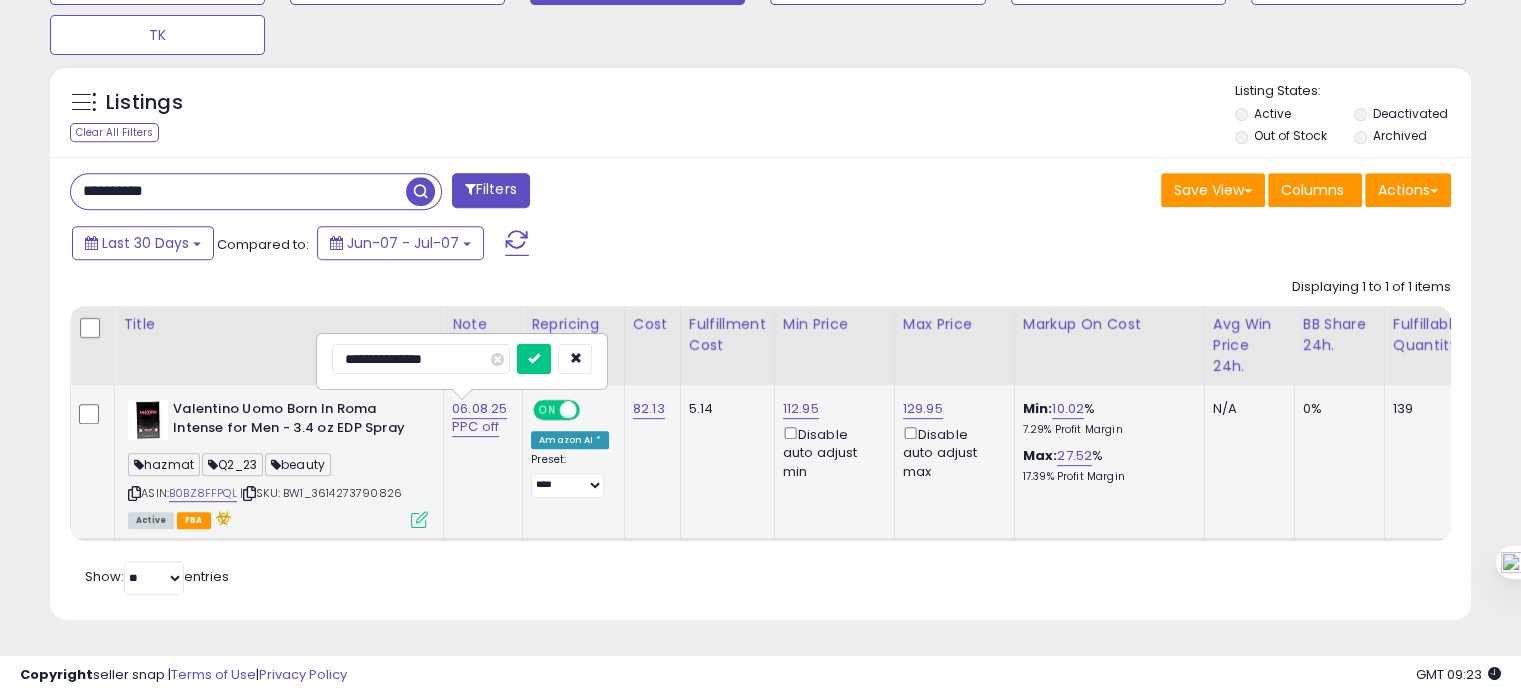type on "**********" 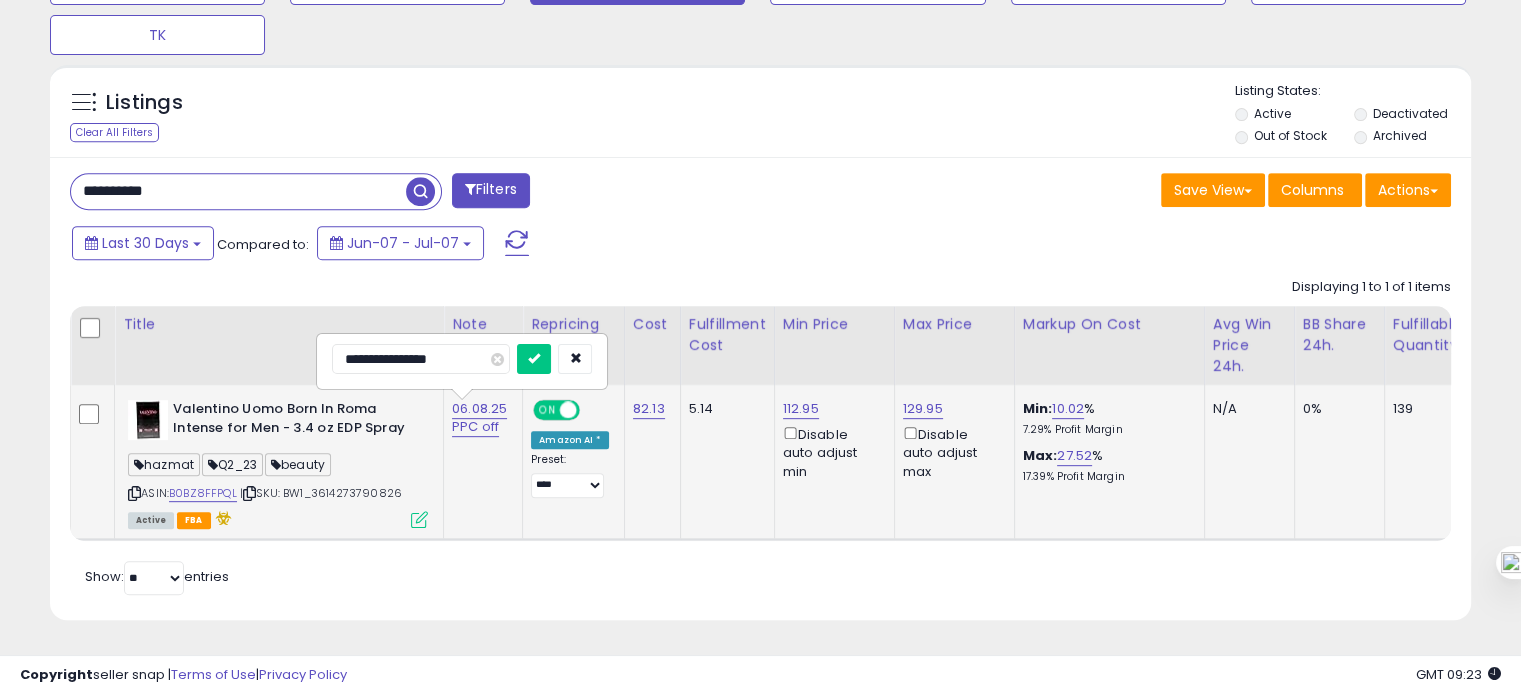 click at bounding box center (534, 359) 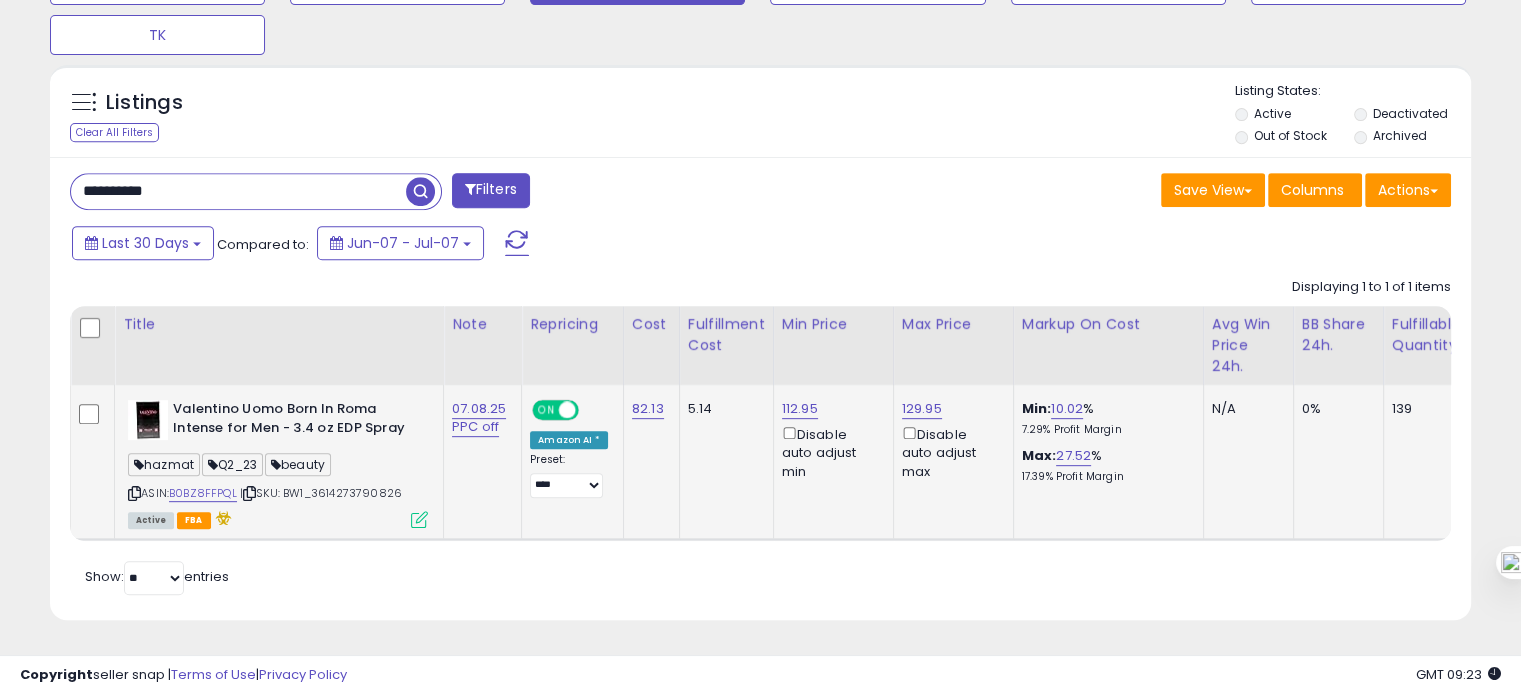 click on "**********" at bounding box center [238, 191] 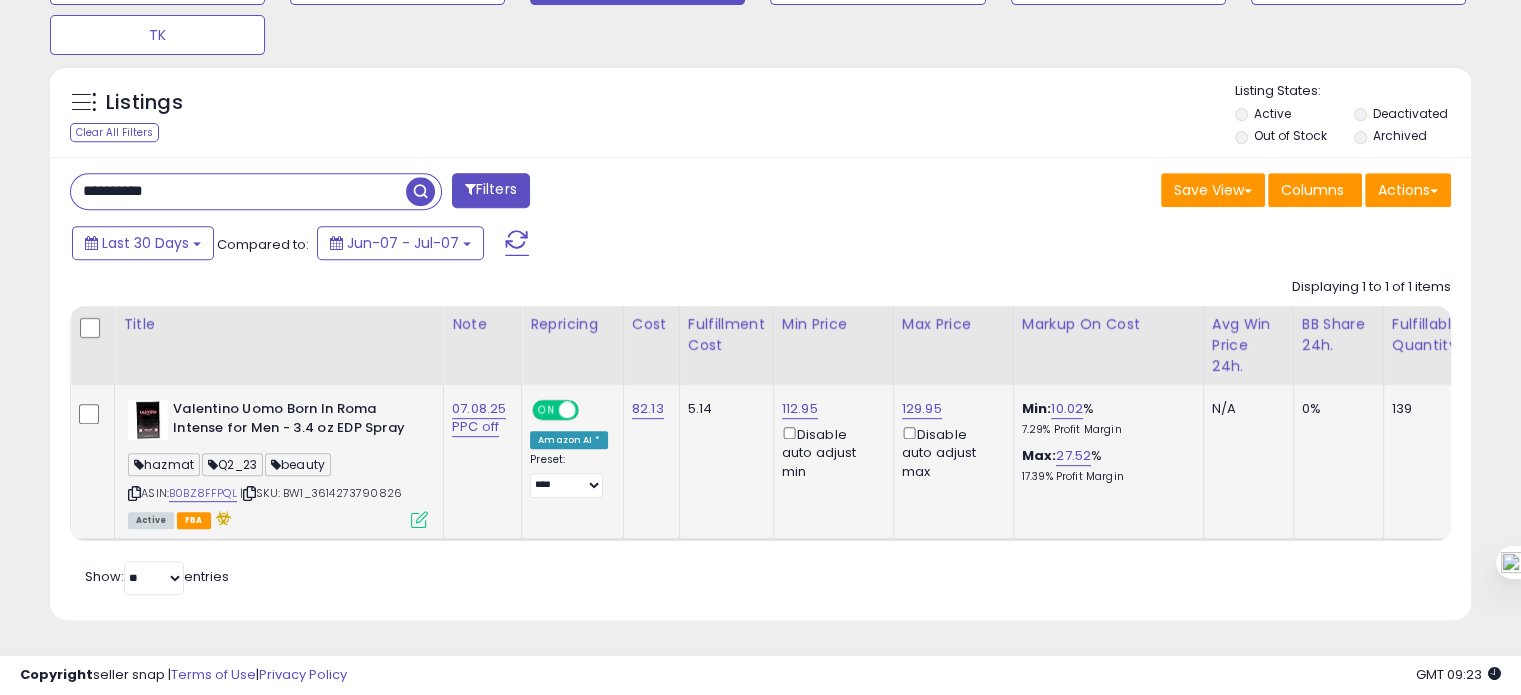 paste 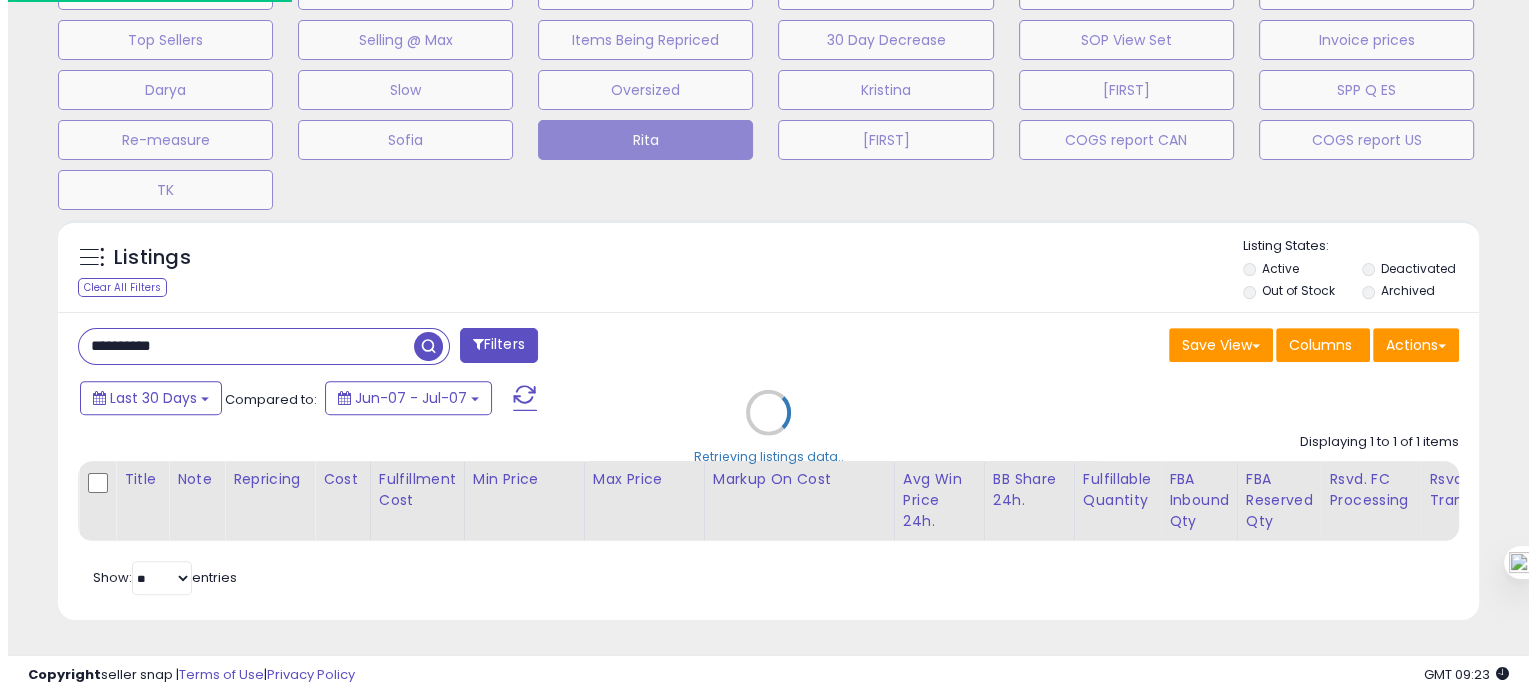 scroll, scrollTop: 674, scrollLeft: 0, axis: vertical 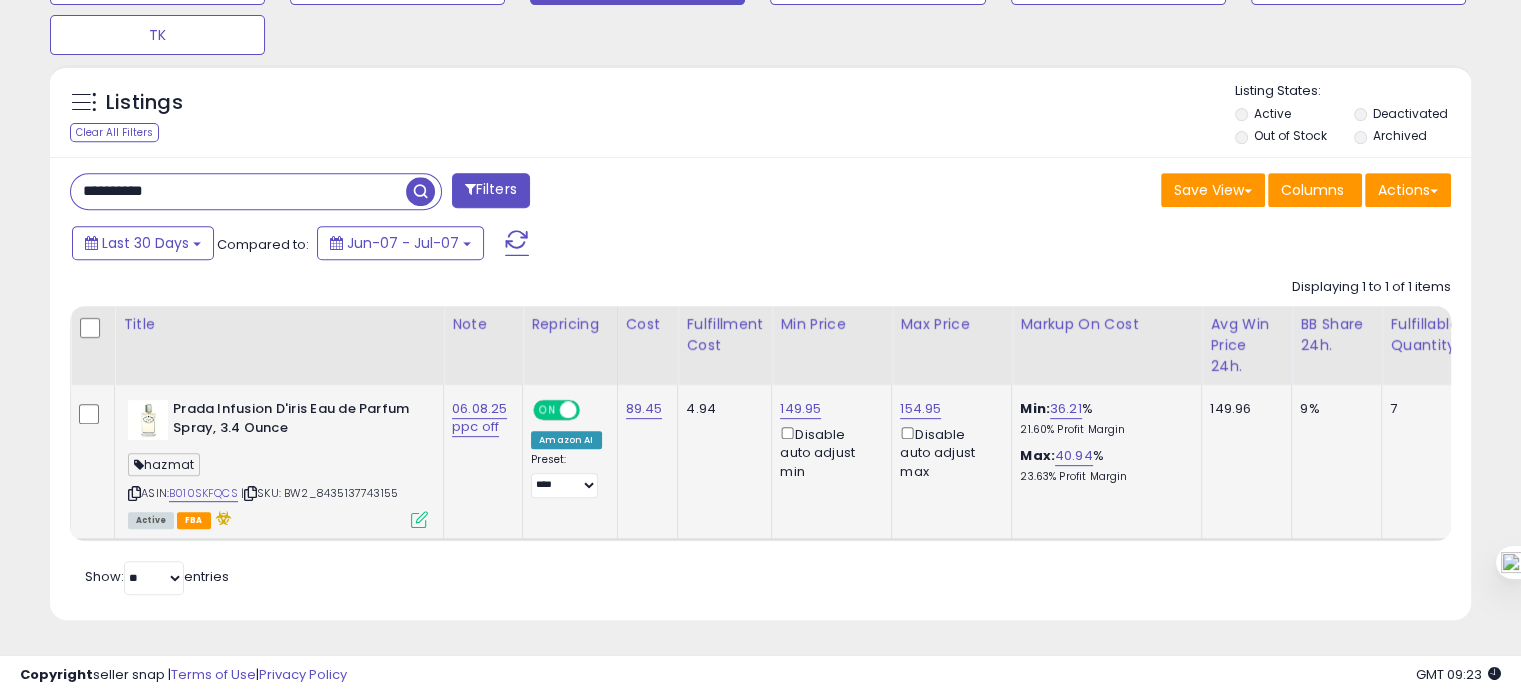 click at bounding box center (134, 493) 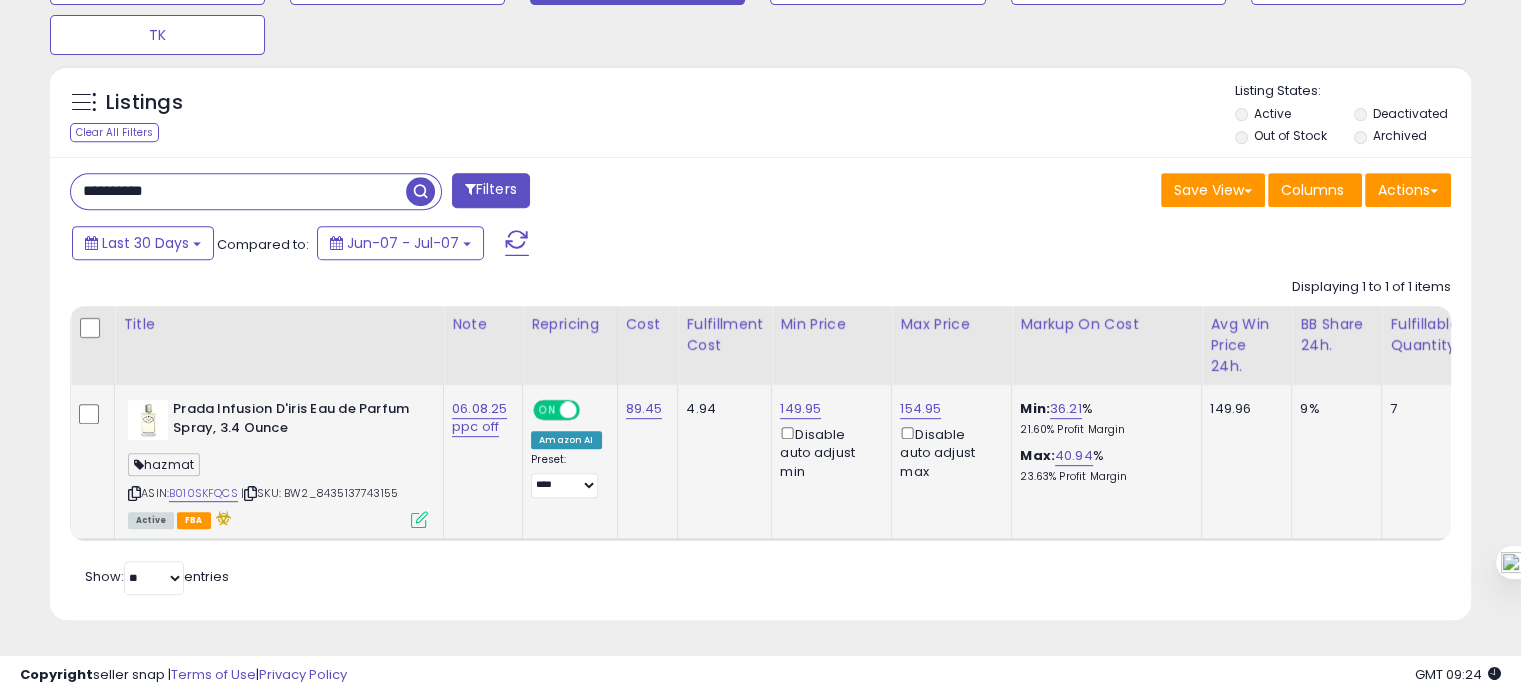 click on "|   SKU: BW2_8435137743155" at bounding box center (319, 493) 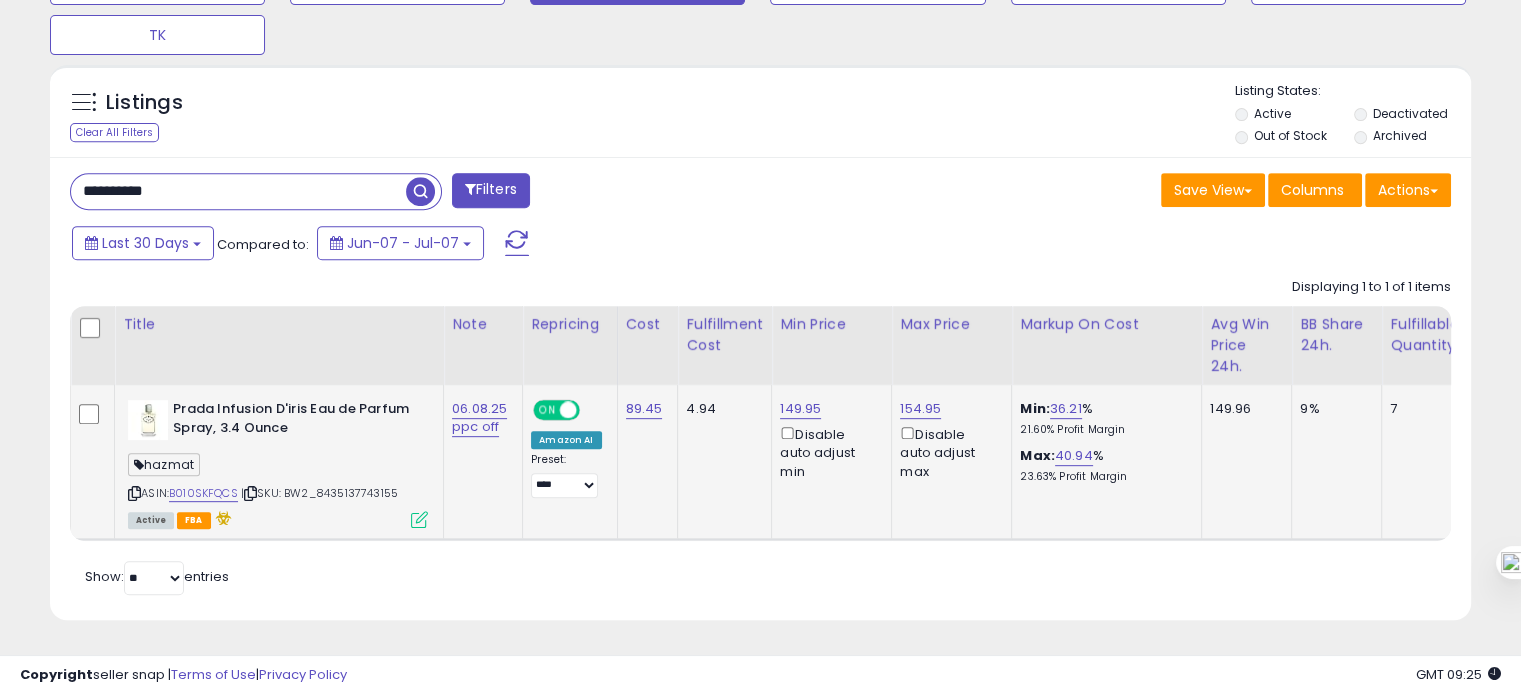 scroll, scrollTop: 828, scrollLeft: 0, axis: vertical 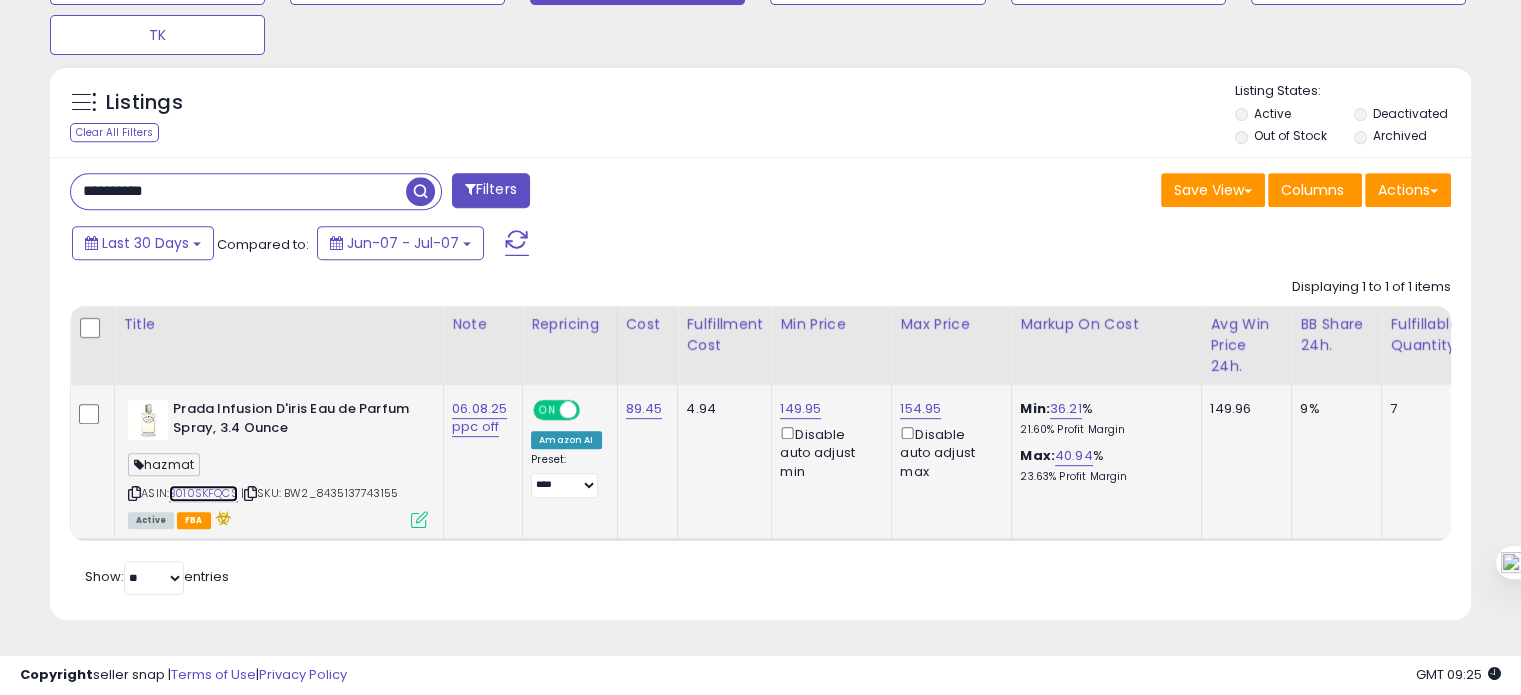 click on "B010SKFQCS" at bounding box center [203, 493] 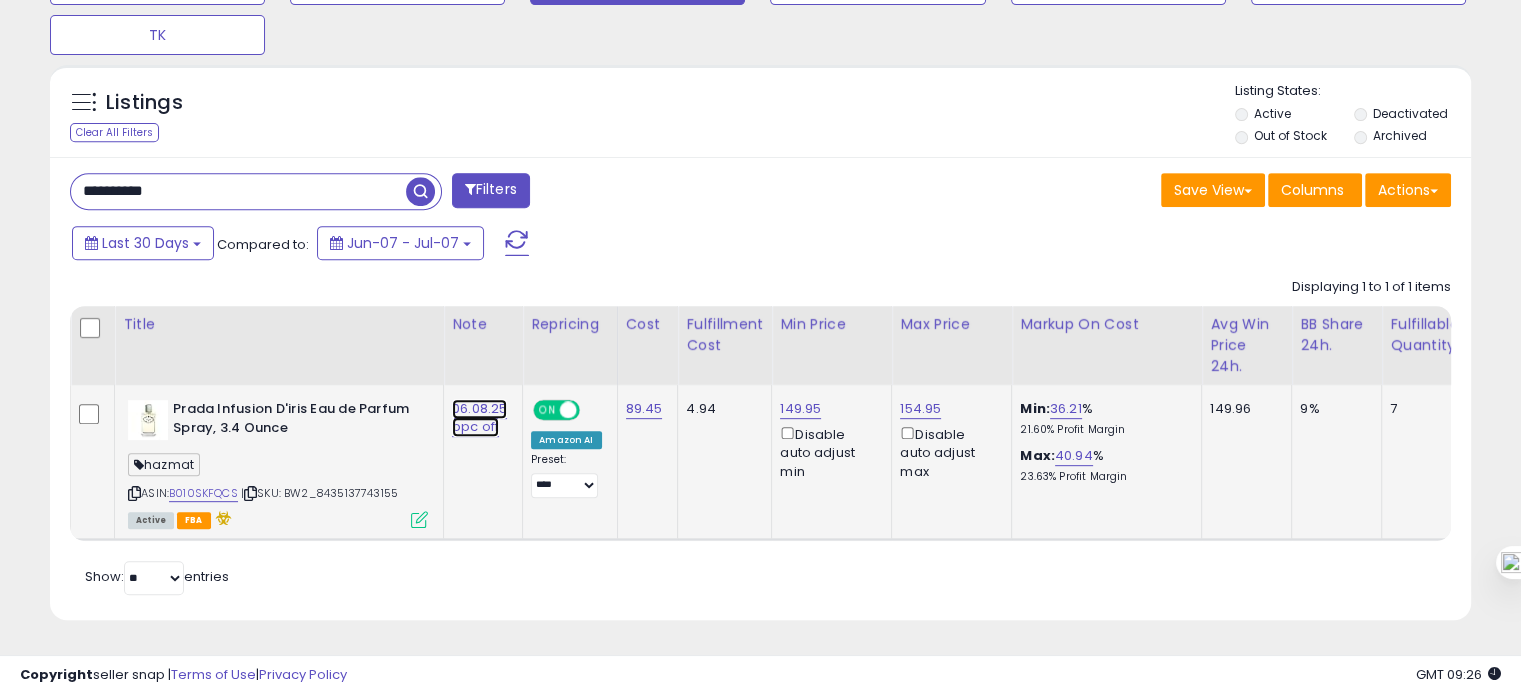 click on "06.08.25 ppc off" at bounding box center (479, 418) 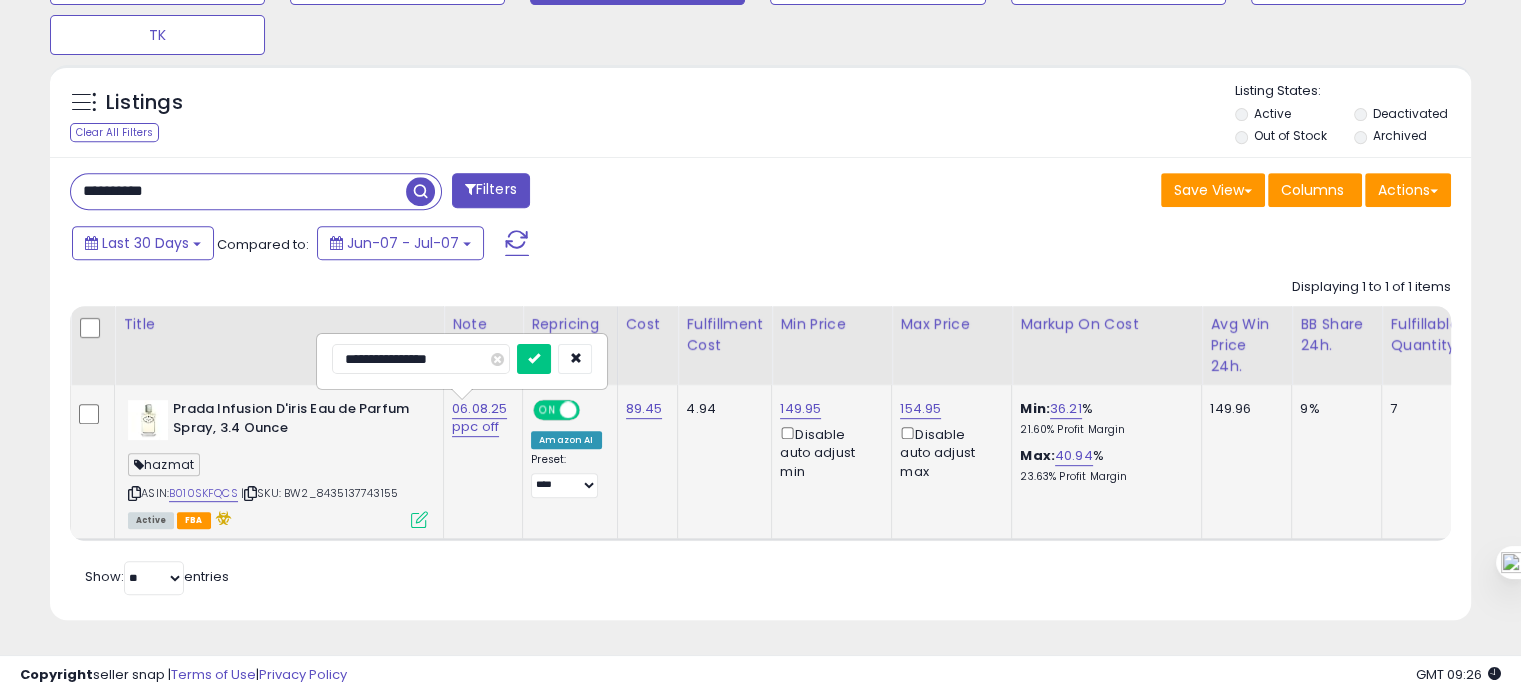 click on "**********" at bounding box center [421, 359] 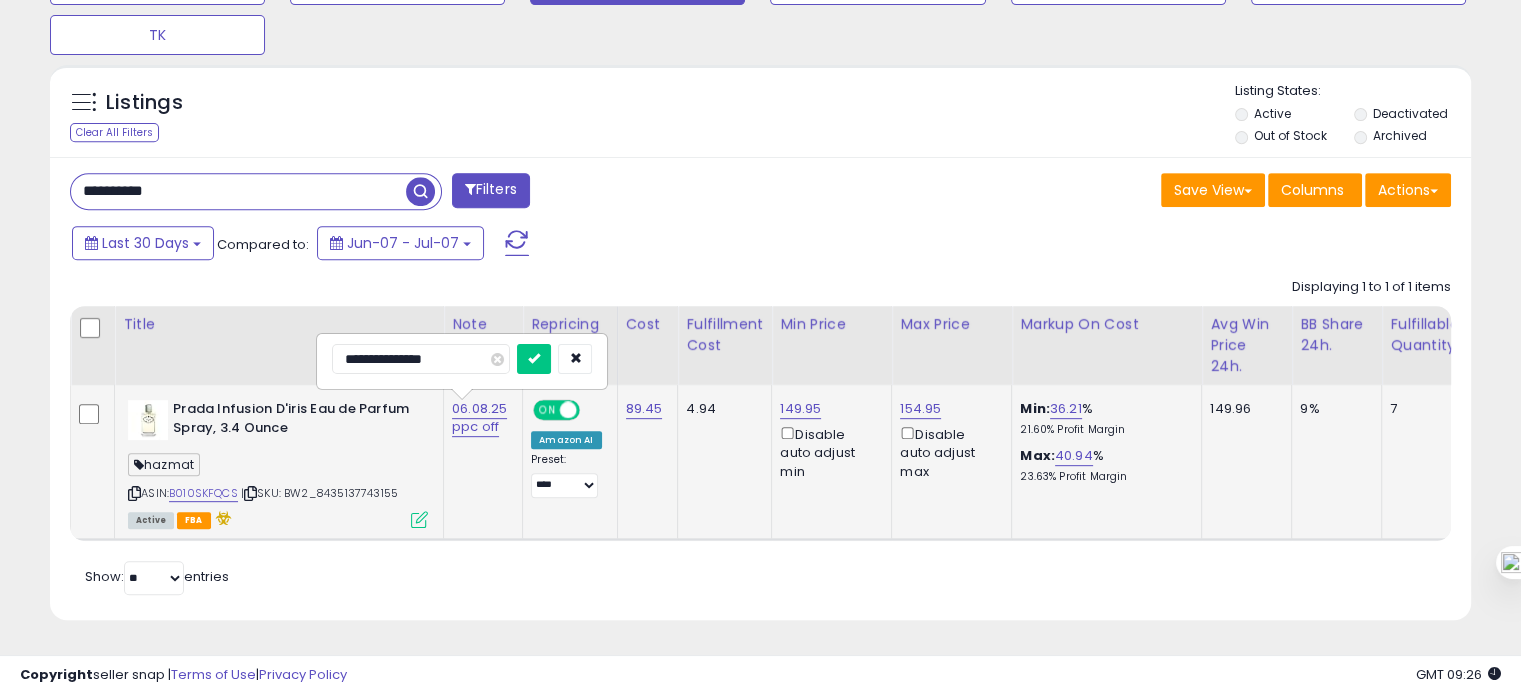 type on "**********" 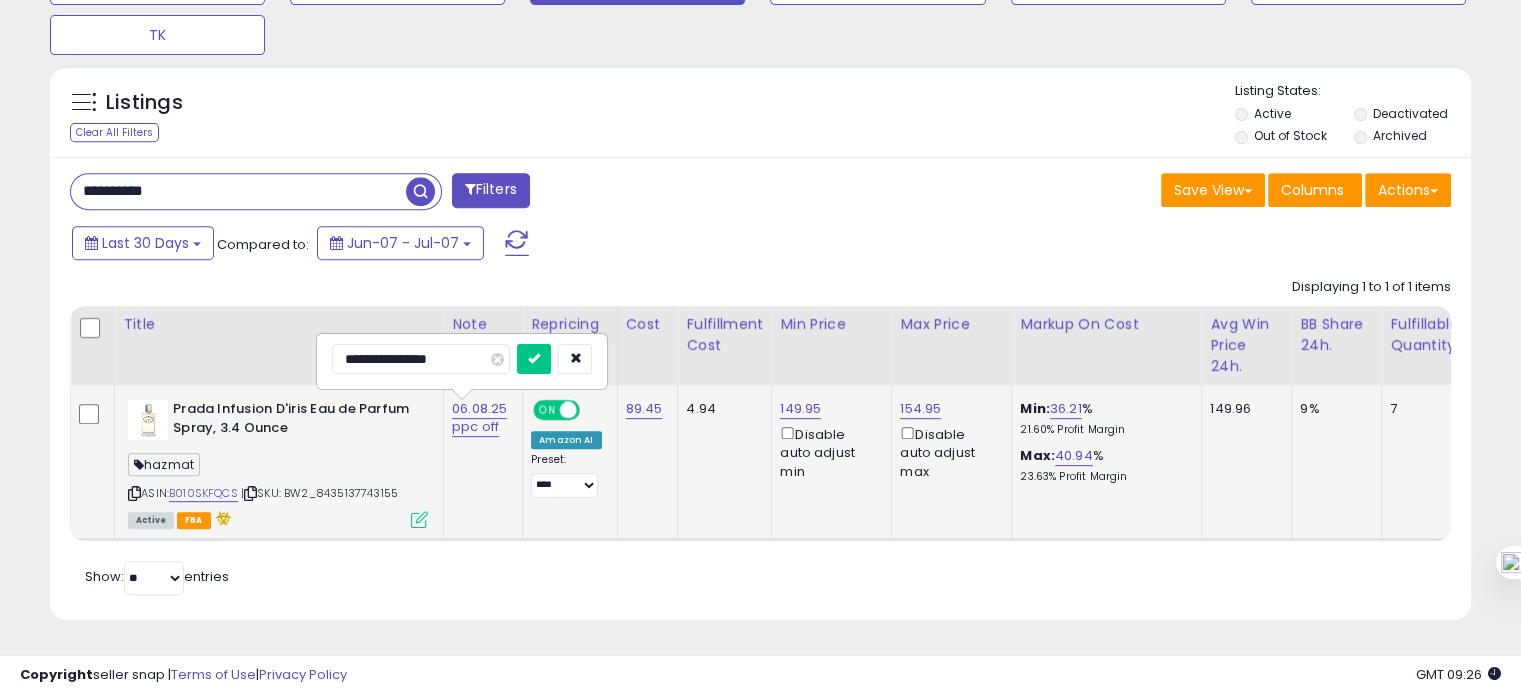 click at bounding box center [534, 359] 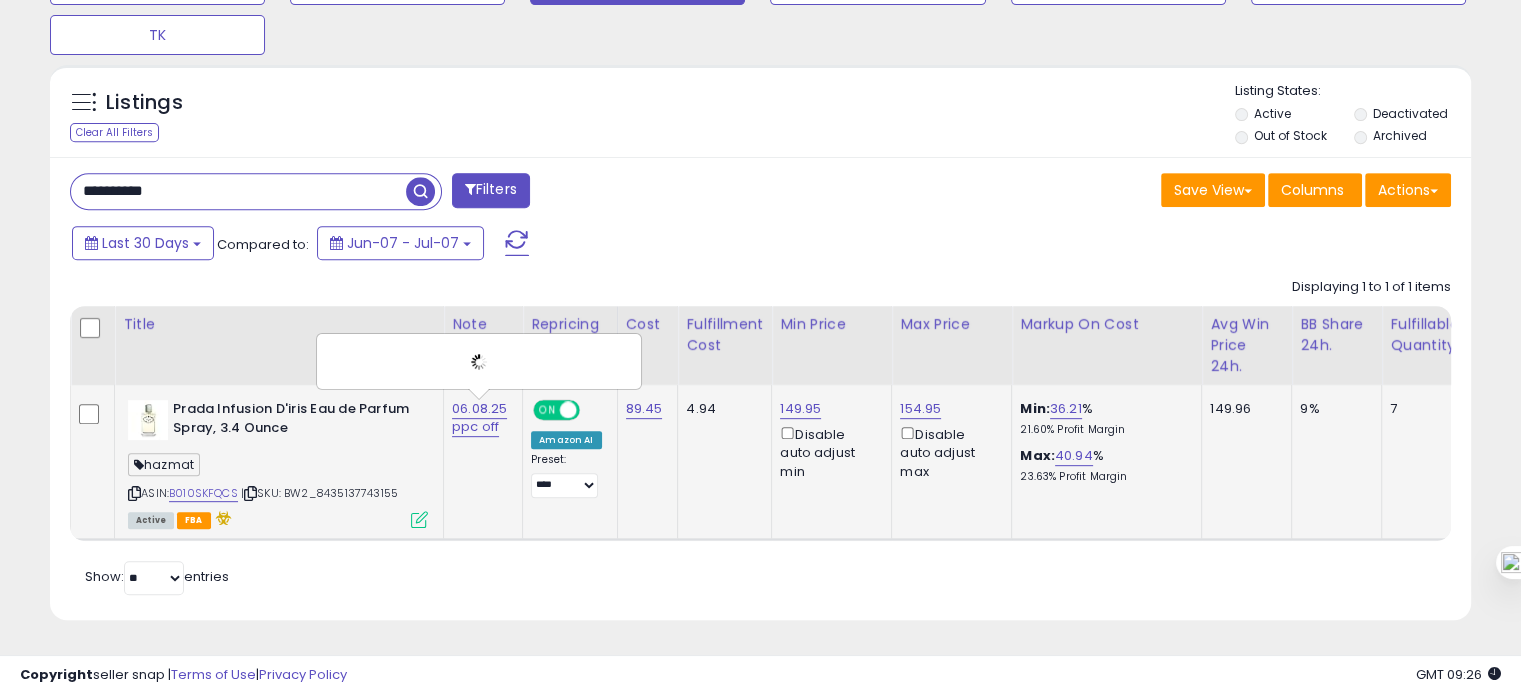 scroll, scrollTop: 0, scrollLeft: 403, axis: horizontal 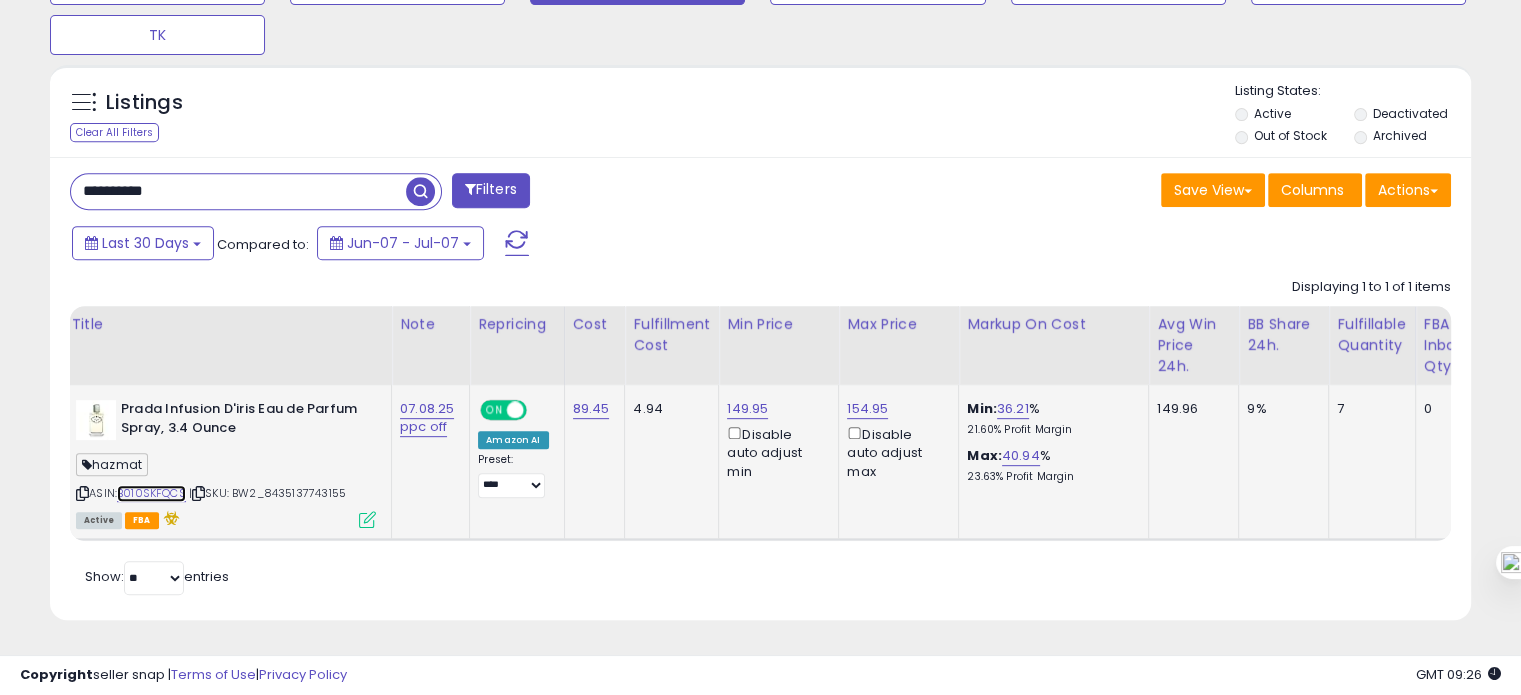 click on "B010SKFQCS" at bounding box center (151, 493) 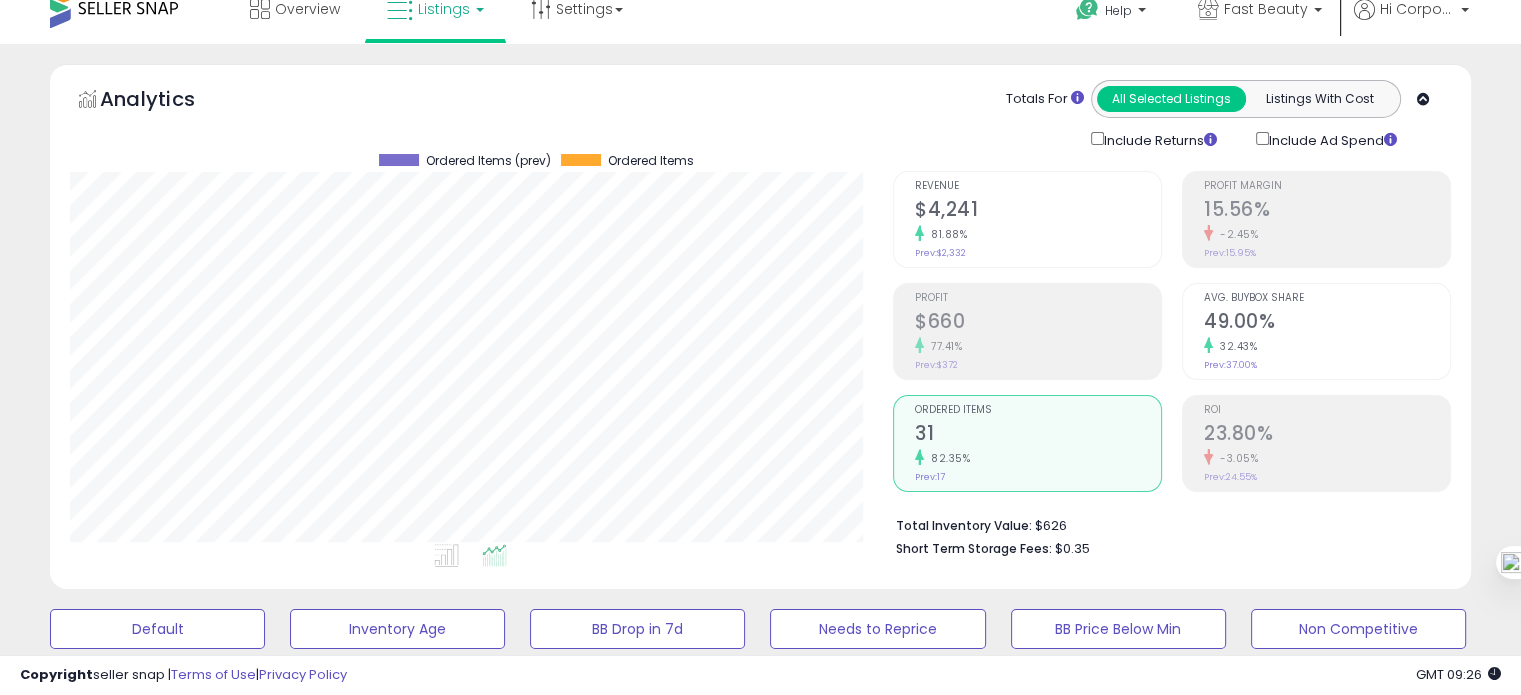 scroll, scrollTop: 1, scrollLeft: 0, axis: vertical 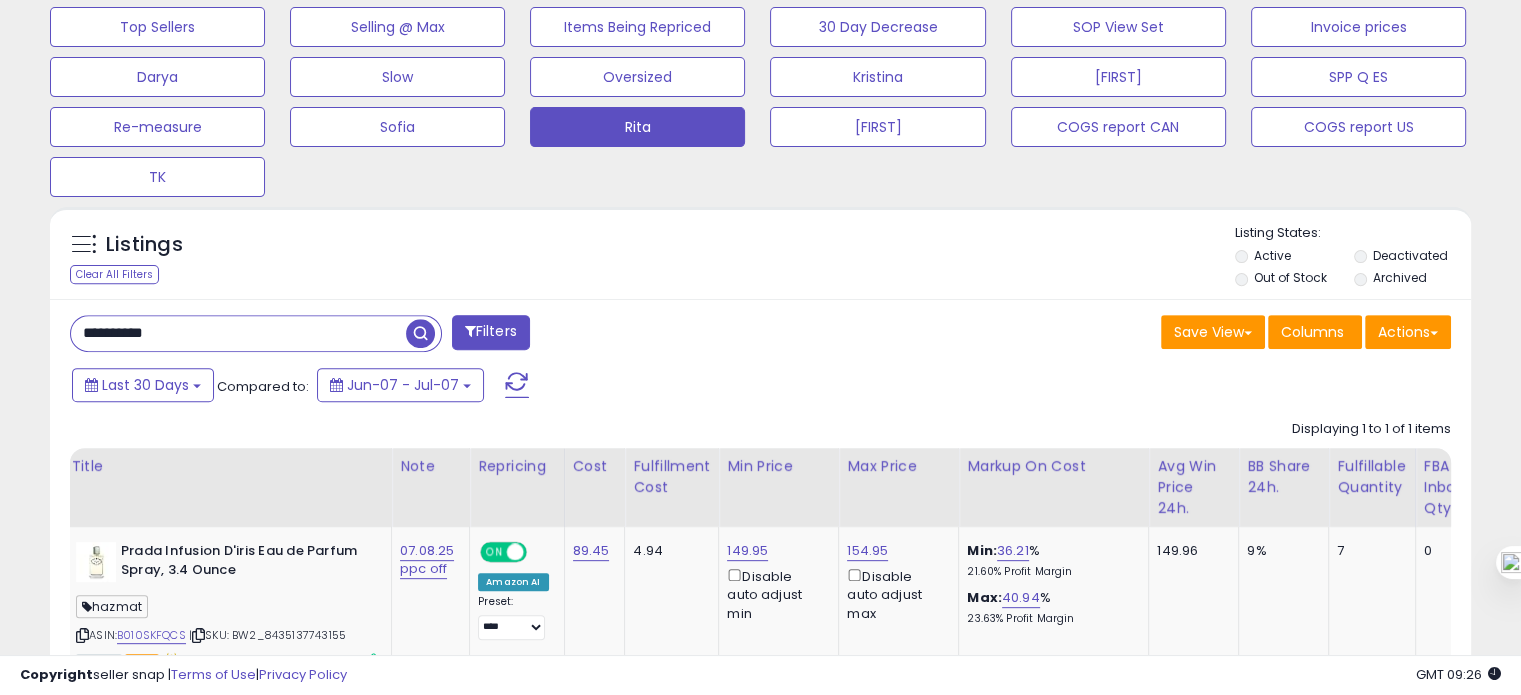 click on "**********" at bounding box center (238, 333) 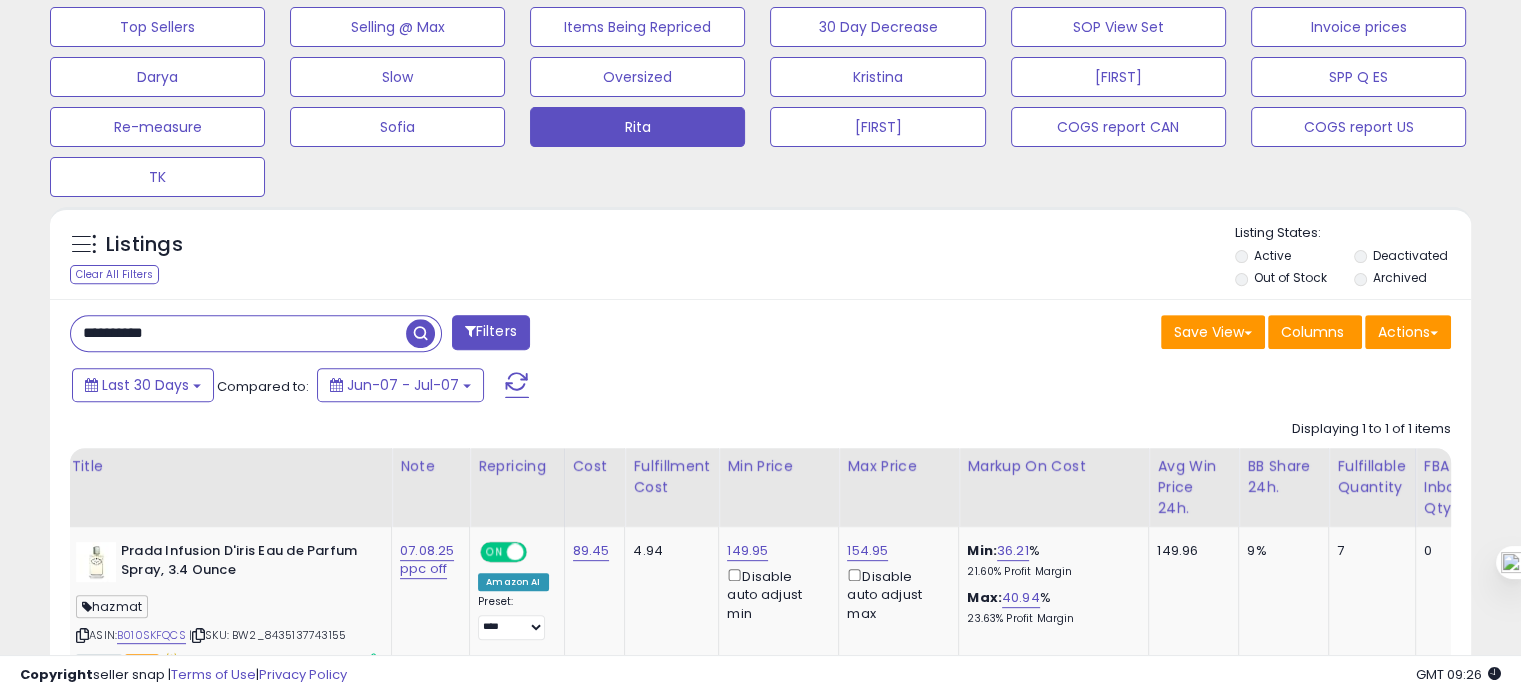 click on "**********" at bounding box center [238, 333] 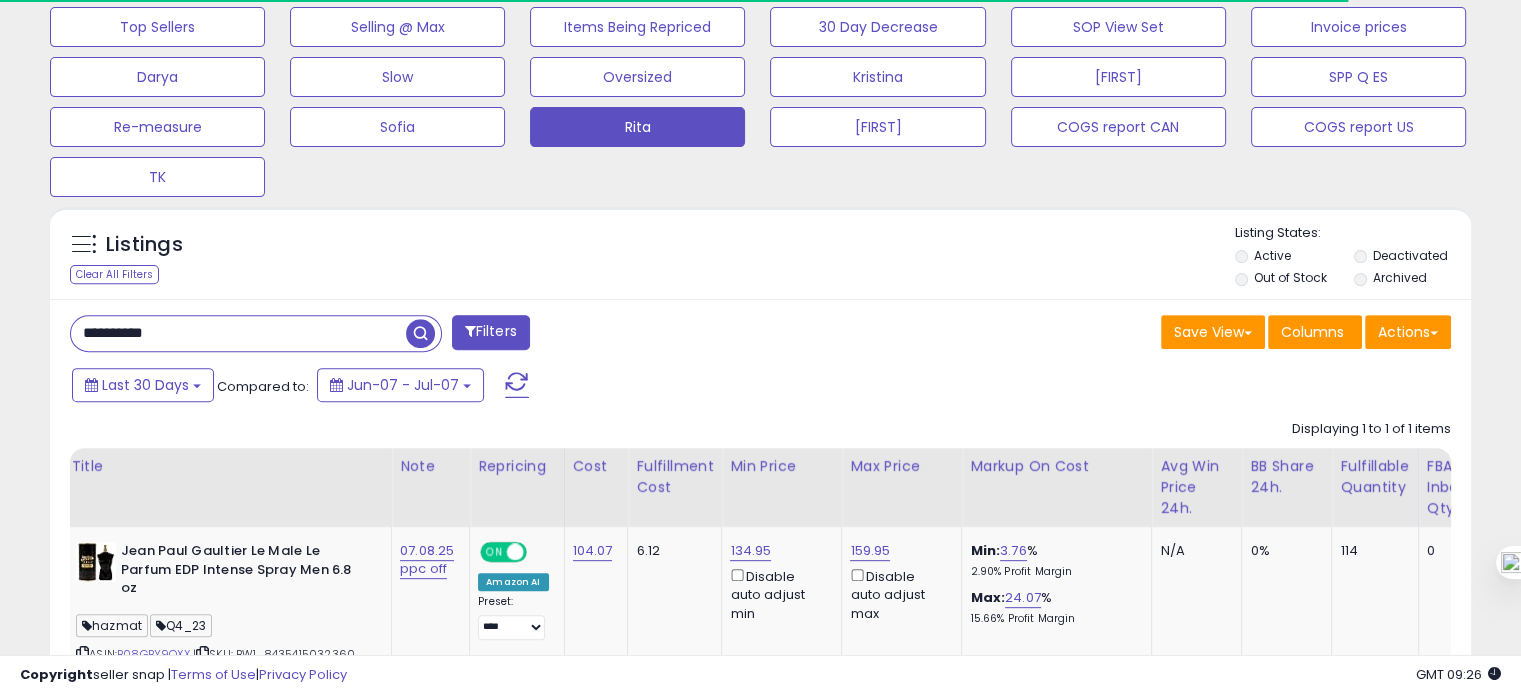 scroll, scrollTop: 409, scrollLeft: 822, axis: both 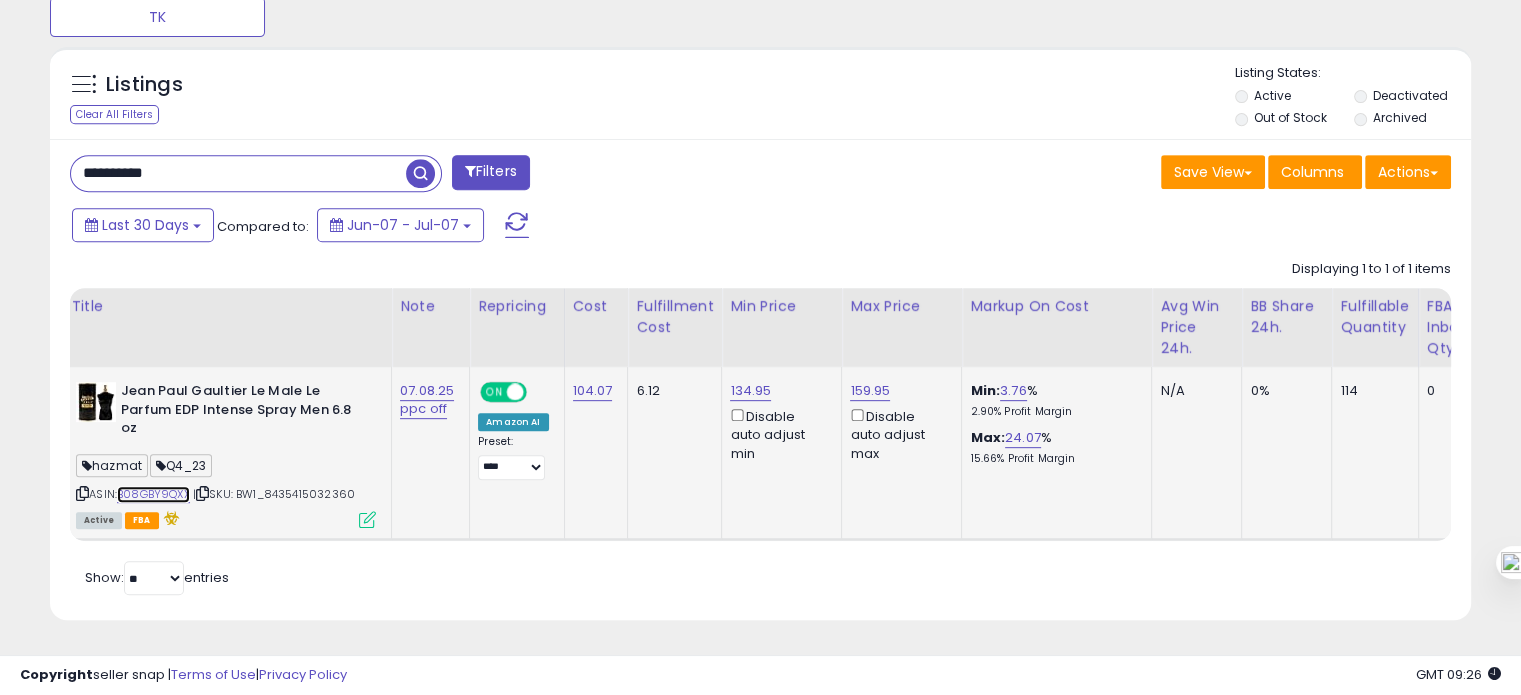click on "B08GBY9QXX" at bounding box center (153, 494) 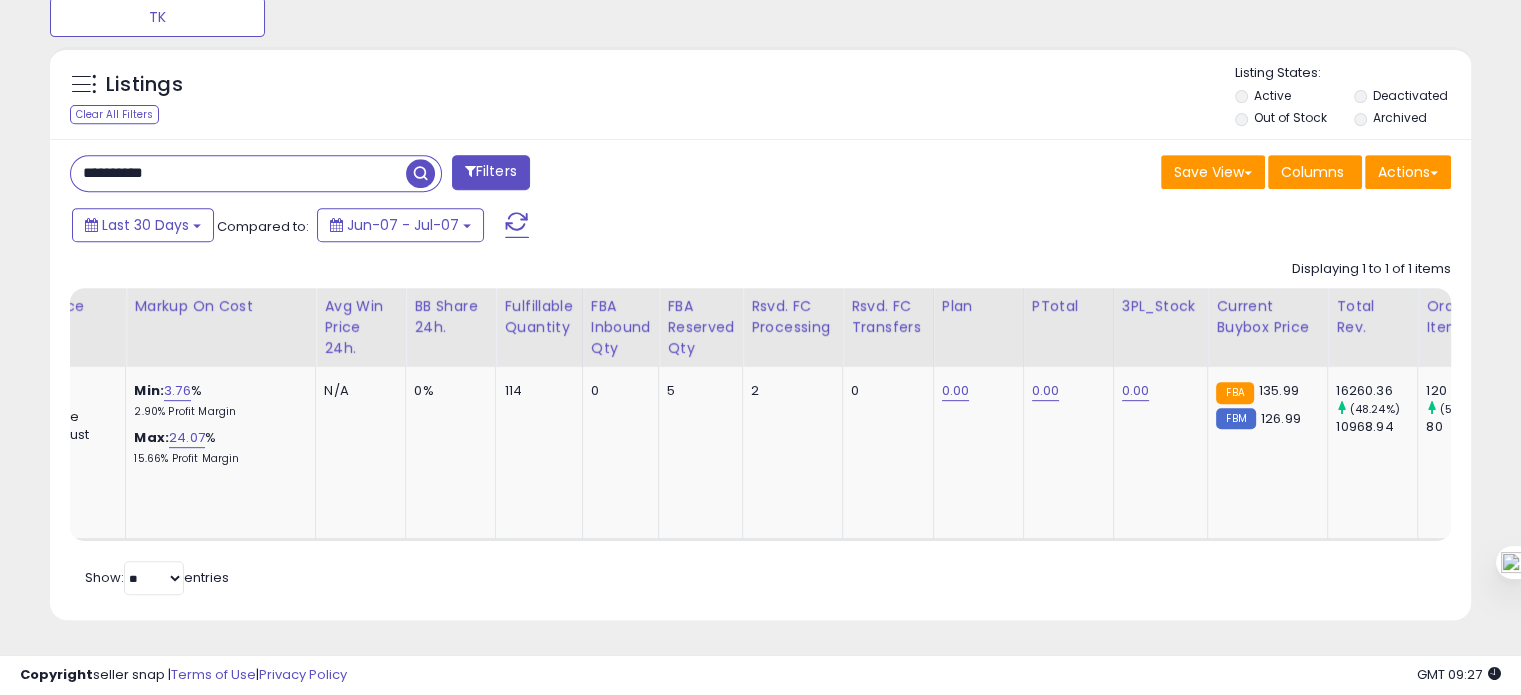 click on "**********" at bounding box center (238, 173) 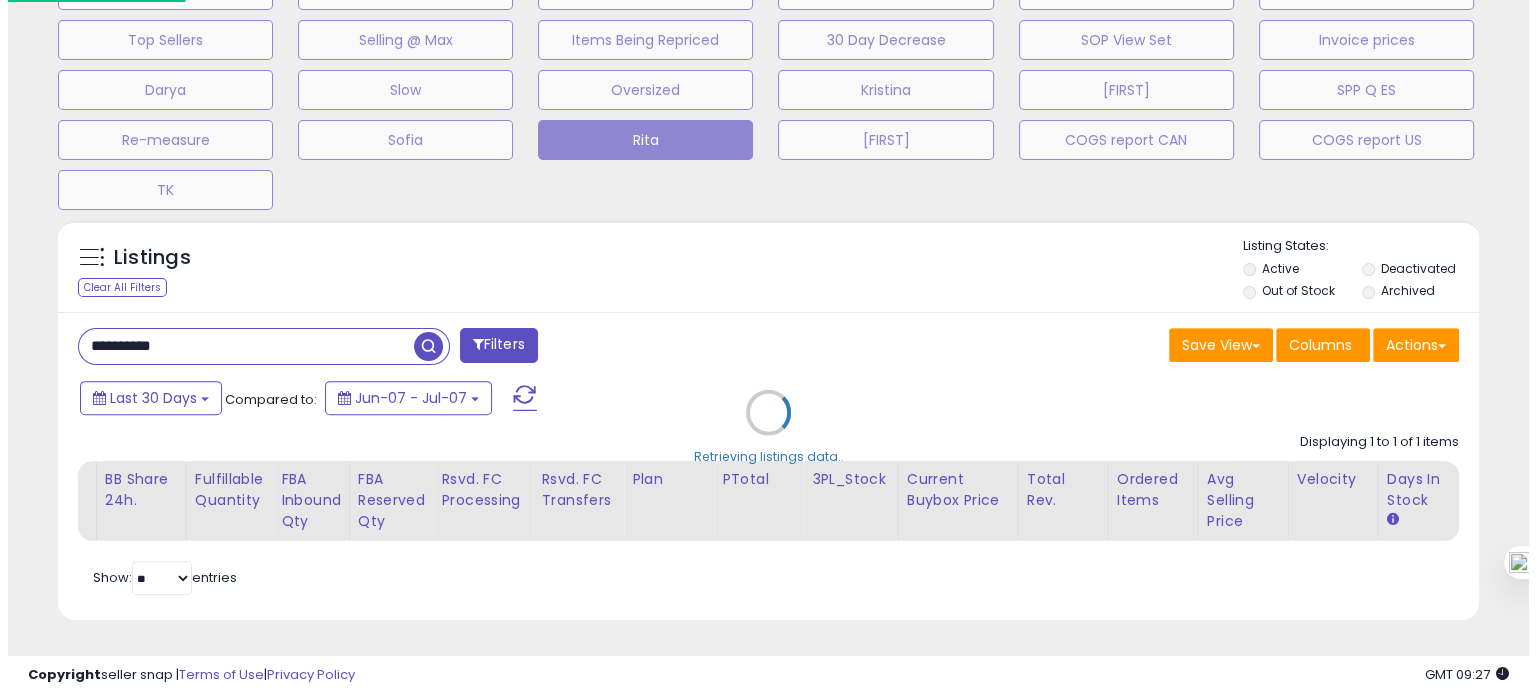 scroll, scrollTop: 674, scrollLeft: 0, axis: vertical 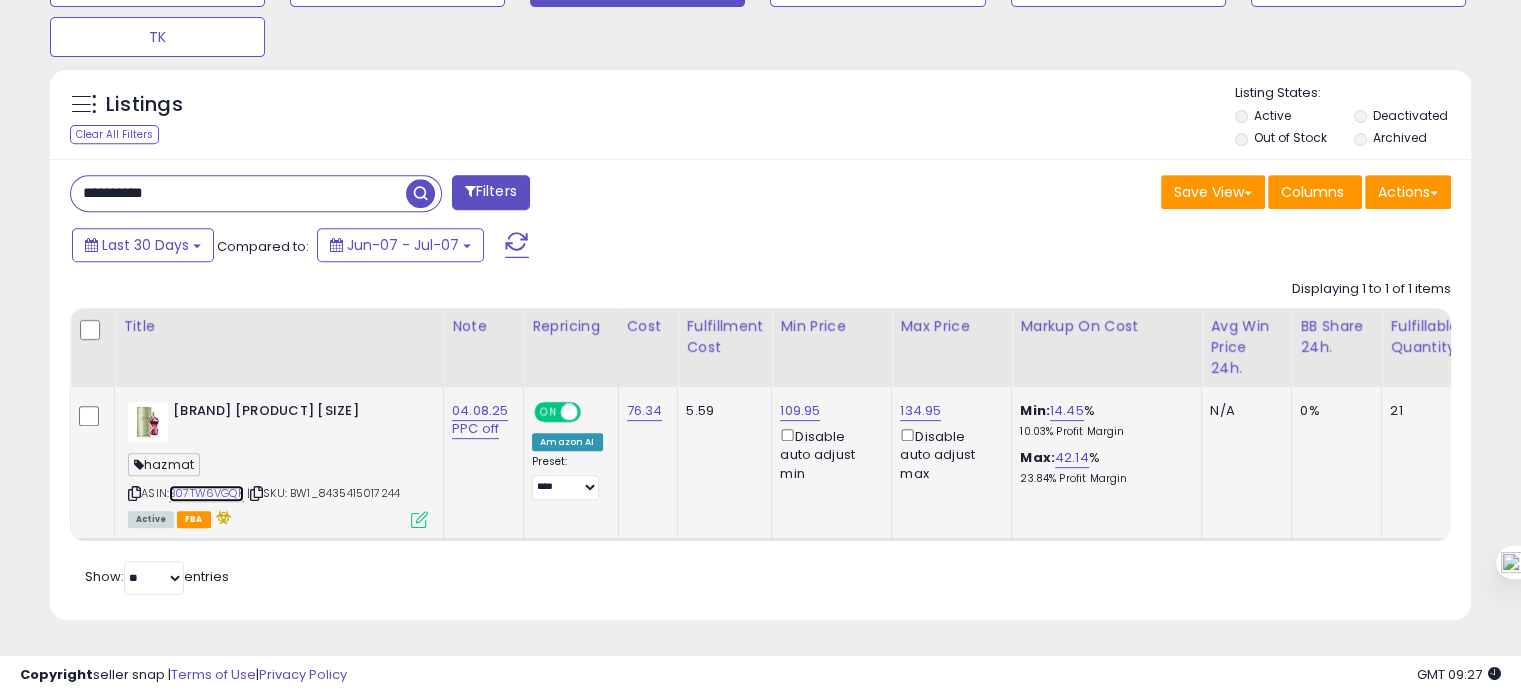 click on "B07TW6VGQK" at bounding box center (206, 493) 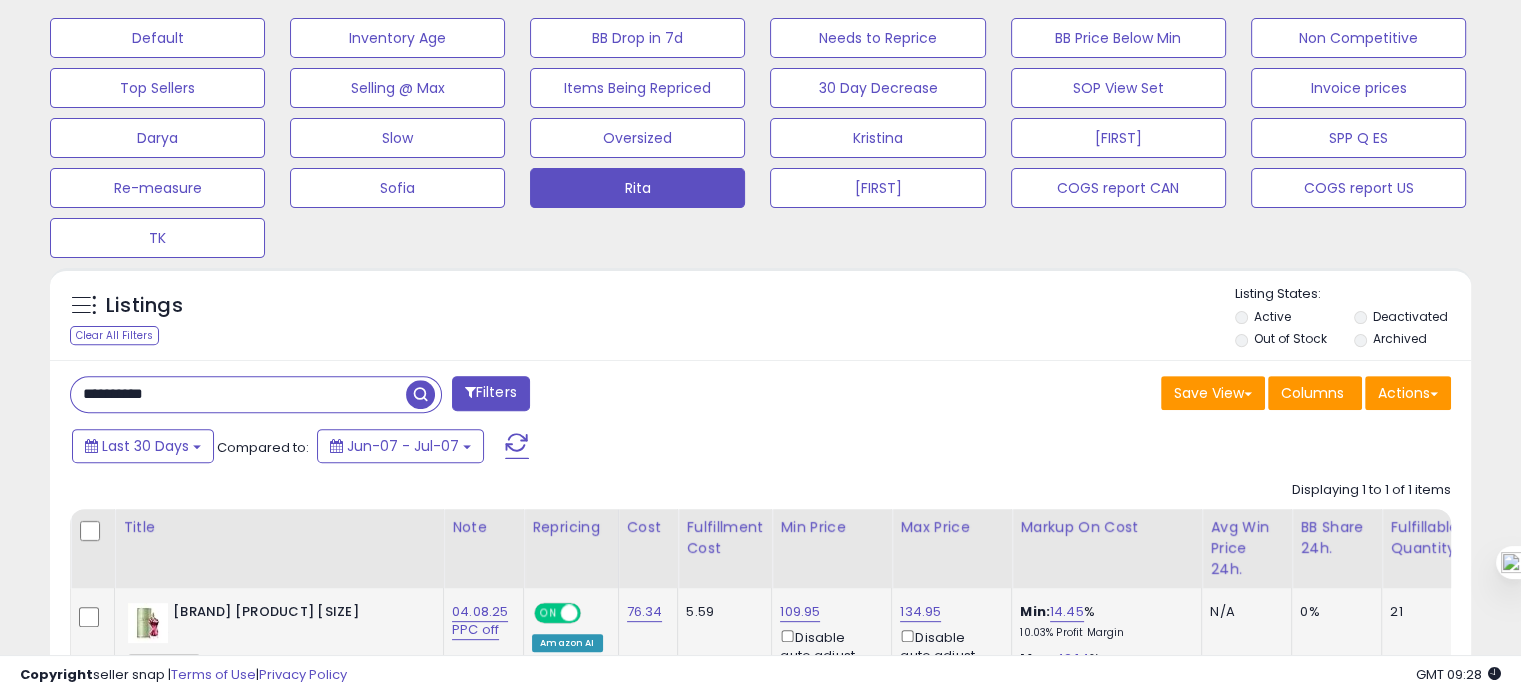 scroll, scrollTop: 828, scrollLeft: 0, axis: vertical 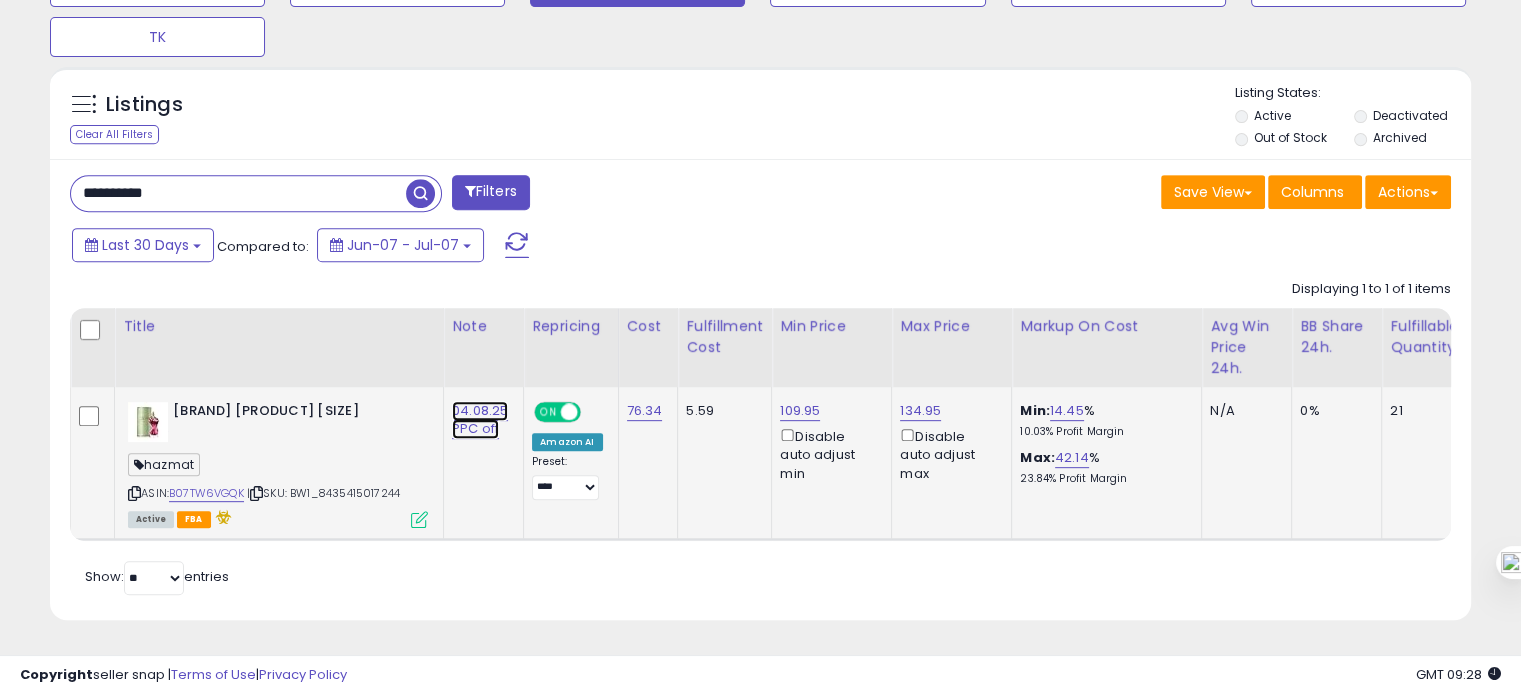 click on "04.08.25 PPC off" at bounding box center [480, 420] 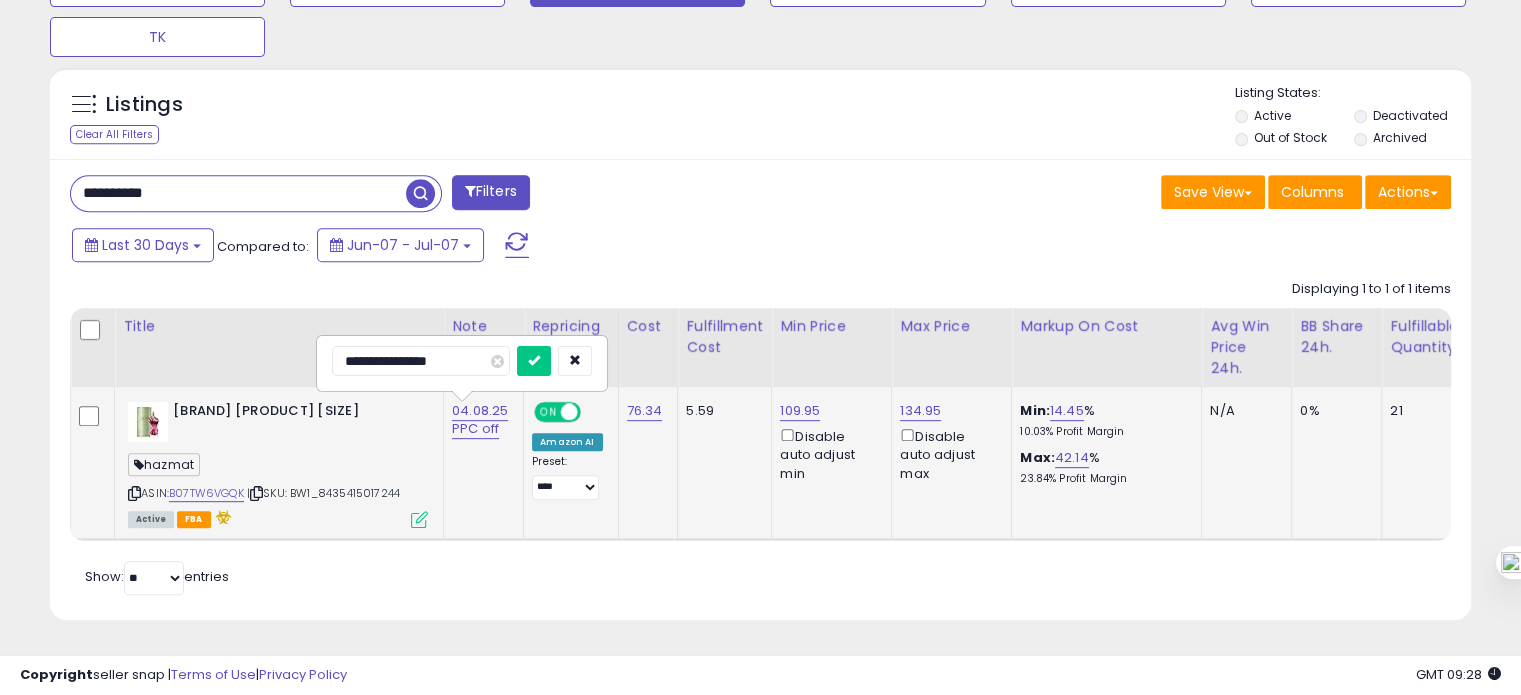 click on "**********" at bounding box center (421, 361) 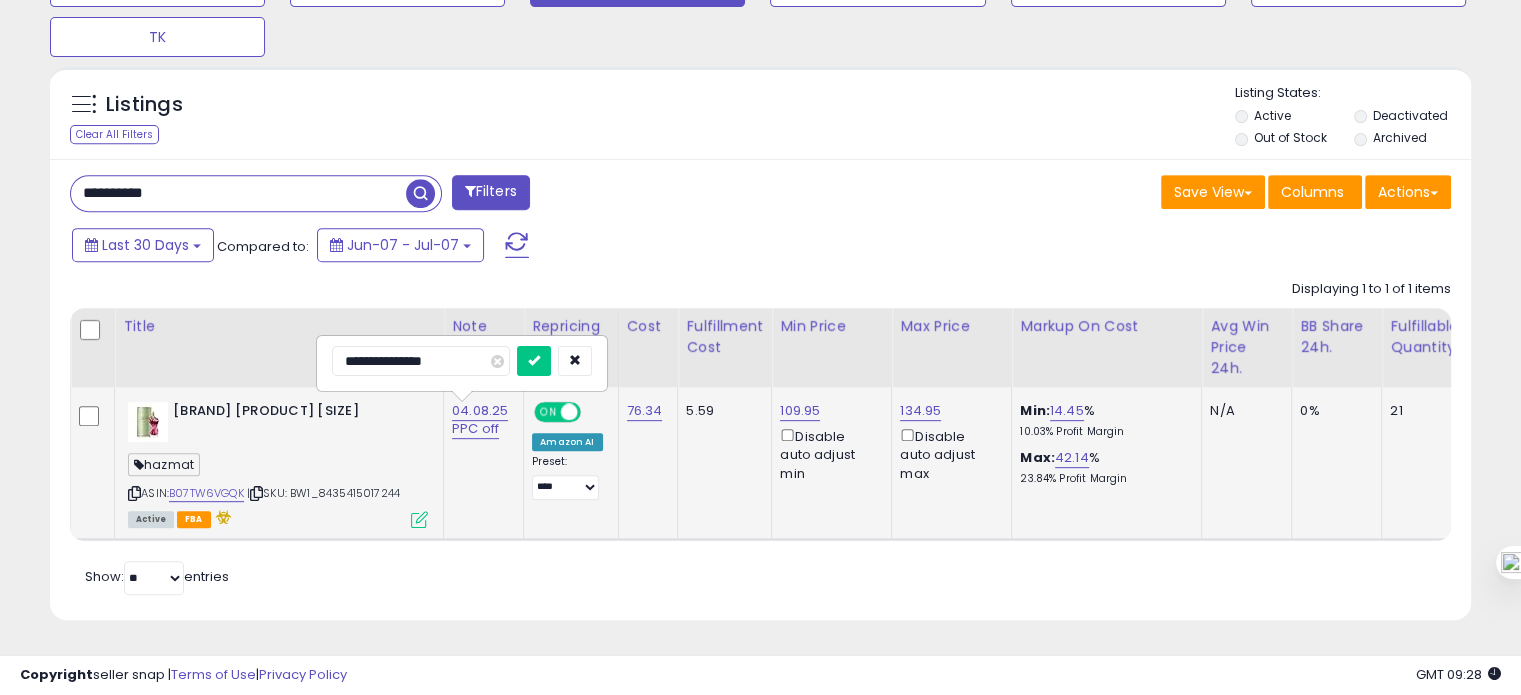 type on "**********" 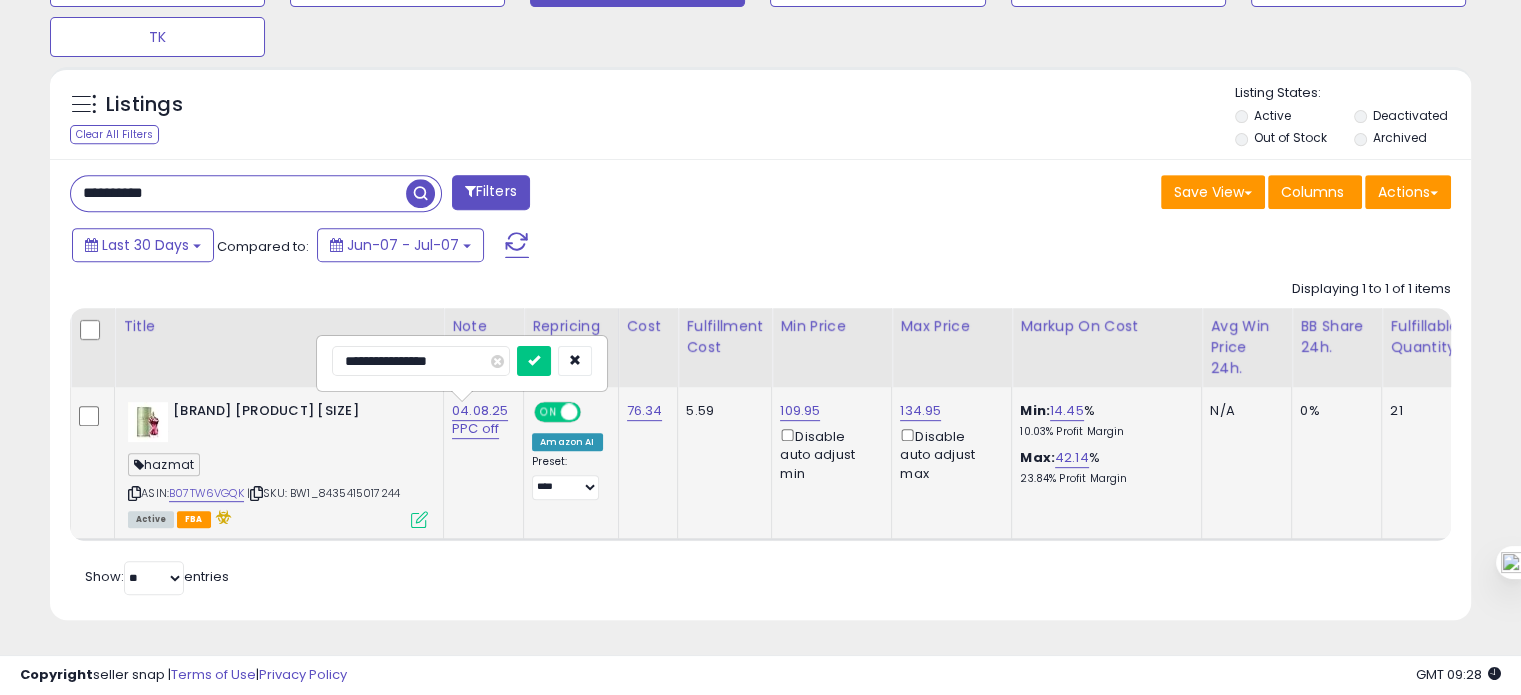 click at bounding box center [534, 361] 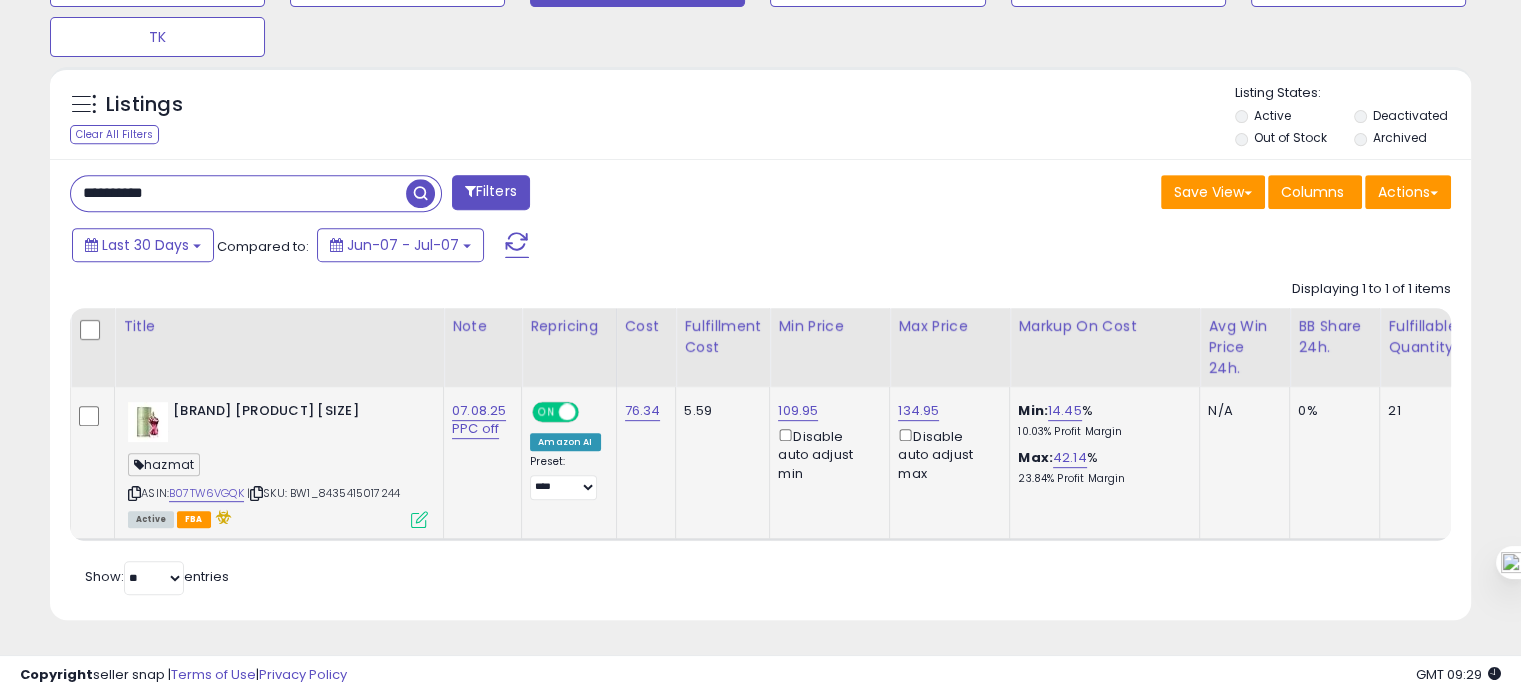click on "**********" at bounding box center (238, 193) 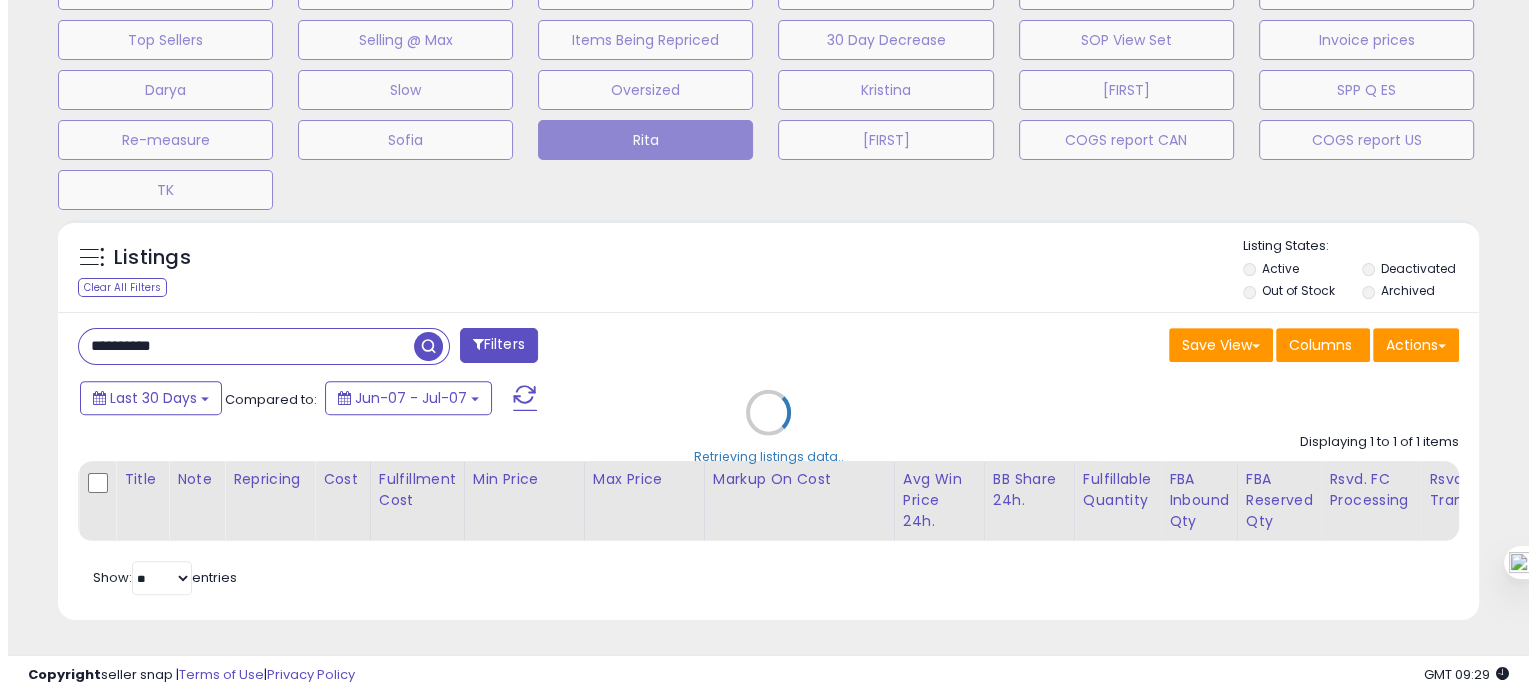 scroll, scrollTop: 674, scrollLeft: 0, axis: vertical 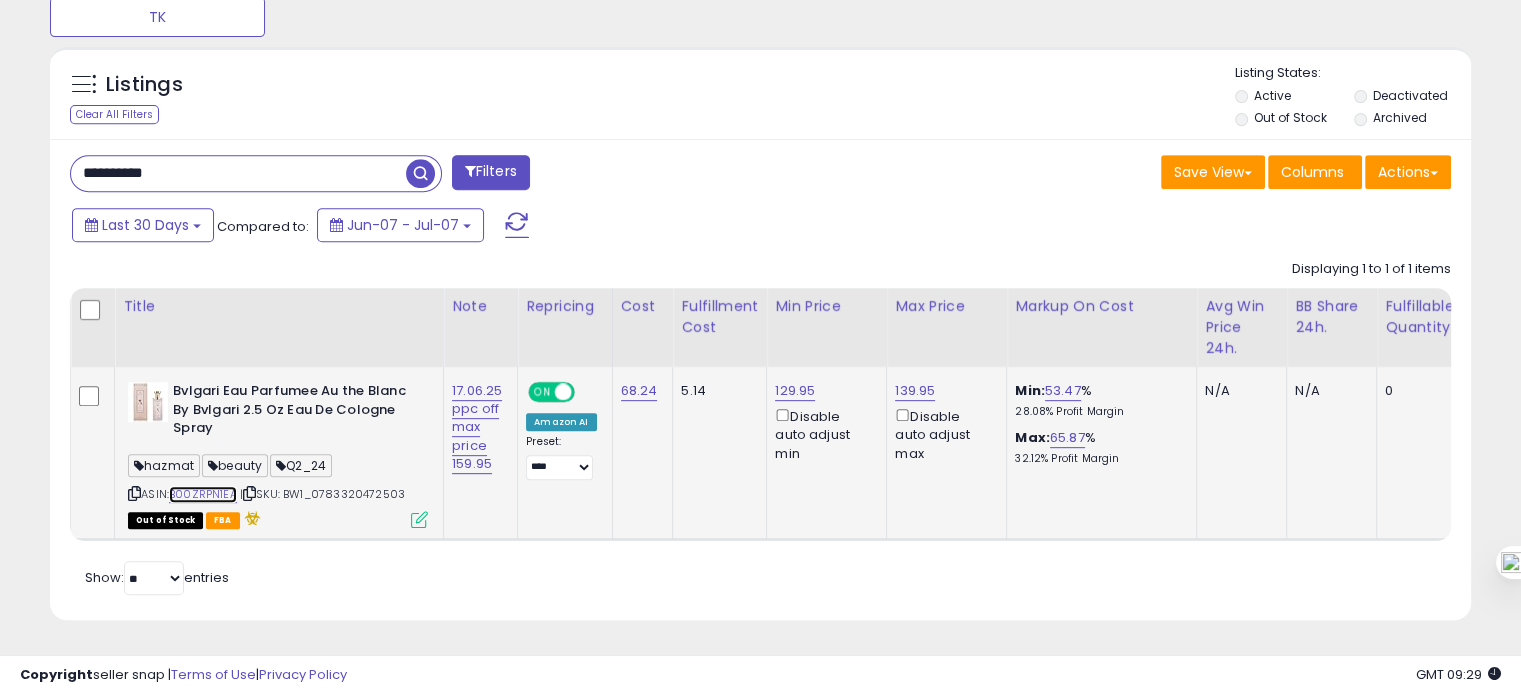 click on "B00ZRPN1EA" at bounding box center [203, 494] 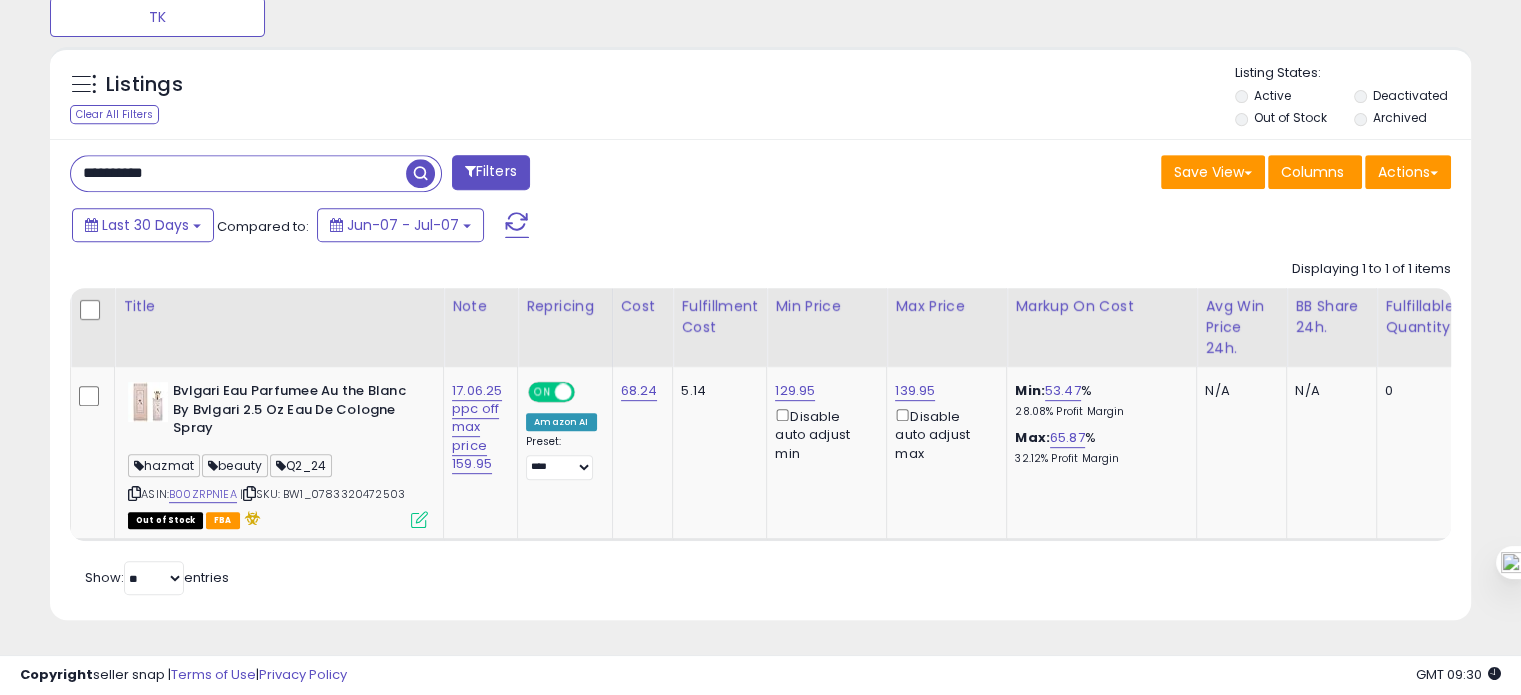 click on "**********" at bounding box center [238, 173] 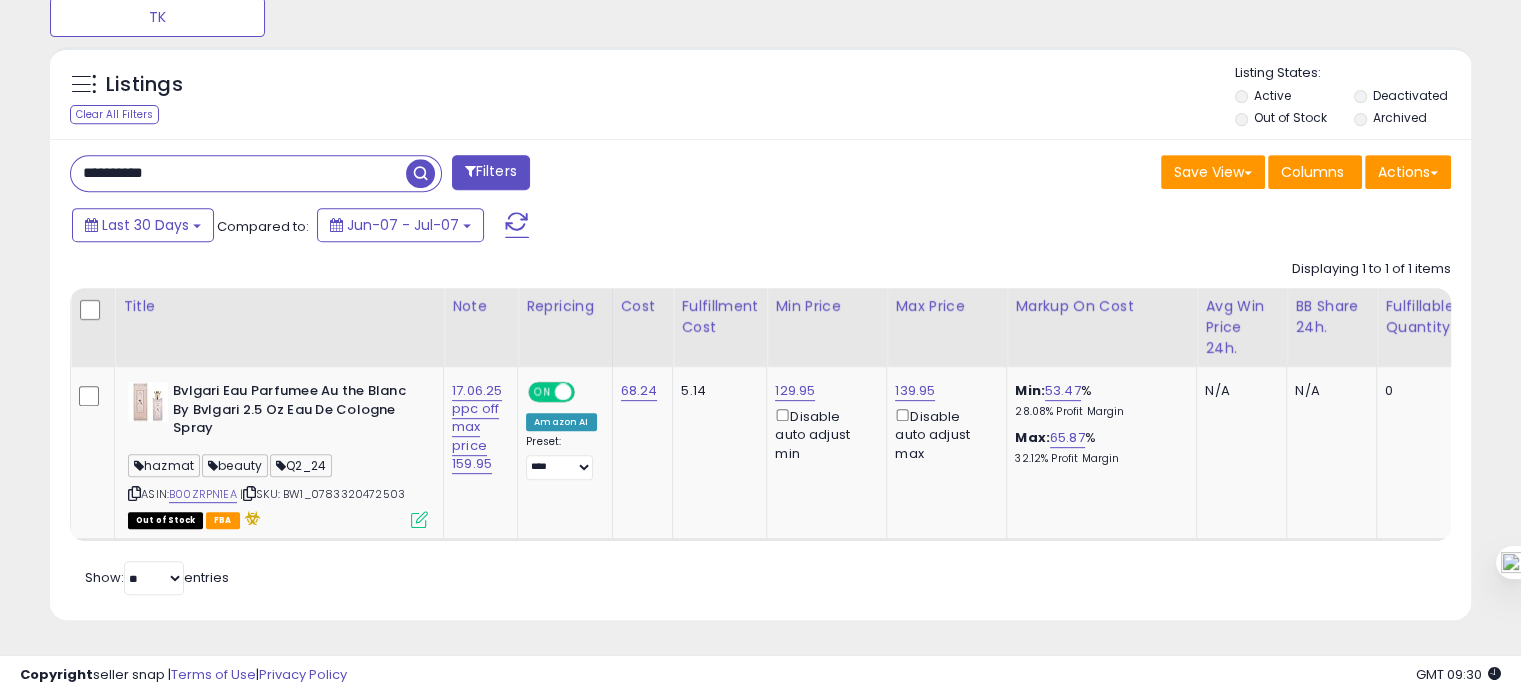 click on "**********" at bounding box center [238, 173] 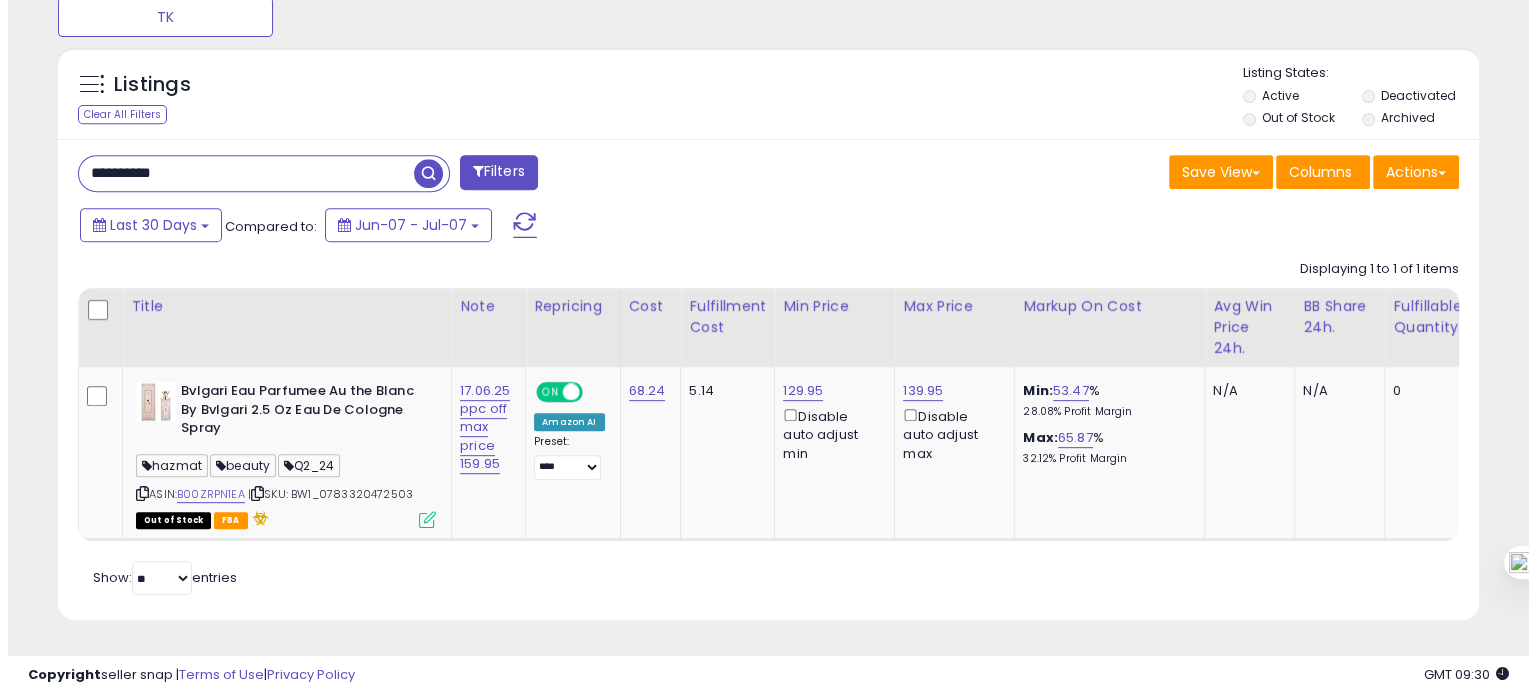 scroll, scrollTop: 674, scrollLeft: 0, axis: vertical 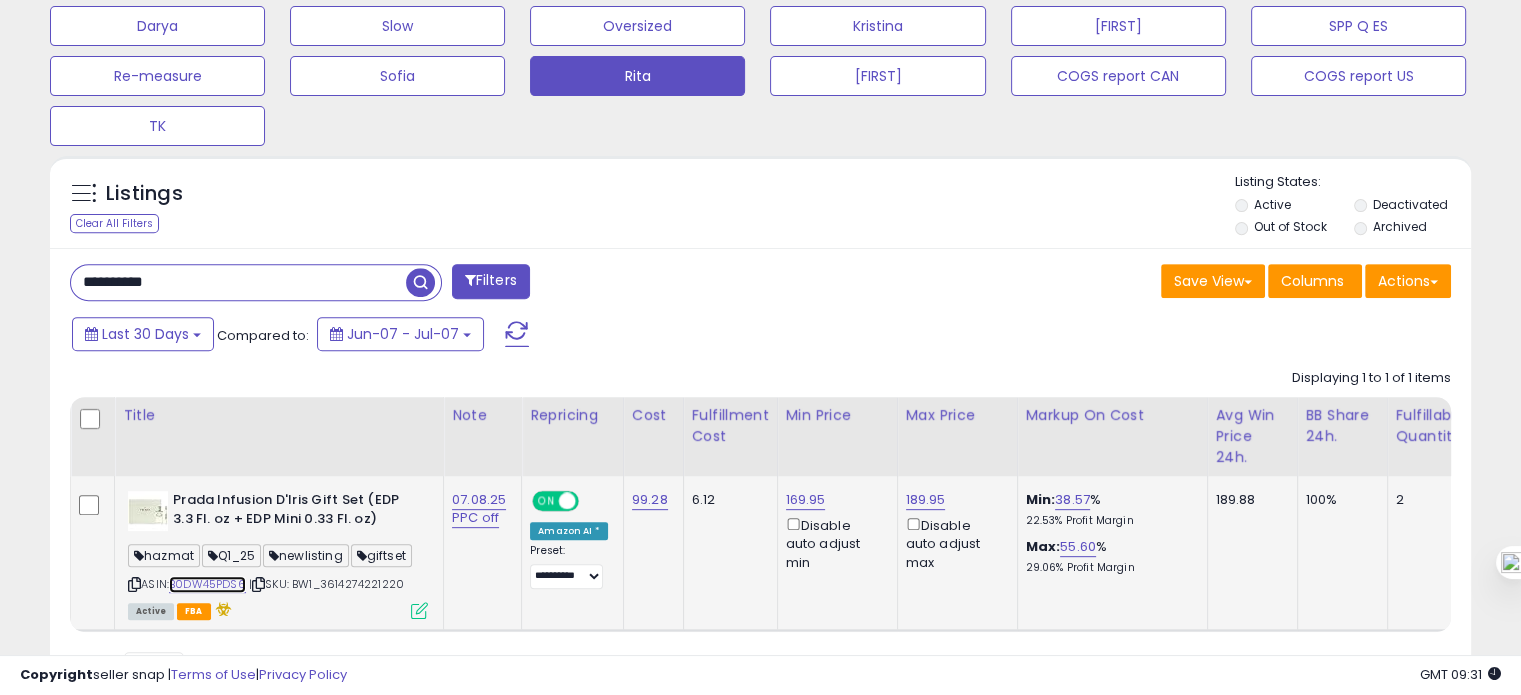 click on "B0DW45PDS6" at bounding box center [207, 584] 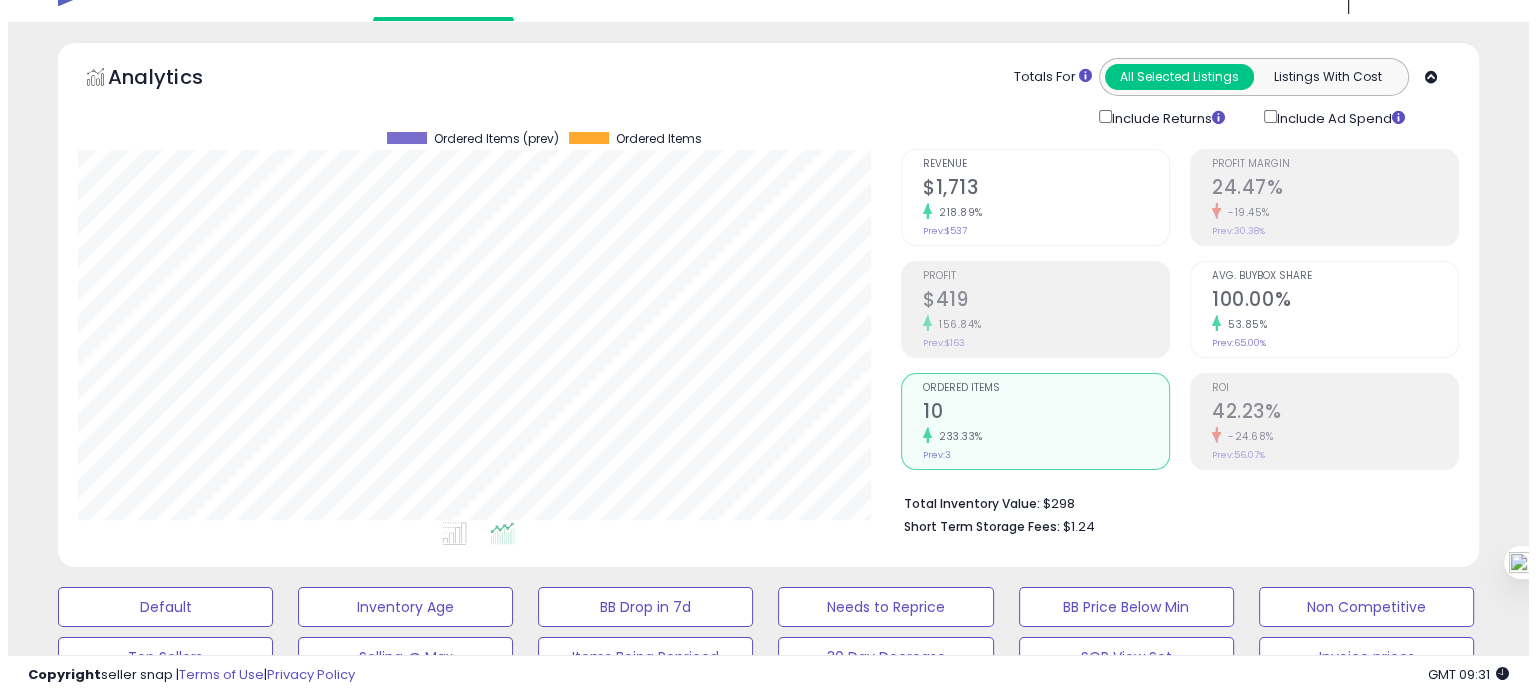 scroll, scrollTop: 36, scrollLeft: 0, axis: vertical 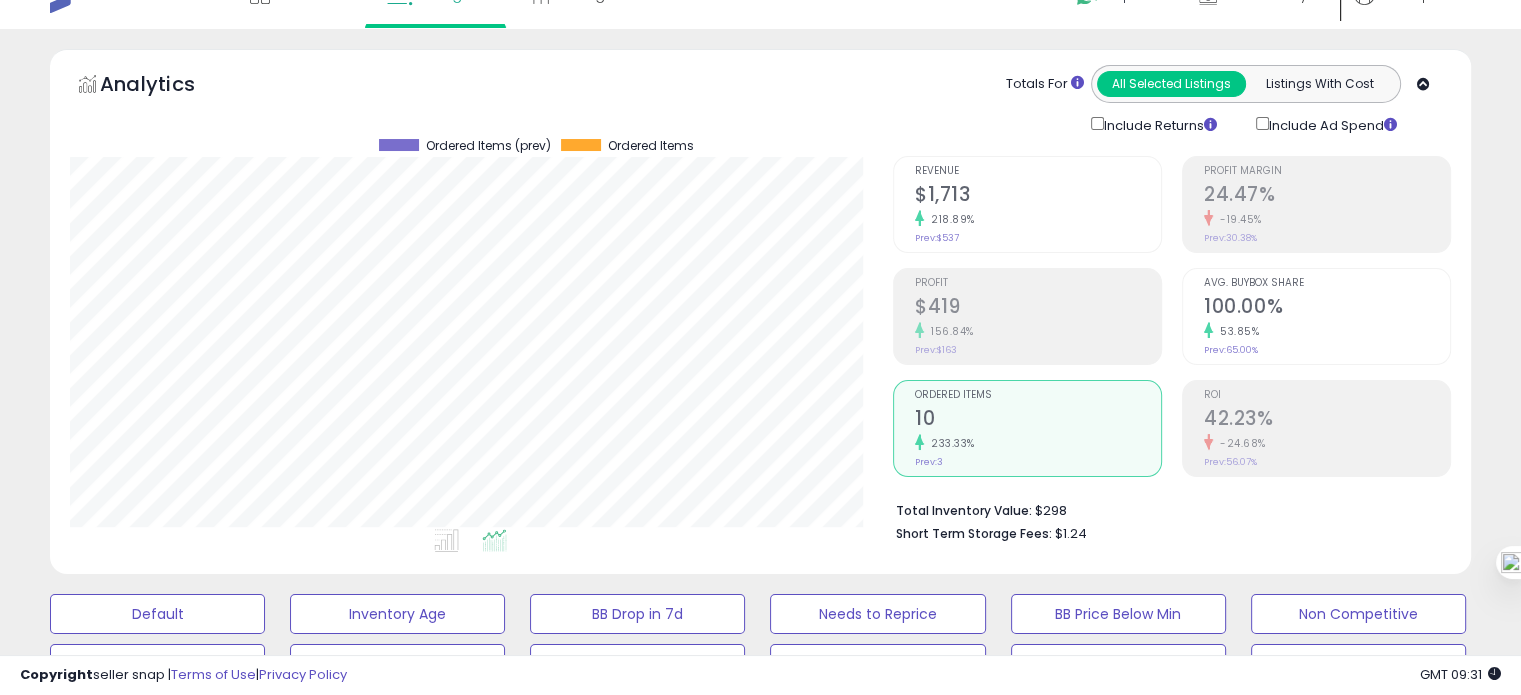 click on "ROI" at bounding box center [1327, 395] 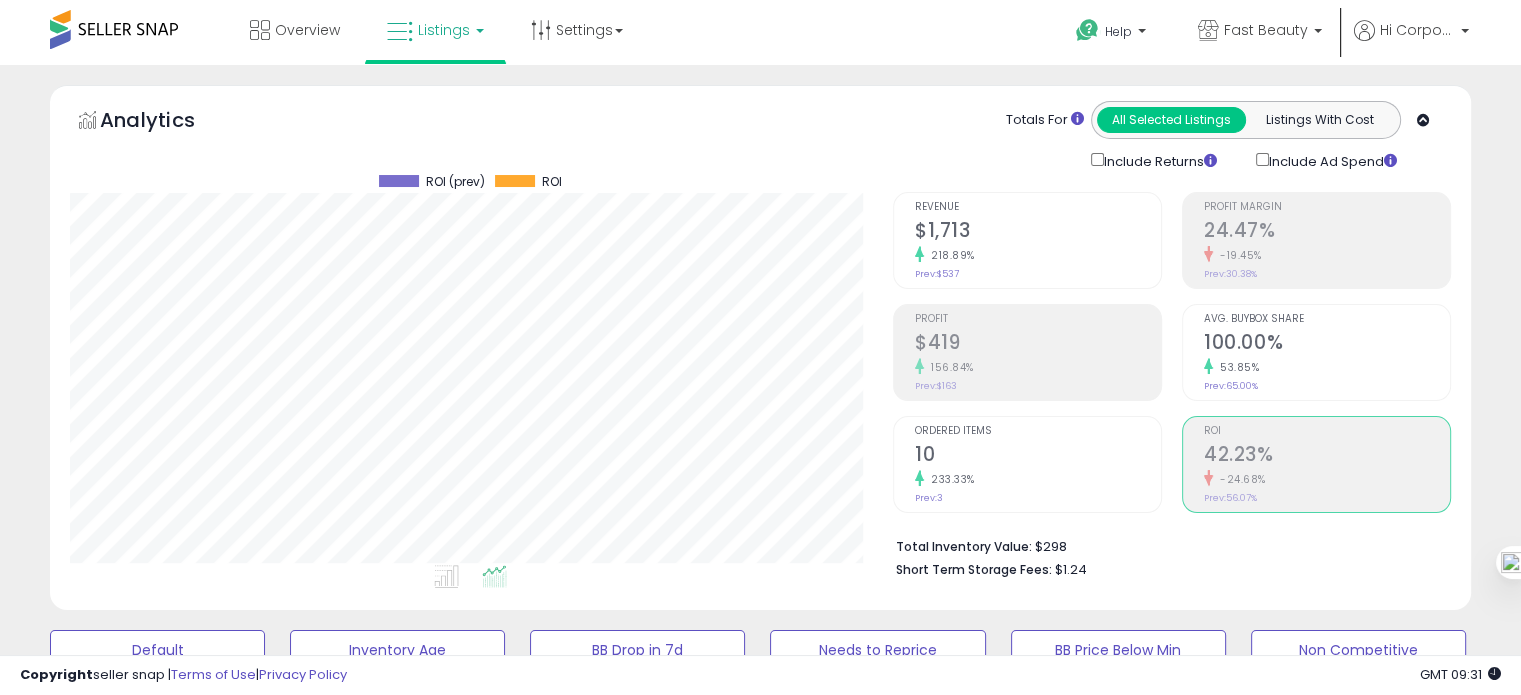 click on "218.89%" 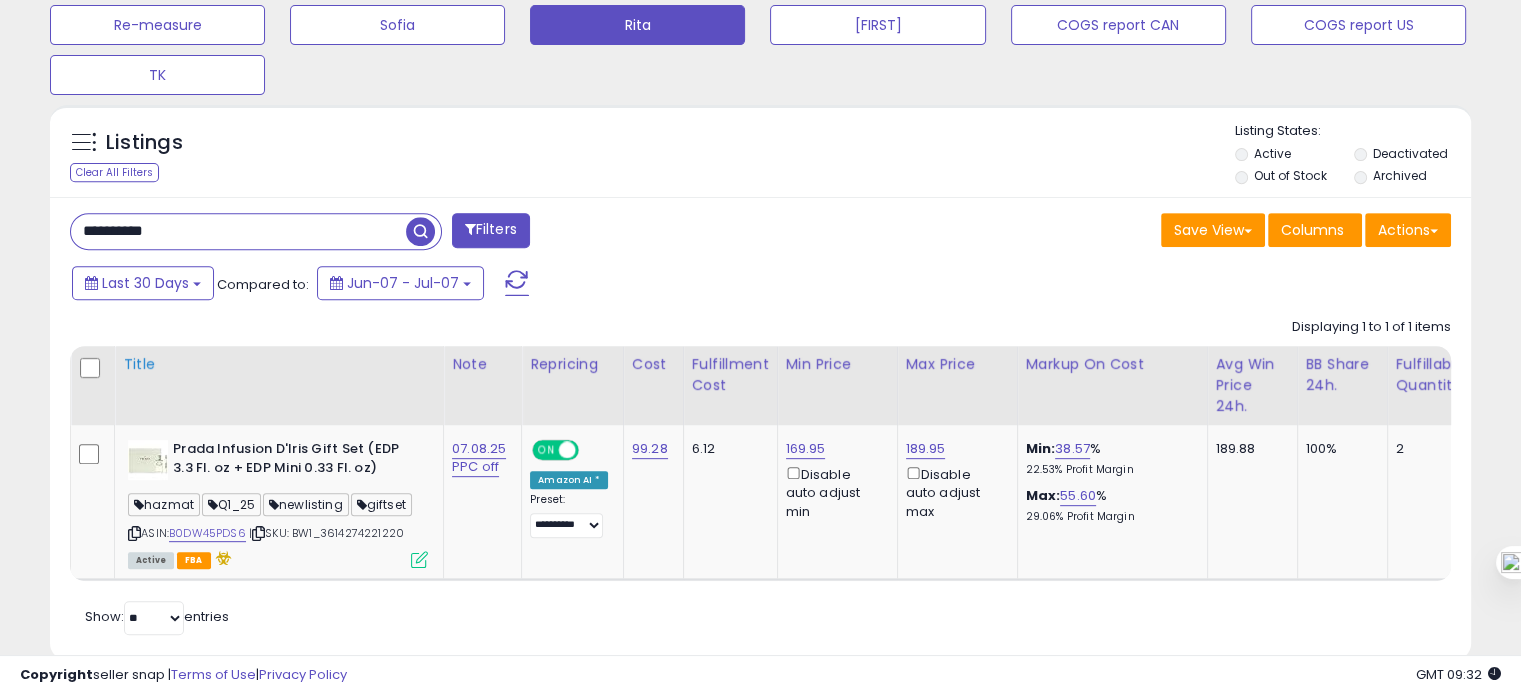 scroll, scrollTop: 780, scrollLeft: 0, axis: vertical 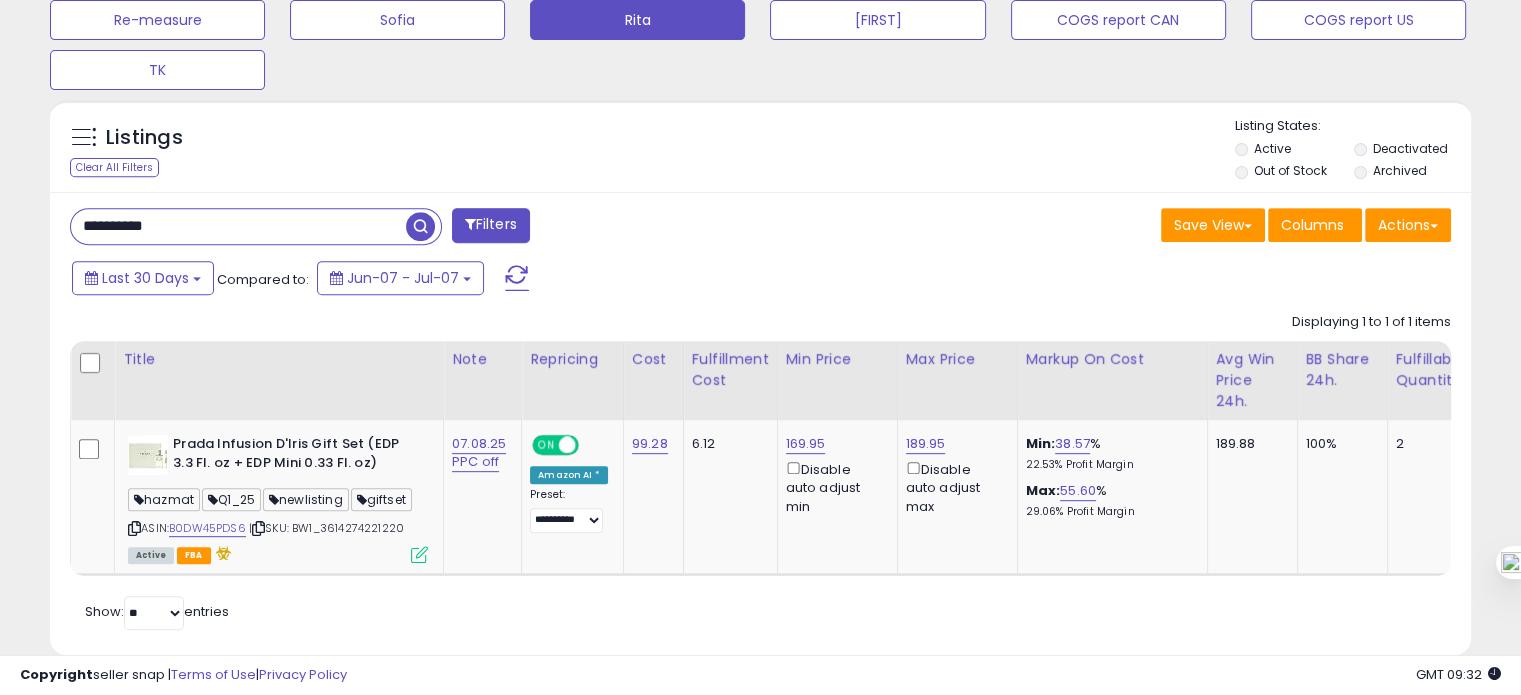 click on "**********" at bounding box center [238, 226] 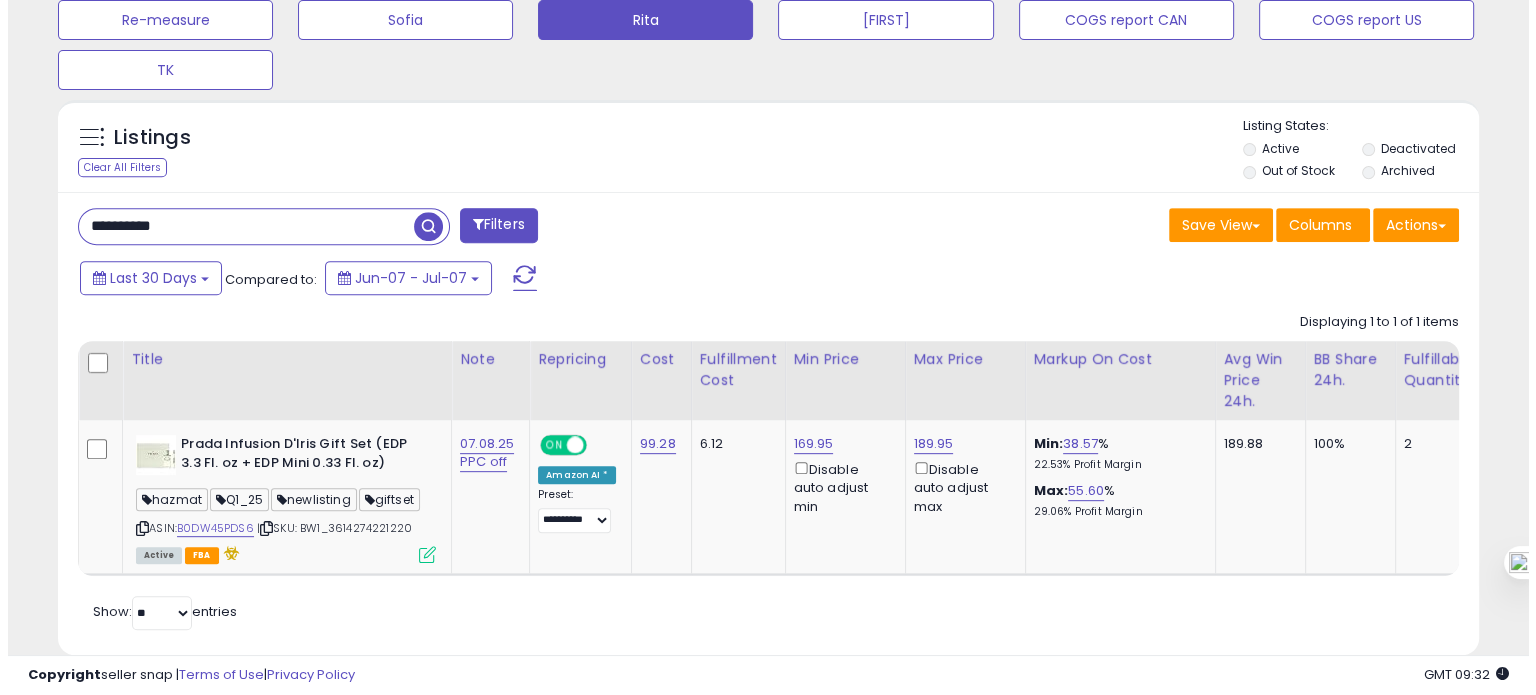 scroll, scrollTop: 674, scrollLeft: 0, axis: vertical 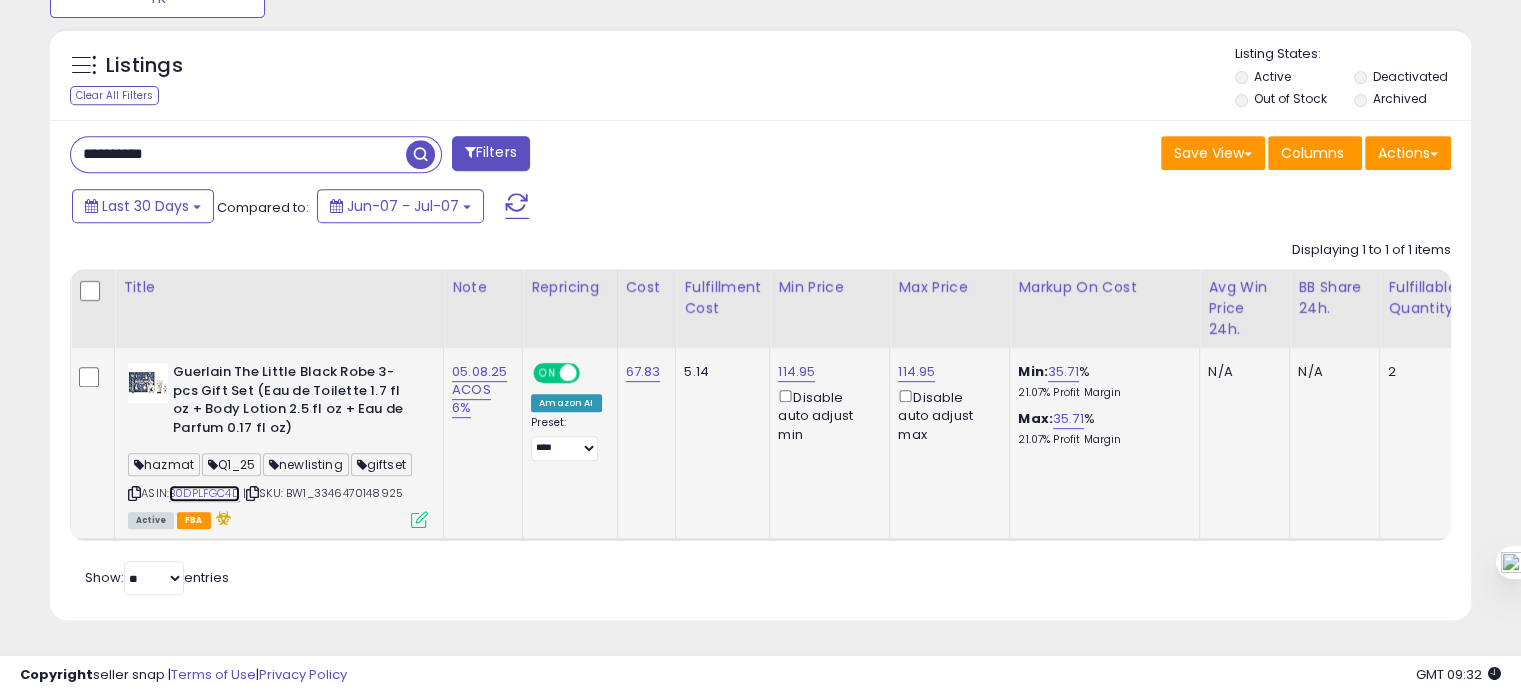 click on "B0DPLFGC4D" at bounding box center [204, 493] 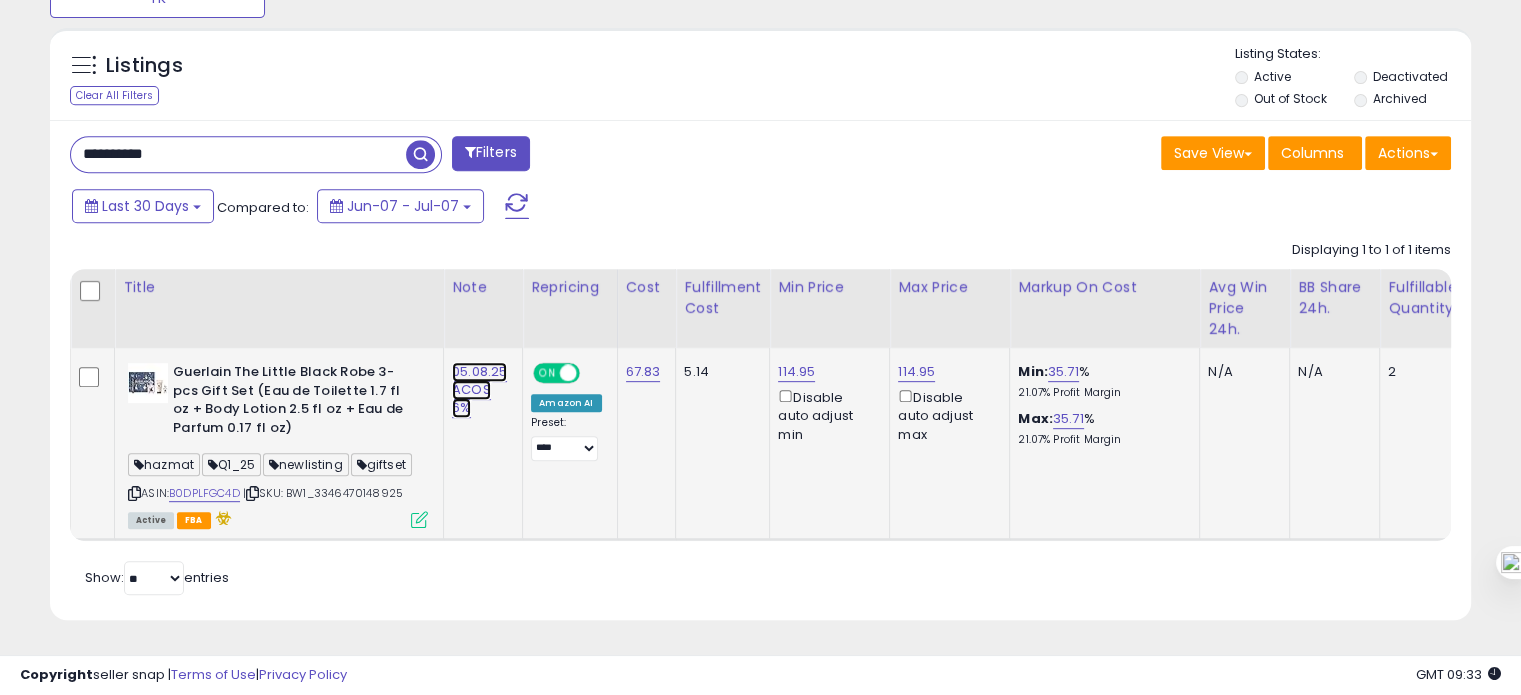 click on "05.08.25 ACOS 6%" at bounding box center [479, 390] 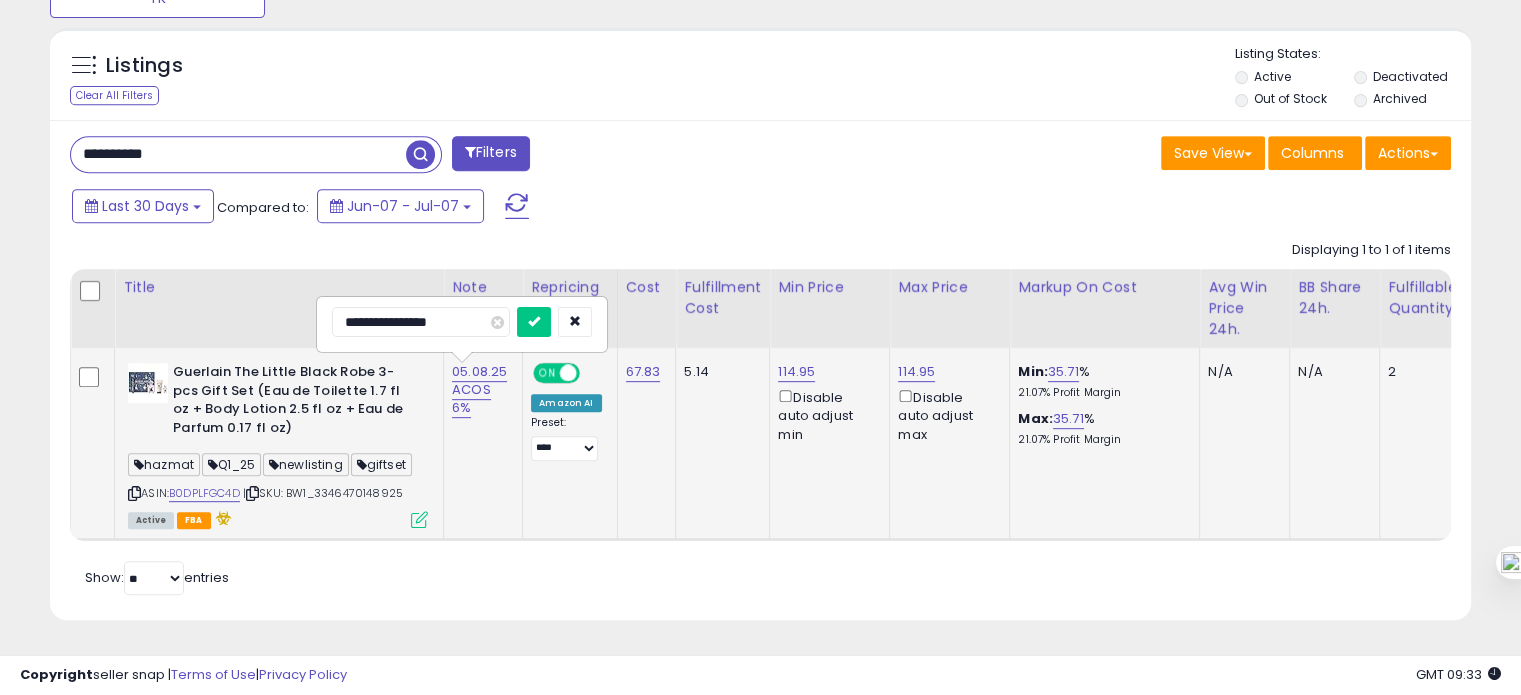 click on "**********" at bounding box center [421, 322] 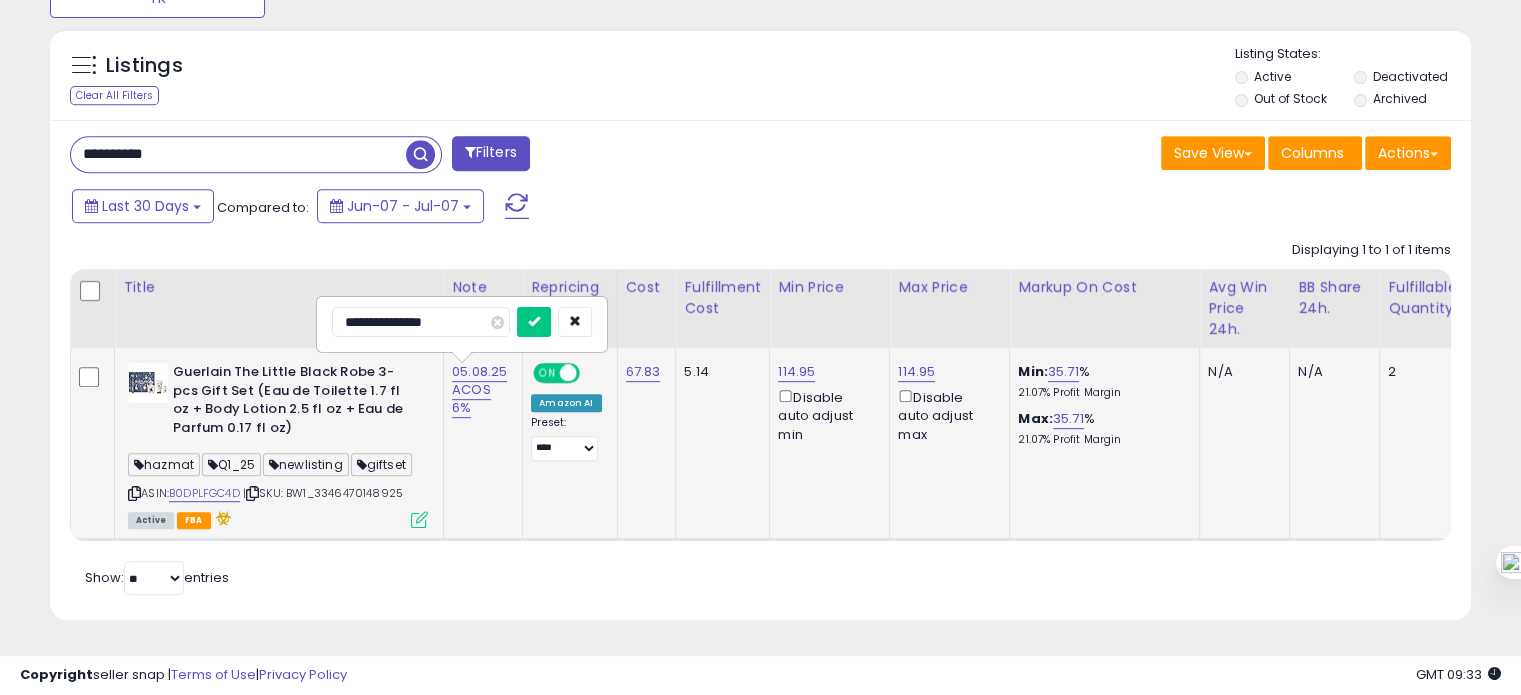 type on "**********" 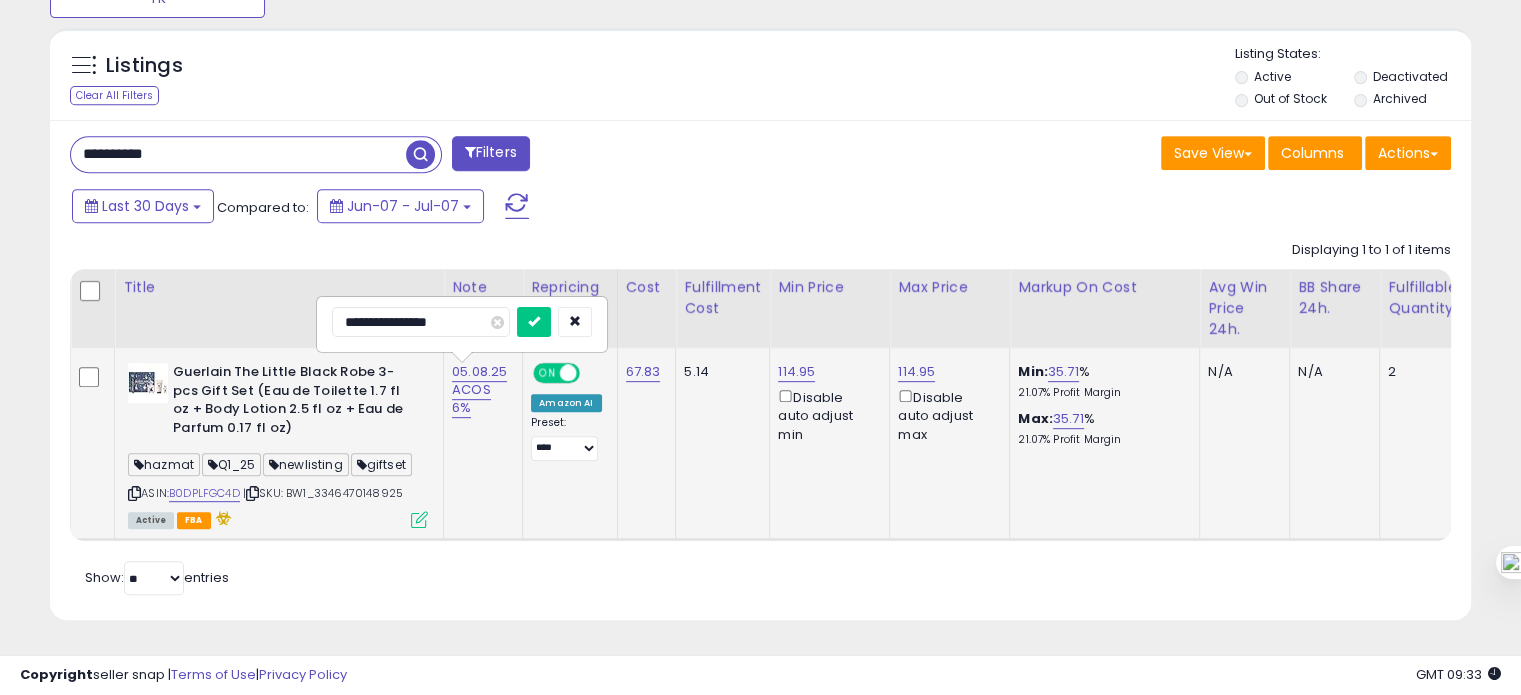 click at bounding box center [534, 322] 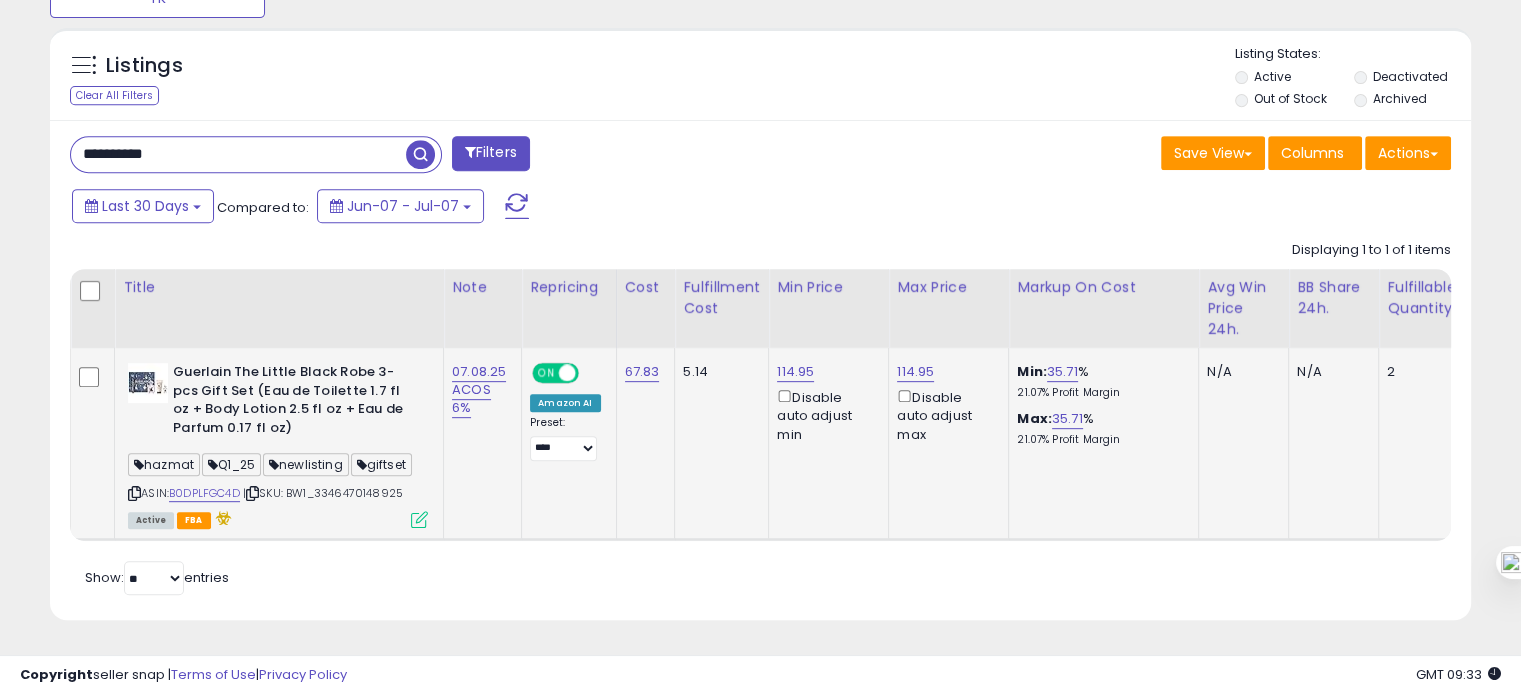 click on "**********" at bounding box center (238, 154) 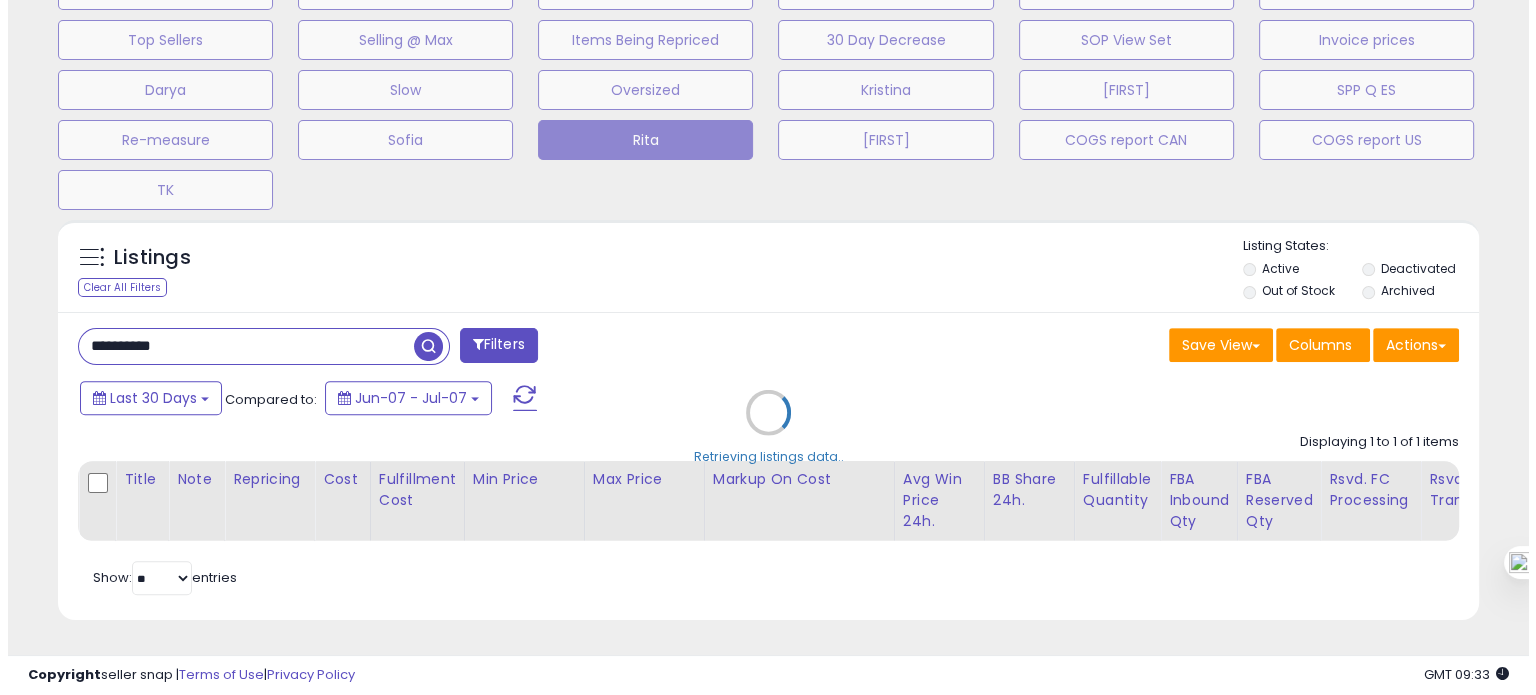 scroll, scrollTop: 674, scrollLeft: 0, axis: vertical 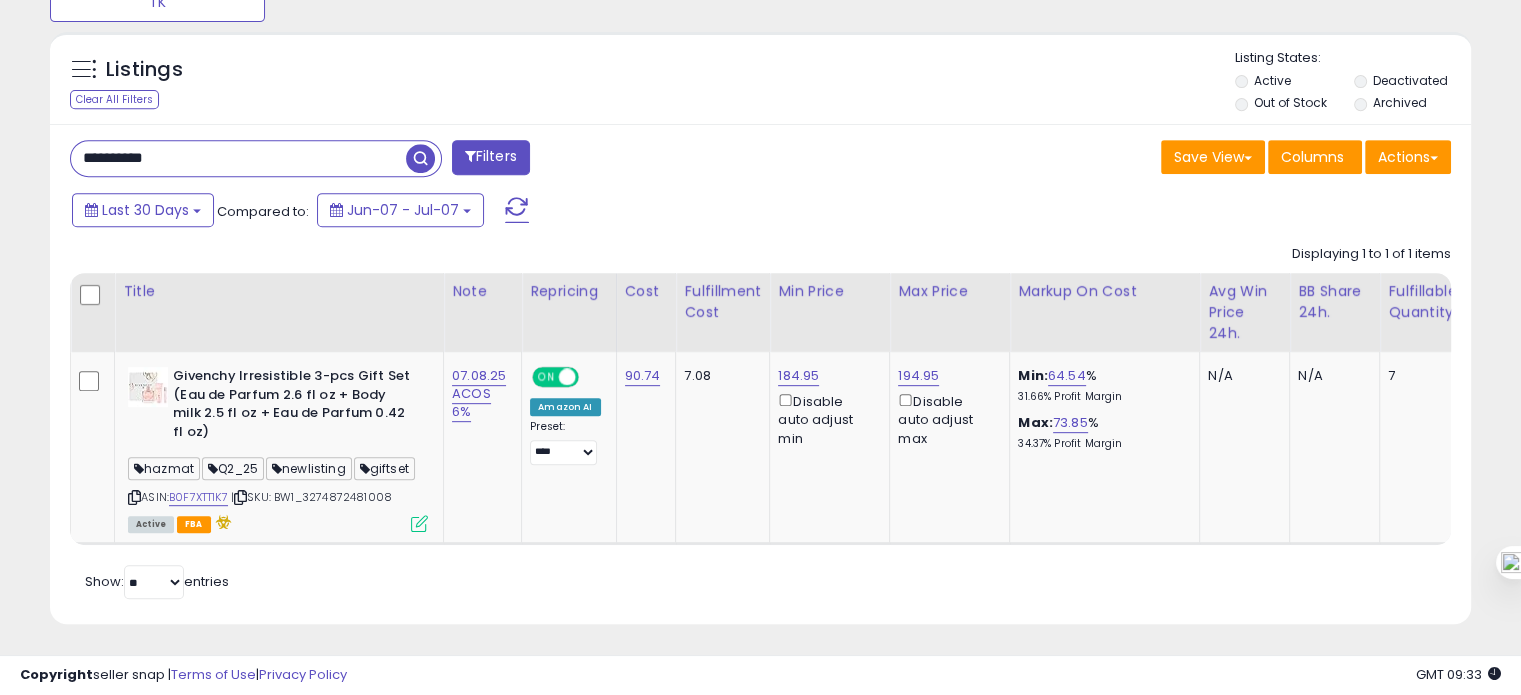 click on "**********" at bounding box center (238, 158) 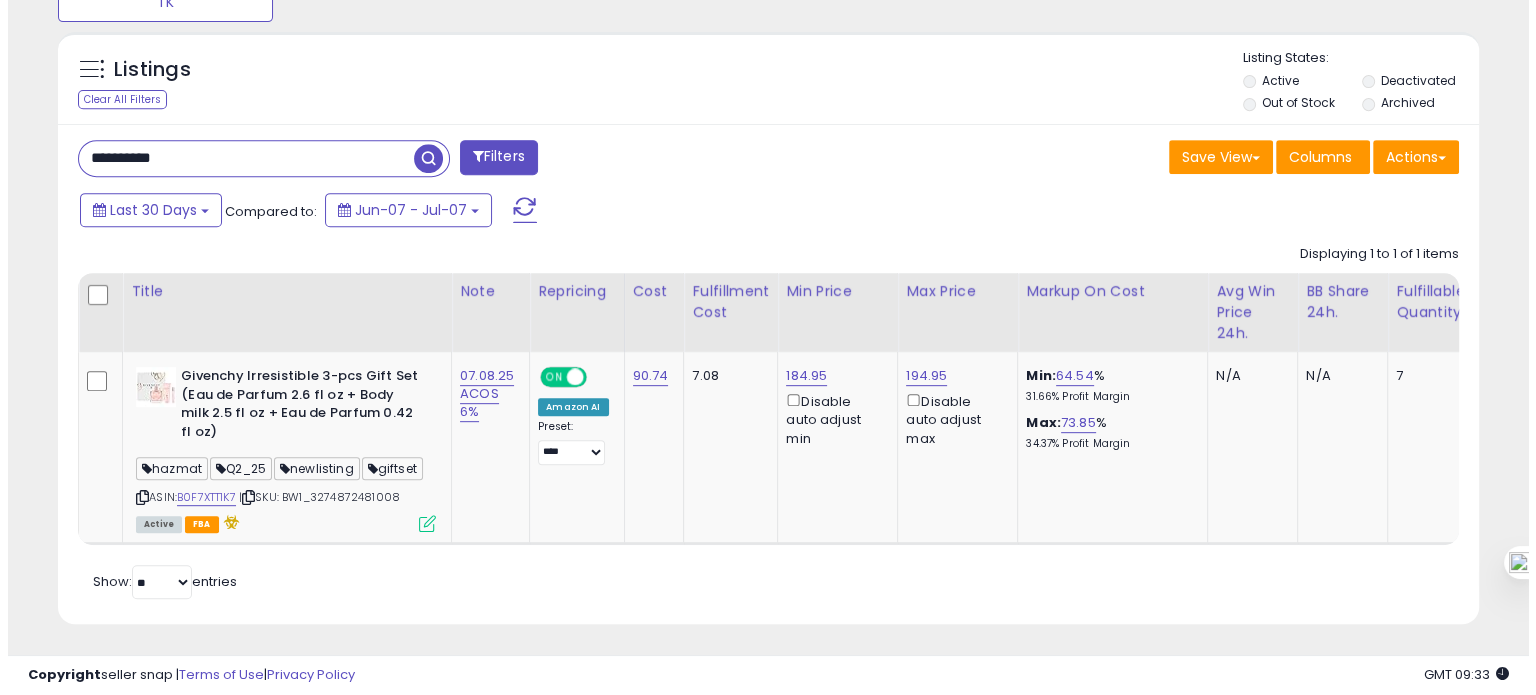 scroll, scrollTop: 674, scrollLeft: 0, axis: vertical 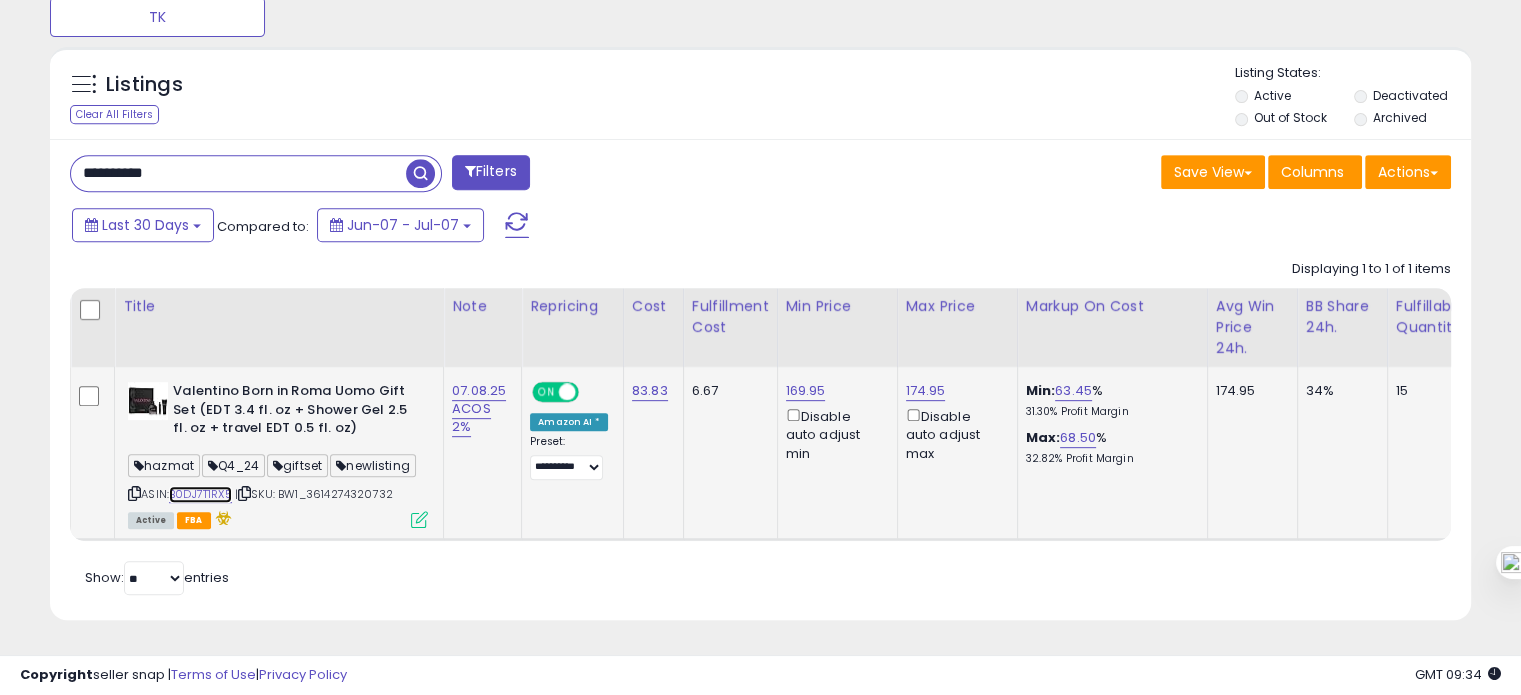 click on "B0DJ7T1RX5" at bounding box center (200, 494) 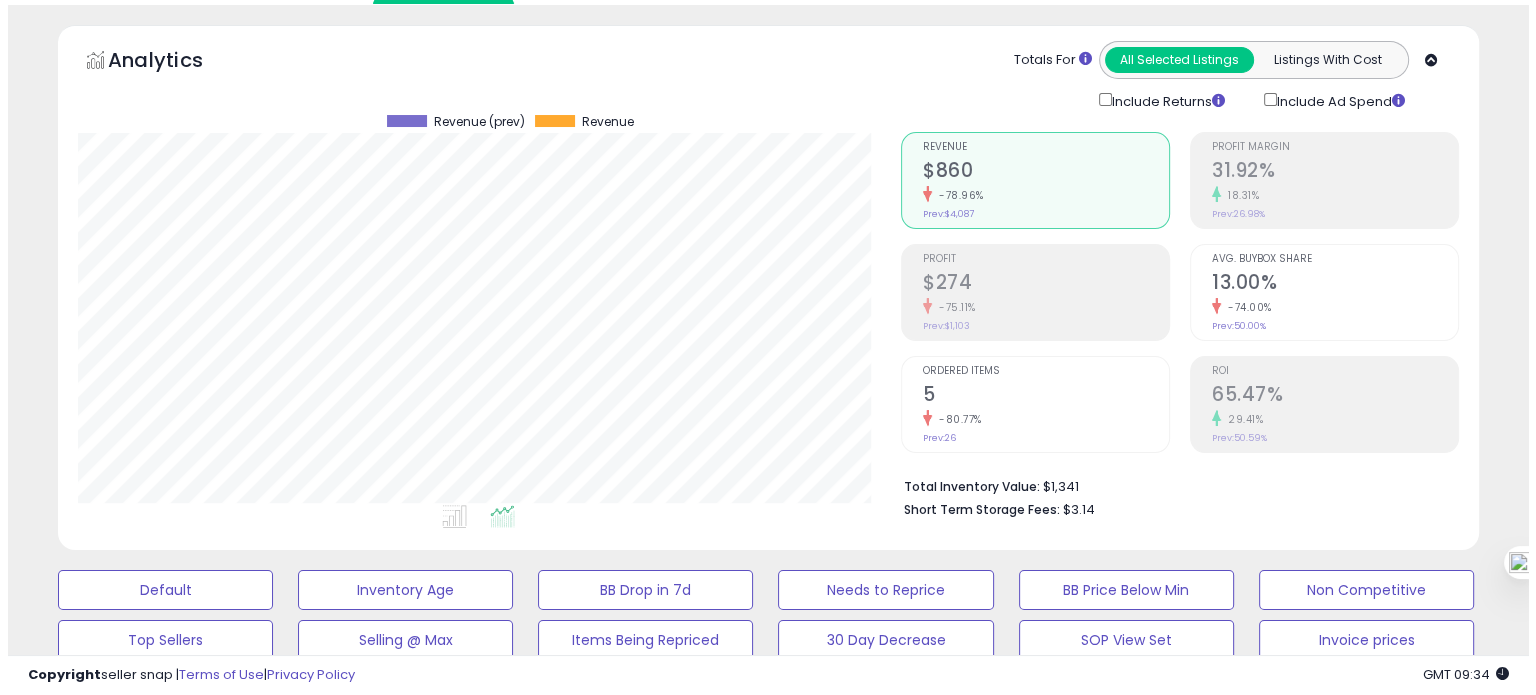 scroll, scrollTop: 52, scrollLeft: 0, axis: vertical 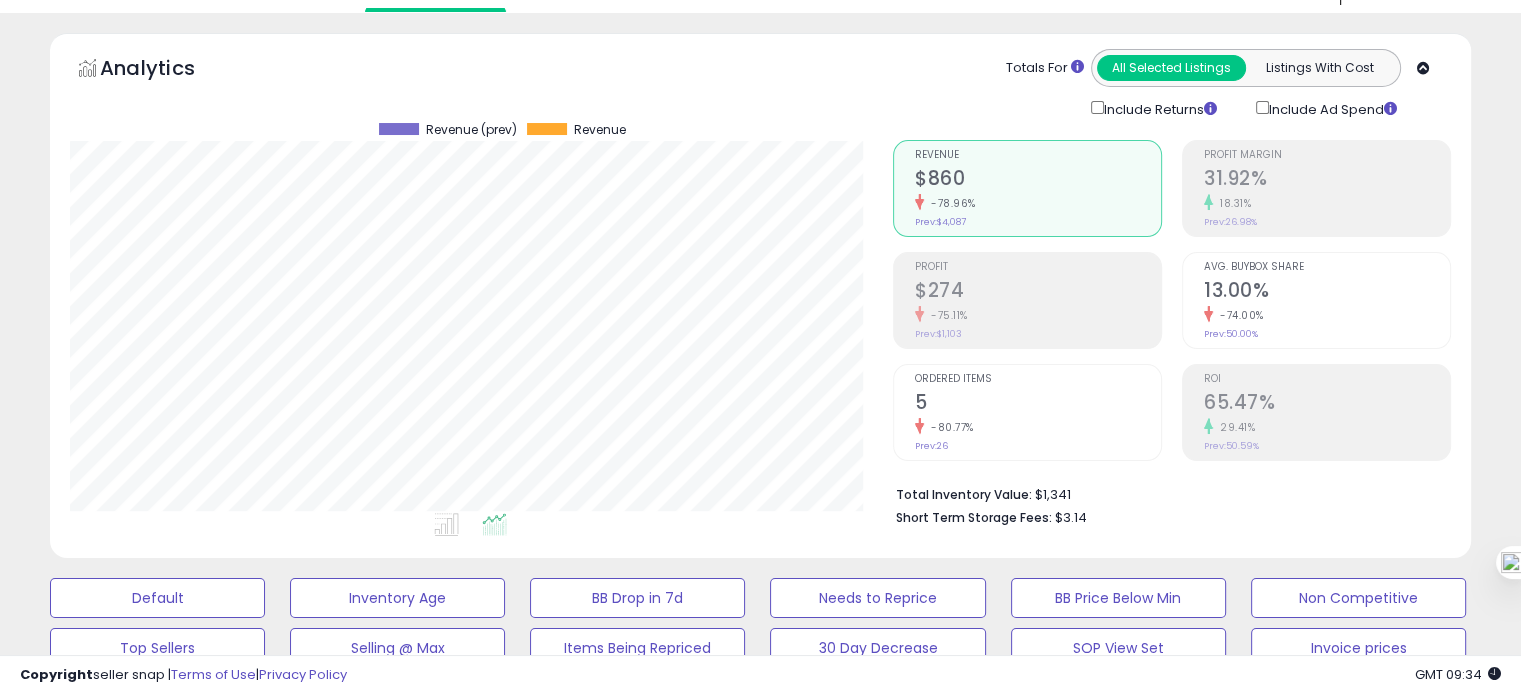 click on "Revenue
$860
-78.96%
Prev:  $4,087" at bounding box center (1038, 186) 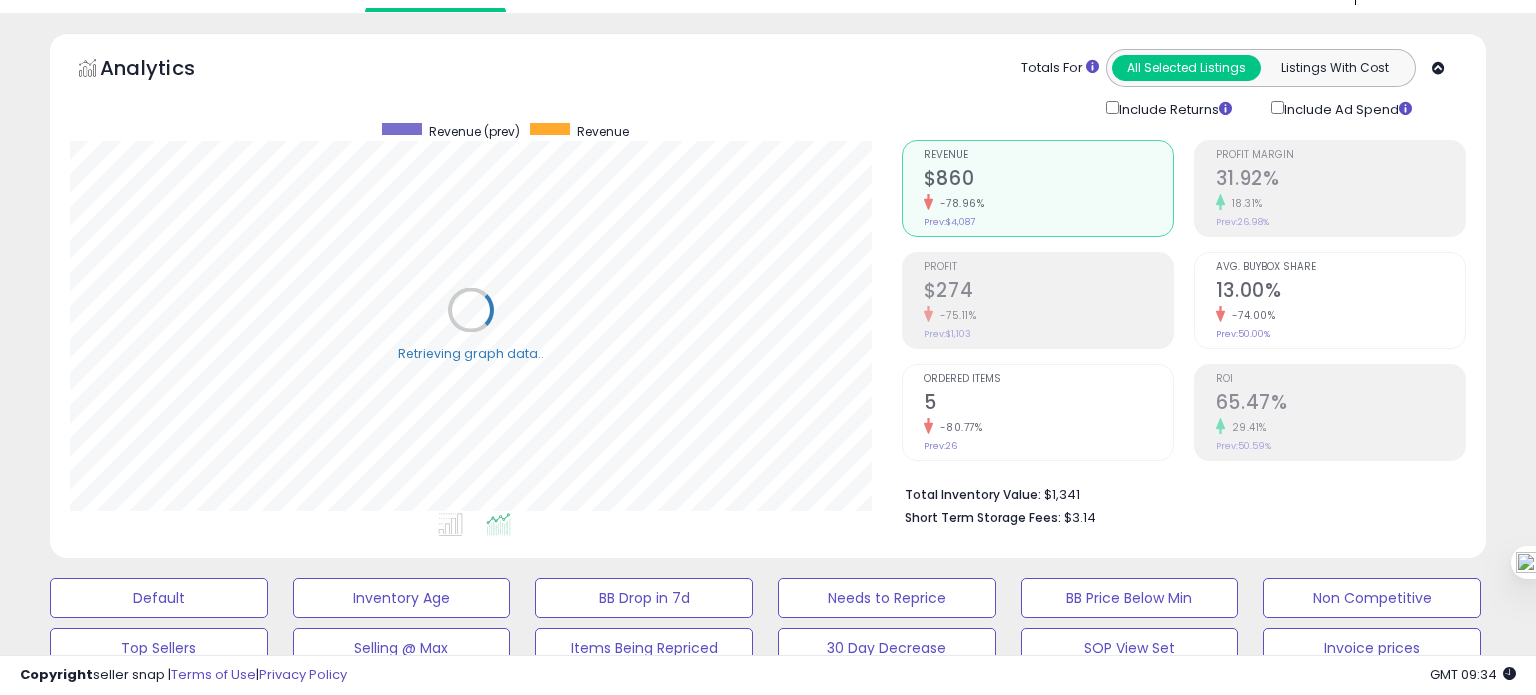 scroll, scrollTop: 999589, scrollLeft: 999168, axis: both 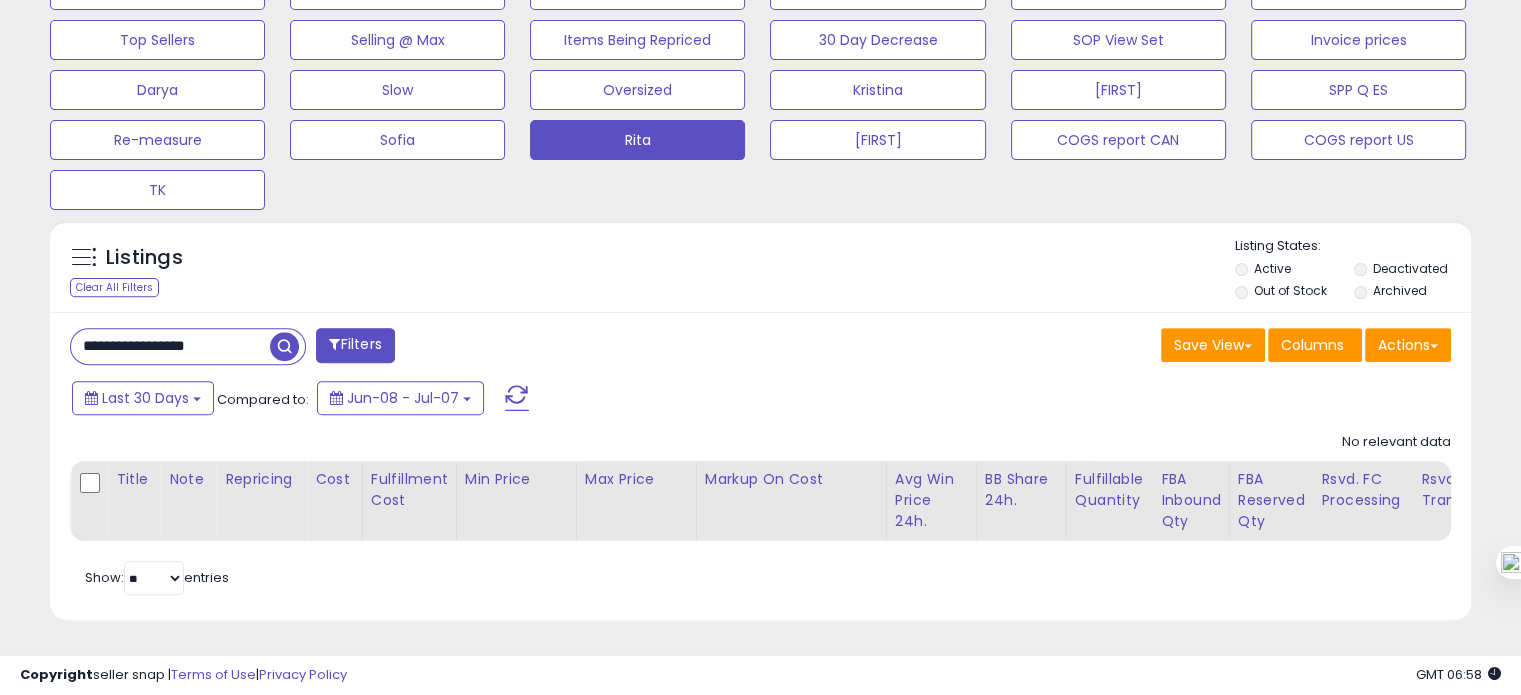 click on "**********" at bounding box center (170, 346) 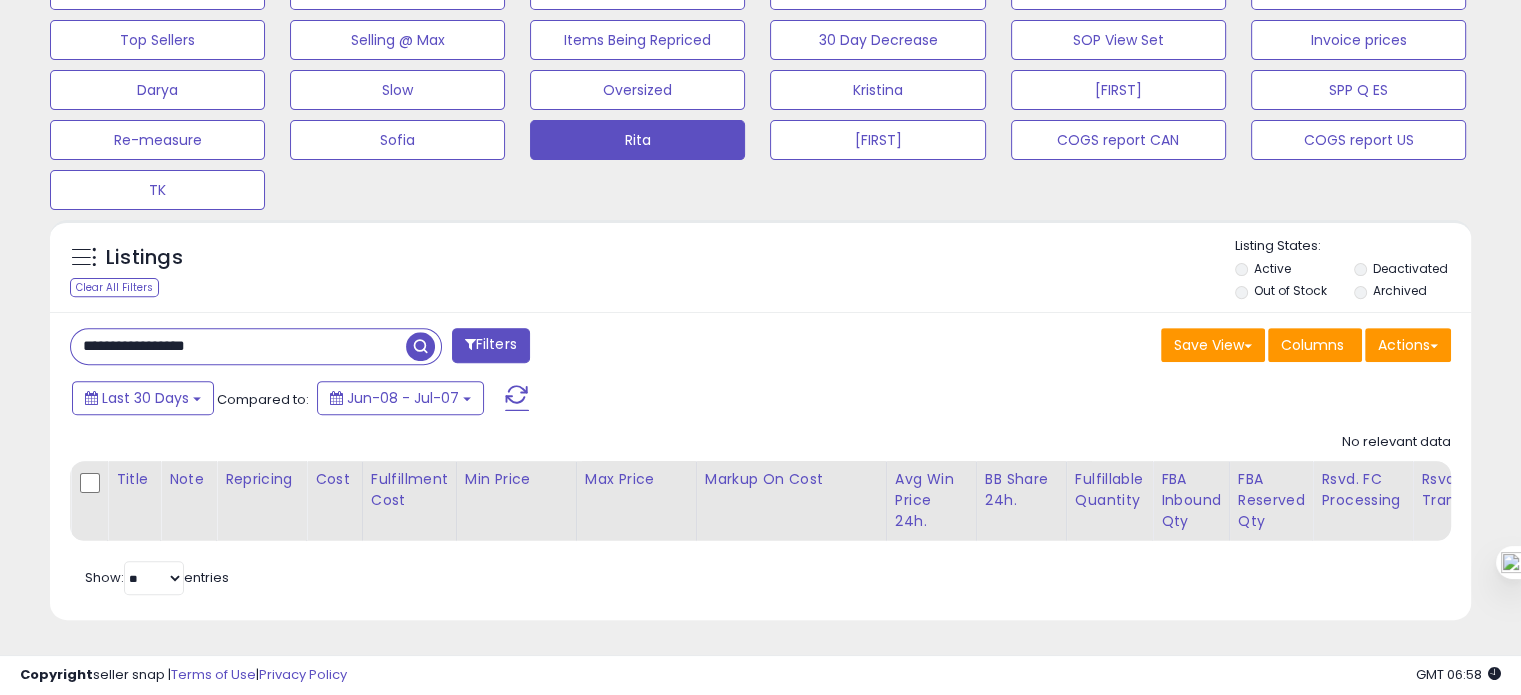 click on "**********" at bounding box center [238, 346] 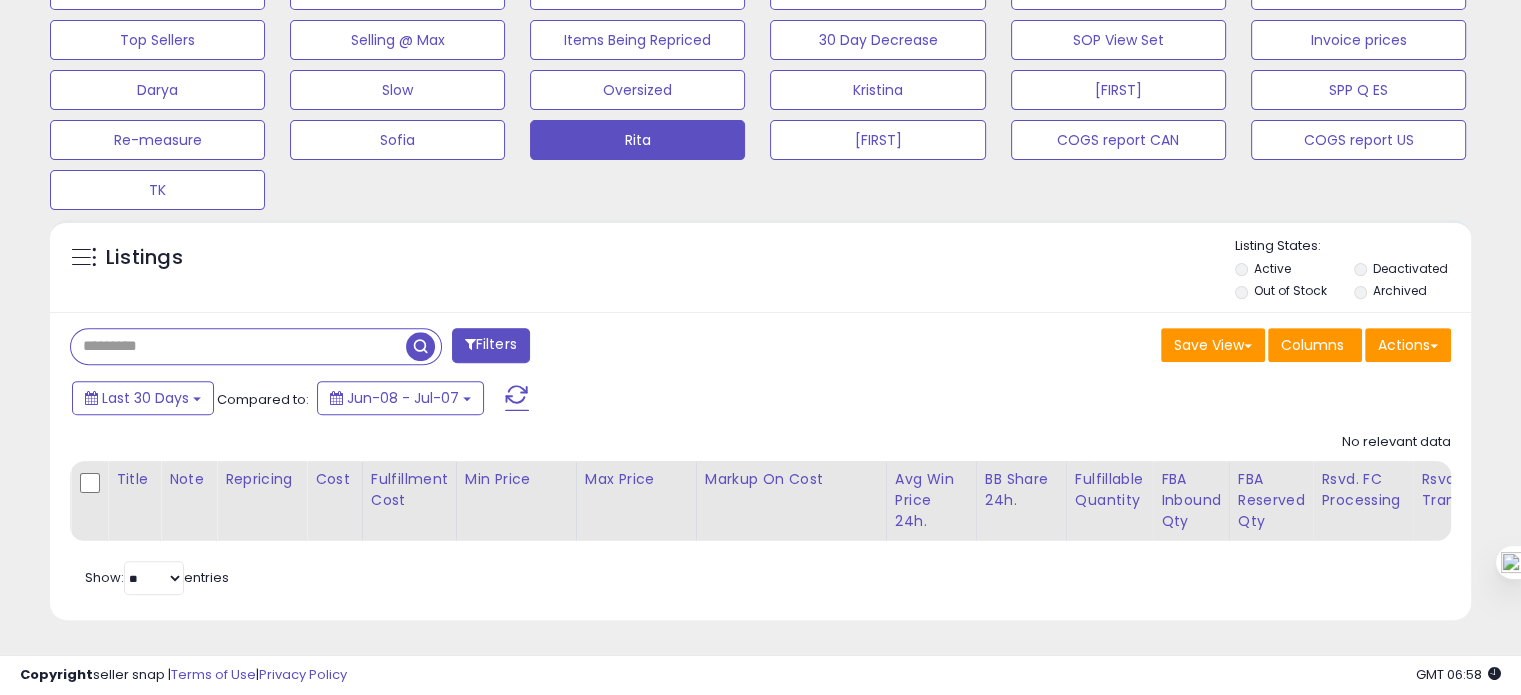 type 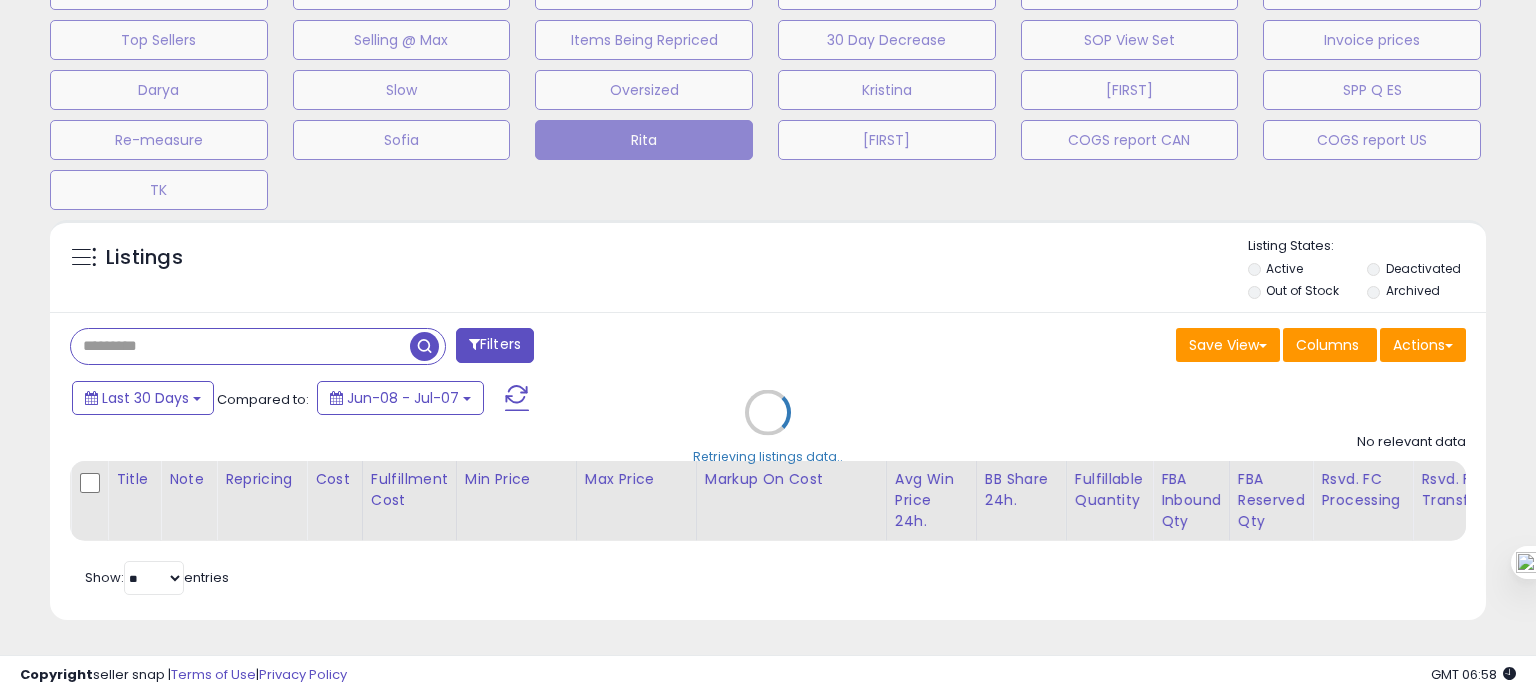 scroll, scrollTop: 999589, scrollLeft: 999168, axis: both 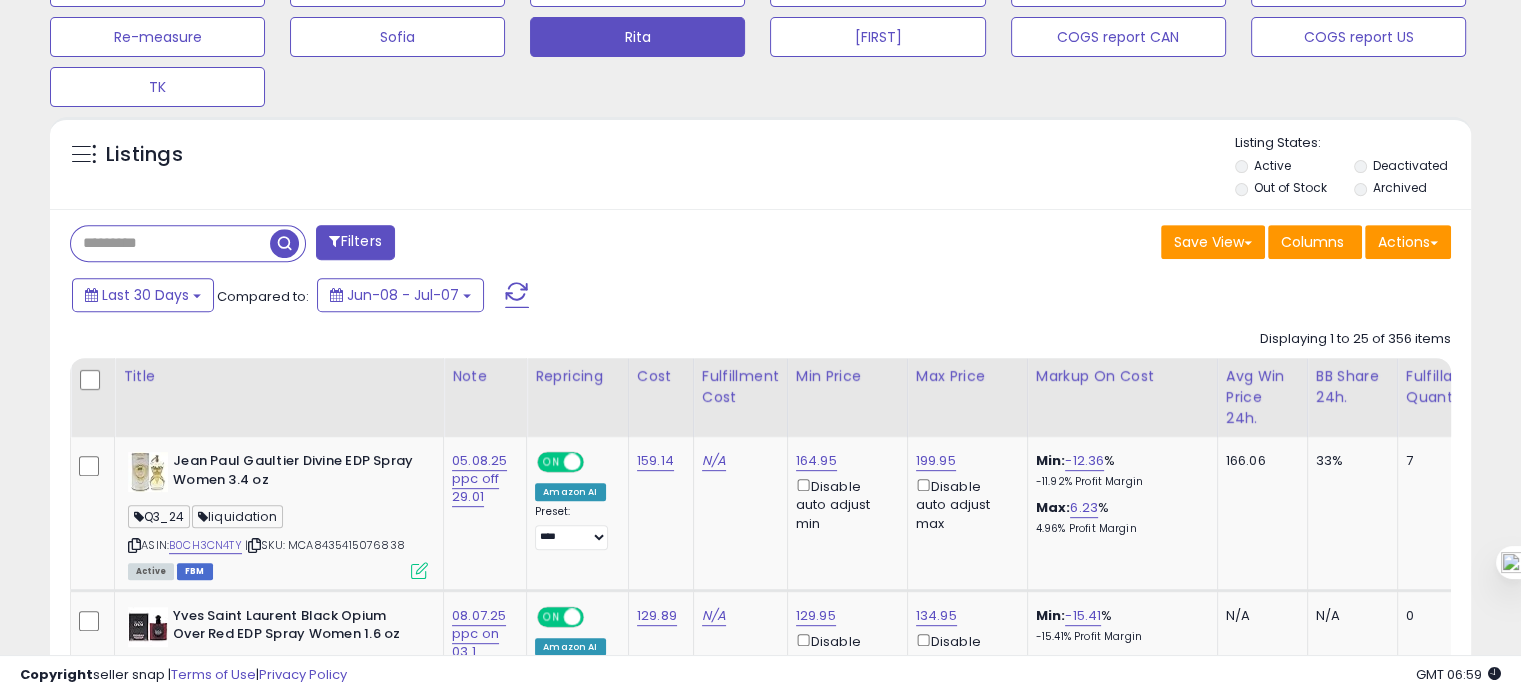 click on "Filters" at bounding box center (355, 242) 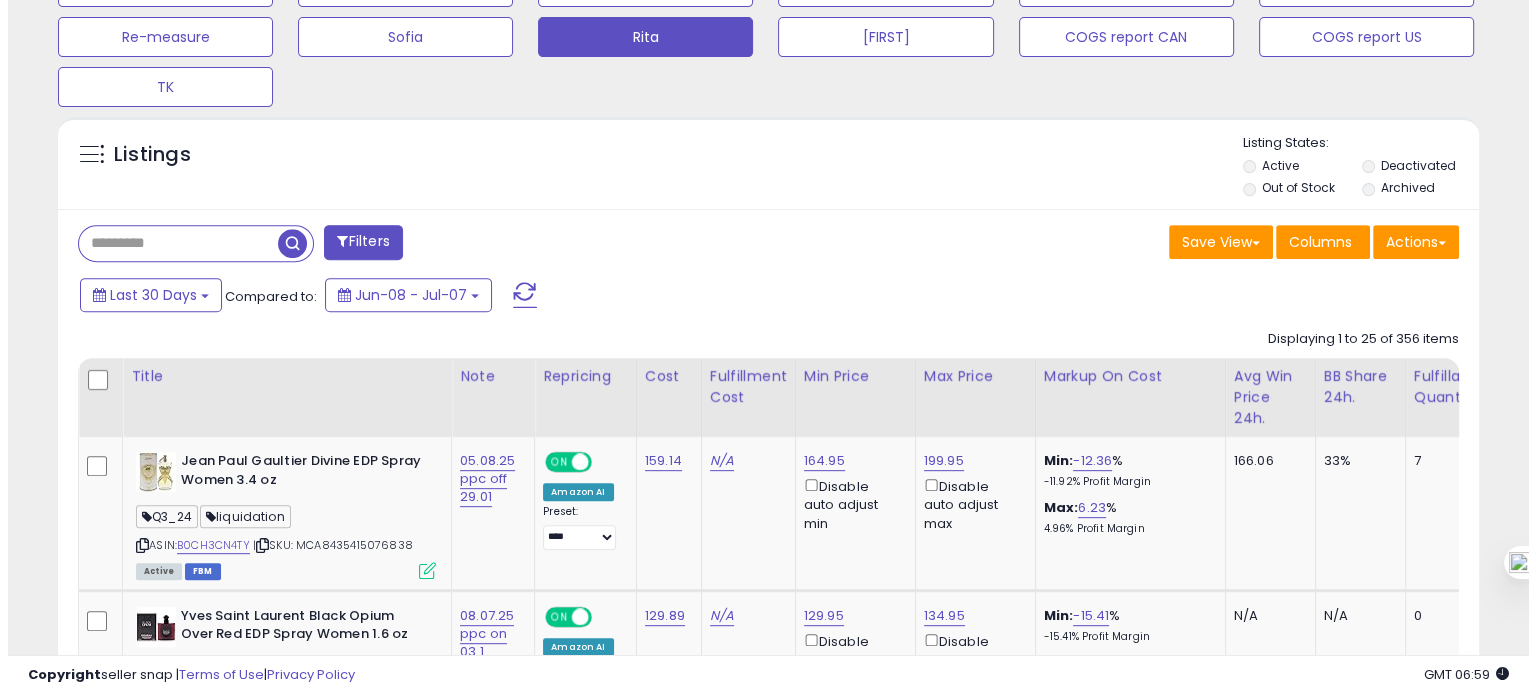 scroll, scrollTop: 999589, scrollLeft: 999168, axis: both 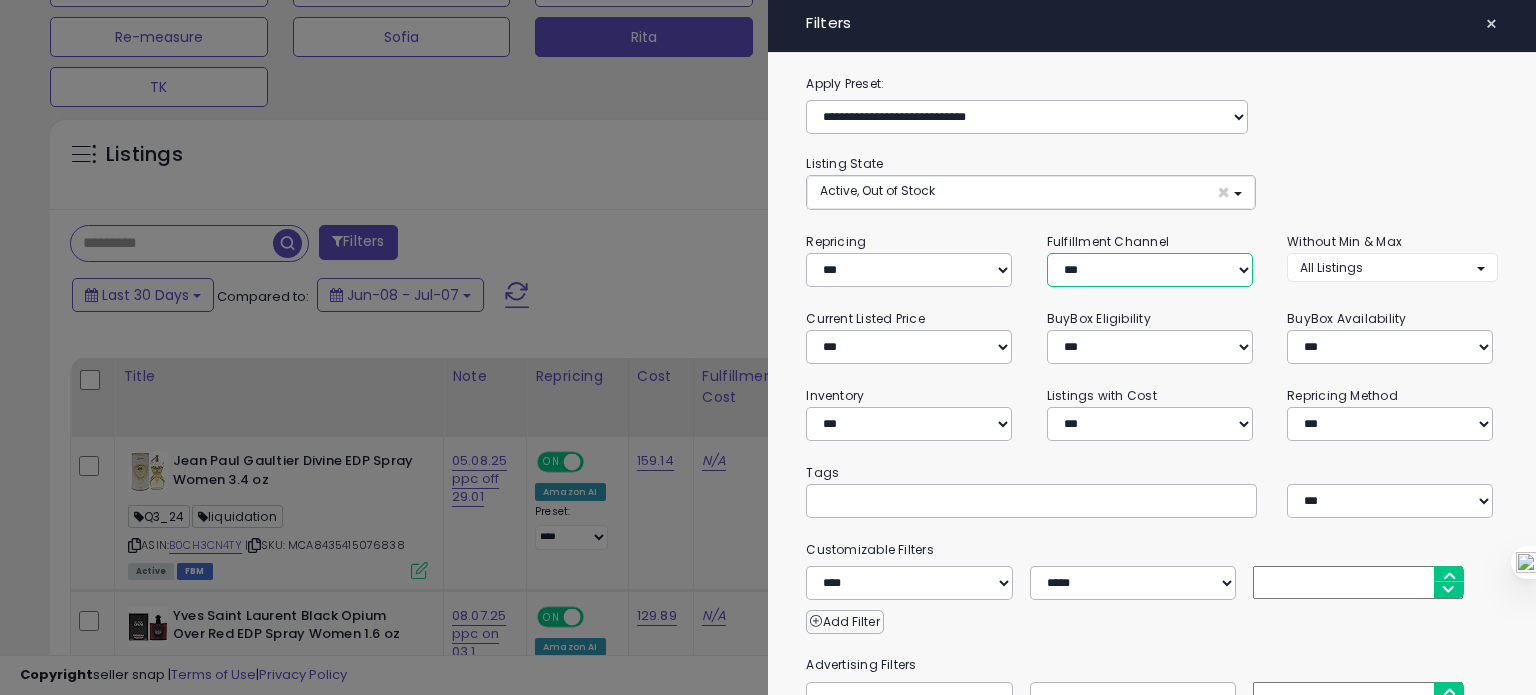 click on "***
***
***
***" at bounding box center (1150, 270) 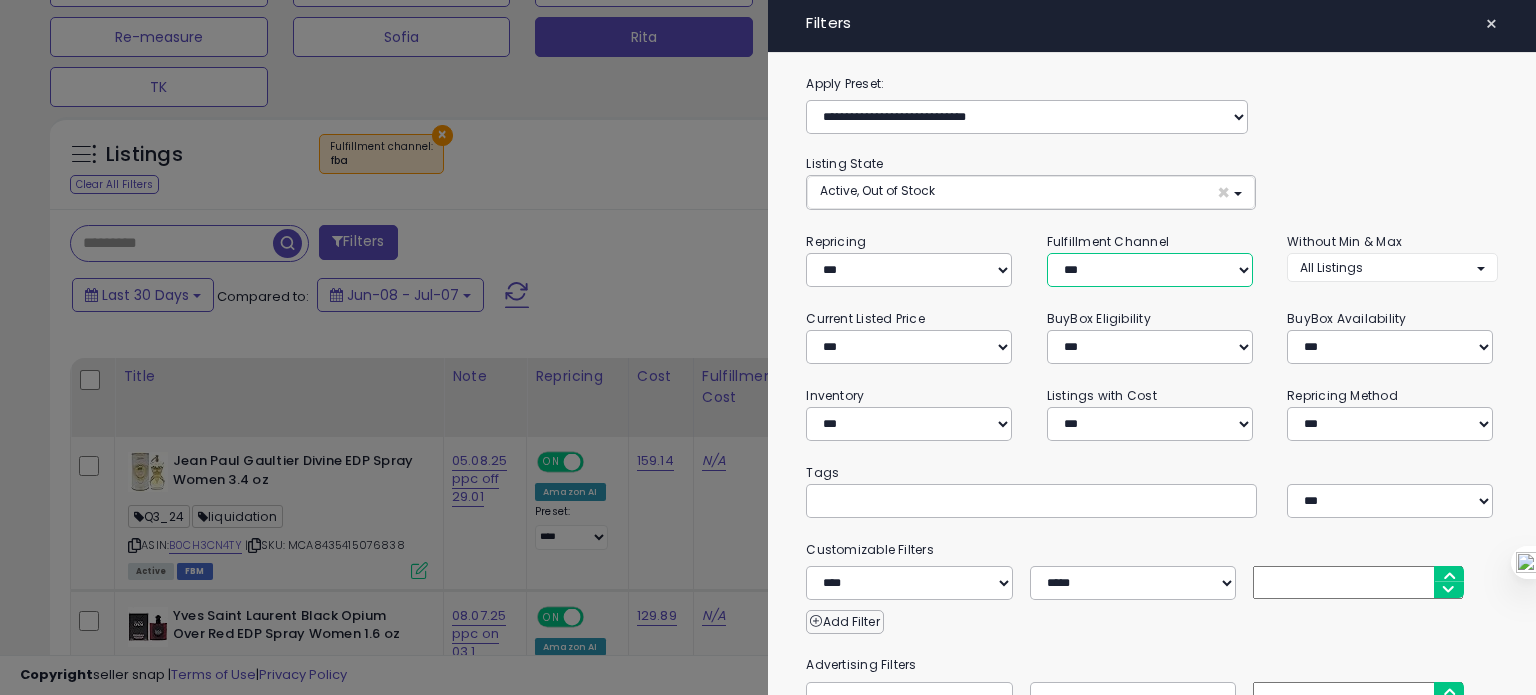 scroll, scrollTop: 269, scrollLeft: 0, axis: vertical 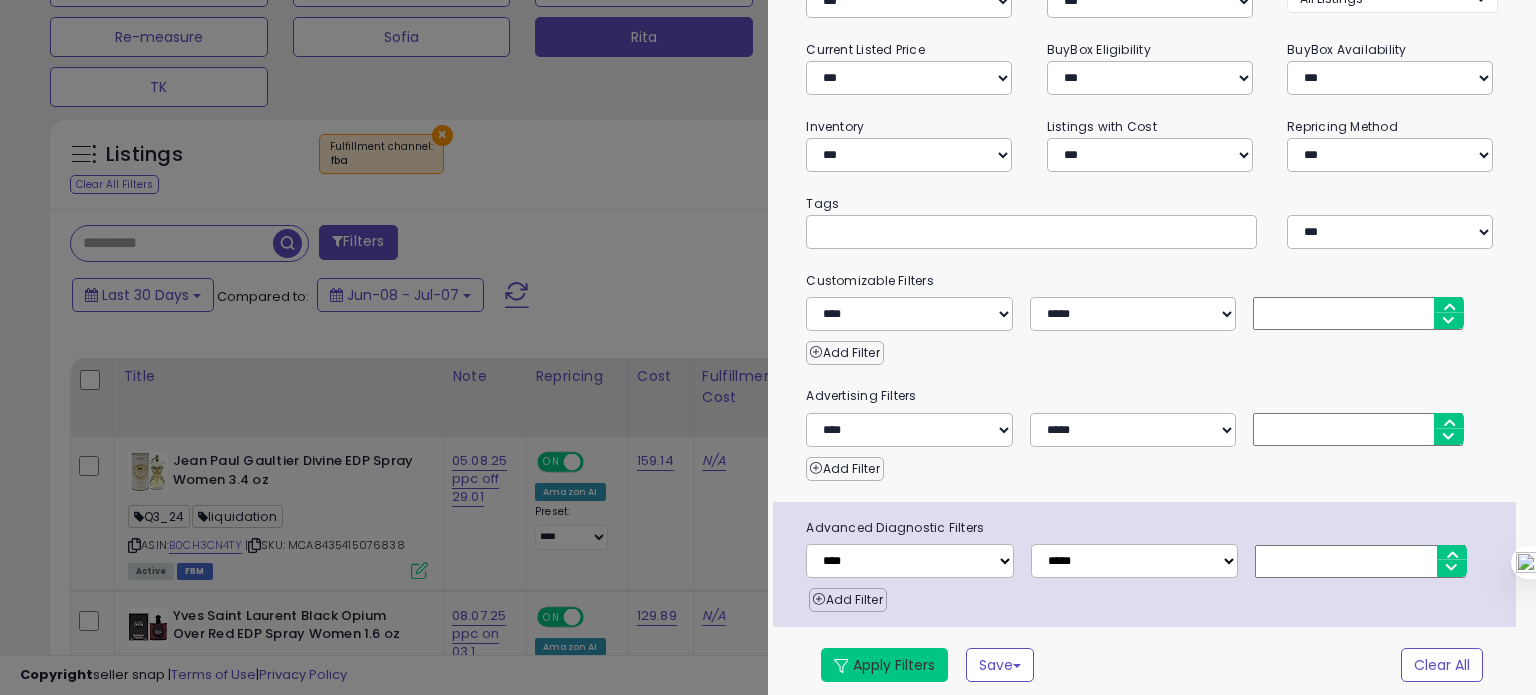 click on "Apply Filters" at bounding box center [884, 665] 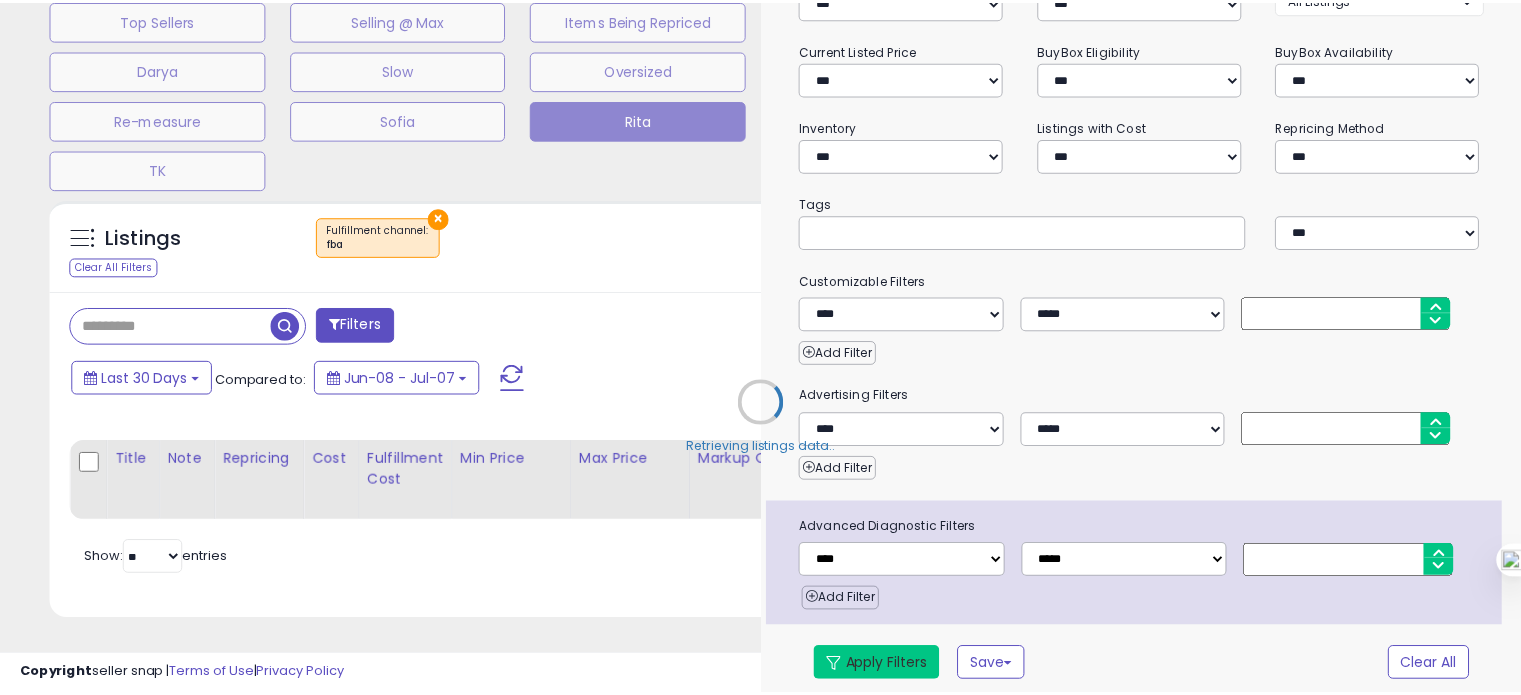 scroll, scrollTop: 693, scrollLeft: 0, axis: vertical 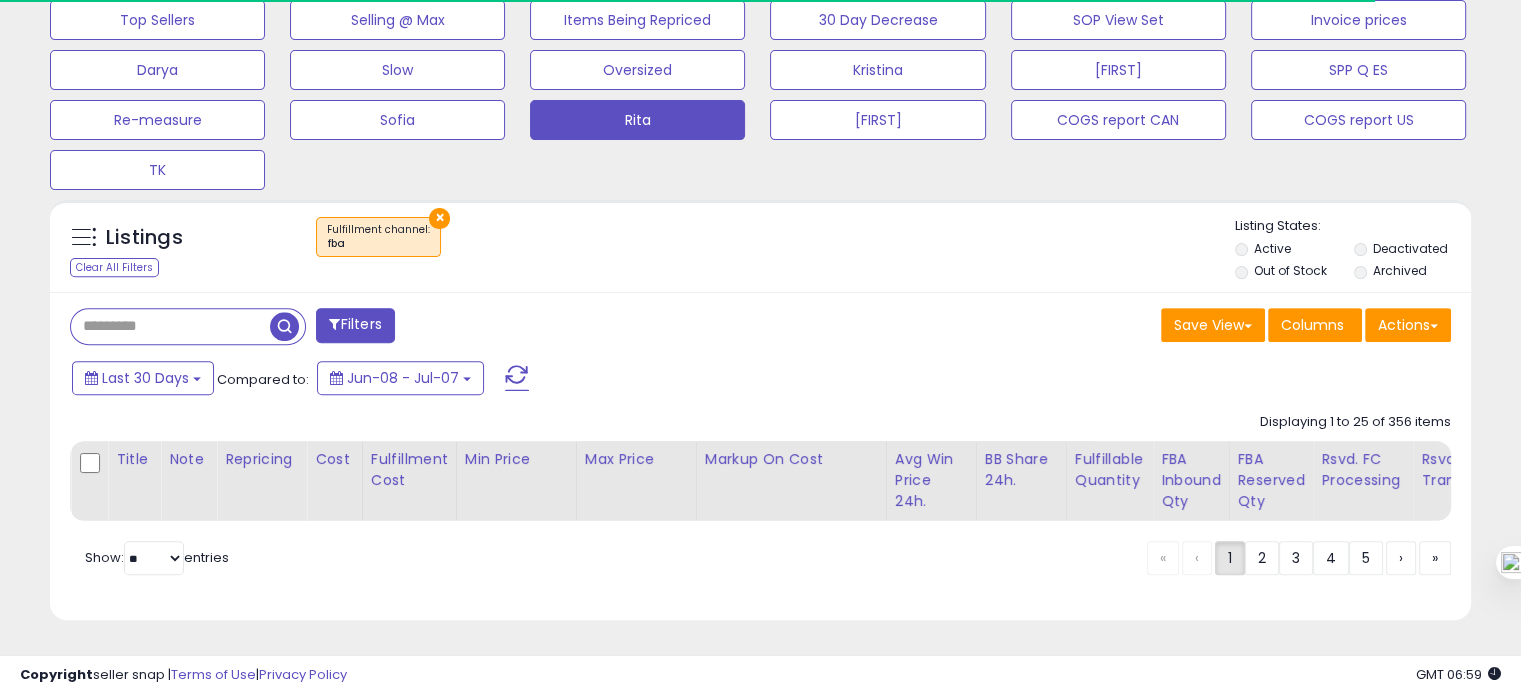 click on "Filters" at bounding box center [355, 325] 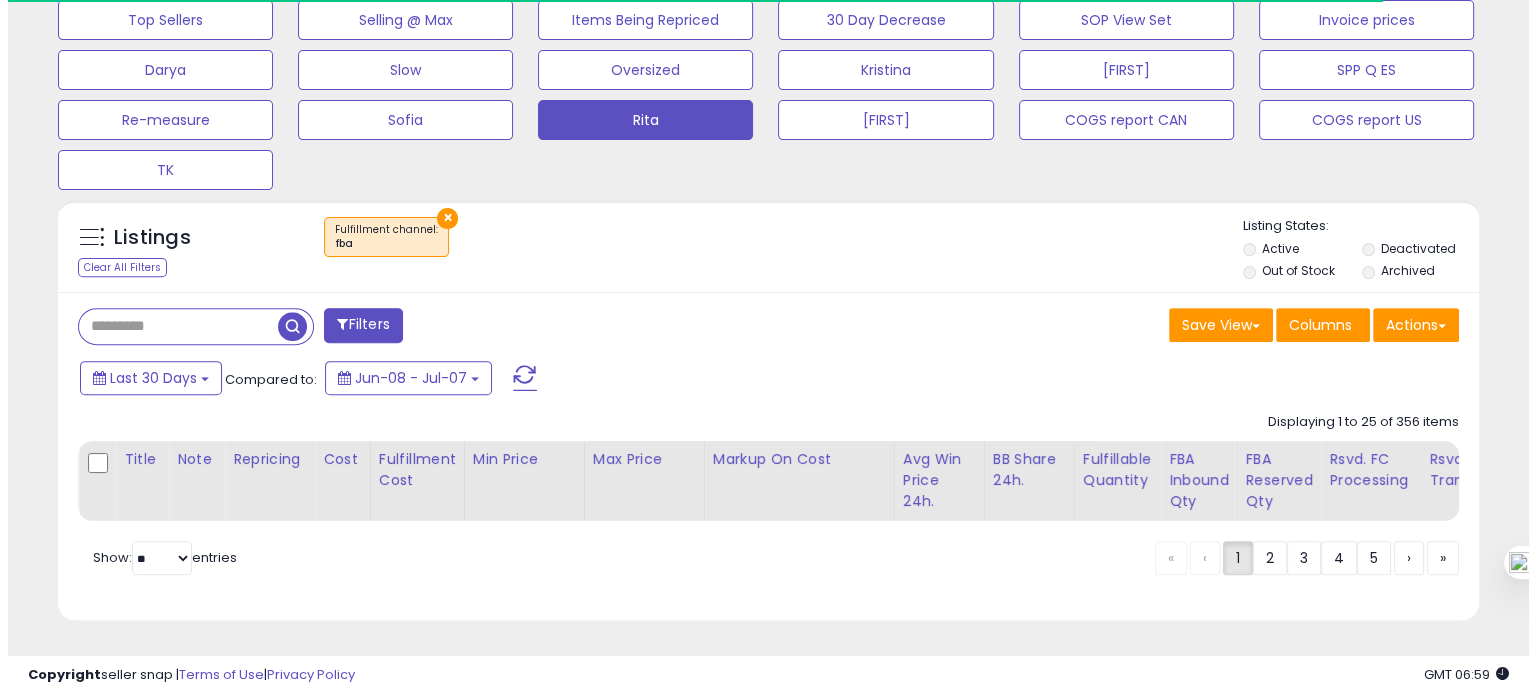 scroll, scrollTop: 268, scrollLeft: 0, axis: vertical 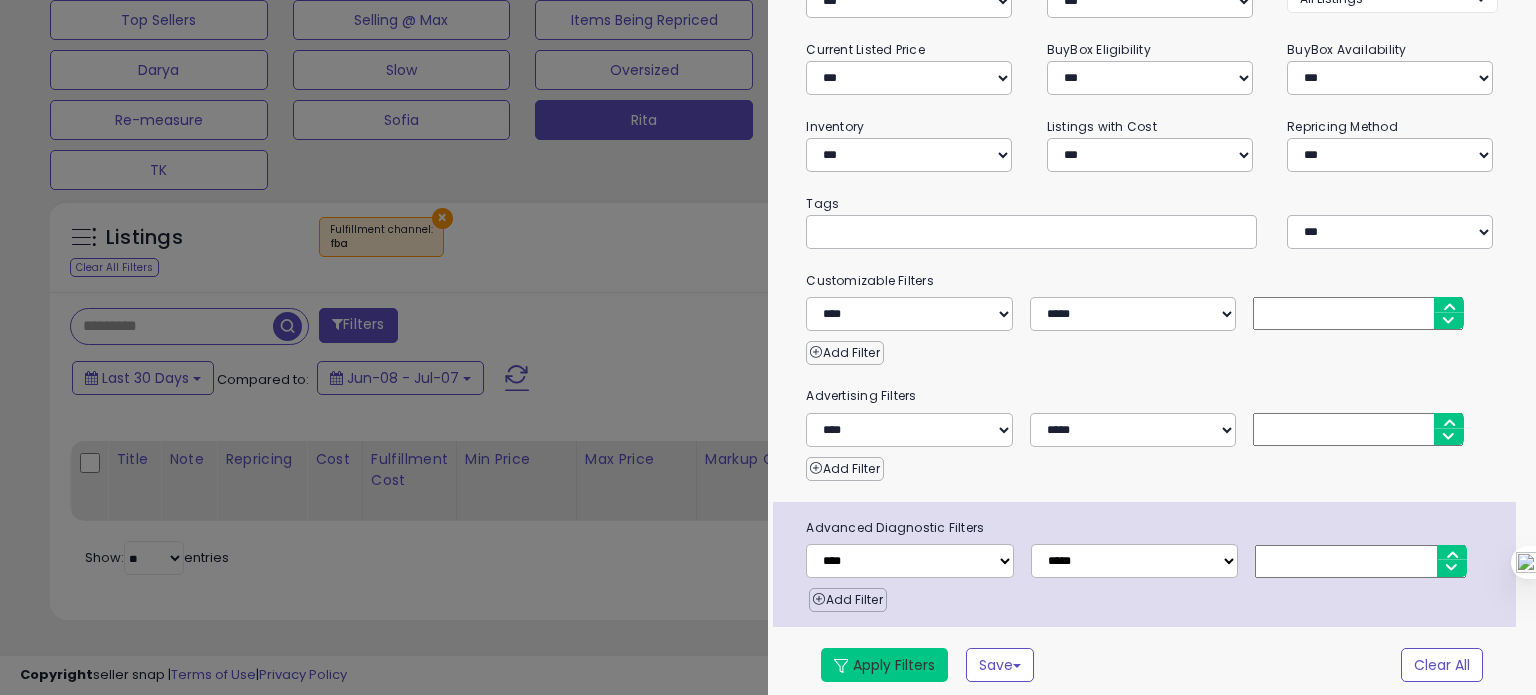 click on "Apply Filters" at bounding box center [884, 665] 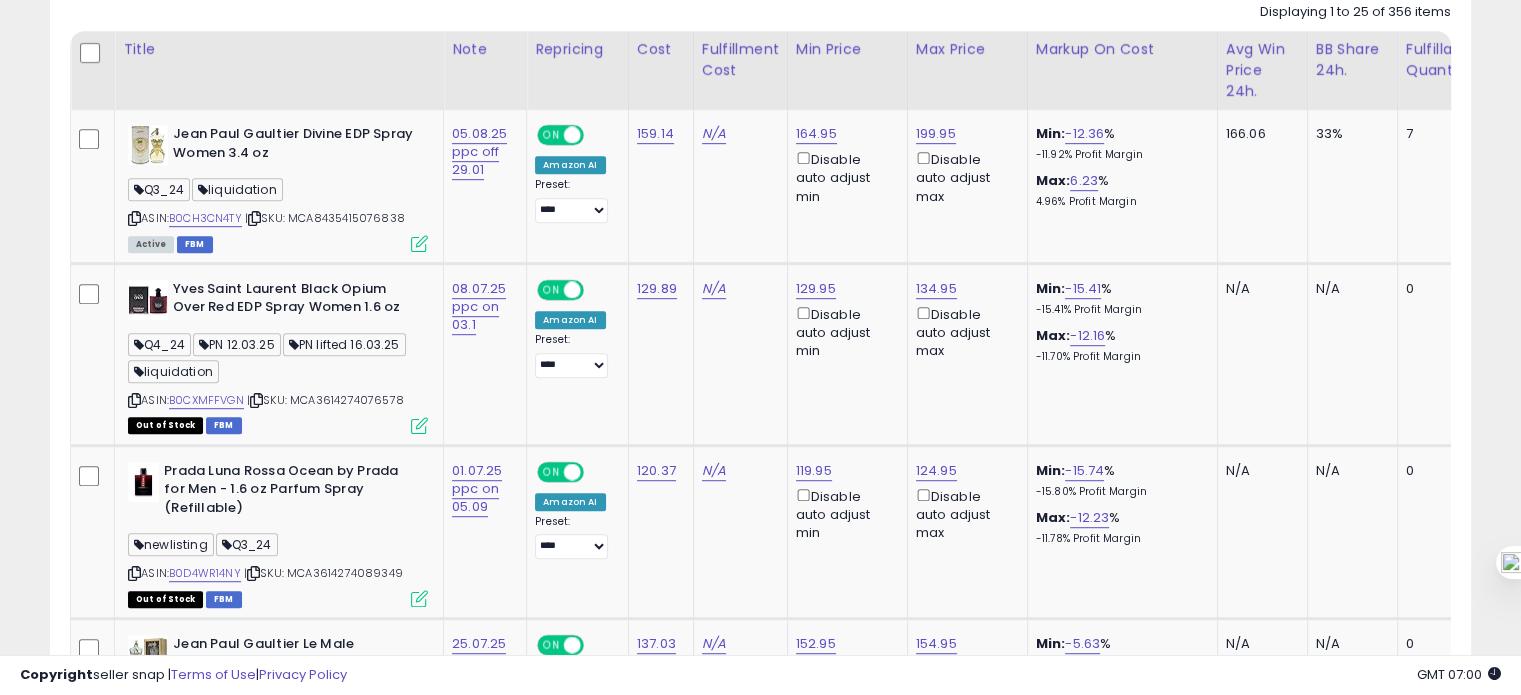 scroll, scrollTop: 0, scrollLeft: 0, axis: both 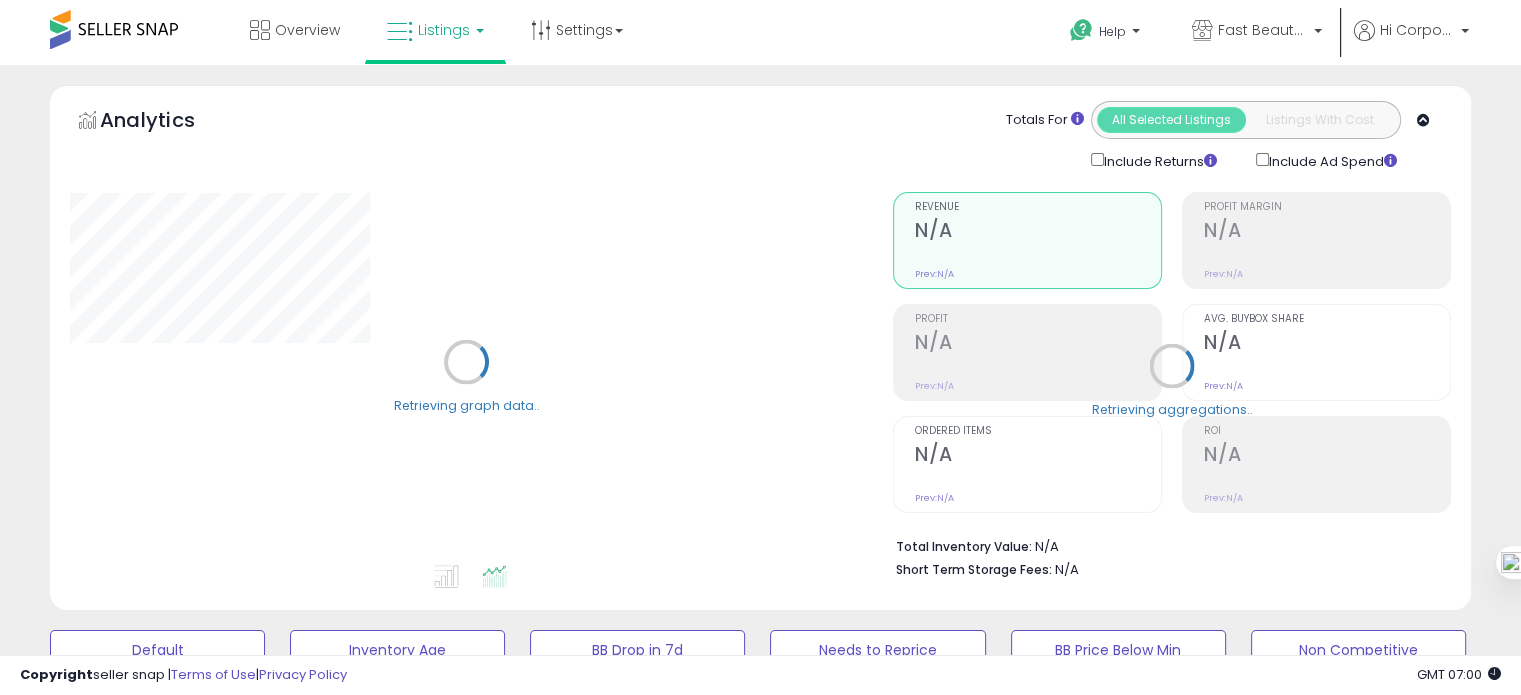 click on "Listings" at bounding box center [435, 30] 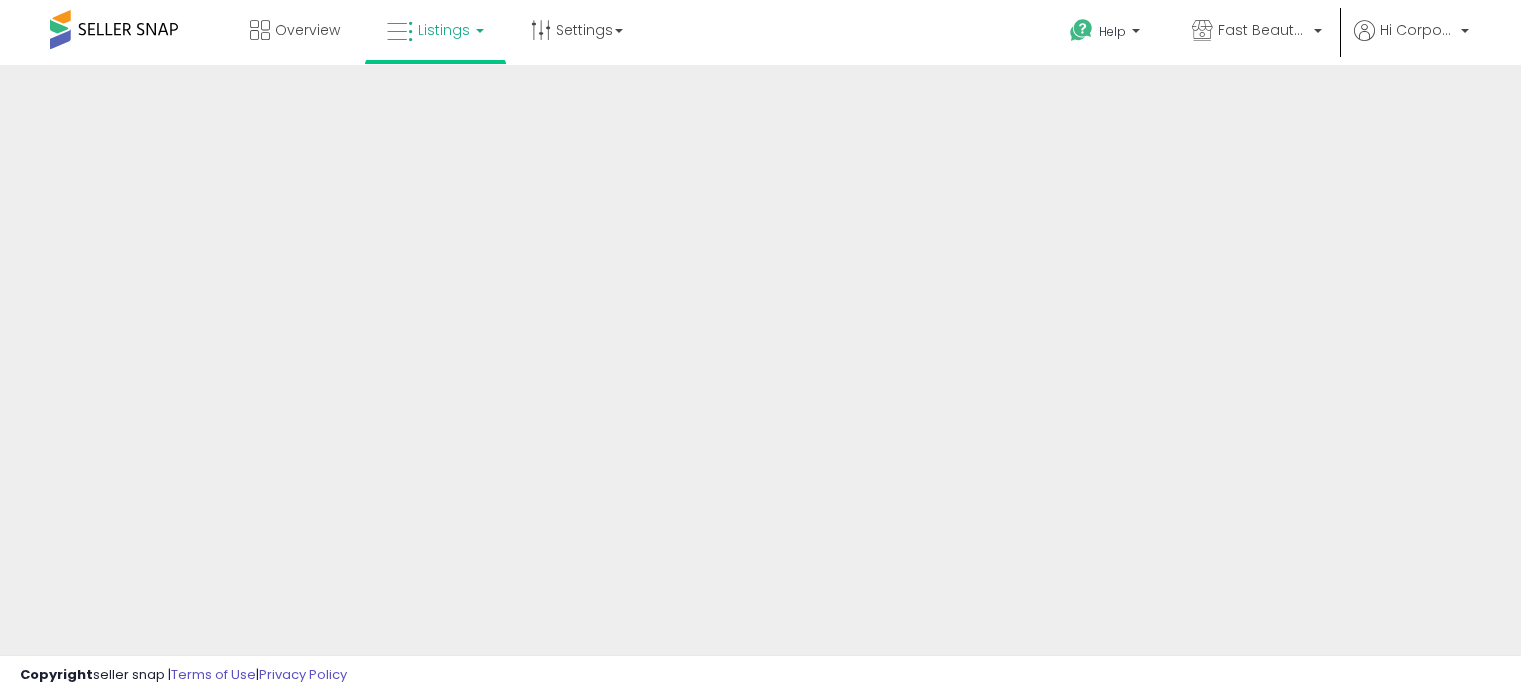 scroll, scrollTop: 0, scrollLeft: 0, axis: both 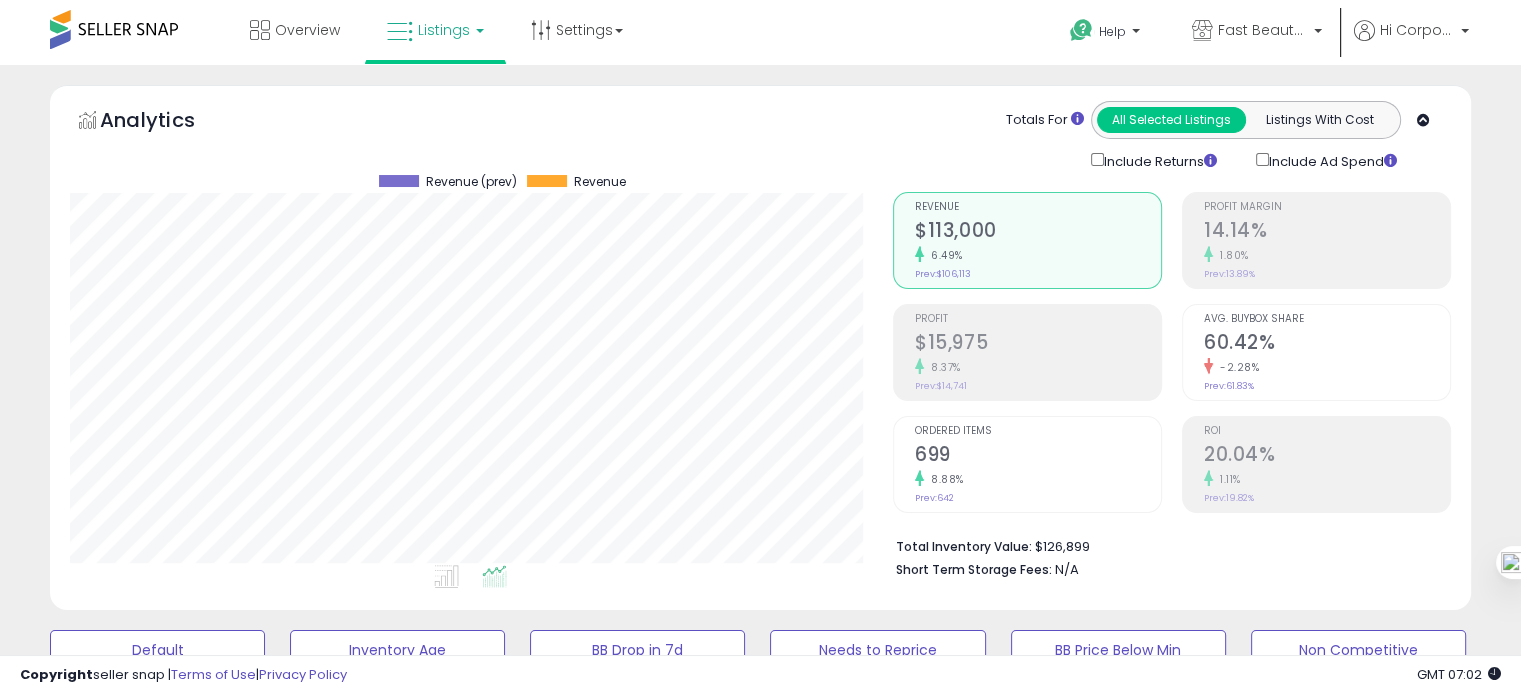 click on "Listings" at bounding box center (435, 30) 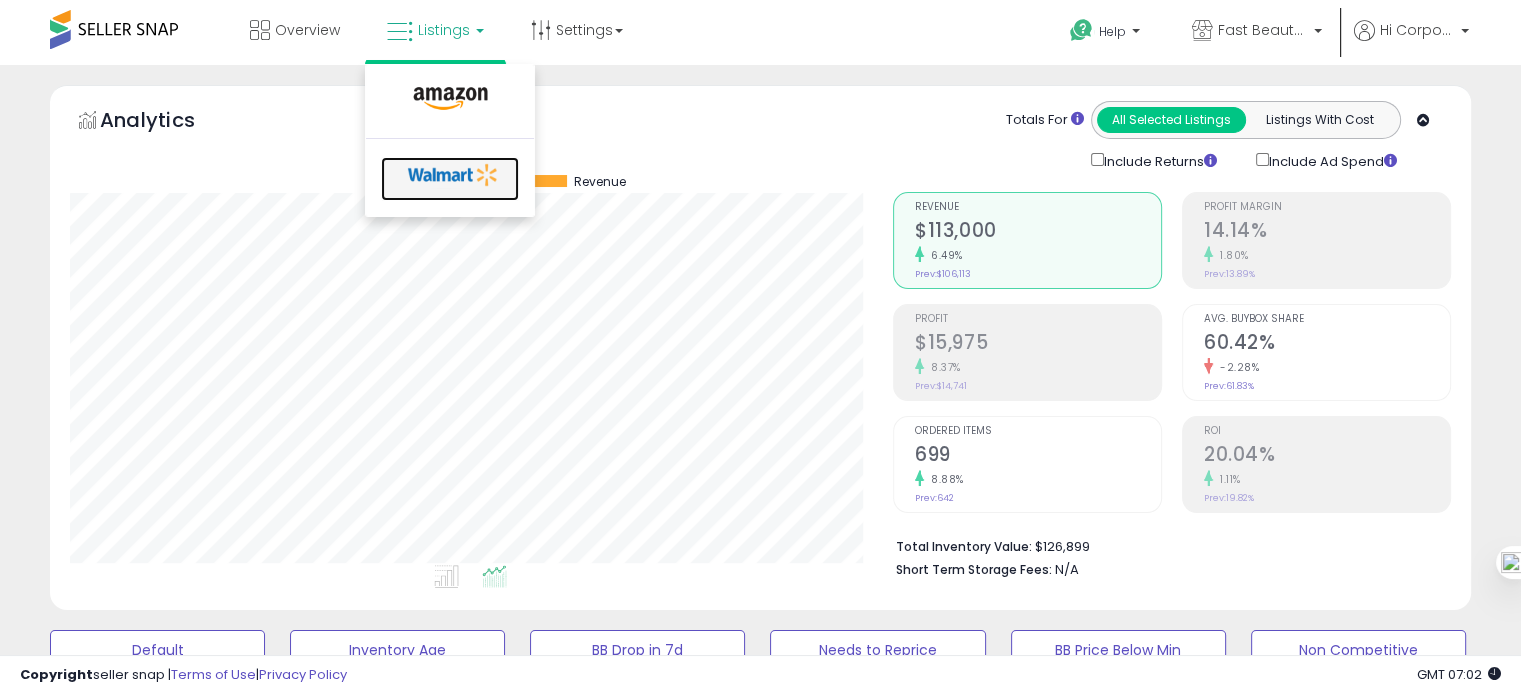 click at bounding box center [453, 175] 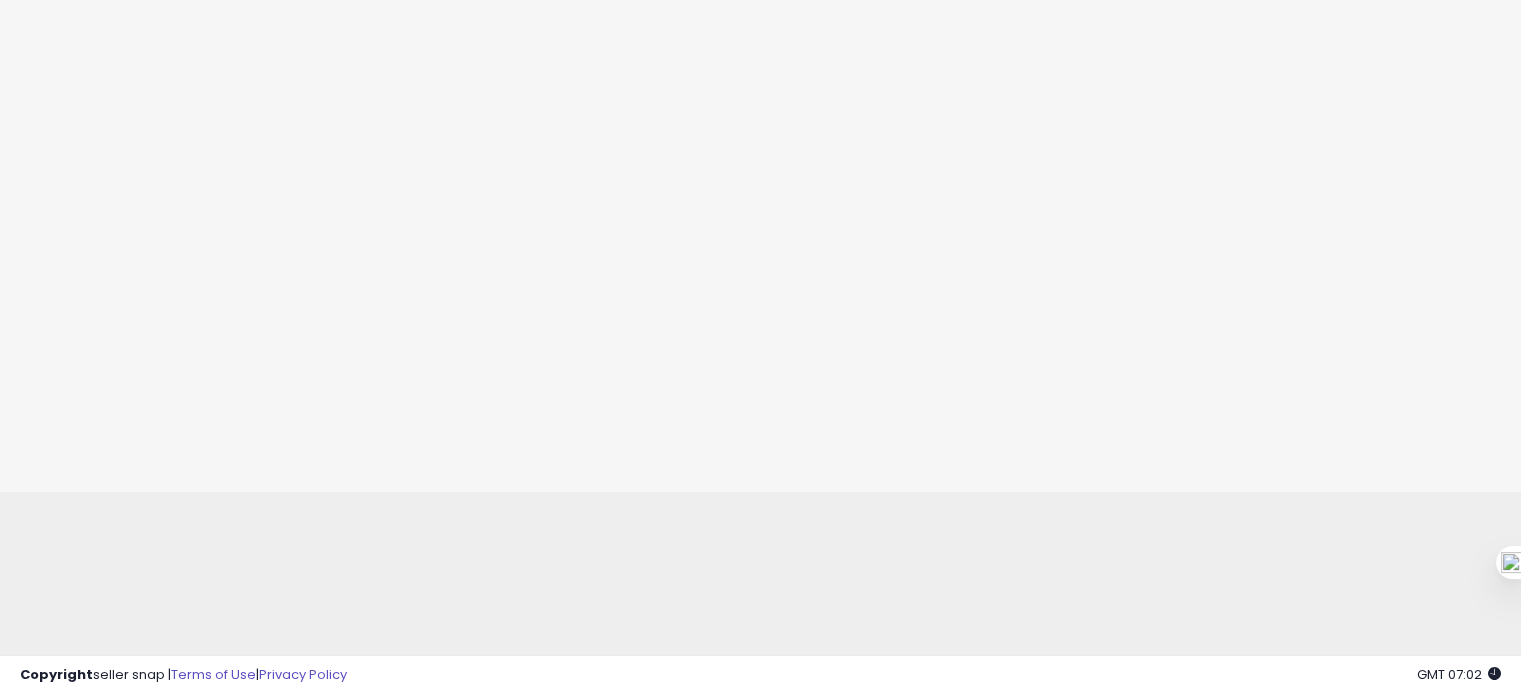 scroll, scrollTop: 0, scrollLeft: 0, axis: both 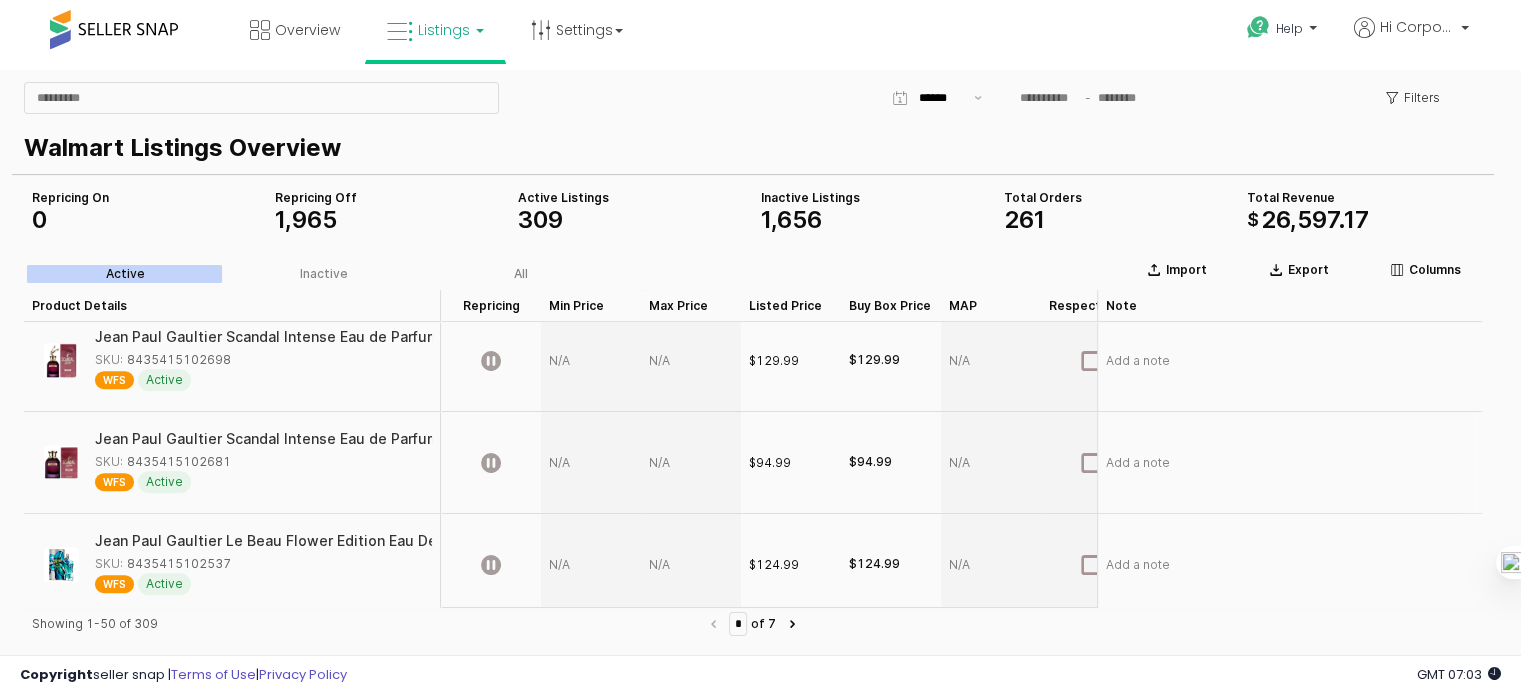 click on "WFS
Active" at bounding box center (257, 482) 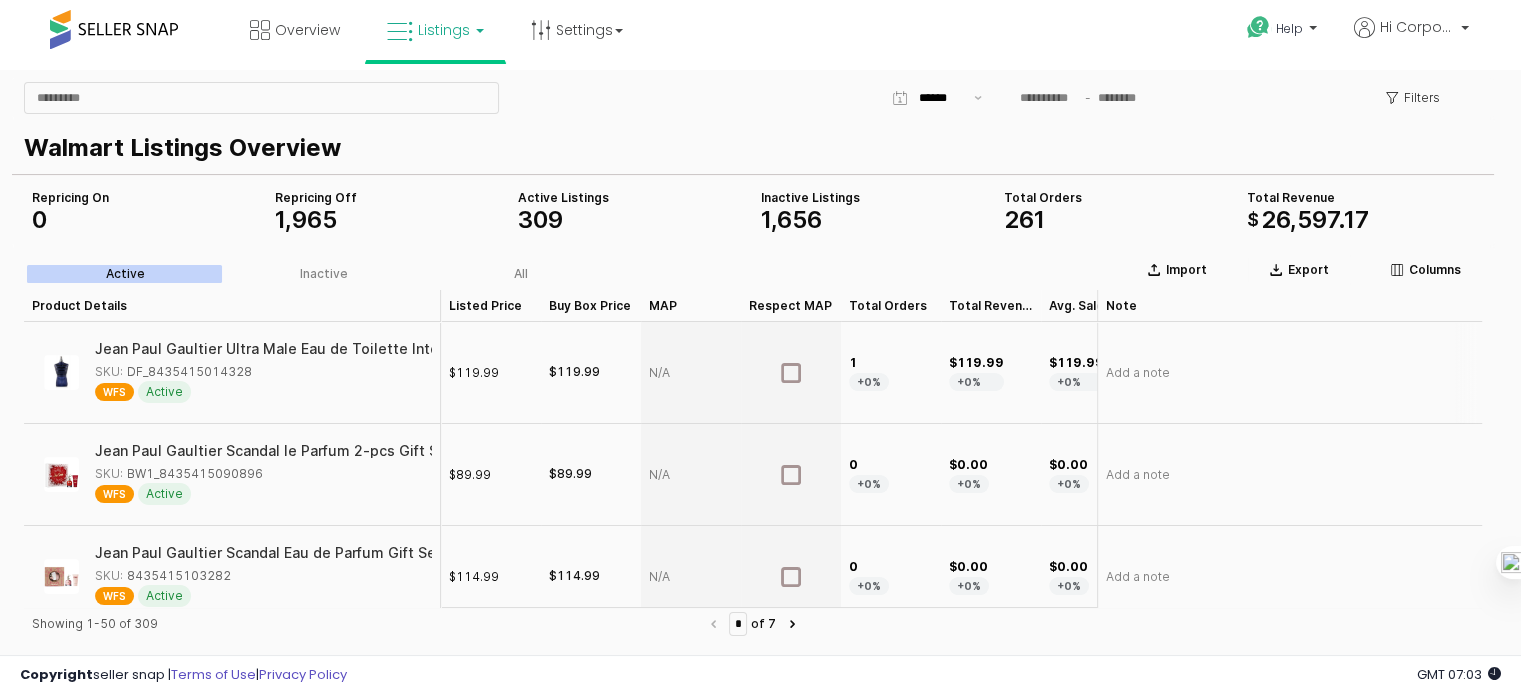 scroll, scrollTop: 0, scrollLeft: 360, axis: horizontal 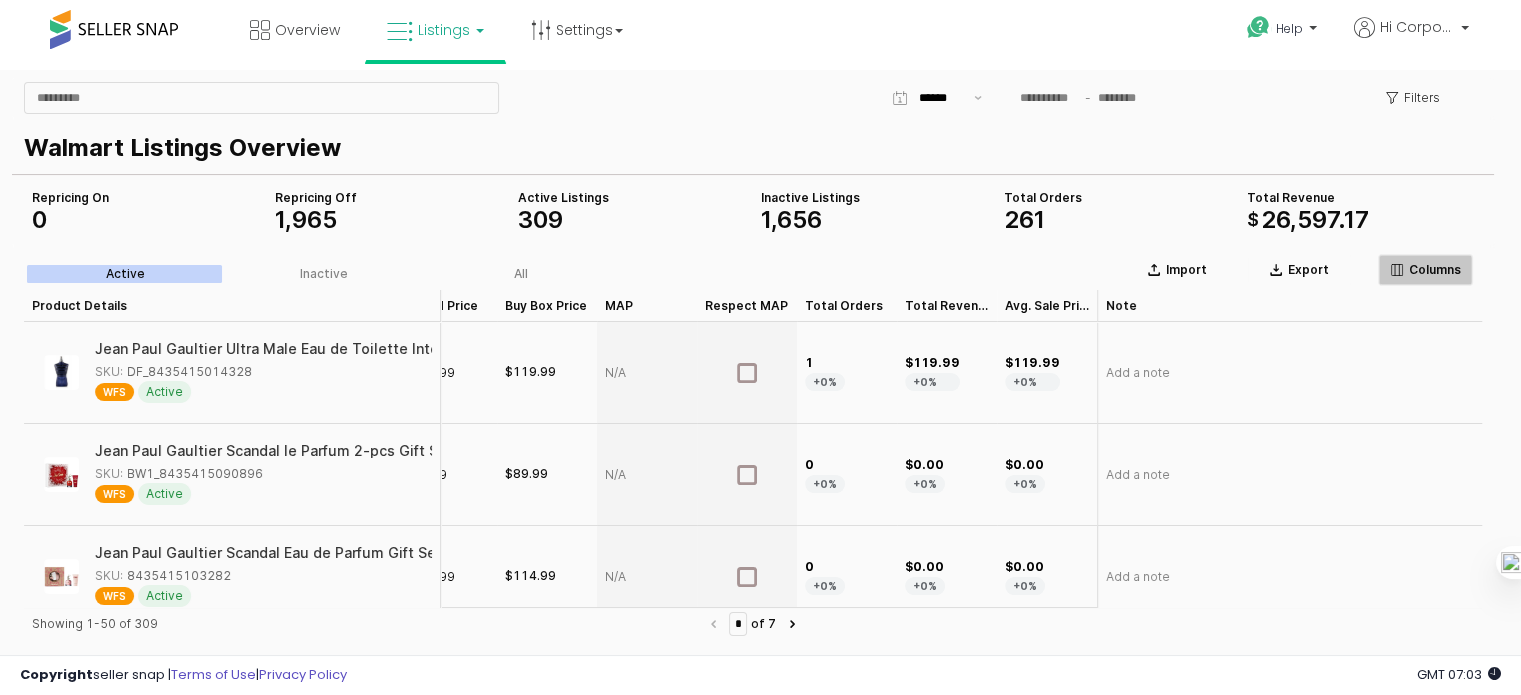 click on "Columns" at bounding box center [1435, 270] 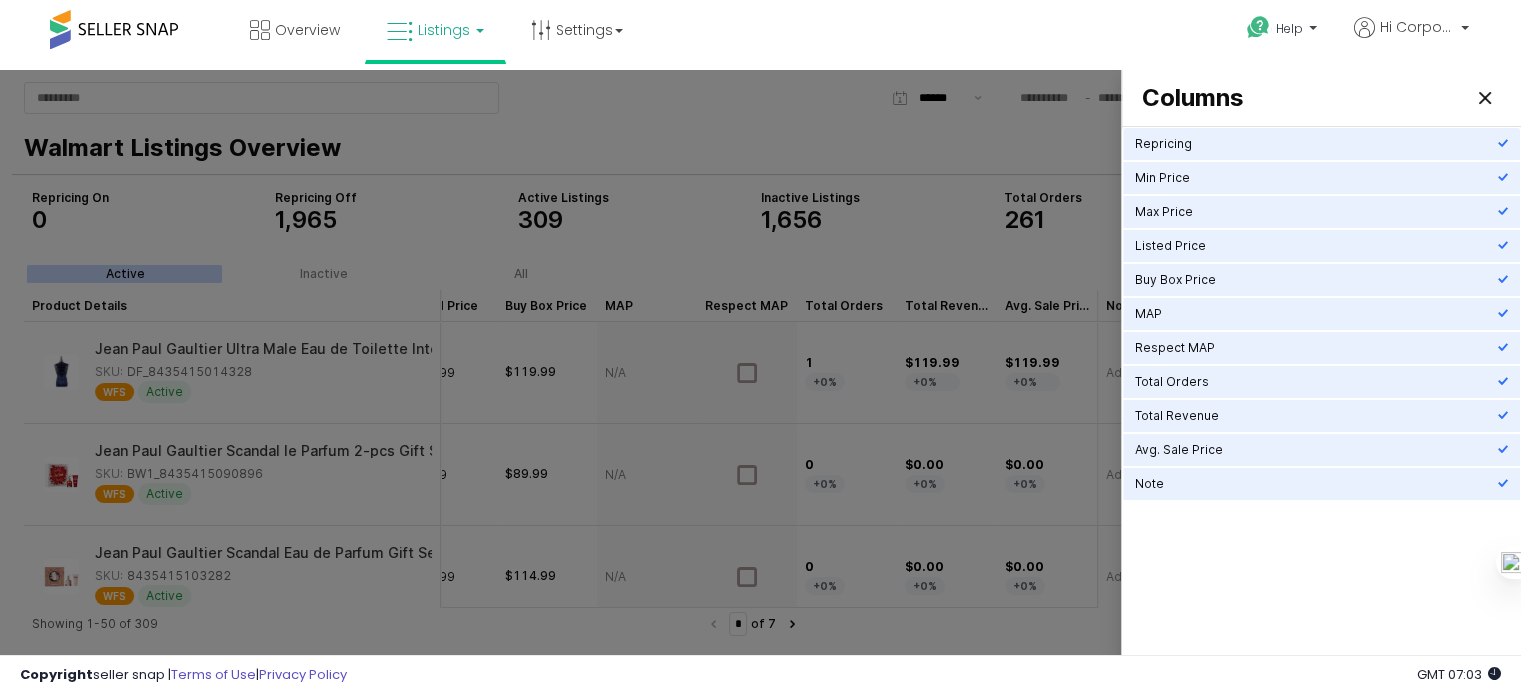 click on "Repricing Min Price Max Price Listed Price Buy Box Price MAP Respect MAP Total Orders Total Revenue Avg. Sale Price Note" at bounding box center [1321, 410] 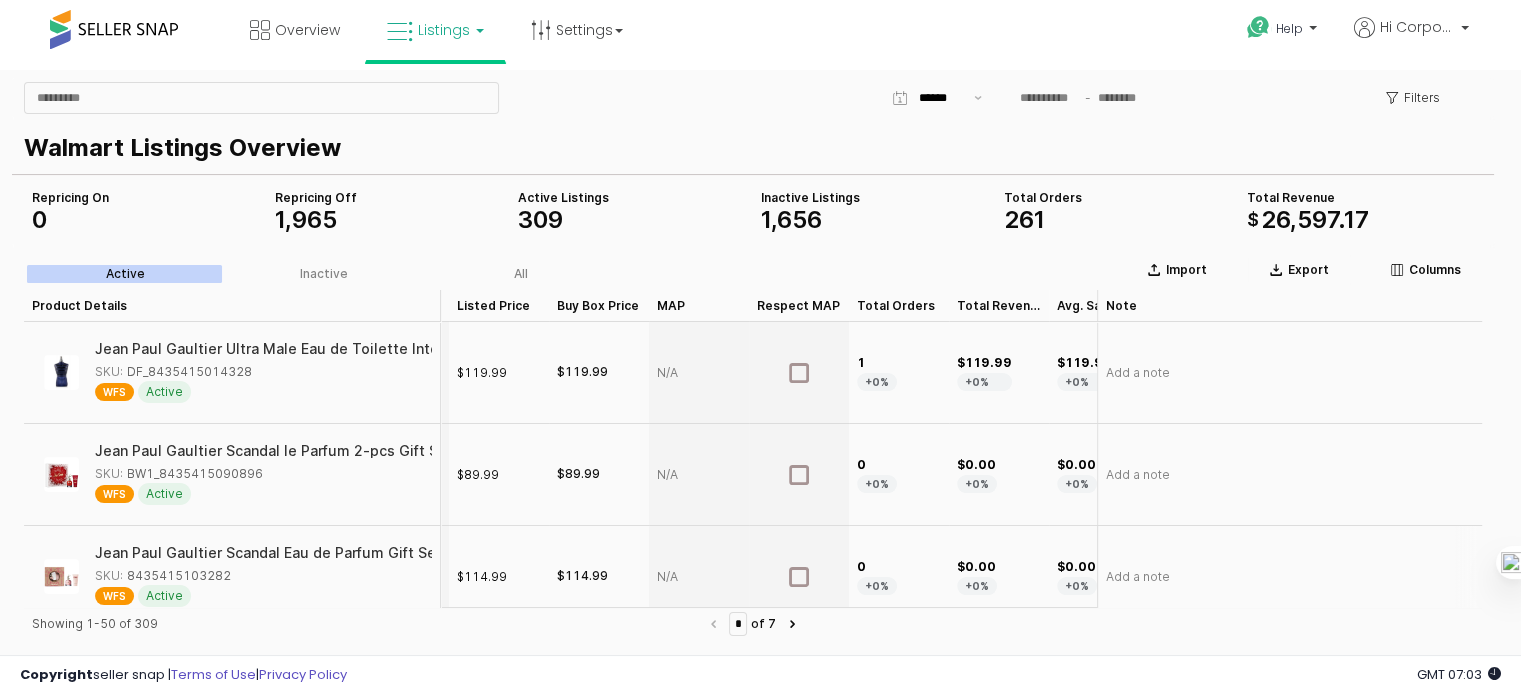 scroll, scrollTop: 0, scrollLeft: 0, axis: both 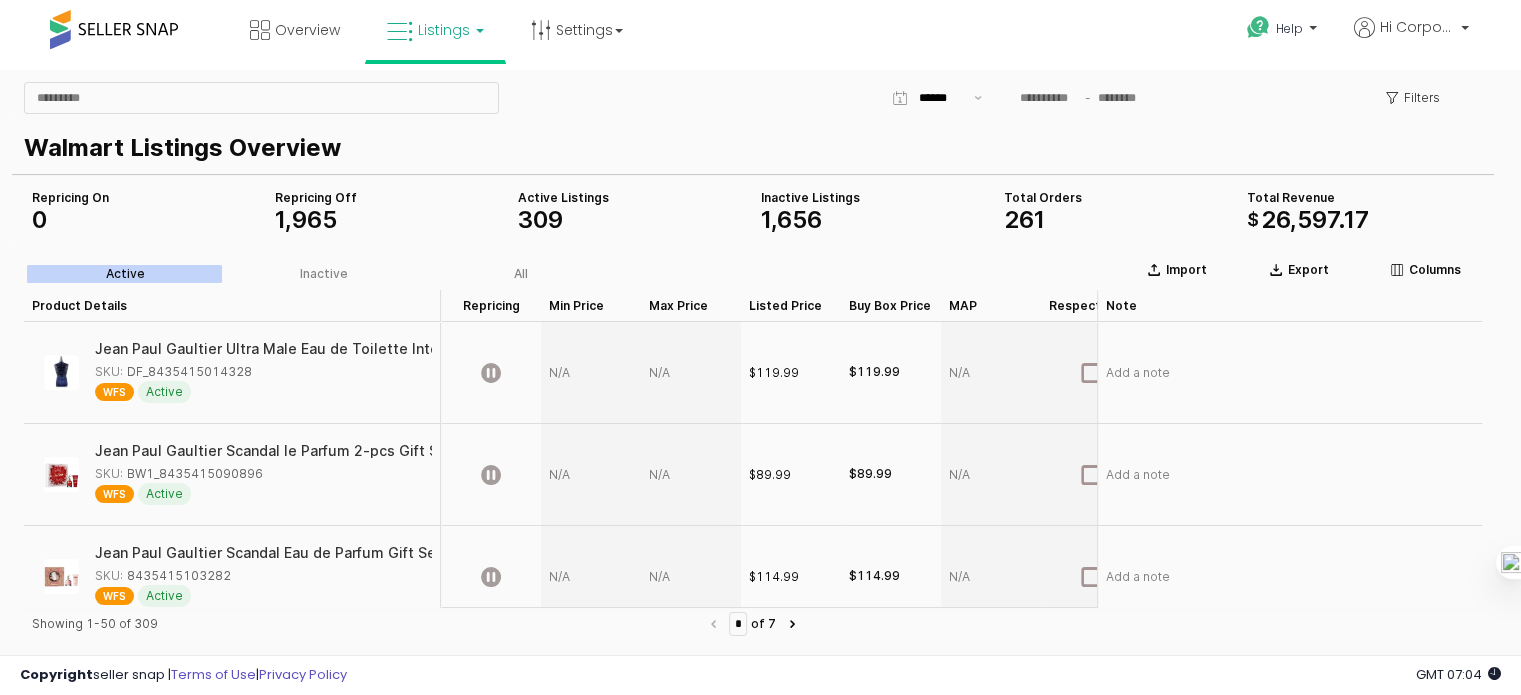 click on "Listings" at bounding box center [444, 30] 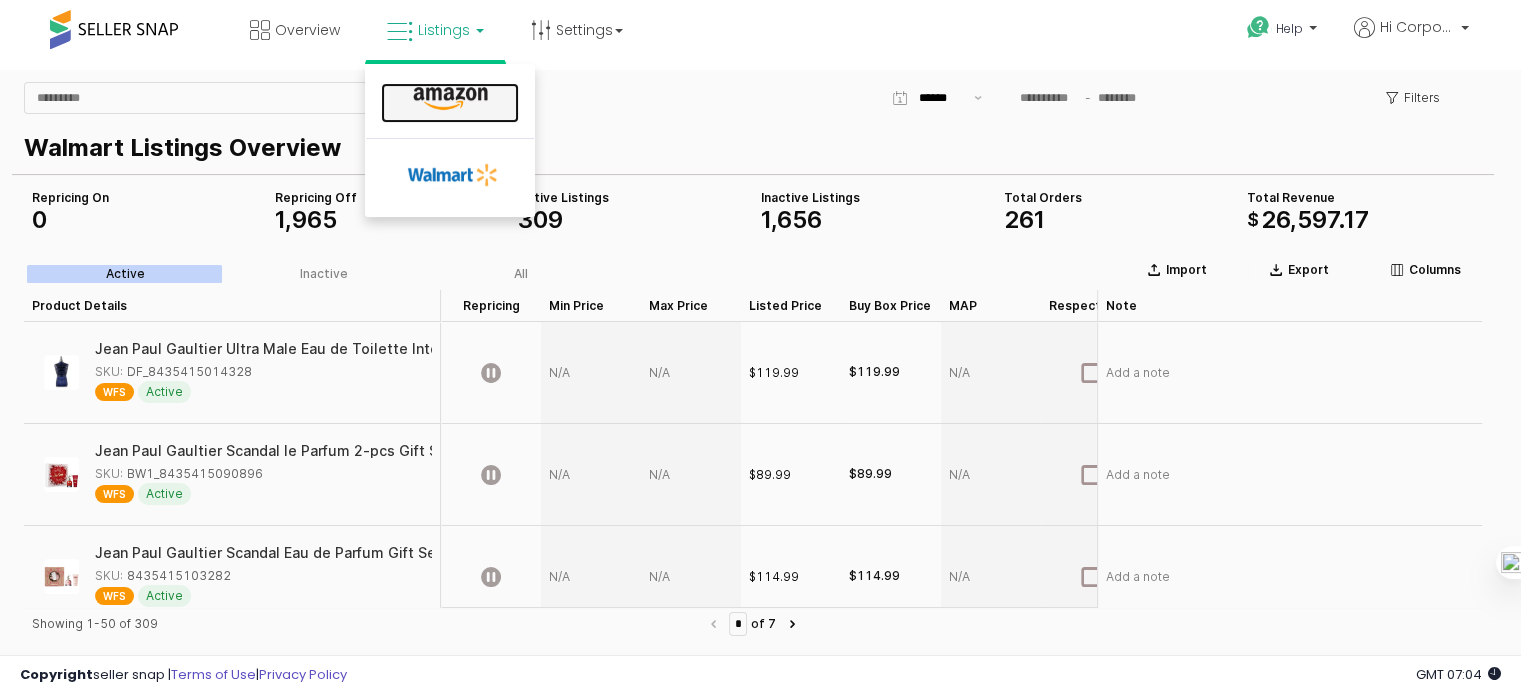 click at bounding box center (450, 99) 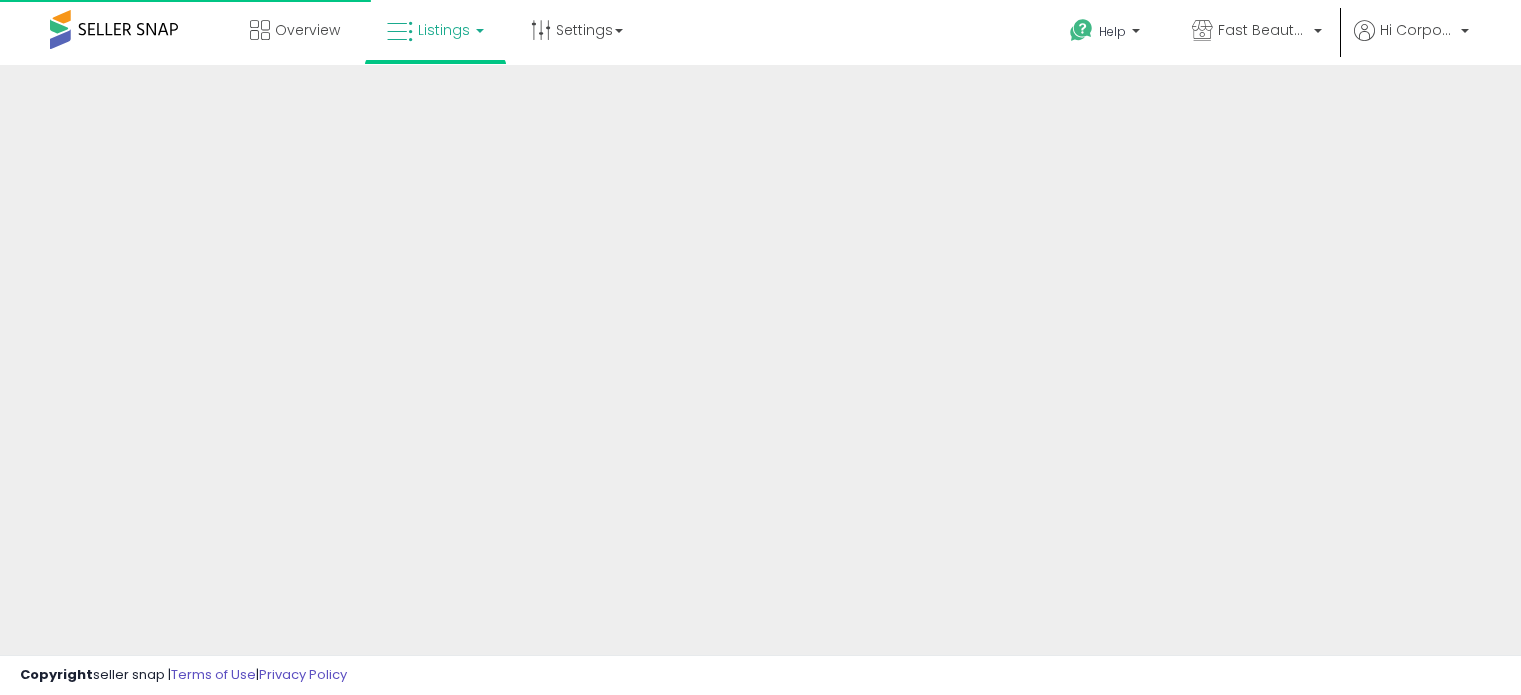 scroll, scrollTop: 0, scrollLeft: 0, axis: both 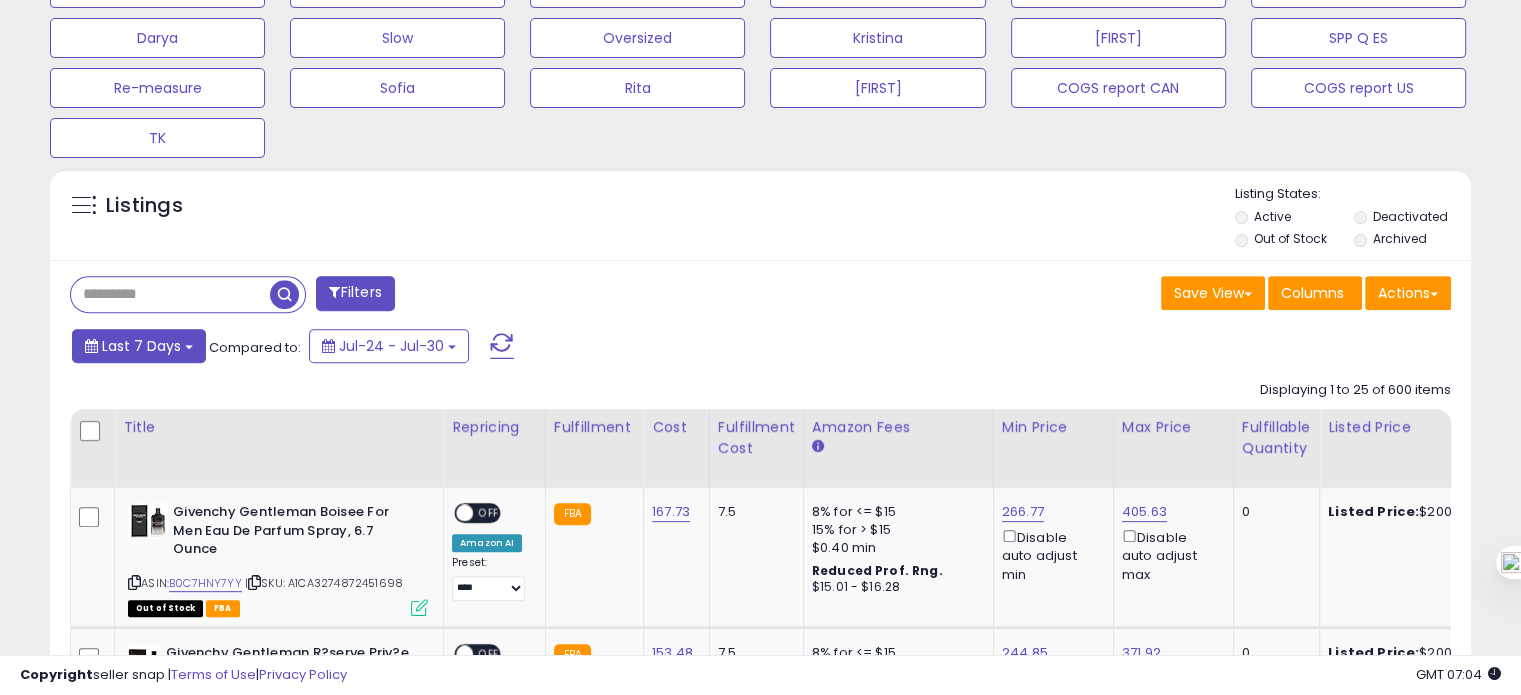 click on "Last 7 Days" at bounding box center [139, 346] 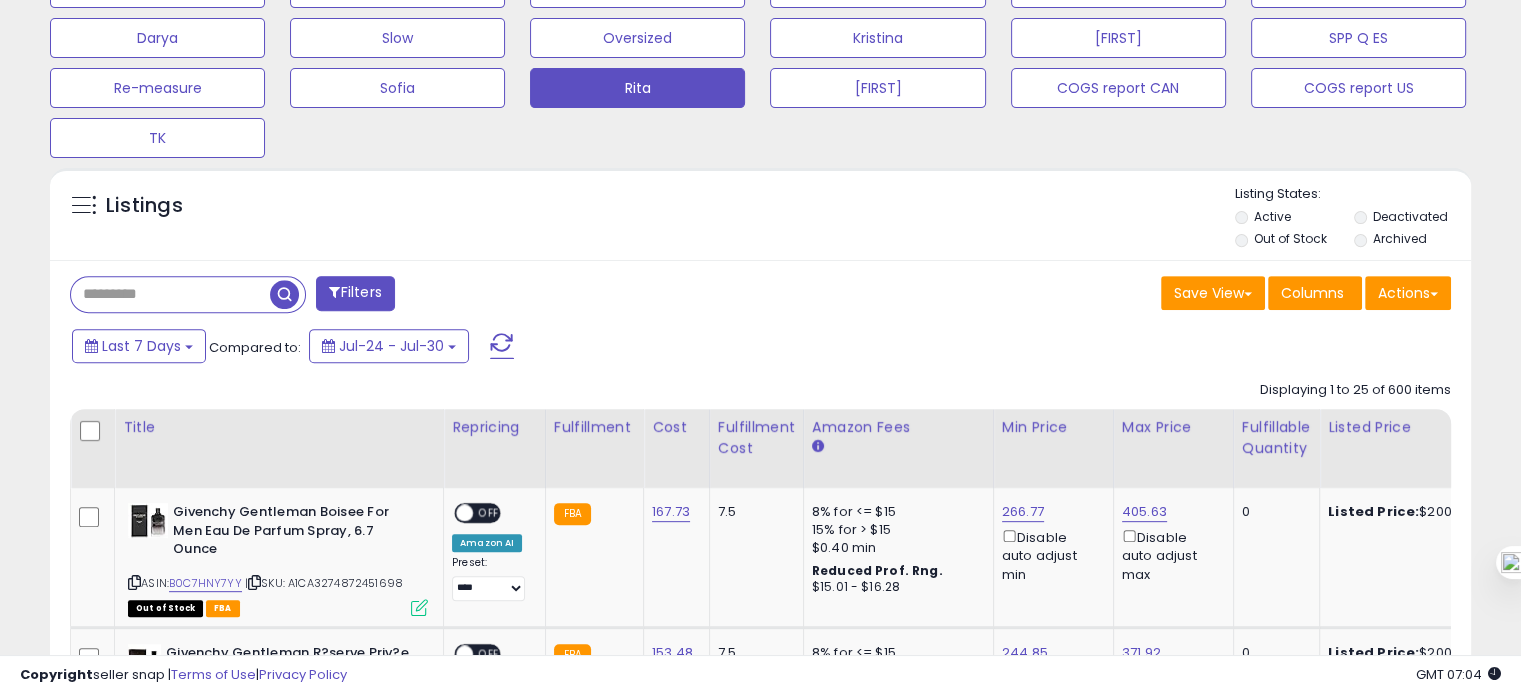click on "Rita" at bounding box center (397, -62) 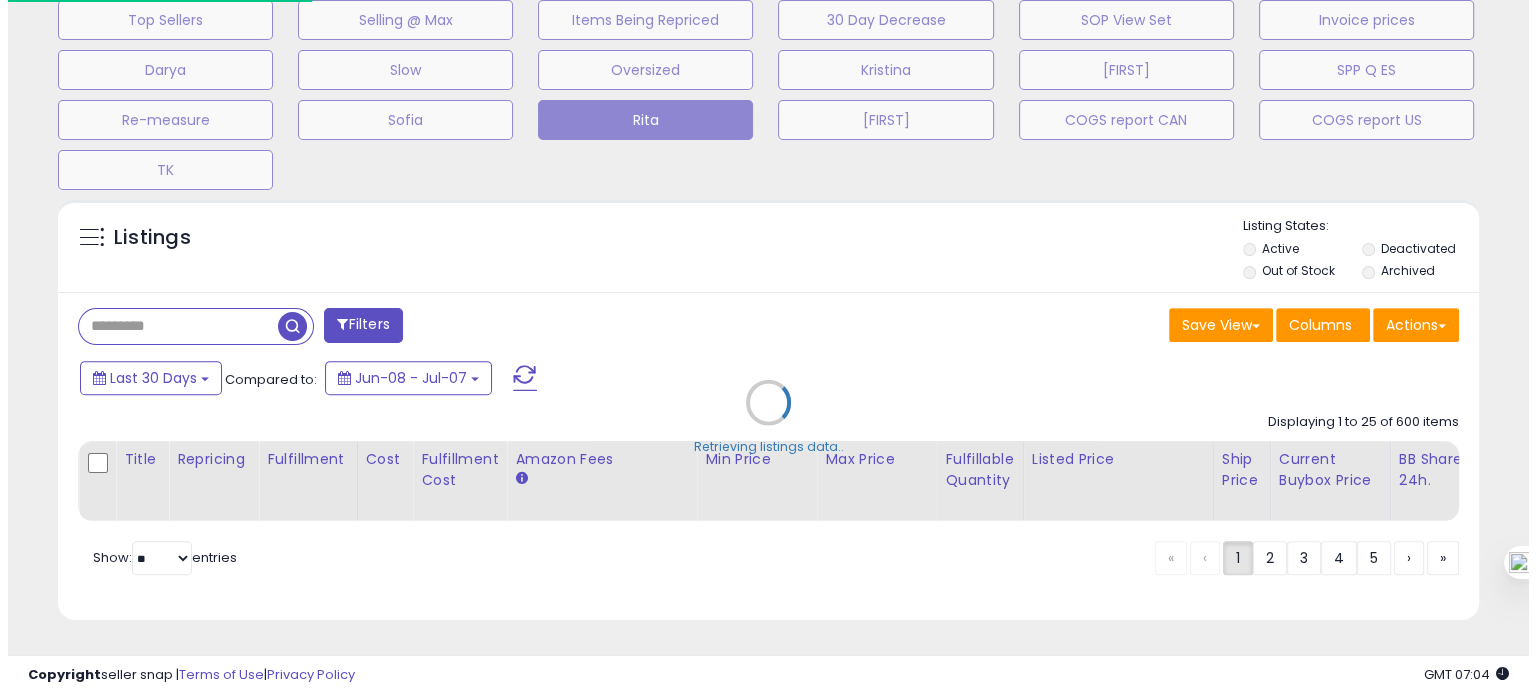 scroll, scrollTop: 693, scrollLeft: 0, axis: vertical 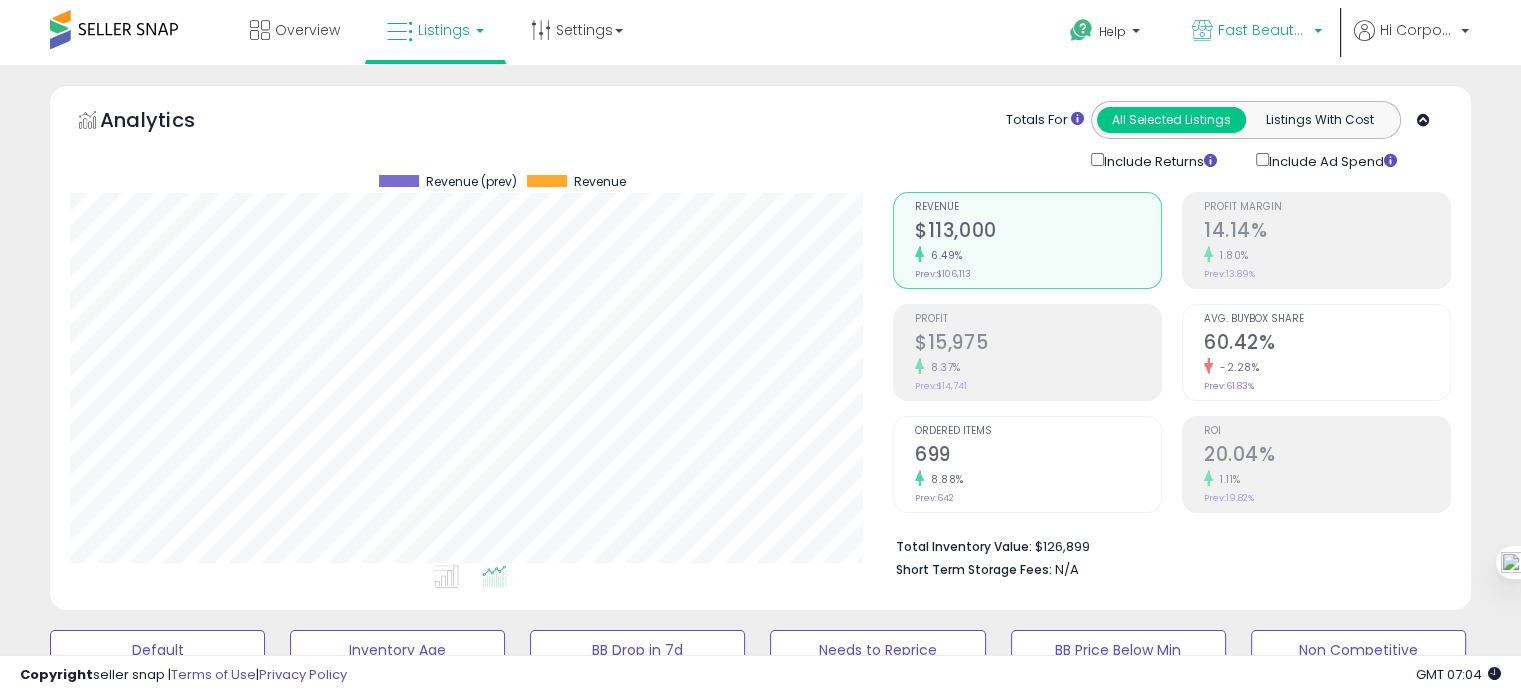 click on "Fast Beauty (Canada)" at bounding box center [1257, 32] 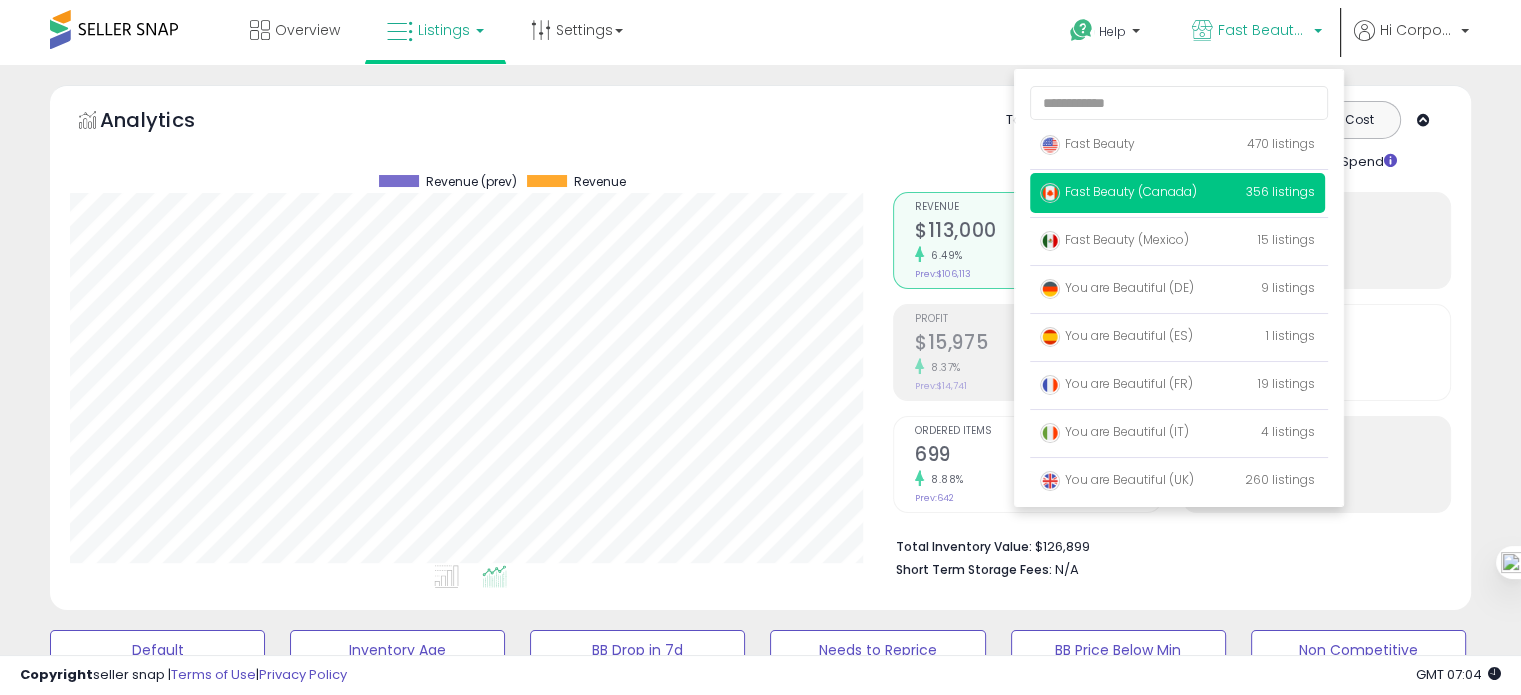 click on "Short Term Storage Fees:   N/A" at bounding box center [1166, 568] 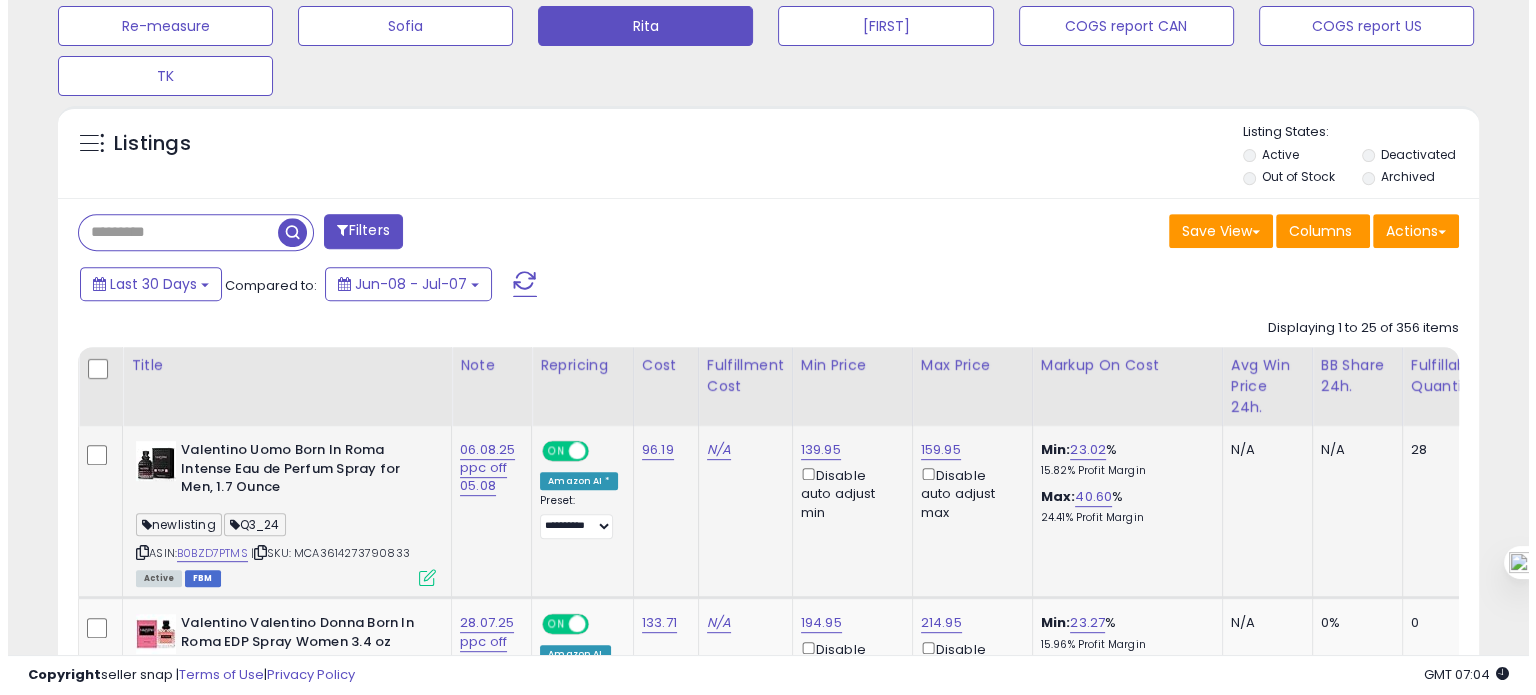 scroll, scrollTop: 798, scrollLeft: 0, axis: vertical 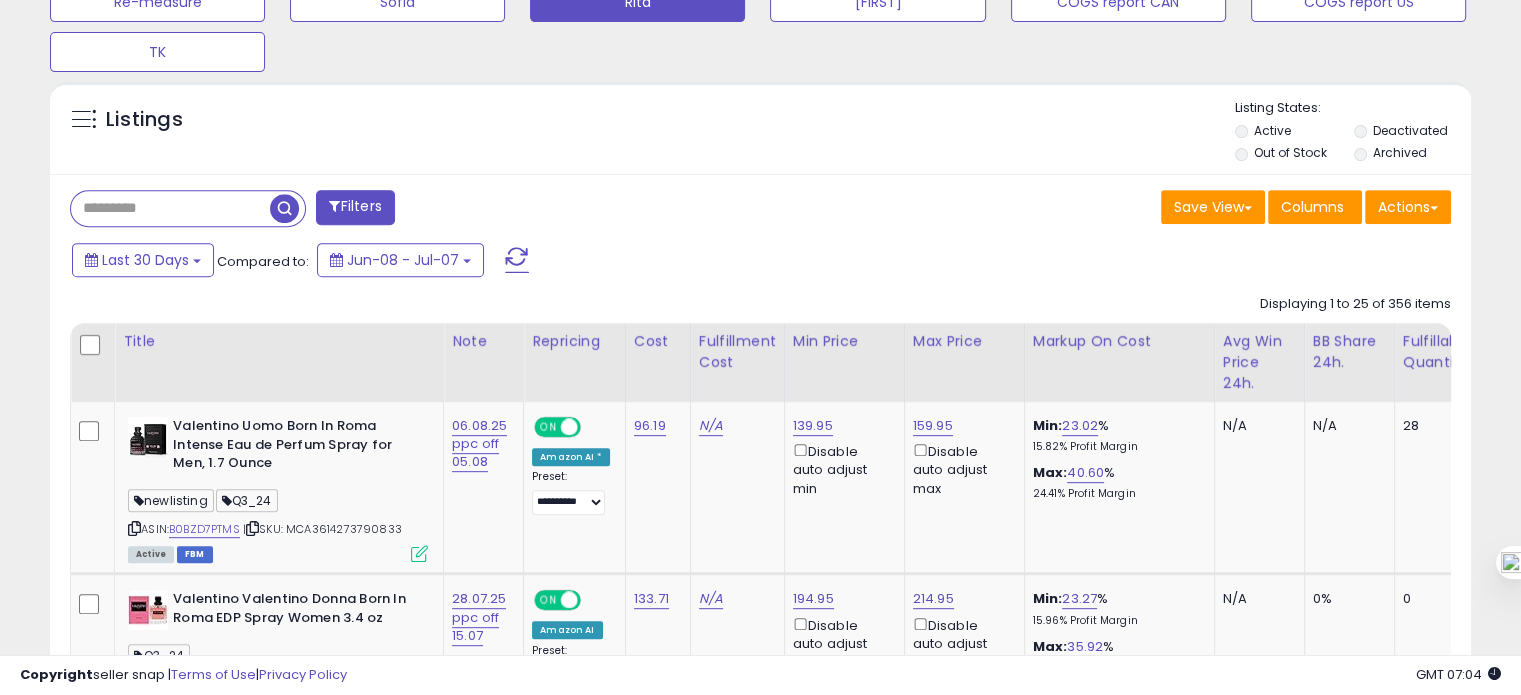 click on "Filters" at bounding box center [355, 207] 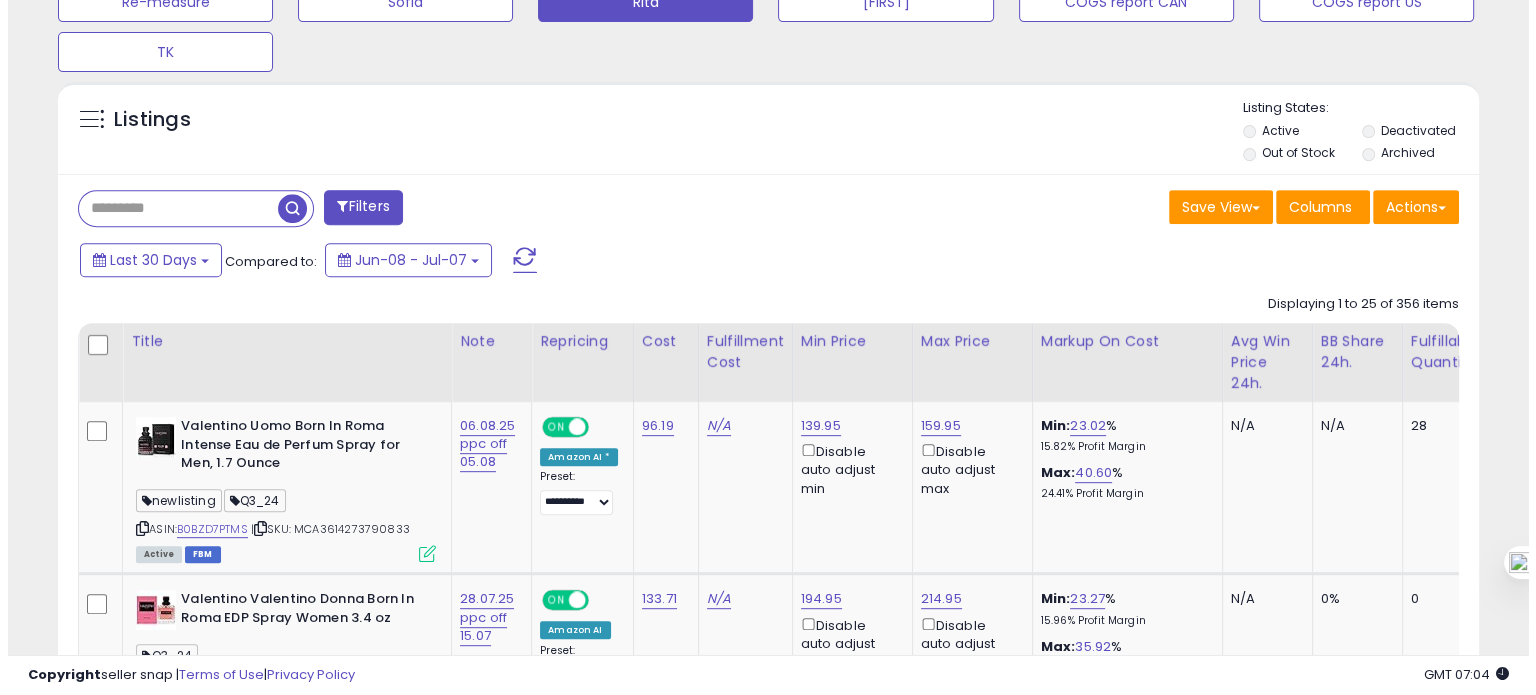 scroll, scrollTop: 999589, scrollLeft: 999168, axis: both 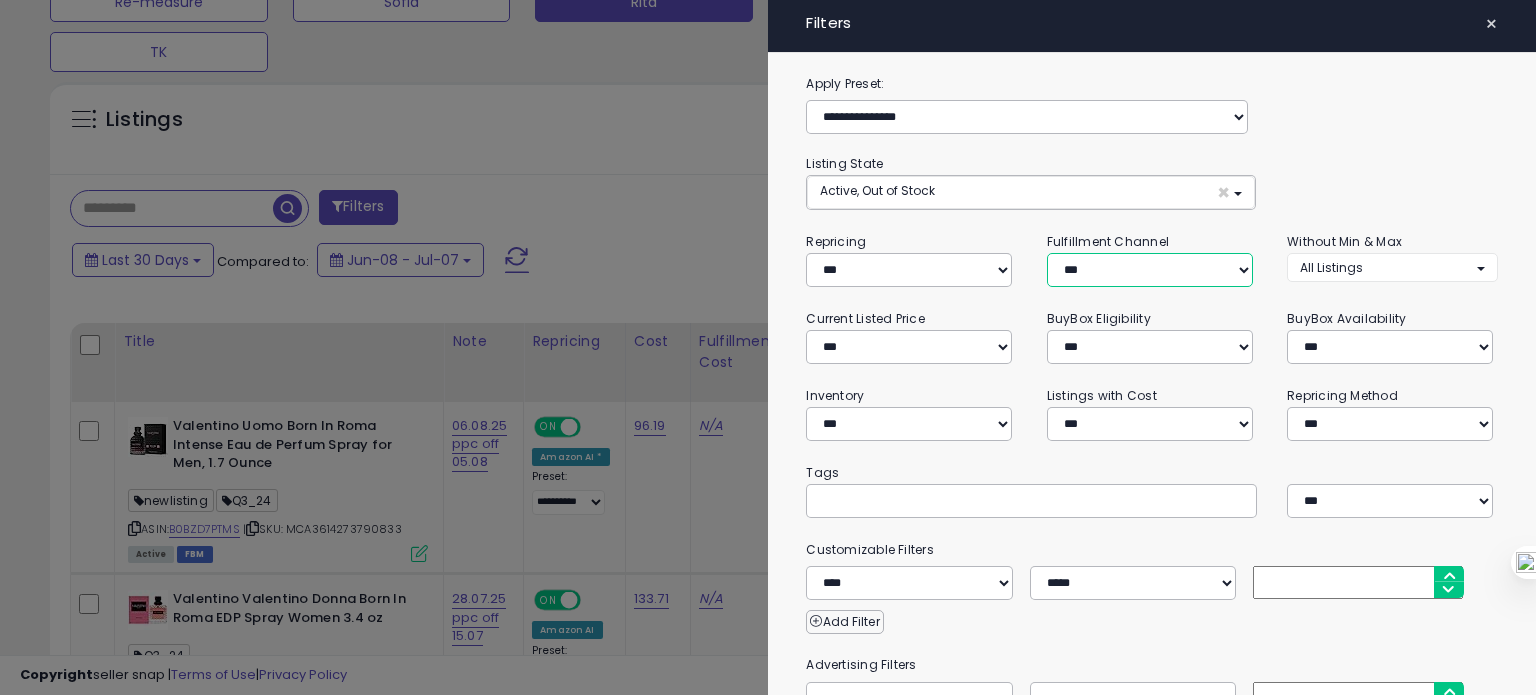 click on "***
***
***
***" at bounding box center [1150, 270] 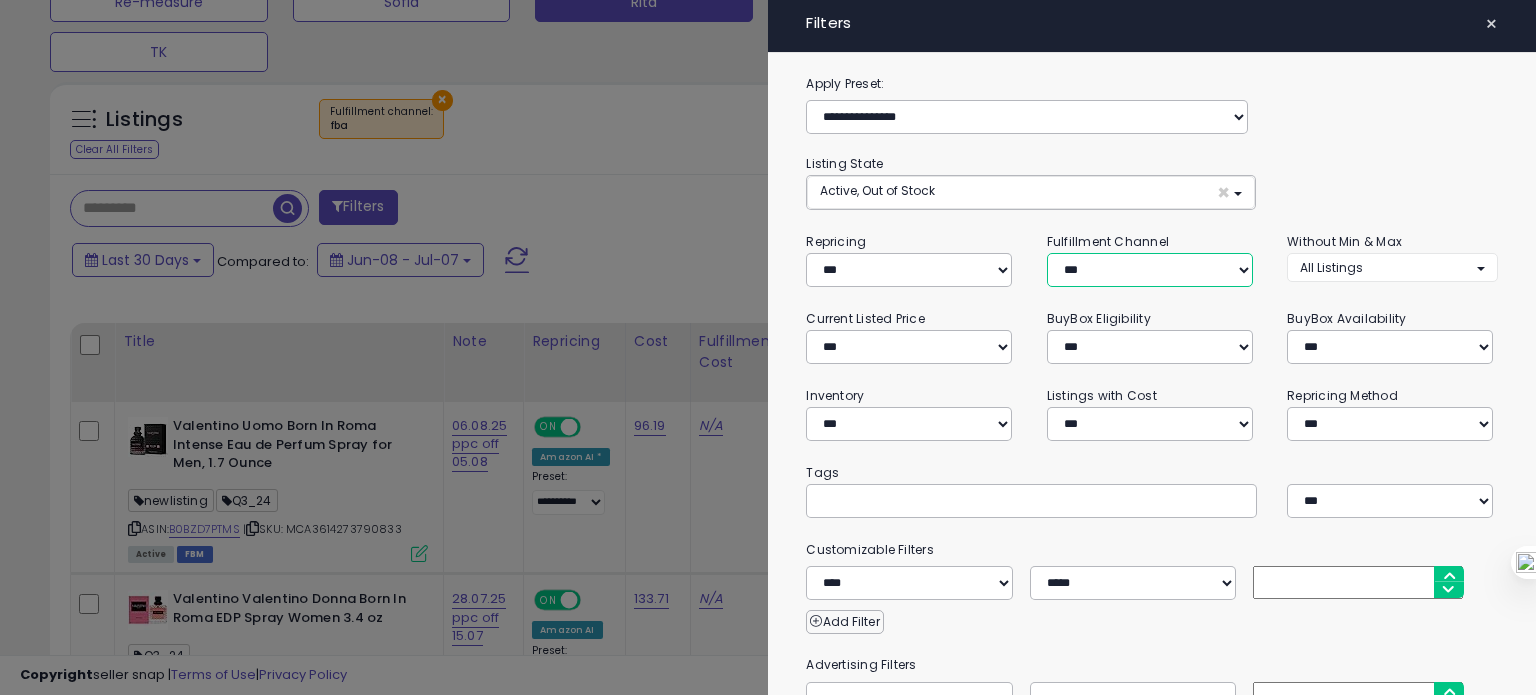 scroll, scrollTop: 269, scrollLeft: 0, axis: vertical 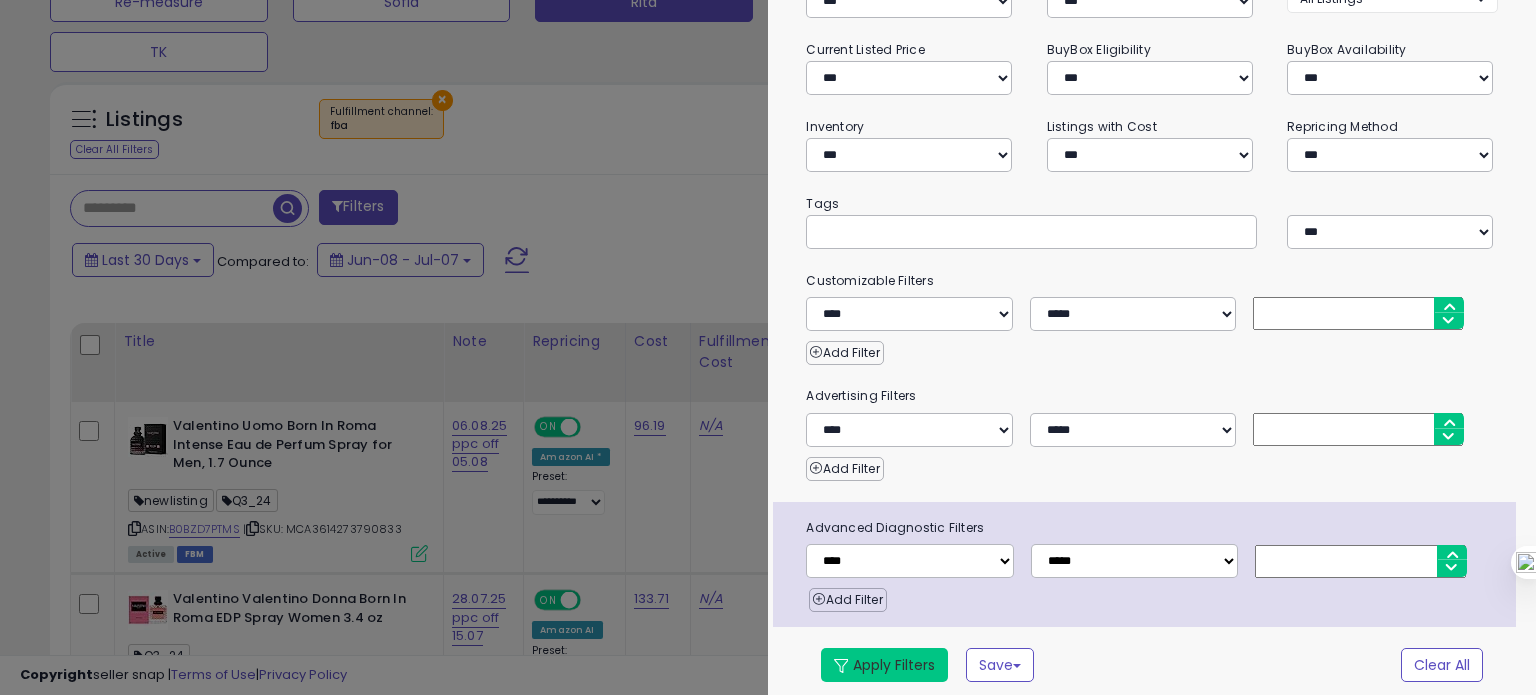 click on "Apply Filters" at bounding box center [884, 665] 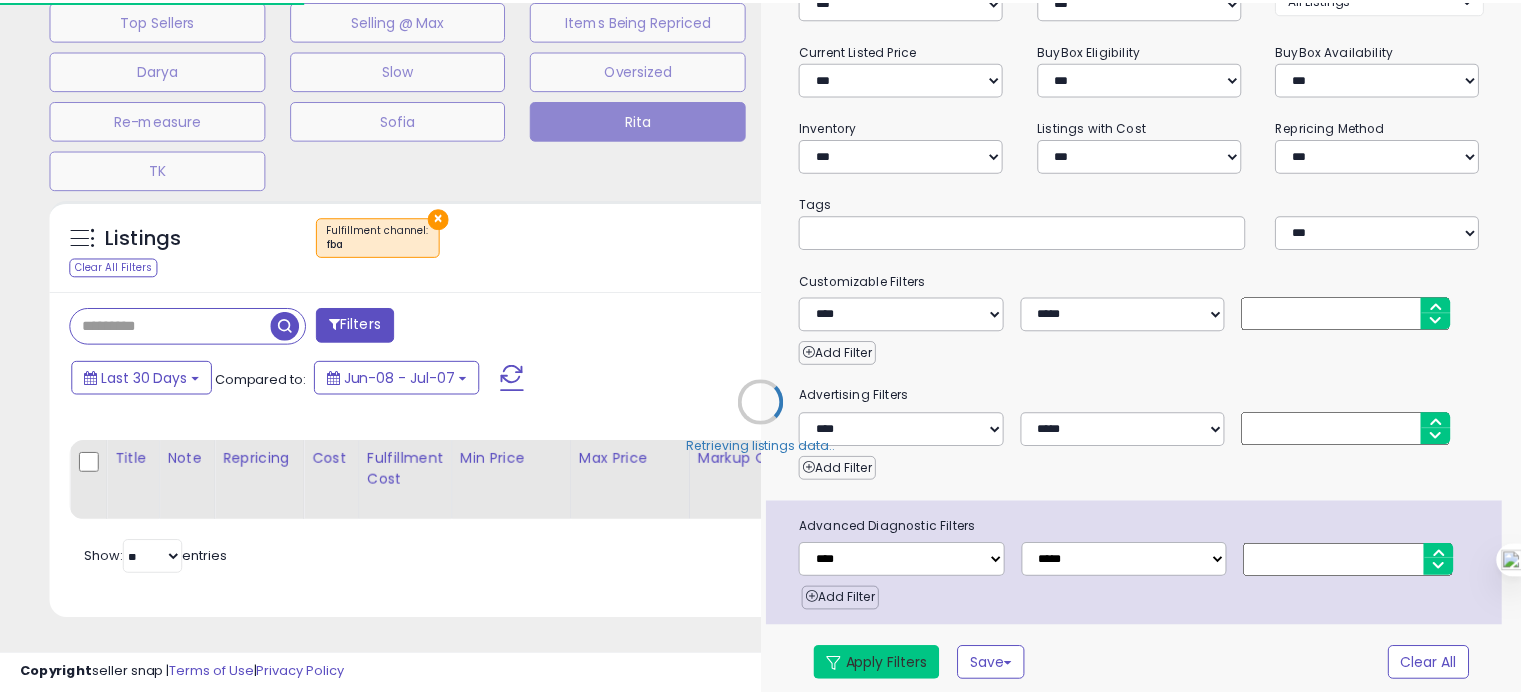 scroll, scrollTop: 693, scrollLeft: 0, axis: vertical 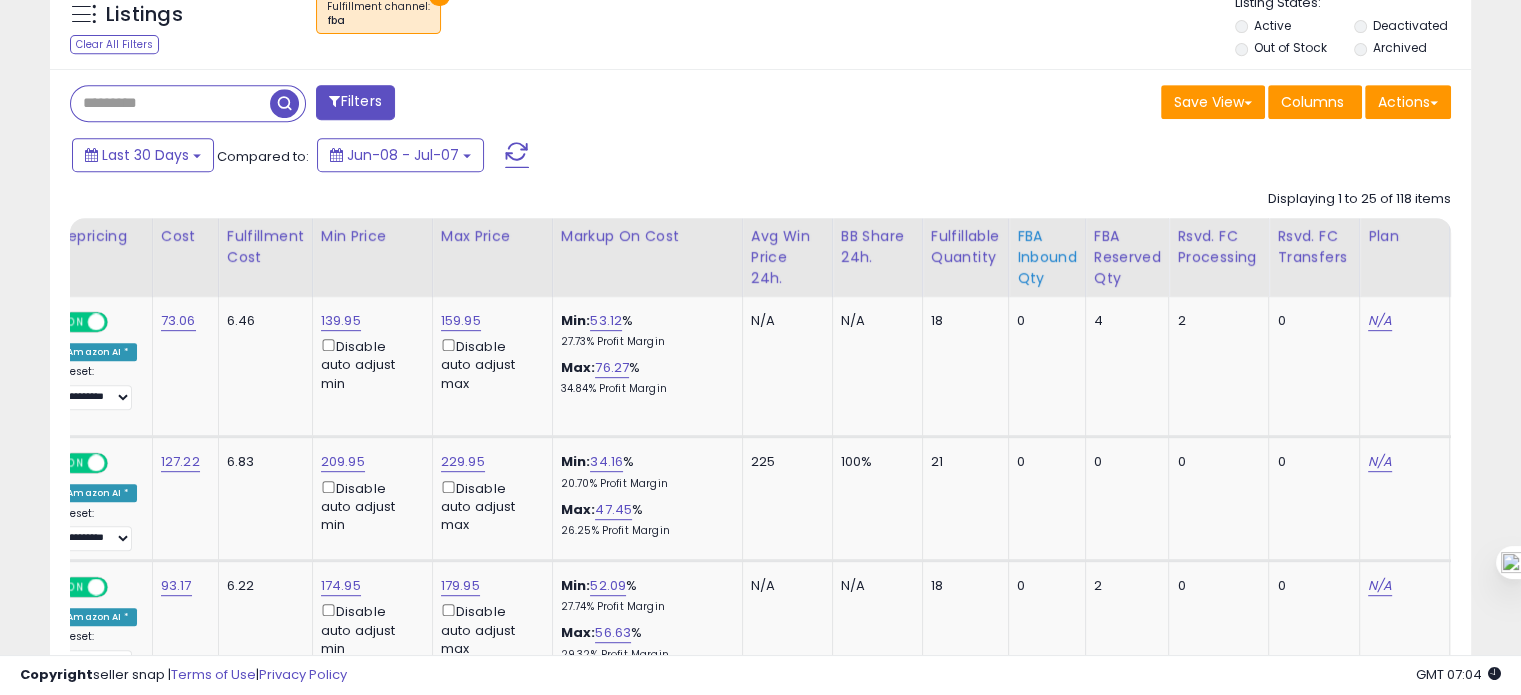 click on "FBA inbound Qty" at bounding box center [1047, 257] 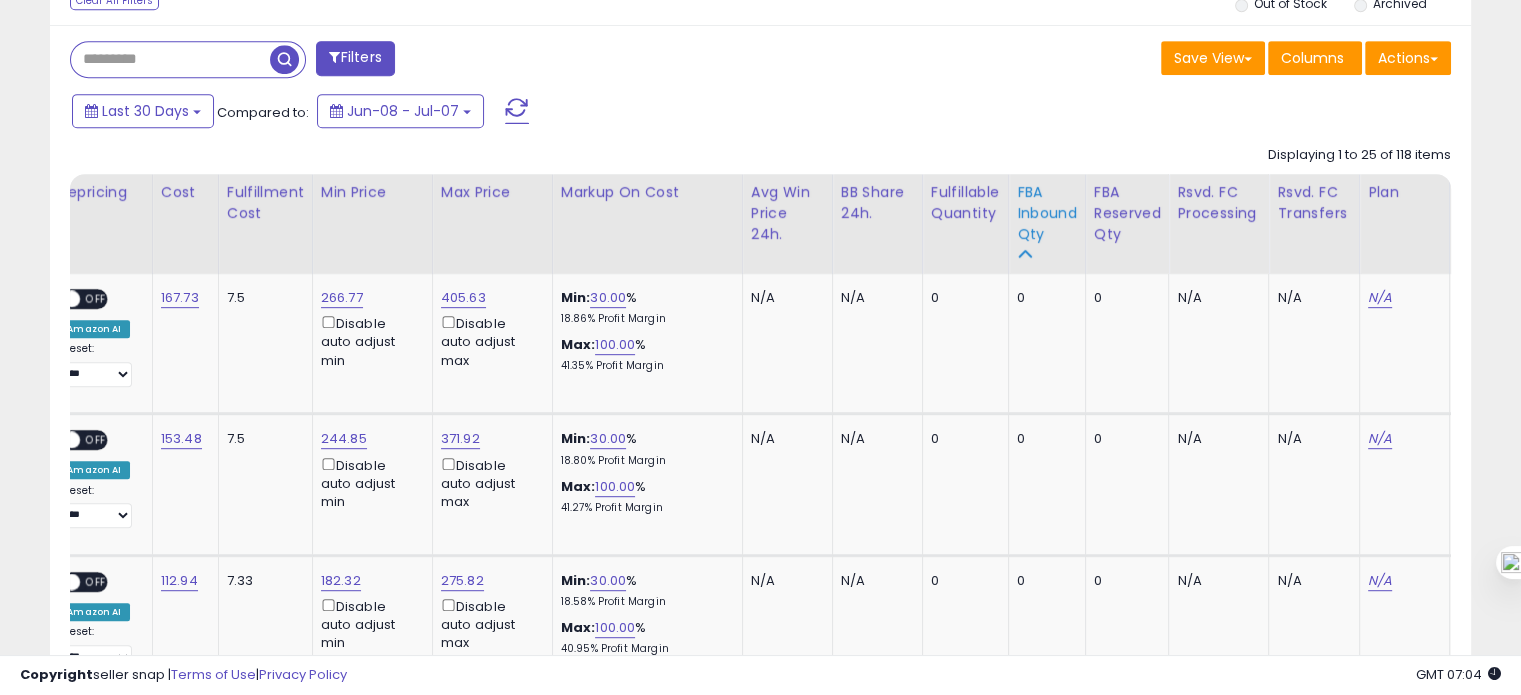 click on "FBA inbound Qty" at bounding box center [1047, 213] 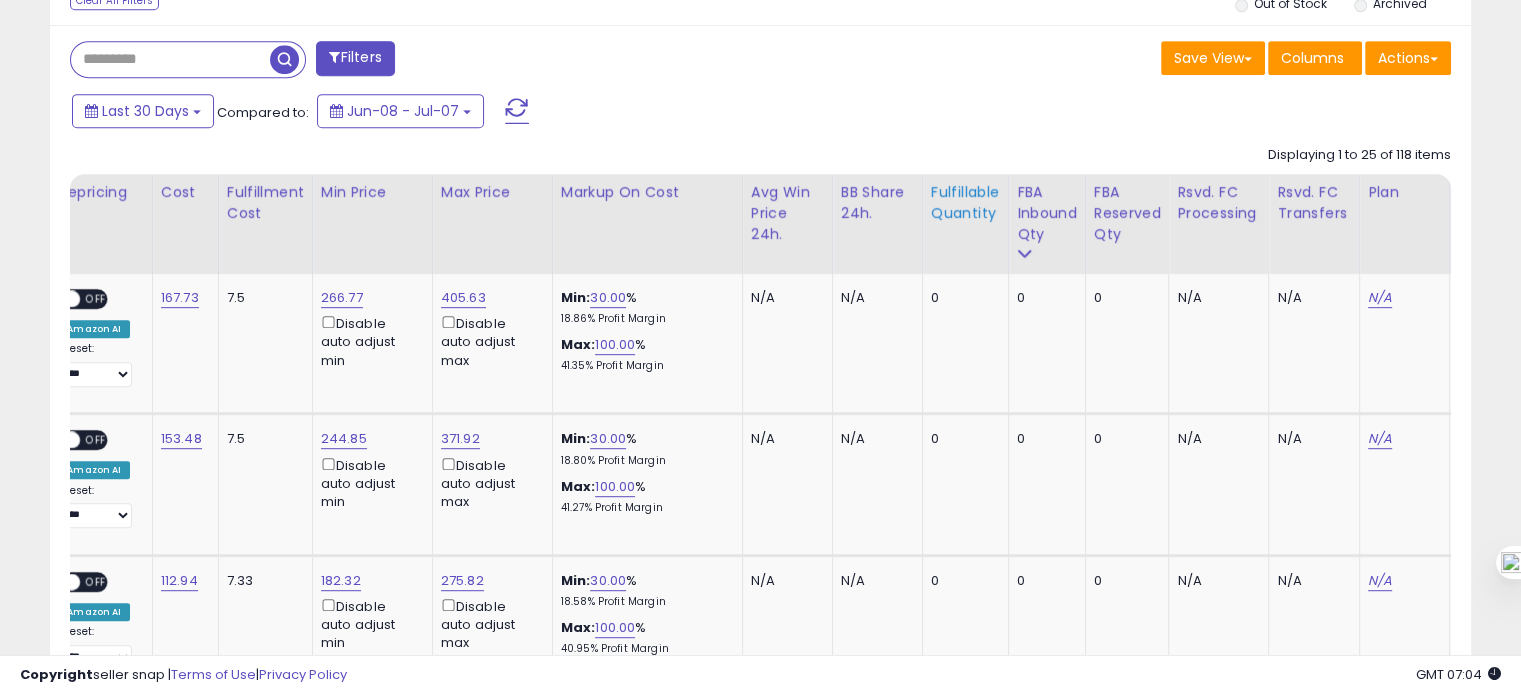 click on "Fulfillable Quantity" at bounding box center [965, 203] 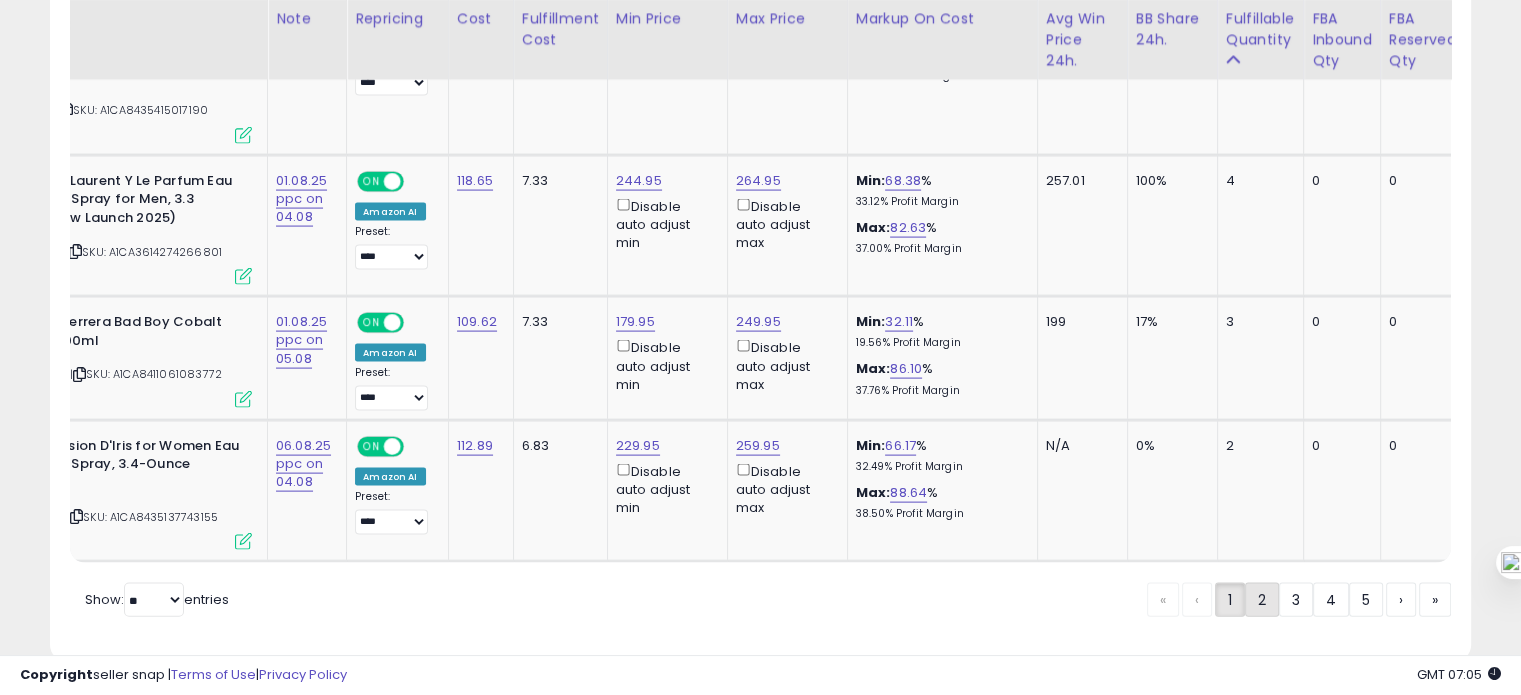 click on "2" 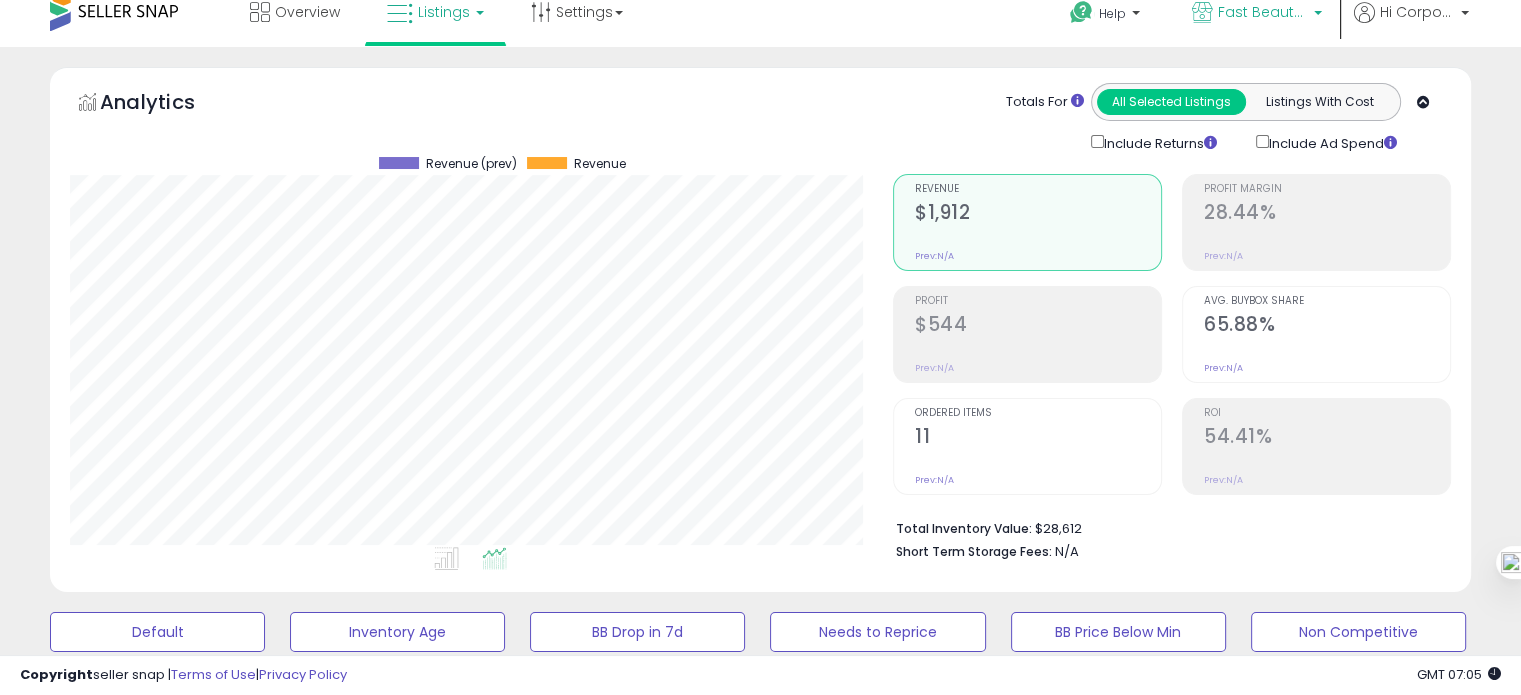 click on "Fast Beauty (Canada)" at bounding box center [1263, 12] 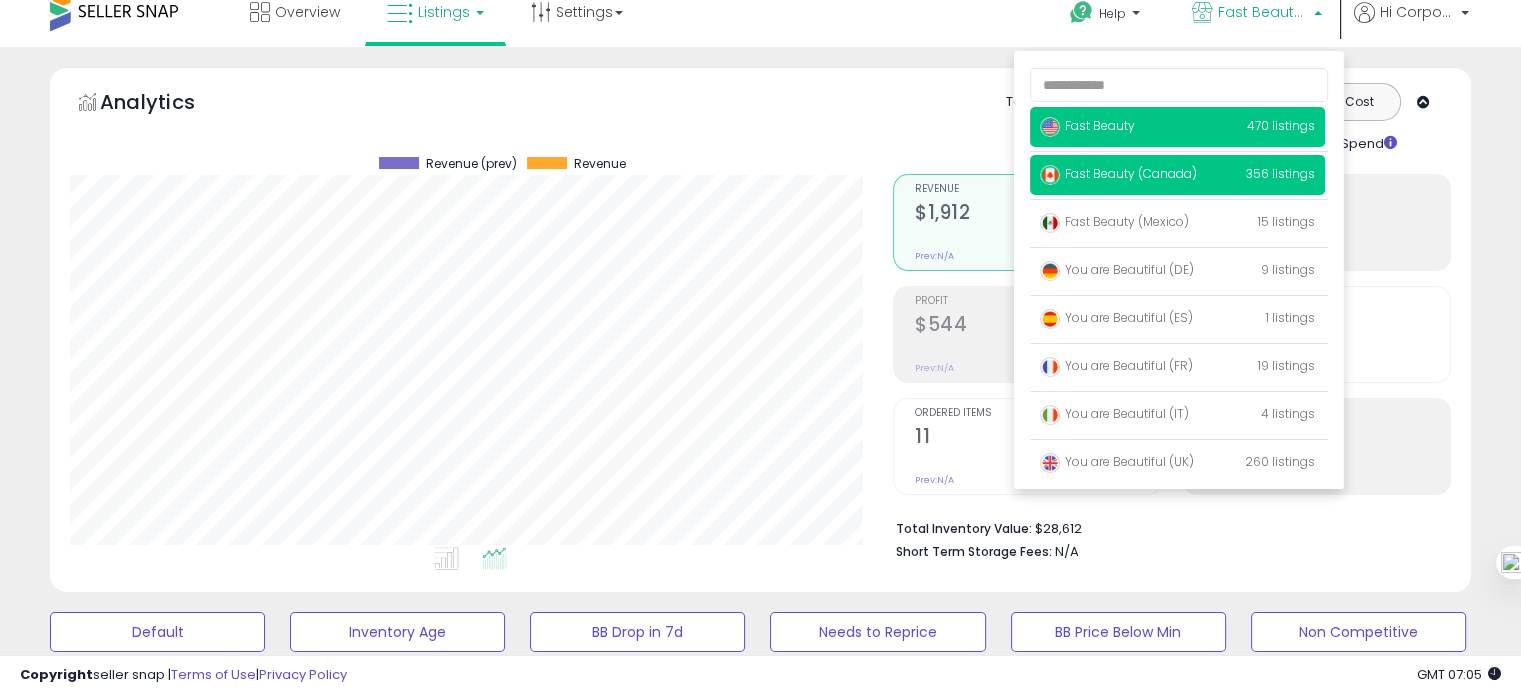 click on "Fast Beauty" at bounding box center (1087, 125) 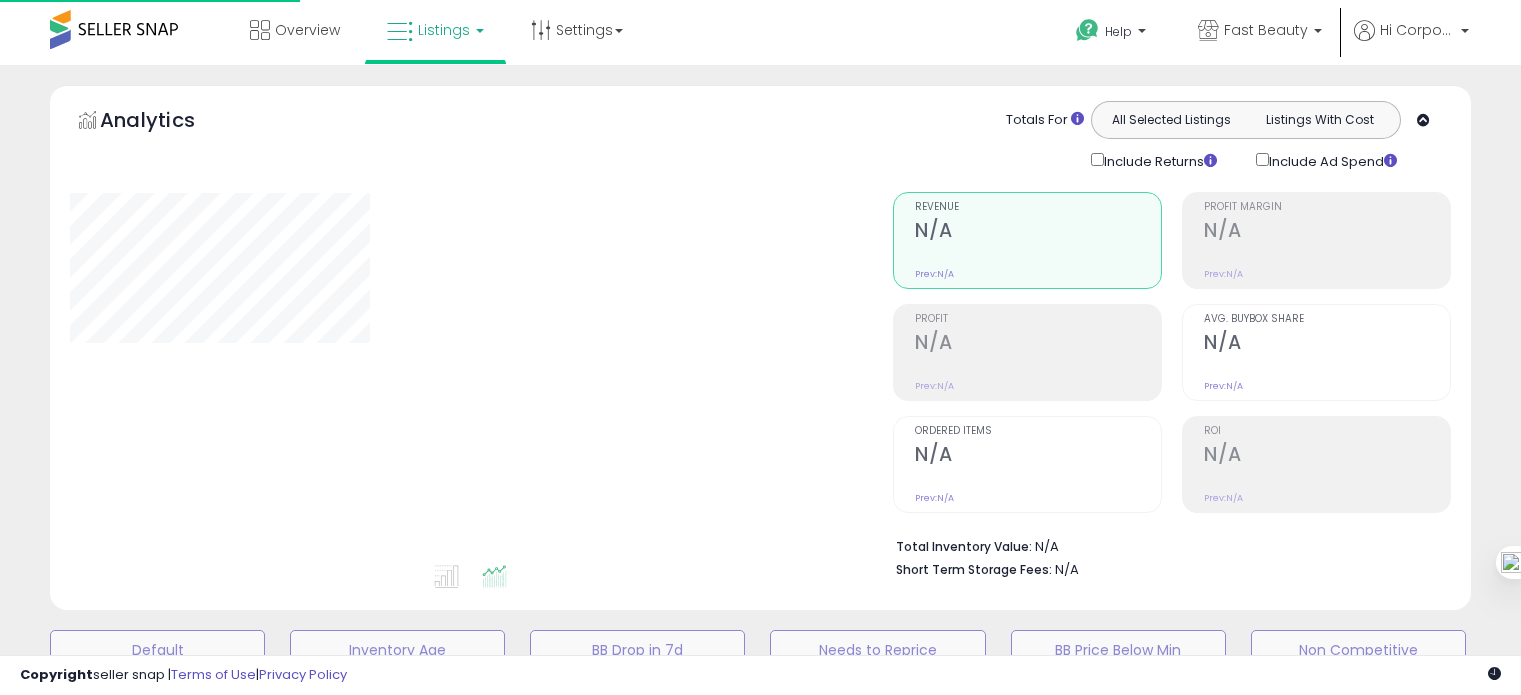 scroll, scrollTop: 0, scrollLeft: 0, axis: both 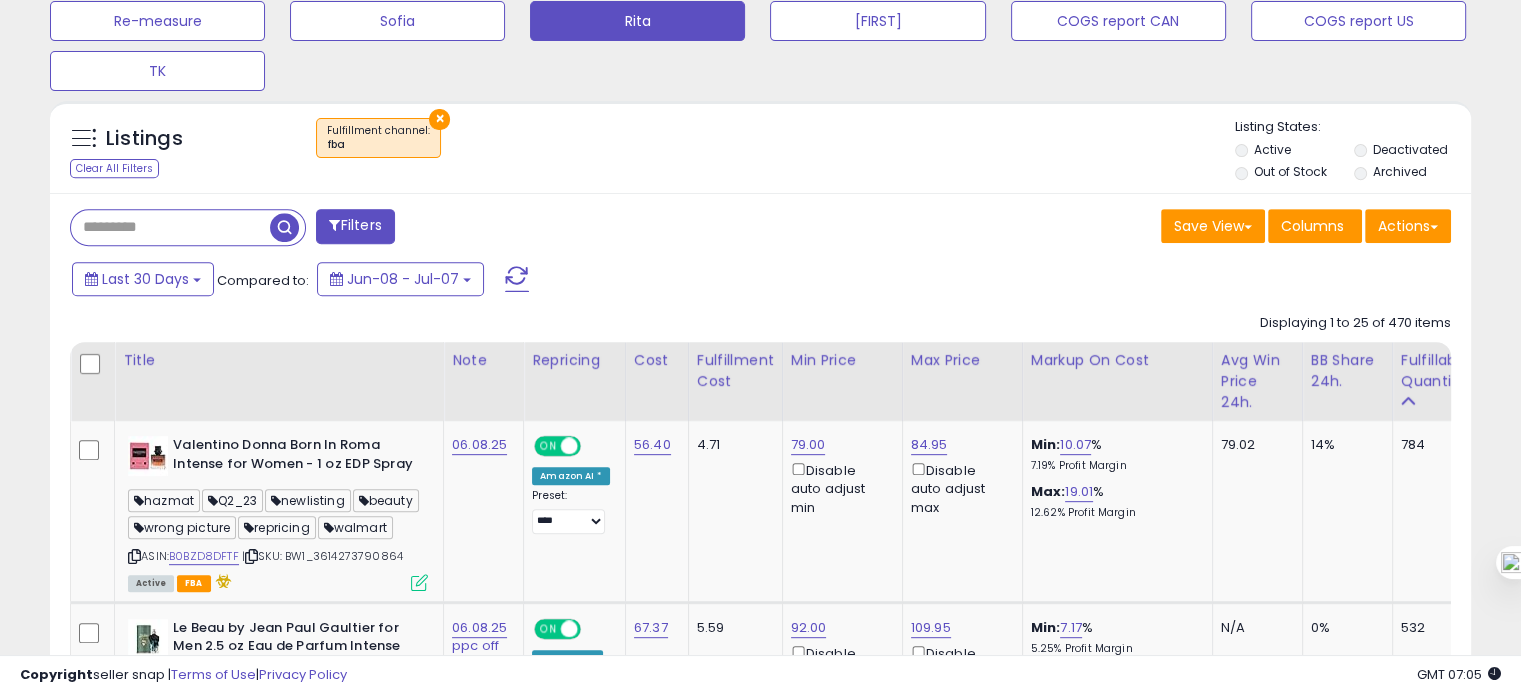 click on "×" at bounding box center (439, 119) 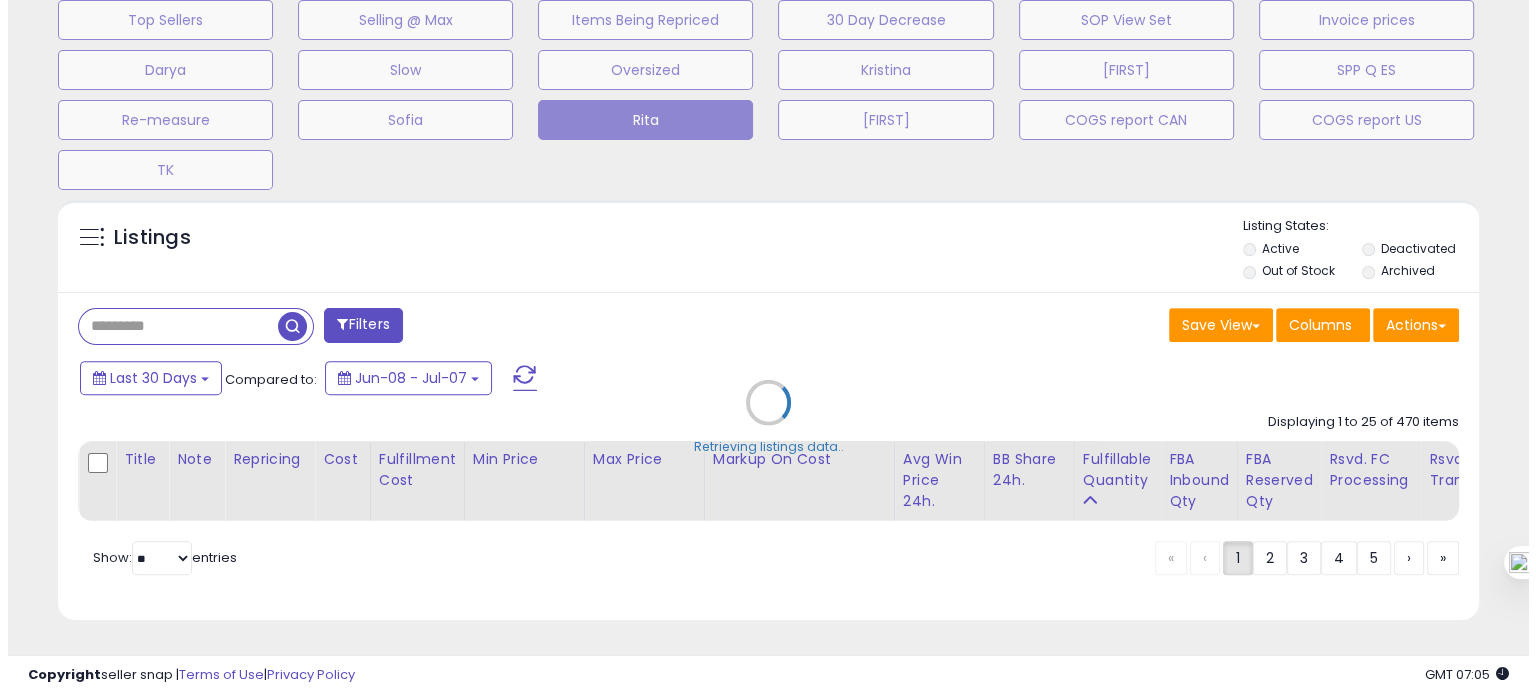 scroll, scrollTop: 693, scrollLeft: 0, axis: vertical 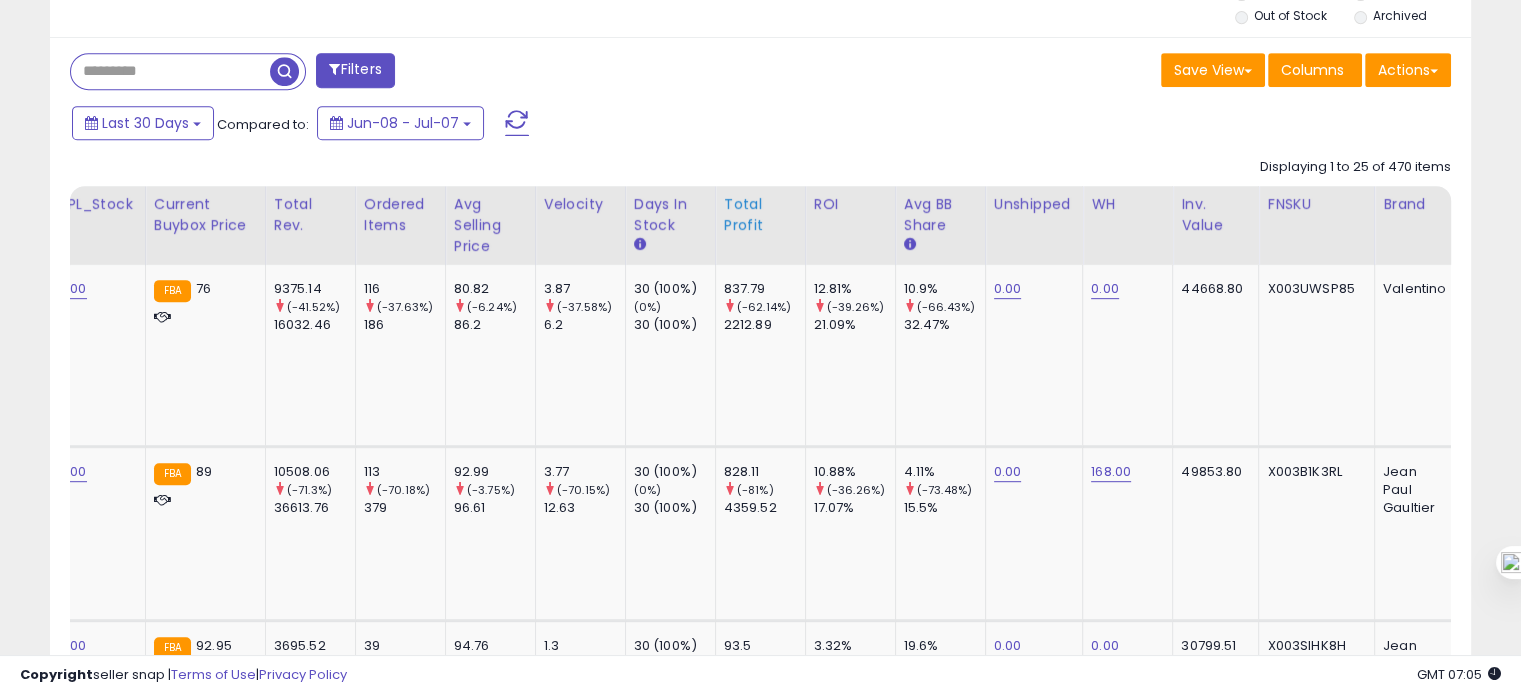 click on "Total Profit" at bounding box center (760, 215) 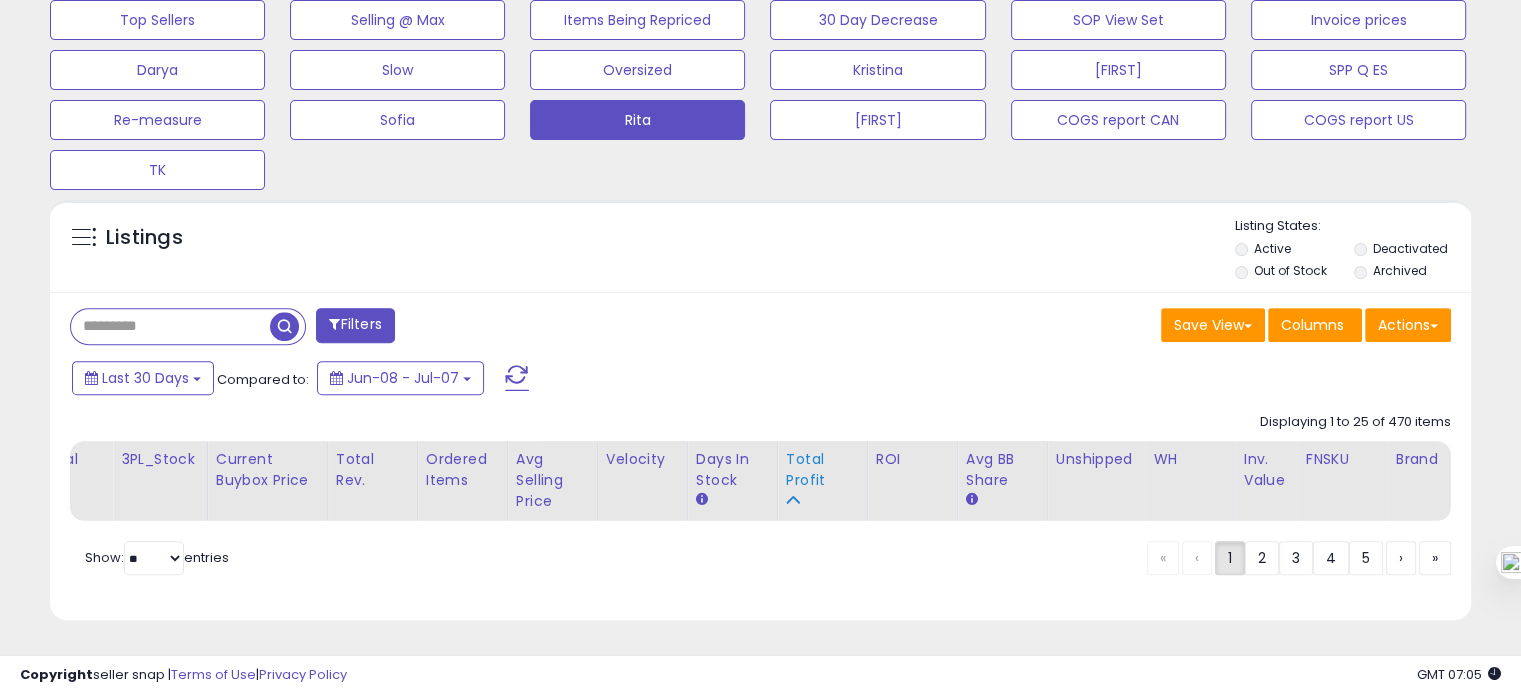 scroll, scrollTop: 693, scrollLeft: 0, axis: vertical 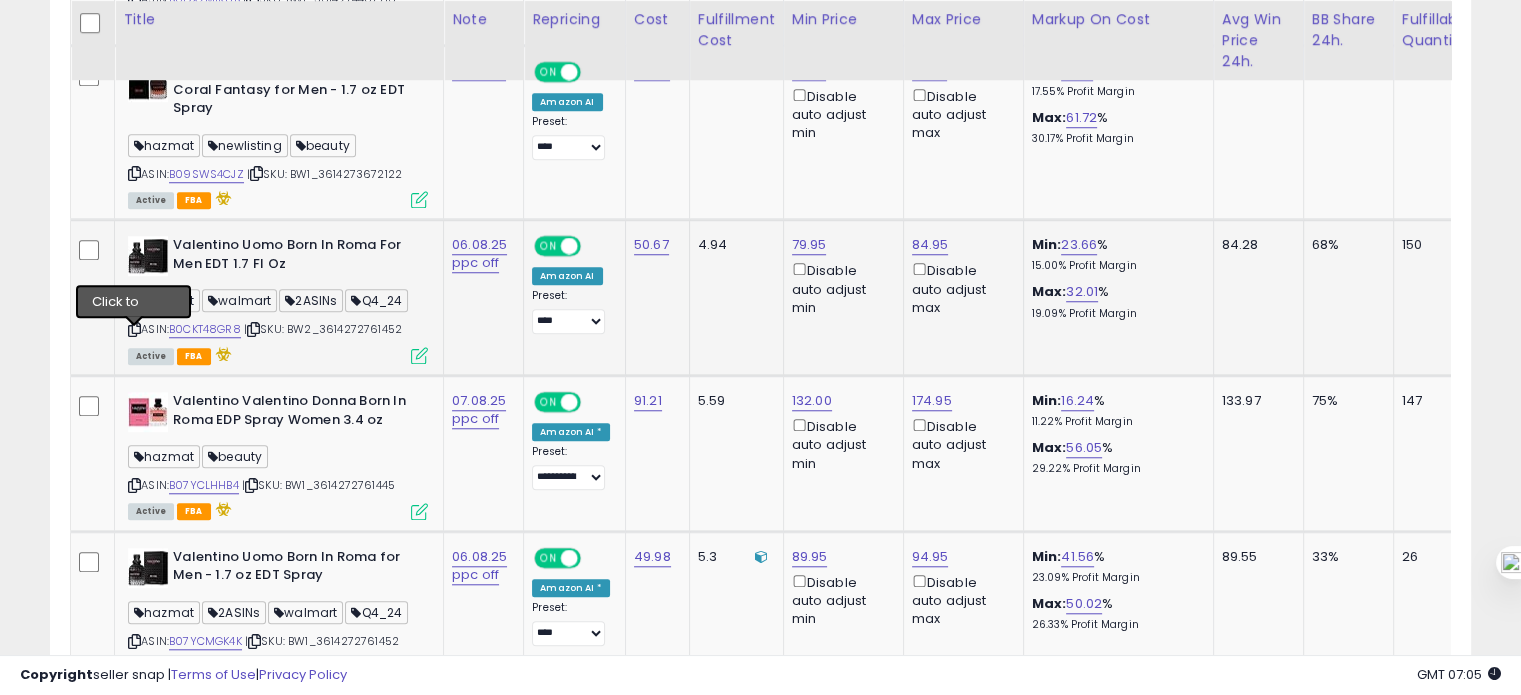 click at bounding box center [134, 329] 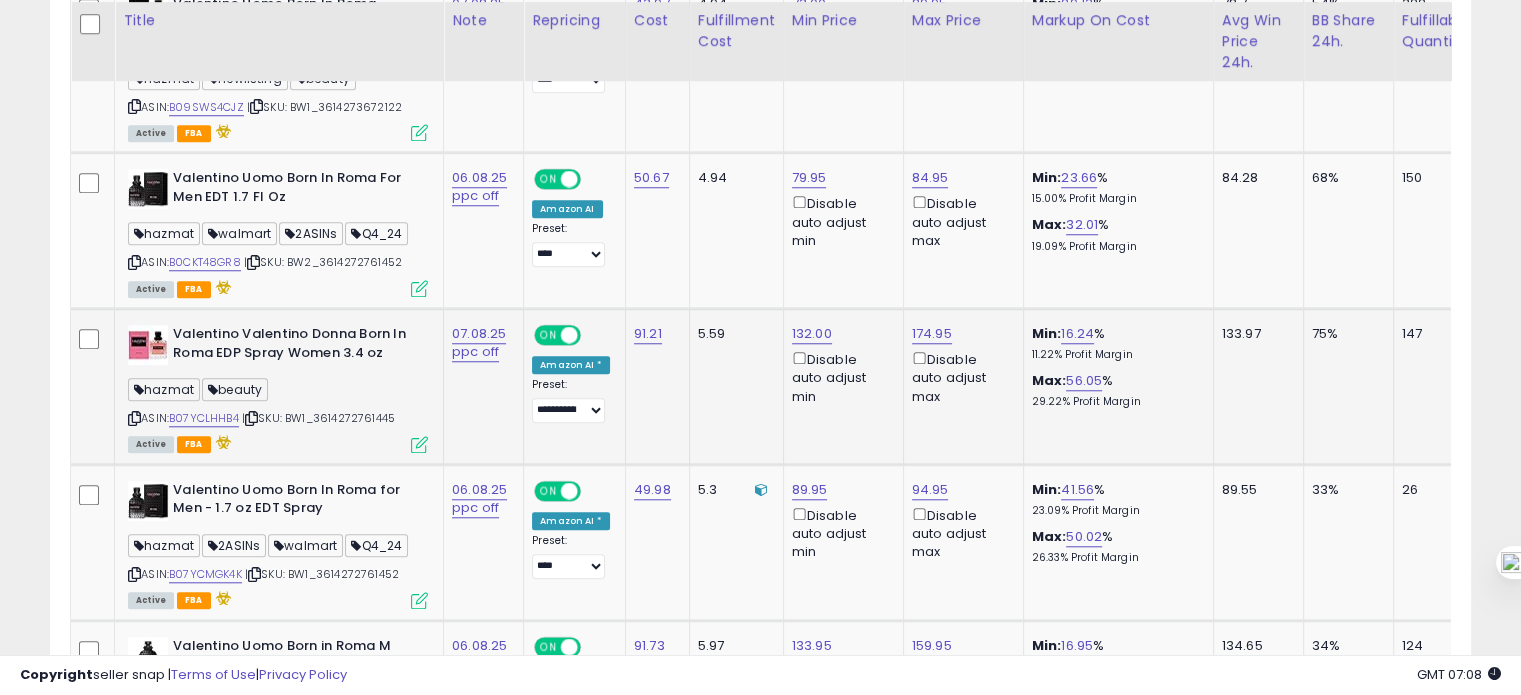 scroll, scrollTop: 1734, scrollLeft: 0, axis: vertical 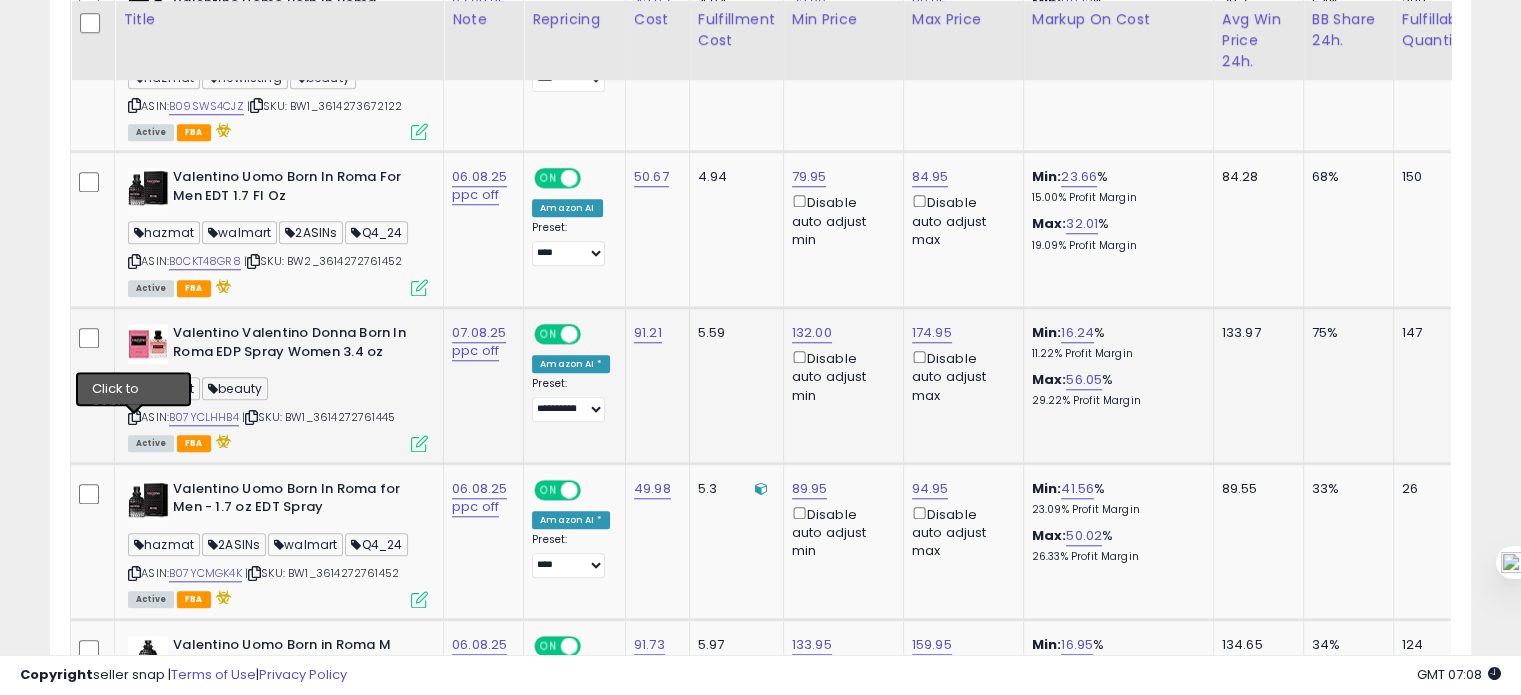 click at bounding box center (134, 417) 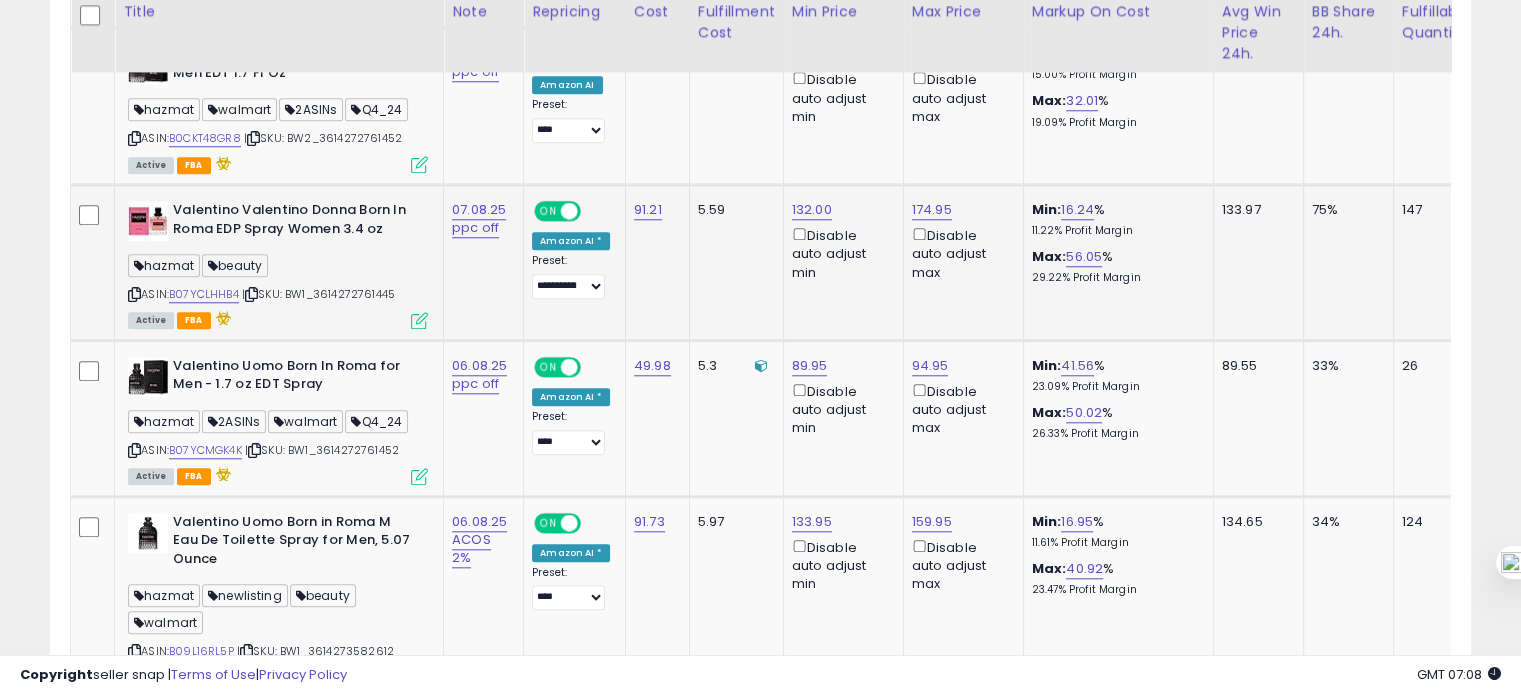 scroll, scrollTop: 1858, scrollLeft: 0, axis: vertical 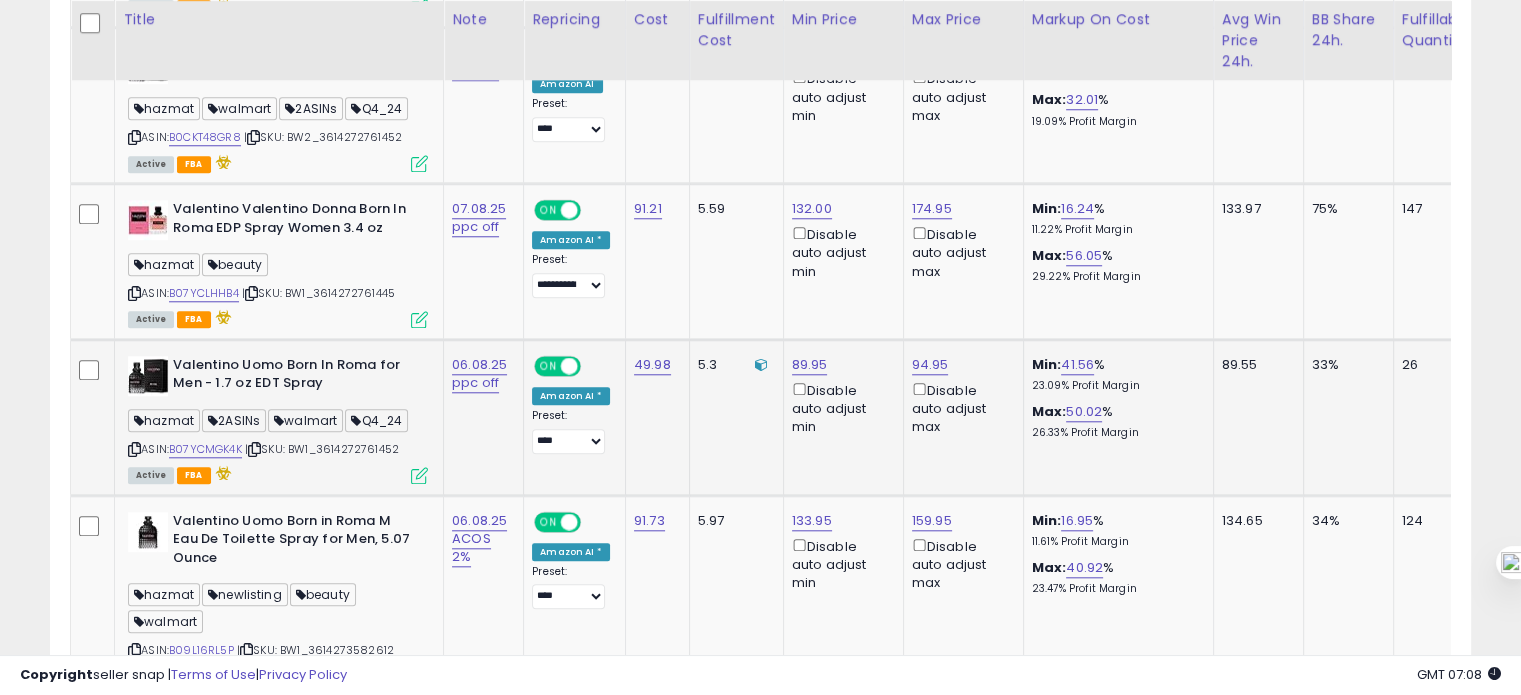 click at bounding box center (134, 449) 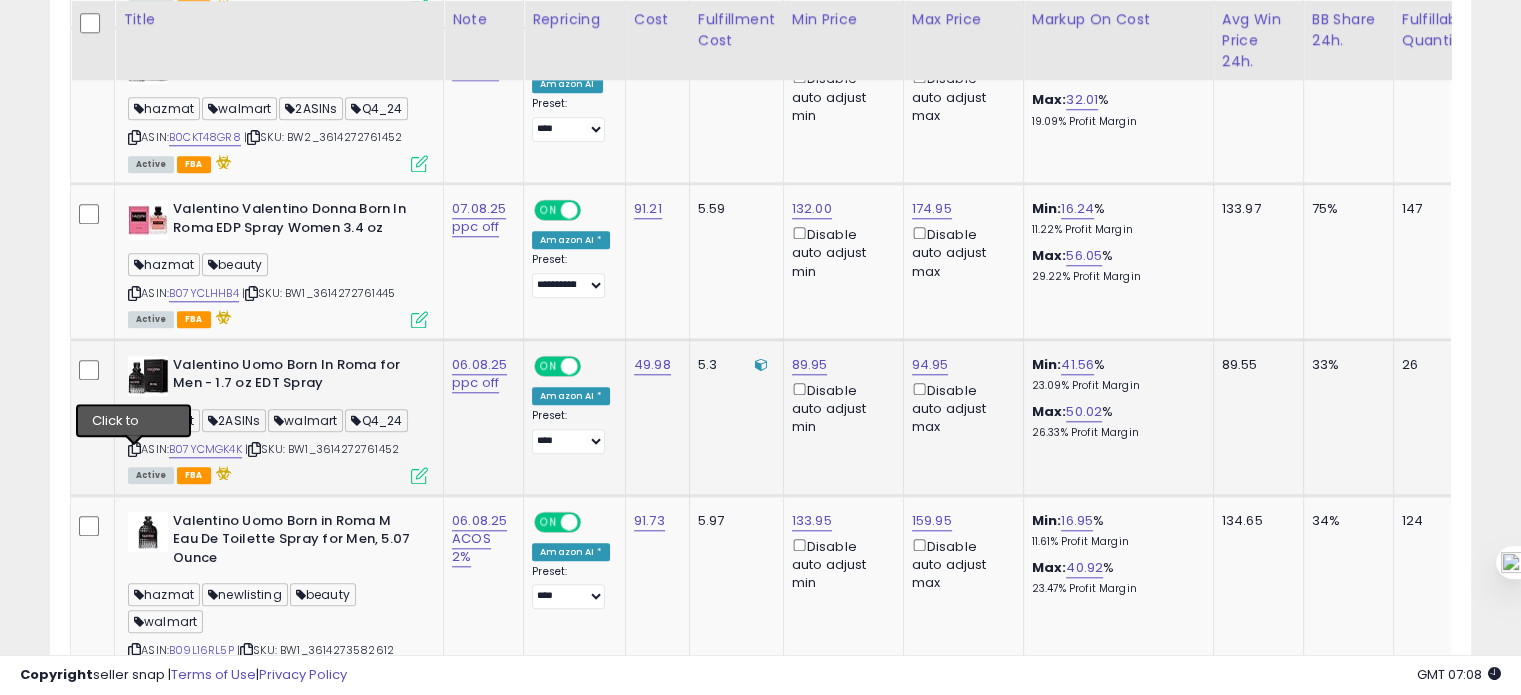 click at bounding box center (134, 449) 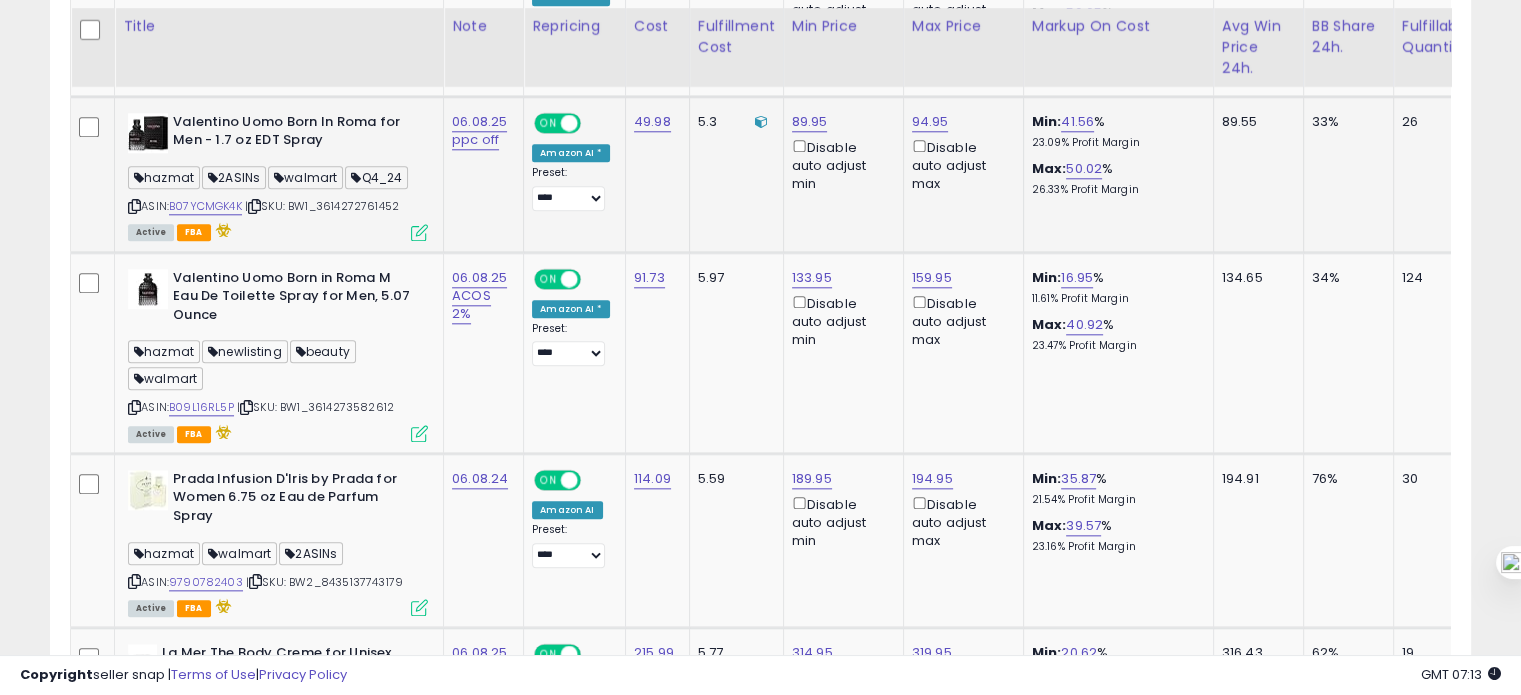 scroll, scrollTop: 2108, scrollLeft: 0, axis: vertical 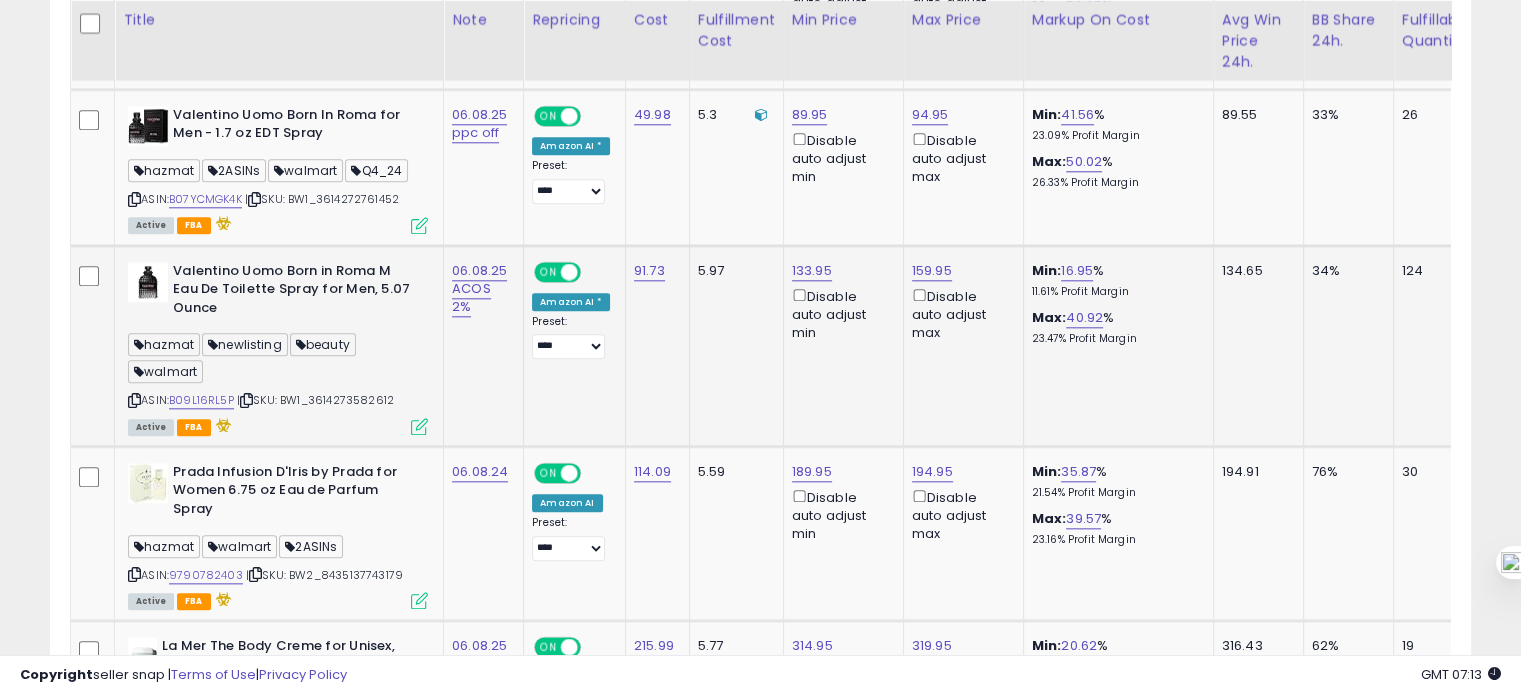 click at bounding box center (134, 400) 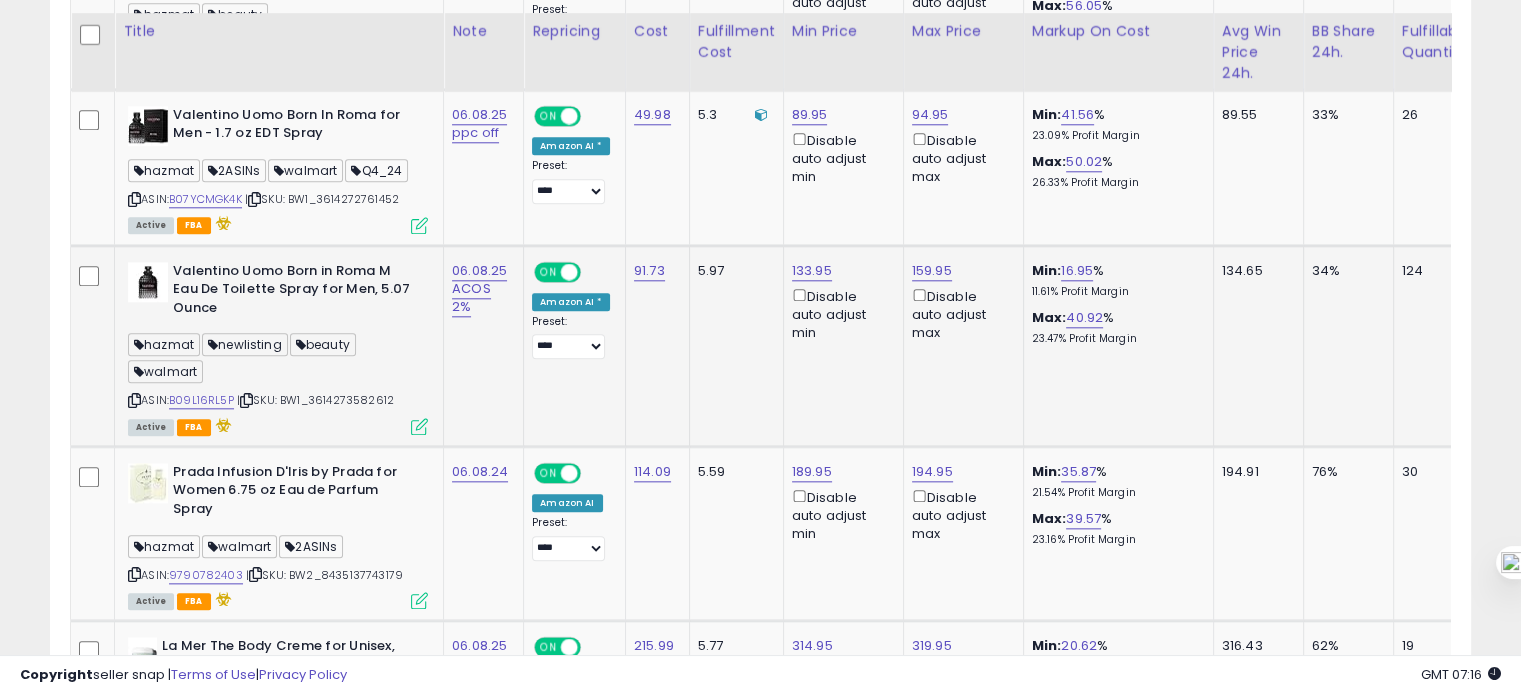 scroll, scrollTop: 2120, scrollLeft: 0, axis: vertical 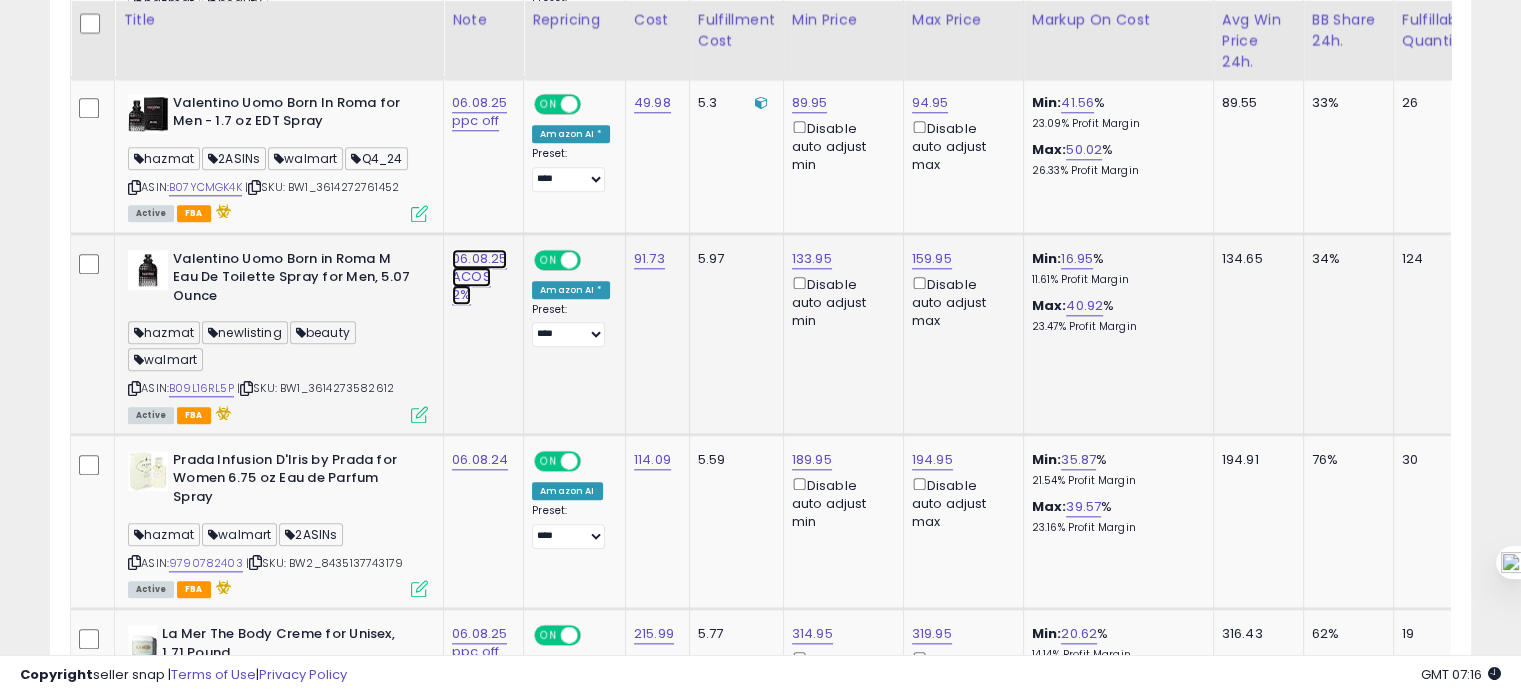 click on "06.08.25 ACOS 2%" at bounding box center [479, -887] 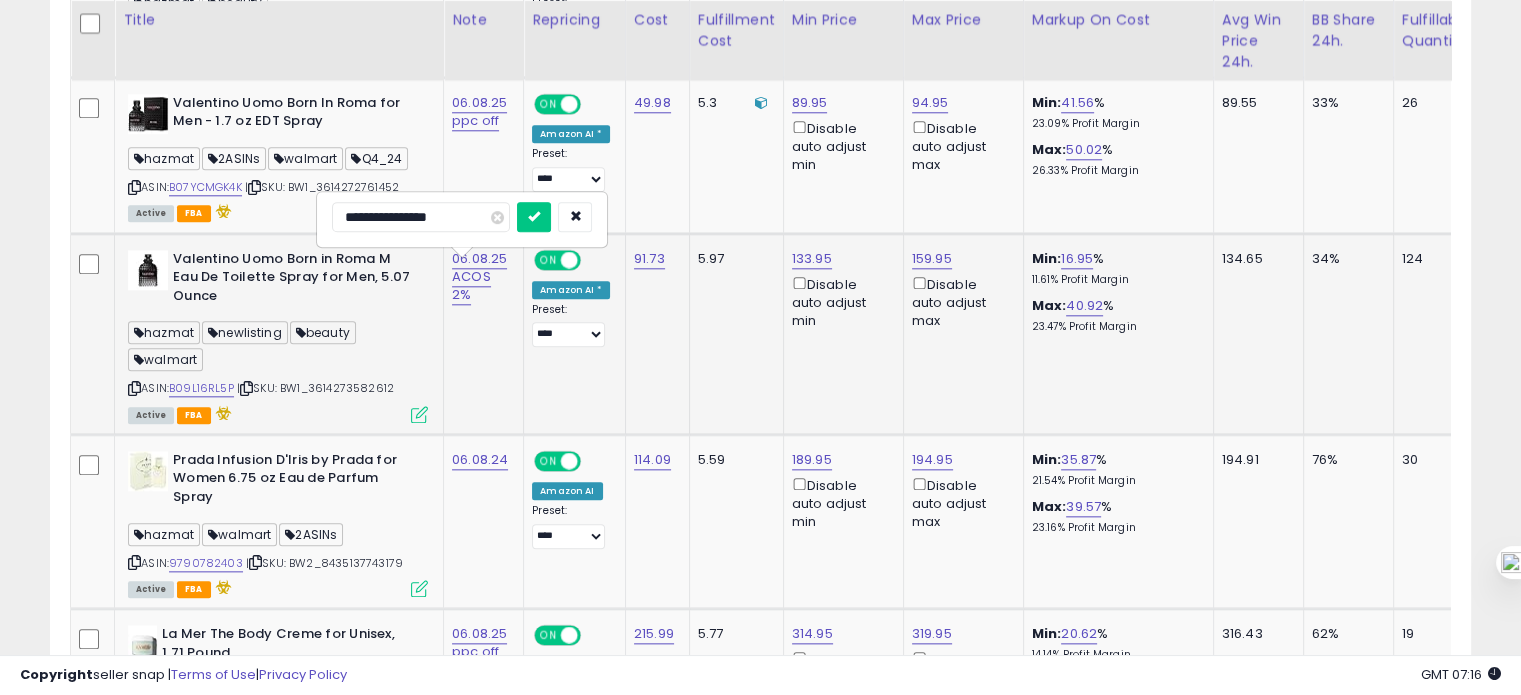 click on "**********" at bounding box center (421, 217) 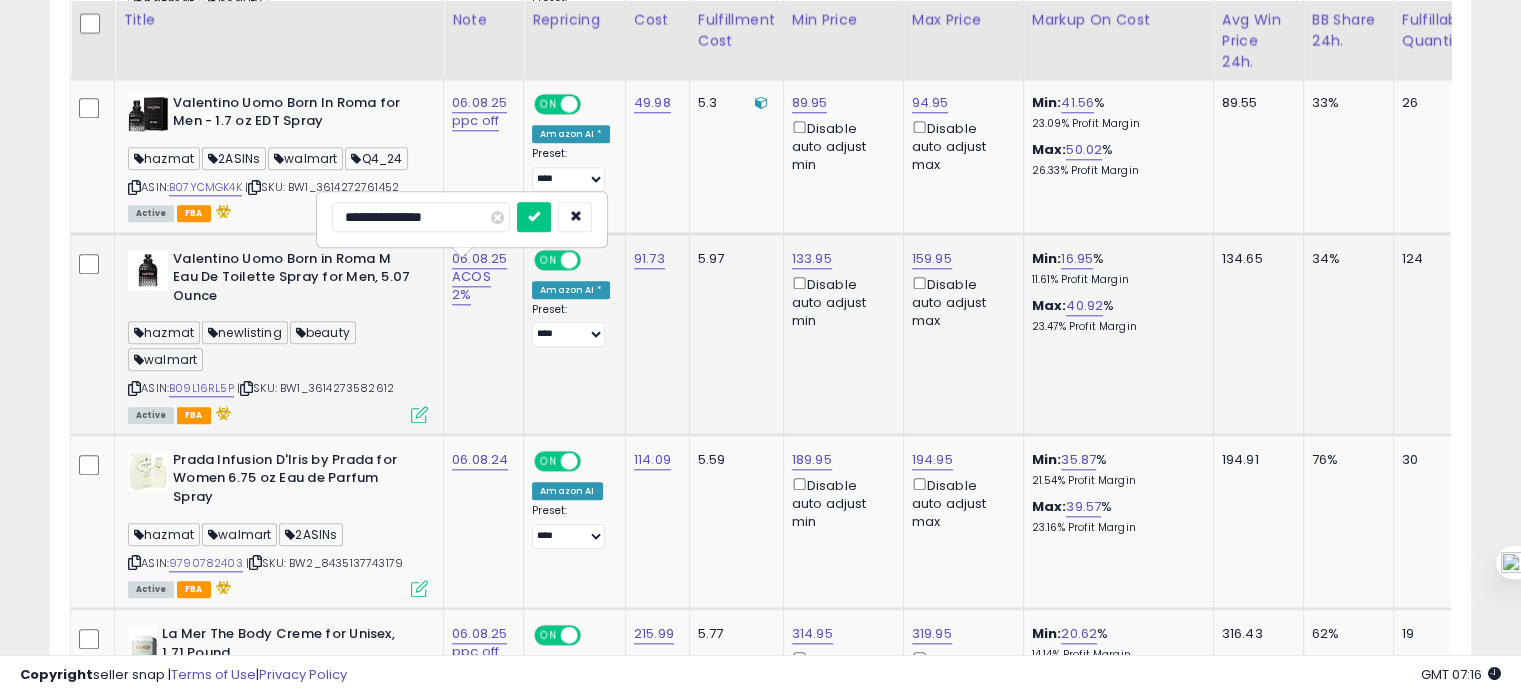 type on "**********" 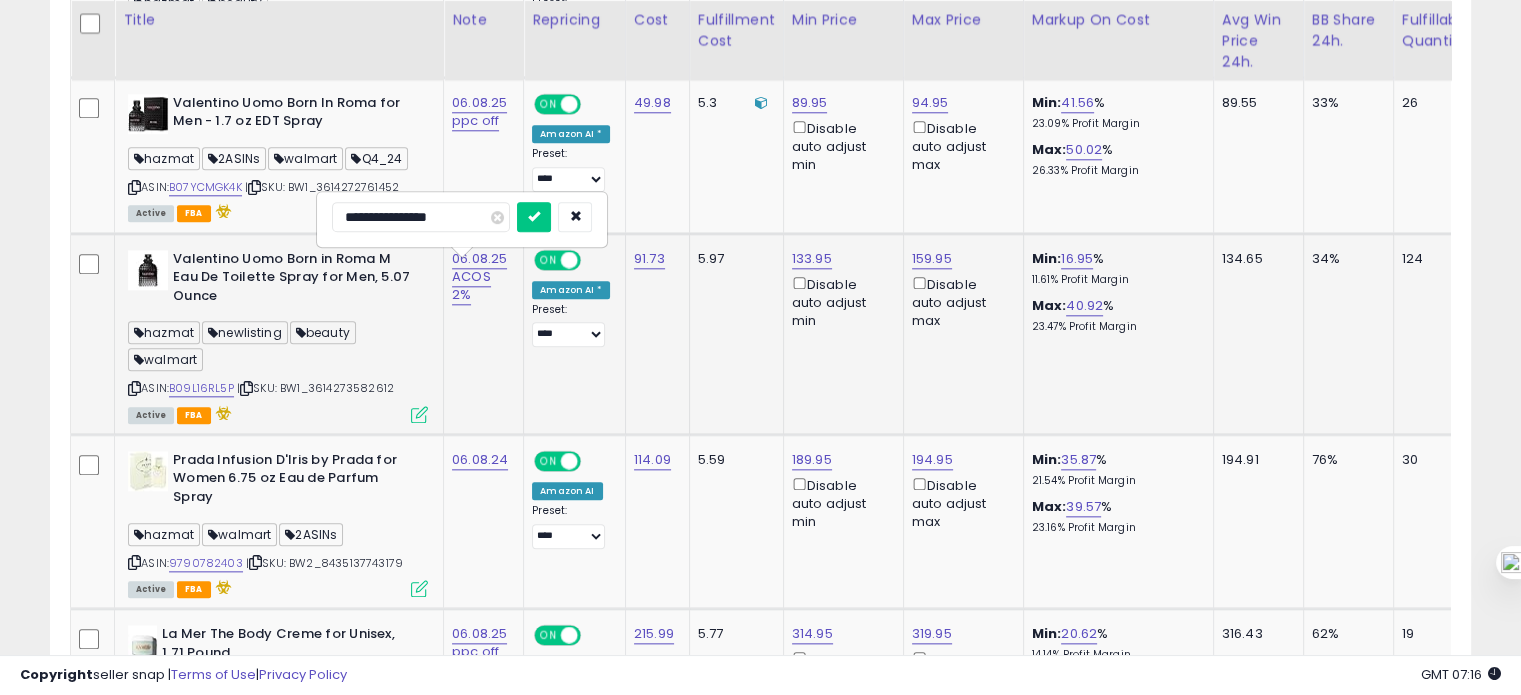 click at bounding box center (534, 217) 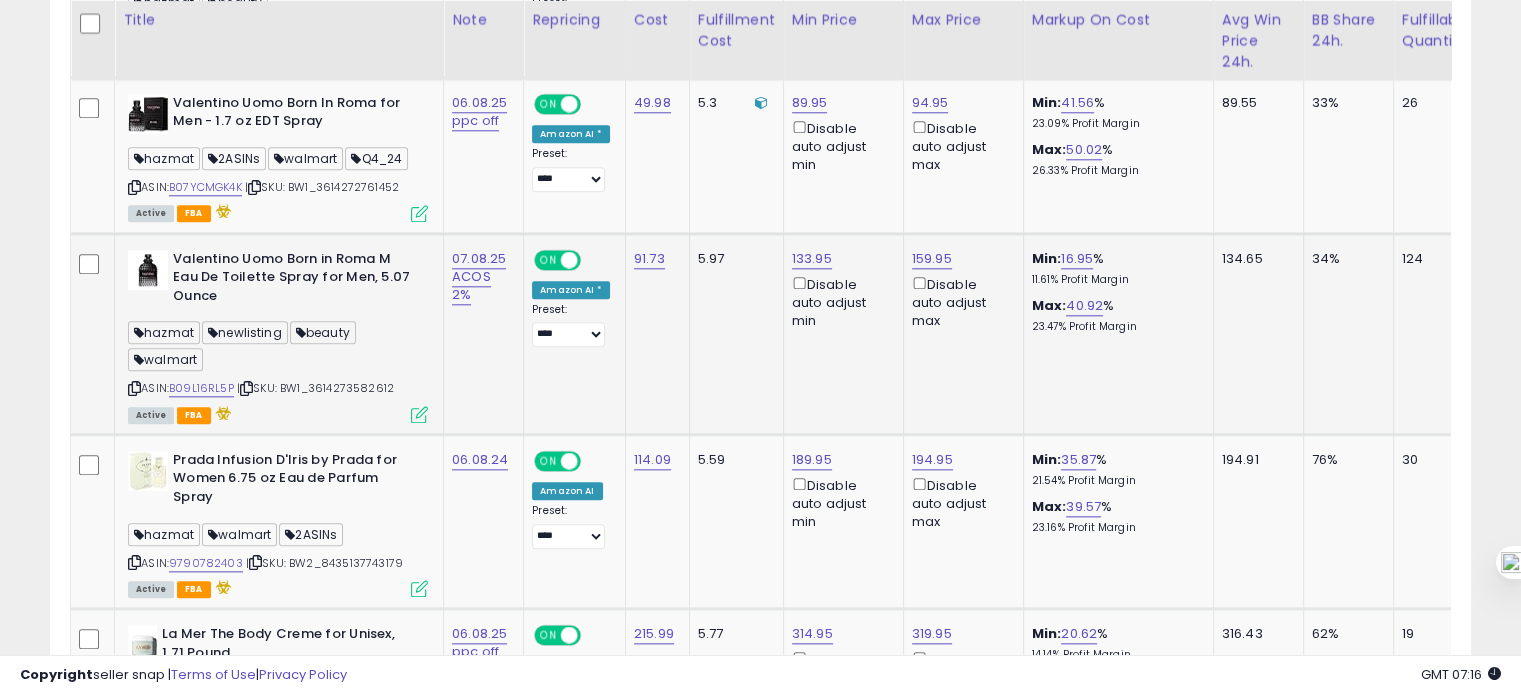 drag, startPoint x: 400, startPoint y: 395, endPoint x: 313, endPoint y: 395, distance: 87 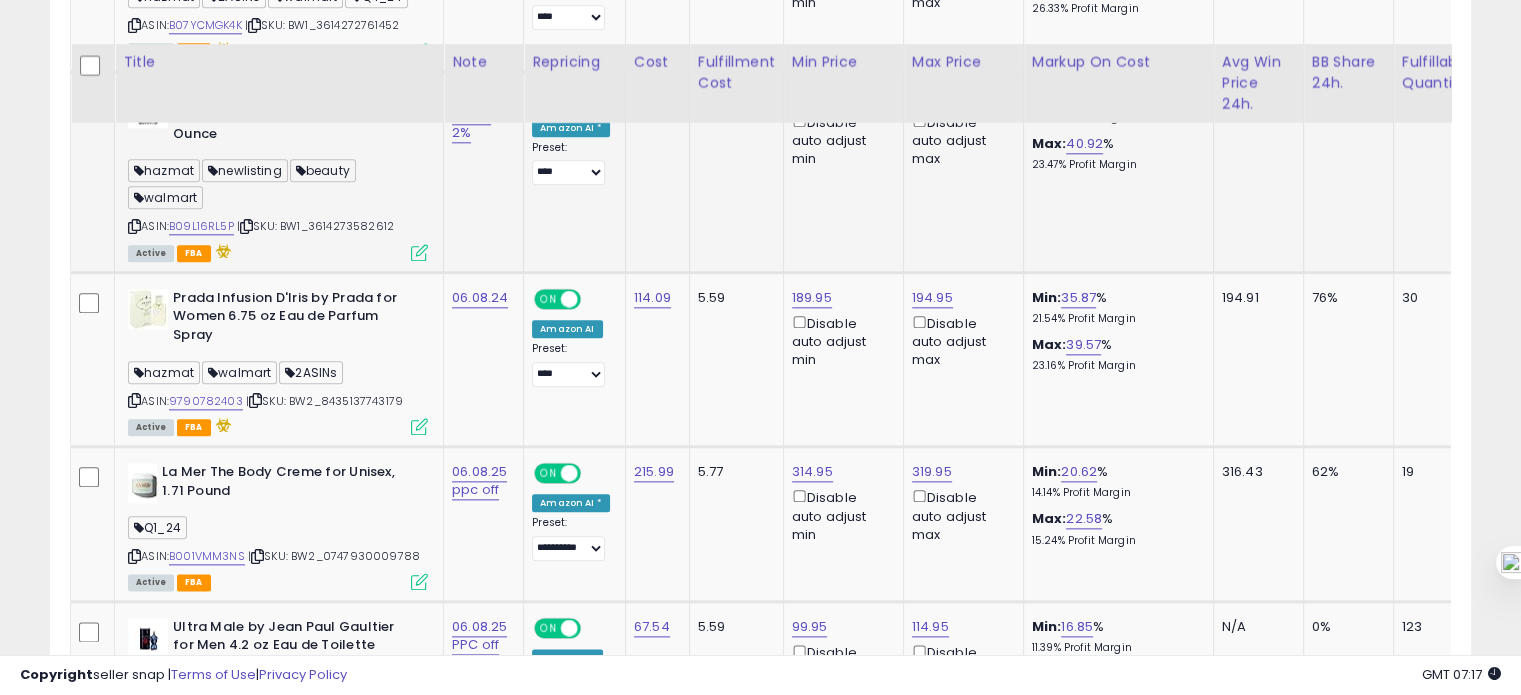 scroll, scrollTop: 2340, scrollLeft: 0, axis: vertical 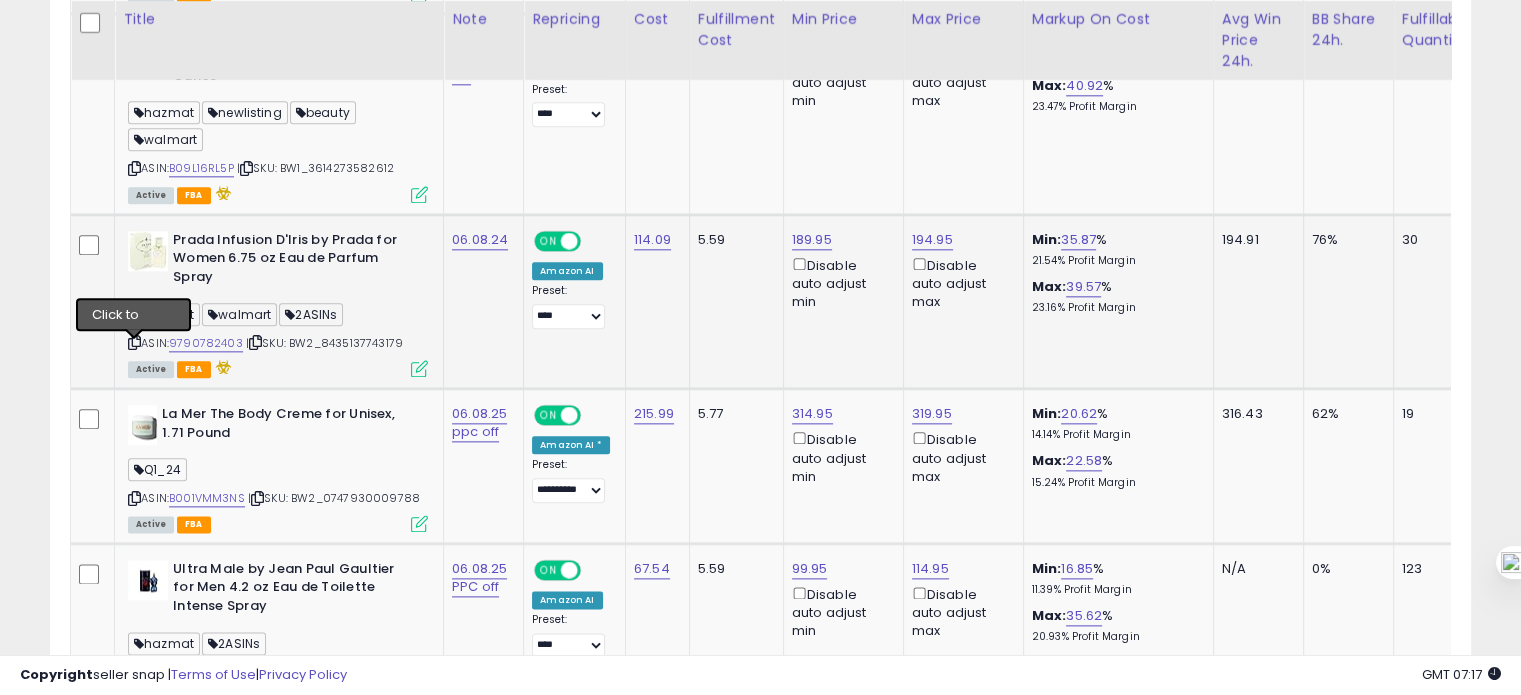 click at bounding box center [134, 342] 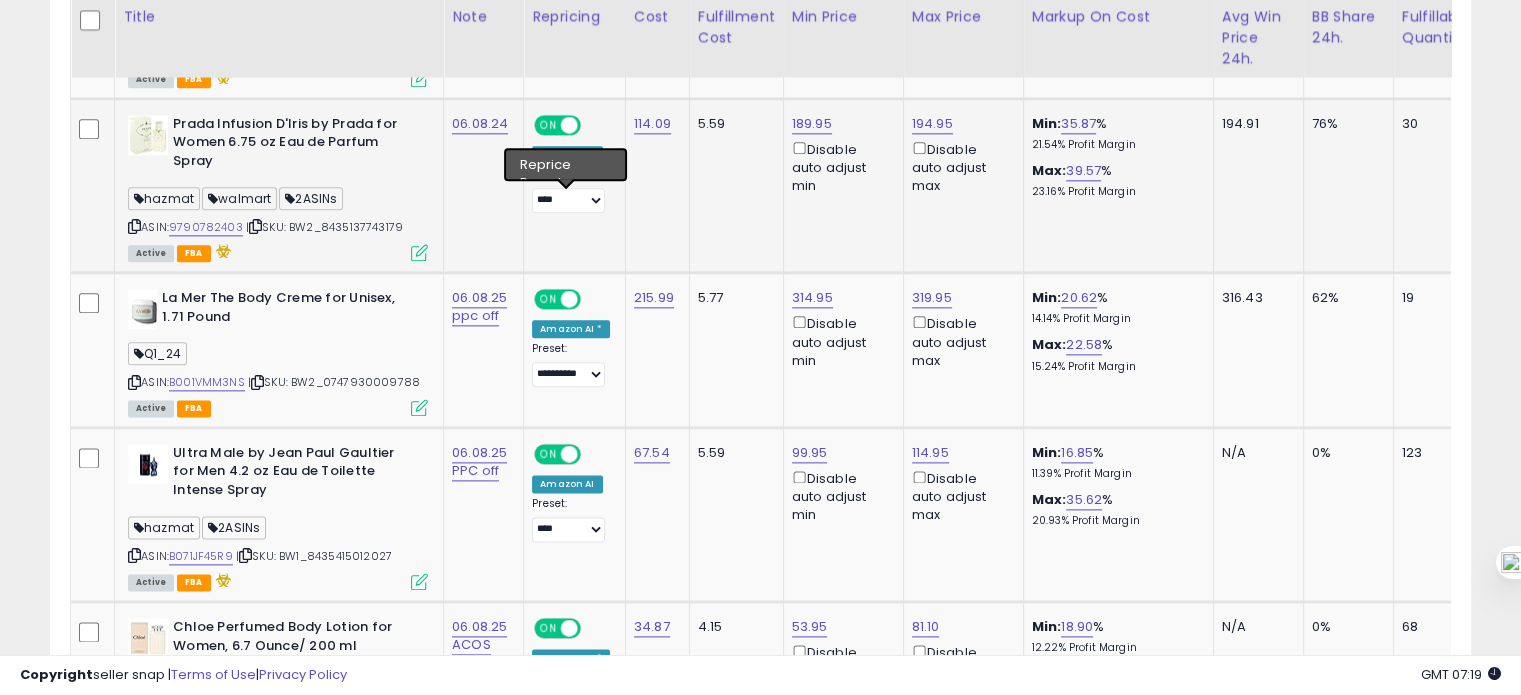 scroll, scrollTop: 2457, scrollLeft: 0, axis: vertical 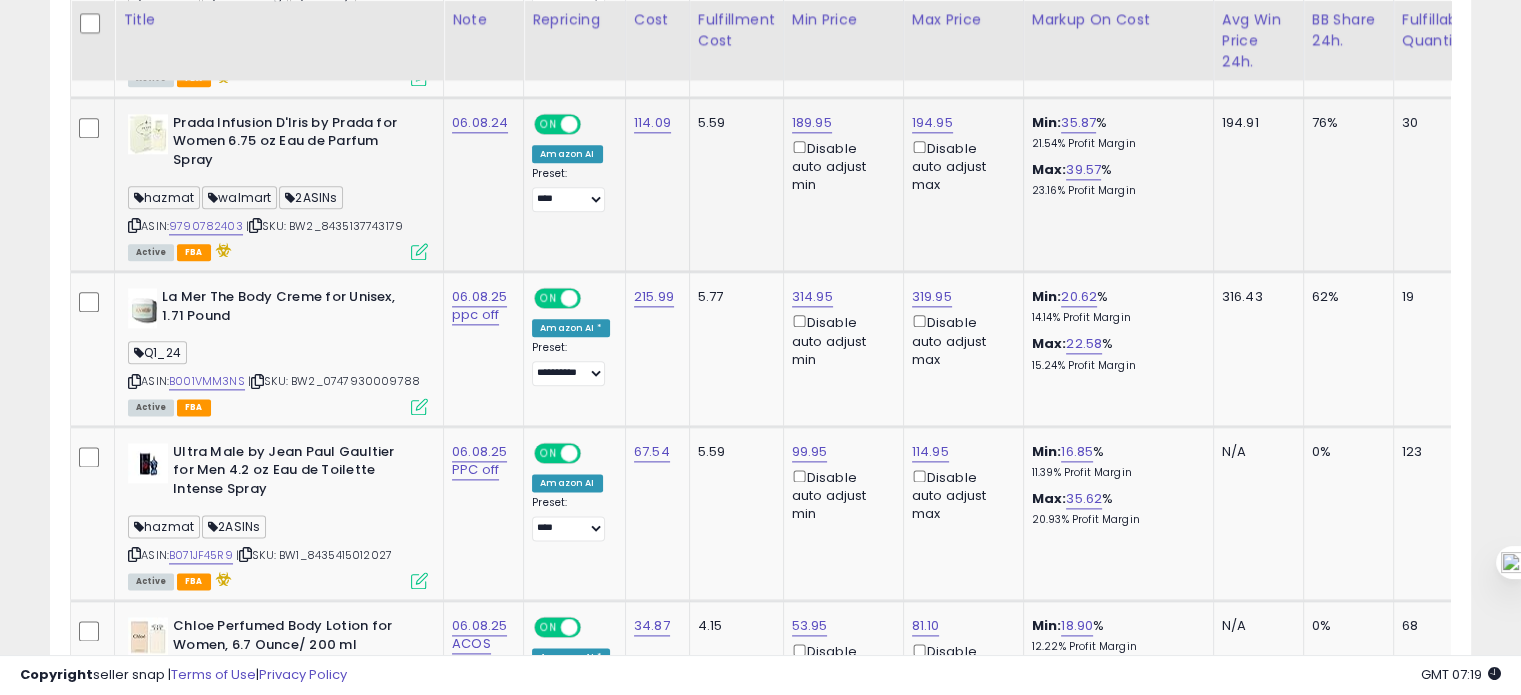 click on "ASIN:  9790782403    |   SKU: BW2_8435137743179 Active FBA" at bounding box center (278, 186) 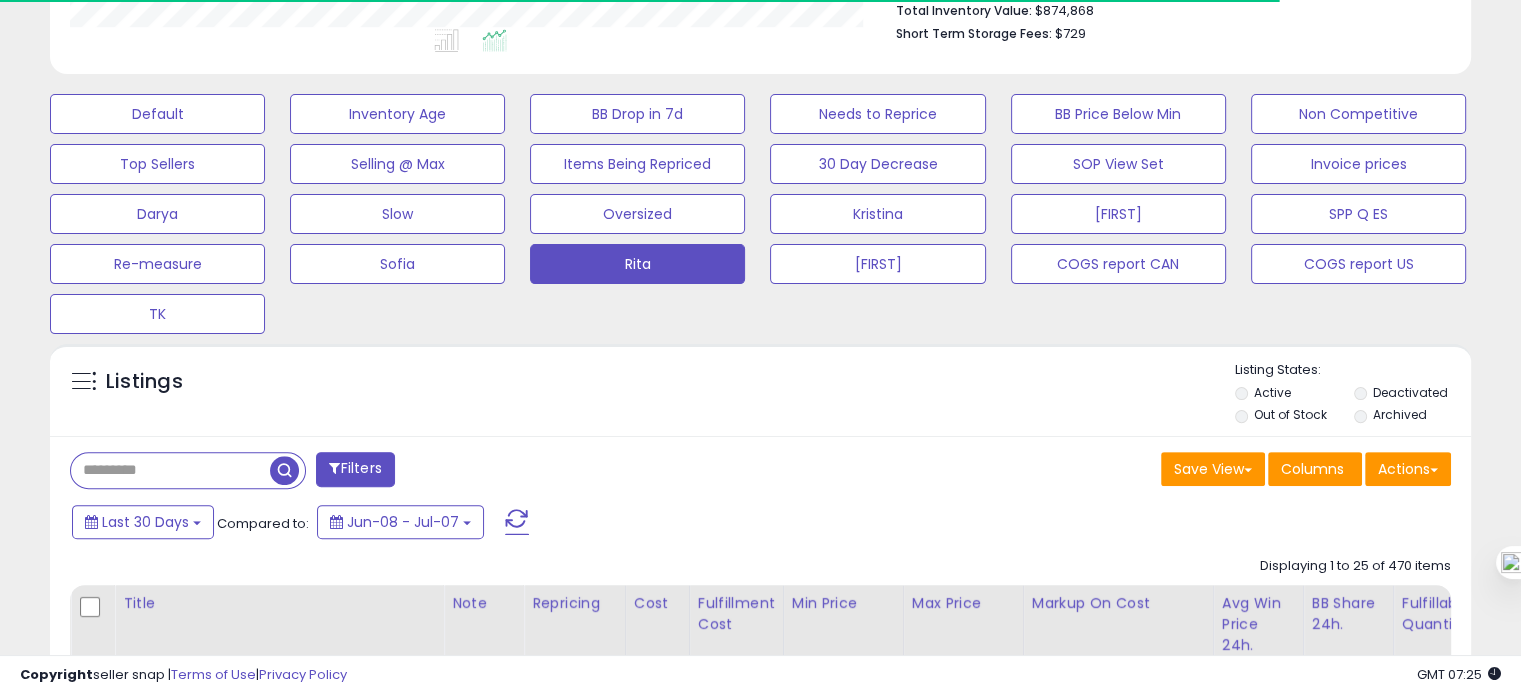 scroll, scrollTop: 538, scrollLeft: 0, axis: vertical 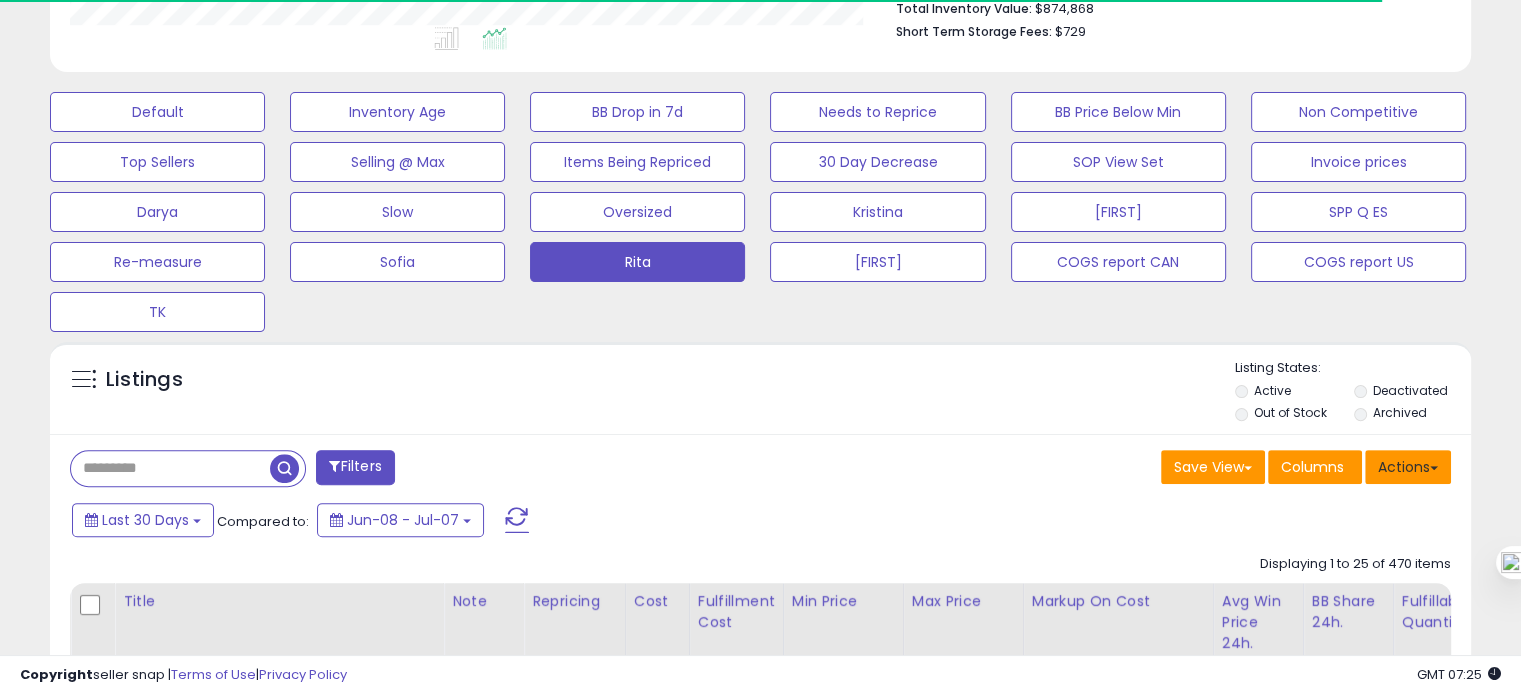 click on "Actions" at bounding box center (1408, 467) 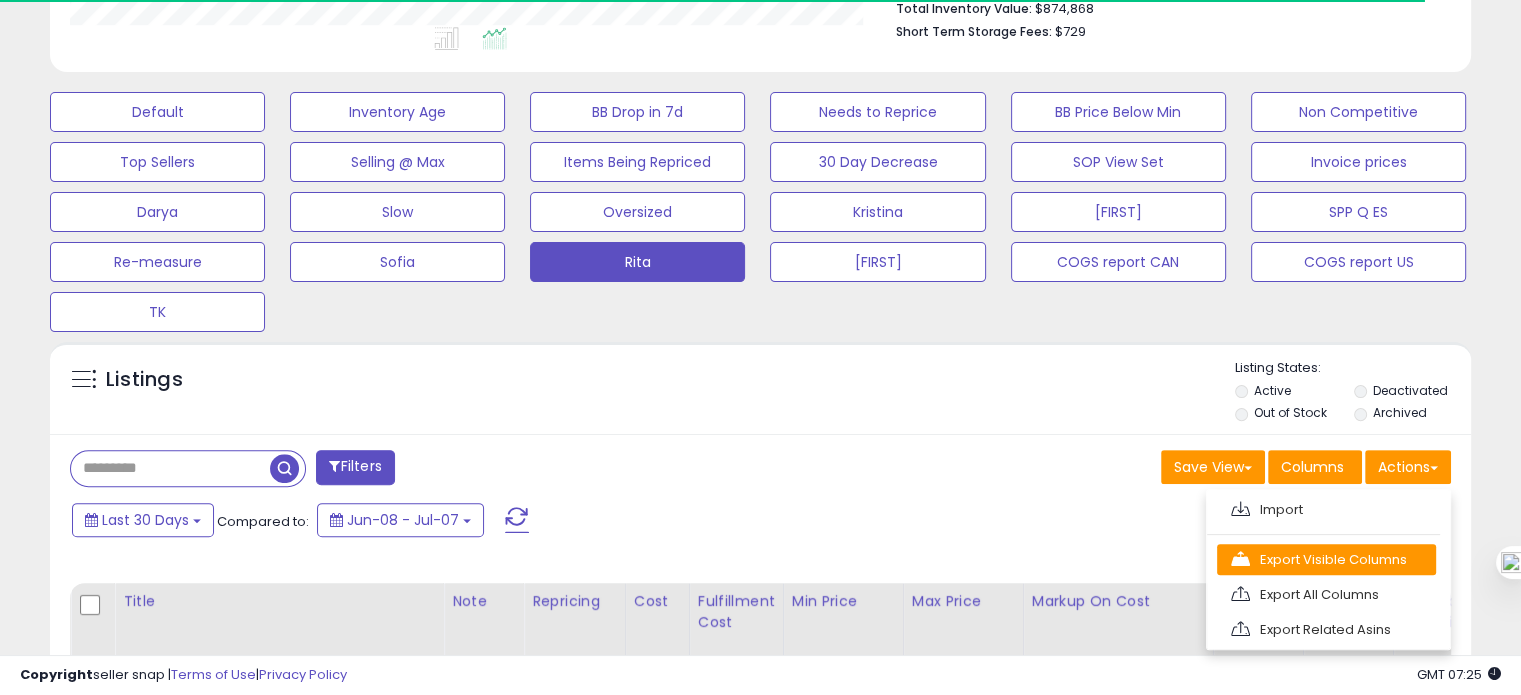 click on "Export Visible Columns" at bounding box center (1326, 559) 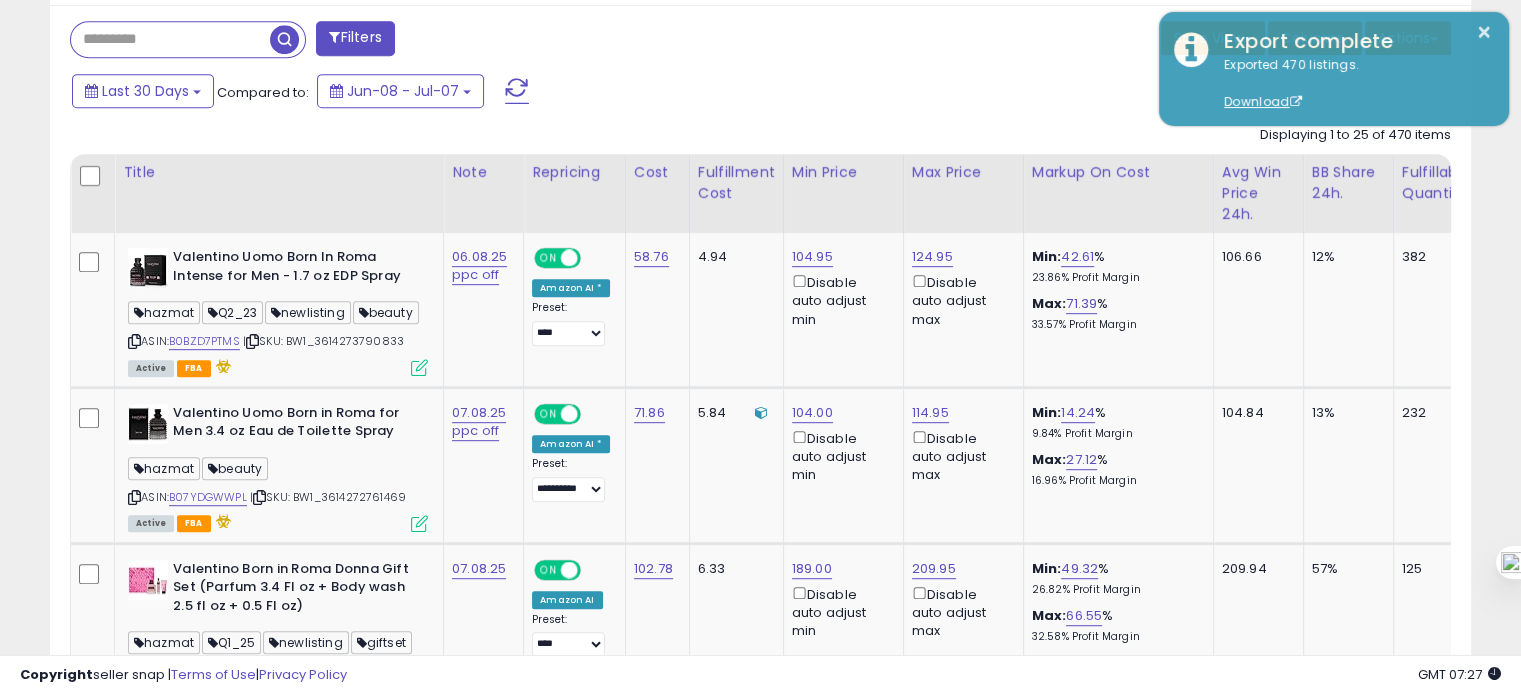 scroll, scrollTop: 976, scrollLeft: 0, axis: vertical 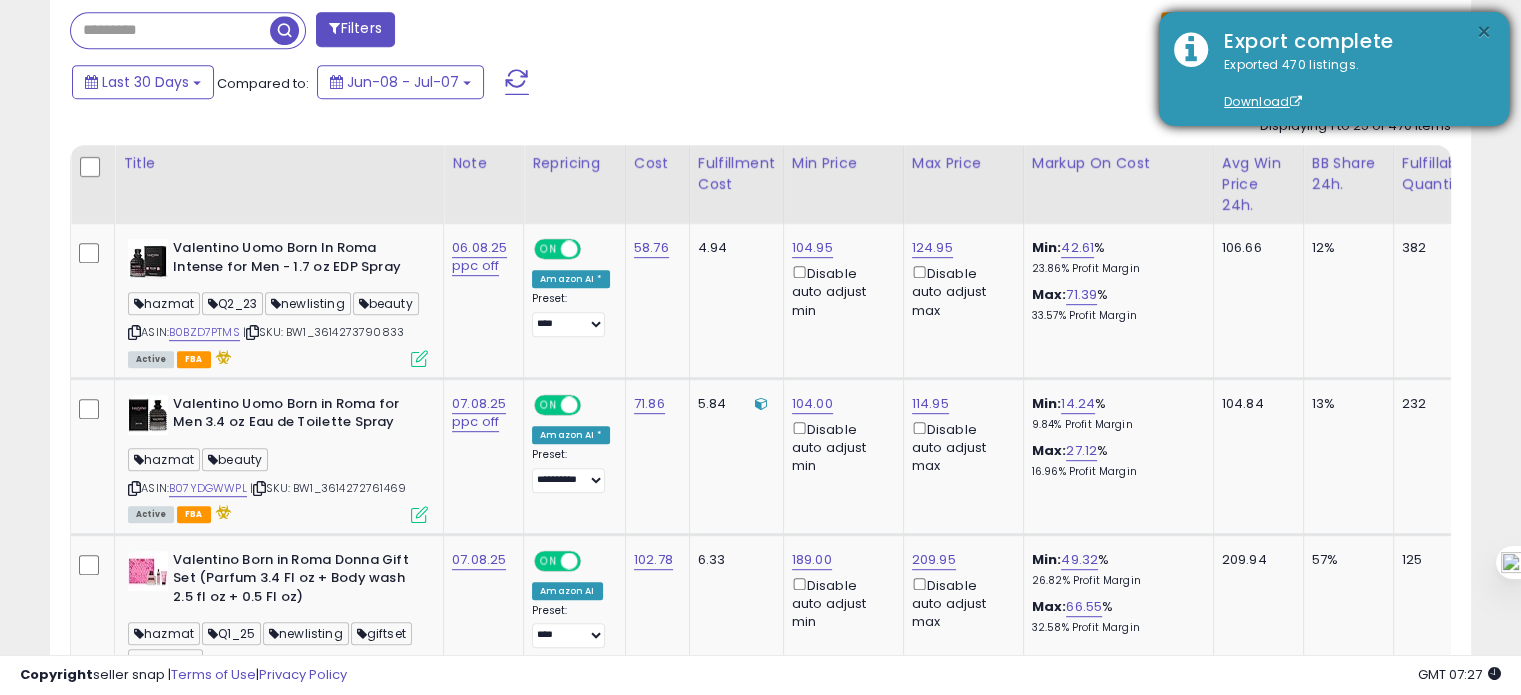 click on "×" at bounding box center (1484, 32) 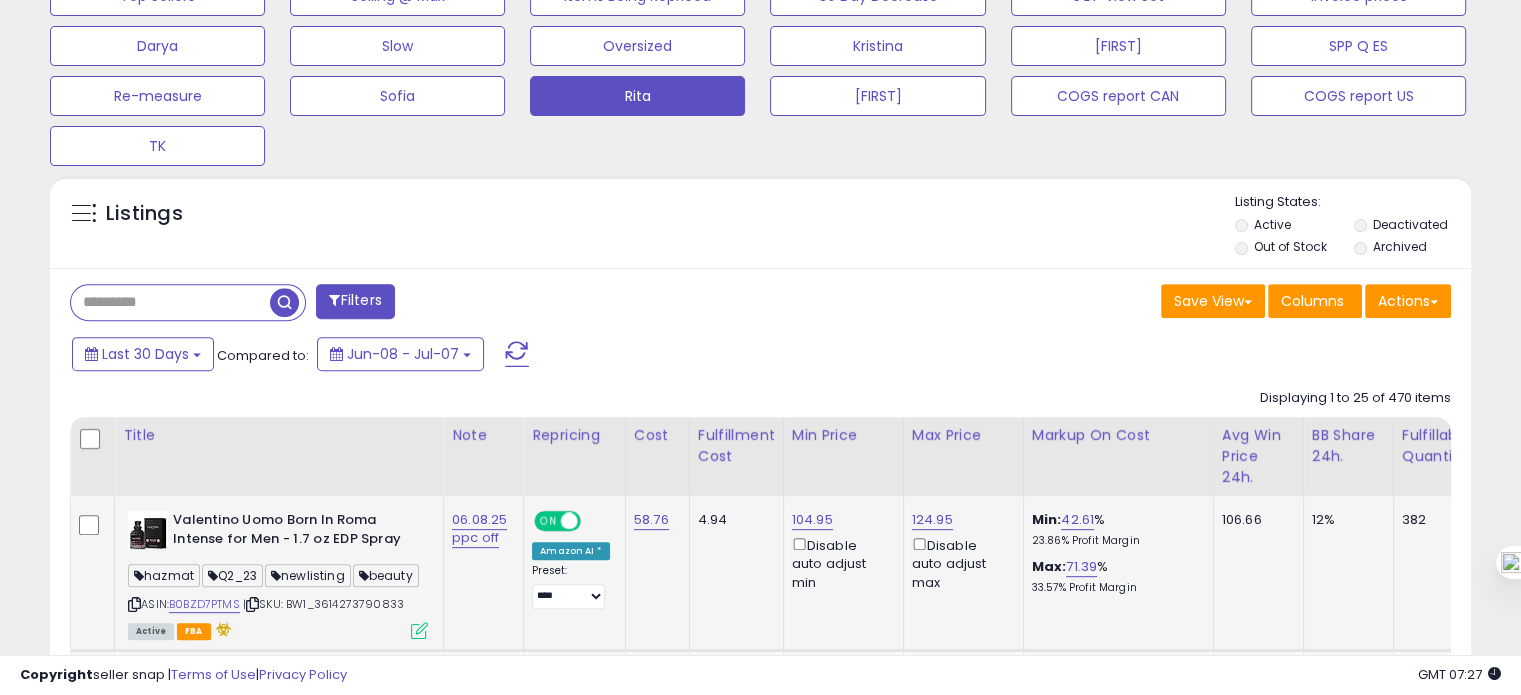 scroll, scrollTop: 704, scrollLeft: 0, axis: vertical 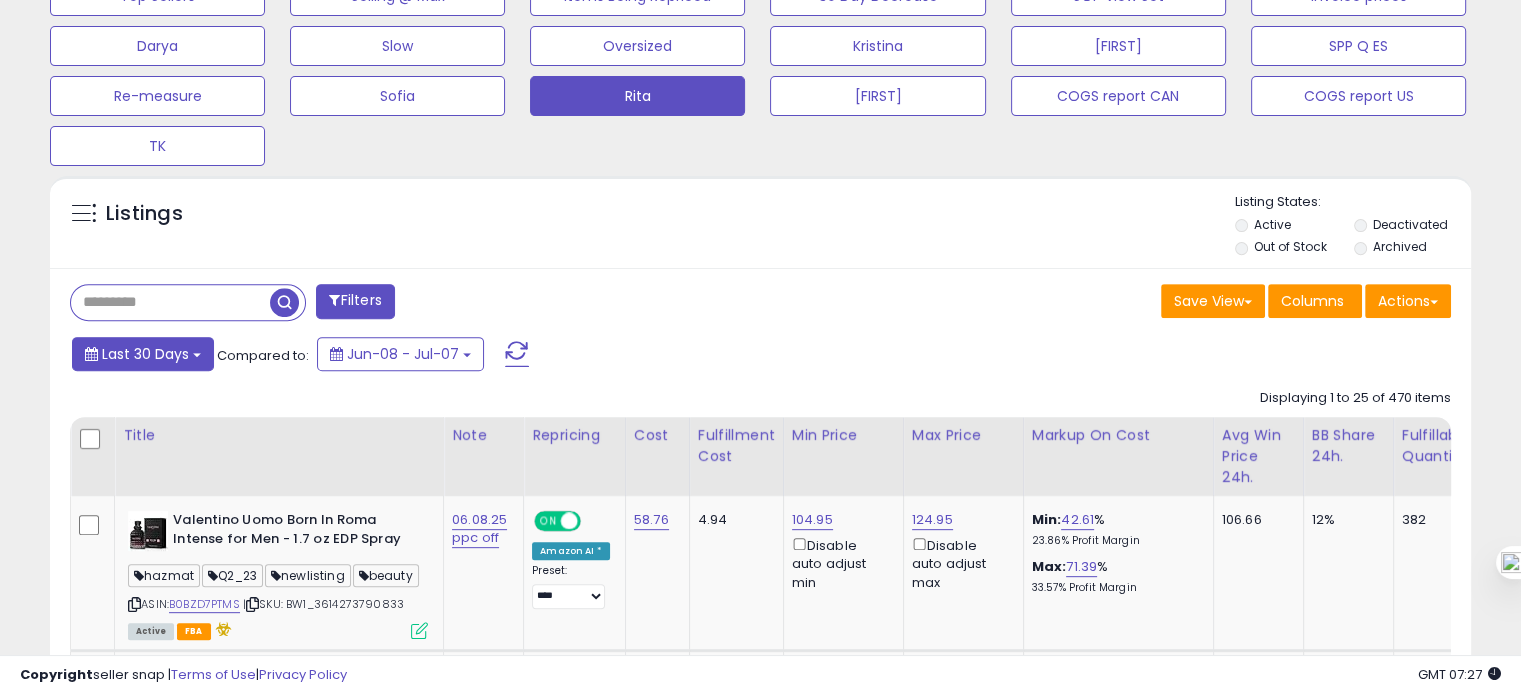 click on "Last 30 Days" at bounding box center (145, 354) 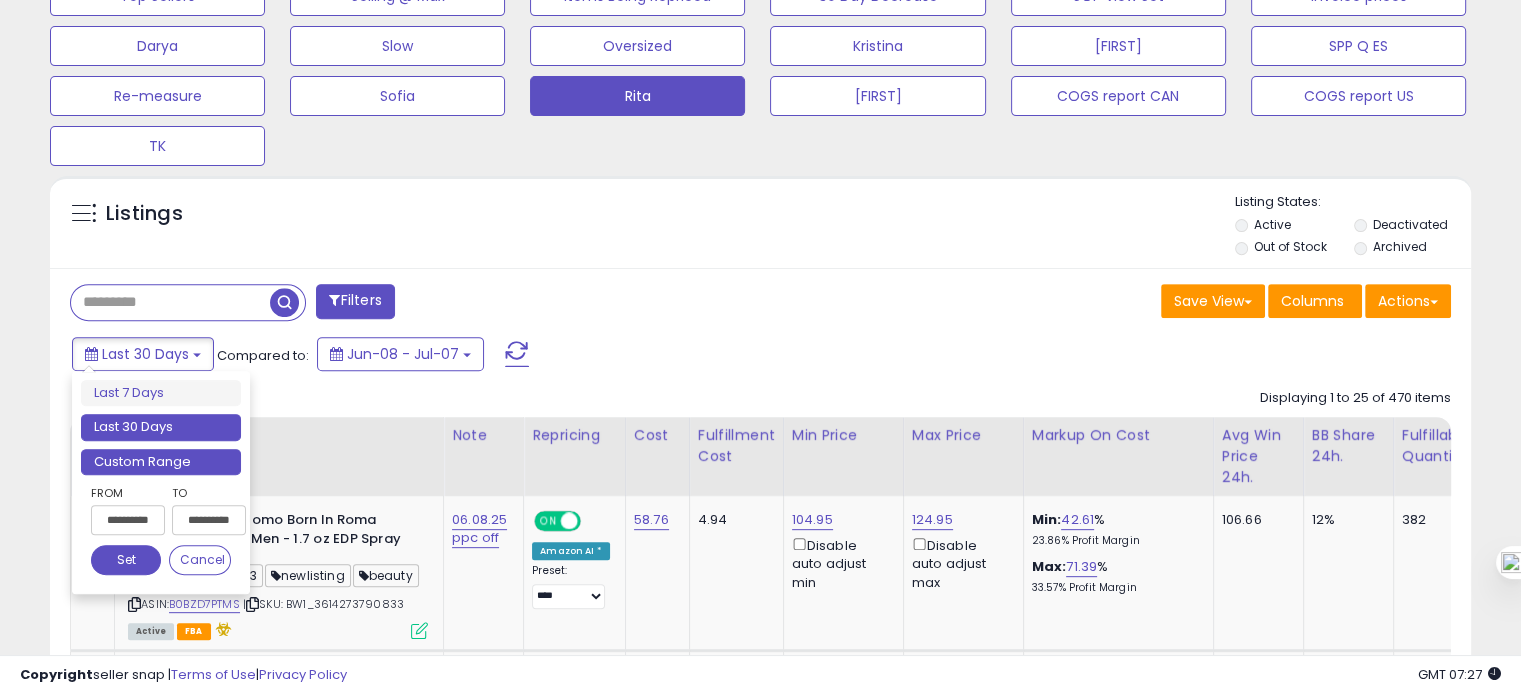 click on "Custom Range" at bounding box center [161, 462] 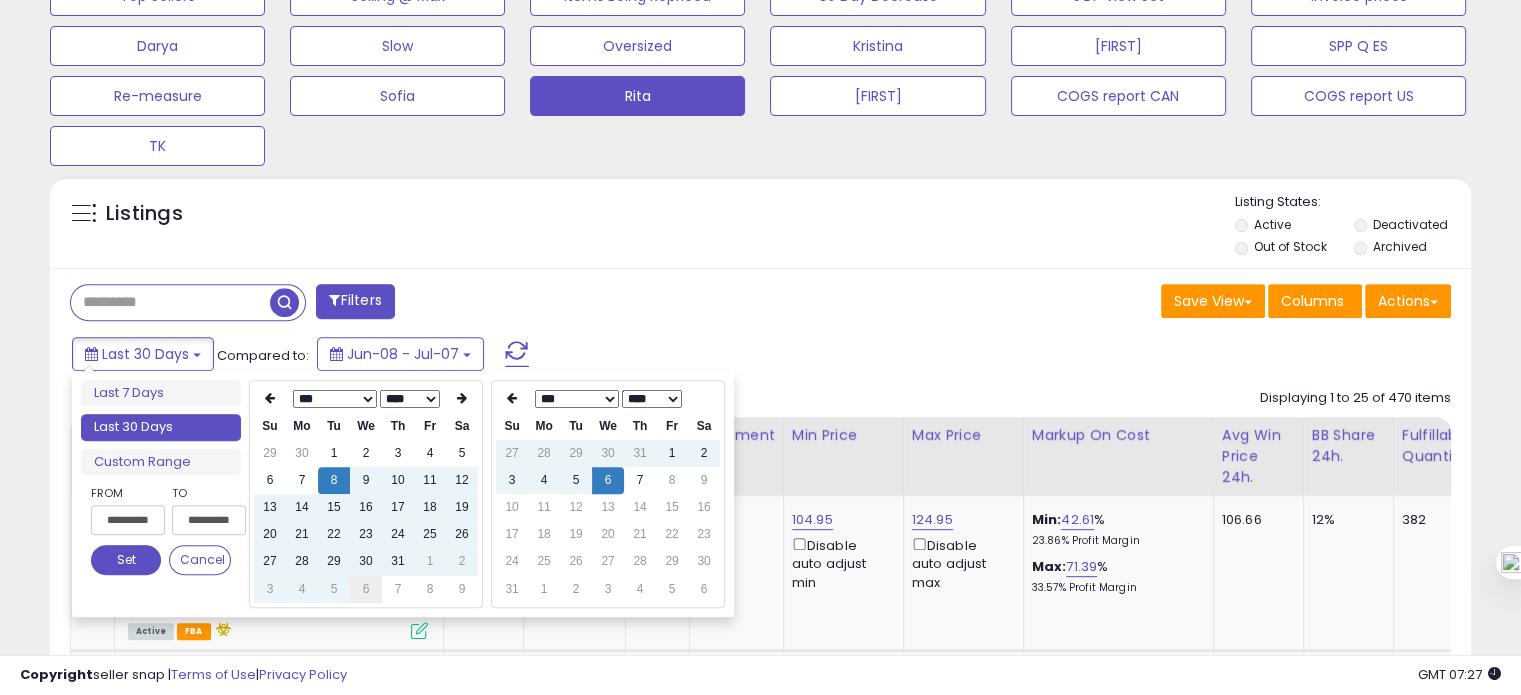 click on "6" at bounding box center (366, 589) 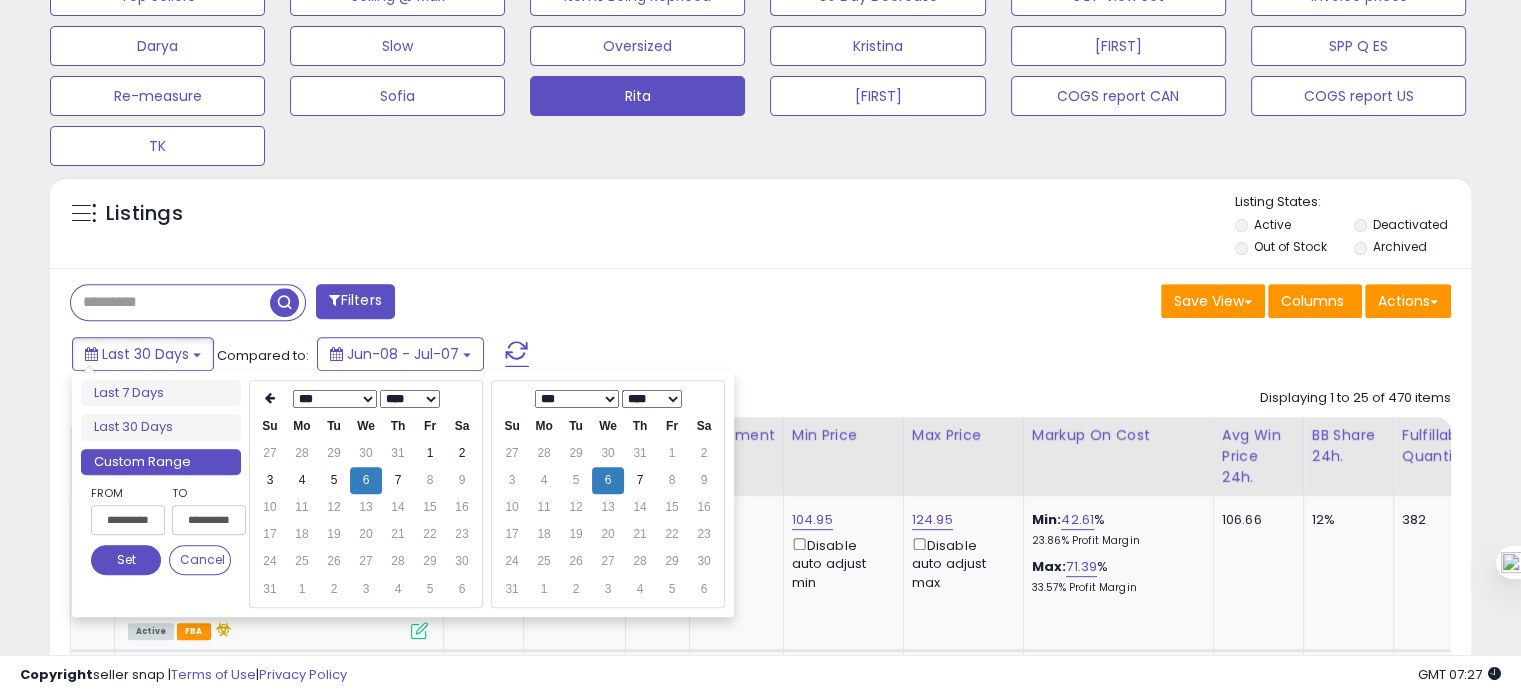 type on "**********" 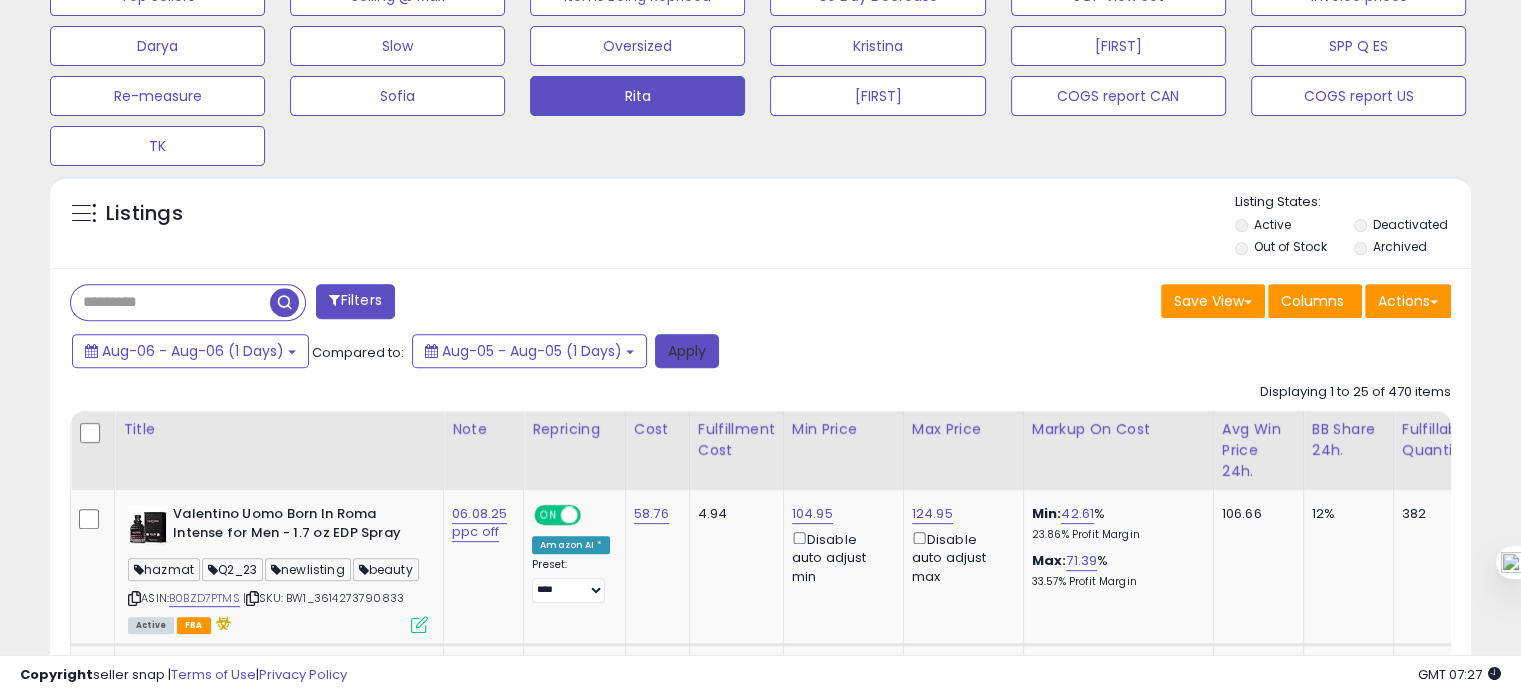 click on "Apply" at bounding box center (687, 351) 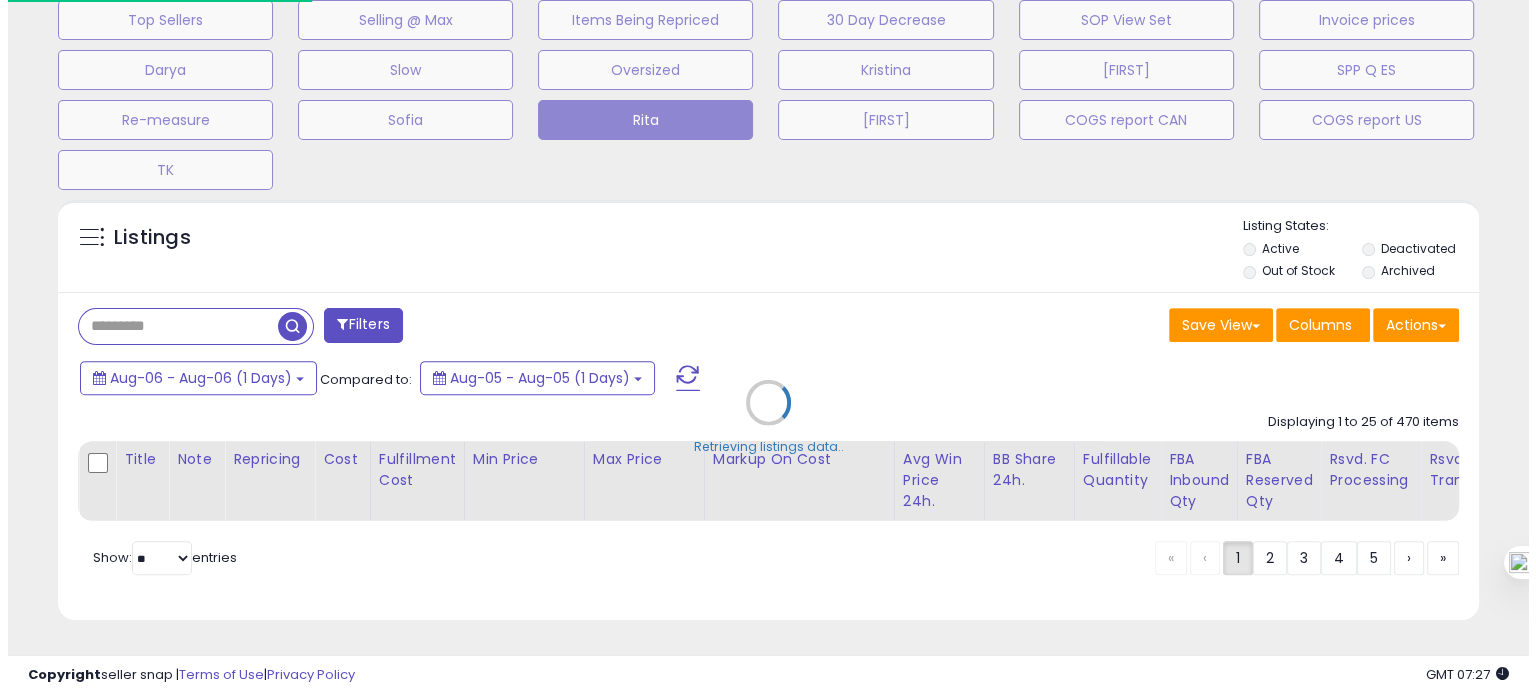 scroll, scrollTop: 693, scrollLeft: 0, axis: vertical 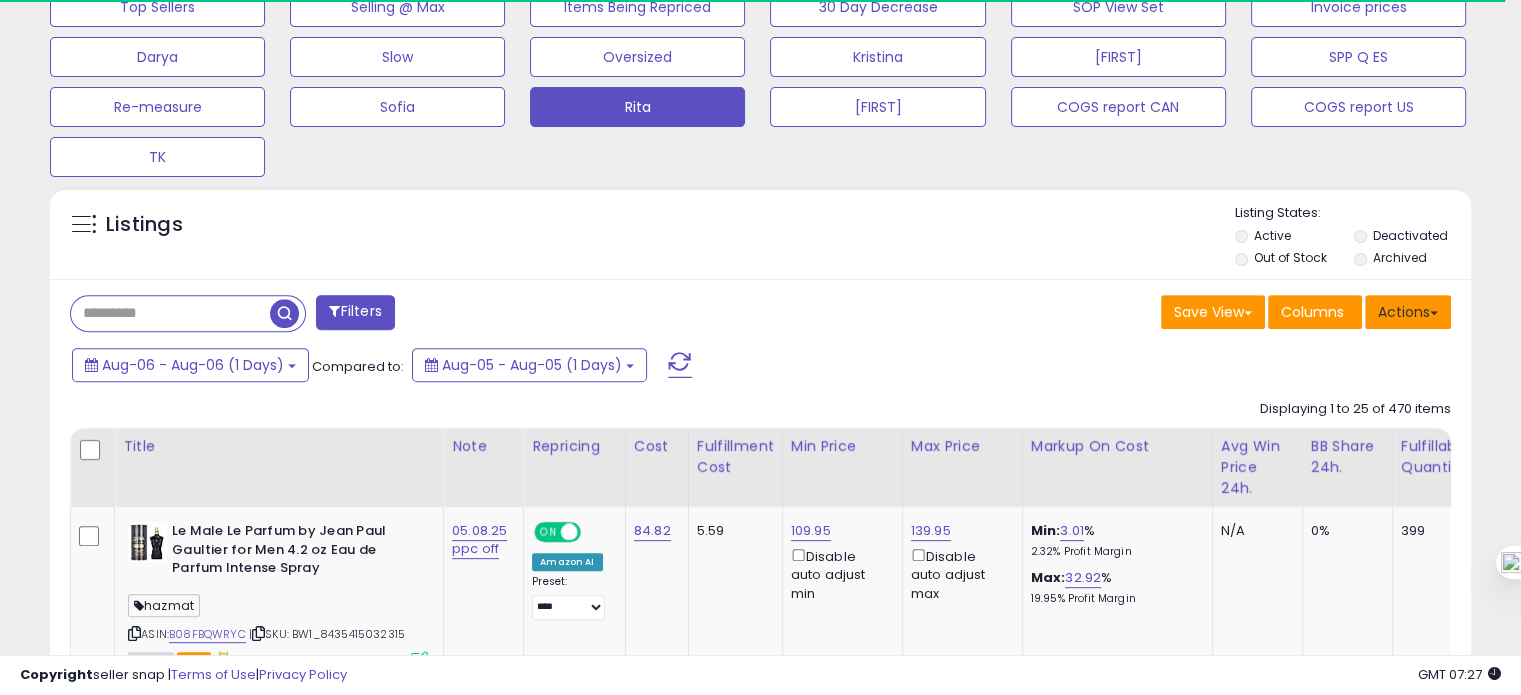 click on "Actions" at bounding box center [1408, 312] 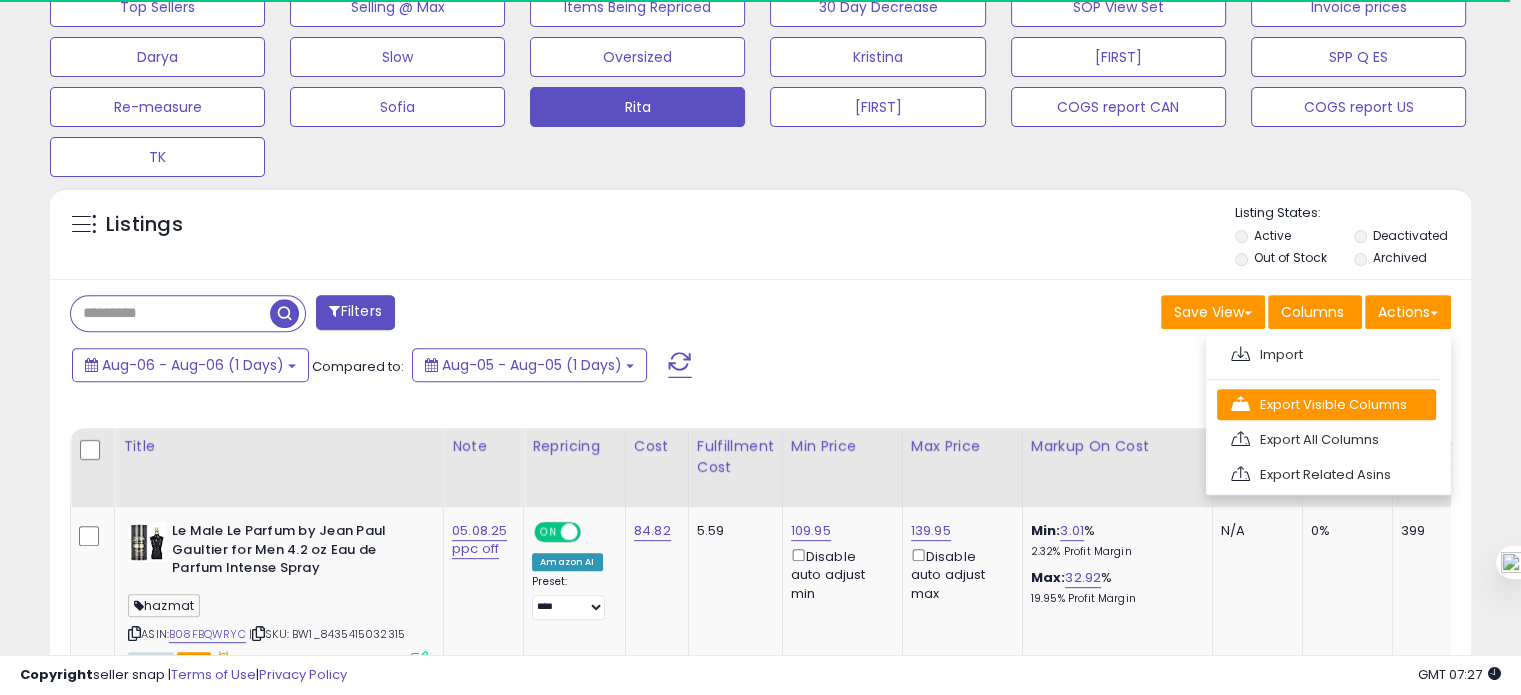 click on "Export Visible Columns" at bounding box center (1326, 404) 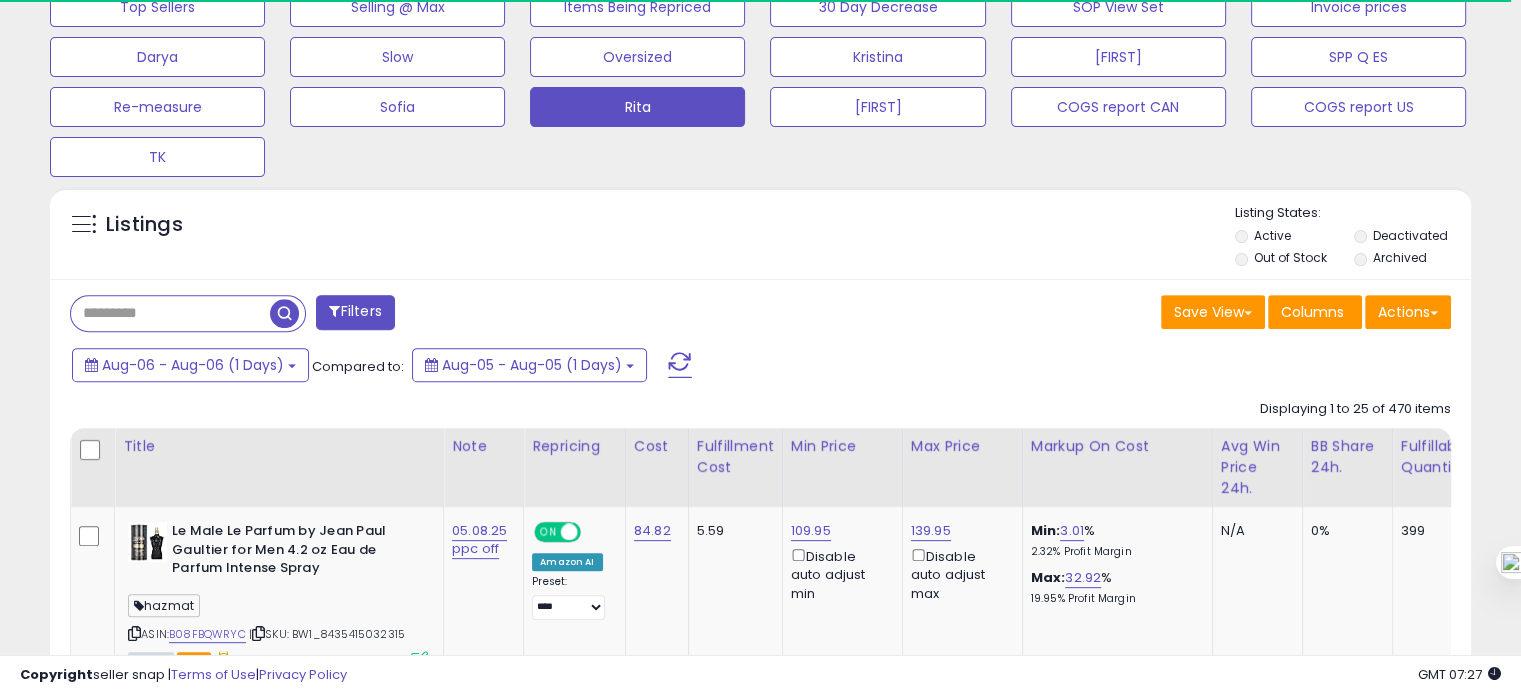 scroll, scrollTop: 999589, scrollLeft: 999176, axis: both 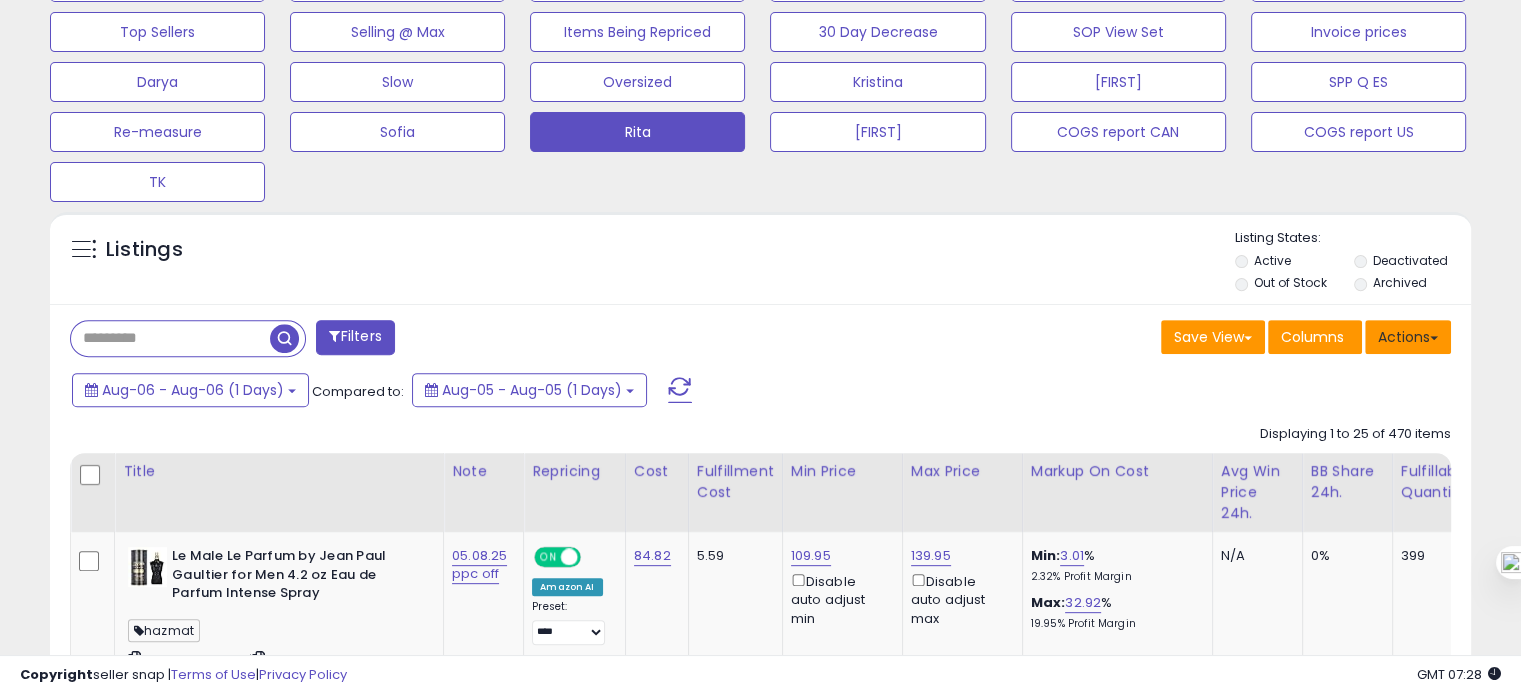 click on "Actions" at bounding box center [1408, 337] 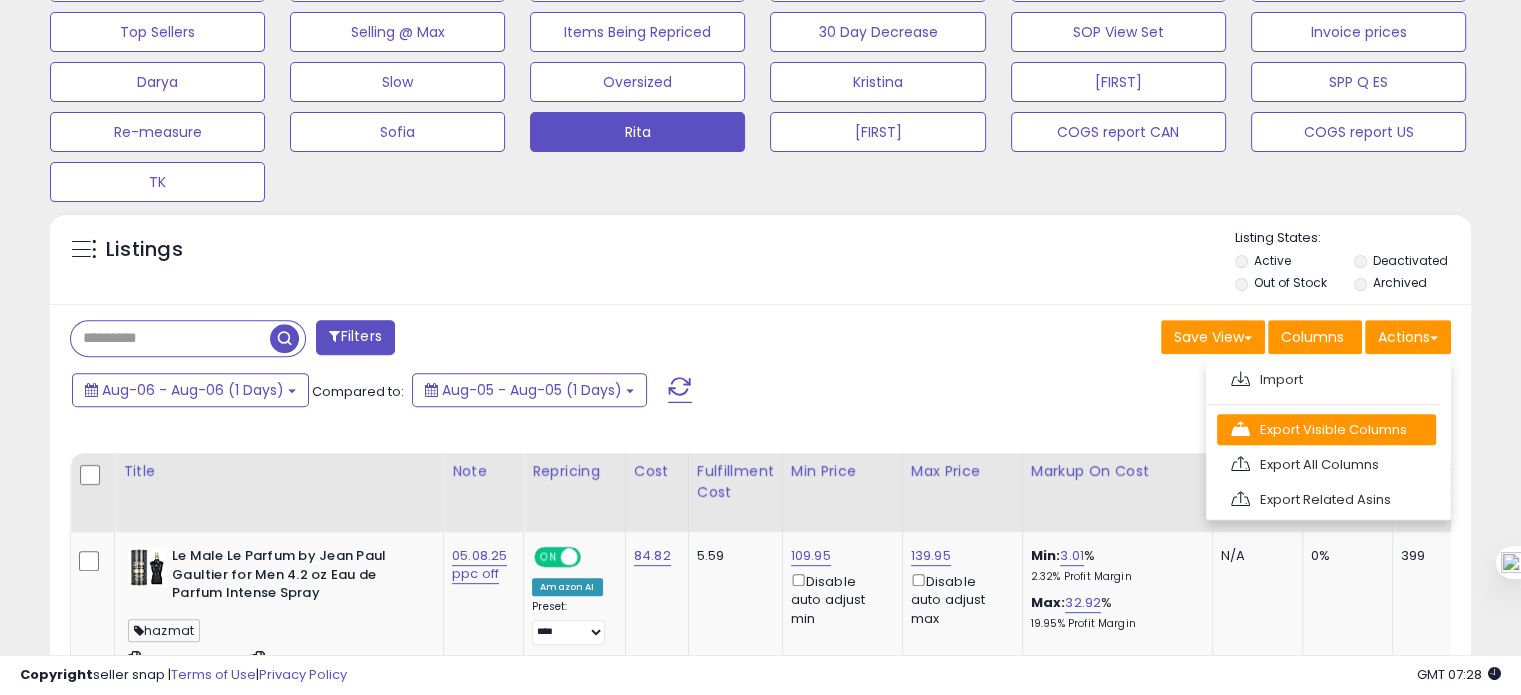 click on "Export Visible Columns" at bounding box center [1326, 429] 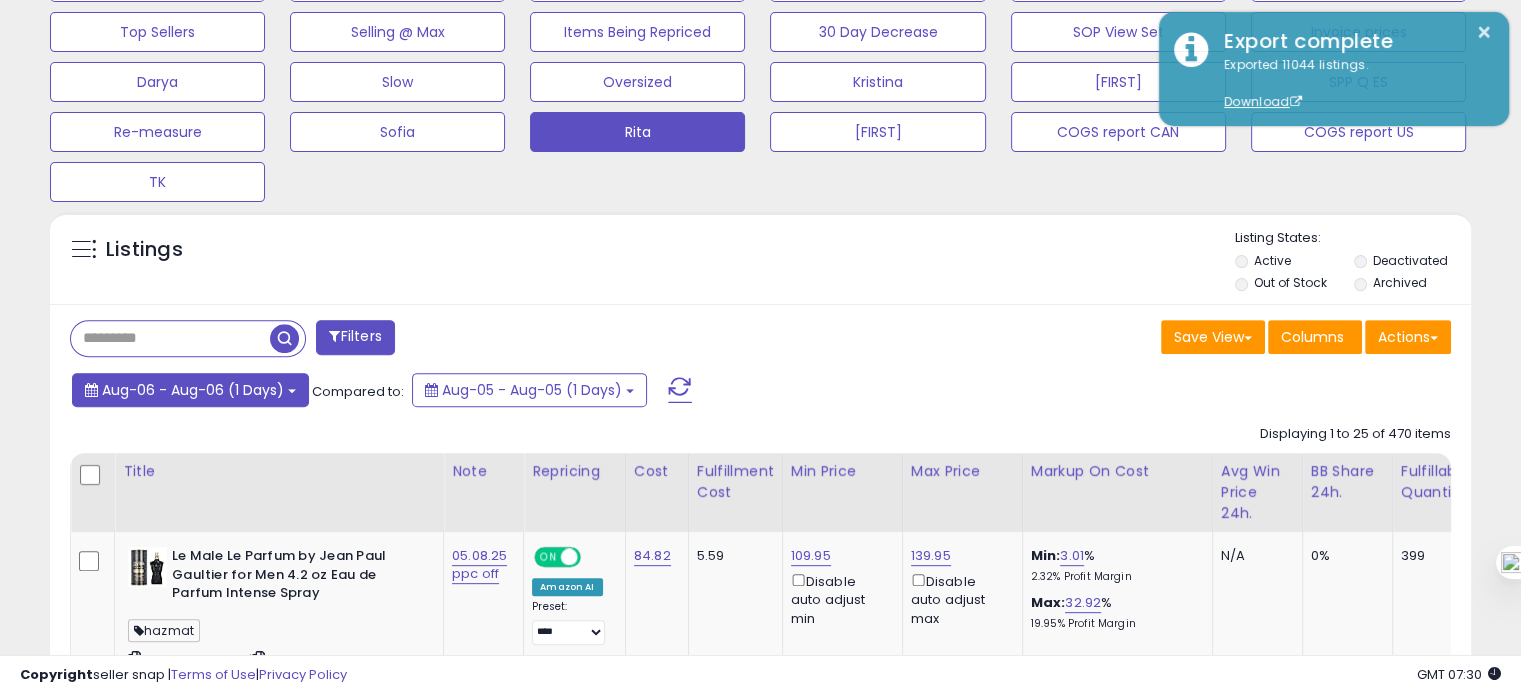 click on "Aug-06 - Aug-06 (1 Days)" at bounding box center (193, 390) 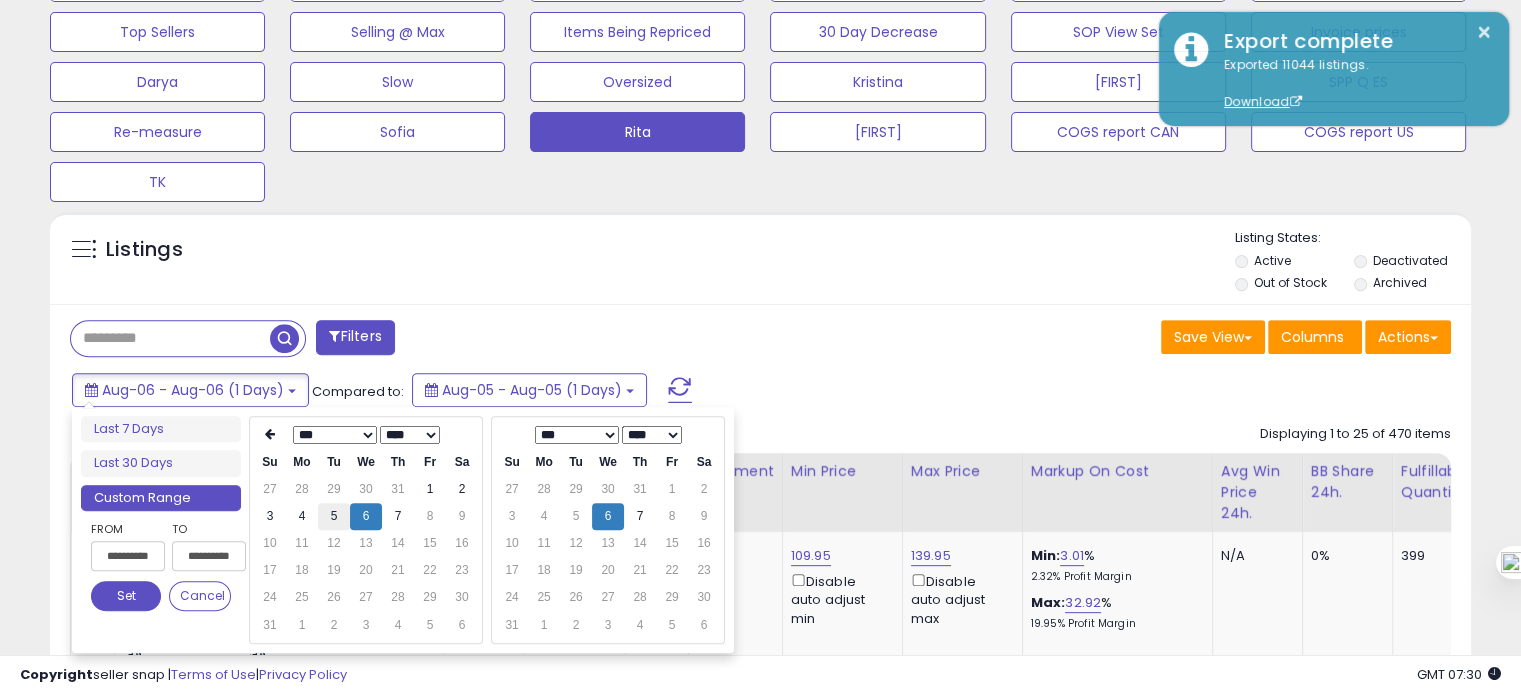 click on "5" at bounding box center (334, 516) 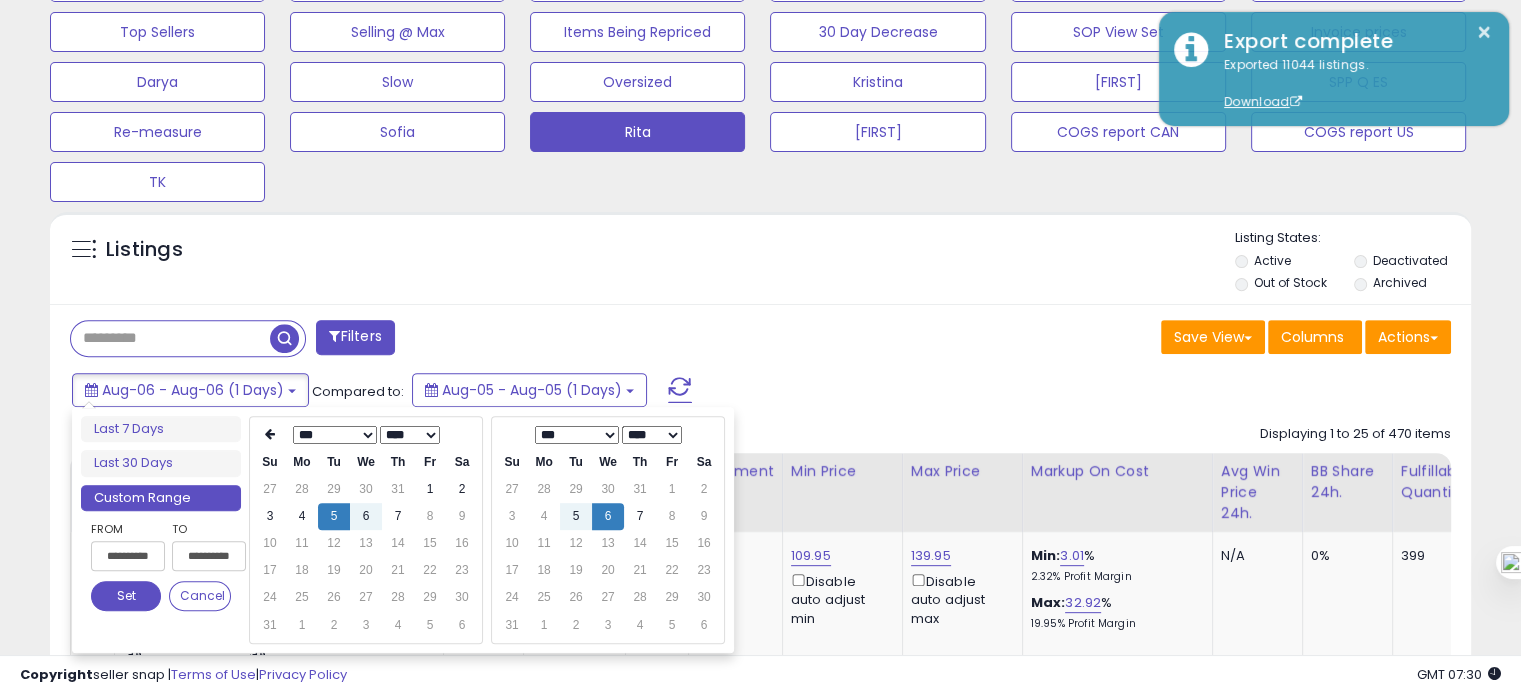 type on "**********" 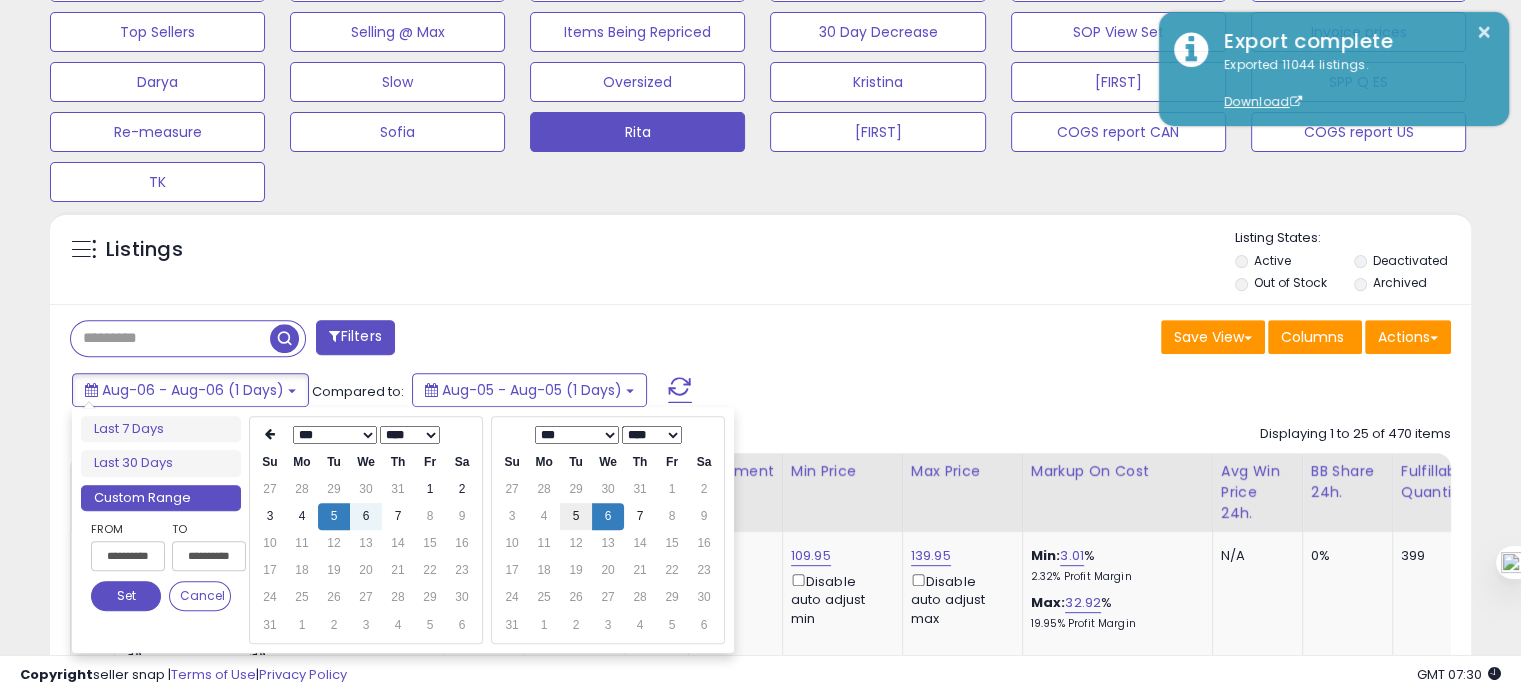 type on "**********" 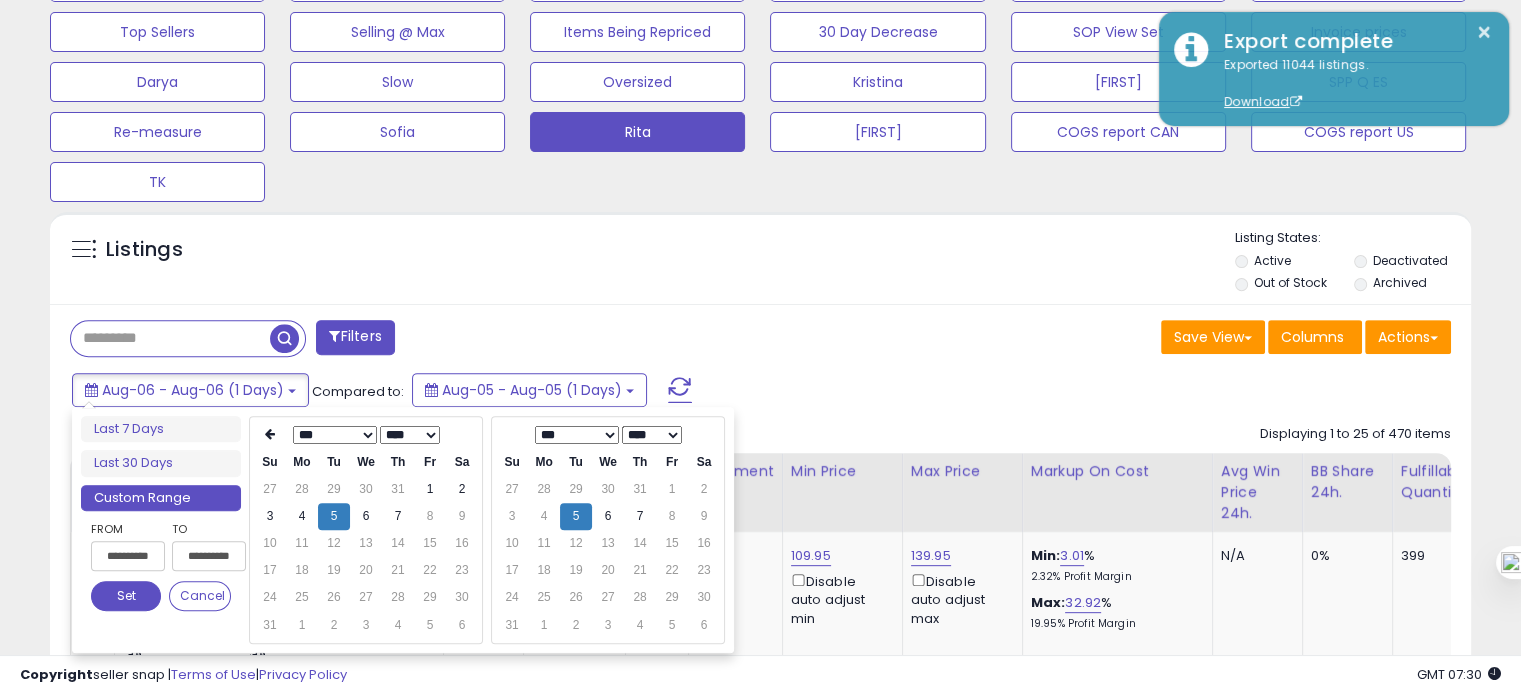 click on "Set" at bounding box center (126, 596) 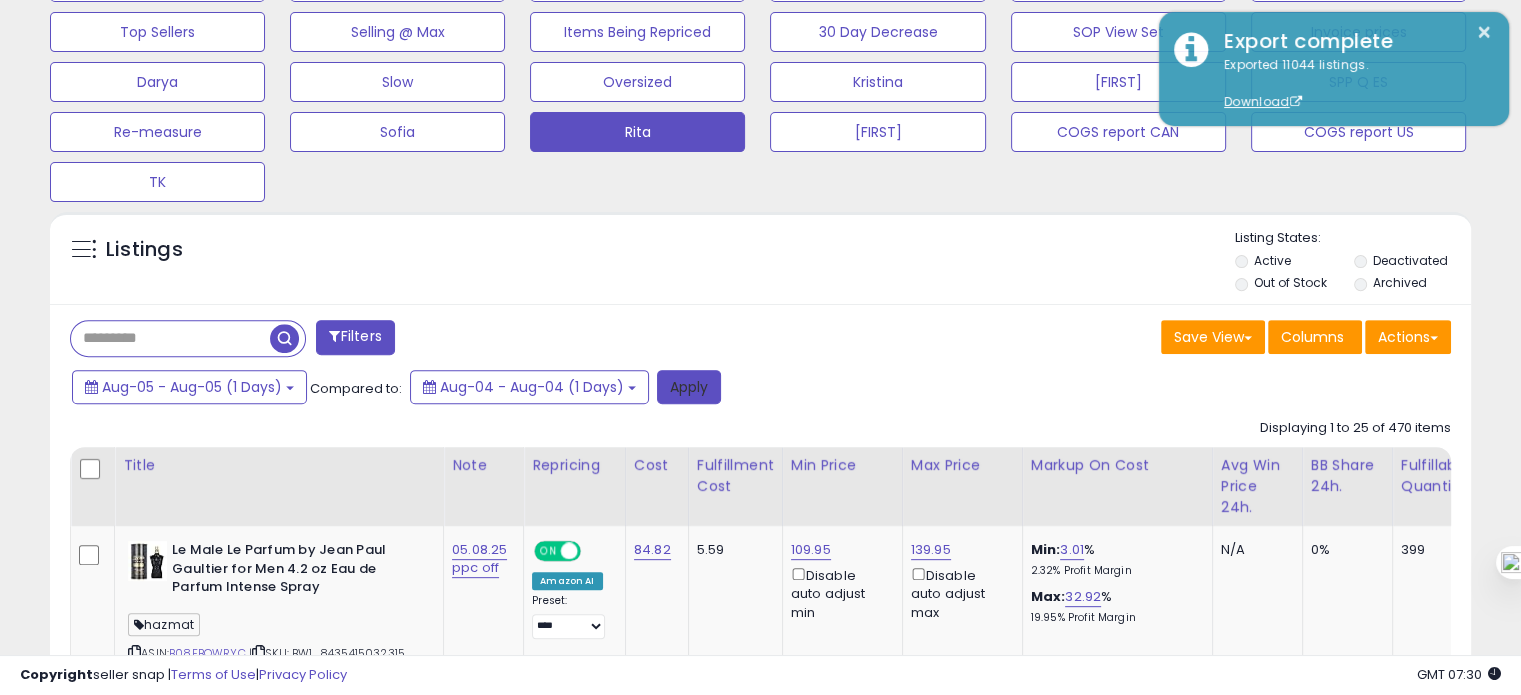 click on "Apply" at bounding box center [689, 387] 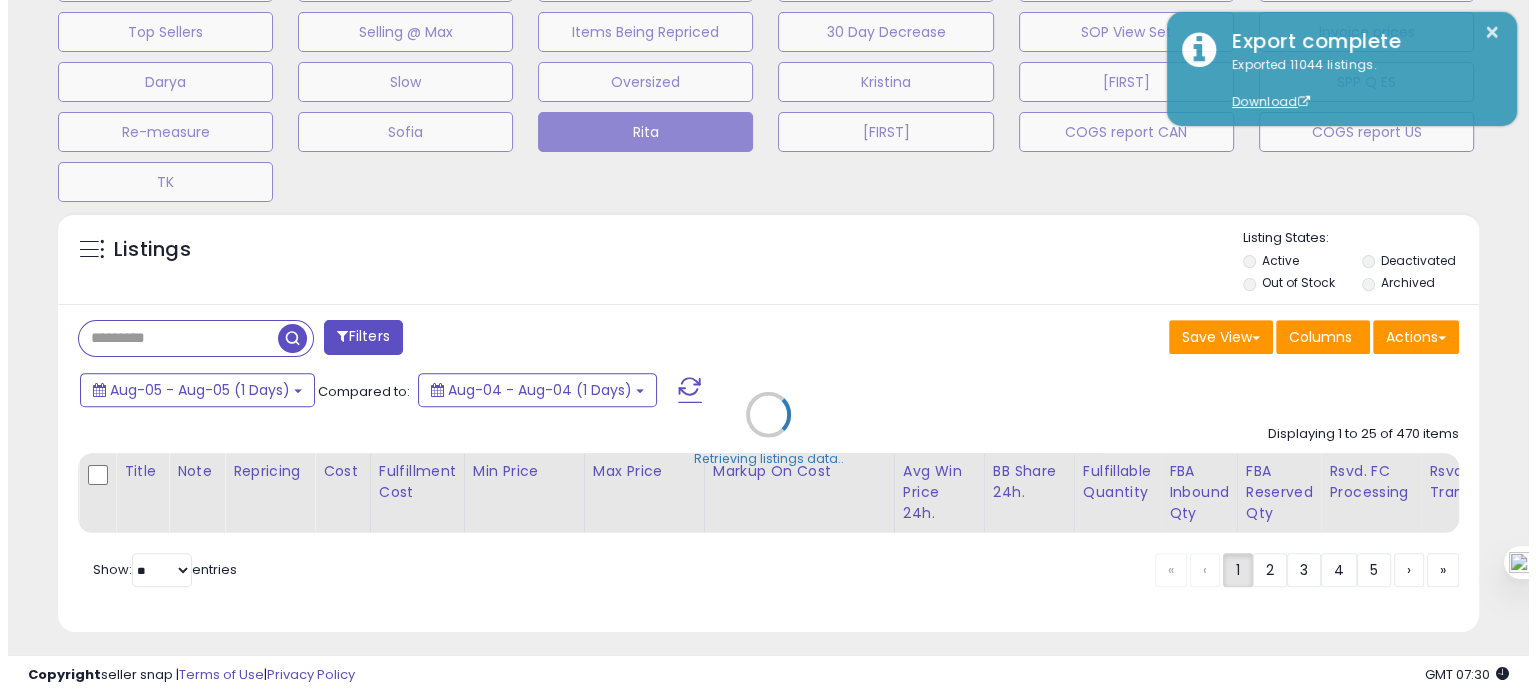 scroll, scrollTop: 999589, scrollLeft: 999168, axis: both 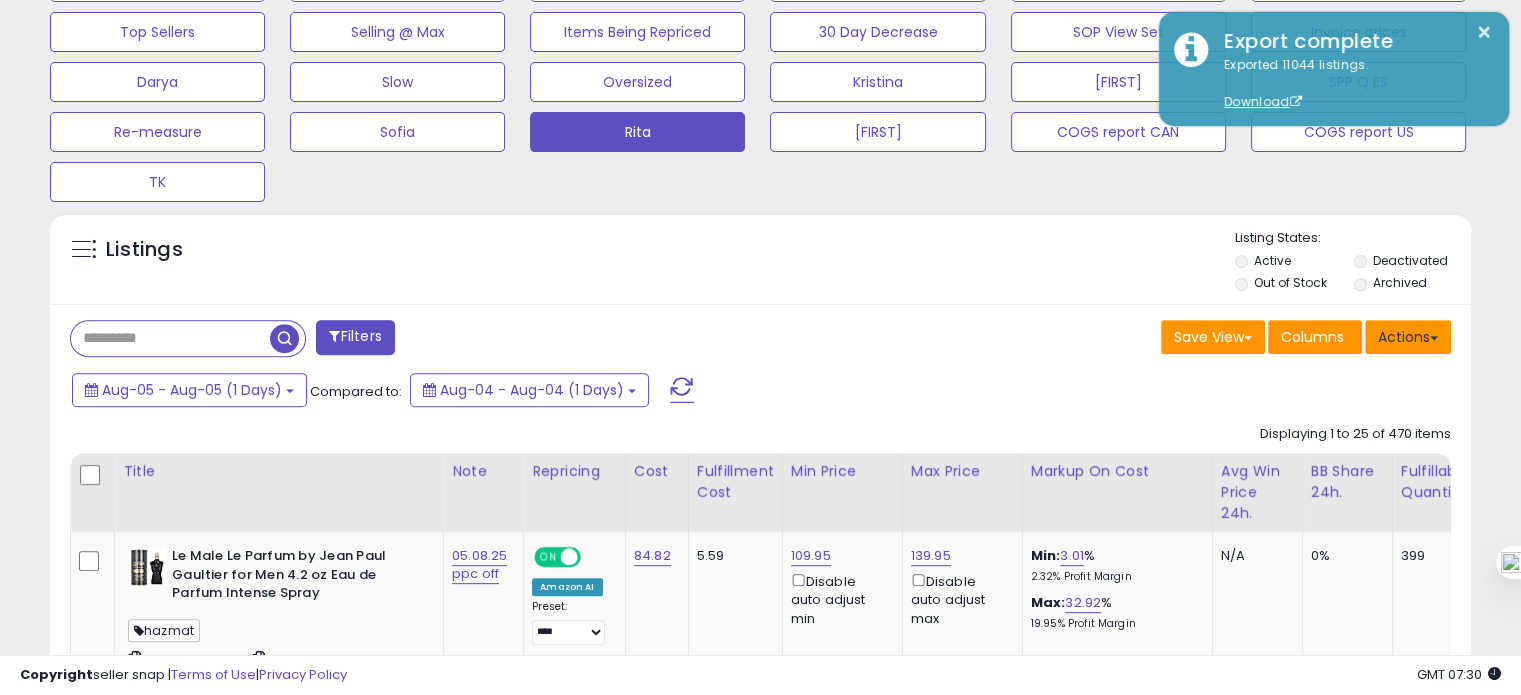 click on "Actions" at bounding box center (1408, 337) 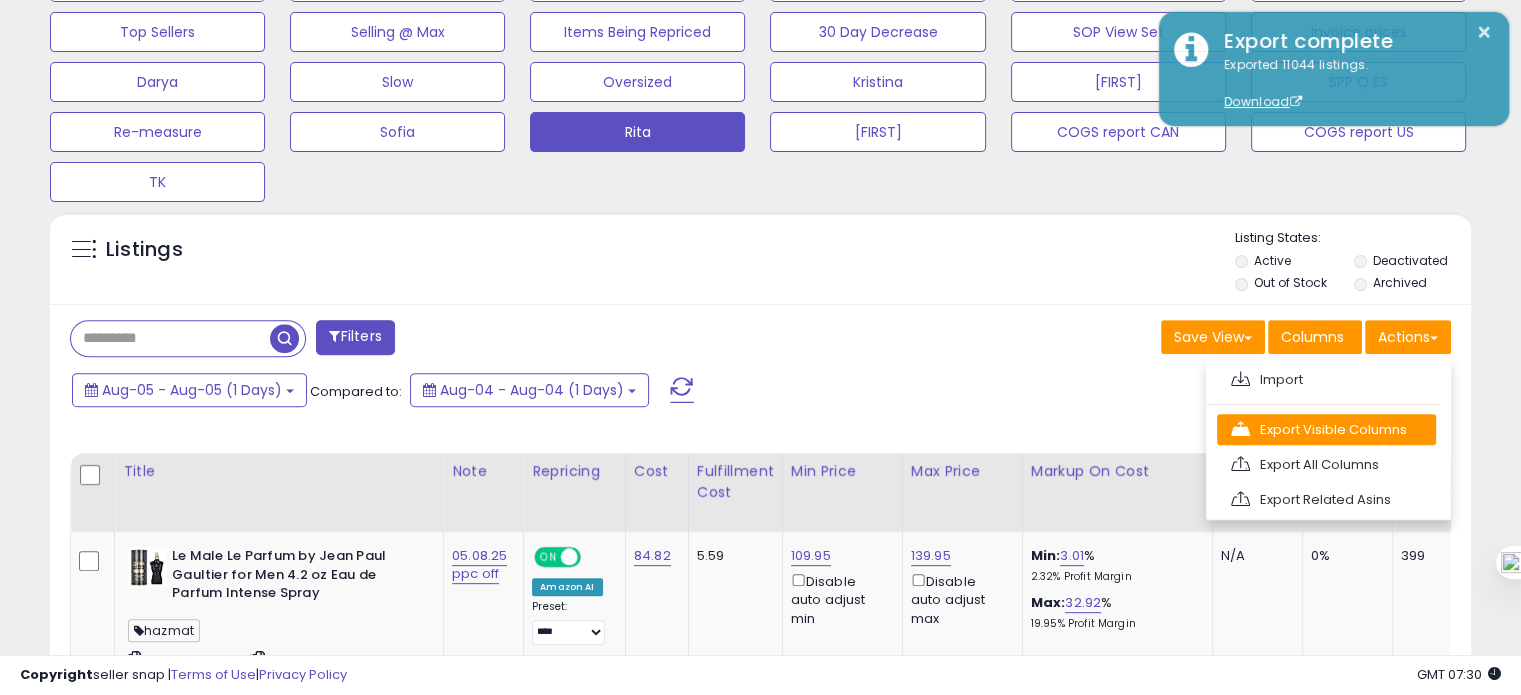 click on "Export Visible Columns" at bounding box center (1326, 429) 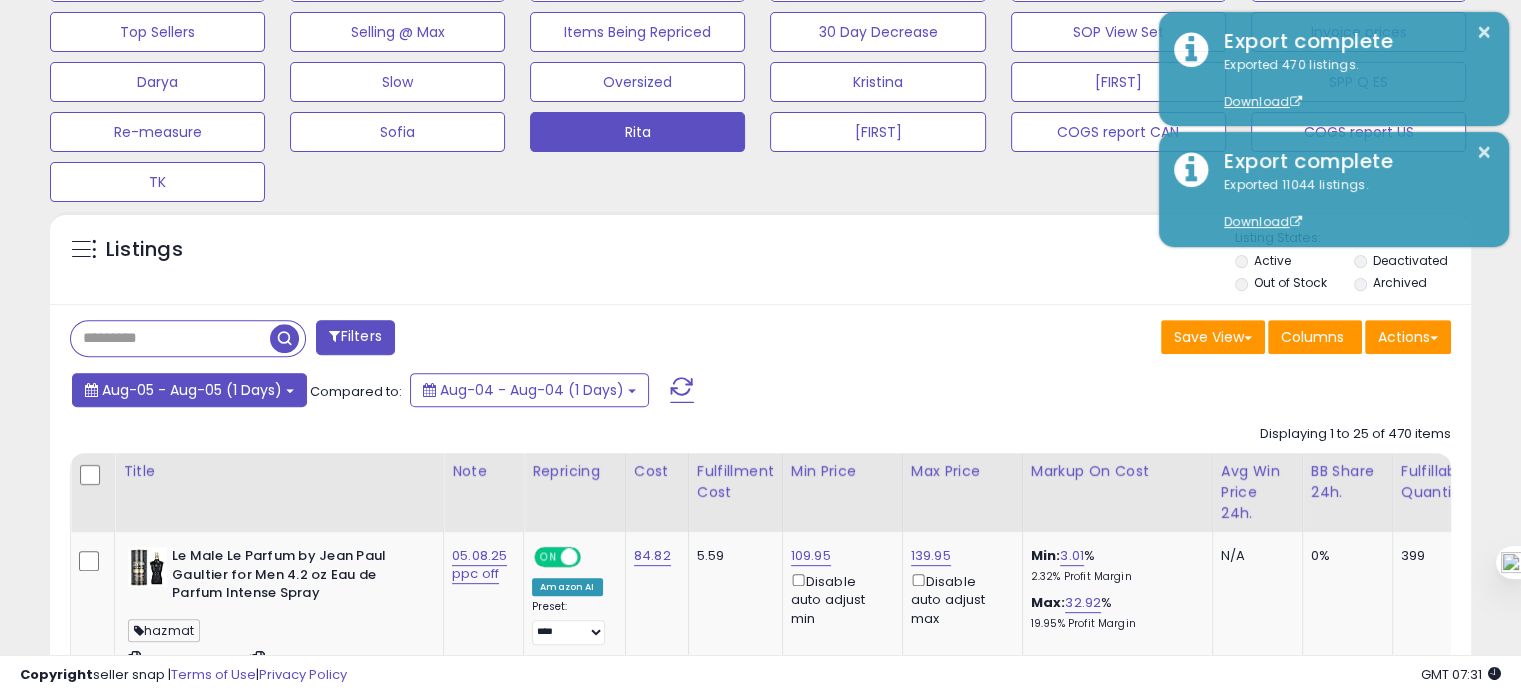 click on "Aug-05 - Aug-05 (1 Days)" at bounding box center (192, 390) 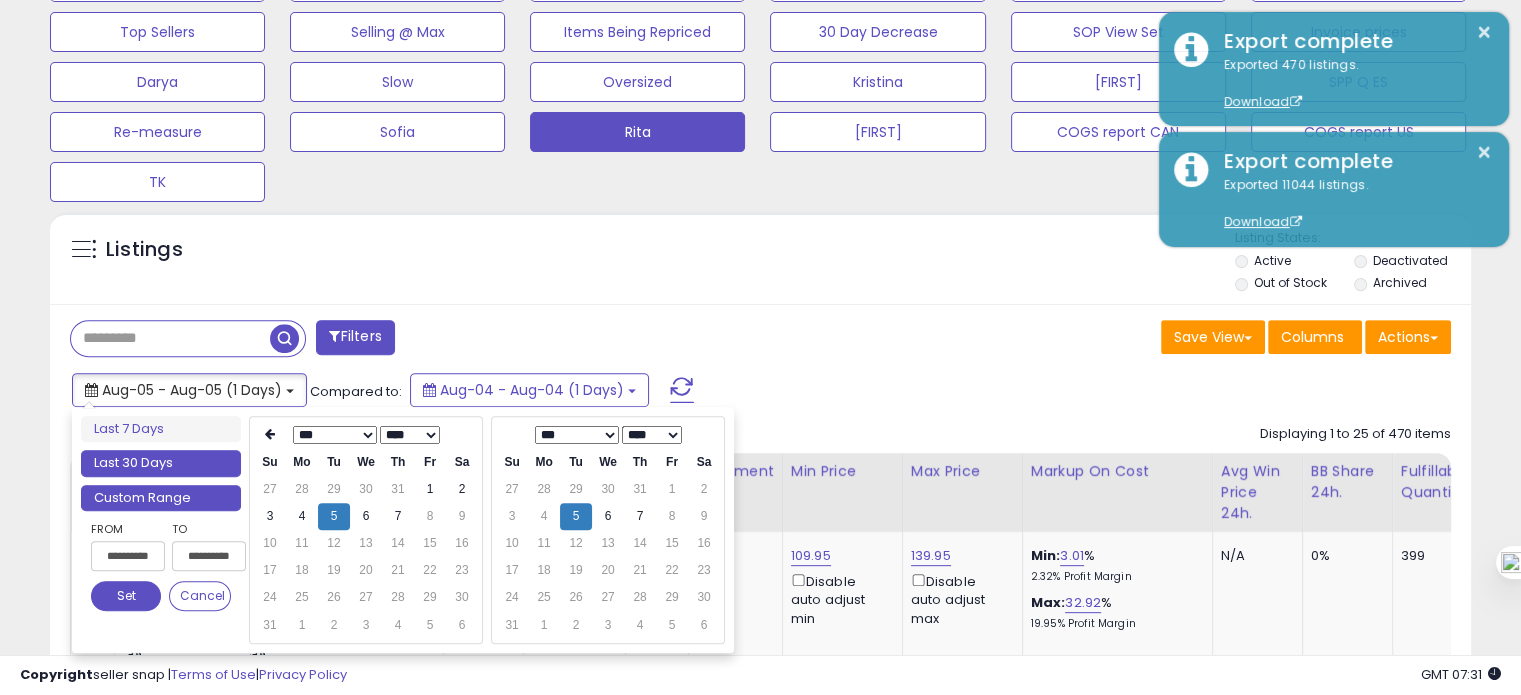 type on "**********" 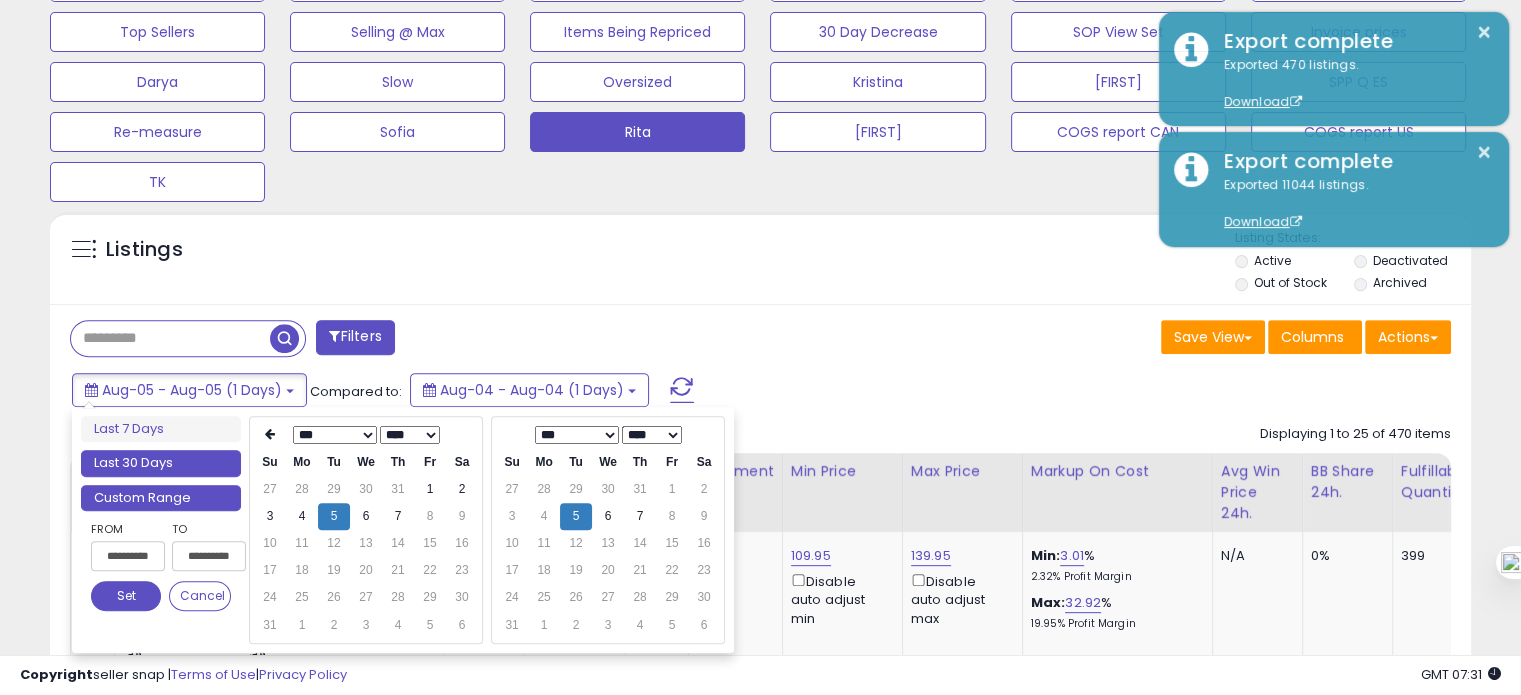 click on "Last 30 Days" at bounding box center [161, 463] 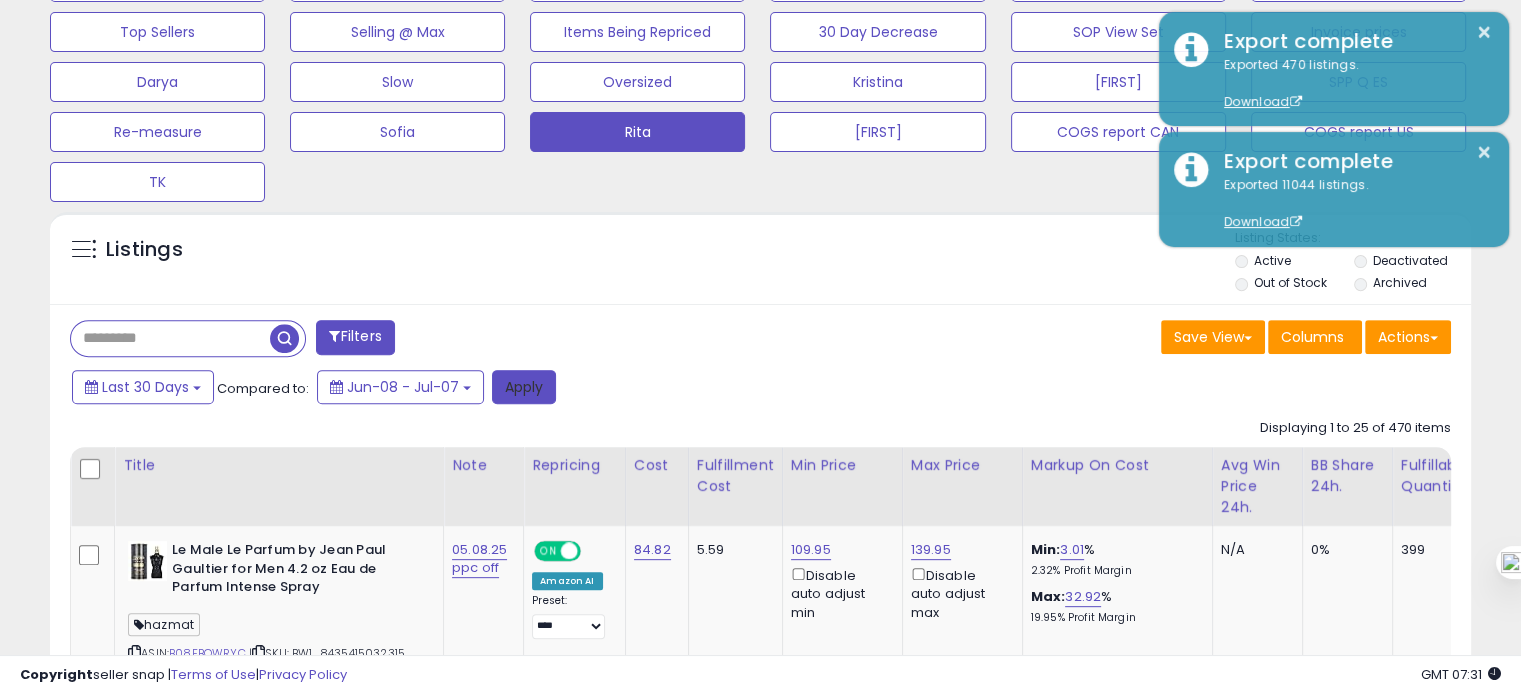 click on "Apply" at bounding box center (524, 387) 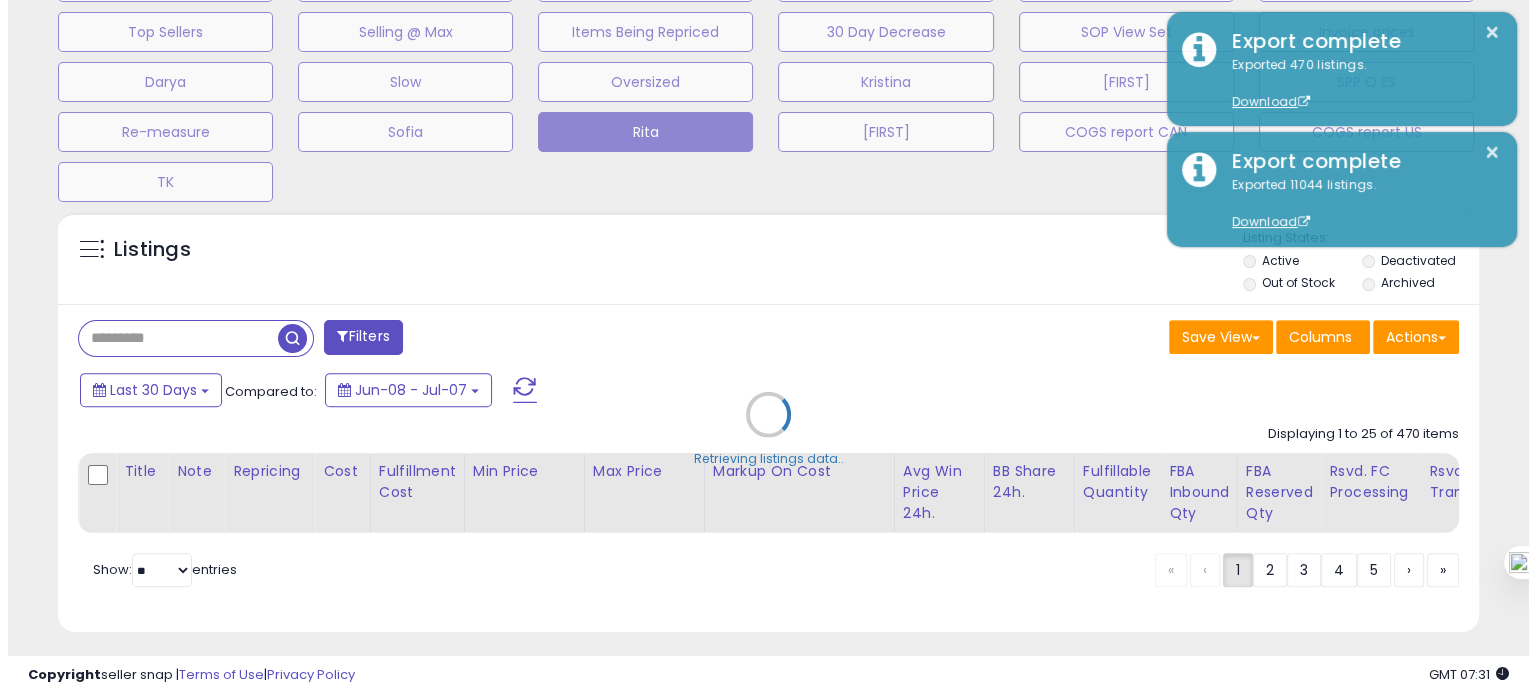 scroll, scrollTop: 999589, scrollLeft: 999168, axis: both 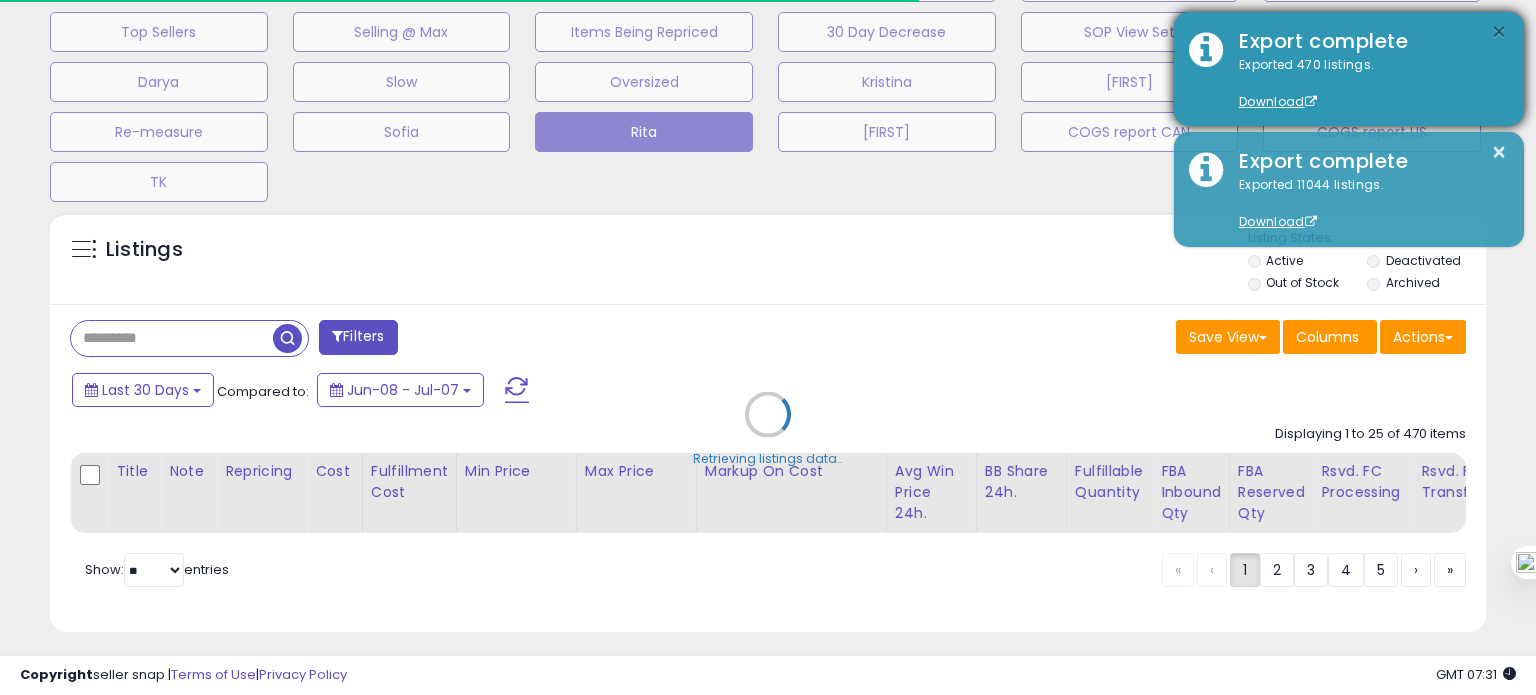 click on "×" at bounding box center (1499, 32) 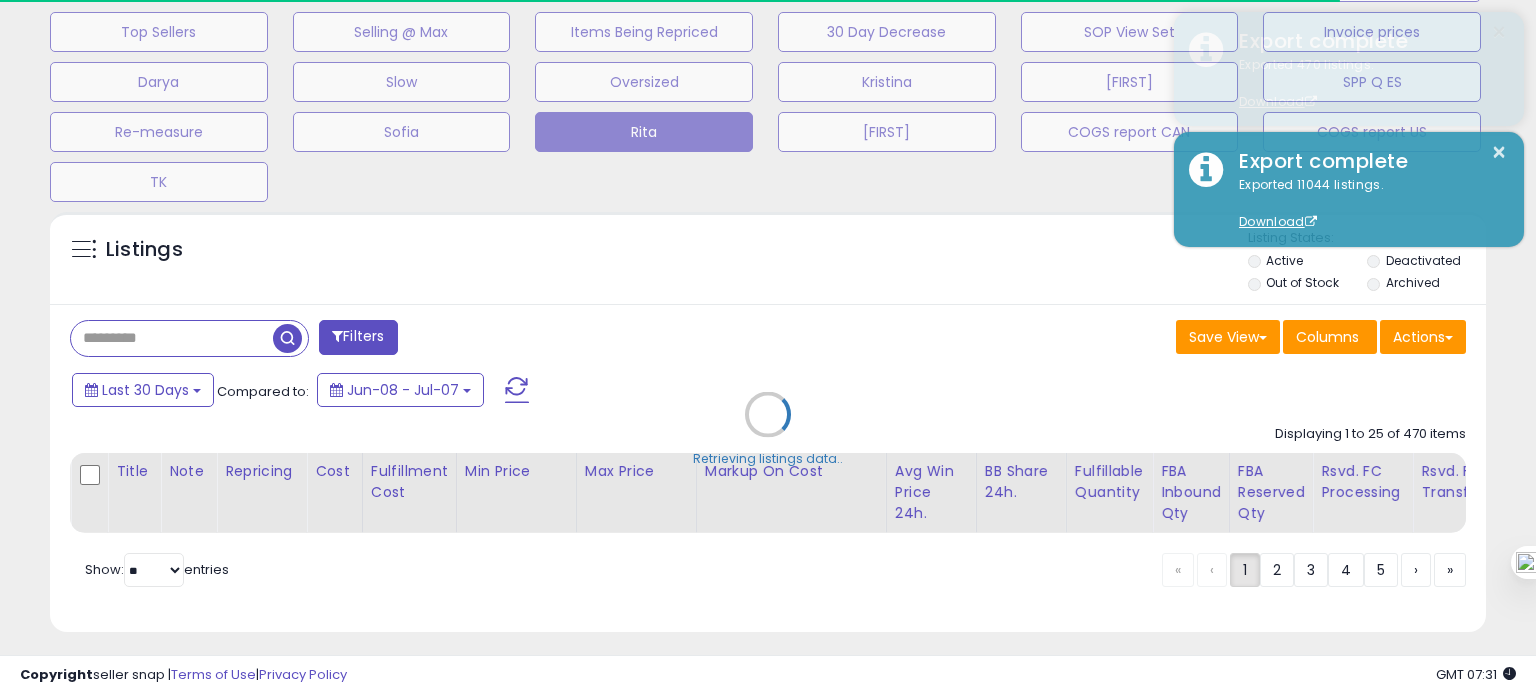 click on "×" at bounding box center (1499, 32) 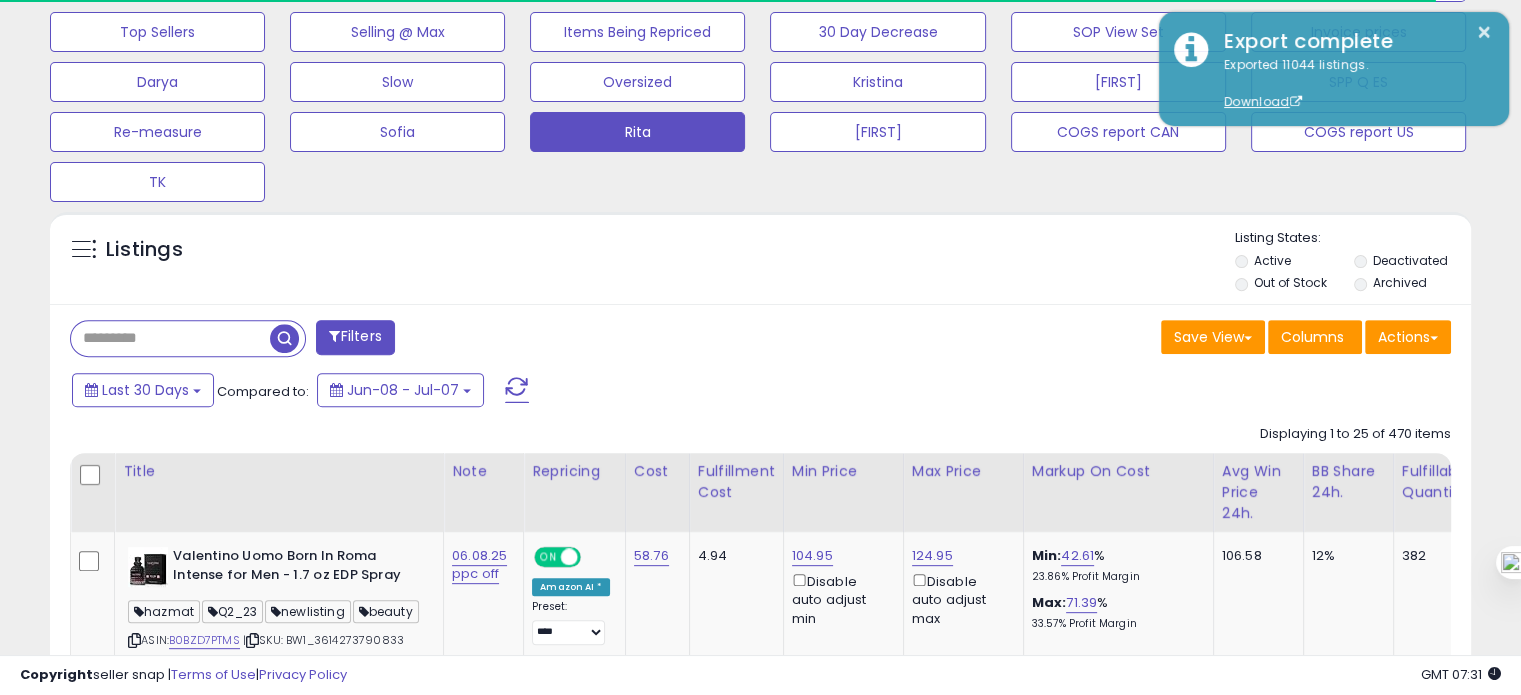 scroll, scrollTop: 409, scrollLeft: 822, axis: both 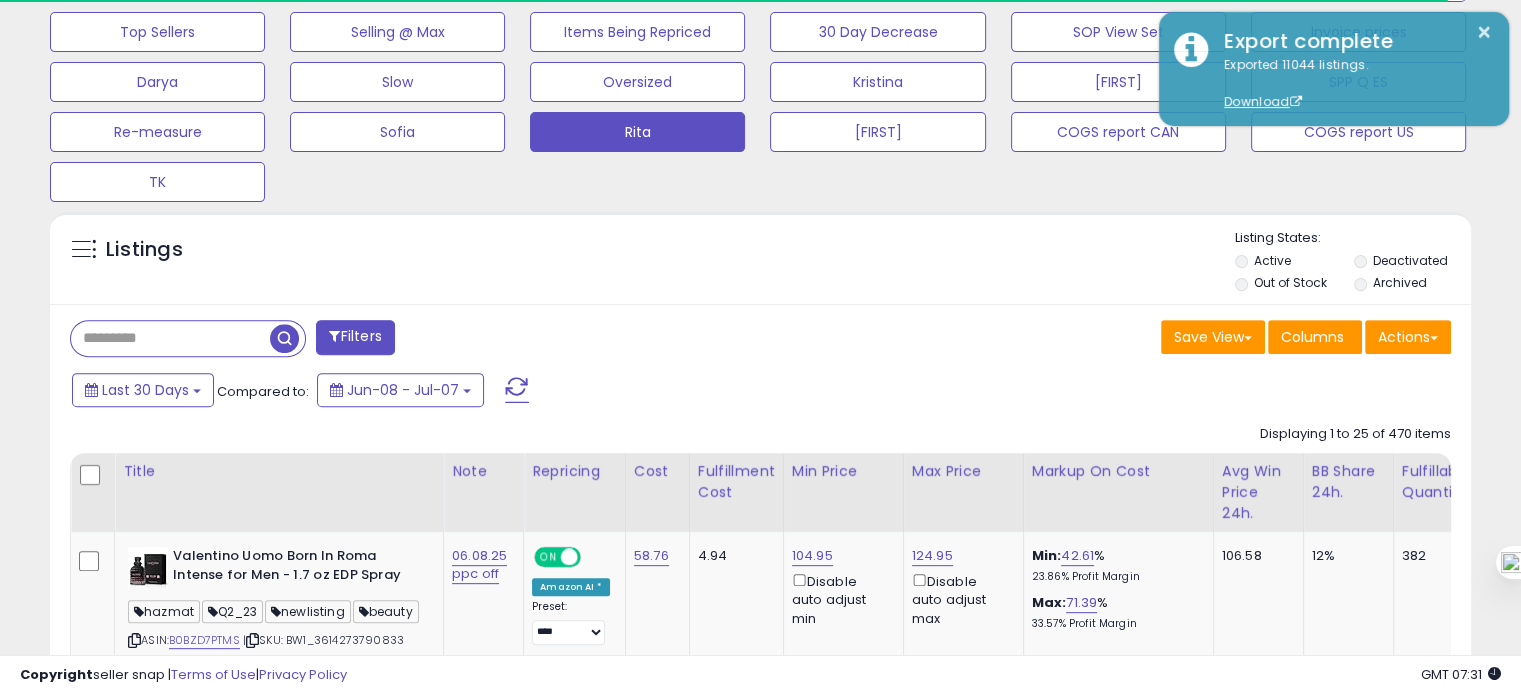 click on "× Export complete Exported 11044 listings. Download" at bounding box center [1334, 69] 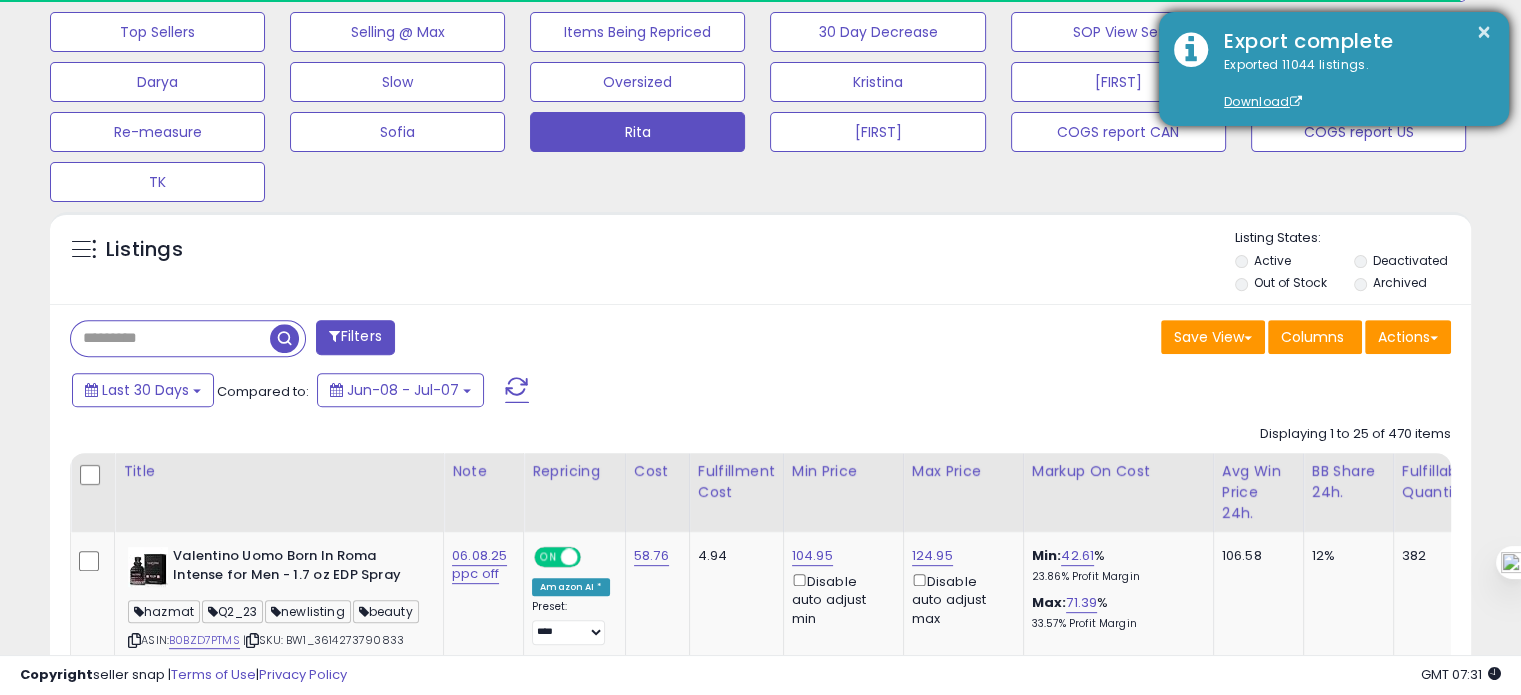 click on "× Export complete Exported 11044 listings. Download" at bounding box center [1334, 69] 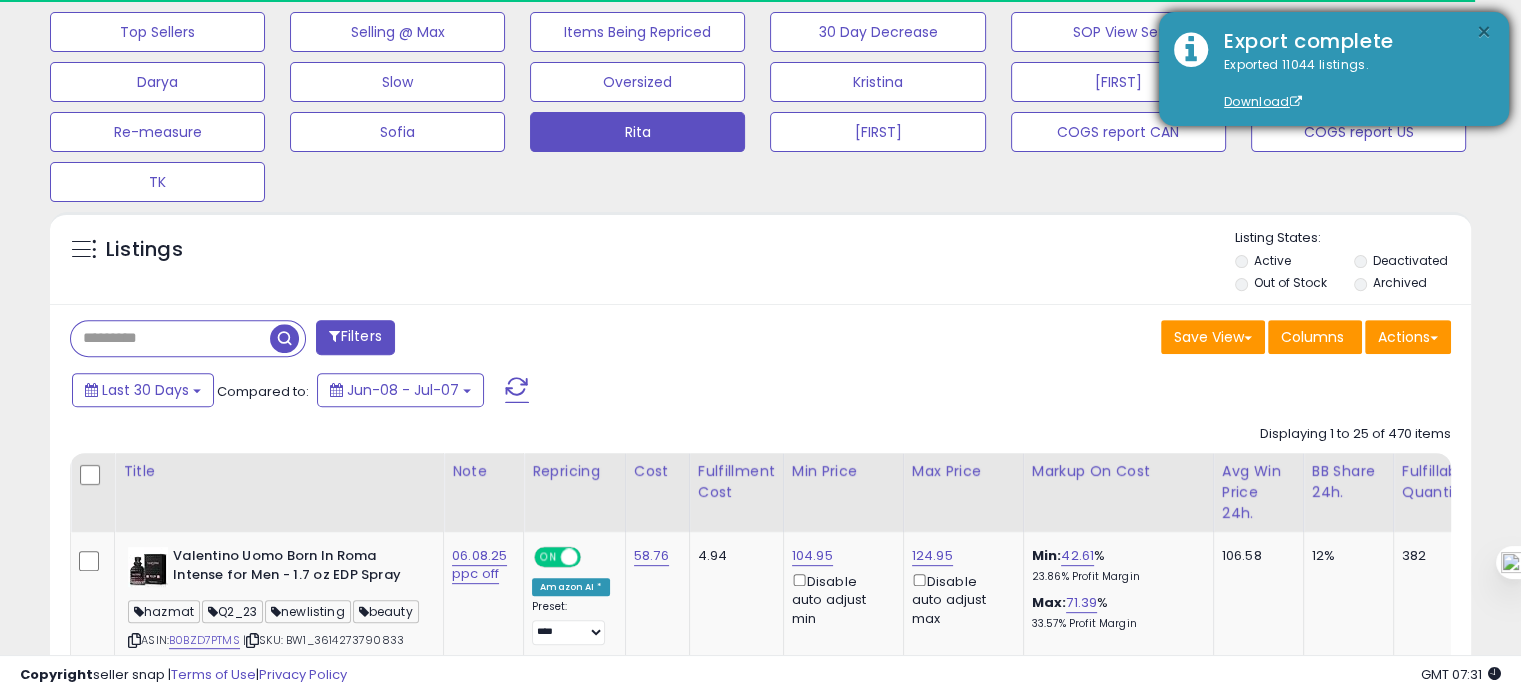 click on "×" at bounding box center (1484, 32) 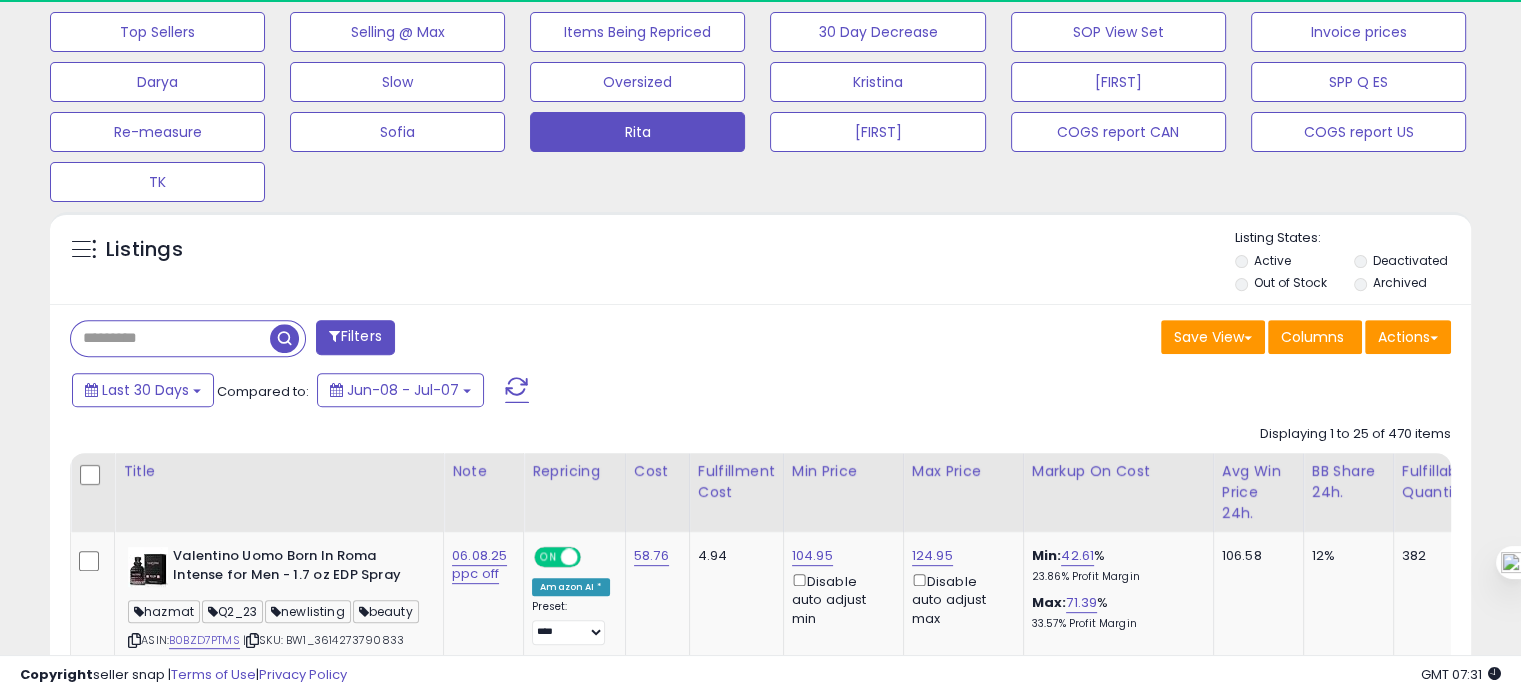 scroll, scrollTop: 999589, scrollLeft: 999176, axis: both 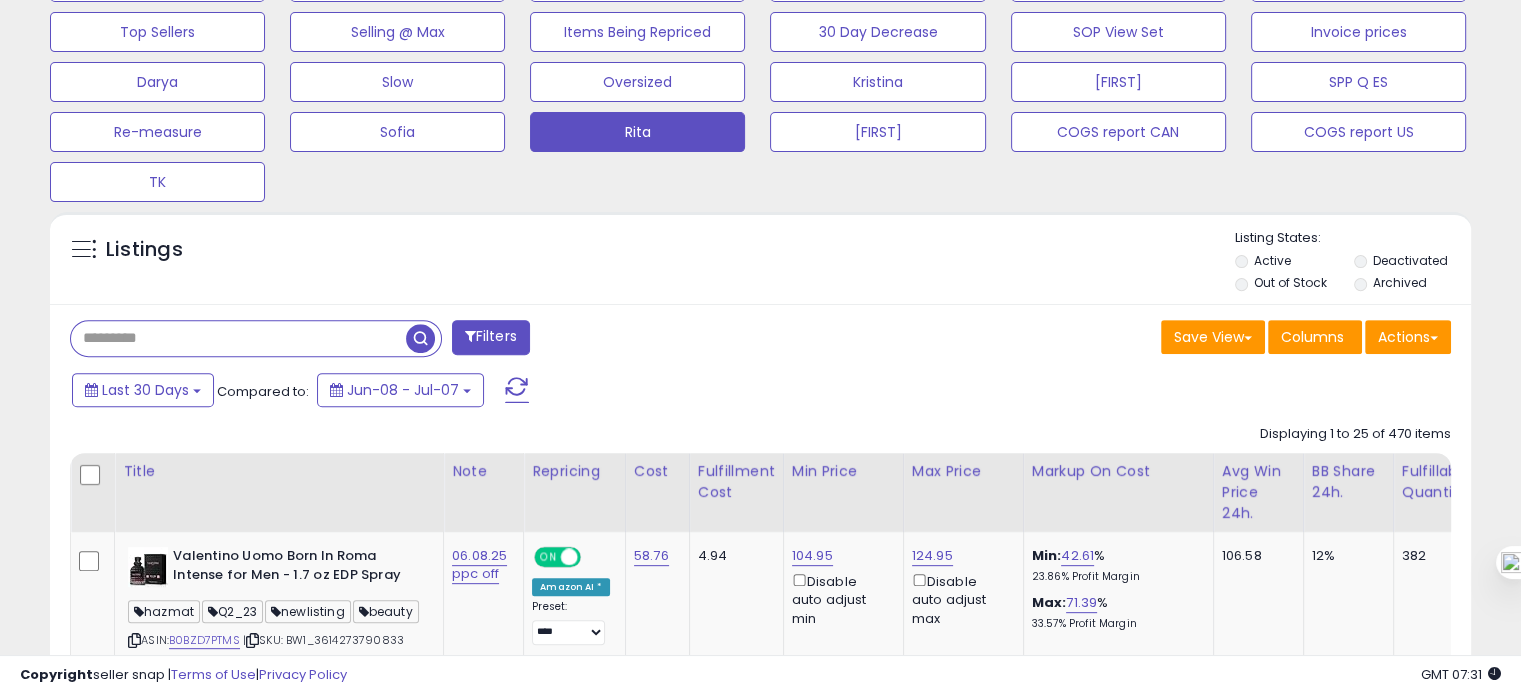 click at bounding box center [238, 338] 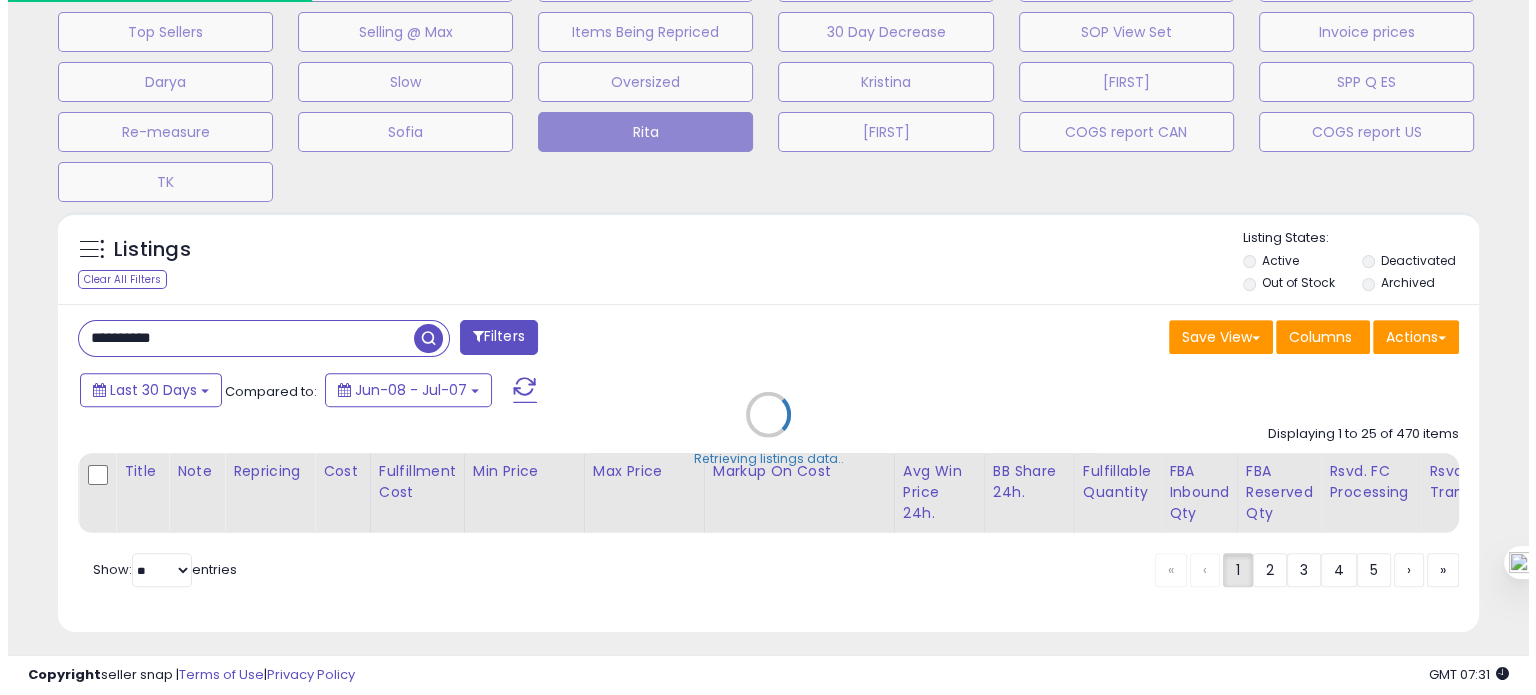 scroll, scrollTop: 999589, scrollLeft: 999168, axis: both 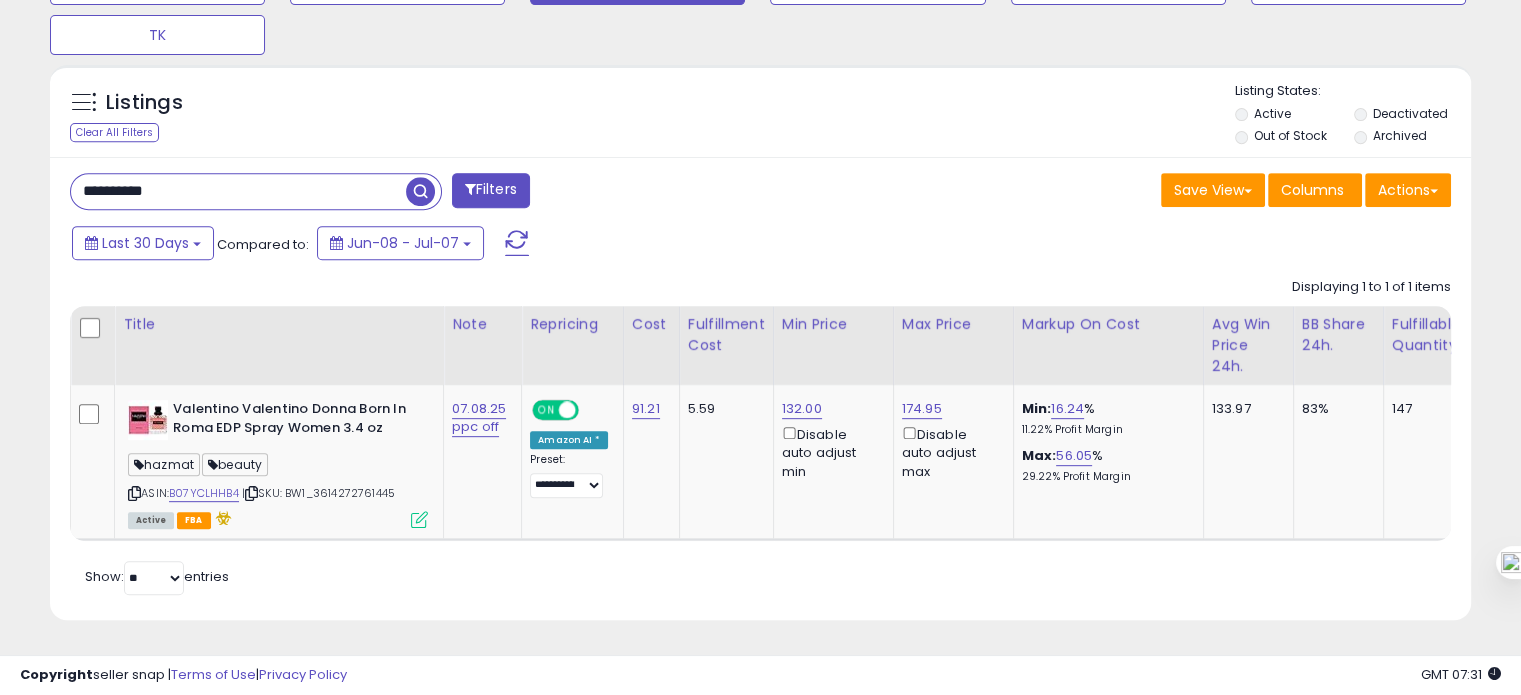 click on "**********" at bounding box center (238, 191) 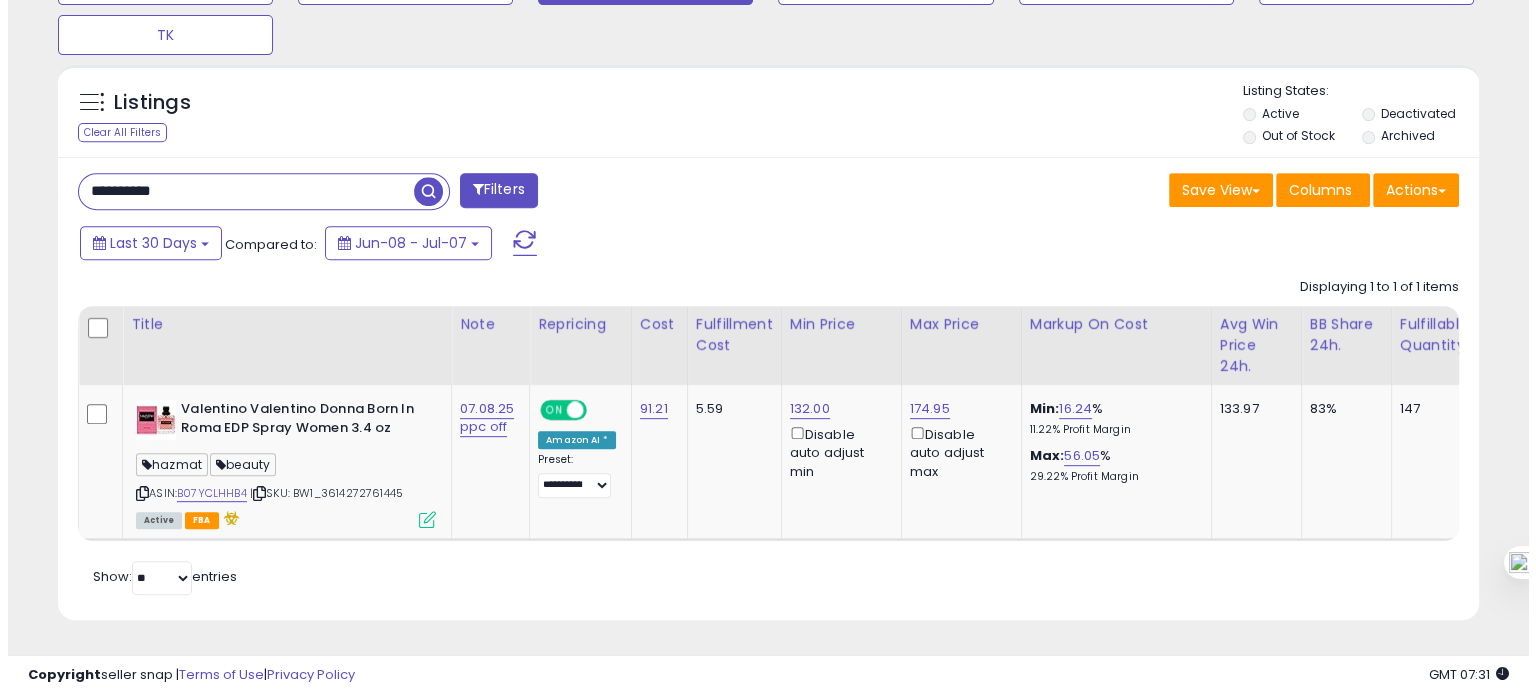 scroll, scrollTop: 674, scrollLeft: 0, axis: vertical 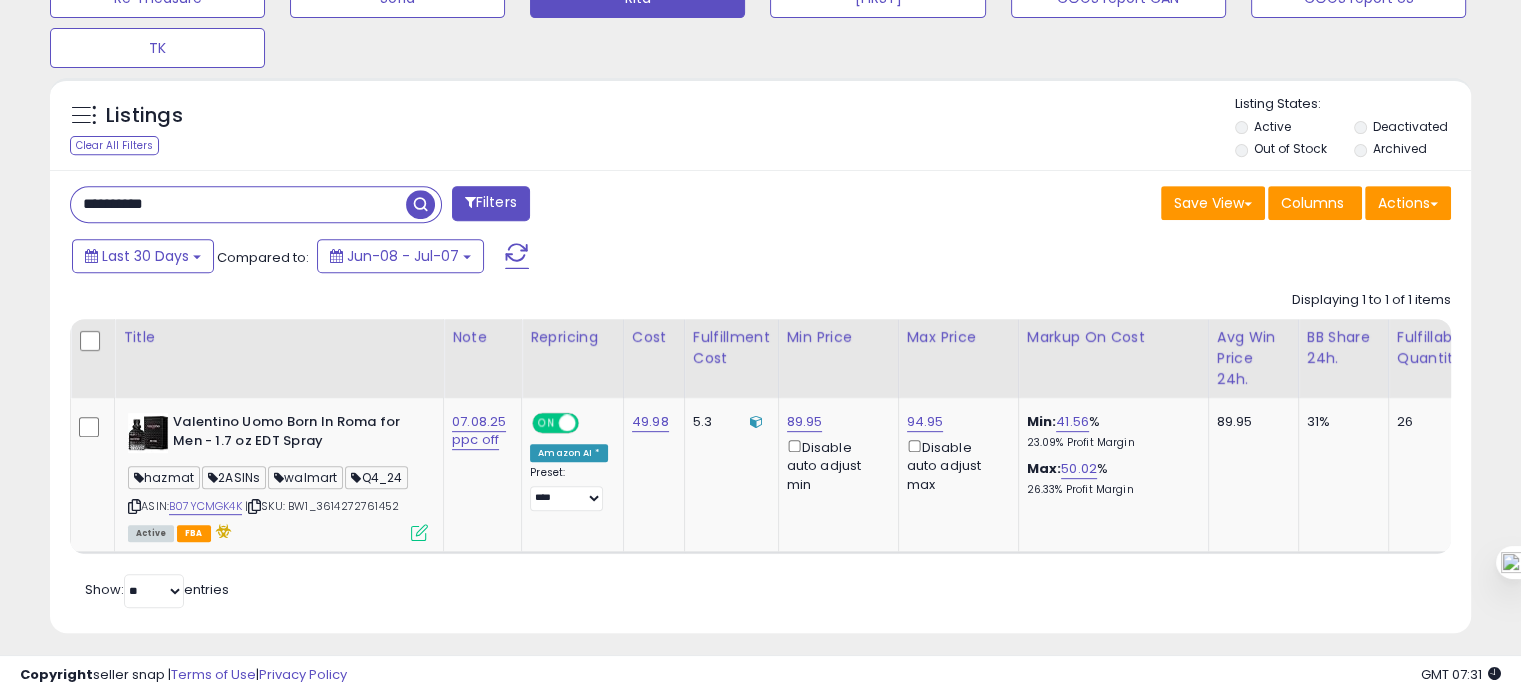 click on "**********" at bounding box center (238, 204) 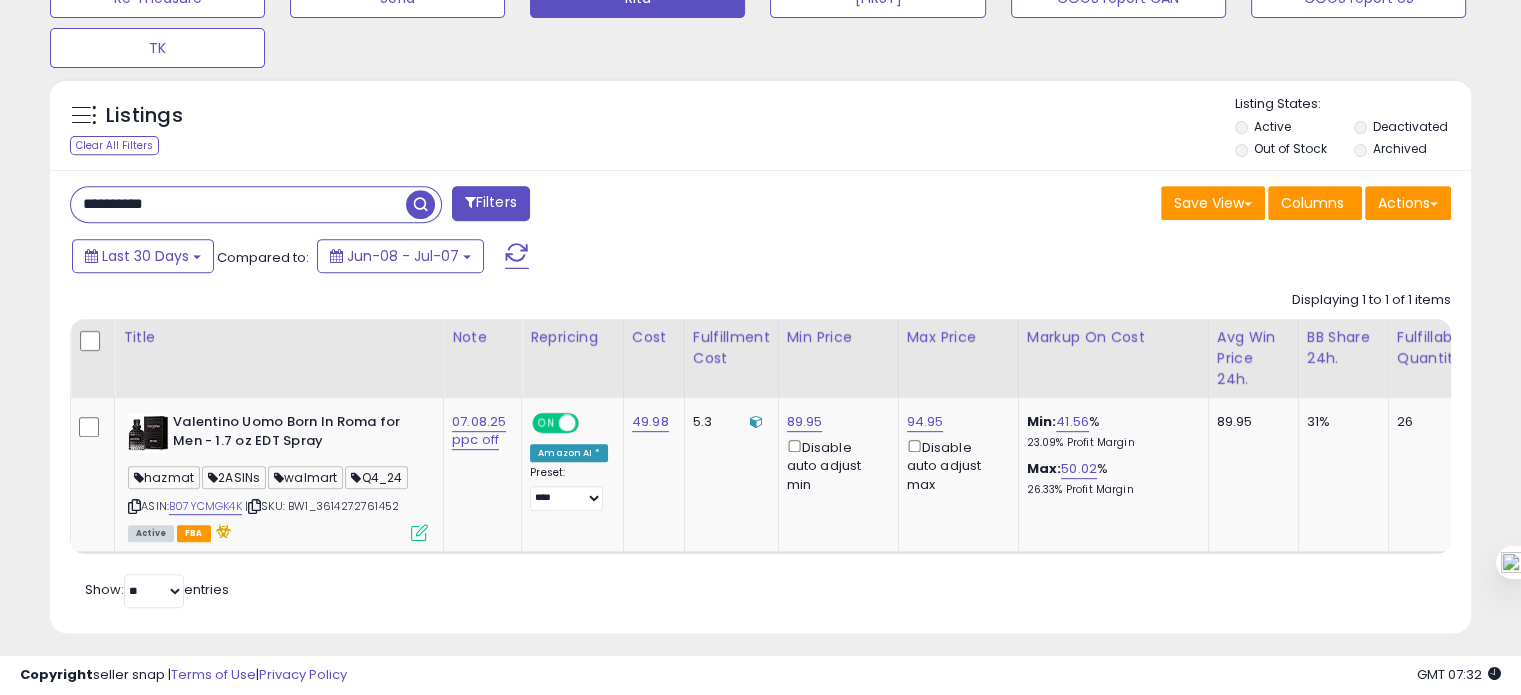 type on "**********" 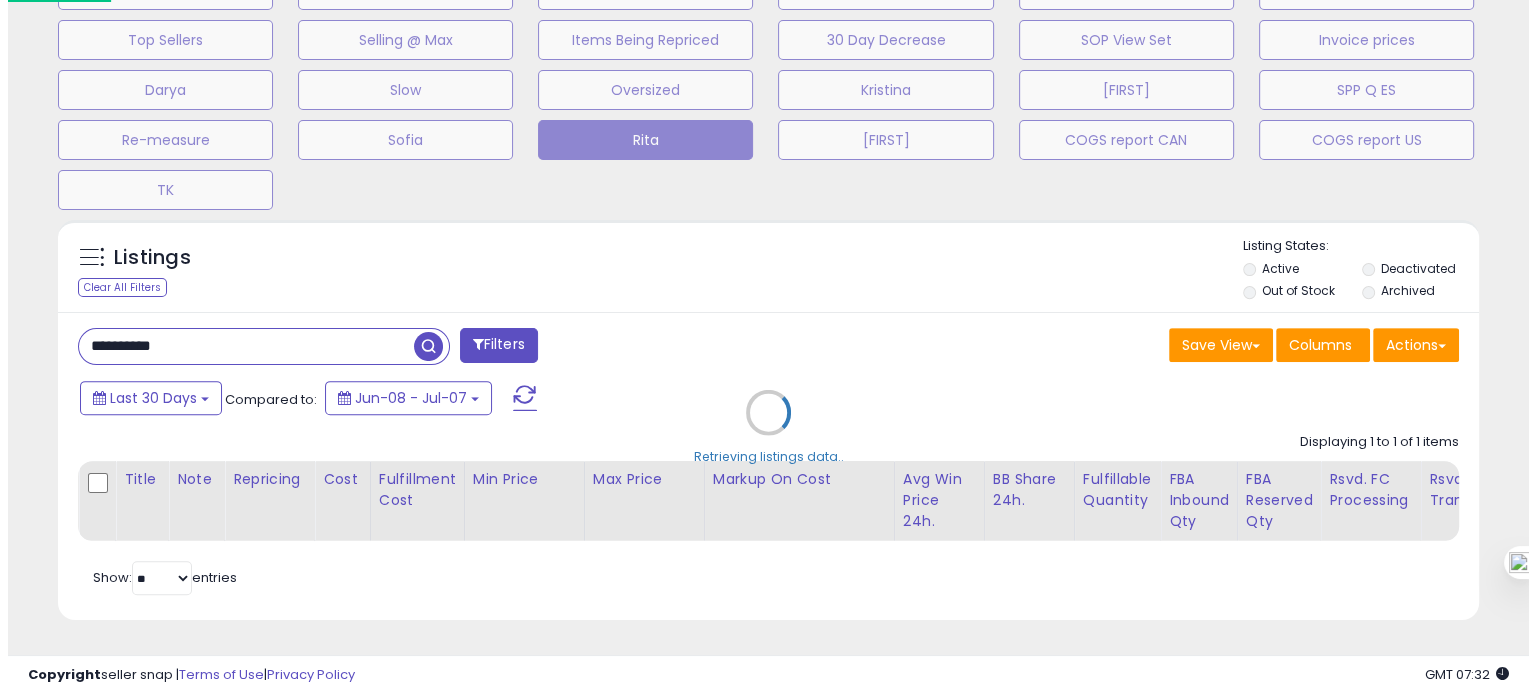 scroll, scrollTop: 674, scrollLeft: 0, axis: vertical 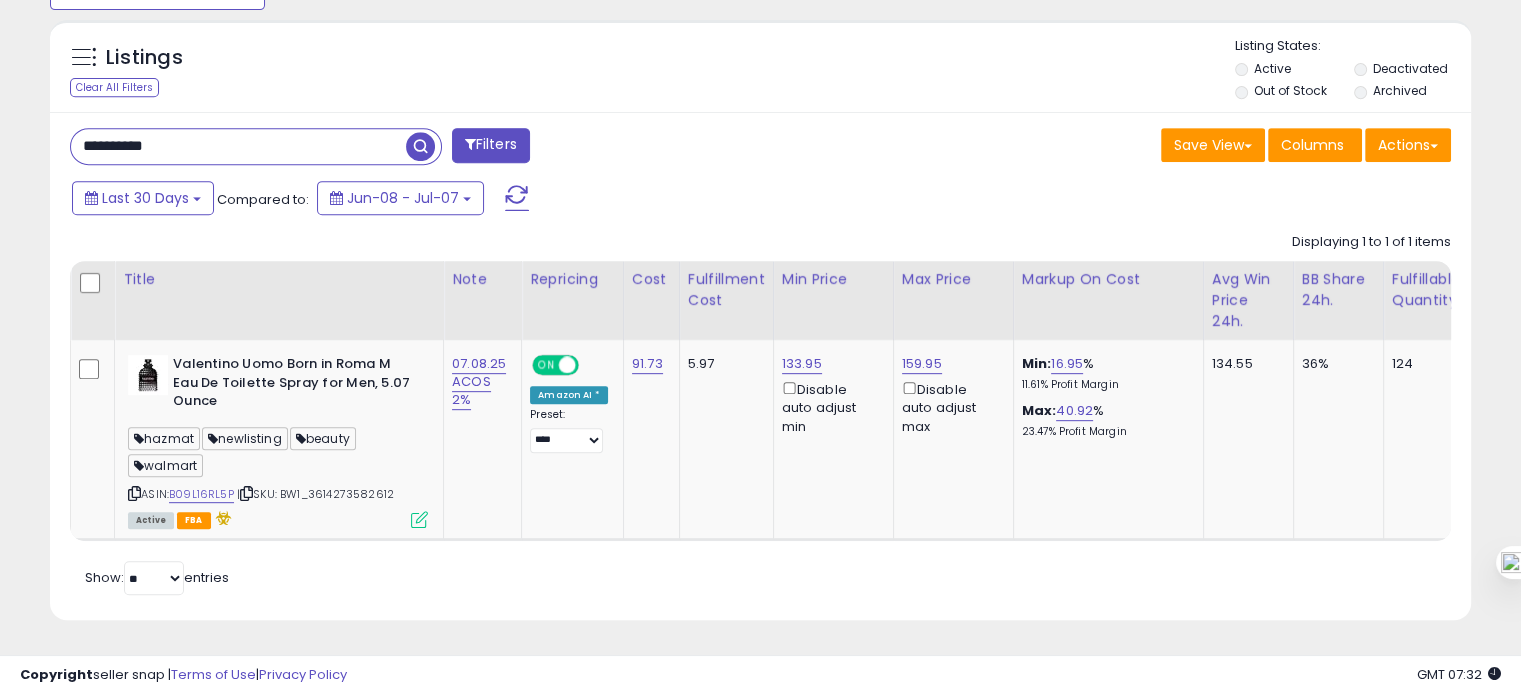 type 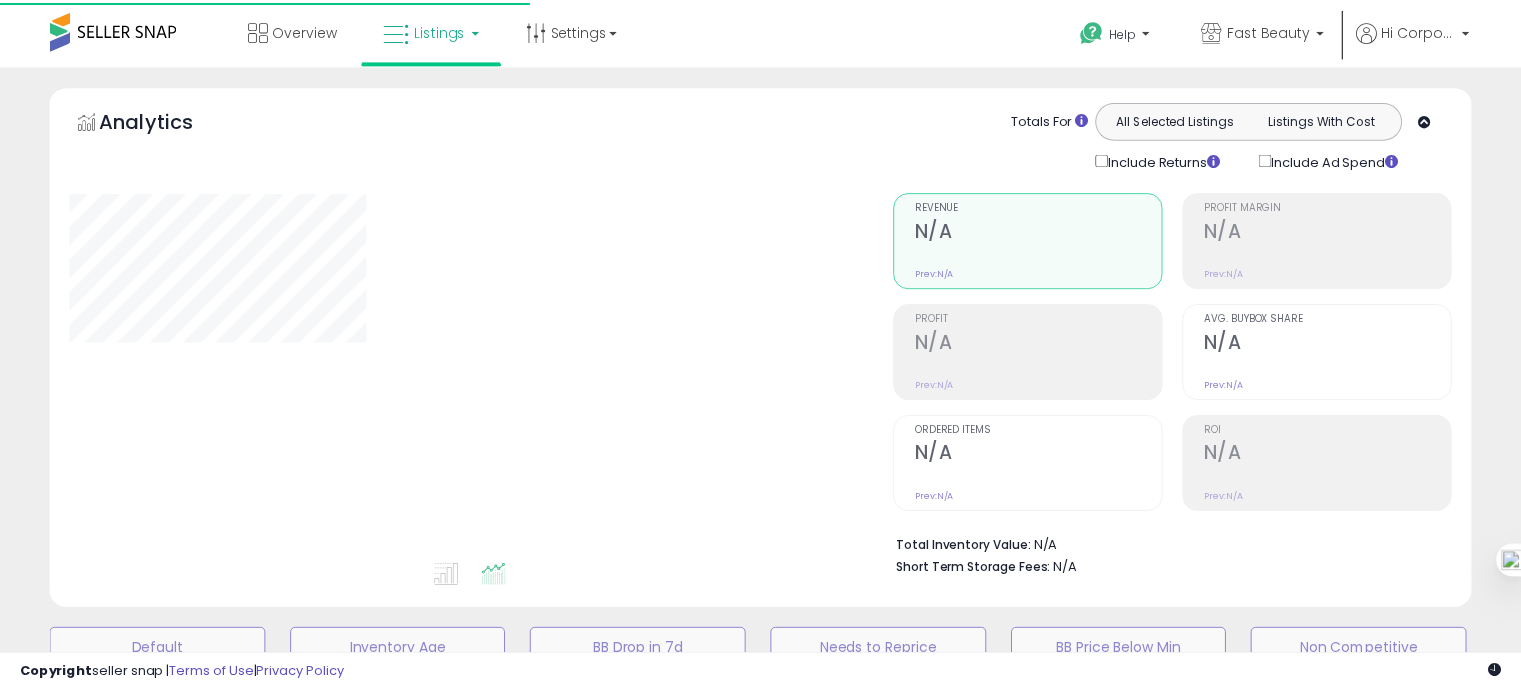 scroll, scrollTop: 695, scrollLeft: 0, axis: vertical 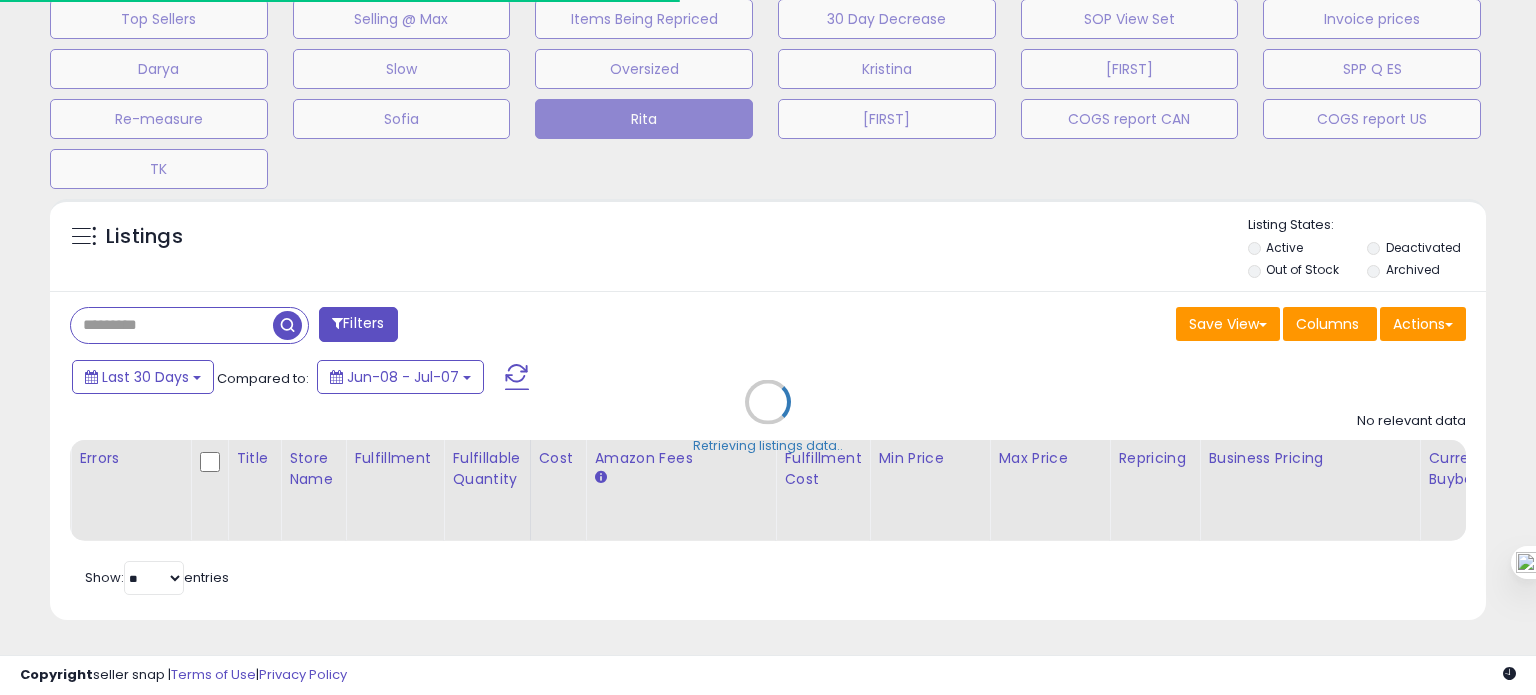 type on "**********" 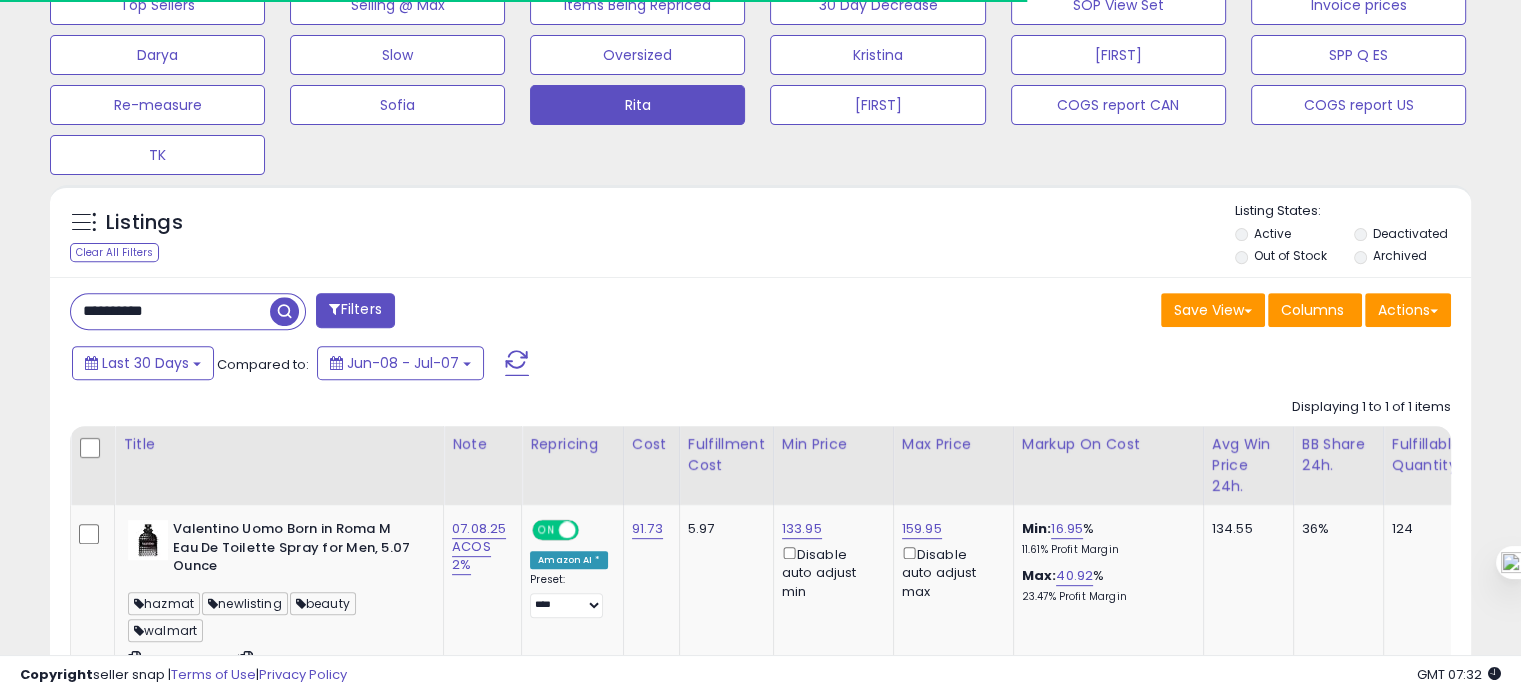 scroll, scrollTop: 999589, scrollLeft: 999176, axis: both 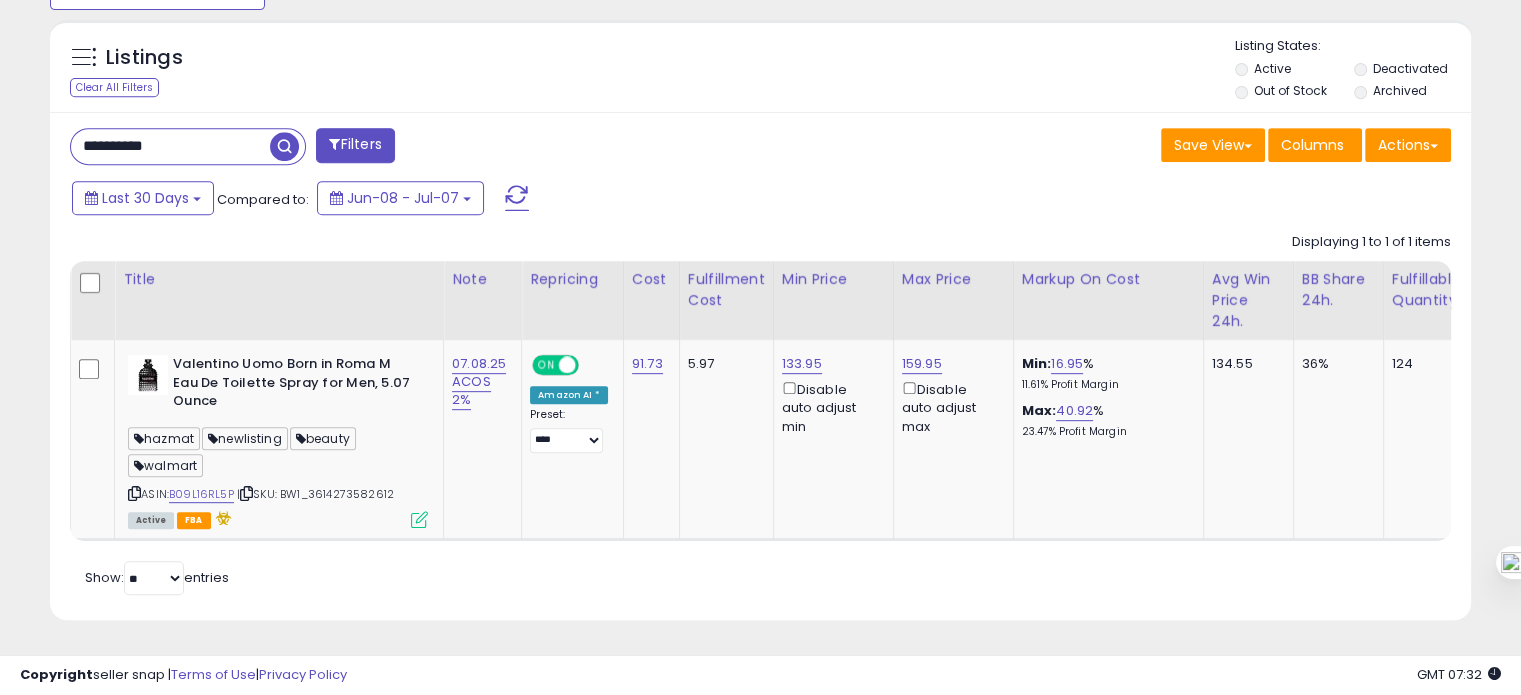 click on "**********" at bounding box center (170, 146) 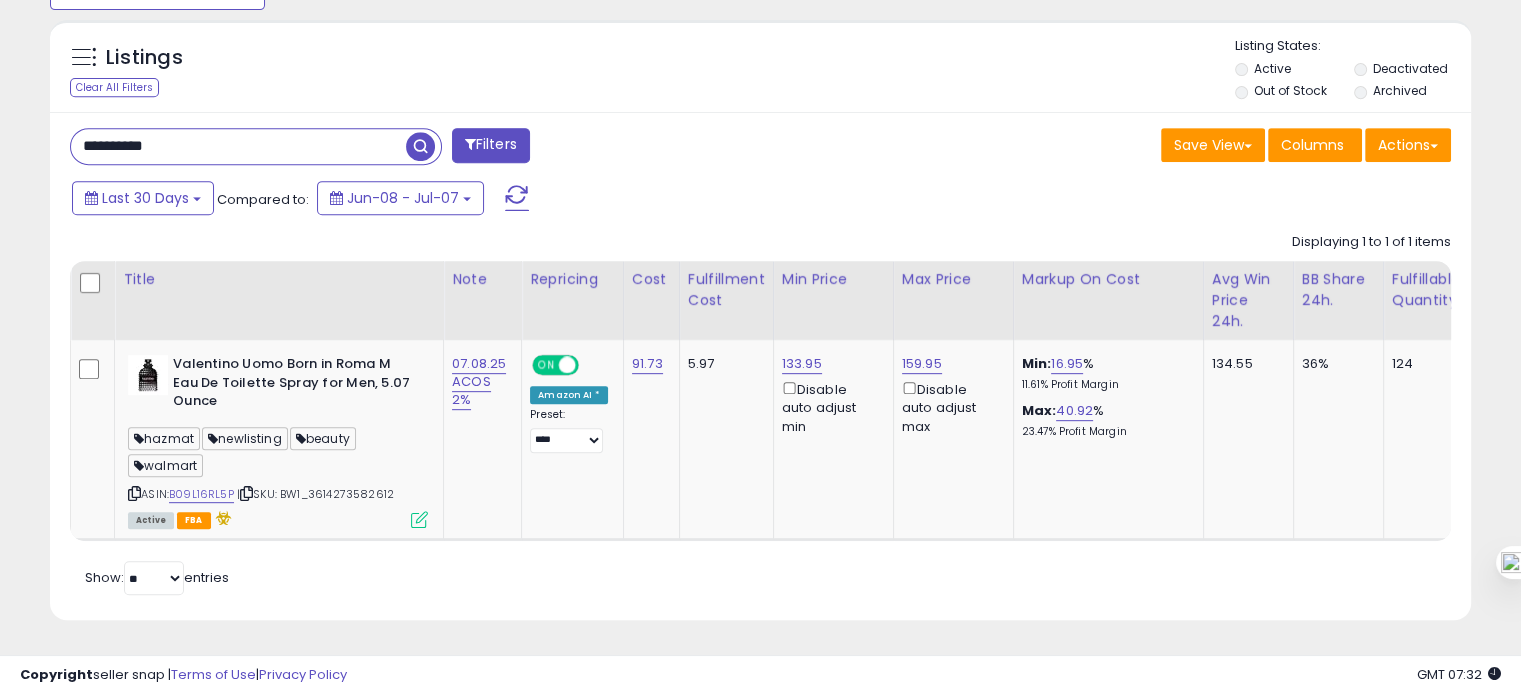 click on "**********" at bounding box center (238, 146) 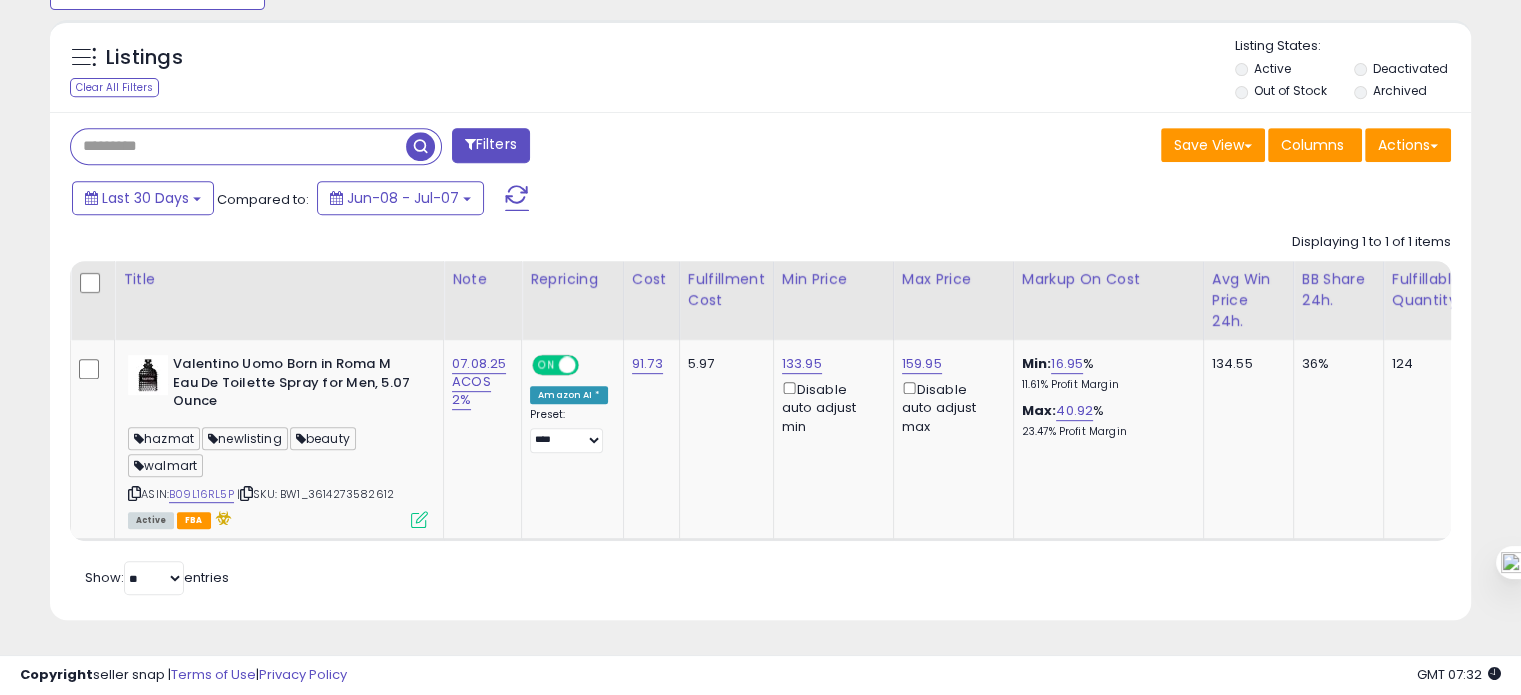 type 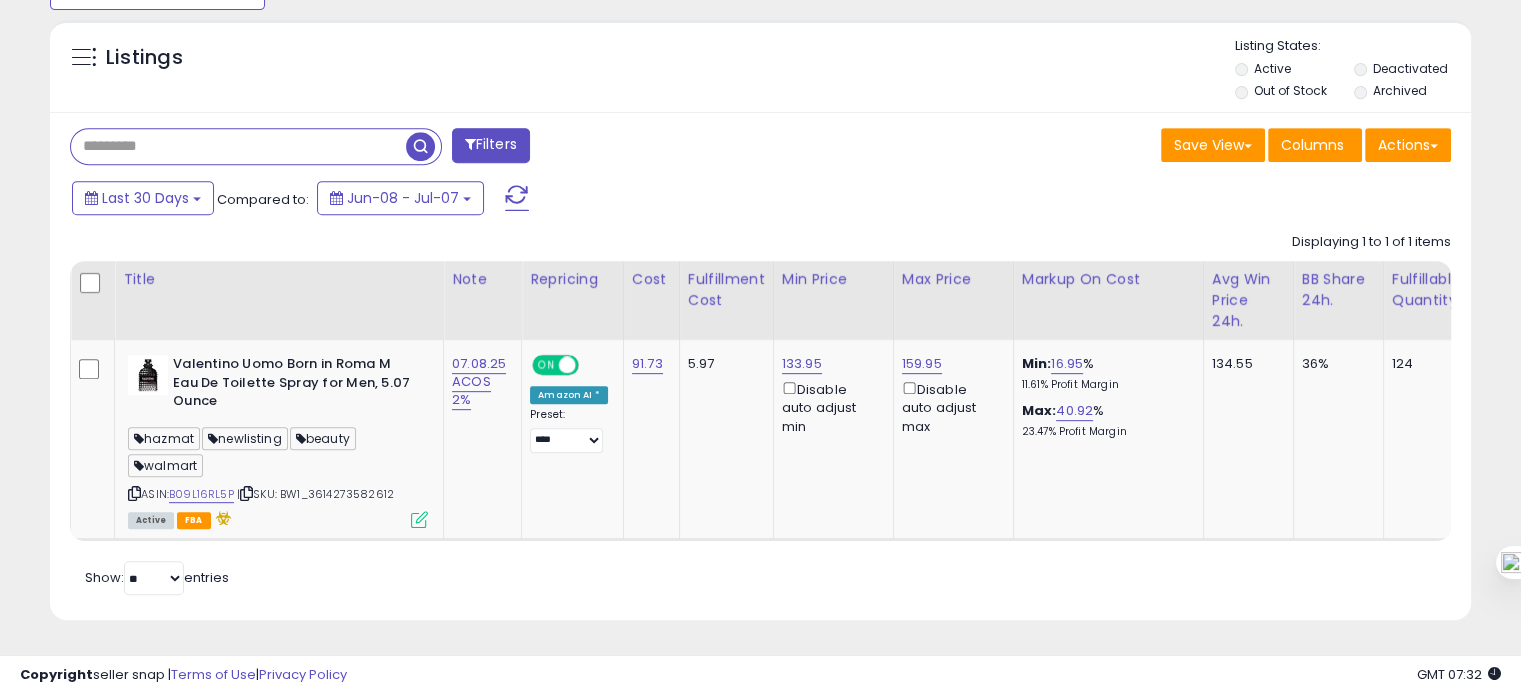 scroll, scrollTop: 999589, scrollLeft: 999168, axis: both 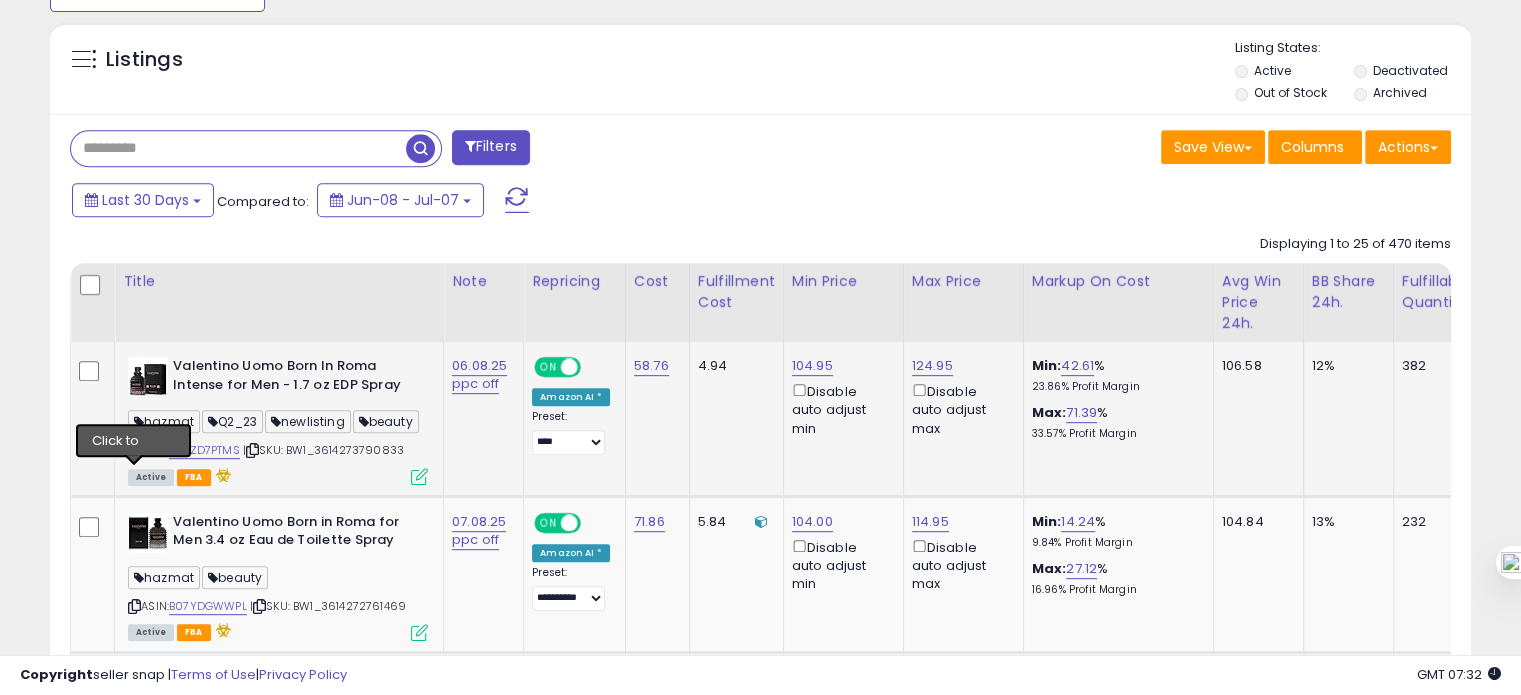 click at bounding box center (134, 450) 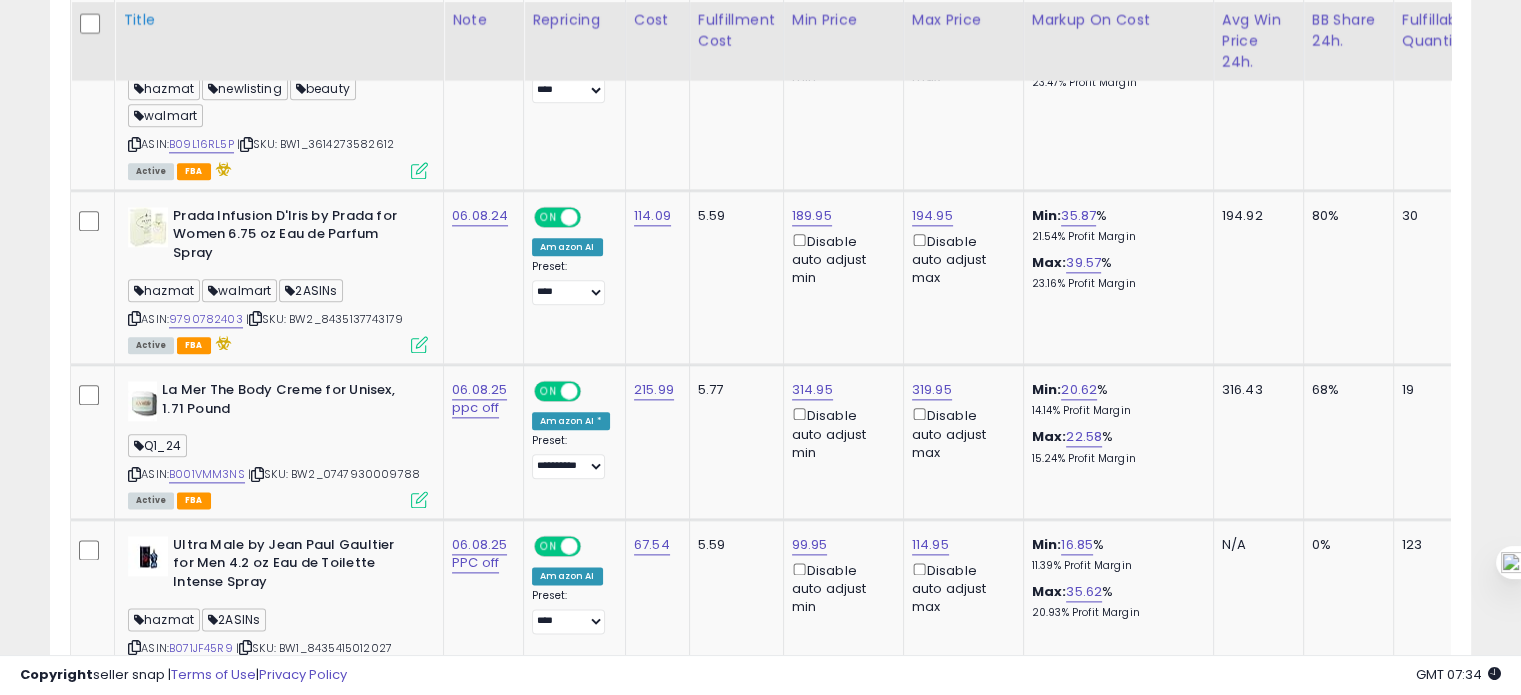scroll, scrollTop: 2365, scrollLeft: 0, axis: vertical 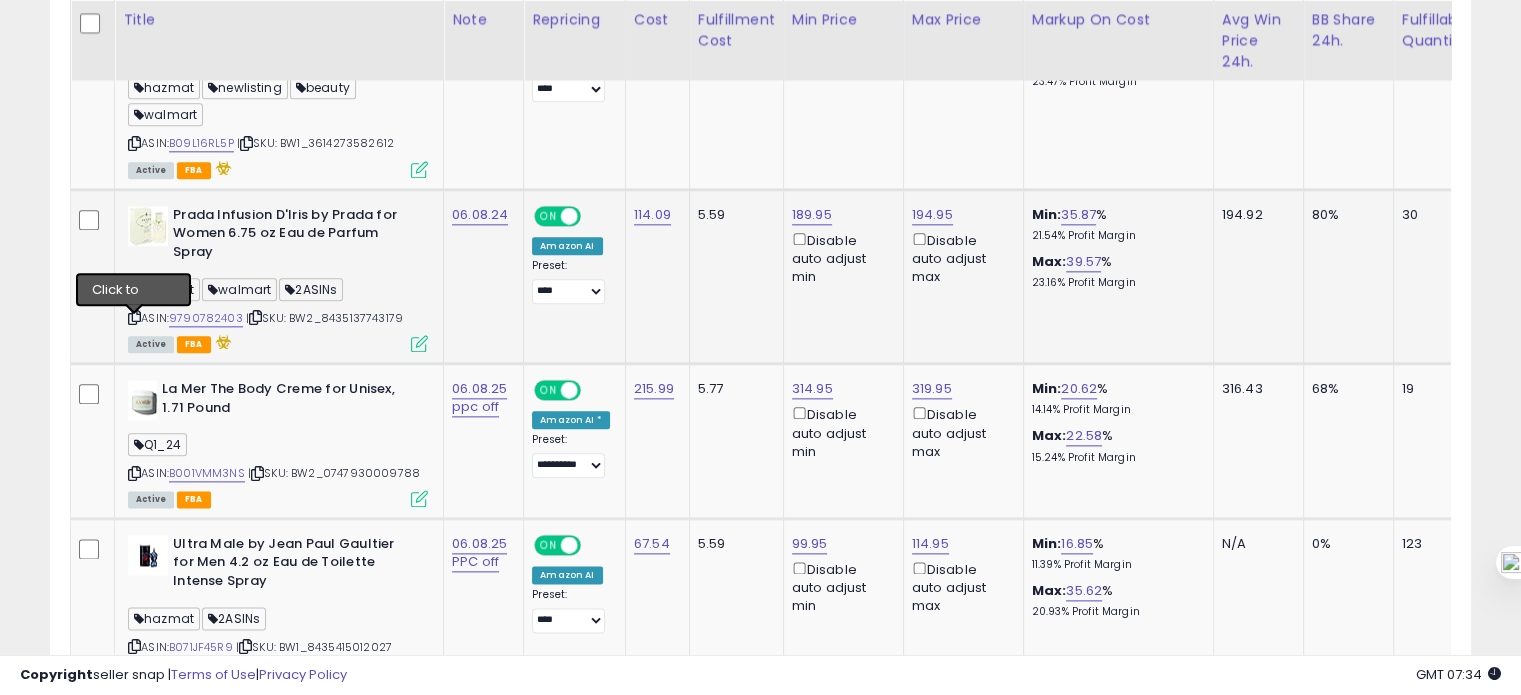 click at bounding box center [134, 317] 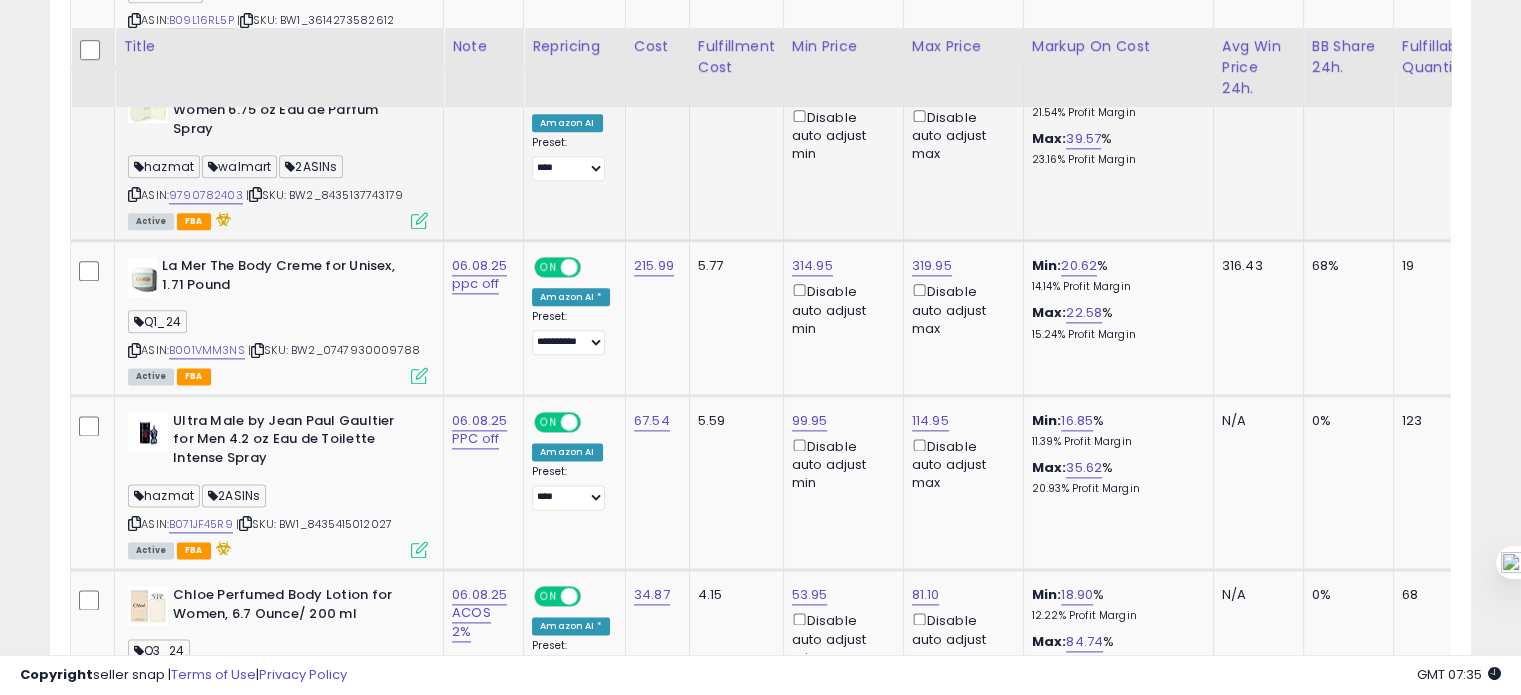 scroll, scrollTop: 2522, scrollLeft: 0, axis: vertical 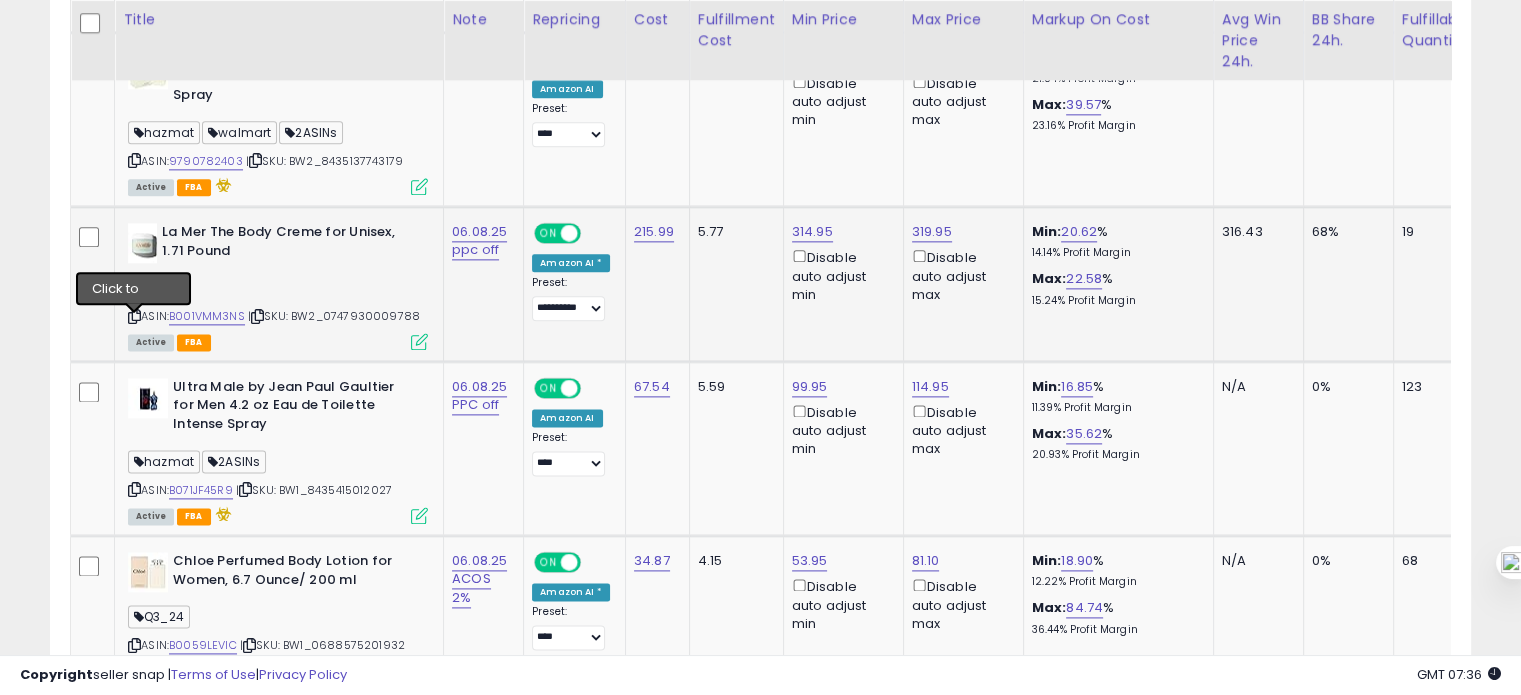 click at bounding box center [134, 316] 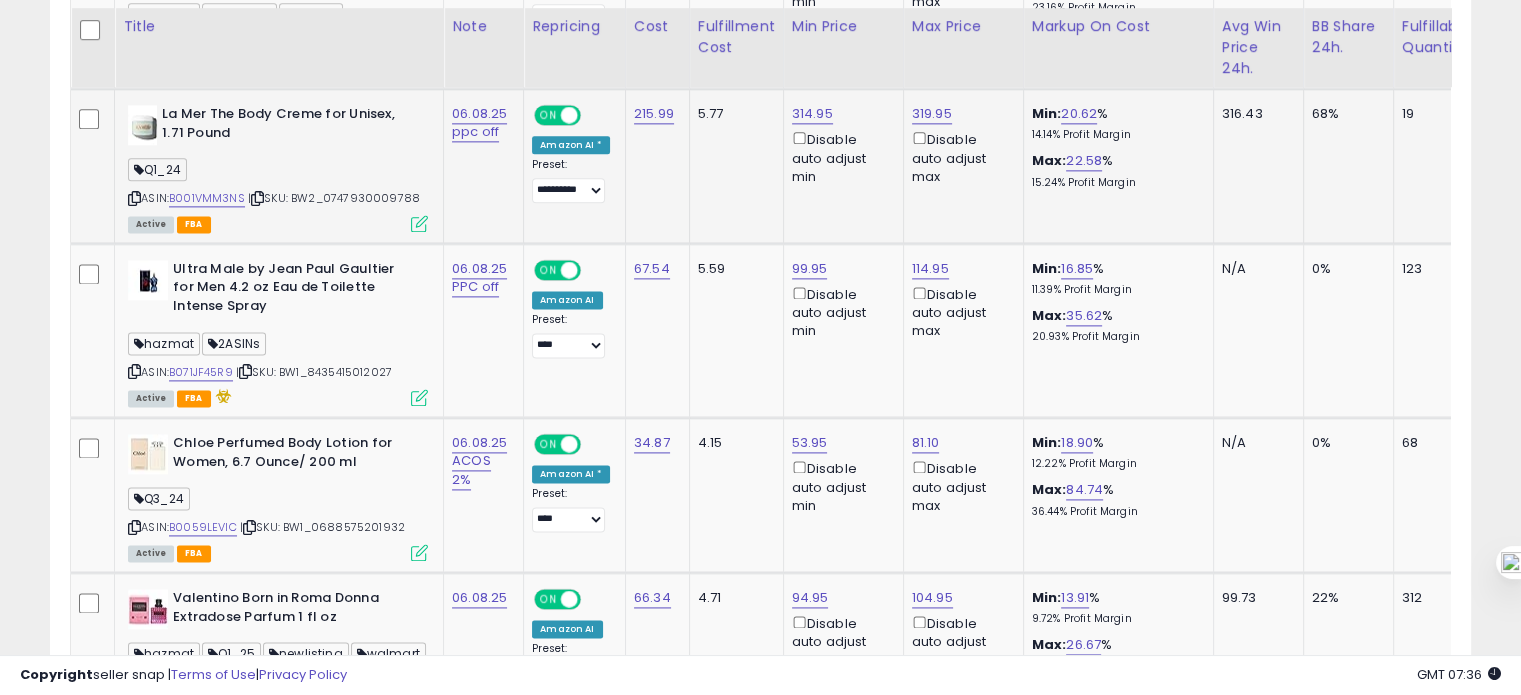 scroll, scrollTop: 2648, scrollLeft: 0, axis: vertical 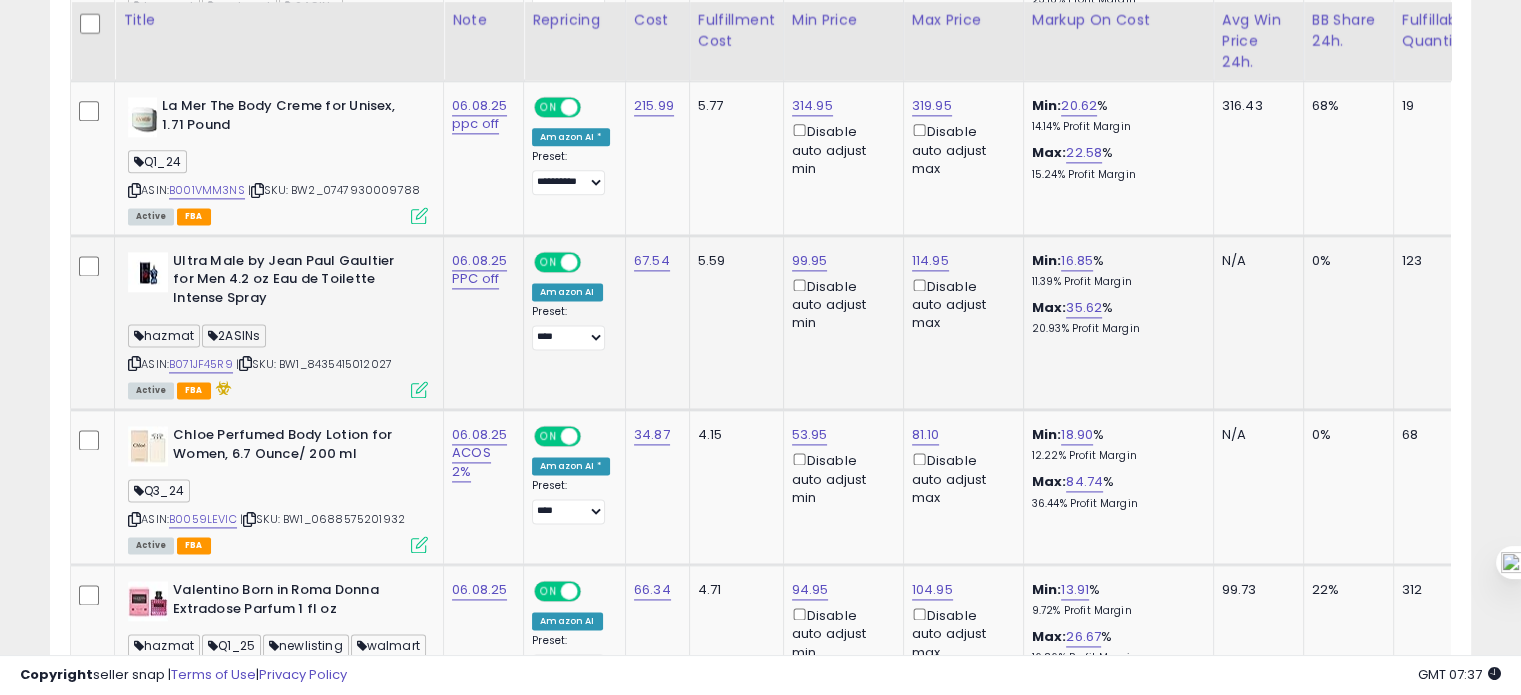 click at bounding box center (134, 363) 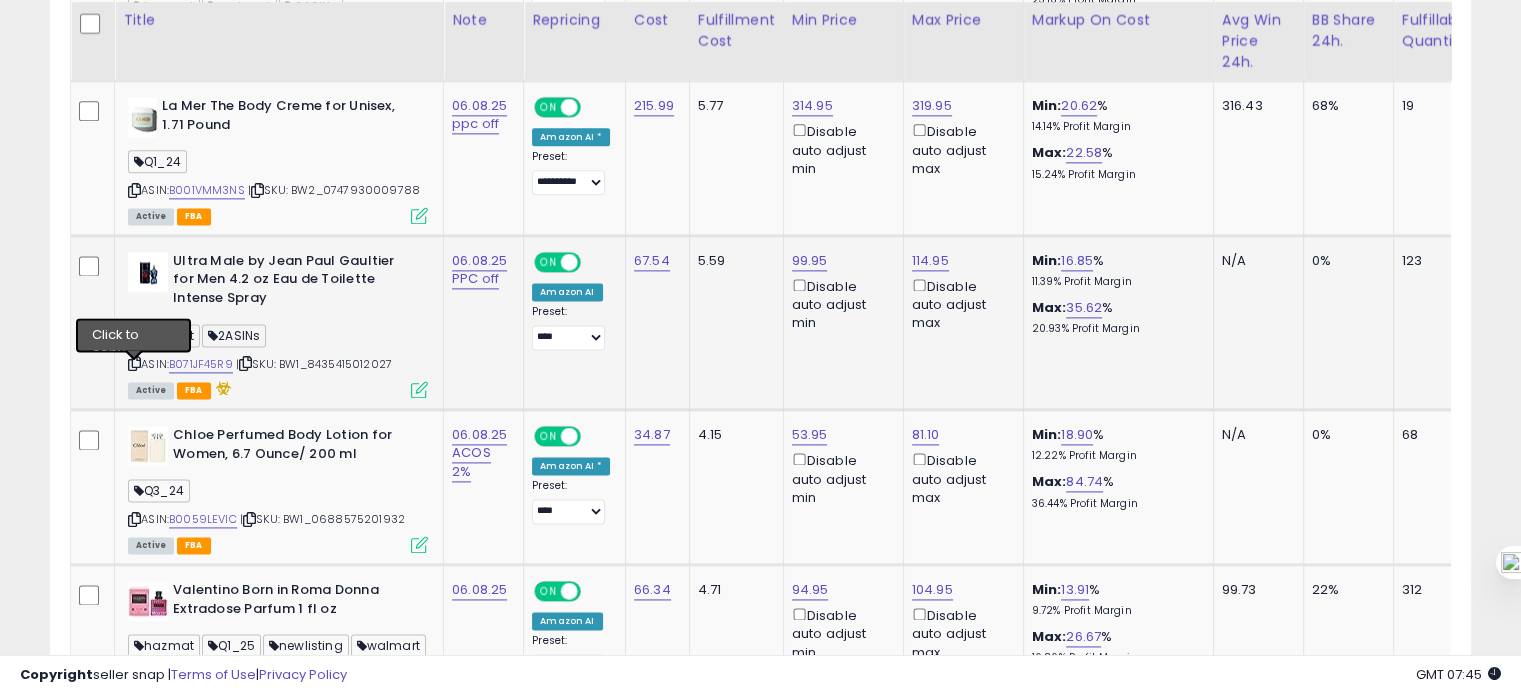 click at bounding box center [134, 363] 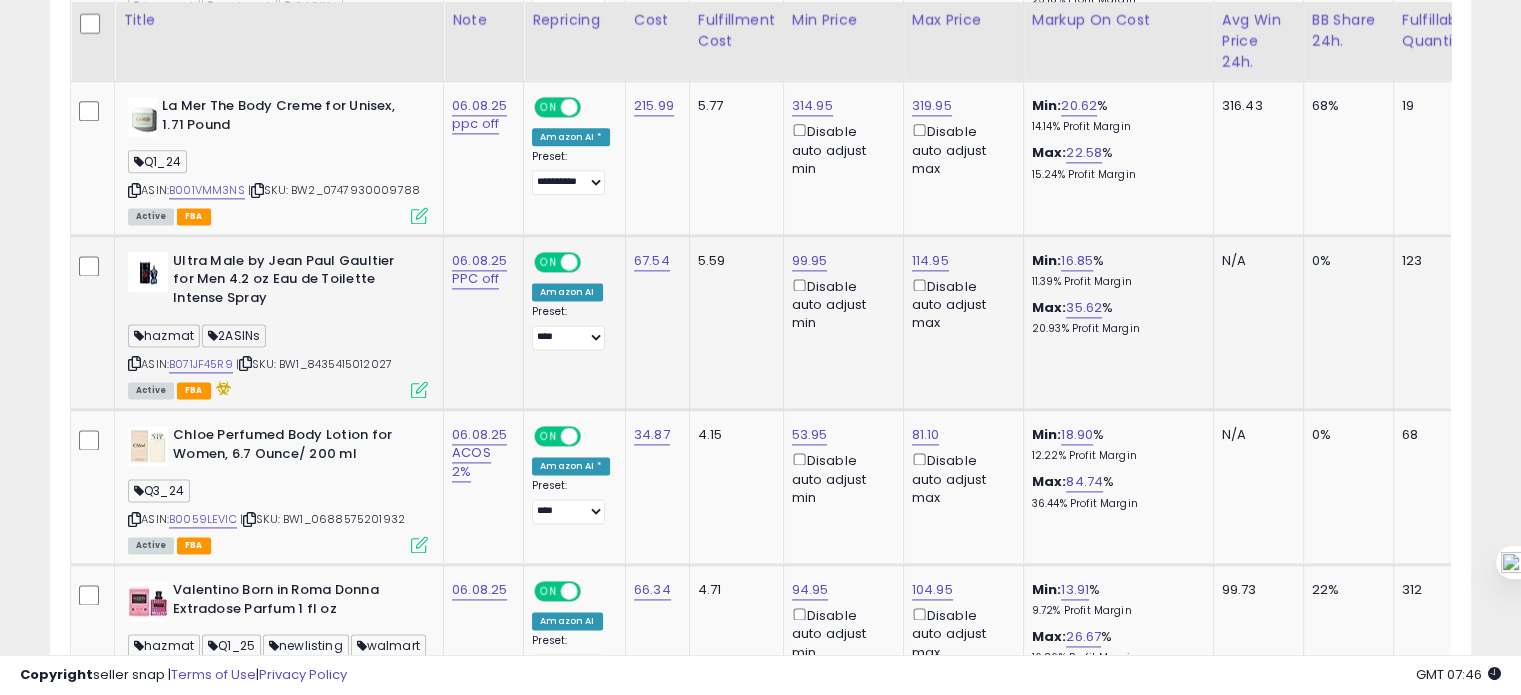 click on "|   SKU: BW1_8435415012027" at bounding box center [314, 364] 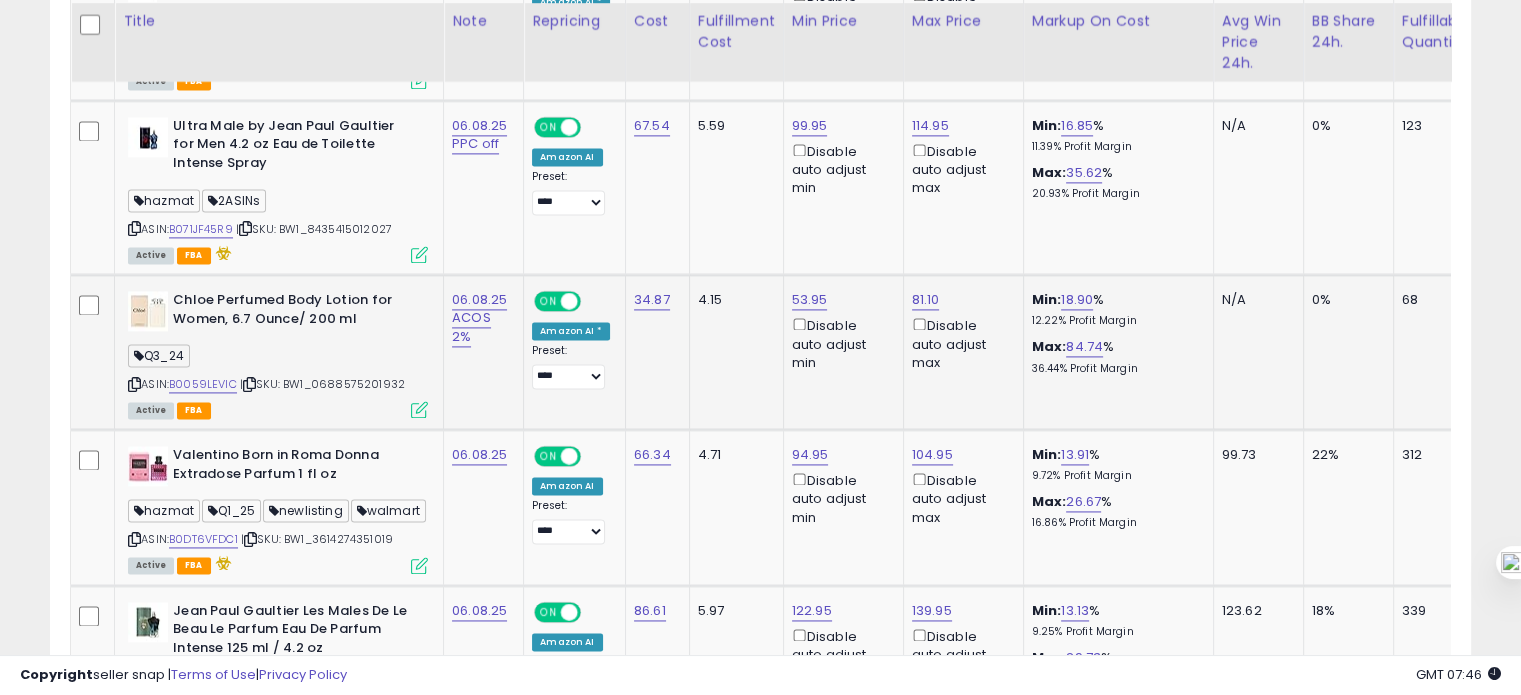 scroll, scrollTop: 2784, scrollLeft: 0, axis: vertical 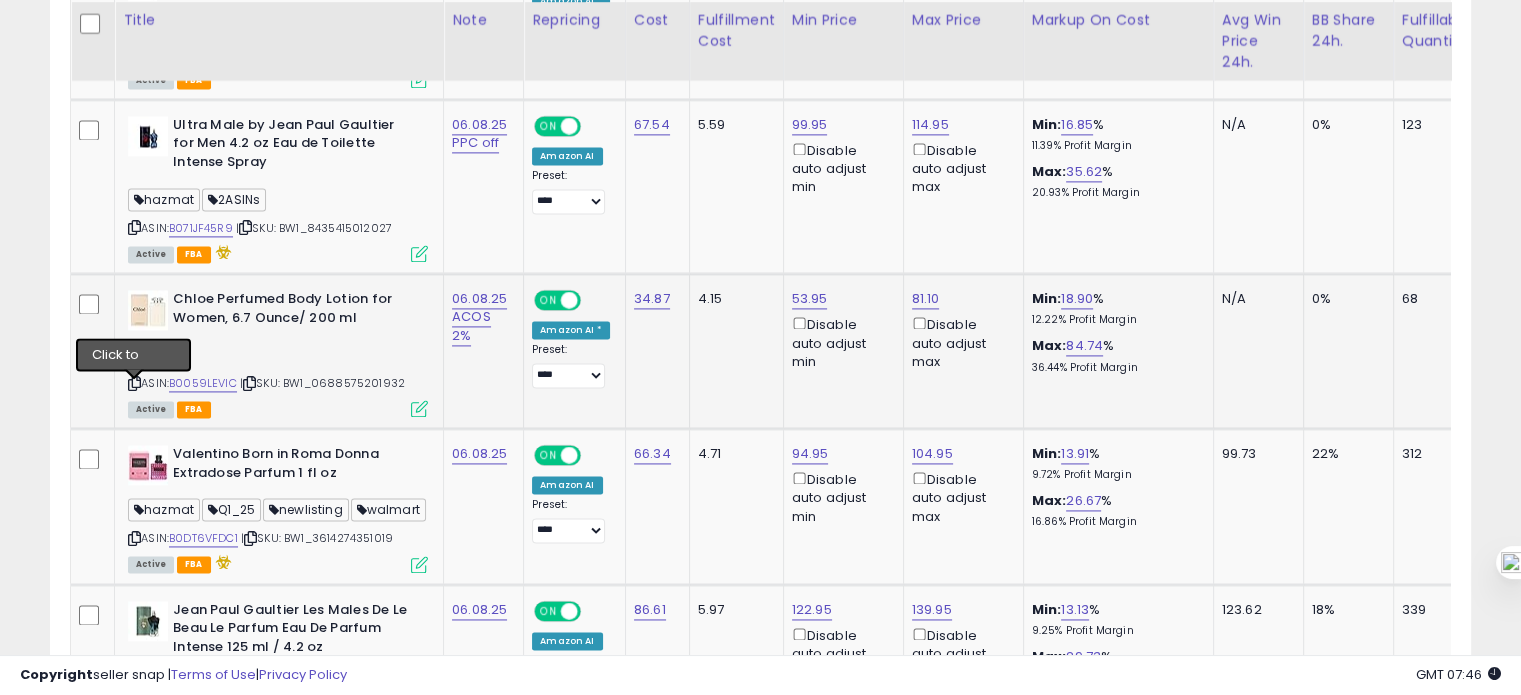 click at bounding box center (134, 383) 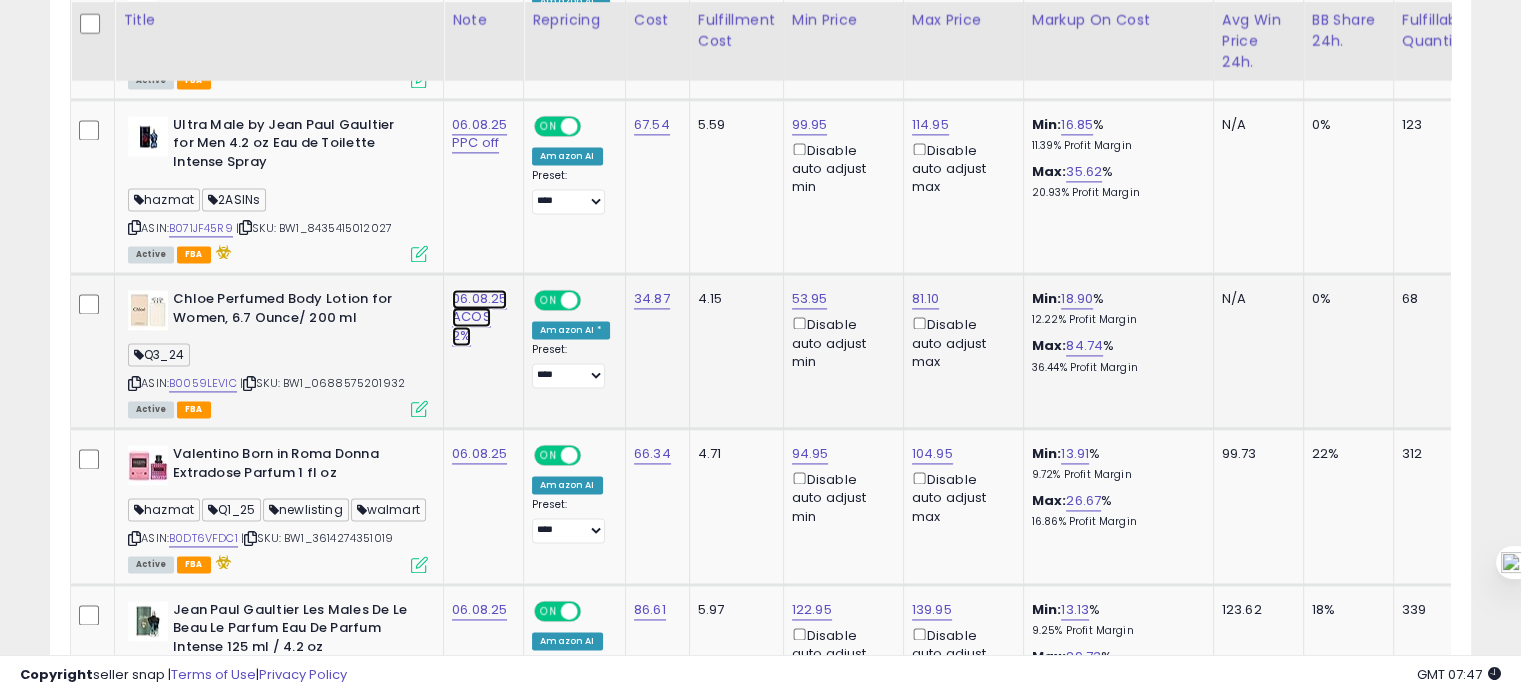 click on "06.08.25 ACOS 2%" at bounding box center (479, -1551) 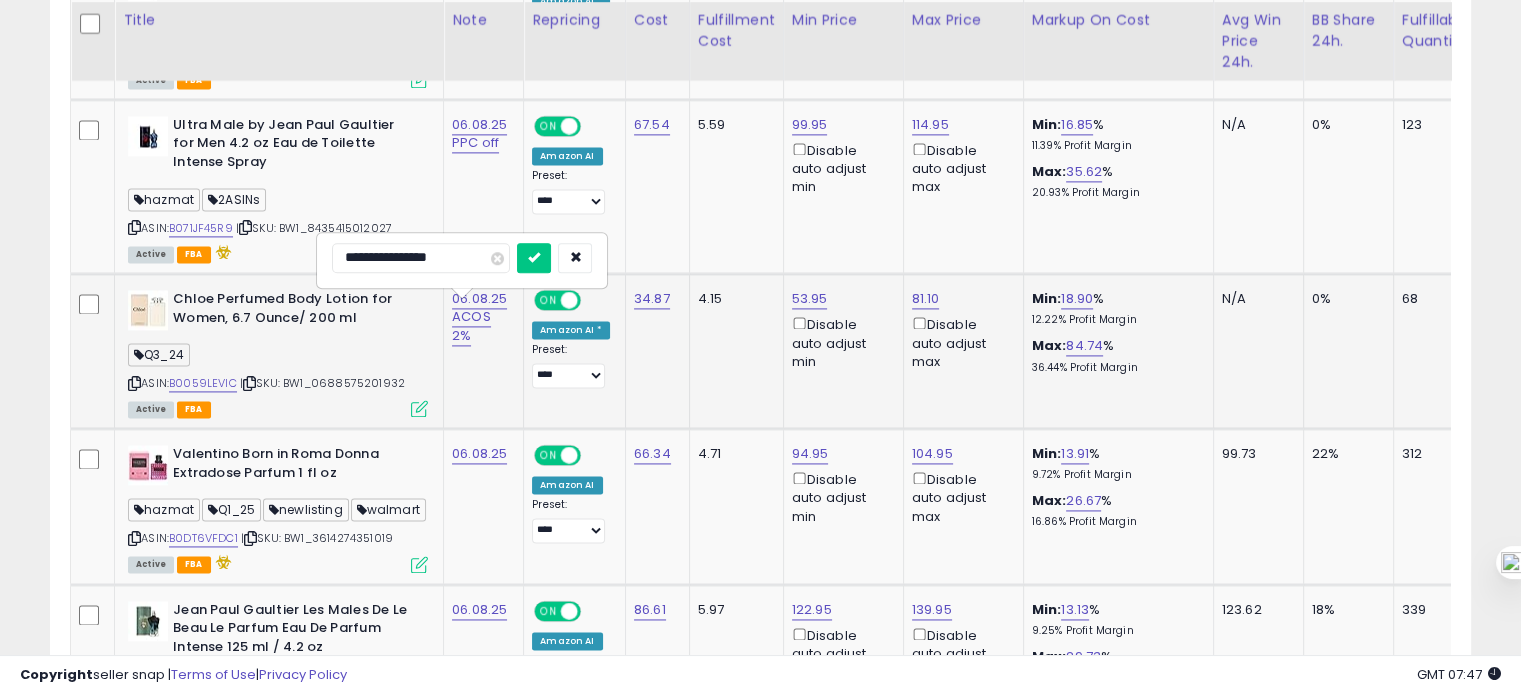 click on "**********" at bounding box center [421, 258] 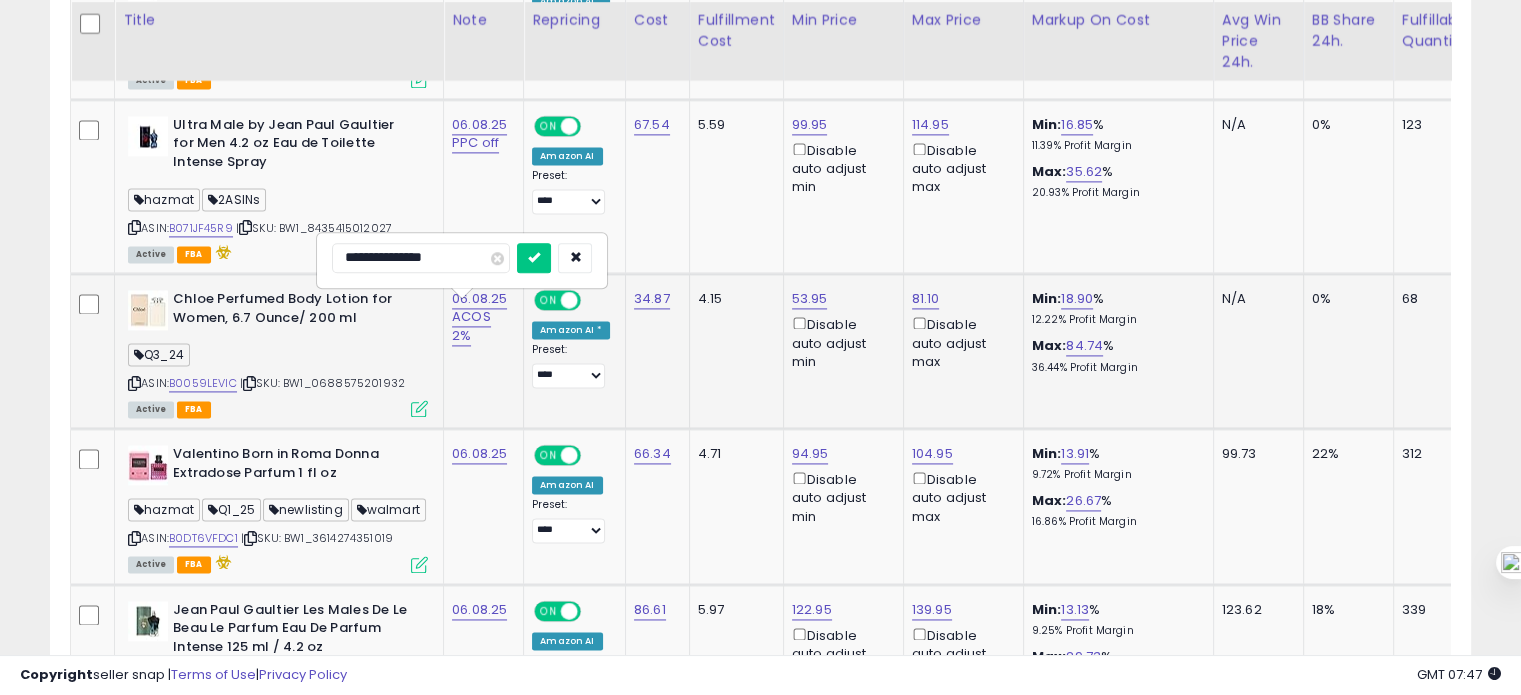type on "**********" 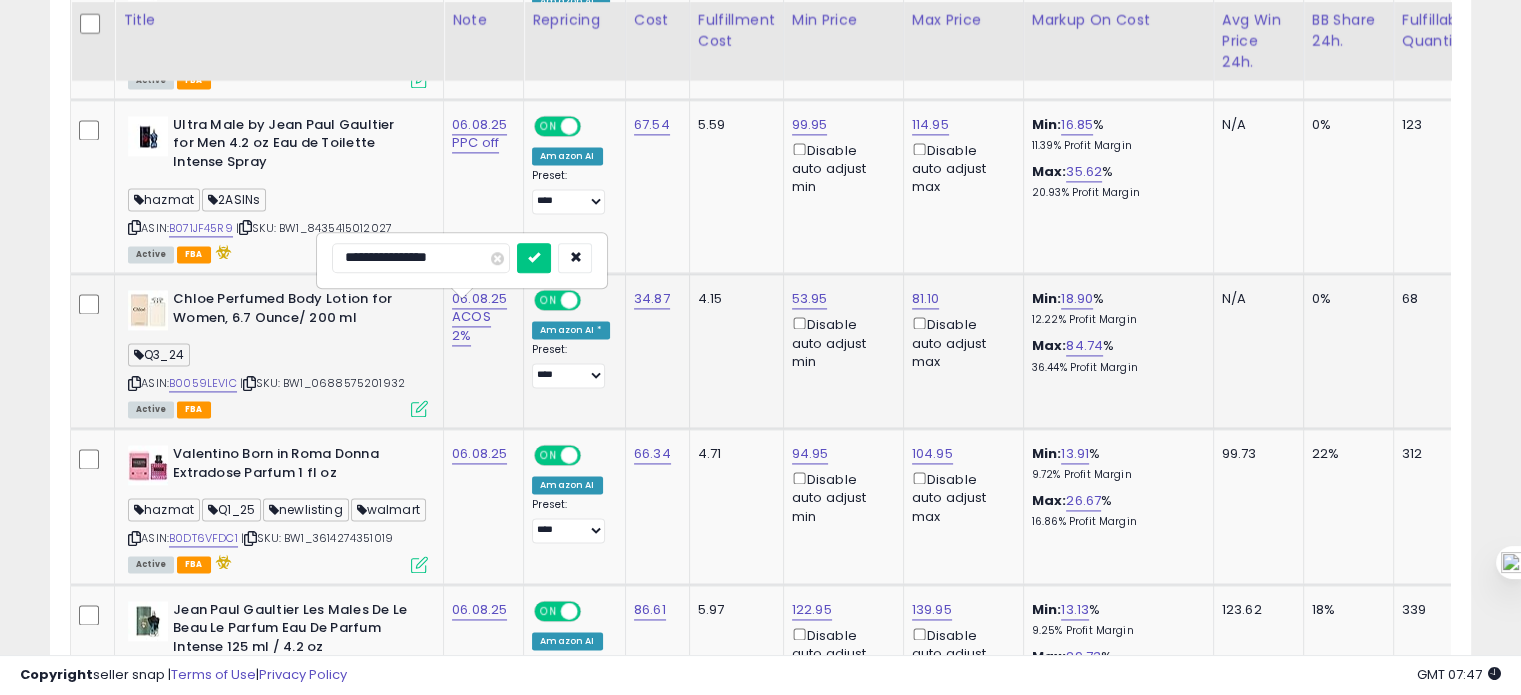 click at bounding box center [534, 258] 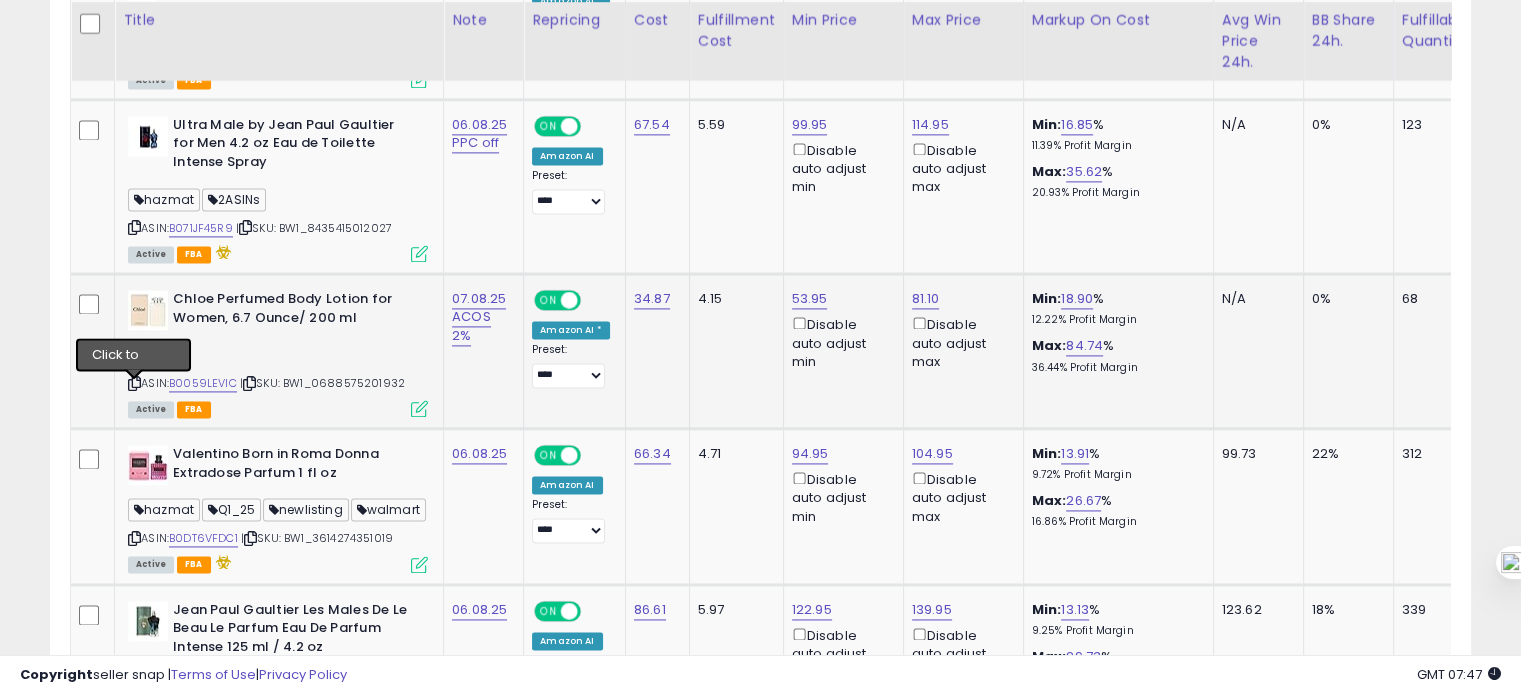 click at bounding box center (134, 383) 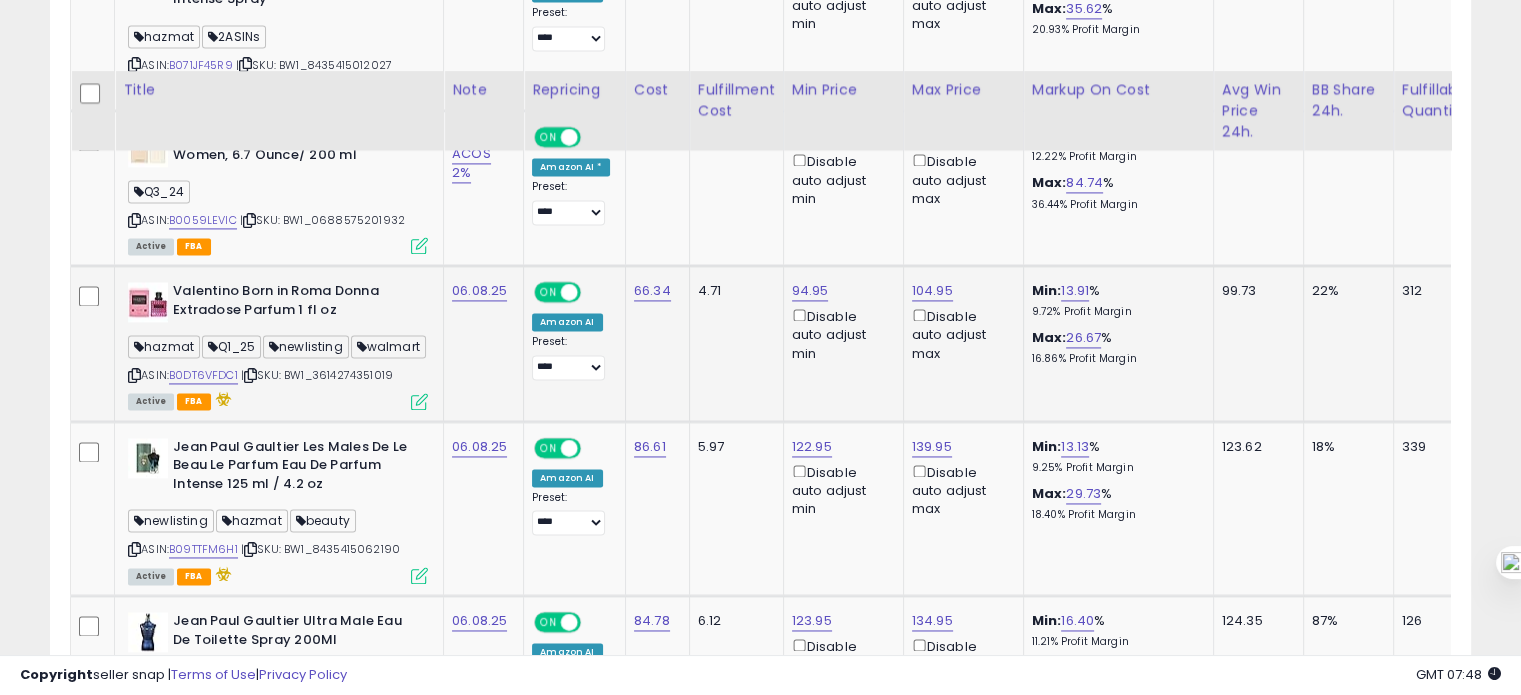 scroll, scrollTop: 3023, scrollLeft: 0, axis: vertical 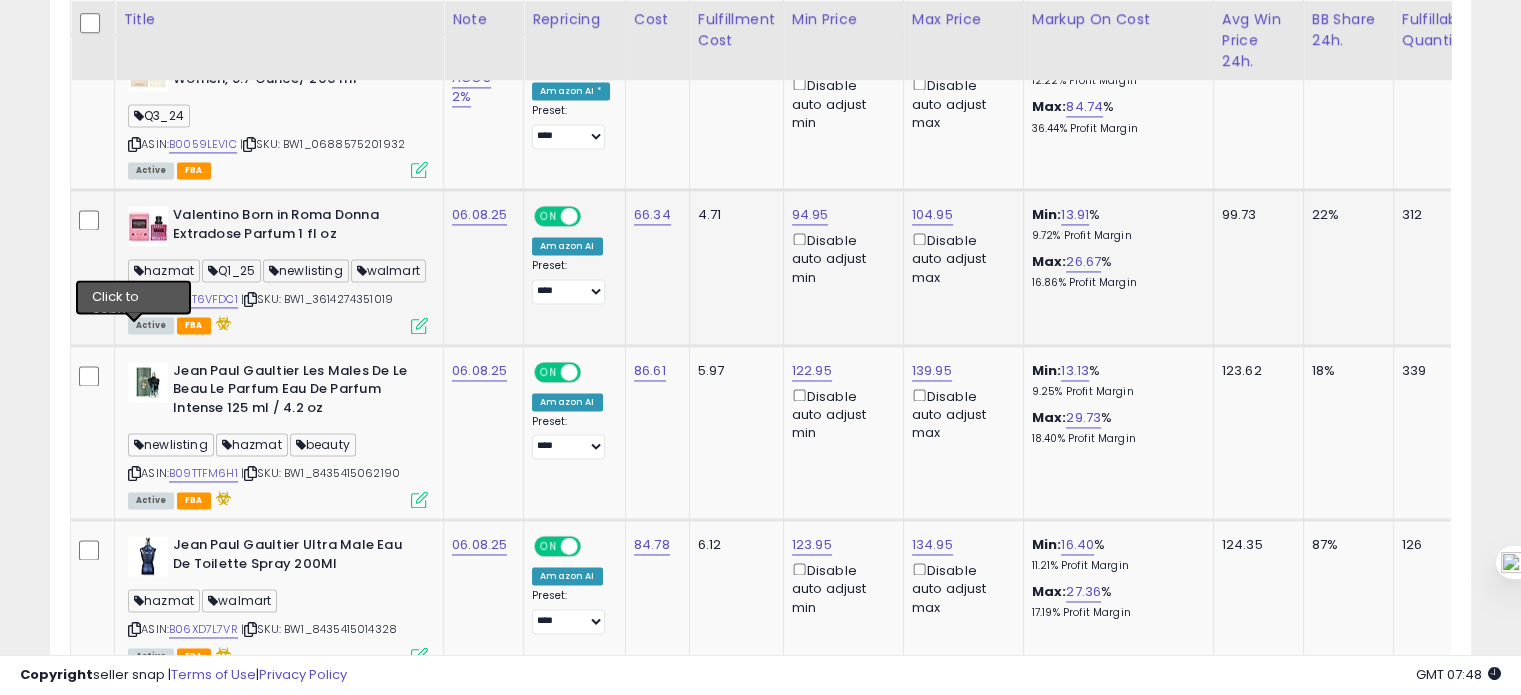 click at bounding box center (134, 299) 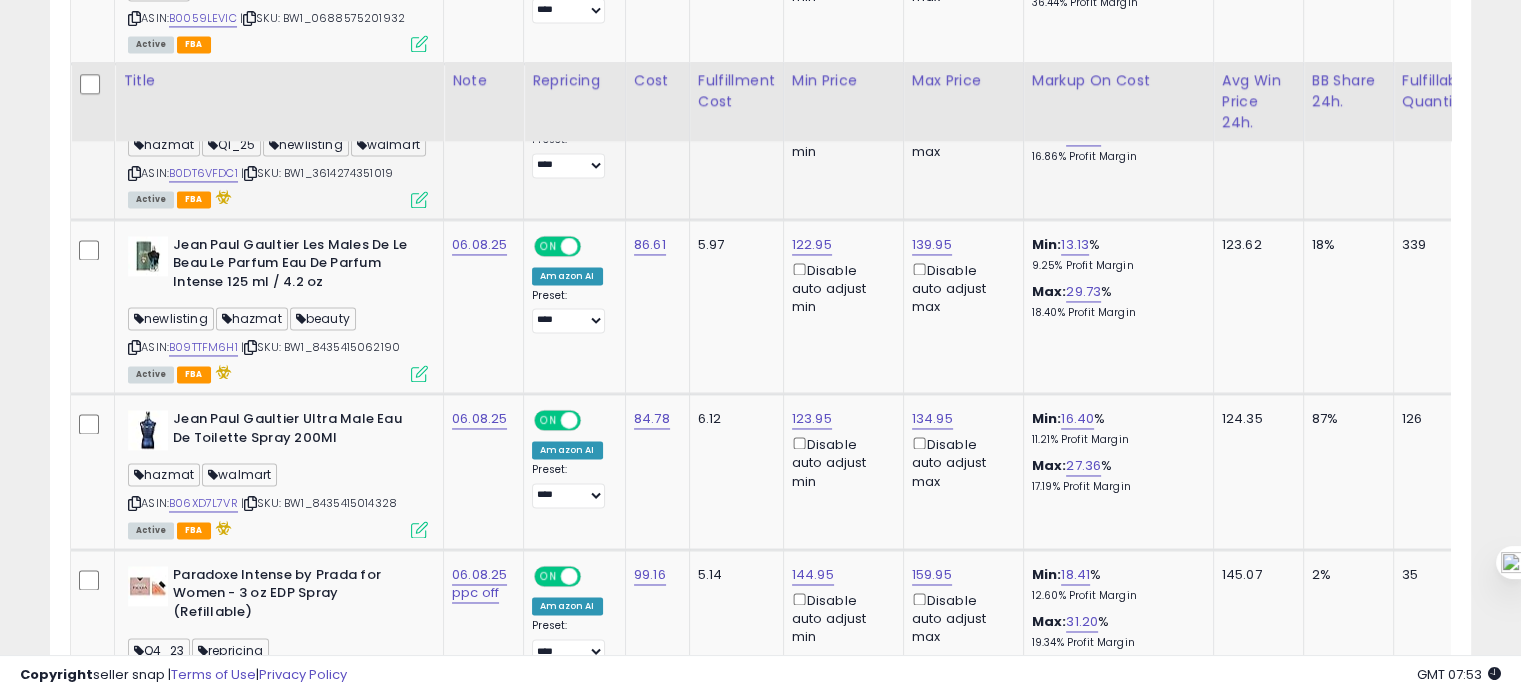 scroll, scrollTop: 3219, scrollLeft: 0, axis: vertical 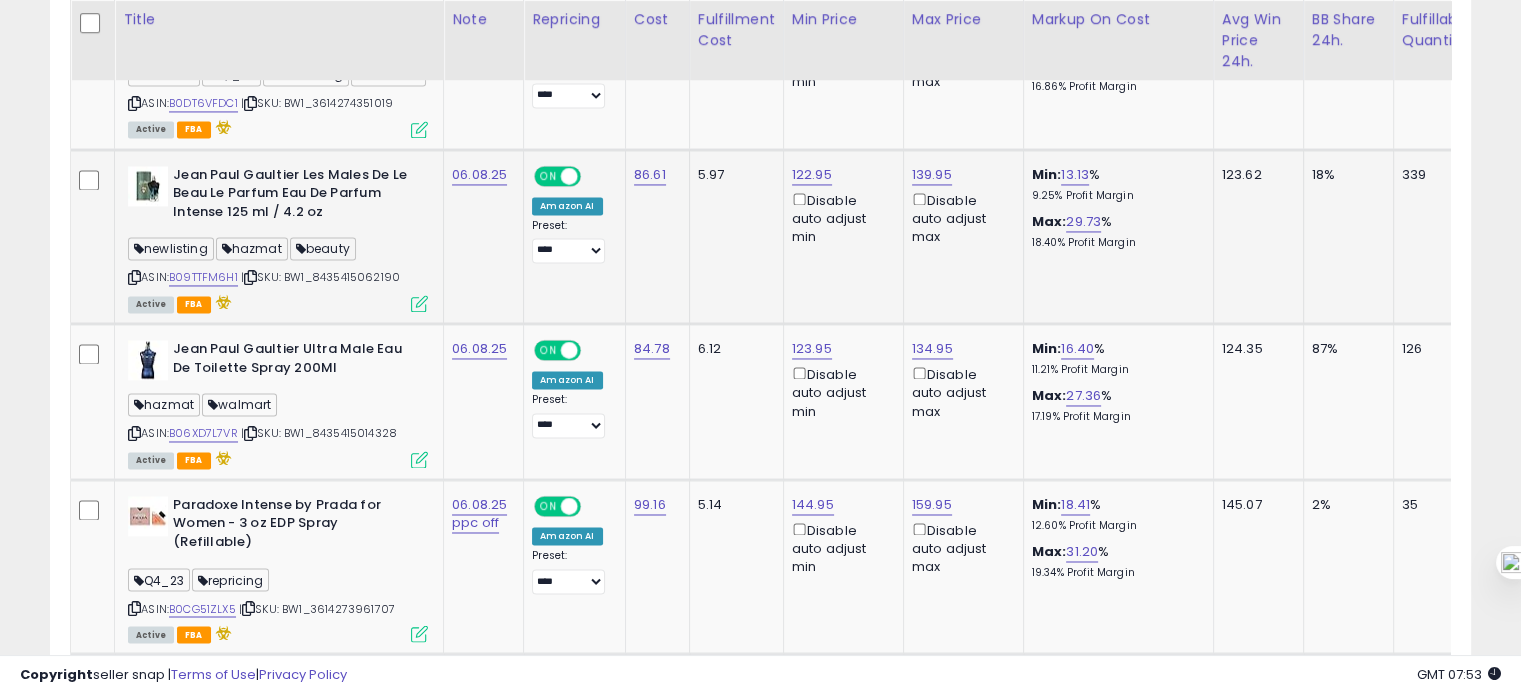 click at bounding box center [134, 277] 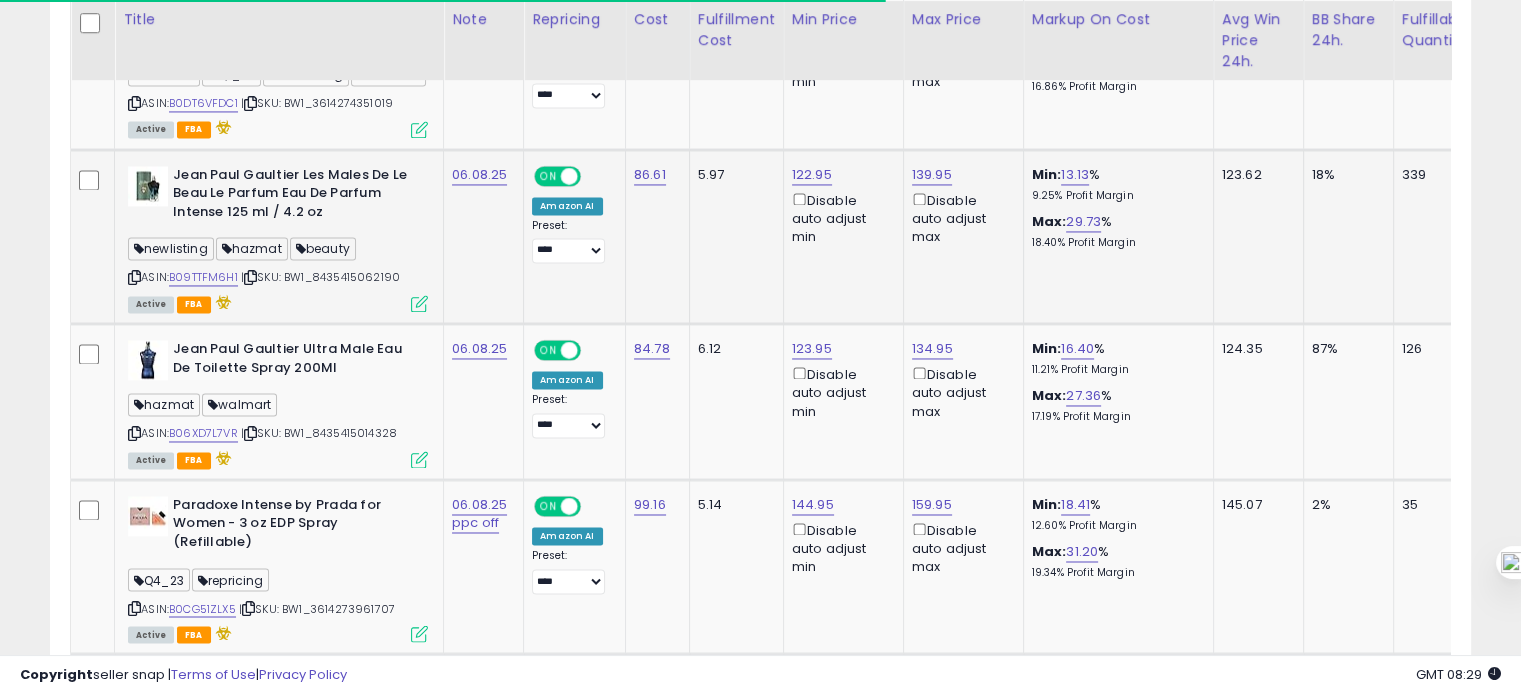 scroll, scrollTop: 3219, scrollLeft: 0, axis: vertical 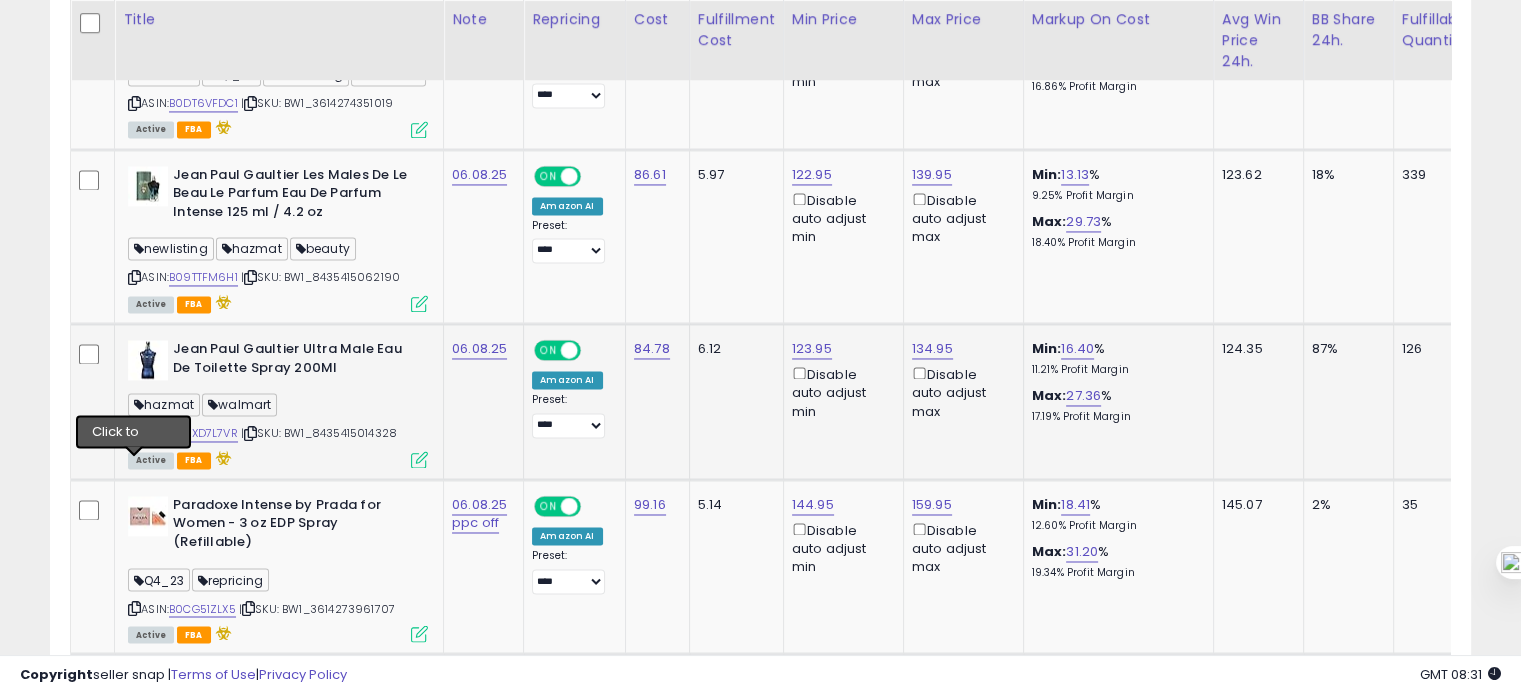 click at bounding box center (134, 433) 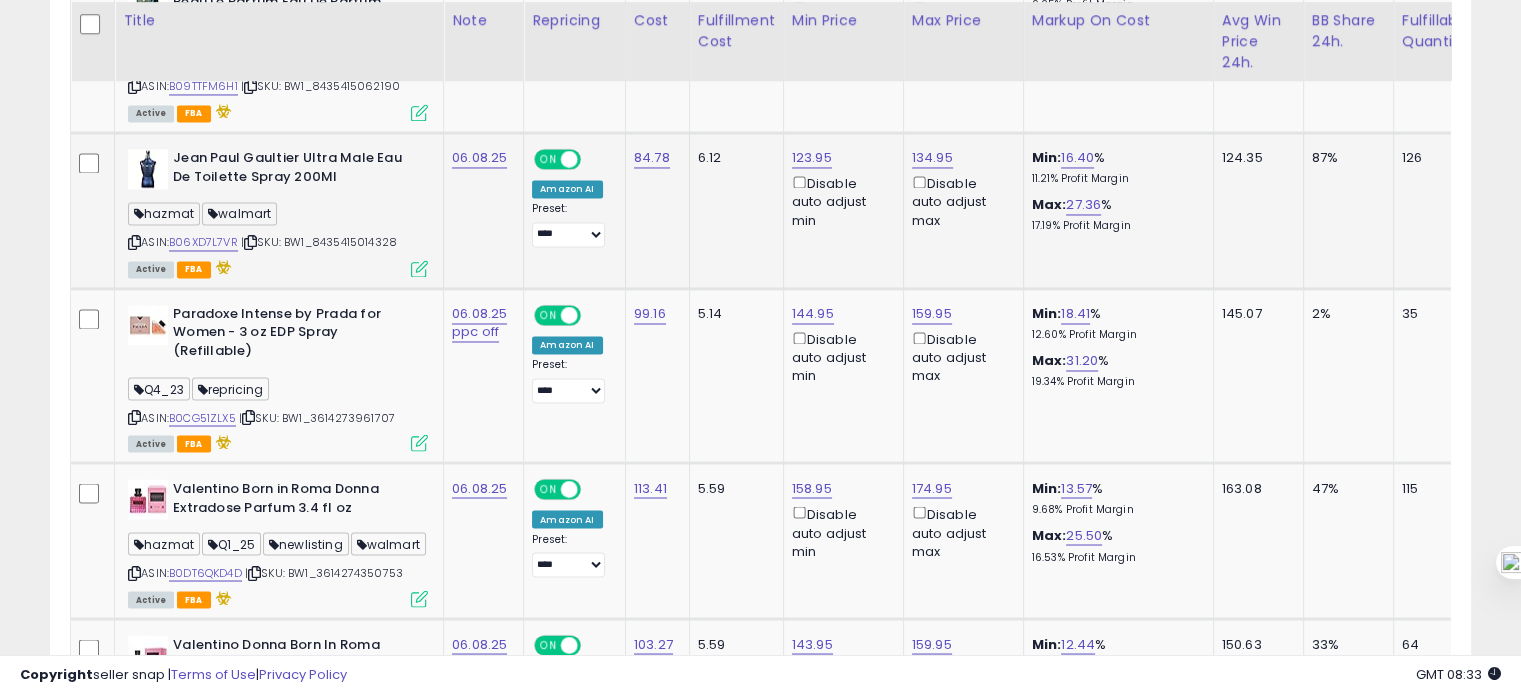 scroll, scrollTop: 3411, scrollLeft: 0, axis: vertical 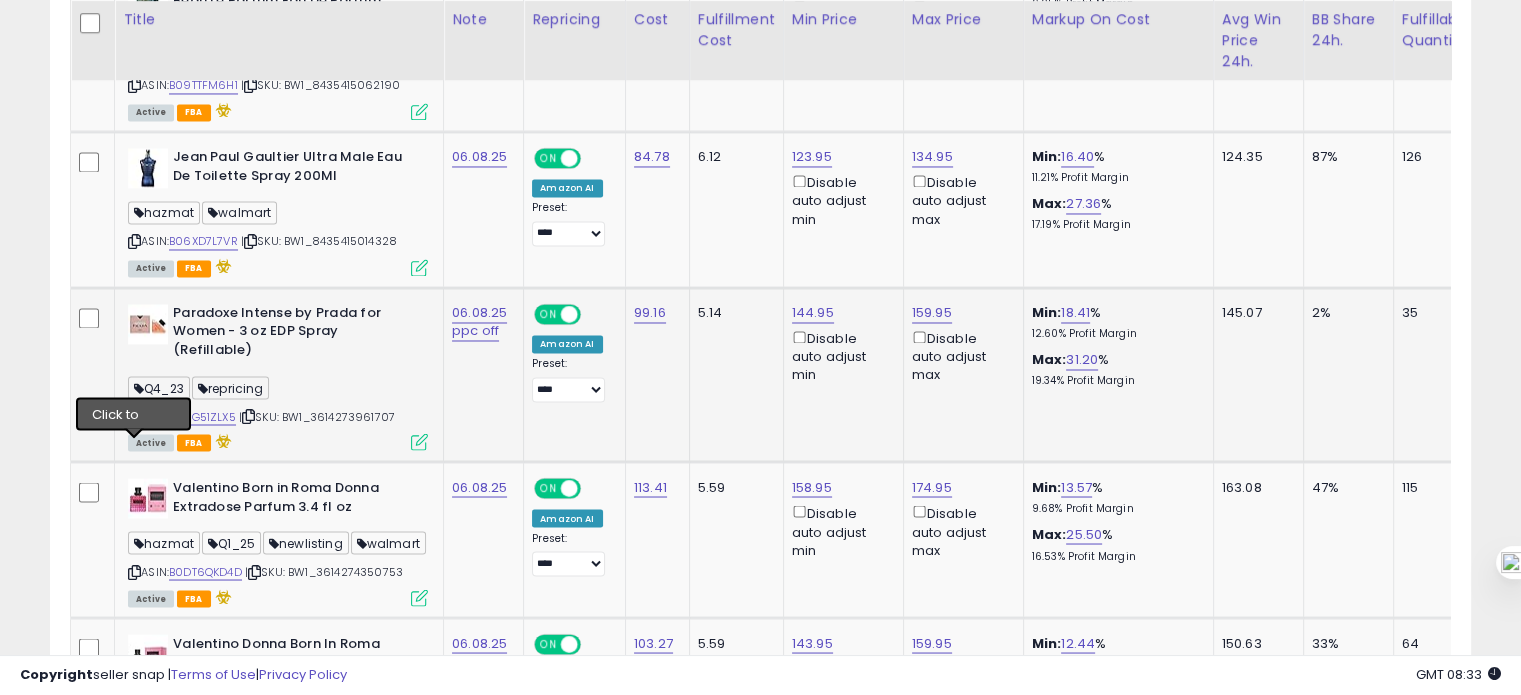 click at bounding box center (134, 415) 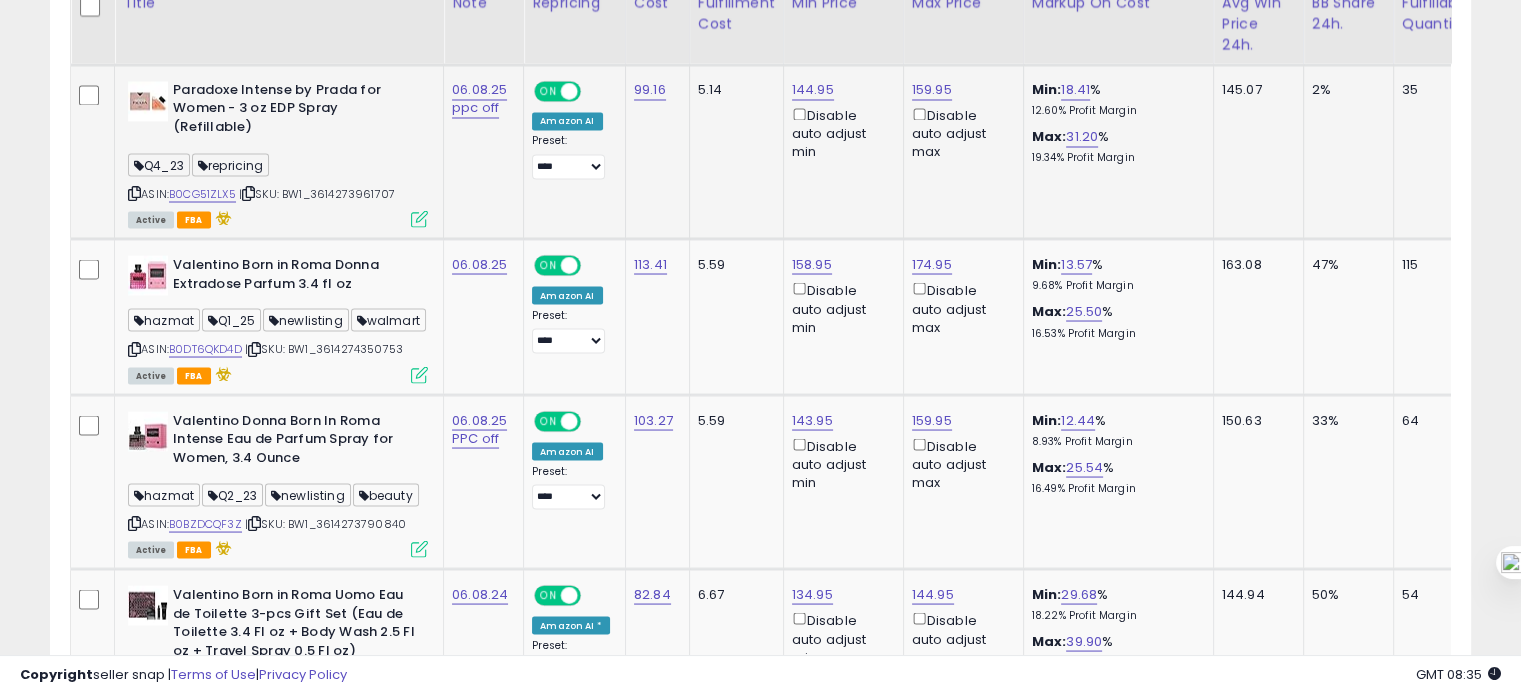 scroll, scrollTop: 3646, scrollLeft: 0, axis: vertical 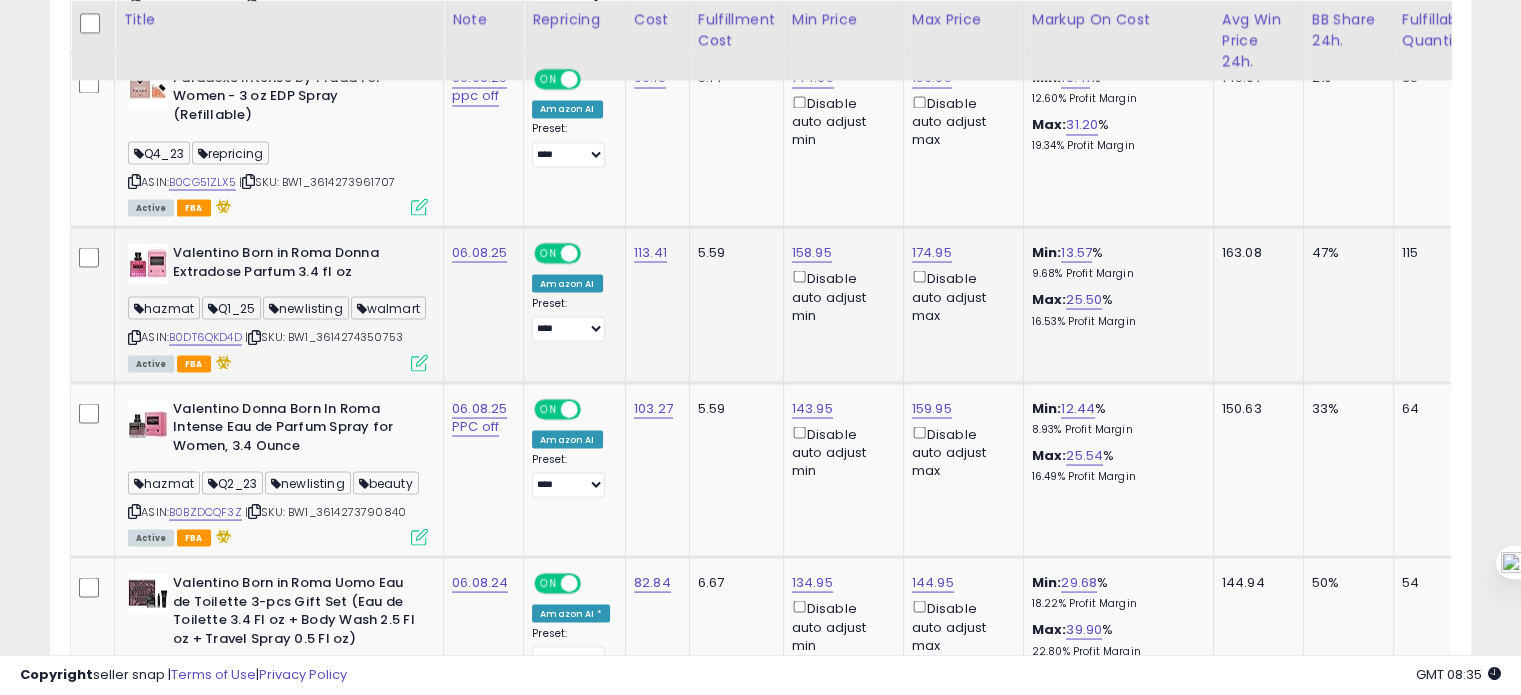 click at bounding box center (134, 336) 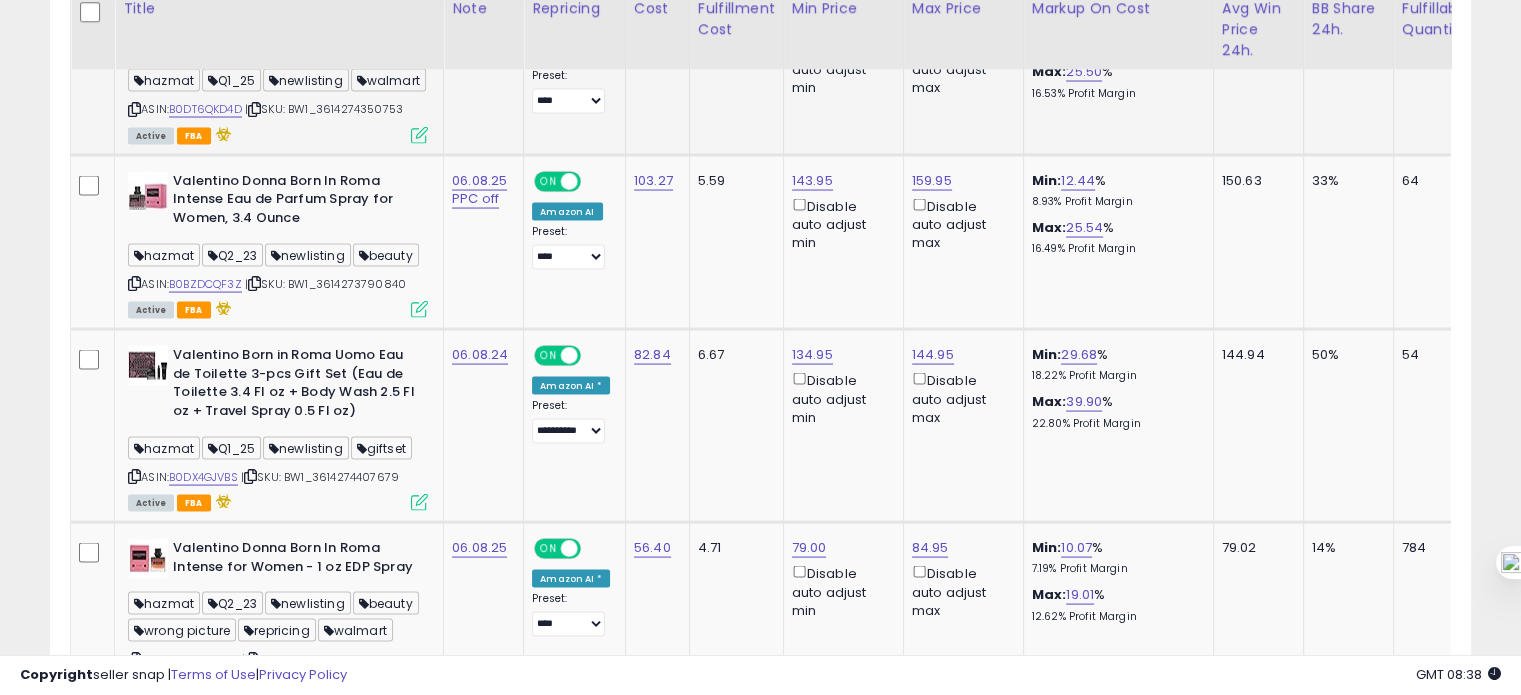 scroll, scrollTop: 3882, scrollLeft: 0, axis: vertical 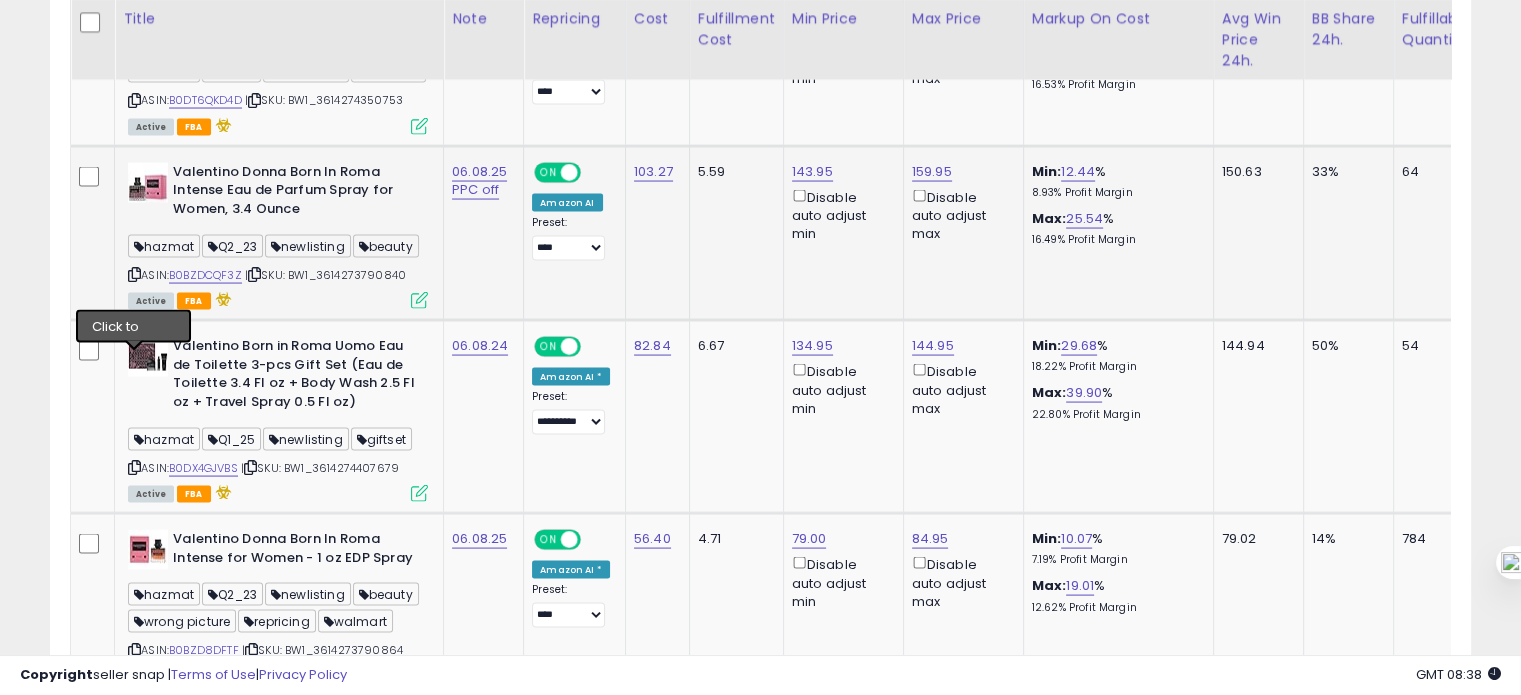 click at bounding box center [134, 274] 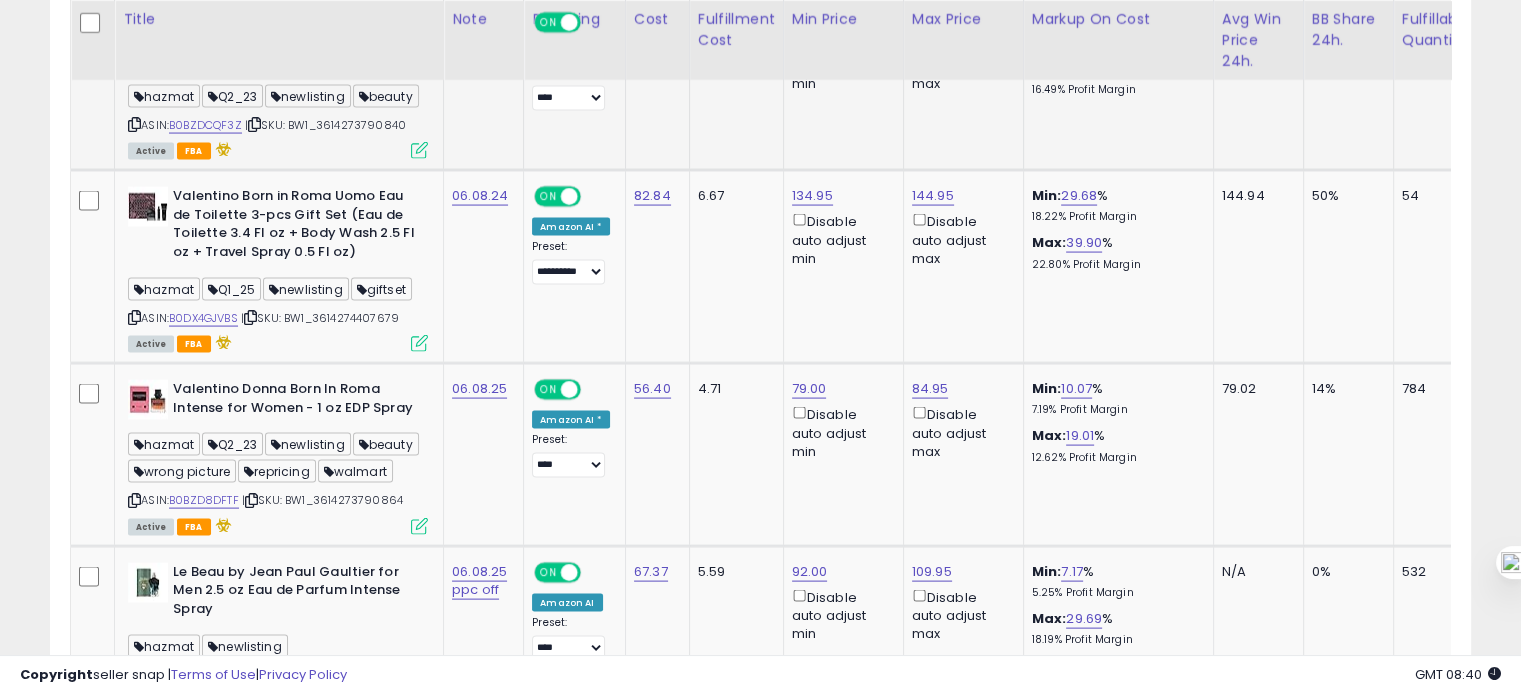 scroll, scrollTop: 4042, scrollLeft: 0, axis: vertical 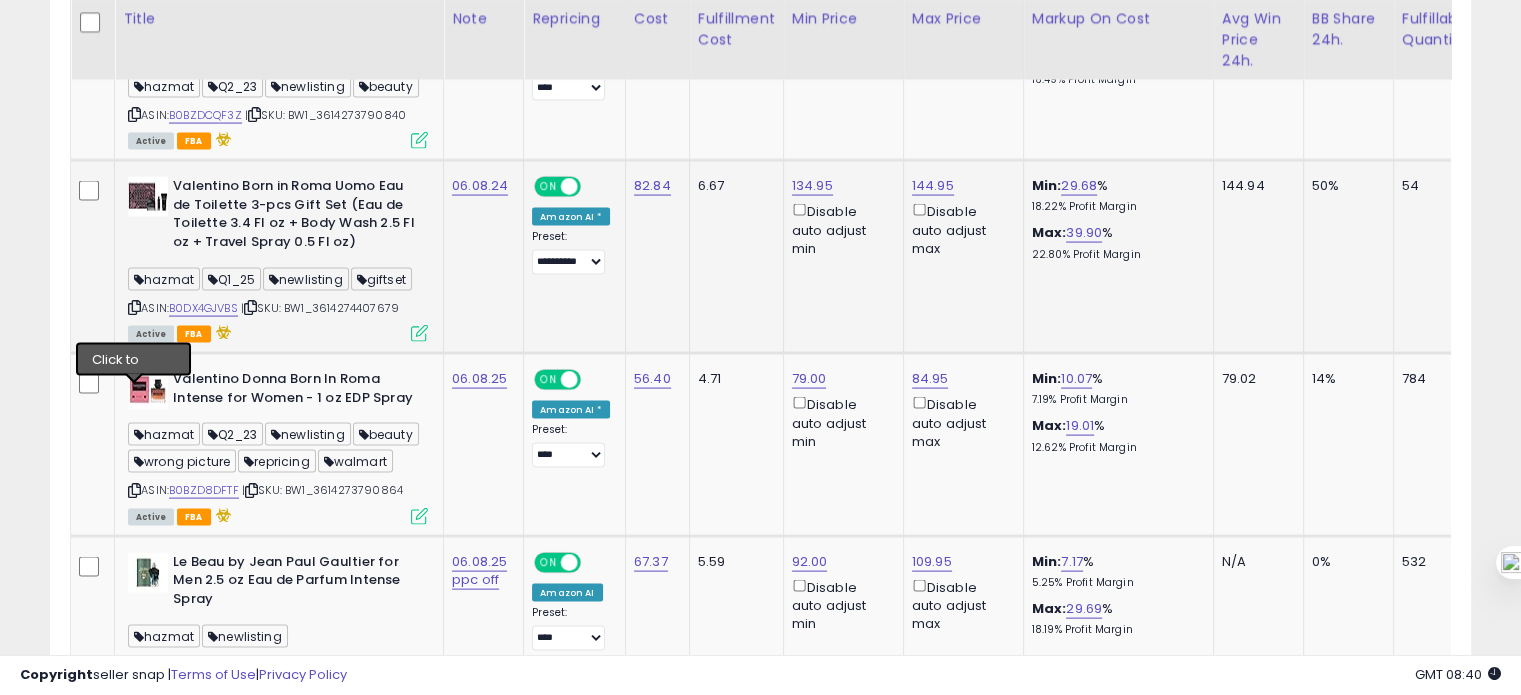 click at bounding box center (134, 307) 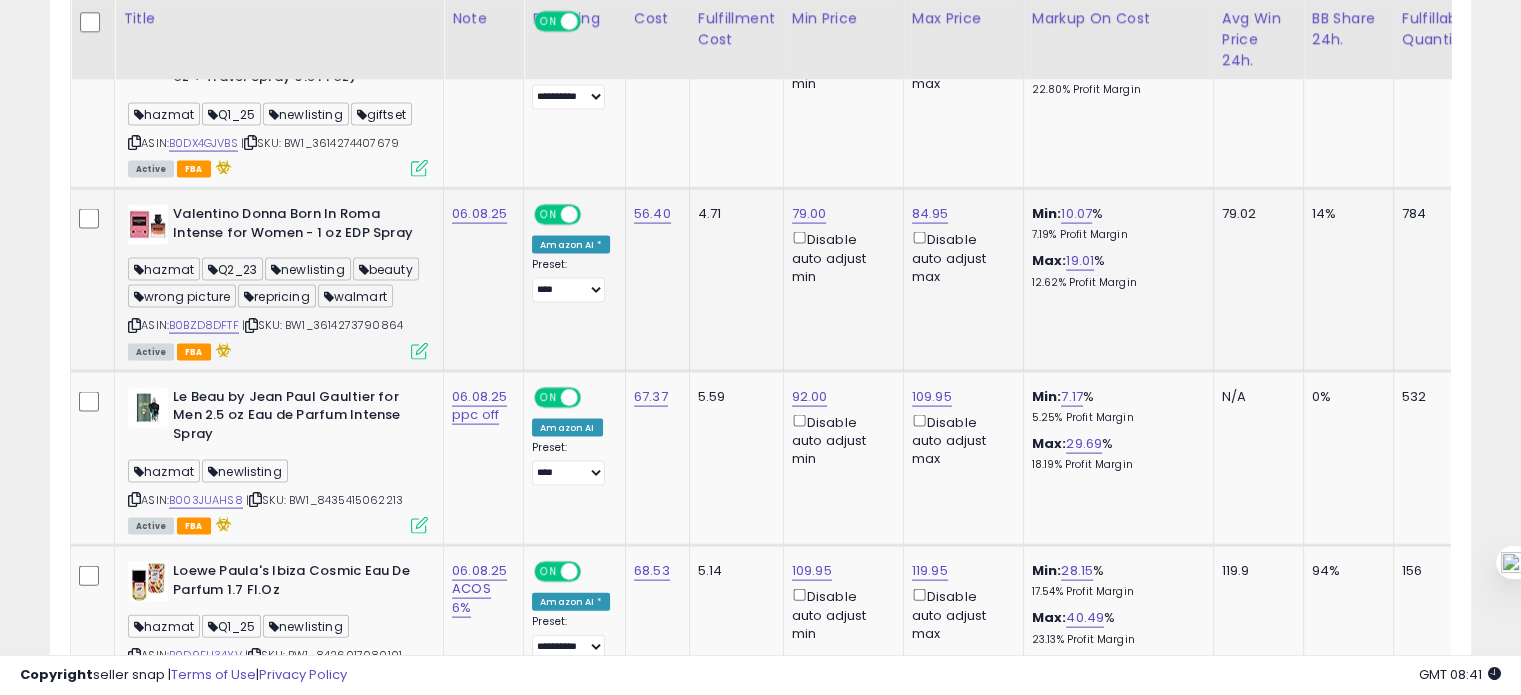 scroll, scrollTop: 4208, scrollLeft: 0, axis: vertical 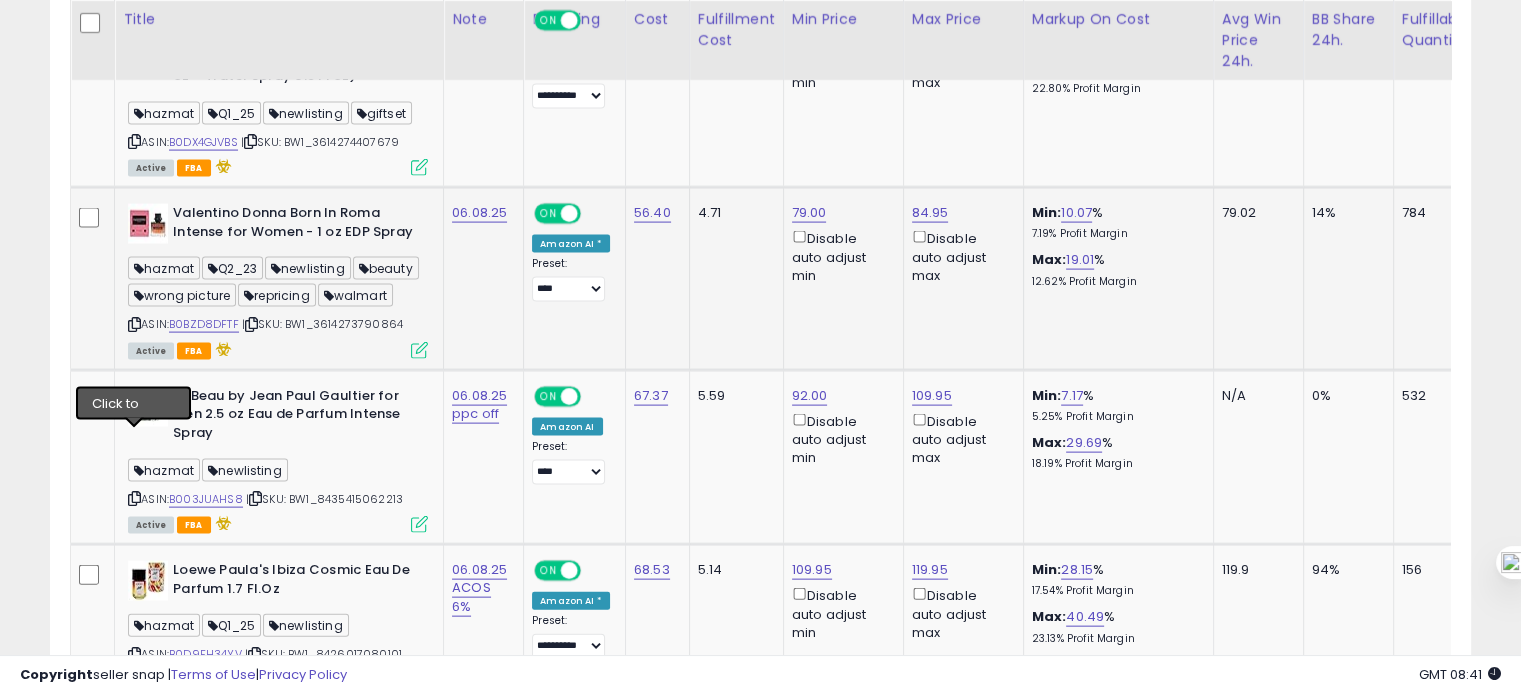 click at bounding box center [134, 324] 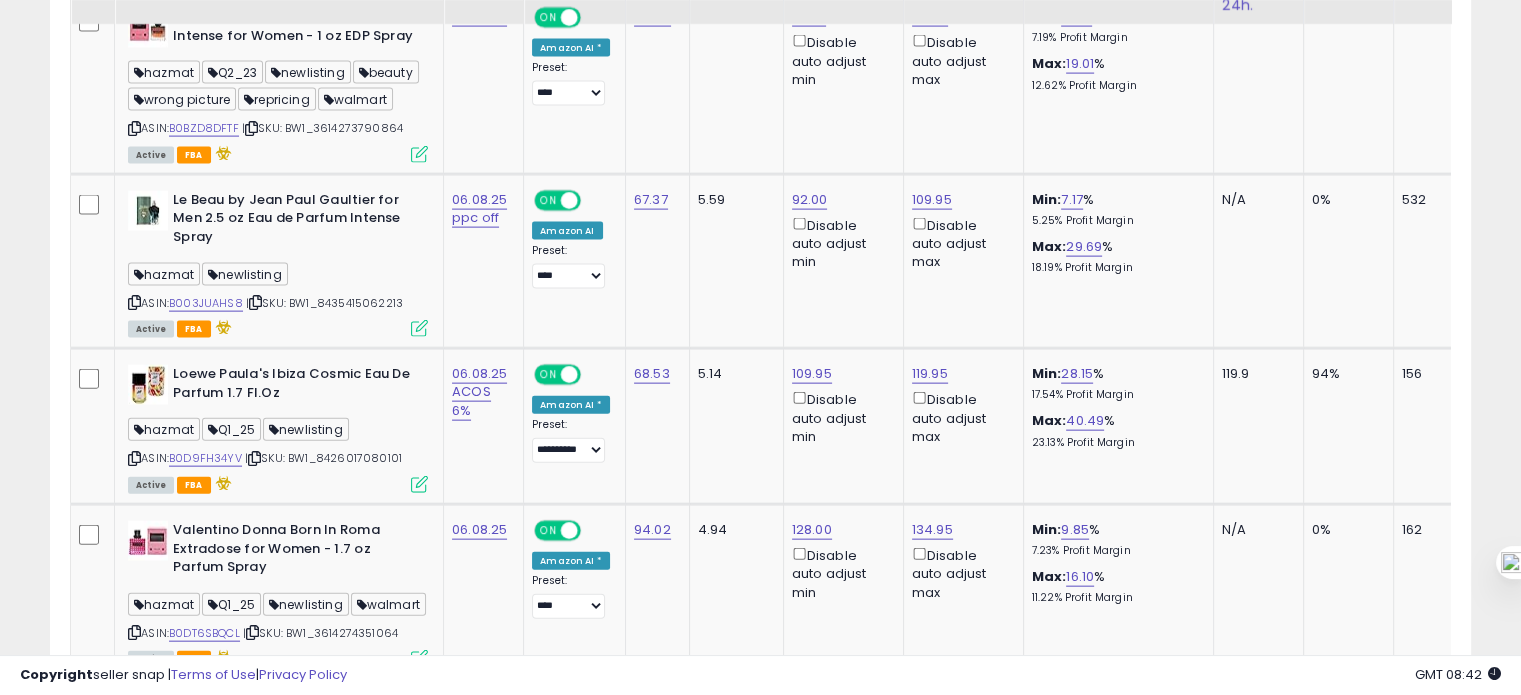 scroll, scrollTop: 4419, scrollLeft: 0, axis: vertical 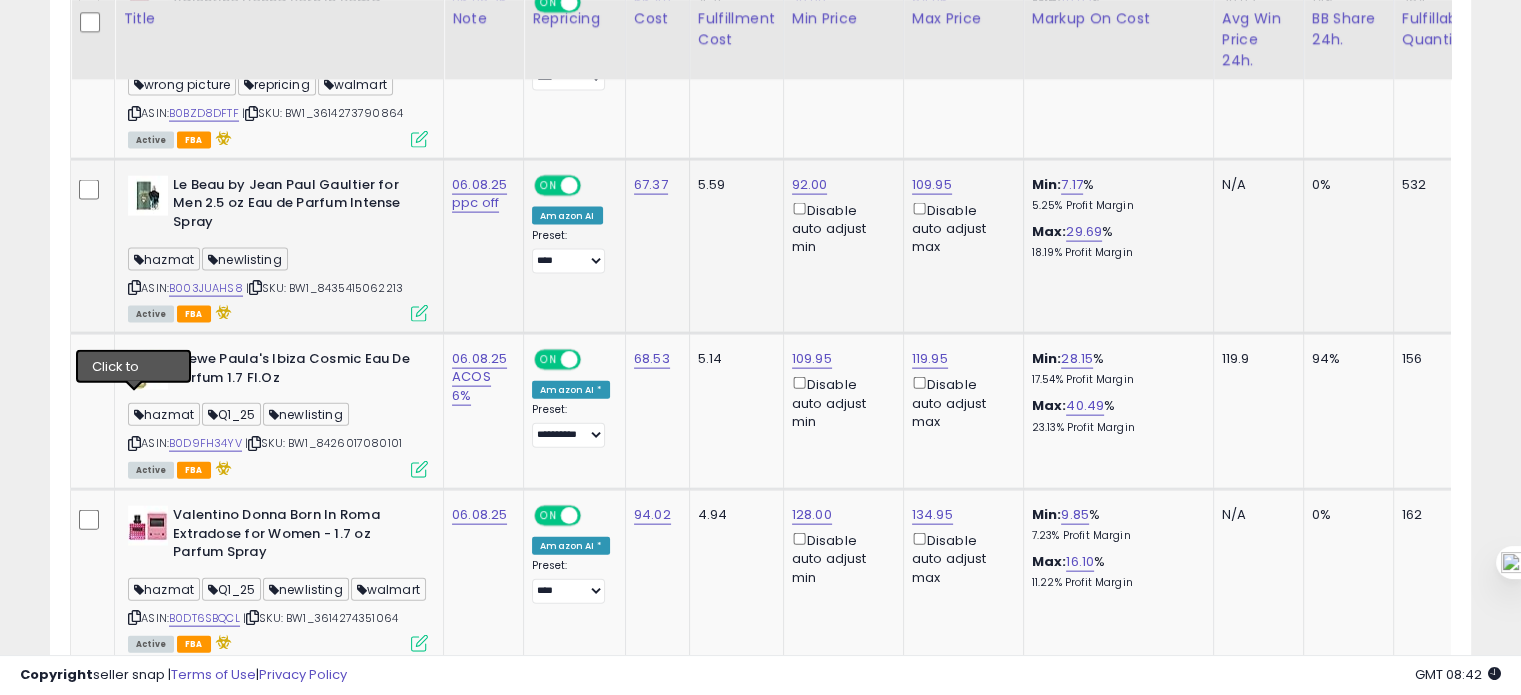click at bounding box center (134, 287) 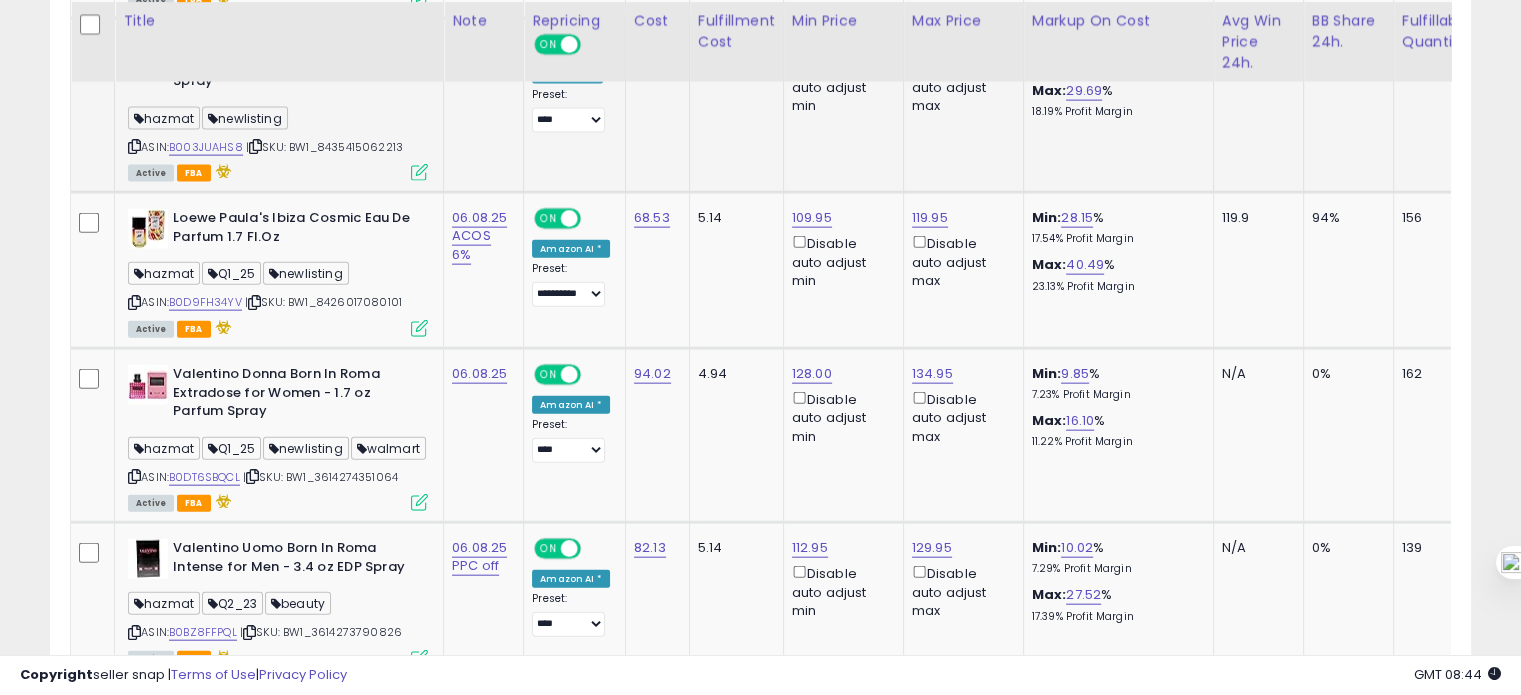 scroll, scrollTop: 4565, scrollLeft: 0, axis: vertical 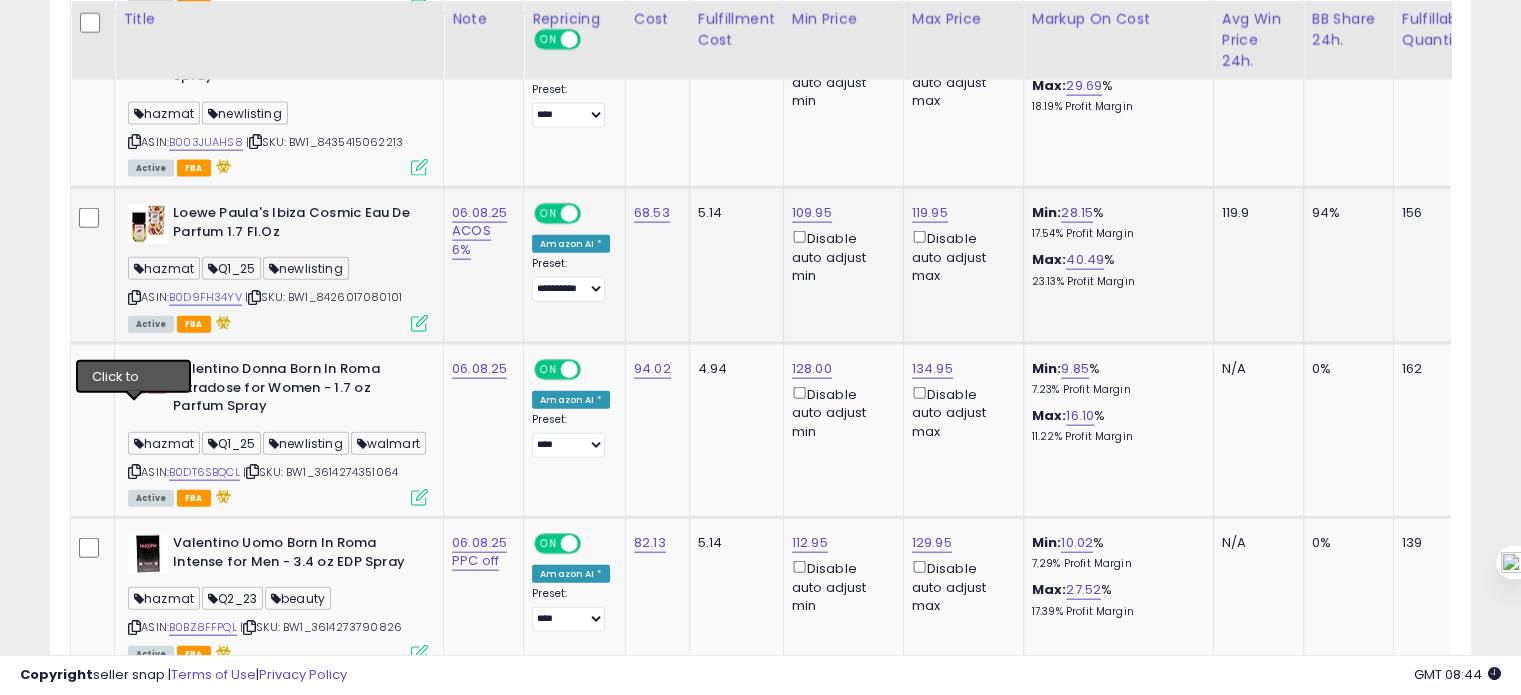 click at bounding box center [134, 297] 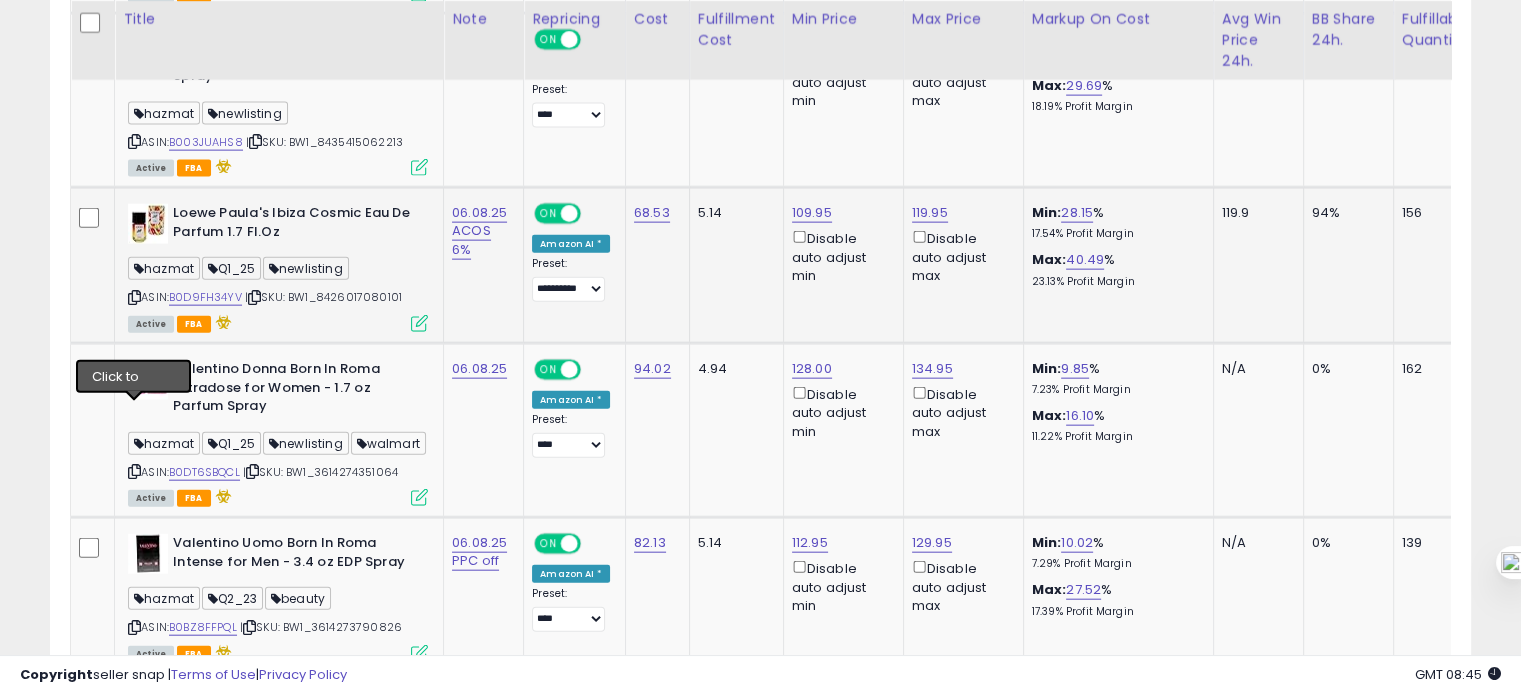 click at bounding box center (134, 297) 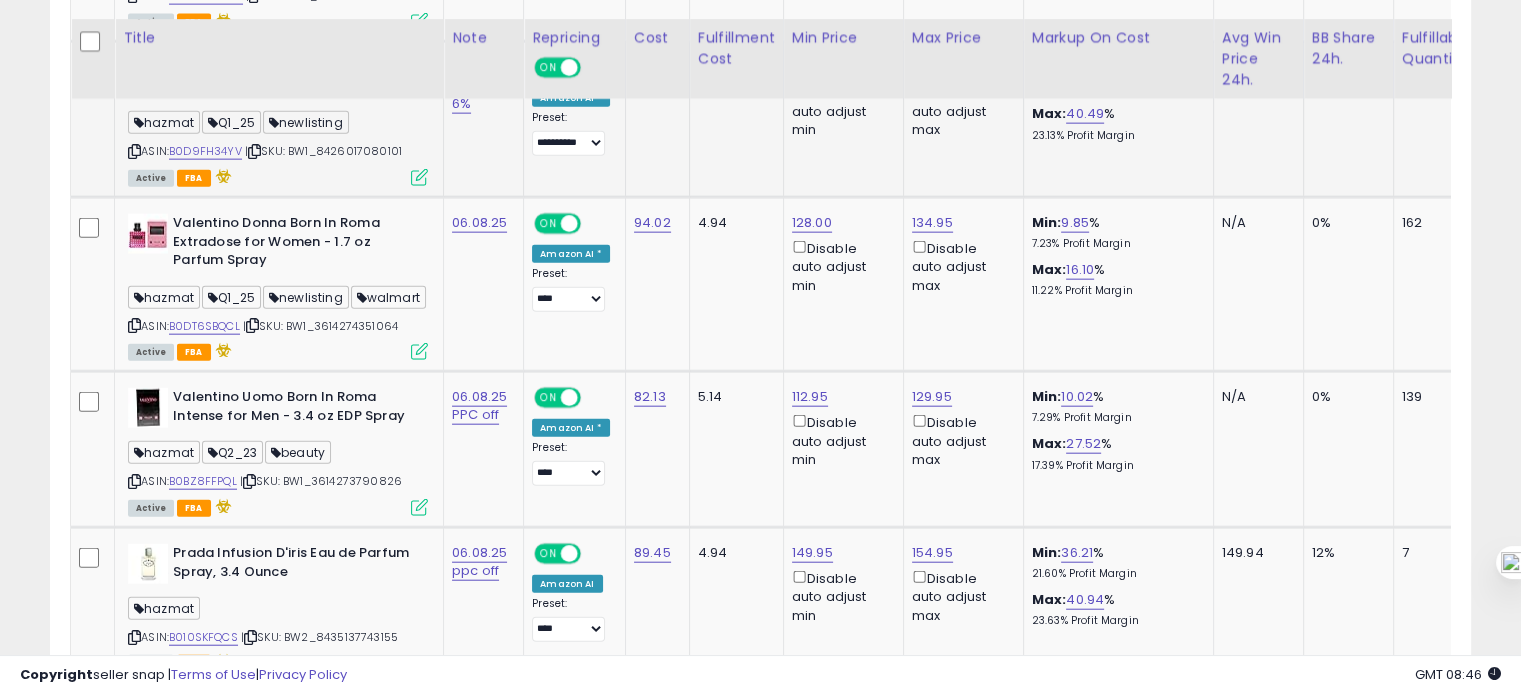scroll, scrollTop: 4732, scrollLeft: 0, axis: vertical 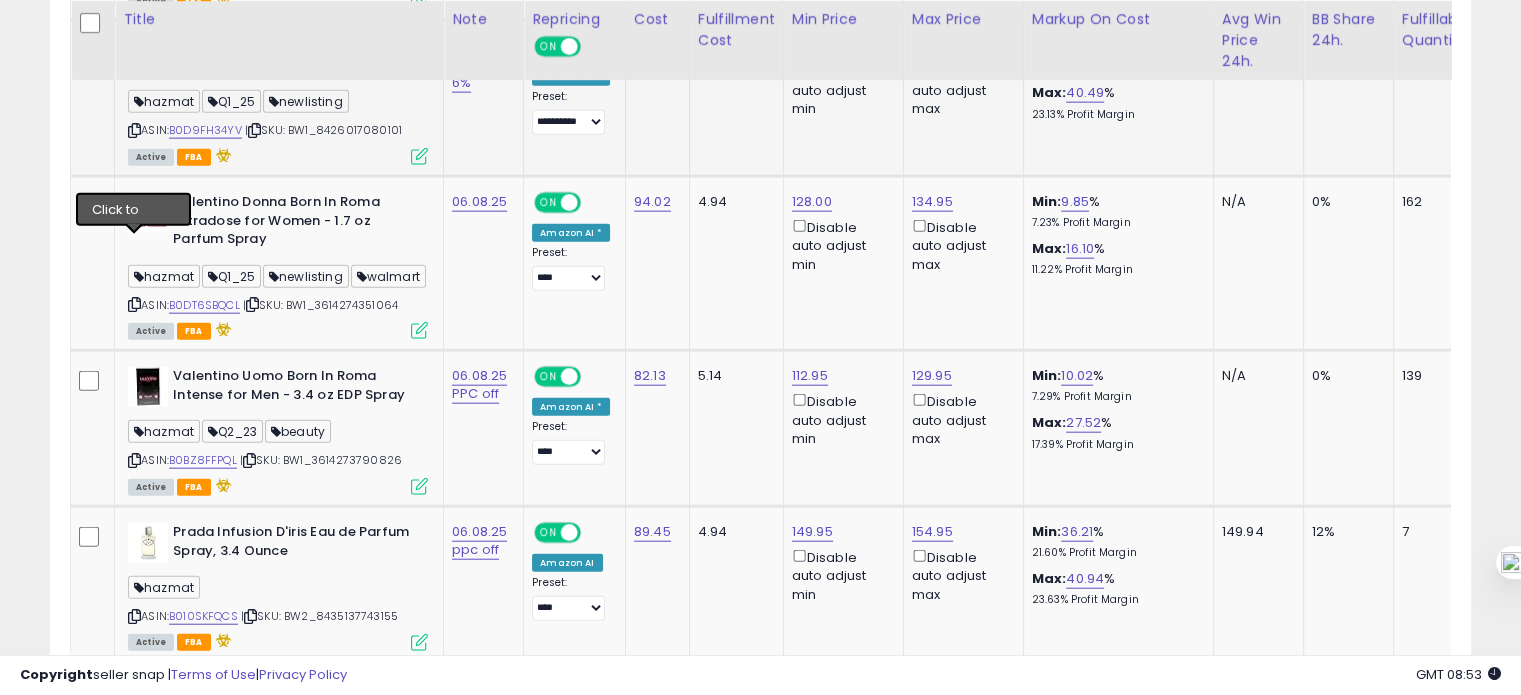 click at bounding box center (134, 130) 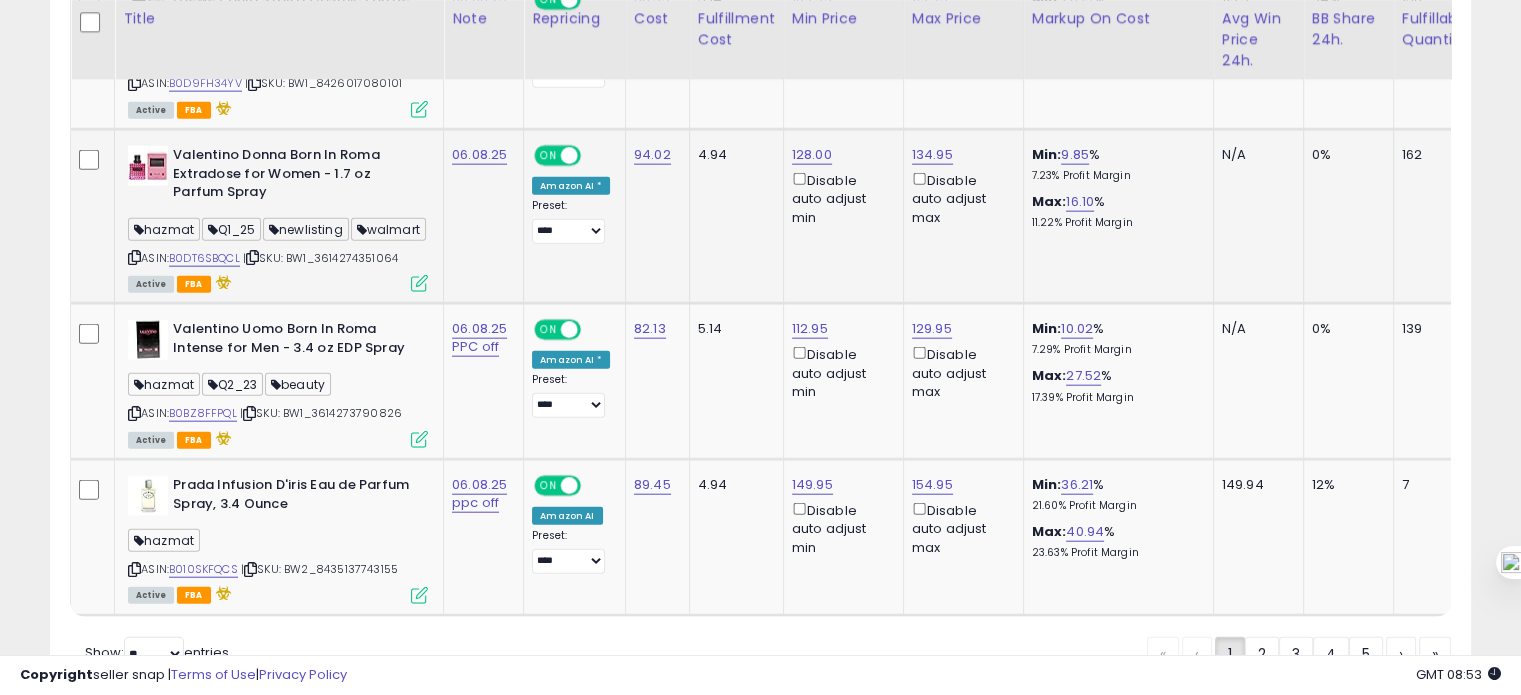 scroll, scrollTop: 4781, scrollLeft: 0, axis: vertical 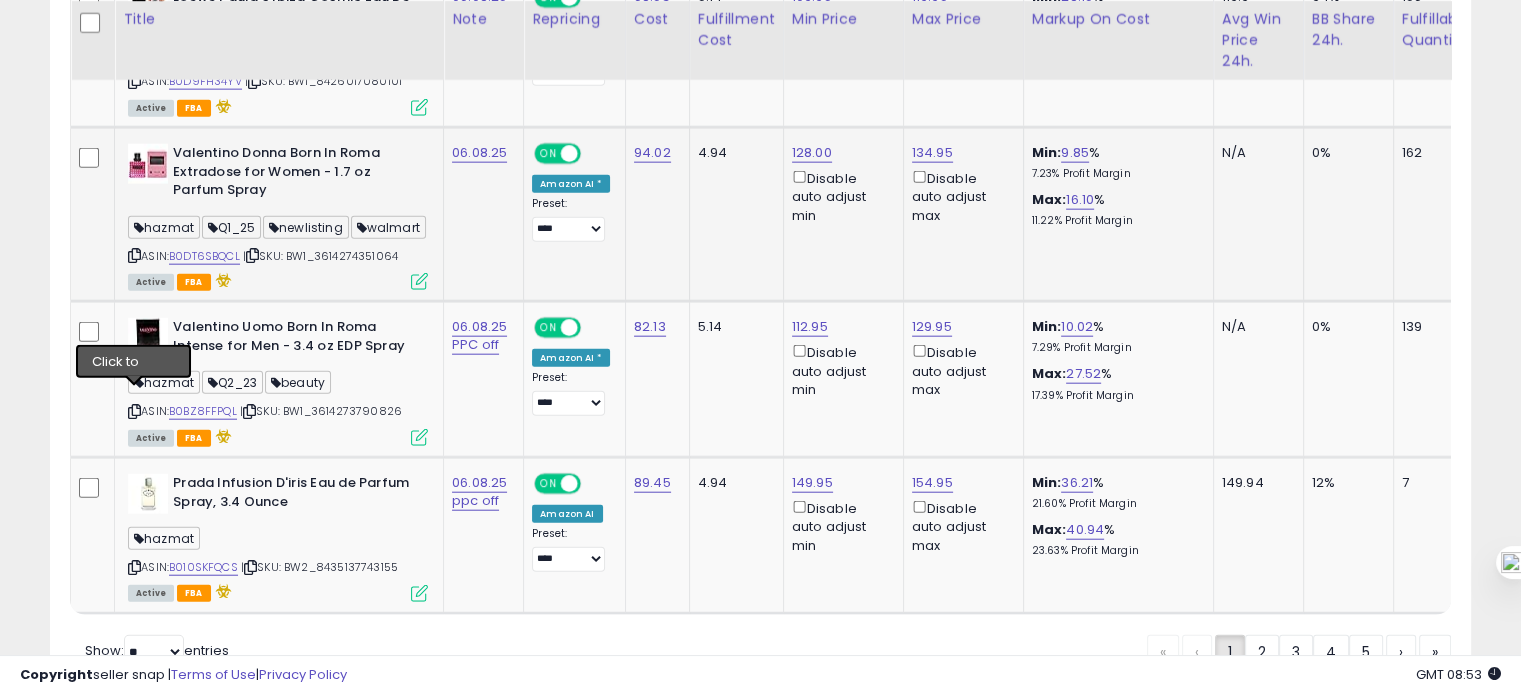 click at bounding box center [134, 255] 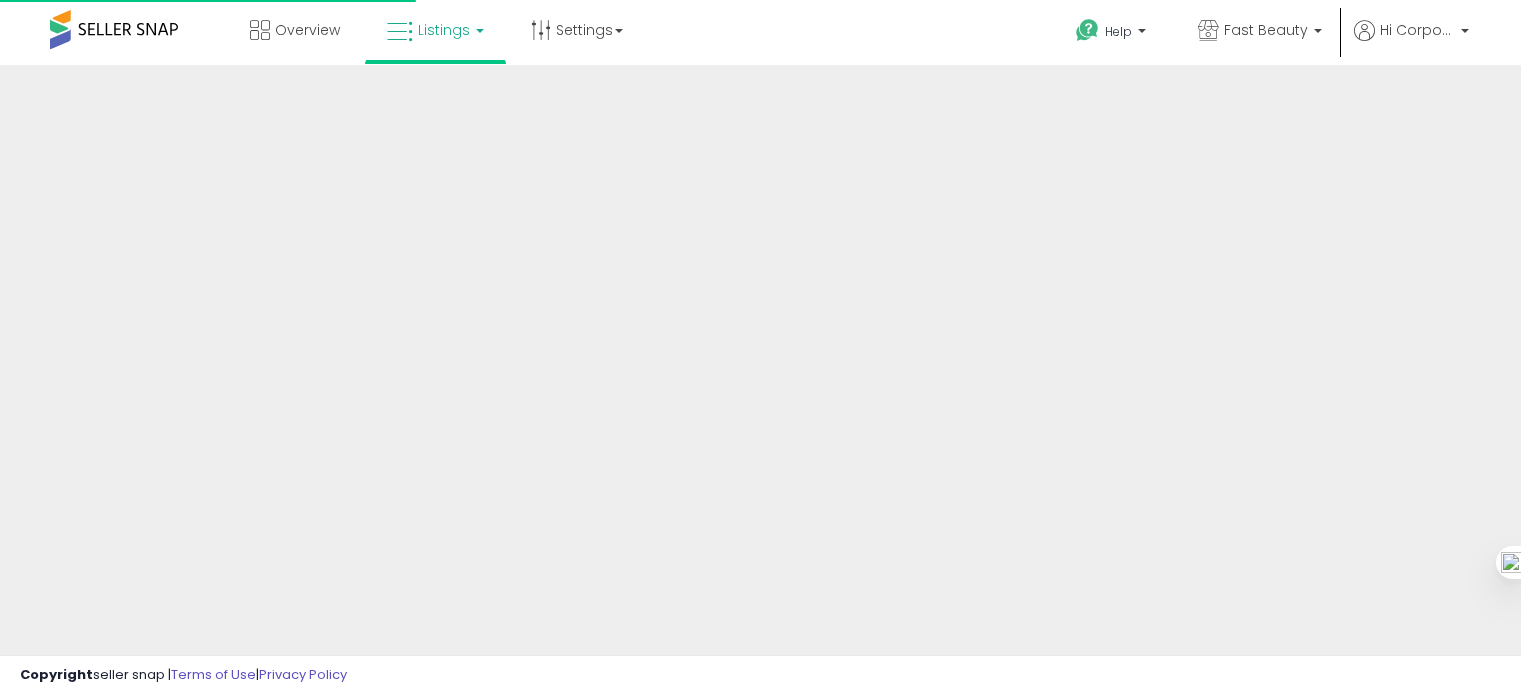 scroll, scrollTop: 0, scrollLeft: 0, axis: both 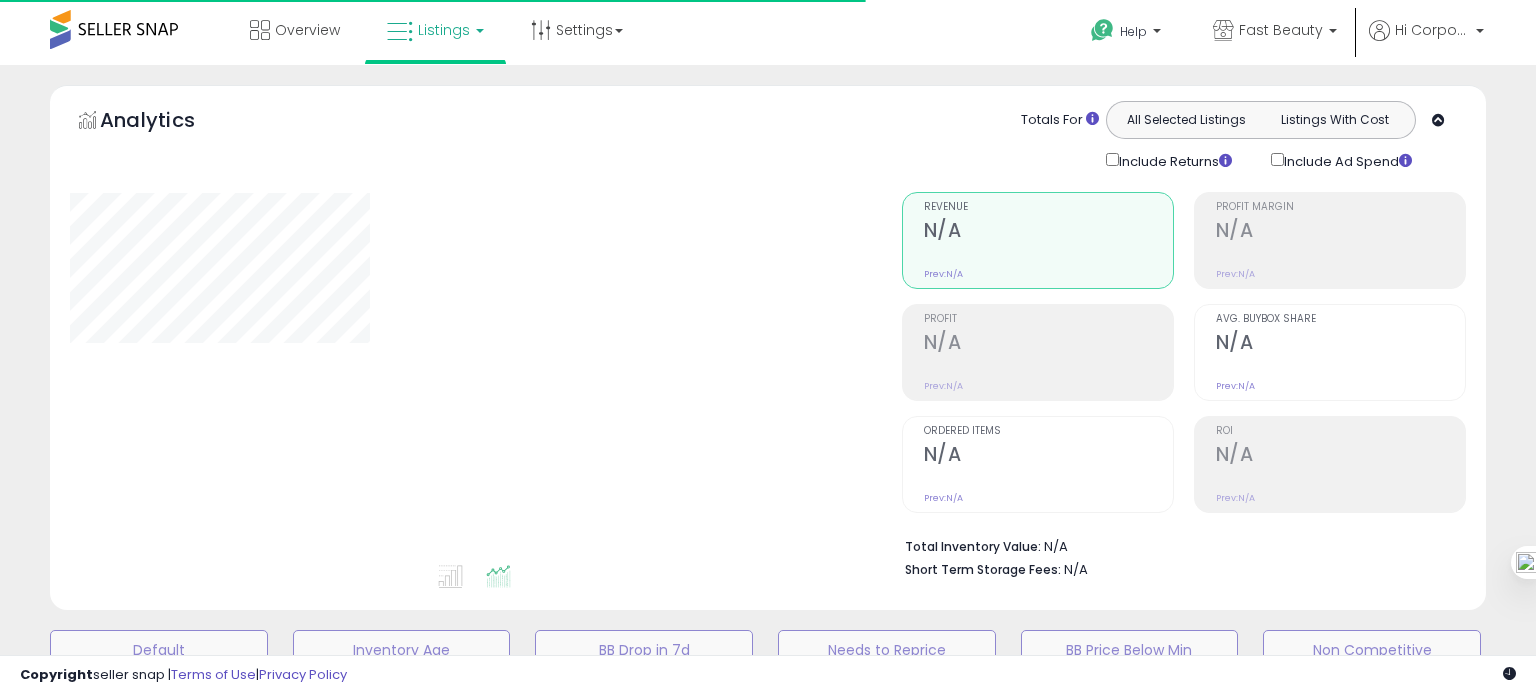 type on "**********" 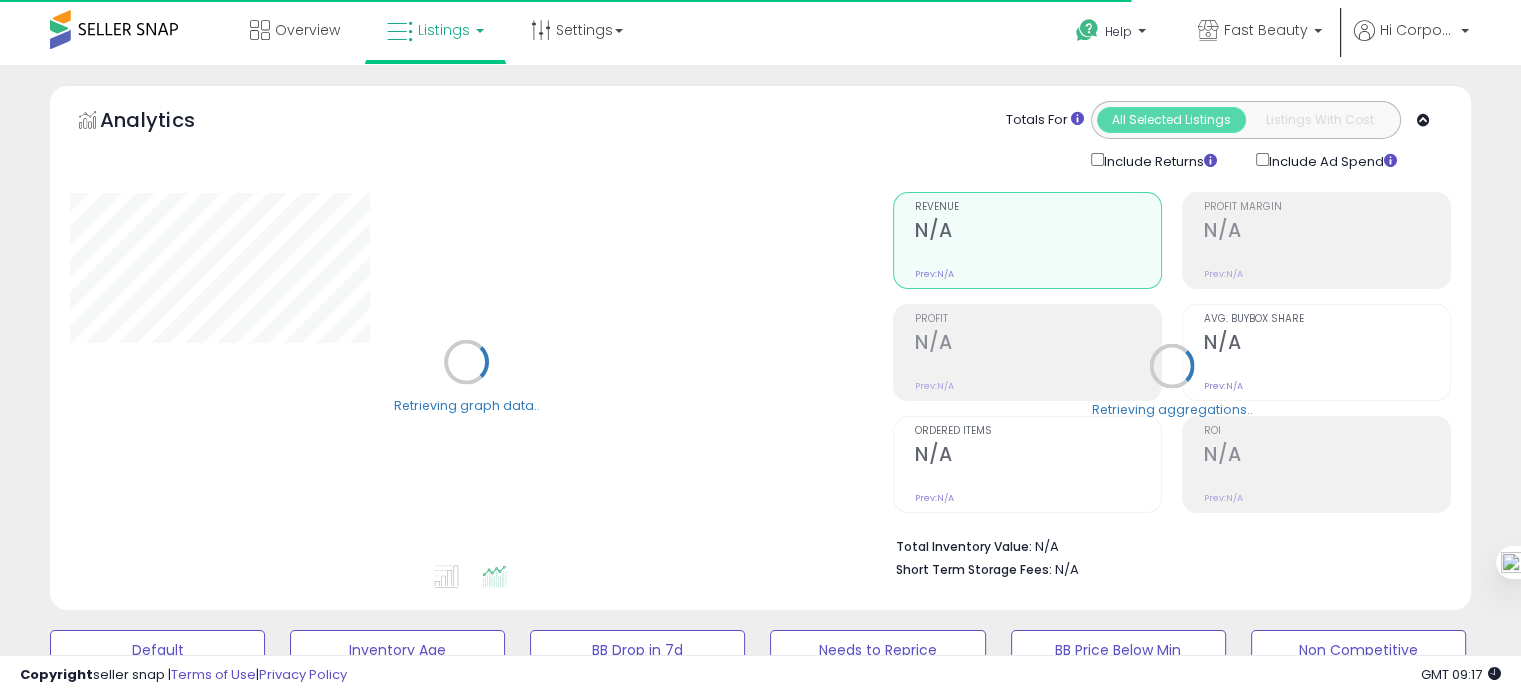 scroll, scrollTop: 920, scrollLeft: 0, axis: vertical 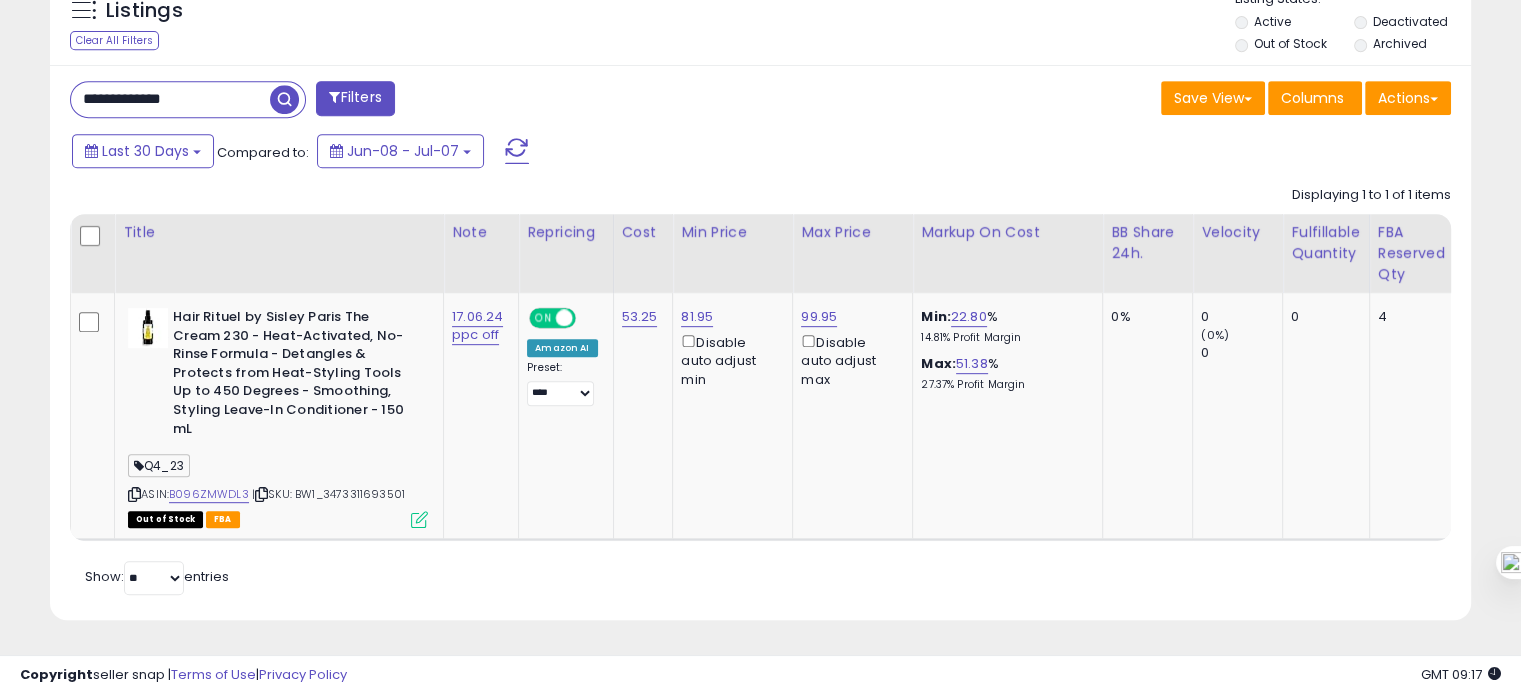 click on "**********" at bounding box center (170, 99) 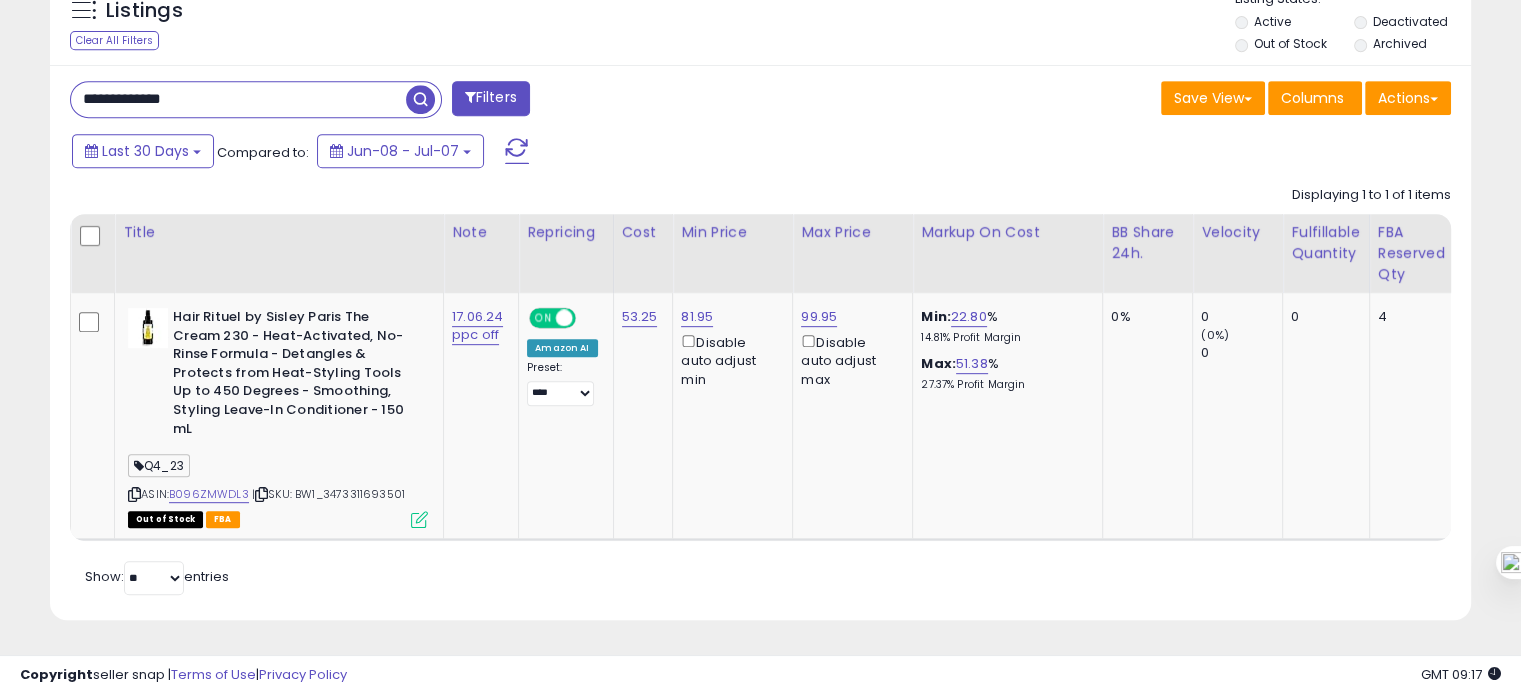 click on "**********" at bounding box center [238, 99] 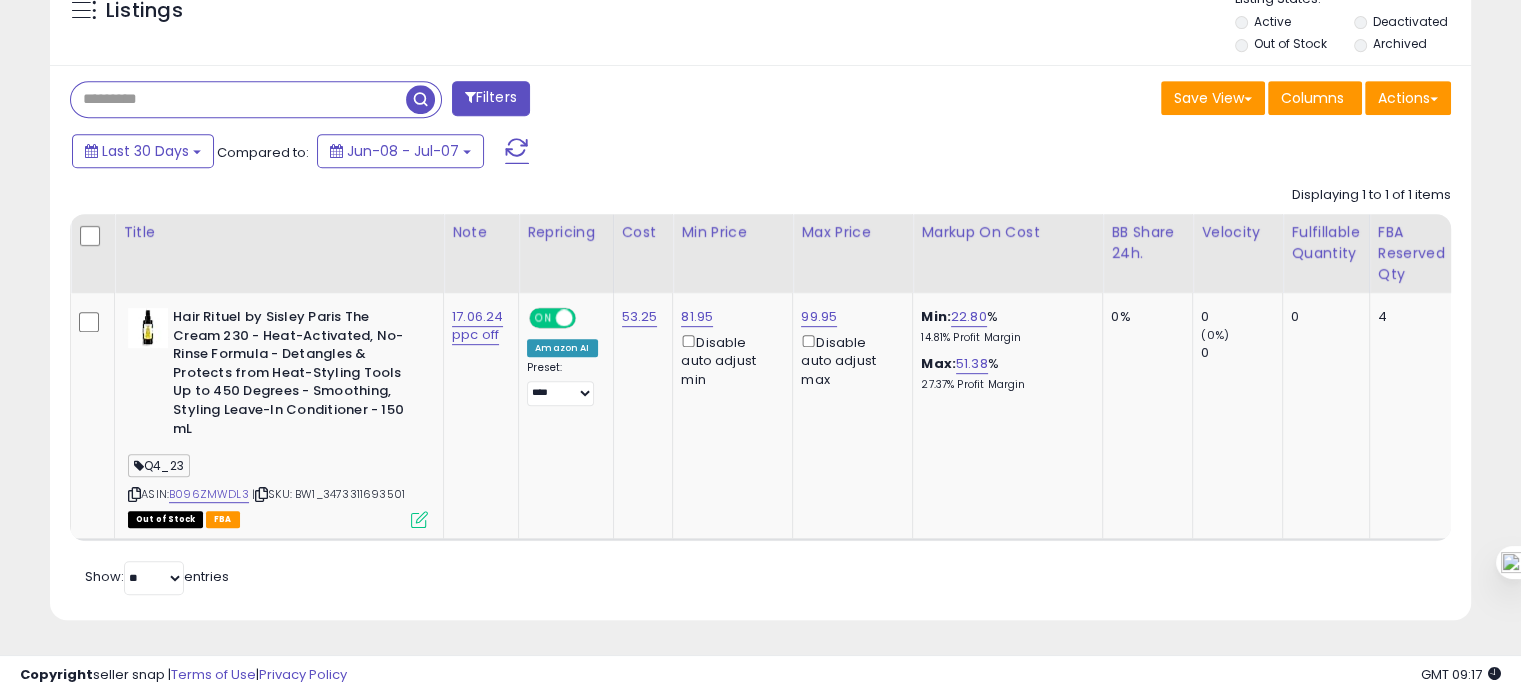 type 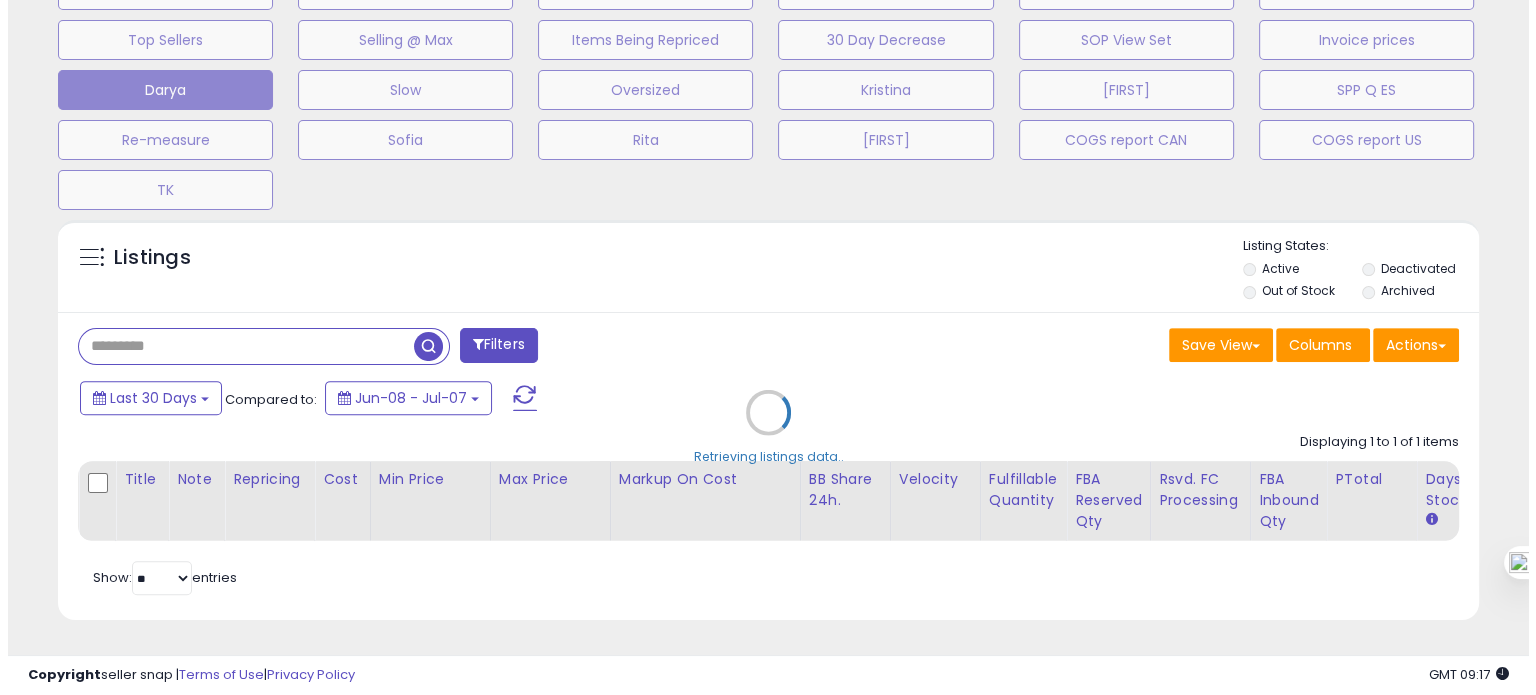 scroll, scrollTop: 674, scrollLeft: 0, axis: vertical 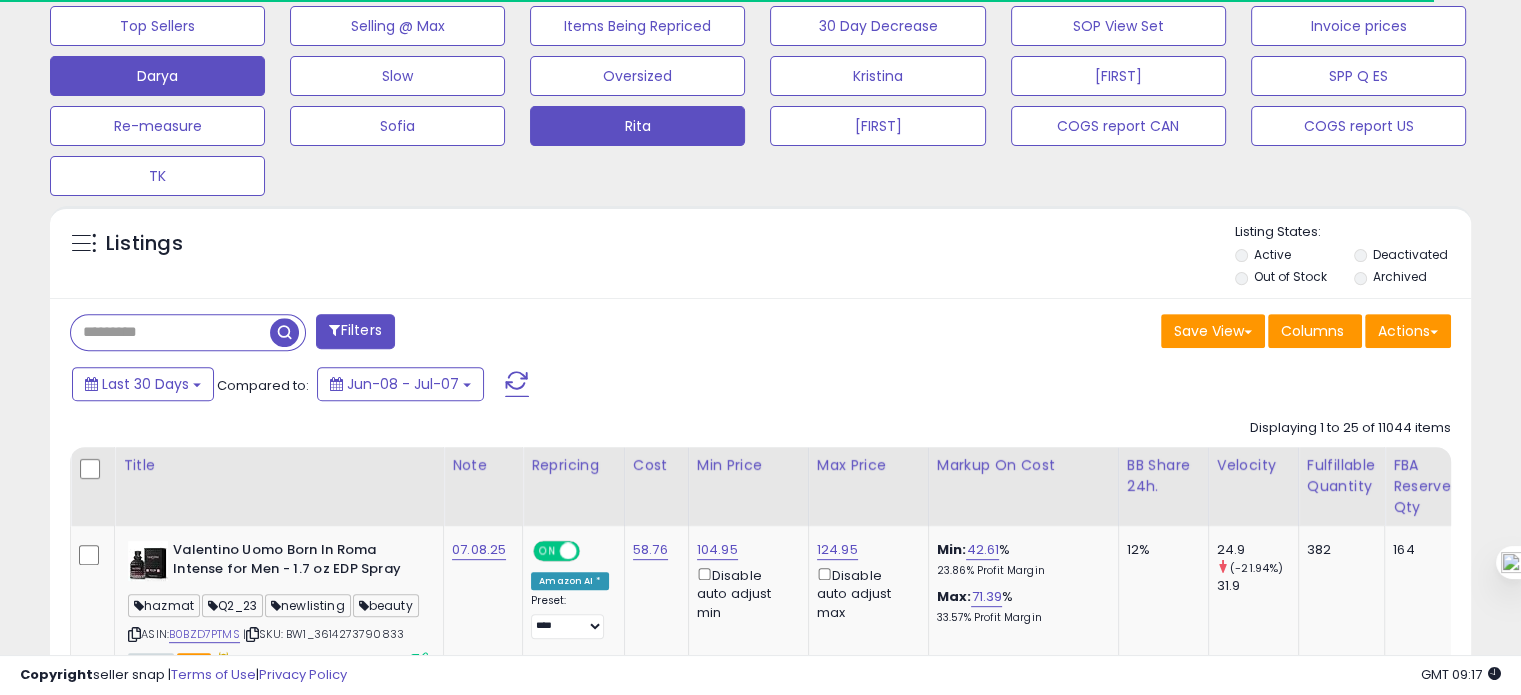 click on "Rita" at bounding box center (157, -24) 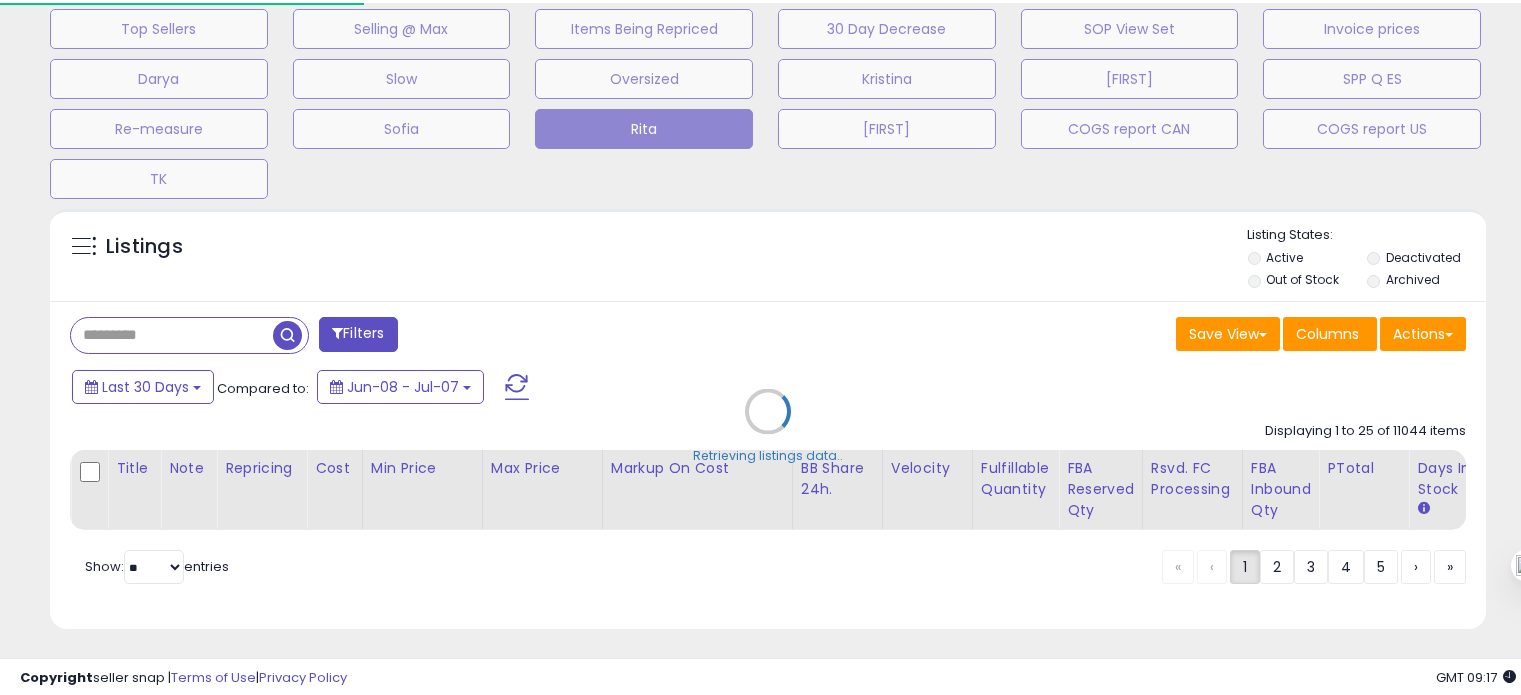 scroll, scrollTop: 0, scrollLeft: 0, axis: both 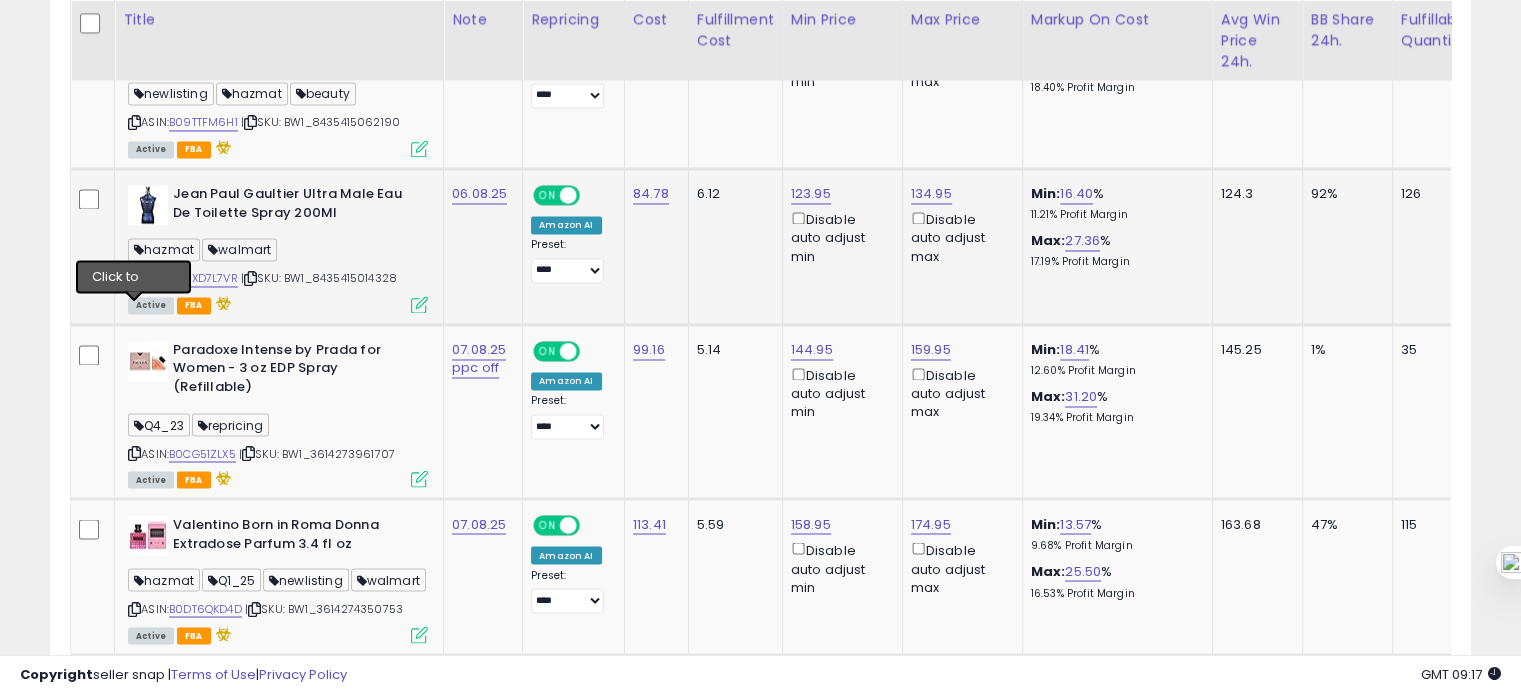 click at bounding box center [134, 278] 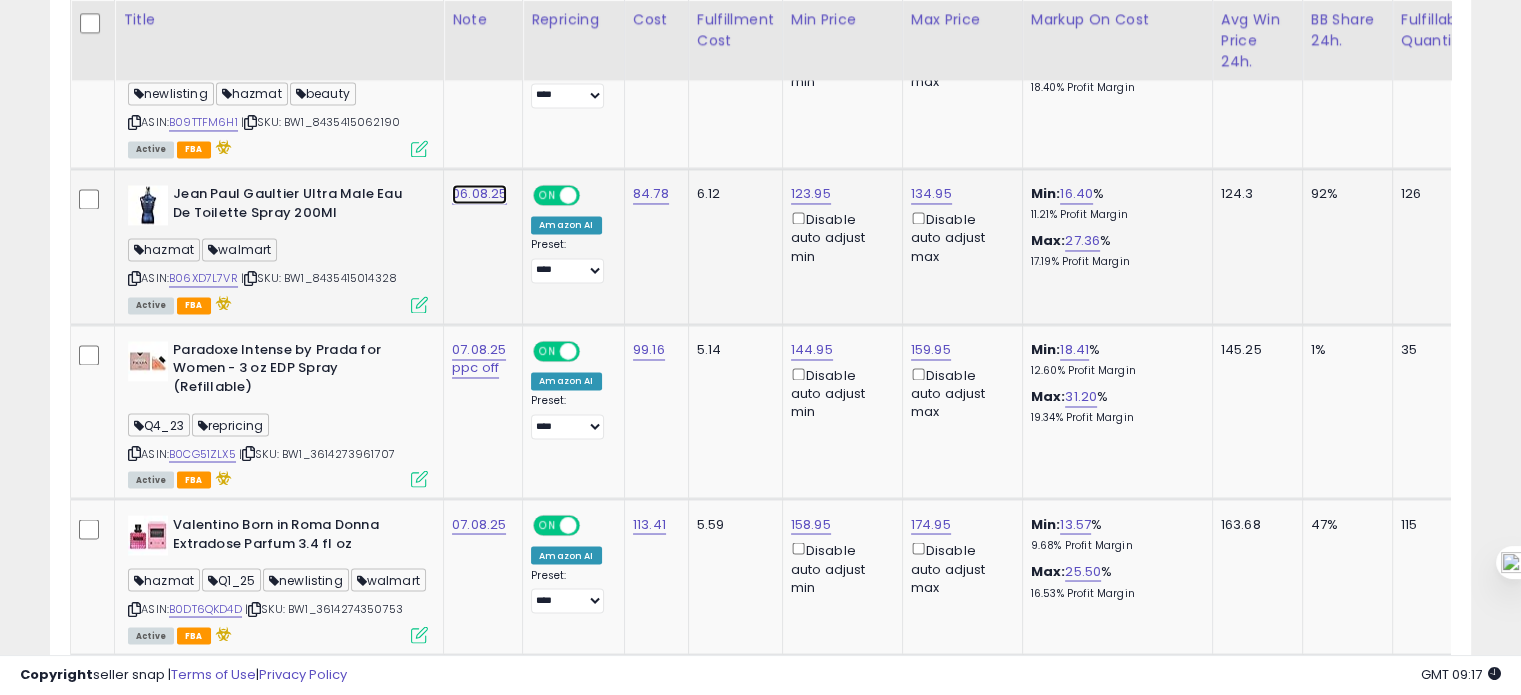 click on "06.08.25" at bounding box center (479, -2150) 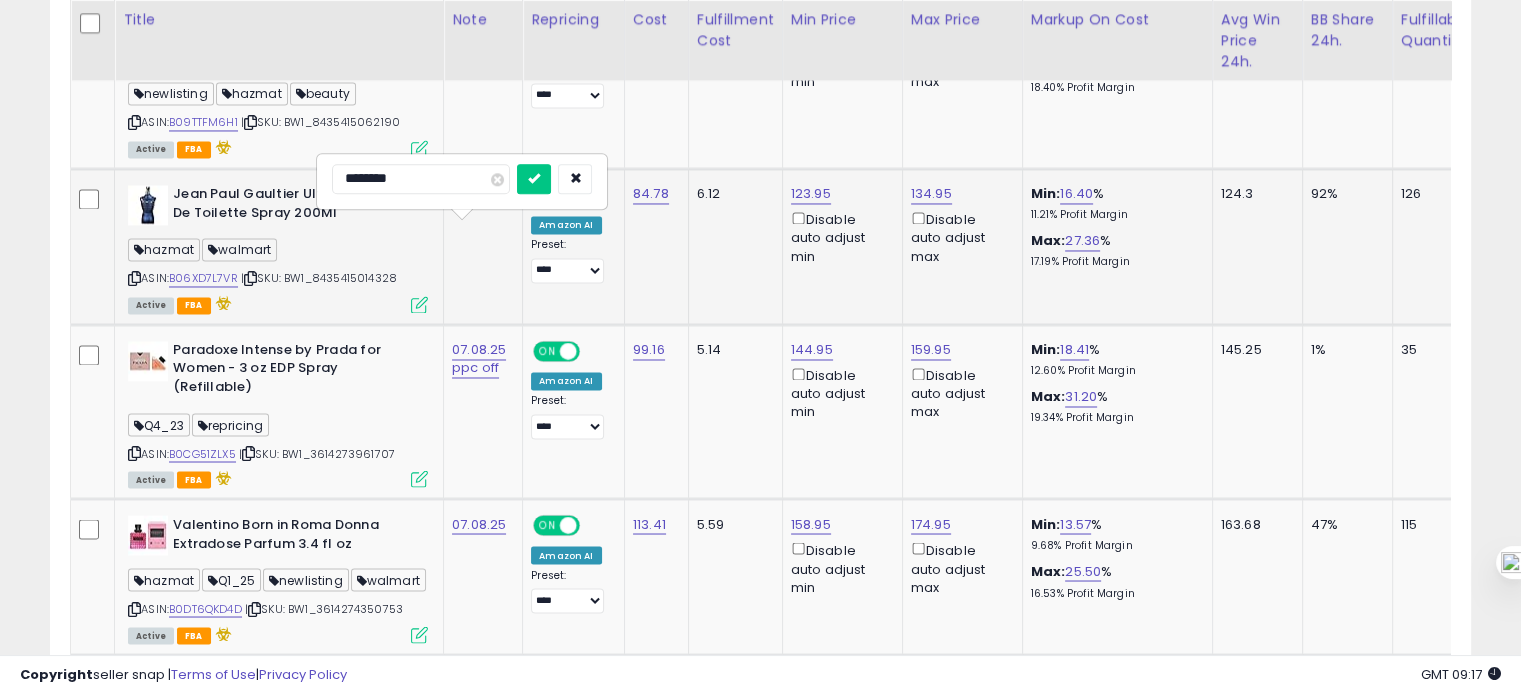 click on "********" at bounding box center [421, 179] 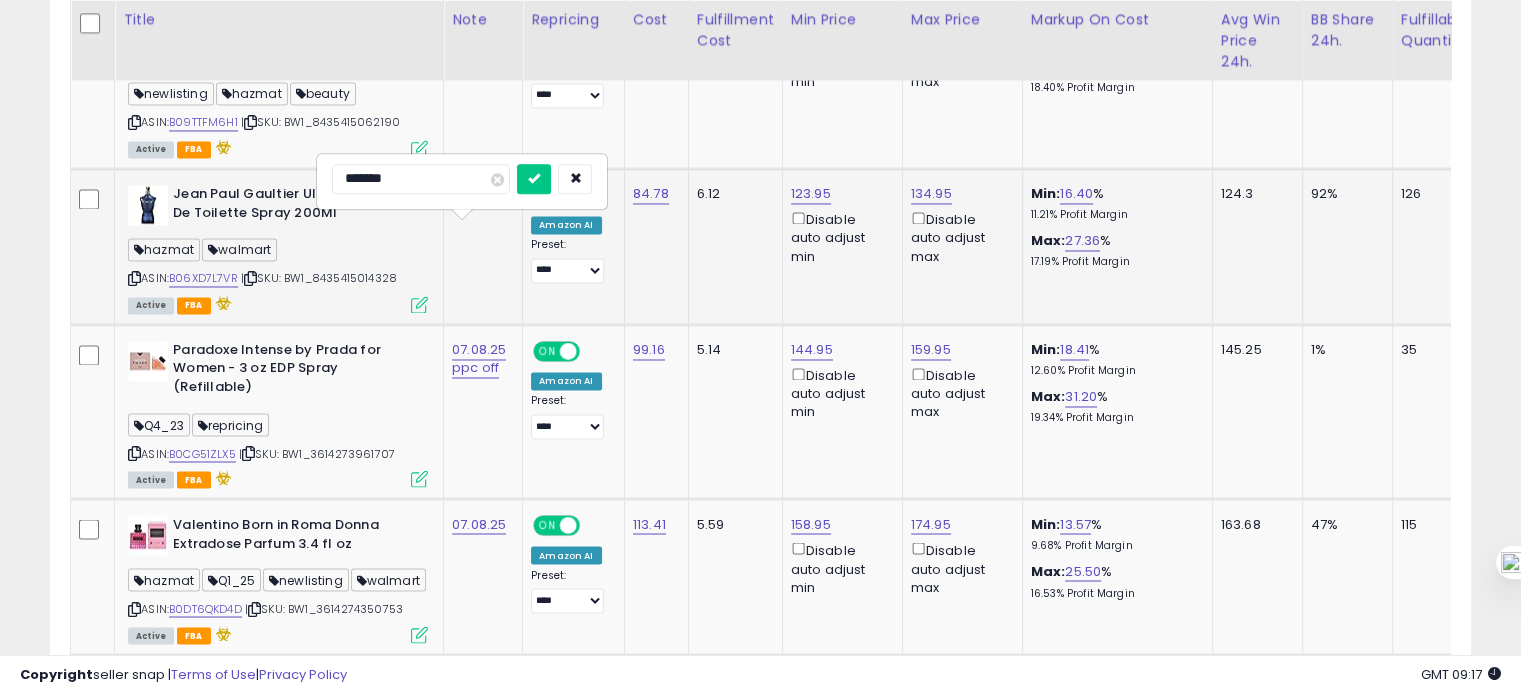 type on "********" 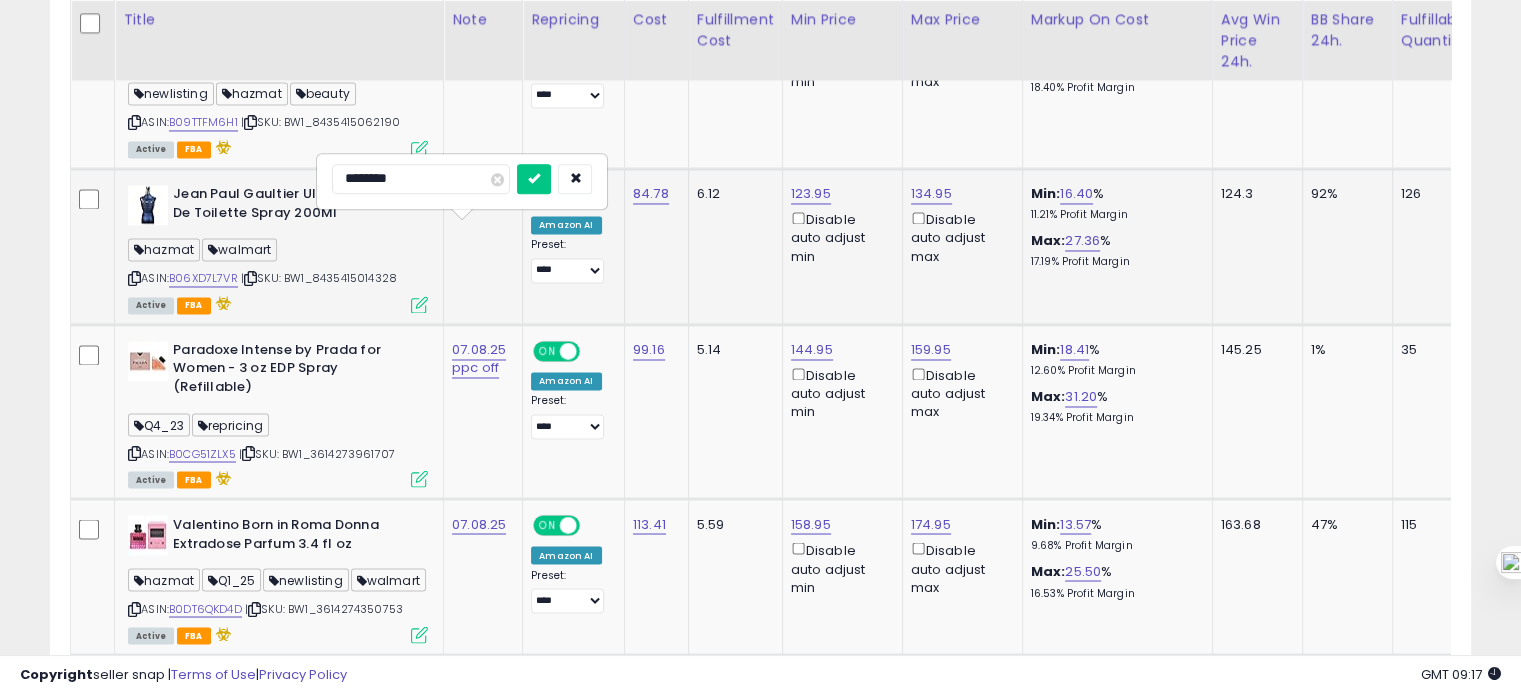 click at bounding box center (534, 179) 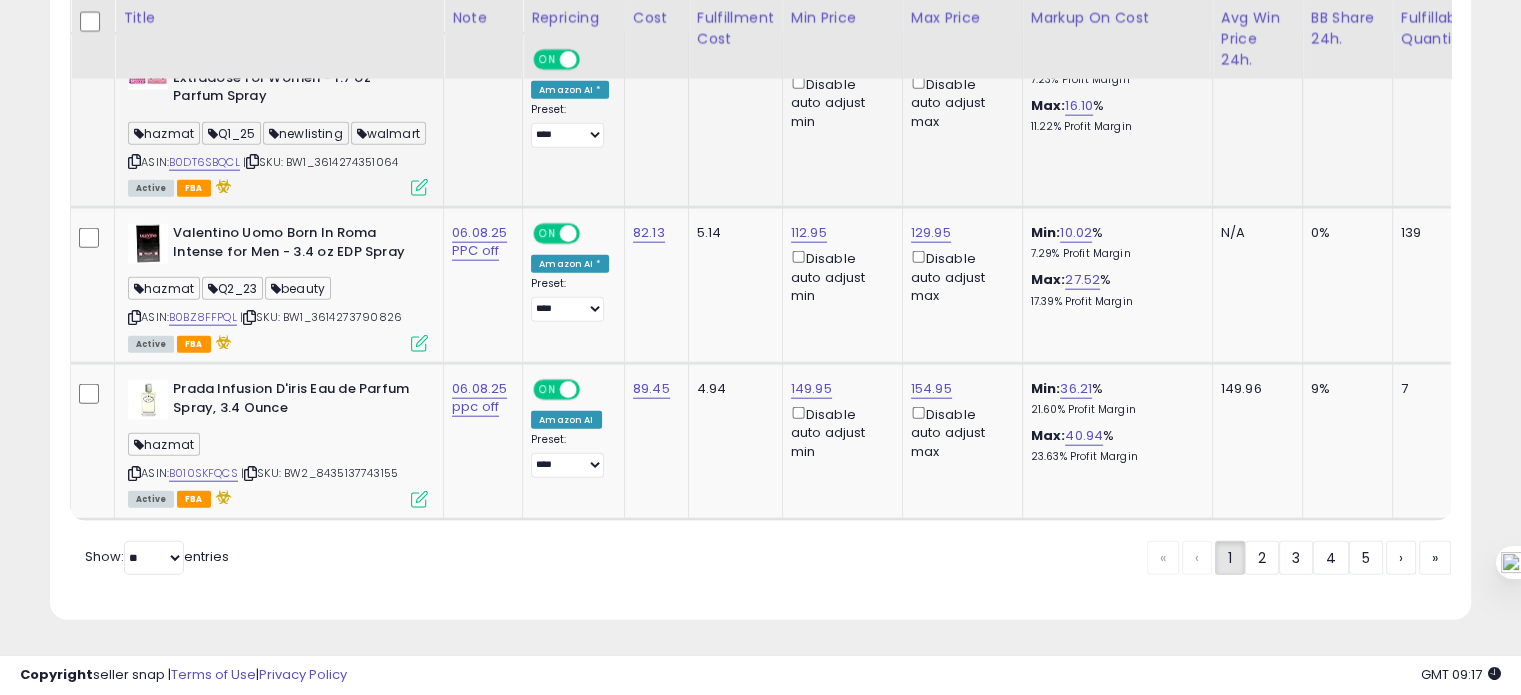 scroll, scrollTop: 4874, scrollLeft: 0, axis: vertical 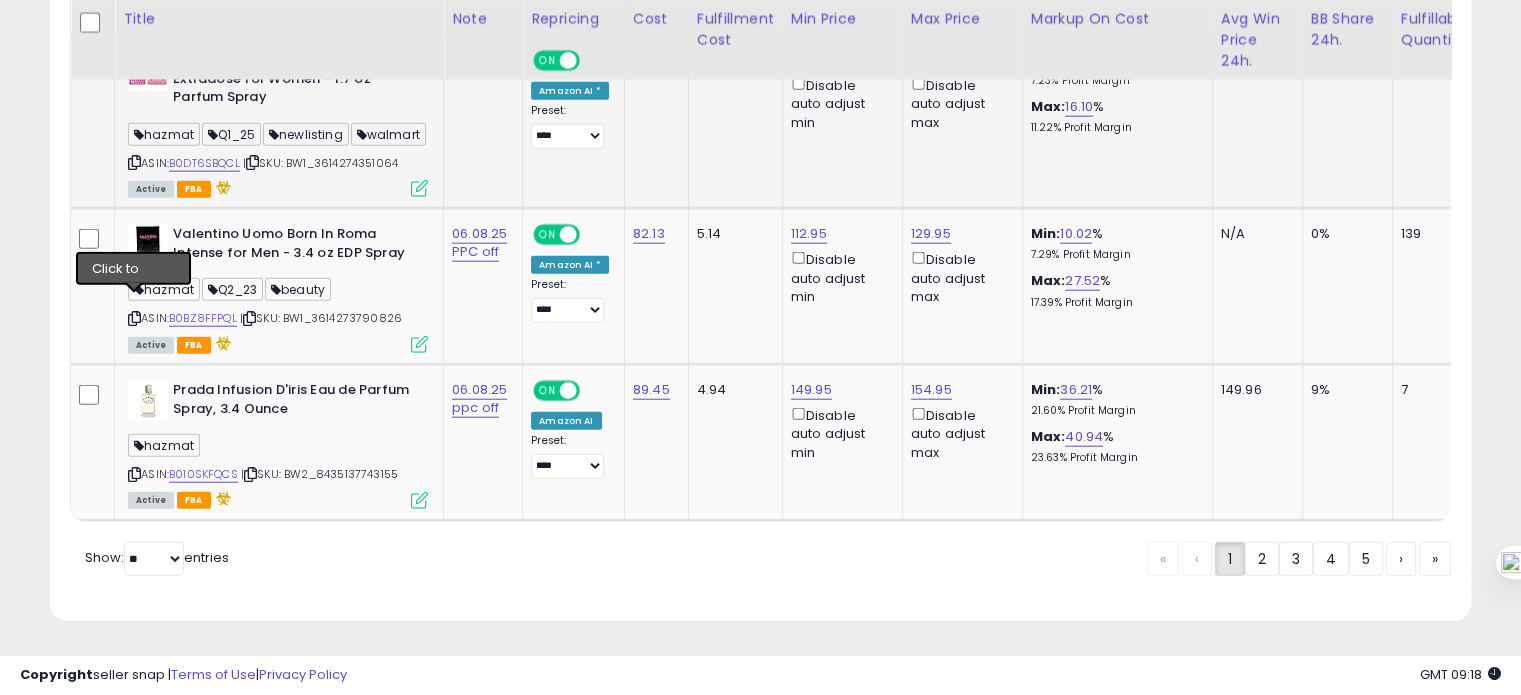 click at bounding box center [134, 162] 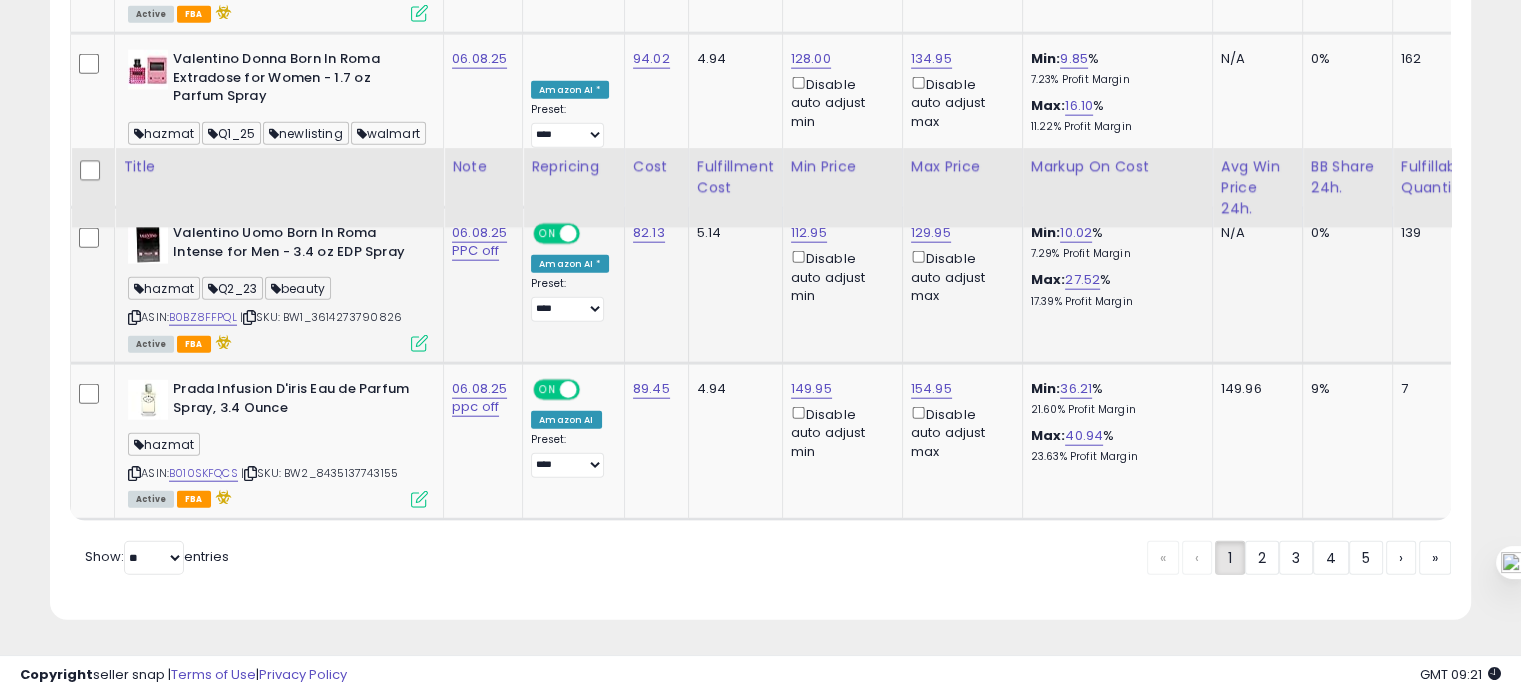 scroll, scrollTop: 5027, scrollLeft: 0, axis: vertical 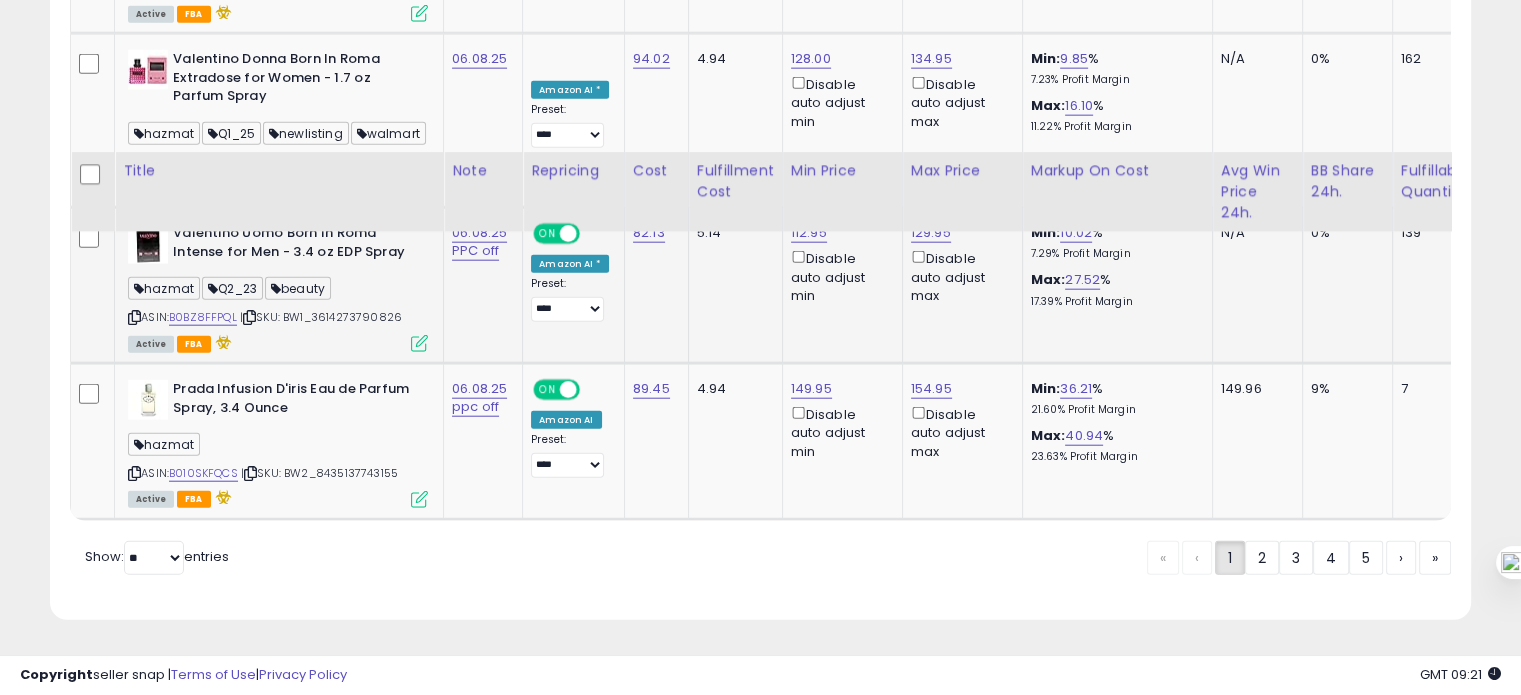 click at bounding box center [134, 317] 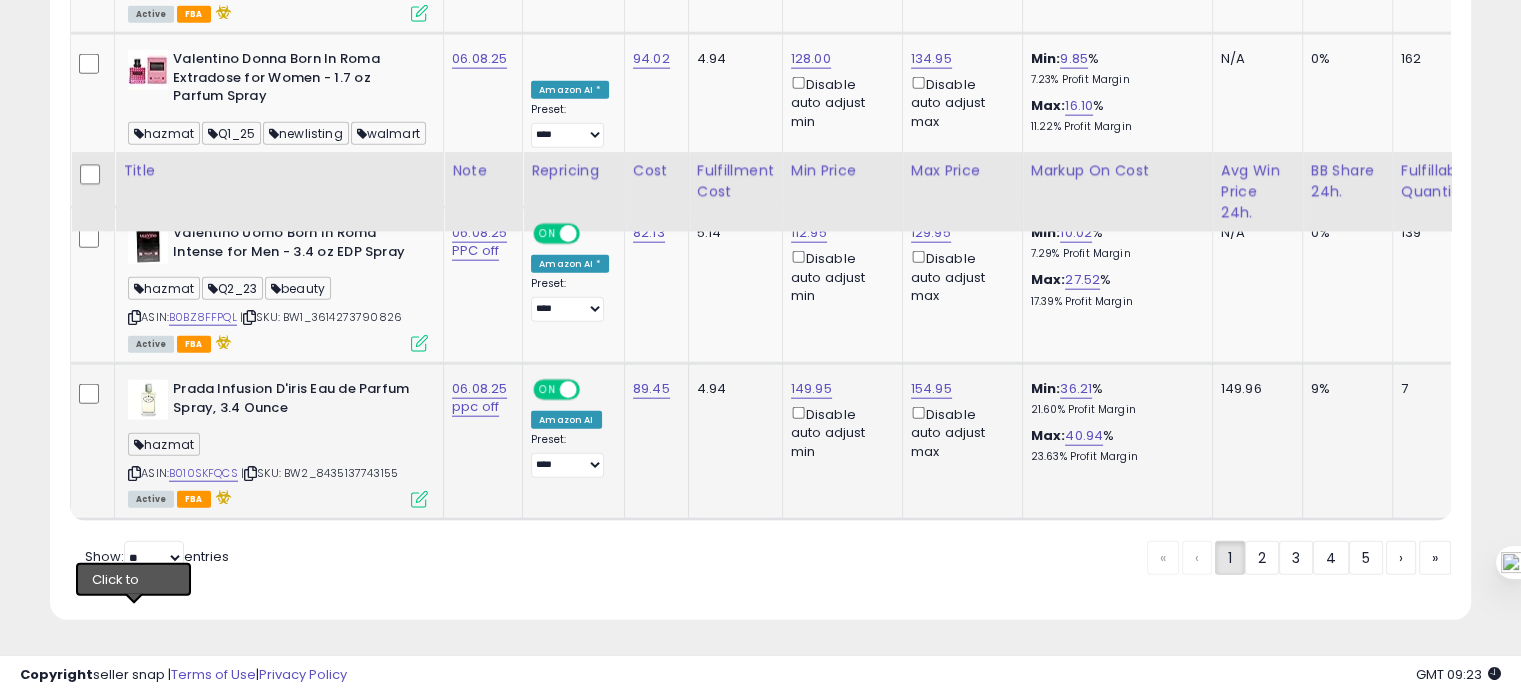 click at bounding box center (134, 473) 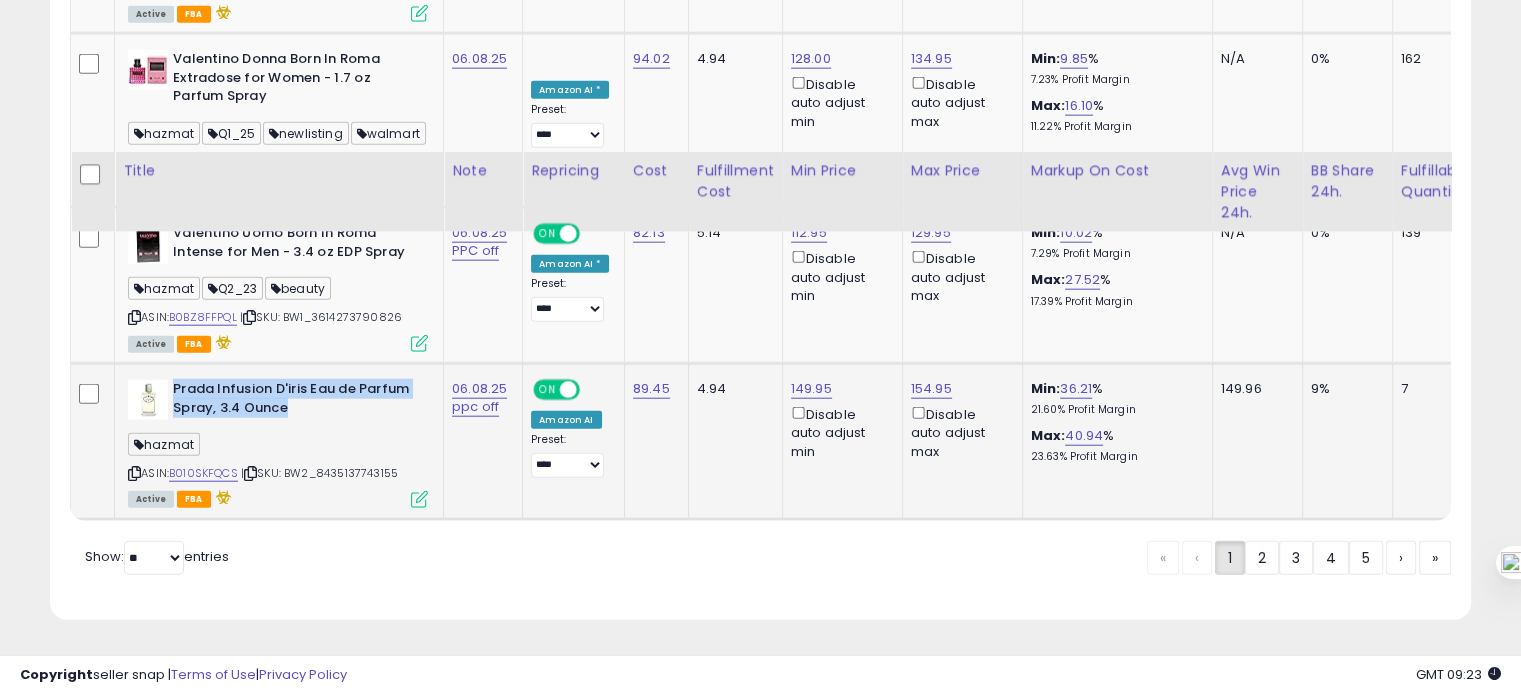 drag, startPoint x: 287, startPoint y: 399, endPoint x: 172, endPoint y: 383, distance: 116.10771 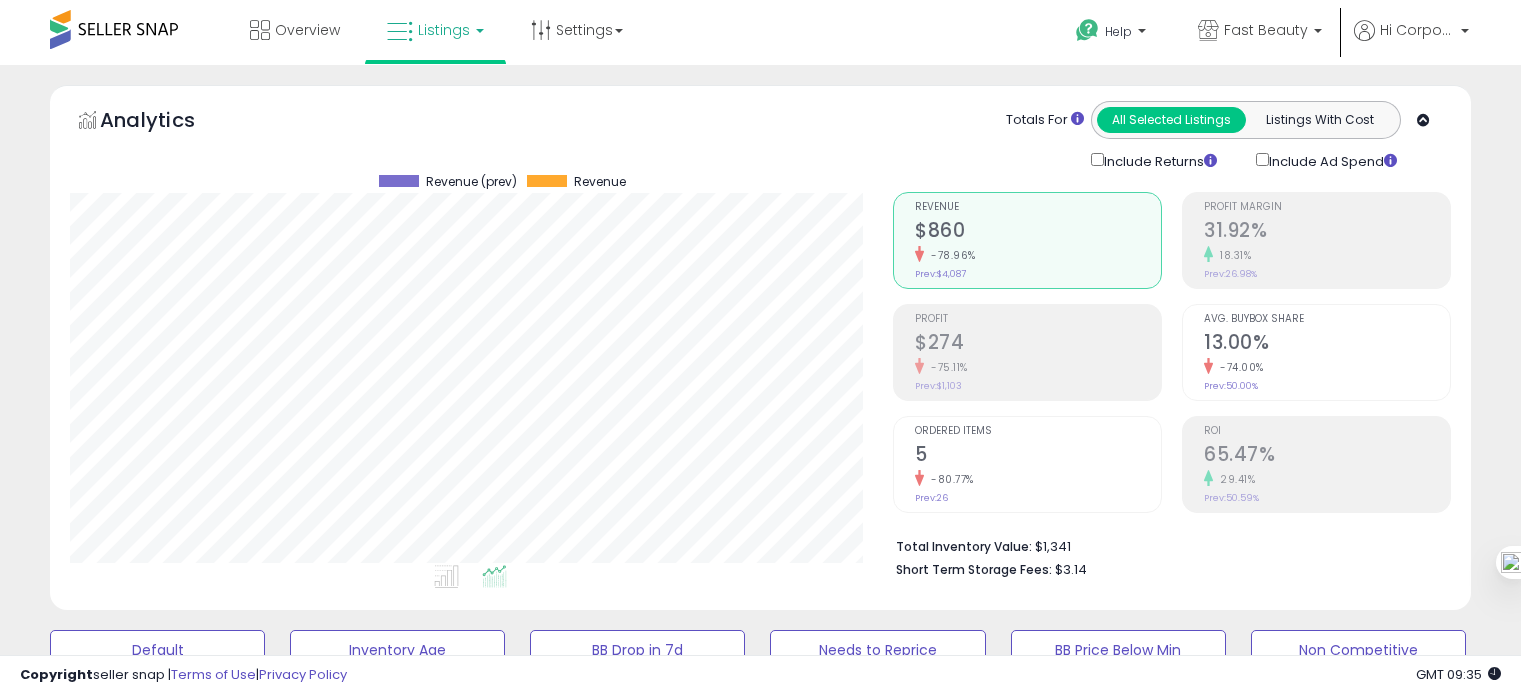 scroll, scrollTop: 359, scrollLeft: 0, axis: vertical 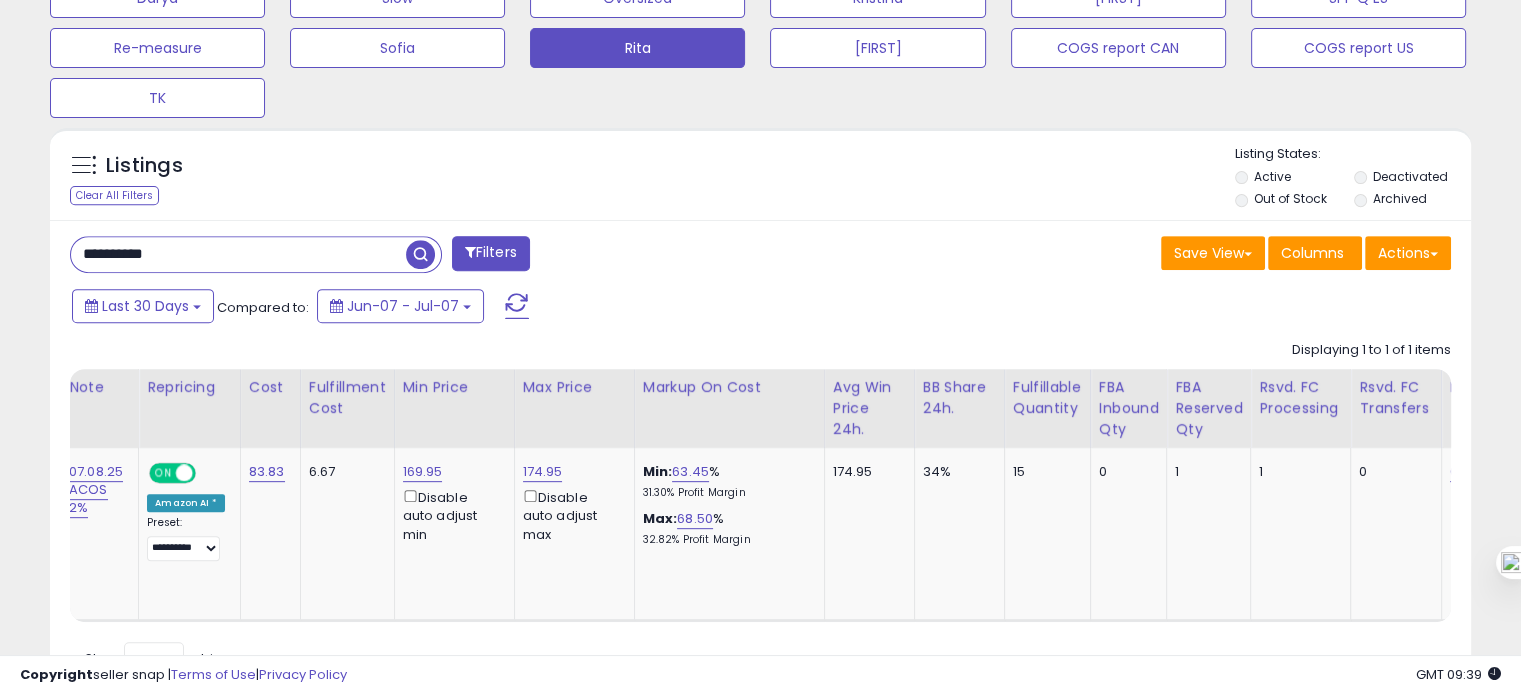 click on "**********" at bounding box center (238, 254) 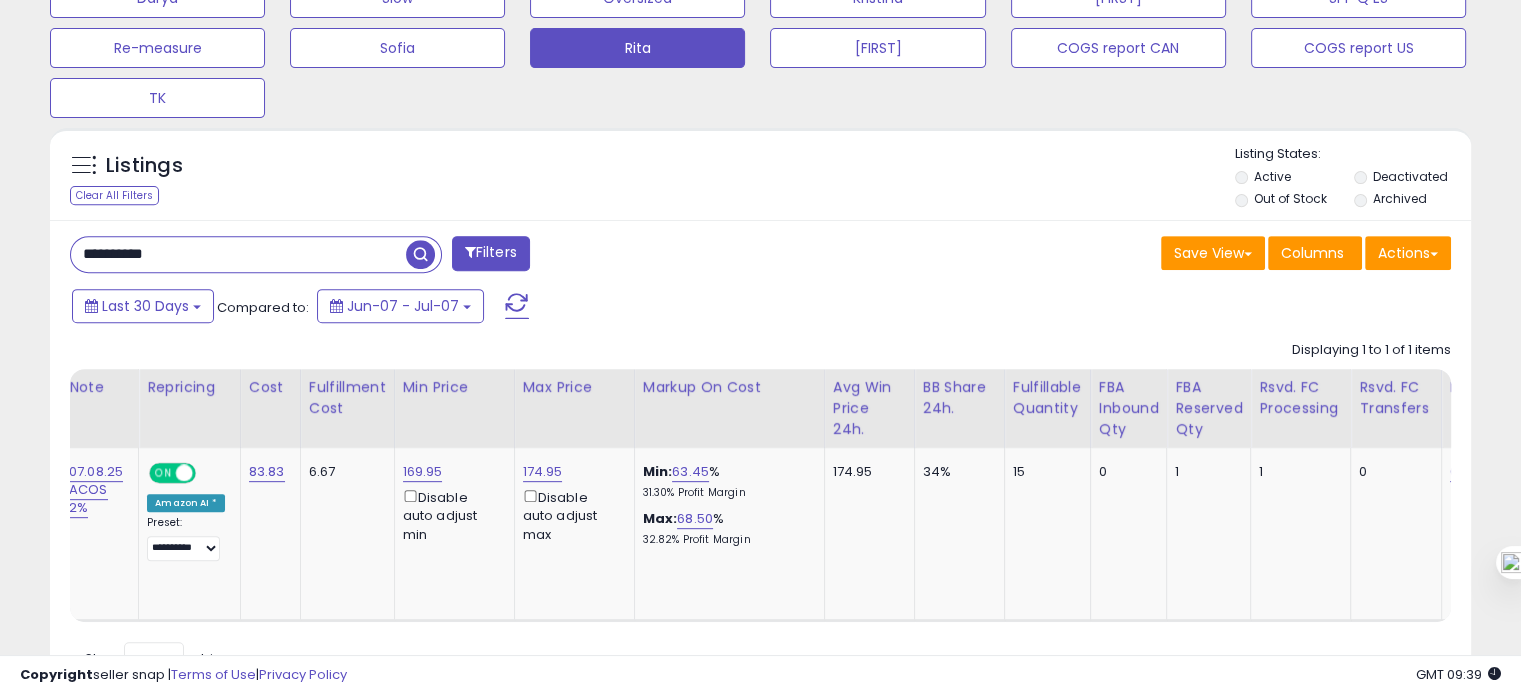 paste 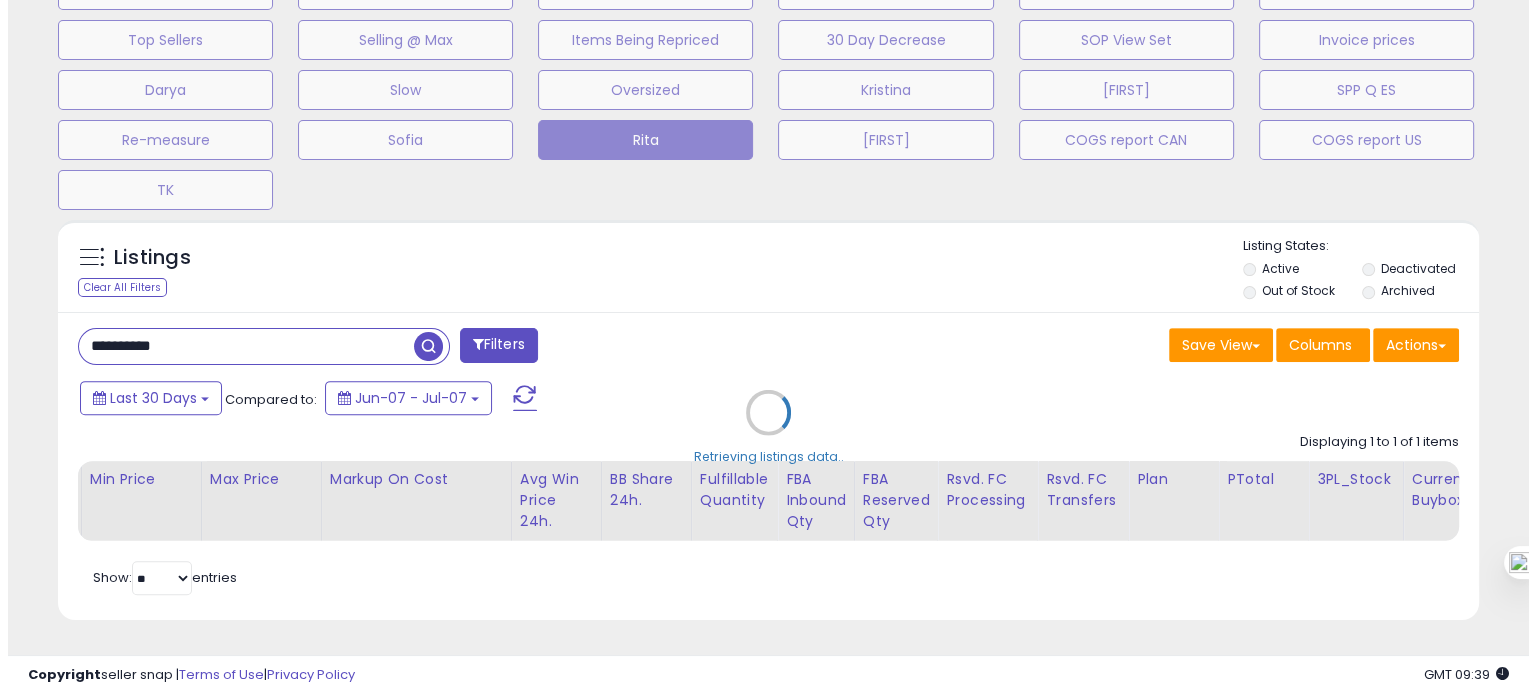 scroll, scrollTop: 674, scrollLeft: 0, axis: vertical 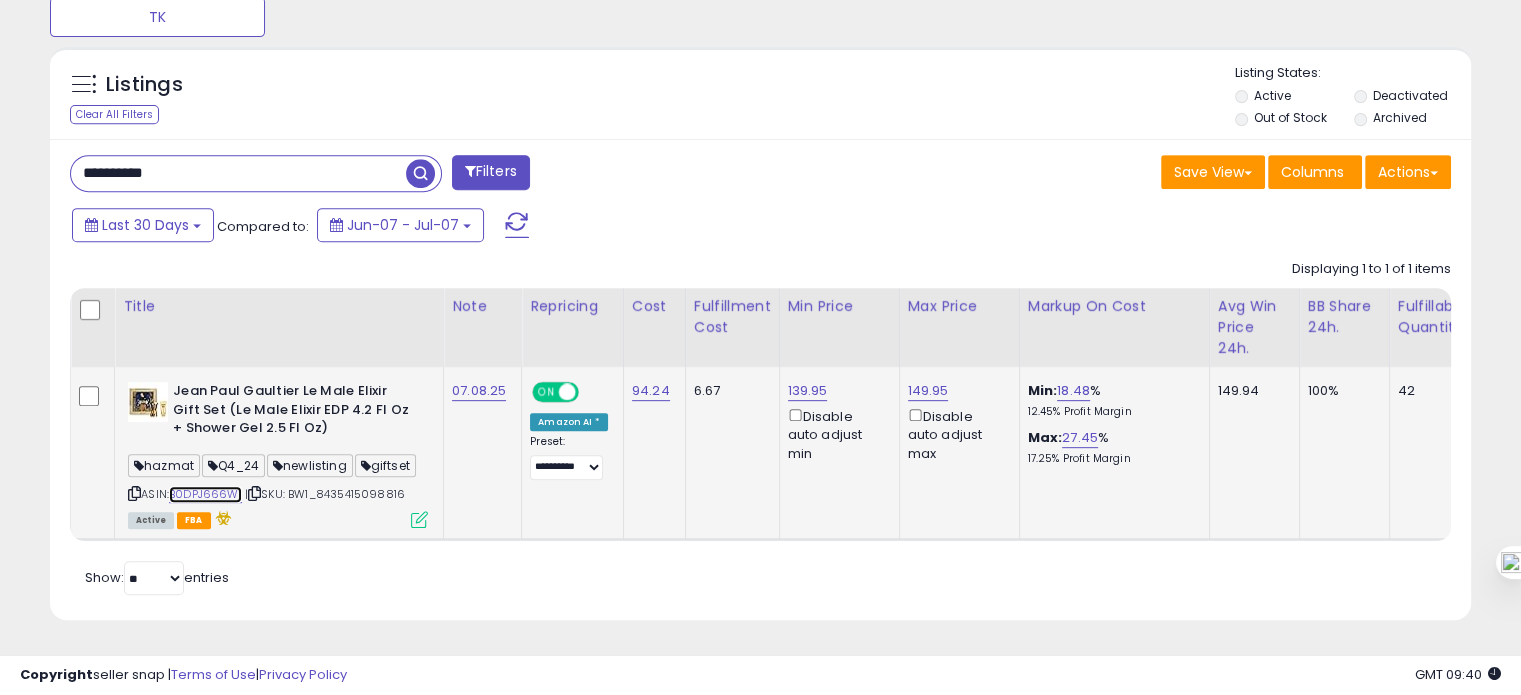 click on "B0DPJ666W1" at bounding box center (205, 494) 